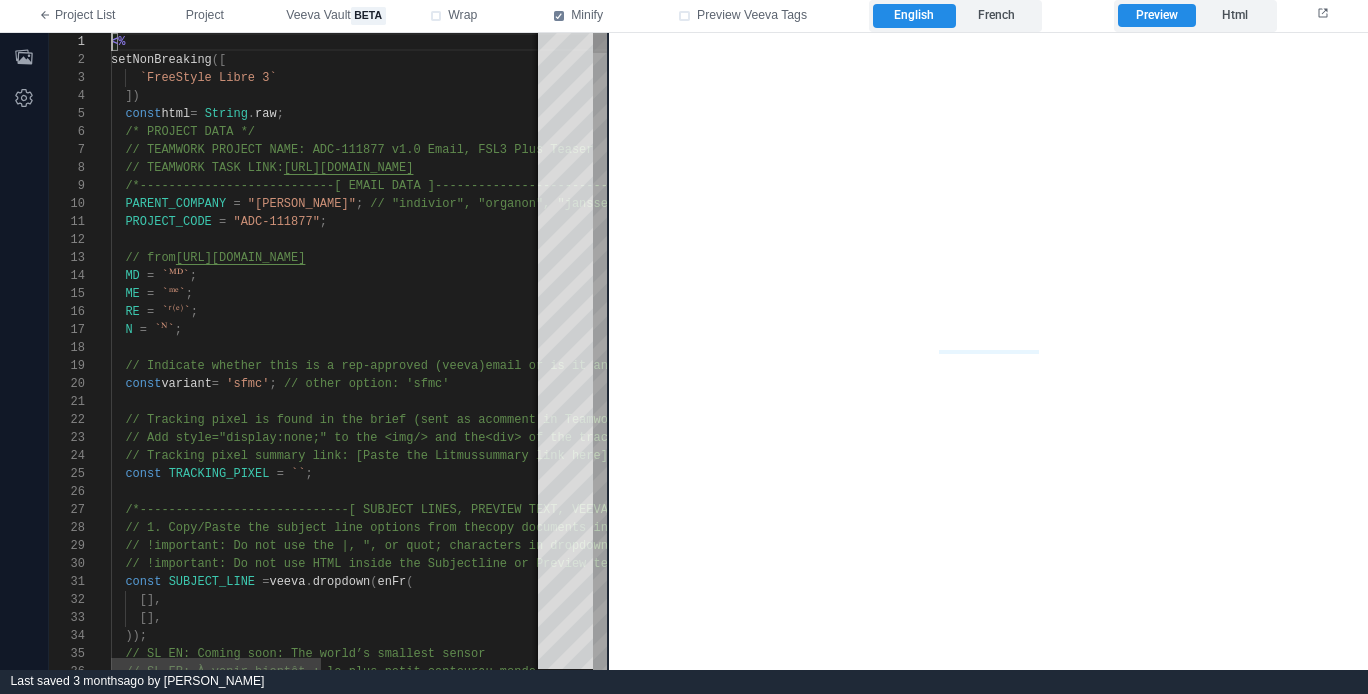 scroll, scrollTop: 0, scrollLeft: 0, axis: both 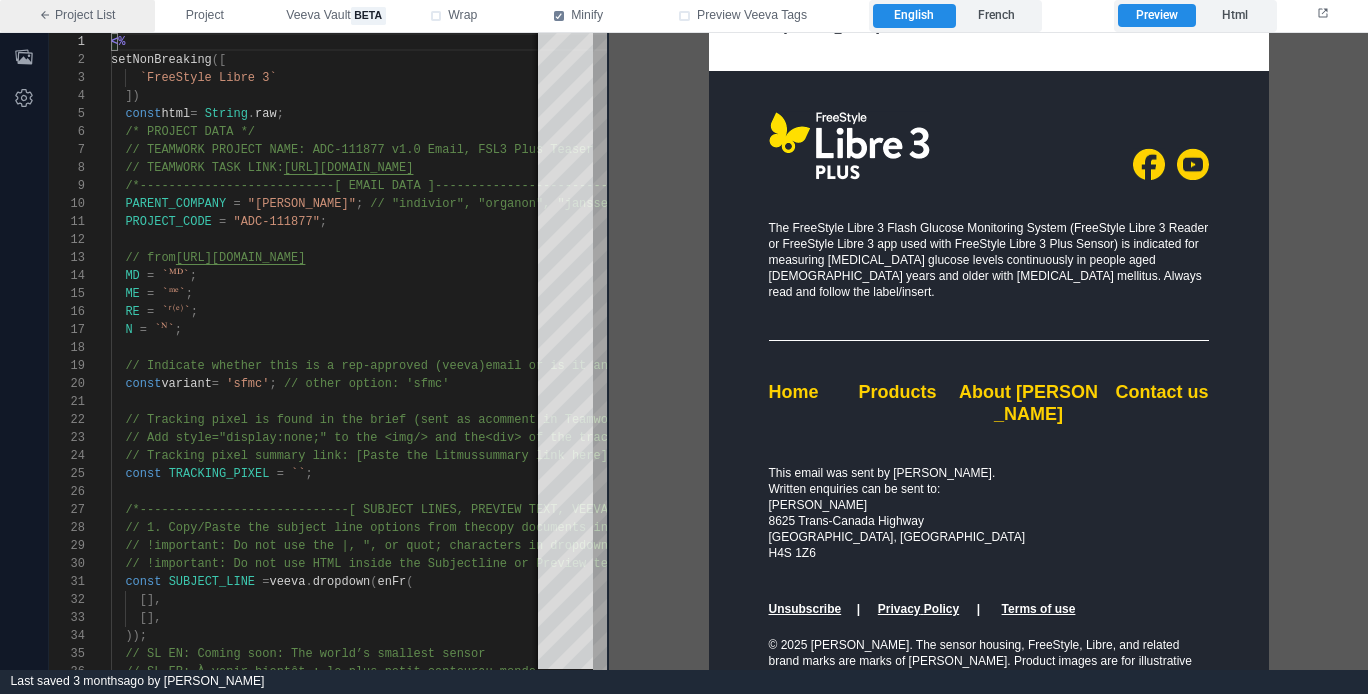 click on "Project List" at bounding box center [77, 16] 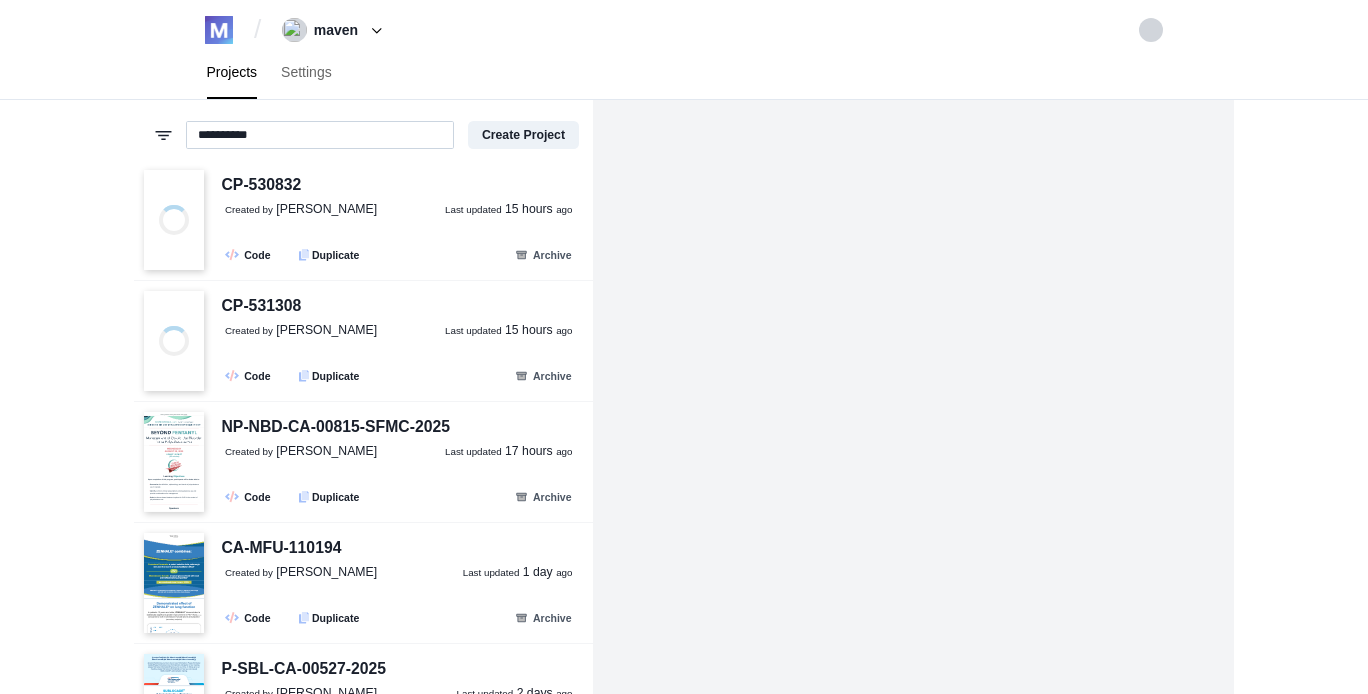scroll, scrollTop: 0, scrollLeft: 0, axis: both 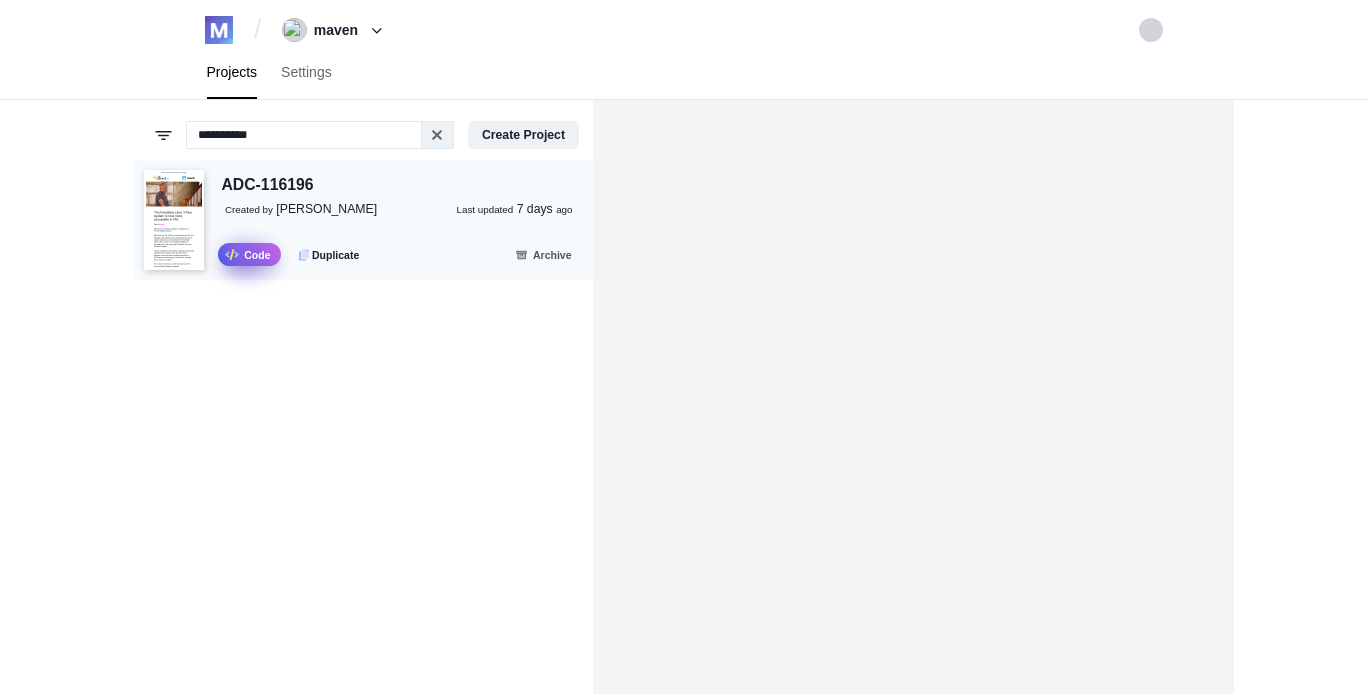 type on "**********" 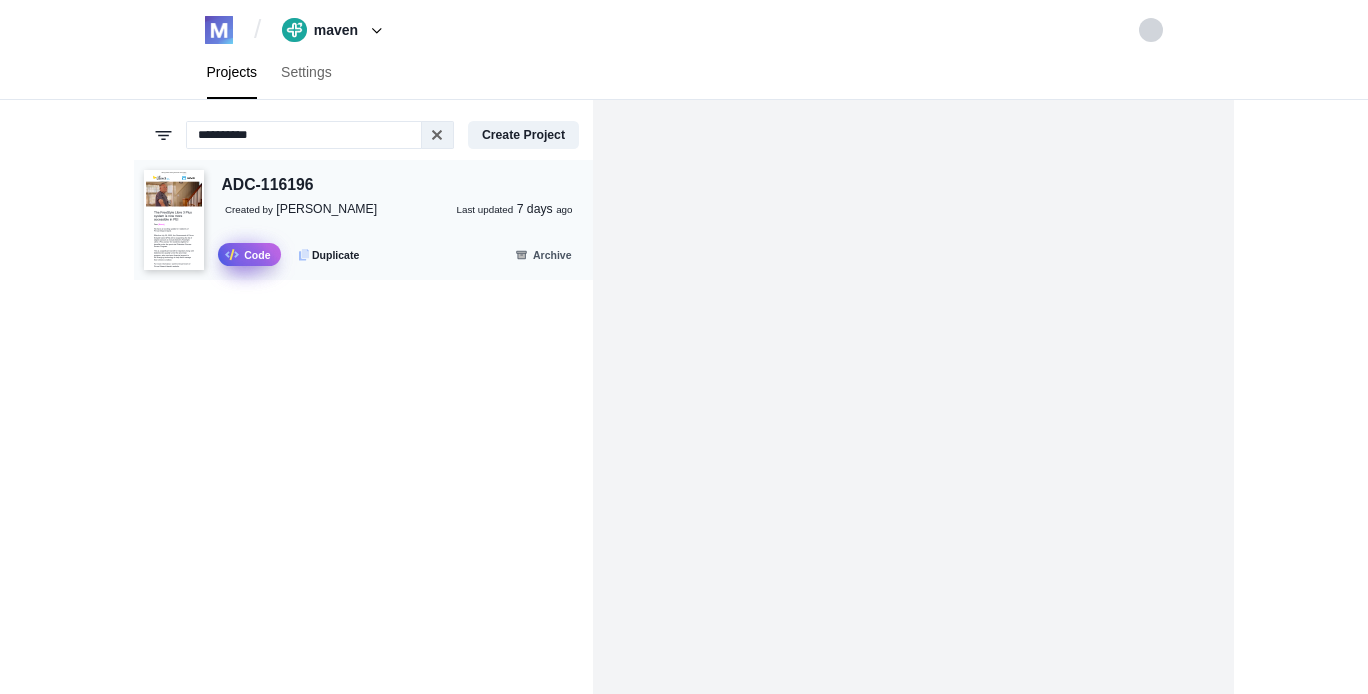 click on ".fa-secondary{opacity:.4} Code" at bounding box center (249, 254) 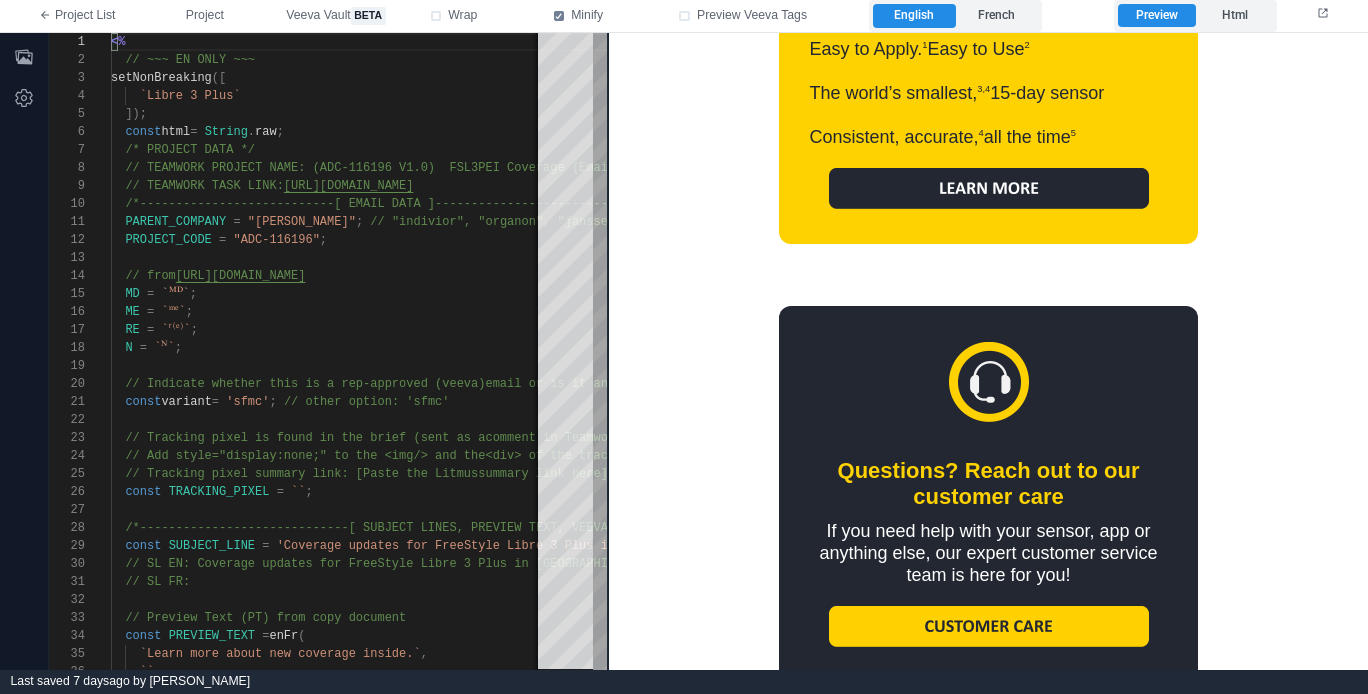 scroll, scrollTop: 3452, scrollLeft: 0, axis: vertical 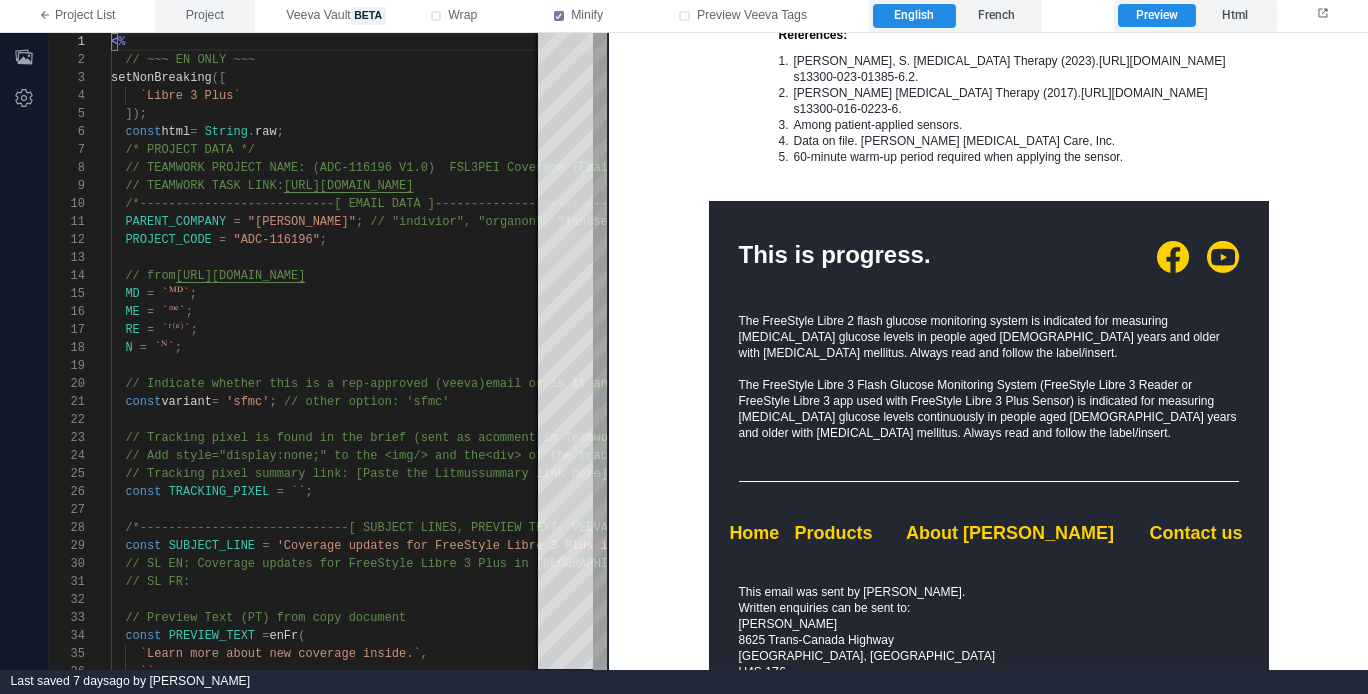 click on "Project" at bounding box center (205, 16) 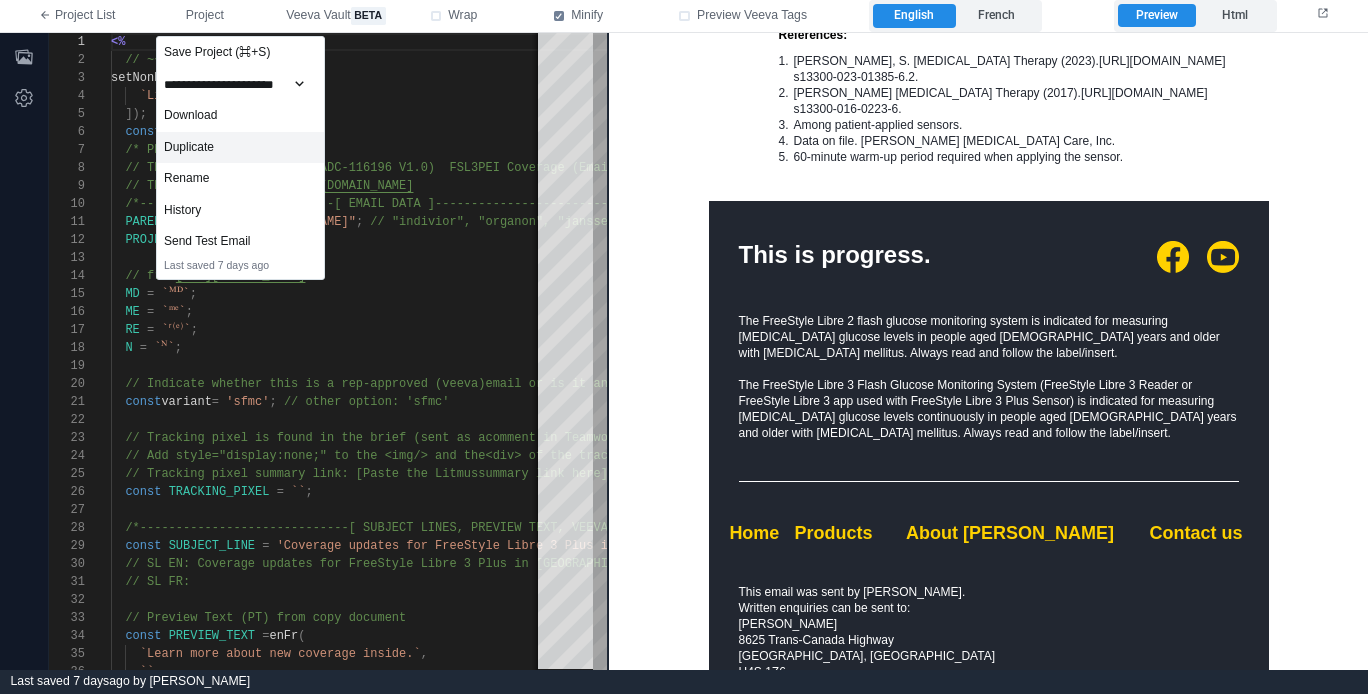 click on "Duplicate" at bounding box center [240, 148] 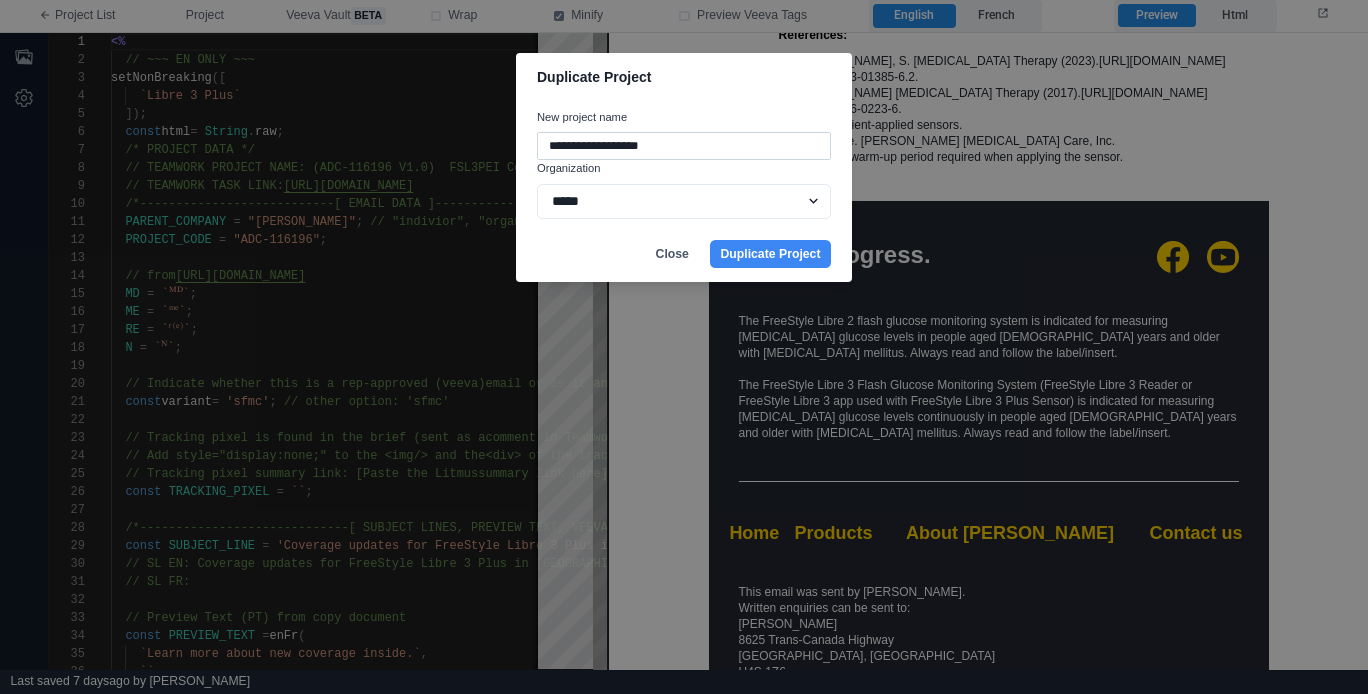 click on "**********" at bounding box center (684, 146) 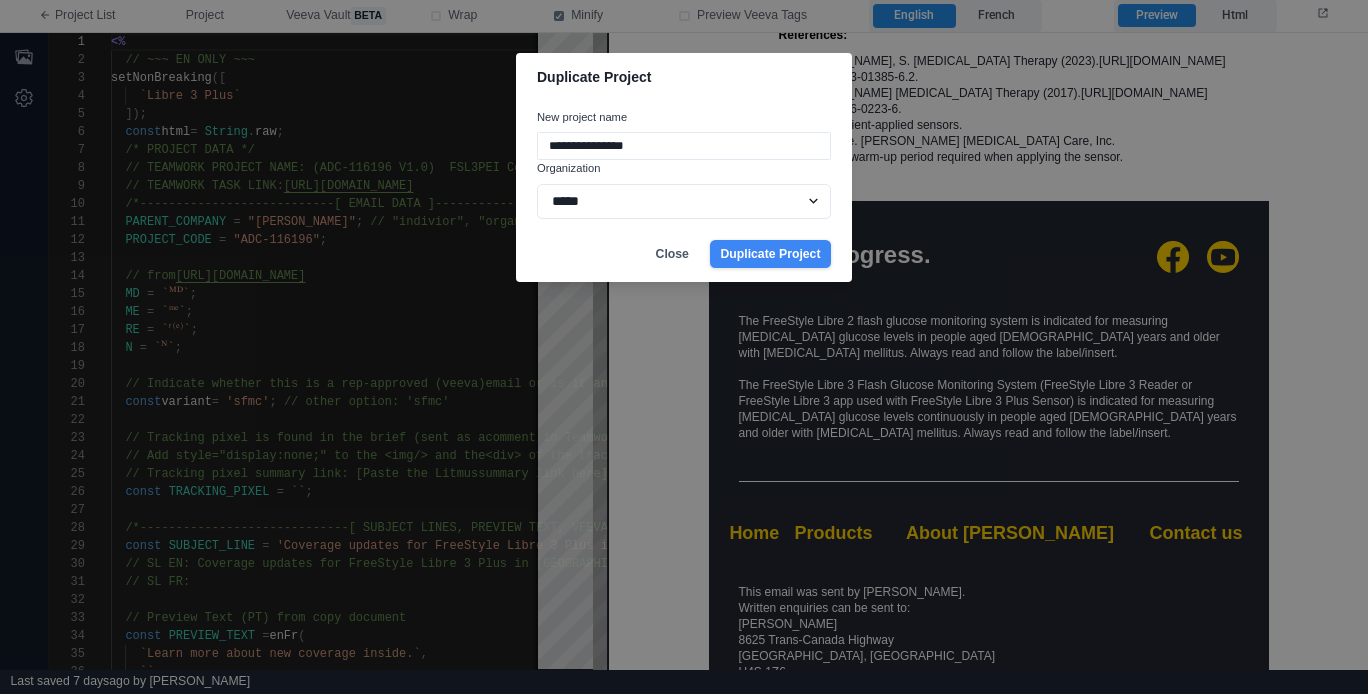 type on "**********" 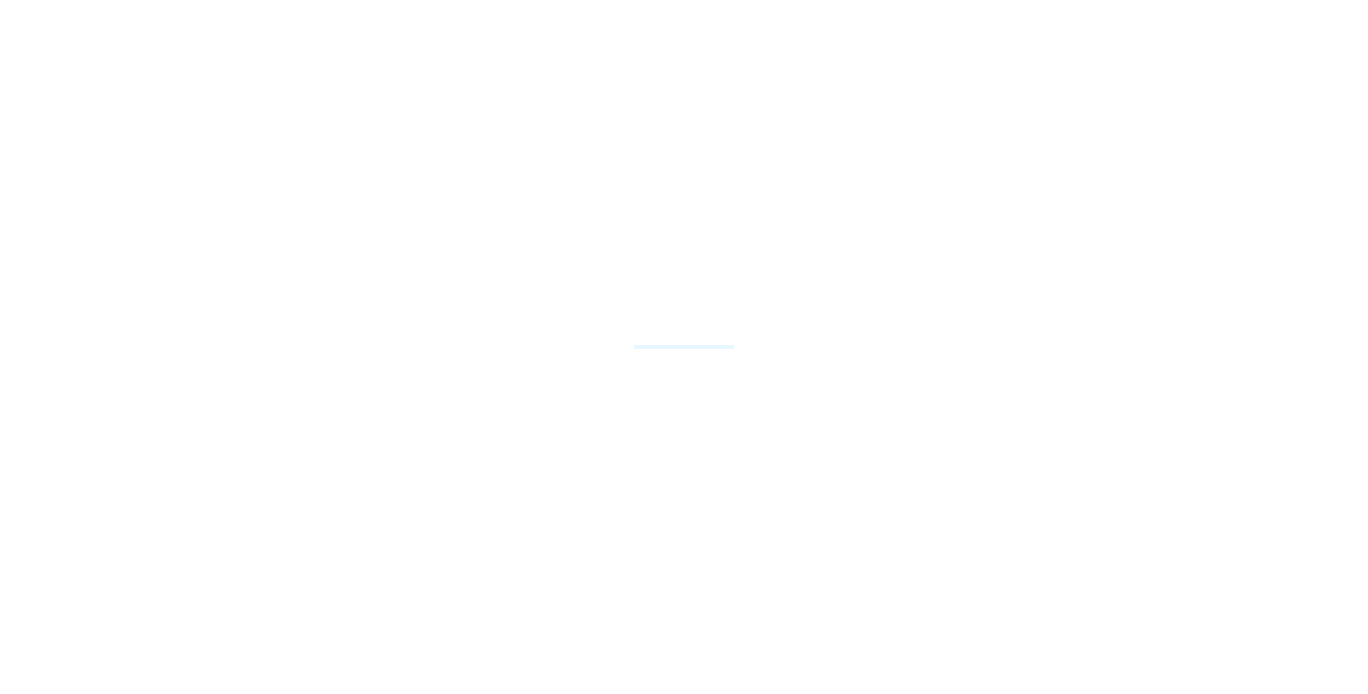 scroll, scrollTop: 0, scrollLeft: 0, axis: both 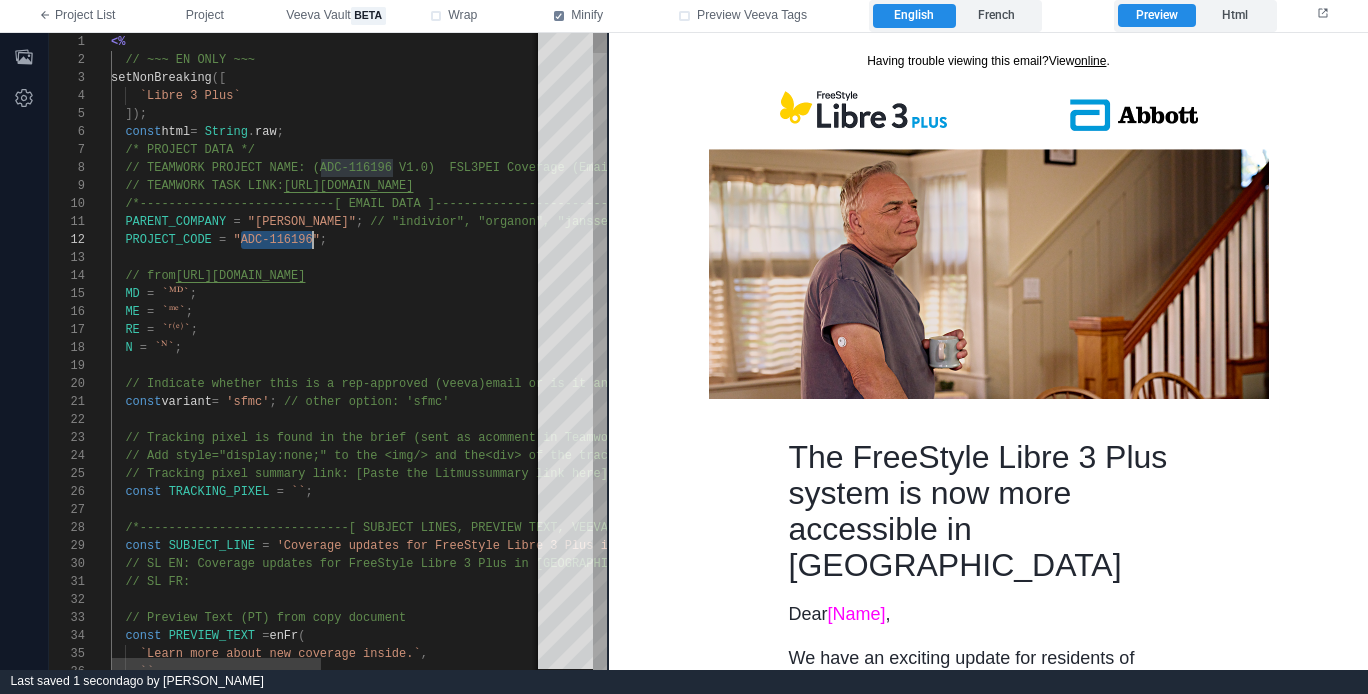 drag, startPoint x: 241, startPoint y: 239, endPoint x: 316, endPoint y: 235, distance: 75.10659 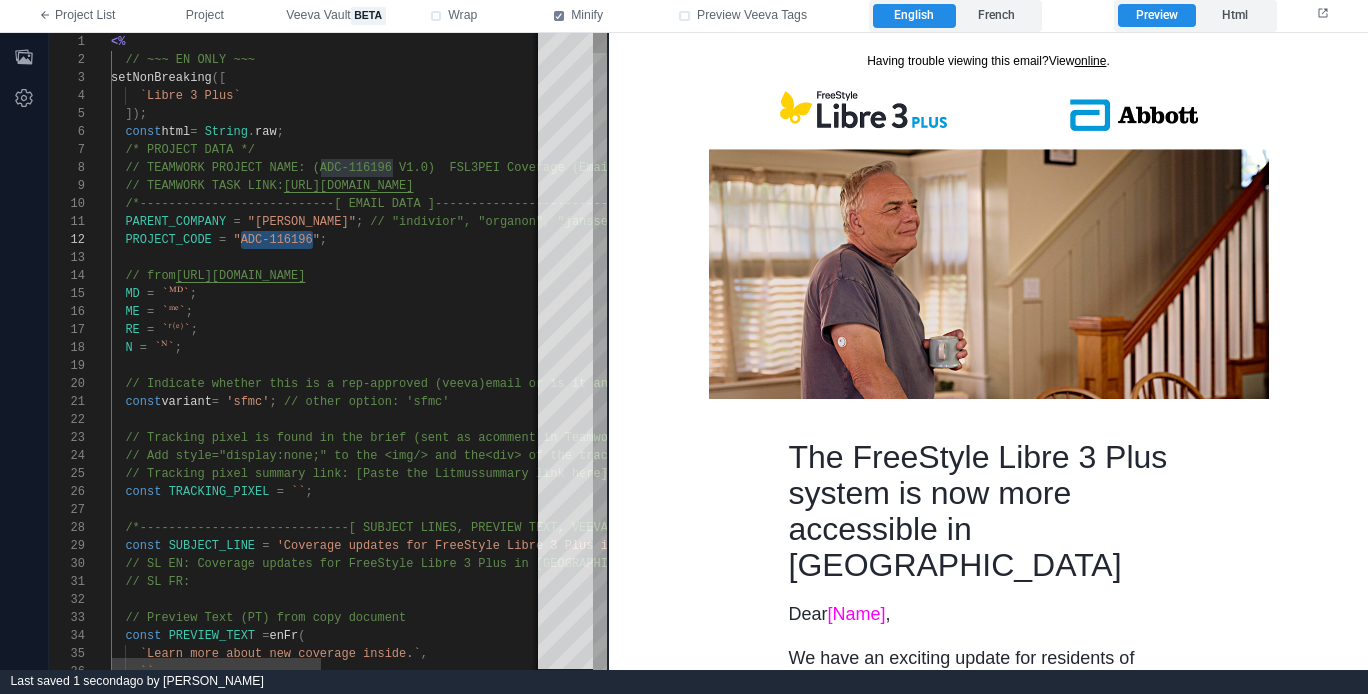 paste 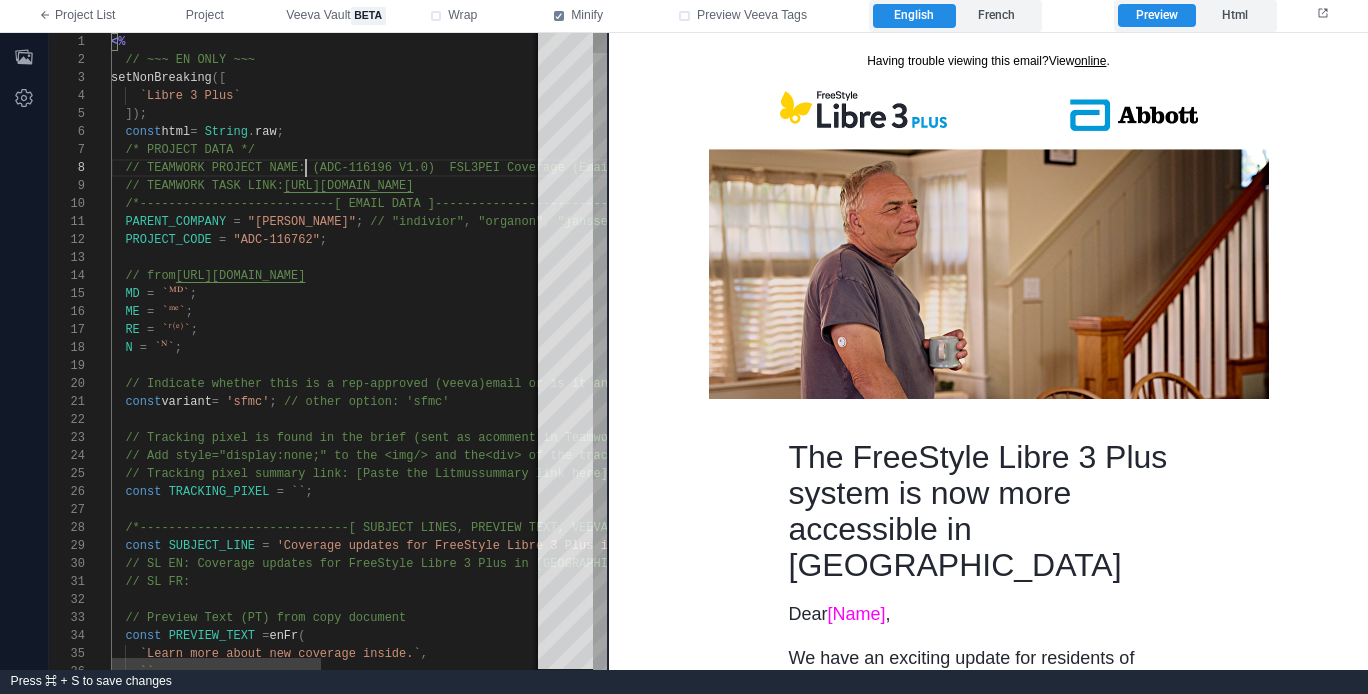 click on "// TEAMWORK PROJECT NAME: (ADC-116196 V1.0)  FSL3" at bounding box center (301, 168) 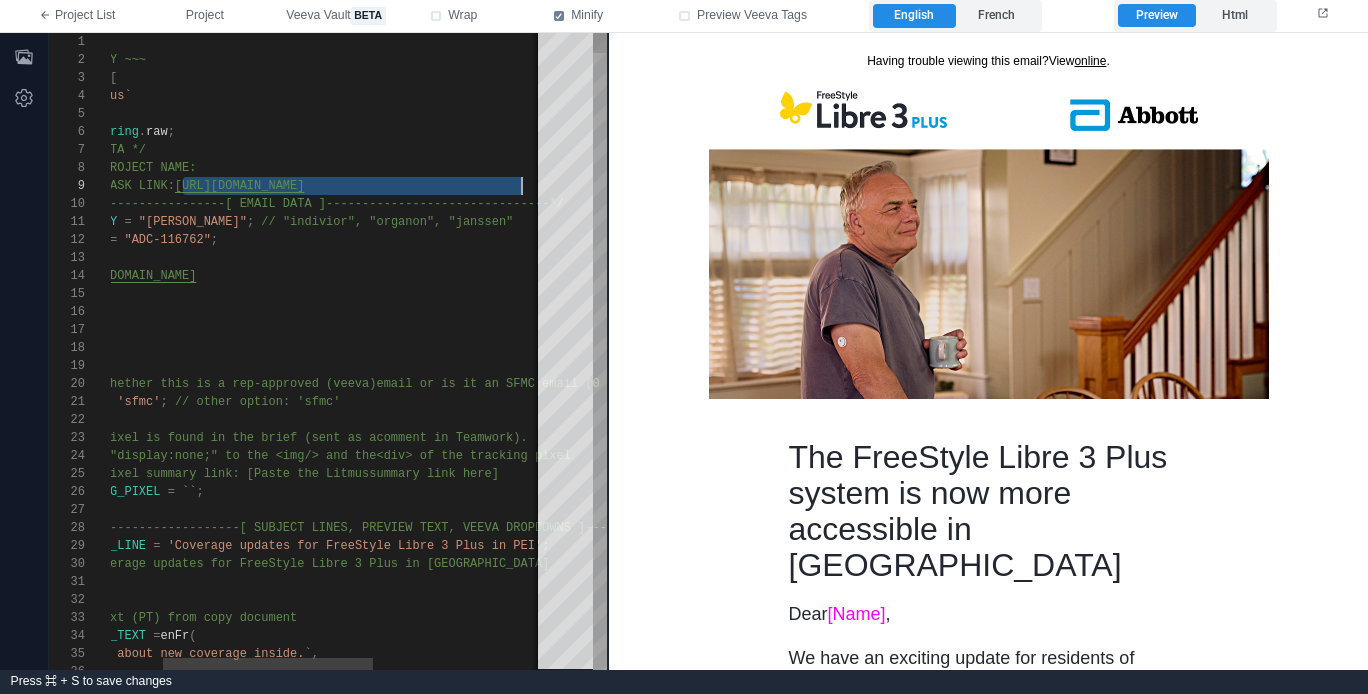 scroll, scrollTop: 144, scrollLeft: 181, axis: both 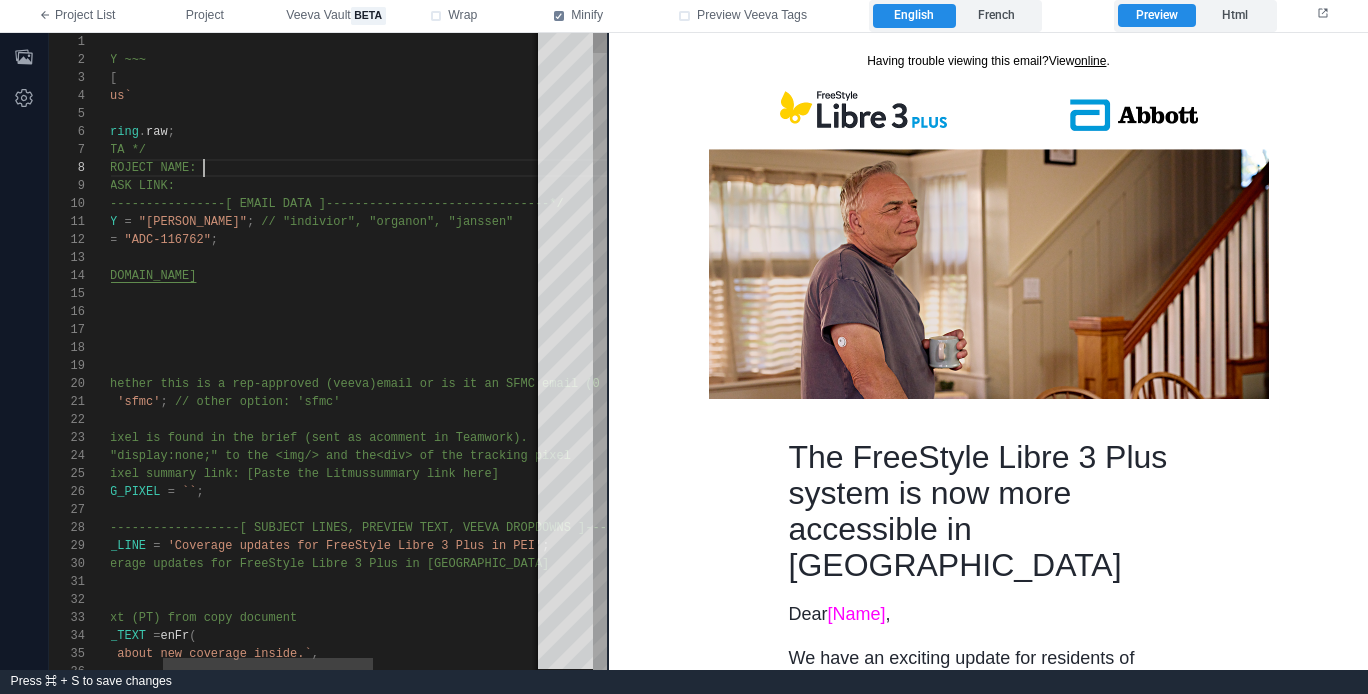 paste on "**********" 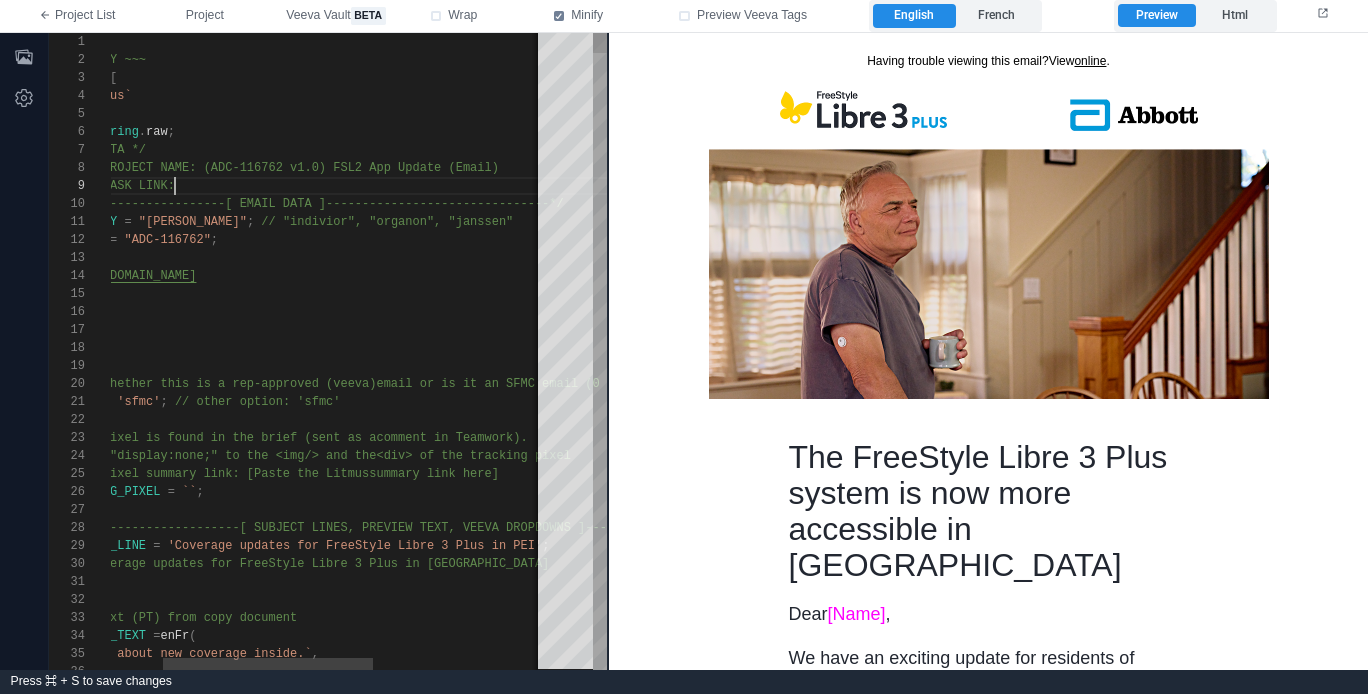 scroll, scrollTop: 144, scrollLeft: 173, axis: both 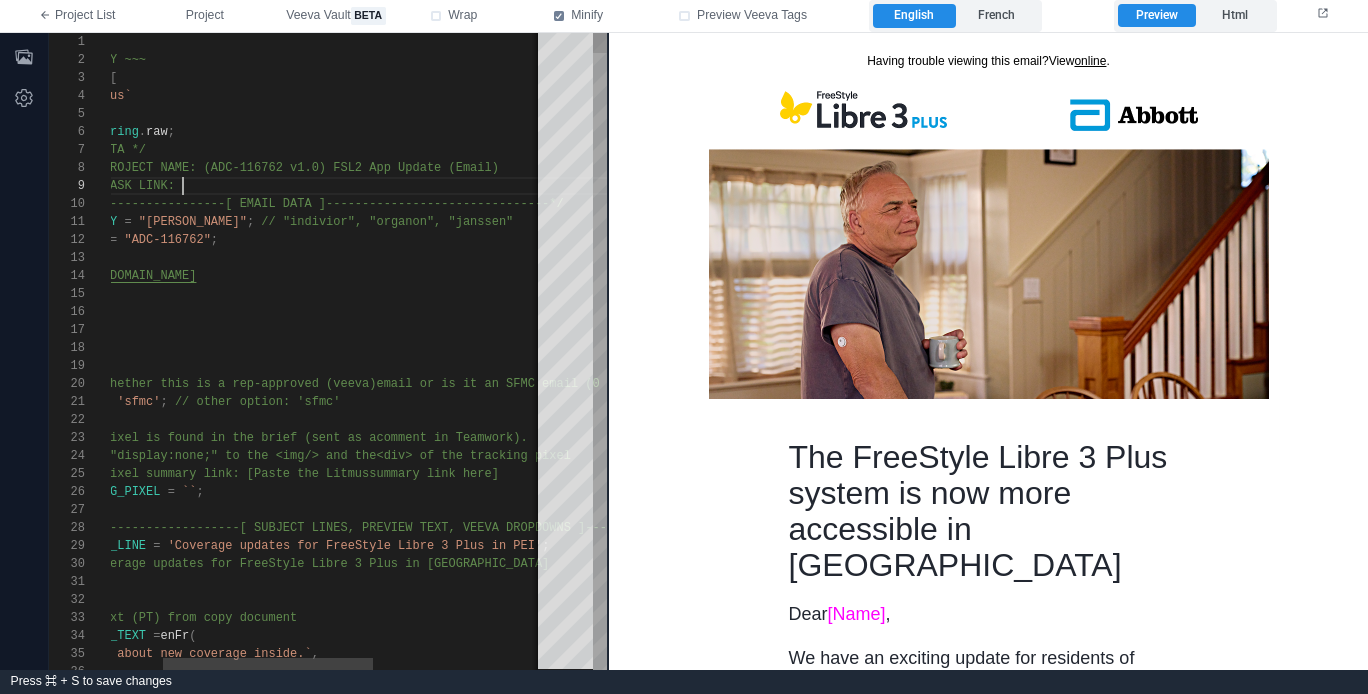 paste on "**********" 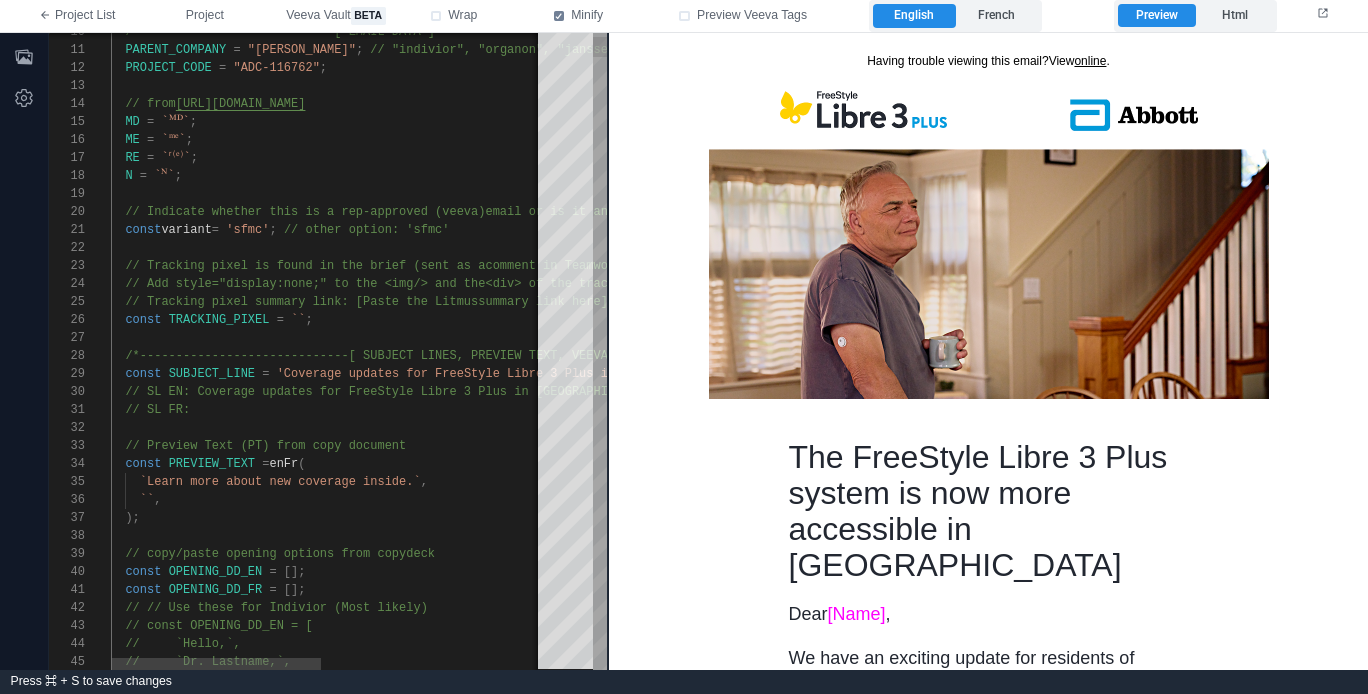 click on "'Coverage updates for FreeStyle Libre 3 Plus in PE" at bounding box center (457, 374) 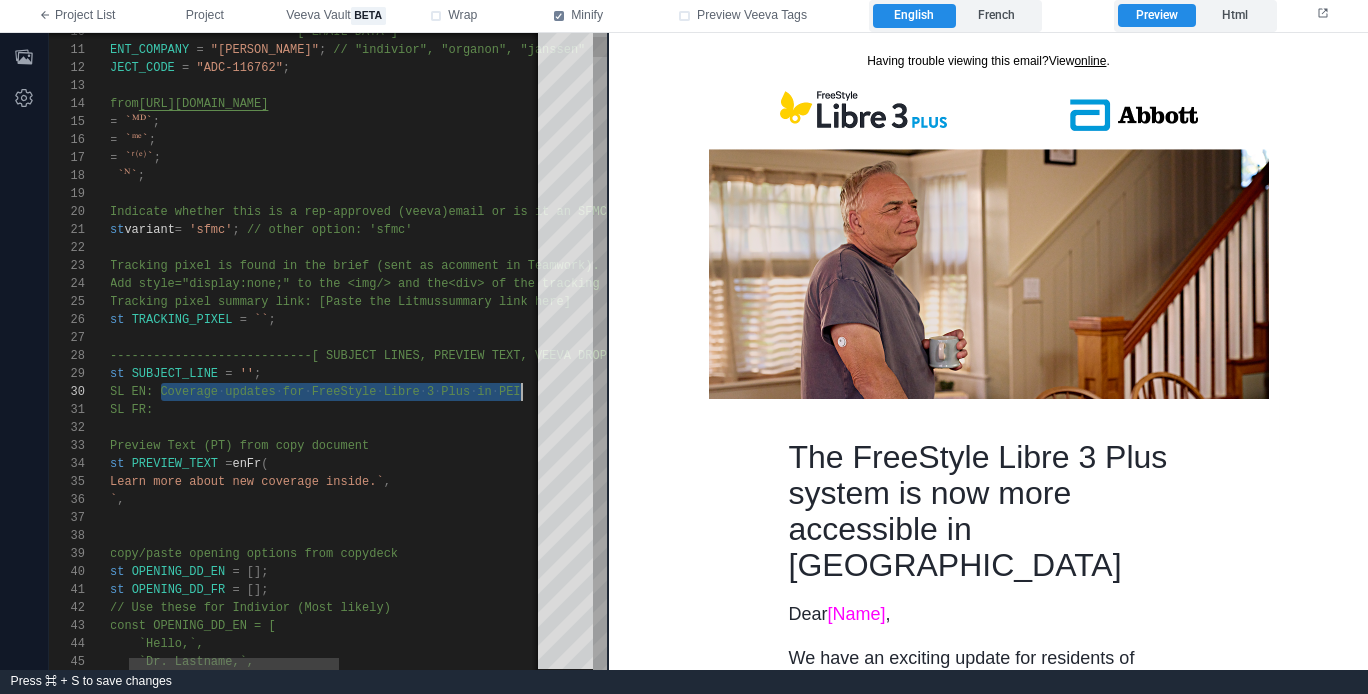 scroll, scrollTop: 162, scrollLeft: 87, axis: both 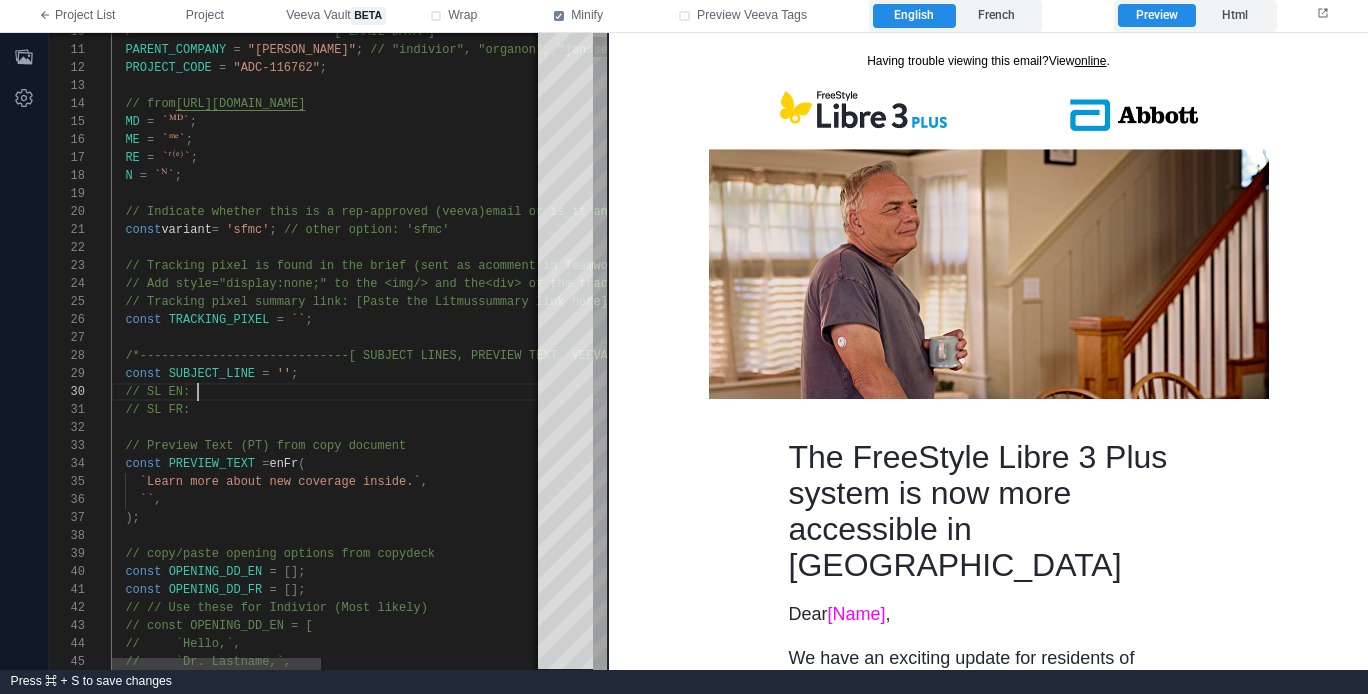 click on "''" at bounding box center [284, 374] 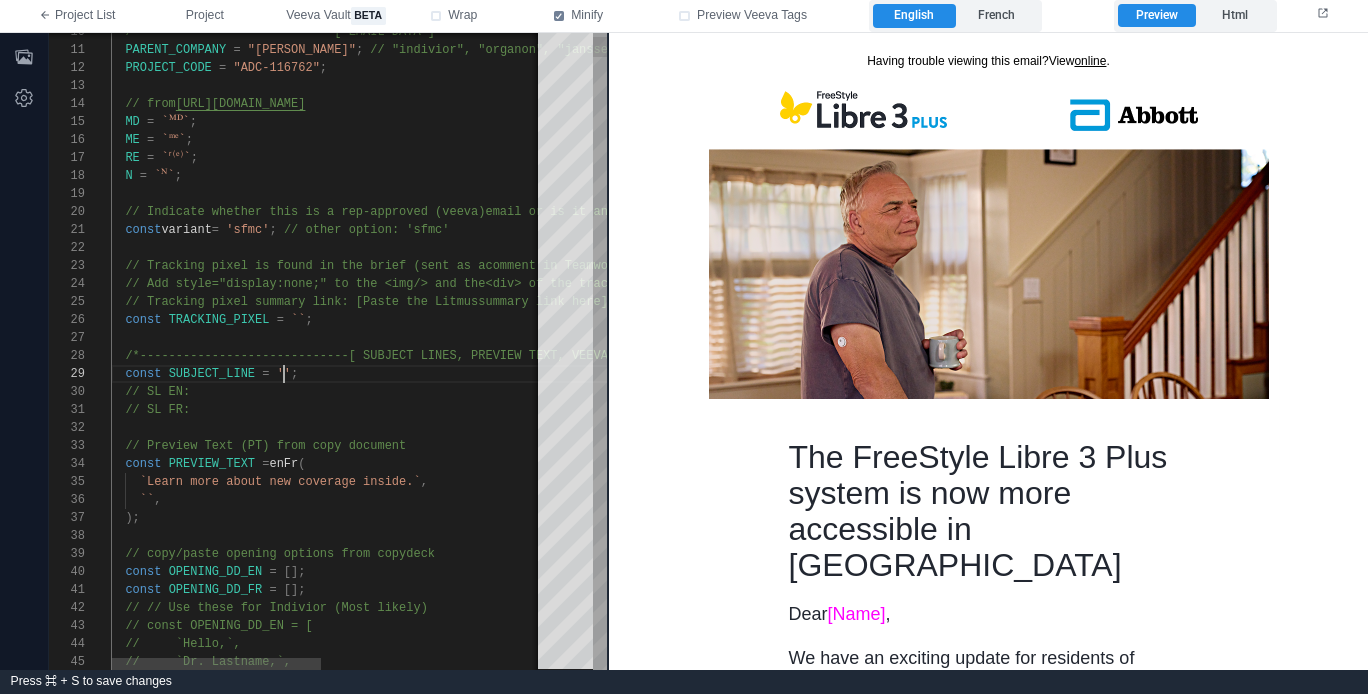 paste on "**********" 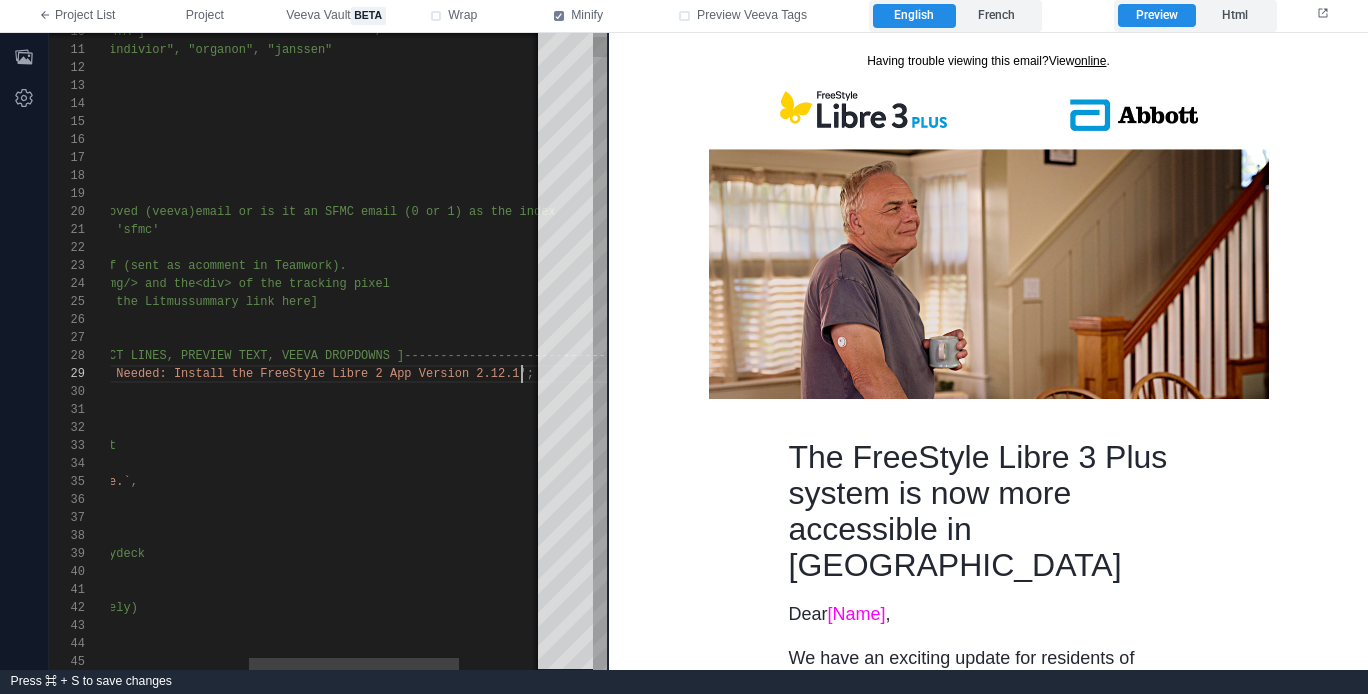 scroll, scrollTop: 144, scrollLeft: 701, axis: both 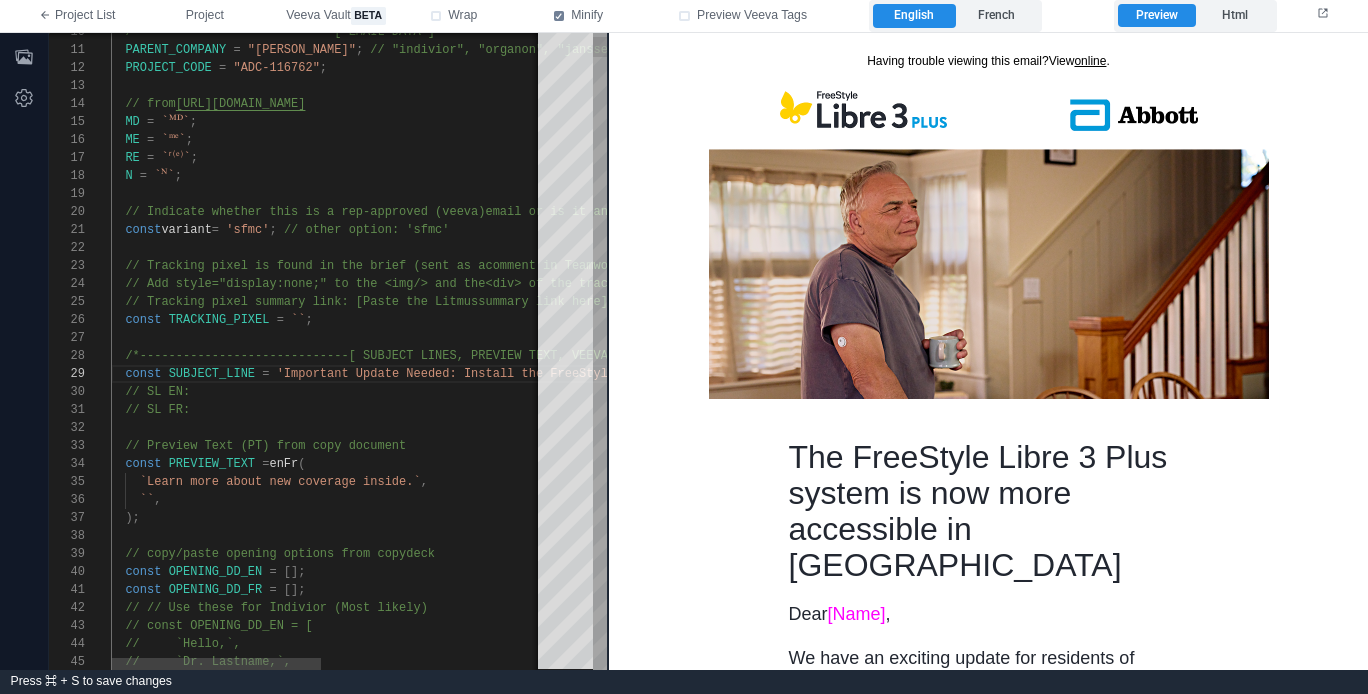 click on "// SL EN:" at bounding box center (559, 392) 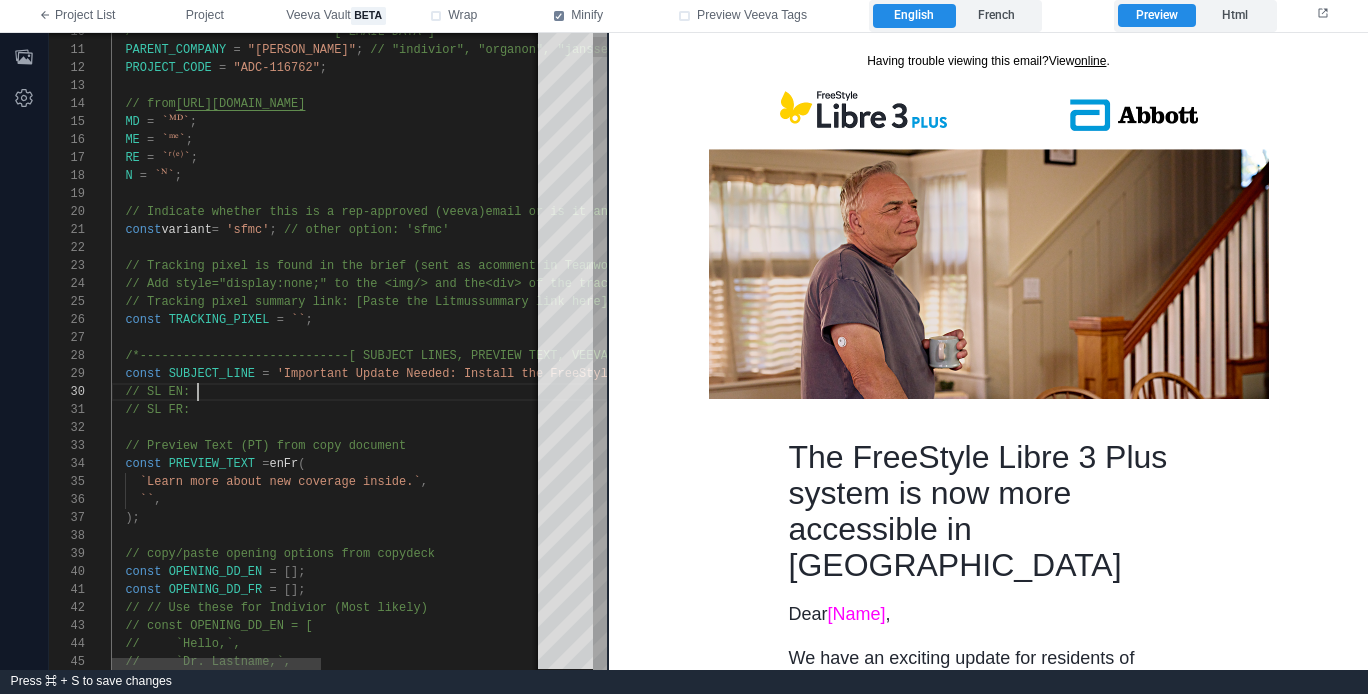 paste on "**********" 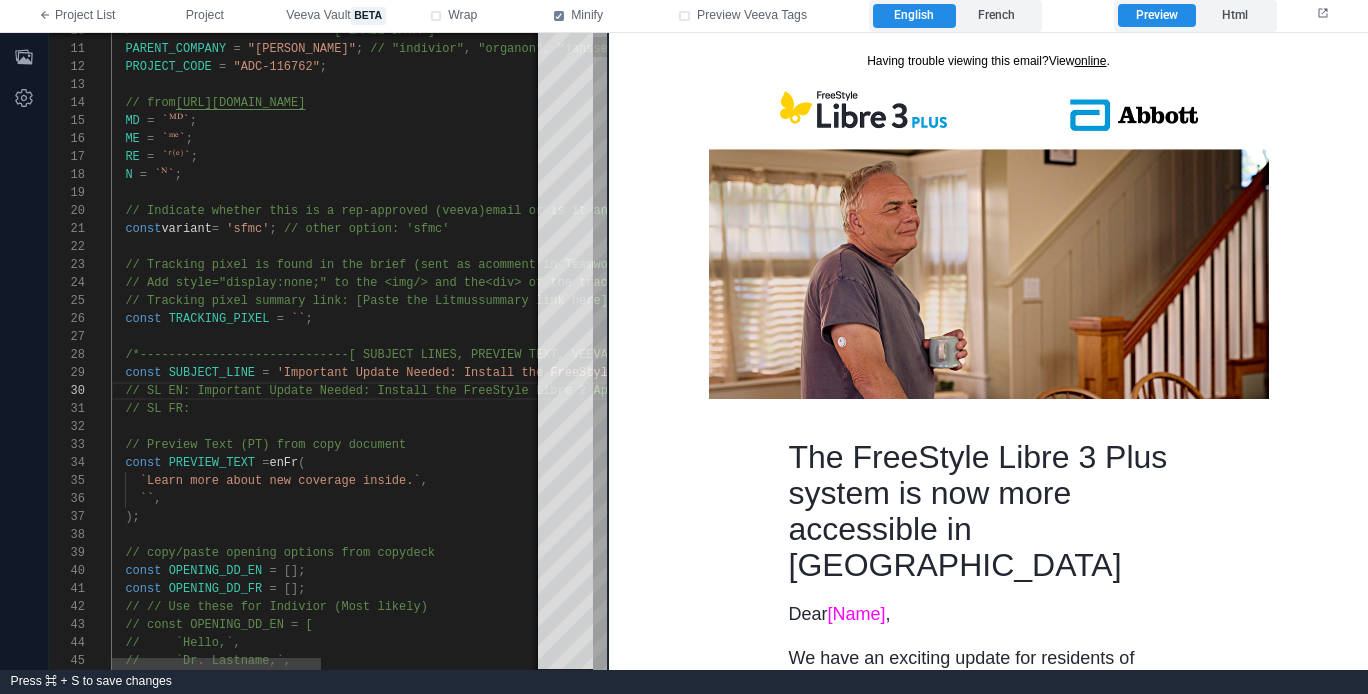 click on "SUBJECT_LINE" at bounding box center [212, 373] 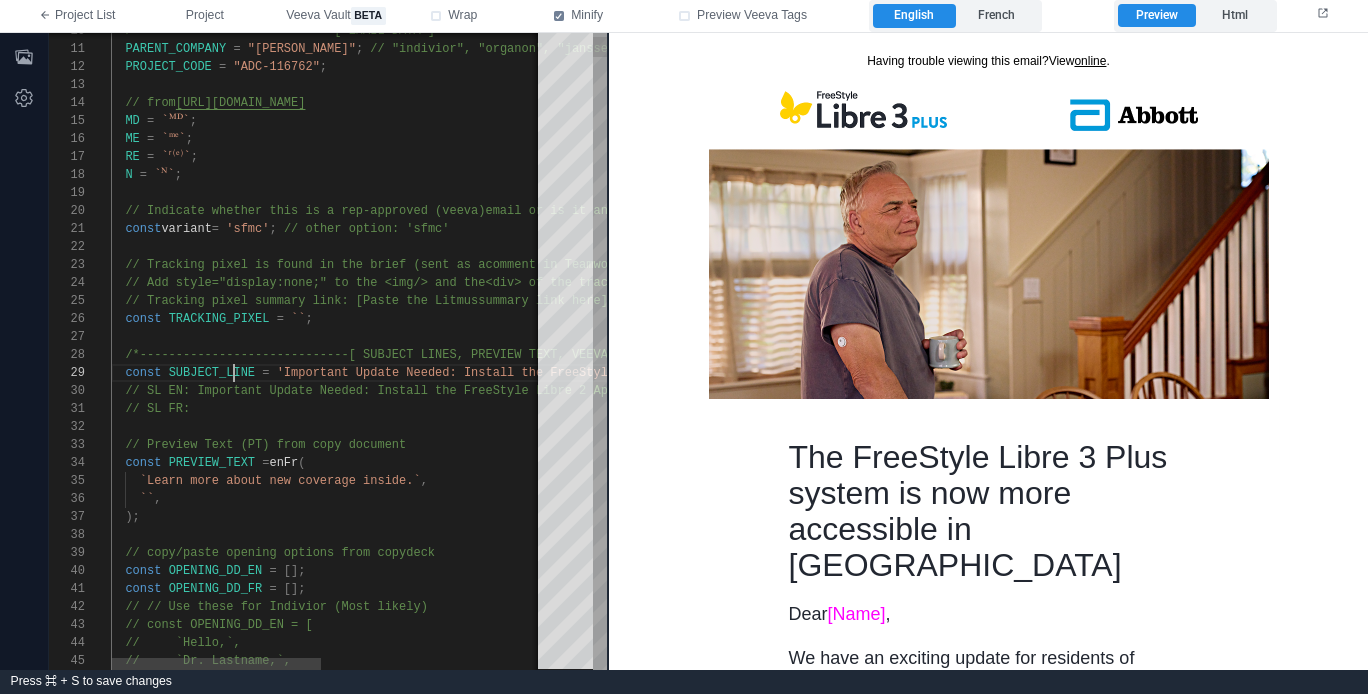 scroll, scrollTop: 144, scrollLeft: 145, axis: both 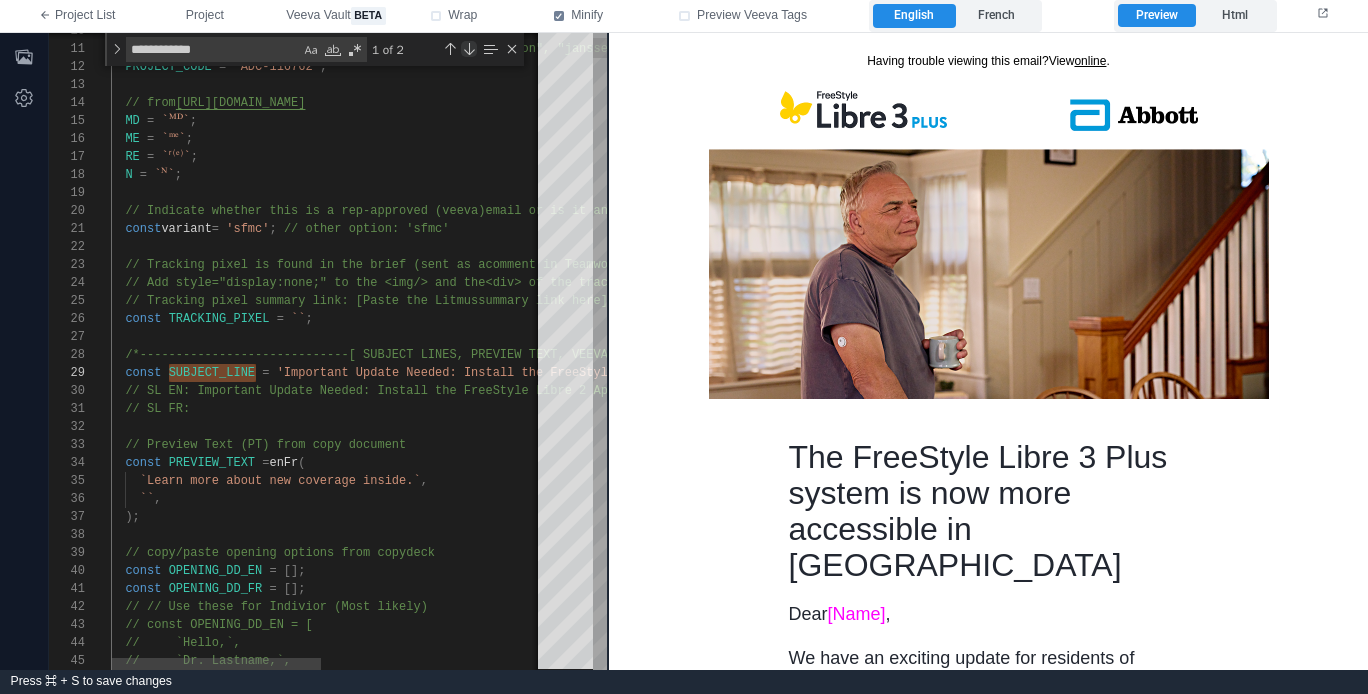 click at bounding box center (469, 49) 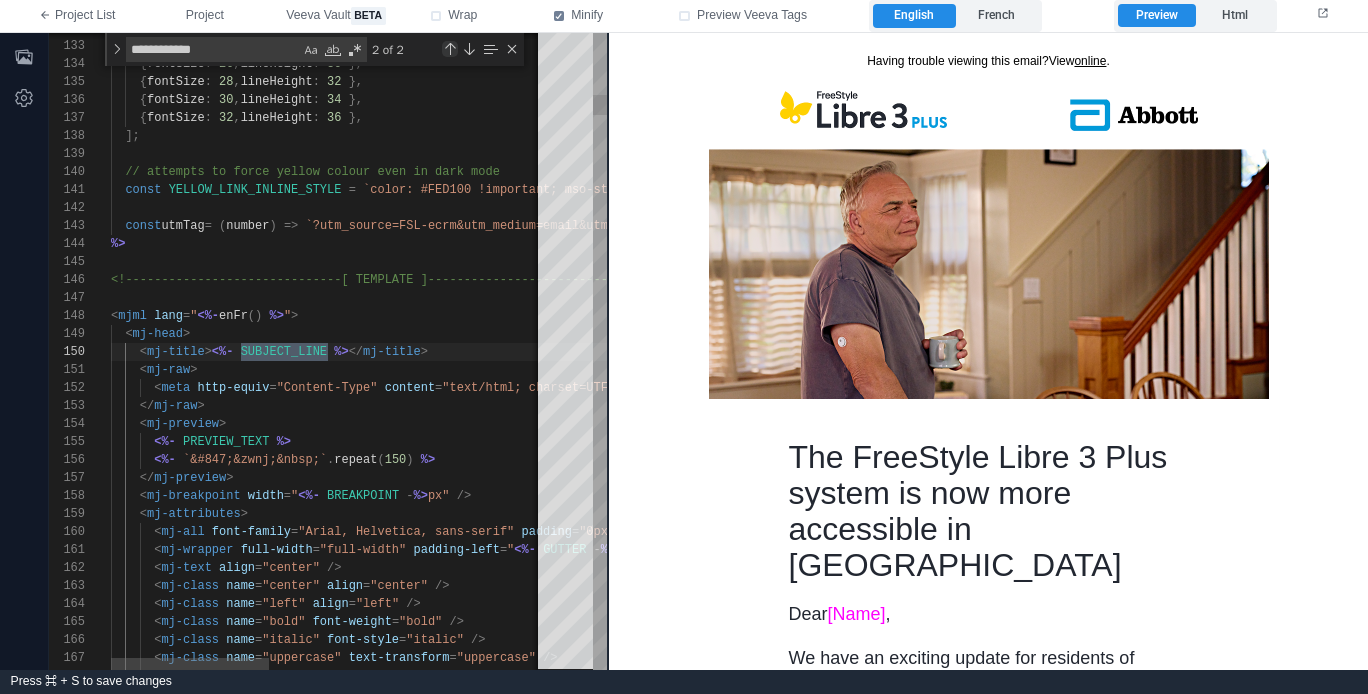 click at bounding box center (450, 49) 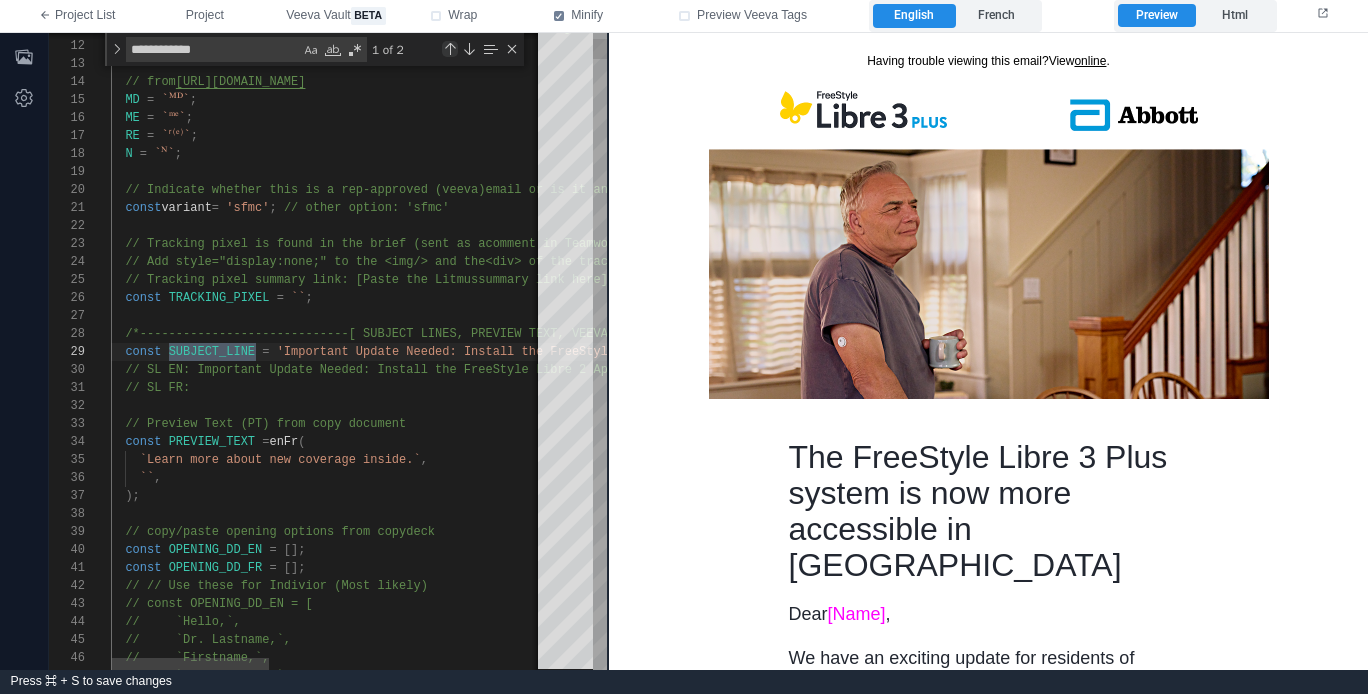 scroll, scrollTop: 180, scrollLeft: 145, axis: both 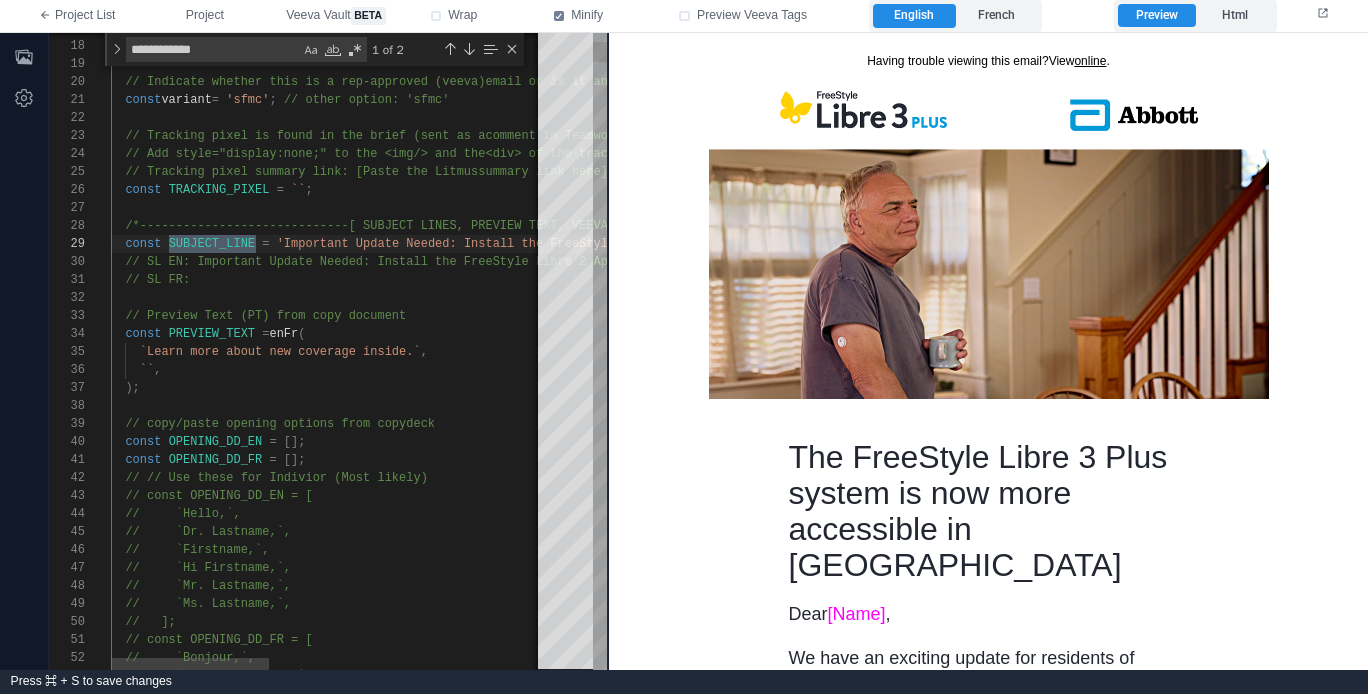 click on "``" at bounding box center (147, 370) 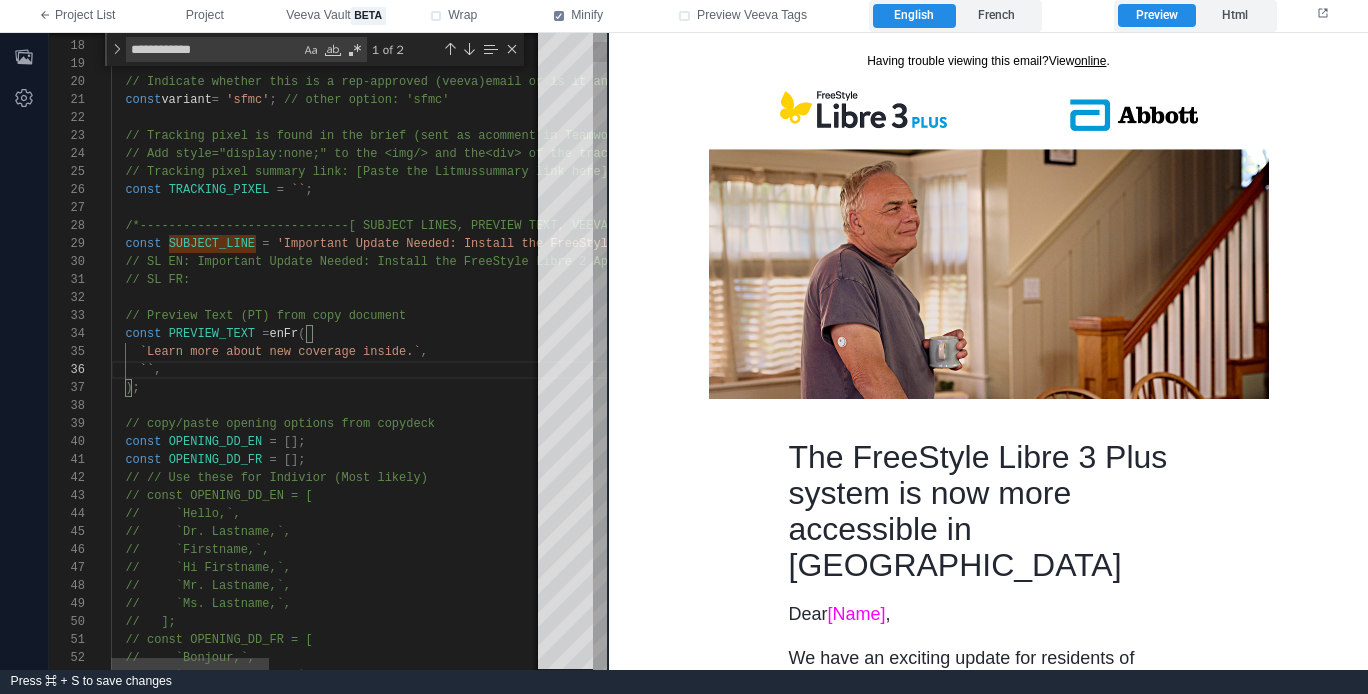 click on "17 18 19 20 21 22 23 24 25 26 27 28 29 30 31 32 33 34 35 36 37 38 39 40 41 42 43 44 45 46 47 48 49 50 51 52 53    RE   =   `ʳ⁽ᵉ⁾` ;    N   =   `ᴺ` ;    // Indicate whether this is a rep-approved (veeva)  email or is it an SFMC email (0 or 1) as the inde x    const  variant  =   'sfmc' ;   // other option: 'sfmc'    // Tracking pixel is found in the brief (sent as a  comment in Teamwork).     // Add style="display:none;" to the <img/> and the  <div> of the tracking pixel    // Tracking pixel summary link: [Paste the Litmus  summary link here]    const   TRACKING_PIXEL   =   `` ;    /*-----------------------------[ SUBJECT LINES, PR EVIEW TEXT, VEEVA DROPDOWNS ]--------------------- ---------------*/    const   SUBJECT_LINE   =   'Important Update Needed: Install the FreeStyle Li bre 2 App Version 2.12.1' ;    // SL EN: Important Update Needed: Install the Fre    // SL FR:" at bounding box center [328, 351] 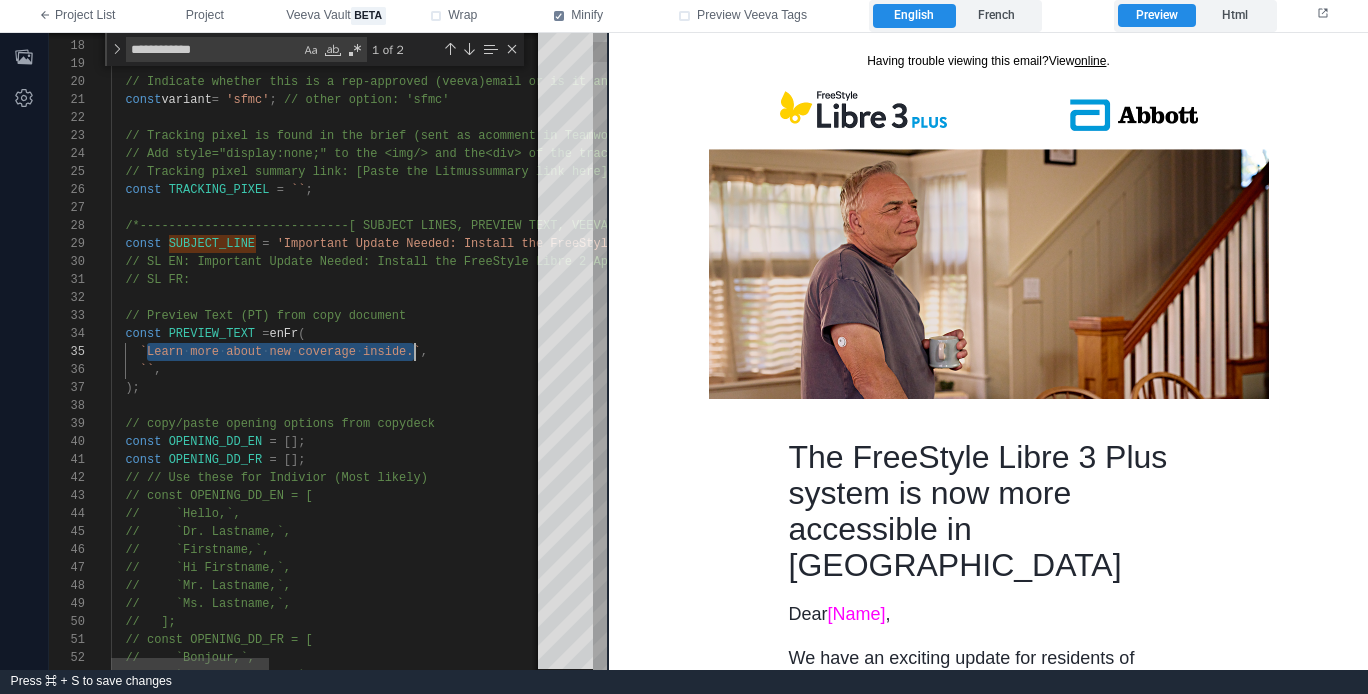 paste 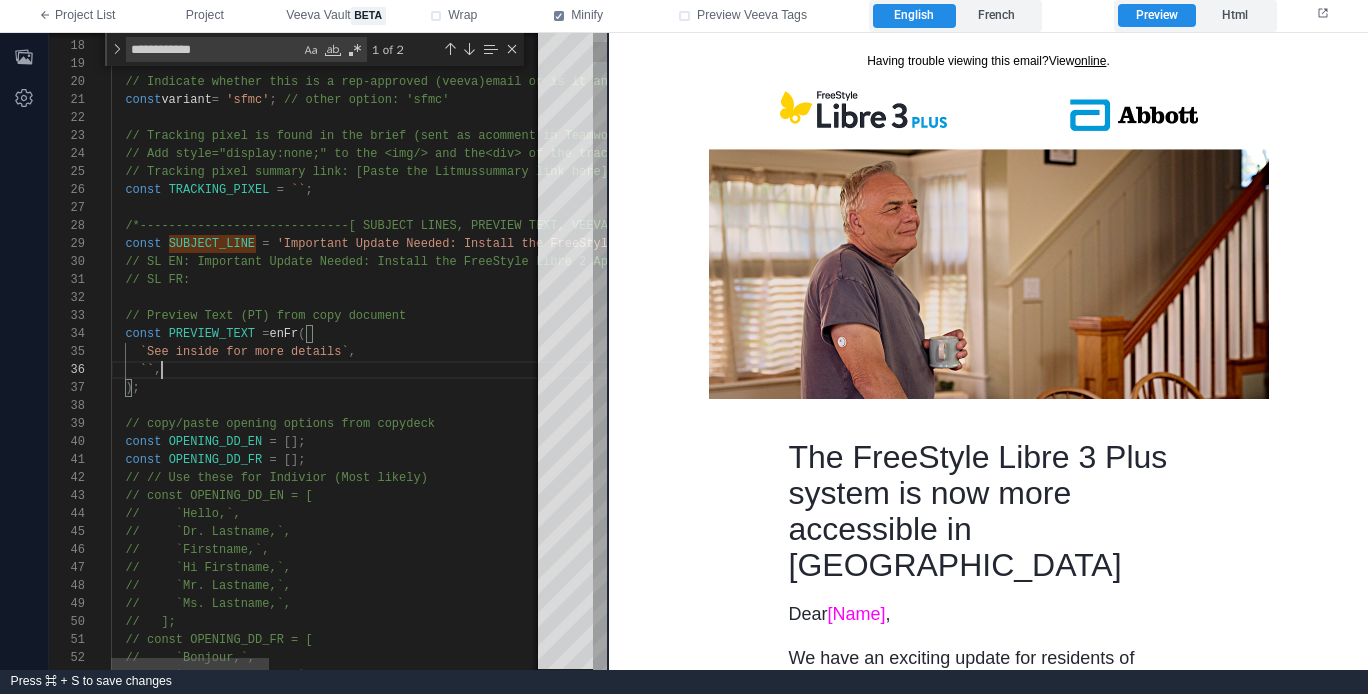 scroll, scrollTop: 90, scrollLeft: 51, axis: both 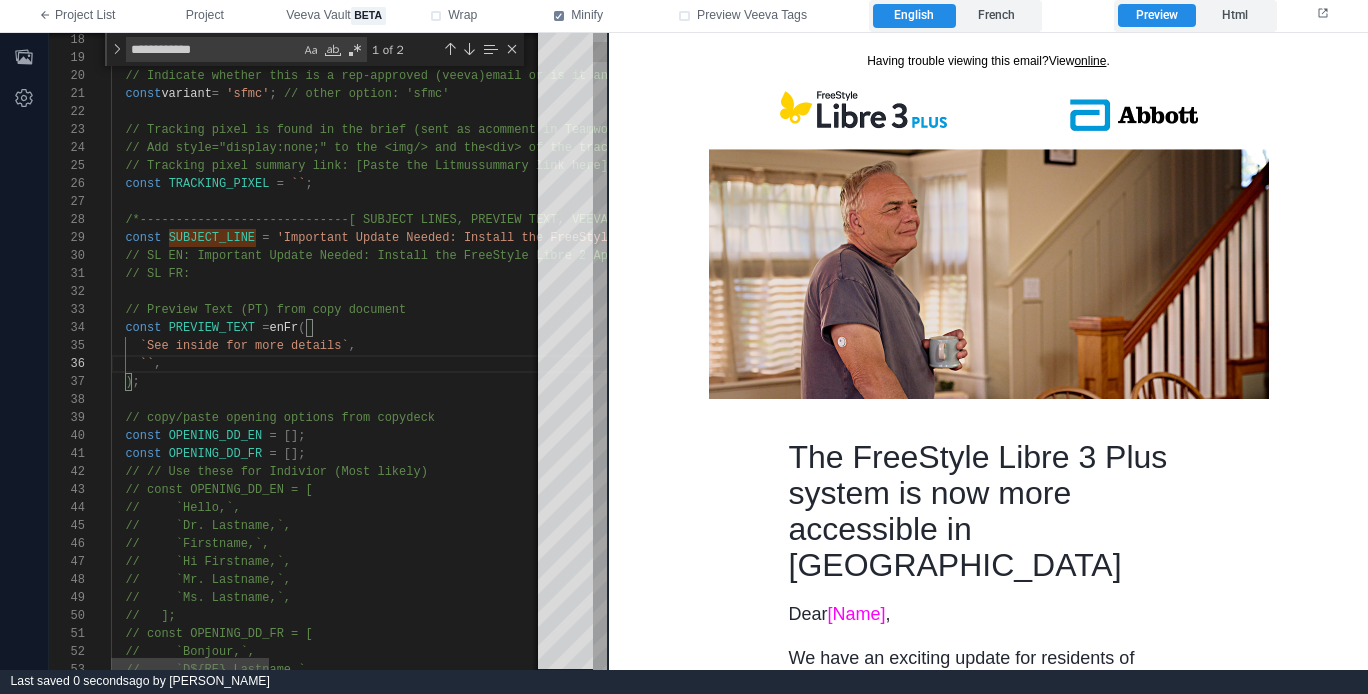 click on "'Important Update Needed: Install the FreeStyle Li" at bounding box center [457, 238] 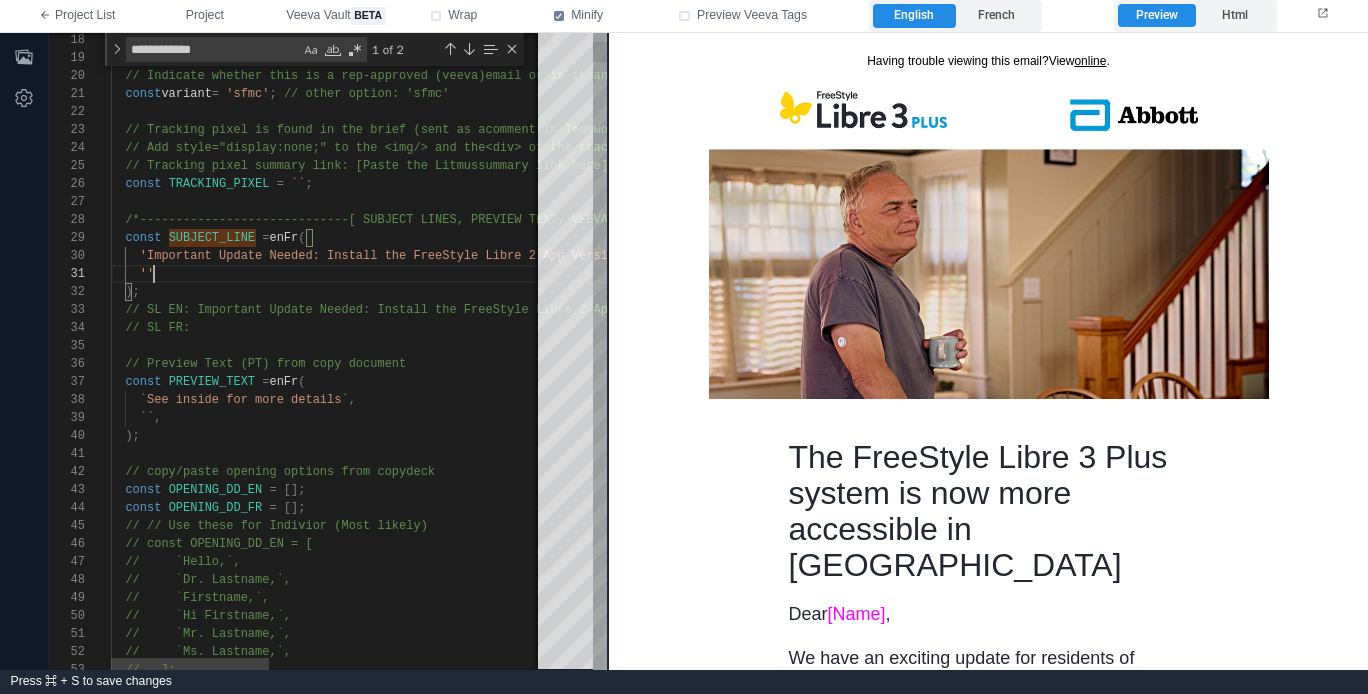 scroll, scrollTop: 0, scrollLeft: 51, axis: horizontal 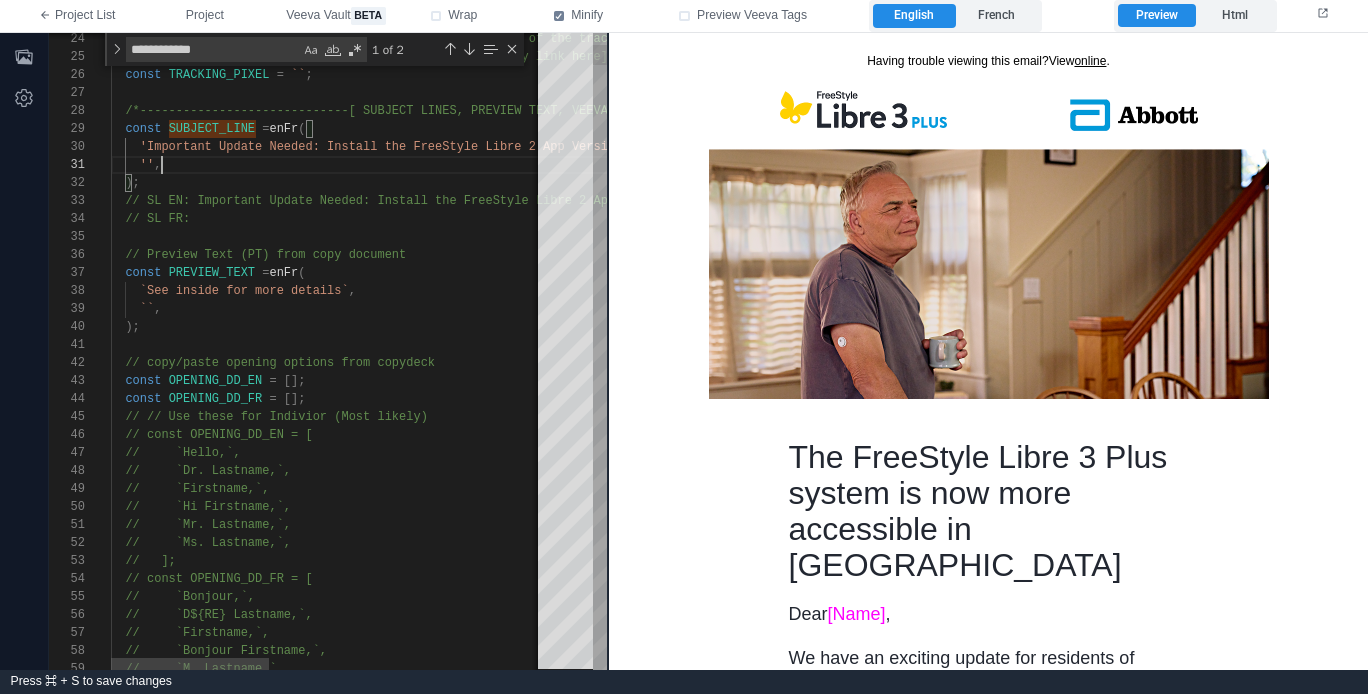click on "// SL FR:" at bounding box center [703, 219] 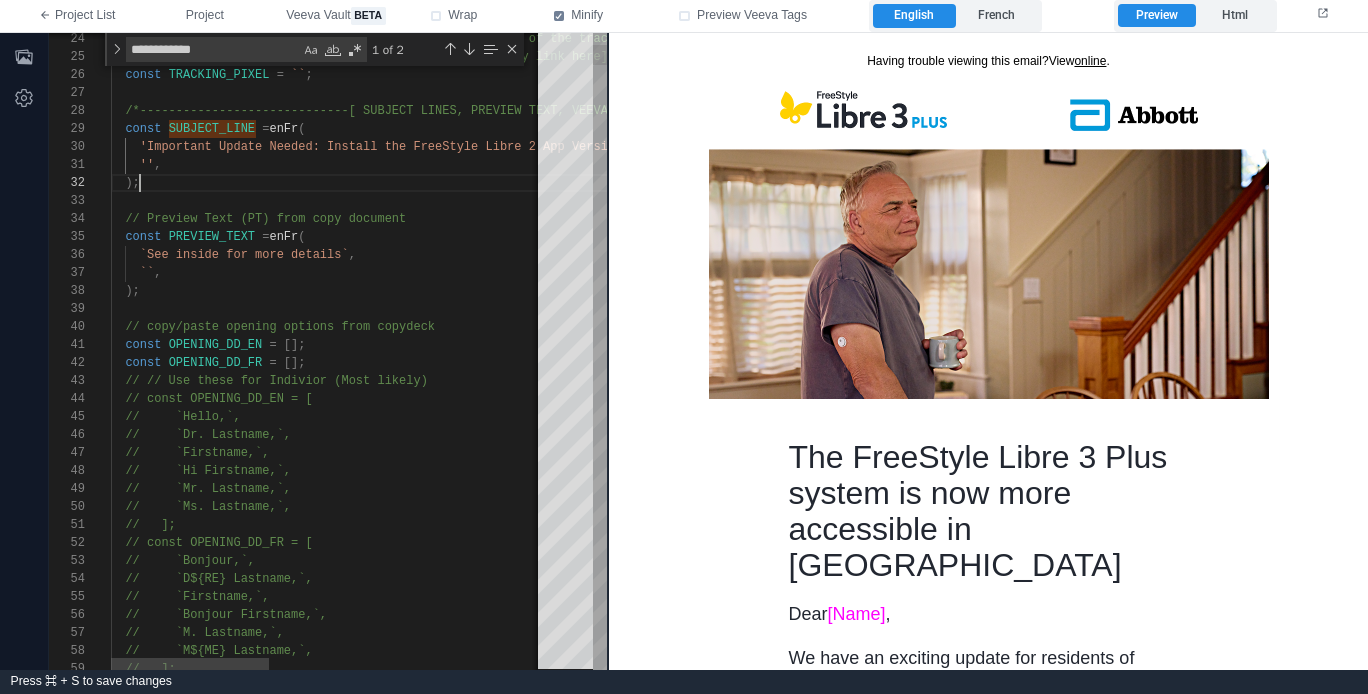 scroll, scrollTop: 18, scrollLeft: 29, axis: both 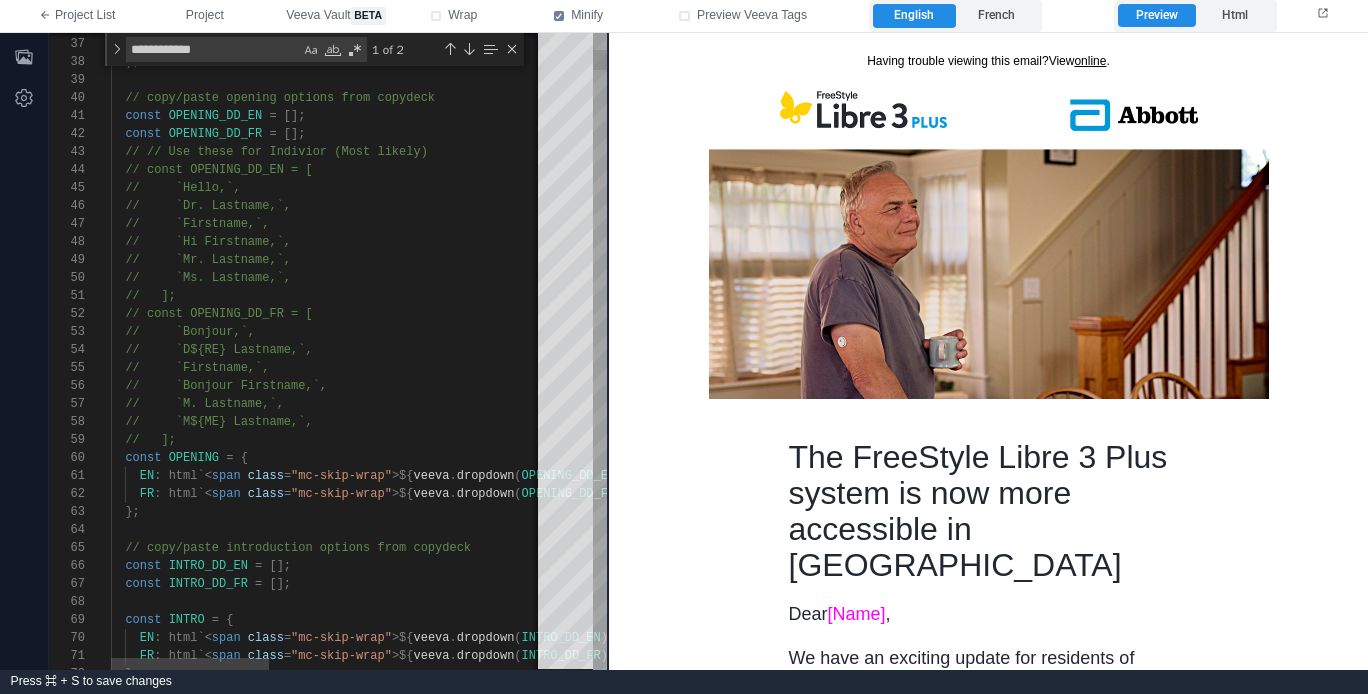 click on "// // Use these for Indivior (Most likely)" at bounding box center (703, 152) 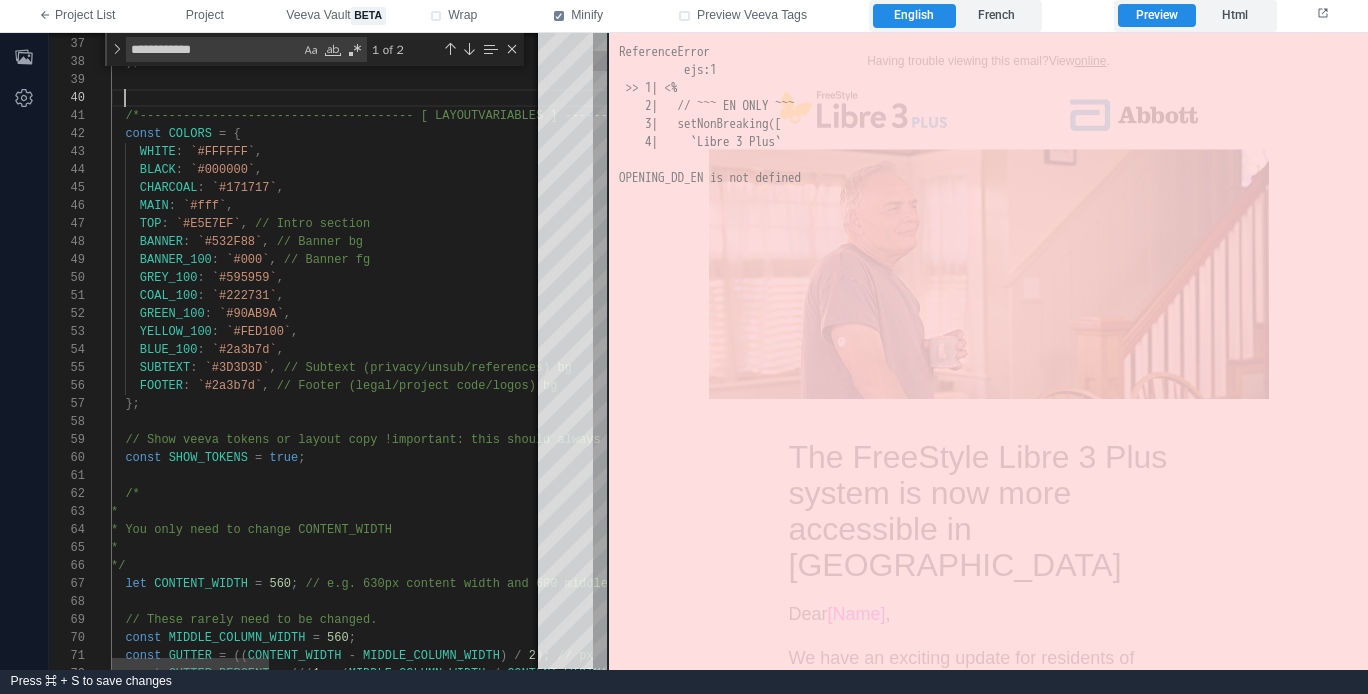 scroll, scrollTop: 162, scrollLeft: 14, axis: both 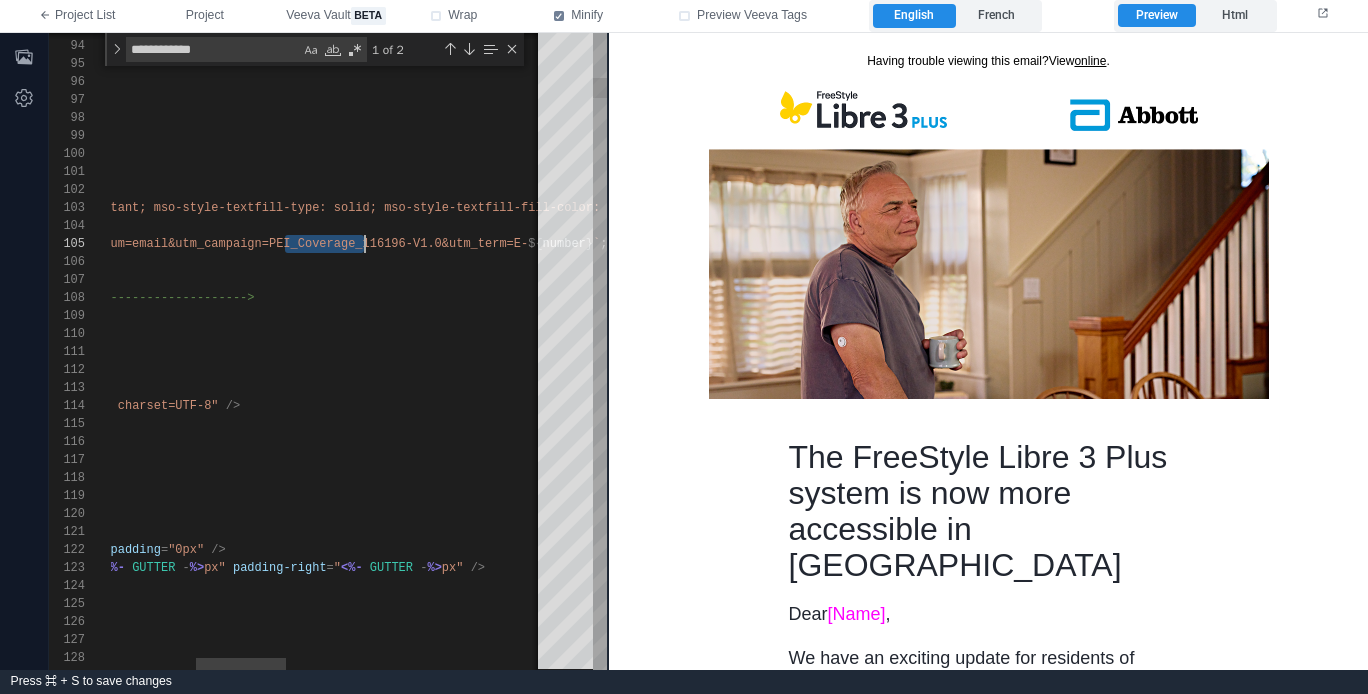drag, startPoint x: 286, startPoint y: 245, endPoint x: 368, endPoint y: 242, distance: 82.05486 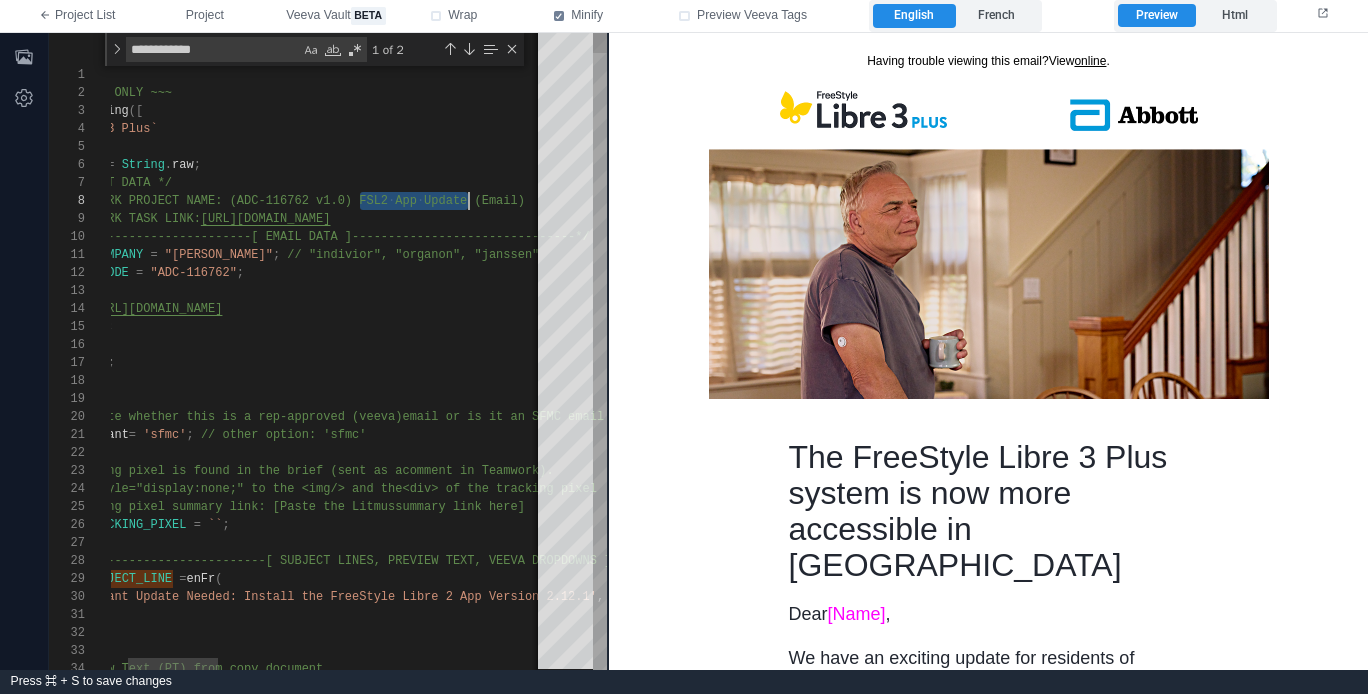 scroll, scrollTop: 126, scrollLeft: 441, axis: both 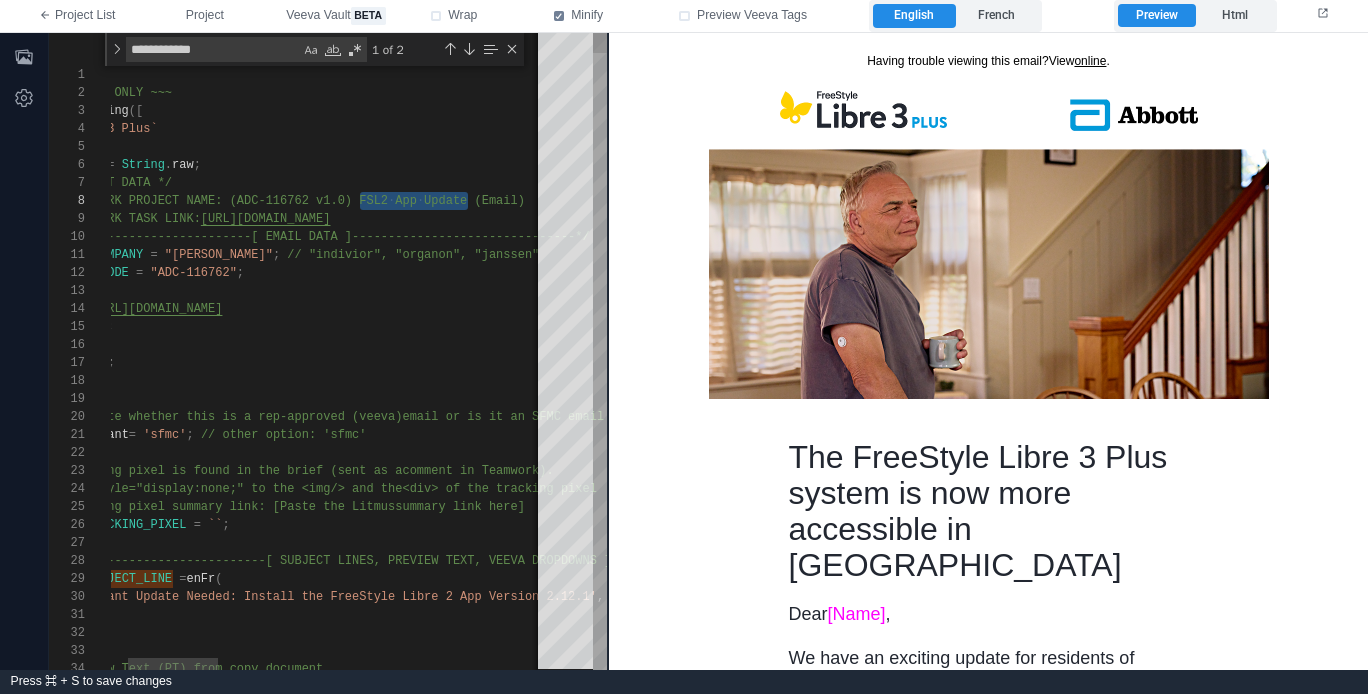drag, startPoint x: 360, startPoint y: 199, endPoint x: 467, endPoint y: 197, distance: 107.01869 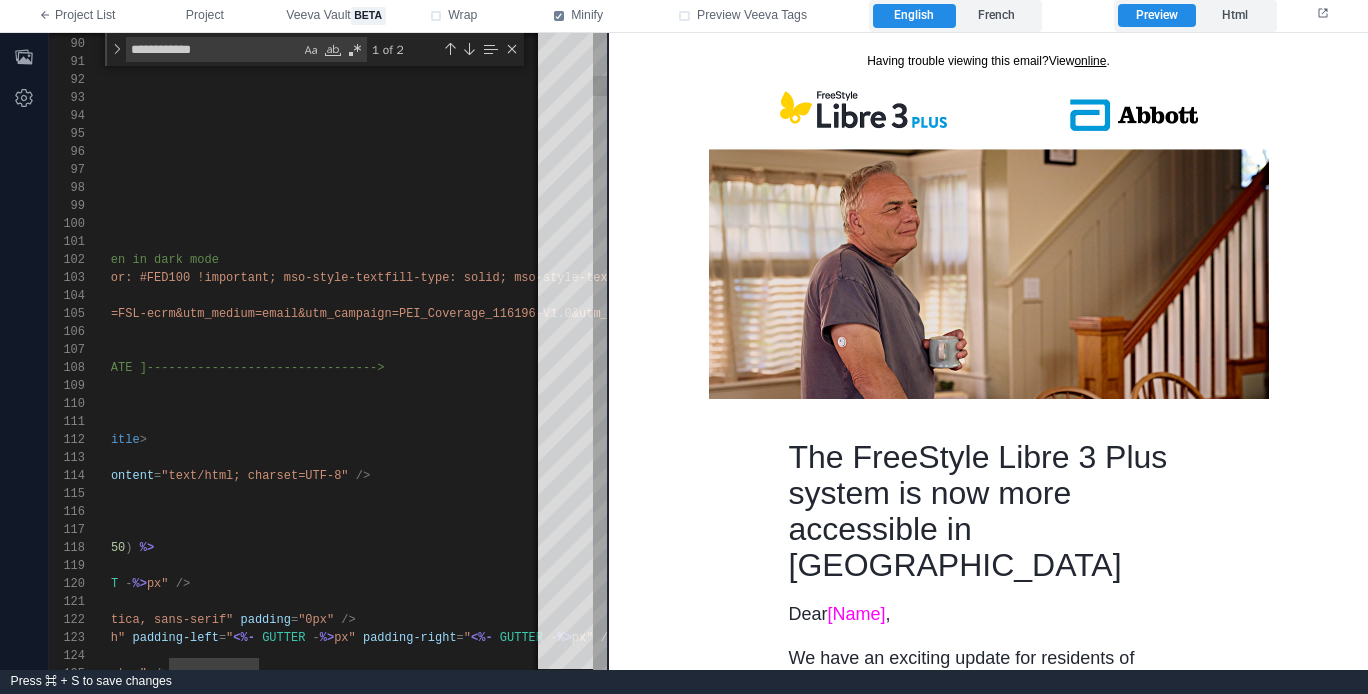 click on "n=PEI_Coverage_116196-V1.0&utm_term=E-" at bounding box center (522, 314) 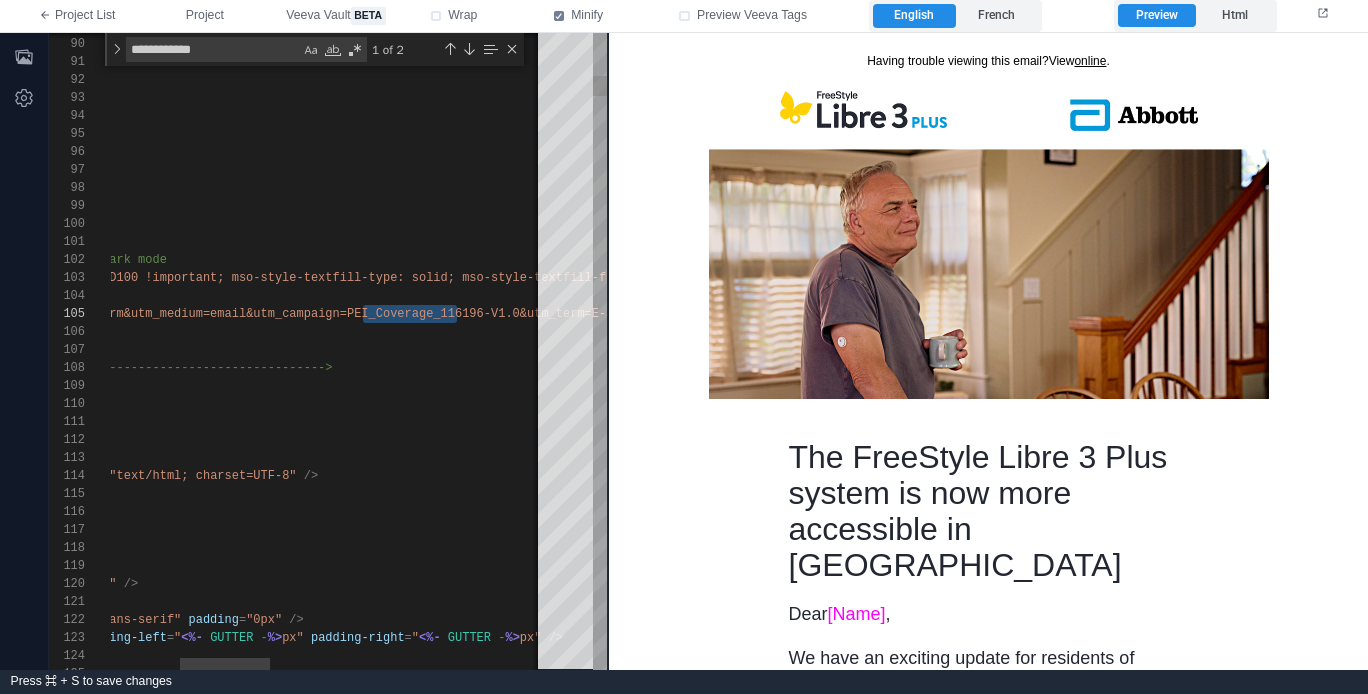 paste on "**" 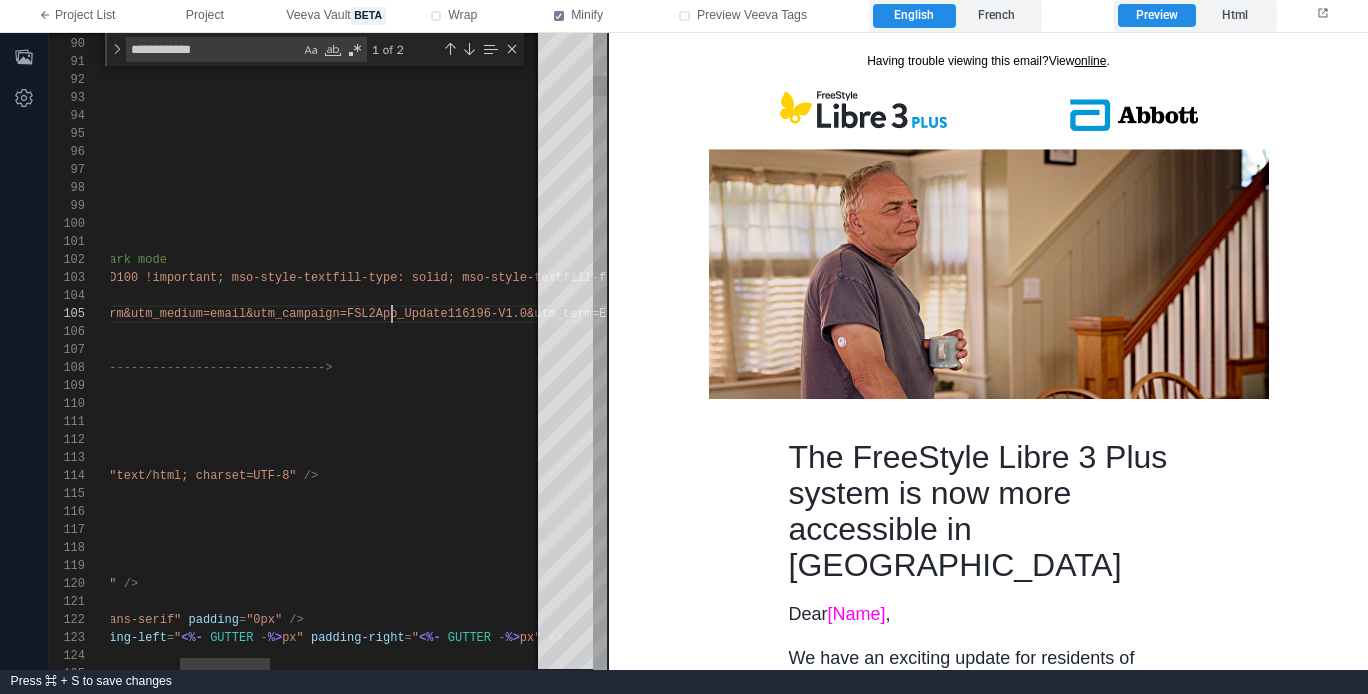 scroll, scrollTop: 72, scrollLeft: 621, axis: both 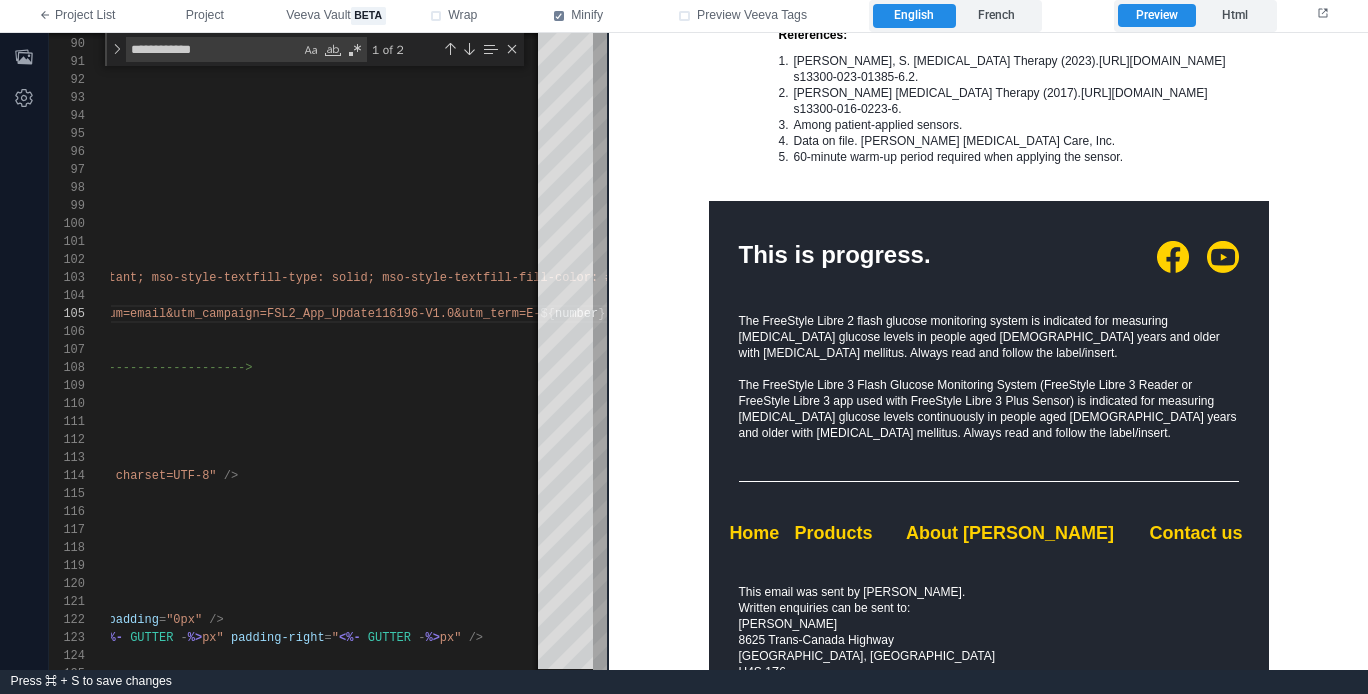 click on "© 2025   Abbott. The sensor housing, FreeStyle, Libre, and related brand marks are marks of Abbott. Product images are for illustrative purposes only.
ADC‑116762   V1.0" at bounding box center [988, 759] 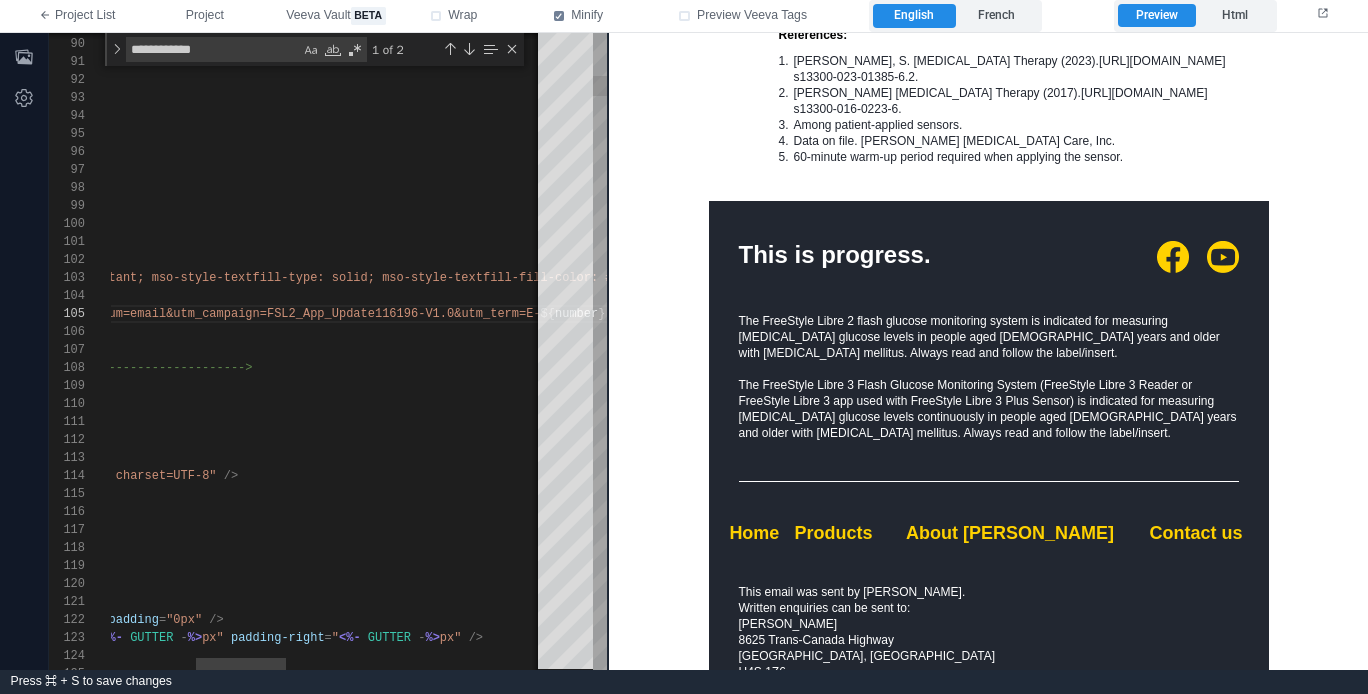 scroll, scrollTop: 90, scrollLeft: 14, axis: both 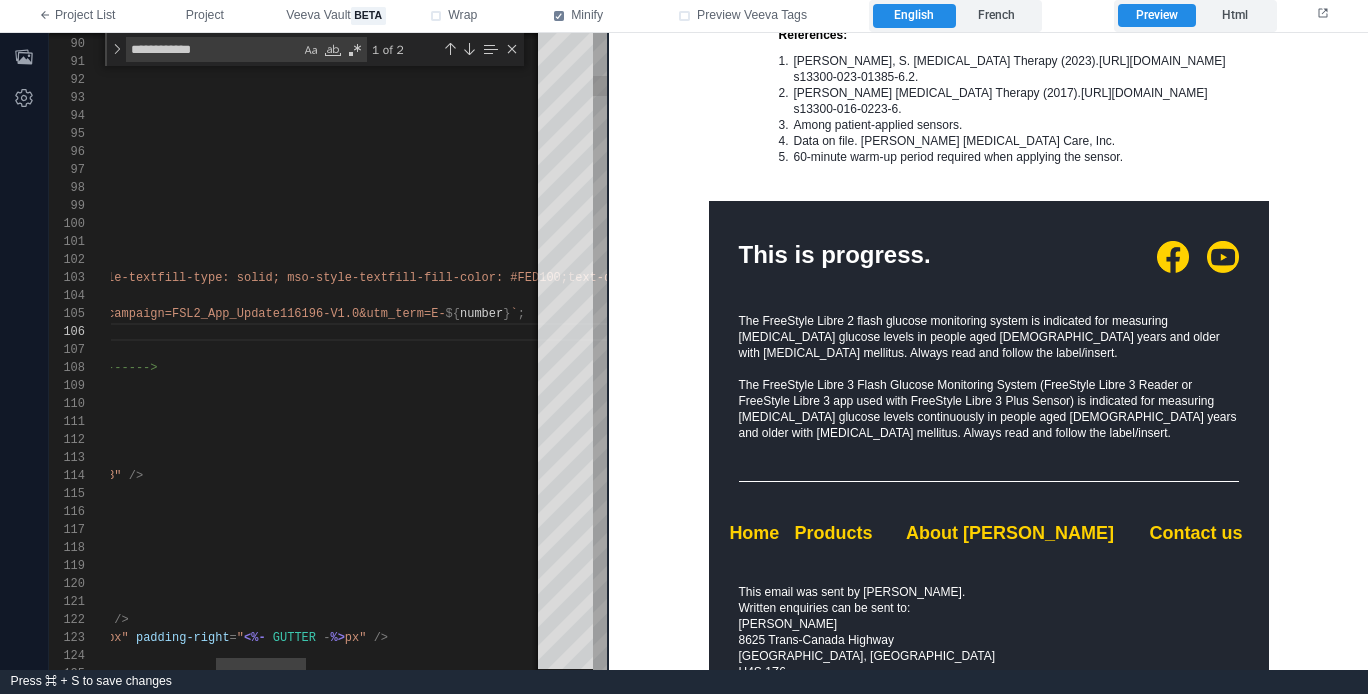 click on "96 97 98 99 100 101 102 103 104 105 106 107 108 109 110 111 112 113 114 115 116 117 118 119 120 121 122 123 124 125 95 94 93 92 91 90 89      {  fontSize :   26 ,  lineHeight :   30   },      {  fontSize :   28 ,  lineHeight :   32   },      {  fontSize :   30 ,  lineHeight :   34   },      {  fontSize :   32 ,  lineHeight :   36   },    ];    // attempts to force yellow colour even in dark mo de    const   YELLOW_LINK_INLINE_STYLE   =   `color: #FED100 !important; mso-style-textfill-typ e: solid; mso-style-textfill-fill-color: #FED100;  text-decoration: none;` ;    const  utmTag  =   ( number )   =>   `?utm_source=FSL-ecrm&utm_medium=email&utm_campaig n=FSL2_App_Update116196-V1.0&utm_term=E- ${ number } ` ; %> <!------------------------------[ TEMPLATE ]------ --------------------------> < mjml   lang = " <%-  enFr ()   %> " >    < mj-head >      < mj-title > <%-   SUBJECT_LINE   %> </ mj-title >      < mj-raw > < meta   =" at bounding box center (328, 351) 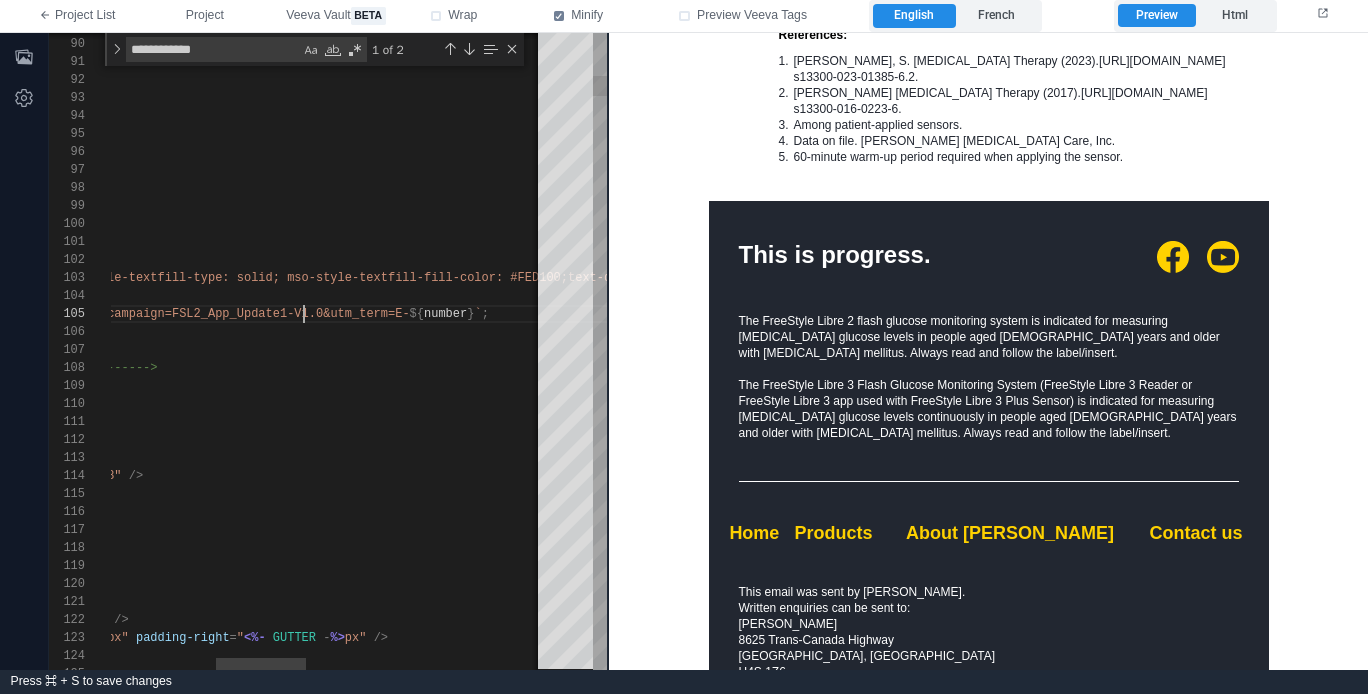scroll, scrollTop: 72, scrollLeft: 694, axis: both 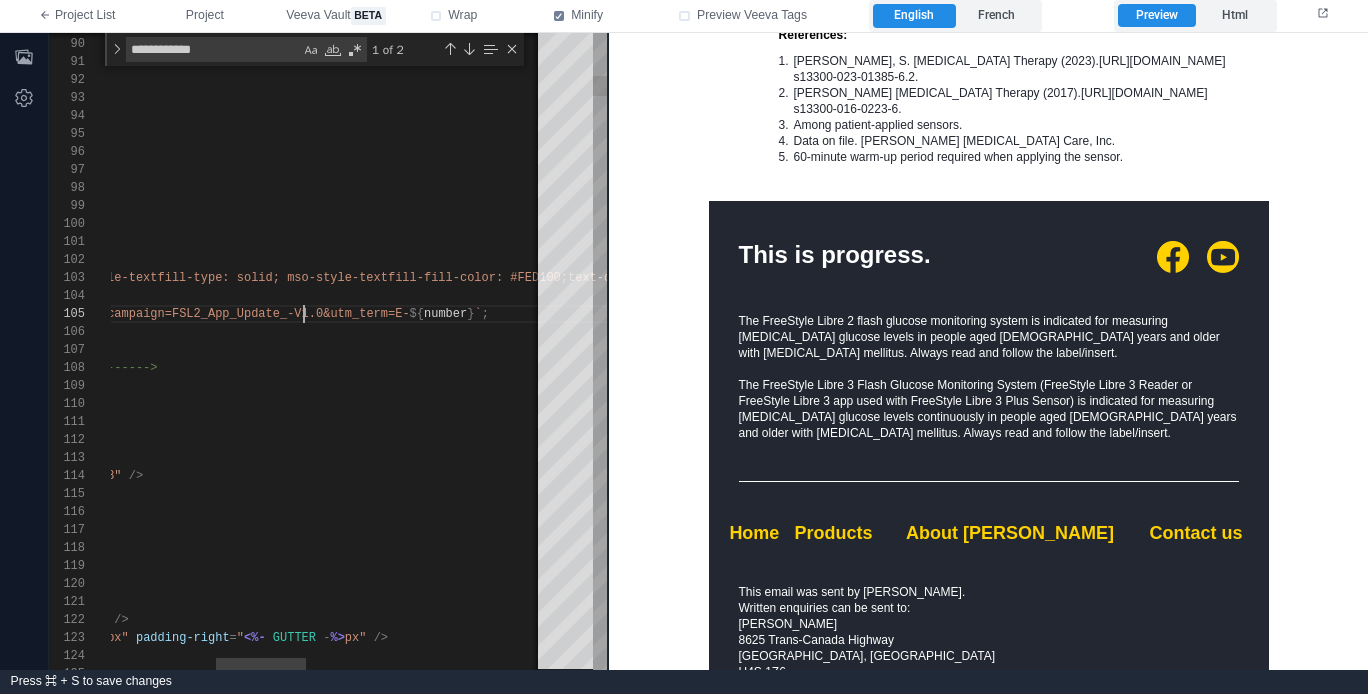 paste on "******" 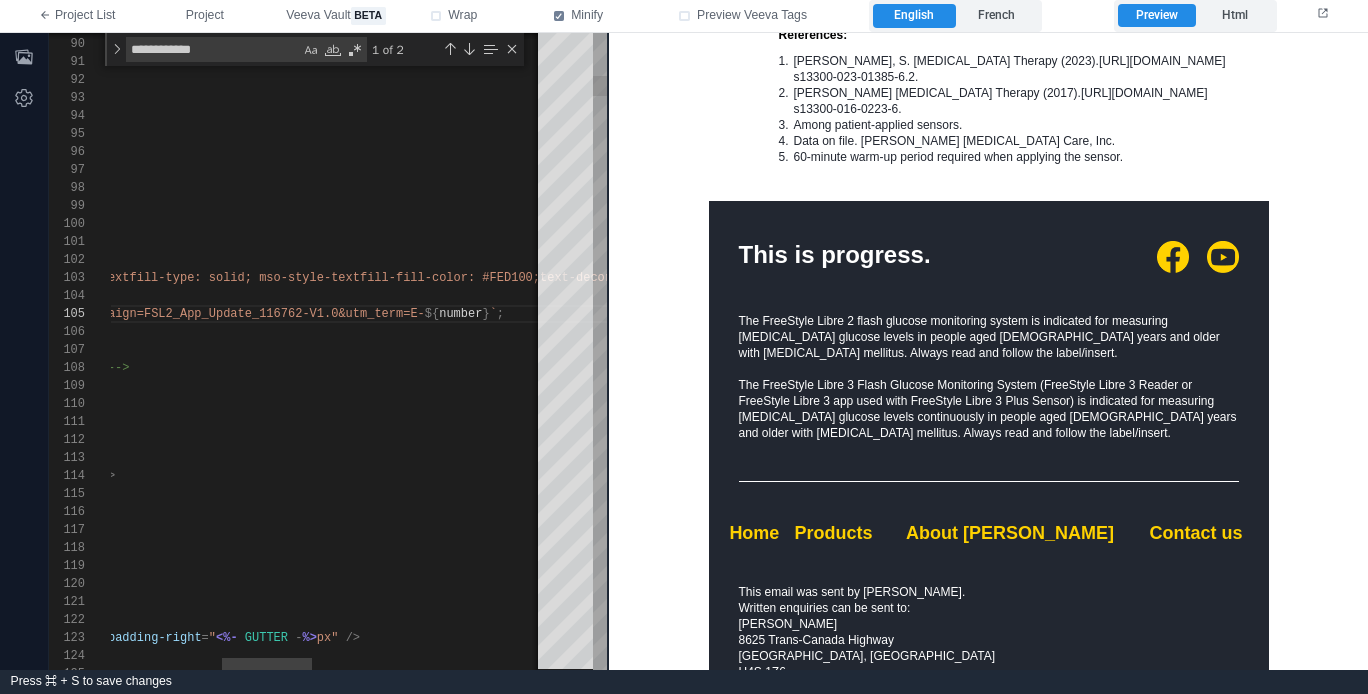 scroll, scrollTop: 72, scrollLeft: 14, axis: both 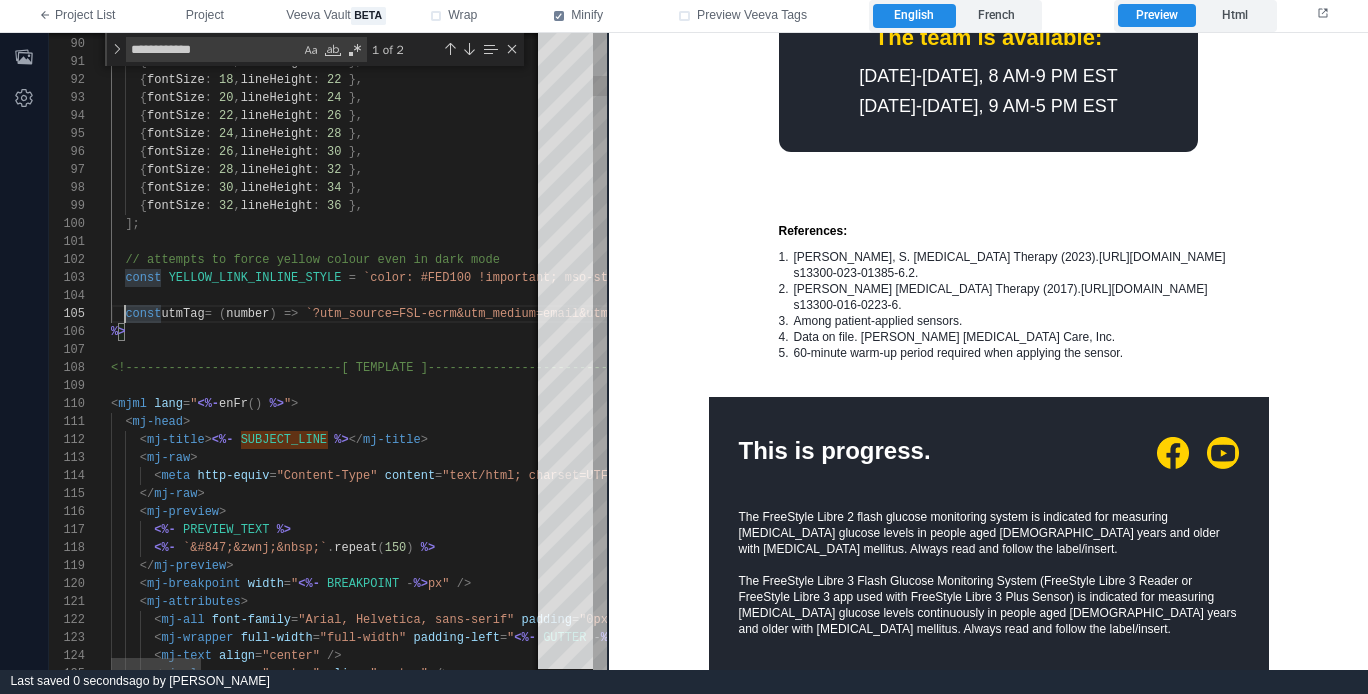 type on "**********" 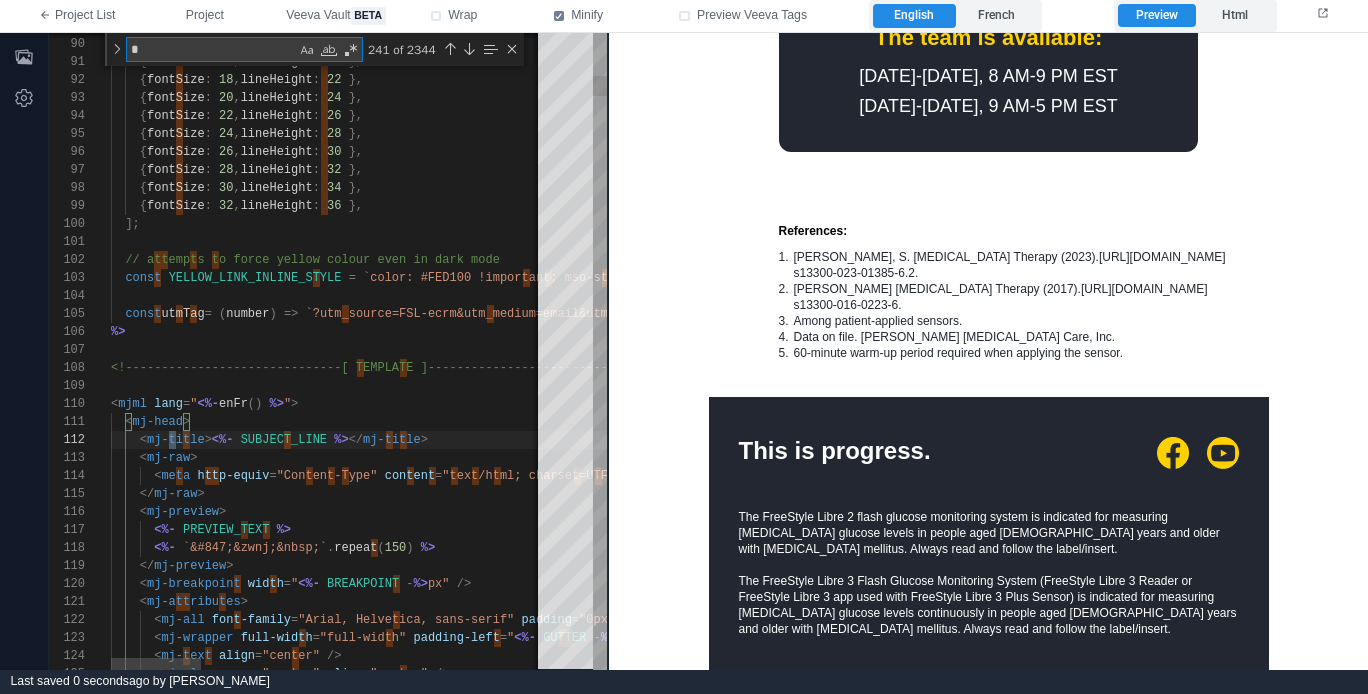 scroll, scrollTop: 0, scrollLeft: 65, axis: horizontal 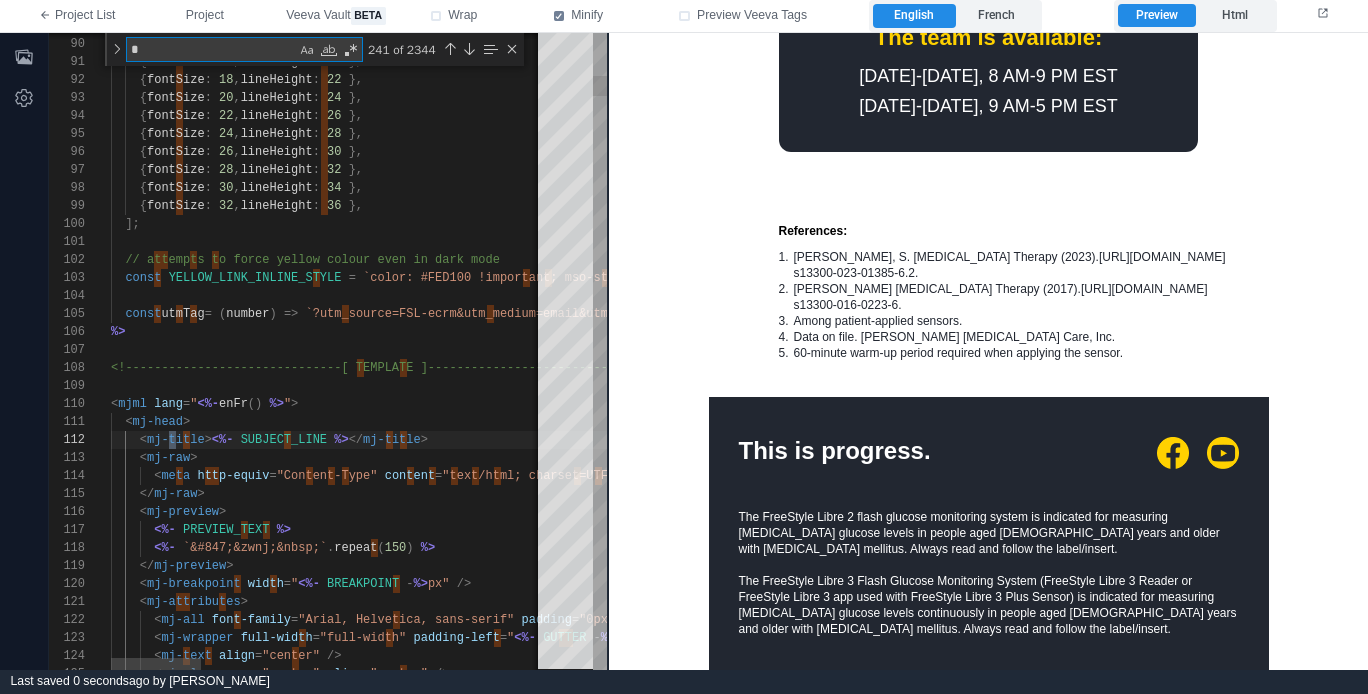 type on "**" 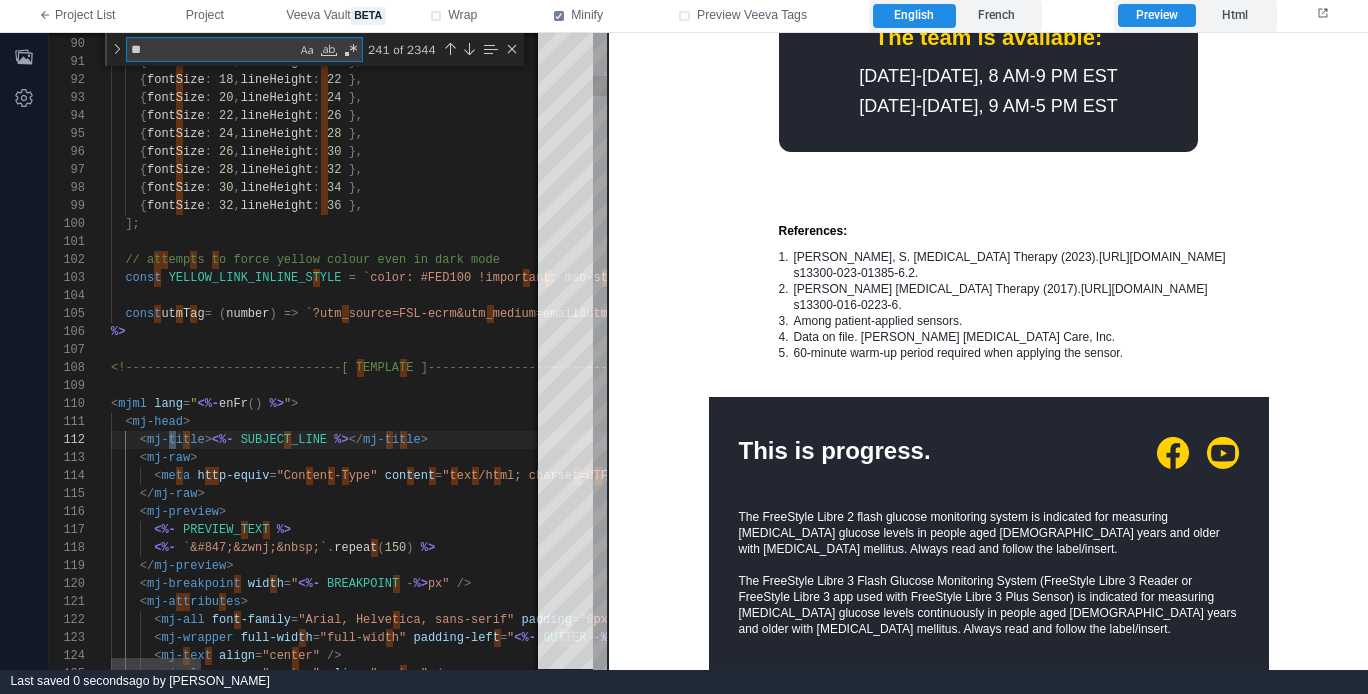 type on "**********" 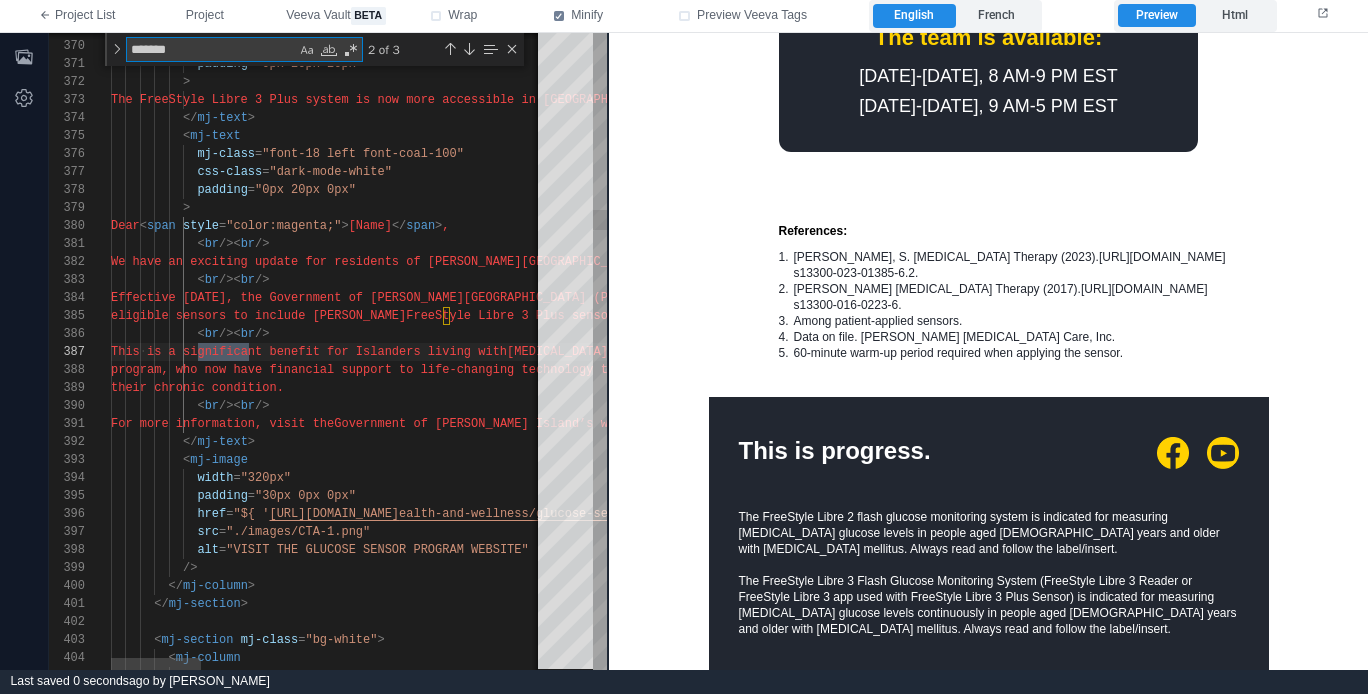 type on "*******" 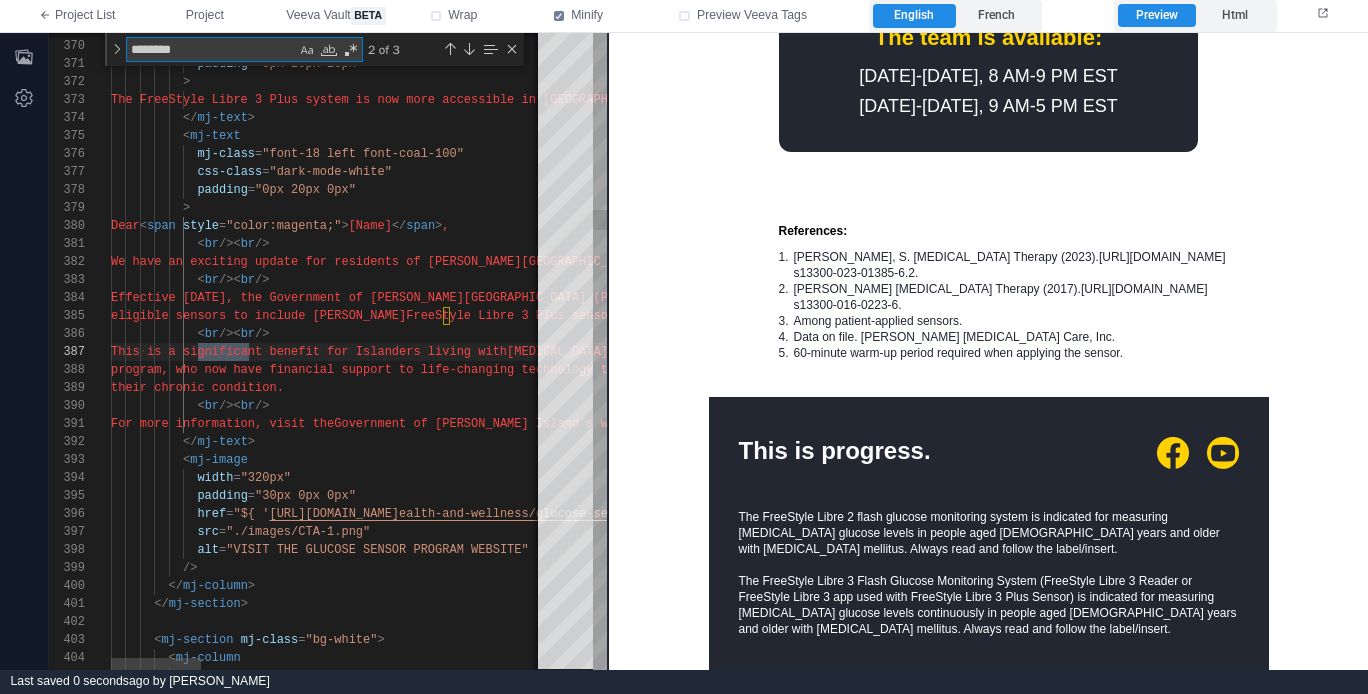 type on "**********" 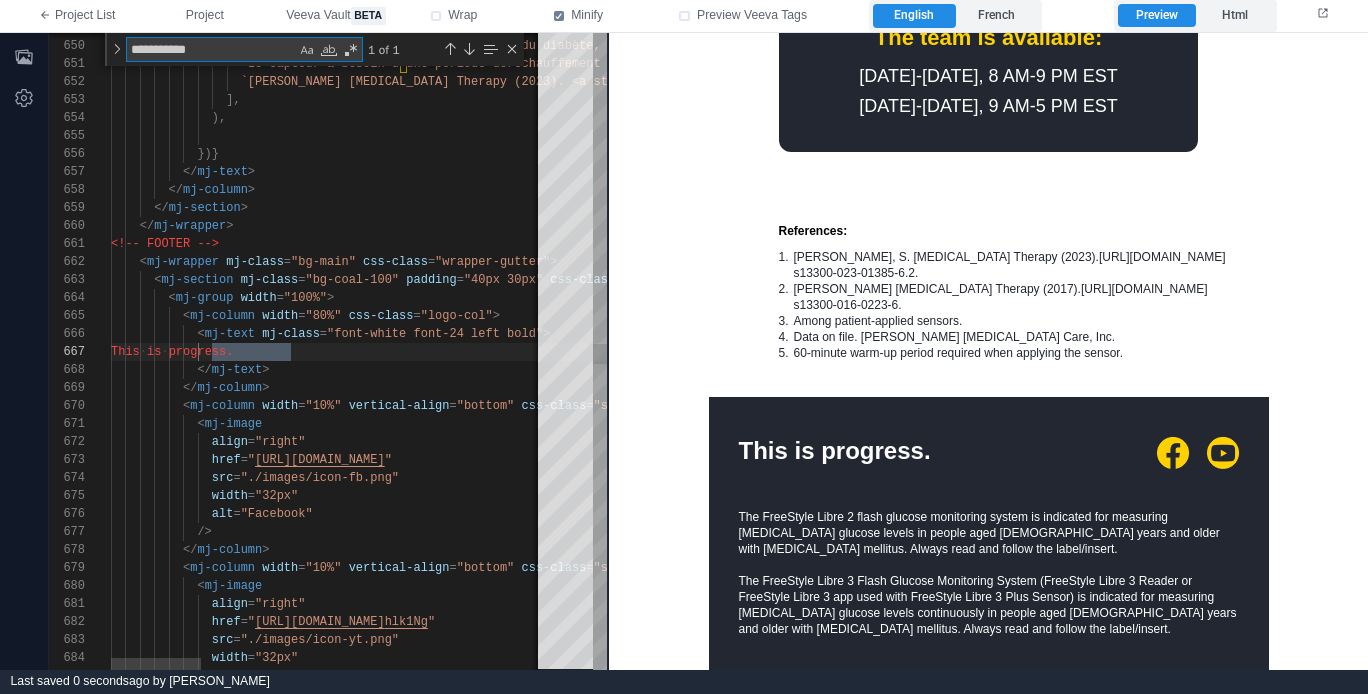 scroll, scrollTop: 180, scrollLeft: 181, axis: both 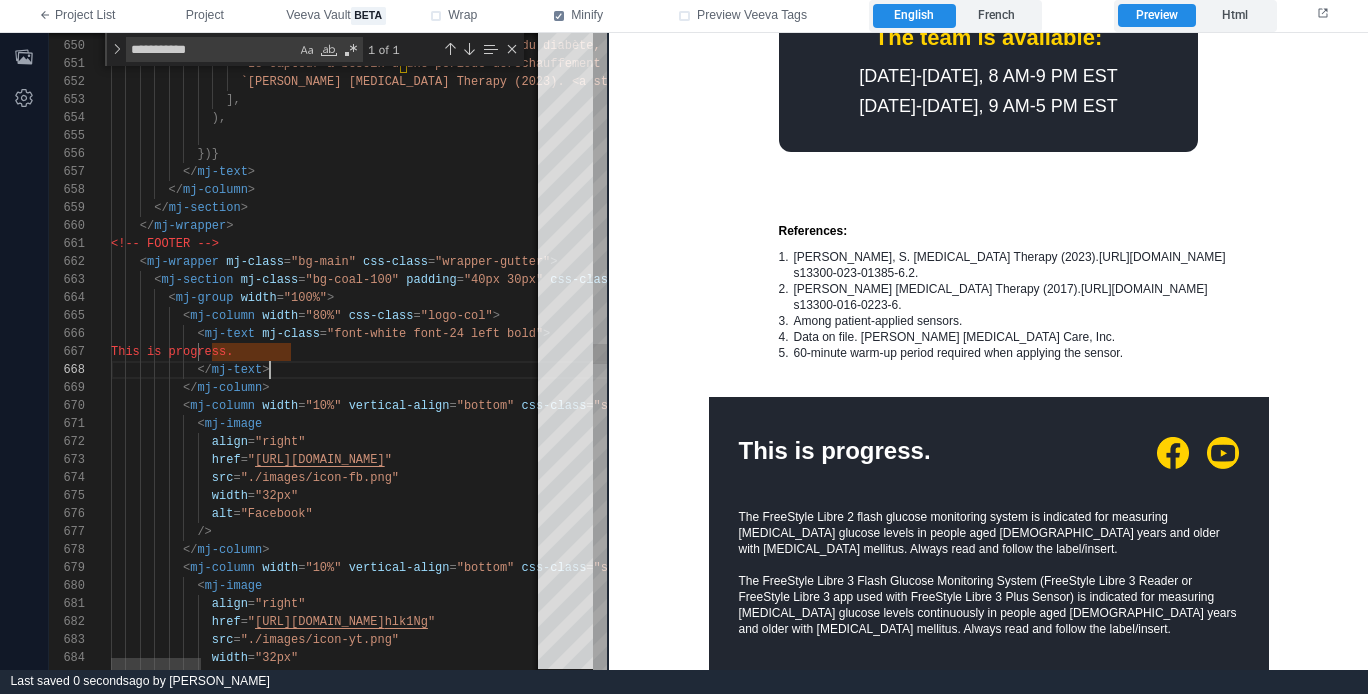click on "</ mj-text >" at bounding box center (1148, 370) 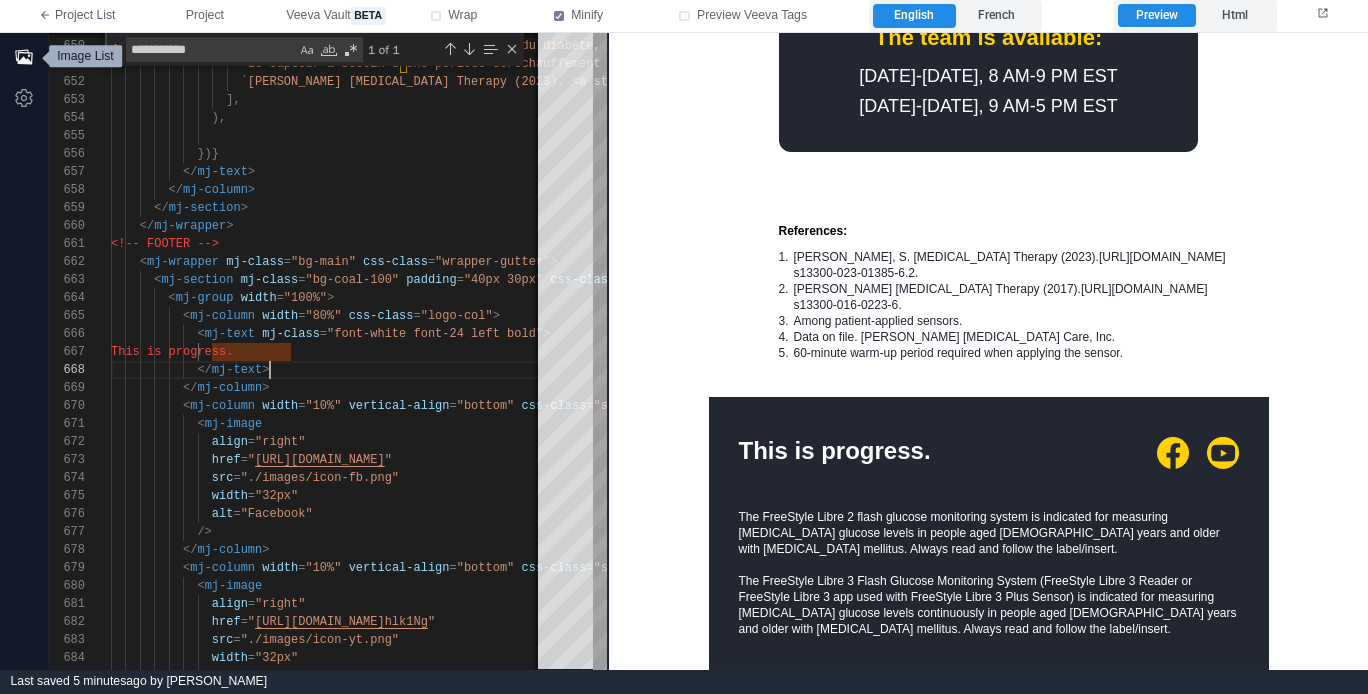 click 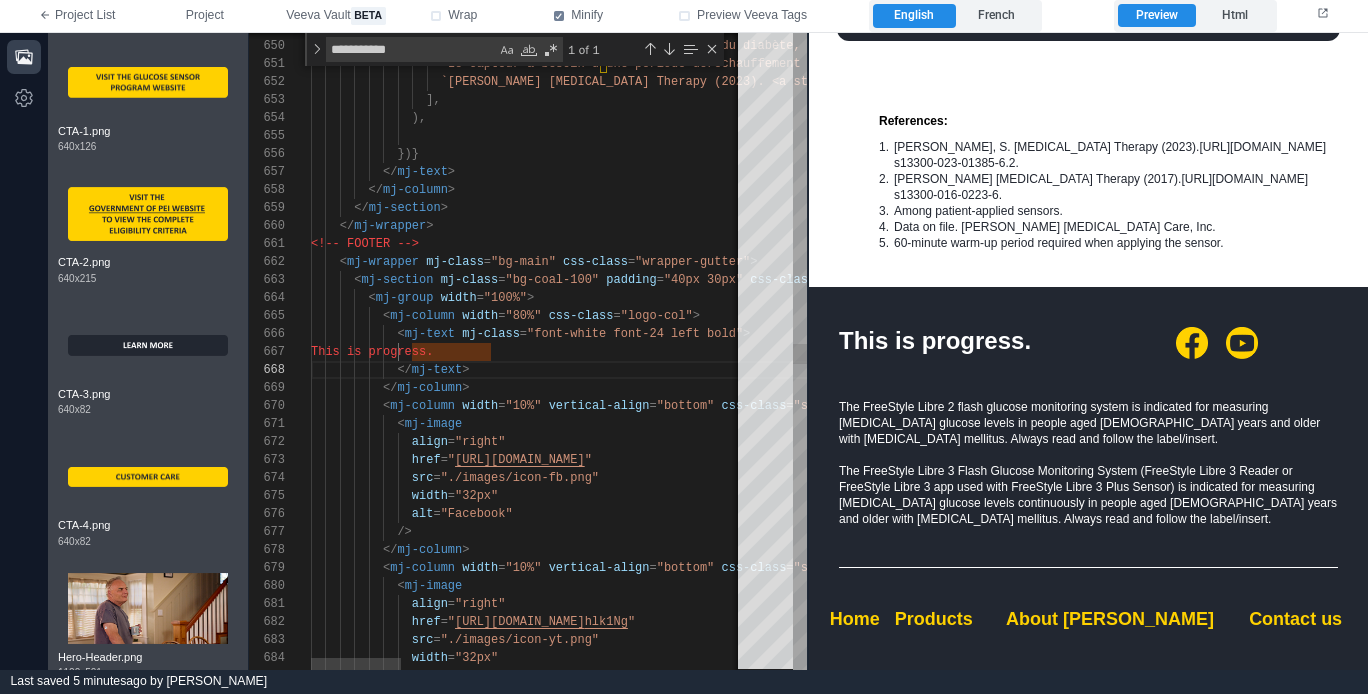 type 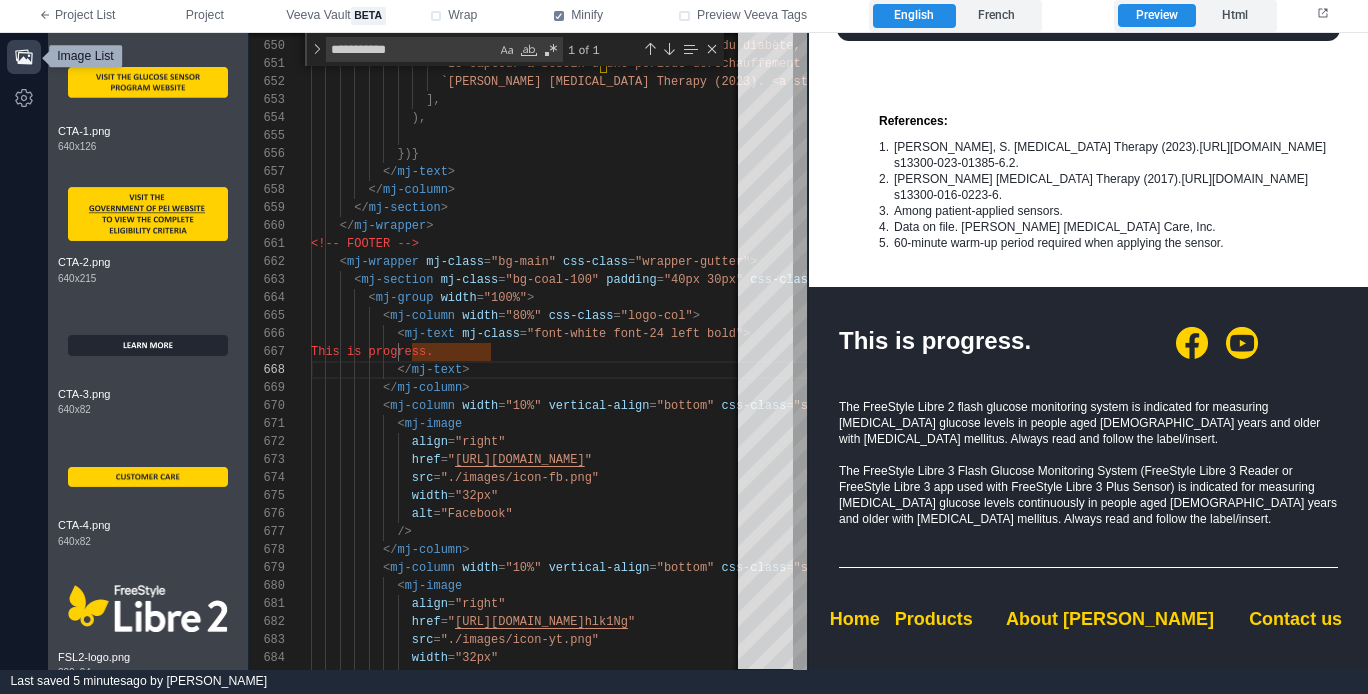 click on "</ mj-text >" at bounding box center [1348, 370] 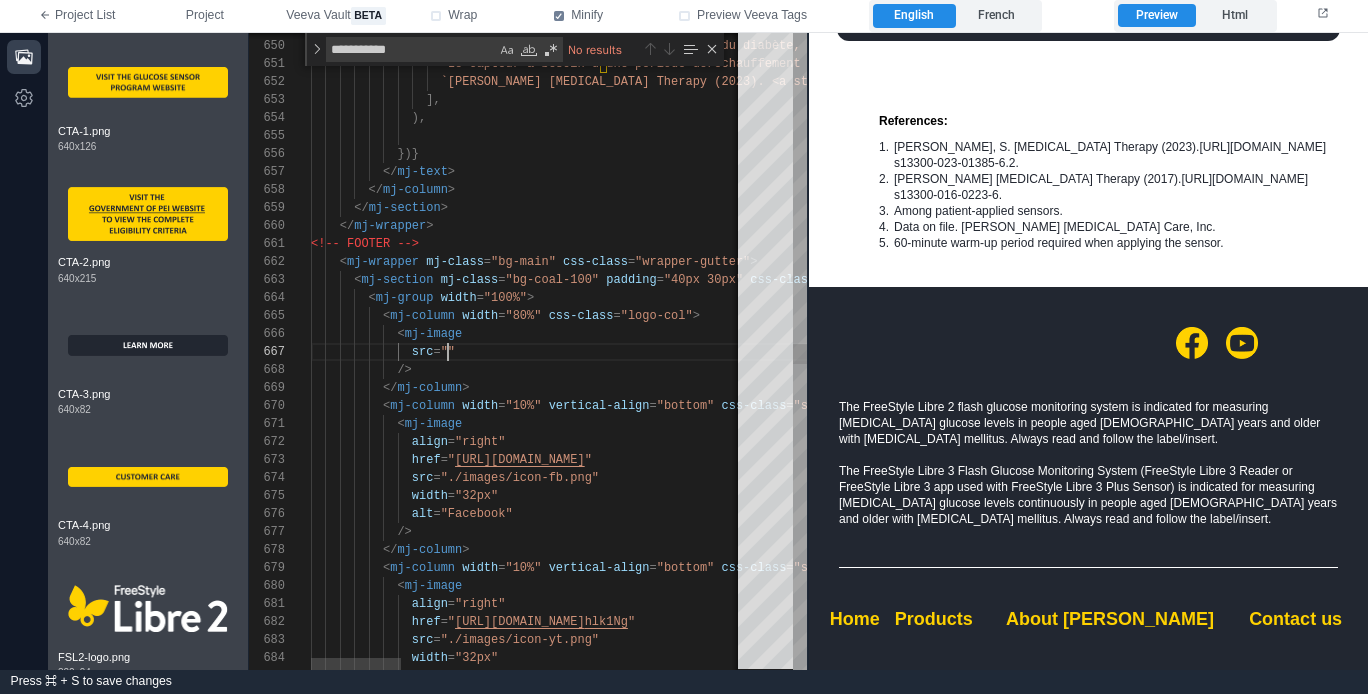 scroll, scrollTop: 108, scrollLeft: 137, axis: both 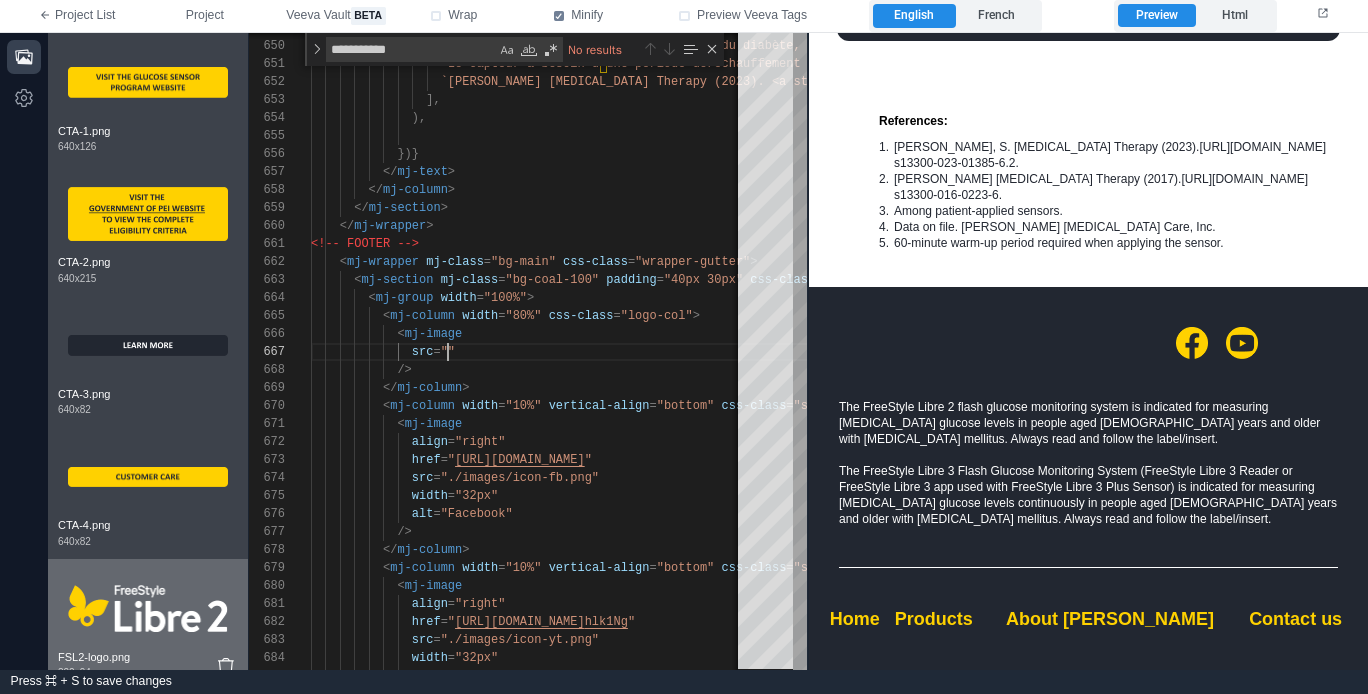 click at bounding box center (148, 609) 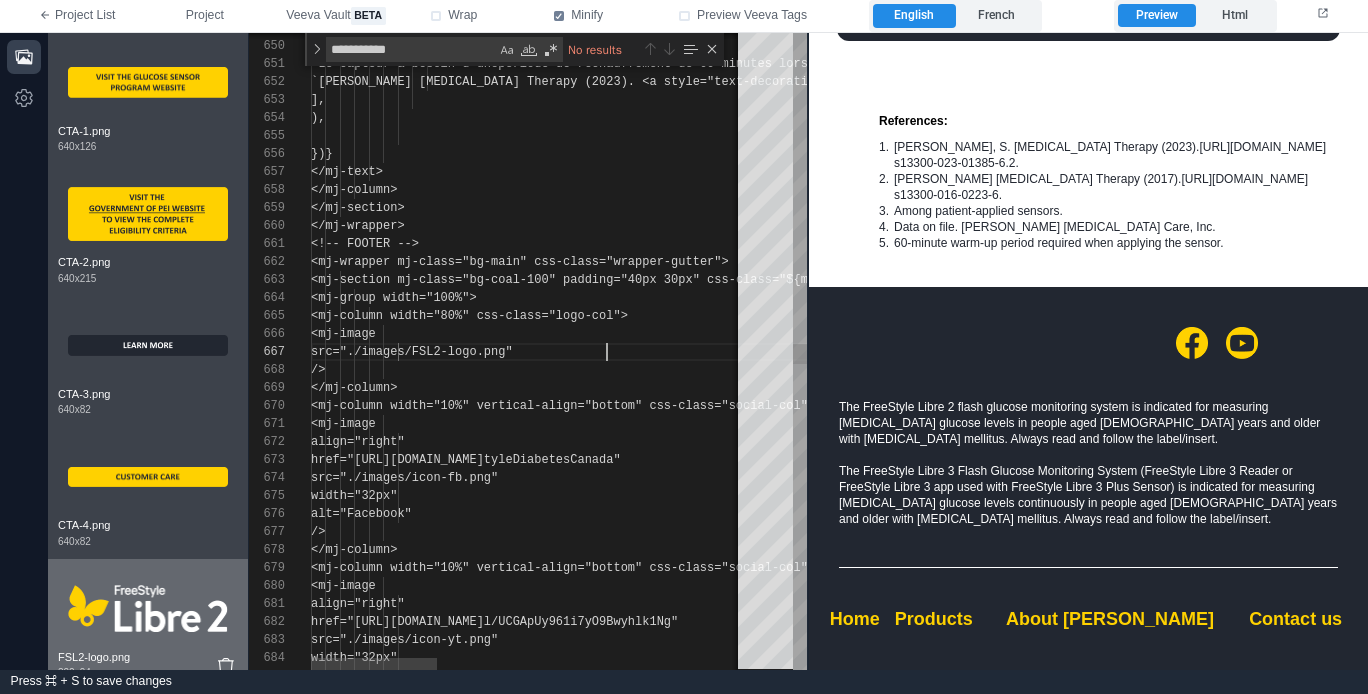 scroll, scrollTop: 108, scrollLeft: 296, axis: both 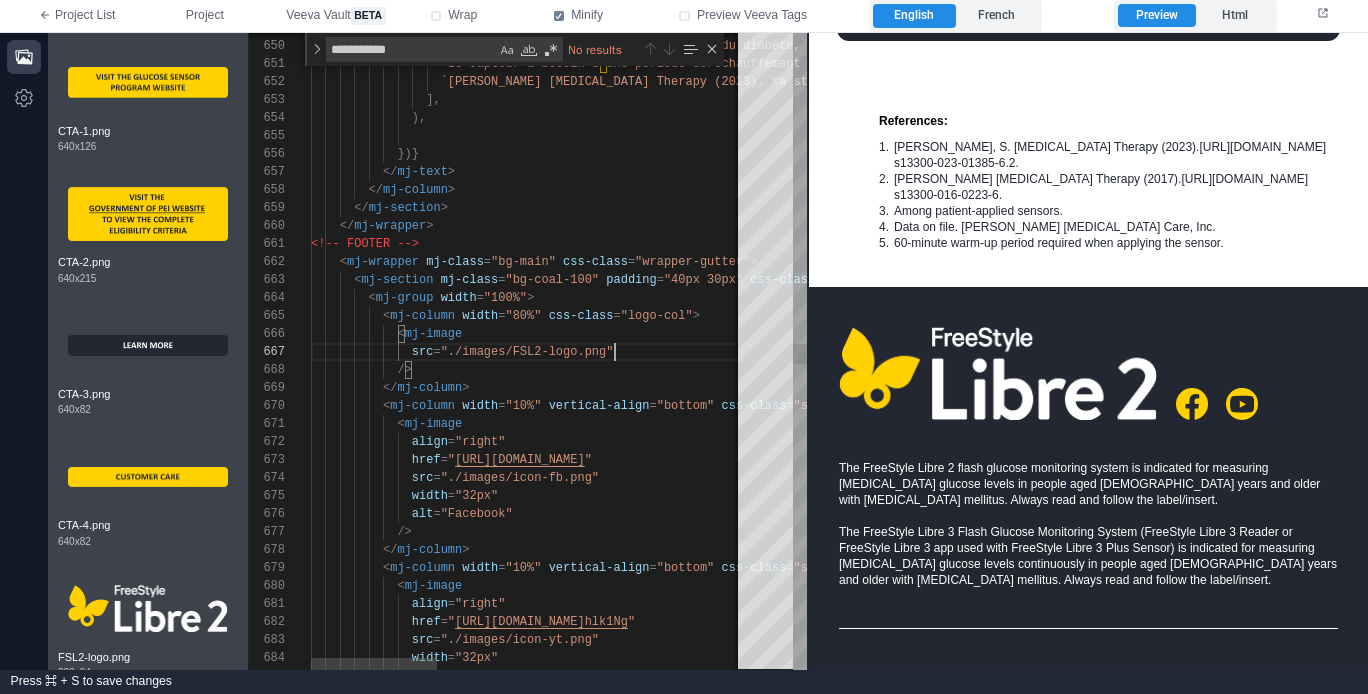 click on "src = "./images/FSL2-logo.png"" at bounding box center [1055, 352] 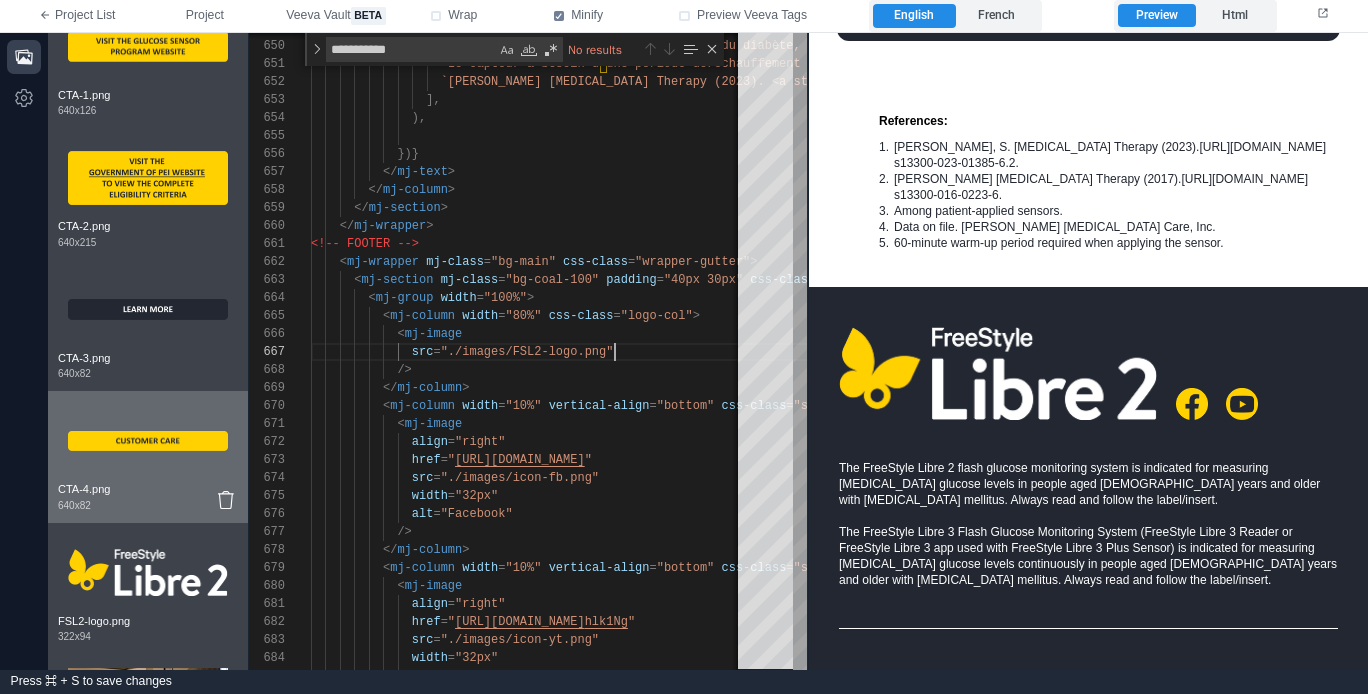 scroll, scrollTop: 40, scrollLeft: 0, axis: vertical 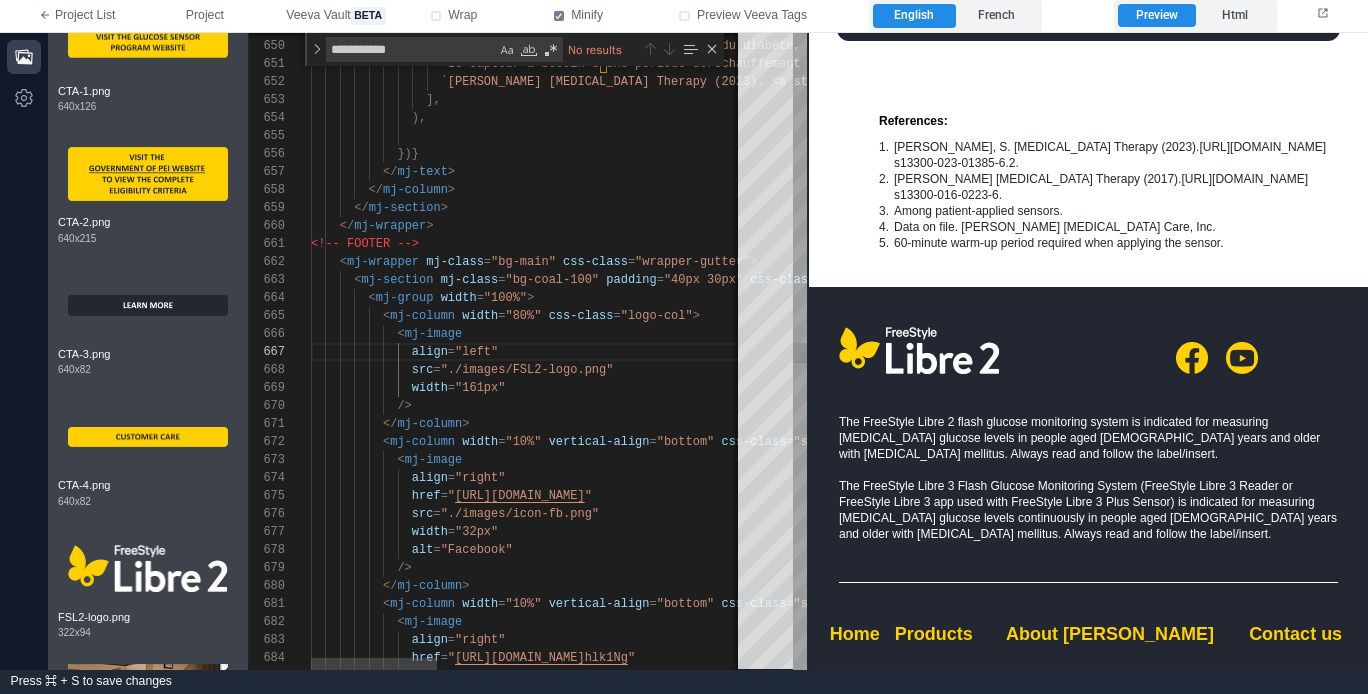 click on "/>" at bounding box center (1055, 406) 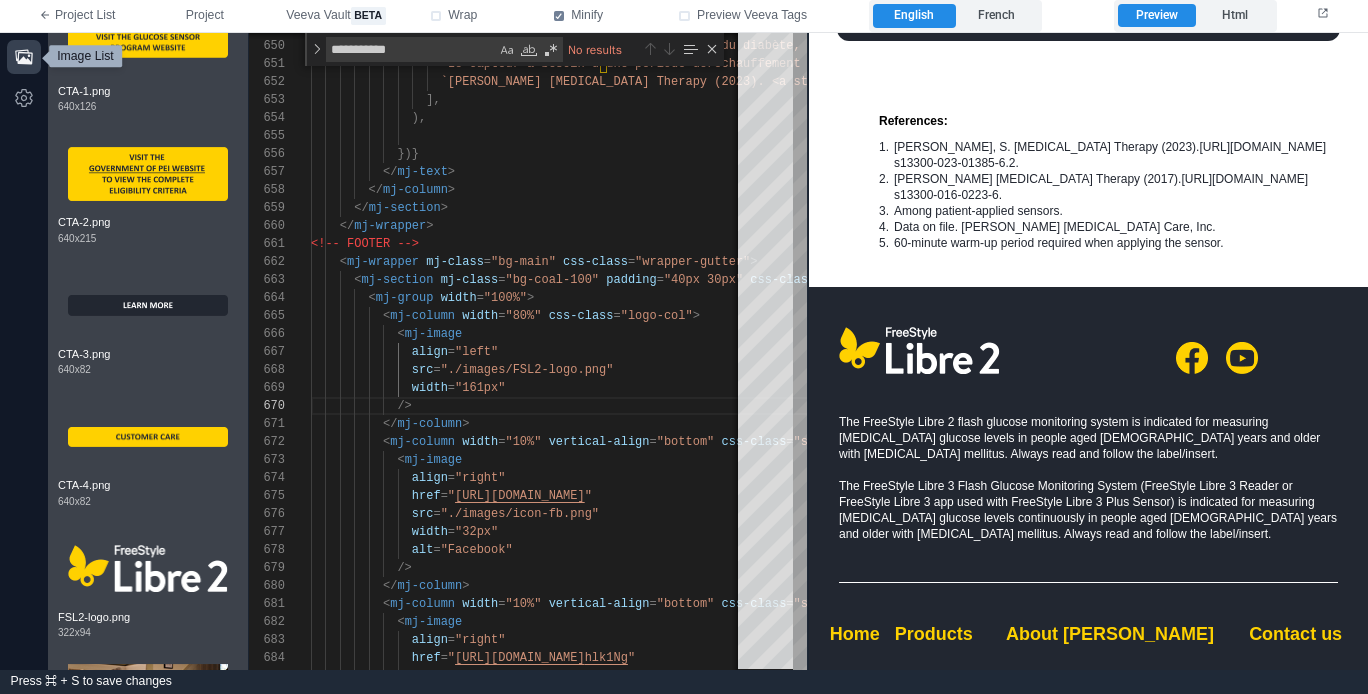 click 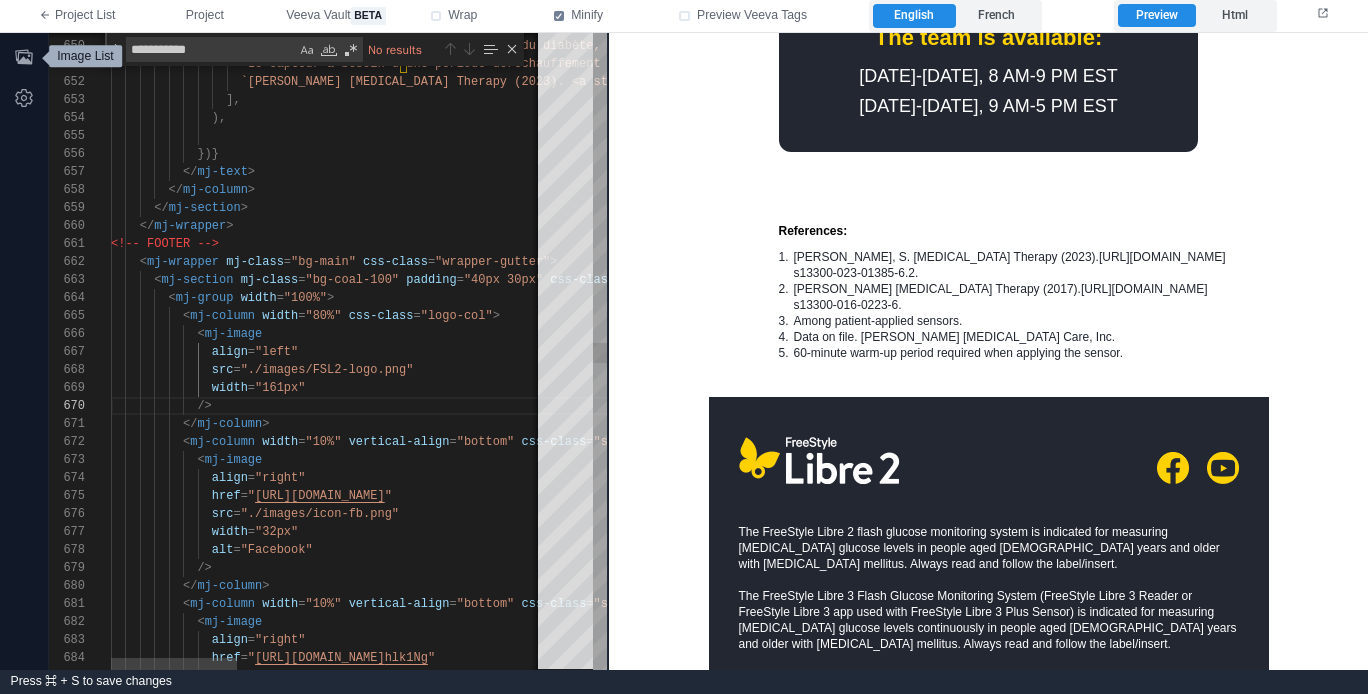 click on "< mj-image" at bounding box center [855, 334] 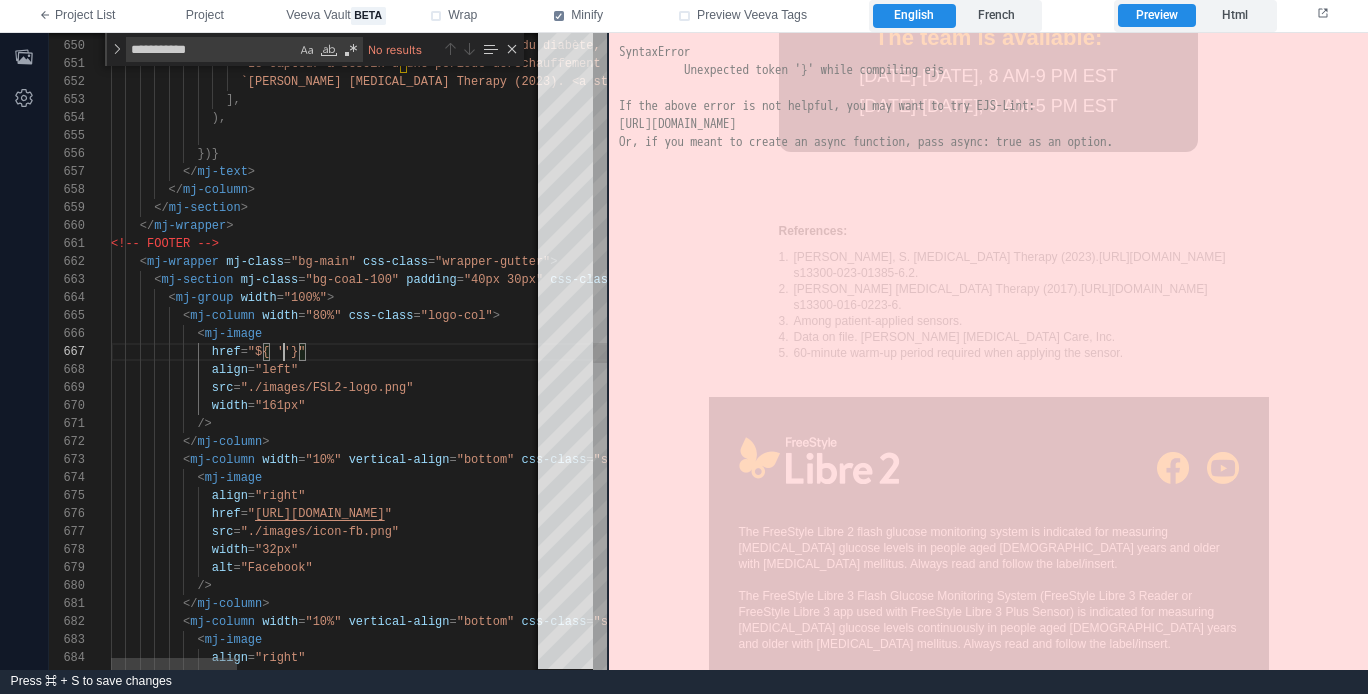 scroll, scrollTop: 108, scrollLeft: 173, axis: both 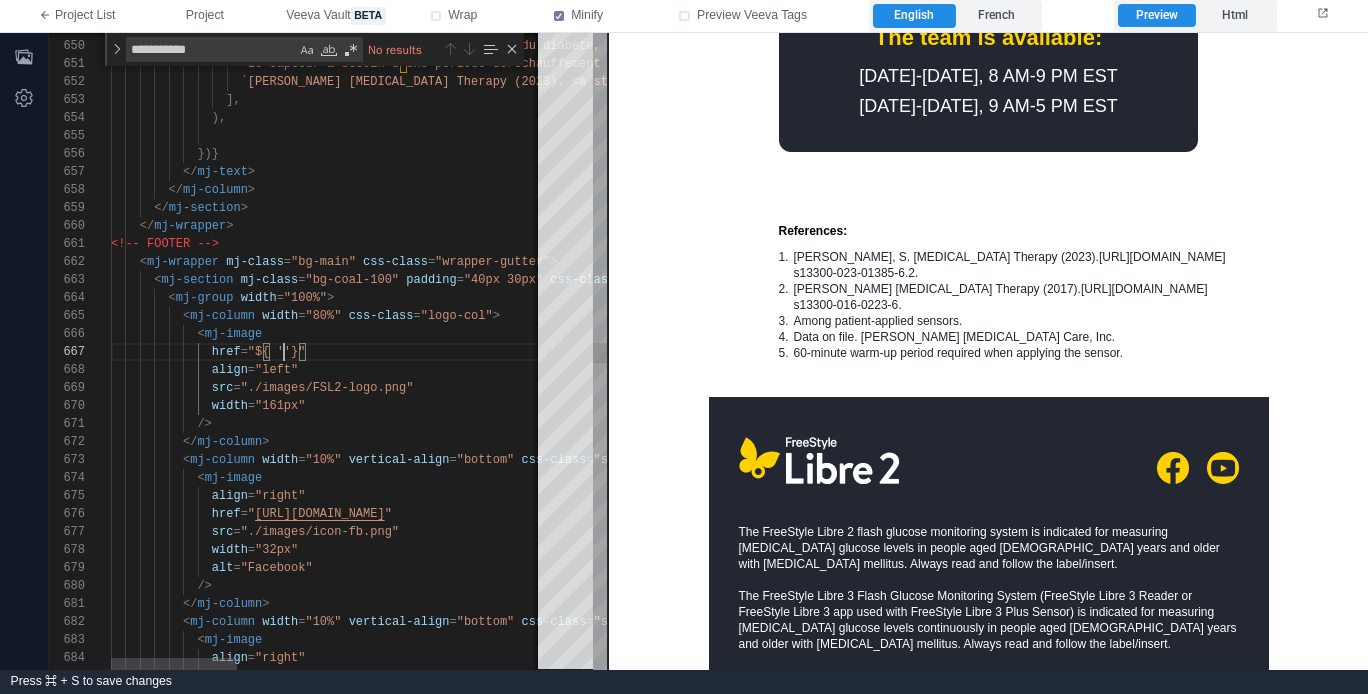 paste on "**********" 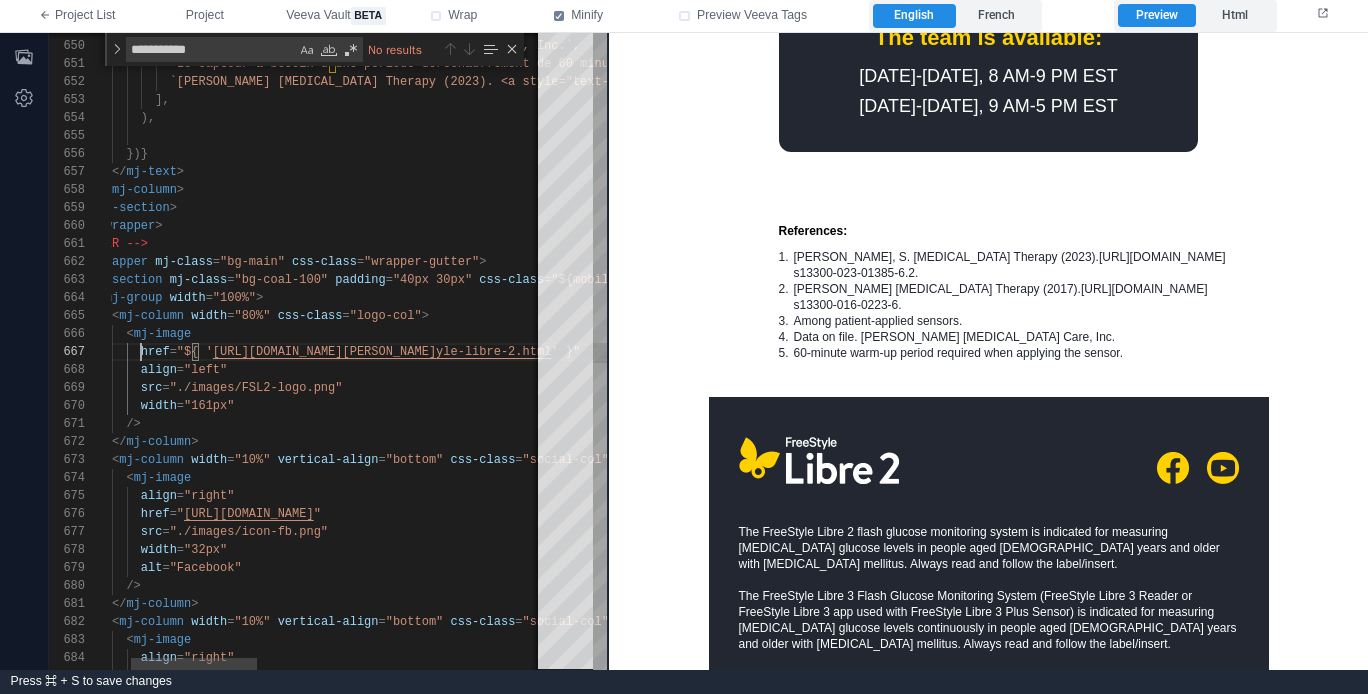 scroll, scrollTop: 108, scrollLeft: 101, axis: both 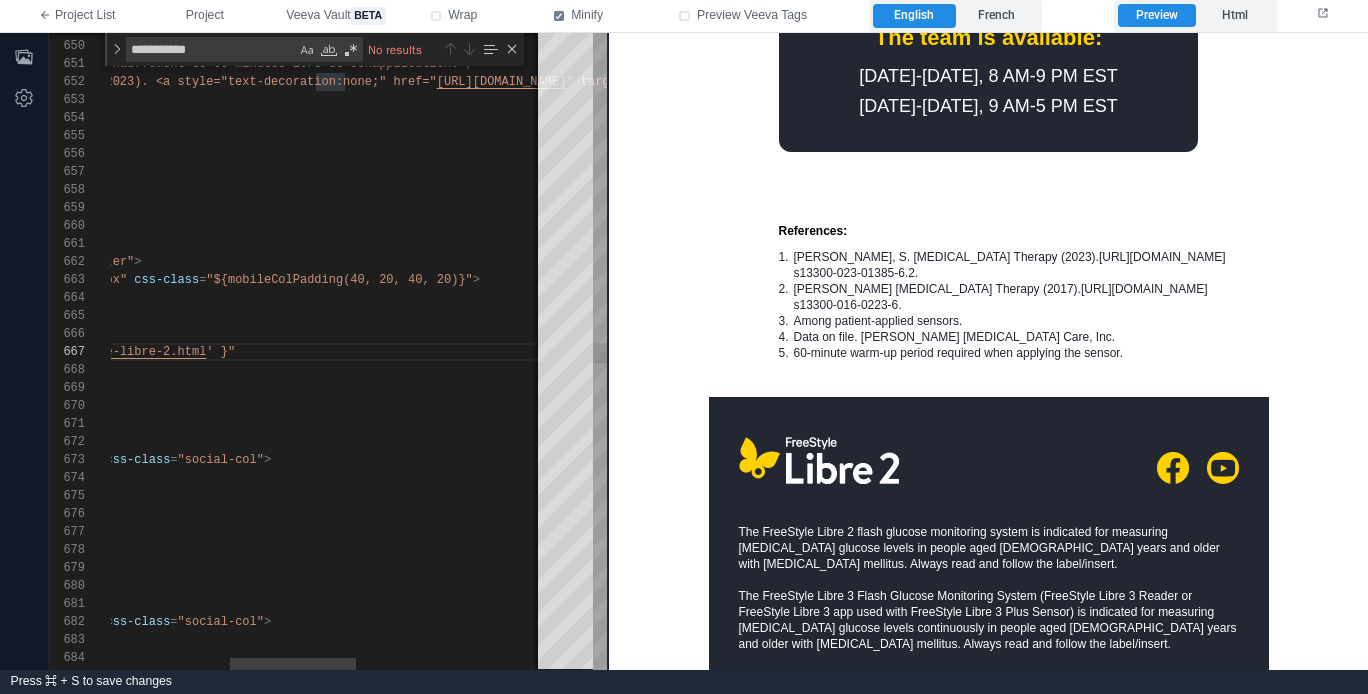 click on "' }"" at bounding box center (220, 352) 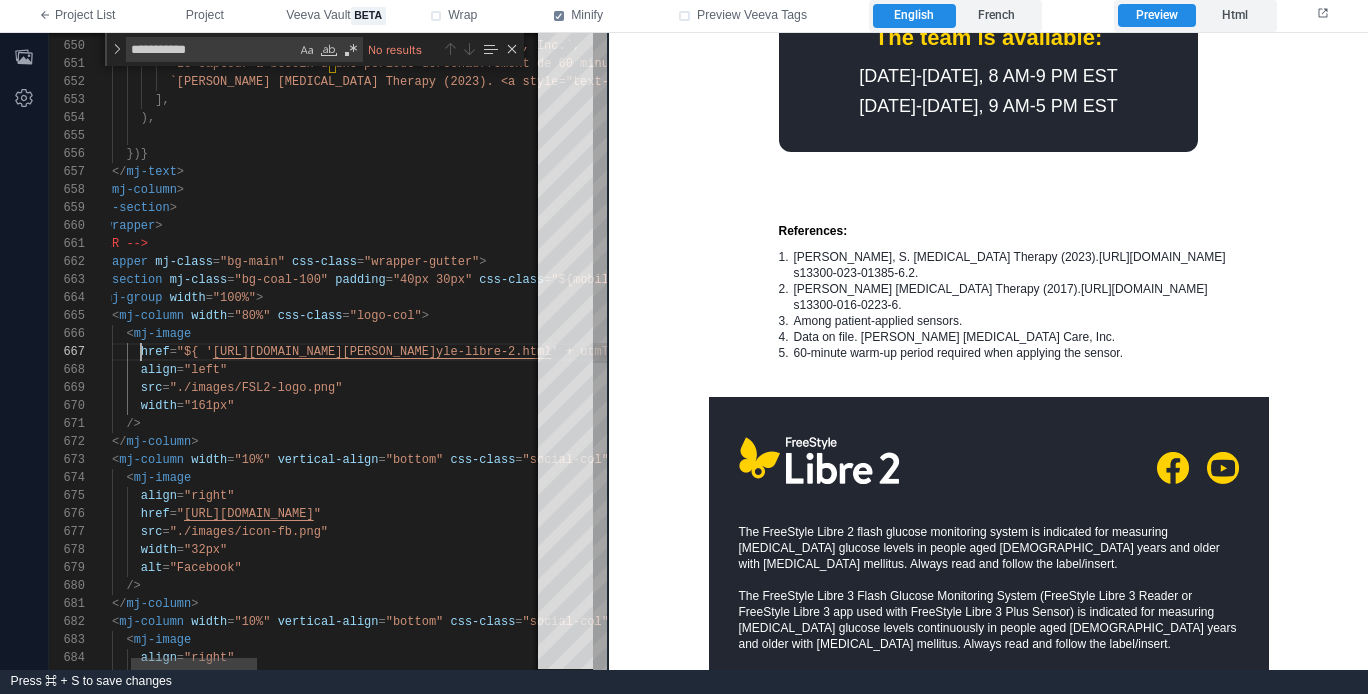 scroll, scrollTop: 108, scrollLeft: 101, axis: both 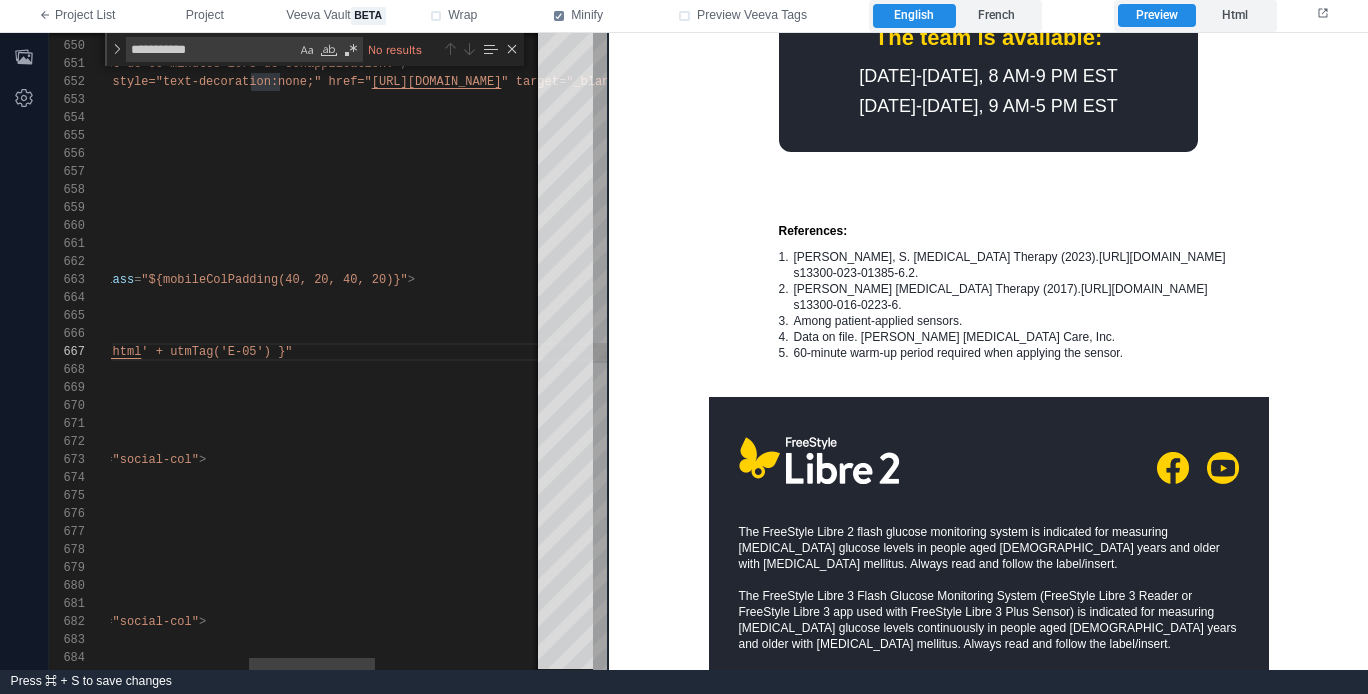 click on "' + utmTag('E-05') }"" at bounding box center [216, 352] 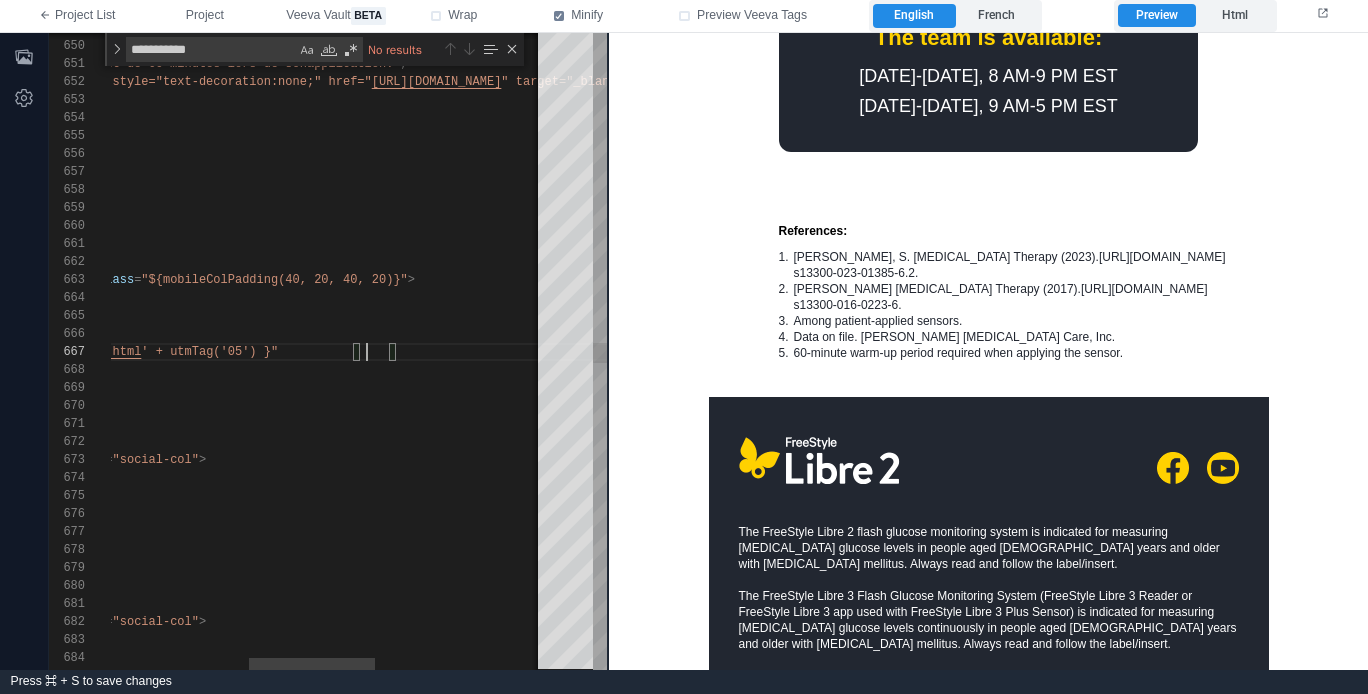 scroll, scrollTop: 108, scrollLeft: 737, axis: both 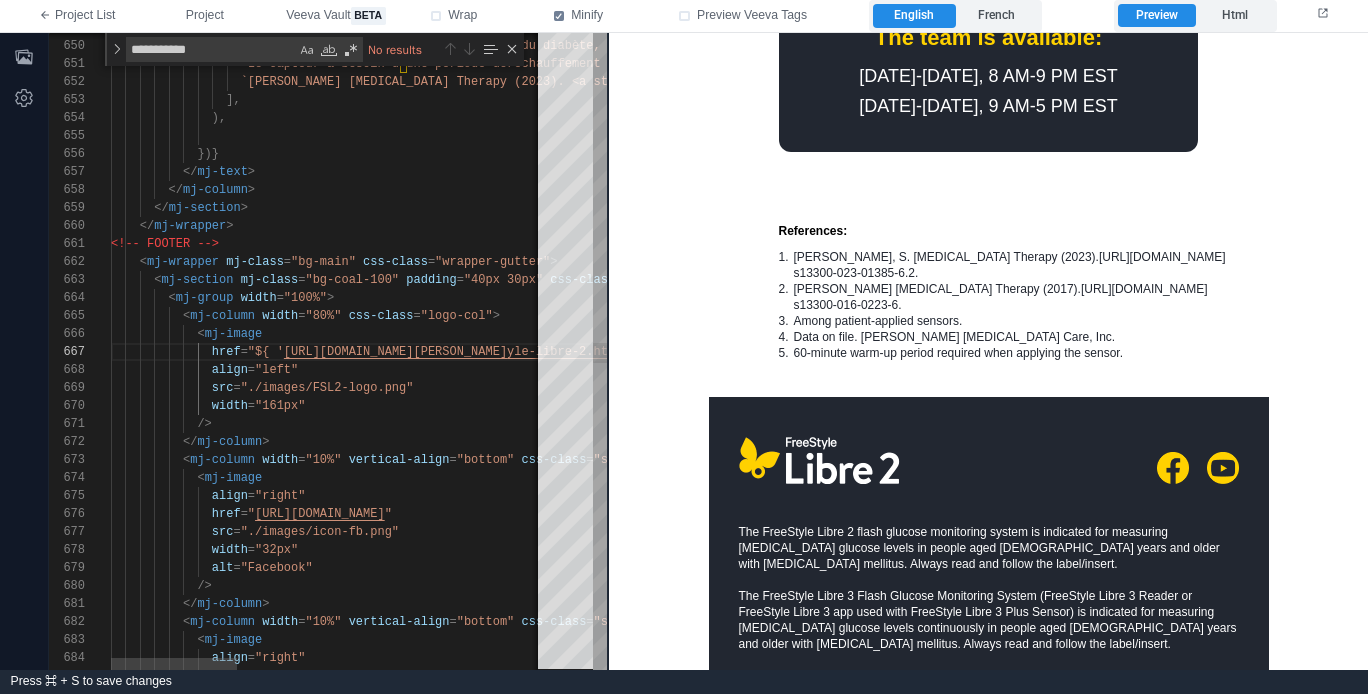 click on "width = "161px"" at bounding box center (855, 406) 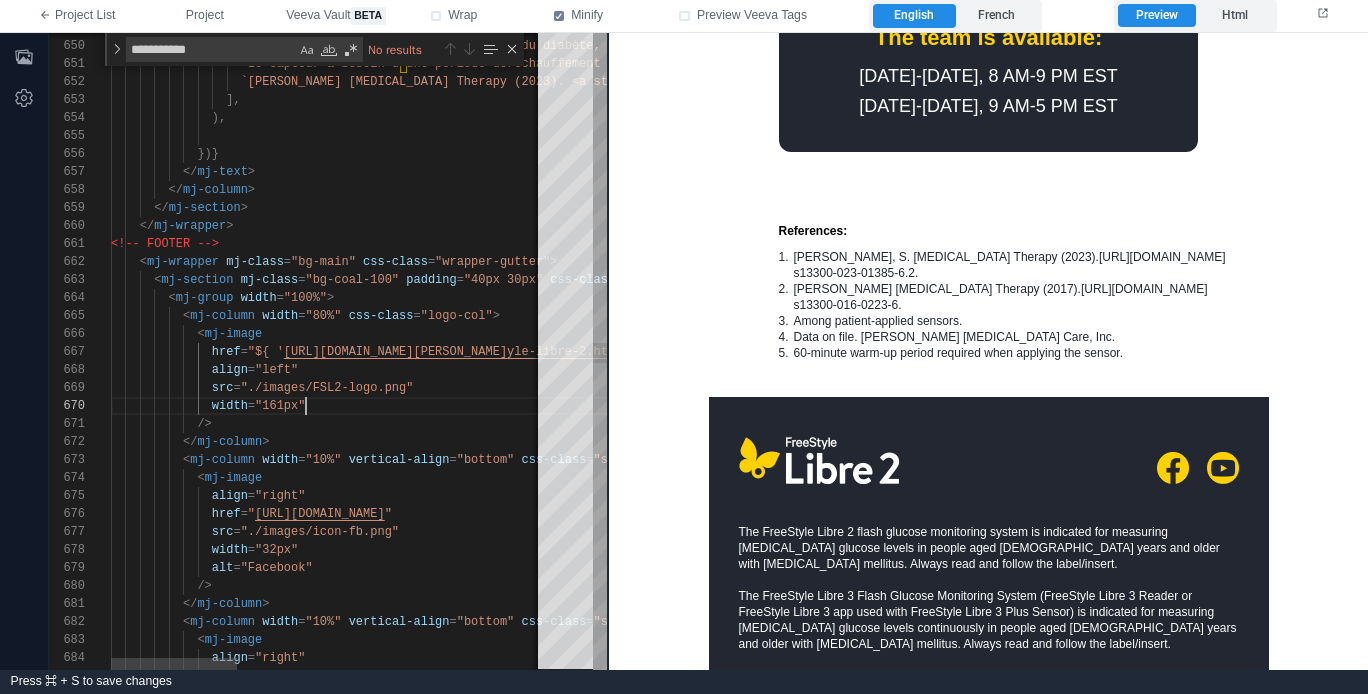 scroll, scrollTop: 162, scrollLeft: 195, axis: both 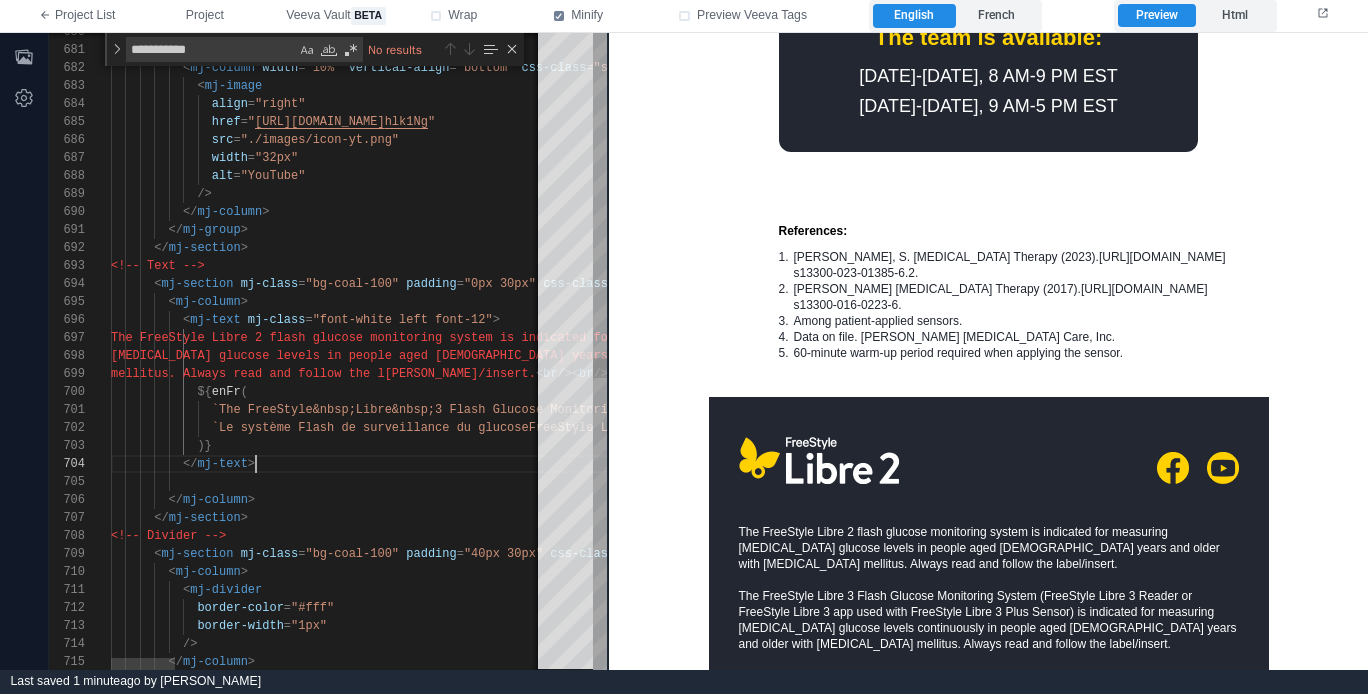 click on "</ mj-text >" at bounding box center [1570, 464] 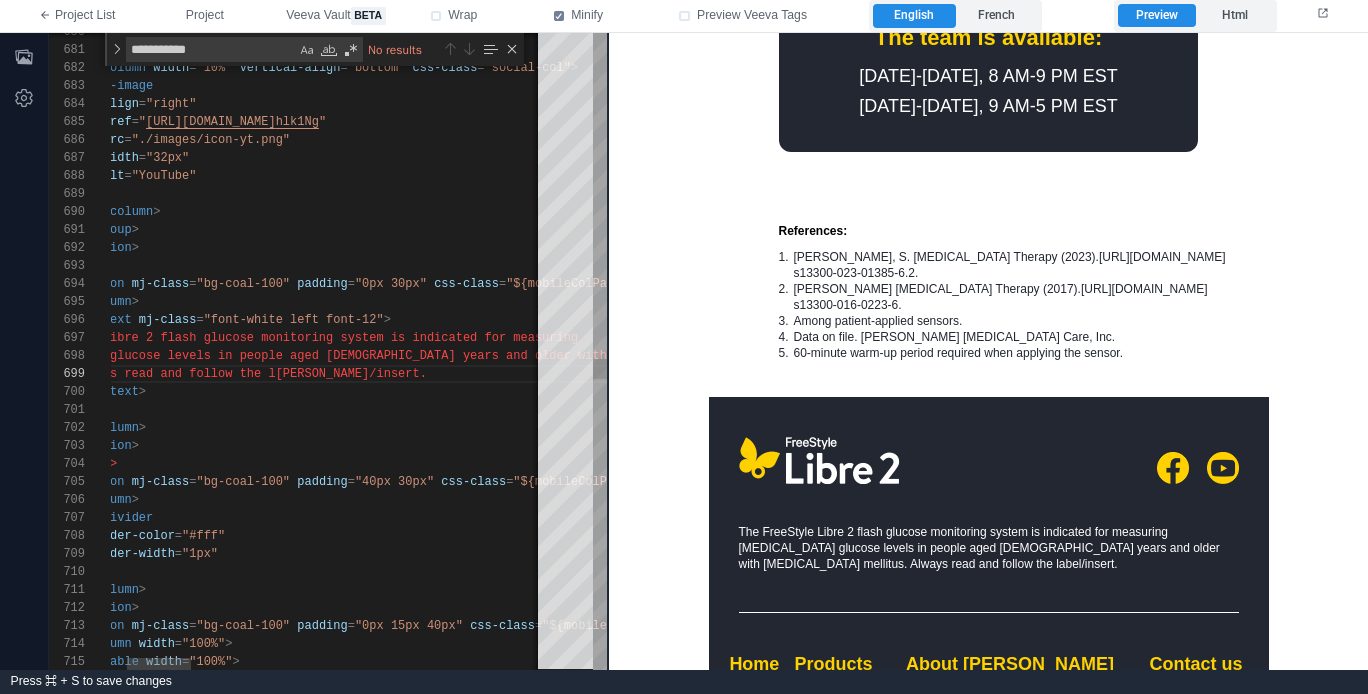 scroll, scrollTop: 162, scrollLeft: 145, axis: both 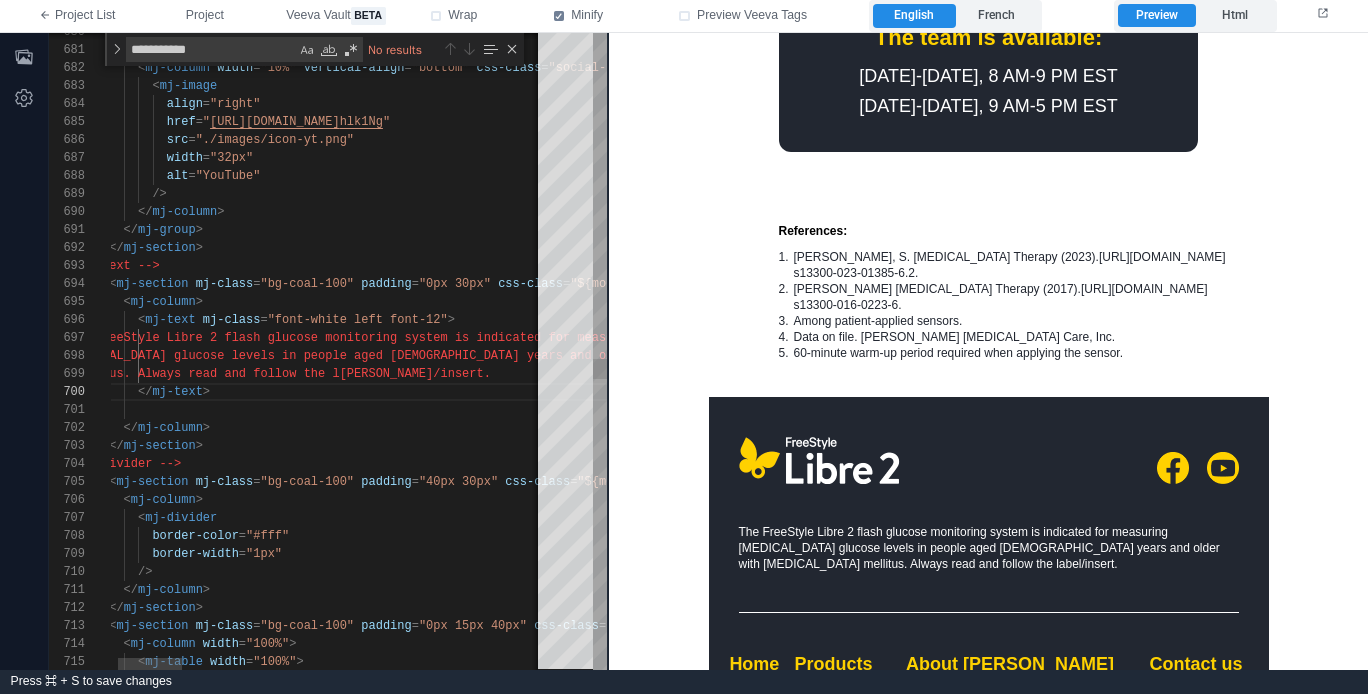 click at bounding box center (1525, 410) 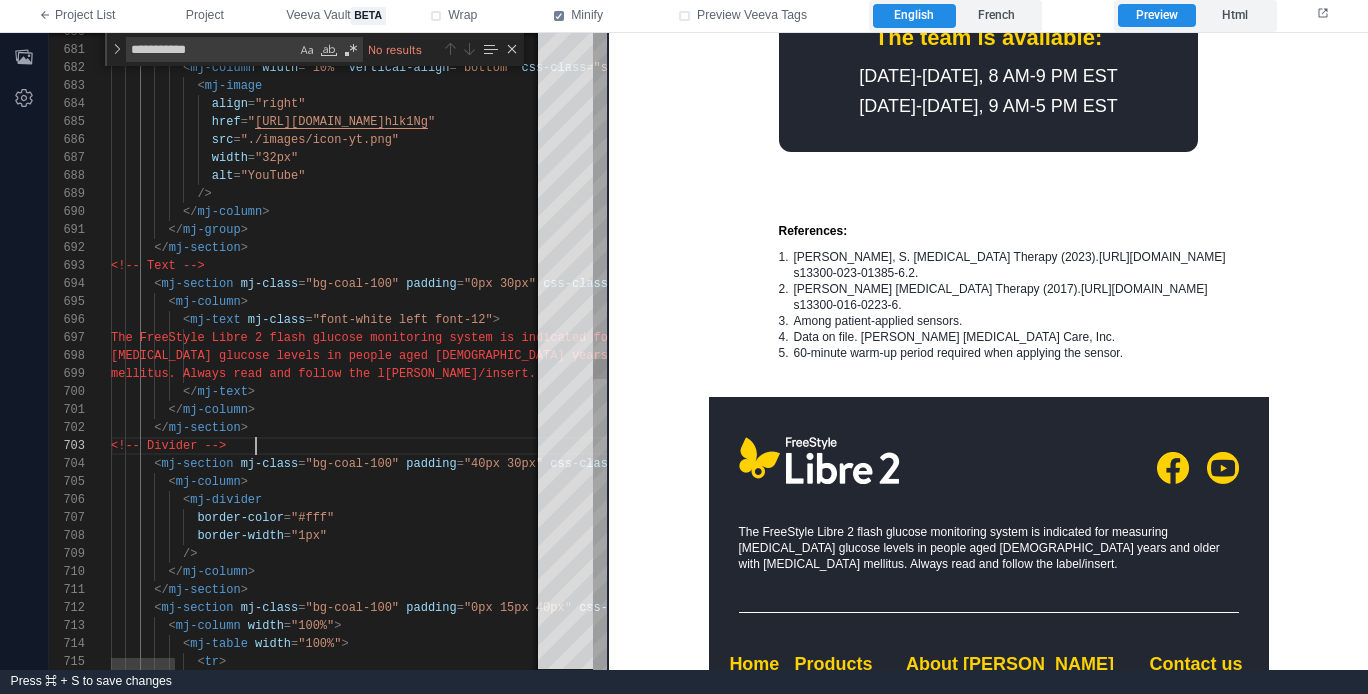scroll, scrollTop: 54, scrollLeft: 145, axis: both 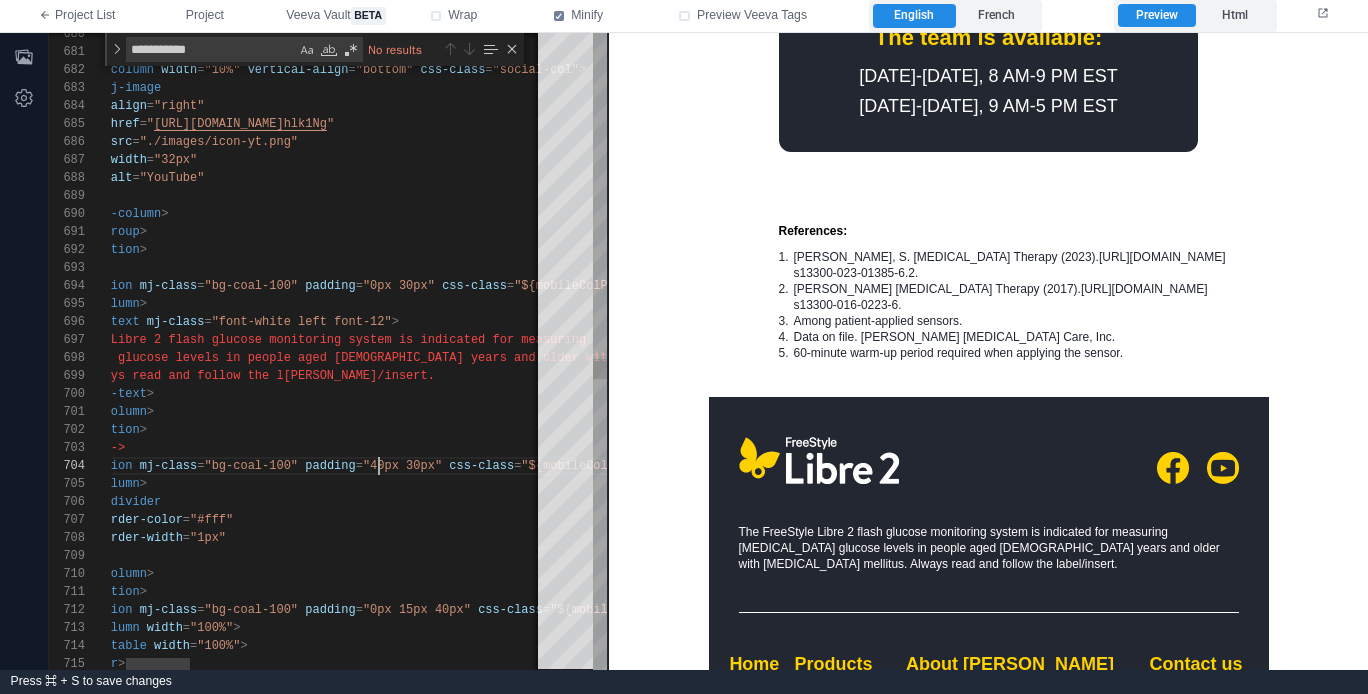 click on "680 681 682 683 684 685 686 687 688 689 690 691 692 693 694 695 696 697 698 699 700 701 702 703 704 705 706 707 708 709 710 711 712 713 714 715              />            </ mj-column >            < mj-column   width = "10%"   vertical-align = "bottom"   css-class = "social-col" >              < mj-image                align = "right"                href = " https://www.youtube.com/channel/UCGApUy961i7yO9Bwy hlk1Ng "                src = "./images/icon-yt.png"                width = "32px"                alt = "YouTube"              />            </ mj-column >          </ mj-group >        </ mj-section >       <!-- Text -->        < mj-section   mj-class = "bg-coal-100"   padding = "0px 30px"   css-class = "${mobileColPadding(0, 20, 0, 20)}" >          < mj-column >            < mj-text   mj-class = > abel/insert. </" at bounding box center [328, 351] 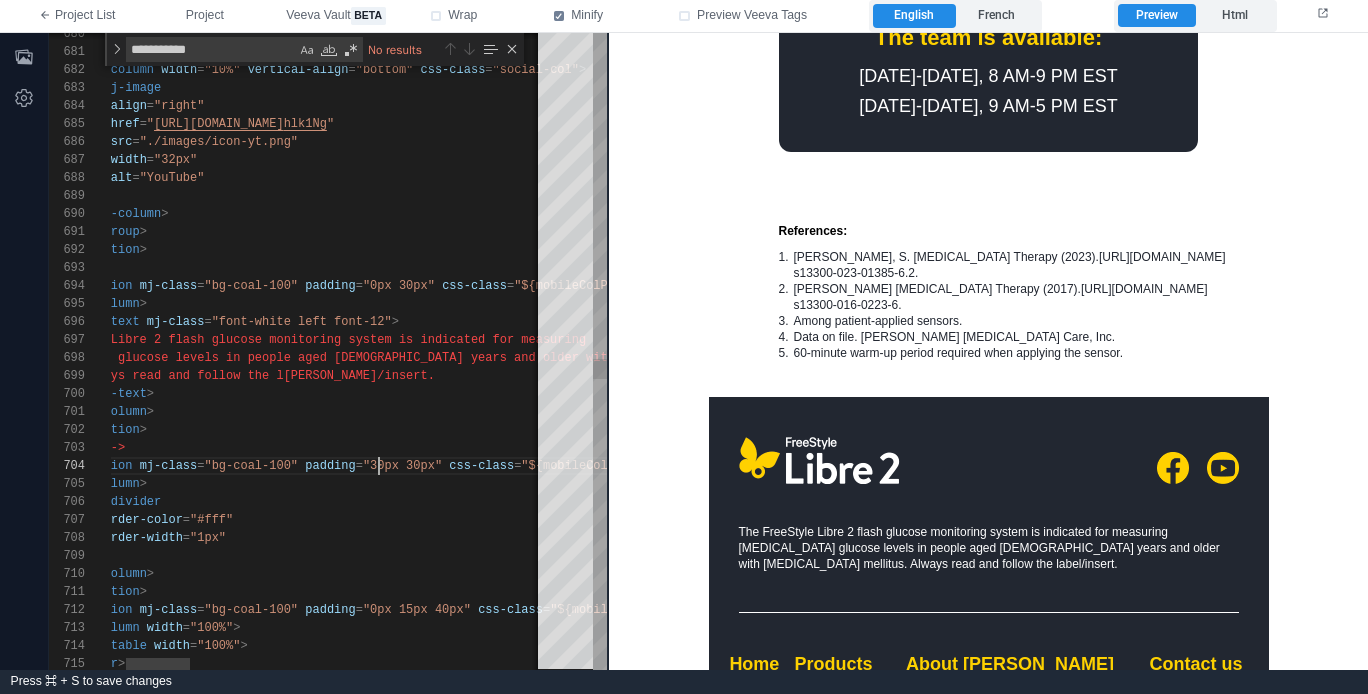 scroll, scrollTop: 54, scrollLeft: 369, axis: both 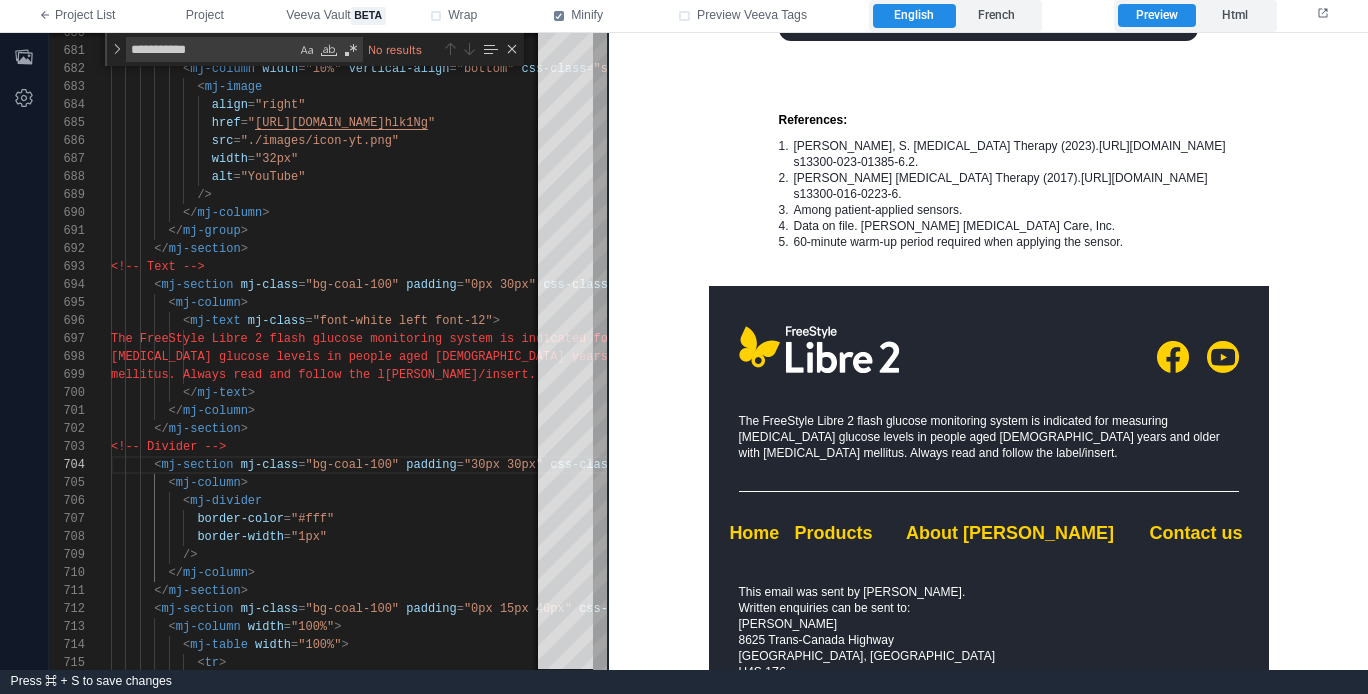 click on "This email was sent by Abbott.
Written enquiries can be sent to:
Abbott
8625   Trans‑Canada Highway
Saint‑Laurent, Quebec
H4S   1Z6" at bounding box center (988, 641) 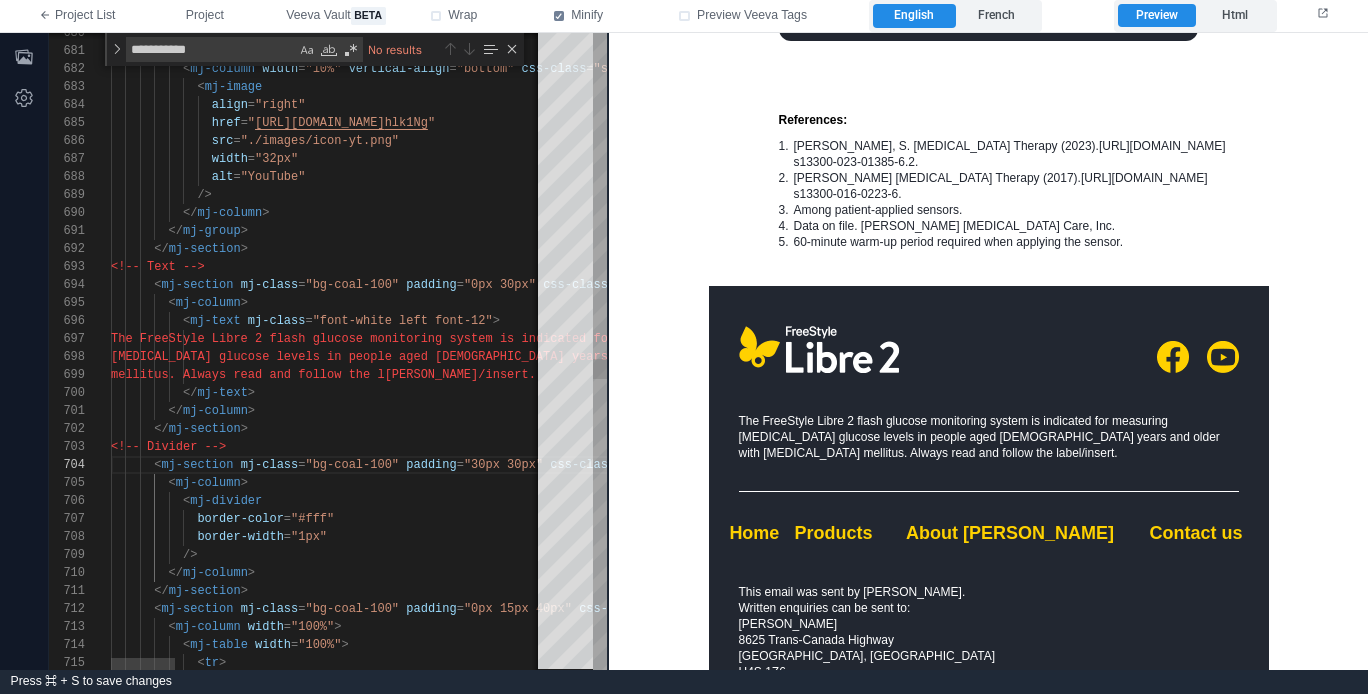 click on "</ mj-column >" at bounding box center [1570, 411] 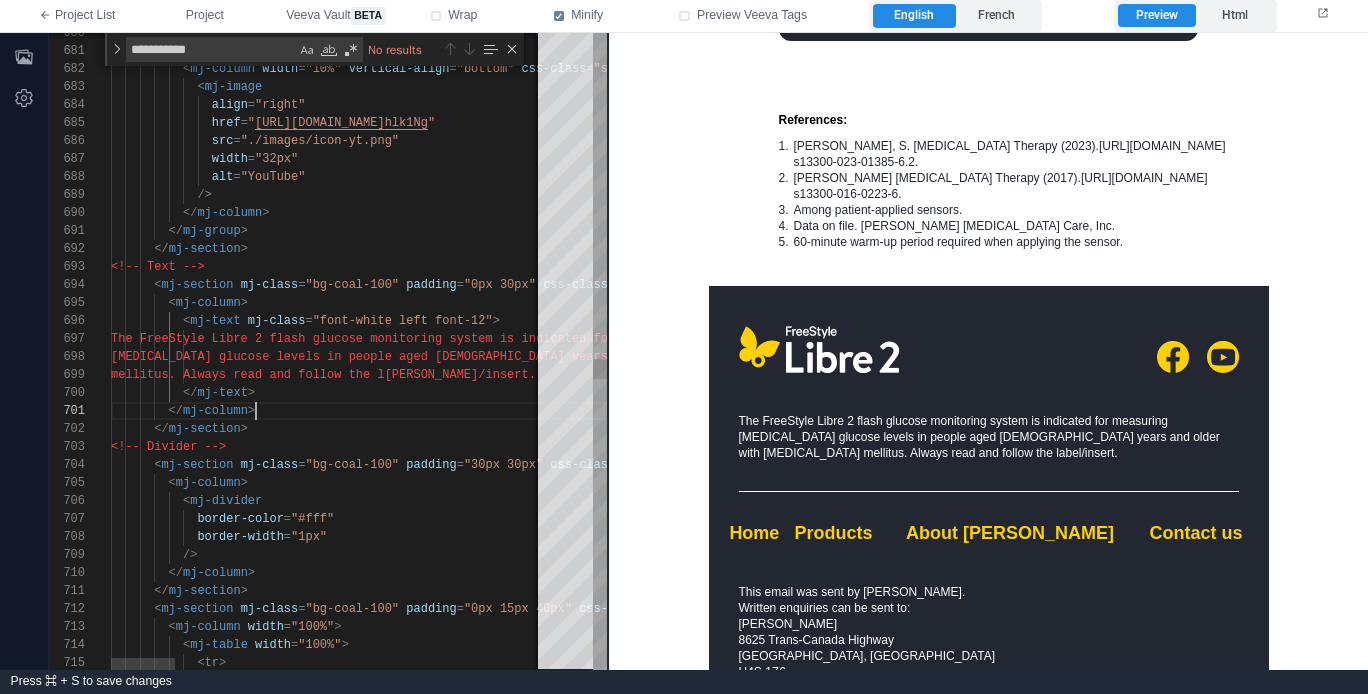 scroll, scrollTop: 0, scrollLeft: 145, axis: horizontal 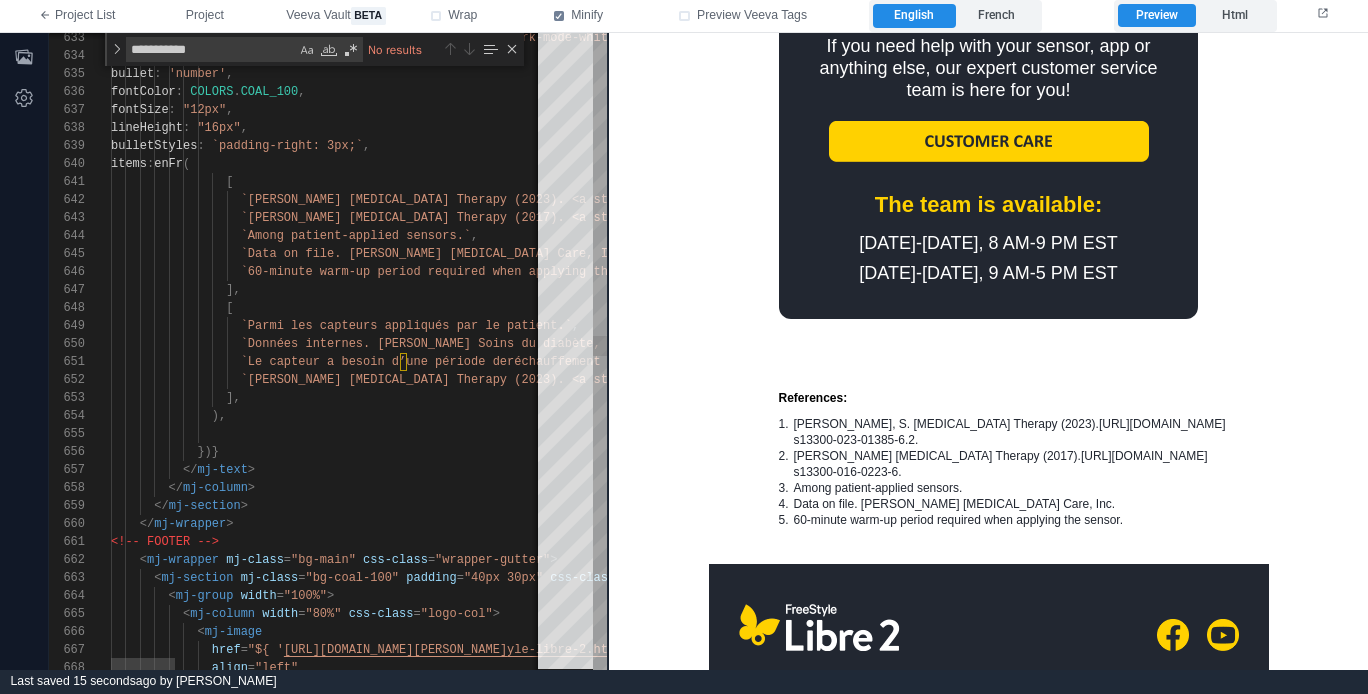 click on "})}" at bounding box center [1570, 452] 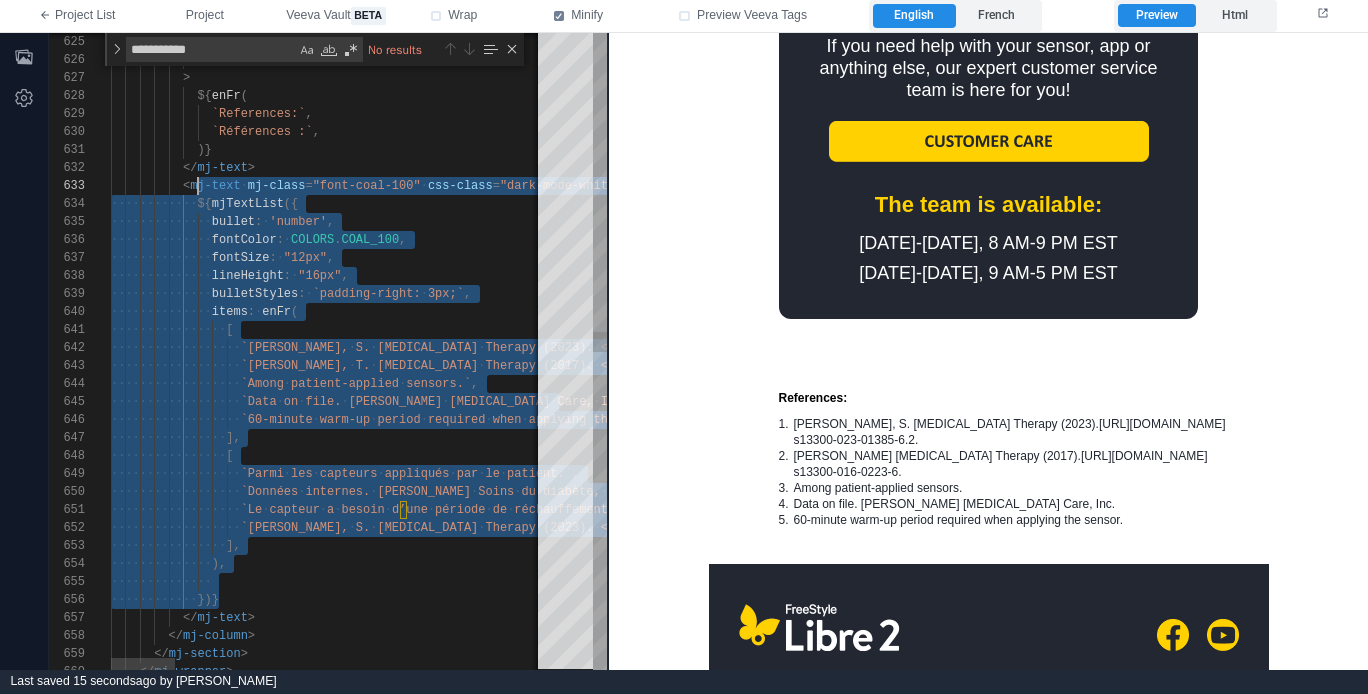 scroll, scrollTop: 54, scrollLeft: 87, axis: both 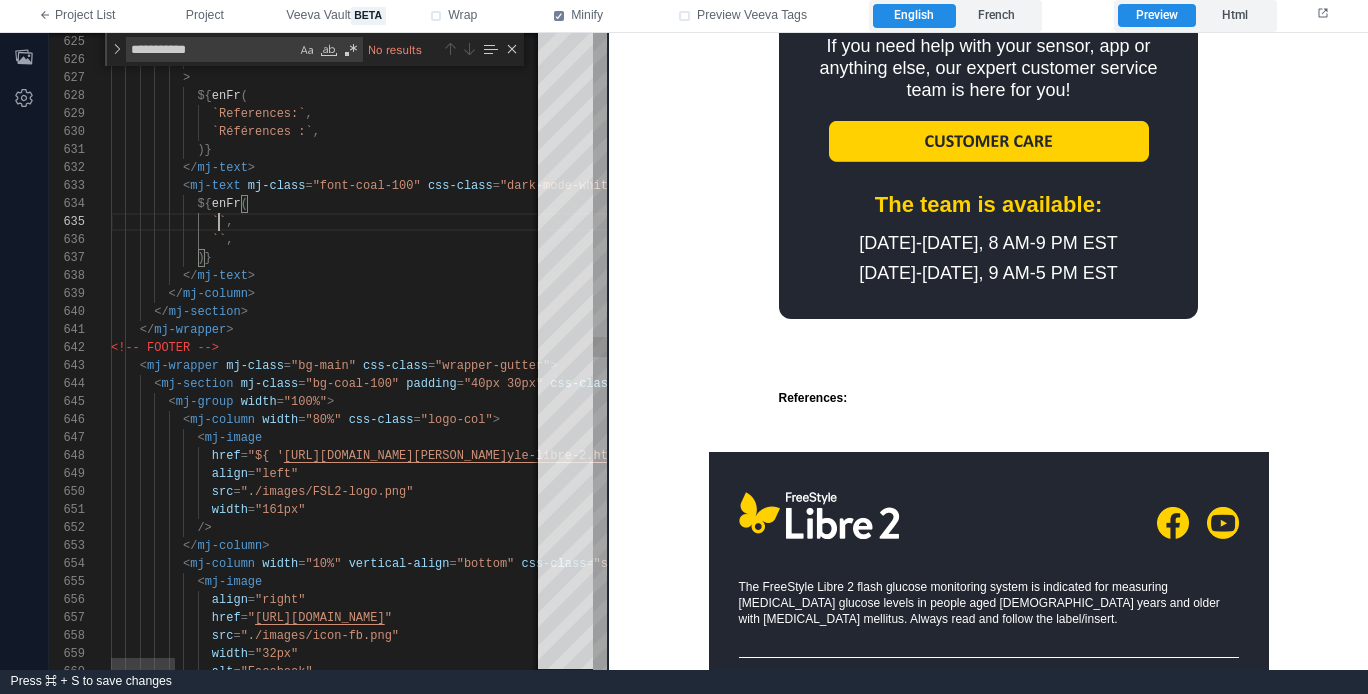 paste on "**********" 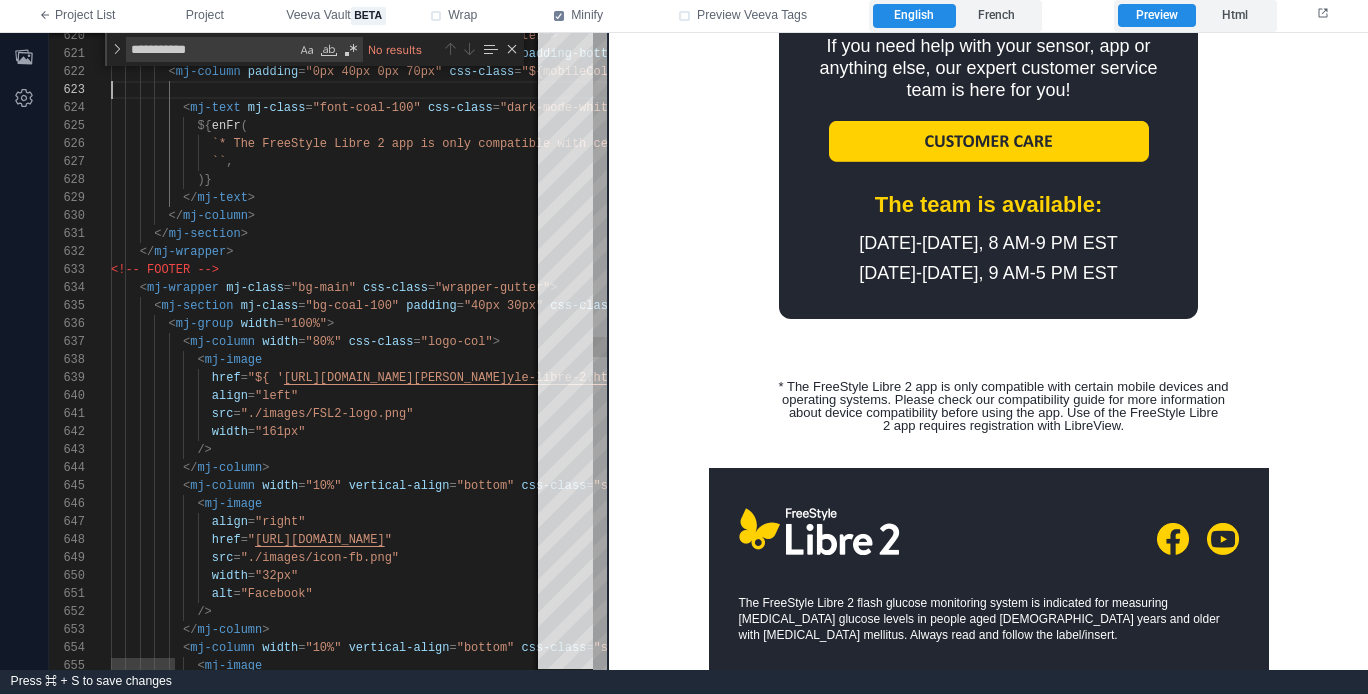 scroll, scrollTop: 18, scrollLeft: 672, axis: both 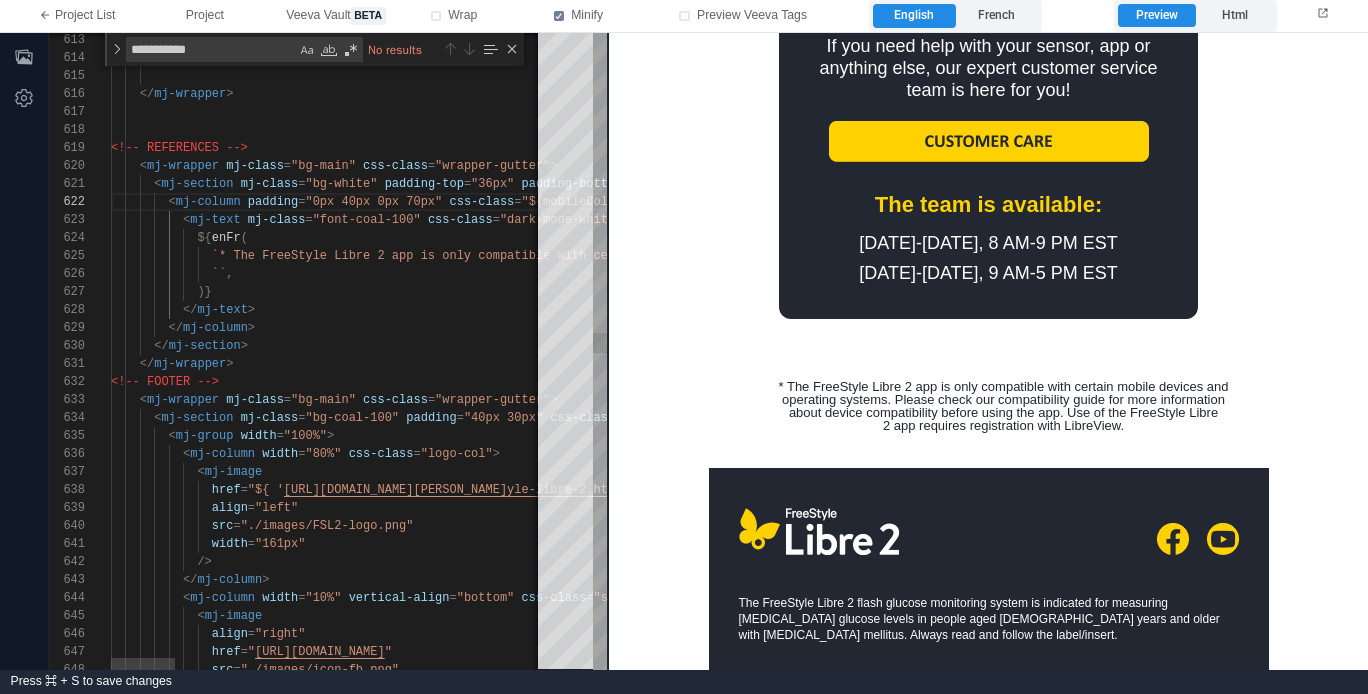 click on ""font-coal-100"" at bounding box center [367, 220] 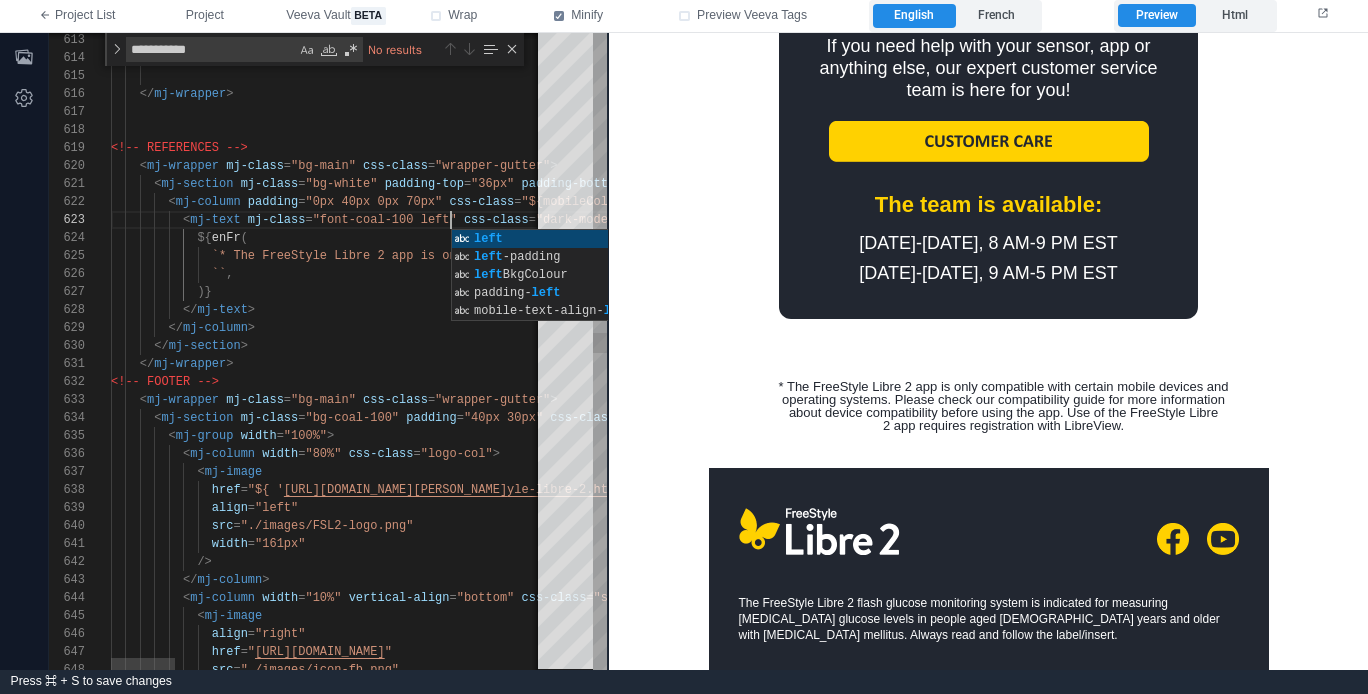 scroll, scrollTop: 36, scrollLeft: 340, axis: both 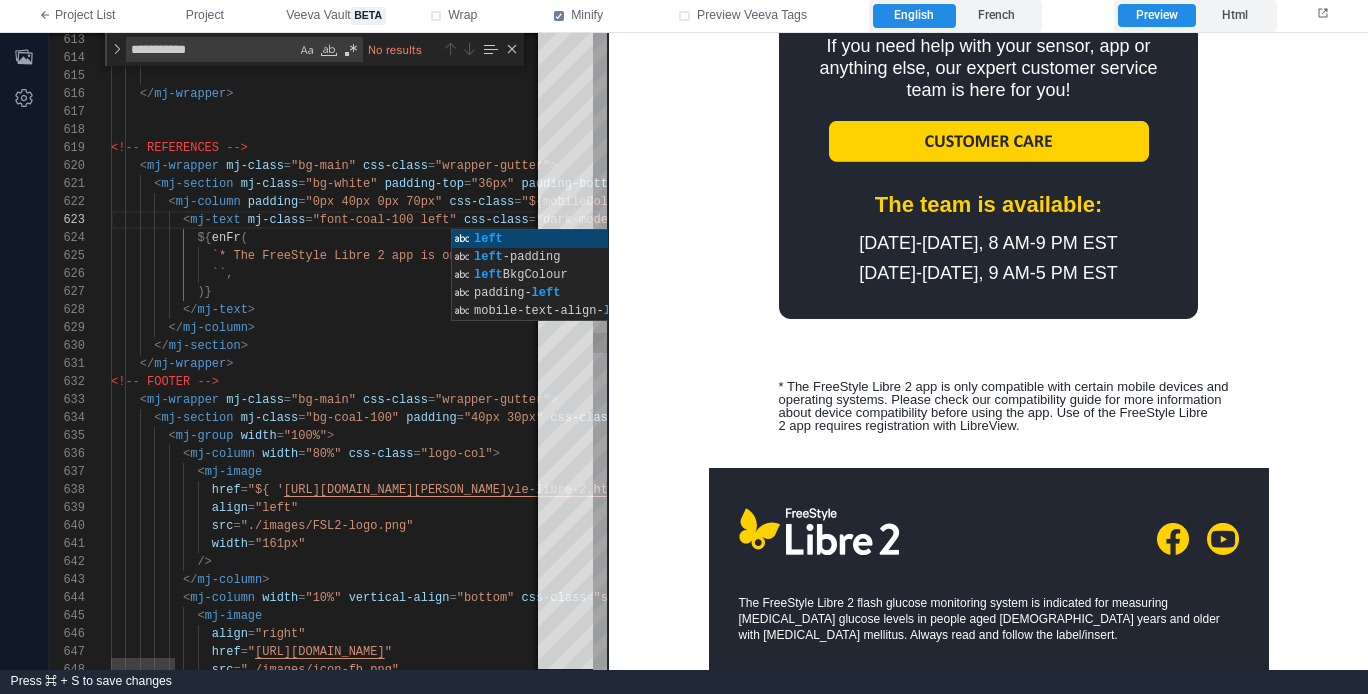 click on "`` ," at bounding box center (1570, 274) 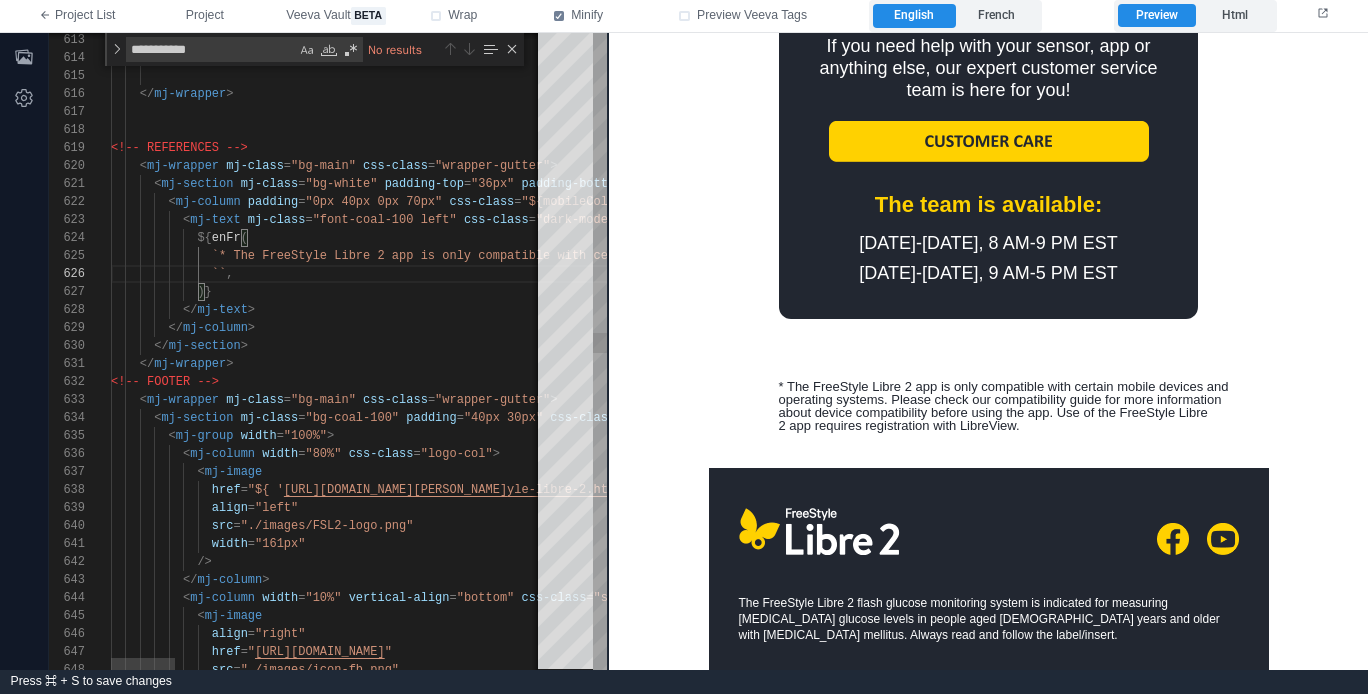 click on ")}" at bounding box center [1570, 292] 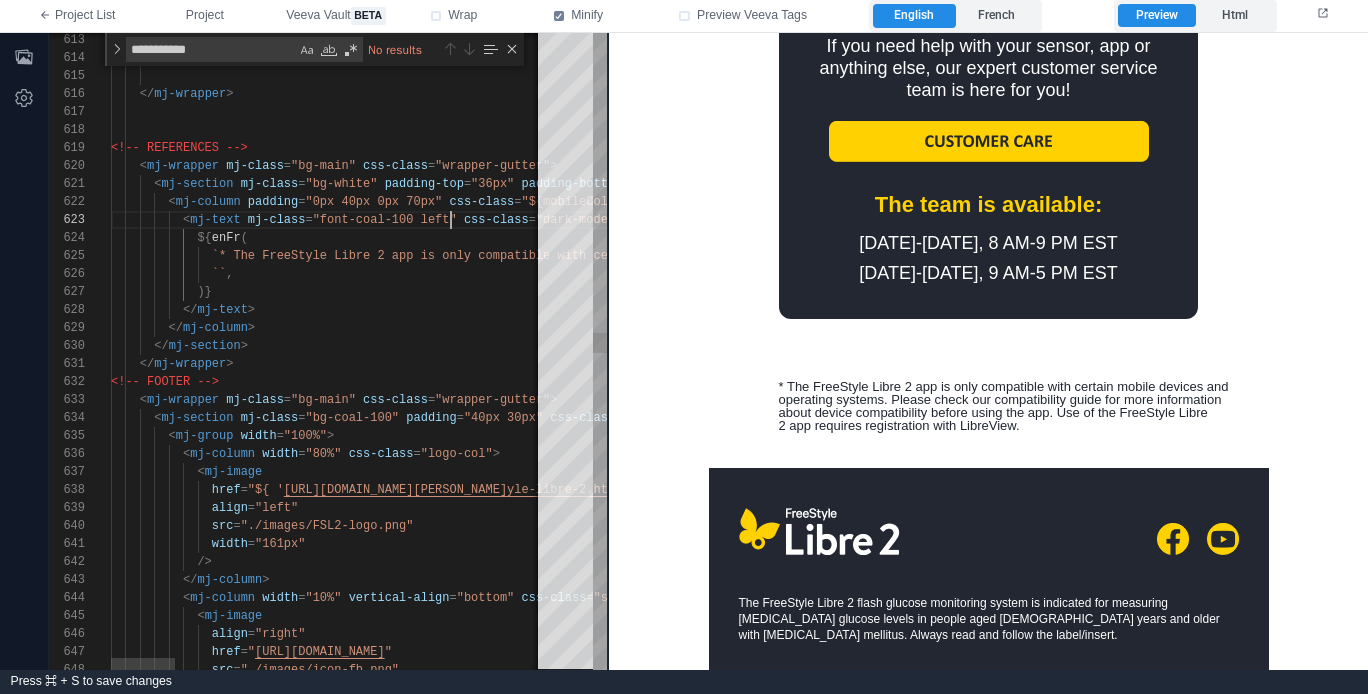click on ""font-coal-100 left"" at bounding box center [385, 220] 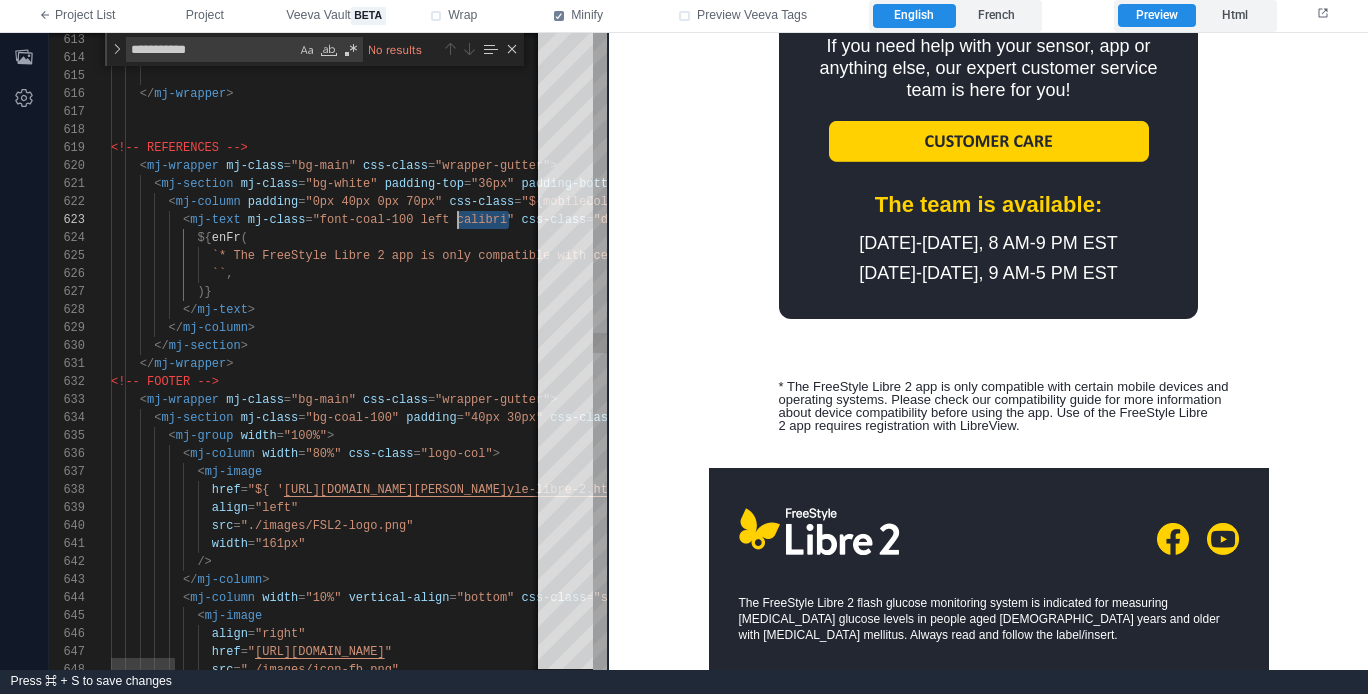 scroll, scrollTop: 36, scrollLeft: 347, axis: both 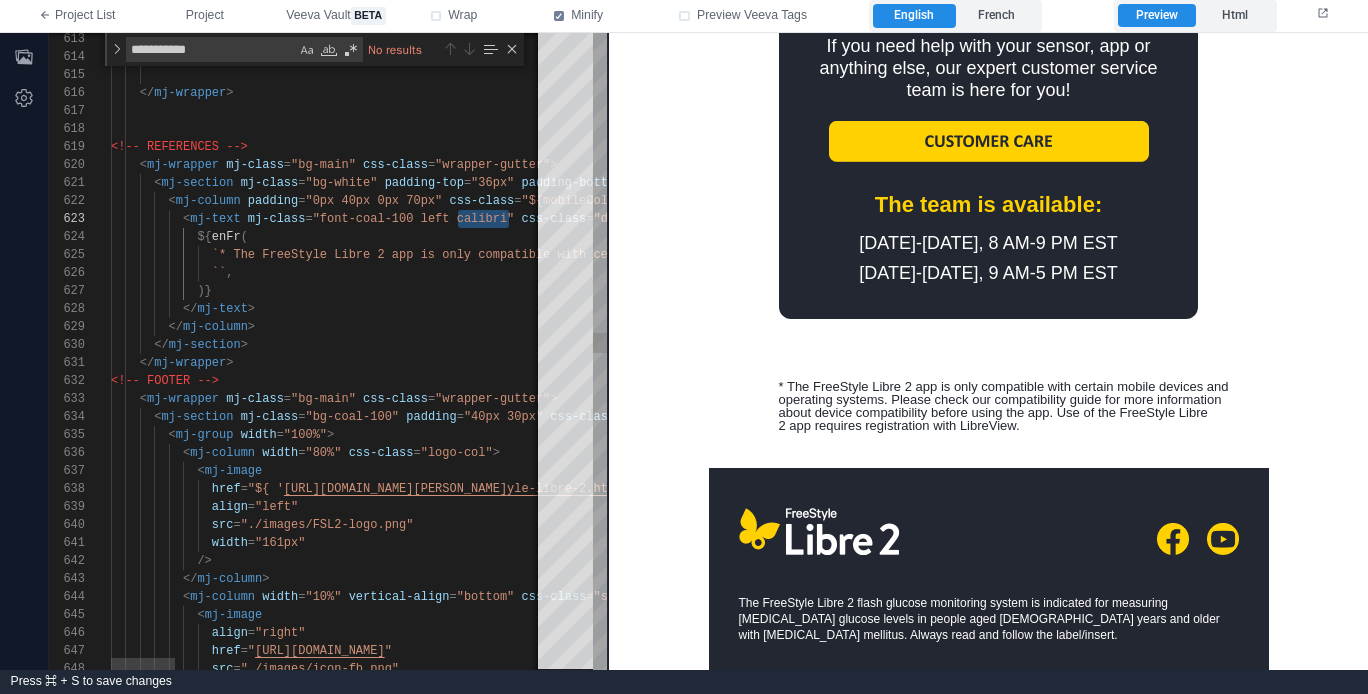 type on "**********" 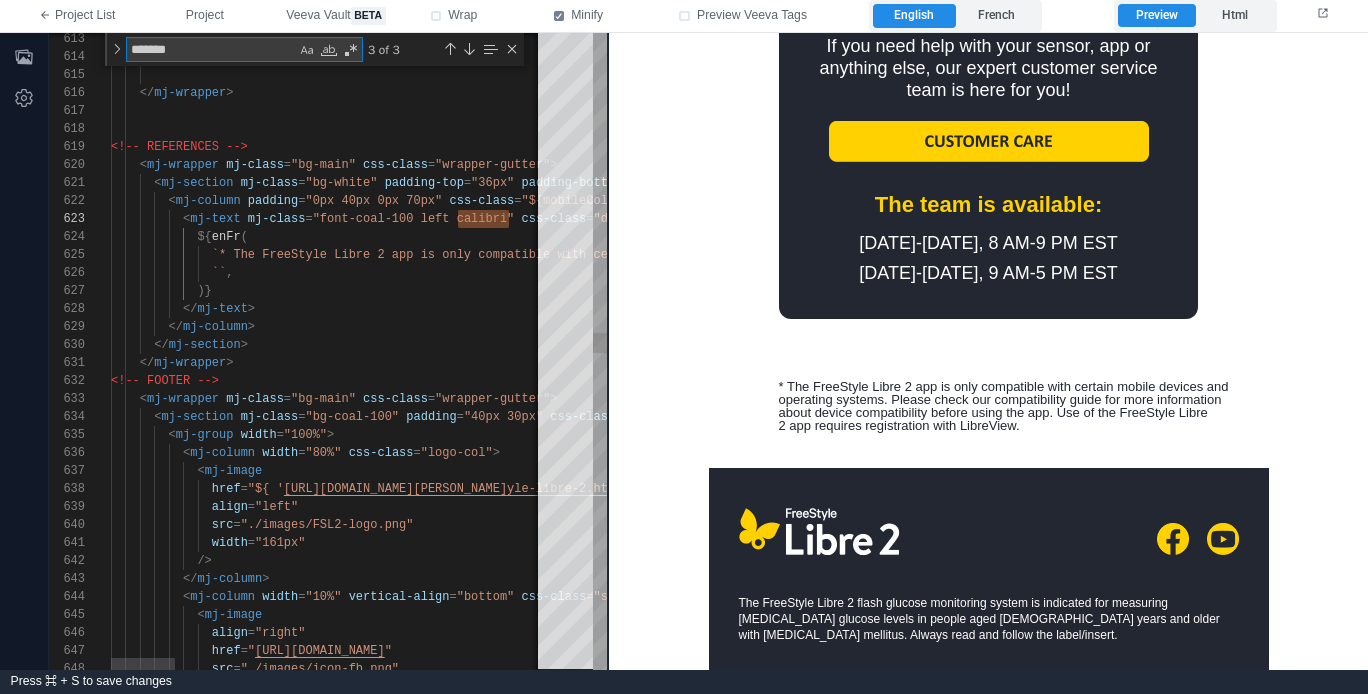 type on "*" 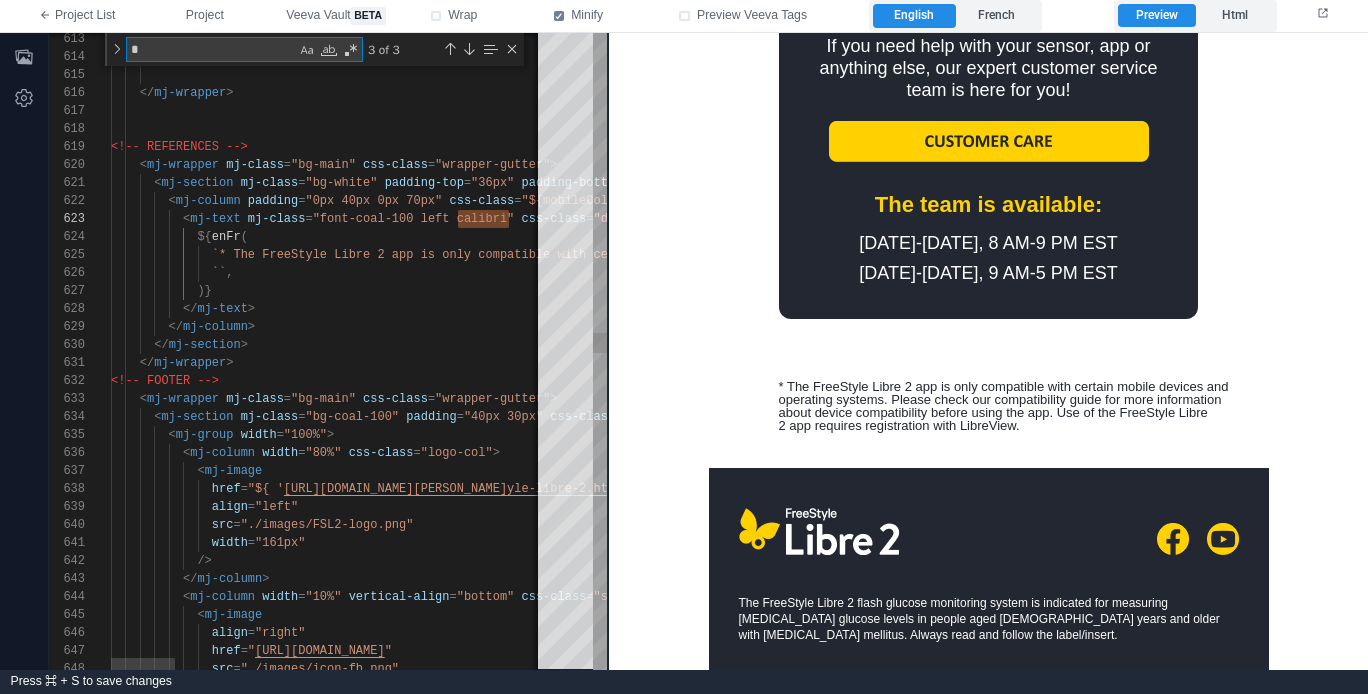 type on "**********" 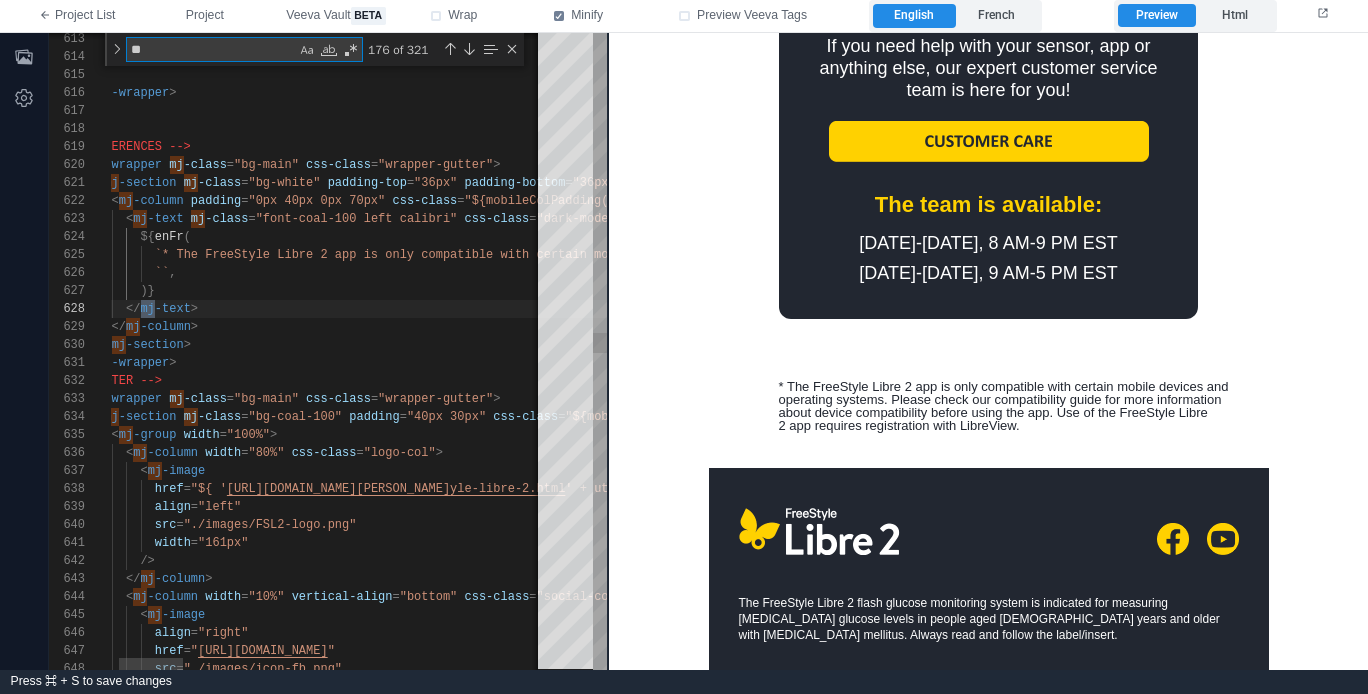 type on "***" 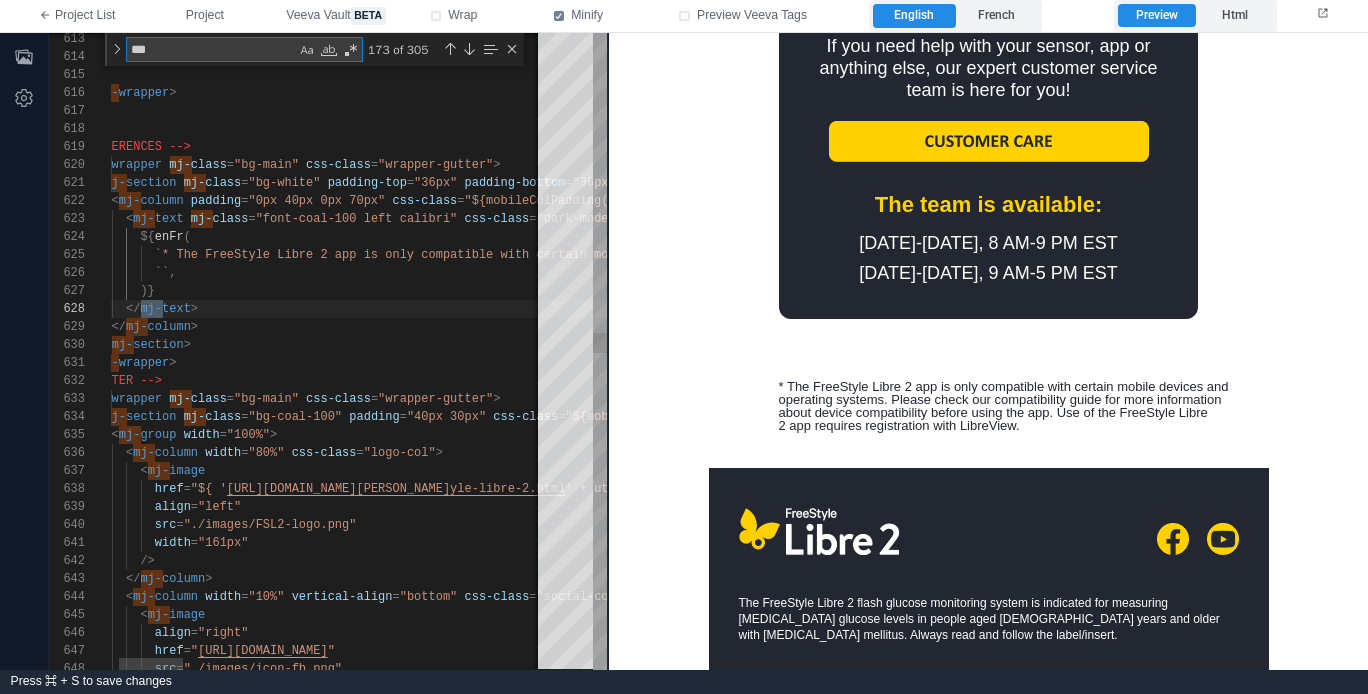 type on "**********" 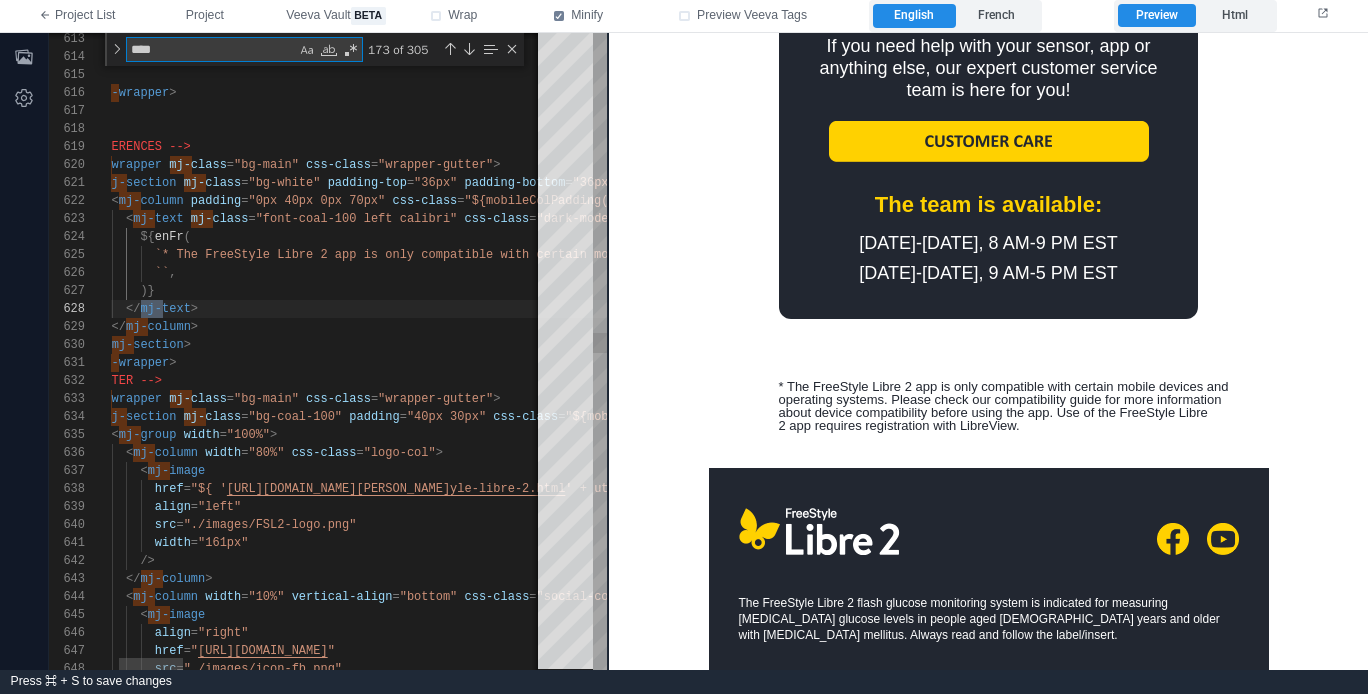 type on "**********" 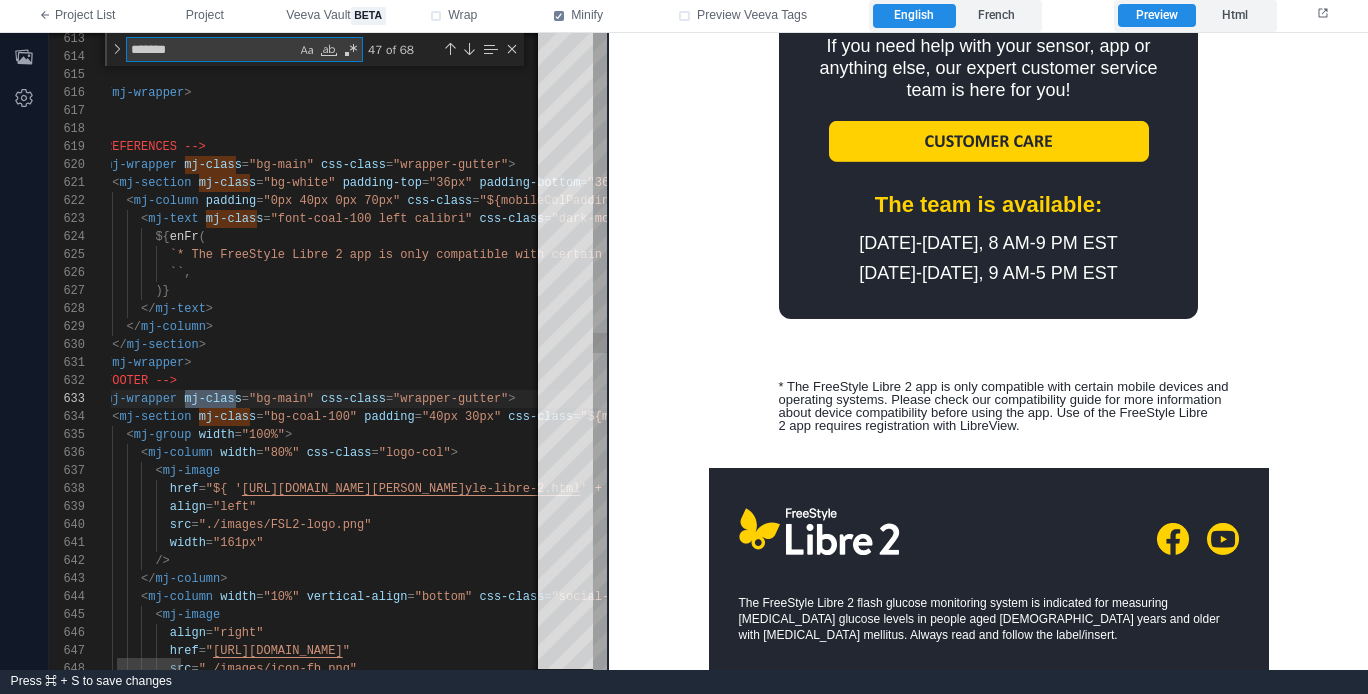 type on "********" 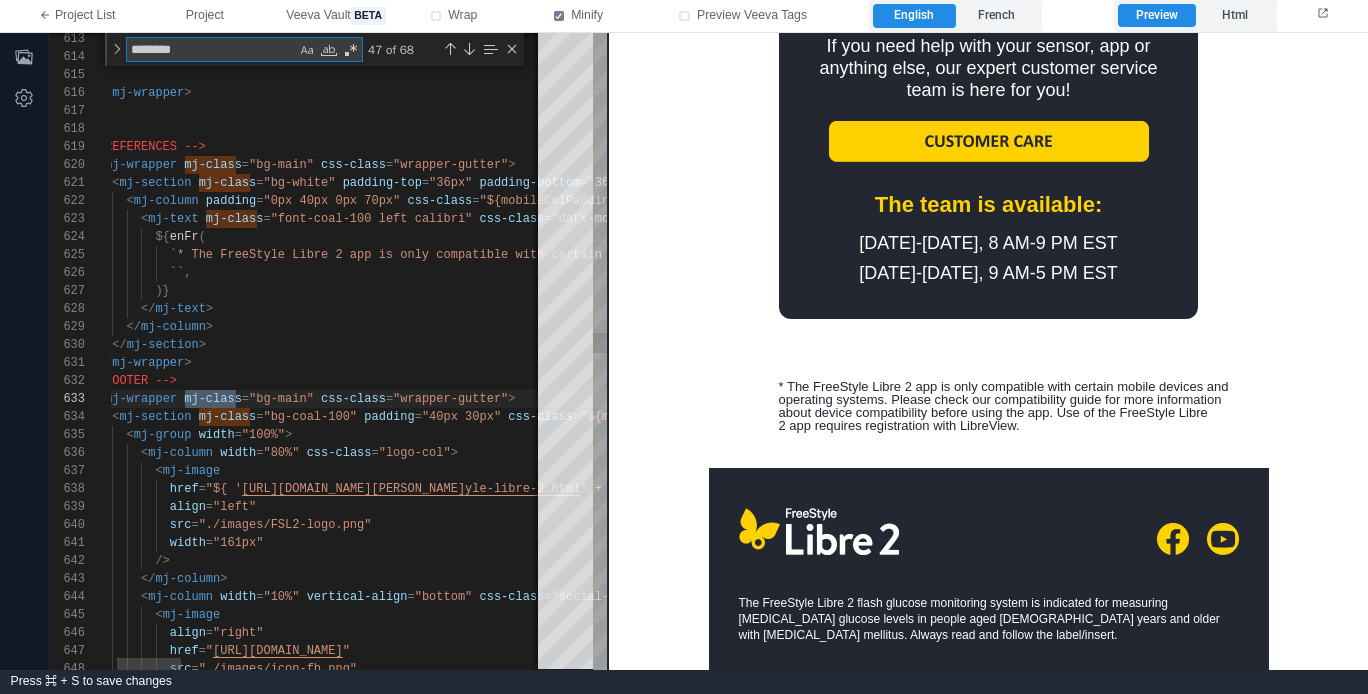 type on "**********" 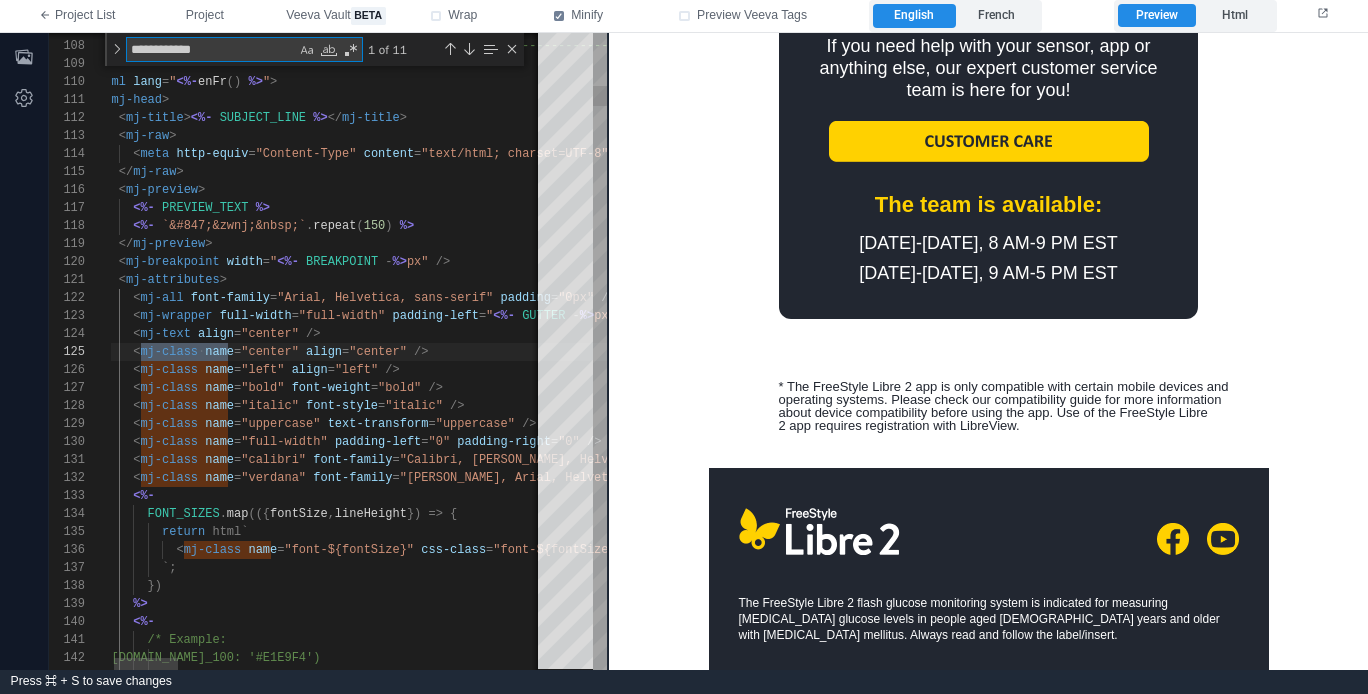 scroll, scrollTop: 180, scrollLeft: 145, axis: both 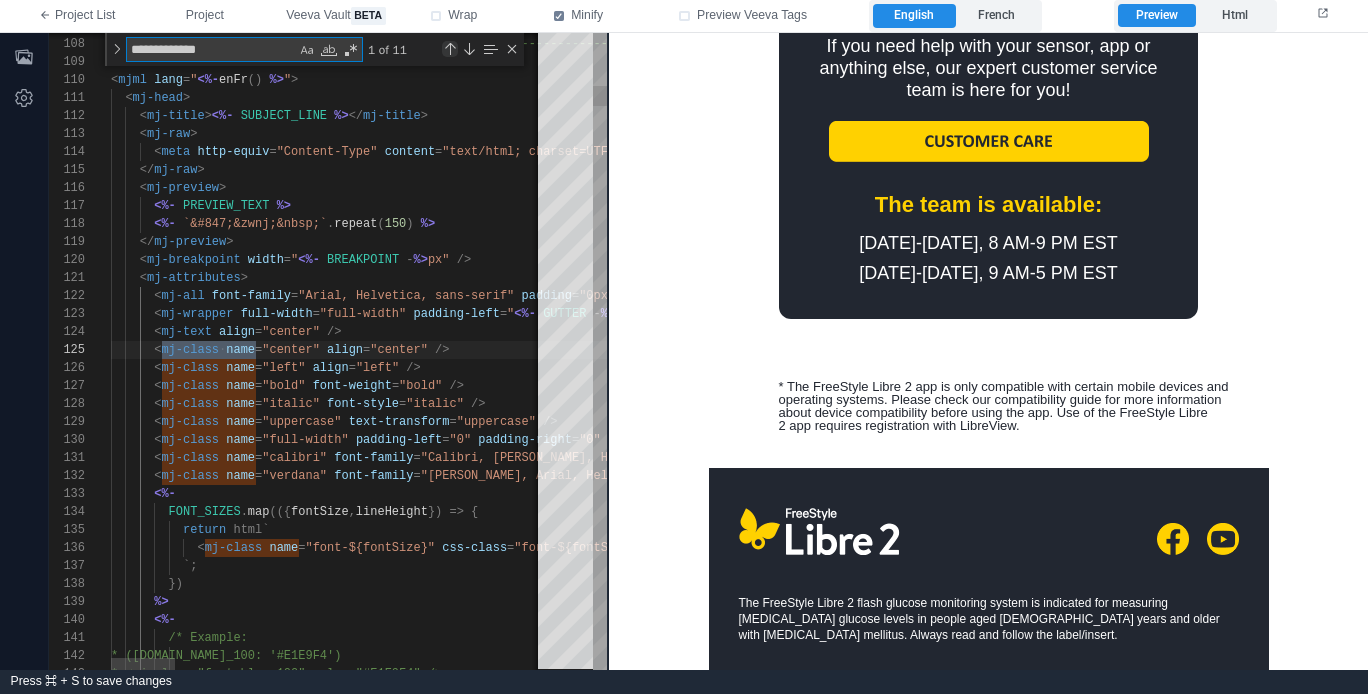 type on "**********" 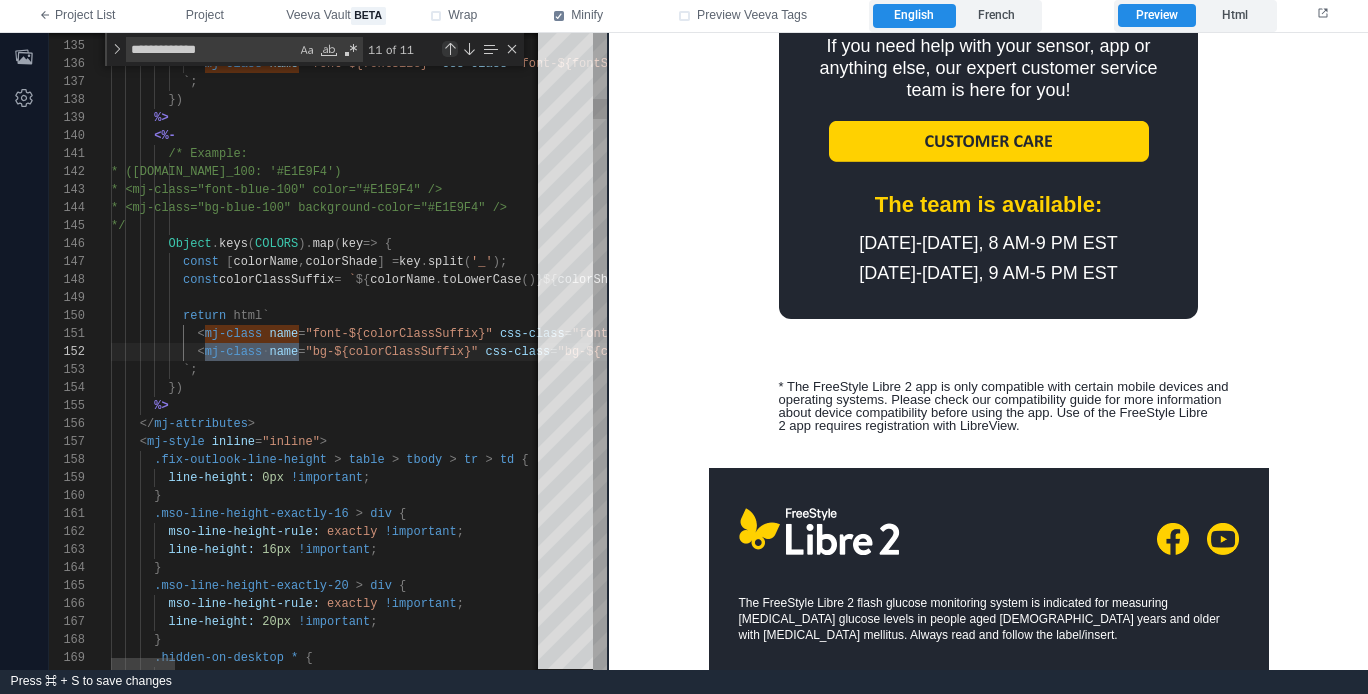 scroll, scrollTop: 180, scrollLeft: 188, axis: both 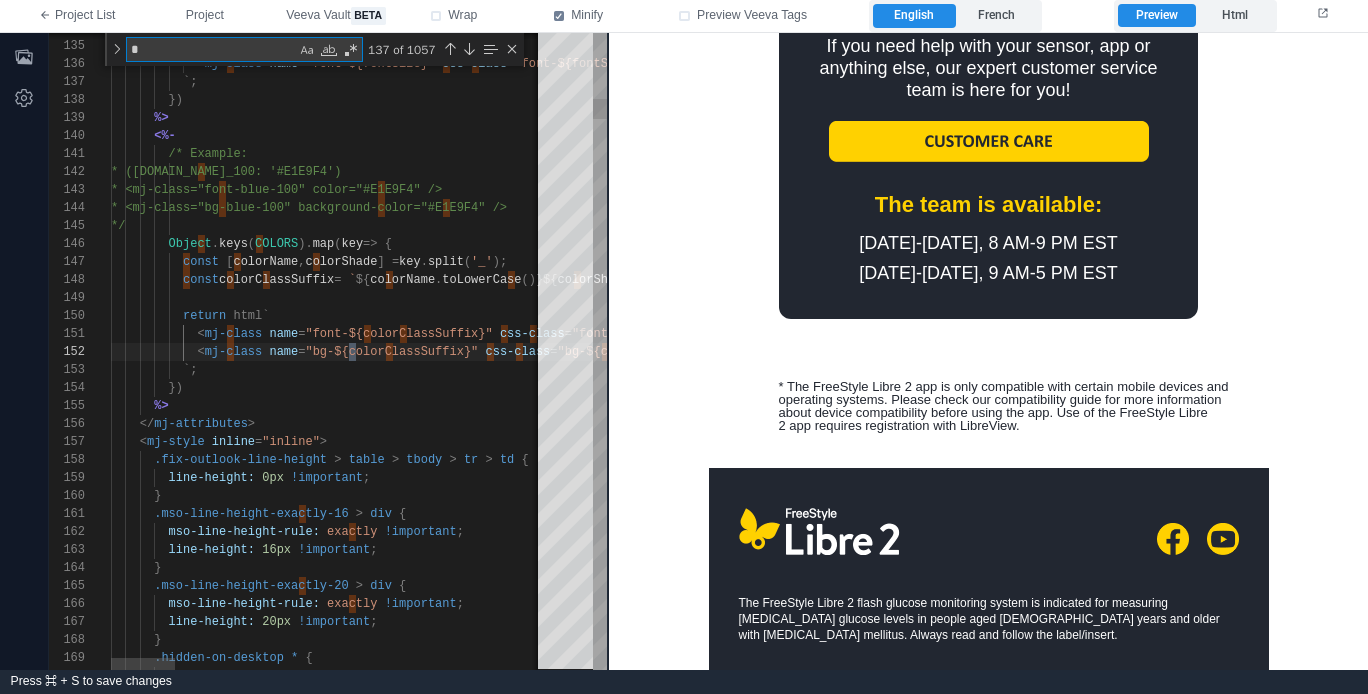 type on "**" 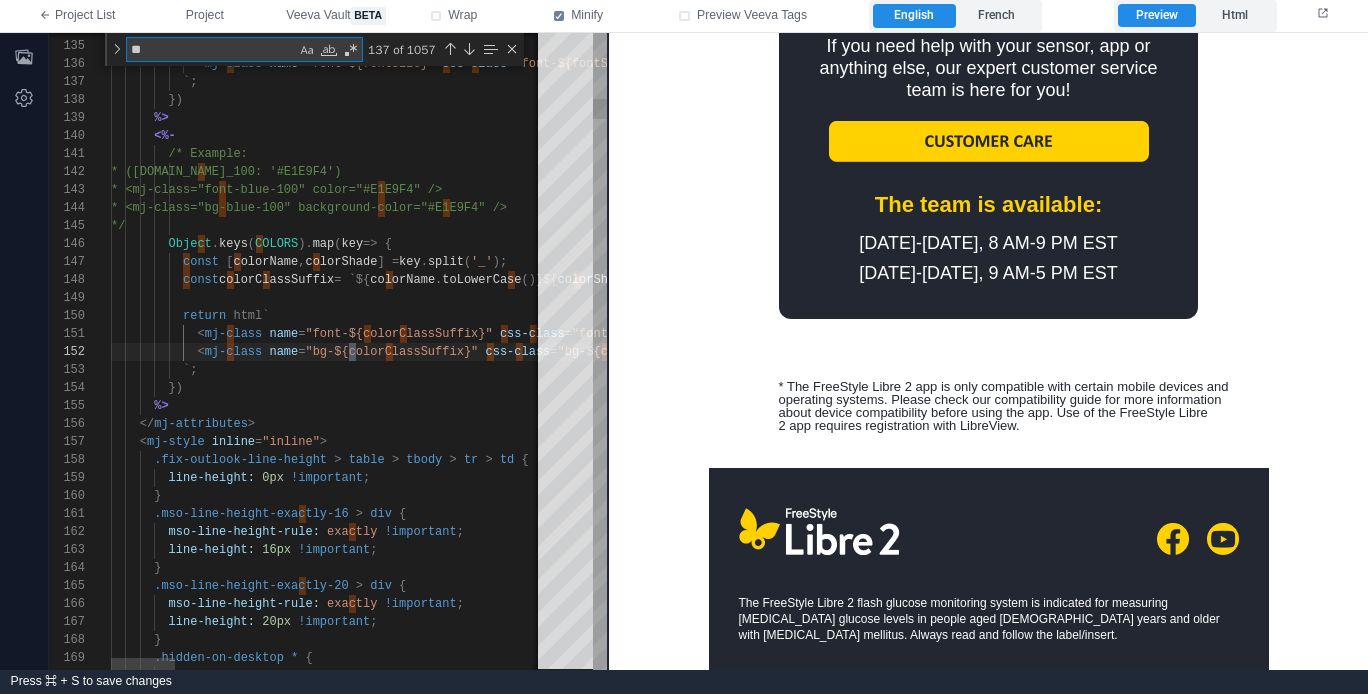 type on "**********" 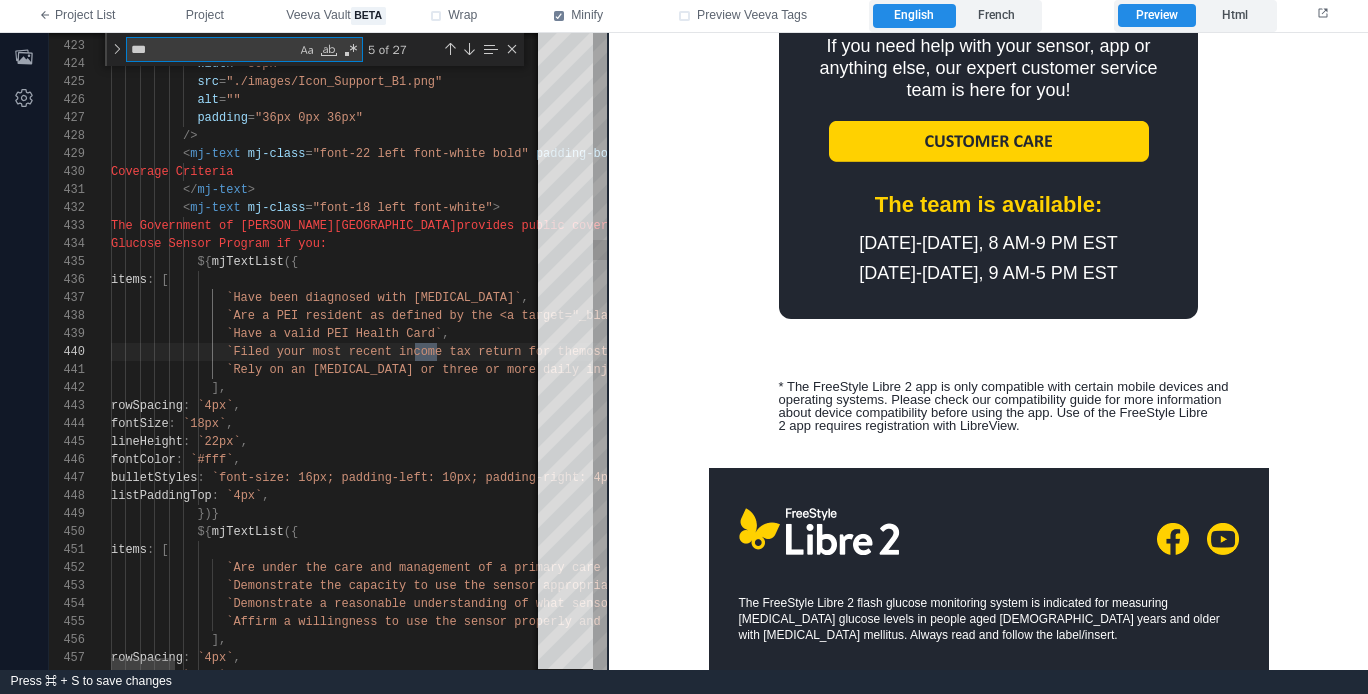 type on "****" 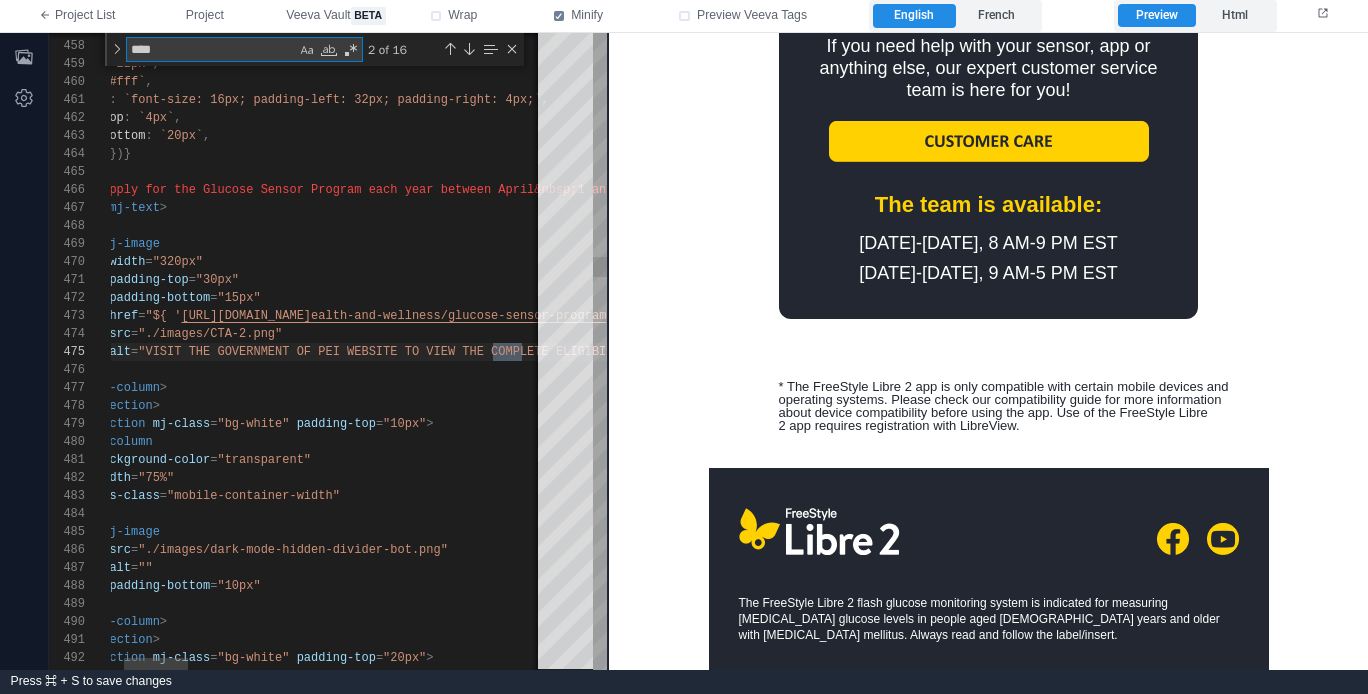 type on "**********" 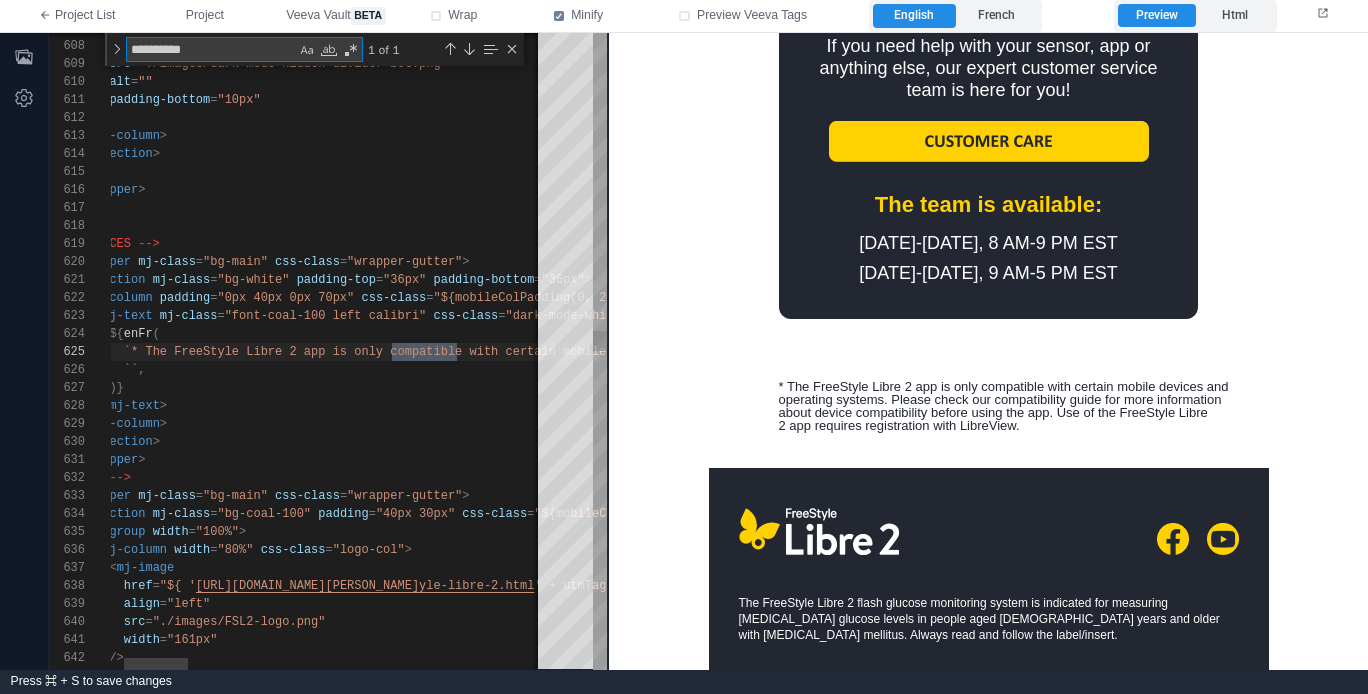 scroll, scrollTop: 180, scrollLeft: 441, axis: both 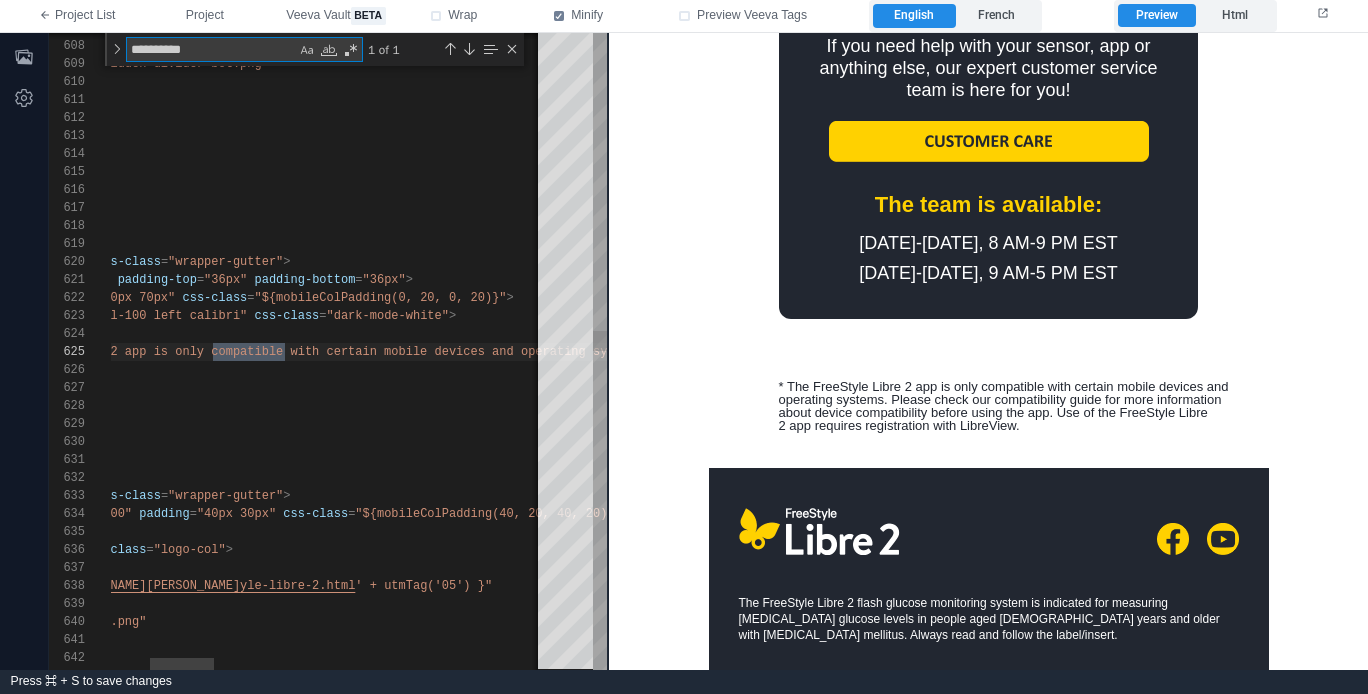 type on "**********" 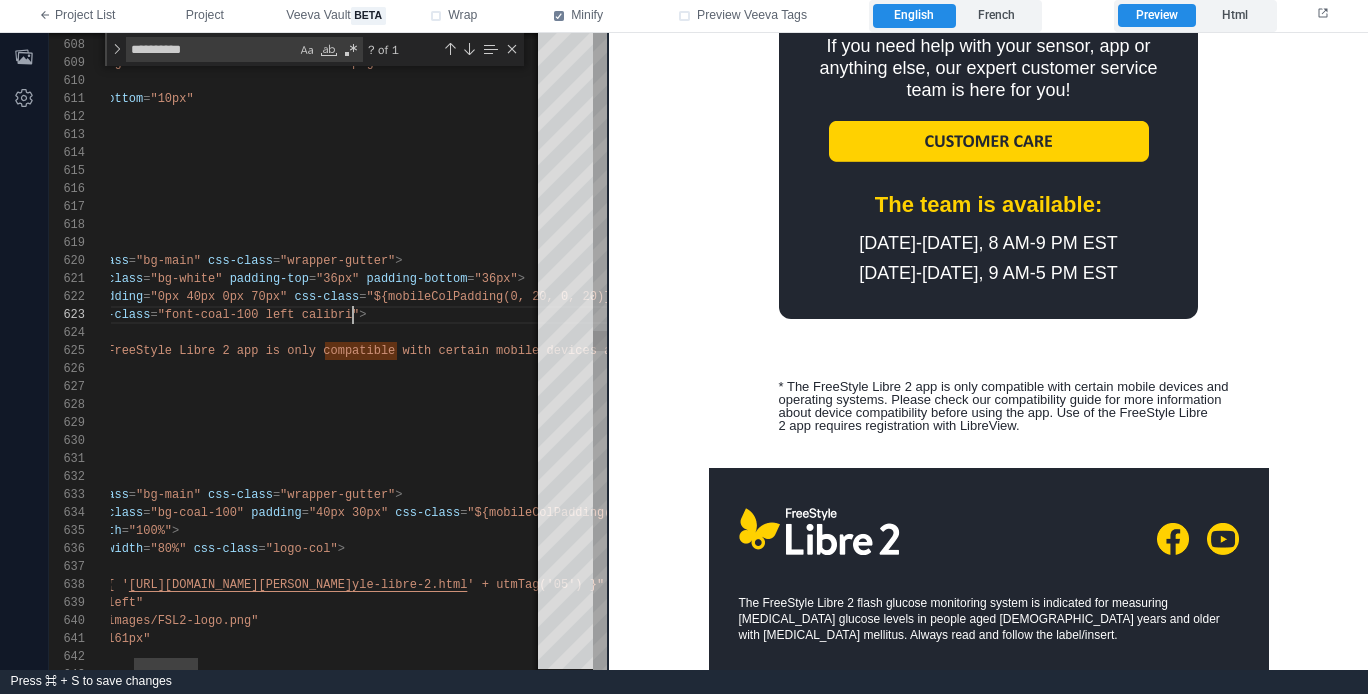 scroll, scrollTop: 36, scrollLeft: 397, axis: both 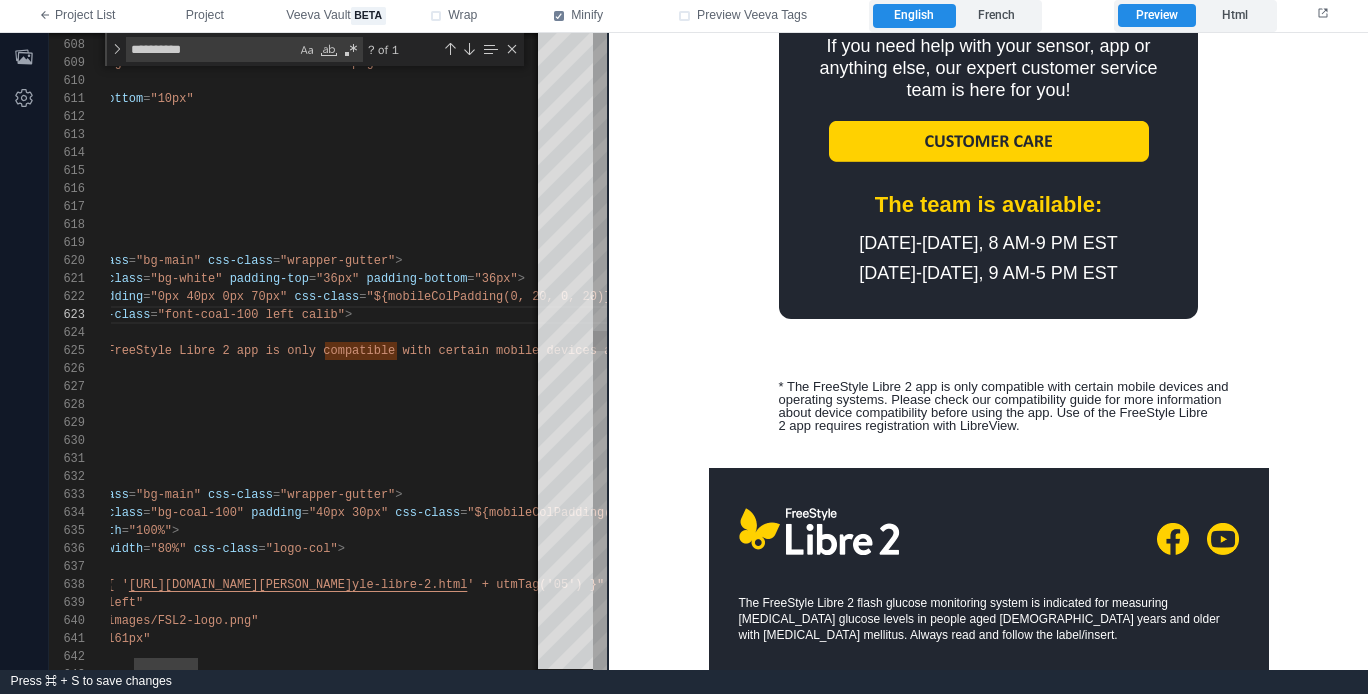click on "607 608 609 610 611 612 613 614 615 616 617 618 619 620 621 622 623 624 625 626 627 628 629 630 631 632 633 634 635 636 637 638 639 640 641 642 643          >            < mj-image              src = "./images/dark-mode-hidden-divider-bot.png"              alt = ""              padding-bottom = "10px"            />          </ mj-column >        </ mj-section >           </ mj-wrapper >          <!-- REFERENCES -->      < mj-wrapper   mj-class = "bg-main"   css-class = "wrapper-gutter" >        < mj-section   mj-class = "bg-white"   padding-top = "36px"   padding-bottom = "36px" >          < mj-column   padding = "0px 40px 0px 70px"   css-class = "${mobileColPadding(0, 20, 0, 20)}" >            < mj-text   mj-class = "font-coal-100 left calib" >              ${ enFr (                `* The FreeStyle Libre 2 app is only compatible wi , ``" at bounding box center [328, 351] 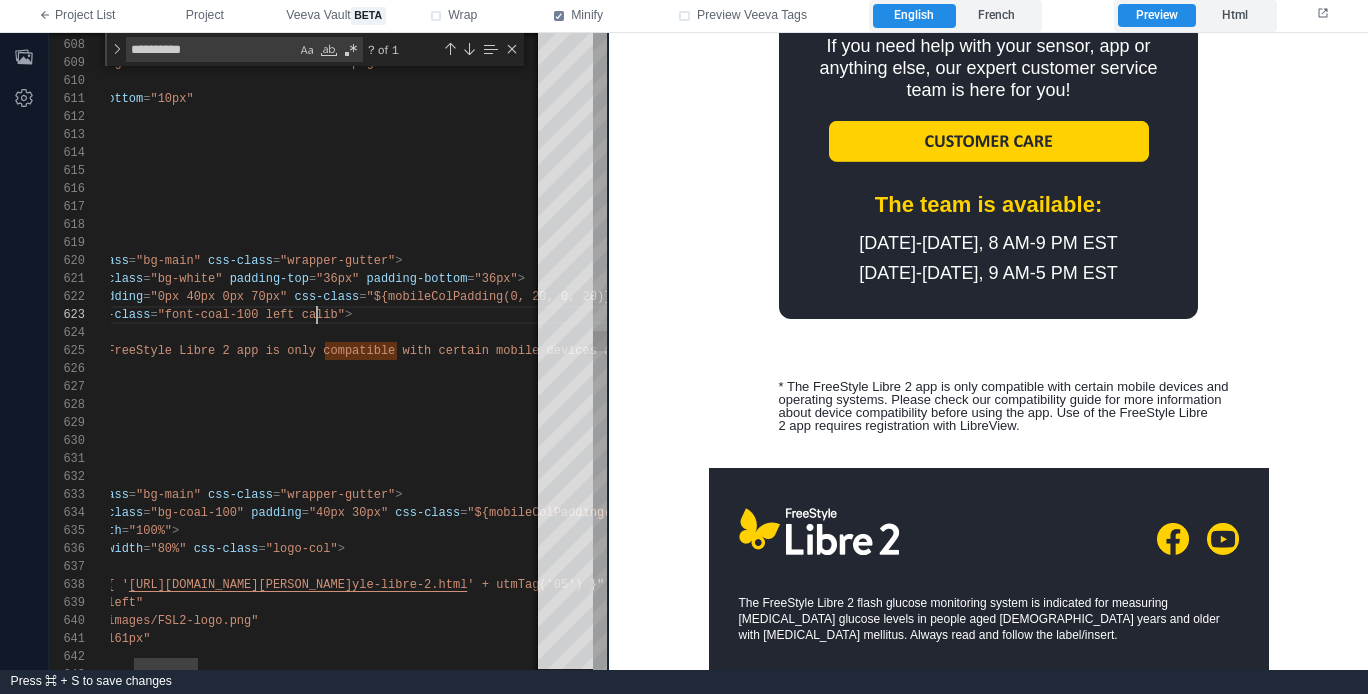 click on "607 608 609 610 611 612 613 614 615 616 617 618 619 620 621 622 623 624 625 626 627 628 629 630 631 632 633 634 635 636 637 638 639 640 641 642 643          >            < mj-image              src = "./images/dark-mode-hidden-divider-bot.png"              alt = ""              padding-bottom = "10px"            />          </ mj-column >        </ mj-section >           </ mj-wrapper >          <!-- REFERENCES -->      < mj-wrapper   mj-class = "bg-main"   css-class = "wrapper-gutter" >        < mj-section   mj-class = "bg-white"   padding-top = "36px"   padding-bottom = "36px" >          < mj-column   padding = "0px 40px 0px 70px"   css-class = "${mobileColPadding(0, 20, 0, 20)}" >            < mj-text   mj-class = "font-coal-100 left calib" >              ${ enFr (                `* The FreeStyle Libre 2 app is only compatible wi , ``" at bounding box center [328, 351] 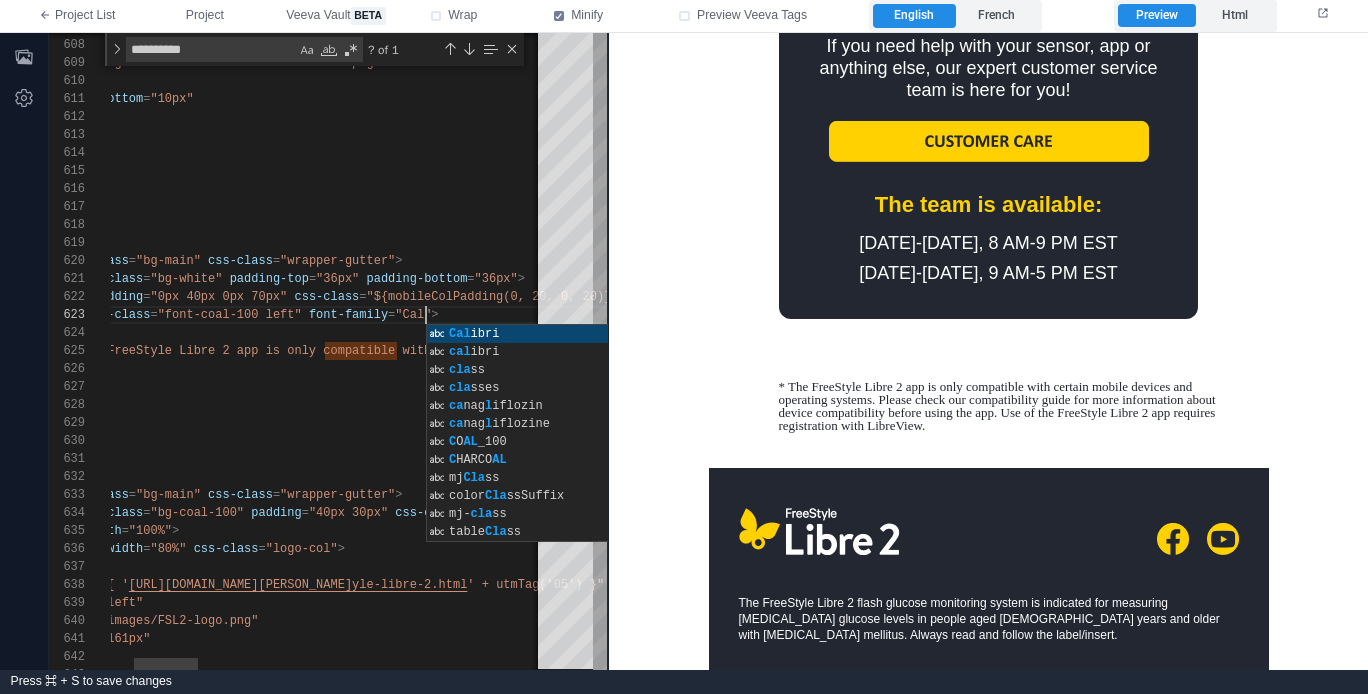 scroll, scrollTop: 36, scrollLeft: 499, axis: both 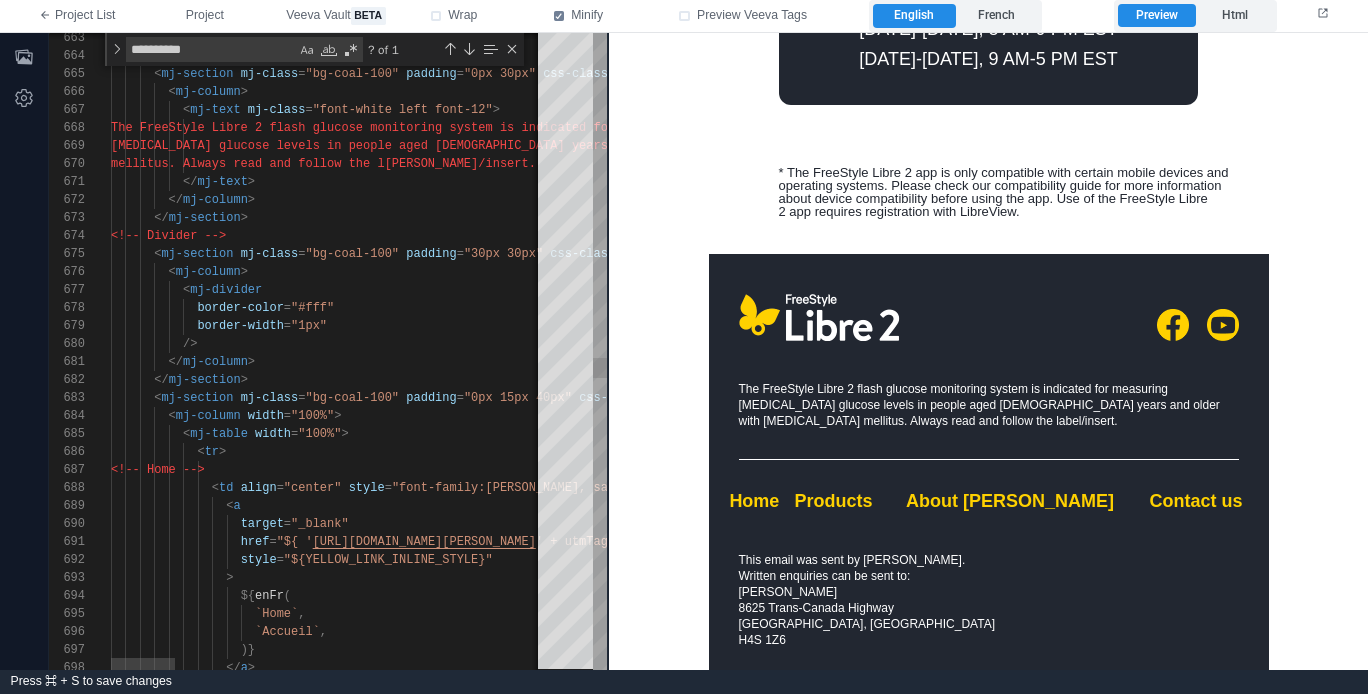 type on "**********" 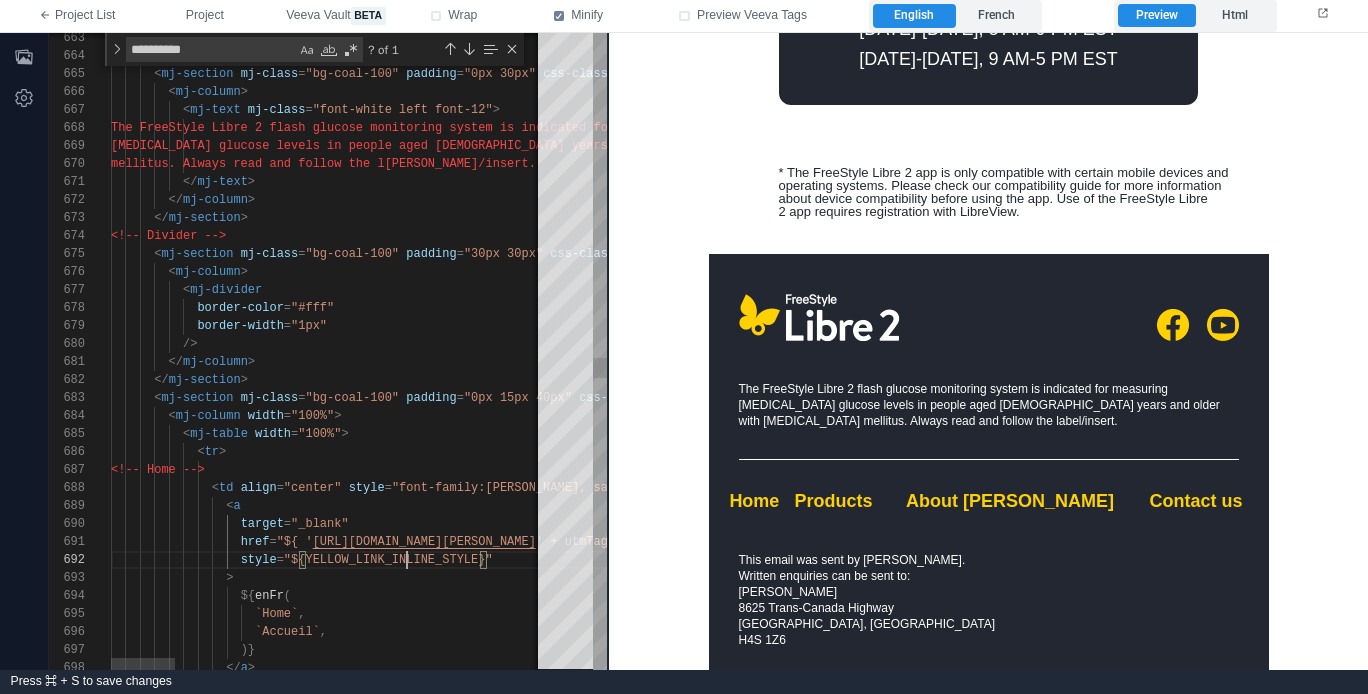 click on "674 675 676 677 678 679 680 681 682 683 684 685 686 687 688 689 690 691 692 693 673 672 671 670 669 667 668 665 666 664 663 694 695 696 697 698       <!-- Divider -->        < mj-section   mj-class = "bg-coal-100"   padding = "30px 30px"   css-class = "${mobileColPadding(40, 20, 40, 20)}" >          < mj-column >            < mj-divider              border-color = "#fff"              border-width = "1px"            />          </ mj-column >        </ mj-section >        < mj-section   mj-class = "bg-coal-100"   padding = "0px 15px 40px"   css-class = "${mobileColPadding(0, 20, 20, 20)}" >          < mj-column   width = "100%" >            < mj-table   width = "100%" >              < tr >               <!-- Home -->                < td   align = "center"   style = "font-family:Arial, sans-serif; font-size:18px; fo ation:none;"   class = > < a" at bounding box center [328, 351] 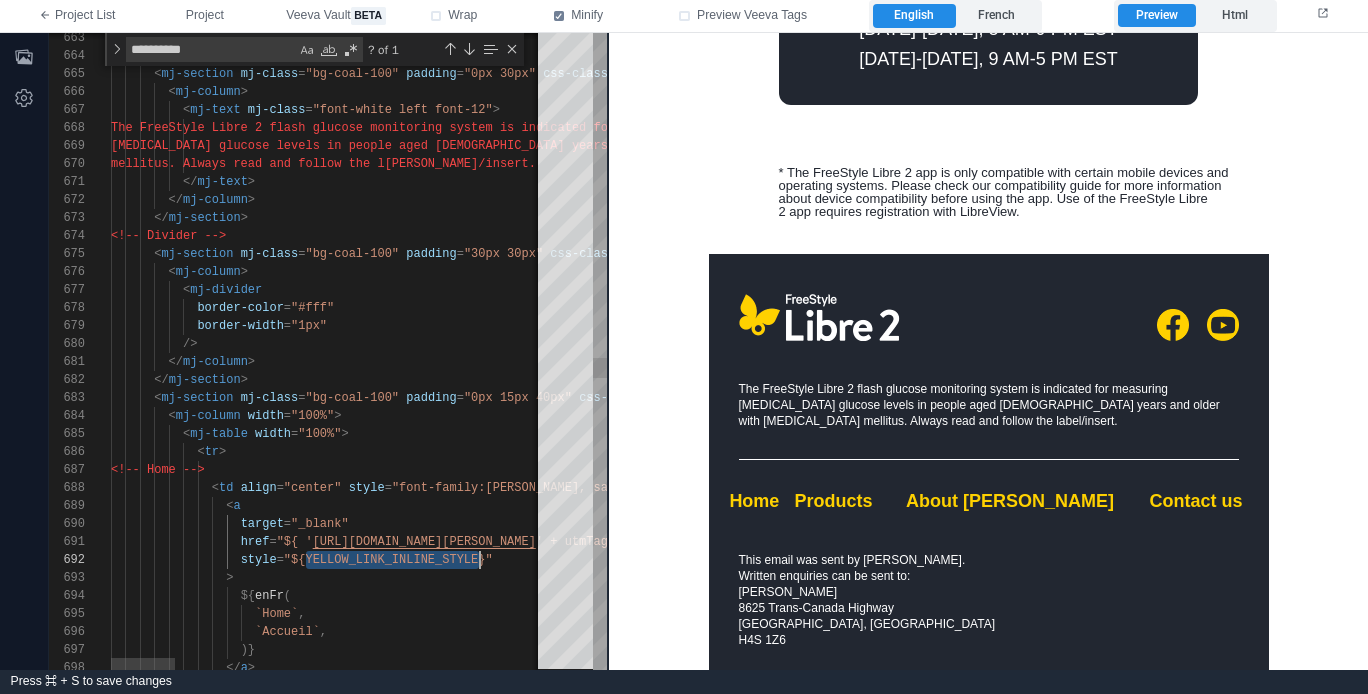 type on "**********" 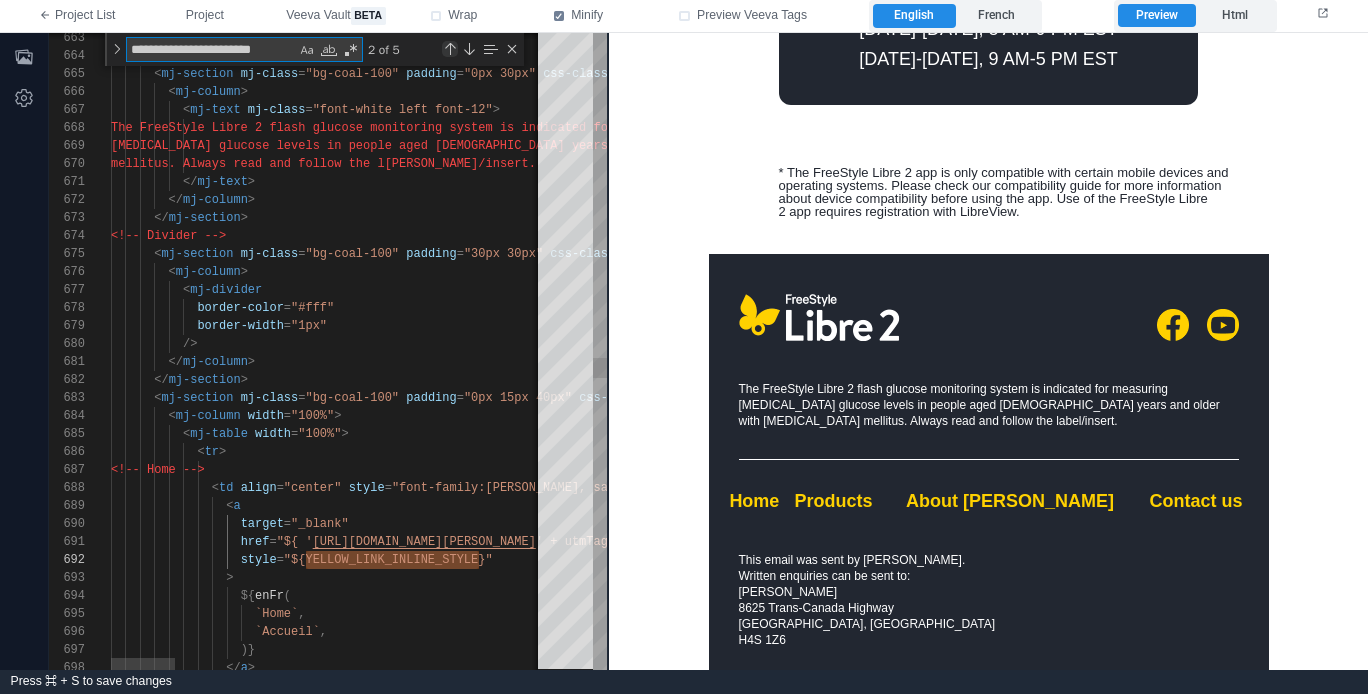 click at bounding box center (450, 49) 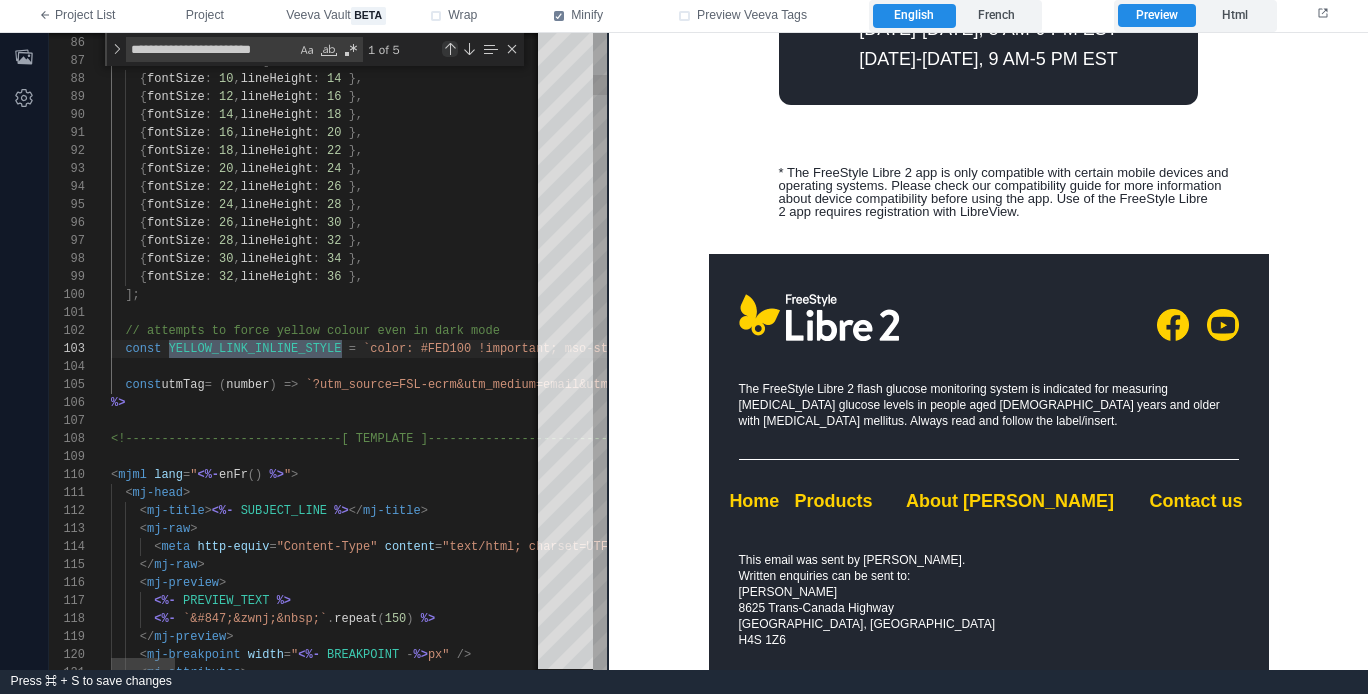 click at bounding box center (450, 49) 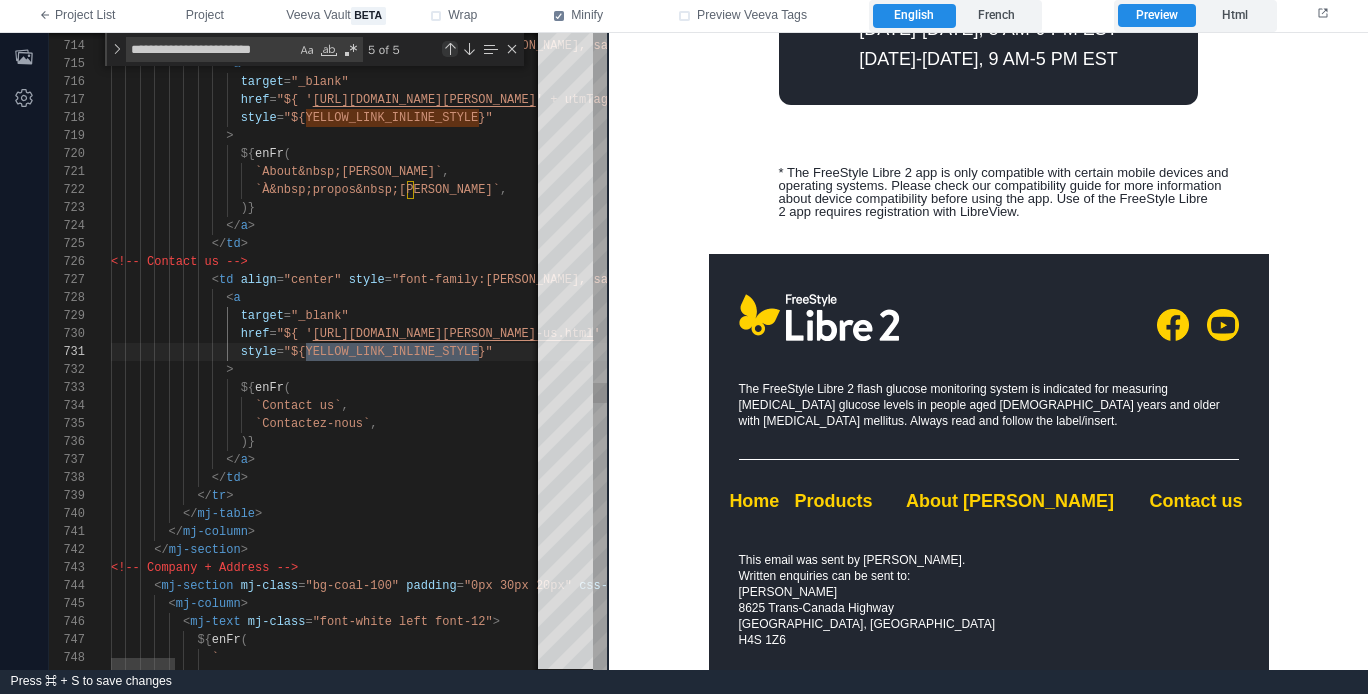 scroll, scrollTop: 180, scrollLeft: 369, axis: both 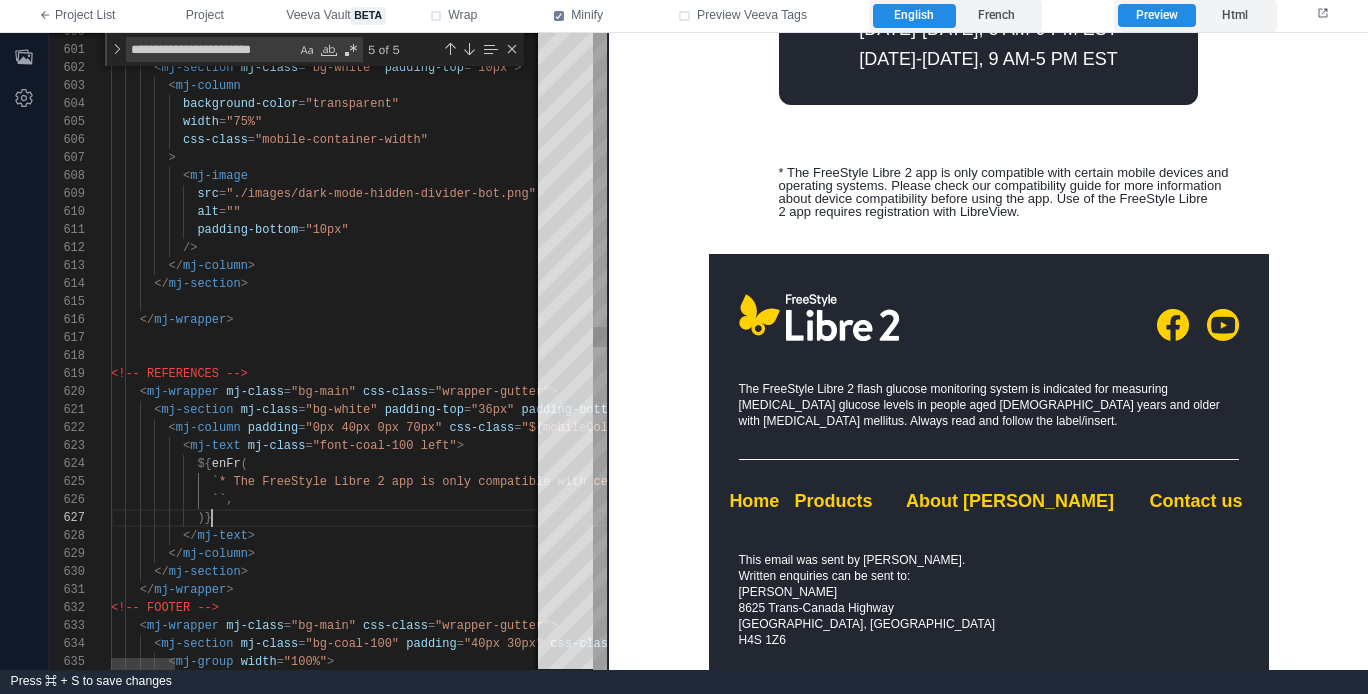 click on ")}" at bounding box center (1570, 518) 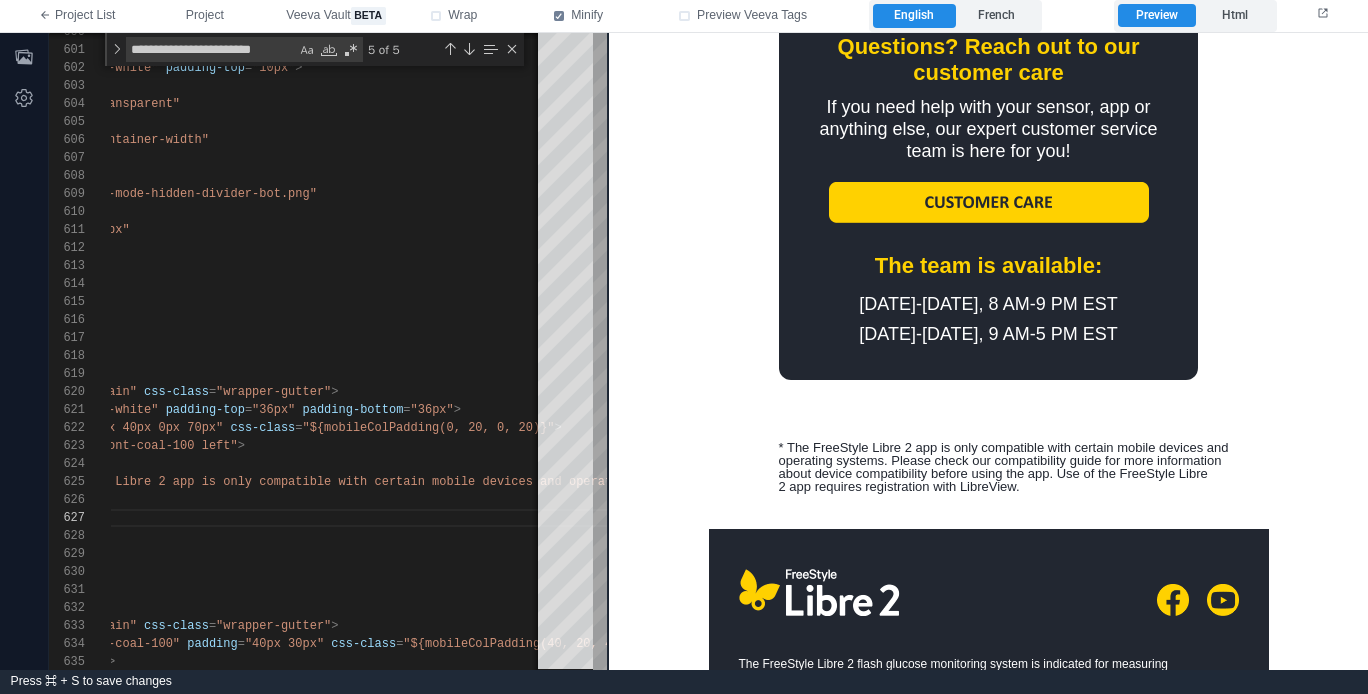 scroll, scrollTop: 2934, scrollLeft: 0, axis: vertical 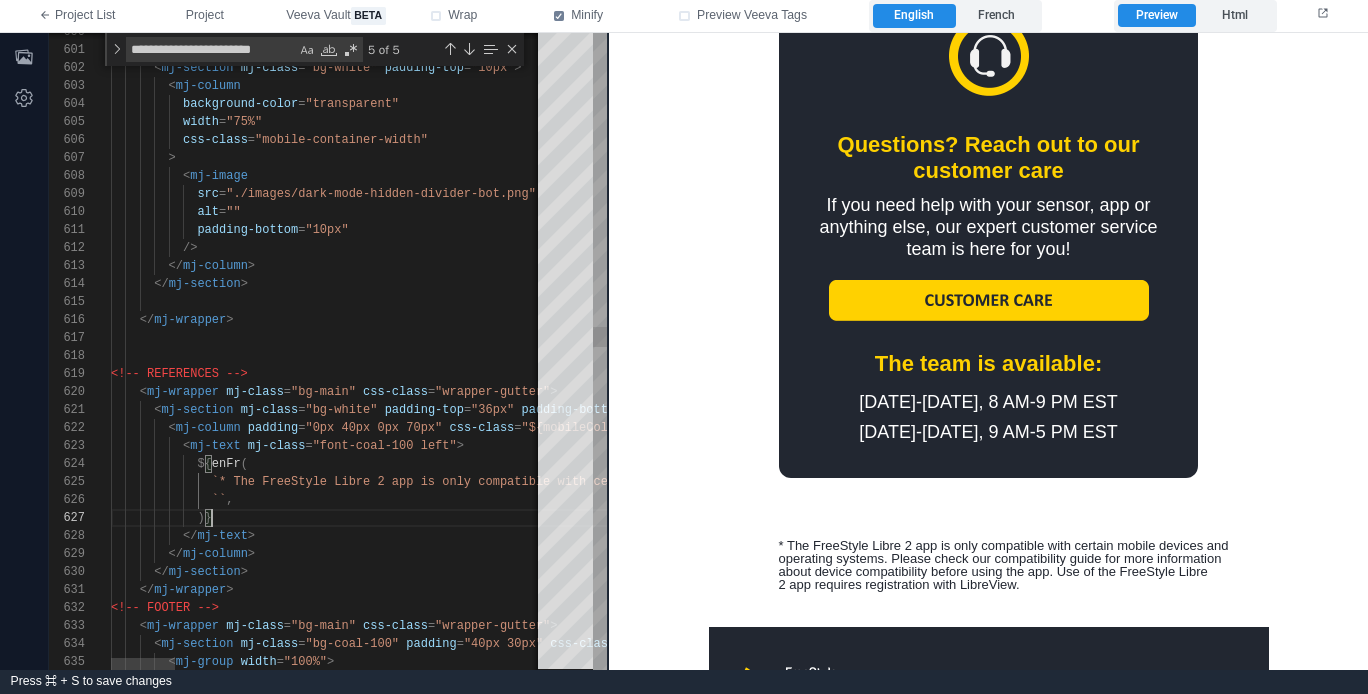 click on "${ enFr (" at bounding box center [1570, 464] 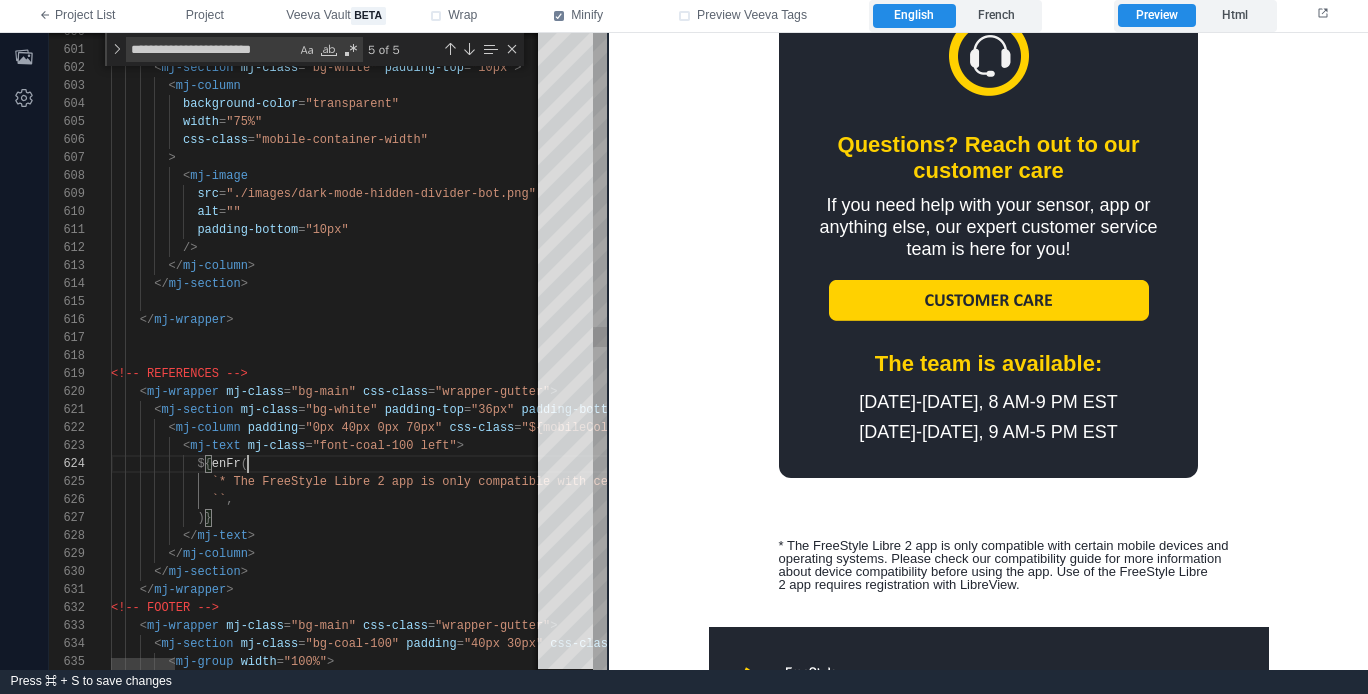 scroll, scrollTop: 54, scrollLeft: 137, axis: both 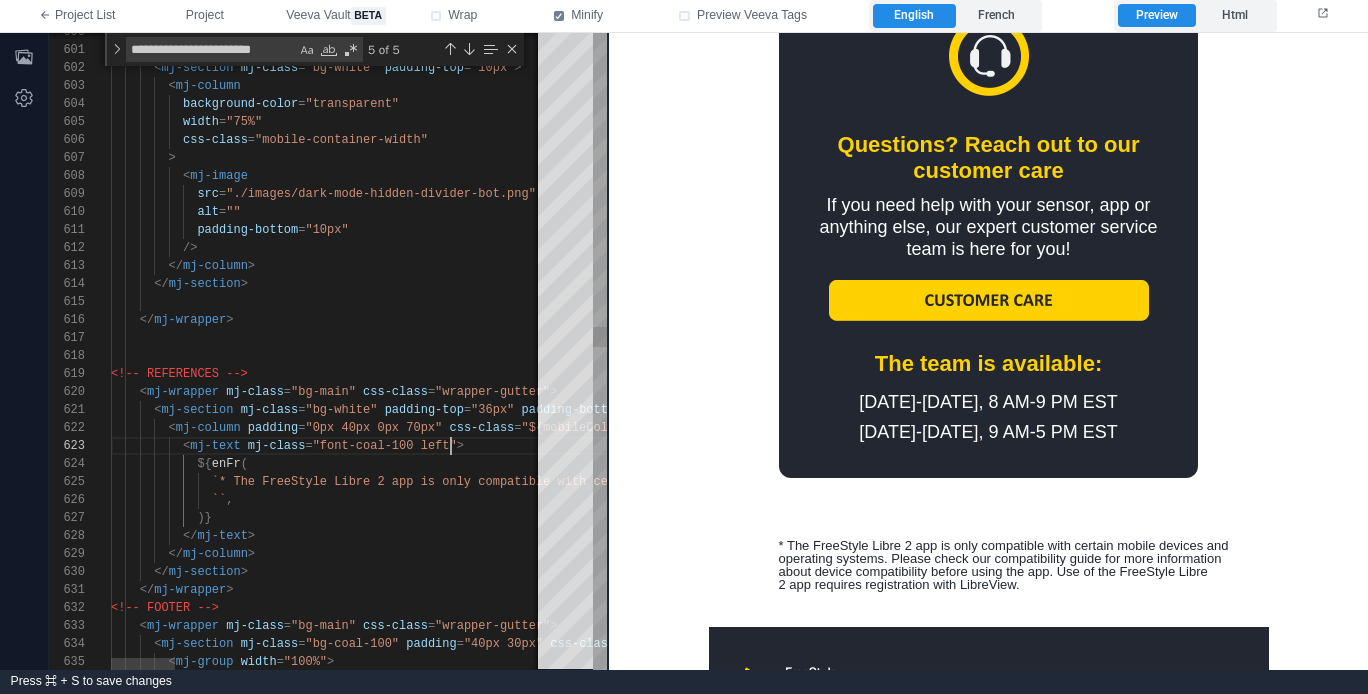 click on ""font-coal-100 left"" at bounding box center (385, 446) 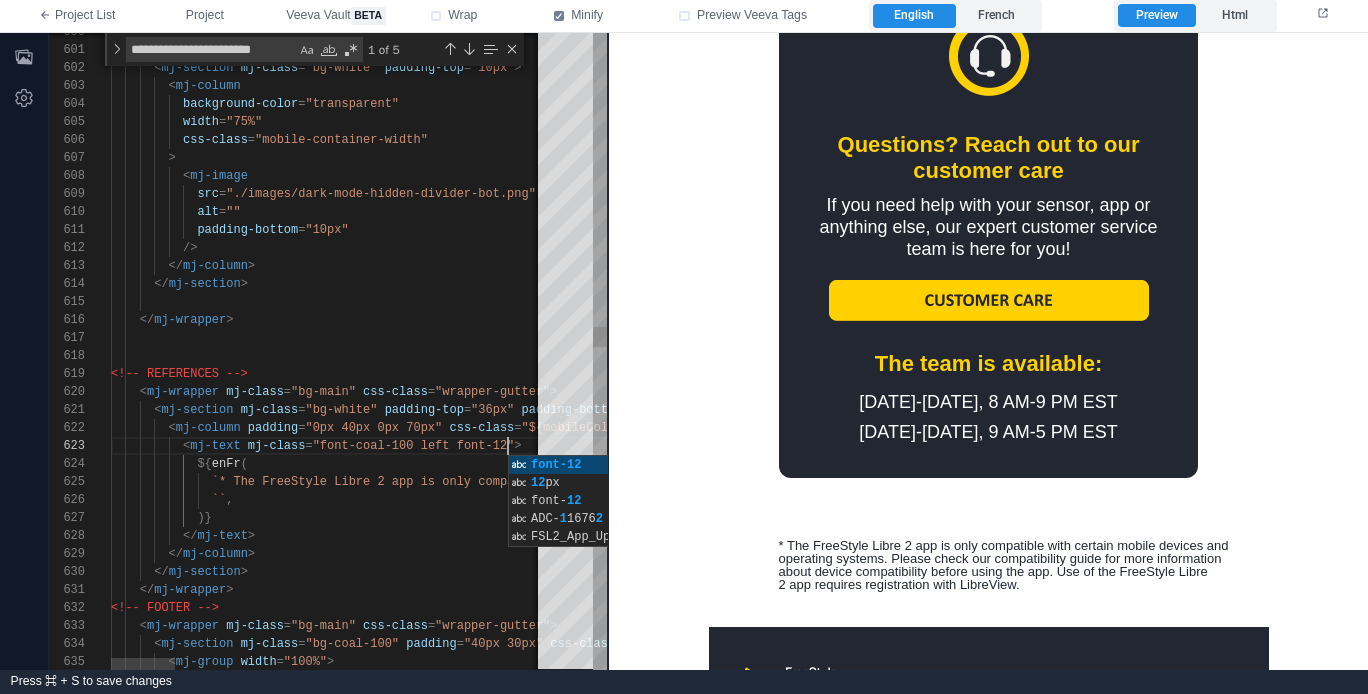 scroll, scrollTop: 36, scrollLeft: 397, axis: both 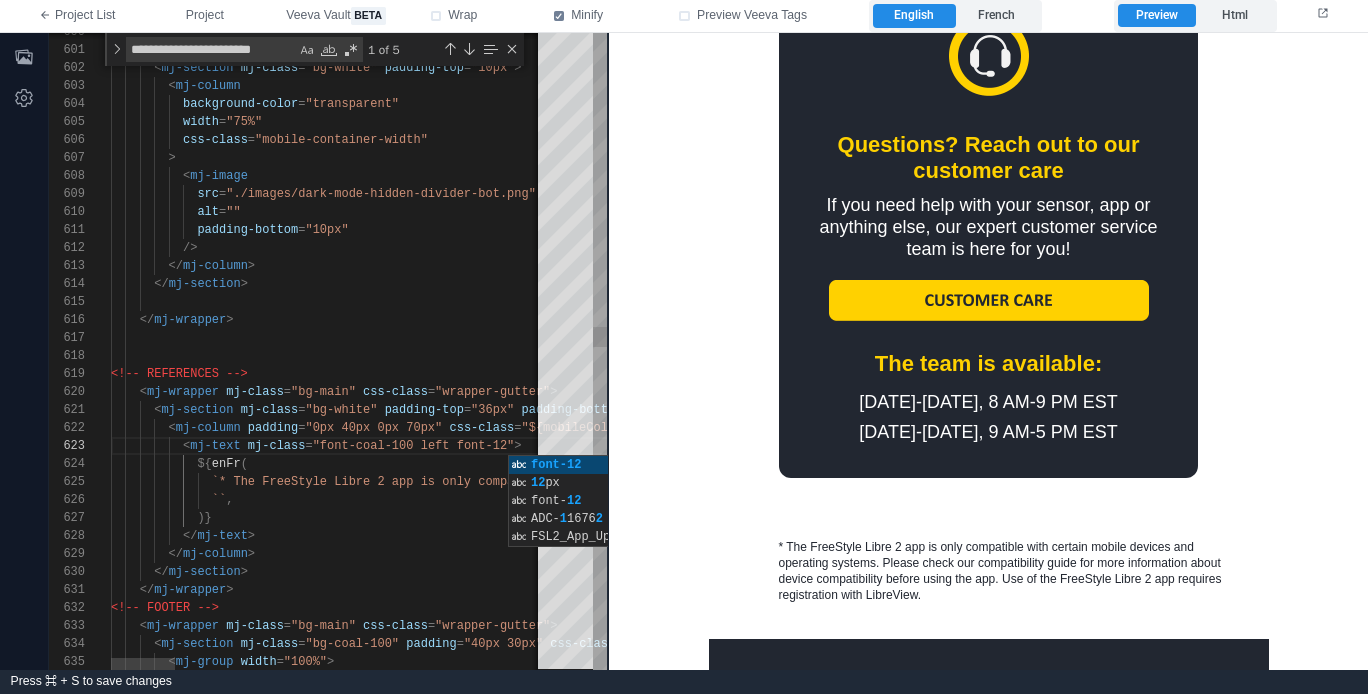 click on "`` ," at bounding box center (1570, 500) 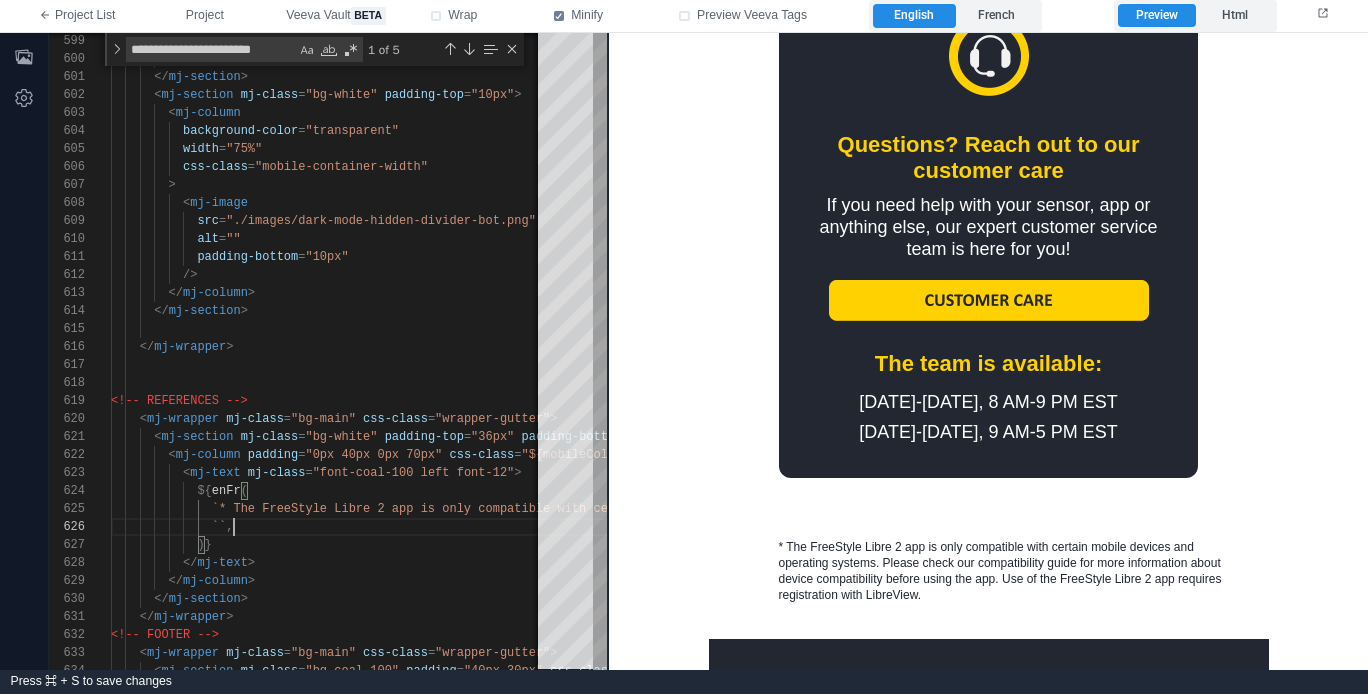 click at bounding box center [1570, 329] 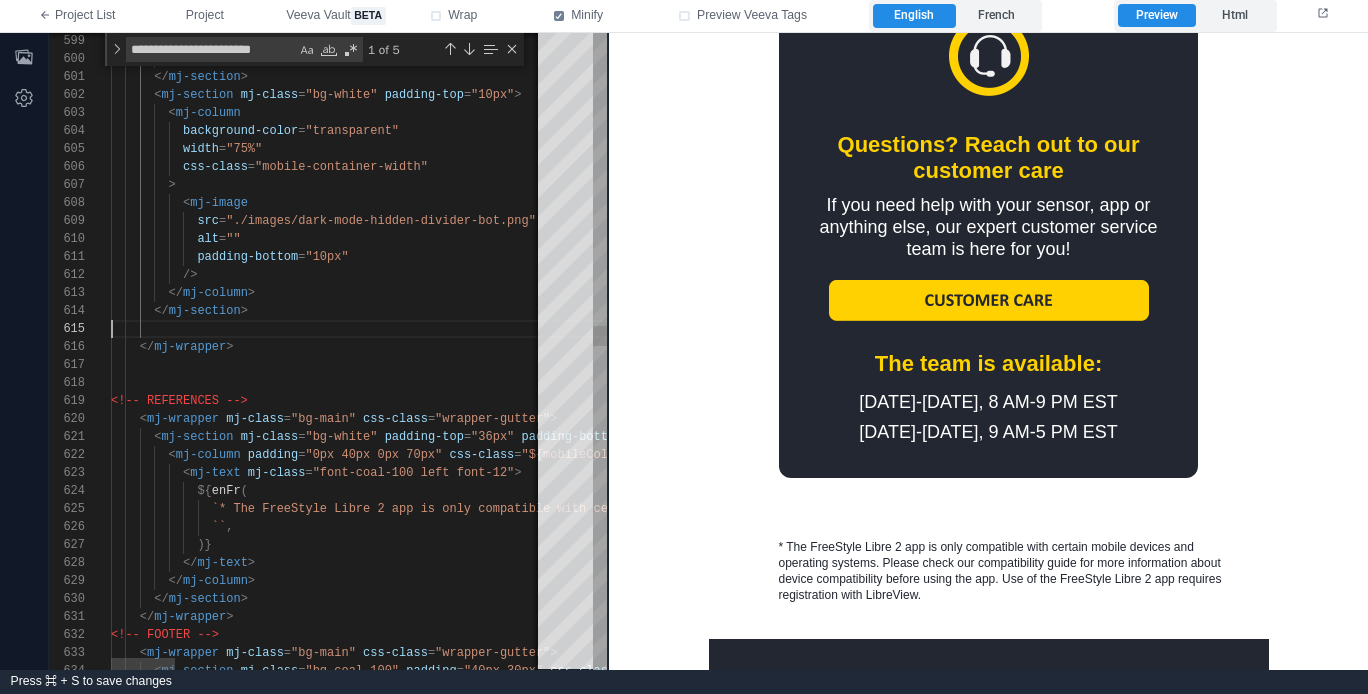 scroll, scrollTop: 54, scrollLeft: 137, axis: both 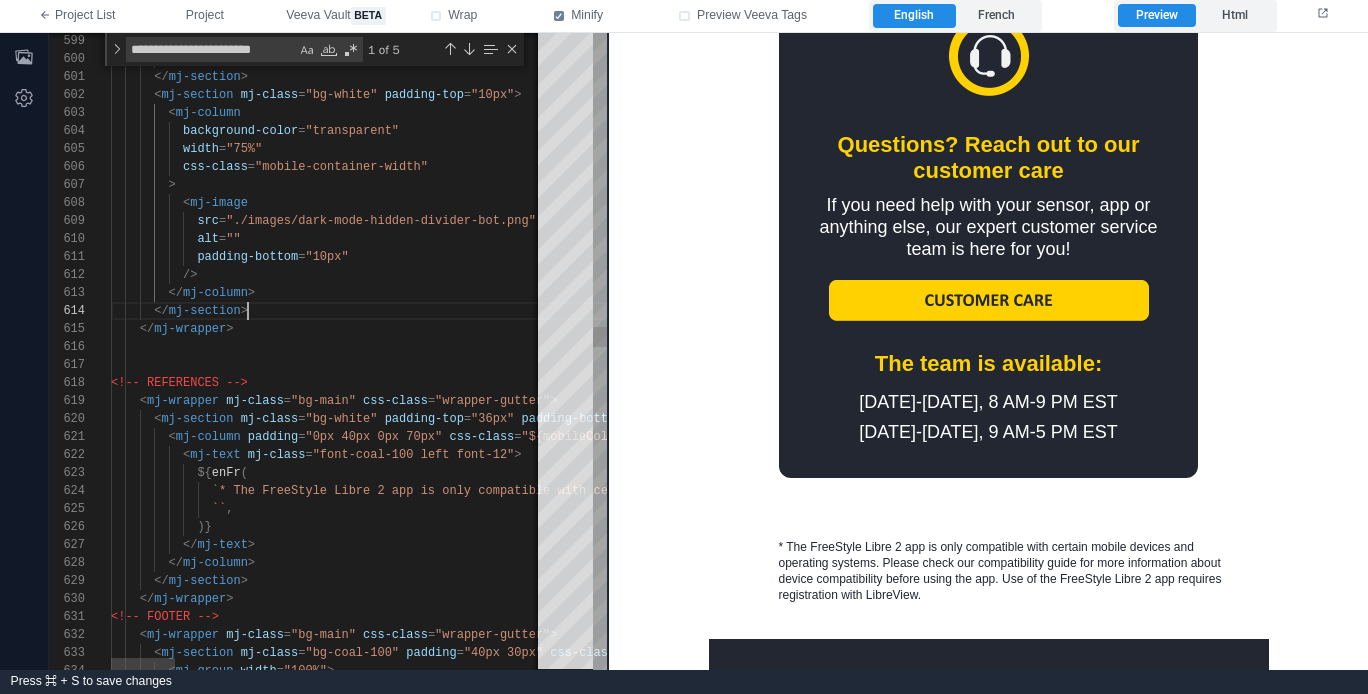 click on ""36px"" at bounding box center [492, 419] 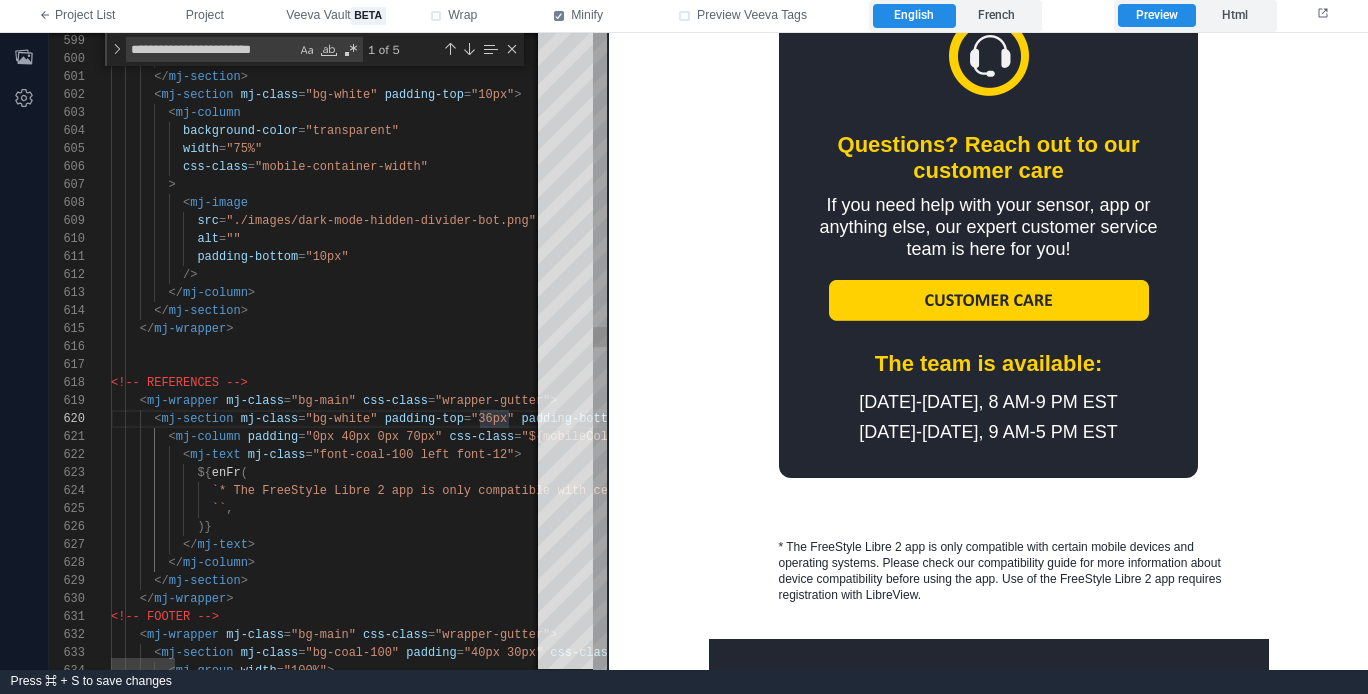 scroll, scrollTop: 162, scrollLeft: 369, axis: both 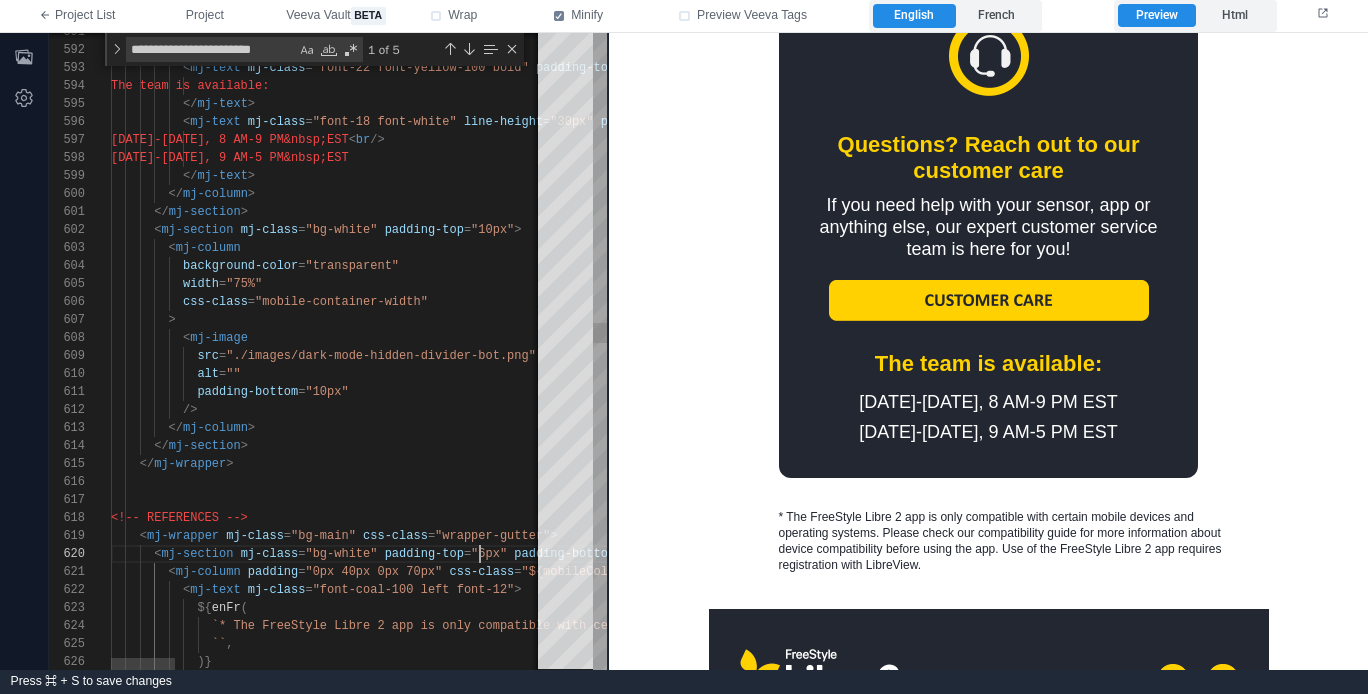 click at bounding box center [1570, 482] 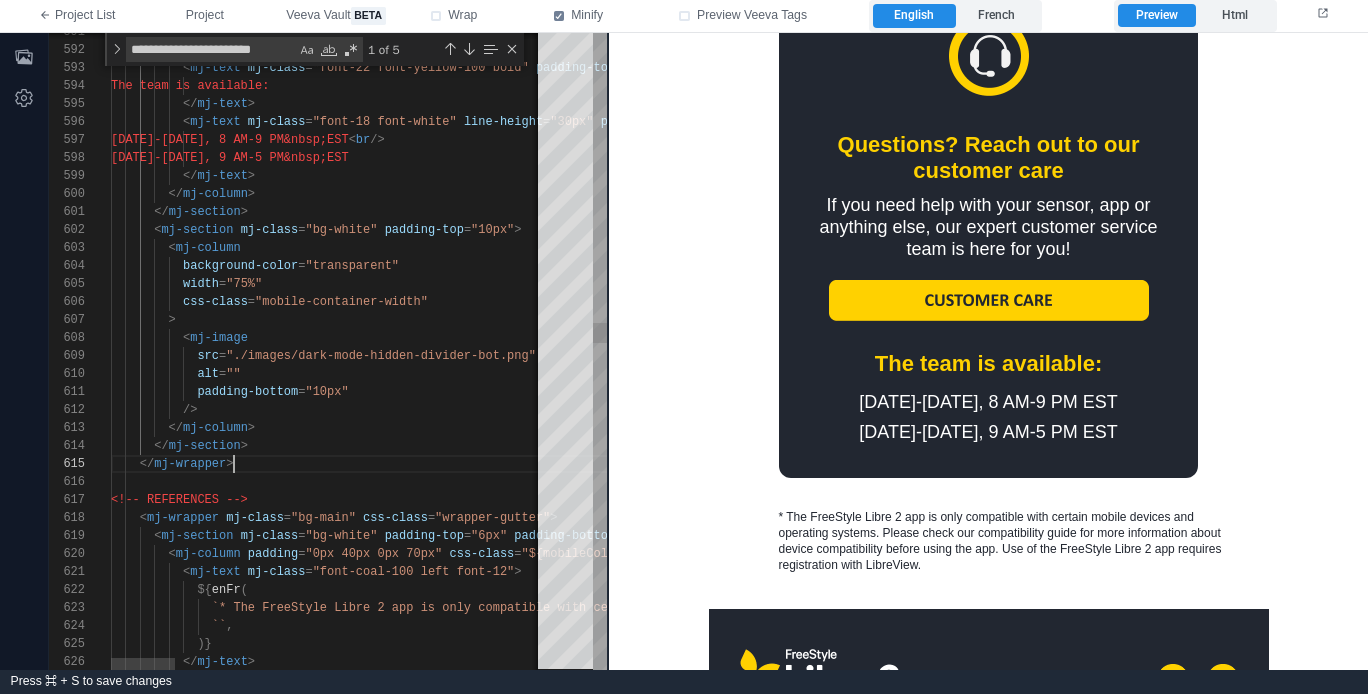 scroll, scrollTop: 72, scrollLeft: 123, axis: both 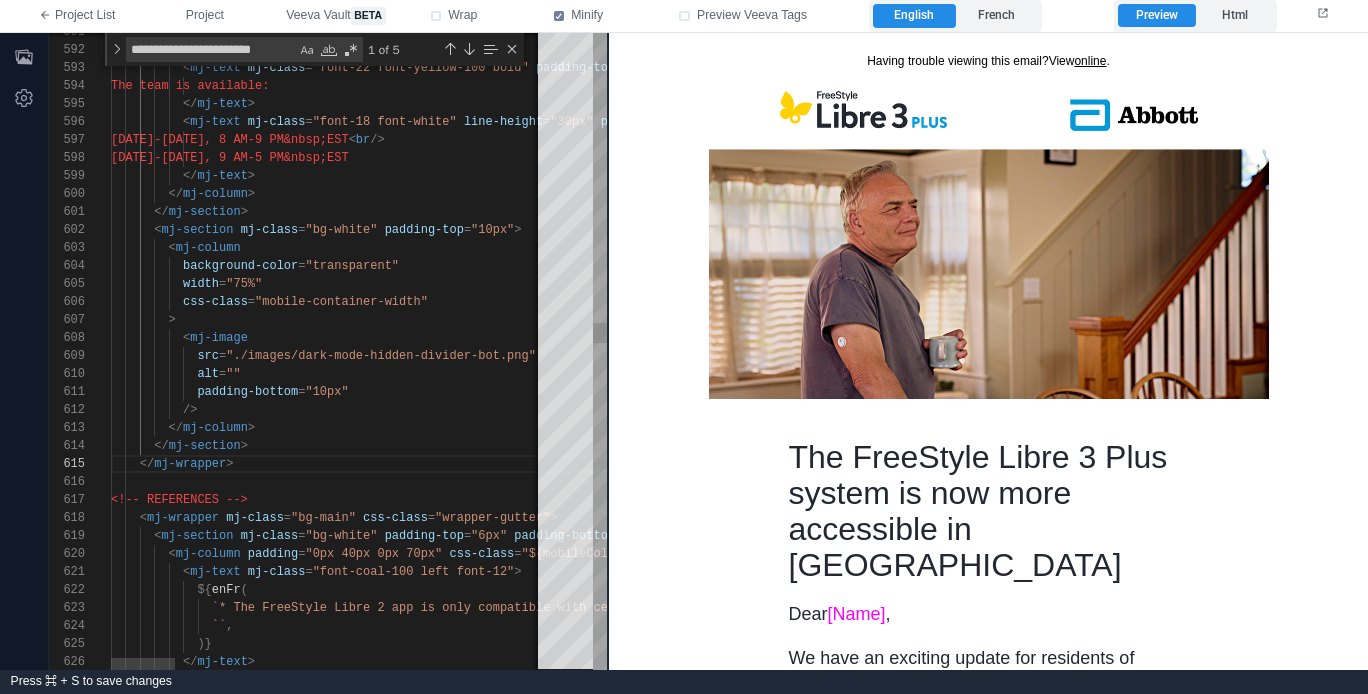 click on ">" at bounding box center [1570, 320] 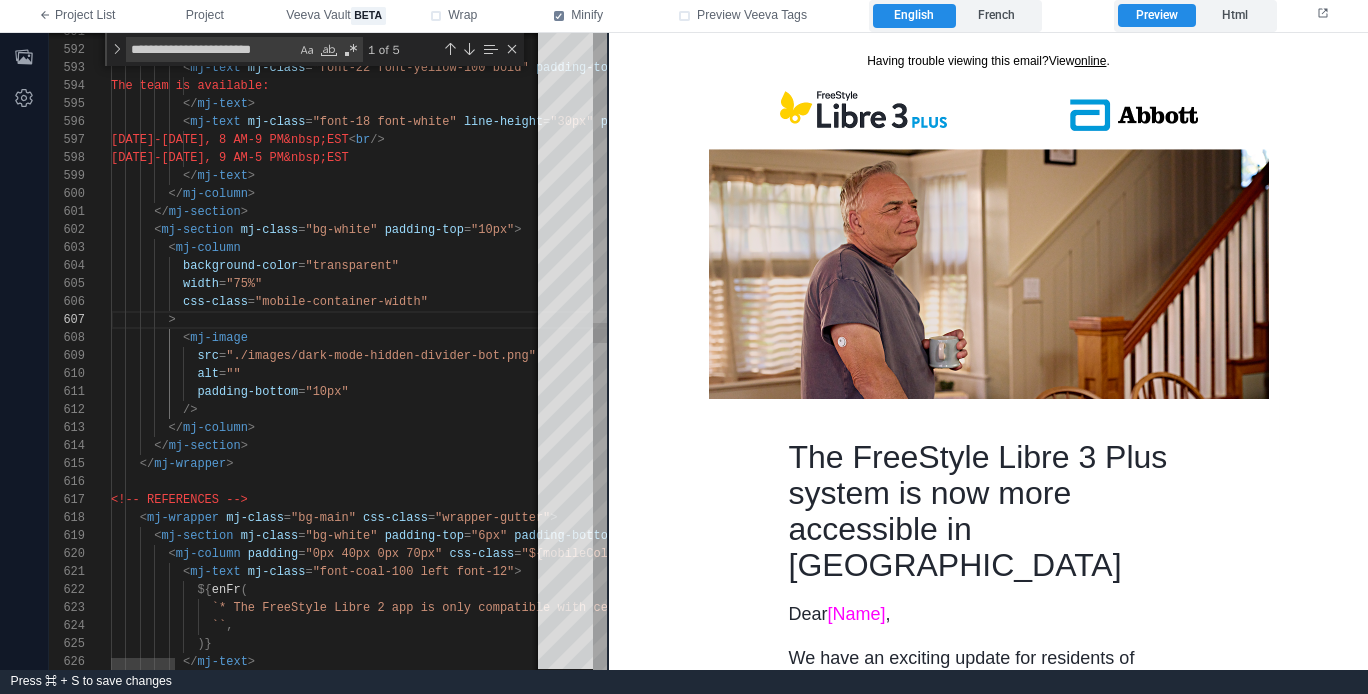 scroll, scrollTop: 0, scrollLeft: 0, axis: both 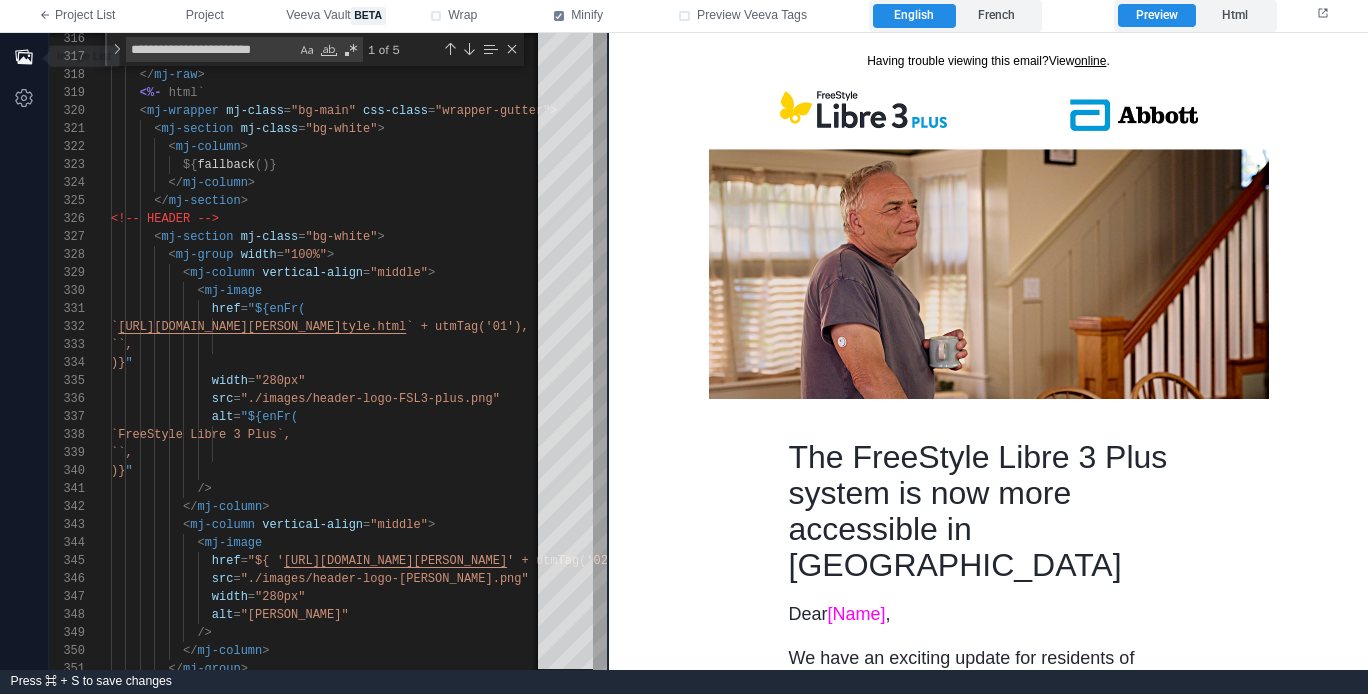 click 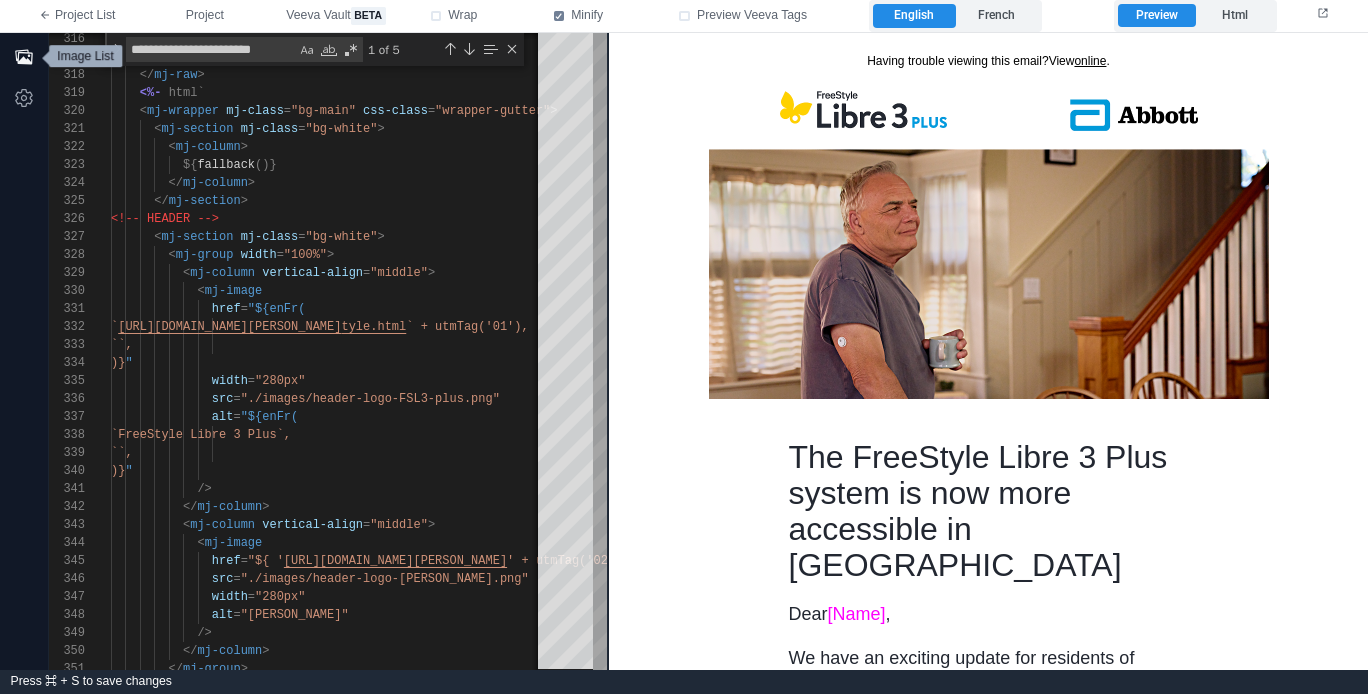 click 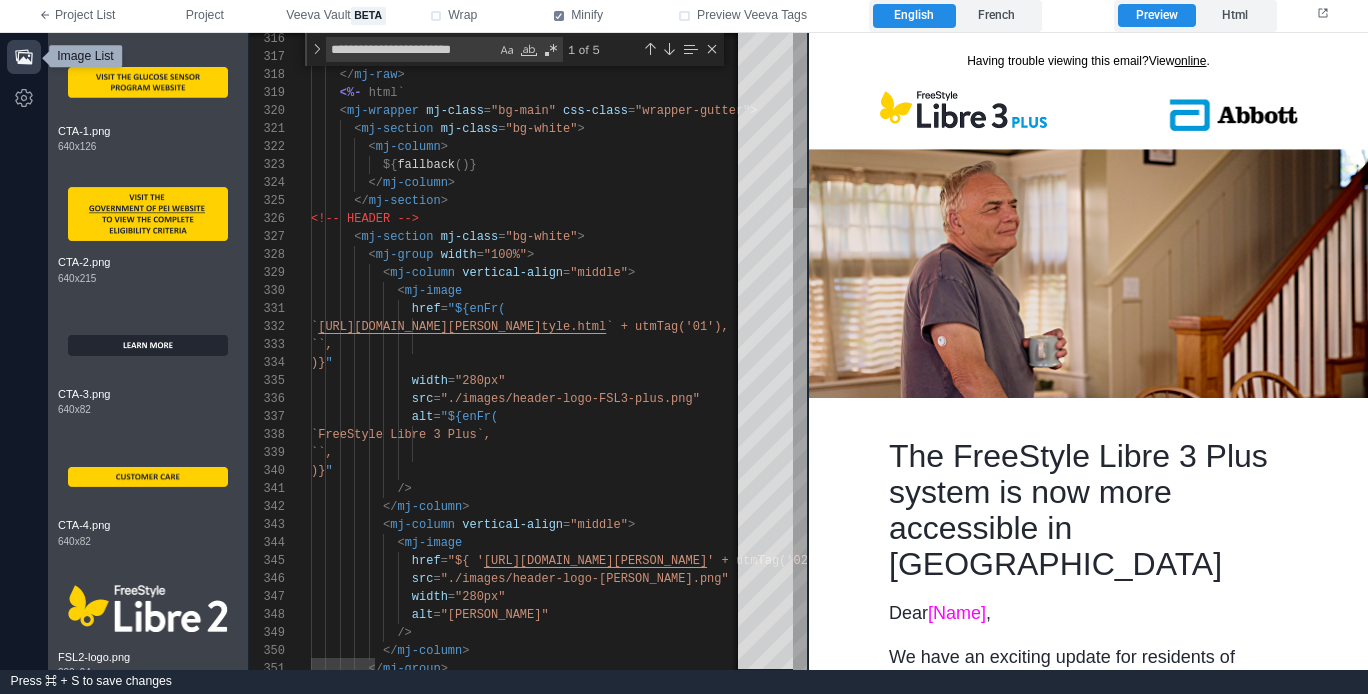 click on ""./images/header-logo-FSL3-plus.png"" at bounding box center (570, 399) 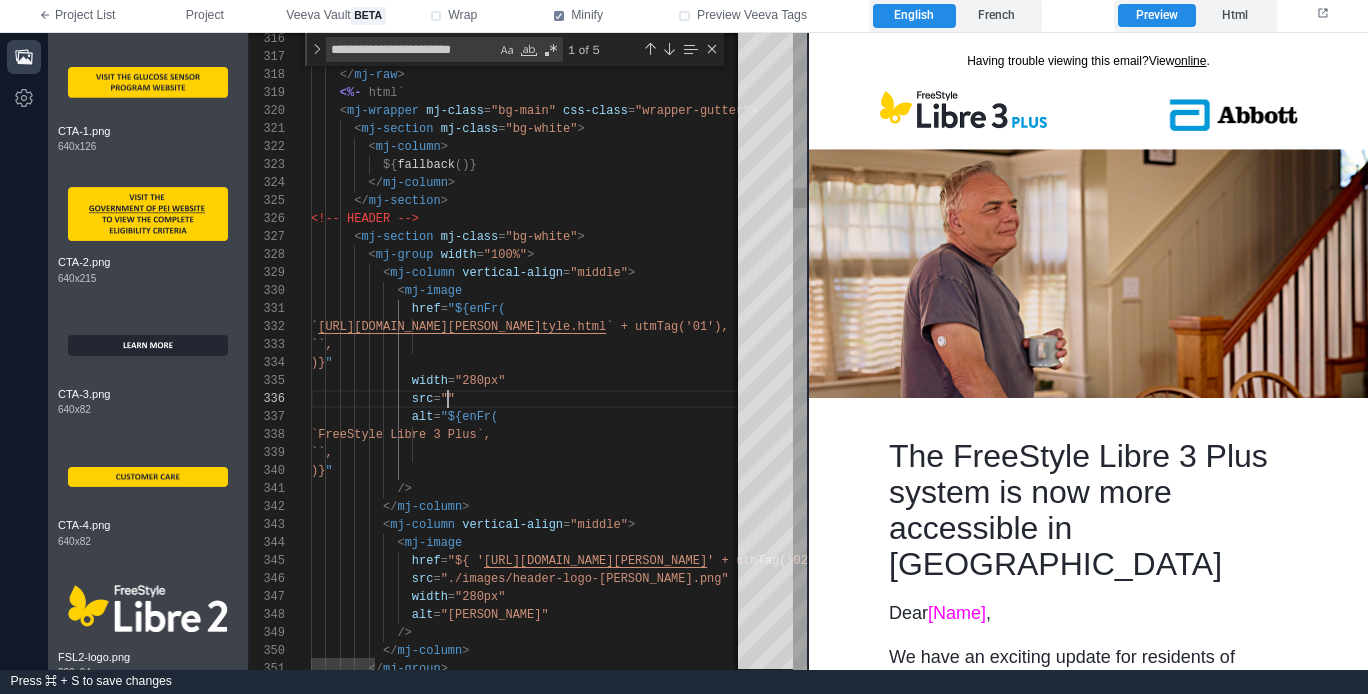 scroll, scrollTop: 90, scrollLeft: 137, axis: both 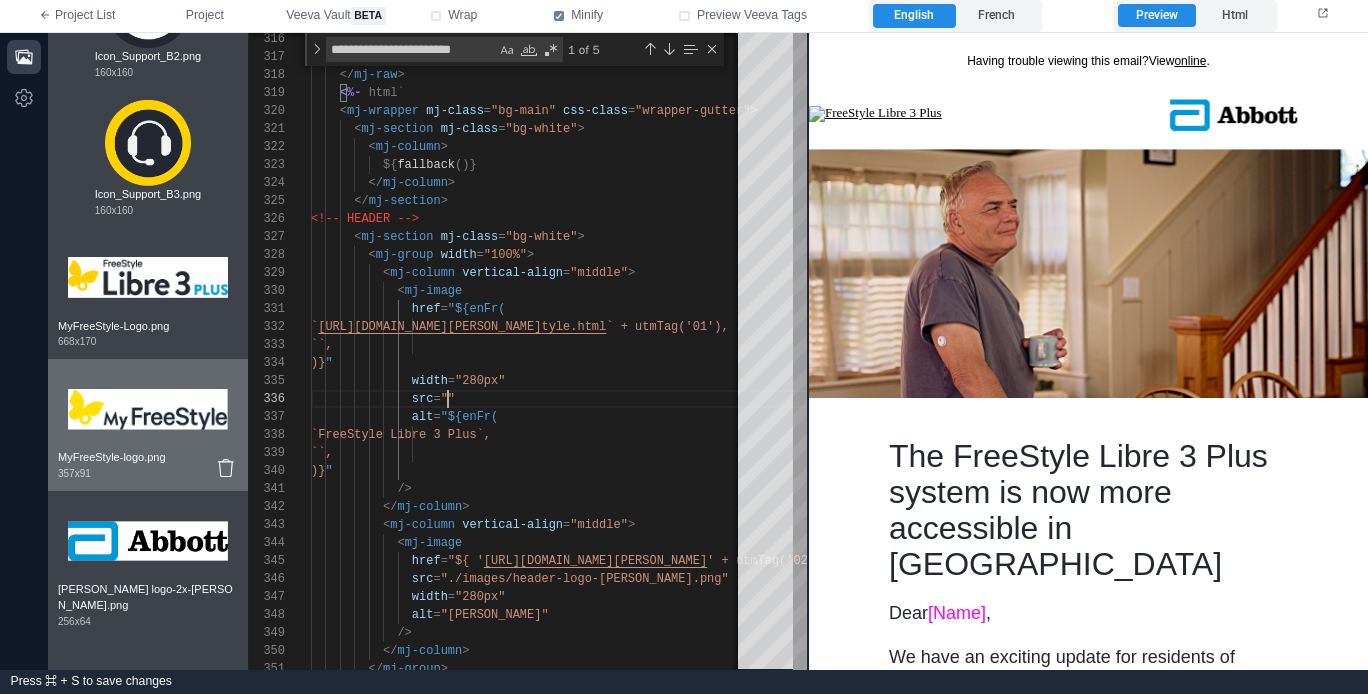 click at bounding box center [148, 409] 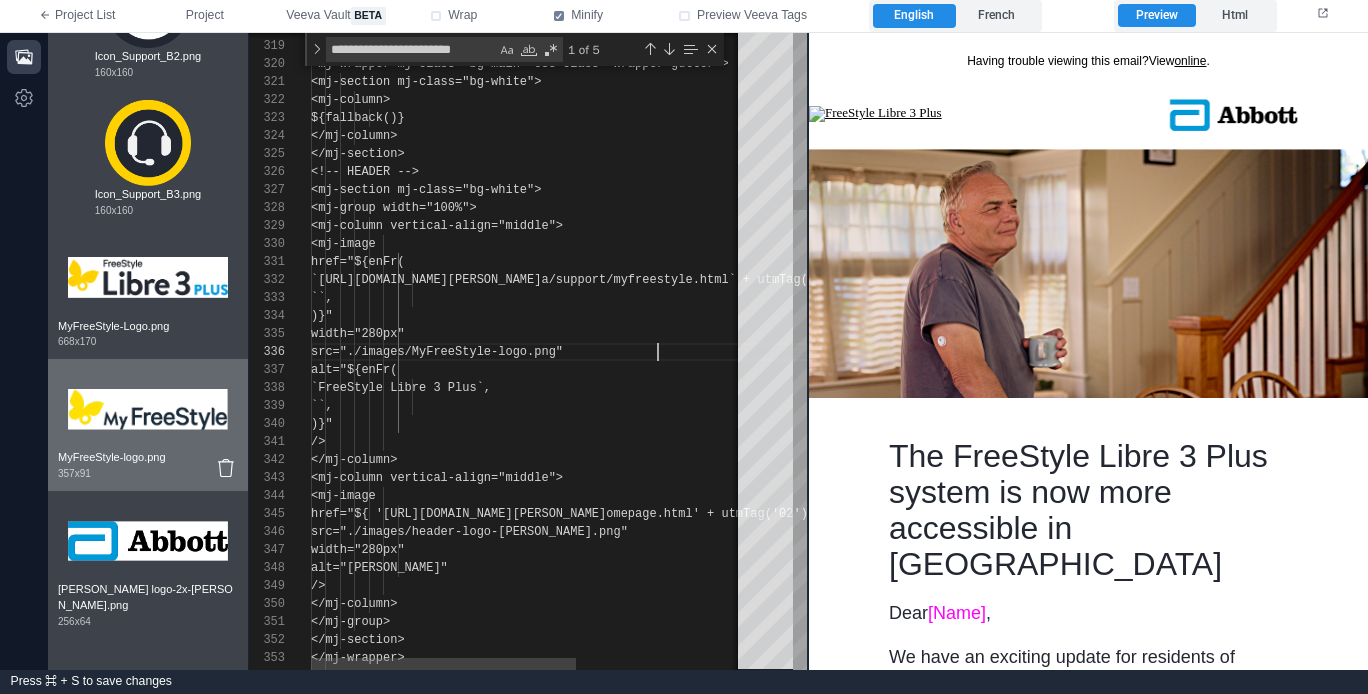 scroll, scrollTop: 90, scrollLeft: 347, axis: both 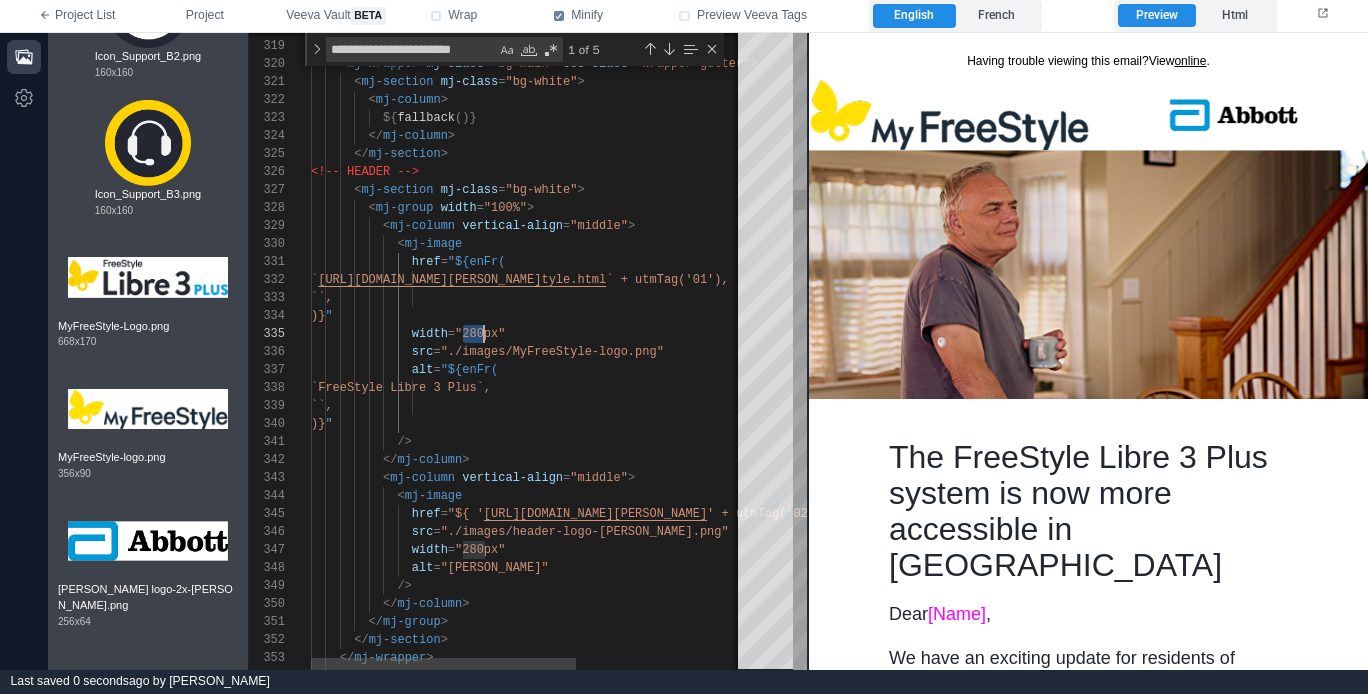 drag, startPoint x: 465, startPoint y: 333, endPoint x: 486, endPoint y: 332, distance: 21.023796 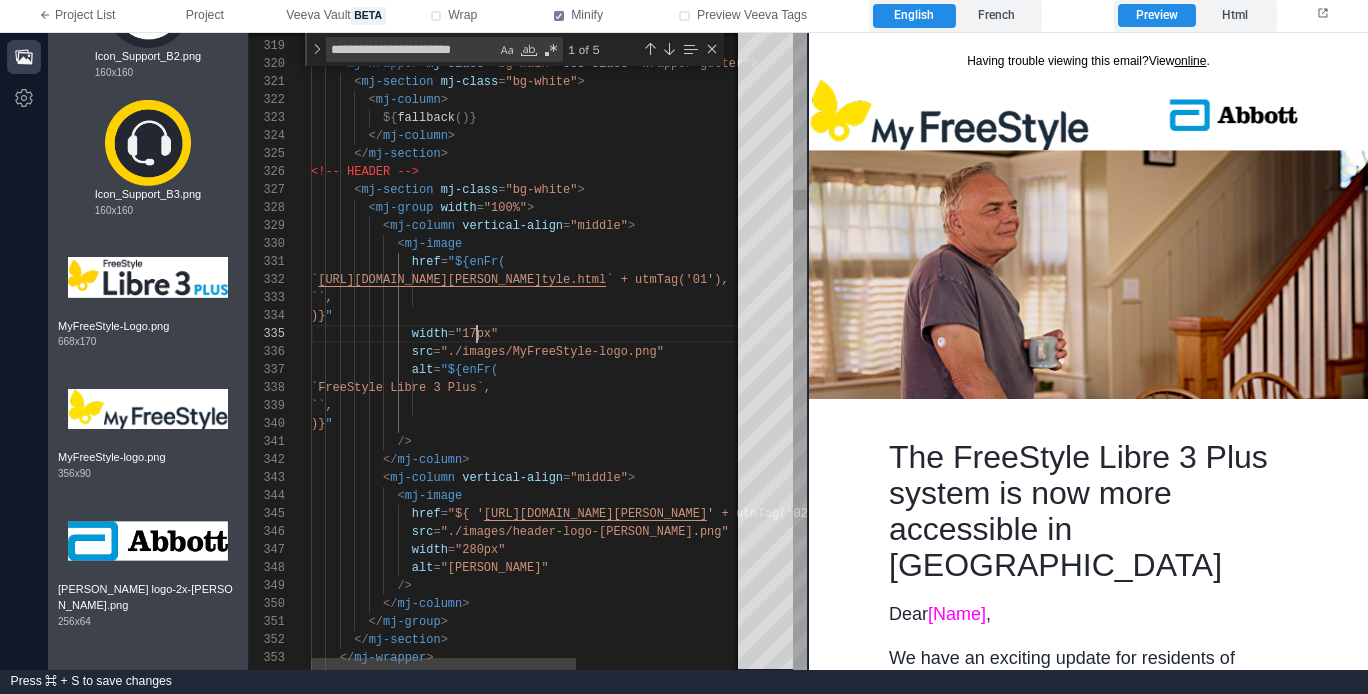 scroll, scrollTop: 72, scrollLeft: 173, axis: both 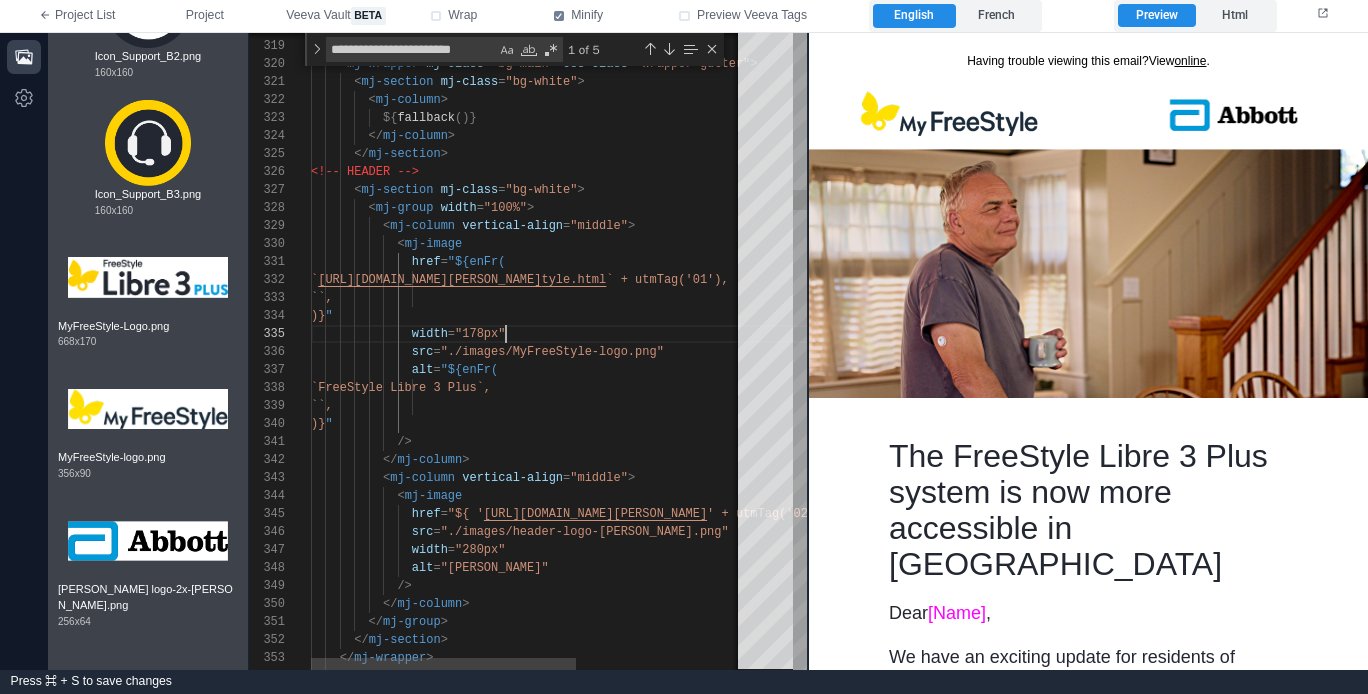 click on "width = "178px"" at bounding box center (665, 334) 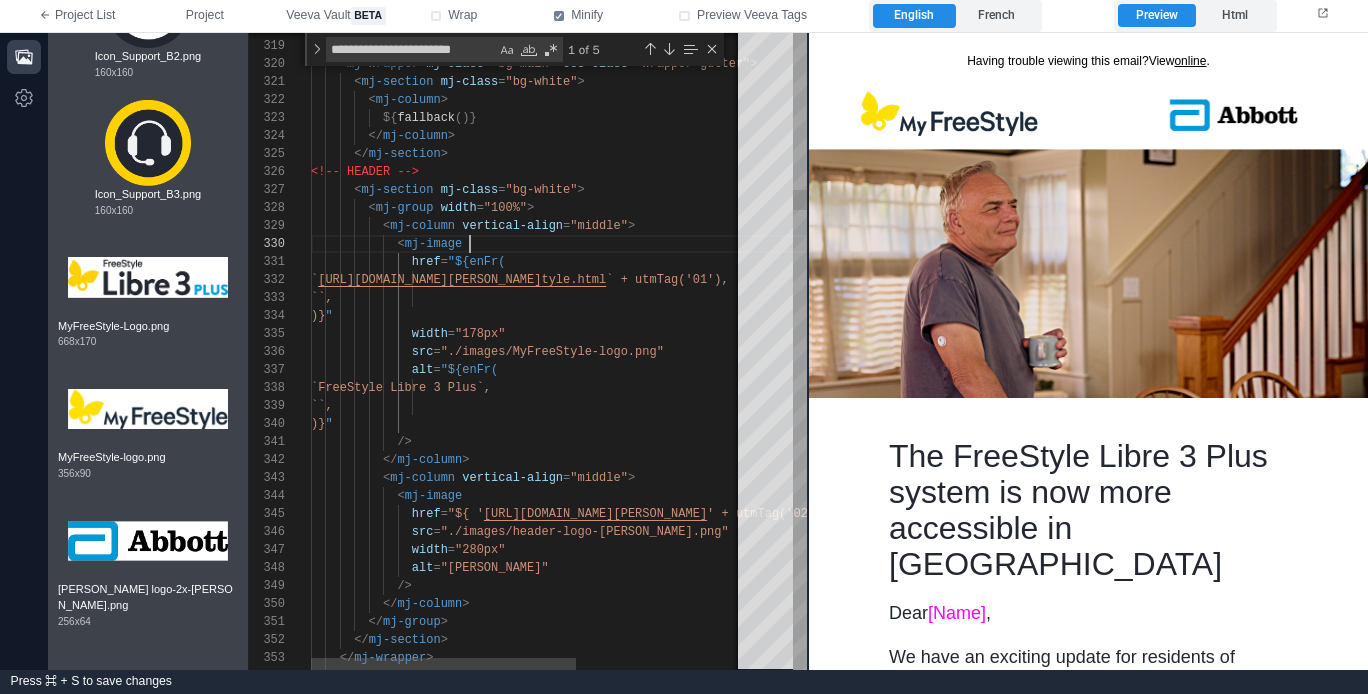 scroll, scrollTop: 162, scrollLeft: 159, axis: both 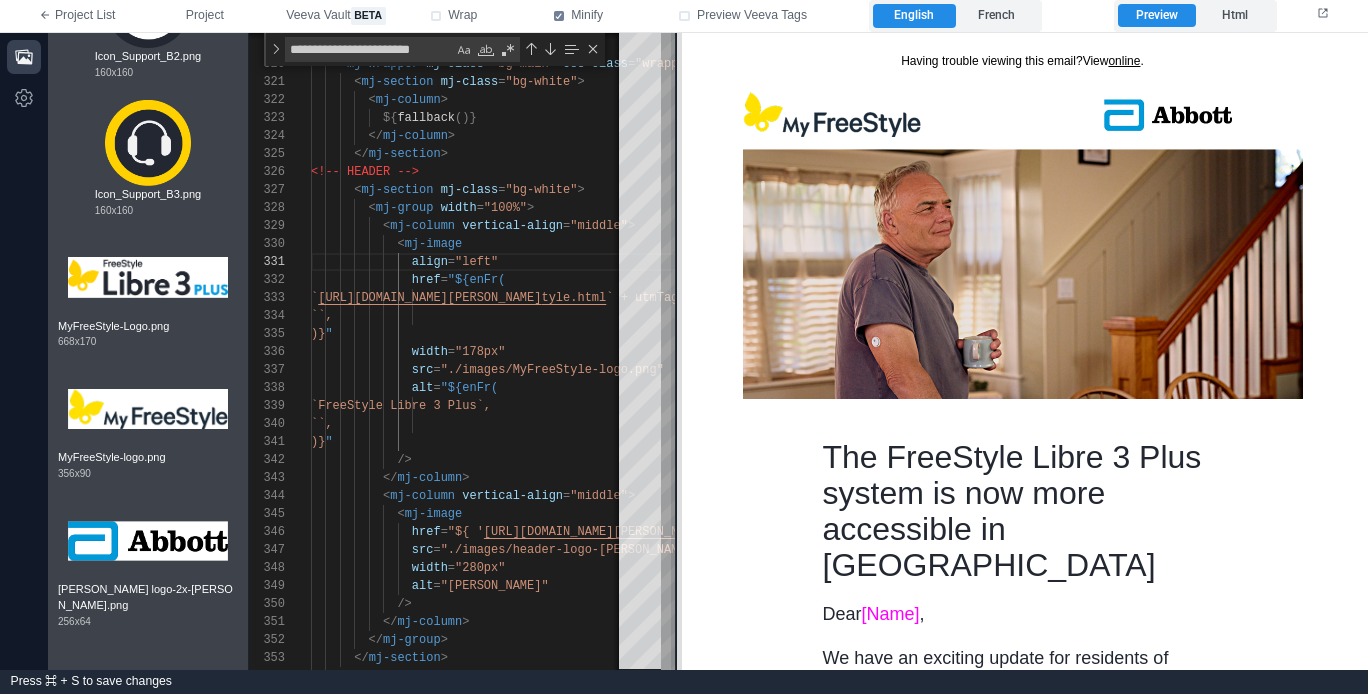 drag, startPoint x: 811, startPoint y: 232, endPoint x: 679, endPoint y: 246, distance: 132.74034 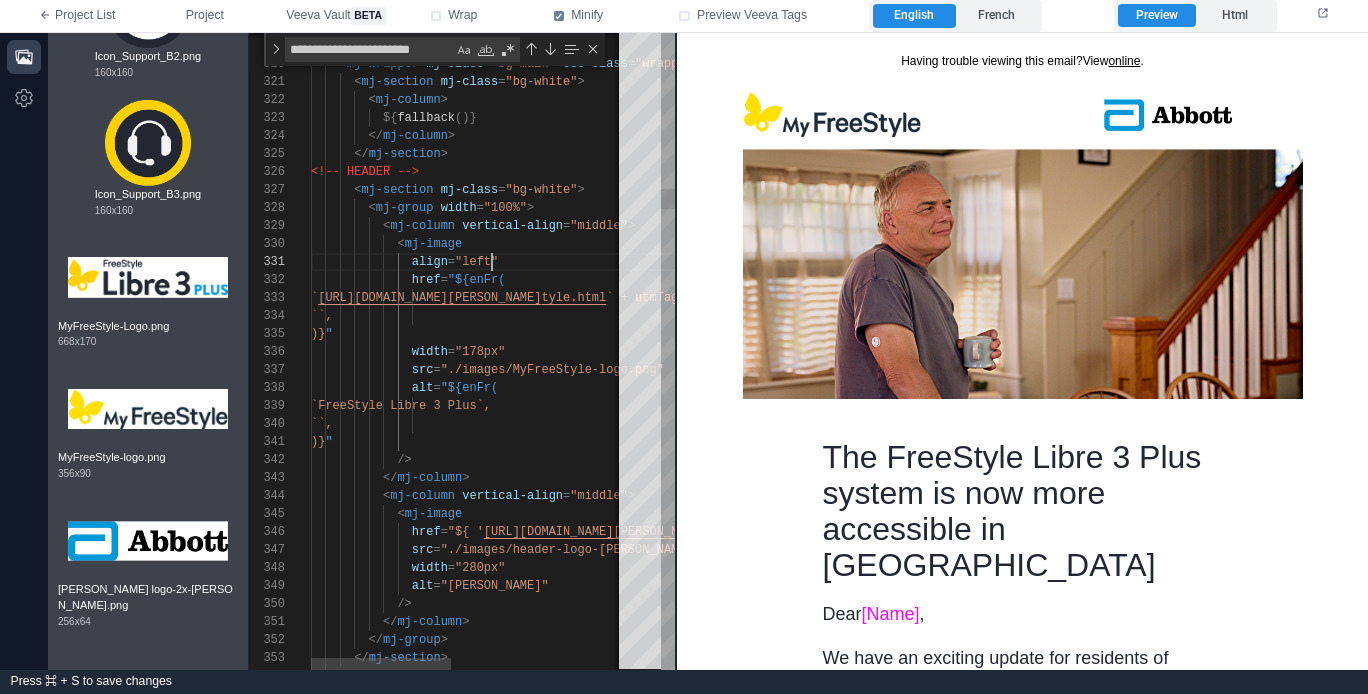 click on ""left"" at bounding box center (476, 262) 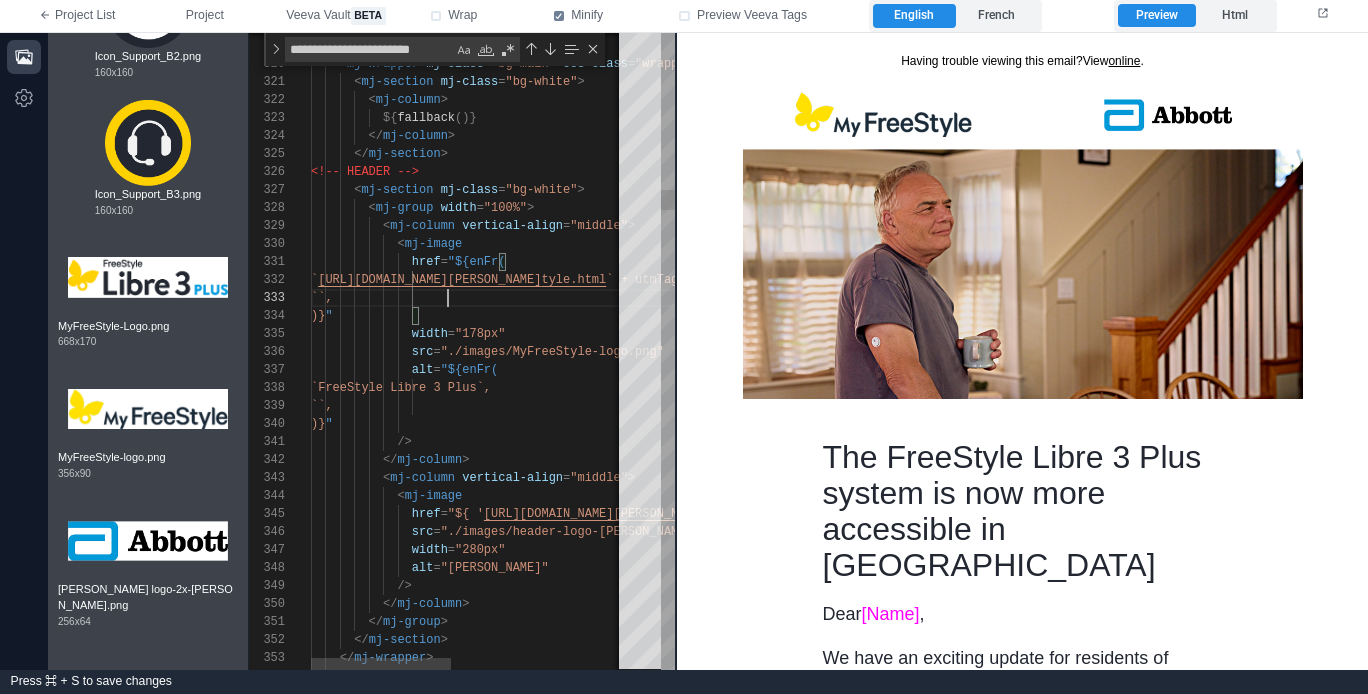 scroll, scrollTop: 36, scrollLeft: 137, axis: both 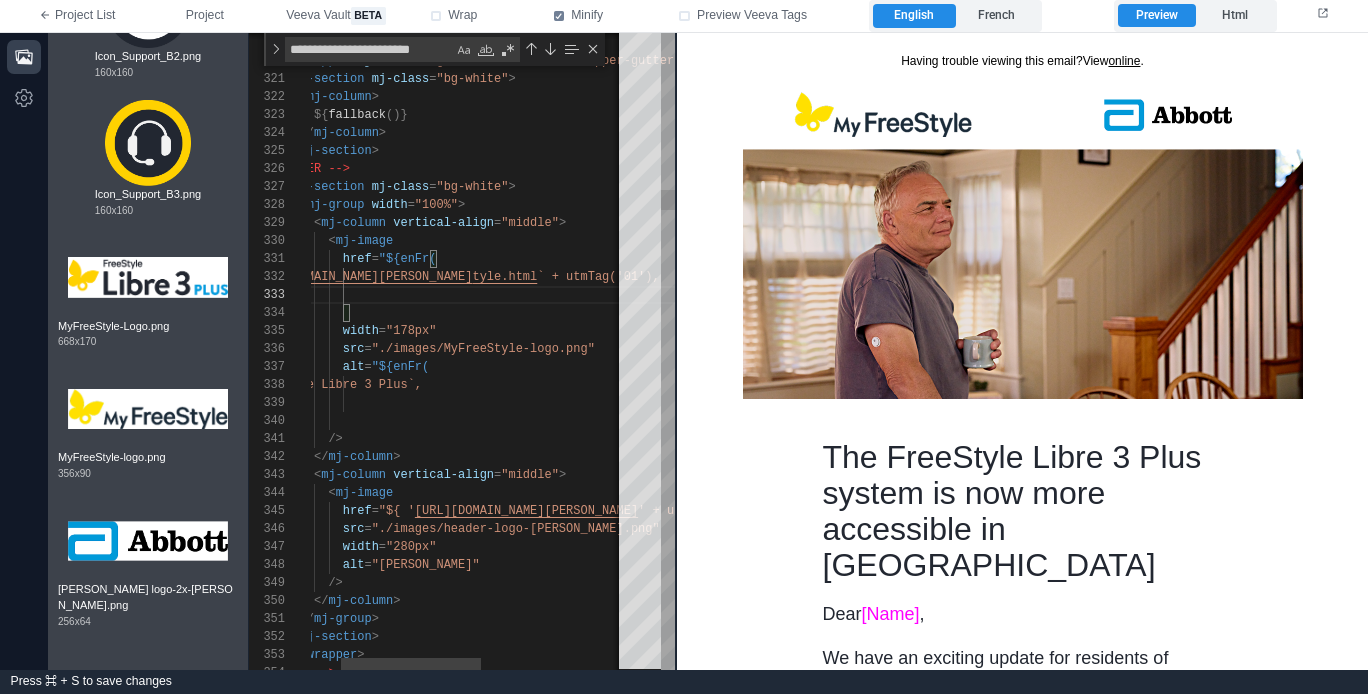 click on "318 319 320 321 322 323 324 325 326 327 328 329 330 331 332 333 334 335 336 337 338 339 340 341 342 343 344 345 346 347 348 349 350 351 352 353 354      </ mj-raw >      <%-   html`      < mj-wrapper   mj-class = "bg-main"   css-class = "wrapper-gutter" >        < mj-section   mj-class = "bg-white" >          < mj-column >            ${ fallback ()}          </ mj-column >        </ mj-section >       <!-- HEADER -->        < mj-section   mj-class = "bg-white" >          < mj-group   width = "100%" >            < mj-column   vertical-align = "middle" >              < mj-image                  href = "${enFr(                 ` https://www.freestyle.abbott/en-ca/support/myfrees tyle.html ` + utmTag('01'),                 ``,               )} "                width = "178px"                src =" at bounding box center [462, 351] 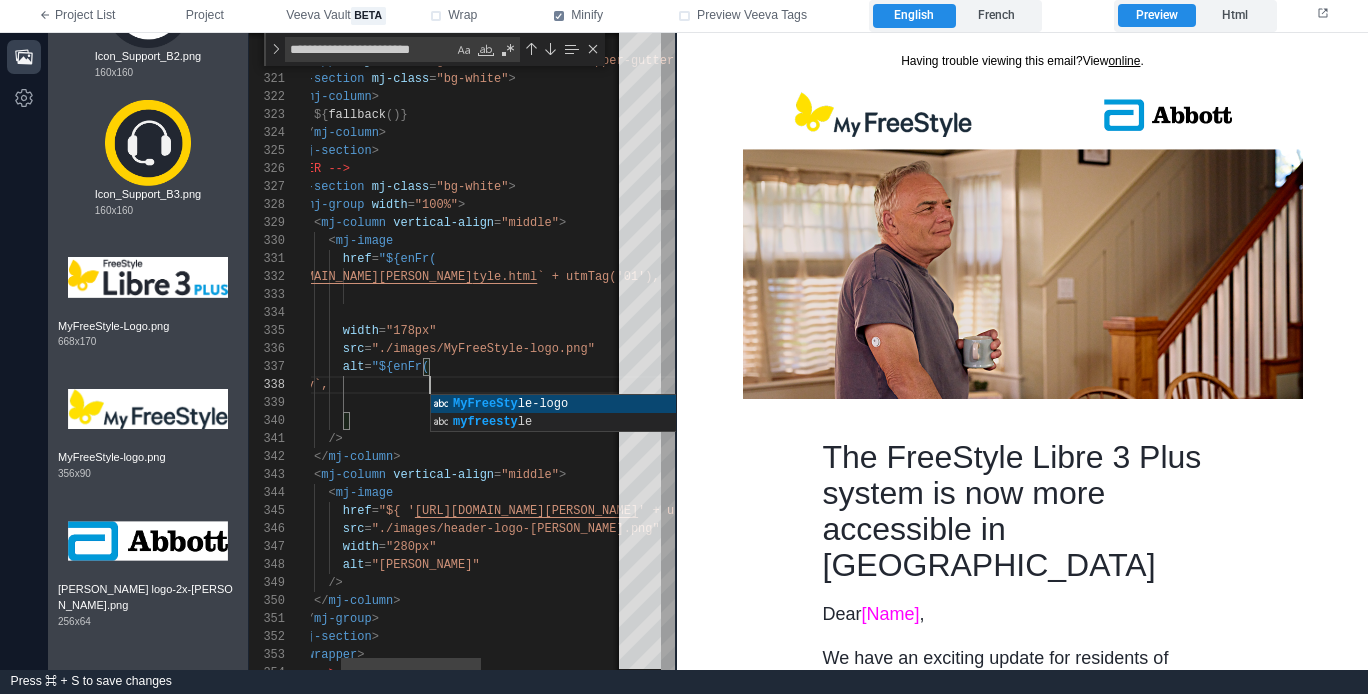 scroll, scrollTop: 126, scrollLeft: 202, axis: both 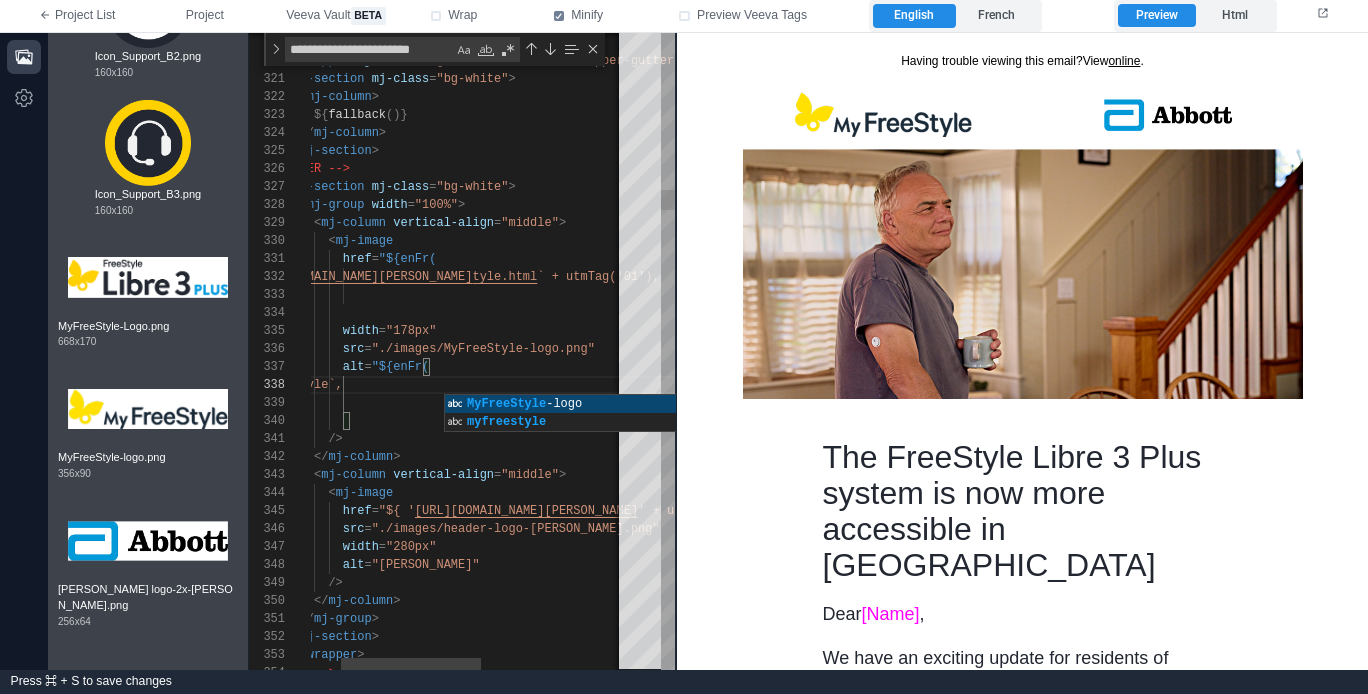 click on ")} "" at bounding box center (596, 421) 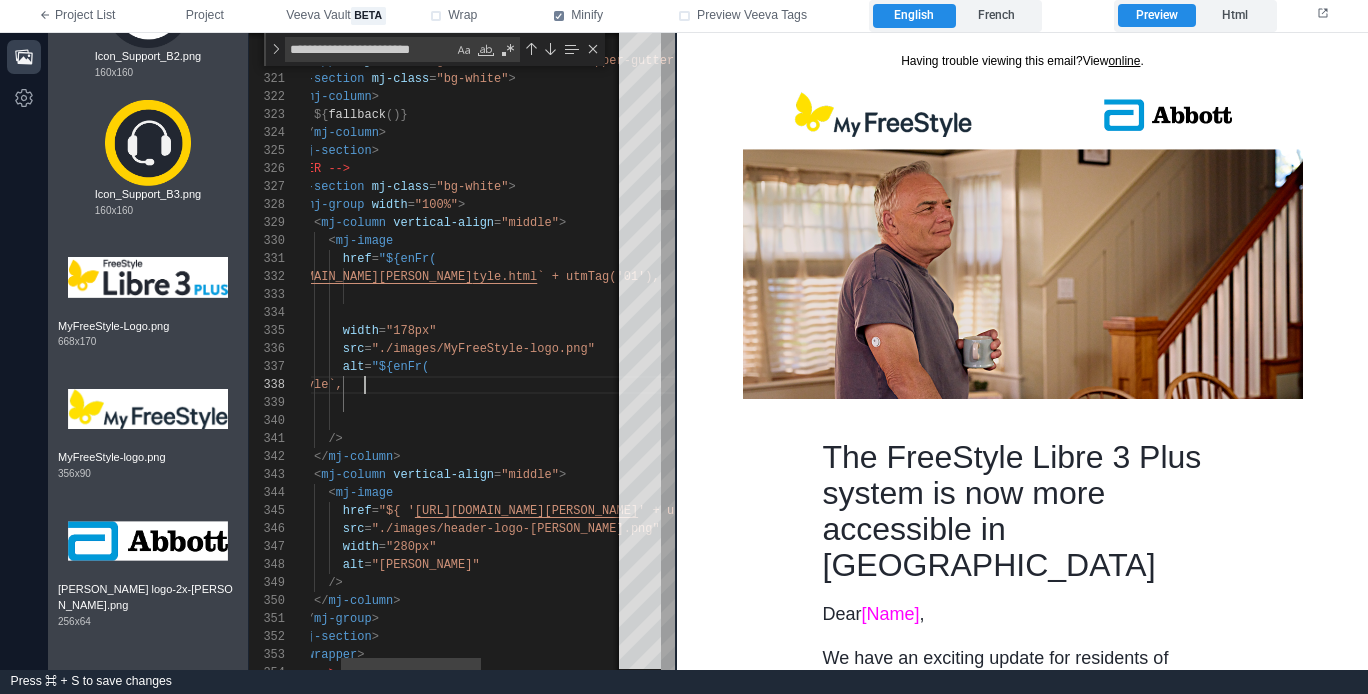 click on "</ mj-raw >      <%-   html`      < mj-wrapper   mj-class = "bg-main"   css-class = "wrapper-gutter" >        < mj-section   mj-class = "bg-white" >          < mj-column >            ${ fallback ()}          </ mj-column >        </ mj-section >       <!-- HEADER -->        < mj-section   mj-class = "bg-white" >          < mj-group   width = "100%" >            < mj-column   vertical-align = "middle" >              < mj-image                  href = "${enFr(                 ` https://www.freestyle.abbott/en-ca/support/myfrees tyle.html ` + utmTag('01'),                 ``,               )} "                width = "178px"                src = "./images/MyFreeStyle-logo.png"                alt = "${enFr(                 `MyFreeStyle`,                 ``, " /> </ mj-column" at bounding box center (500242, 494277) 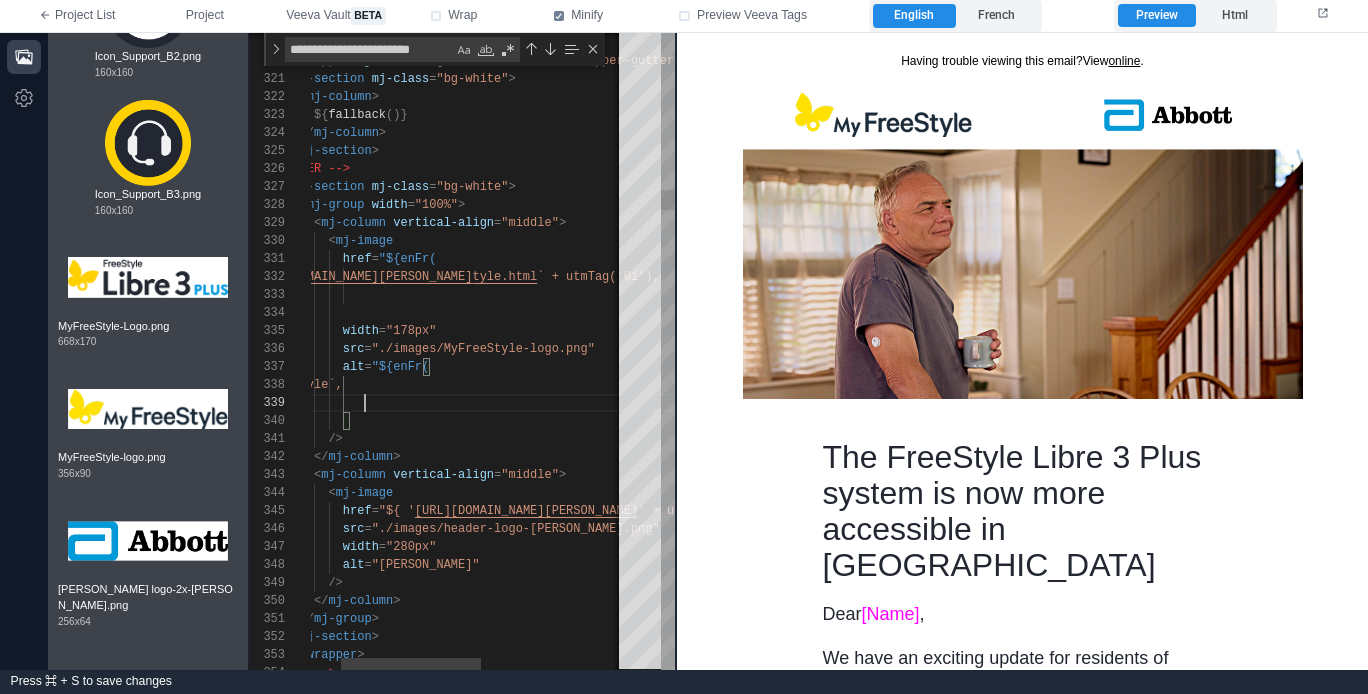 paste on "**********" 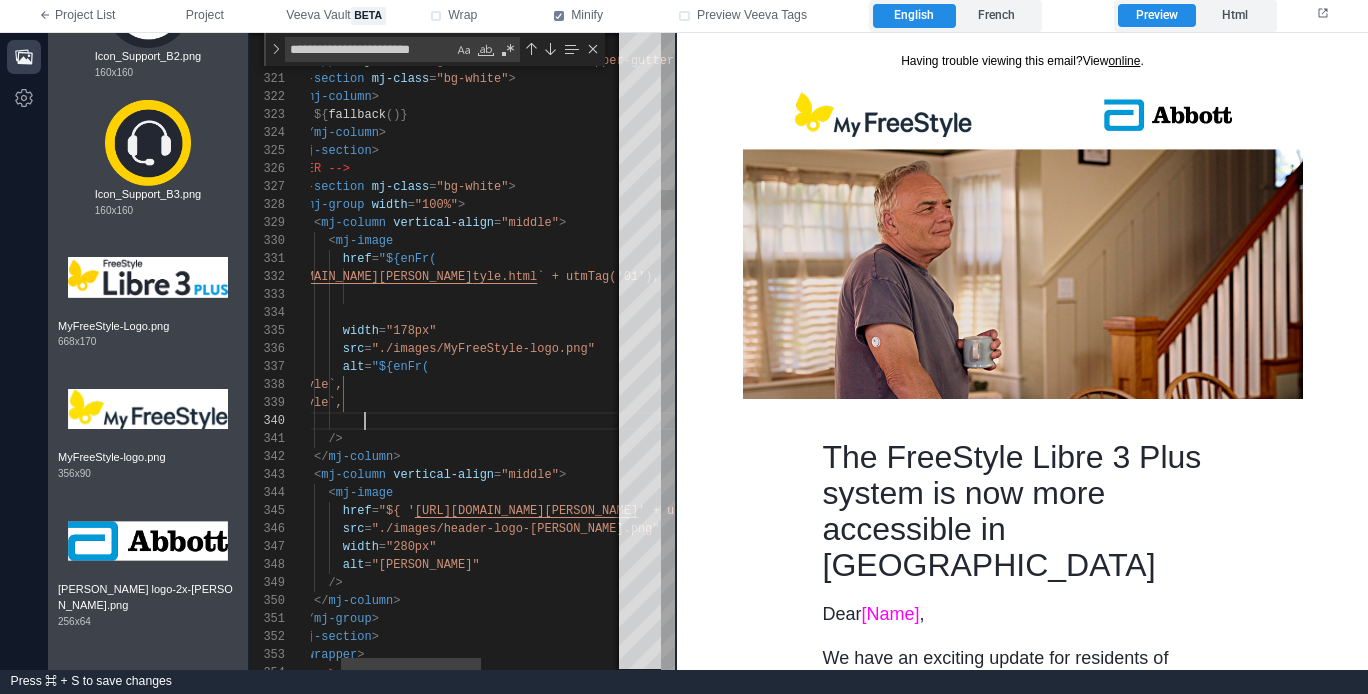 scroll, scrollTop: 0, scrollLeft: 101, axis: horizontal 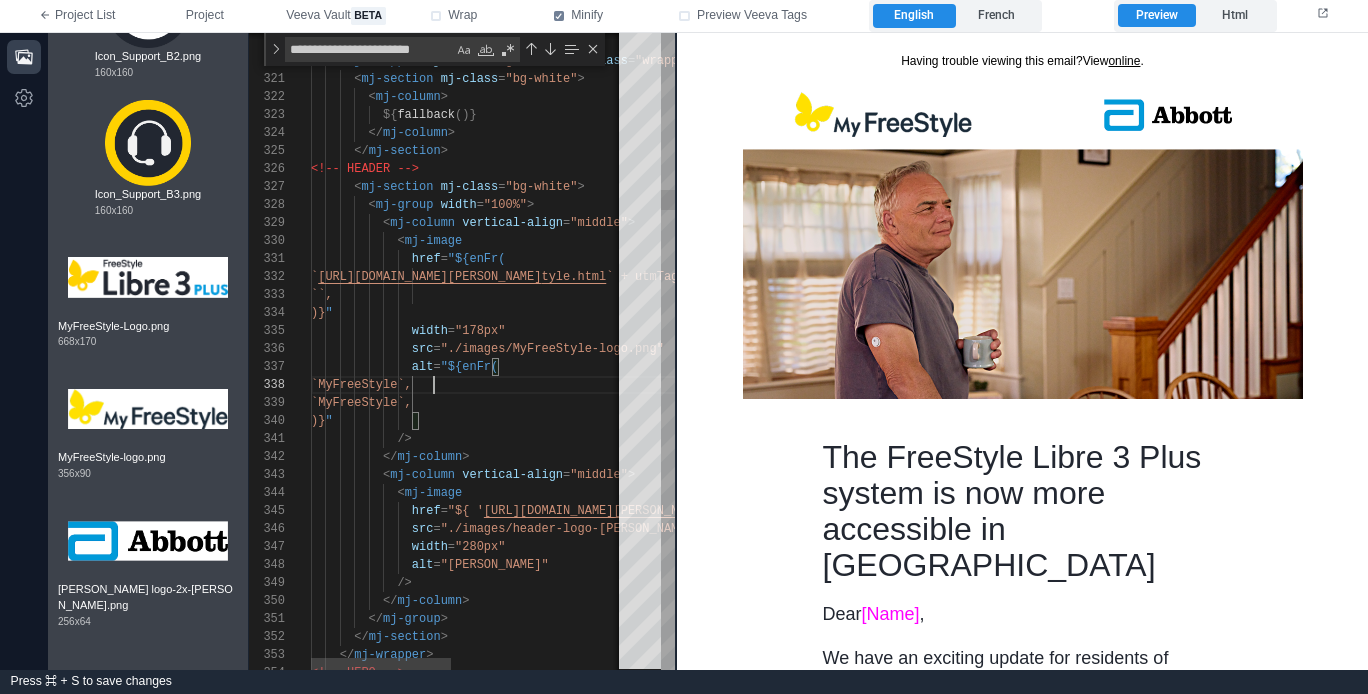 click on "`MyFreeStyle`," at bounding box center (361, 385) 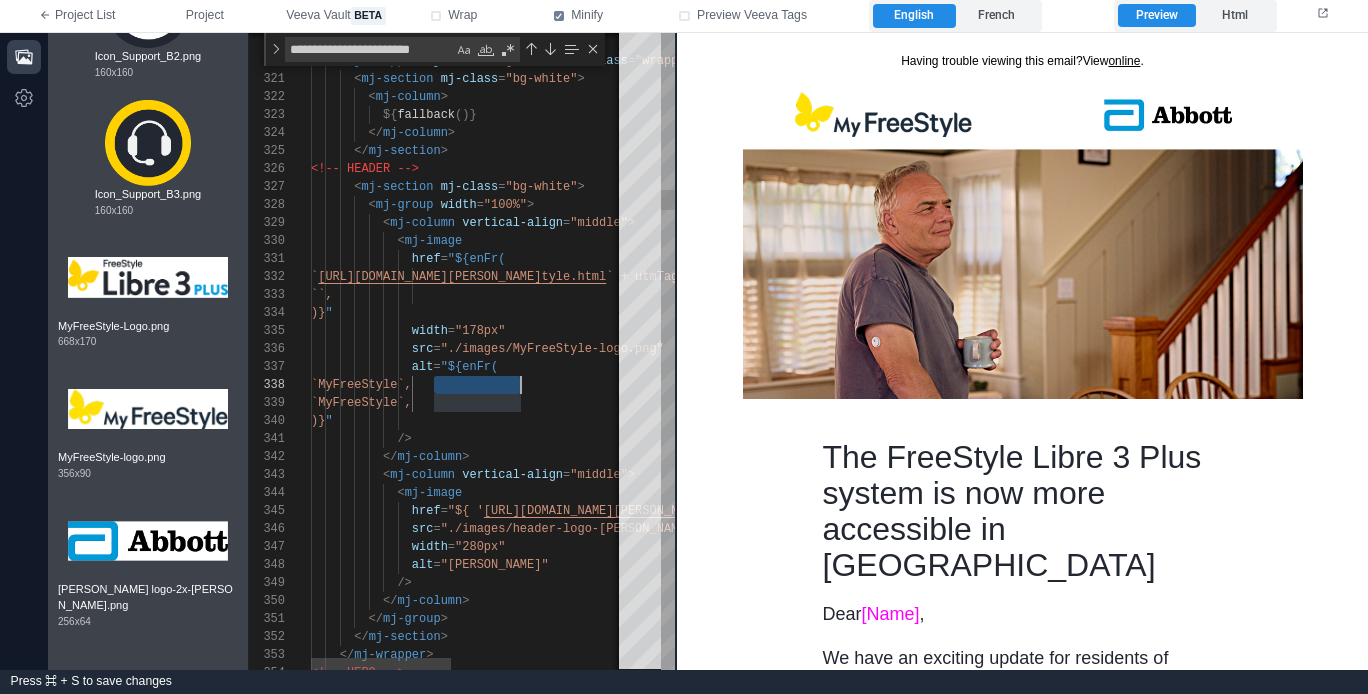 scroll, scrollTop: 126, scrollLeft: 202, axis: both 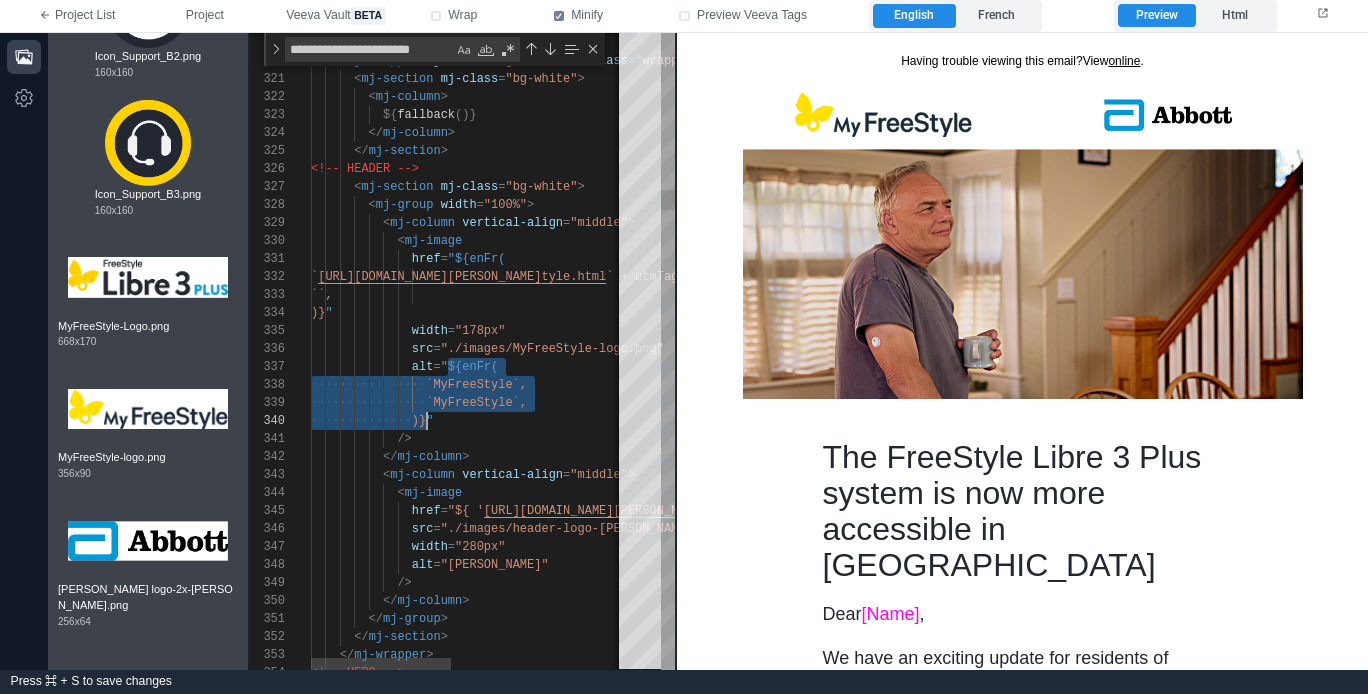 drag, startPoint x: 450, startPoint y: 361, endPoint x: 428, endPoint y: 423, distance: 65.78754 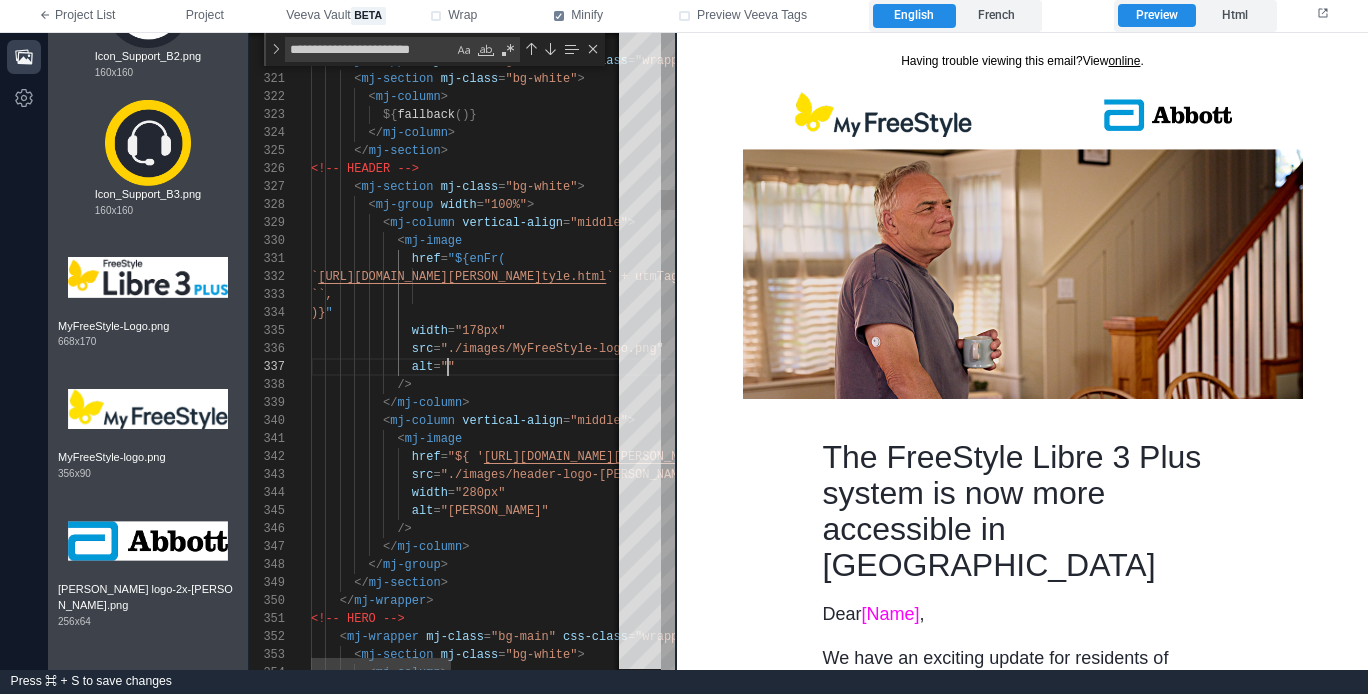 paste on "**********" 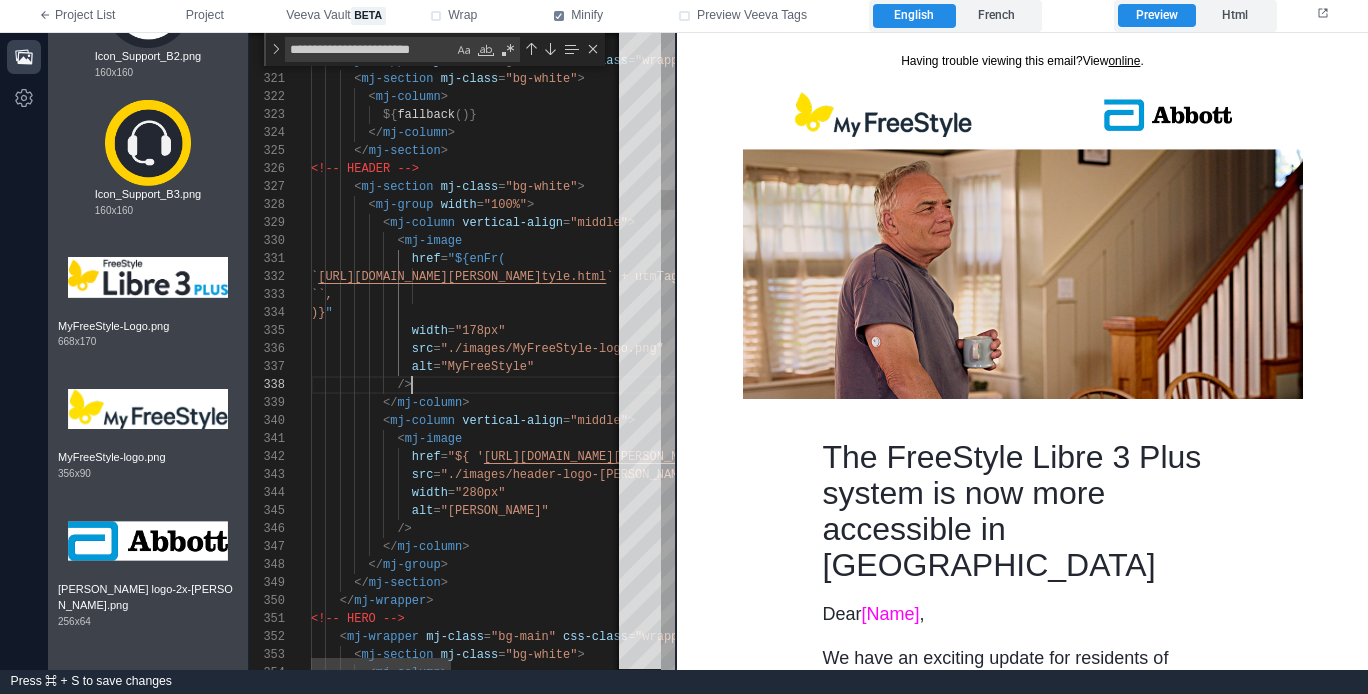 click on "/>" at bounding box center (665, 385) 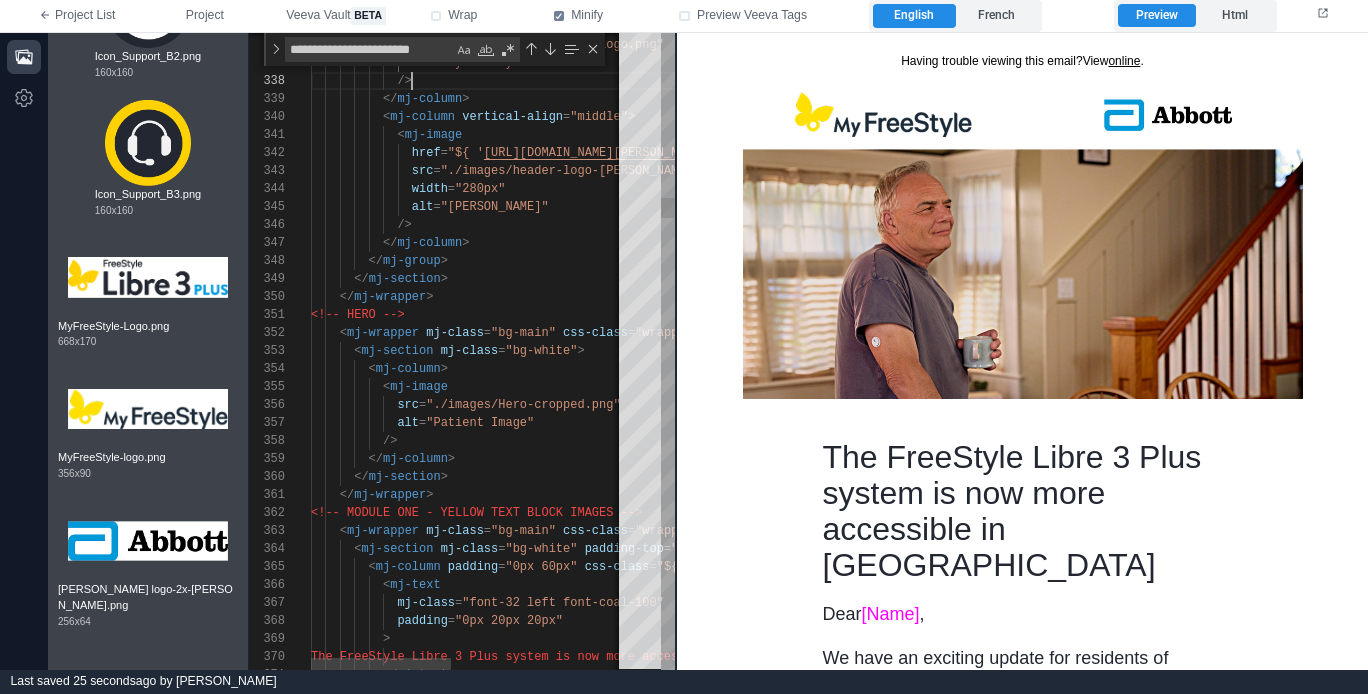 click on "</ mj-section >" at bounding box center (665, 477) 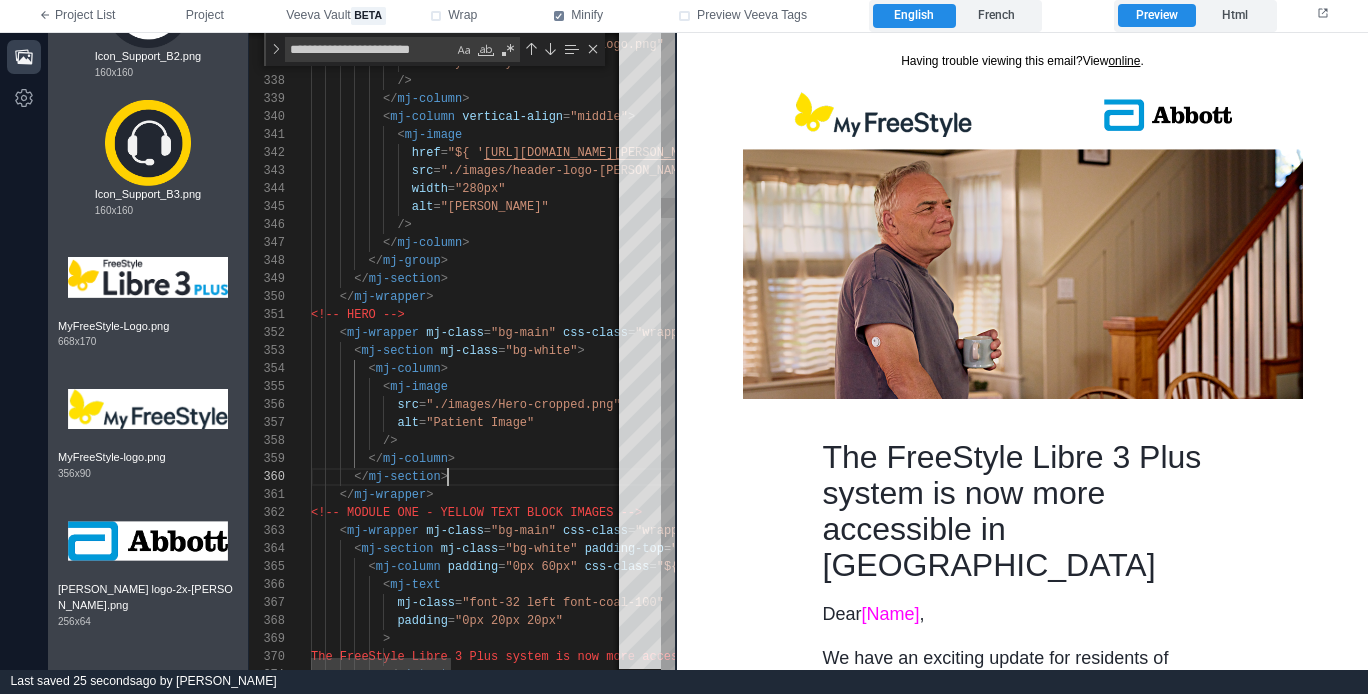 scroll, scrollTop: 162, scrollLeft: 137, axis: both 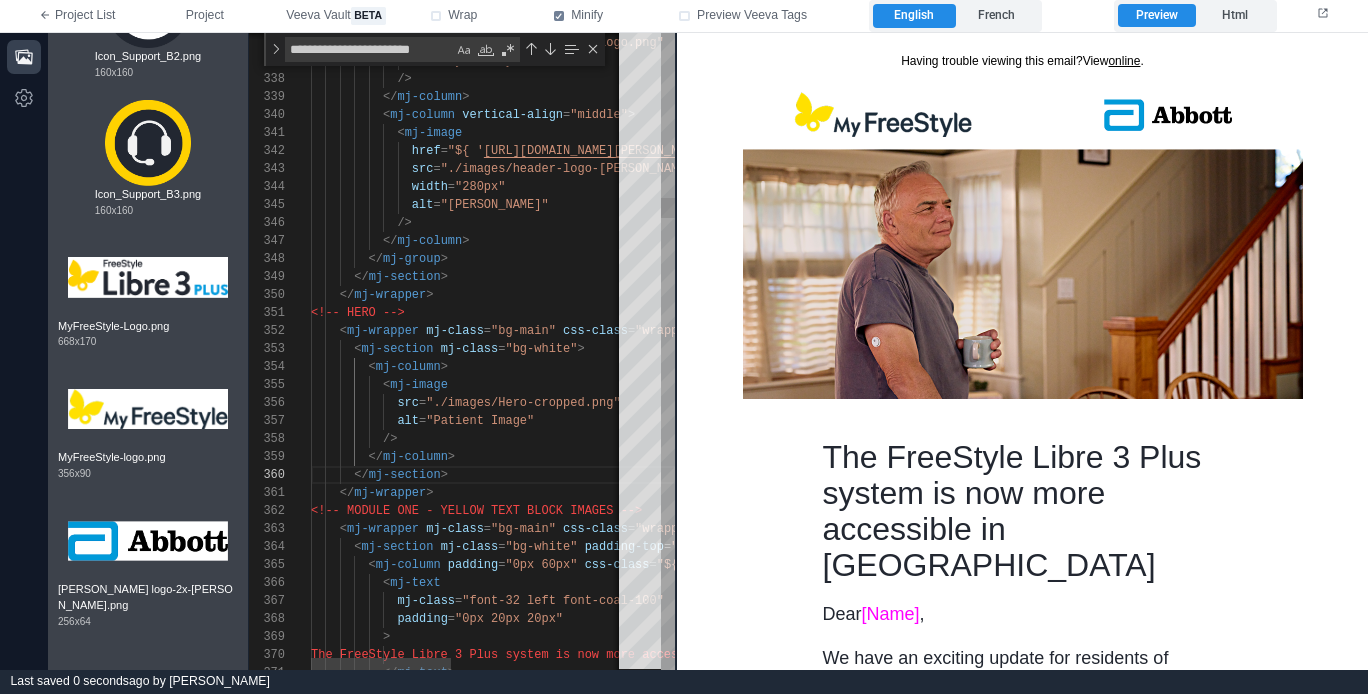 click on "width = "178px"                src = "./images/MyFreeStyle-logo.png"                alt = "MyFreeStyle"              />            </ mj-column >            < mj-column   vertical-align = "middle" >              < mj-image                  href = "${ ' https://www.ca.abbott/en/homepage.html ' + utmTag('02') }"                src = "./images/header-logo-Abbott.png"                width = "280px"                alt = "Abbott"              />            </ mj-column >          </ mj-group >        </ mj-section >      </ mj-wrapper >     <!-- HERO -->      < mj-wrapper   mj-class = "bg-main"   css-class = "wrapper-gutter" >        < mj-section   mj-class = "bg-white" >          < mj-column >            < mj-image                src = "./images/Hero-cropped.png" =" at bounding box center [500311, 493971] 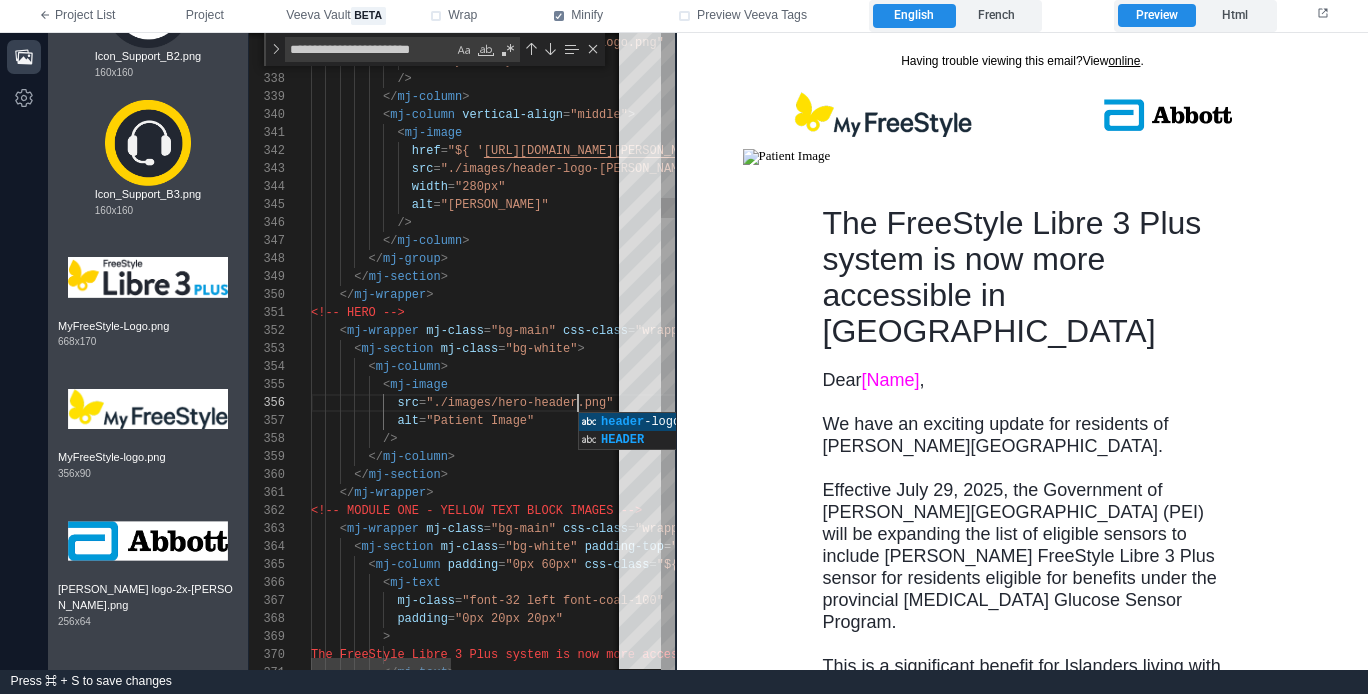 scroll, scrollTop: 90, scrollLeft: 267, axis: both 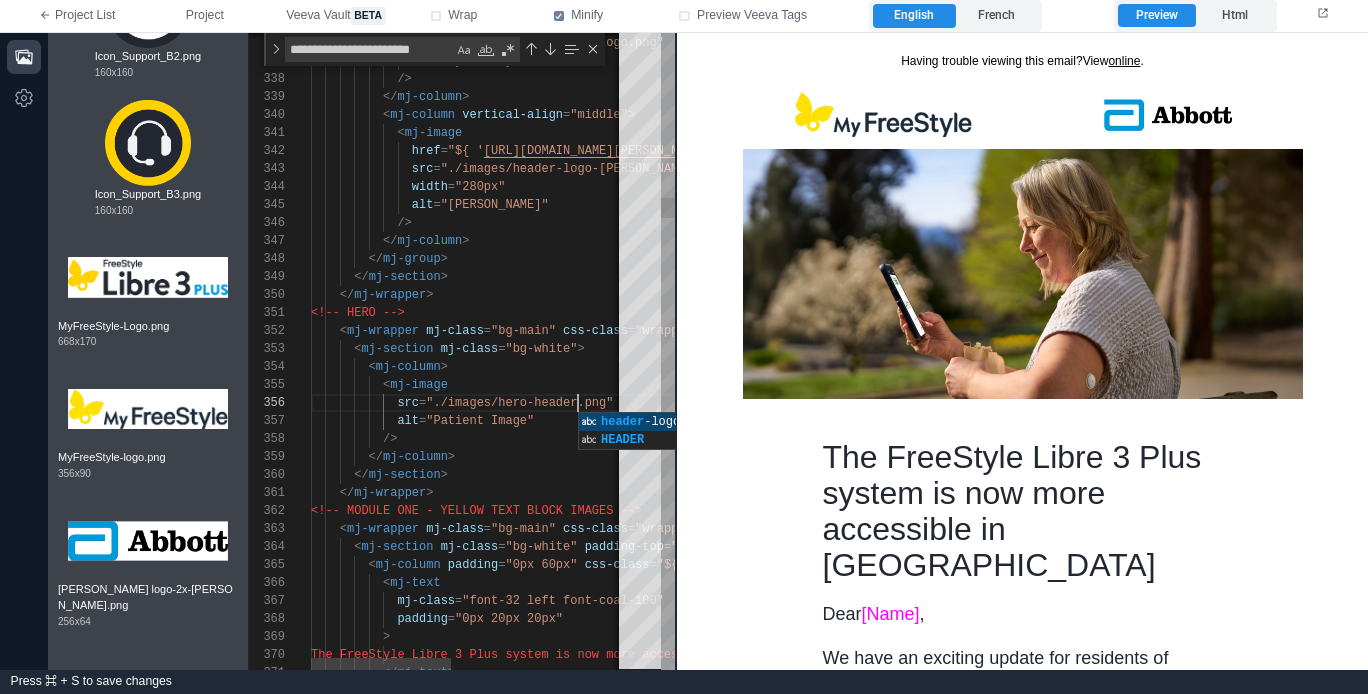 click on "/>" at bounding box center (665, 439) 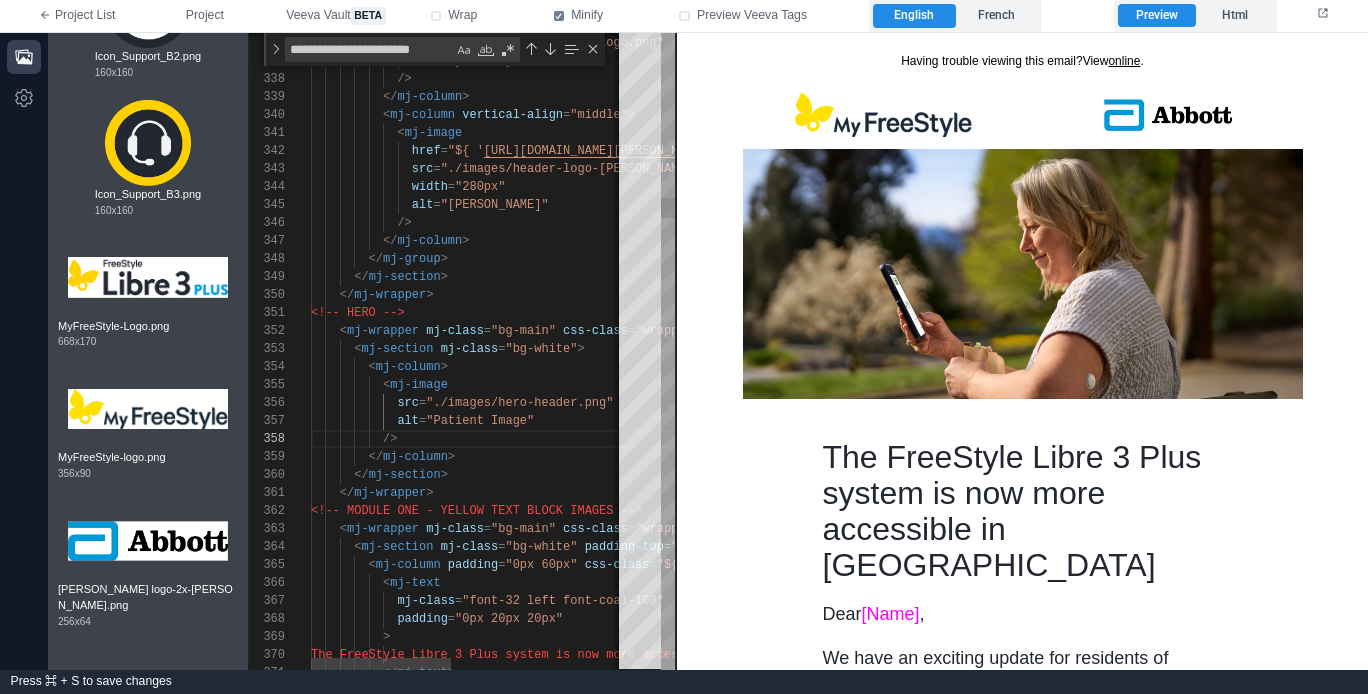 click on "< mj-image" at bounding box center (665, 133) 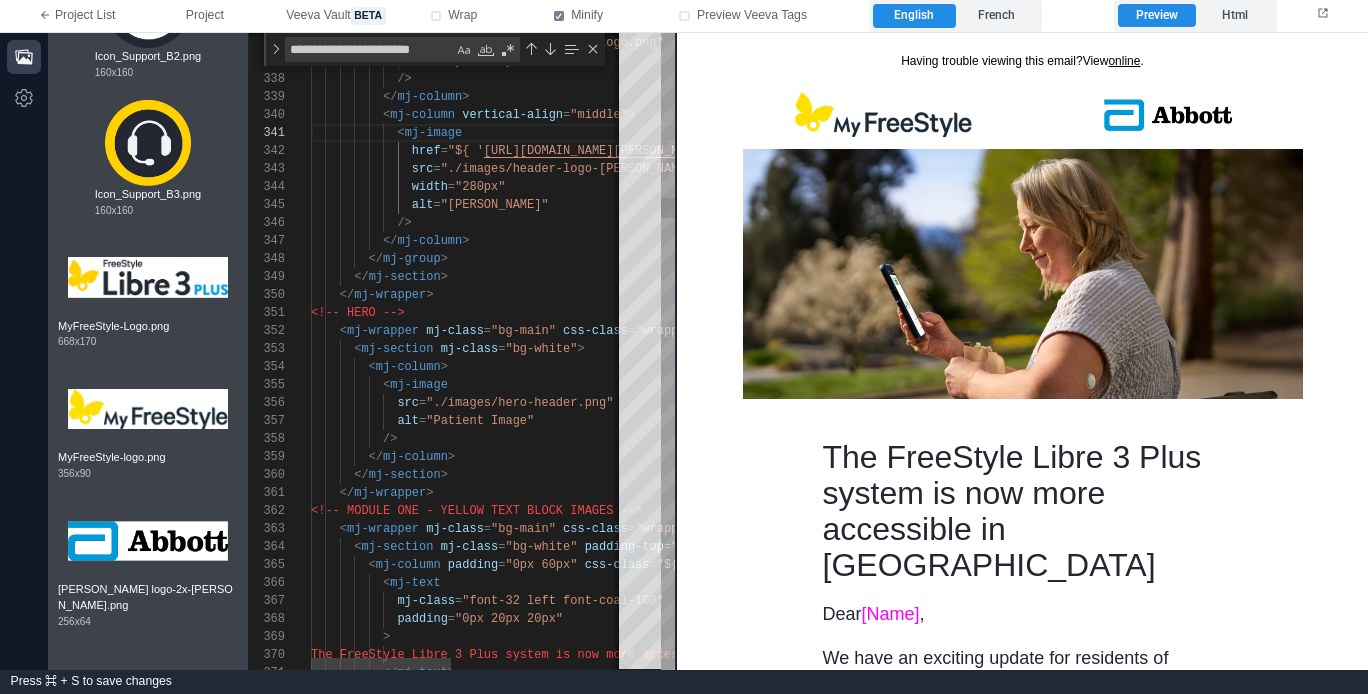 scroll, scrollTop: 0, scrollLeft: 152, axis: horizontal 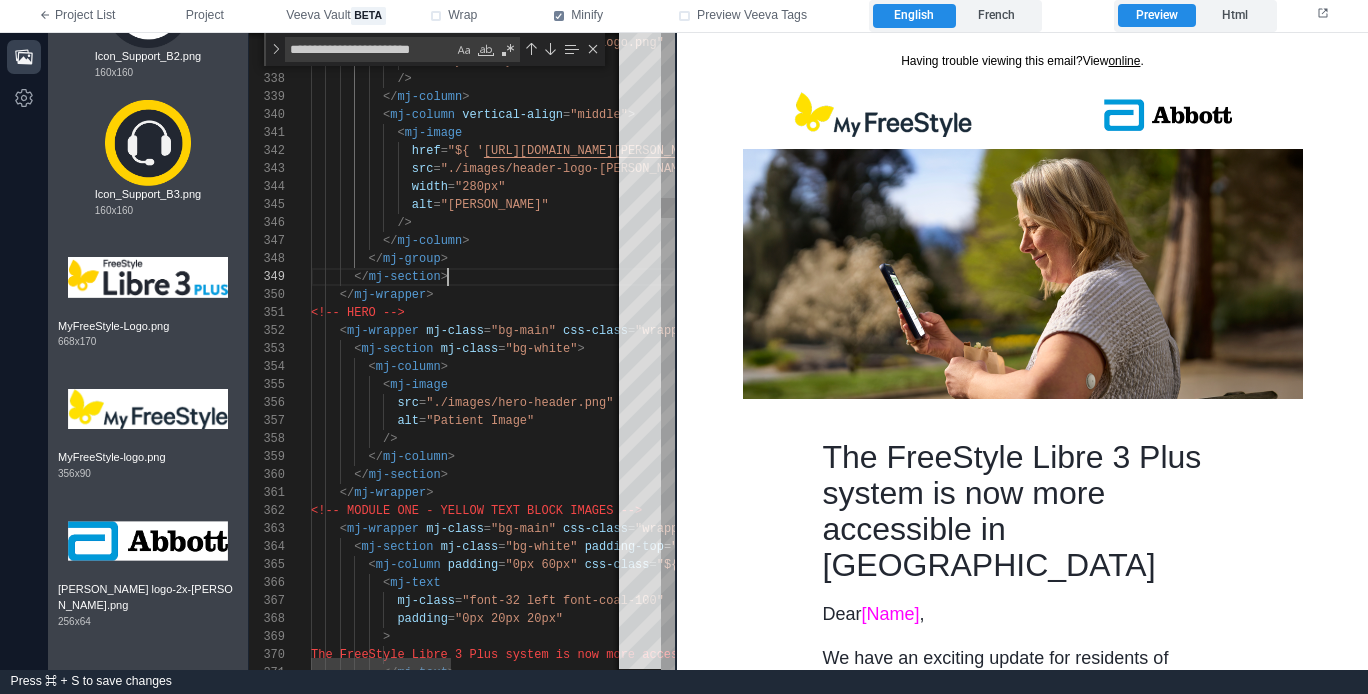 click on "</ mj-section >" at bounding box center [665, 277] 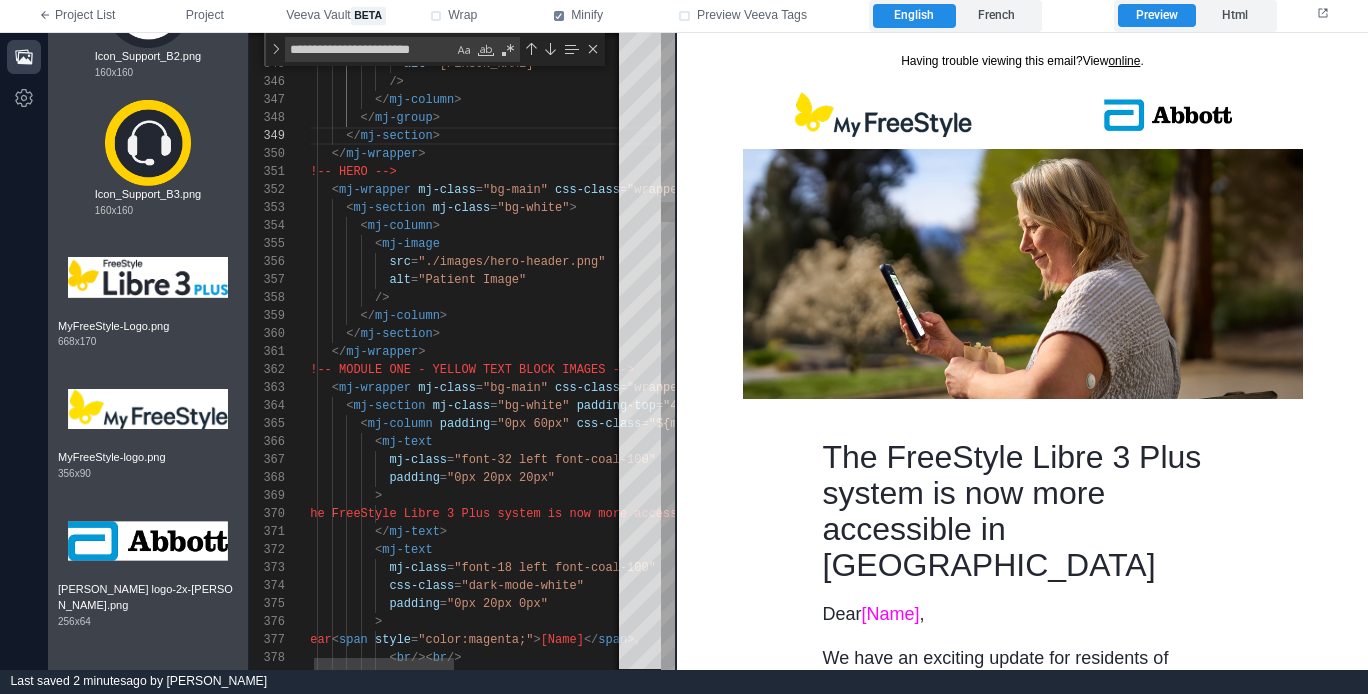 click on "</ mj-column >" at bounding box center [657, 316] 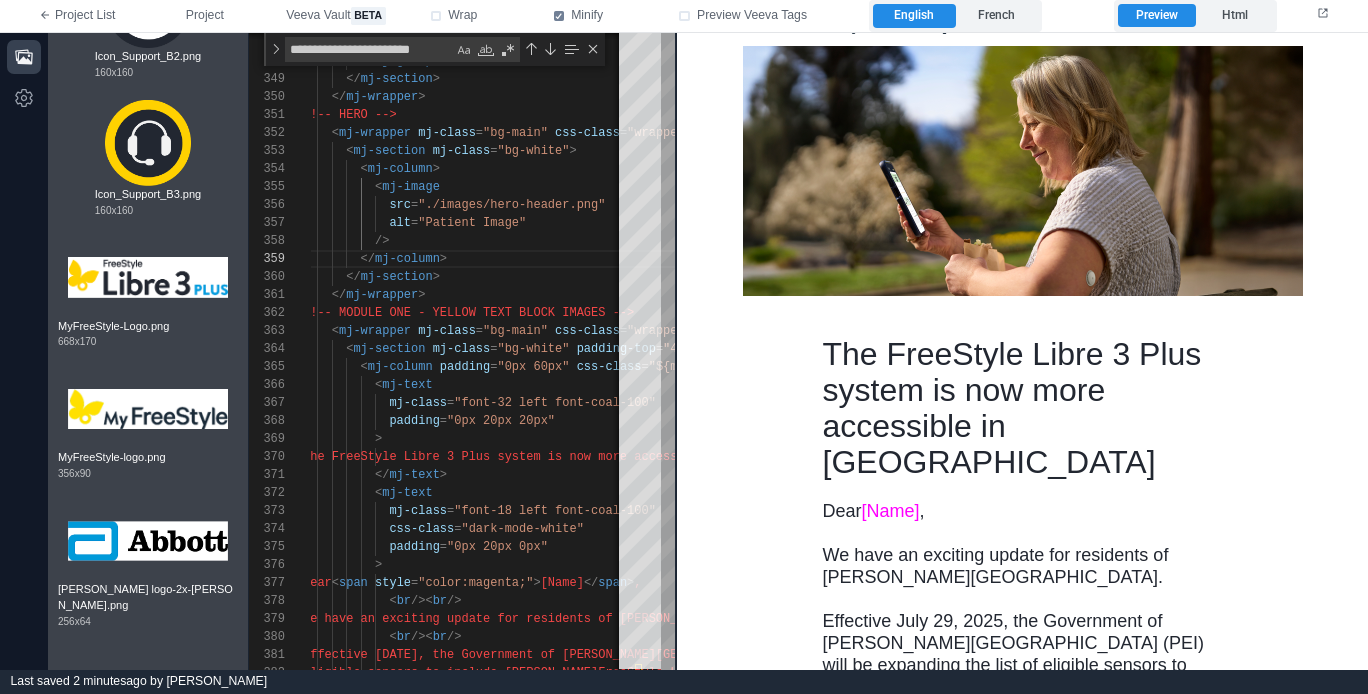 scroll, scrollTop: 121, scrollLeft: 0, axis: vertical 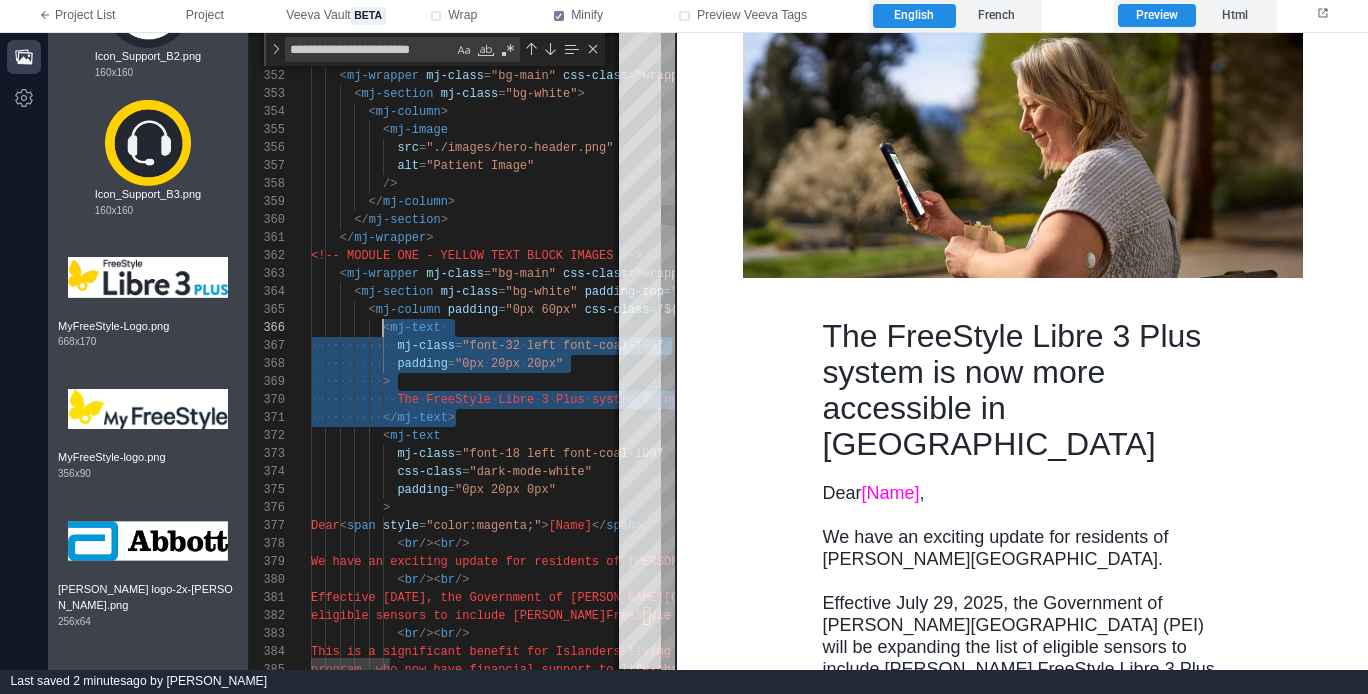 drag, startPoint x: 467, startPoint y: 419, endPoint x: 385, endPoint y: 326, distance: 123.9879 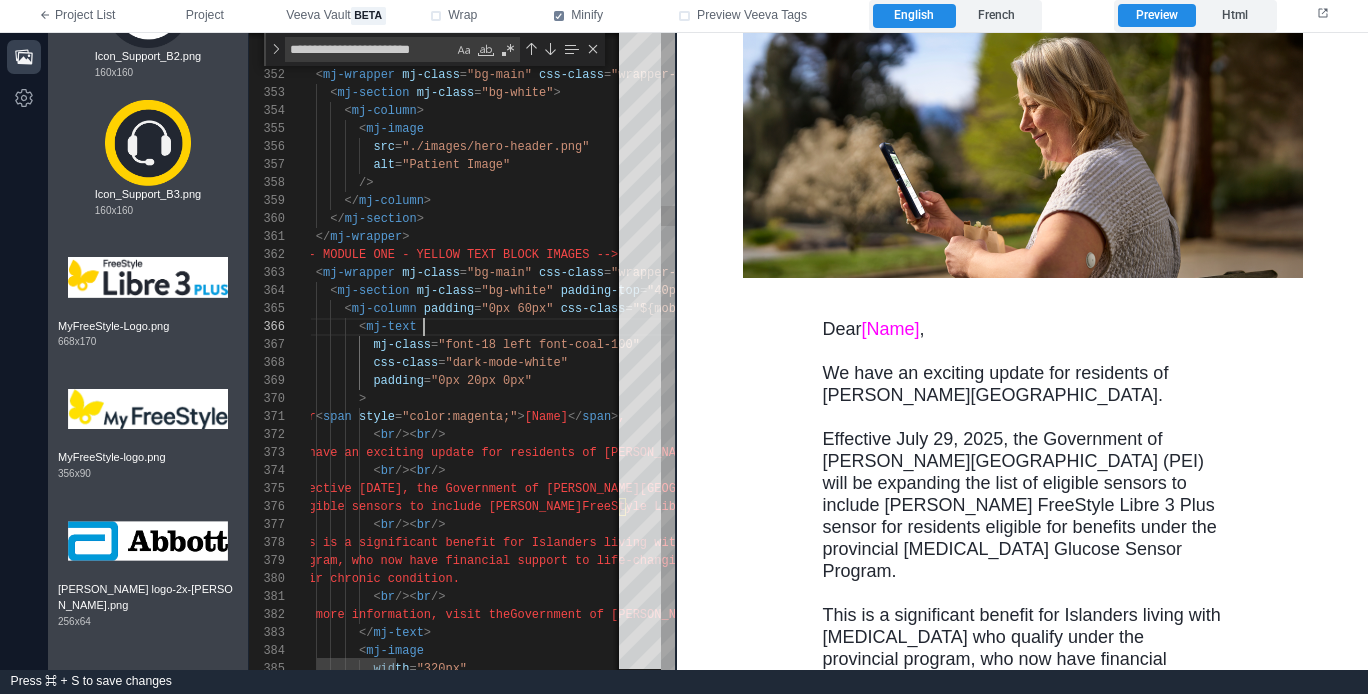 scroll, scrollTop: 90, scrollLeft: 130, axis: both 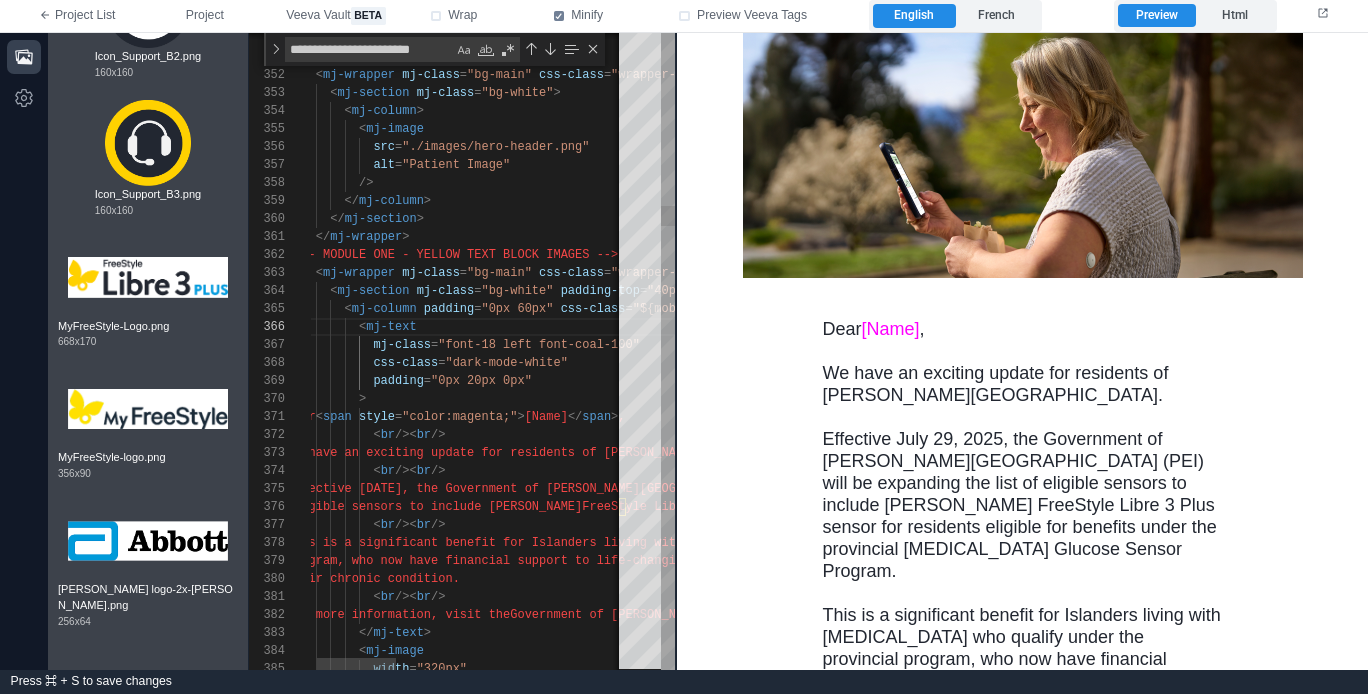 click on ">" at bounding box center [912, 399] 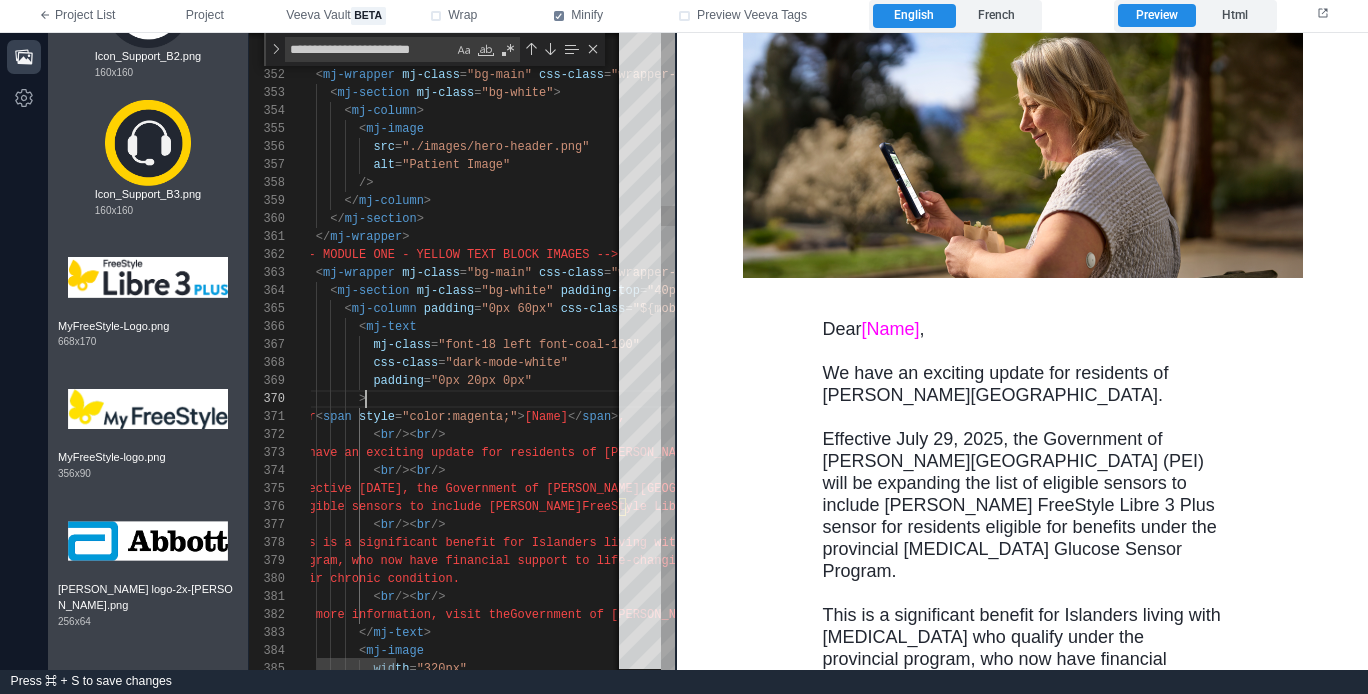 scroll, scrollTop: 162, scrollLeft: 79, axis: both 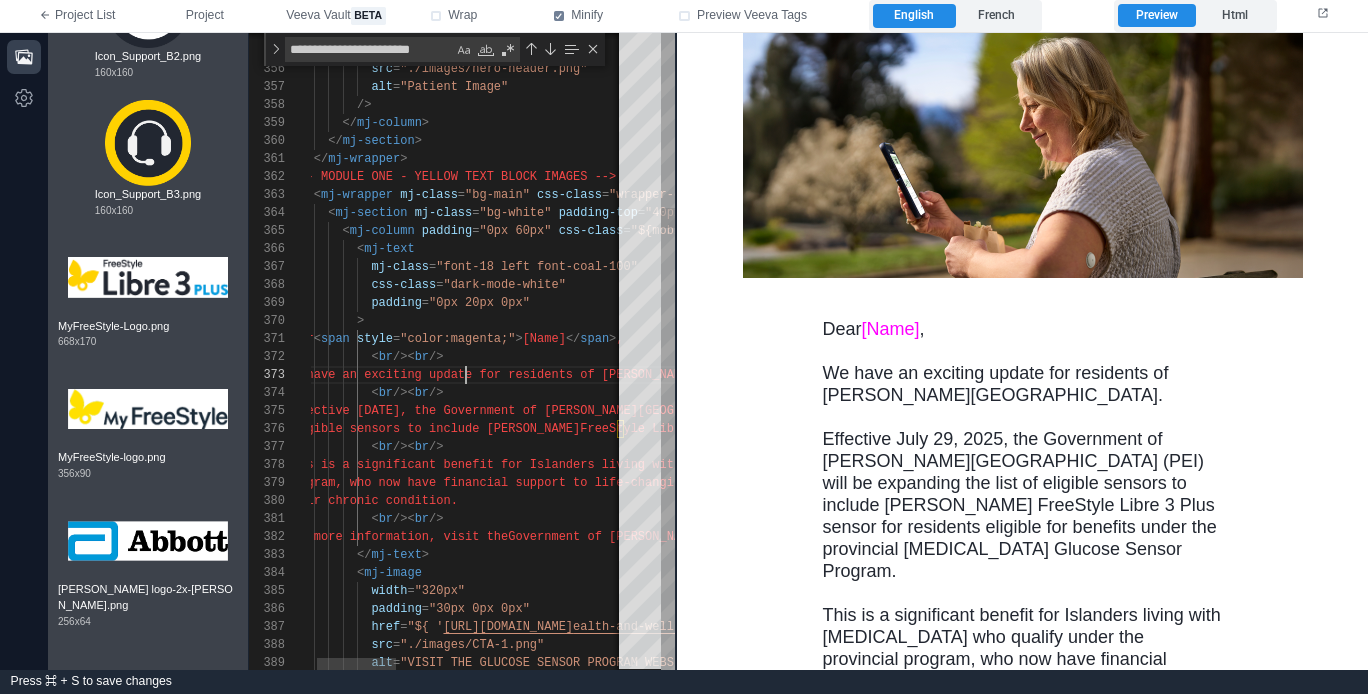 drag, startPoint x: 463, startPoint y: 372, endPoint x: 505, endPoint y: 372, distance: 42 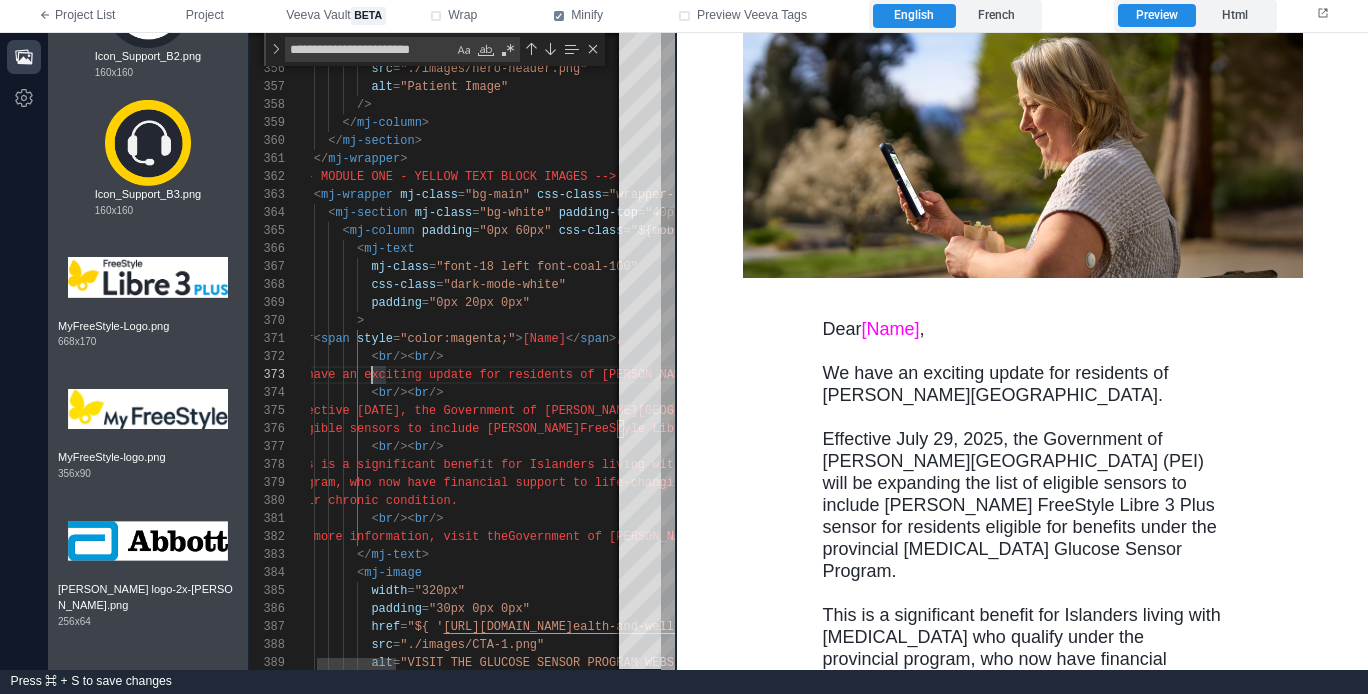 scroll, scrollTop: 36, scrollLeft: 556, axis: both 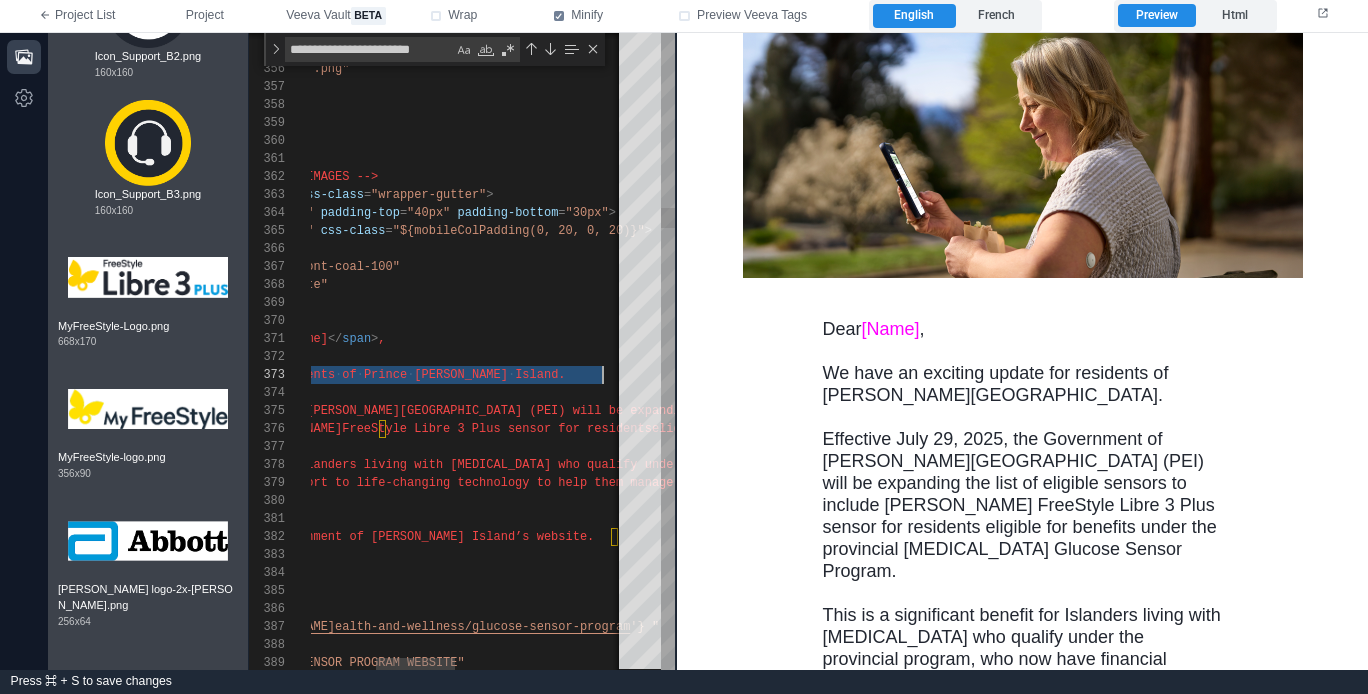 paste on "**********" 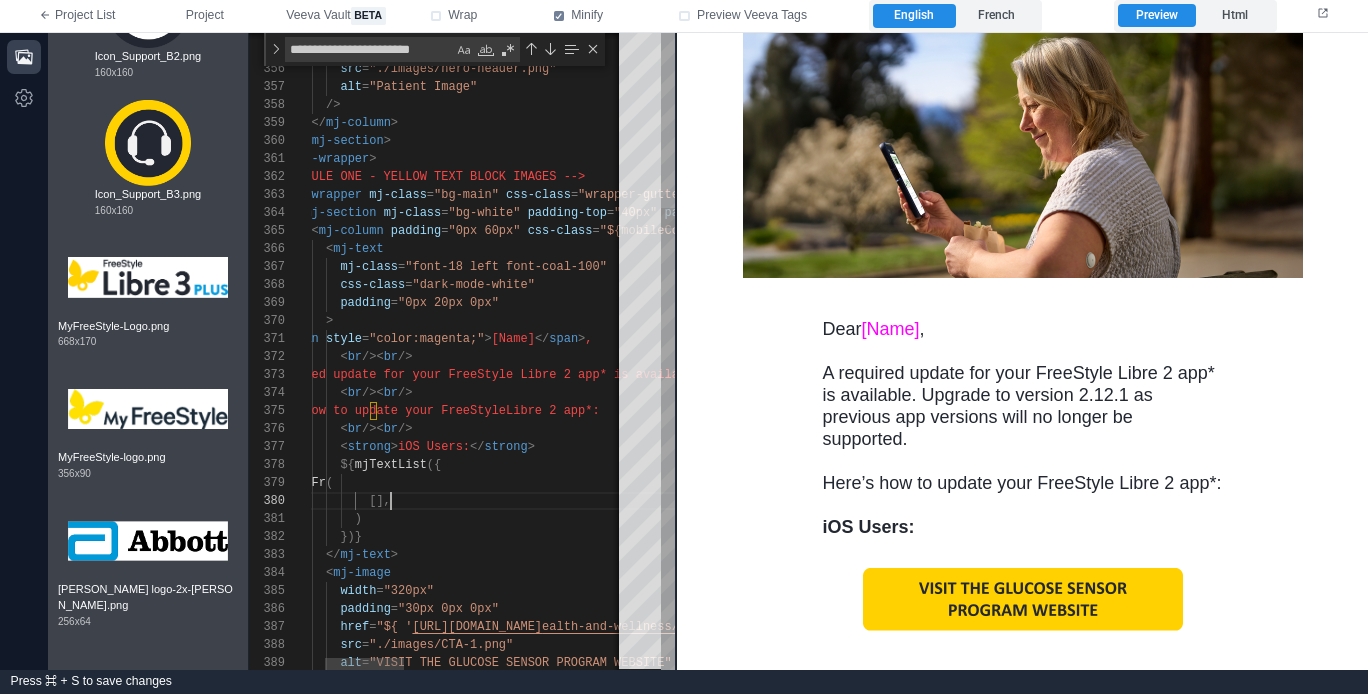 scroll, scrollTop: 162, scrollLeft: 137, axis: both 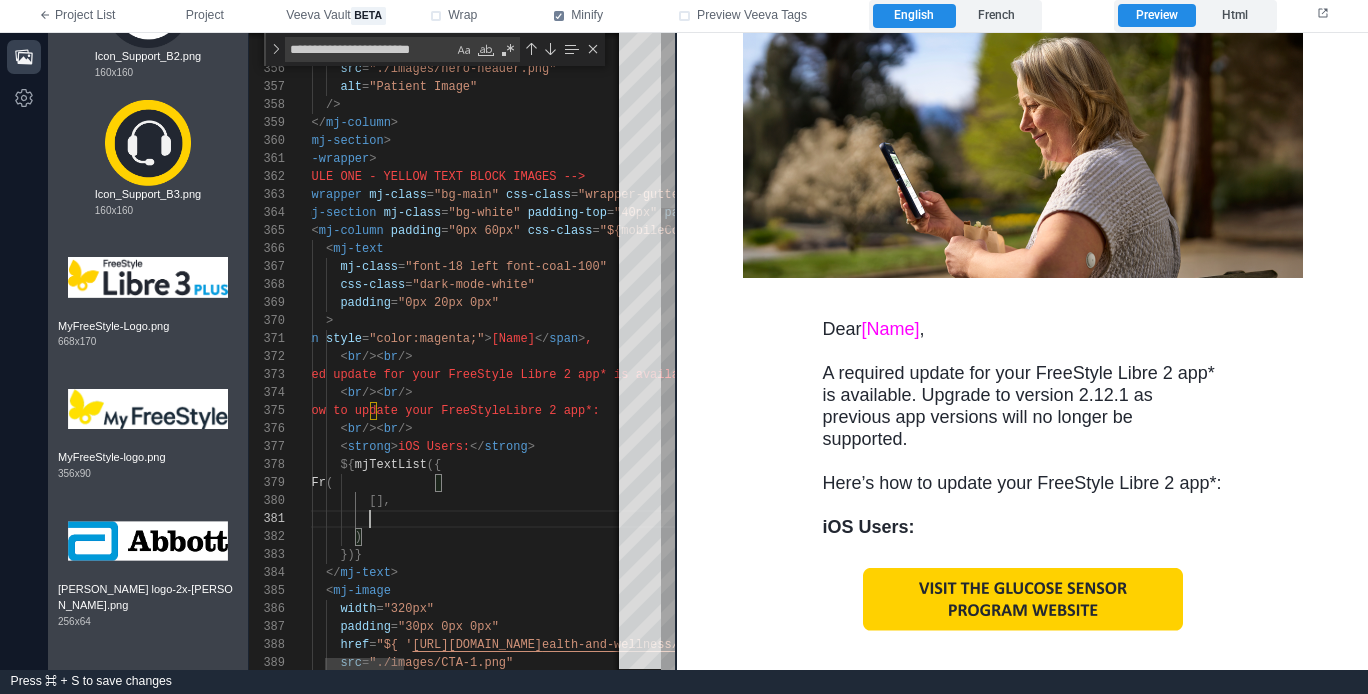paste on "**********" 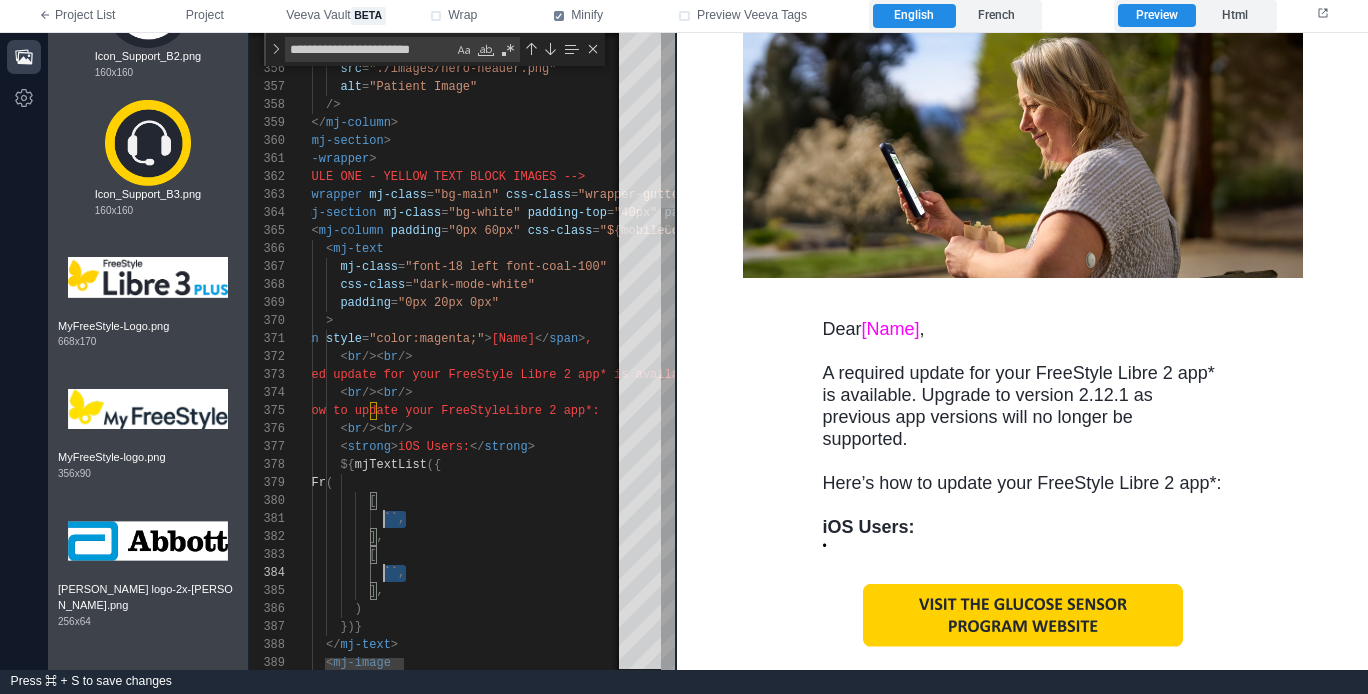 scroll, scrollTop: 54, scrollLeft: 130, axis: both 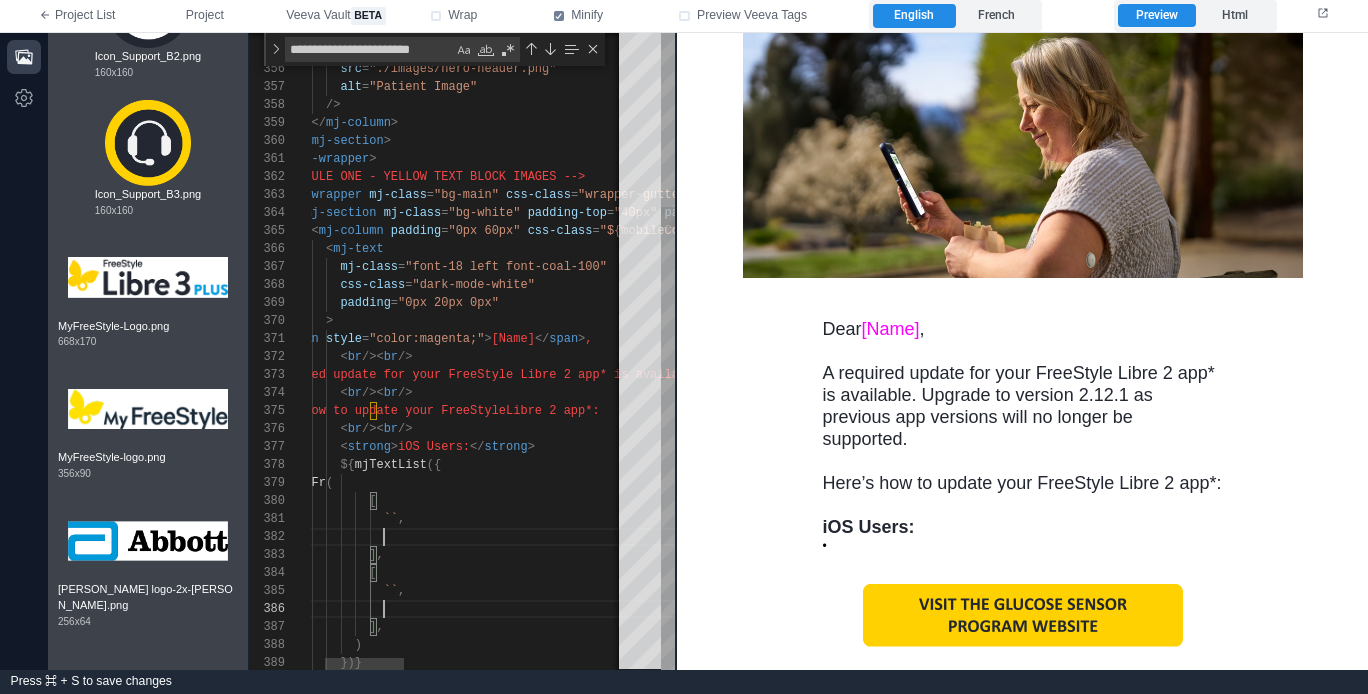 paste on "**********" 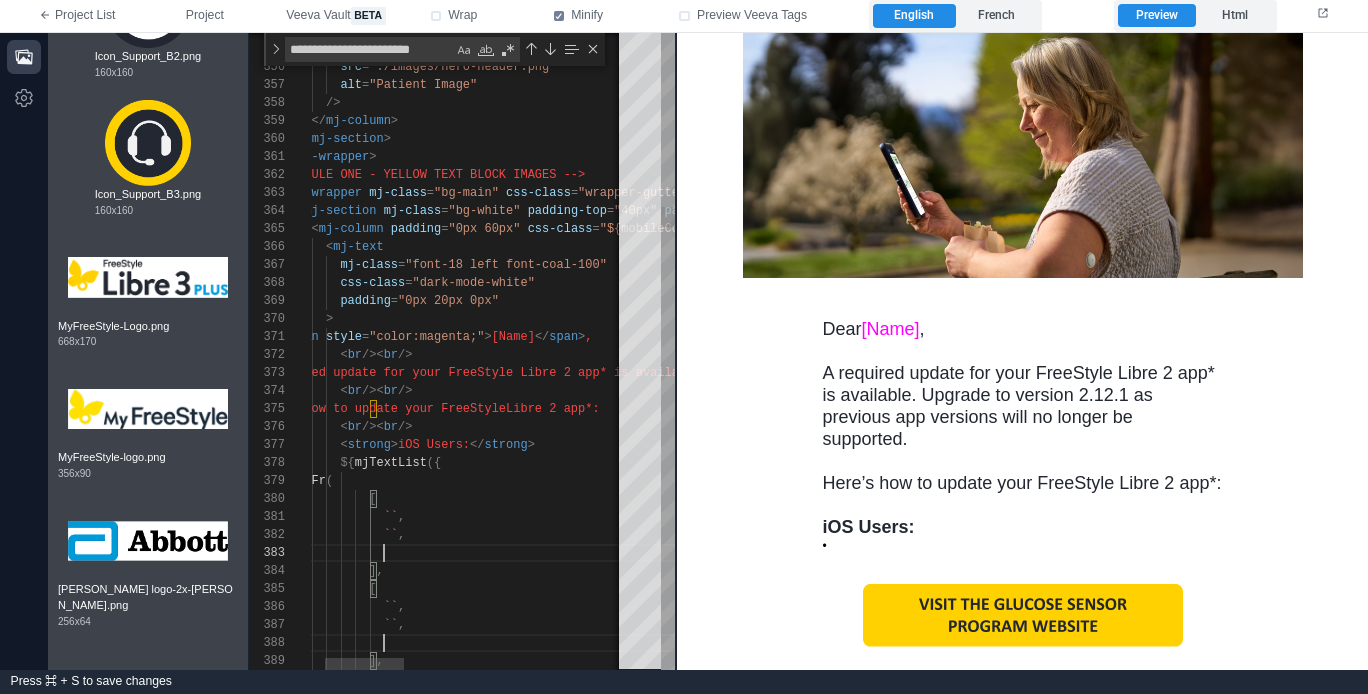 paste on "**********" 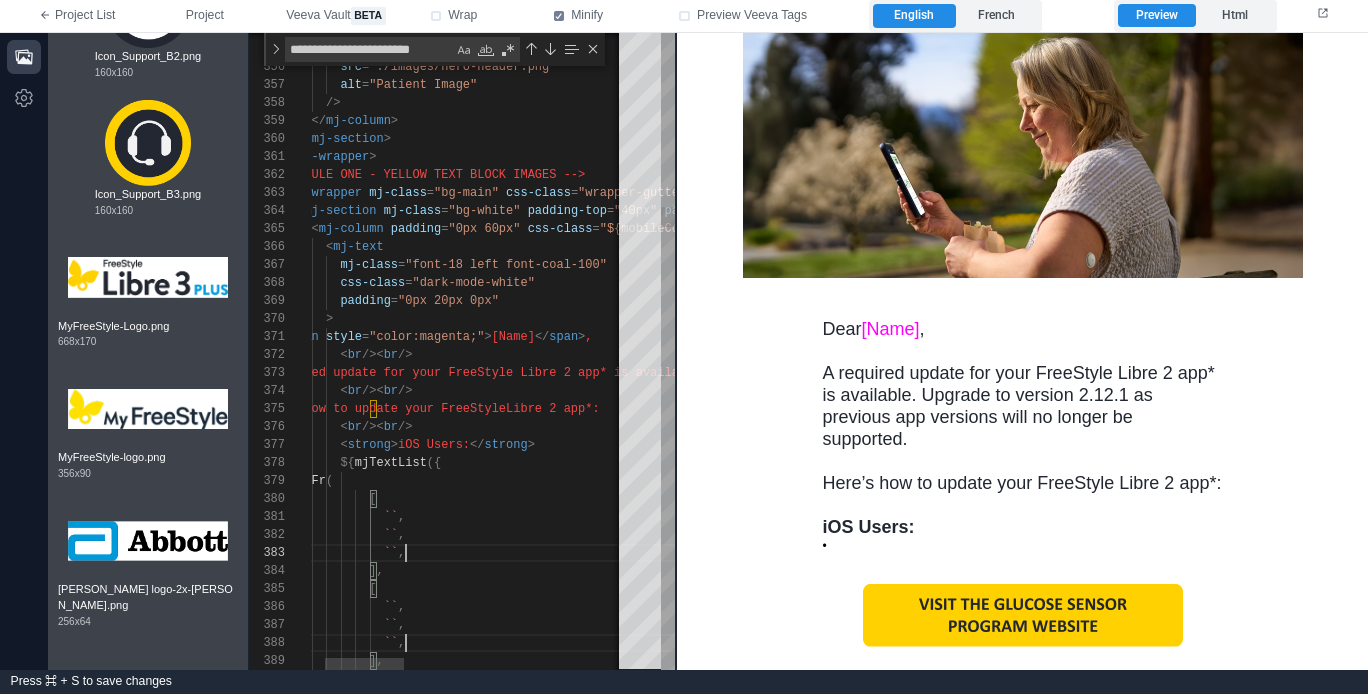 paste on "**********" 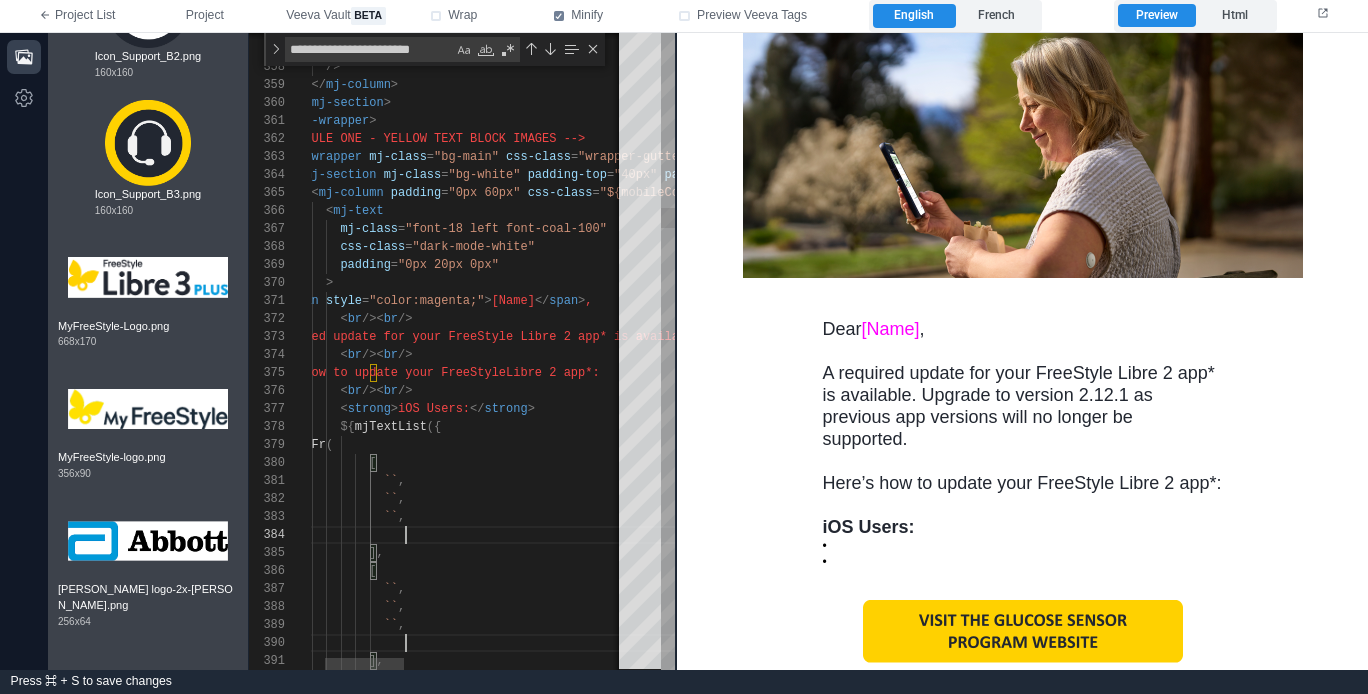 scroll, scrollTop: 54, scrollLeft: 150, axis: both 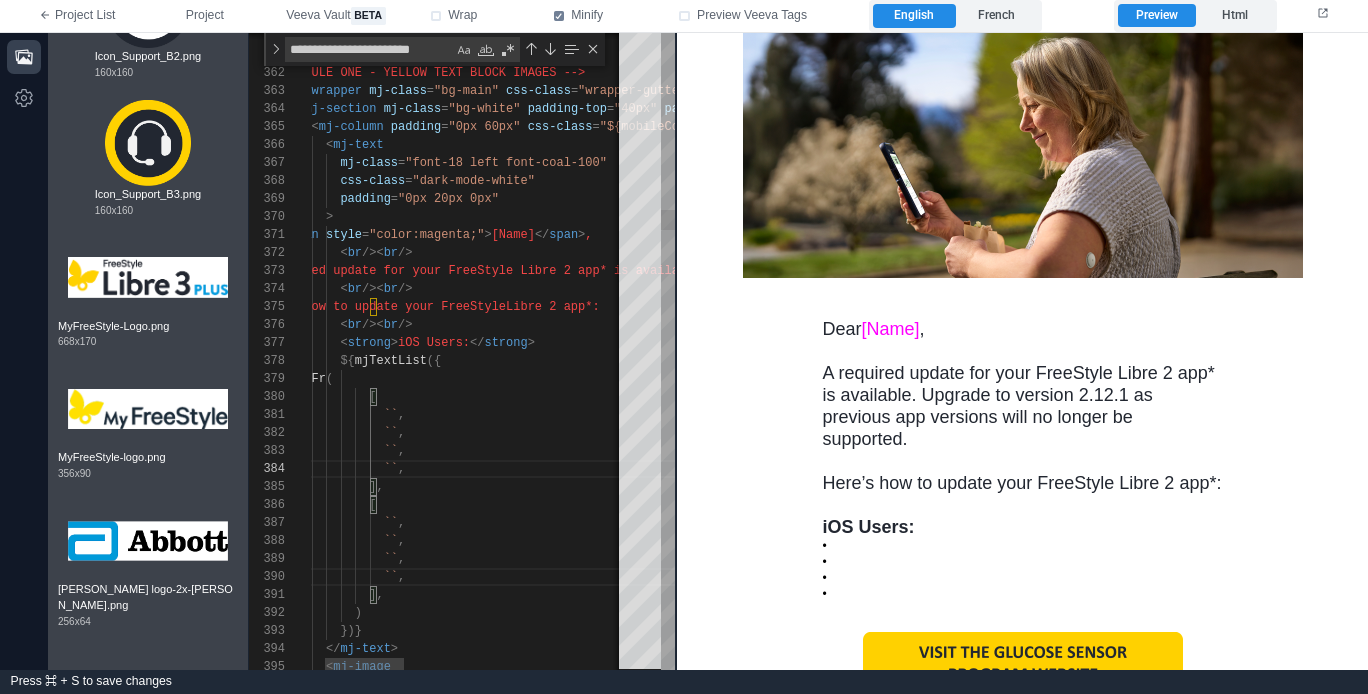 click on "${ mjTextList ({" at bounding box center (879, 361) 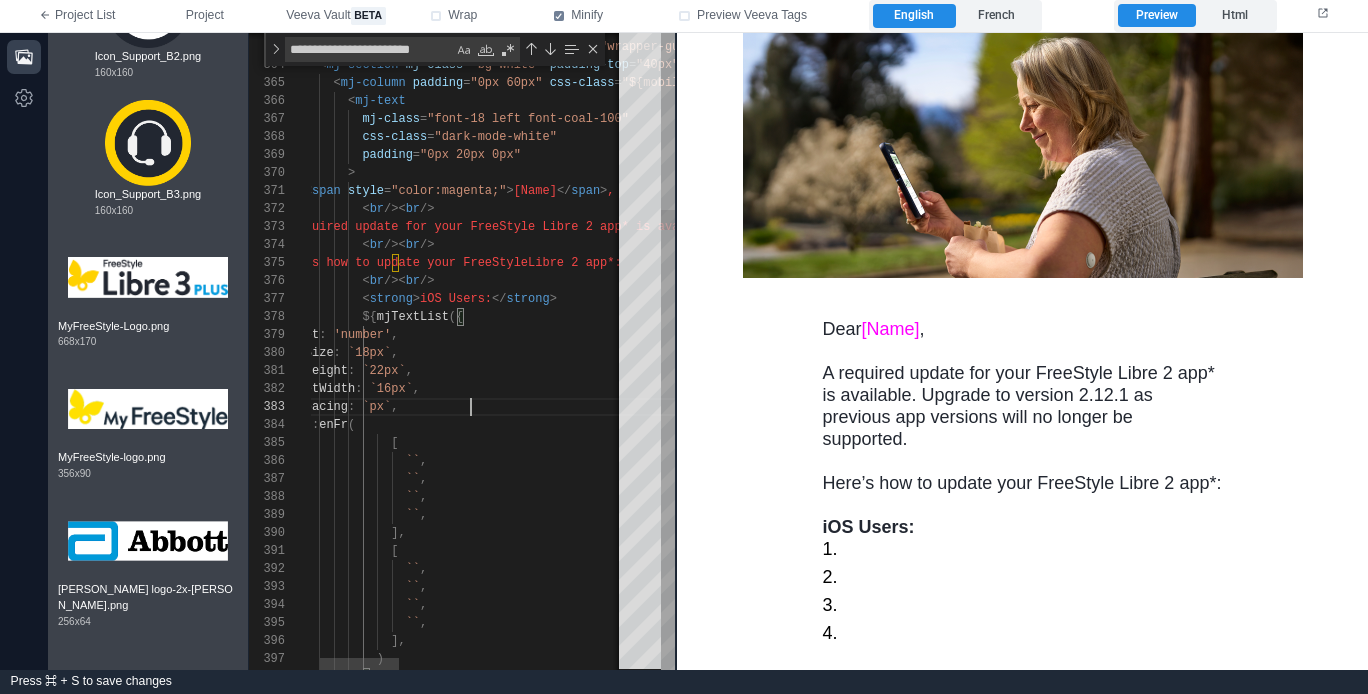 scroll, scrollTop: 36, scrollLeft: 202, axis: both 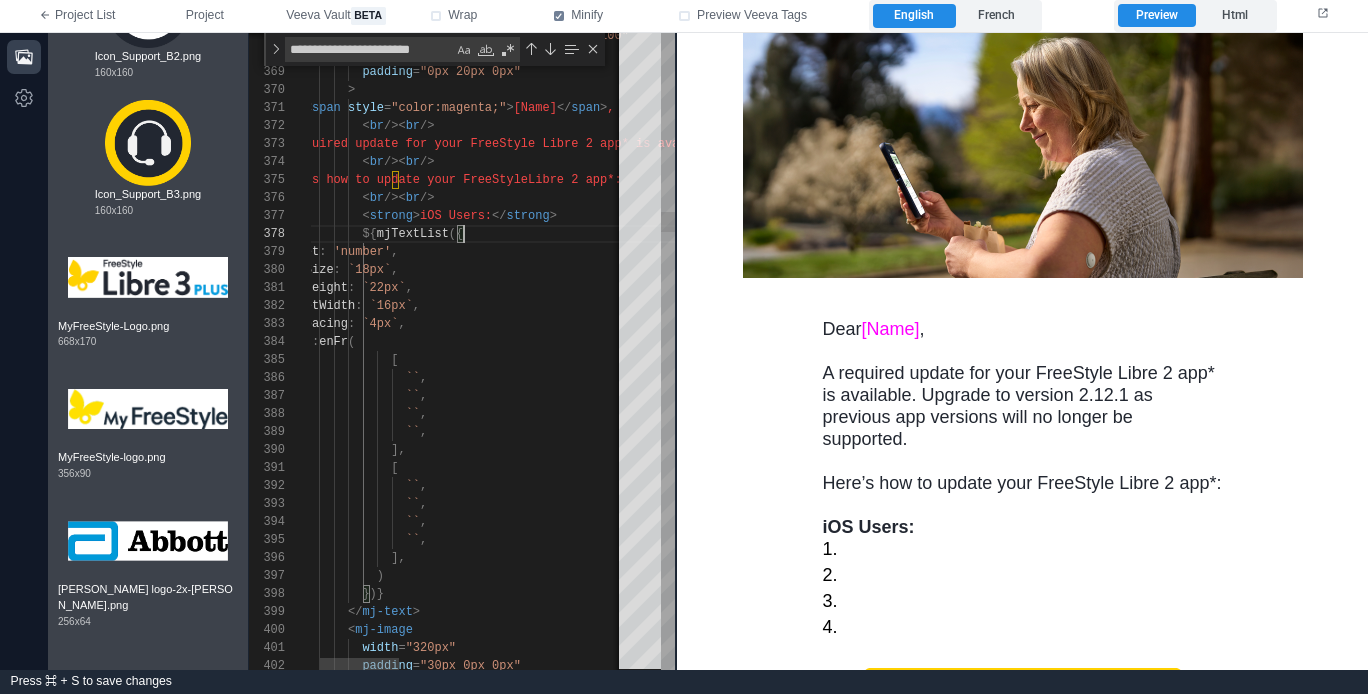 click on "${ mjTextList ({" at bounding box center (901, 234) 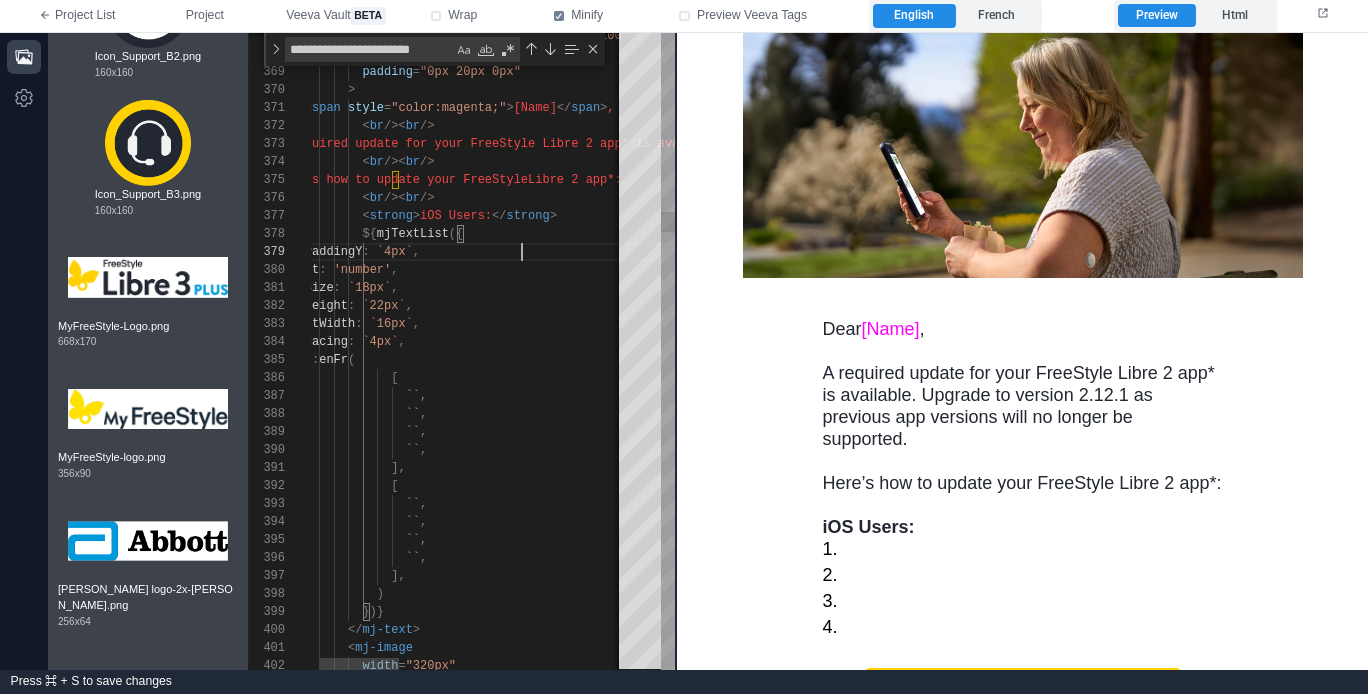 scroll, scrollTop: 144, scrollLeft: 246, axis: both 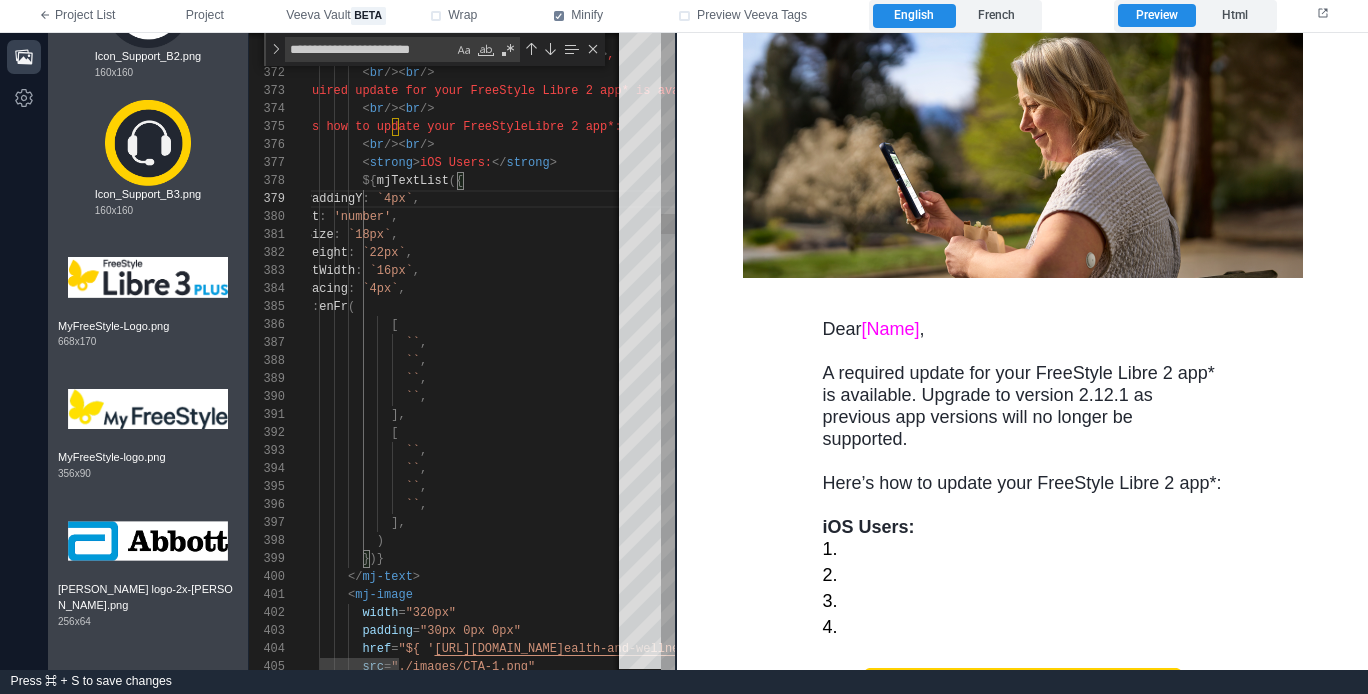 click on "listPaddingY" at bounding box center [319, 199] 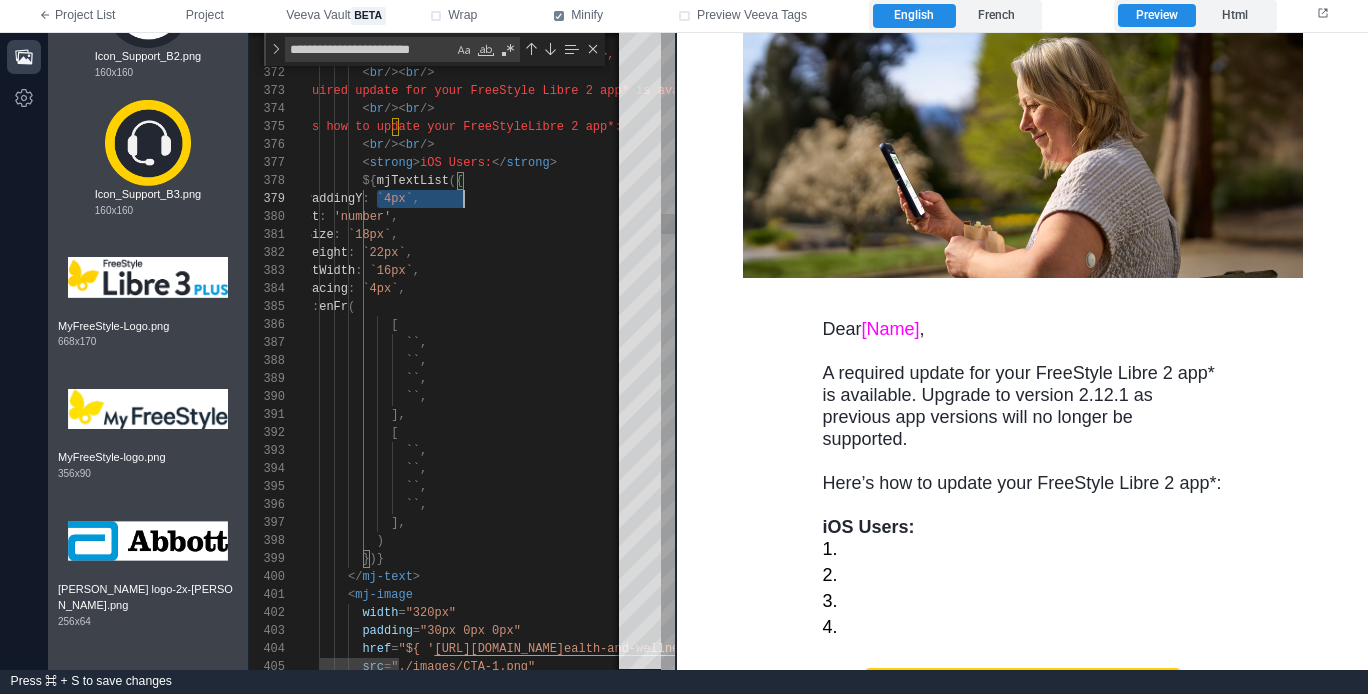 scroll, scrollTop: 144, scrollLeft: 188, axis: both 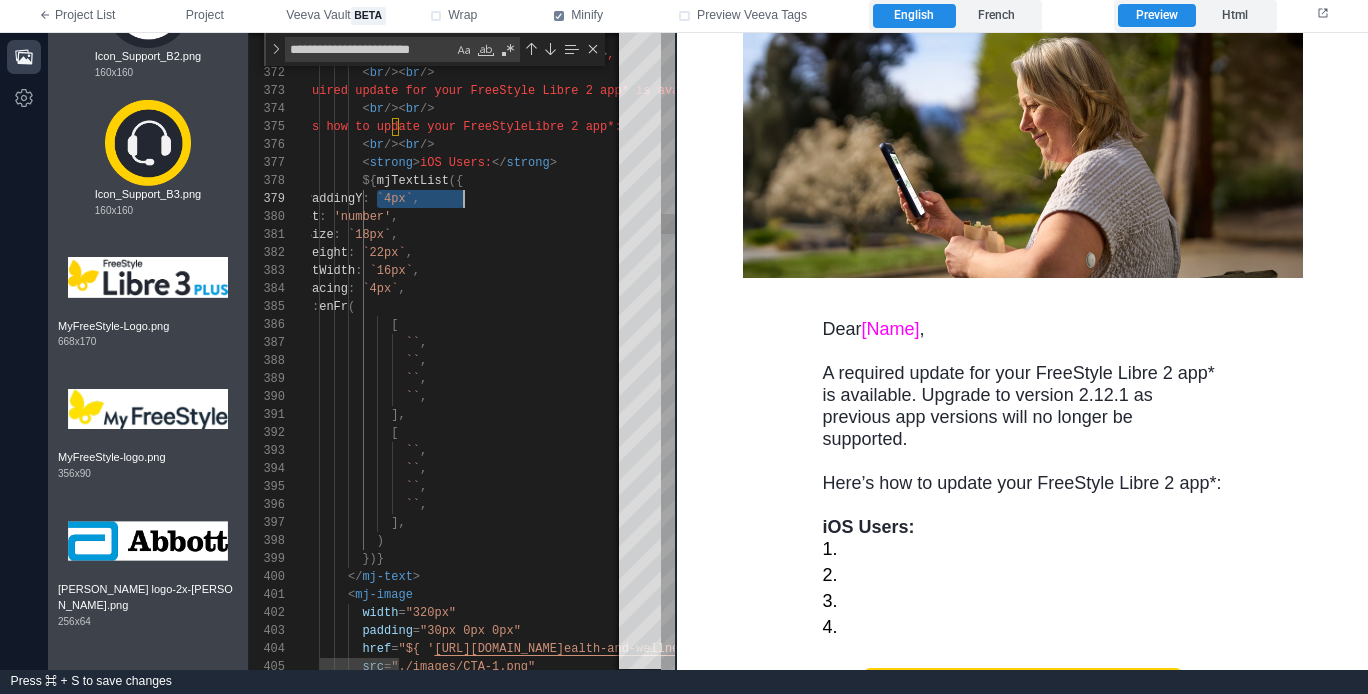 type on "**********" 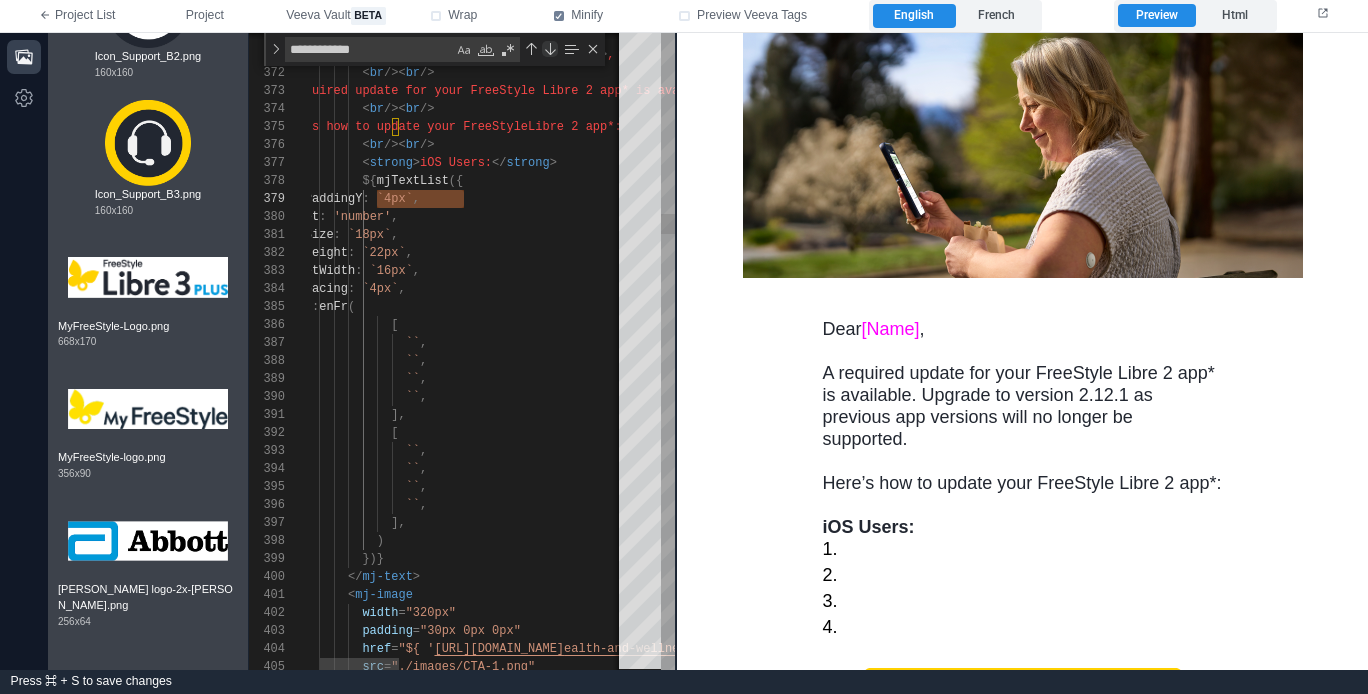 click at bounding box center [550, 49] 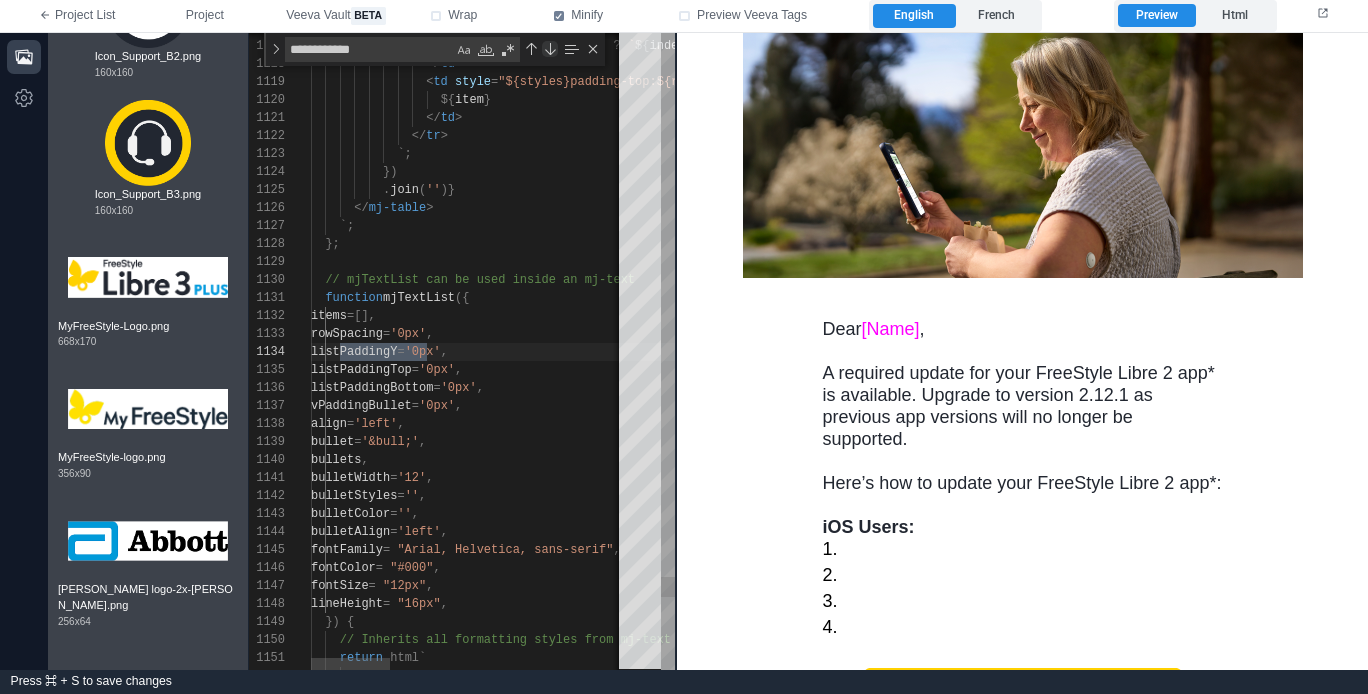 click at bounding box center [550, 49] 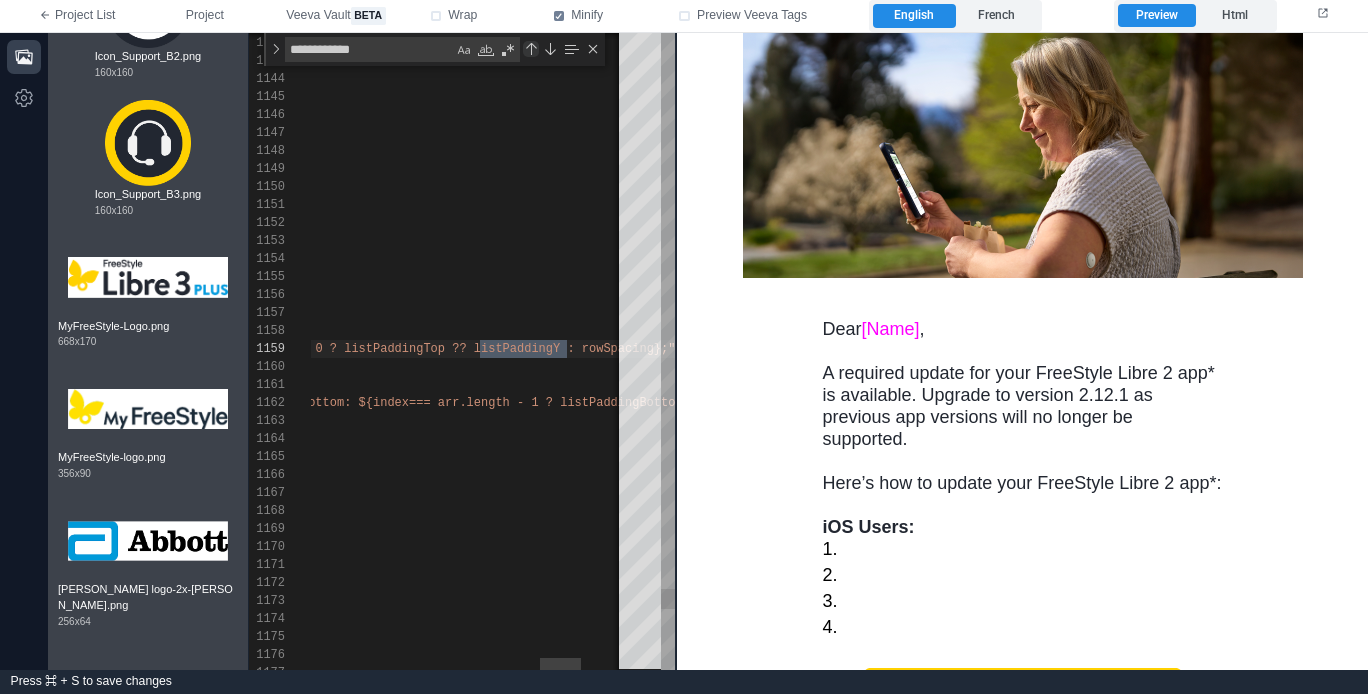 click at bounding box center (531, 49) 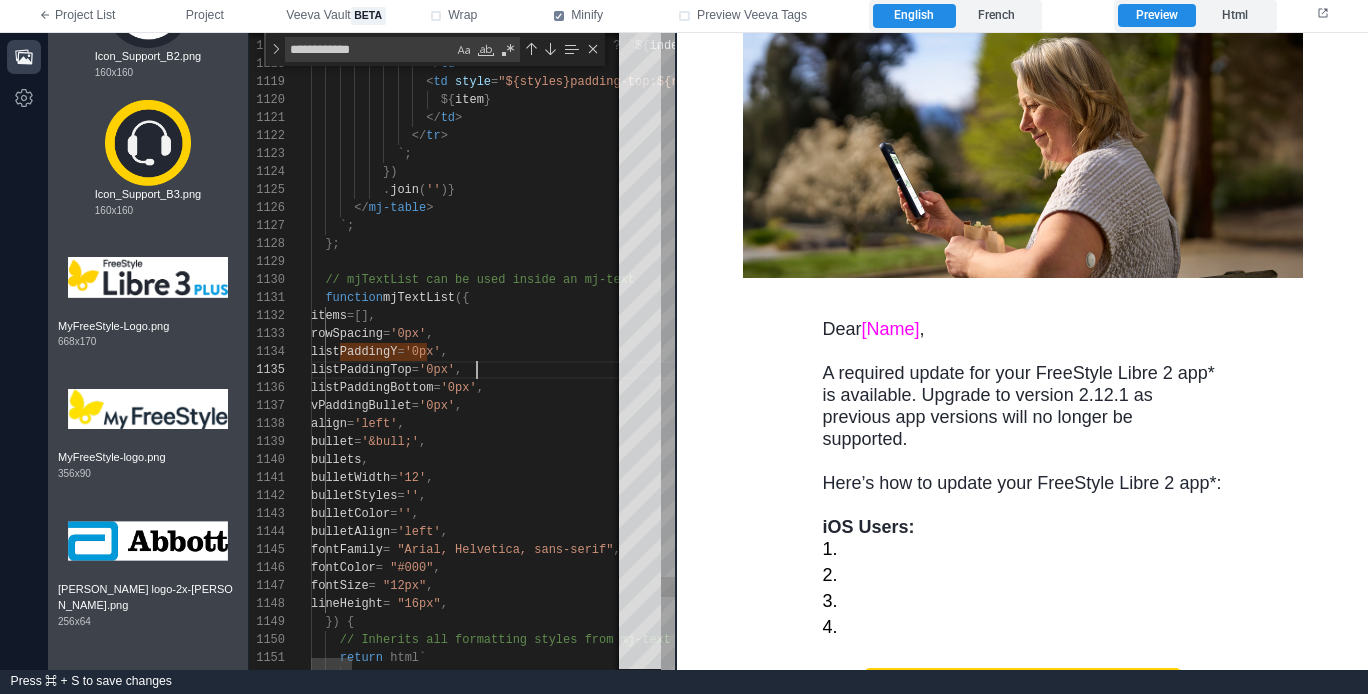 click on "1141 1142 1143 1144 1145 1146 1147 1148 1149 1150 1151 1152 1116 1117 1118 1119 1120 1121 1122 1123 1124 1125 1126 1127 1128 1129 1130 1131 1132 1133 1134 1135 1136 1137 1138 1139 1140     bulletWidth = '12' ,     bulletStyles = '' ,     bulletColor = '' ,     bulletAlign = 'left' ,     fontFamily  =   "Arial, Helvetica, sans-serif" ,     fontColor  =   "#000" ,     fontSize  =   "12px" ,     lineHeight  =   "16px" ,    })   {      // Inherits all formatting styles from mj-text par ent      return   html`        < mj-raw >                        ?  bullets [ index ]                        :  bullet  ===   'number'   ?   ` ${ index  +   1 } .`   :  bullet }                  </ td >                  < td   style = "${styles}padding-top:${rowSpacing}"   valign = "top" >                    ${ item }                  </ td > </" at bounding box center [462, 351] 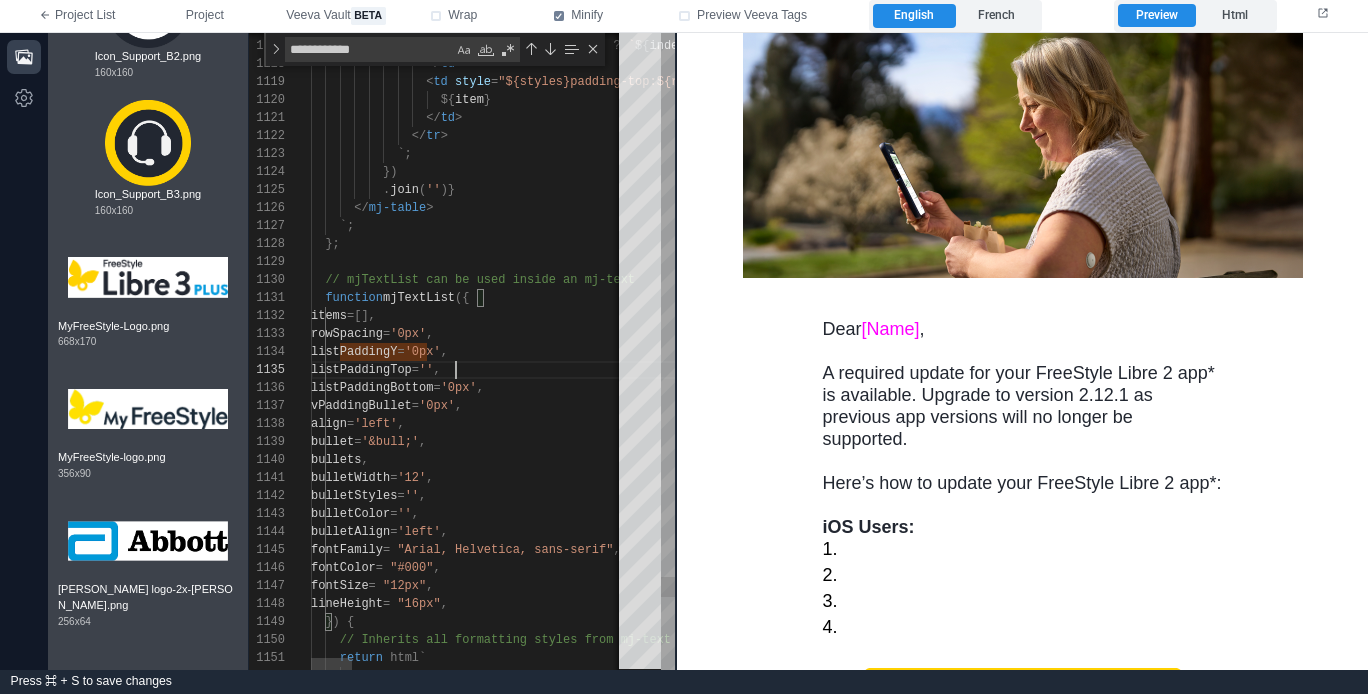 scroll, scrollTop: 72, scrollLeft: 145, axis: both 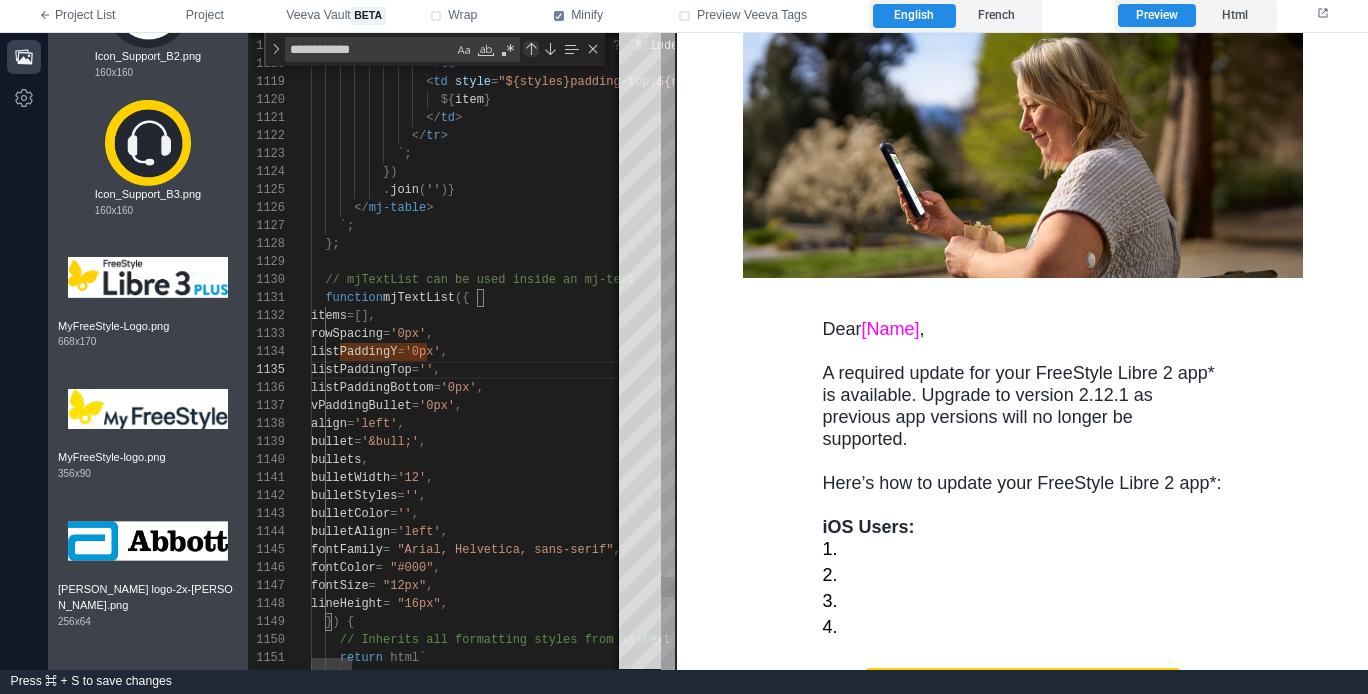click at bounding box center (531, 49) 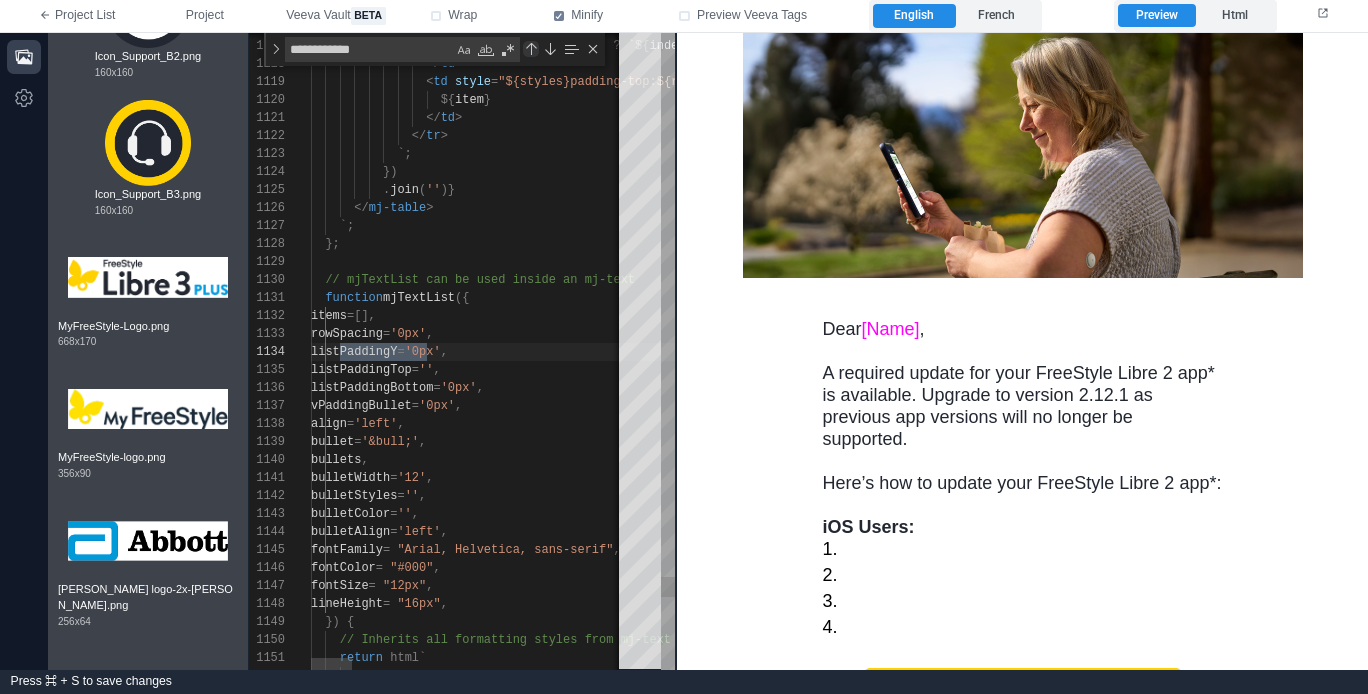 click at bounding box center [531, 49] 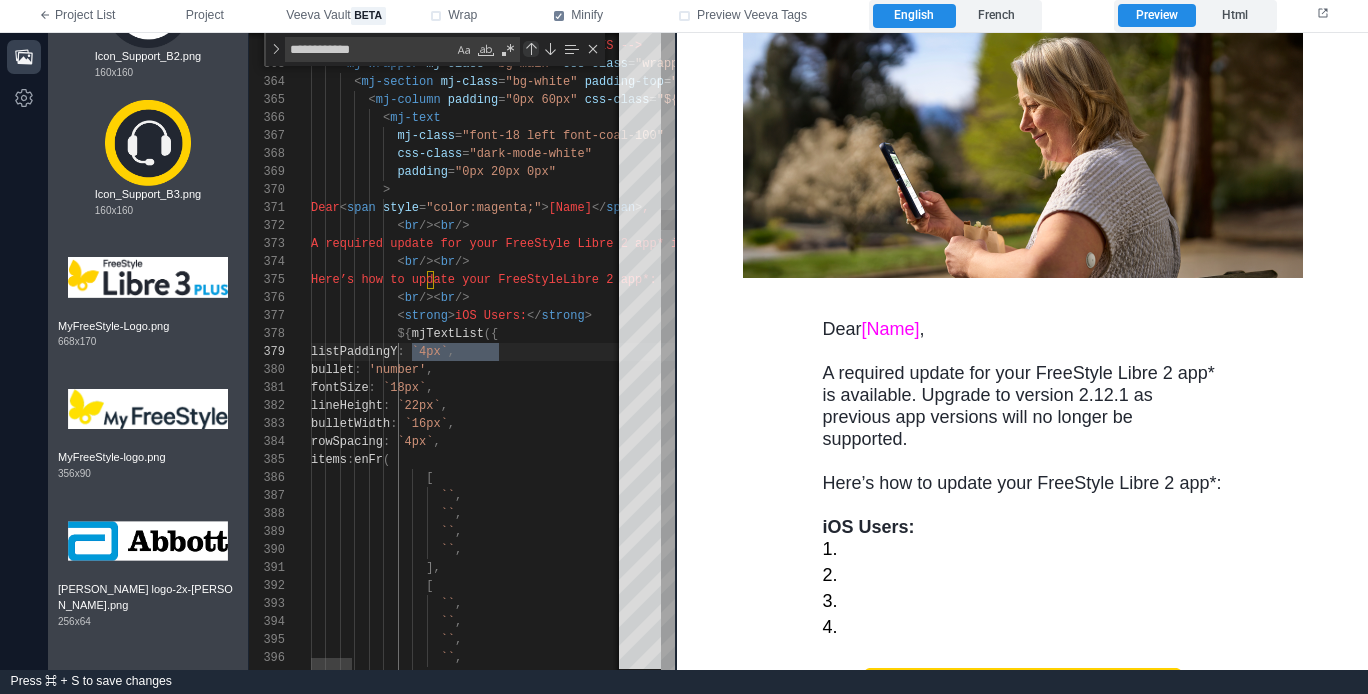 scroll, scrollTop: 0, scrollLeft: 188, axis: horizontal 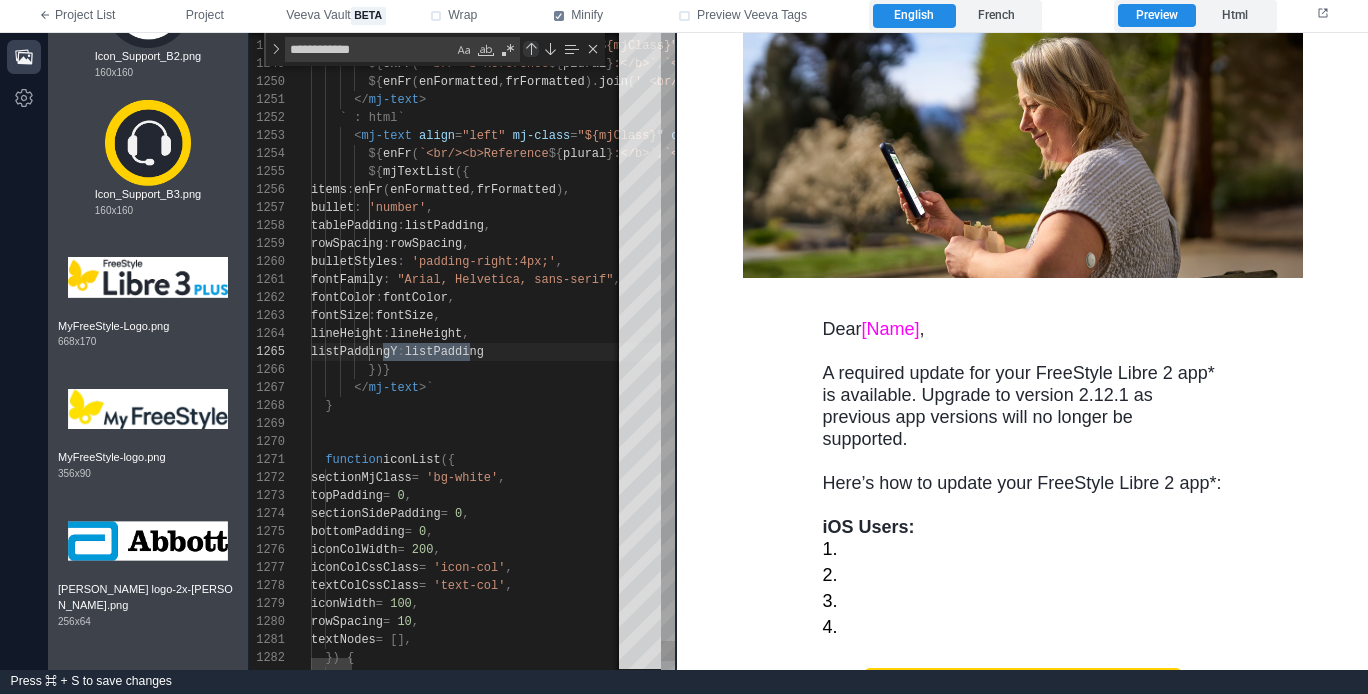 click at bounding box center [531, 49] 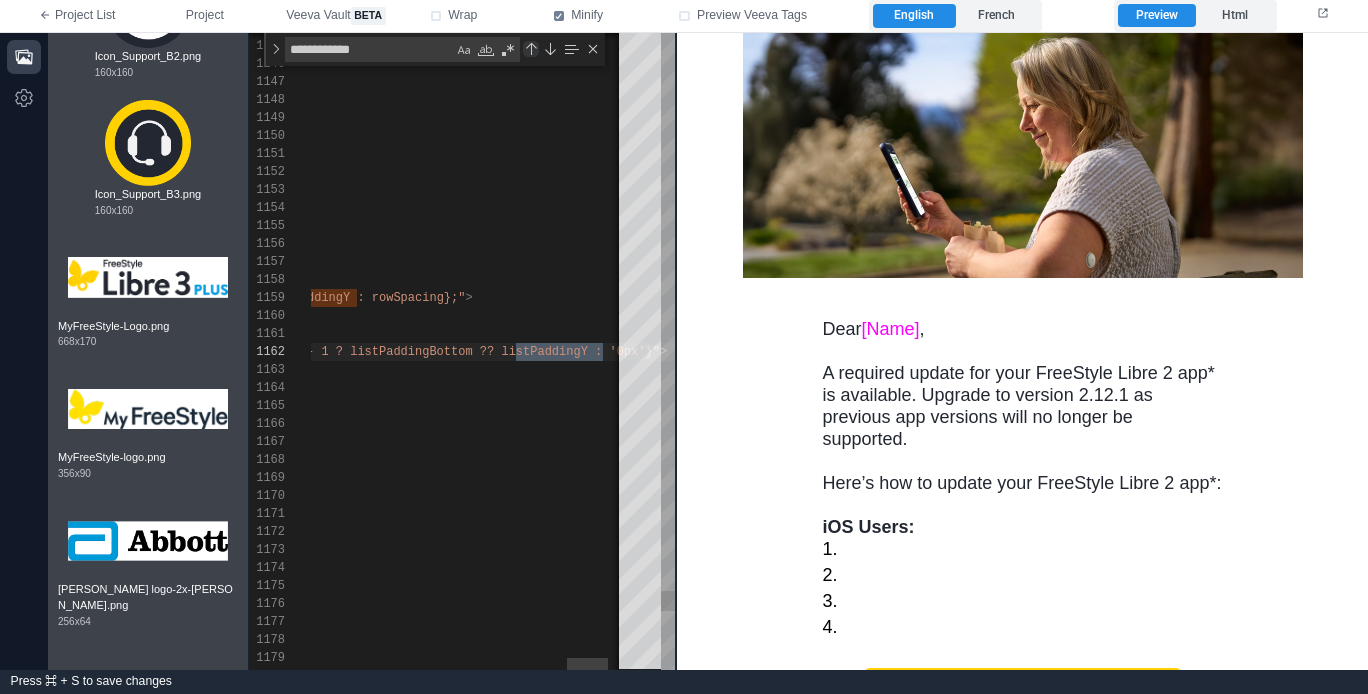 click at bounding box center [531, 49] 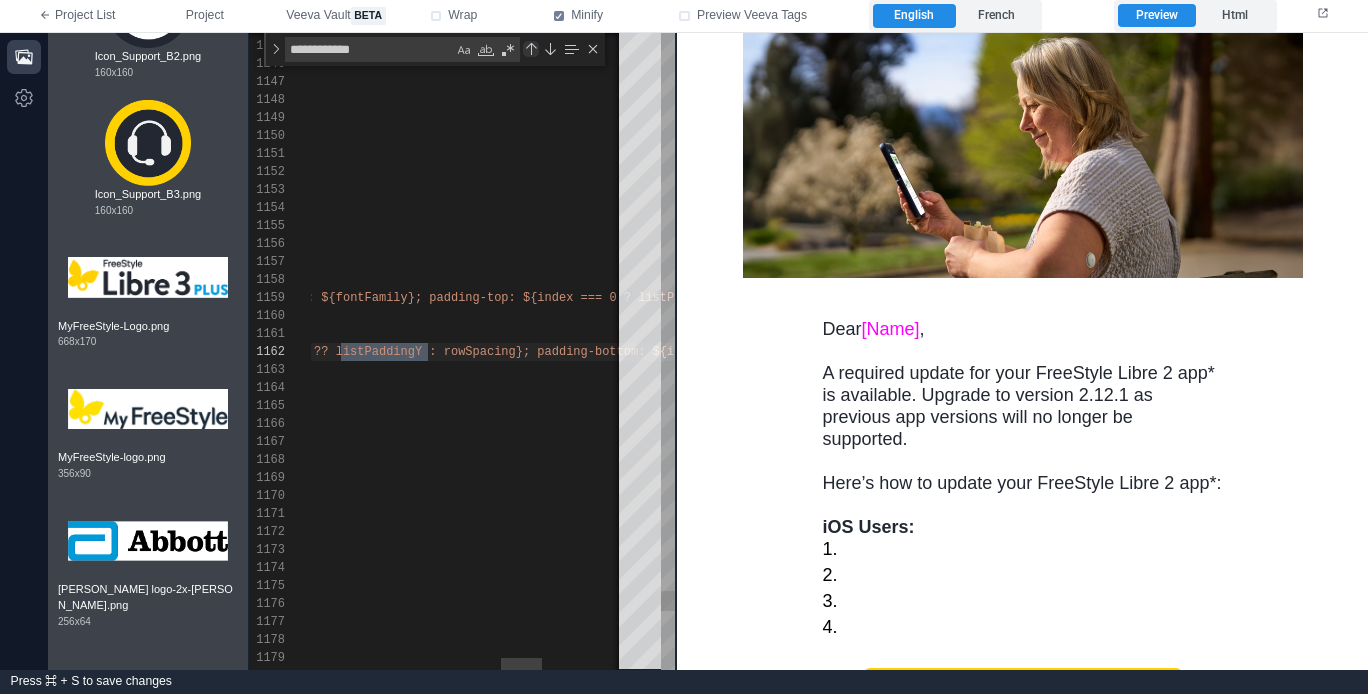 click at bounding box center (531, 49) 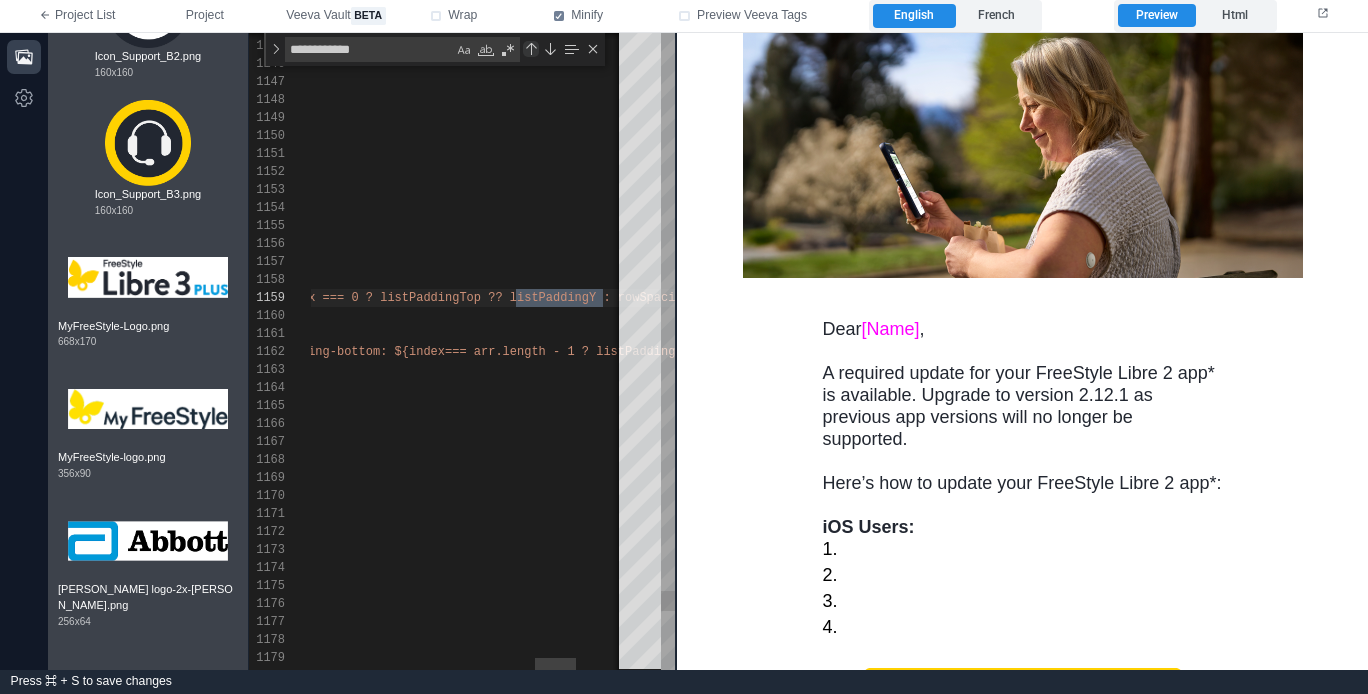 scroll, scrollTop: 0, scrollLeft: 2016, axis: horizontal 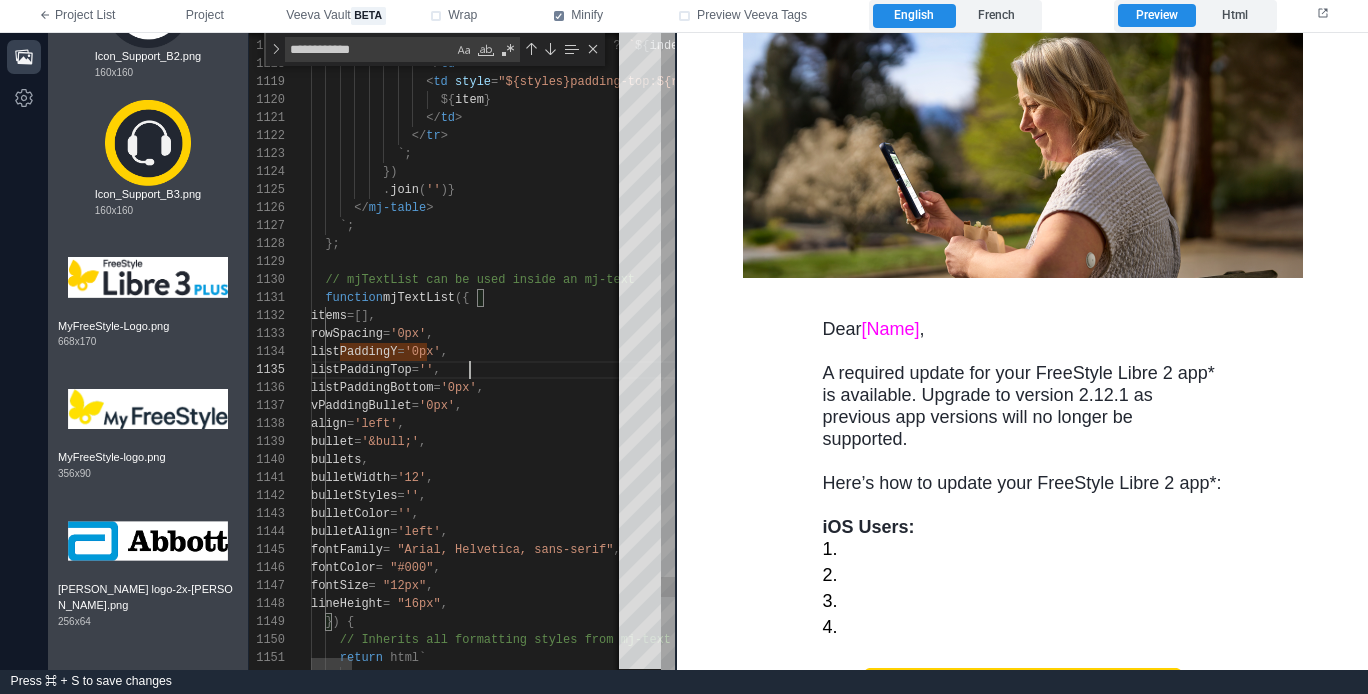 click on "listPaddingTop = '' ," at bounding box center [1499, 370] 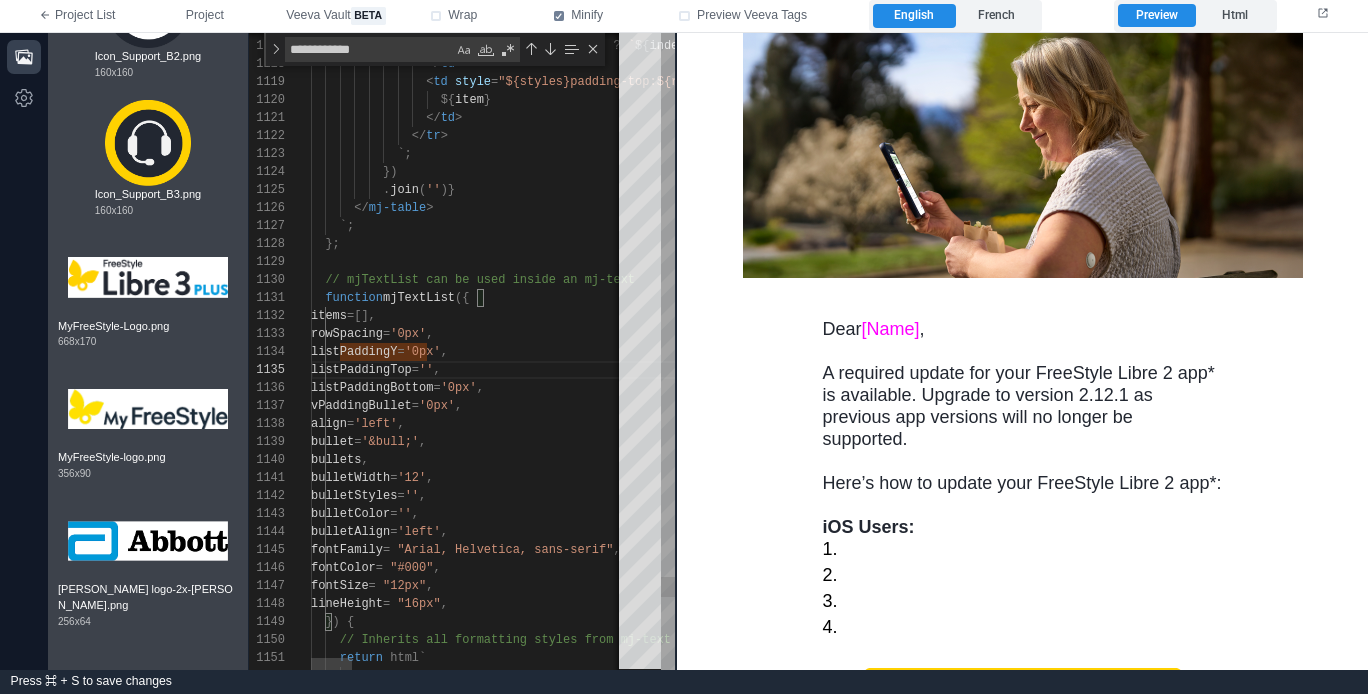 scroll, scrollTop: 90, scrollLeft: 188, axis: both 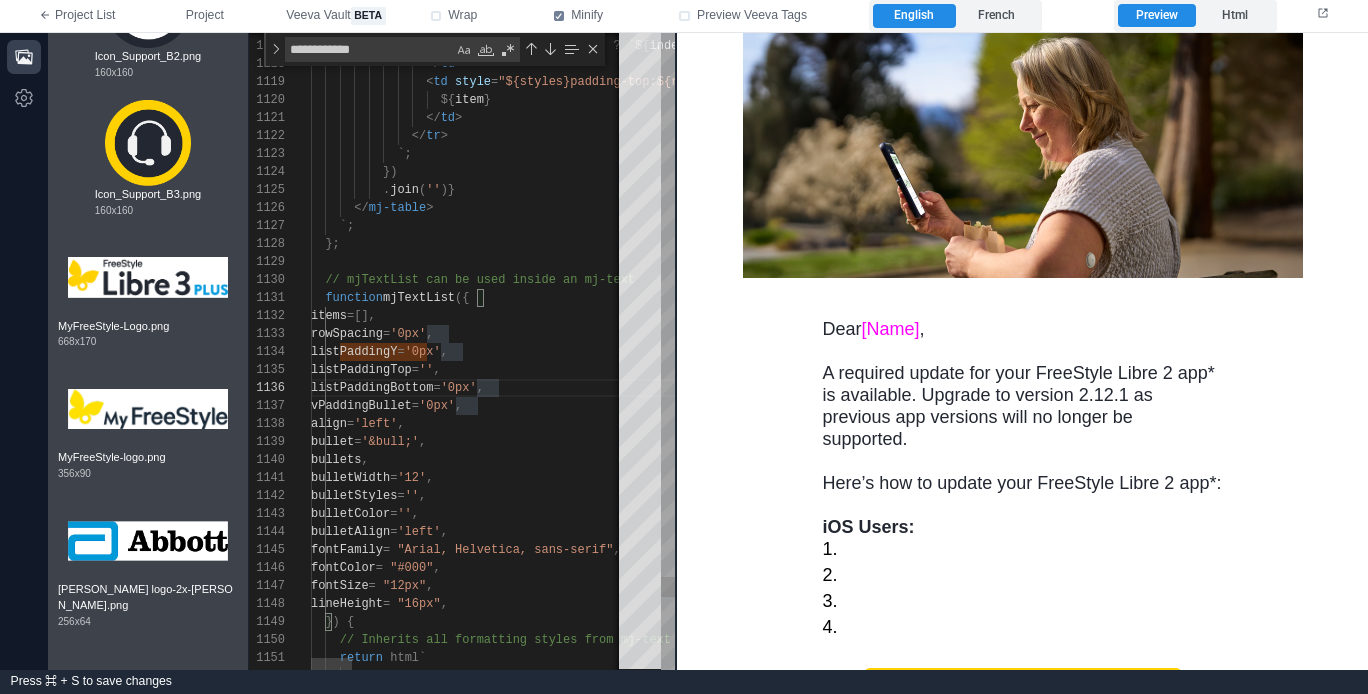 click on "bulletAlign = 'left' ,     fontFamily  =   "Arial, Helvetica, sans-serif" ,     fontColor  =   "#000" ,     fontSize  =   "12px" ,     lineHeight  =   "16px" ,    })   {      // Inherits all formatting styles from mj-text par ent      return   html`        < mj-raw >                        ?  bullets [ index ]                        :  bullet  ===   'number'   ?   ` ${ index  +   1 } .`   :  bullet }                  </ td >                  < td   style = "${styles}padding-top:${rowSpacing}"   valign = "top" >                    ${ item }                  </ td >                </ tr >              `;            })            . join ( '' )}        </ mj-table >      `;    };    // mjTextList can be used inside an mj-text    function  mjTextList  ({ =[], = '0px'" at bounding box center [500311, 479916] 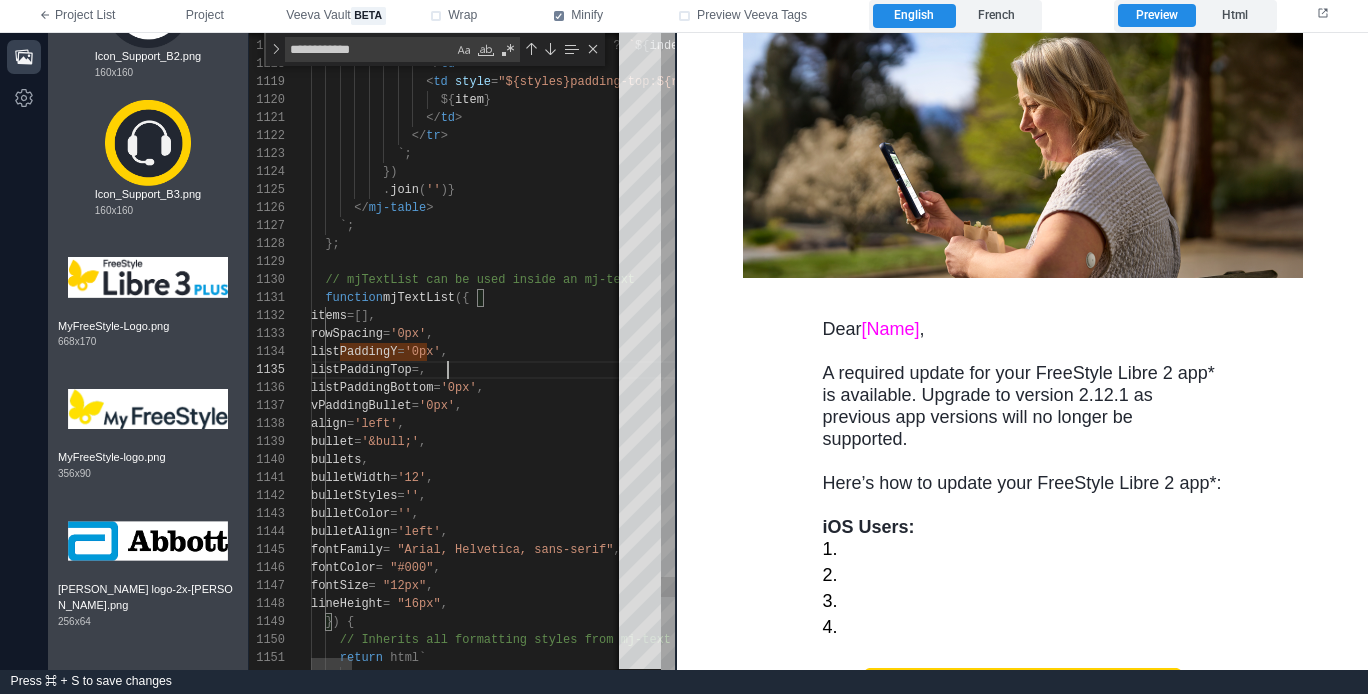 scroll, scrollTop: 72, scrollLeft: 130, axis: both 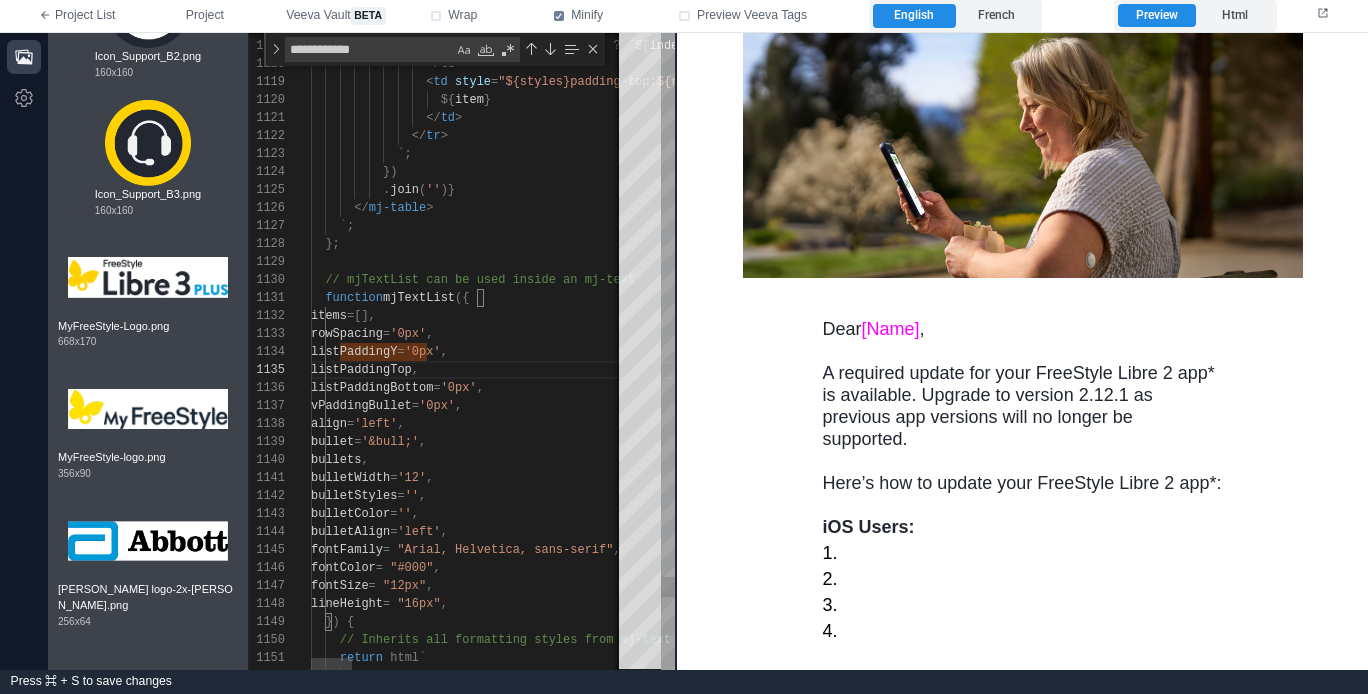 click on "1144 1145 1146 1147 1148 1149 1150 1151 1152 1116 1117 1118 1119 1120 1121 1122 1123 1124 1125 1126 1127 1128 1129 1130 1131 1132 1133 1134 1135 1136 1137 1138 1139 1140 1141 1142 1143     bulletAlign = 'left' ,     fontFamily  =   "Arial, Helvetica, sans-serif" ,     fontColor  =   "#000" ,     fontSize  =   "12px" ,     lineHeight  =   "16px" ,    })   {      // Inherits all formatting styles from mj-text par ent      return   html`        < mj-raw >                        ?  bullets [ index ]                        :  bullet  ===   'number'   ?   ` ${ index  +   1 } .`   :  bullet }                  </ td >                  < td   style = "${styles}padding-top:${rowSpacing}"   valign = "top" >                    ${ item }                  </ td >                </ tr >              `;            ." at bounding box center (462, 351) 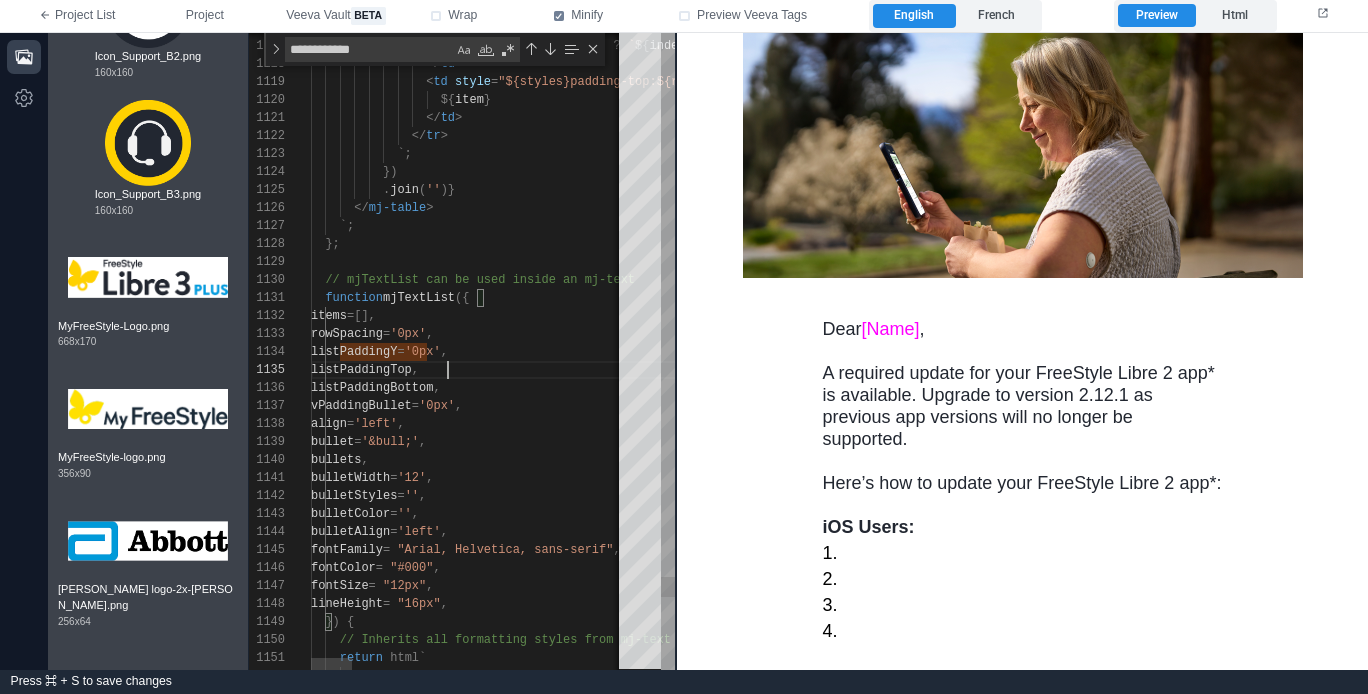 scroll, scrollTop: 72, scrollLeft: 137, axis: both 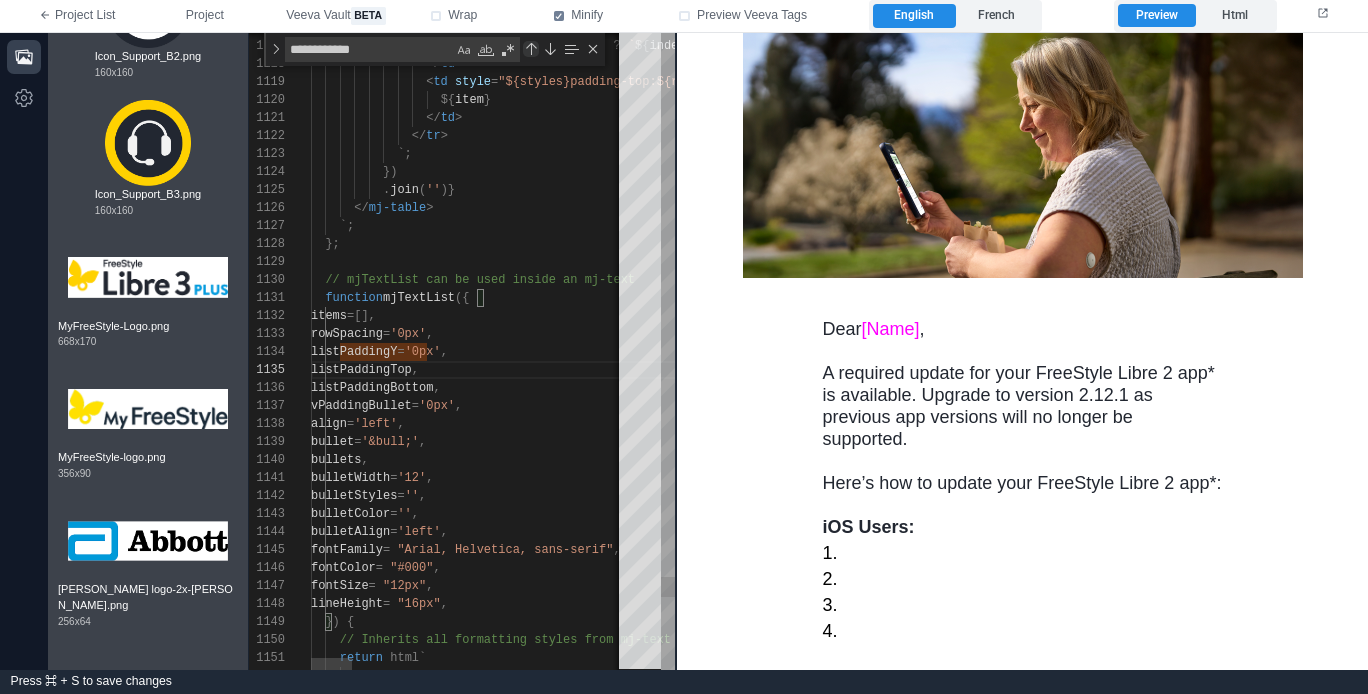 click at bounding box center (531, 49) 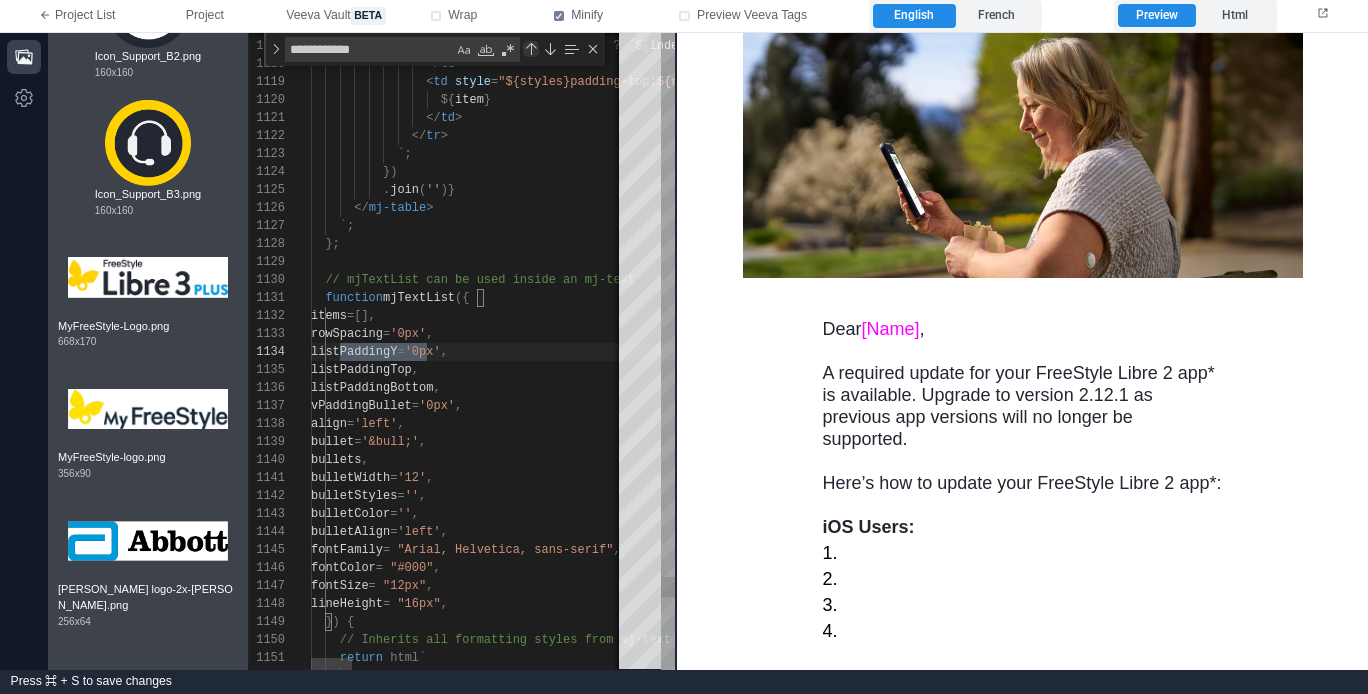 scroll, scrollTop: 72, scrollLeft: 116, axis: both 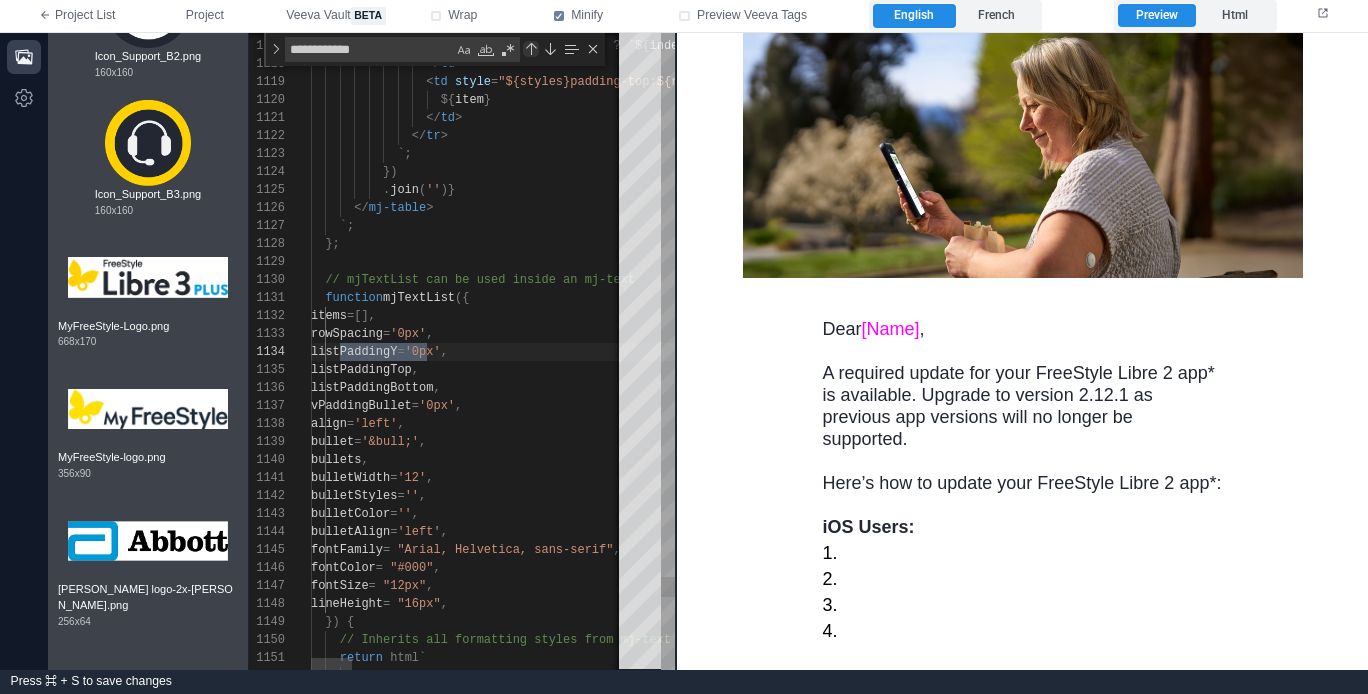 click at bounding box center (531, 49) 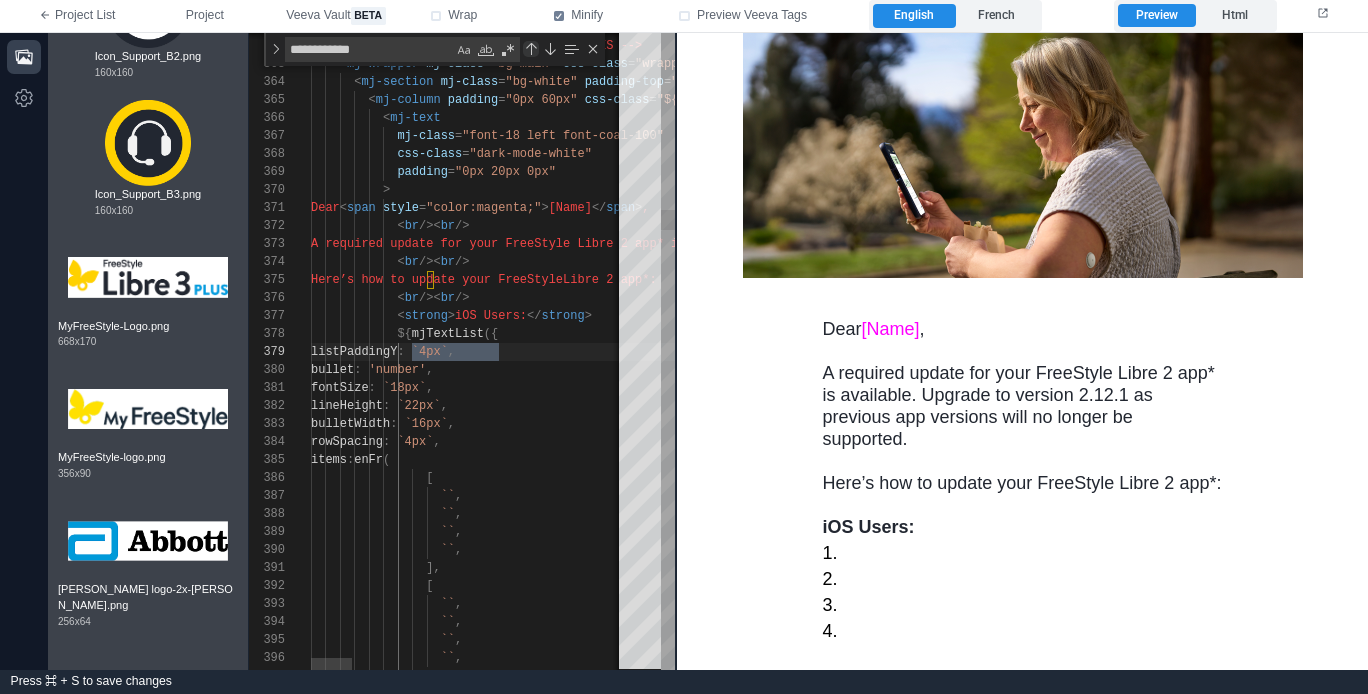 scroll, scrollTop: 0, scrollLeft: 188, axis: horizontal 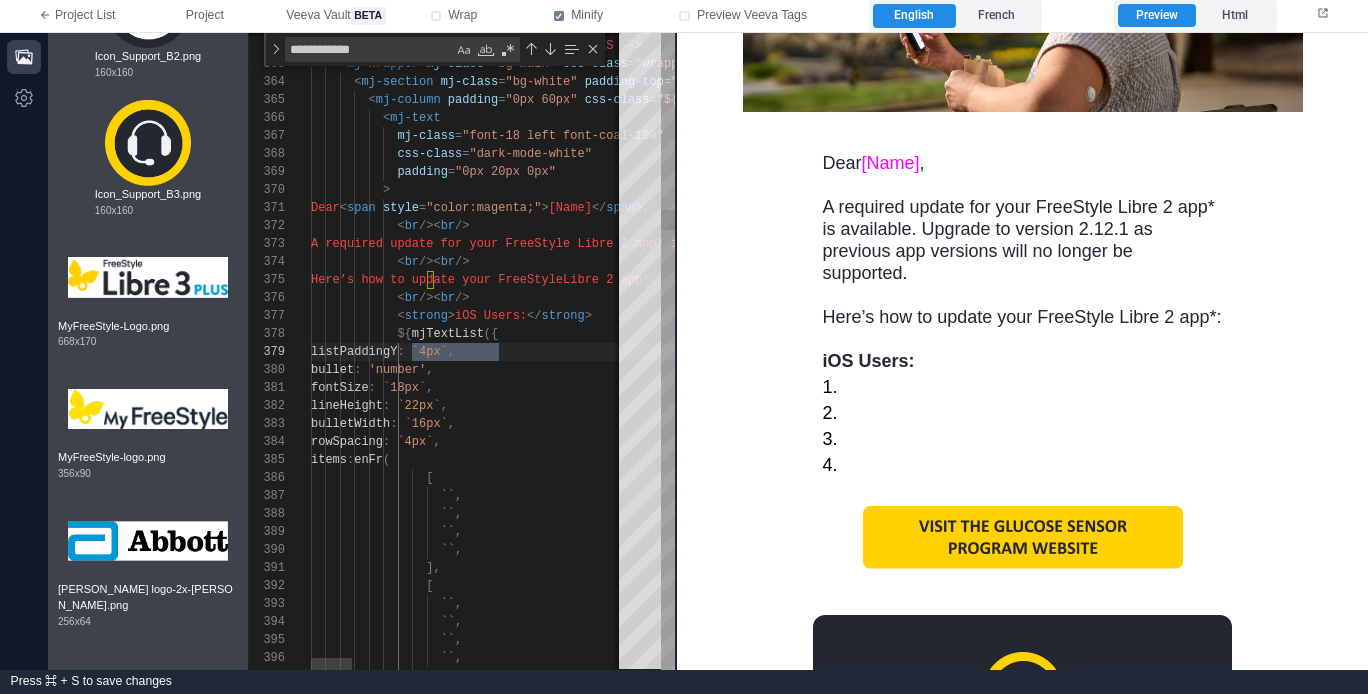 click on "fontSize :   `18px` ," at bounding box center [1499, 388] 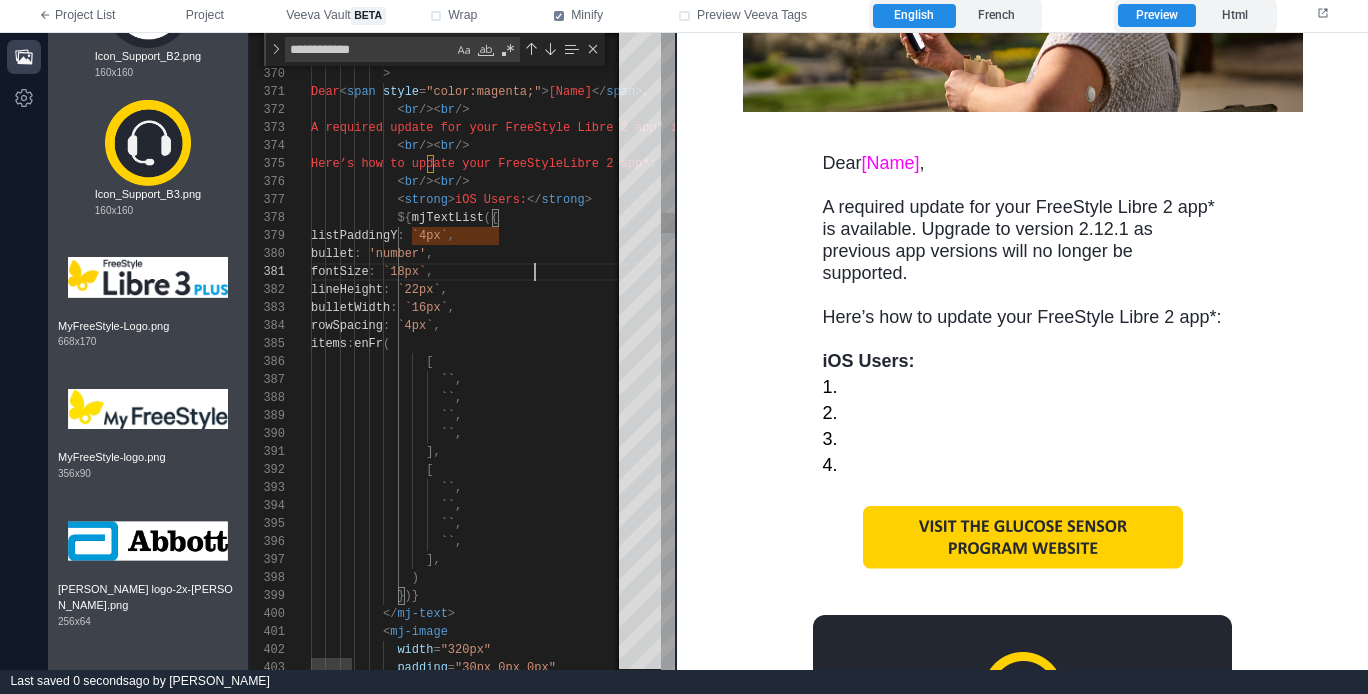 click on "`` ," at bounding box center (1499, 380) 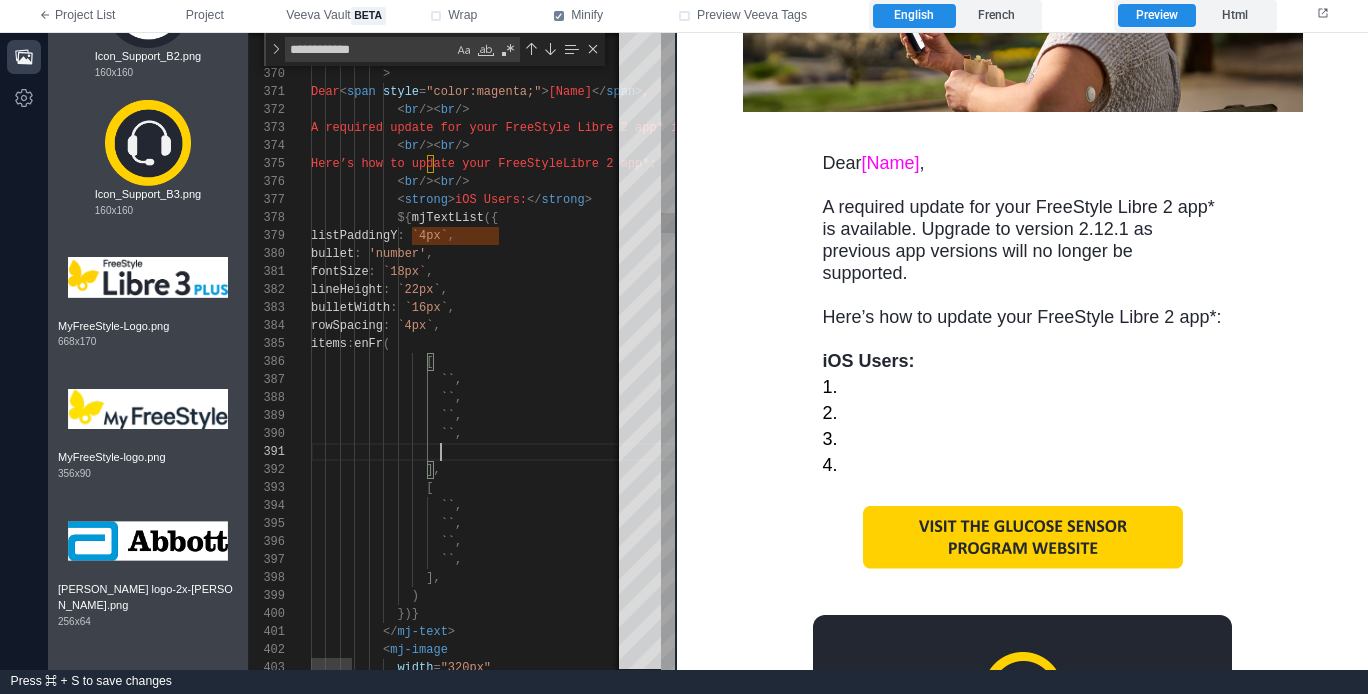 scroll, scrollTop: 0, scrollLeft: 130, axis: horizontal 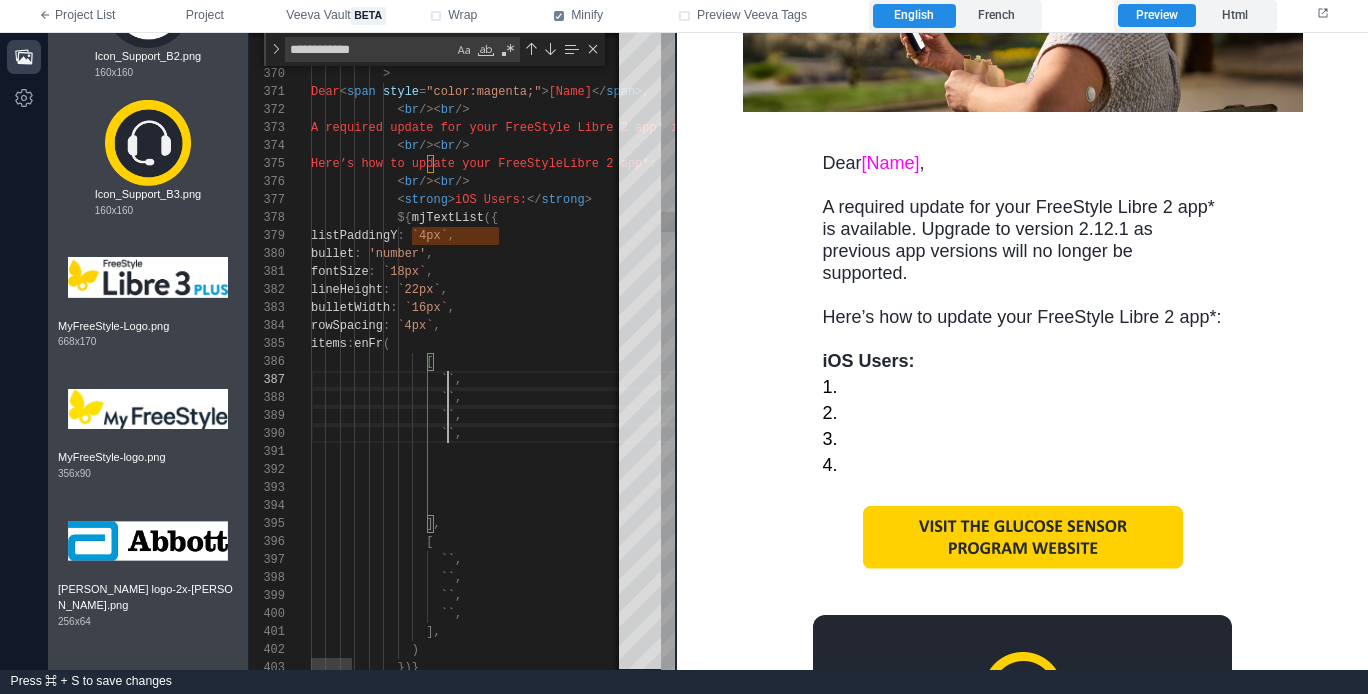 paste on "**********" 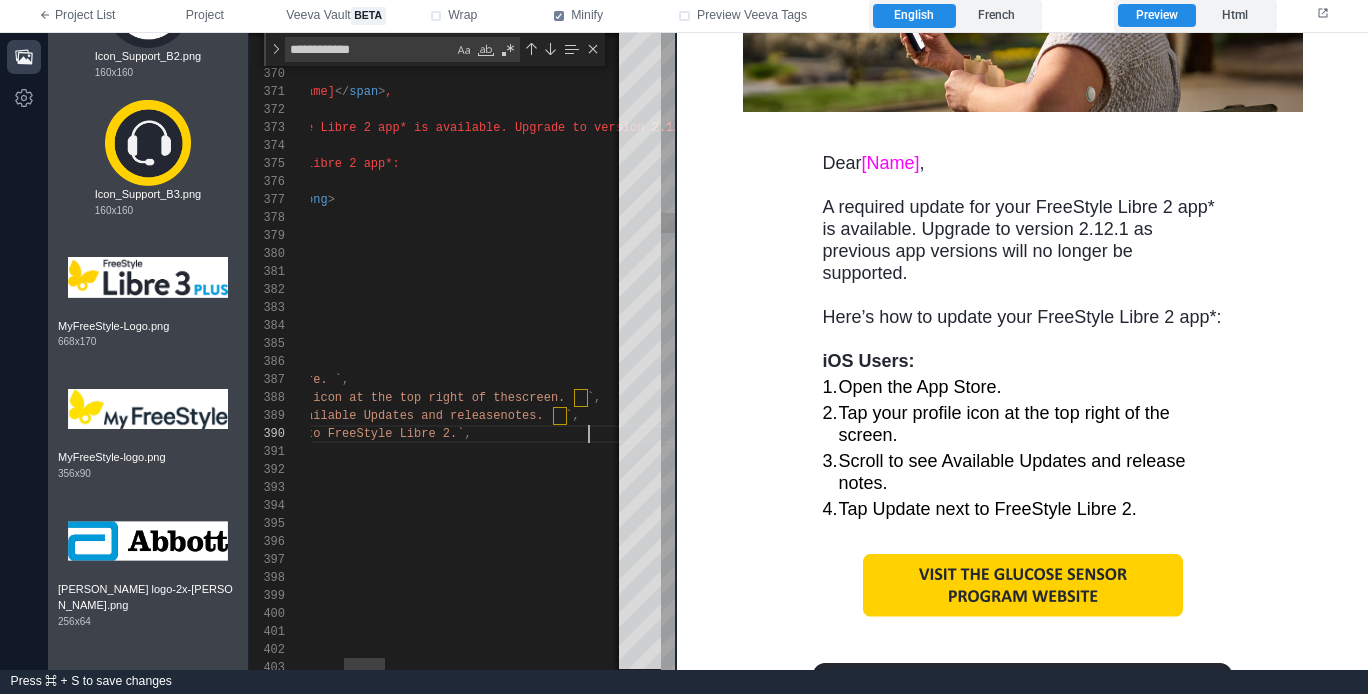 scroll, scrollTop: 162, scrollLeft: 535, axis: both 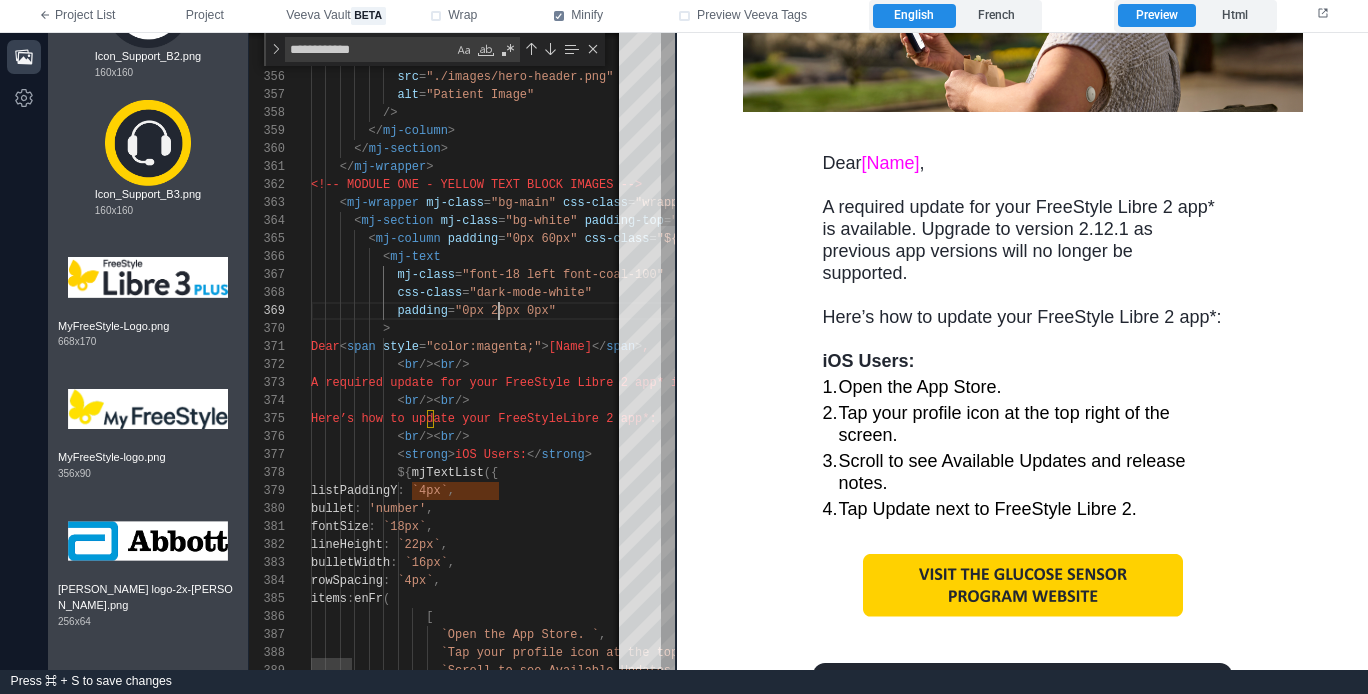 click on ""0px 20px 0px"" at bounding box center (505, 311) 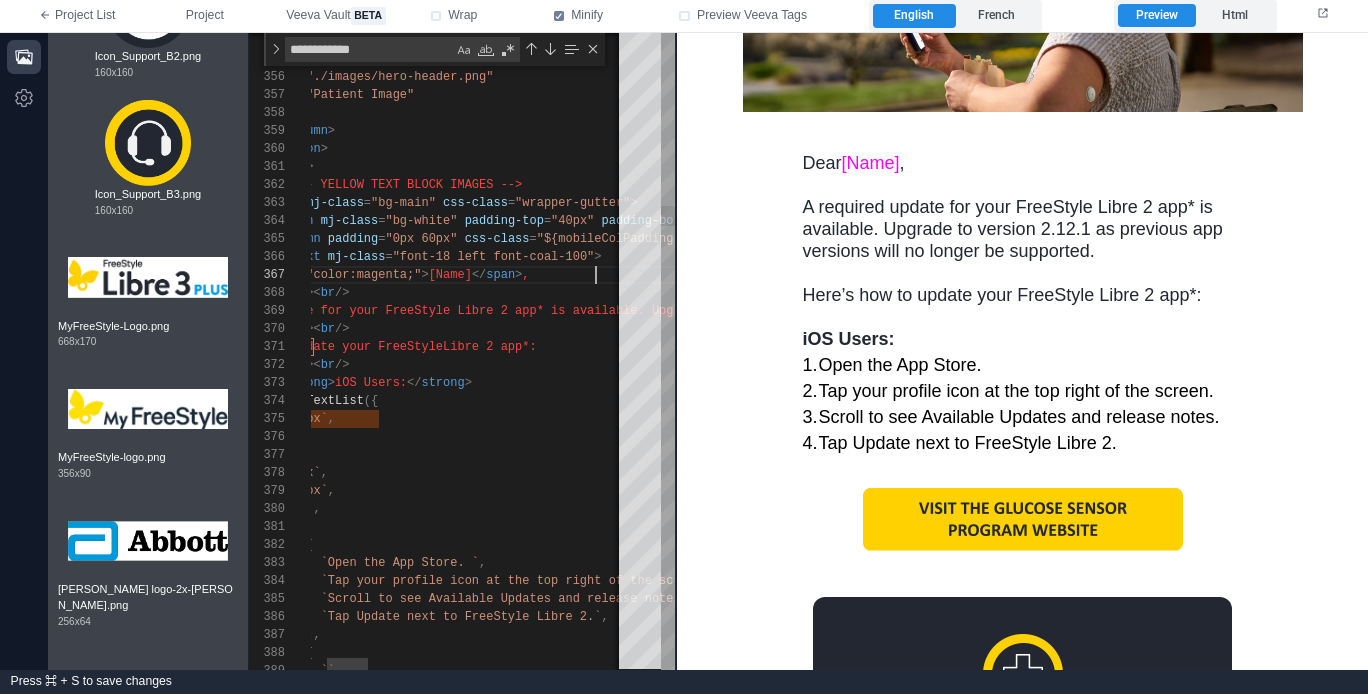 scroll, scrollTop: 108, scrollLeft: 405, axis: both 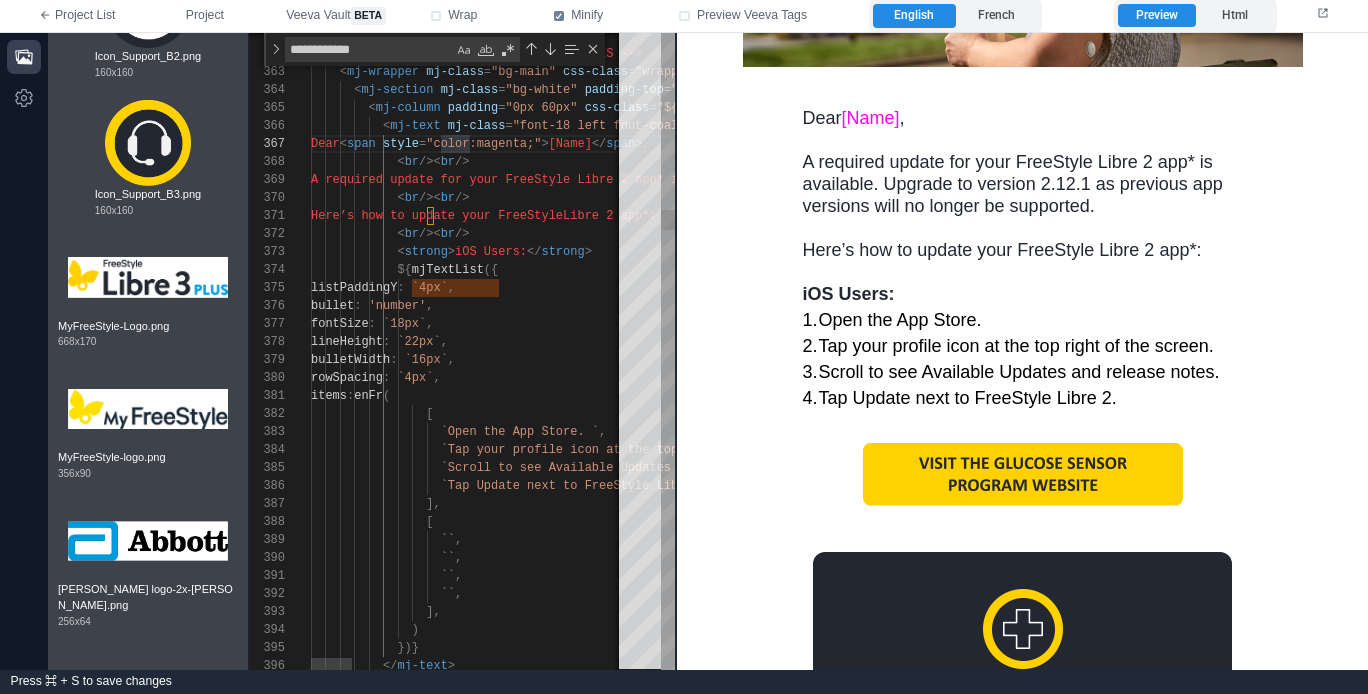 click on "rowSpacing :   `4px` ," at bounding box center [1499, 378] 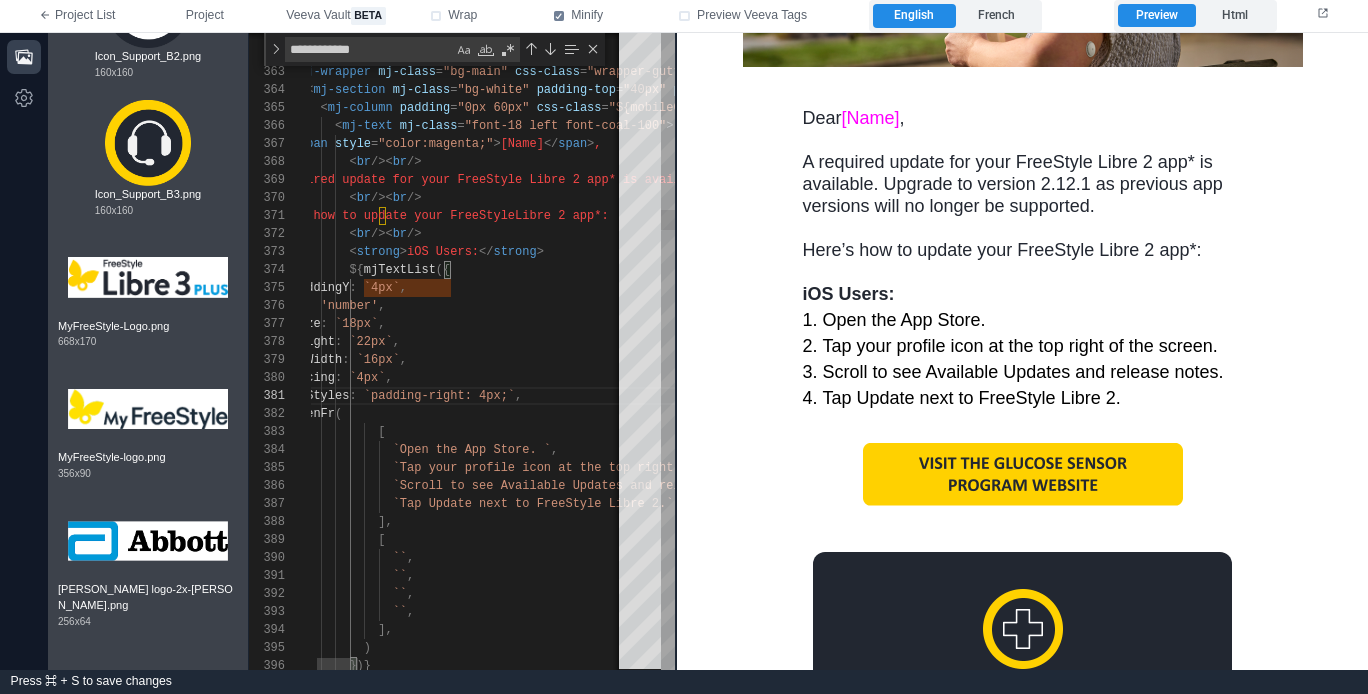 scroll, scrollTop: 18, scrollLeft: 188, axis: both 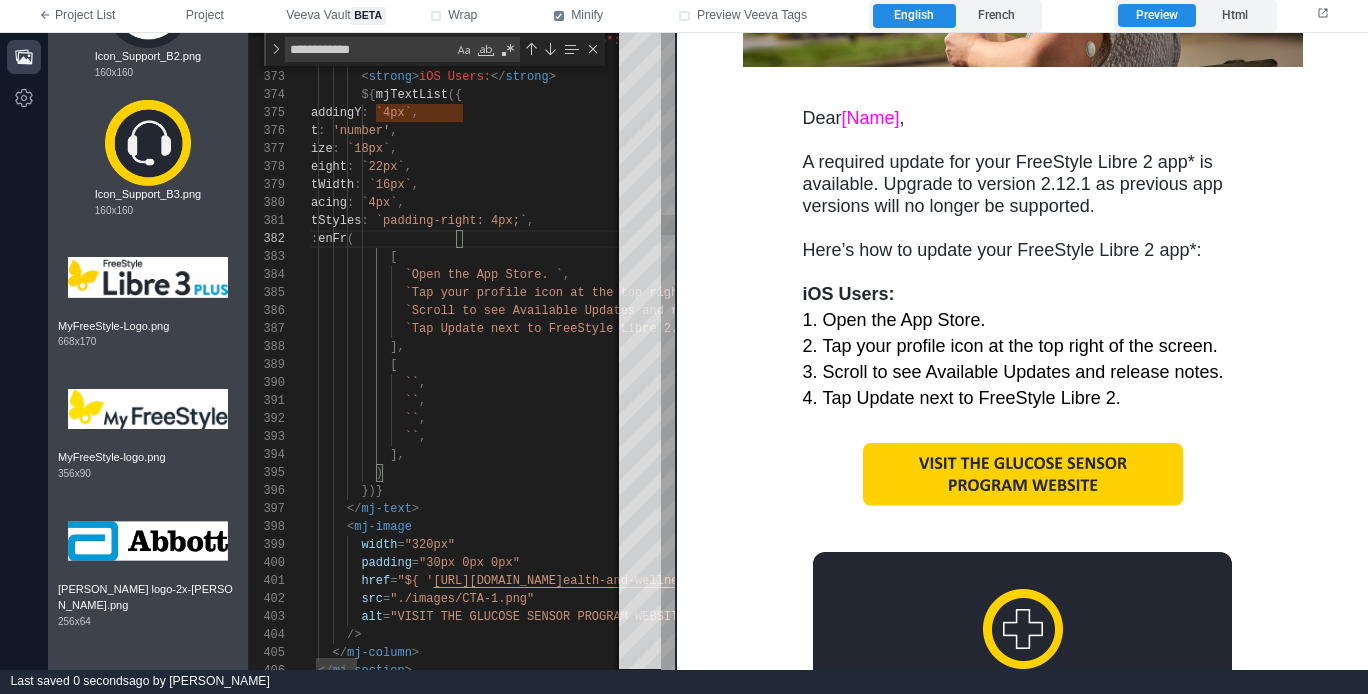 click on "`Open the App Store. `" at bounding box center [484, 275] 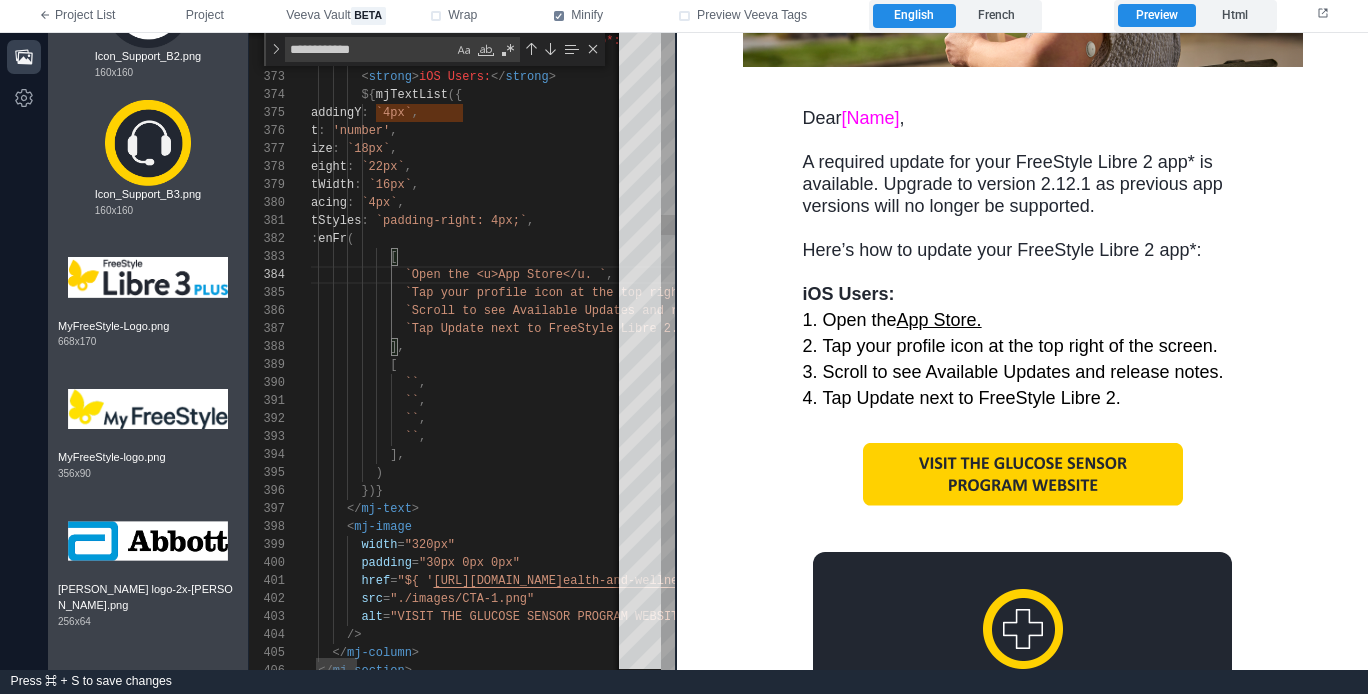 scroll, scrollTop: 54, scrollLeft: 318, axis: both 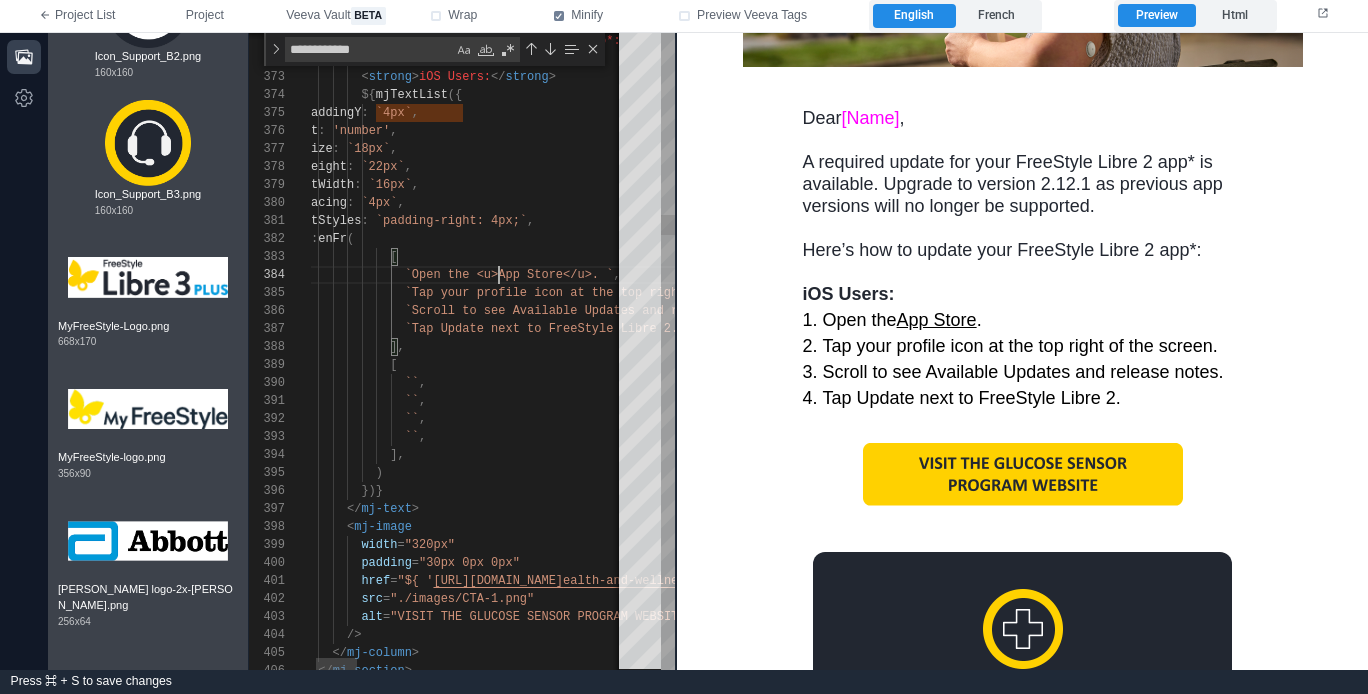 click on "`Open the <u>App Store</u>. `" at bounding box center [509, 275] 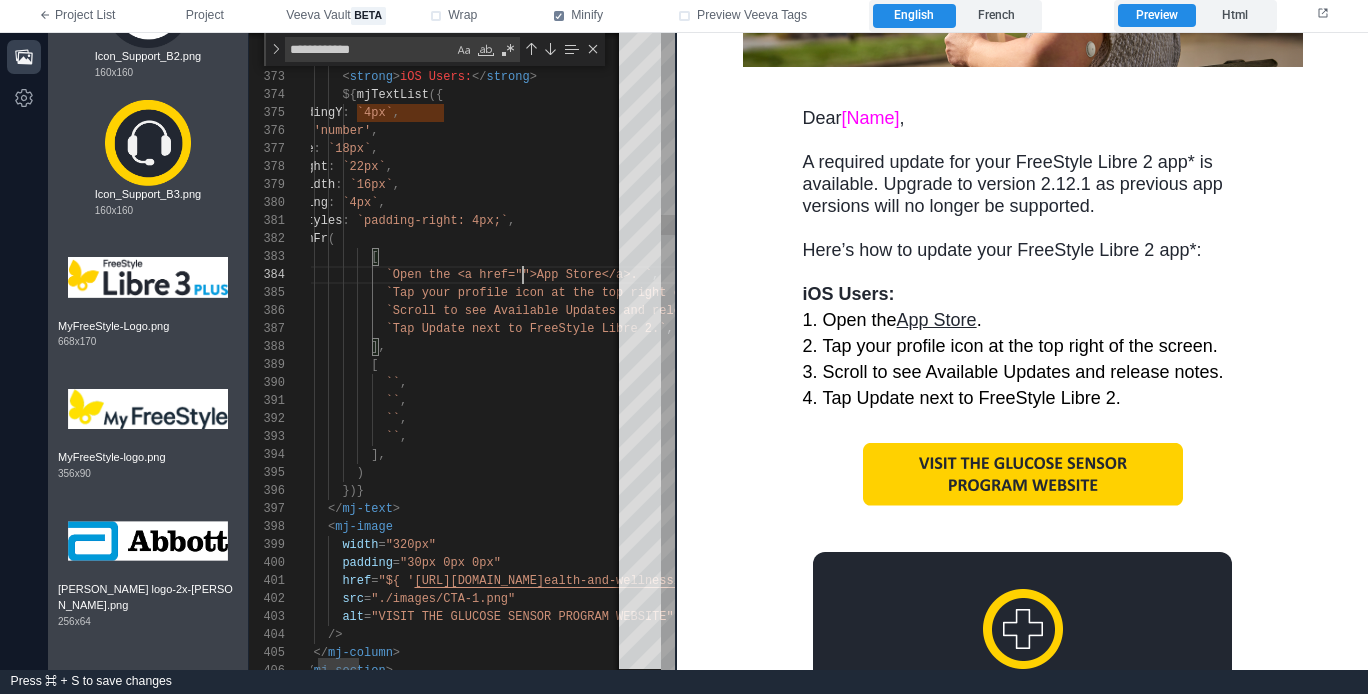 paste on "**********" 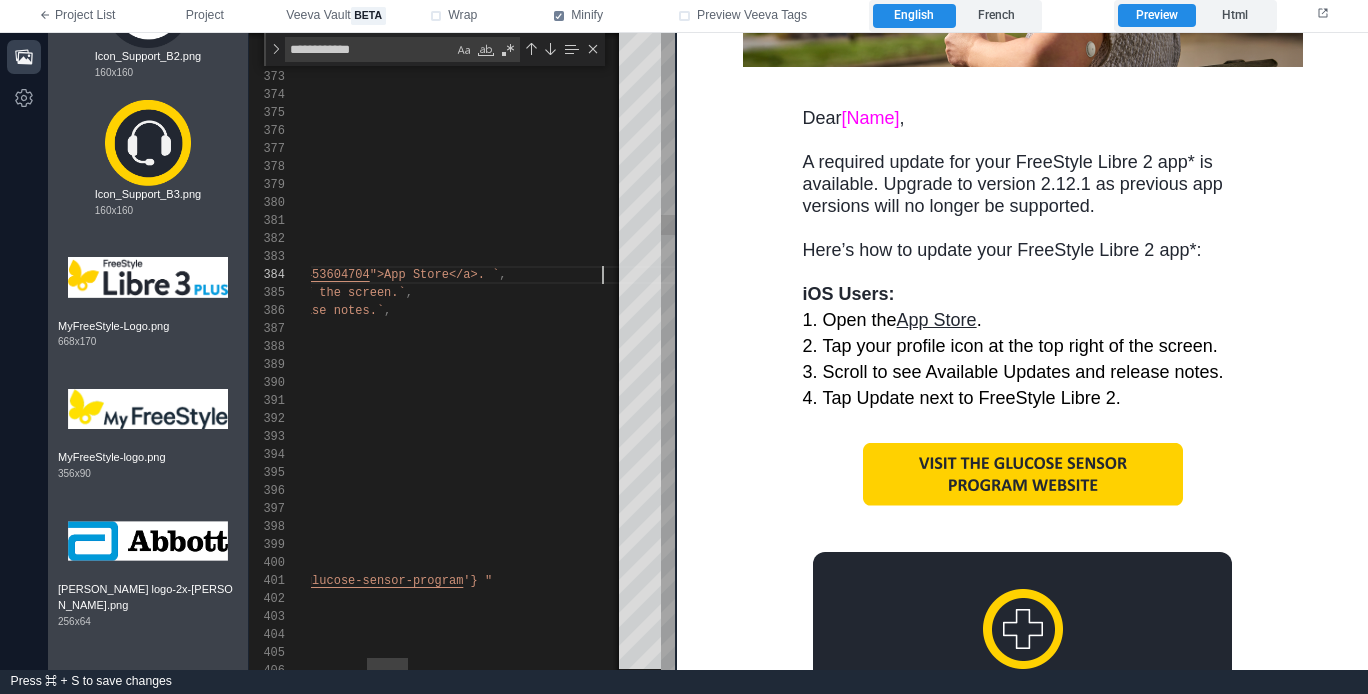 scroll, scrollTop: 54, scrollLeft: 130, axis: both 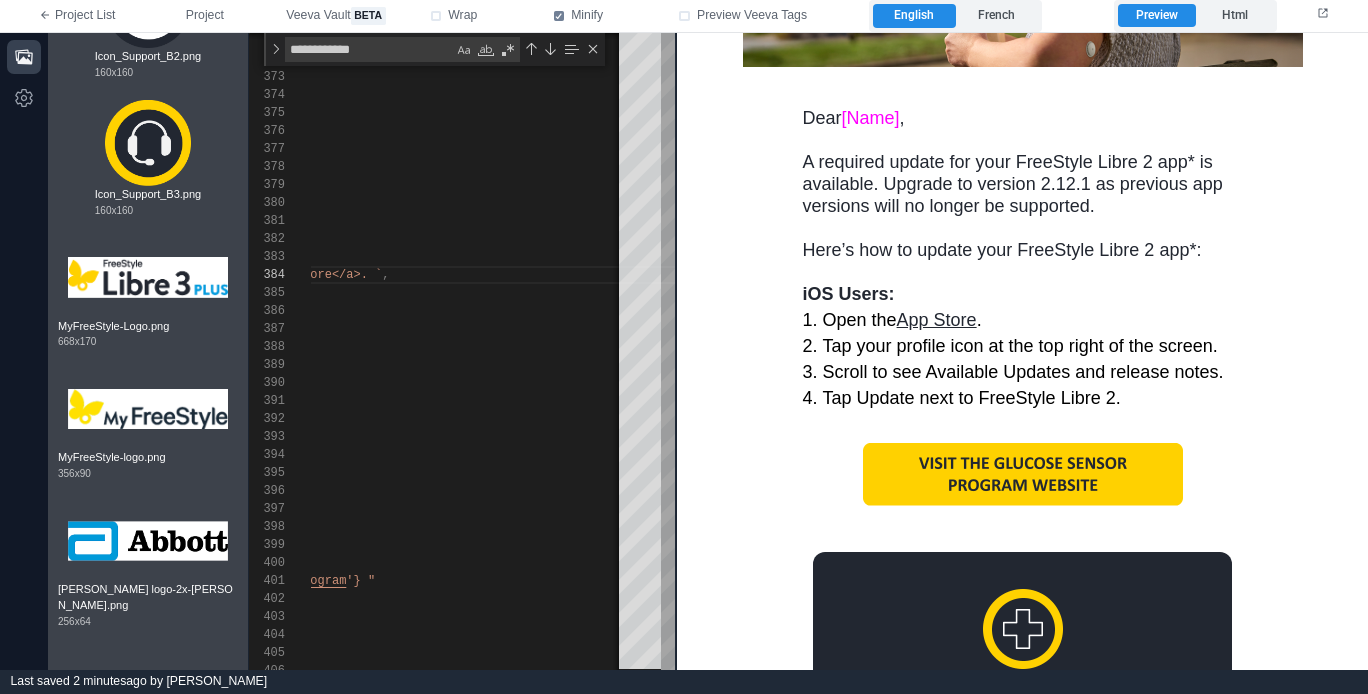 click on "Open the  App Store ." at bounding box center (1032, 317) 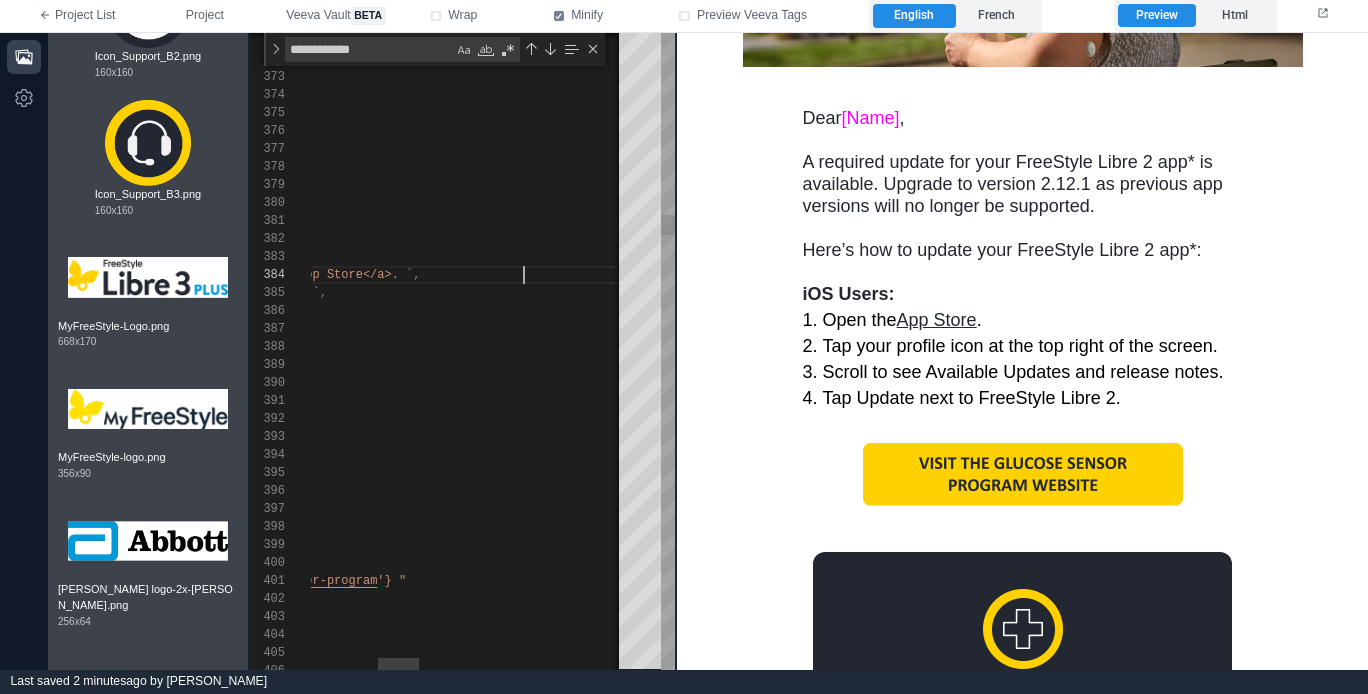 drag, startPoint x: 524, startPoint y: 272, endPoint x: 514, endPoint y: 303, distance: 32.572994 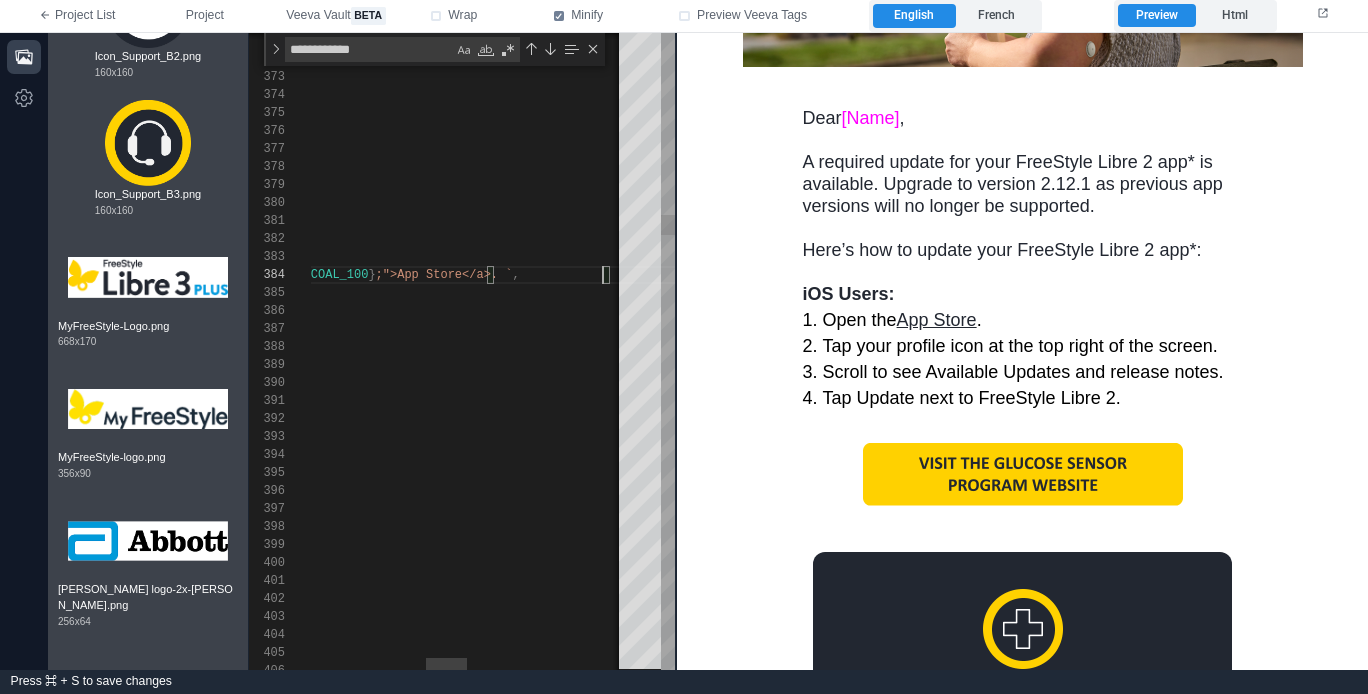scroll, scrollTop: 54, scrollLeft: 1185, axis: both 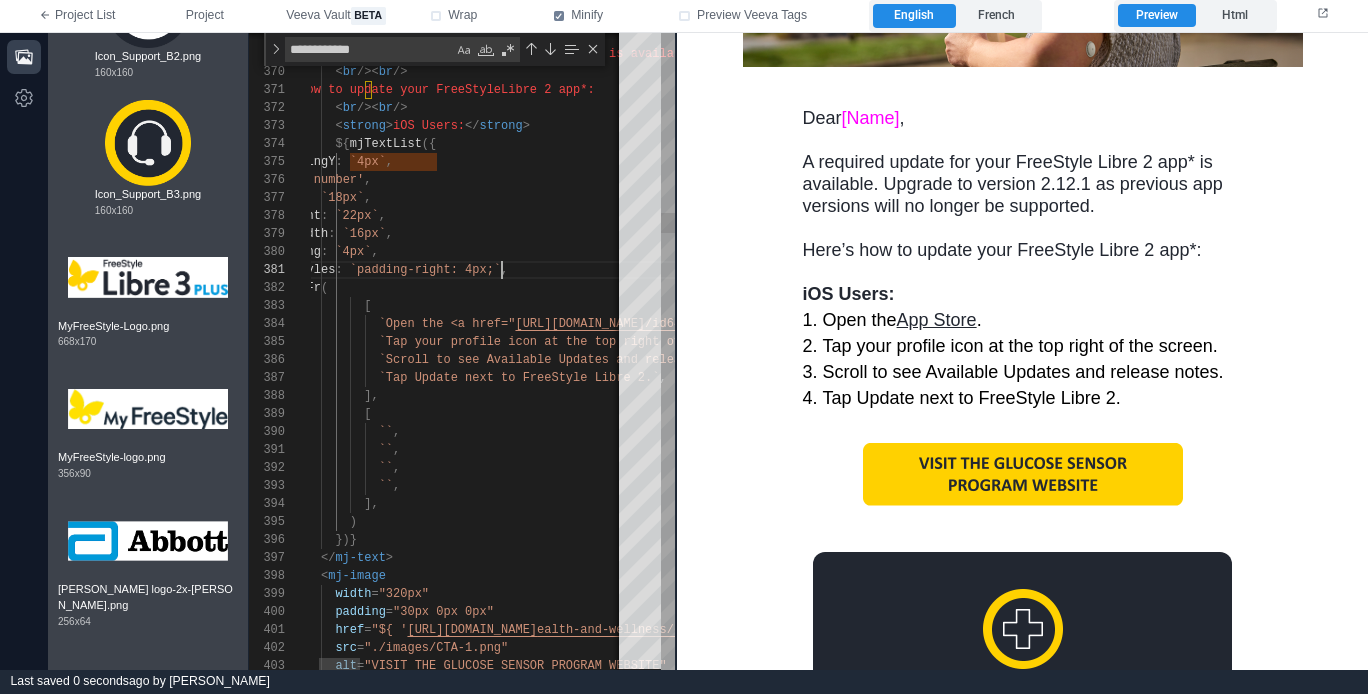 click on "`padding-right: 4px;`" at bounding box center (425, 270) 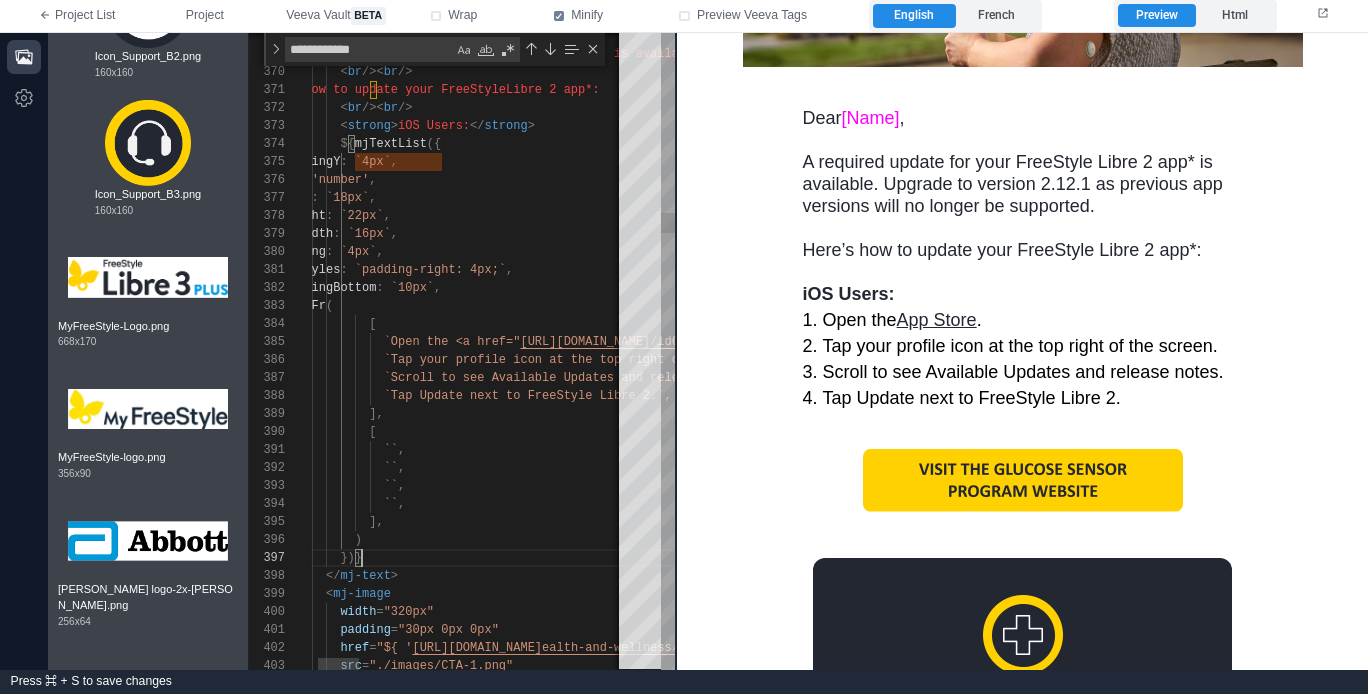 scroll, scrollTop: 126, scrollLeft: 87, axis: both 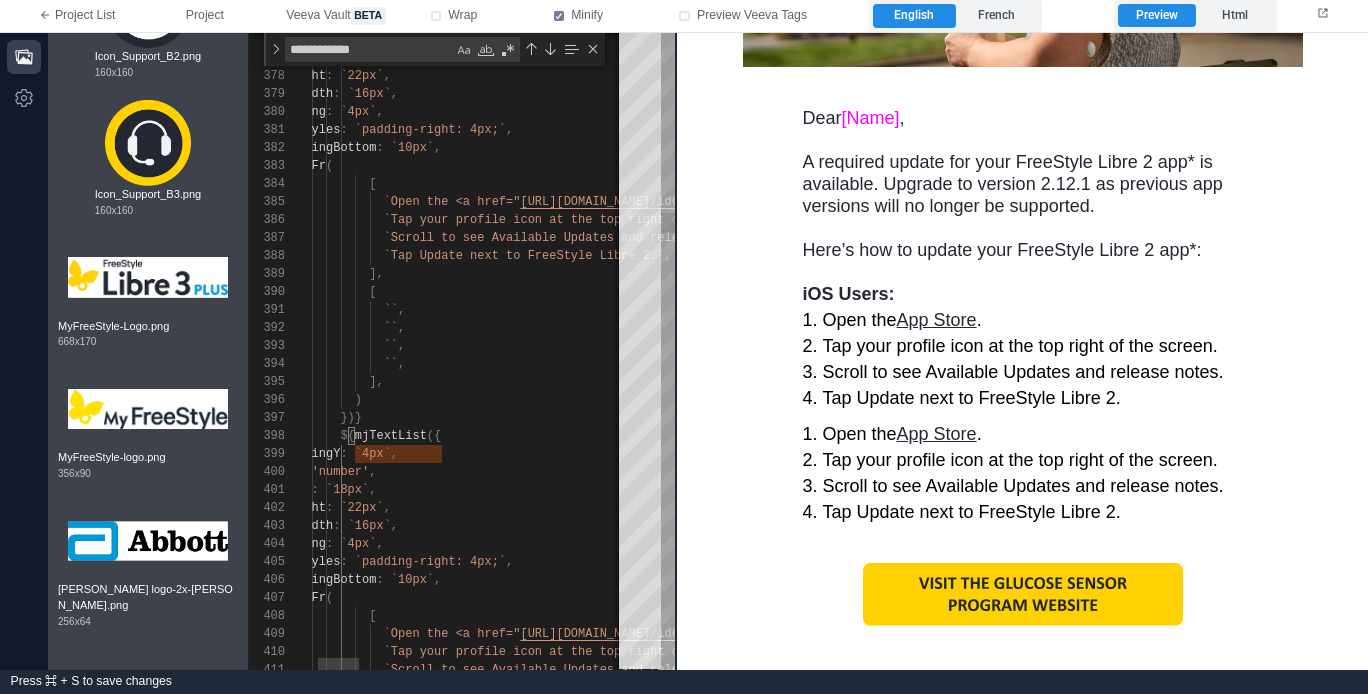 click on "`Scroll to see Available Updates and release notes .` ,                    `Tap Update next to FreeStyle Libre 2.` ,                  ],                  [                    `` ,                    `` ,                    `` ,                    `` ,                  ],                )              })}              ${ mjTextList ({               listPaddingY :   `4px` ,               bullet :   'number' ,               fontSize :   `18px` ,               lineHeight :   `22px` ,               bulletWidth :   `16px` ,               rowSpacing :   `4px` ,               bulletStyles :   `padding-right: 4px;` ,               listPaddingBottom :   `10px` , :  enFr ( [ ${" at bounding box center (500254, 493248) 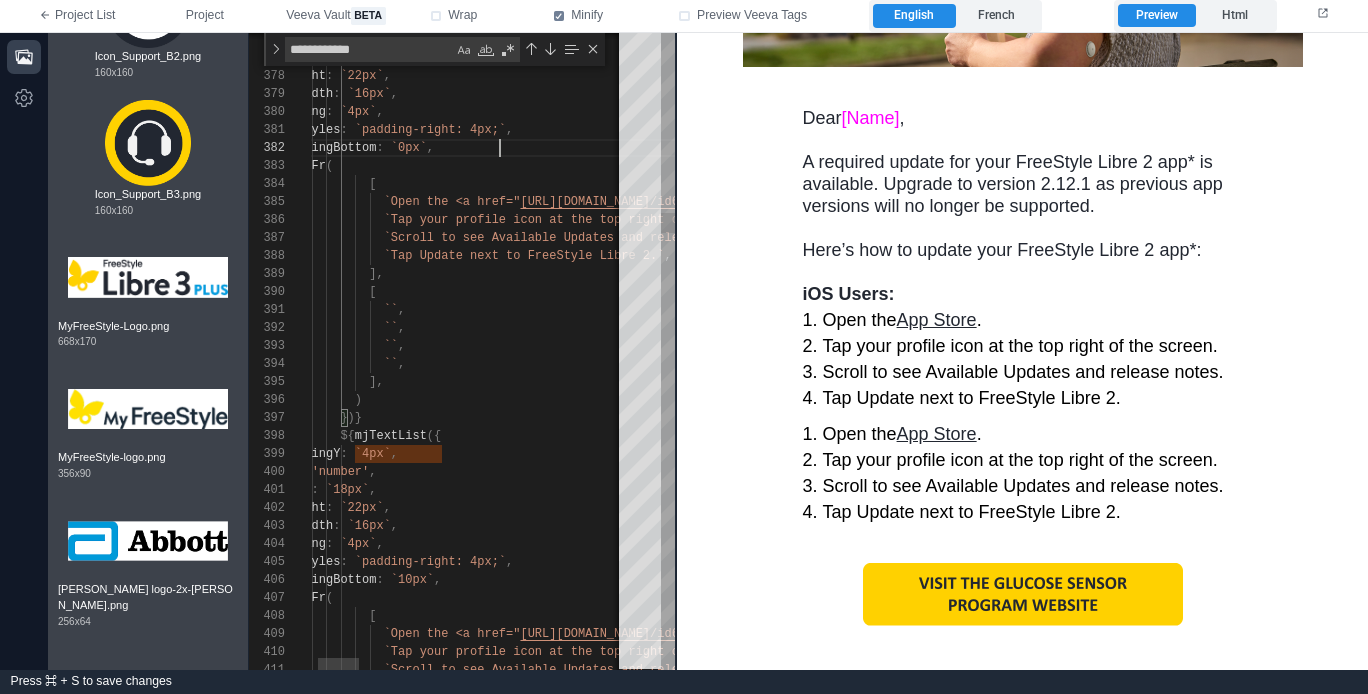 scroll, scrollTop: 18, scrollLeft: 253, axis: both 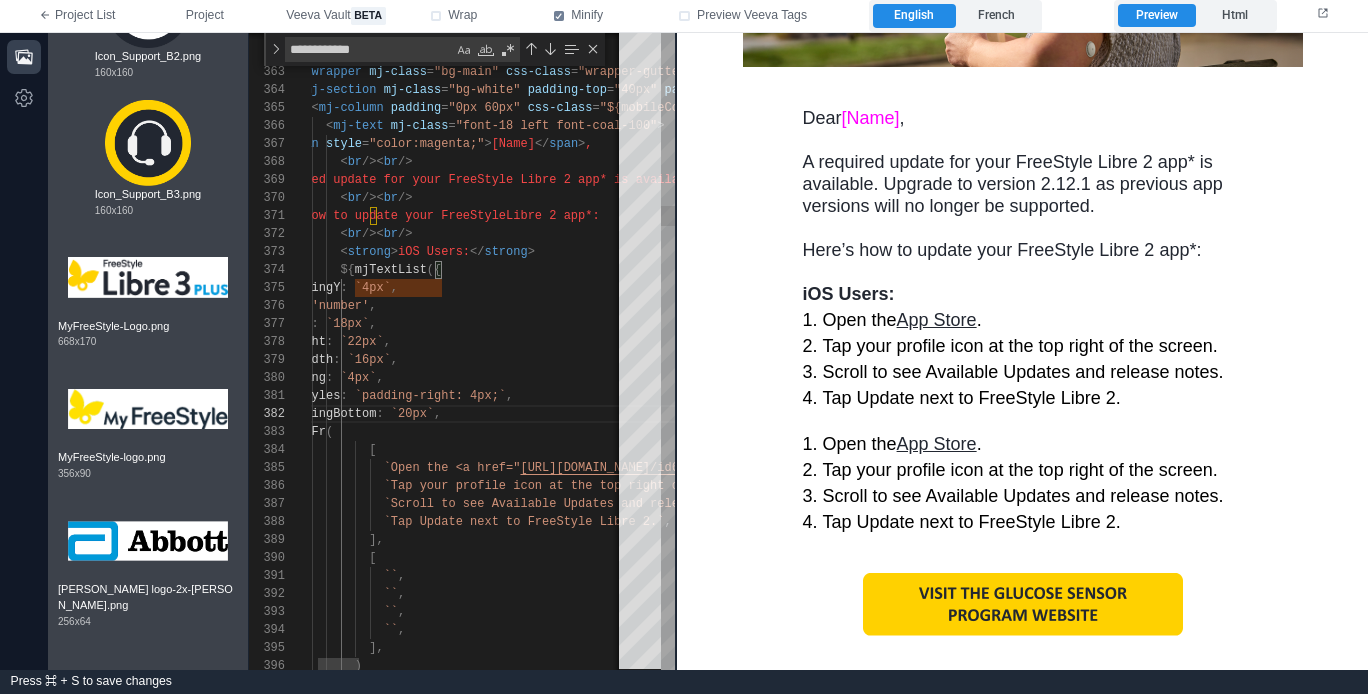 click on "< strong > iOS Users: </ strong >" at bounding box center (1442, 252) 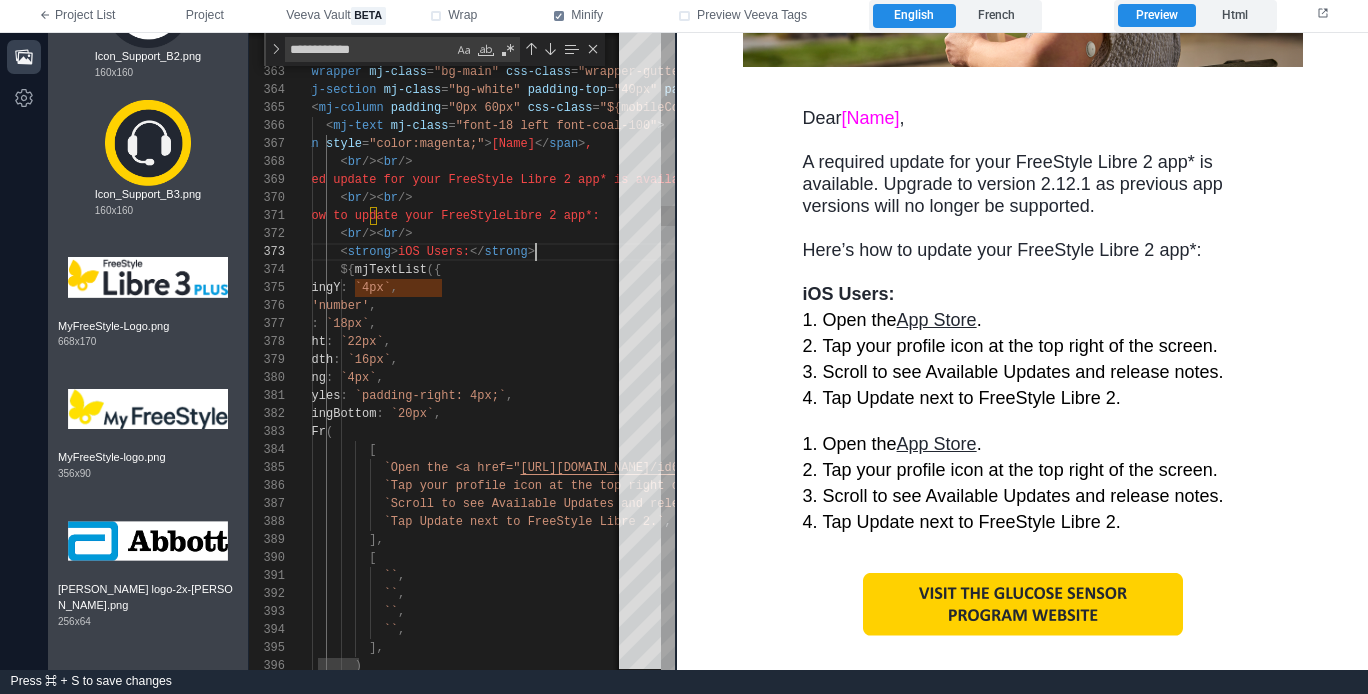 scroll, scrollTop: 36, scrollLeft: 87, axis: both 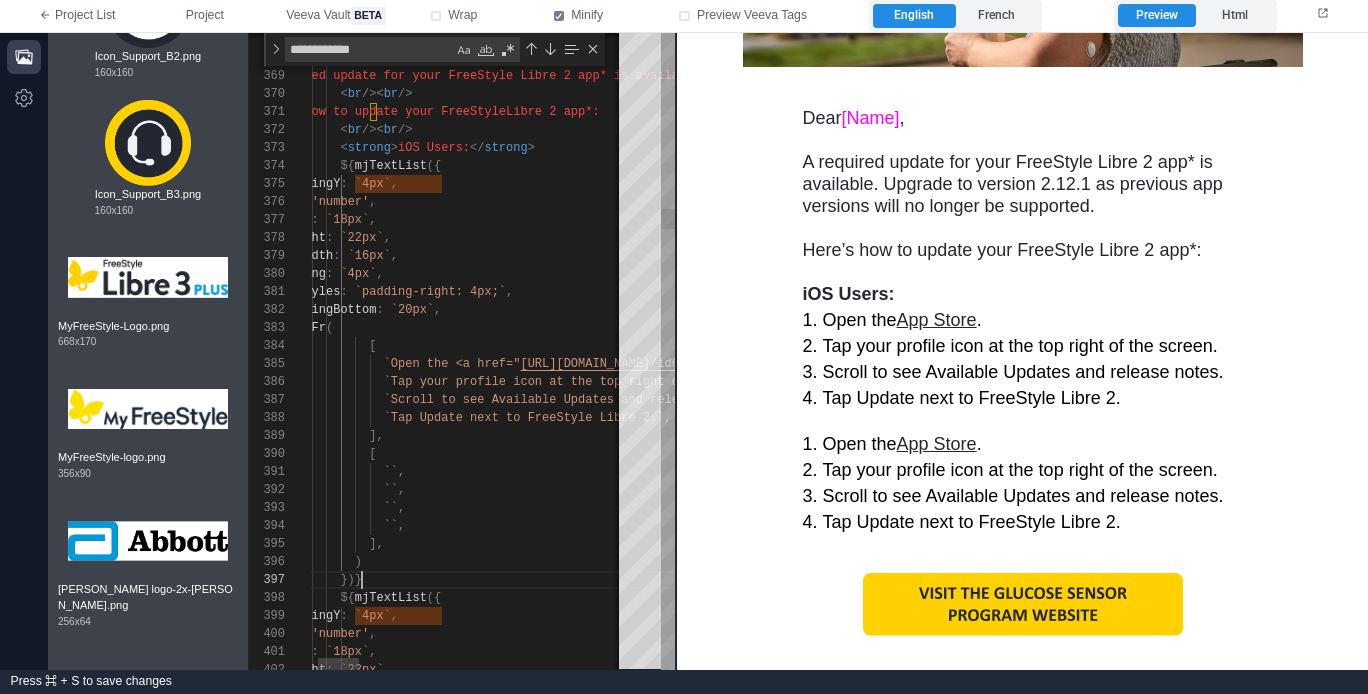 click on "})}" at bounding box center (1442, 580) 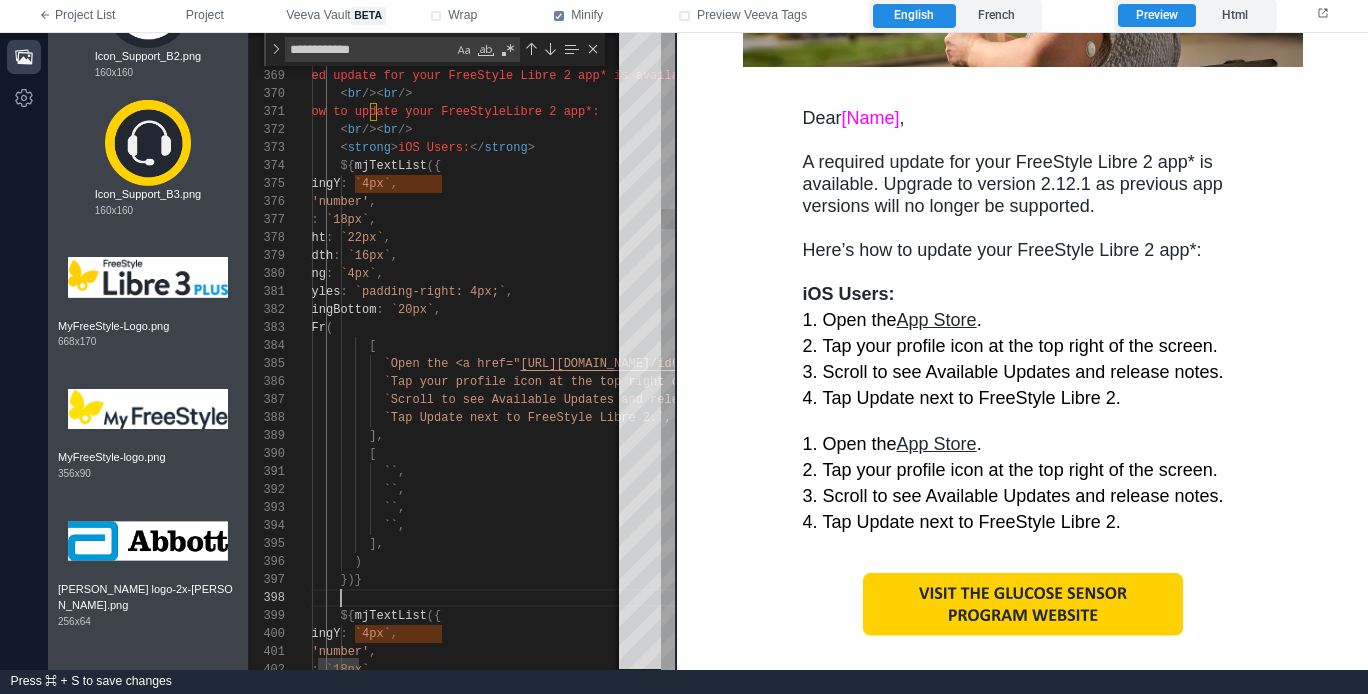 paste on "**********" 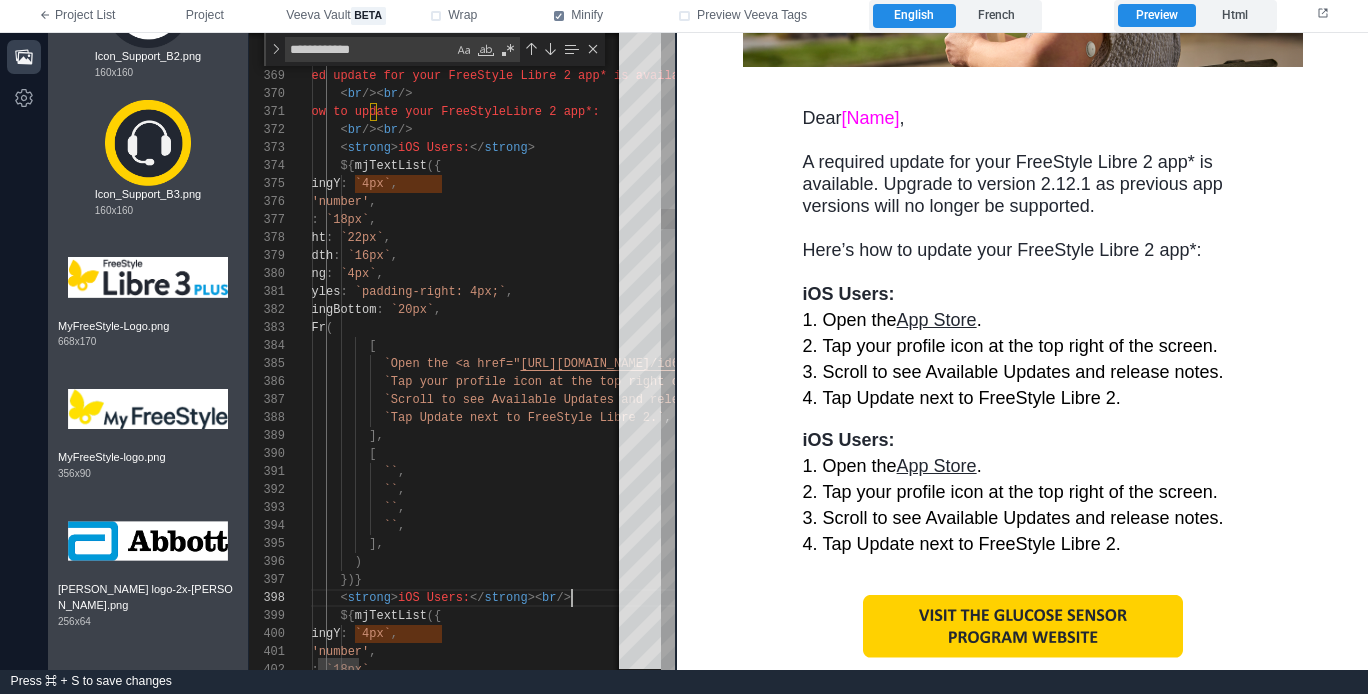 scroll, scrollTop: 126, scrollLeft: 87, axis: both 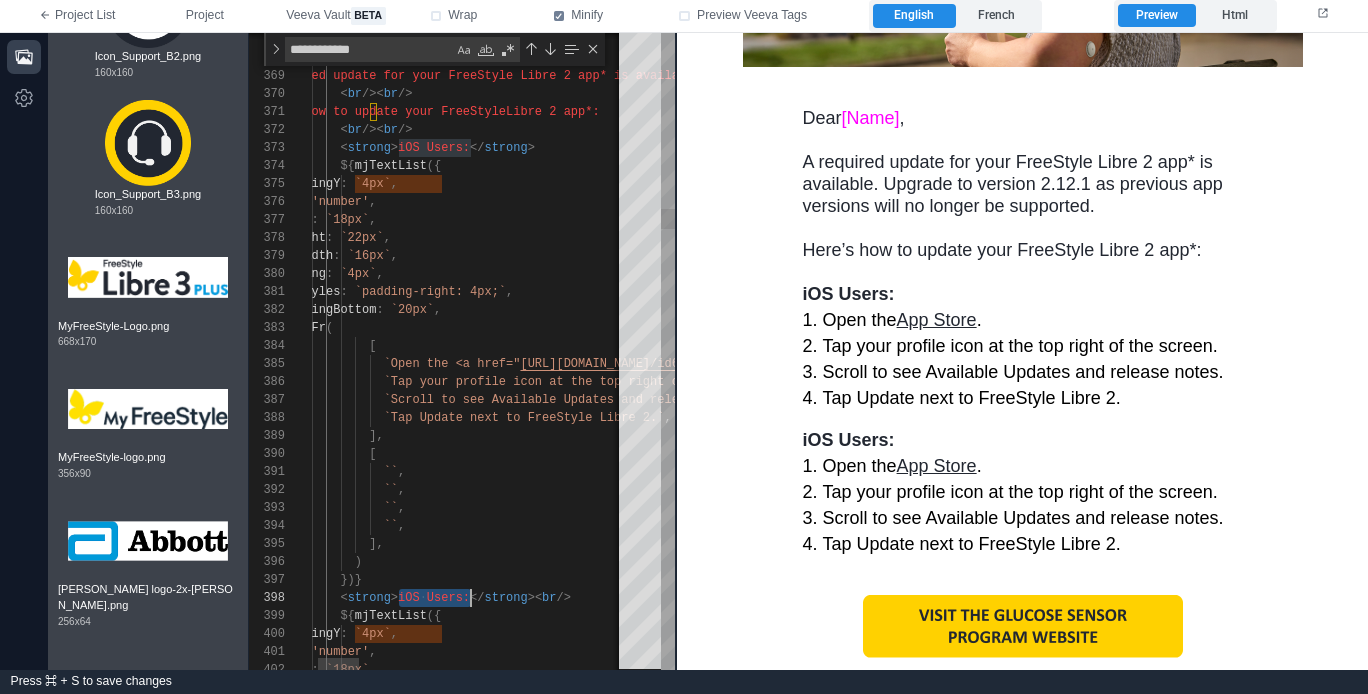 drag, startPoint x: 398, startPoint y: 597, endPoint x: 486, endPoint y: 614, distance: 89.62701 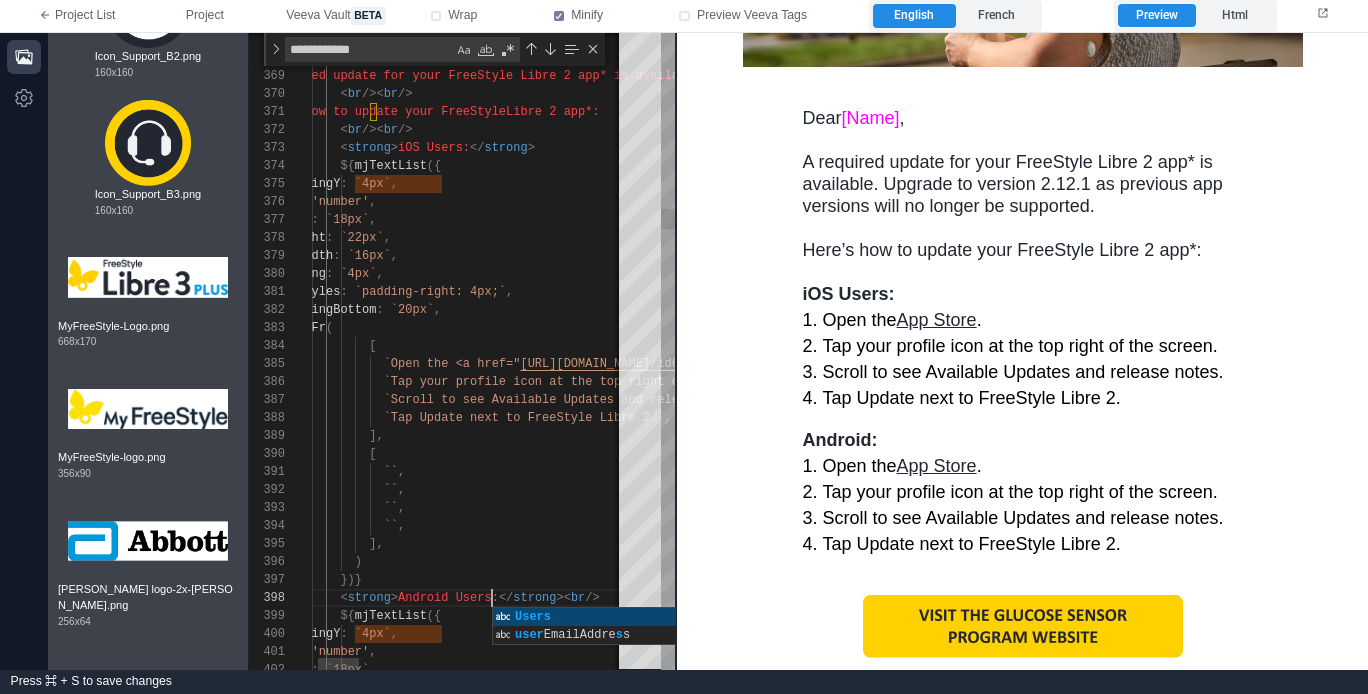 scroll, scrollTop: 126, scrollLeft: 246, axis: both 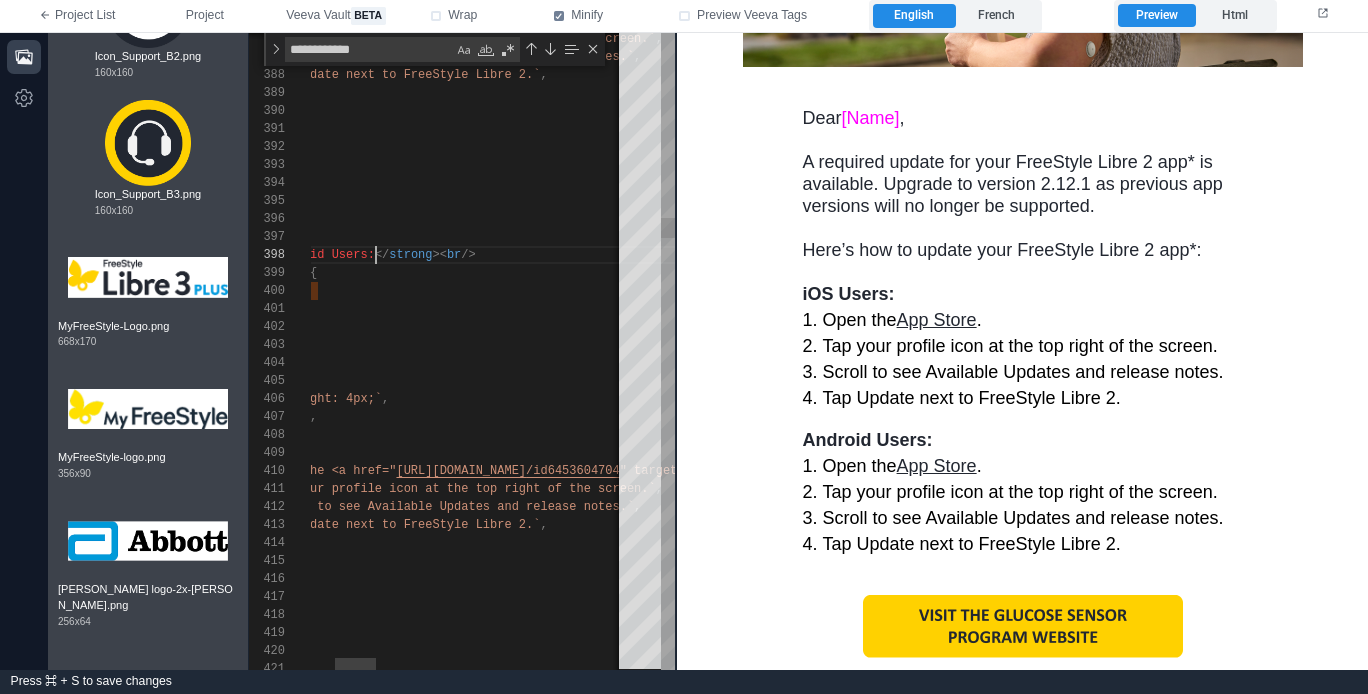 click on "387 388 389 390 391 392 393 394 395 396 386 397 399 400 401 402 398 403 404 405 406 407 408 409 410 411 412 413 414 415 416 417 418 419 420 421                    `Scroll to see Available Updates and release notes .` ,                    `Tap Update next to FreeStyle Libre 2.` ,                  ],                  [                    `` ,                    `` ,                    `` ,                    `` ,                  ],                )                    `Tap your profile icon at the top right of the scr een.` ,              })}              ${ mjTextList ({               listPaddingY :   `4px` ,               bullet :   'number' ,               fontSize :   `18px` ,              < strong > Android Users: </ :" at bounding box center [462, 351] 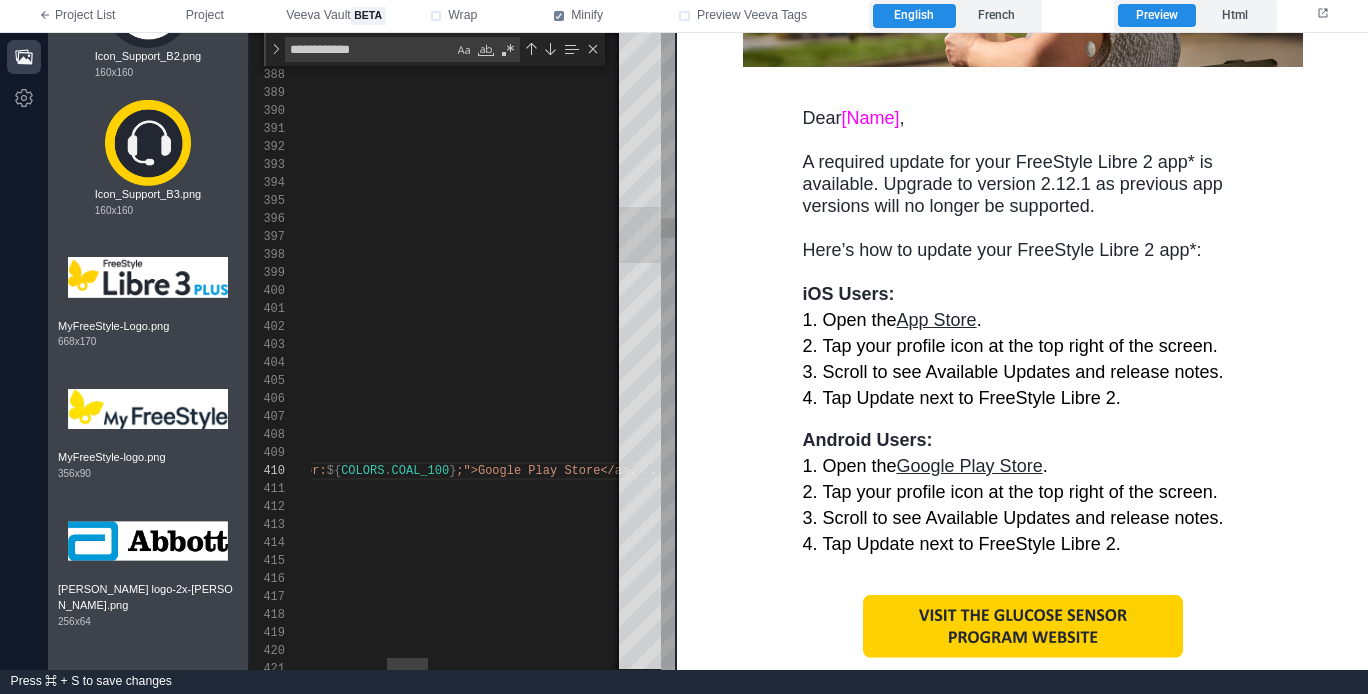 scroll, scrollTop: 162, scrollLeft: 130, axis: both 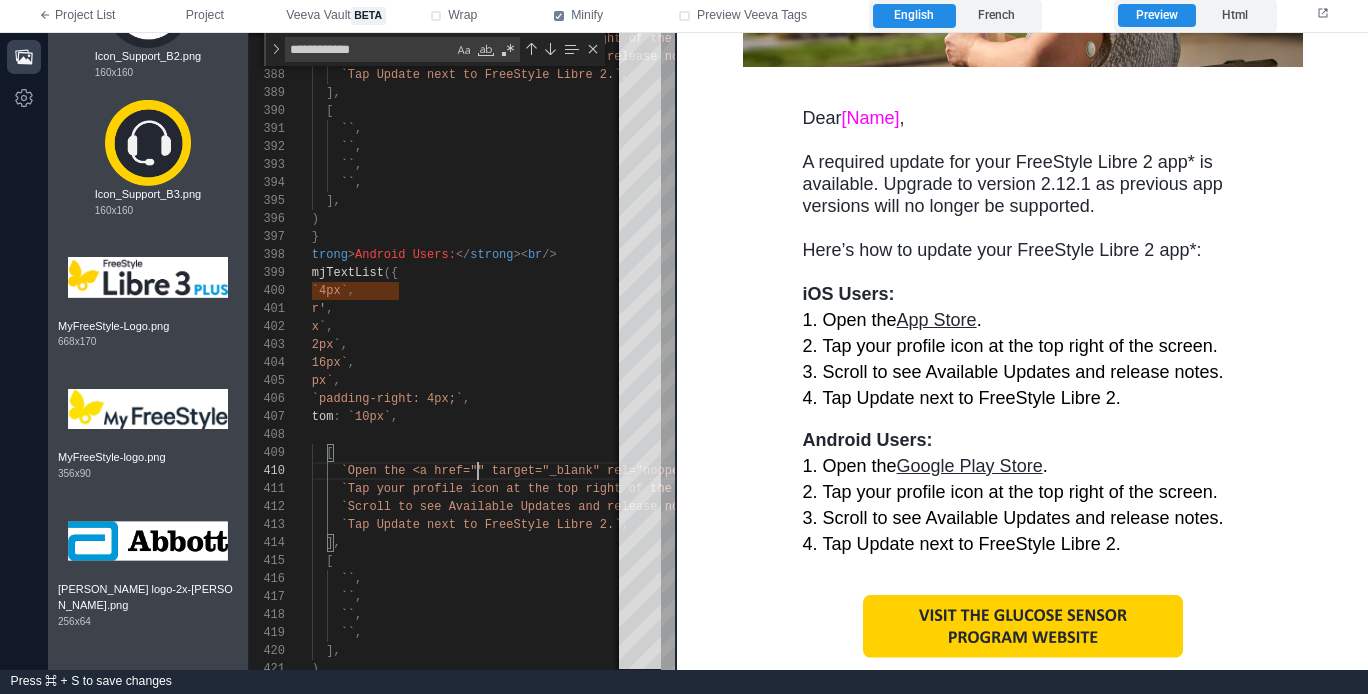 paste on "**********" 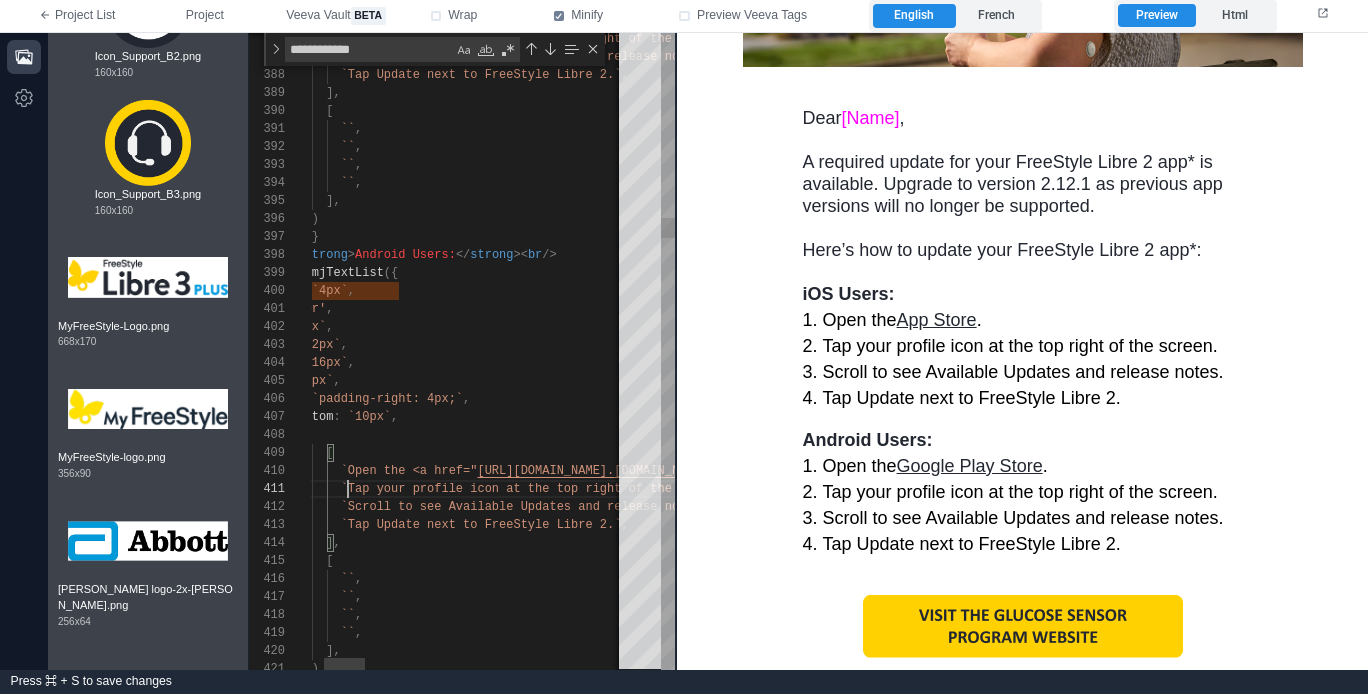 scroll, scrollTop: 0, scrollLeft: 137, axis: horizontal 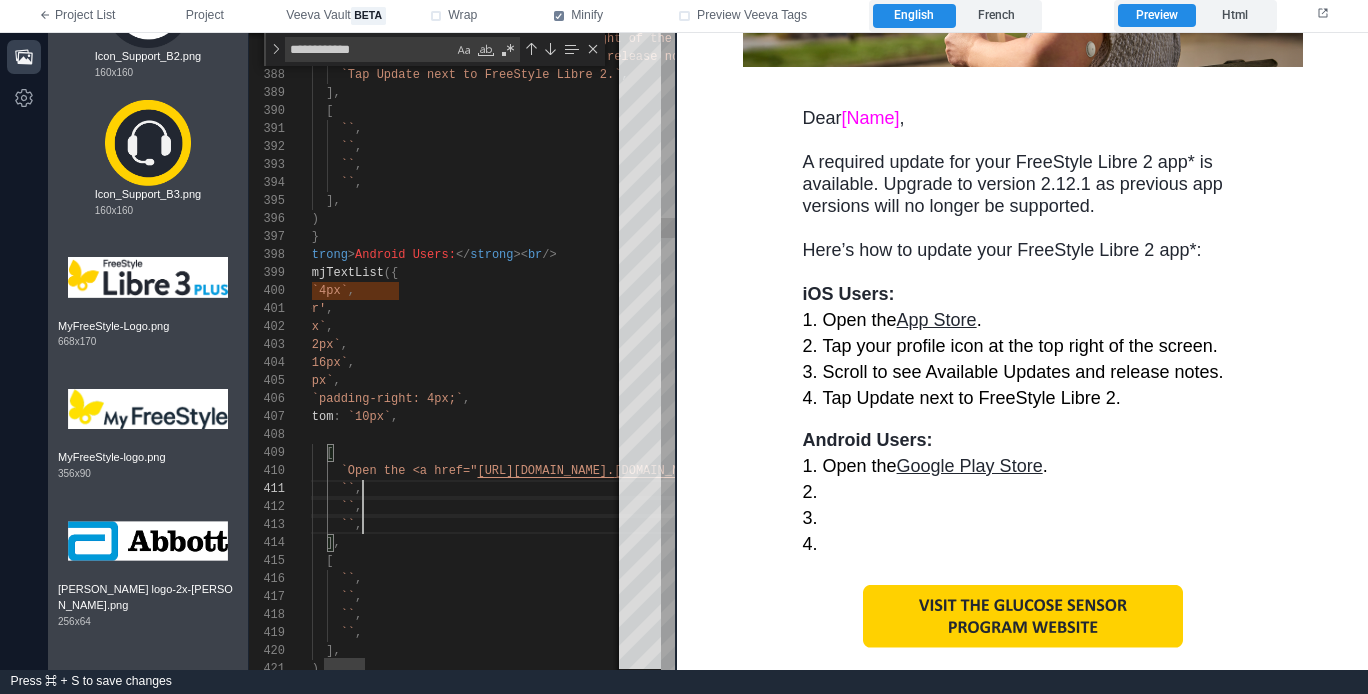 click on "`` ," at bounding box center [1399, 525] 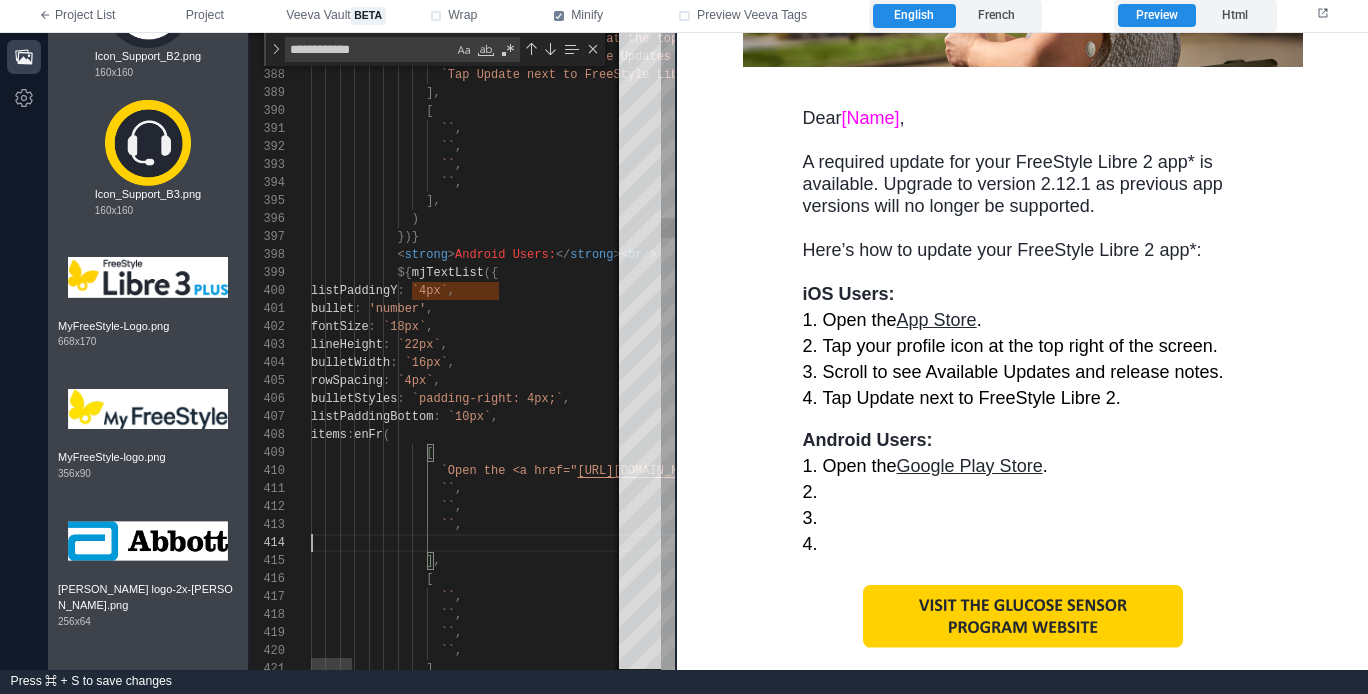 scroll, scrollTop: 54, scrollLeft: 0, axis: vertical 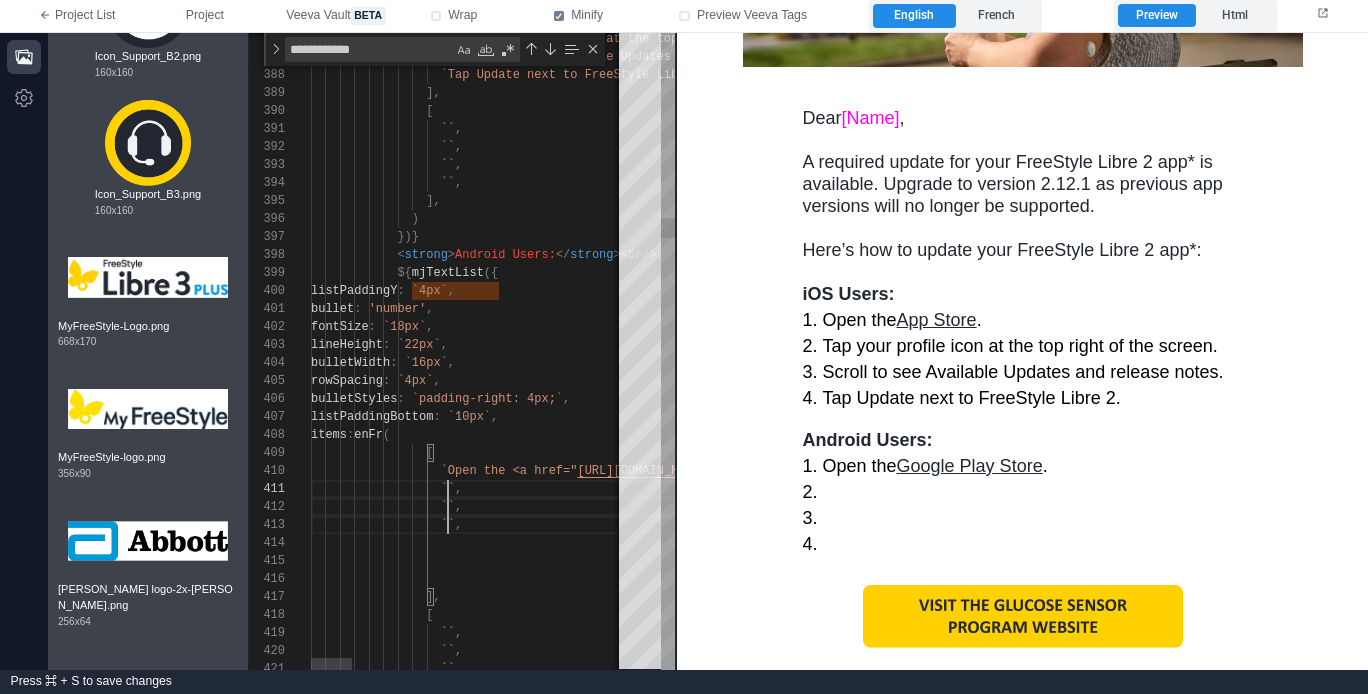 paste on "**********" 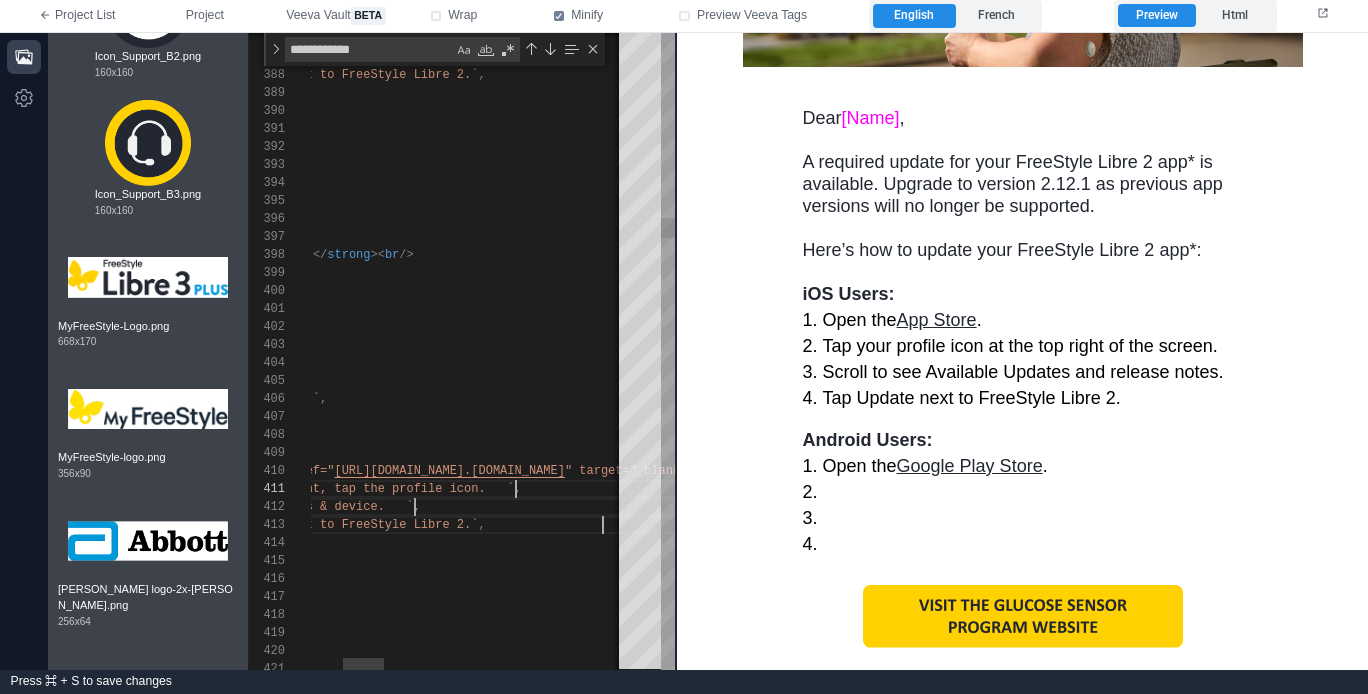 scroll, scrollTop: 0, scrollLeft: 448, axis: horizontal 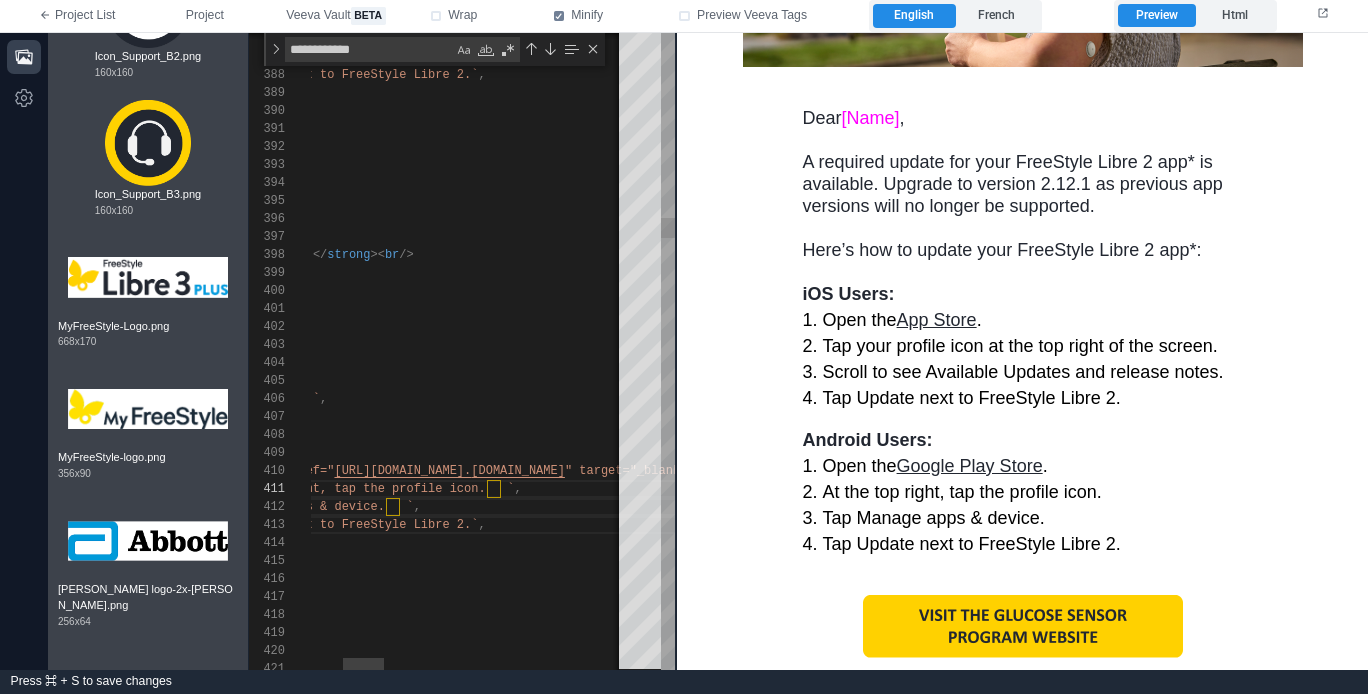 click on "`" at bounding box center (474, 525) 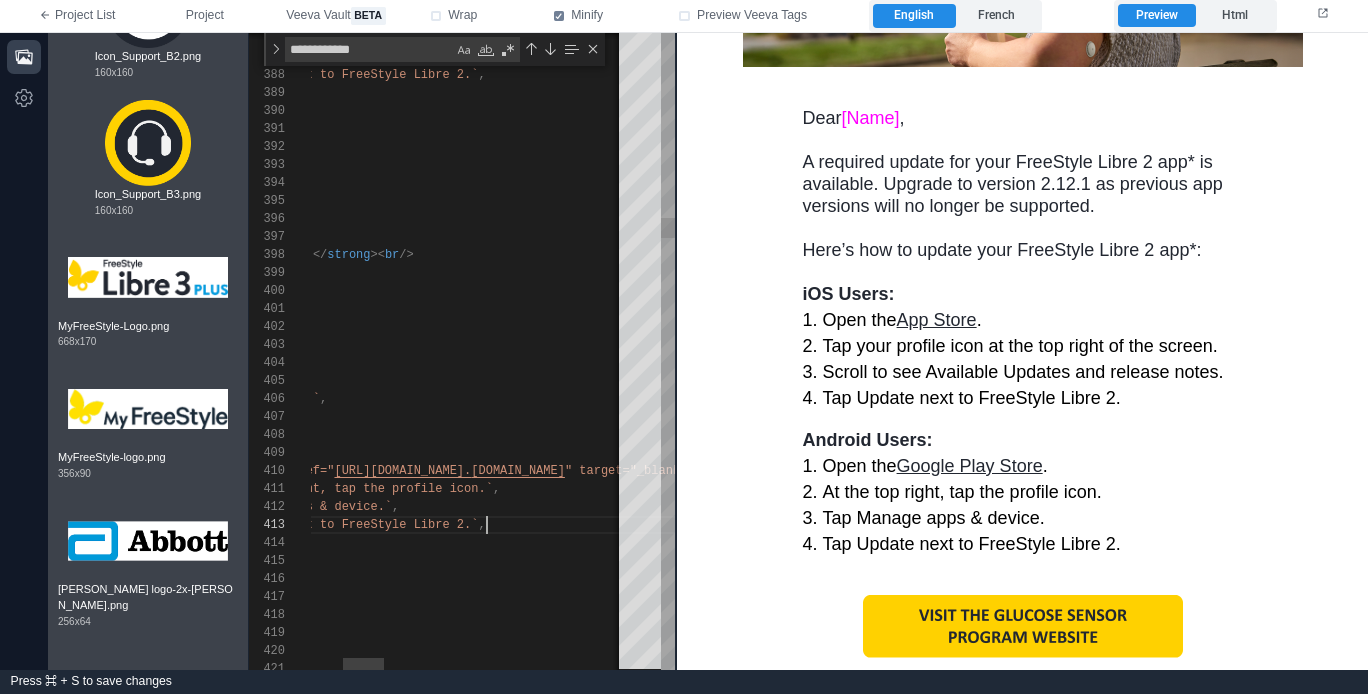 scroll, scrollTop: 36, scrollLeft: 419, axis: both 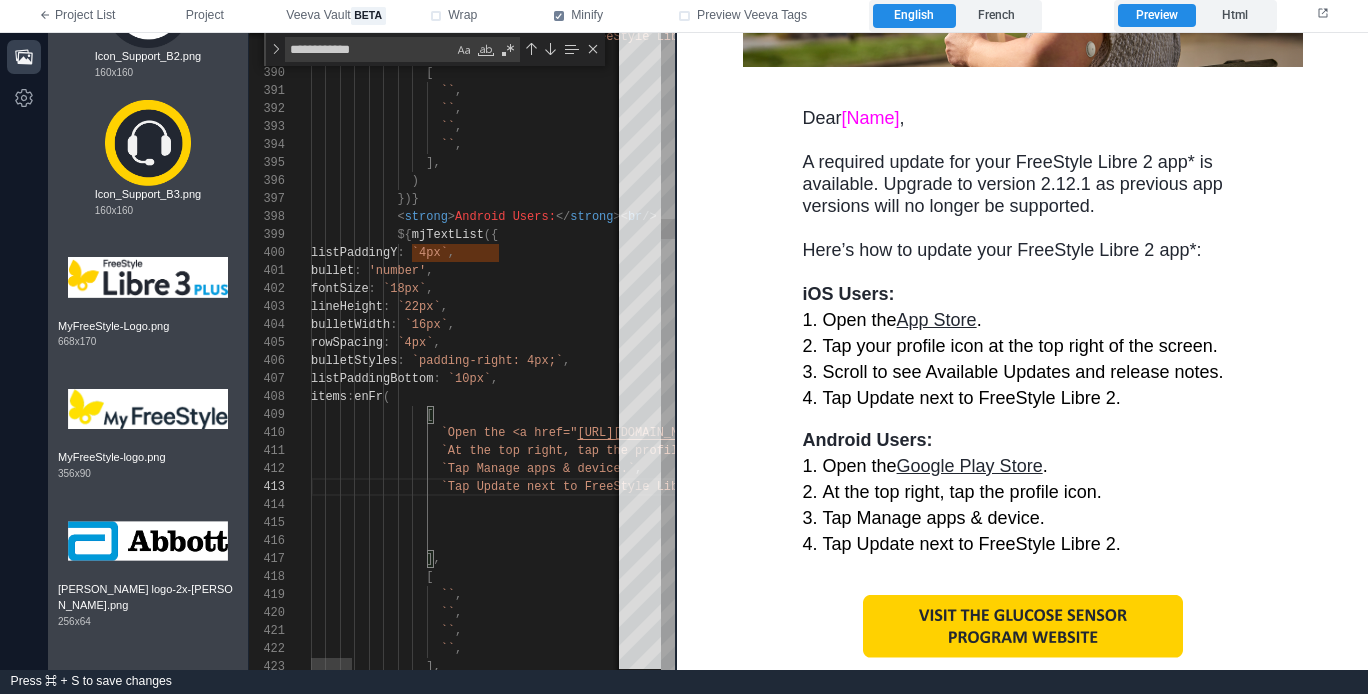 click at bounding box center [1499, 541] 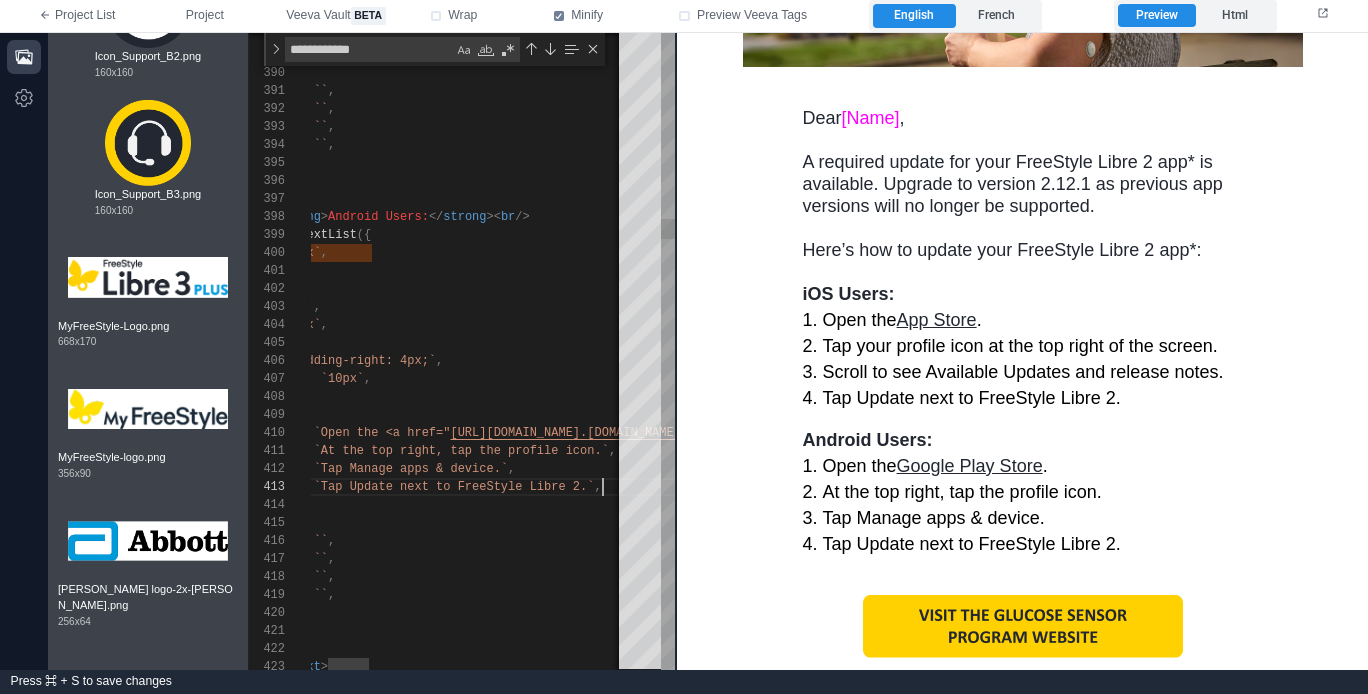 scroll, scrollTop: 36, scrollLeft: 419, axis: both 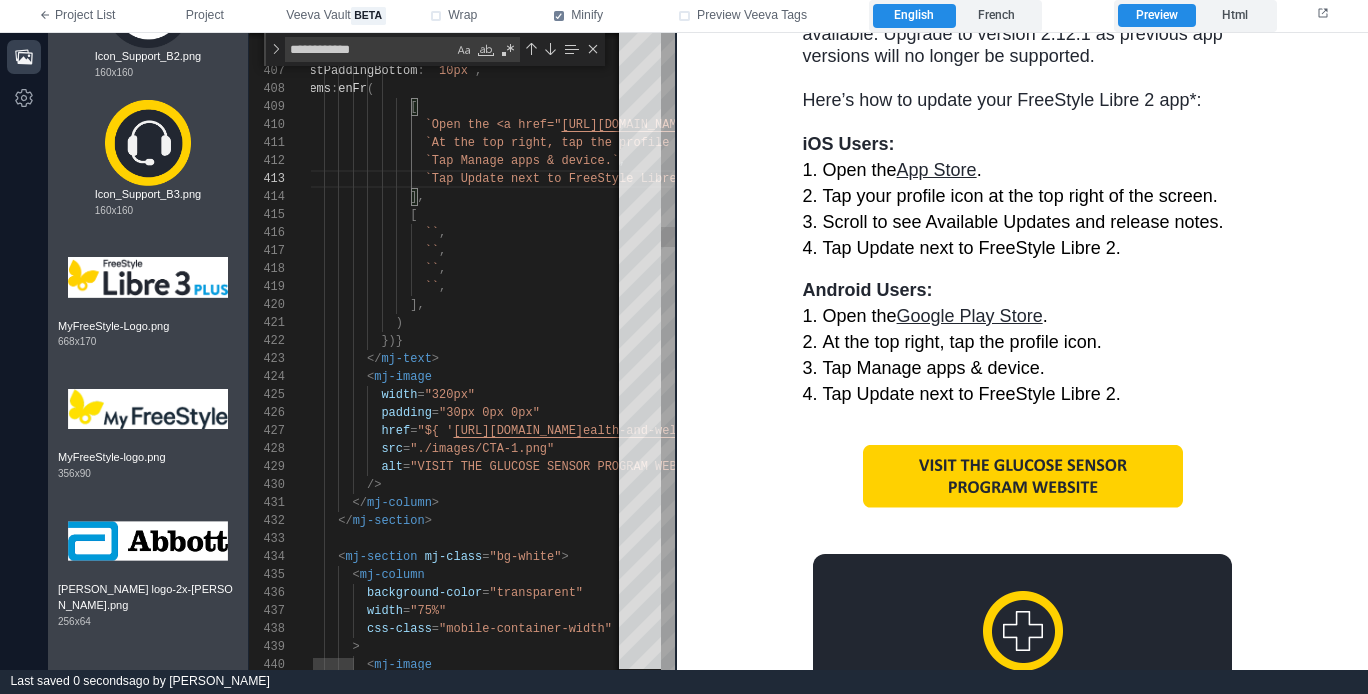 click on "/>" at bounding box center (1483, 485) 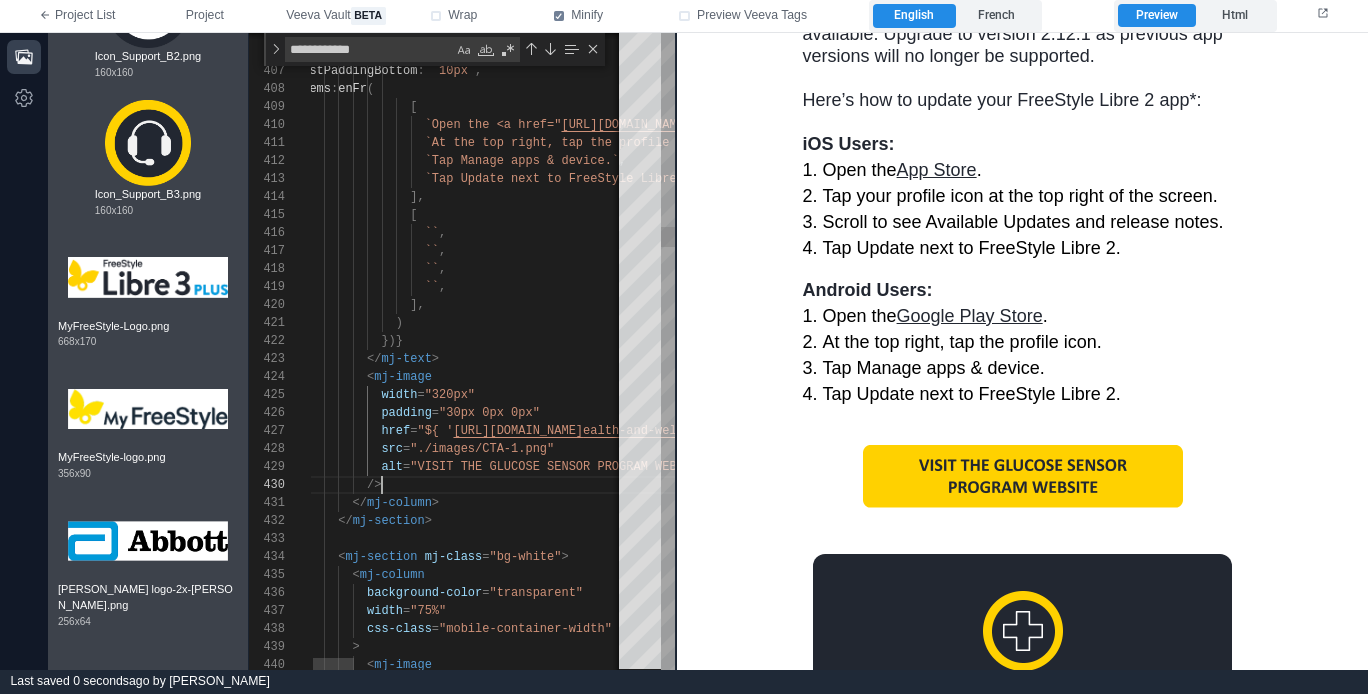 scroll, scrollTop: 162, scrollLeft: 87, axis: both 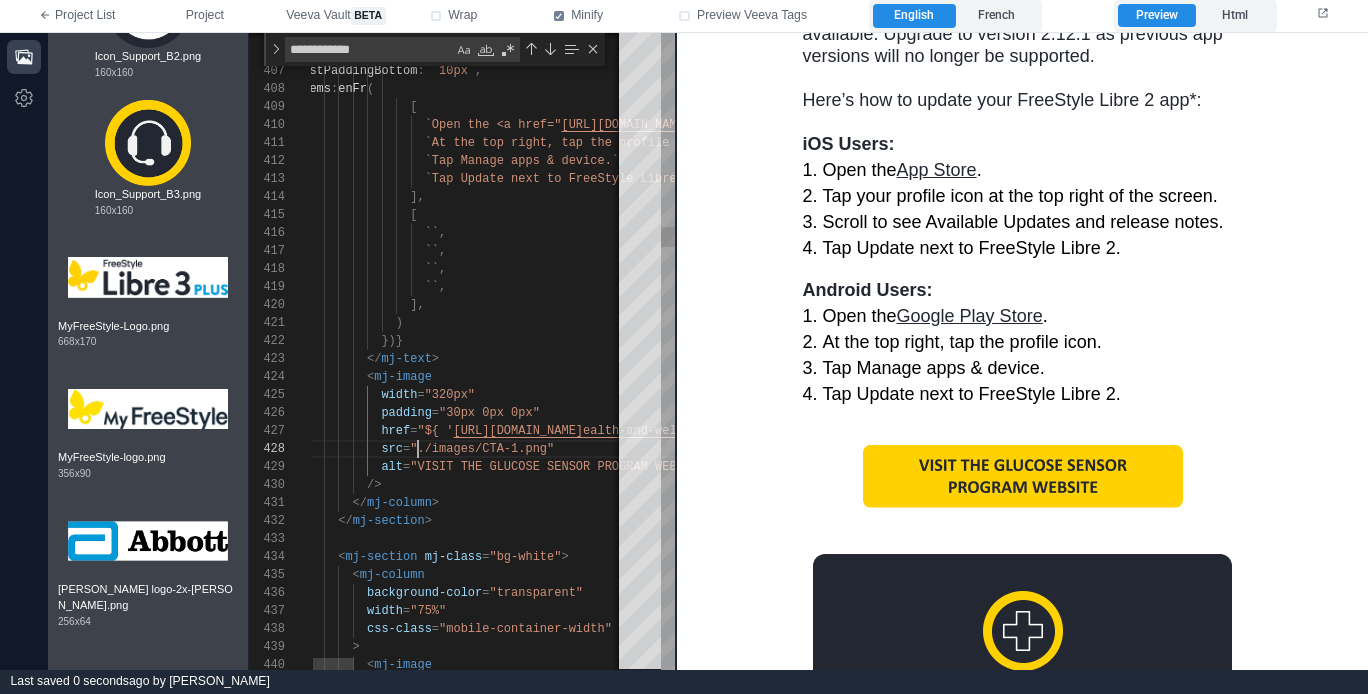 click on "405 406 407 408 409 410 411 412 413 414 415 416 417 418 419 420 421 422 423 424 425 426 427 428 429 430 431 432 433 434 435 436 437 438 439 440               rowSpacing :   `4px` ,               bulletStyles :   `padding-right: 4px;` ,               listPaddingBottom :   `10px` ,               items :  enFr (                  [                    `Open the <a href=" https://play.google.com/store/apps/details?id=com. freestylelibre2.app.ca " target="_blank" rel="noopener" style="color: ${ COLORS . COAL_100 } ;">Google Play Store</a>.` ,                    `At the top right, tap the profile icon.` ,                    `Tap Manage apps & device.` ,                    `Tap Update next to FreeStyle Libre 2.` ,                  ],                  [                    `` , `` , `` , `` , ], ) </" at bounding box center (462, 351) 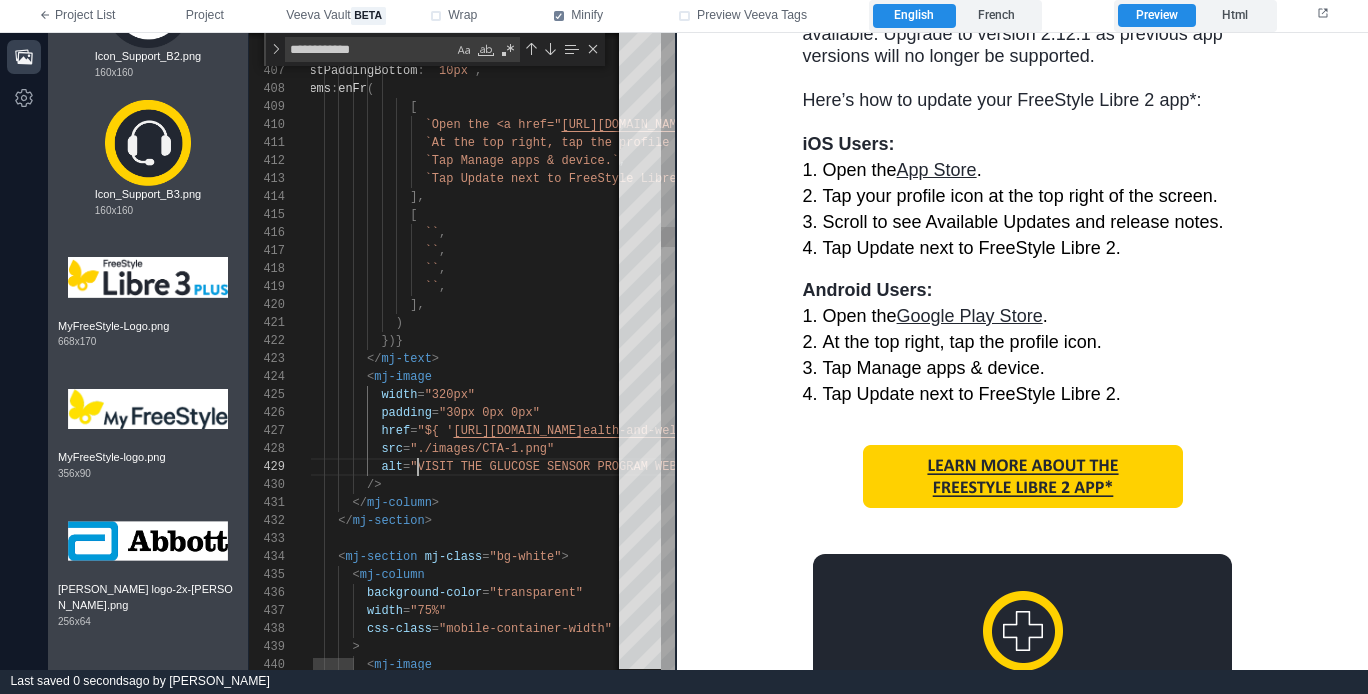 click on "rowSpacing :   `4px` ,               bulletStyles :   `padding-right: 4px;` ,               listPaddingBottom :   `10px` ,               items :  enFr (                  [                    `Open the <a href=" https://play.google.com/store/apps/details?id=com. freestylelibre2.app.ca " target="_blank" rel="noopener" style="color: ${ COLORS . COAL_100 } ;">Google Play Store</a>.` ,                    `At the top right, tap the profile icon.` ,                    `Tap Manage apps & device.` ,                    `Tap Update next to FreeStyle Libre 2.` ,                  ],                  [                    `` ,                    `` ,                    `` ,                    `` ,                  ], ) </" at bounding box center (500295, 492721) 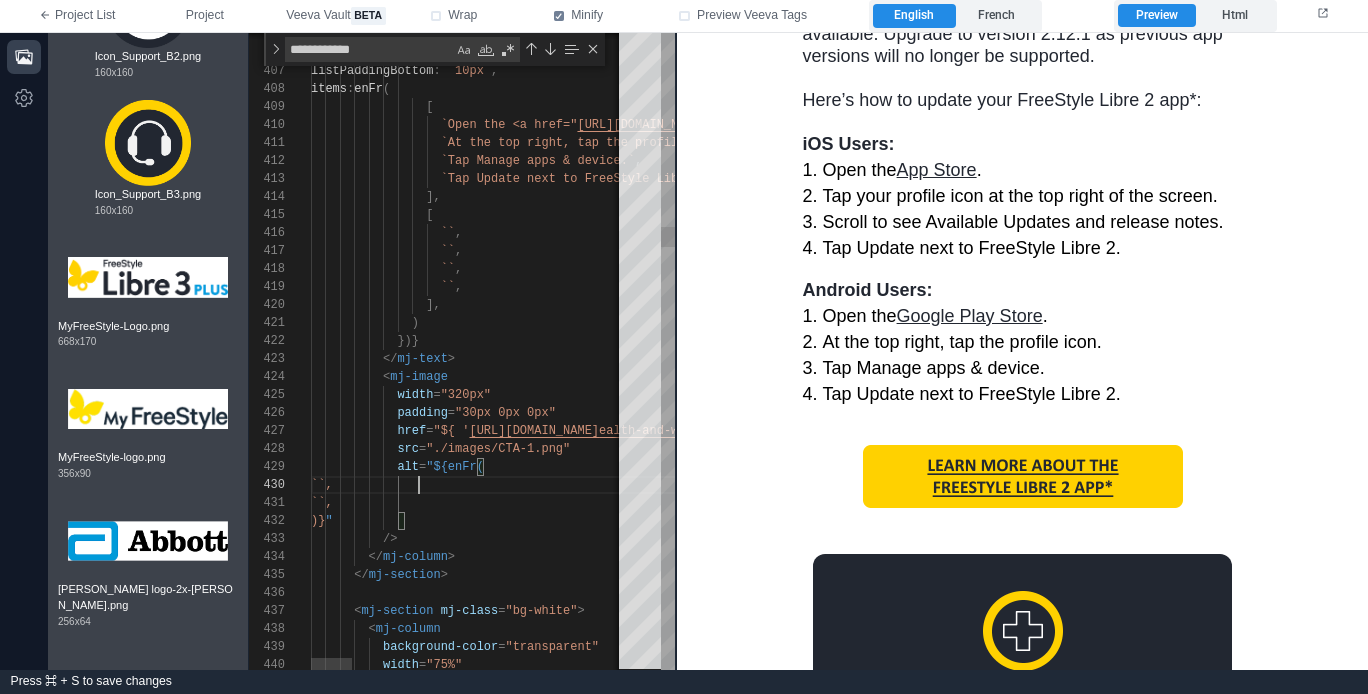 scroll, scrollTop: 162, scrollLeft: 108, axis: both 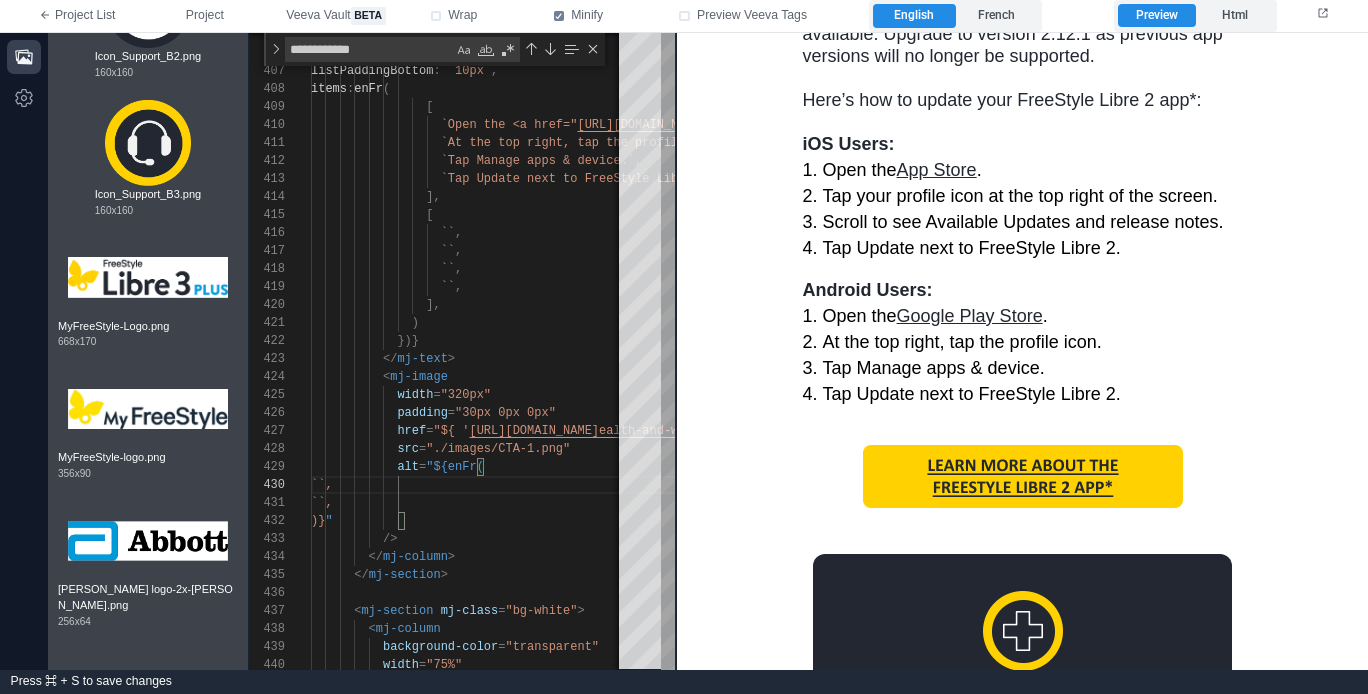 paste on "**********" 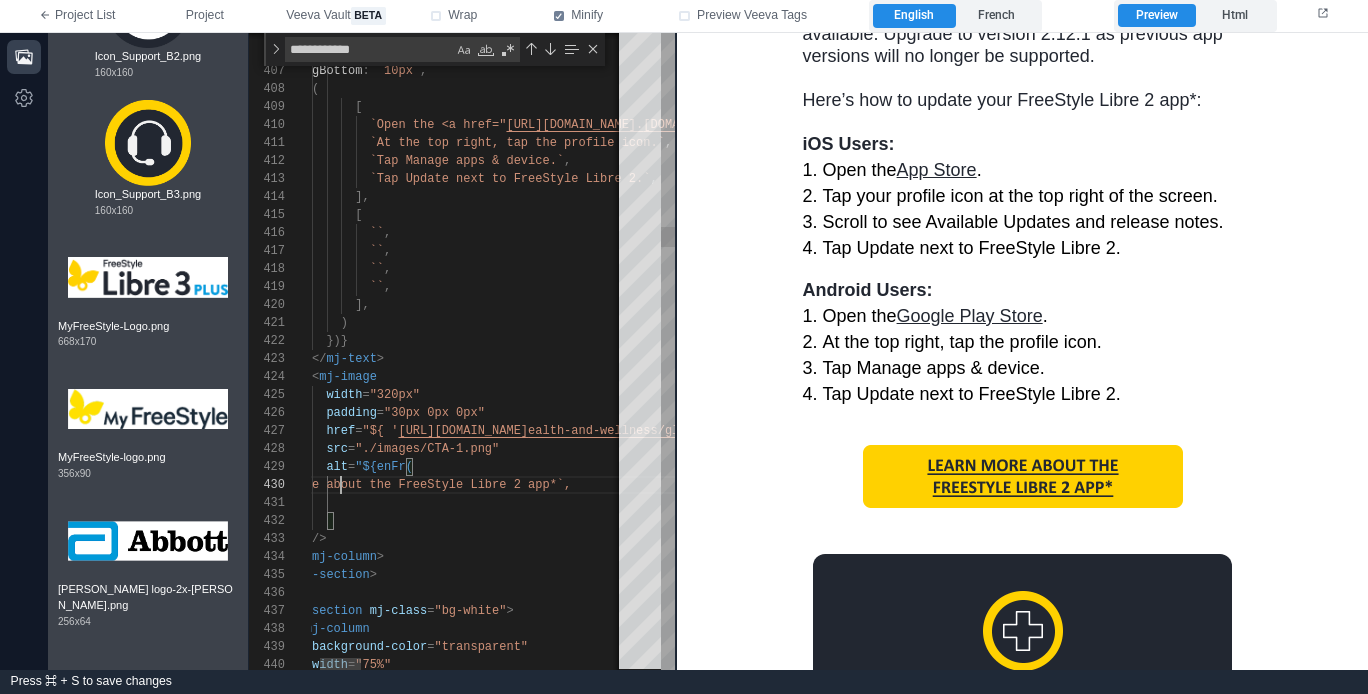 scroll, scrollTop: 162, scrollLeft: 101, axis: both 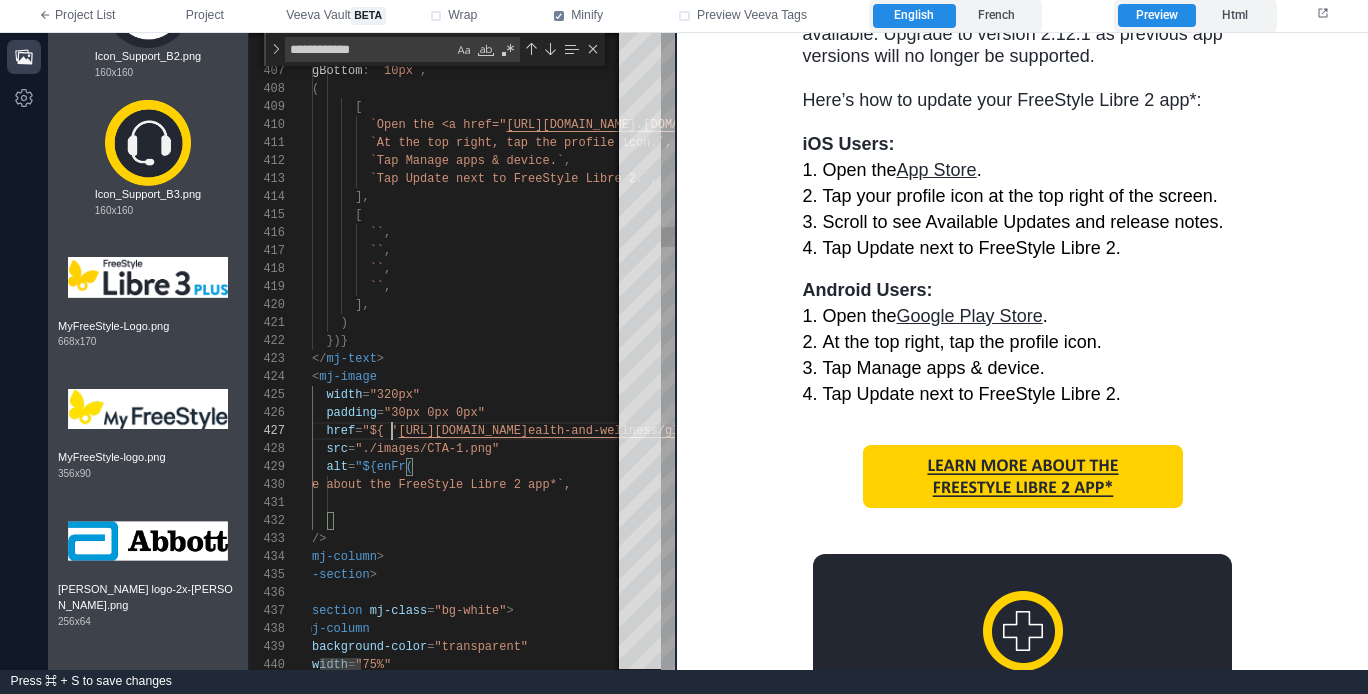 click on ""${ '" at bounding box center (380, 431) 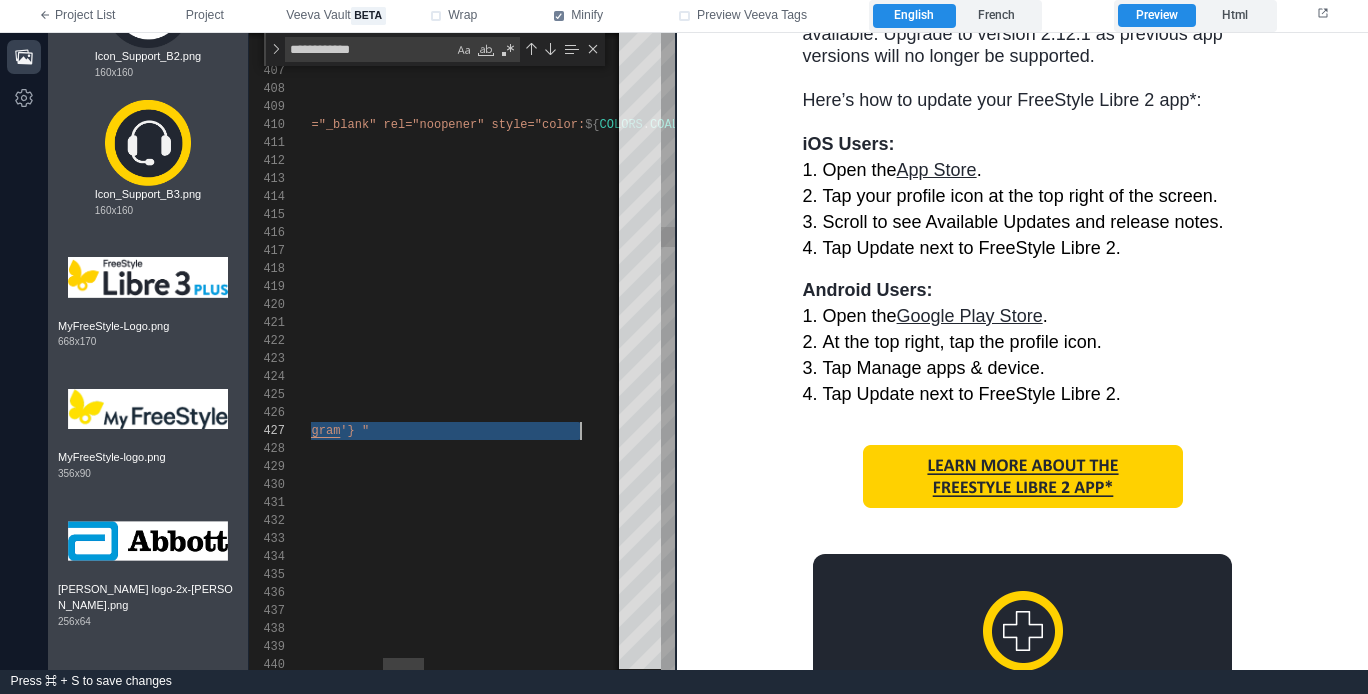 scroll, scrollTop: 108, scrollLeft: 817, axis: both 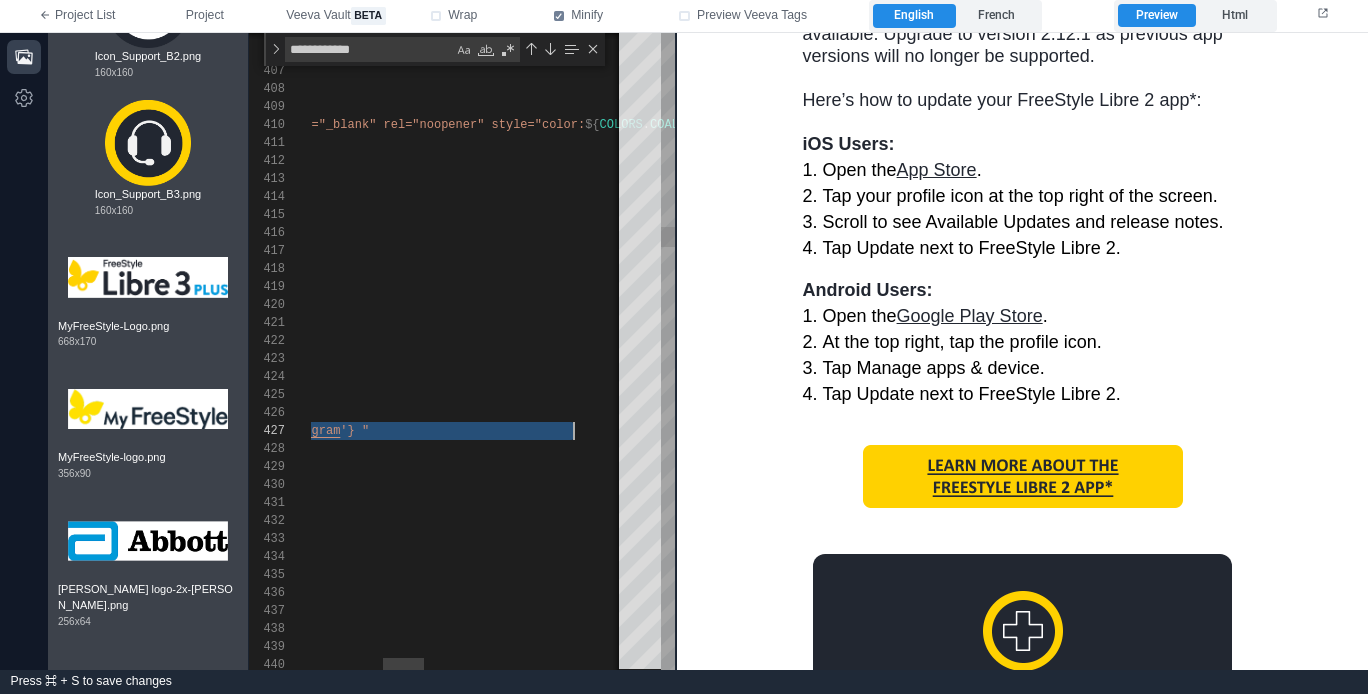 paste on "**********" 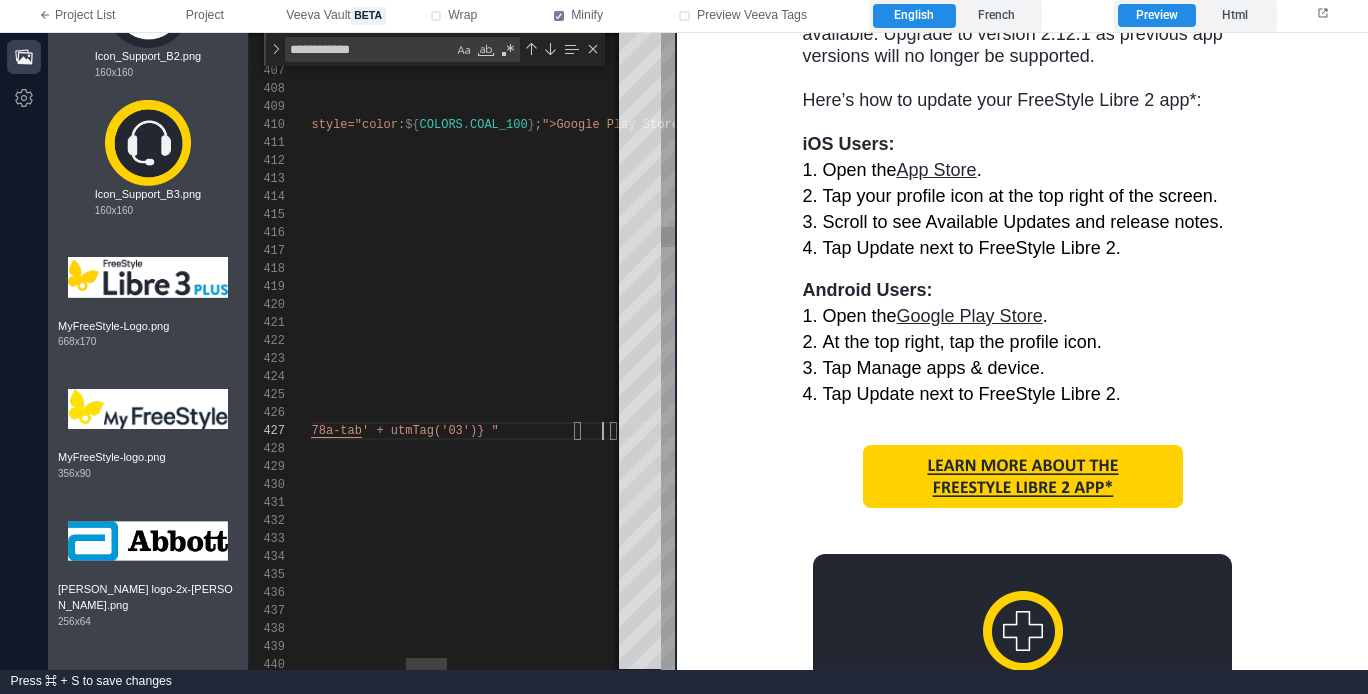 scroll, scrollTop: 108, scrollLeft: 1026, axis: both 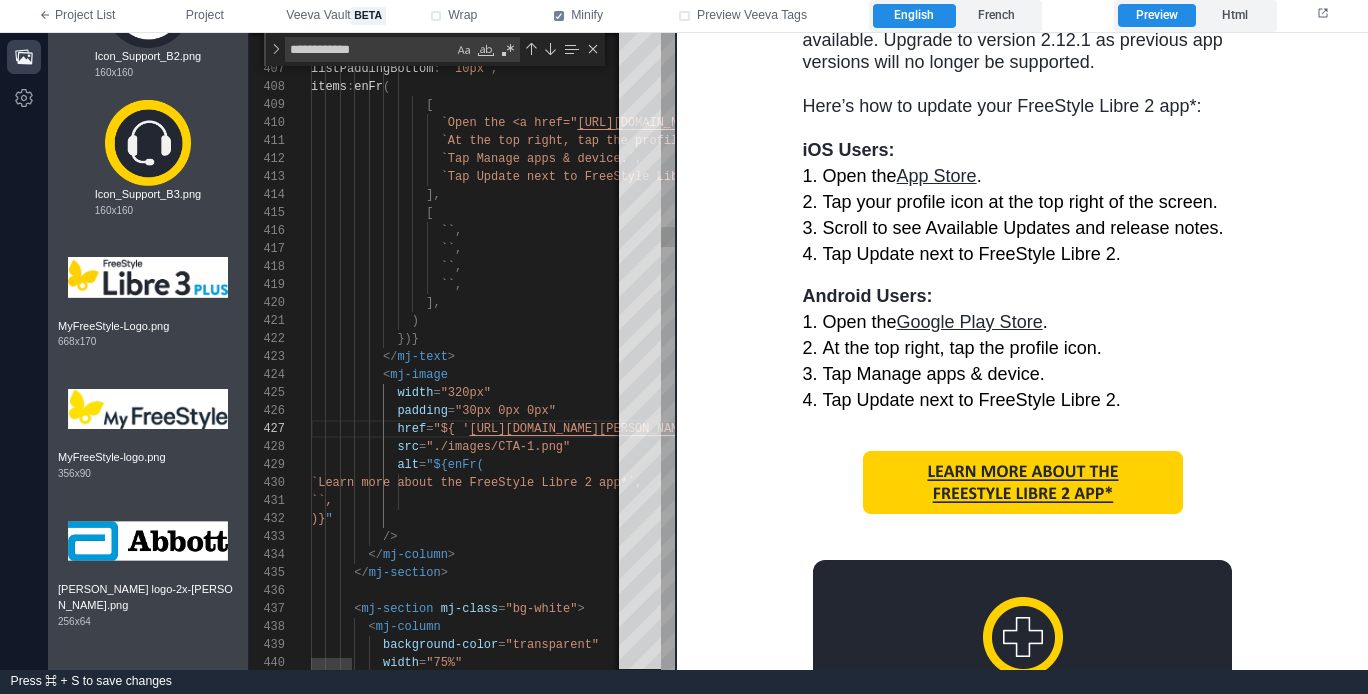 click on "``," at bounding box center [1499, 501] 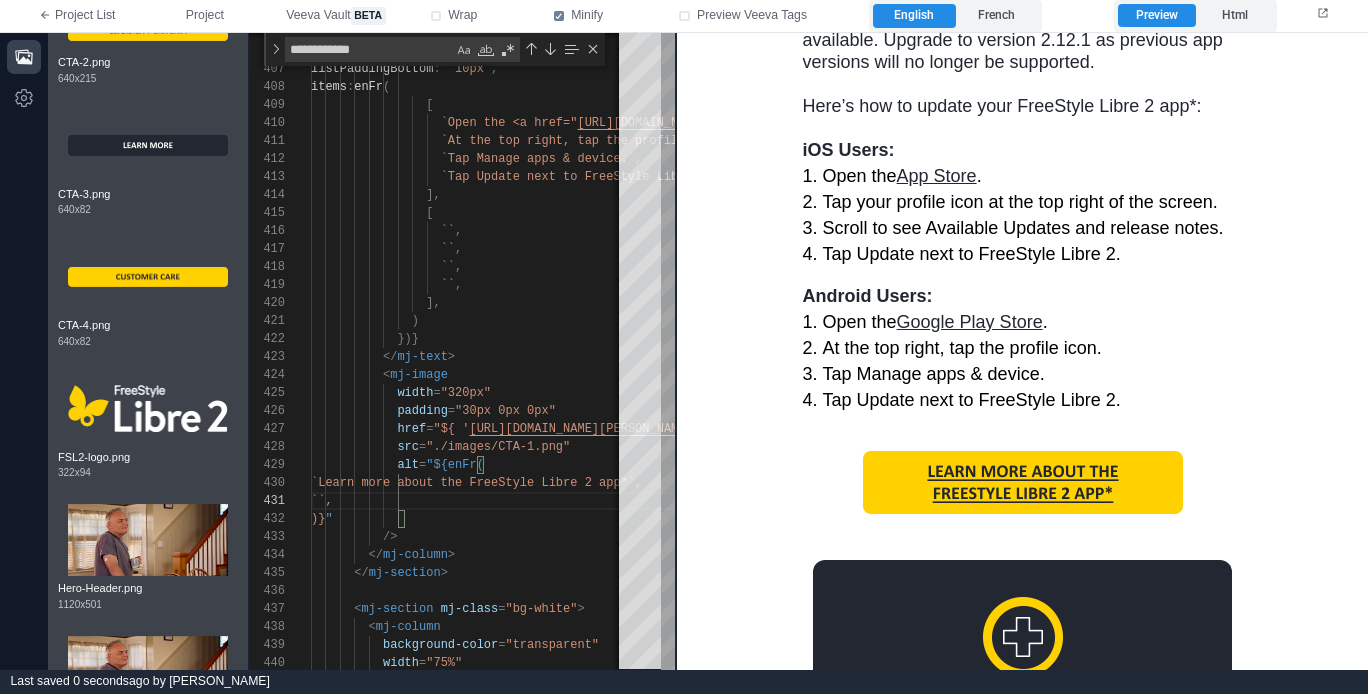 scroll, scrollTop: 0, scrollLeft: 0, axis: both 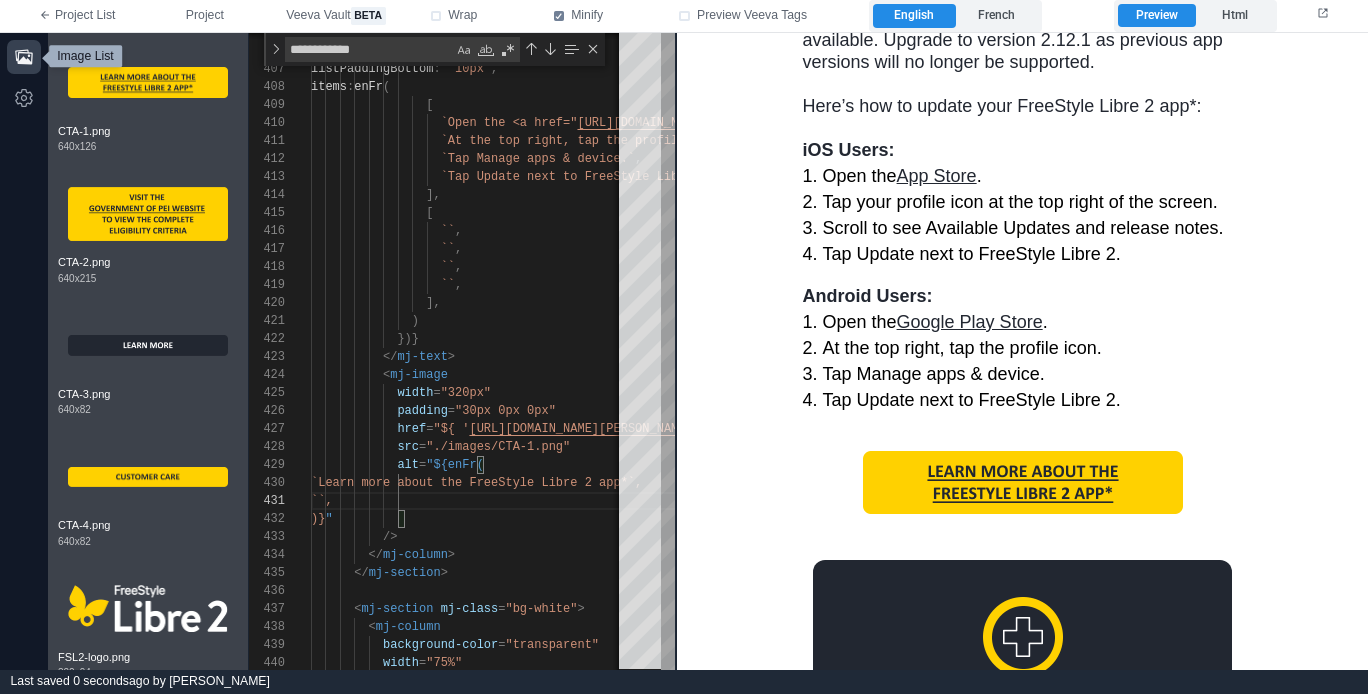 click 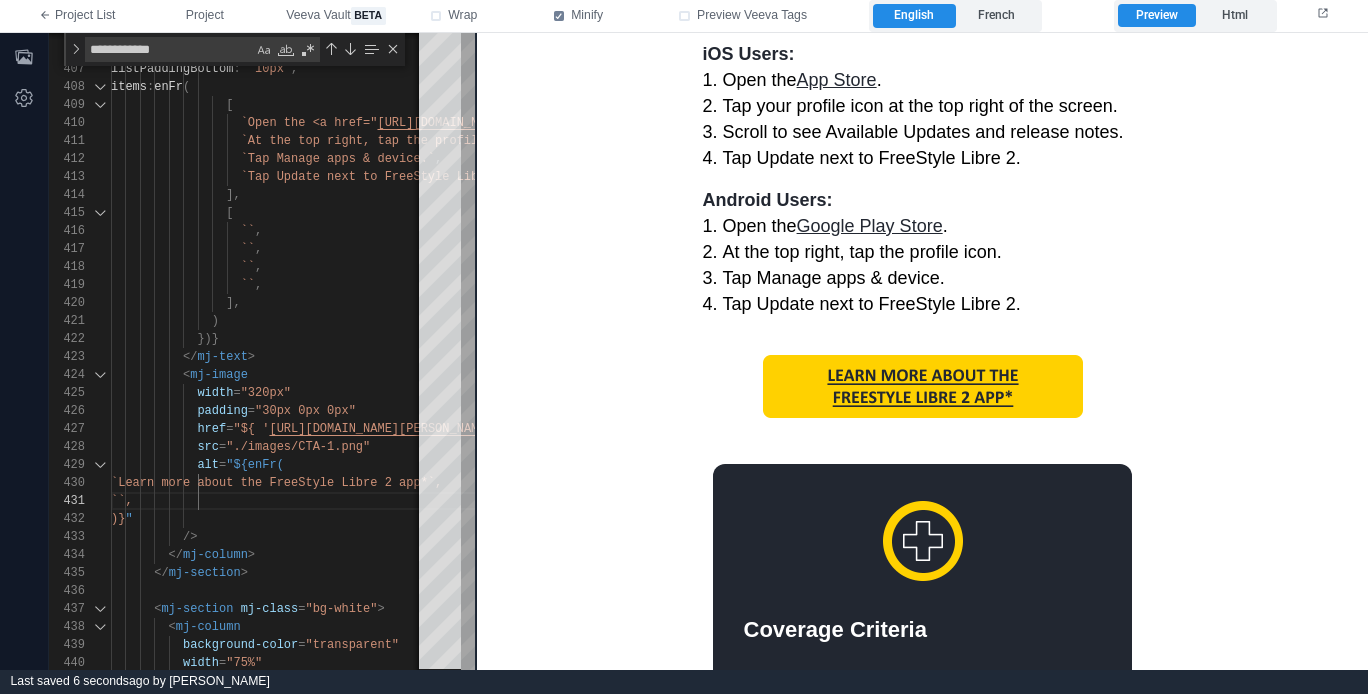 scroll, scrollTop: 648, scrollLeft: 0, axis: vertical 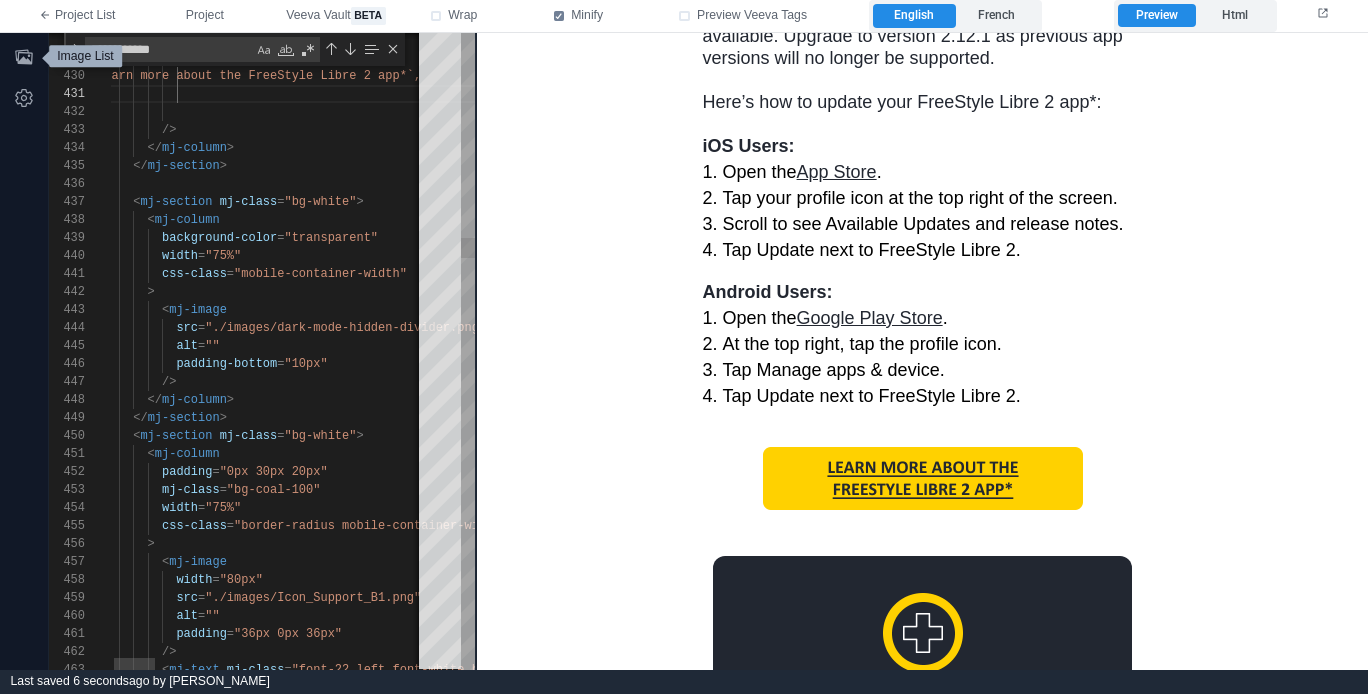 click on "src = "./images/CTA-1.png"              alt = "${enFr(            />          </ mj-column >        </ mj-section >        < mj-section   mj-class = "bg-white" >          < mj-column              background-color = "transparent"                 `Learn more about the FreeStyle Libr e 2 app*`,             )} "               ``,            width = "75%"              css-class = "mobile-container-width"          >            < mj-image              src = "./images/dark-mode-hidden-divider.png"              alt = ""              padding-bottom = "10px"            />          </ mj-column >        </ mj-section >        < mj-section   mj-class = "bg-white" >          < mj-column            padding = "0px 30px 20px"            mj-class =   width = =" at bounding box center [500090, 492312] 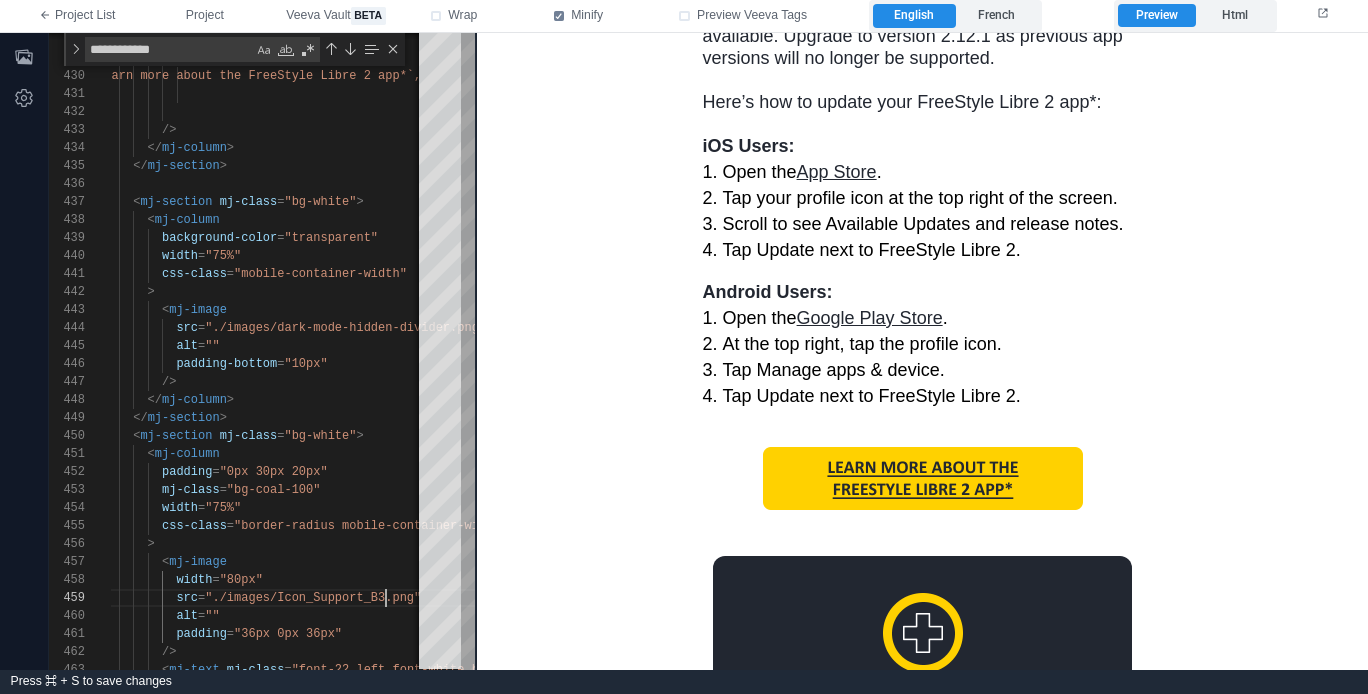 scroll, scrollTop: 144, scrollLeft: 296, axis: both 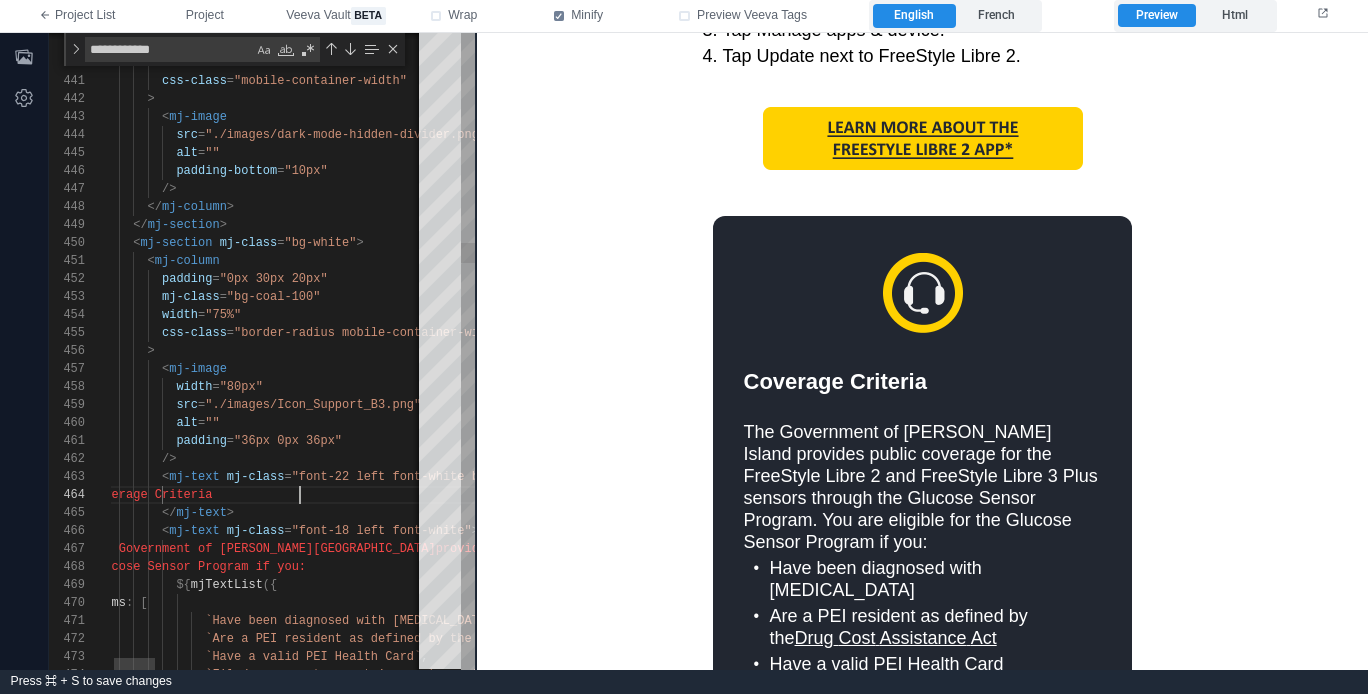 click on "Coverage Criteria" at bounding box center [1278, 495] 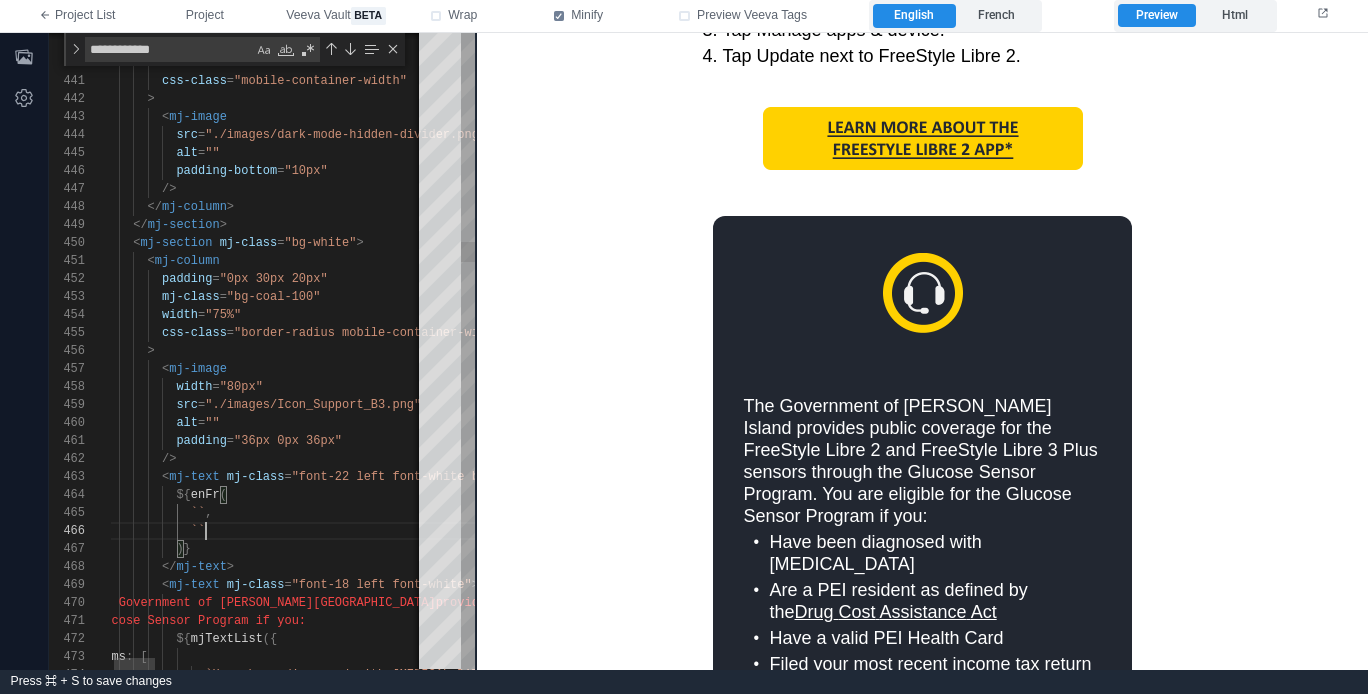 scroll, scrollTop: 90, scrollLeft: 123, axis: both 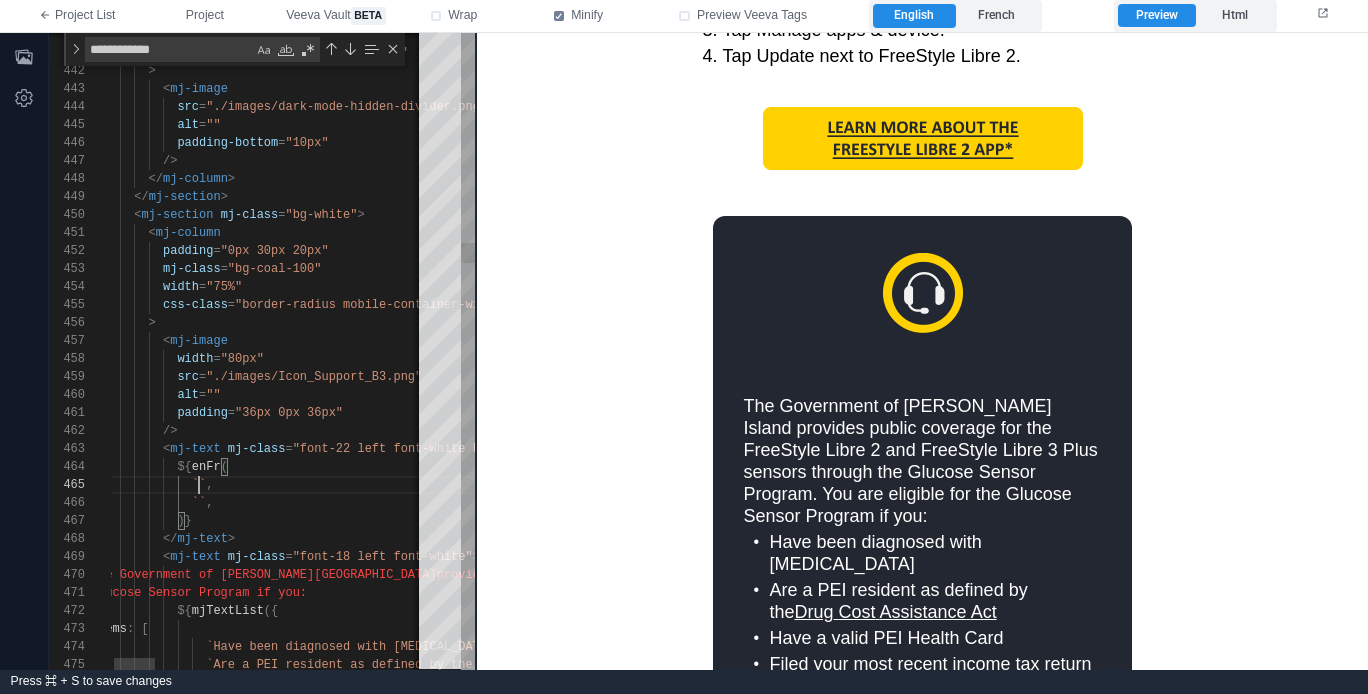 click on "``" at bounding box center [199, 485] 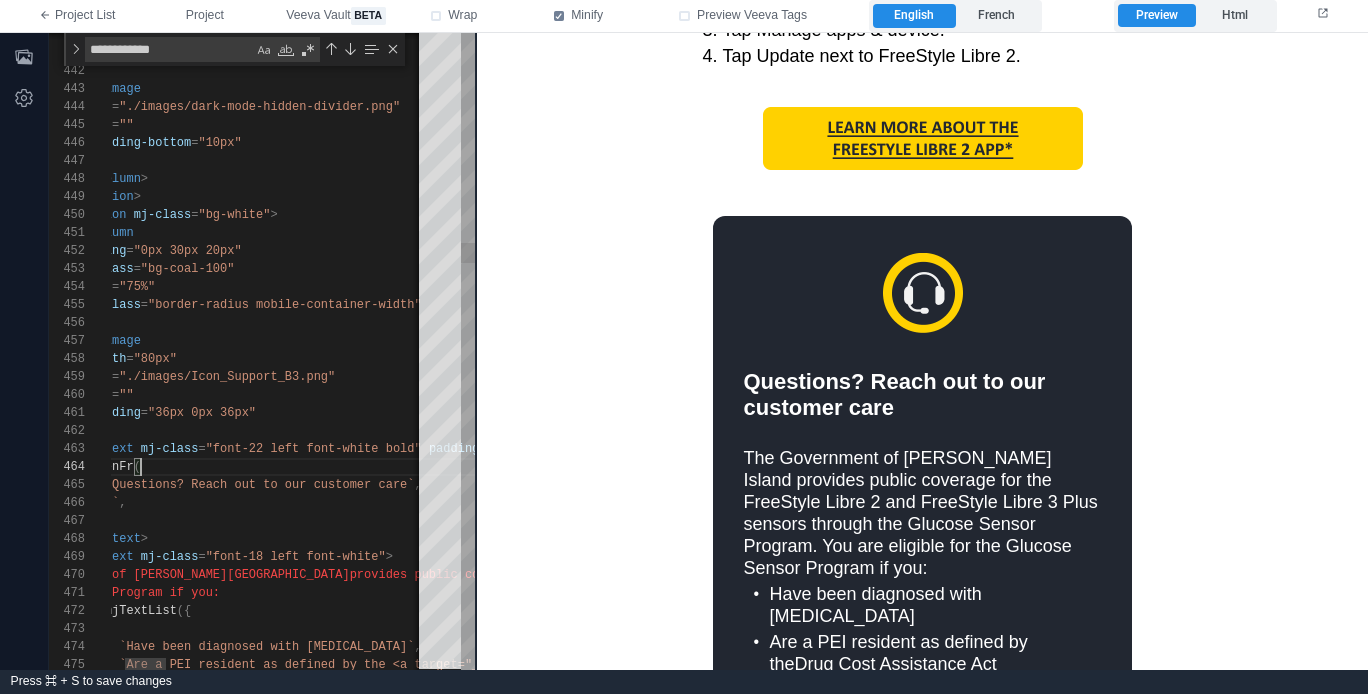 scroll, scrollTop: 36, scrollLeft: 405, axis: both 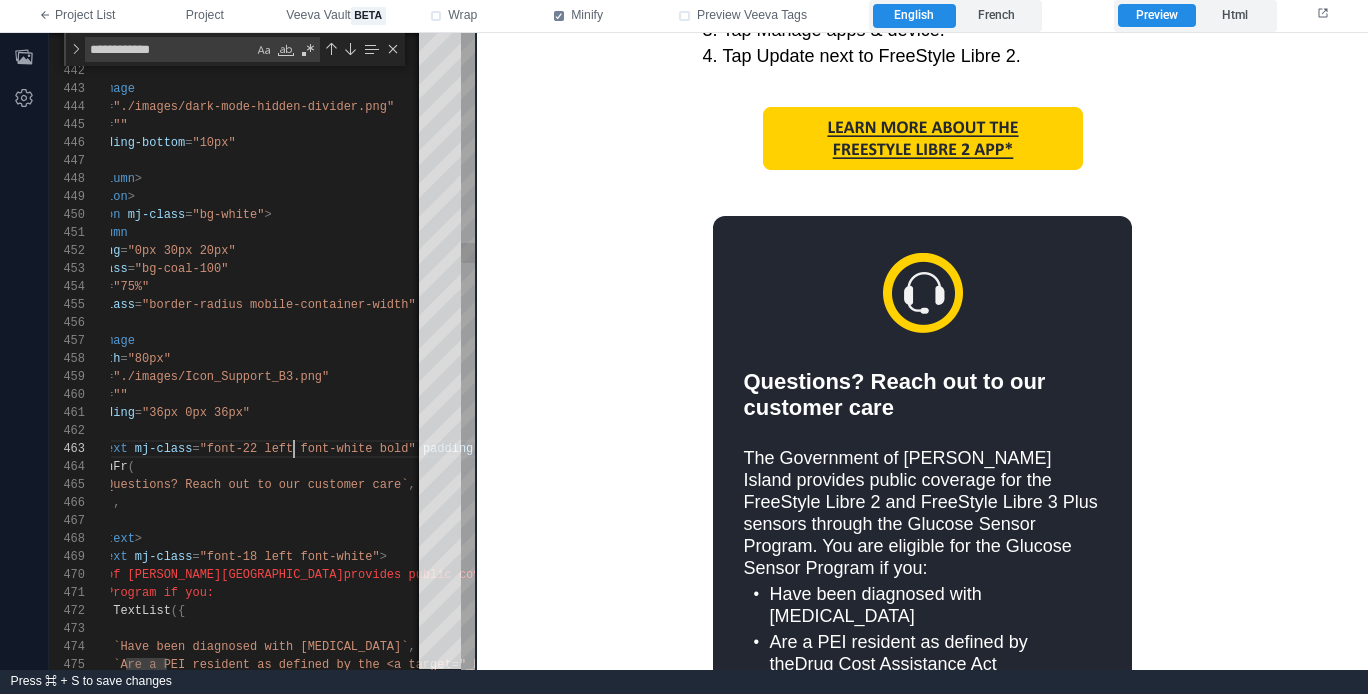 click on ""font-22 left font-white bold"" at bounding box center [308, 449] 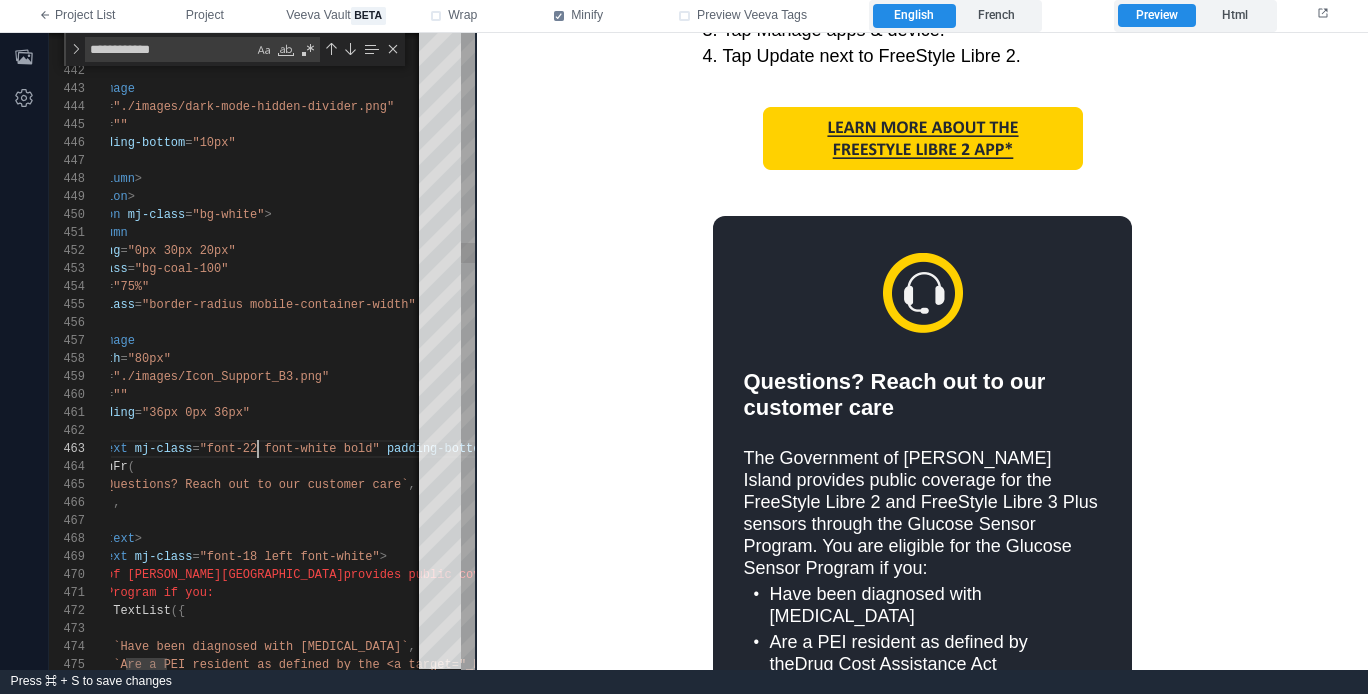 scroll, scrollTop: 36, scrollLeft: 260, axis: both 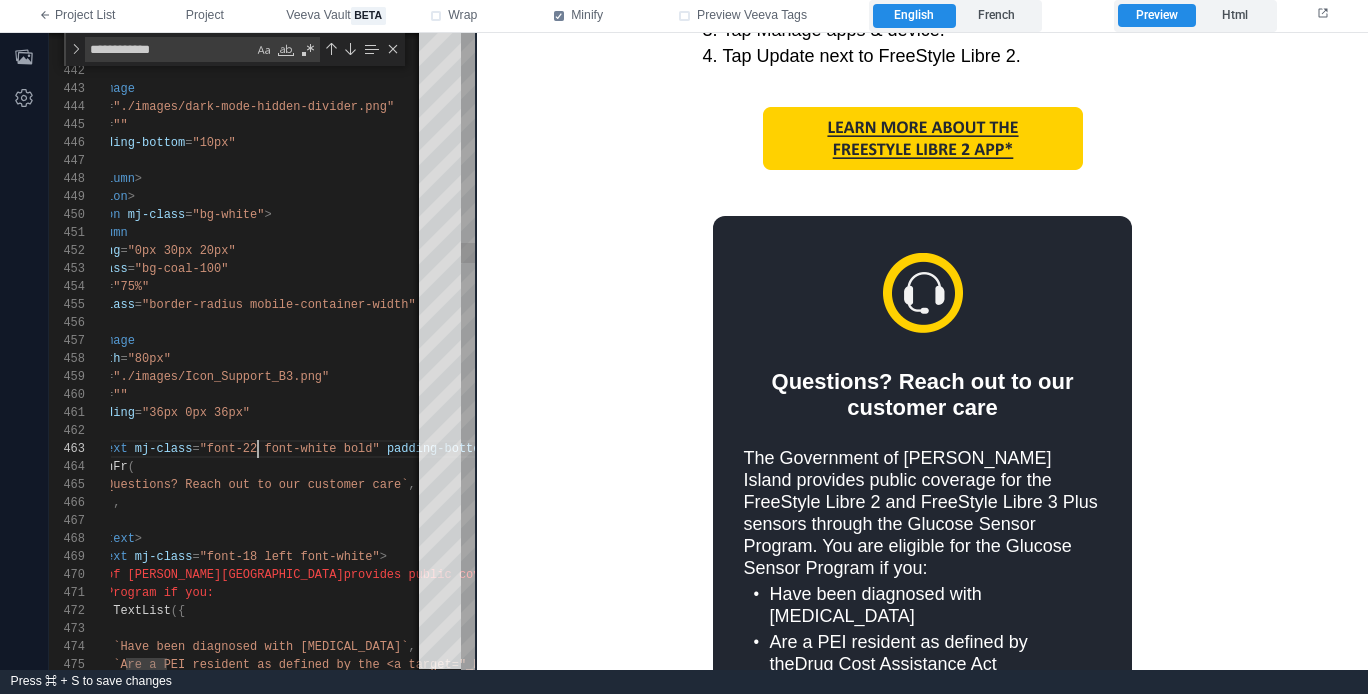 click on "440 441 442 443 444 445 446 447 448 449 450 451 452 453 454 455 456 457 458 459 460 461 462 463 464 468 469 470 471 472 473 474 465 467 466 475            width = "75%"              css-class = "mobile-container-width"          >            < mj-image              src = "./images/dark-mode-hidden-divider.png"              alt = ""              padding-bottom = "10px"            />          </ mj-column >        </ mj-section >        < mj-section   mj-class = "bg-white" >          < mj-column            padding = "0px 30px 20px"            mj-class = "bg-coal-100"              width = "75%"              css-class = "border-radius mobile-container-width"          >            < mj-image              width = "80px"              src = "./images/Icon_Support_B3.png"              alt = "" padding = /> < =" at bounding box center [262, 351] 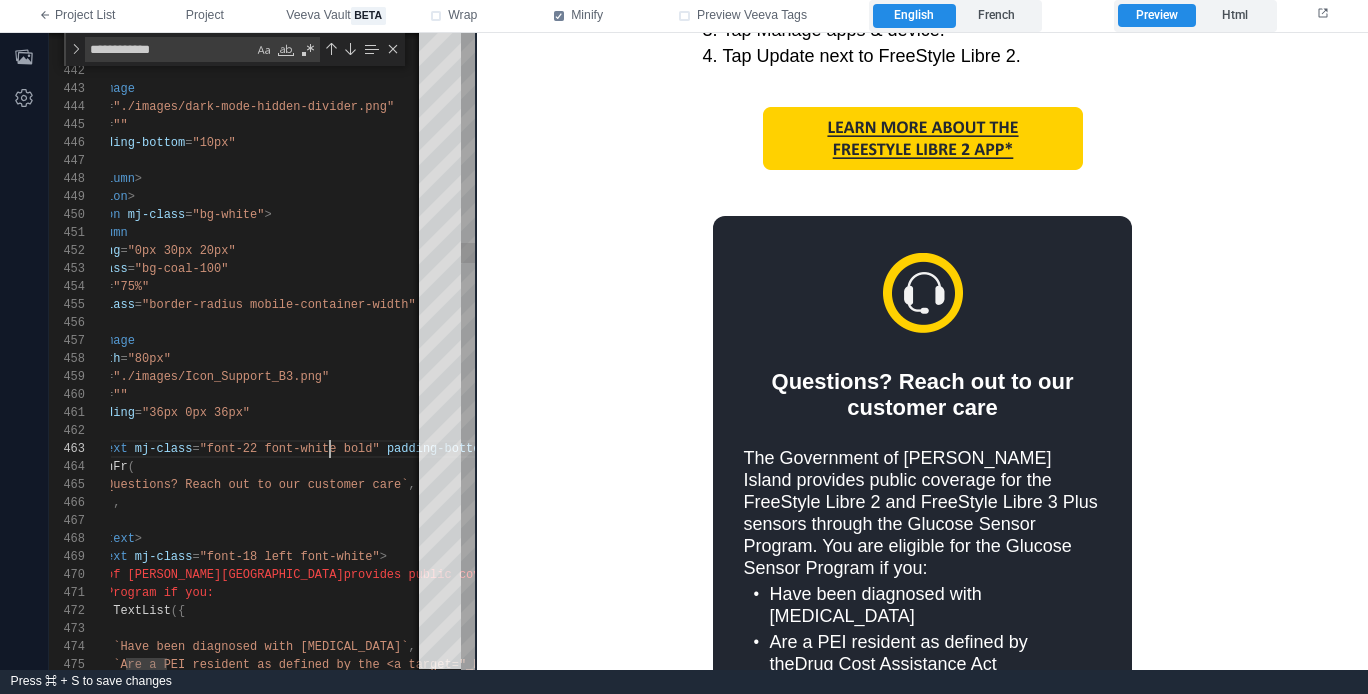 click on "440 441 442 443 444 445 446 447 448 449 450 451 452 453 454 455 456 457 458 459 460 461 462 463 464 468 469 470 471 472 473 474 465 467 466 475            width = "75%"              css-class = "mobile-container-width"          >            < mj-image              src = "./images/dark-mode-hidden-divider.png"              alt = ""              padding-bottom = "10px"            />          </ mj-column >        </ mj-section >        < mj-section   mj-class = "bg-white" >          < mj-column            padding = "0px 30px 20px"            mj-class = "bg-coal-100"              width = "75%"              css-class = "border-radius mobile-container-width"          >            < mj-image              width = "80px"              src = "./images/Icon_Support_B3.png"              alt = "" padding = /> < =" at bounding box center (262, 351) 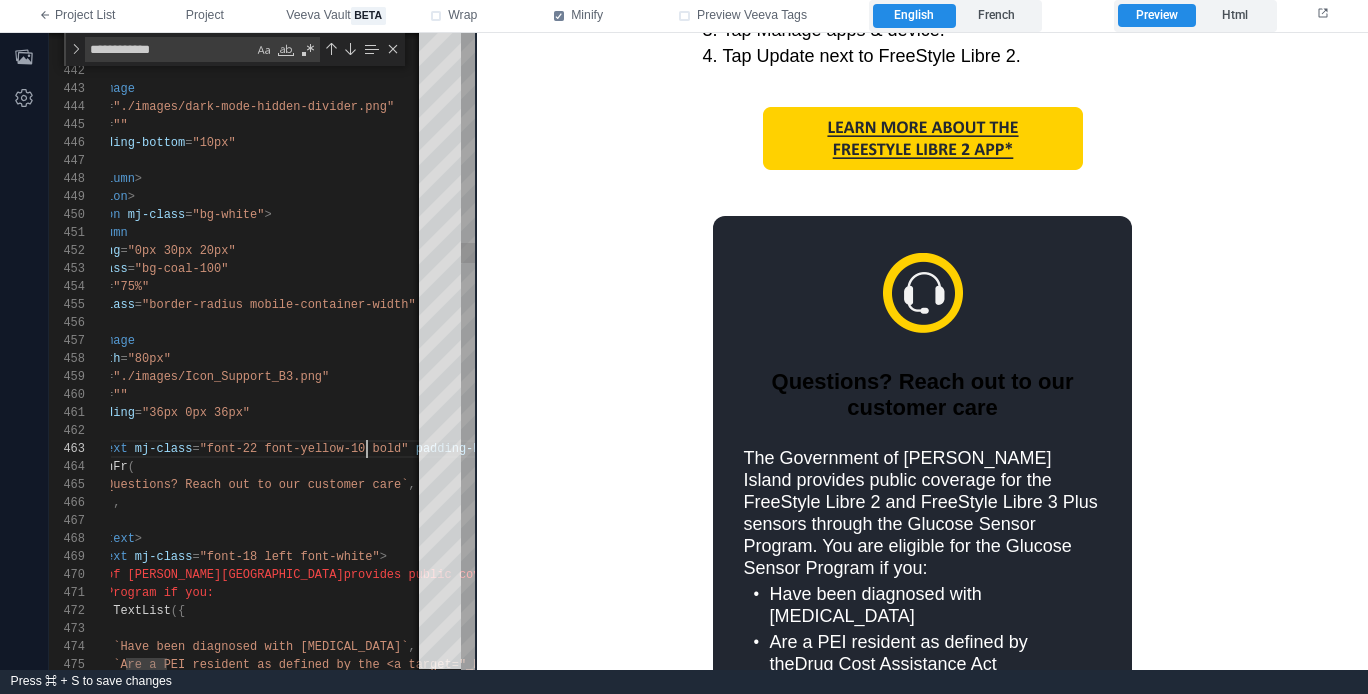 scroll, scrollTop: 36, scrollLeft: 376, axis: both 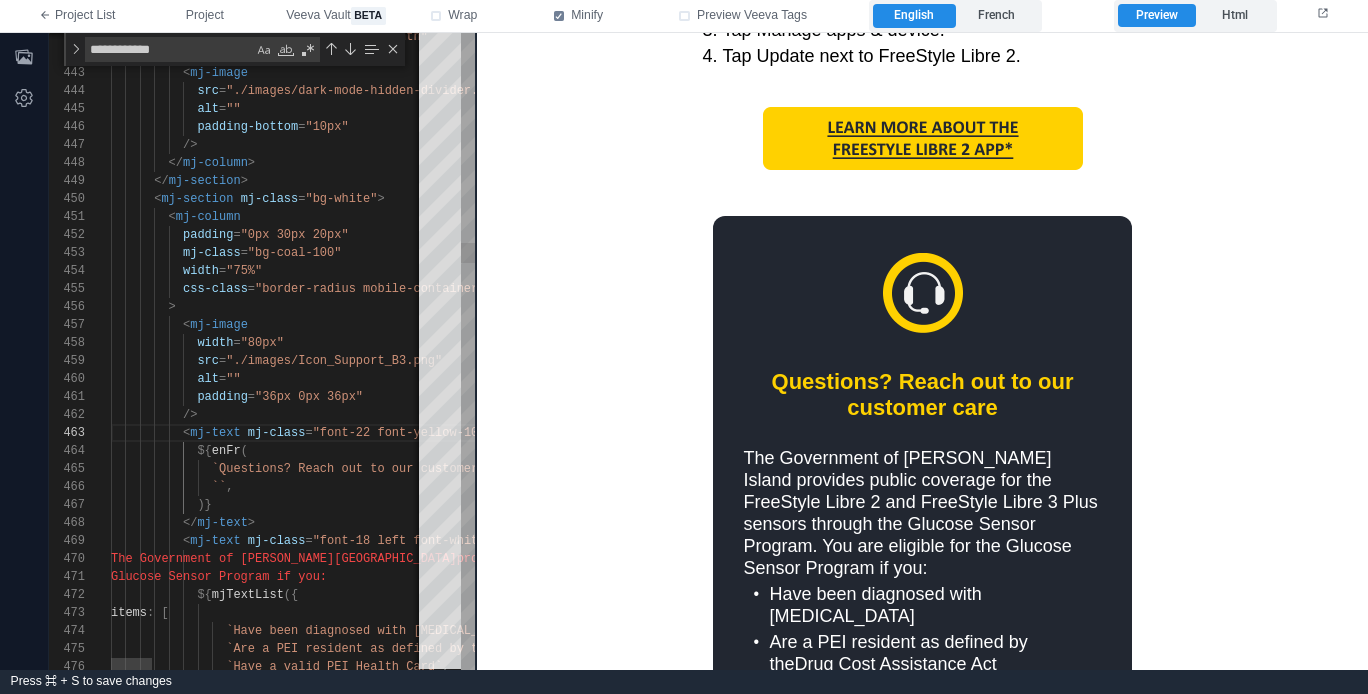 click on ")}" at bounding box center (1299, 505) 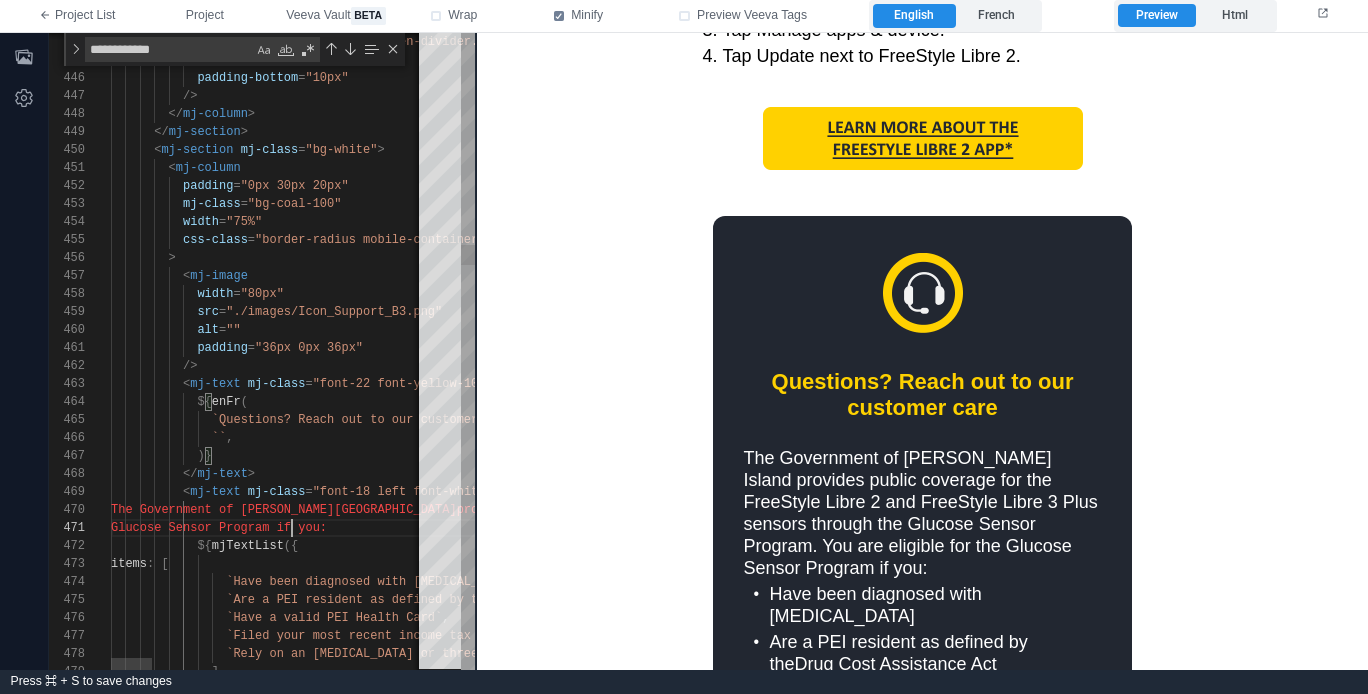 click on "444 445 446 447 448 449 450 451 452 453 454 455 456 457 458 459 460 461 462 463 464 468 469 470 471 472 473 474 465 467 466 475 476 477 478 479              src = "./images/dark-mode-hidden-divider.png"              alt = ""              padding-bottom = "10px"            />          </ mj-column >        </ mj-section >        < mj-section   mj-class = "bg-white" >          < mj-column            padding = "0px 30px 20px"            mj-class = "bg-coal-100"              width = "75%"              css-class = "border-radius mobile-container-width"          >            < mj-image              width = "80px"              src = "./images/Icon_Support_B3.png"              alt = ""              padding = "36px 0px 36px"            />            < mj-text   mj-class = "font-22 font-yellow-100 bold"   = > (" at bounding box center (262, 351) 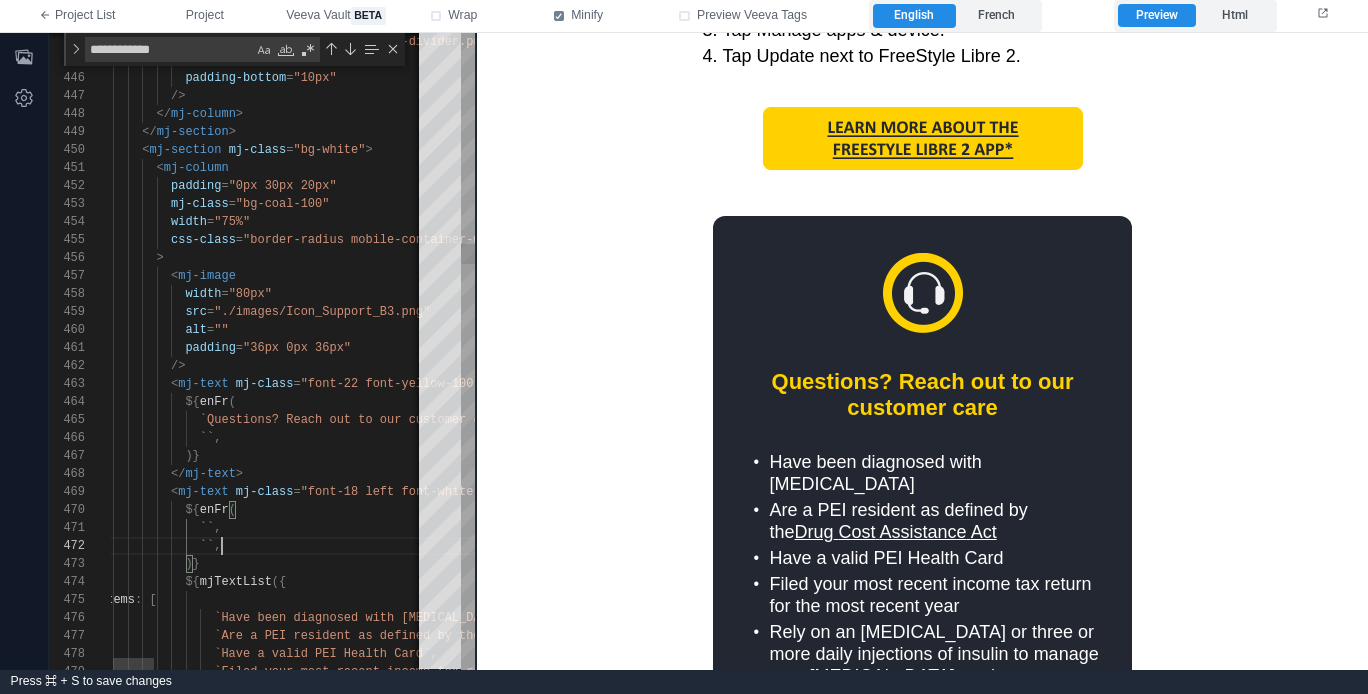 scroll, scrollTop: 18, scrollLeft: 123, axis: both 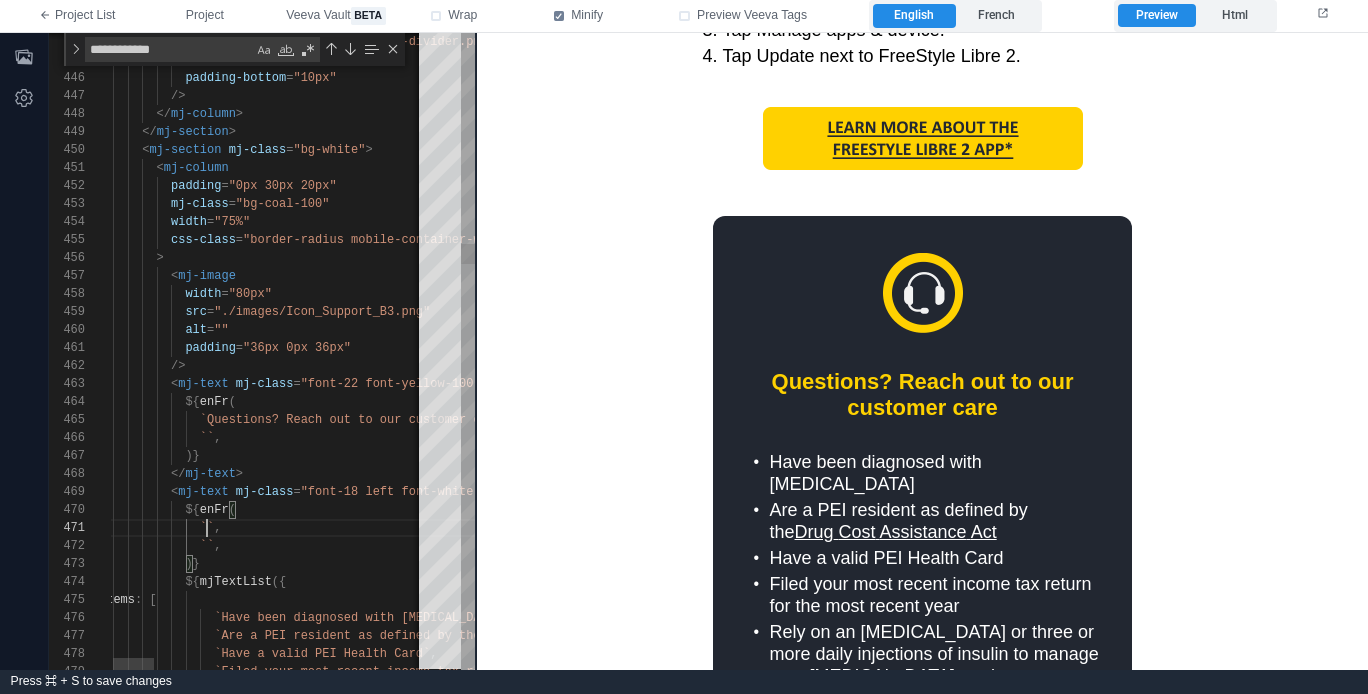 click on "``" at bounding box center (207, 528) 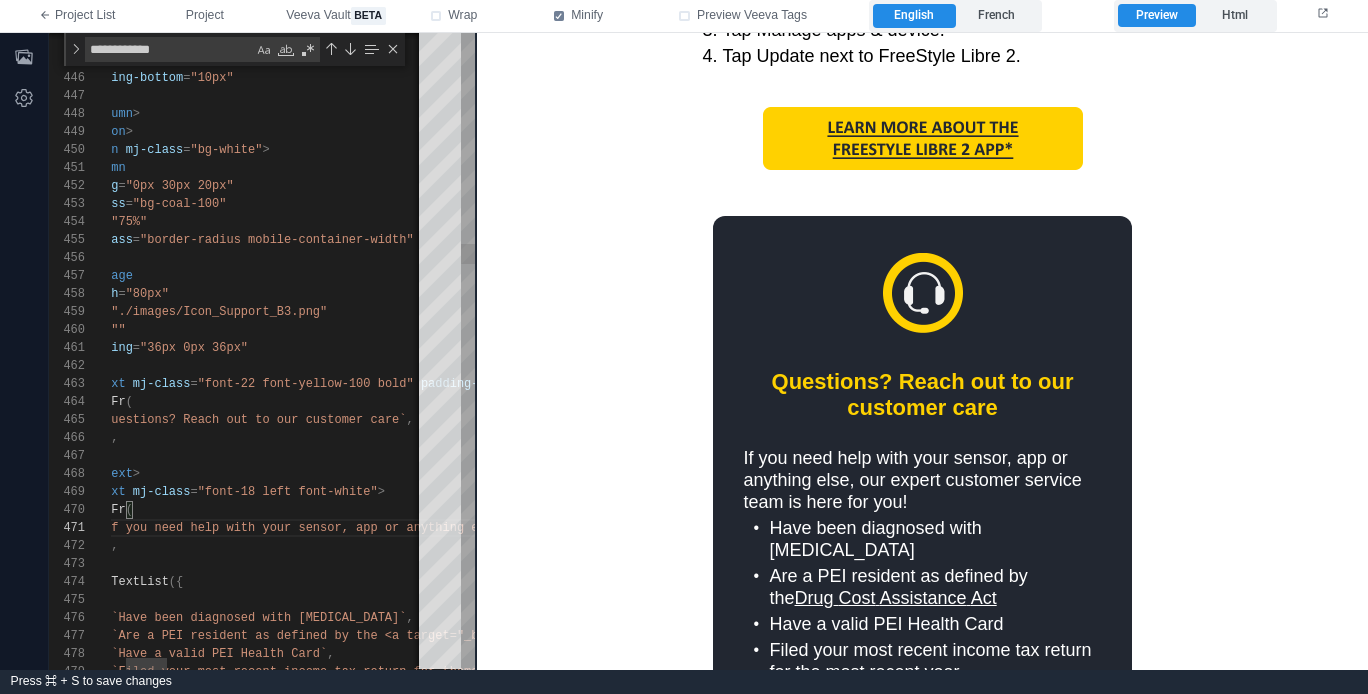 click on "`If you need help with your sensor, app or anythin" at bounding box center (277, 528) 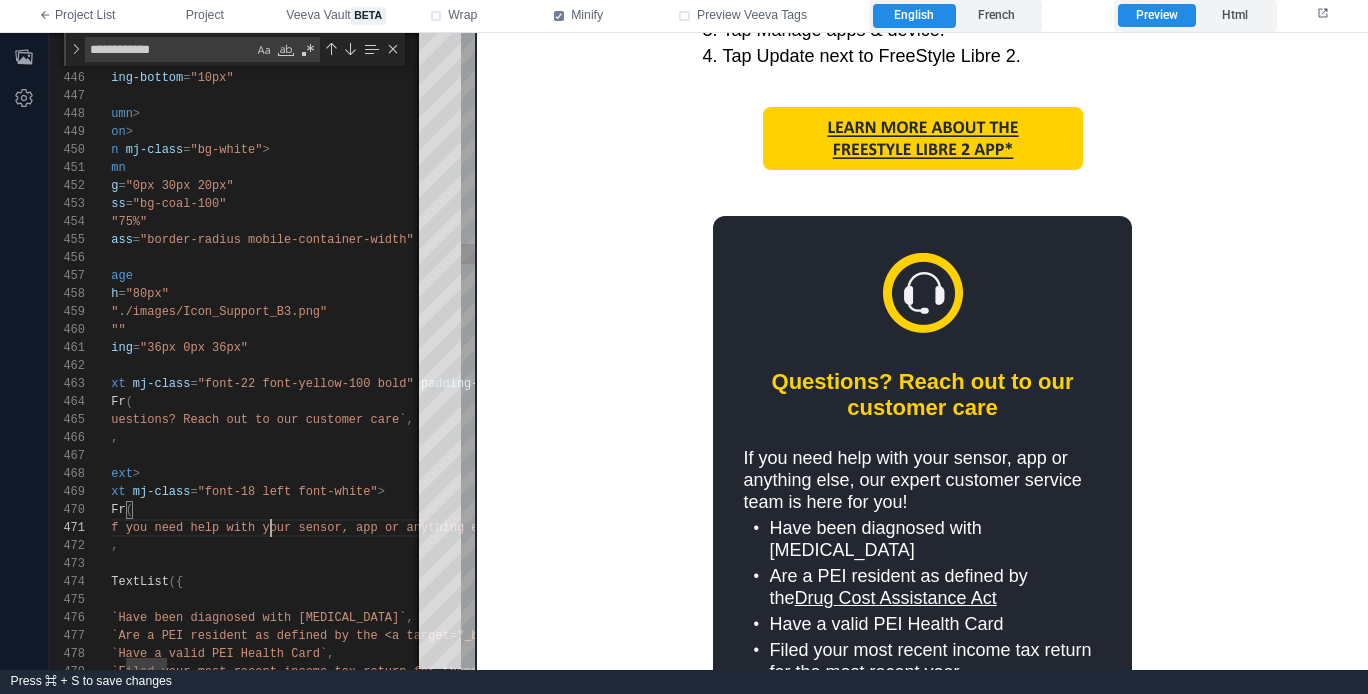 scroll, scrollTop: 0, scrollLeft: 275, axis: horizontal 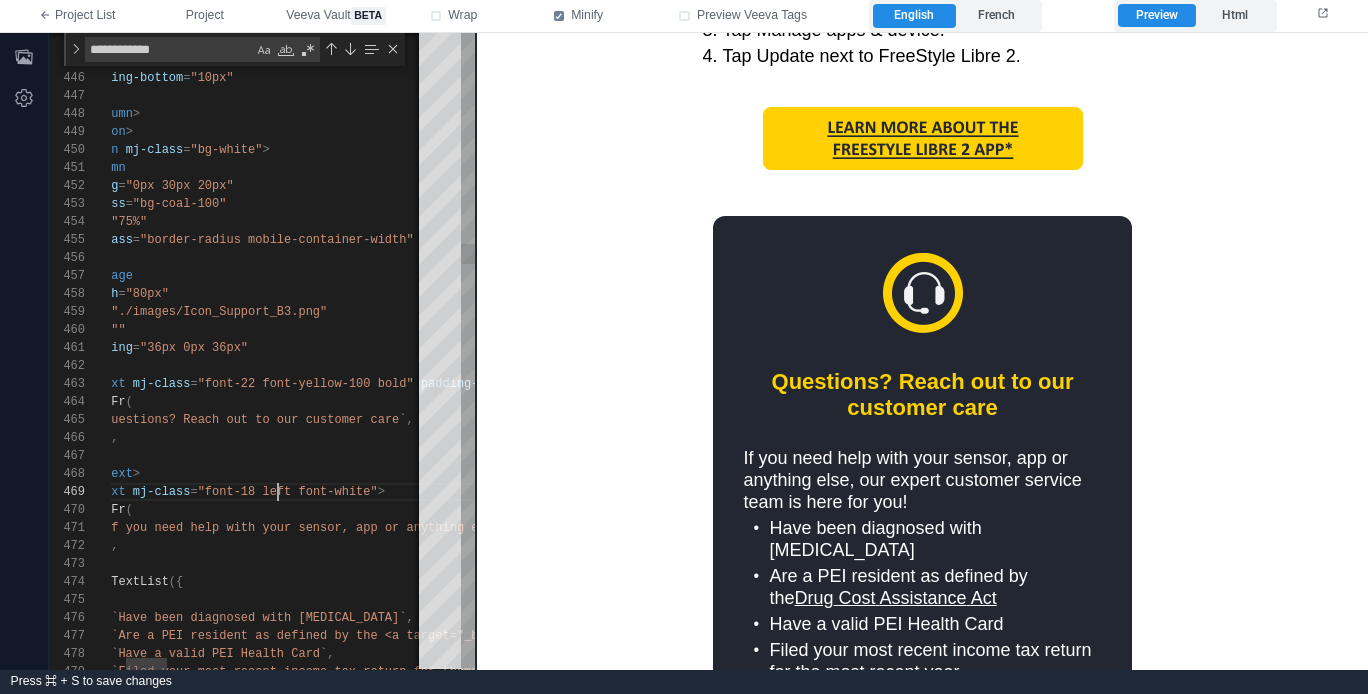 click on ""font-18 left font-white"" at bounding box center [288, 492] 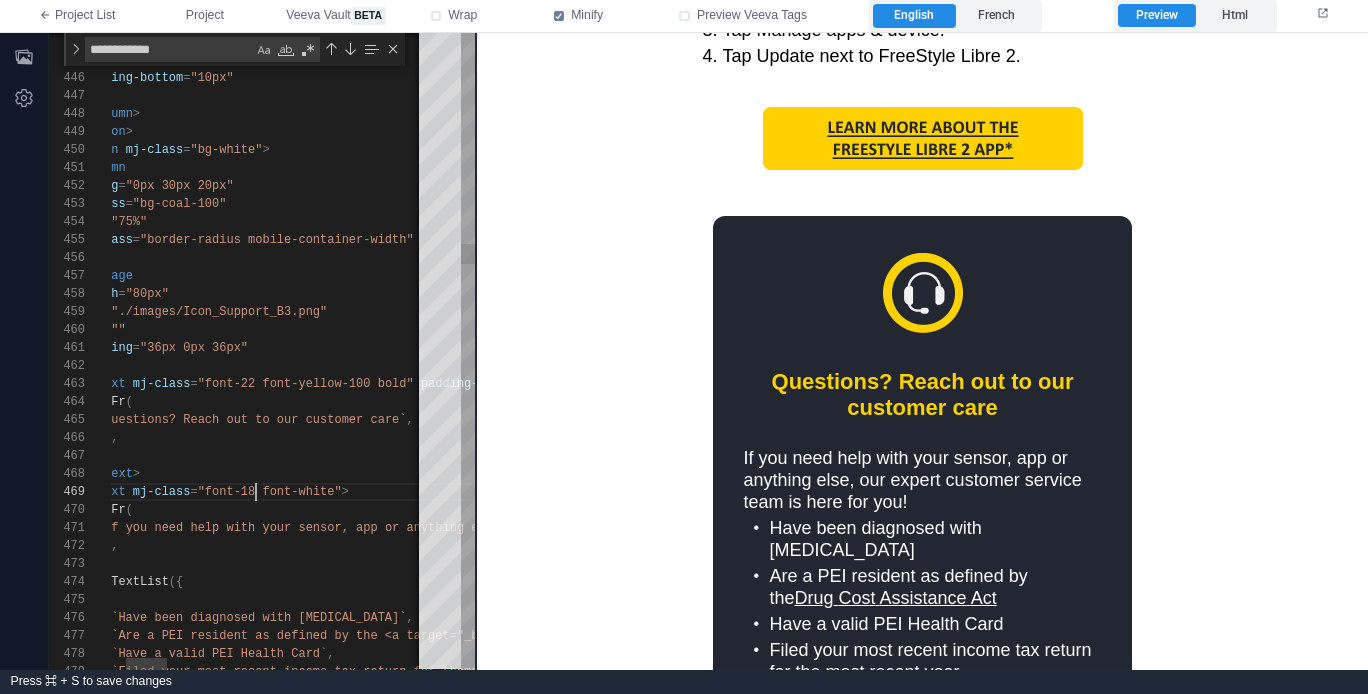 scroll, scrollTop: 144, scrollLeft: 260, axis: both 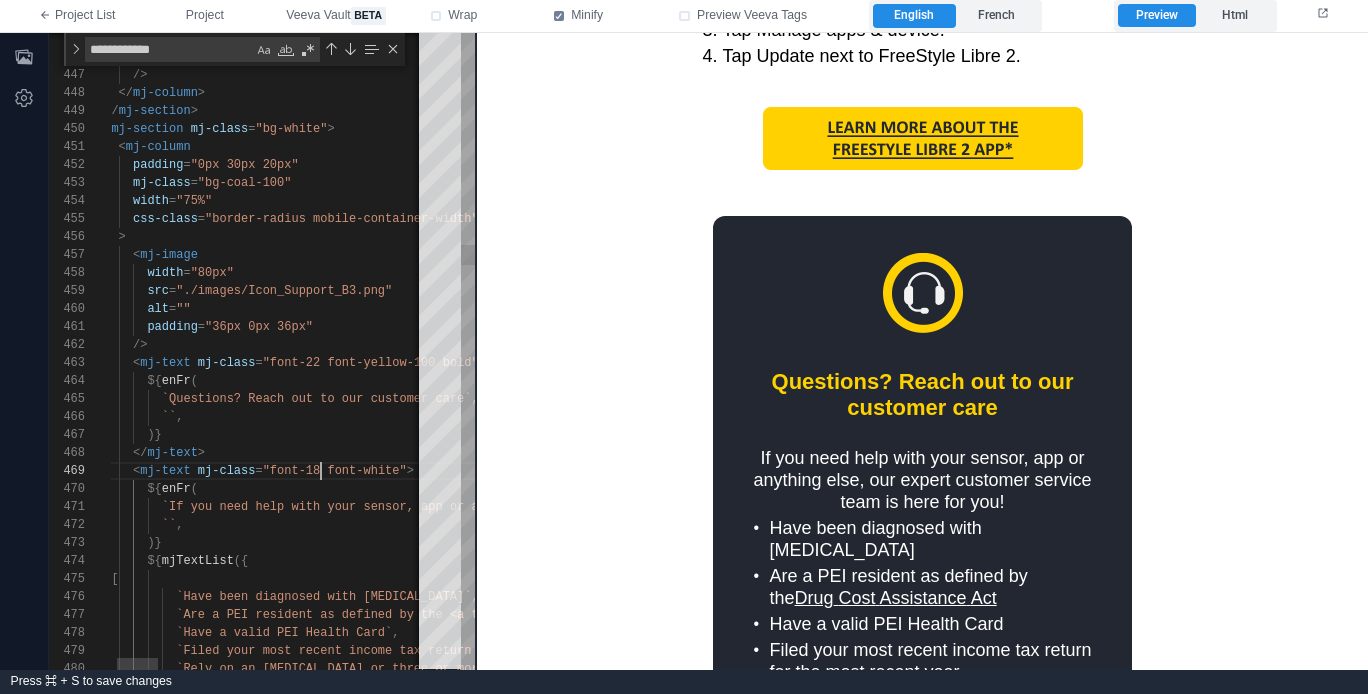 click on ")}" at bounding box center (1249, 543) 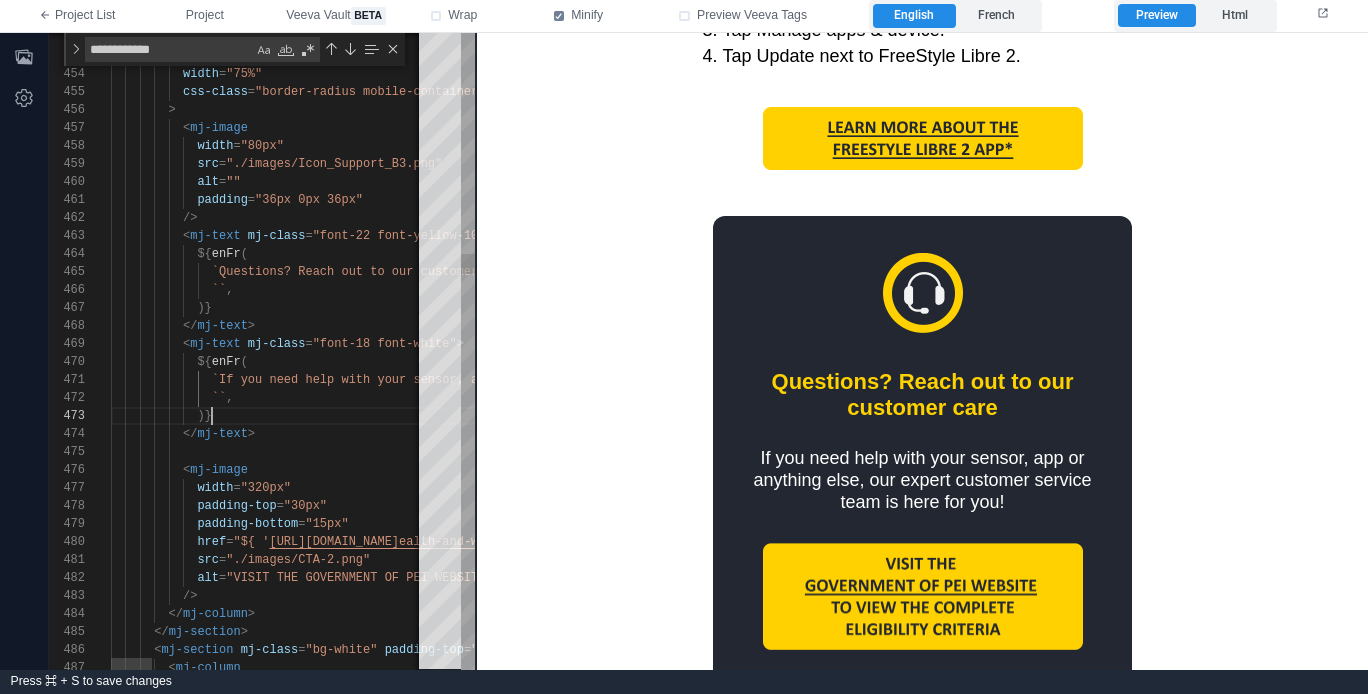scroll, scrollTop: 36, scrollLeft: 101, axis: both 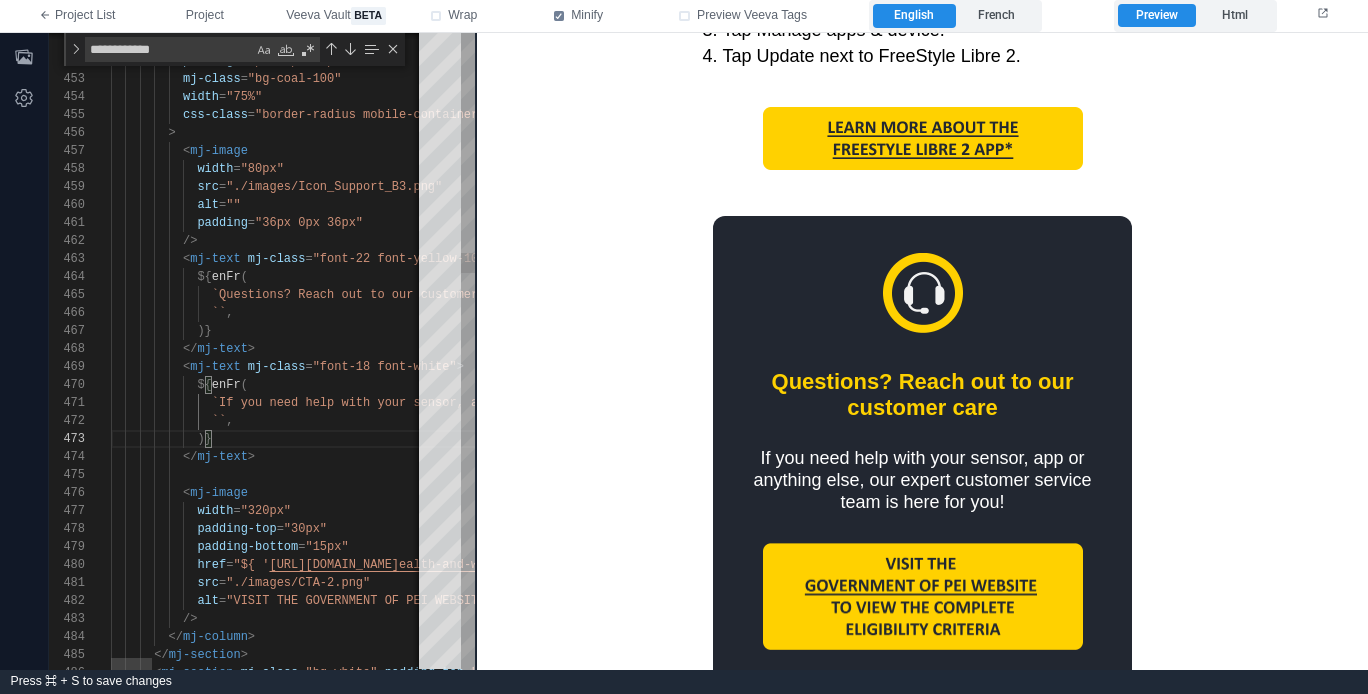 click on "< mj-image" at bounding box center [1299, 493] 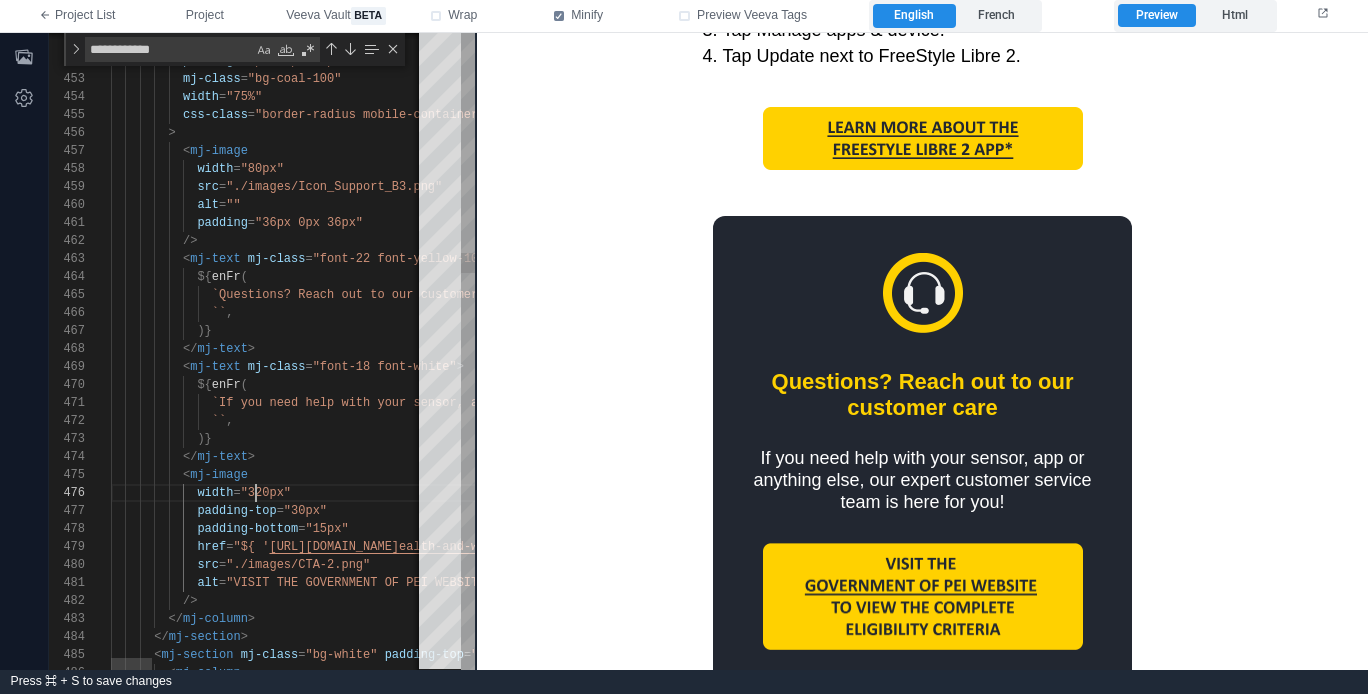 scroll, scrollTop: 108, scrollLeft: 145, axis: both 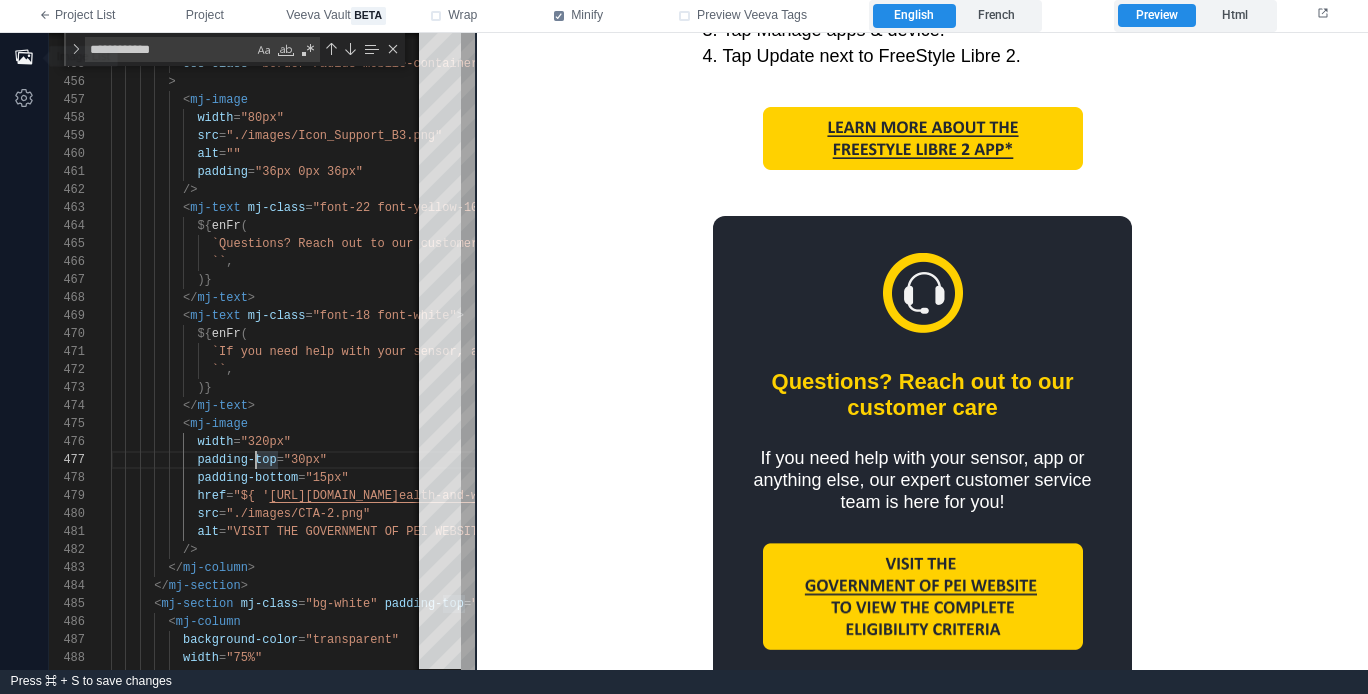 click 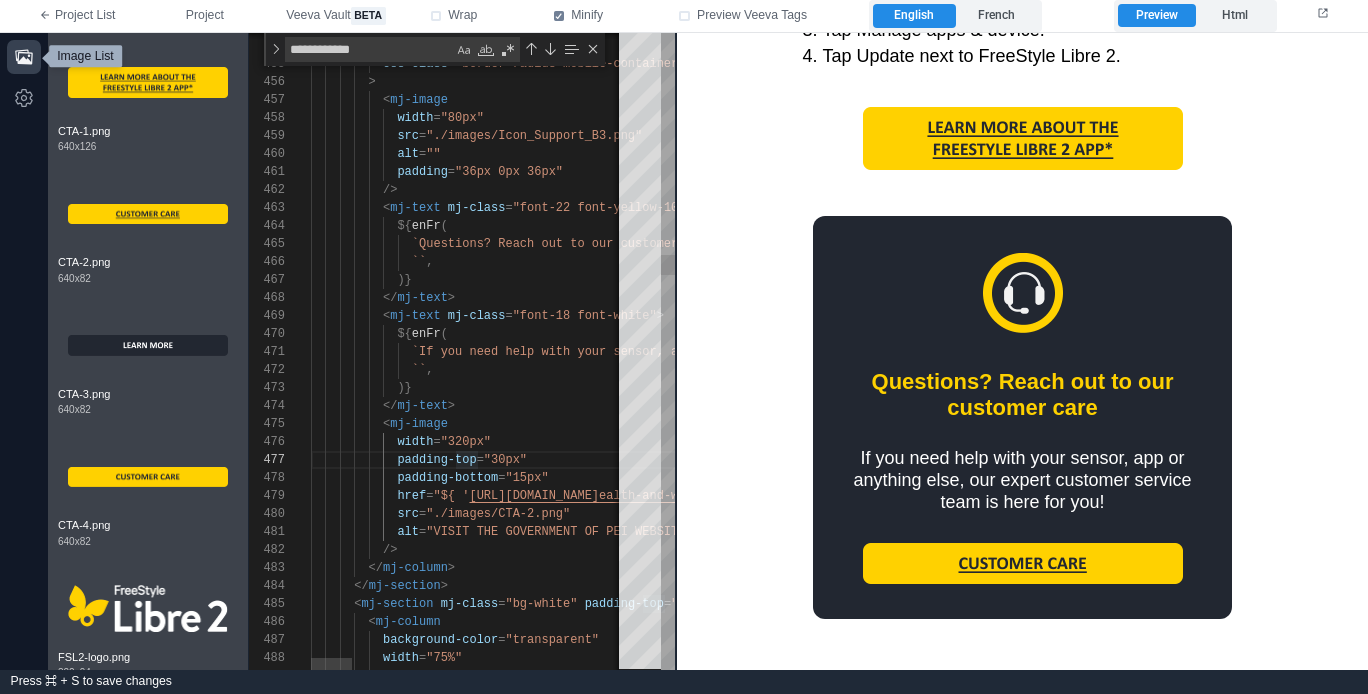 click on ""VISIT THE GOVERNMENT OF PEI WEBSITE TO VIEW THE C" at bounding box center (606, 532) 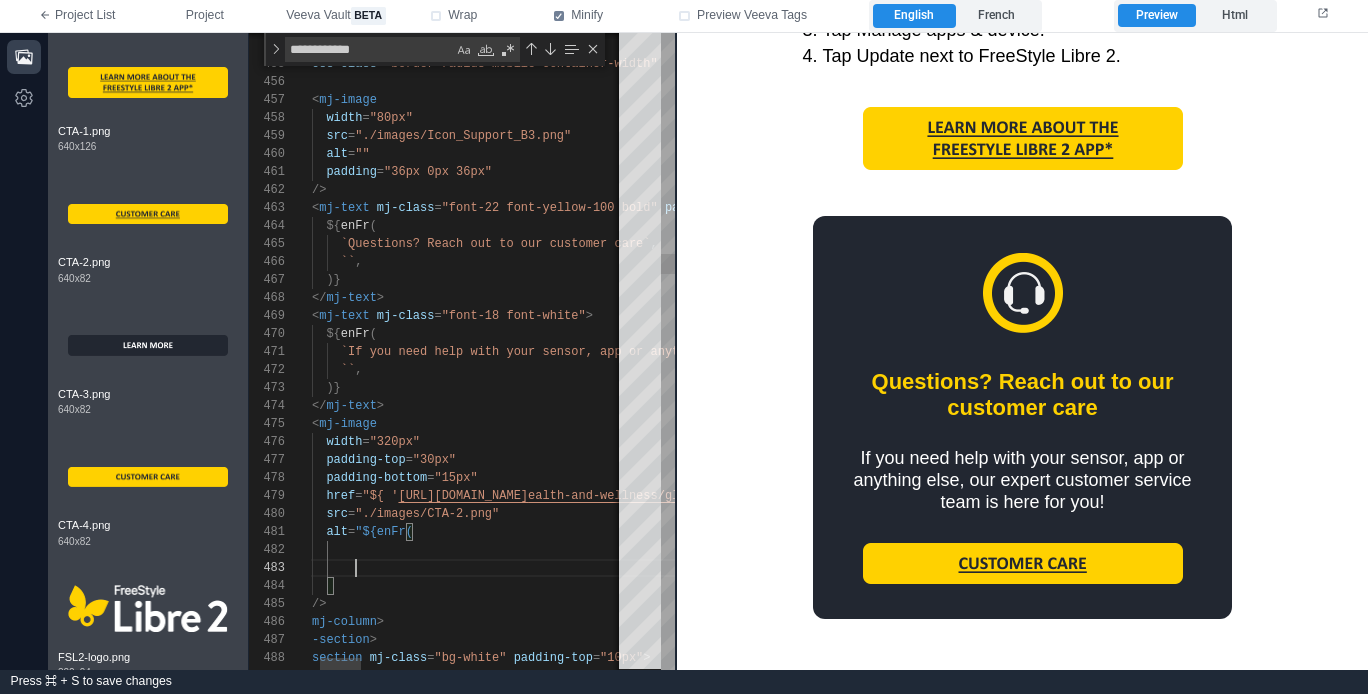 scroll, scrollTop: 36, scrollLeft: 123, axis: both 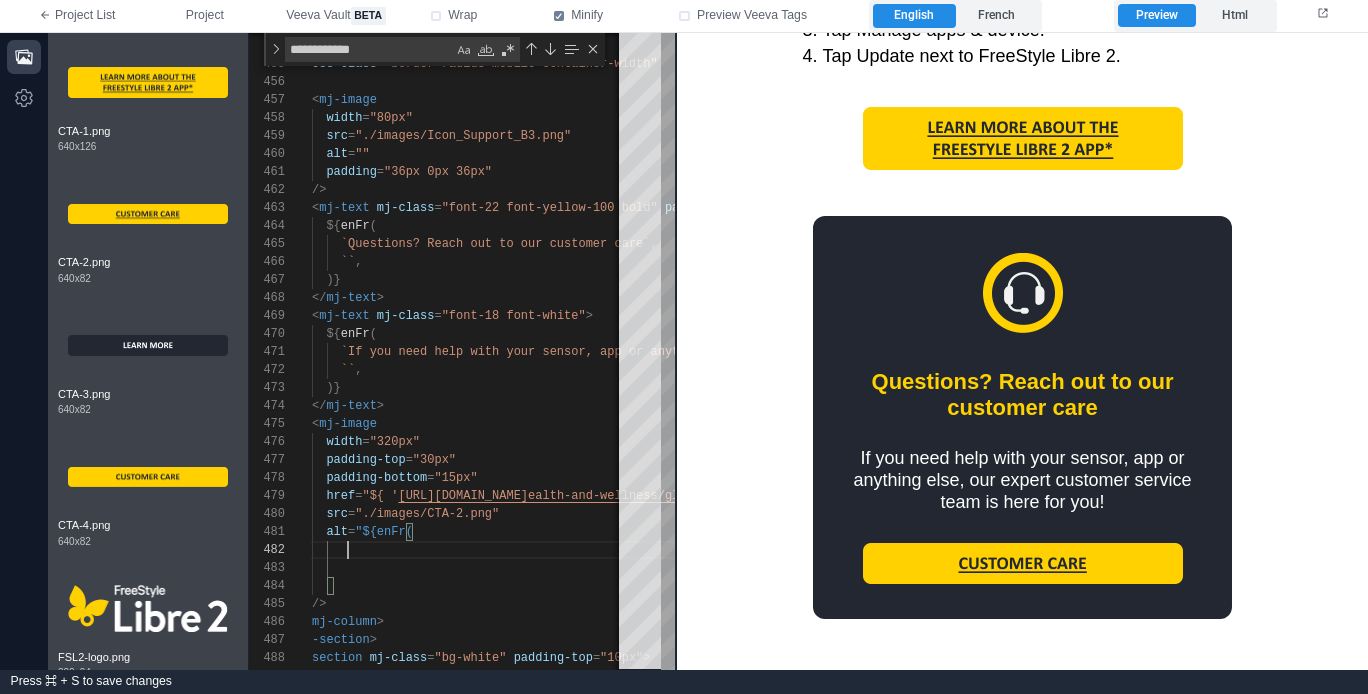 paste on "**********" 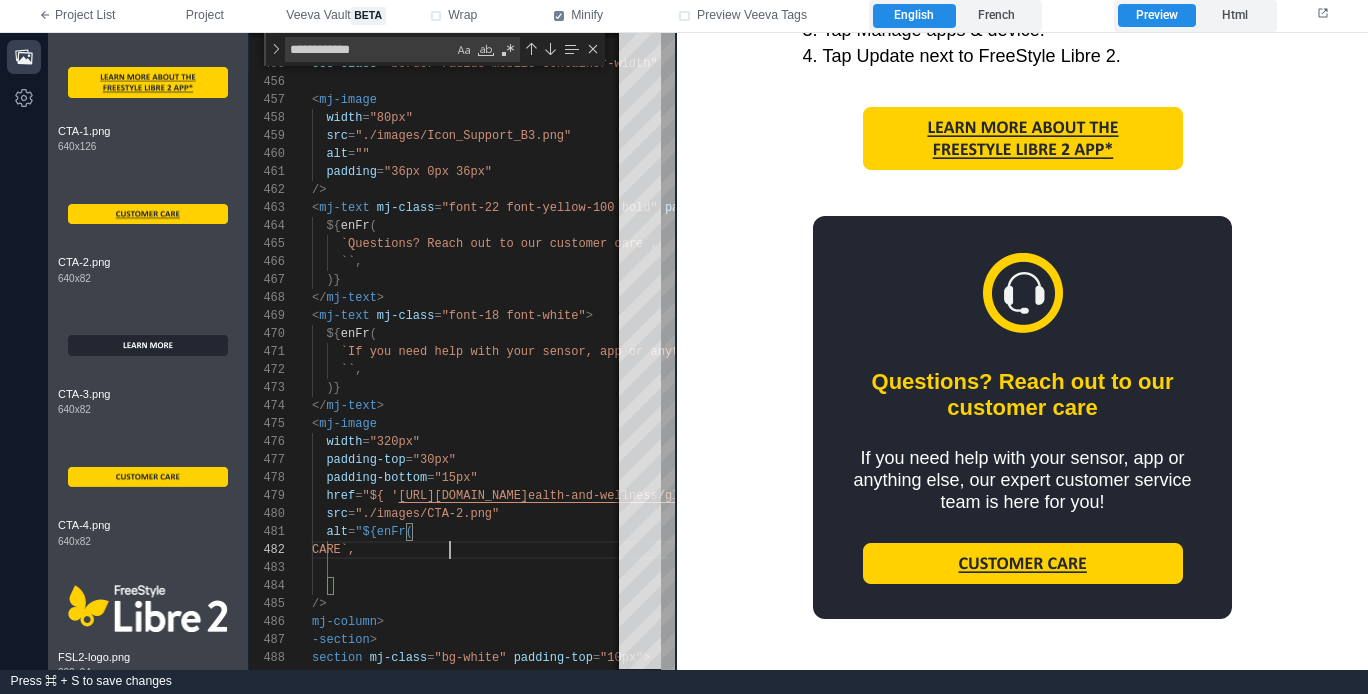 scroll, scrollTop: 36, scrollLeft: 123, axis: both 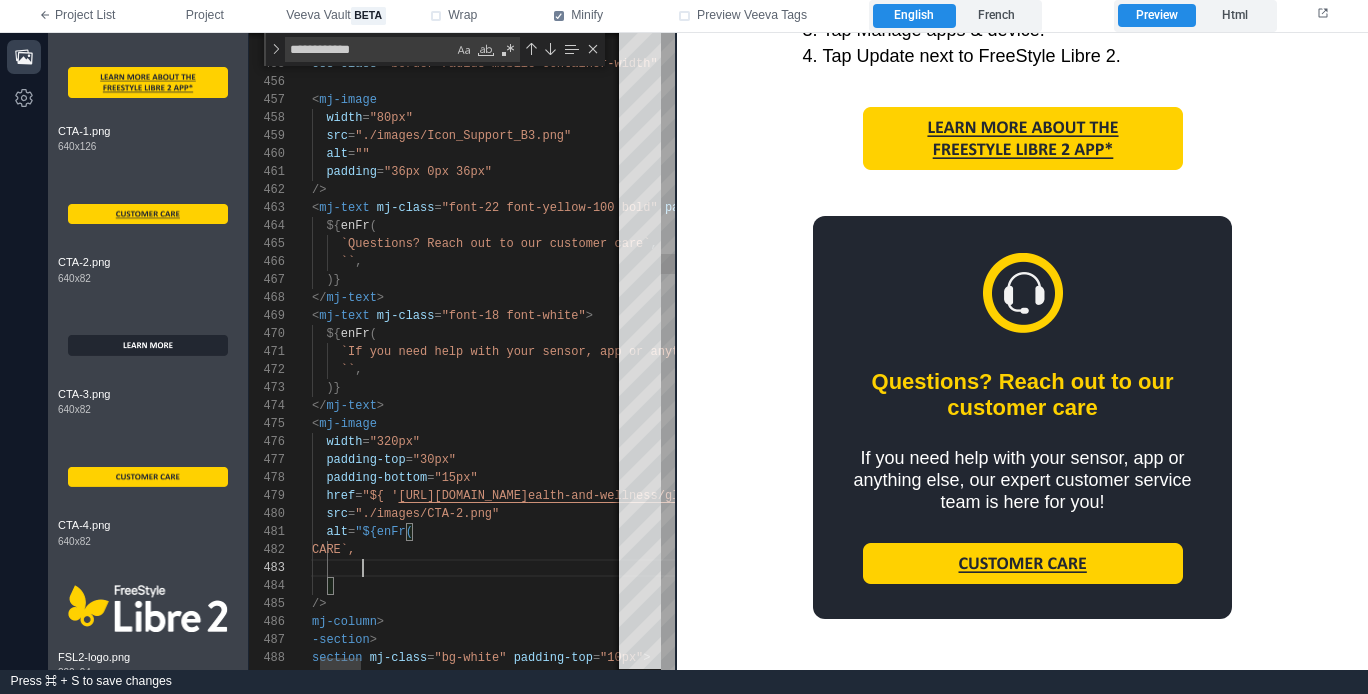 click on "473 474 475 476 477 478 479 480 481 485 486 472 471 470 469 468 467 466 465 464 463 462 461 460 459 458 457 456 455 454 453 487 488 489 482 484 483              )}            </ mj-text >            < mj-image                width = "320px"              padding-top = "30px"              padding-bottom = "15px"              href = "${ ' https://www.princeedwardisland.ca/en/information/h ealth-and-wellness/glucose-sensor-program '}"              src = "./images/CTA-2.png"              alt = "${enFr(            />          </ mj-column >                `` ,                `If you need help with your sensor, app or anythin g else, our expert customer service team is here f or you!` ,              ${ enFr (            < mj-text   mj-class = "font-18 font-white" >            </ mj-text >              ," at bounding box center (462, 351) 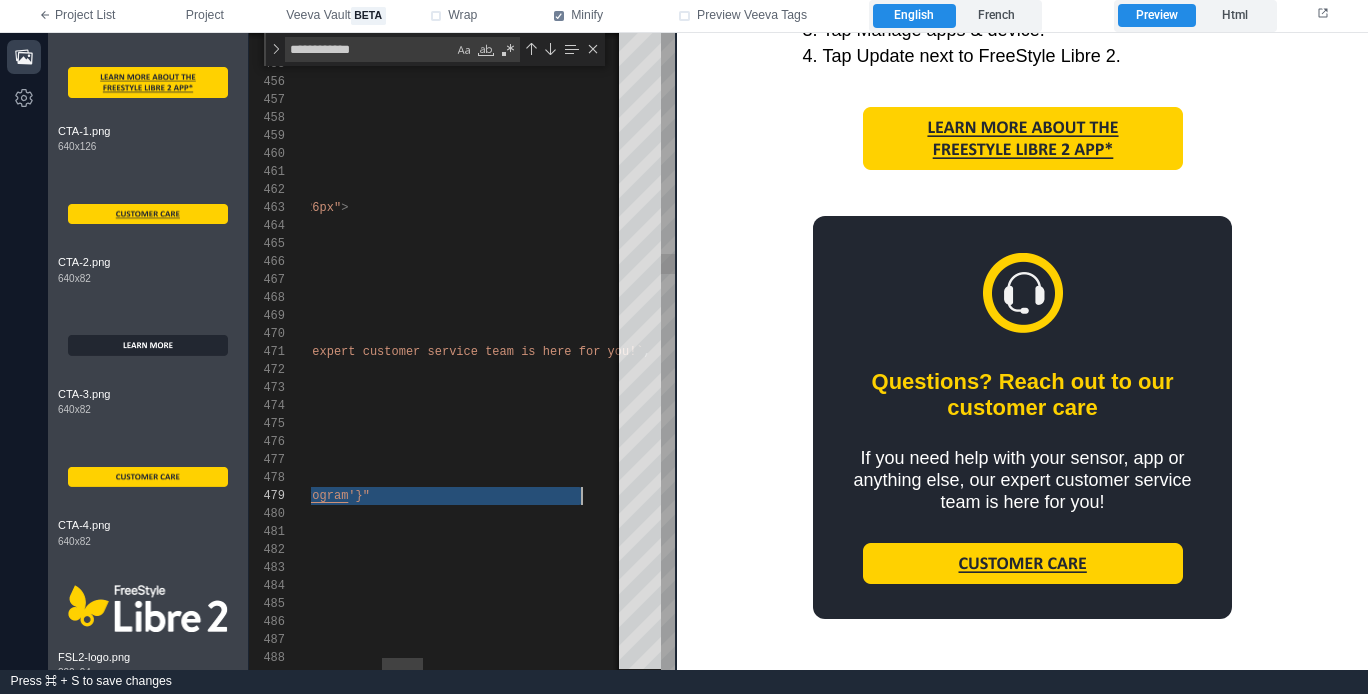 paste 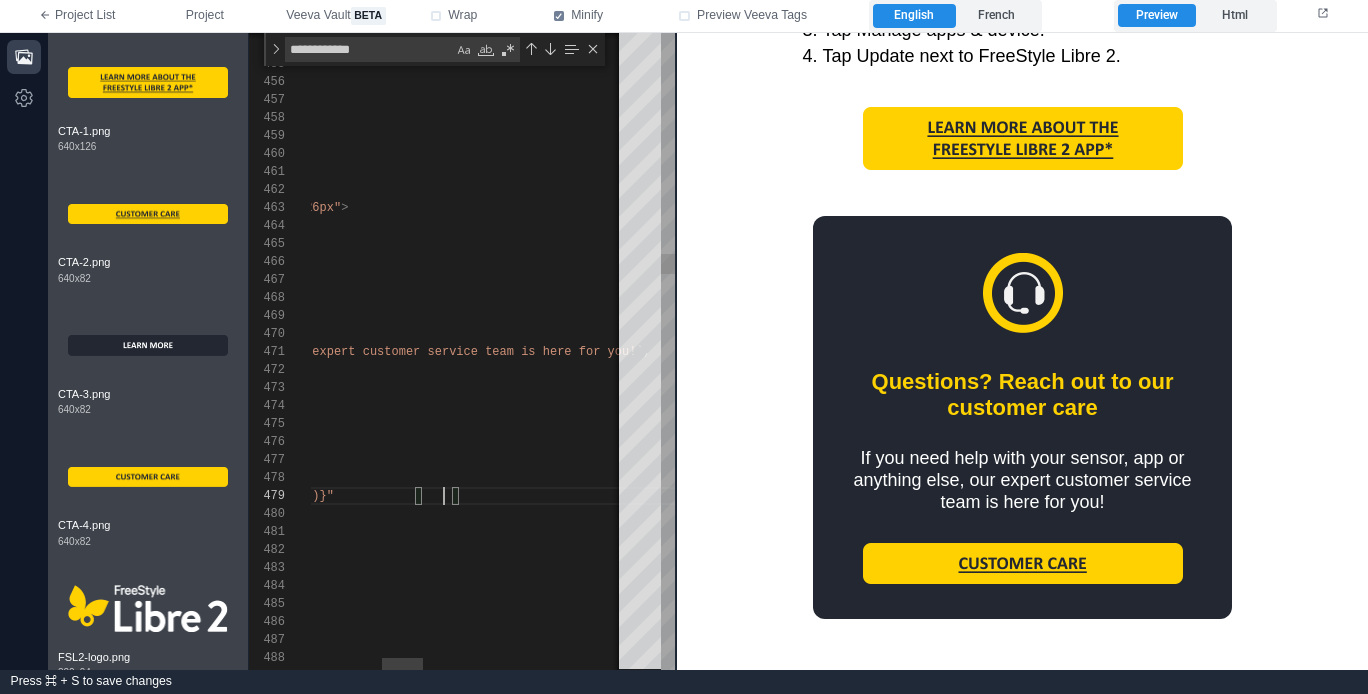 scroll, scrollTop: 144, scrollLeft: 679, axis: both 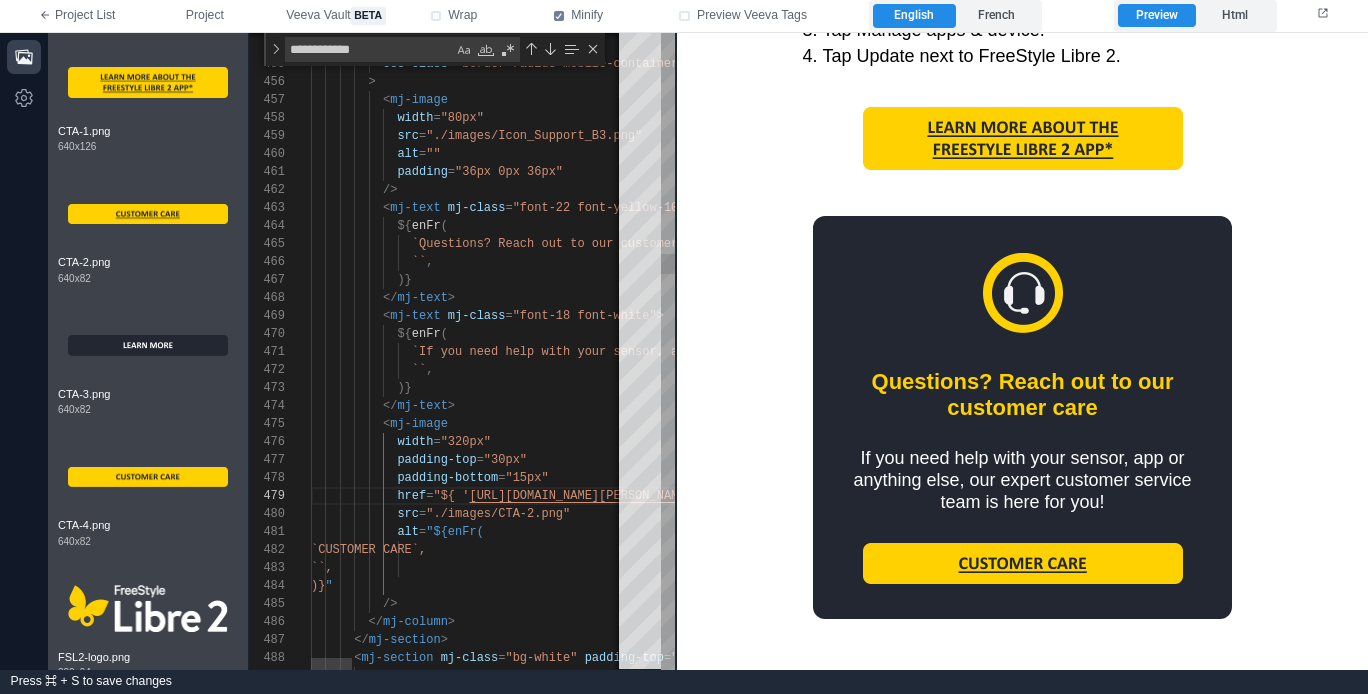 click on "`CUSTOMER CARE`," at bounding box center (1499, 550) 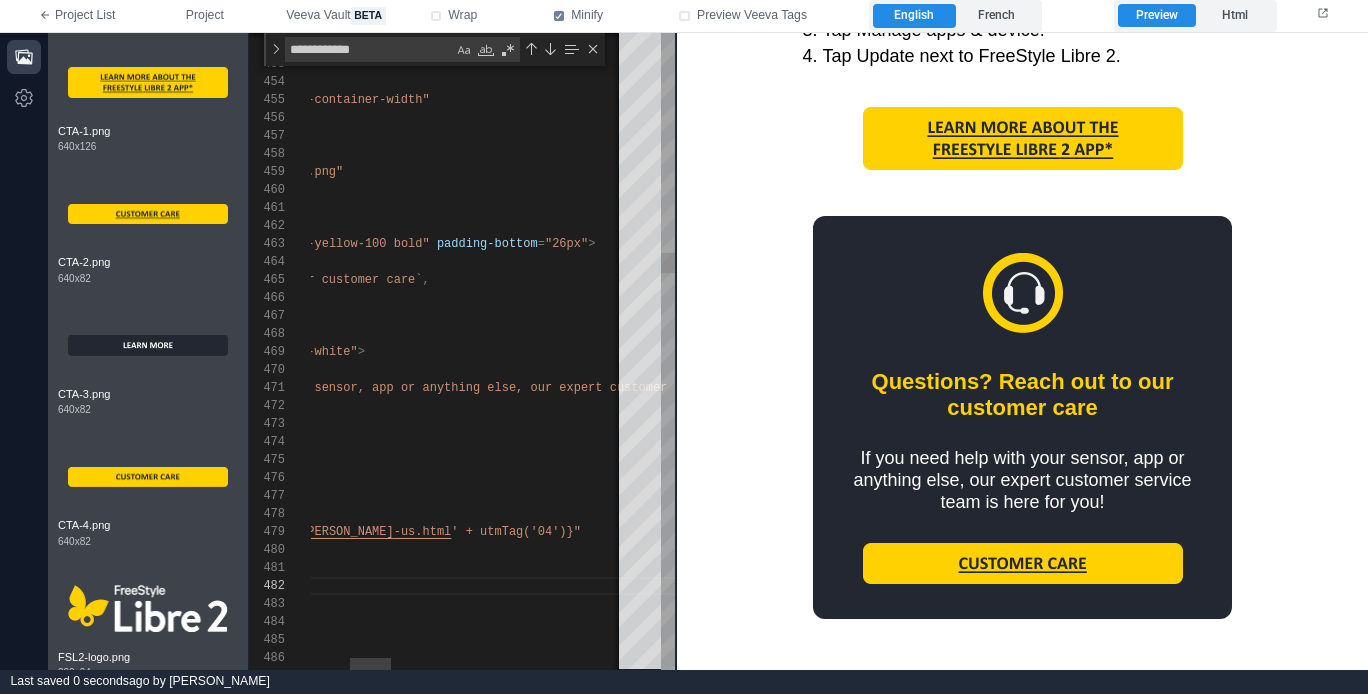 click on ""26px"" at bounding box center (566, 244) 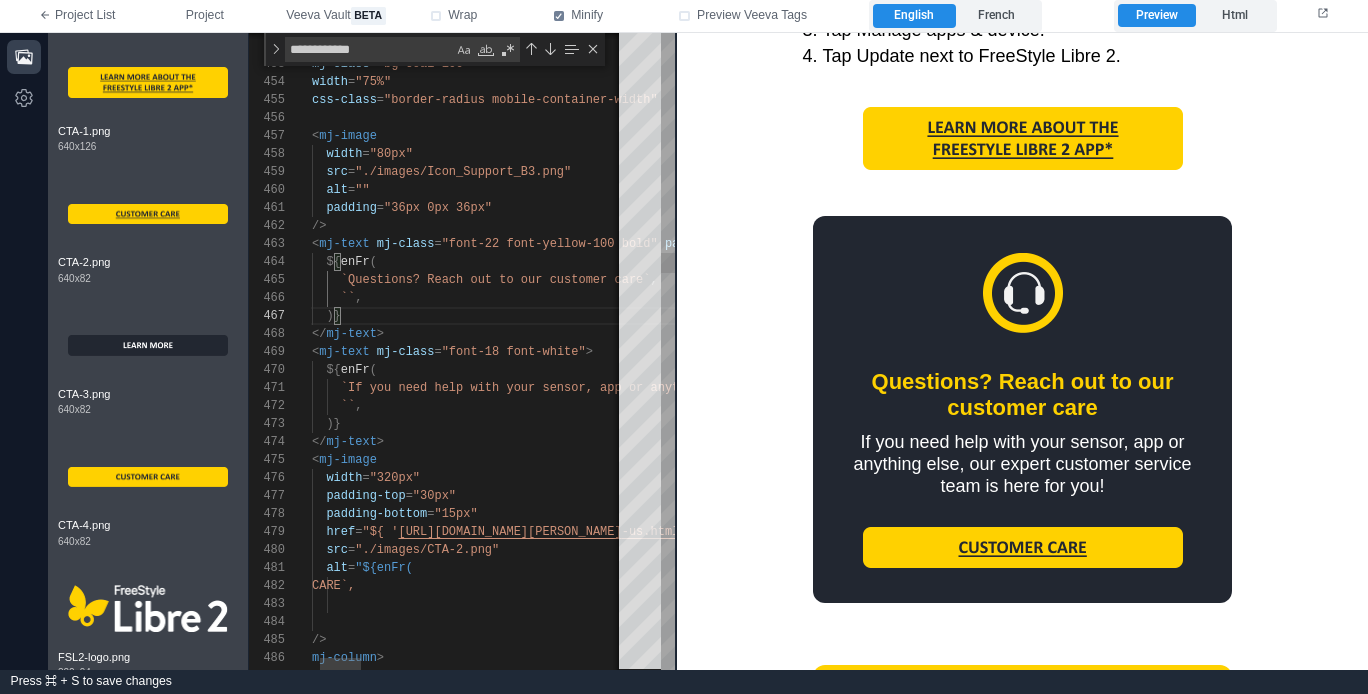 scroll, scrollTop: 126, scrollLeft: 145, axis: both 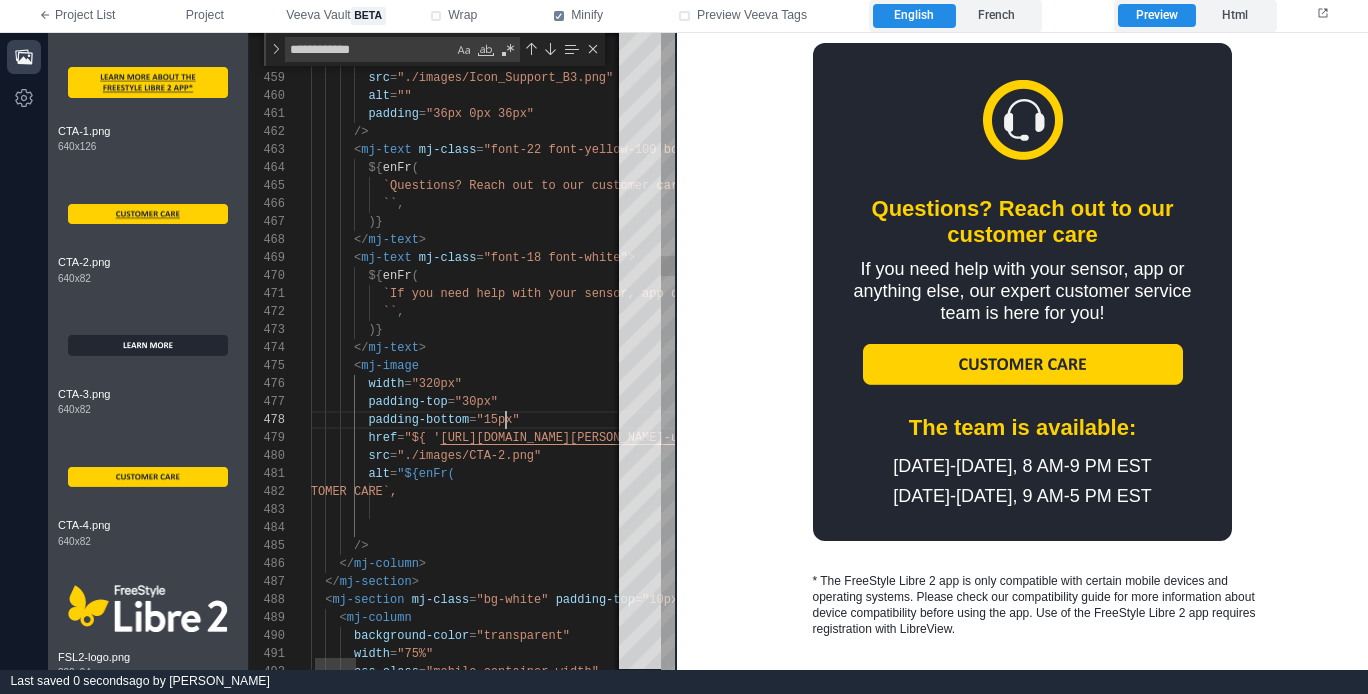 click on ""15px"" at bounding box center (497, 420) 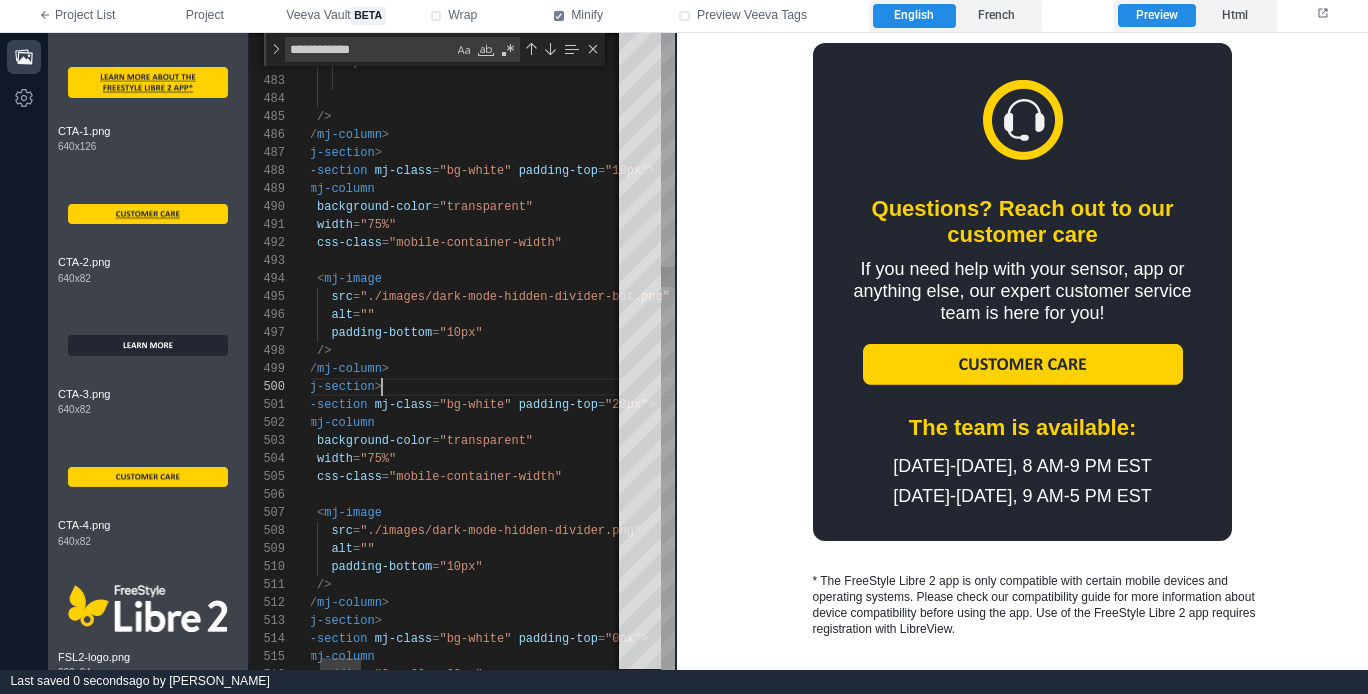 scroll, scrollTop: 162, scrollLeft: 137, axis: both 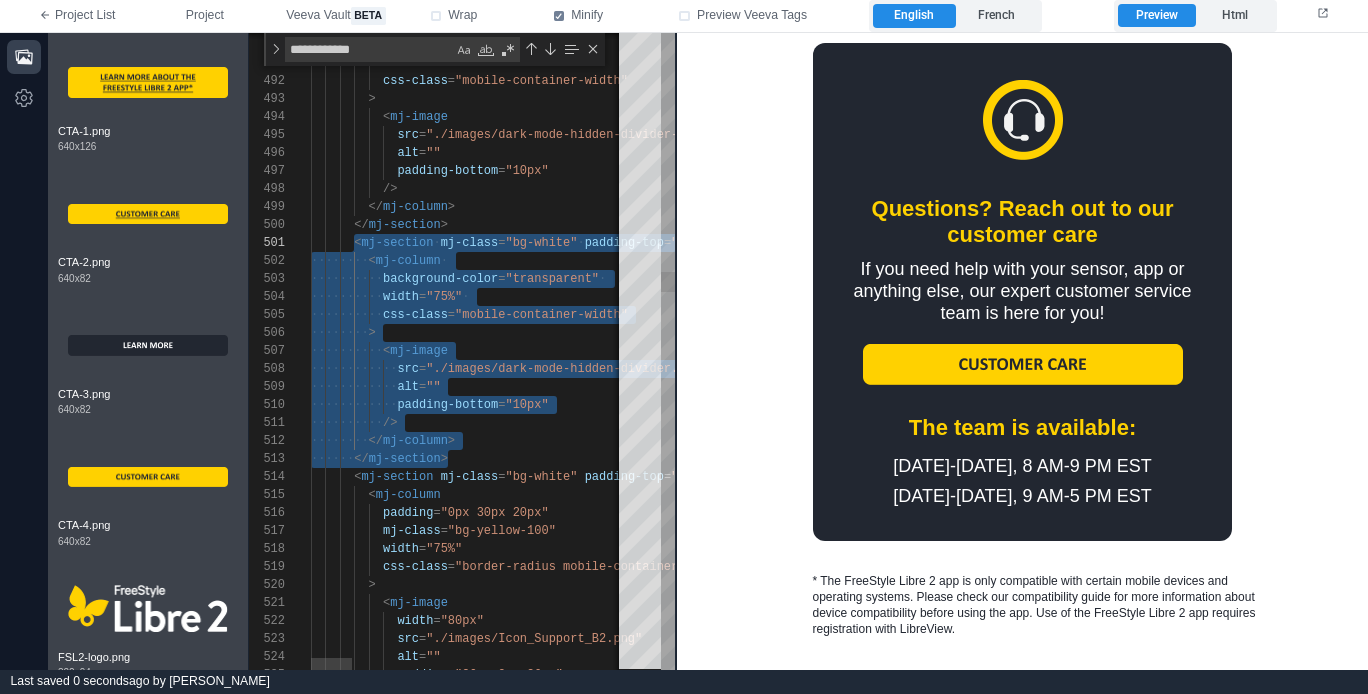 drag, startPoint x: 430, startPoint y: 457, endPoint x: 357, endPoint y: 240, distance: 228.94978 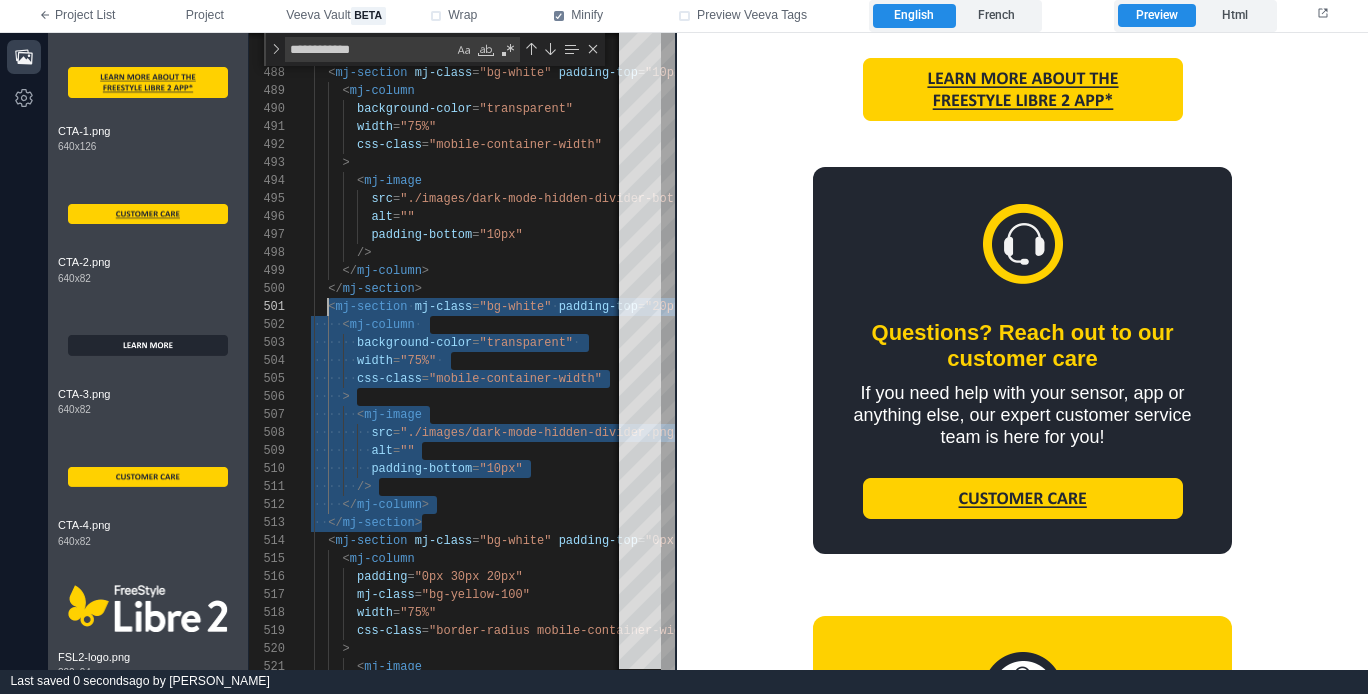 scroll, scrollTop: 849, scrollLeft: 0, axis: vertical 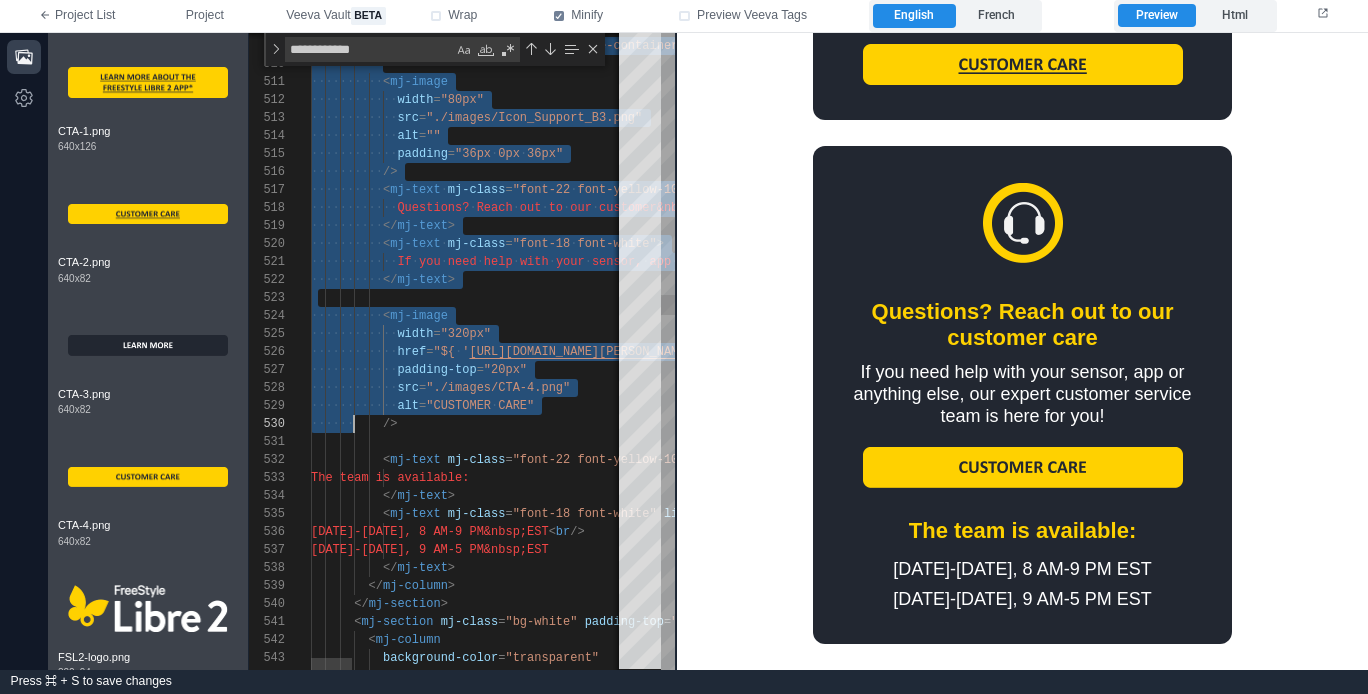 click on "padding-top" at bounding box center [436, 370] 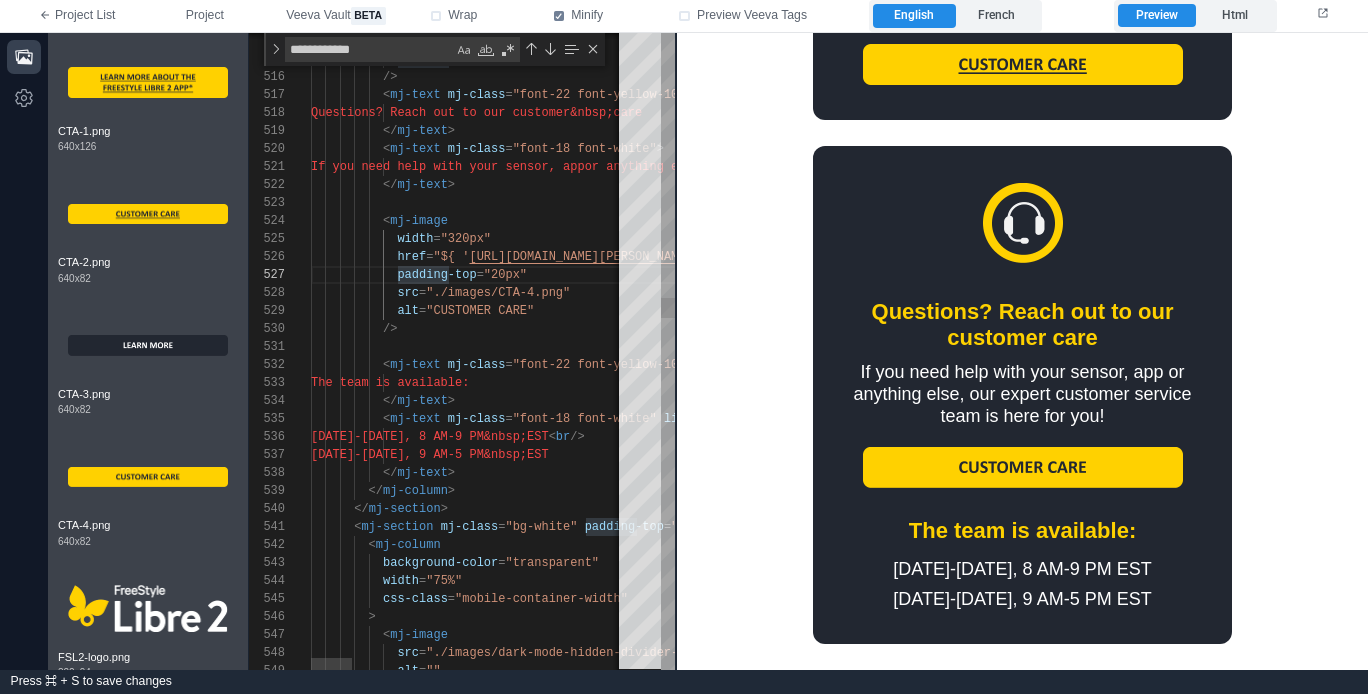 click on "</ mj-column >" at bounding box center [1499, 491] 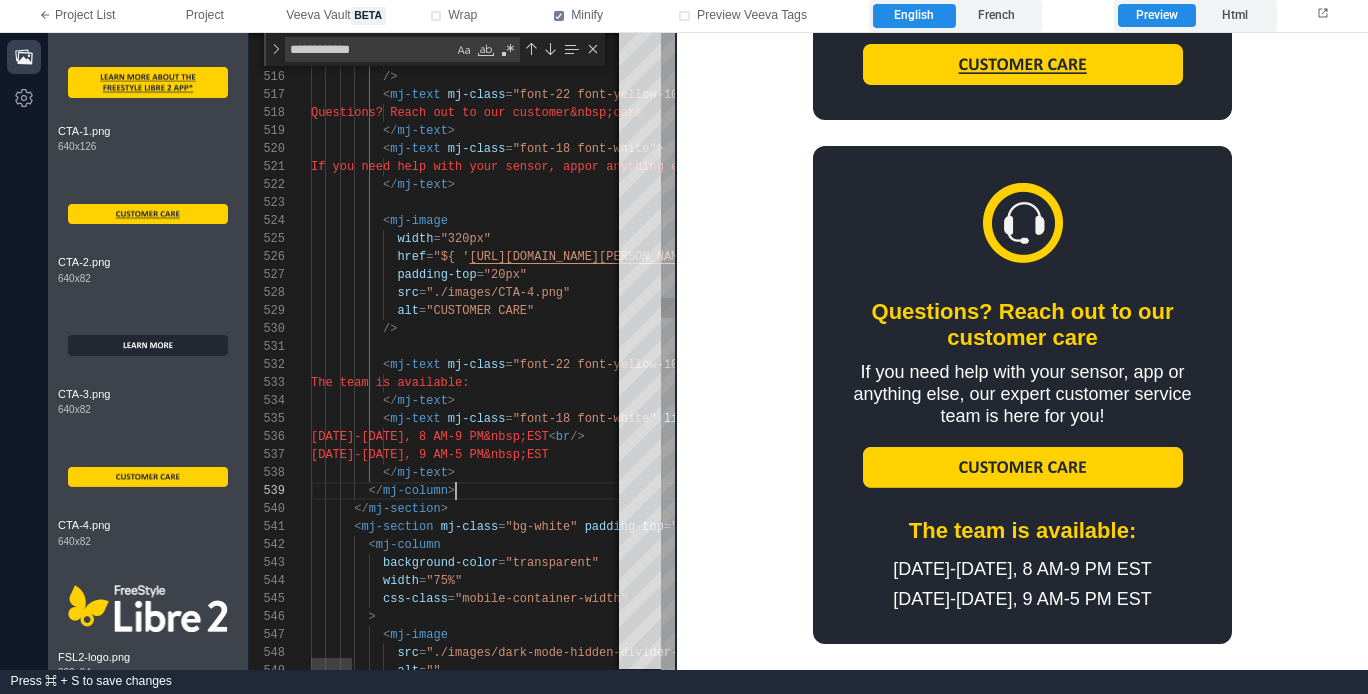 click on "</ mj-text >" at bounding box center [1499, 473] 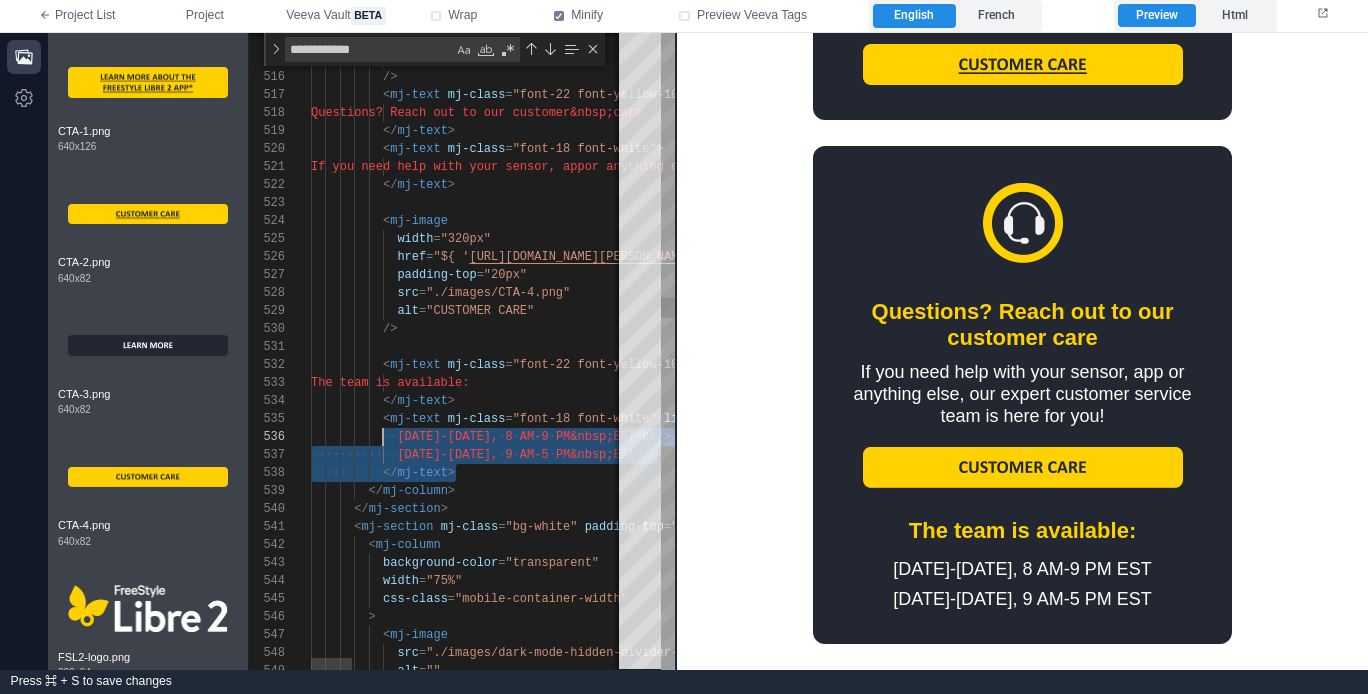 scroll, scrollTop: 18, scrollLeft: 72, axis: both 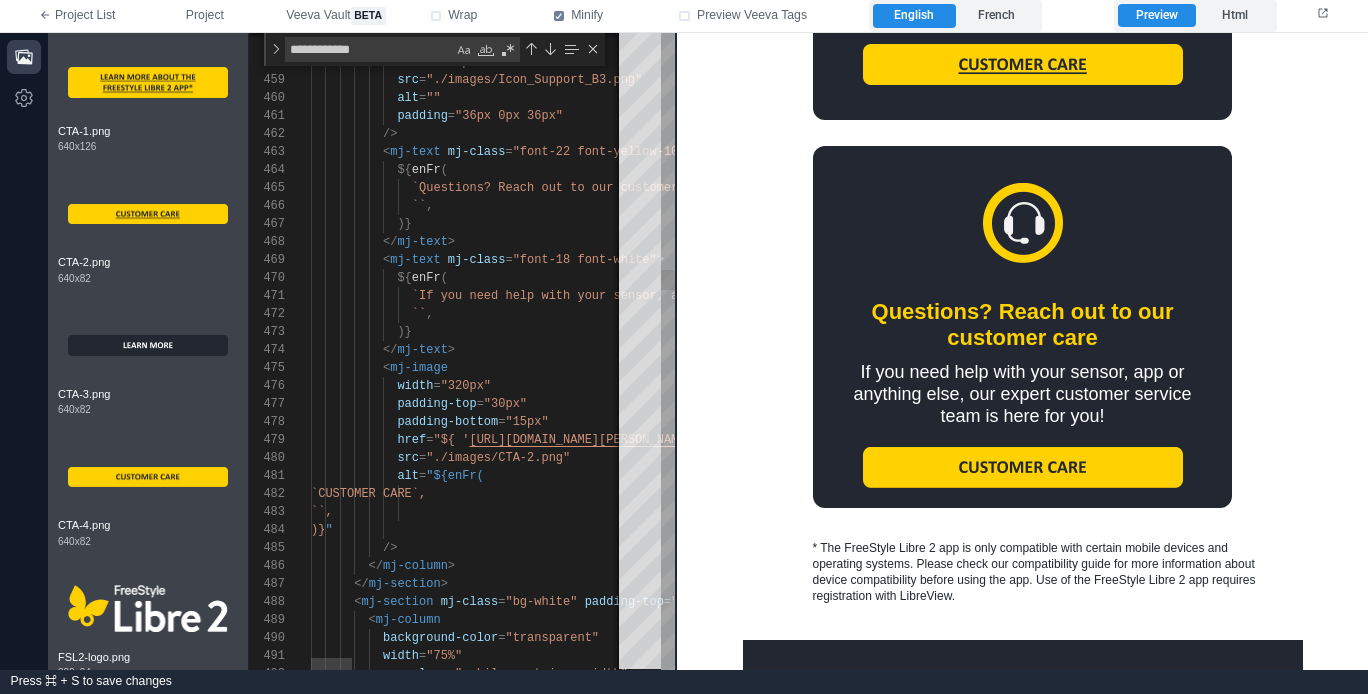 click on "/>" at bounding box center (1499, 548) 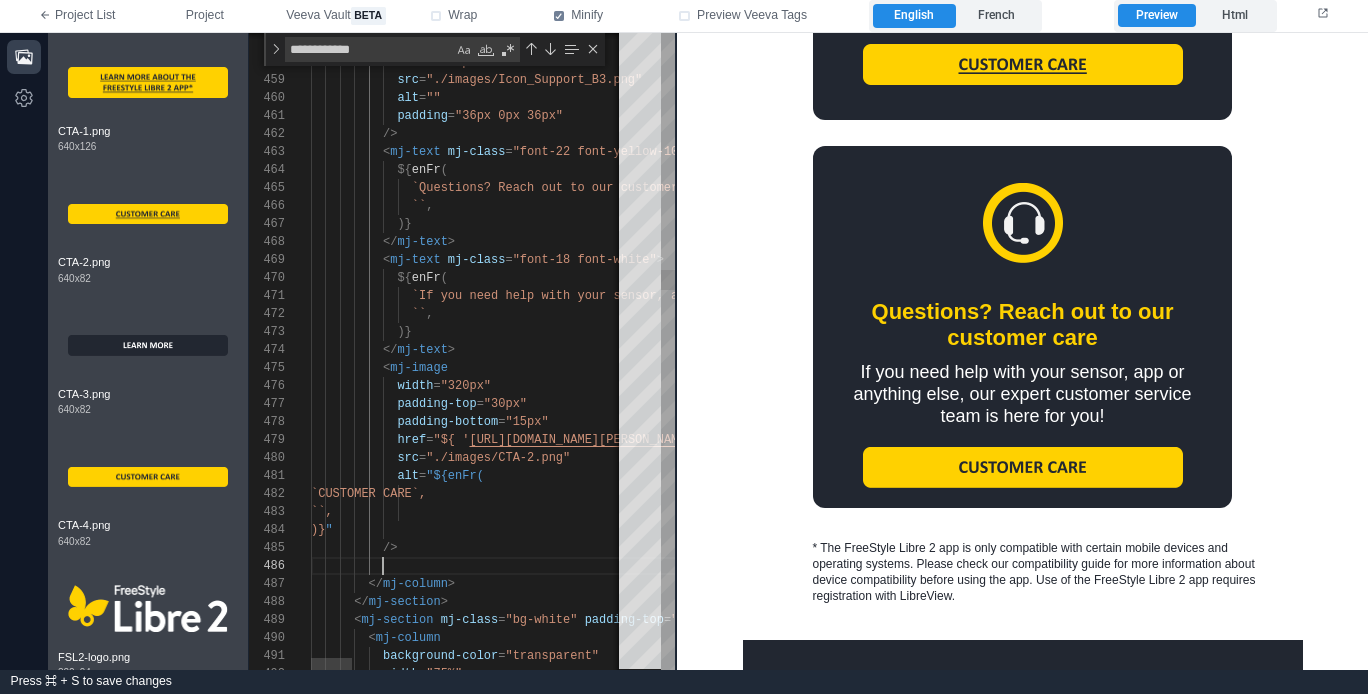 paste on "**********" 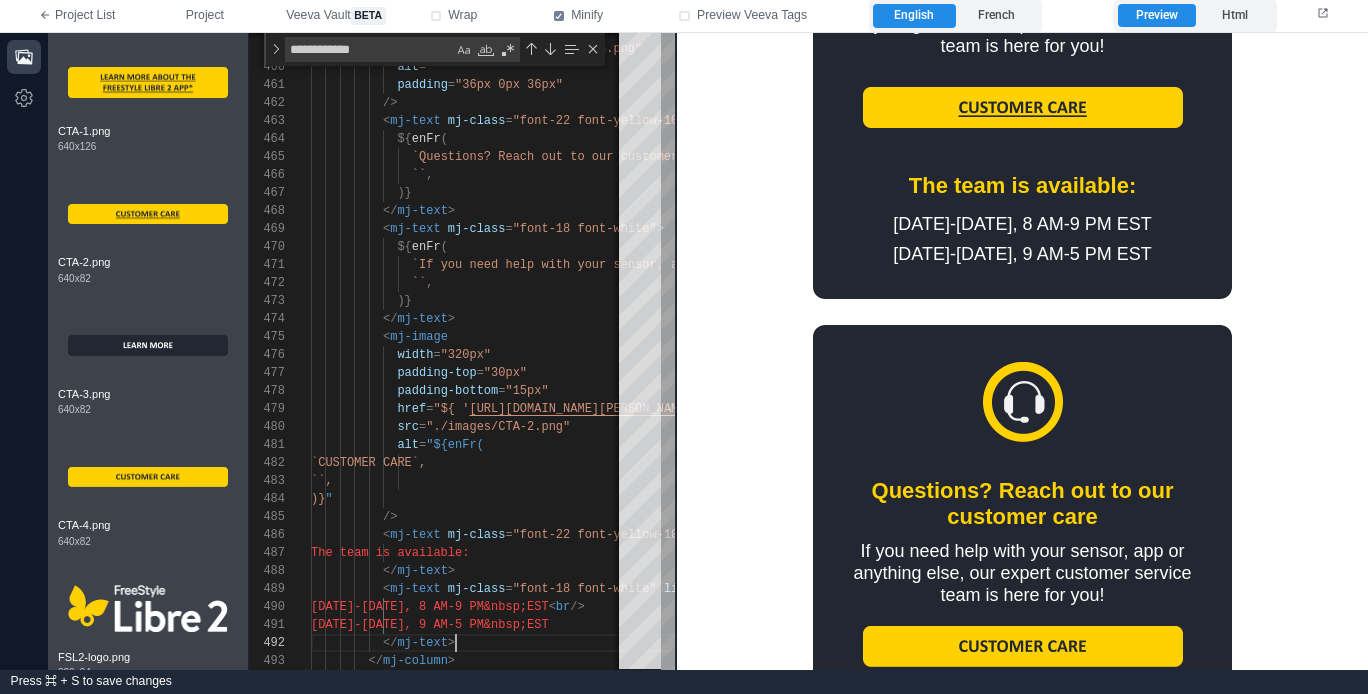 scroll, scrollTop: 1199, scrollLeft: 0, axis: vertical 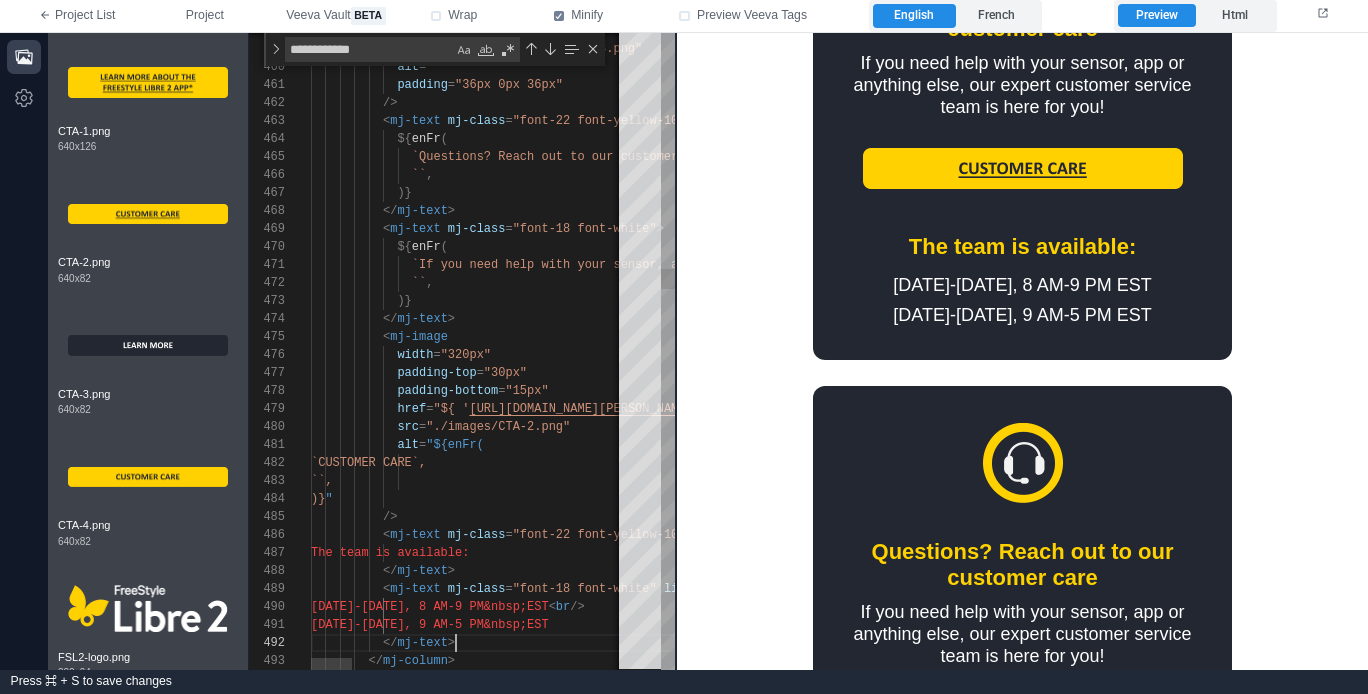 click on "484 485 483 482 480 481 479 478 477 476 475 474 473 472 471 470 469 468 467 466 465 464 463 462 461 460 459 458 486 487 488 489 490 491 492 493             )} "            />               ``,               `CUSTOMER CARE`,              src = "./images/CTA-2.png"              alt = "${enFr(              href = "${ ' https://www.freestyle.abbott/en-ca/support/contact -us.html ' + utmTag('04')}"              padding-bottom = "15px"              padding-top = "30px"              width = "320px"            < mj-image              </ mj-text >              )}                `` ,                `If you need help with your sensor, app or anythin g else, our expert customer service team is here f or you!` ,              ${ enFr (            < mj-text   mj-class = "font-18 font-white" > </ >" at bounding box center (462, 351) 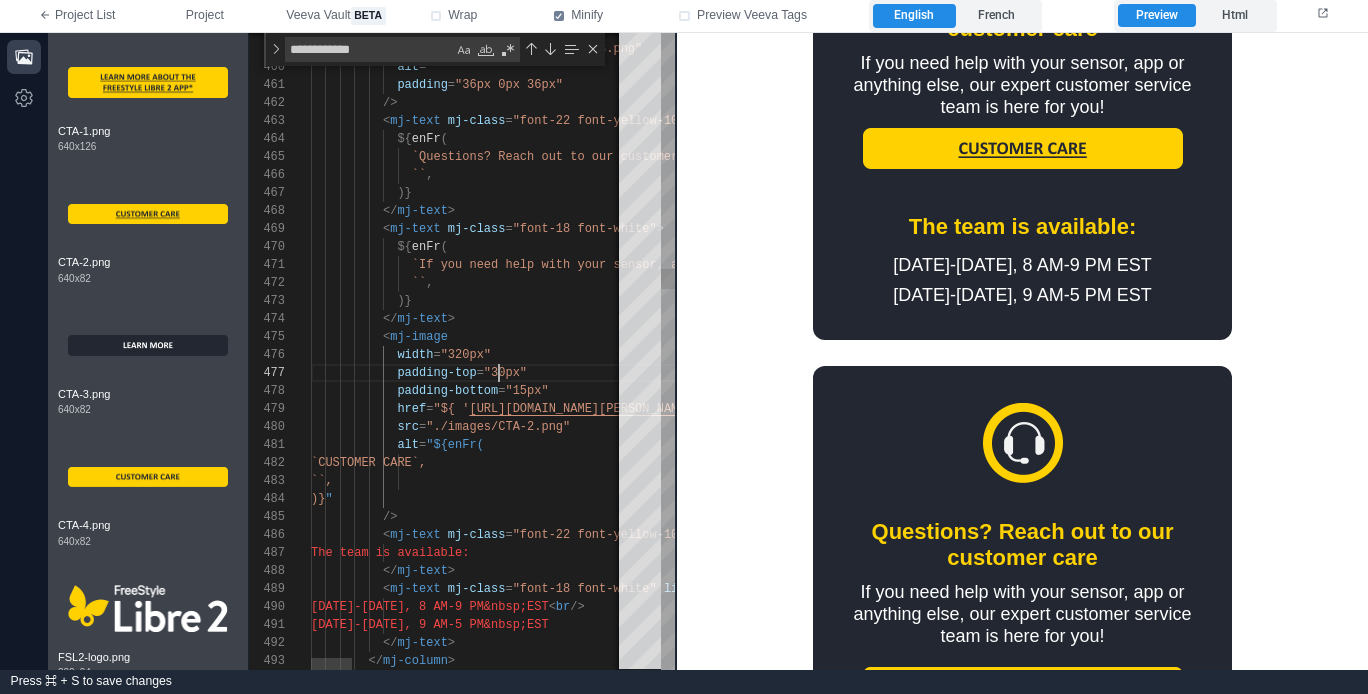 scroll, scrollTop: 108, scrollLeft: 188, axis: both 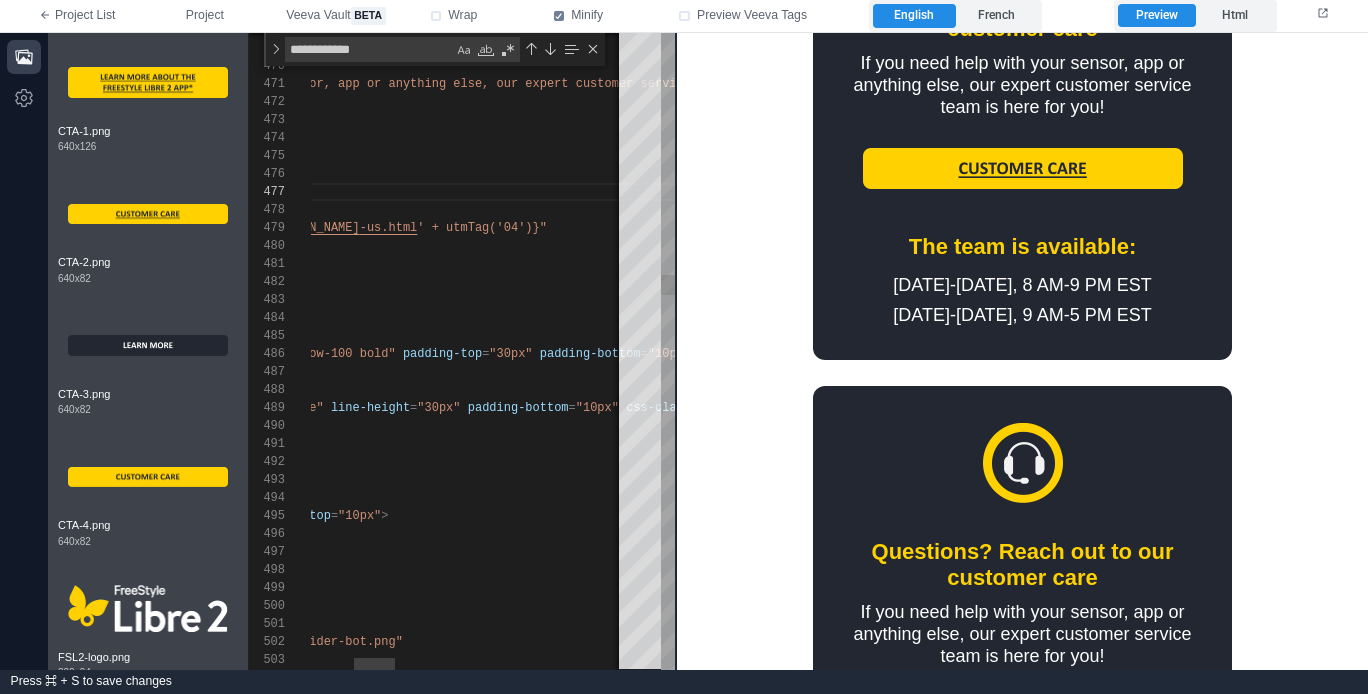 click on ""30px"" at bounding box center (510, 354) 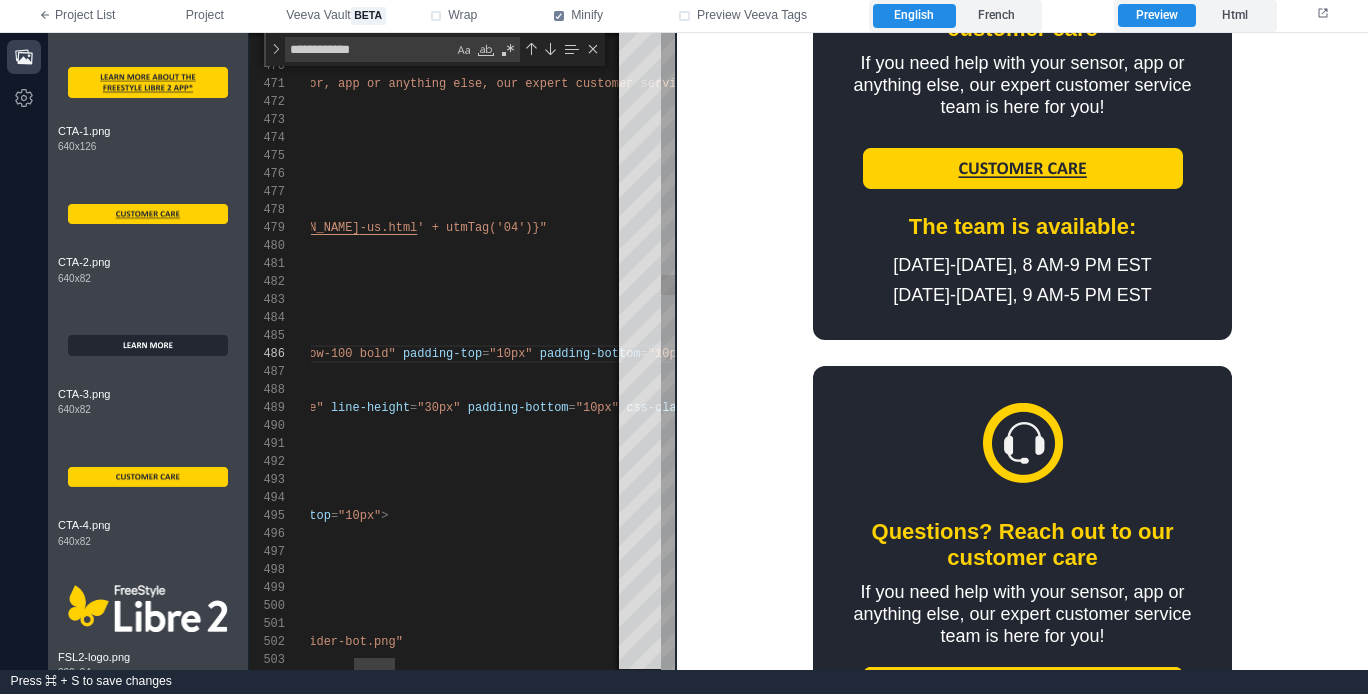scroll, scrollTop: 90, scrollLeft: 528, axis: both 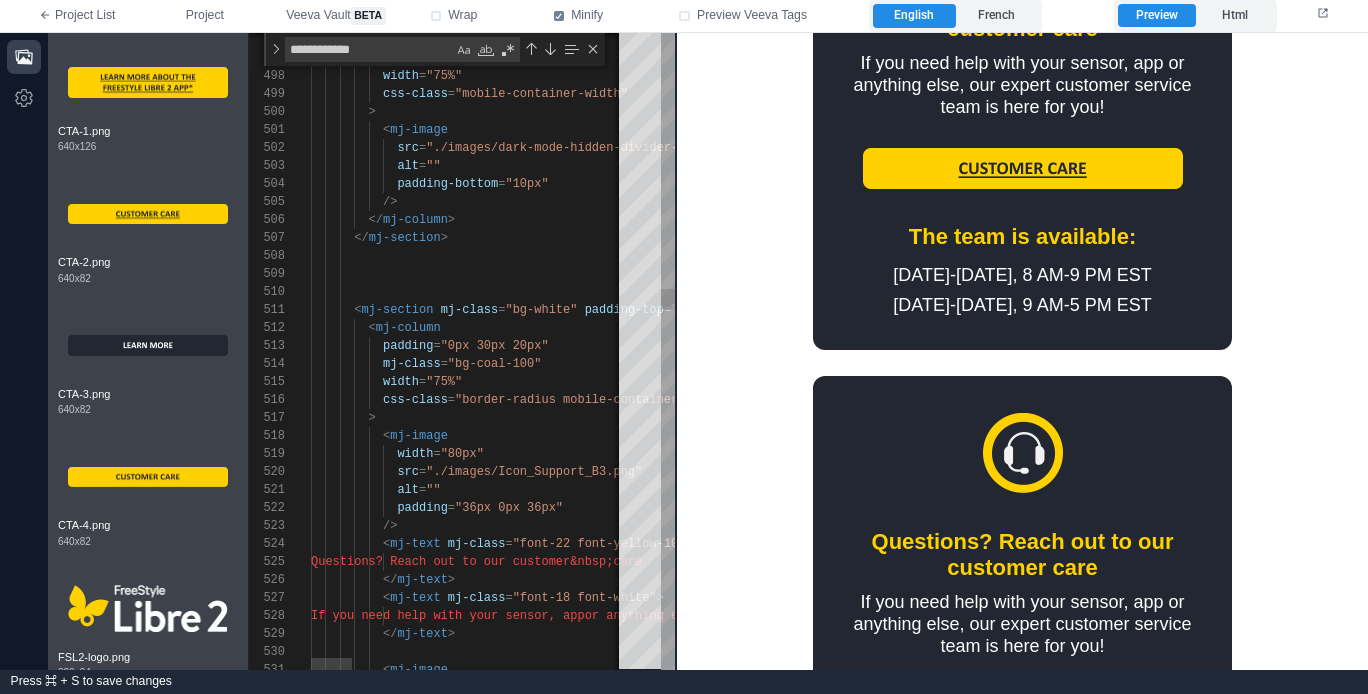 click on "<" at bounding box center [357, 310] 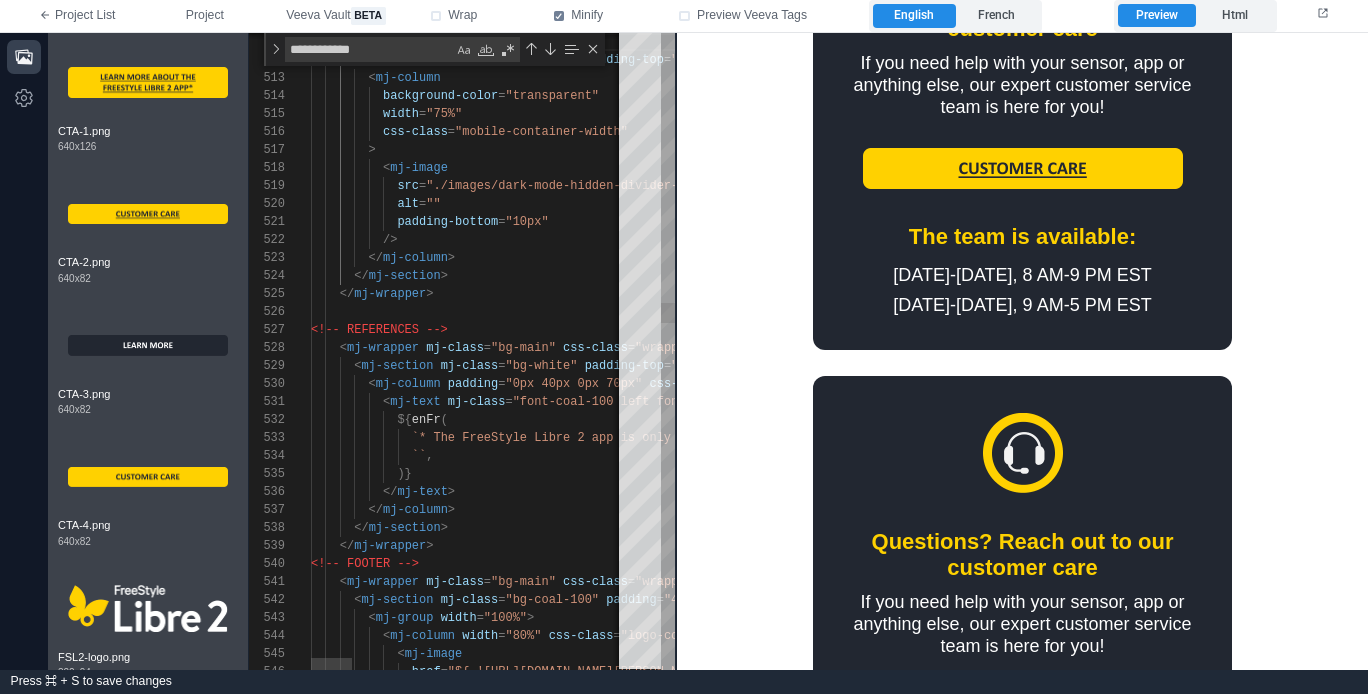 scroll, scrollTop: 0, scrollLeft: 43, axis: horizontal 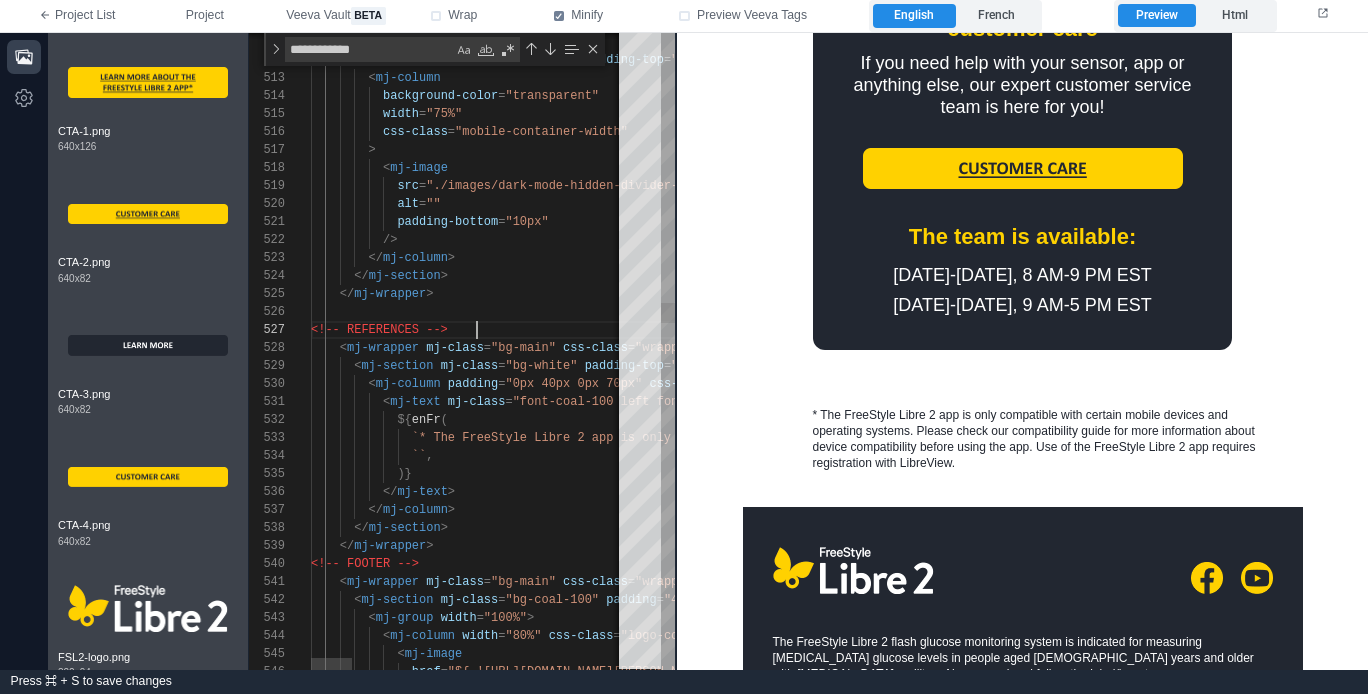 click on "<!-- REFERENCES -->" at bounding box center [1499, 330] 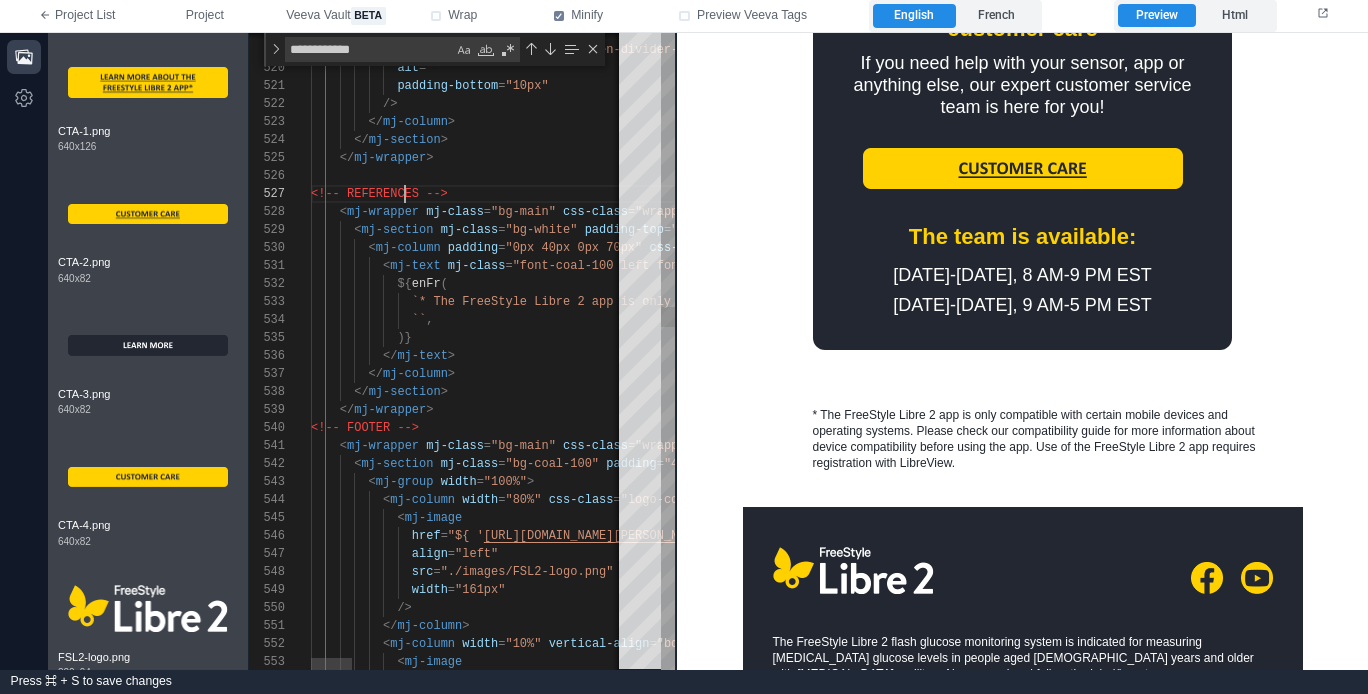 click on "<!-- REFERENCES -->" at bounding box center [379, 194] 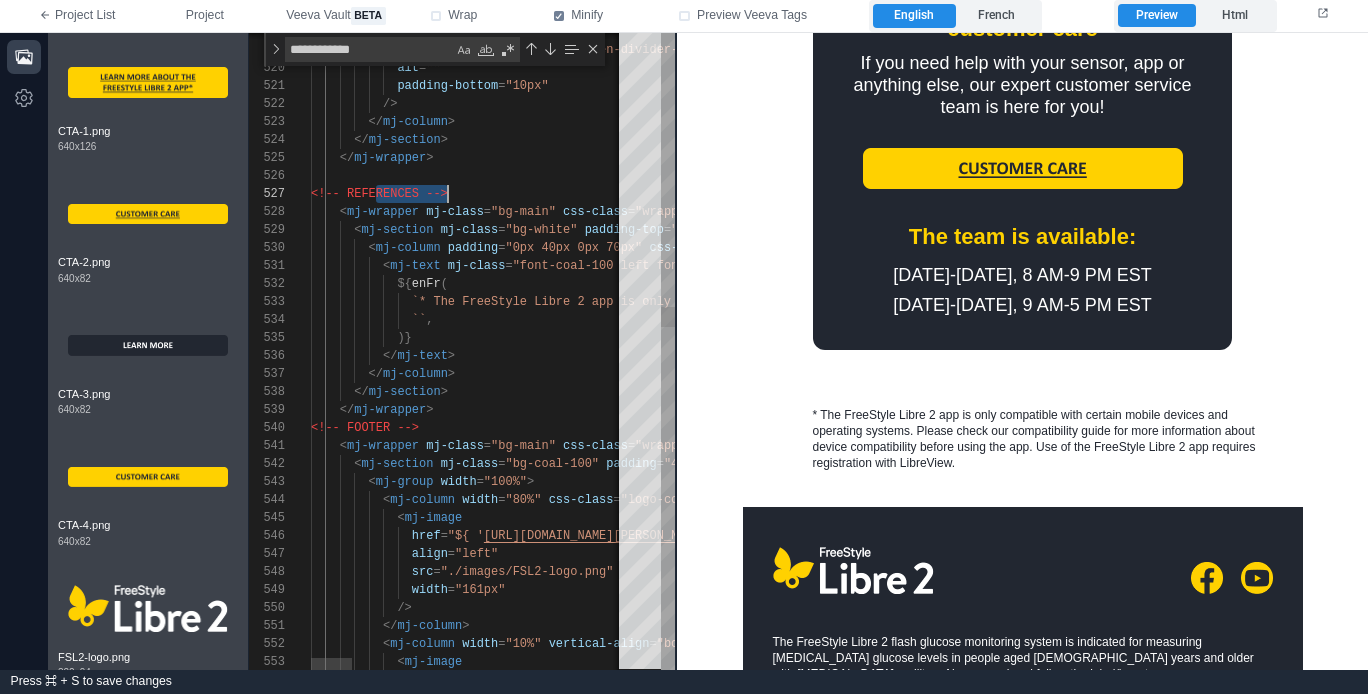 scroll, scrollTop: 108, scrollLeft: 137, axis: both 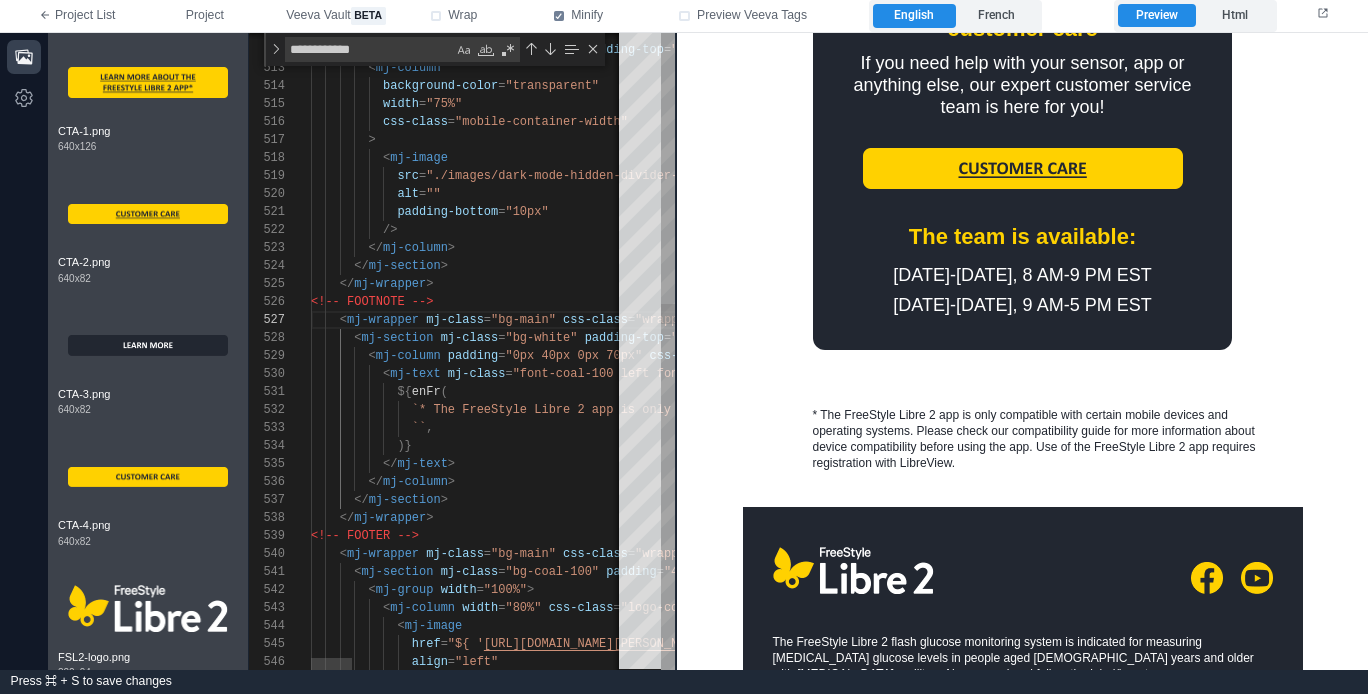 click on "</ mj-section >" at bounding box center (1499, 266) 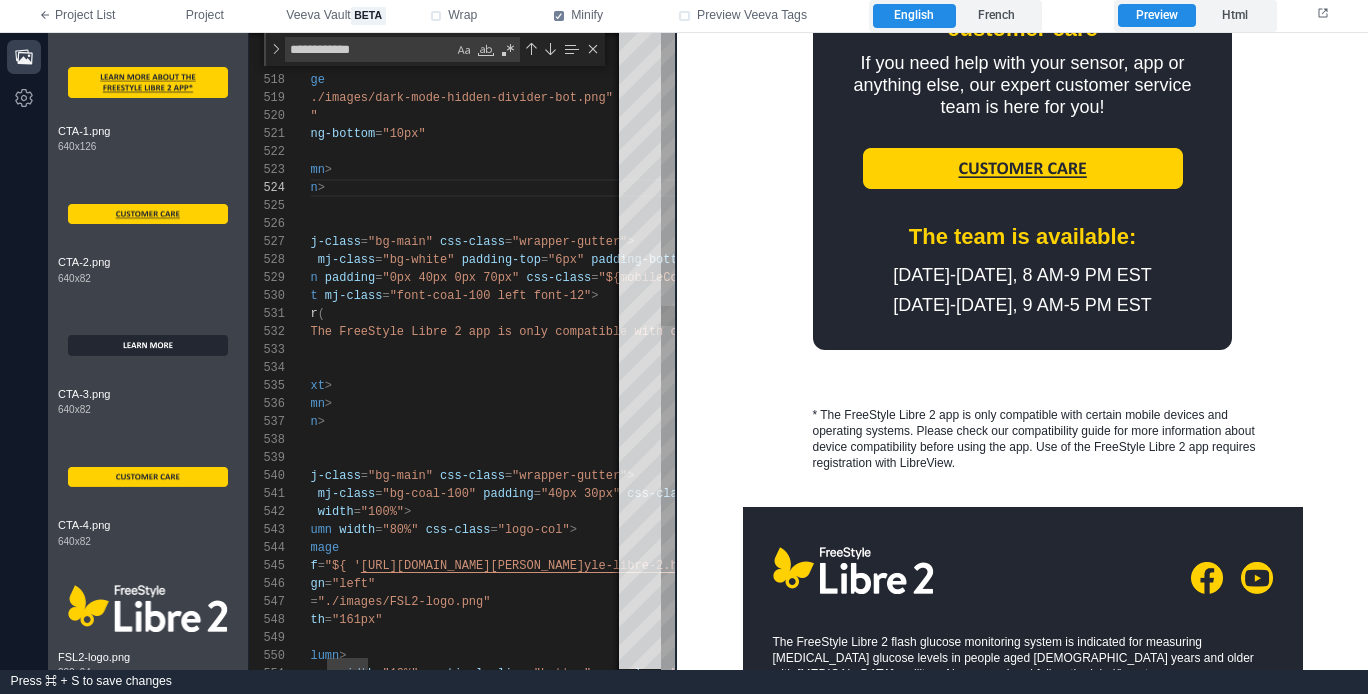 click on ""0px 40px 0px 70px"" at bounding box center (450, 278) 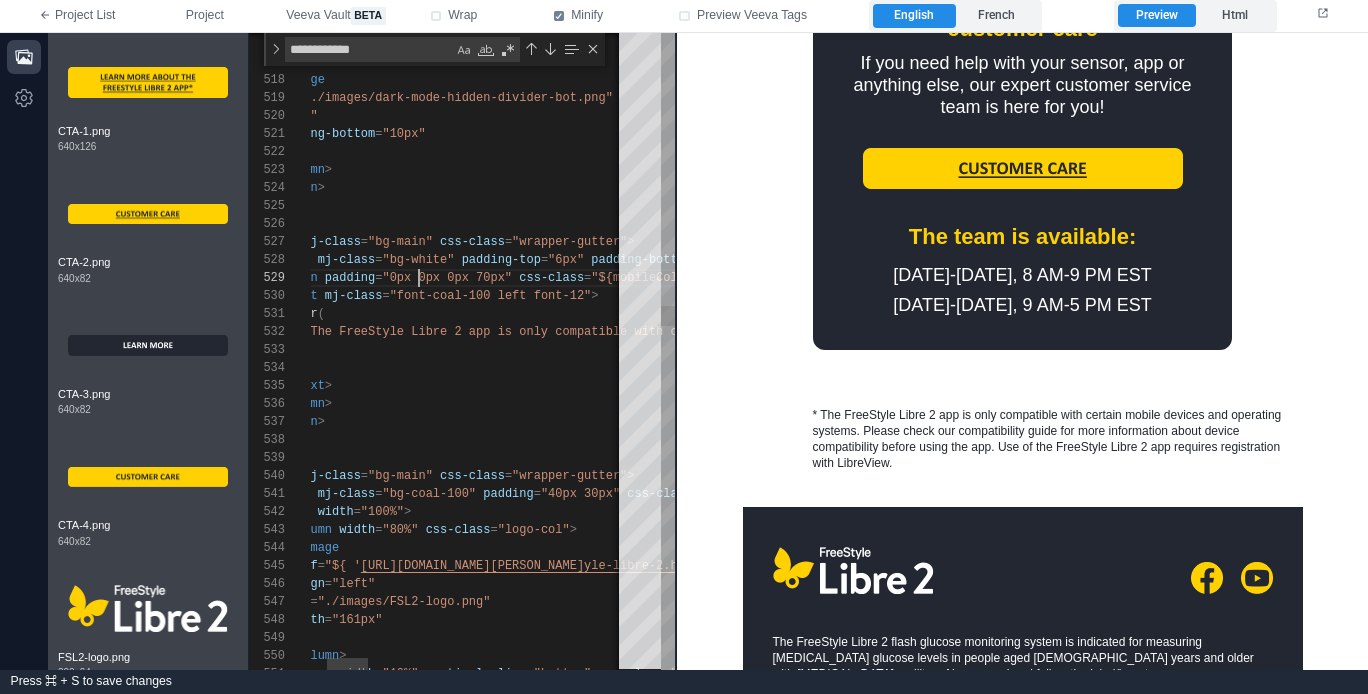 scroll, scrollTop: 144, scrollLeft: 238, axis: both 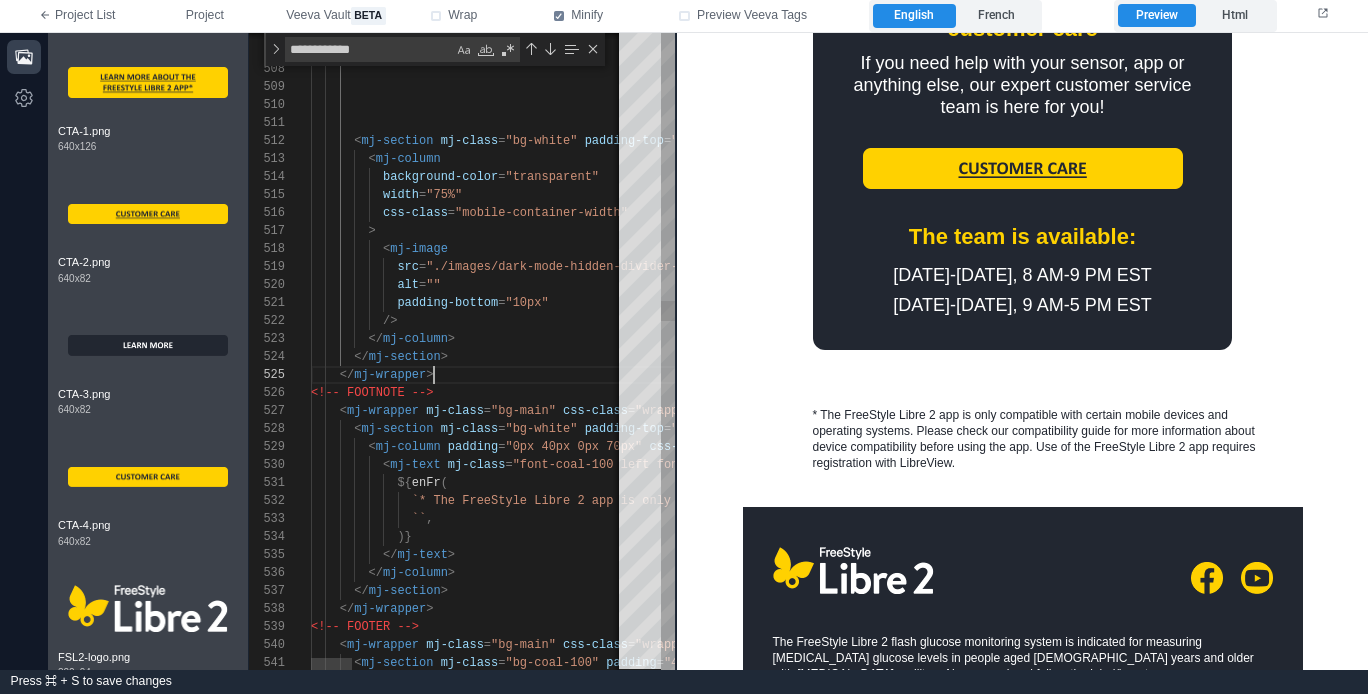 click on "</ mj-wrapper >" at bounding box center [1499, 375] 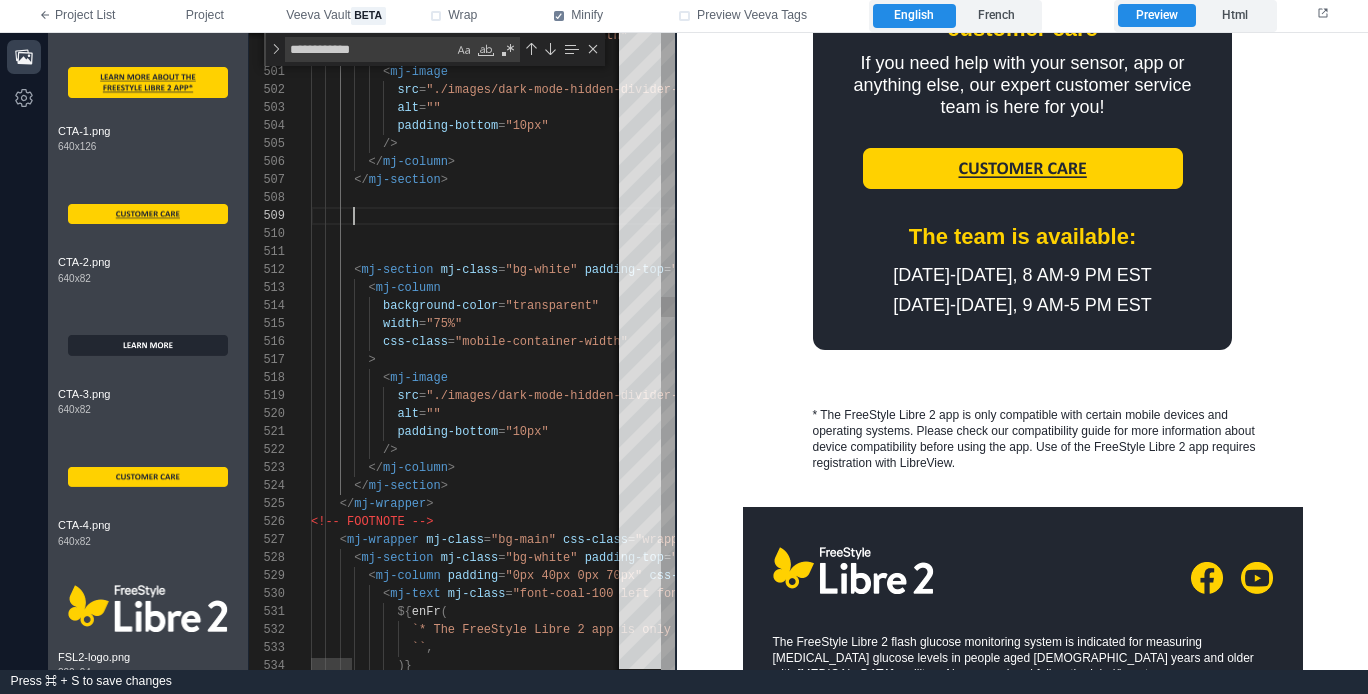 click at bounding box center [1499, 216] 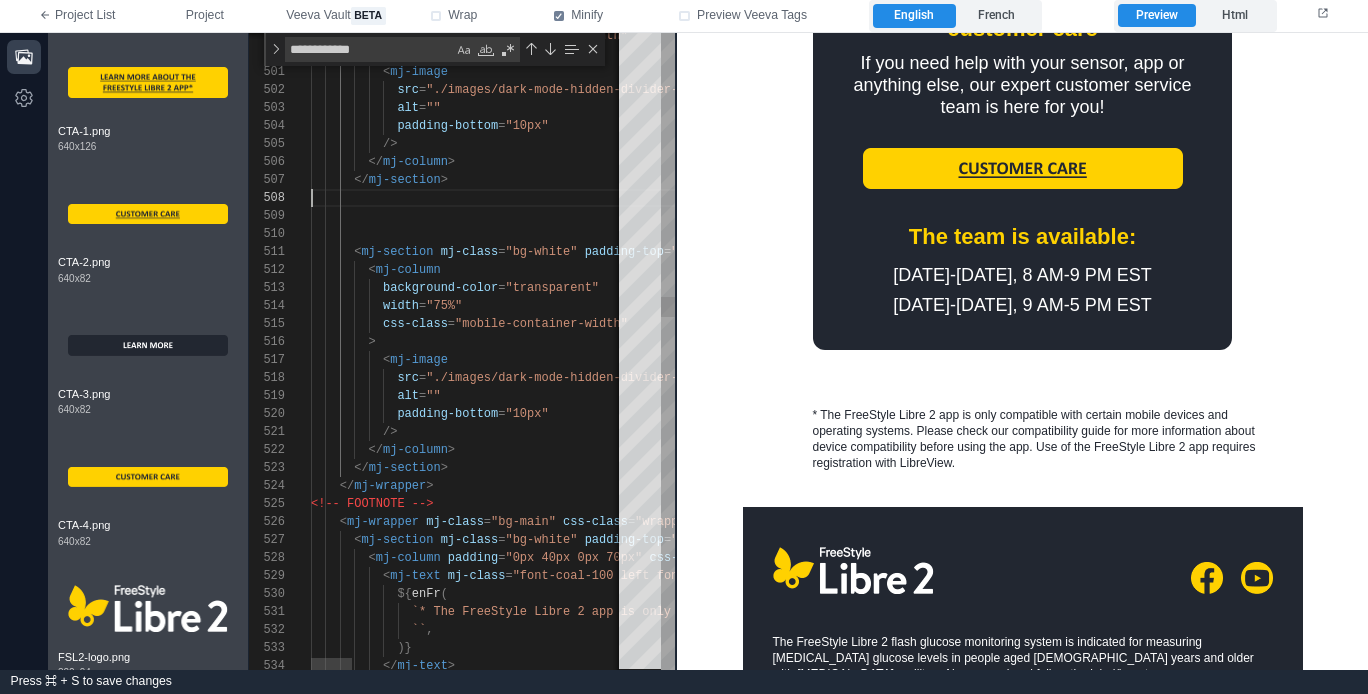 scroll, scrollTop: 108, scrollLeft: 137, axis: both 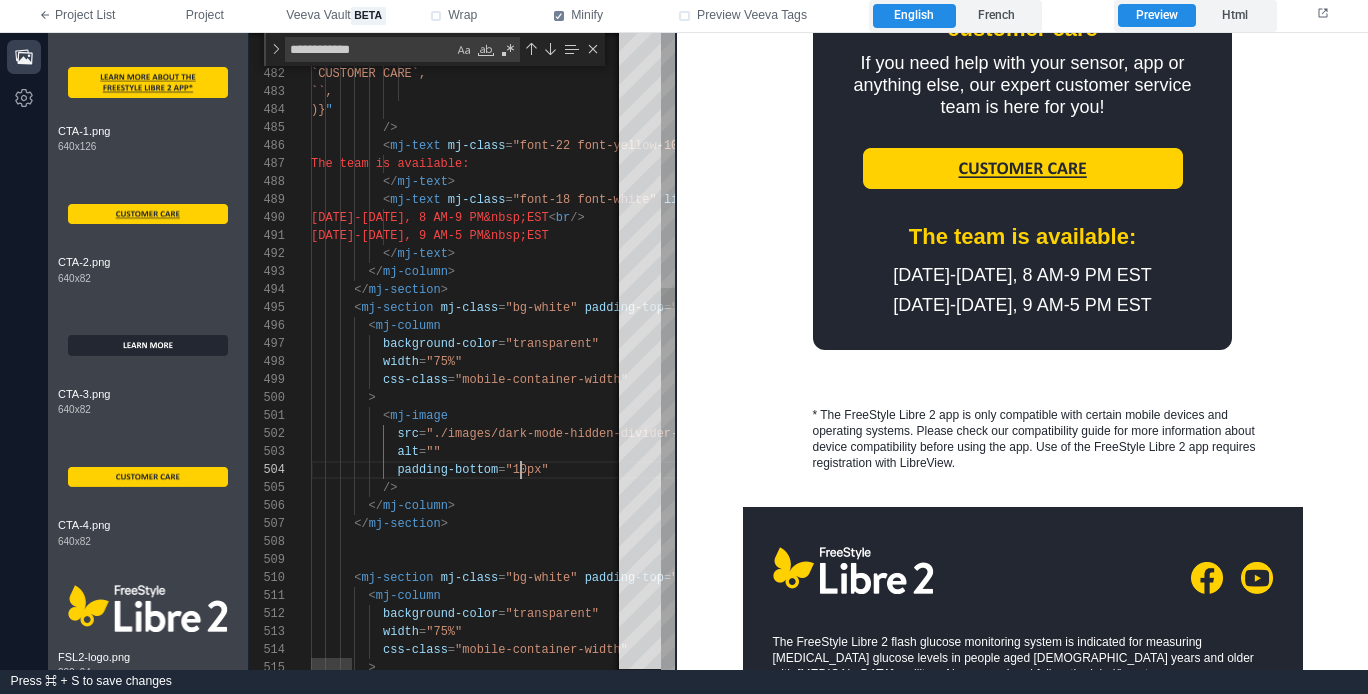 click on ""10px"" at bounding box center [526, 470] 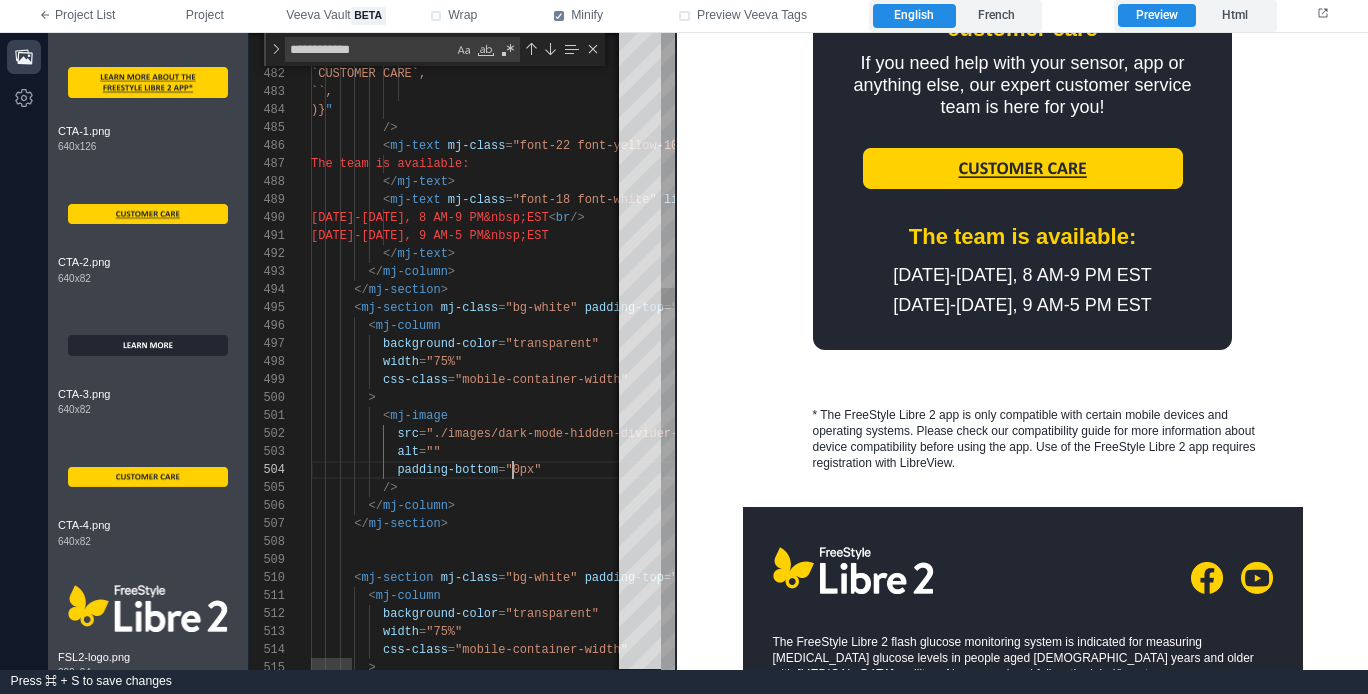 scroll, scrollTop: 54, scrollLeft: 202, axis: both 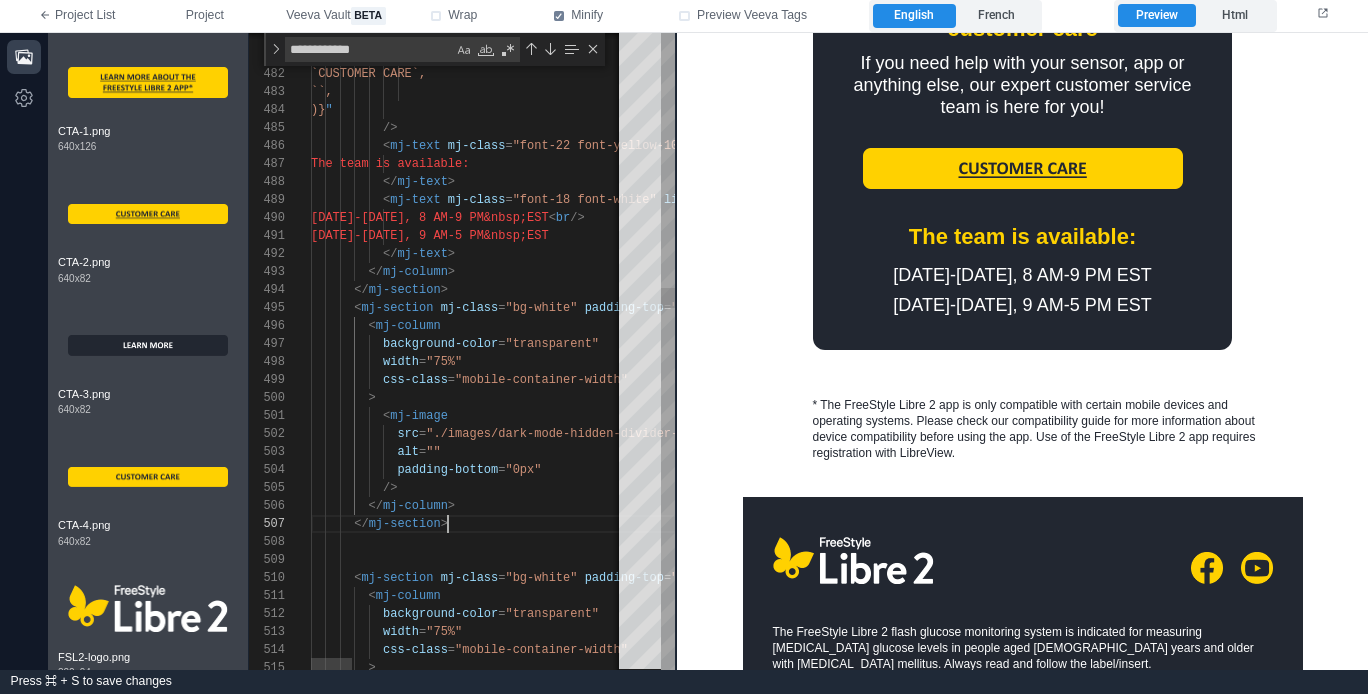 click on "</ mj-section >" at bounding box center (1499, 524) 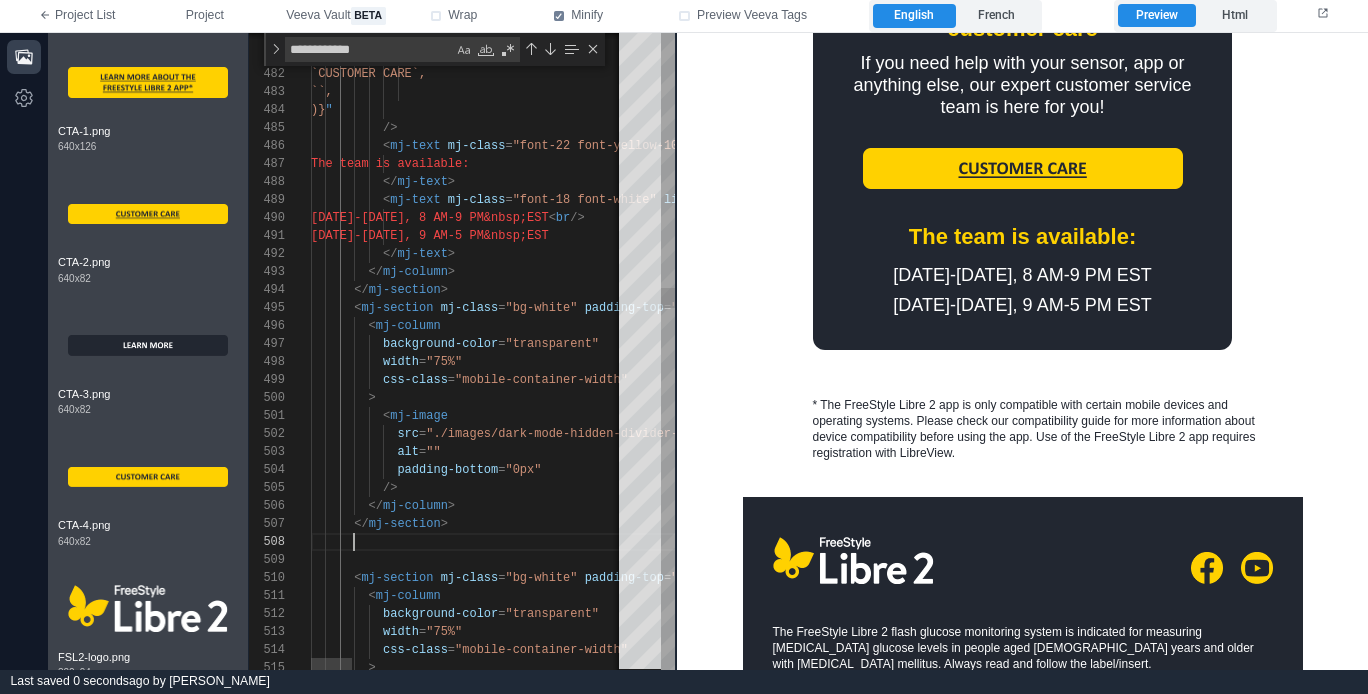 click at bounding box center [1499, 542] 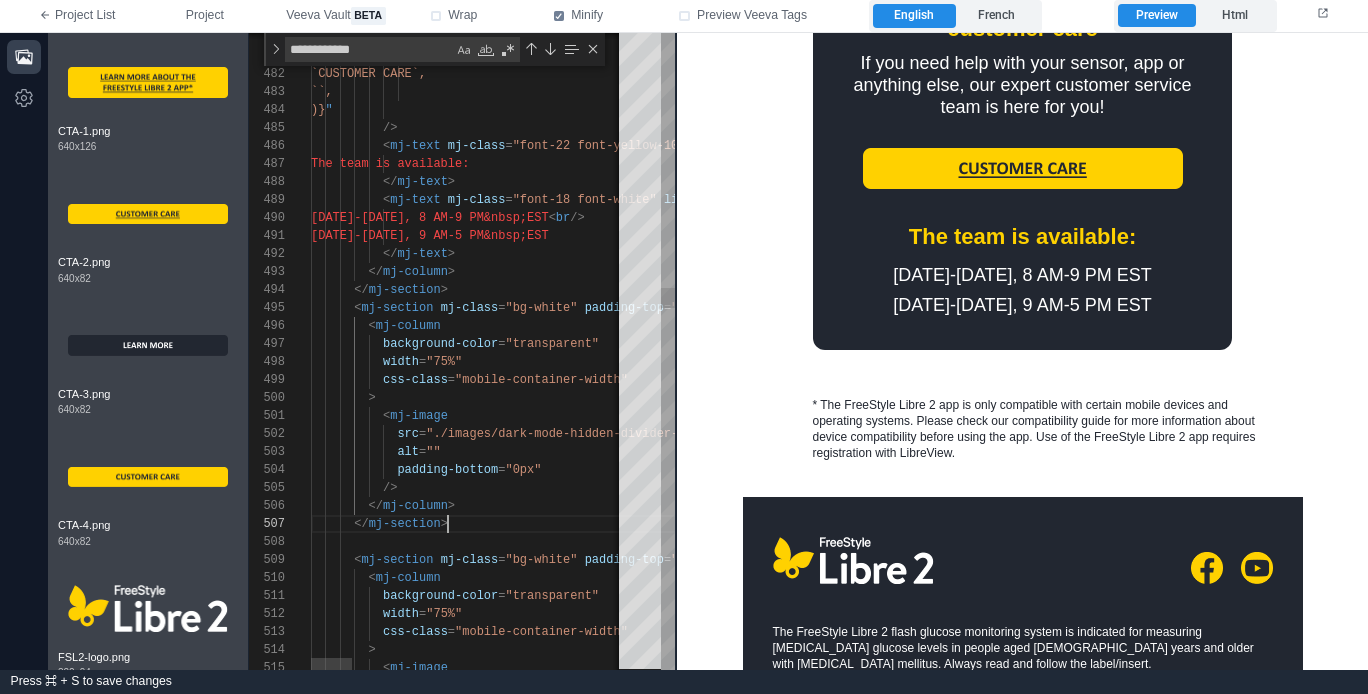 scroll, scrollTop: 108, scrollLeft: 137, axis: both 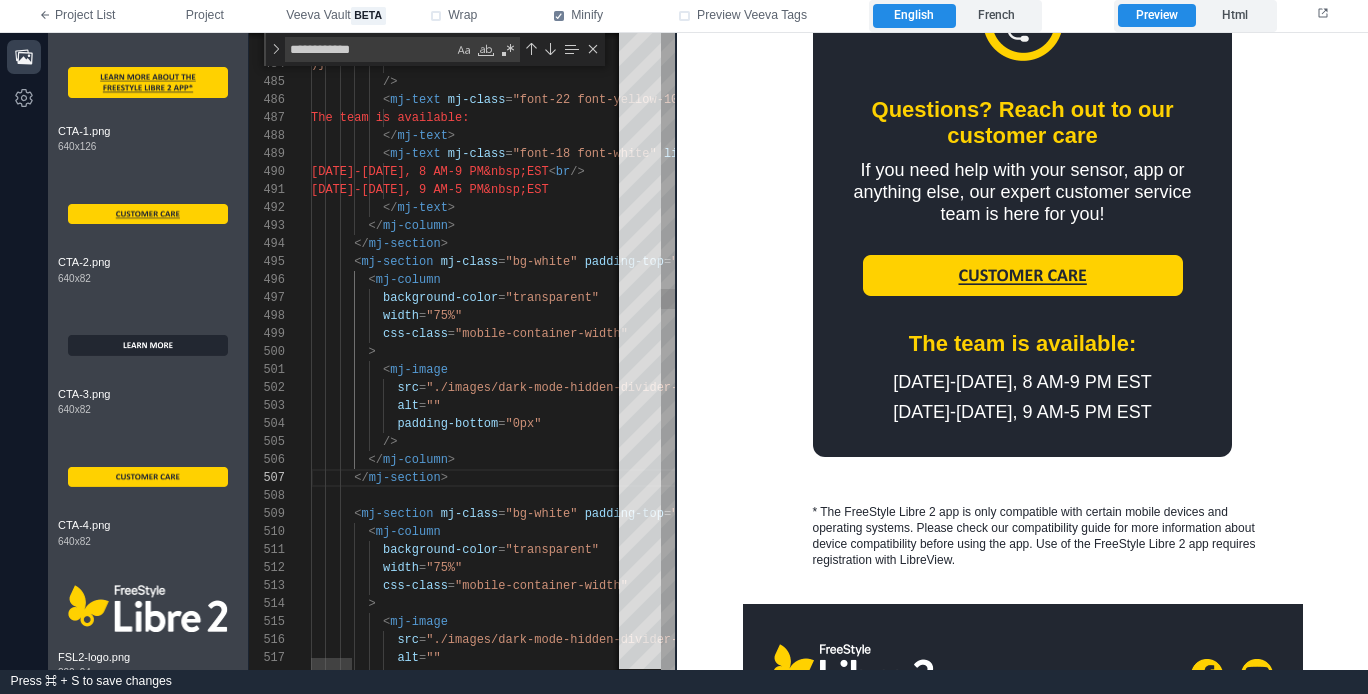click on ">" at bounding box center (1499, 352) 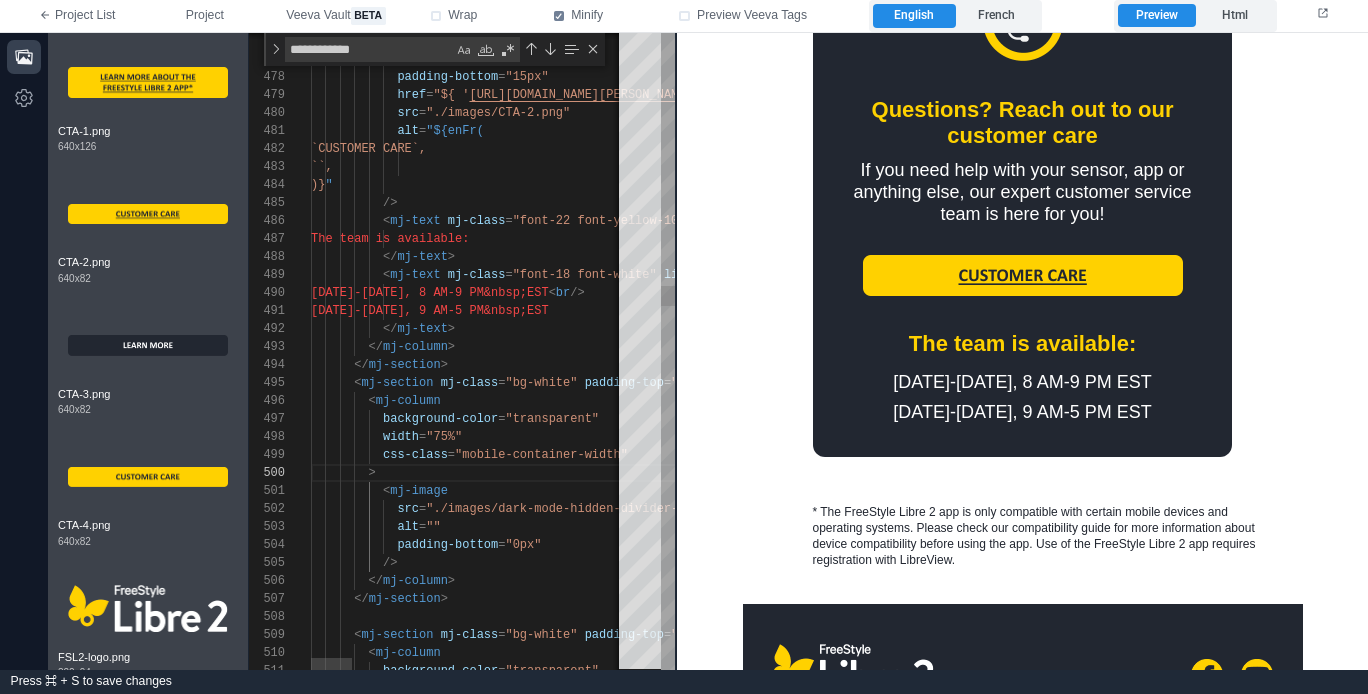 click on "</ mj-text >" at bounding box center (1499, 329) 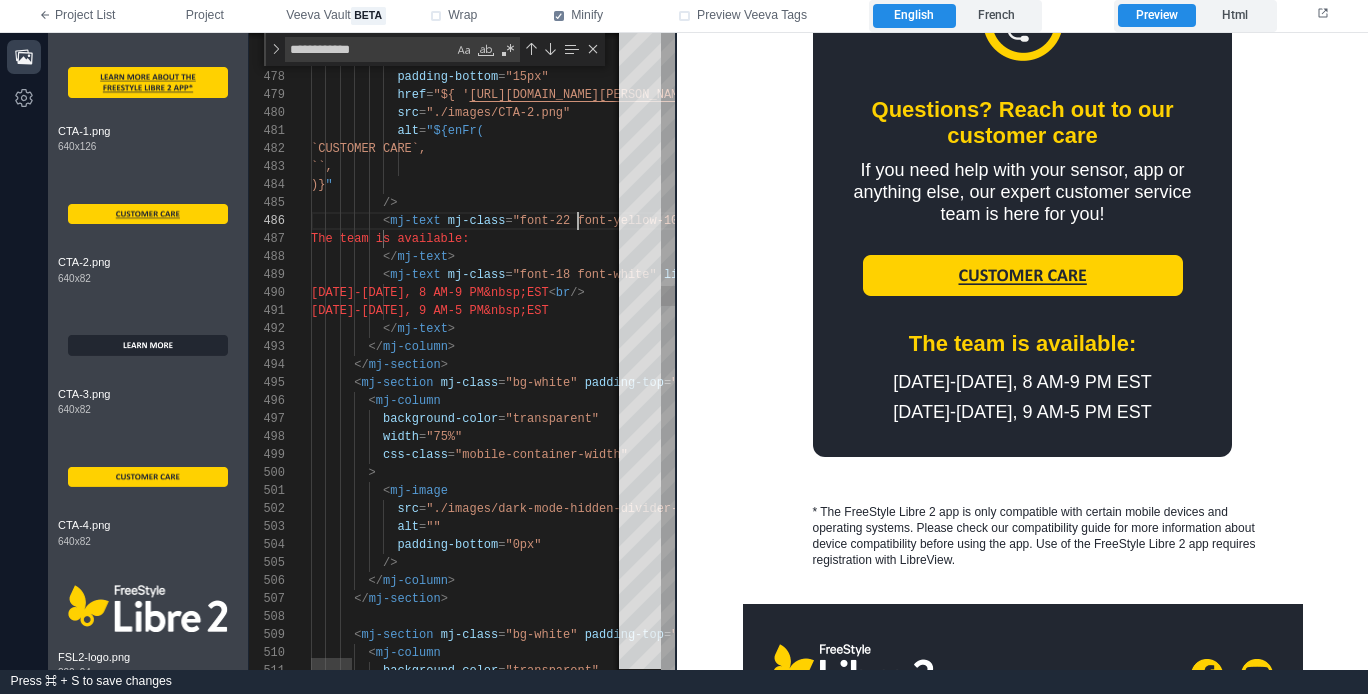 click on ""font-22 font-yellow-100 bold"" at bounding box center (621, 221) 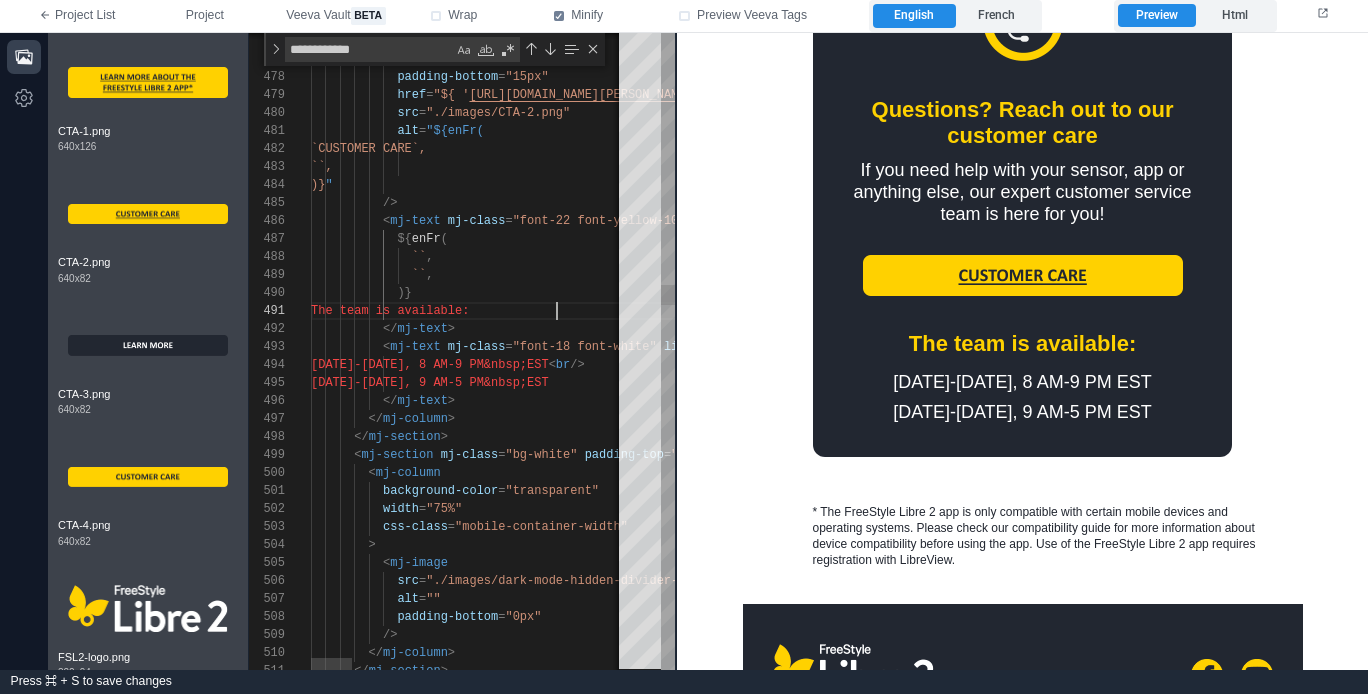 scroll, scrollTop: 0, scrollLeft: 87, axis: horizontal 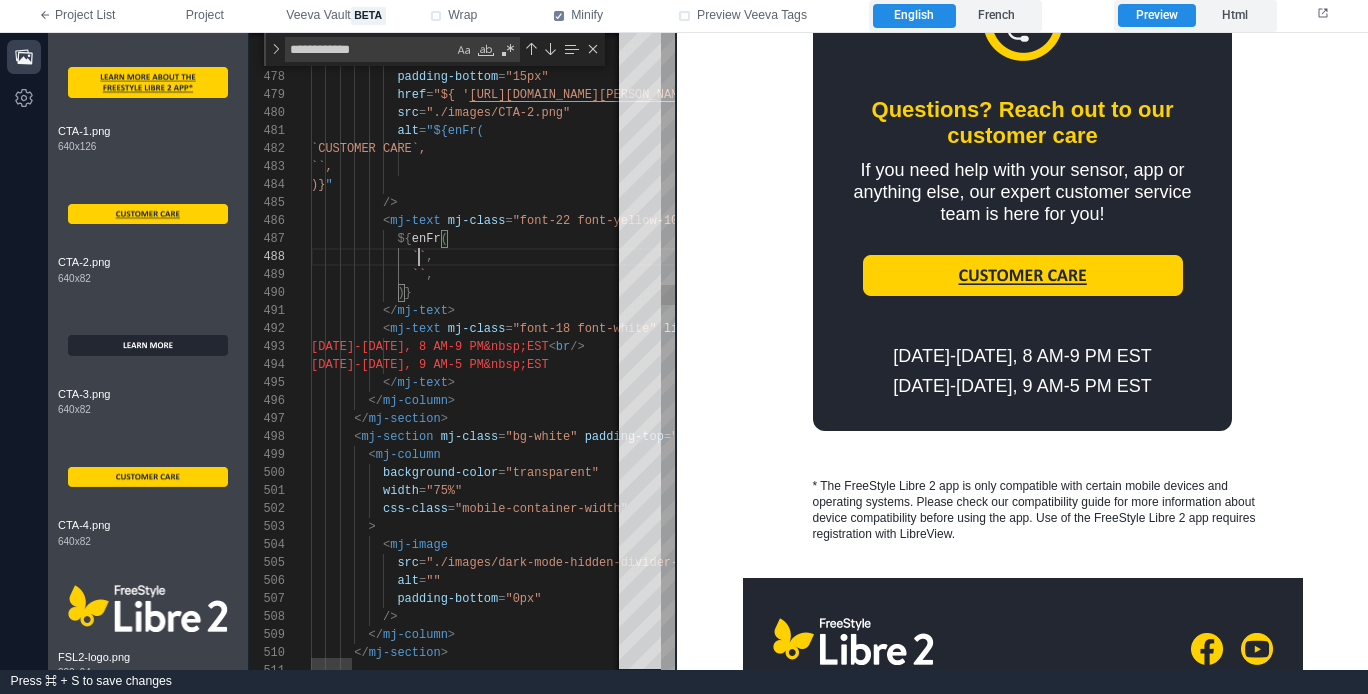 paste on "**********" 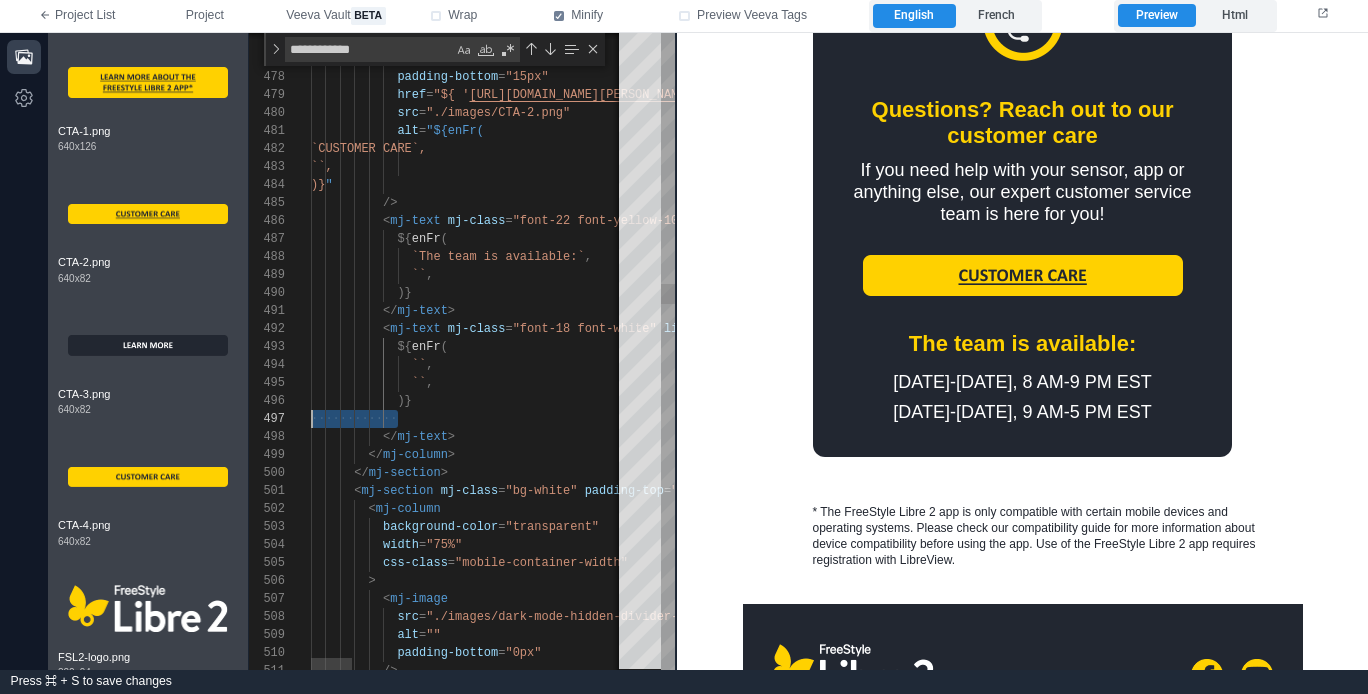 scroll, scrollTop: 108, scrollLeft: 0, axis: vertical 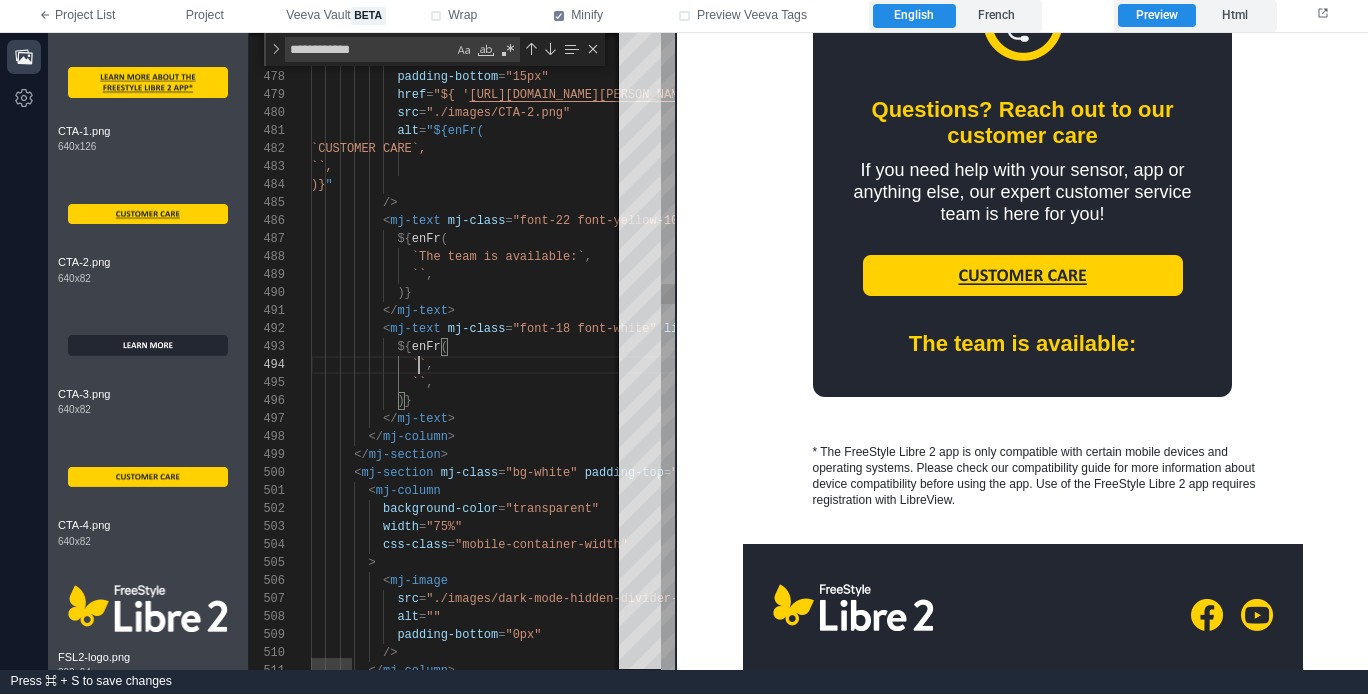 paste on "**********" 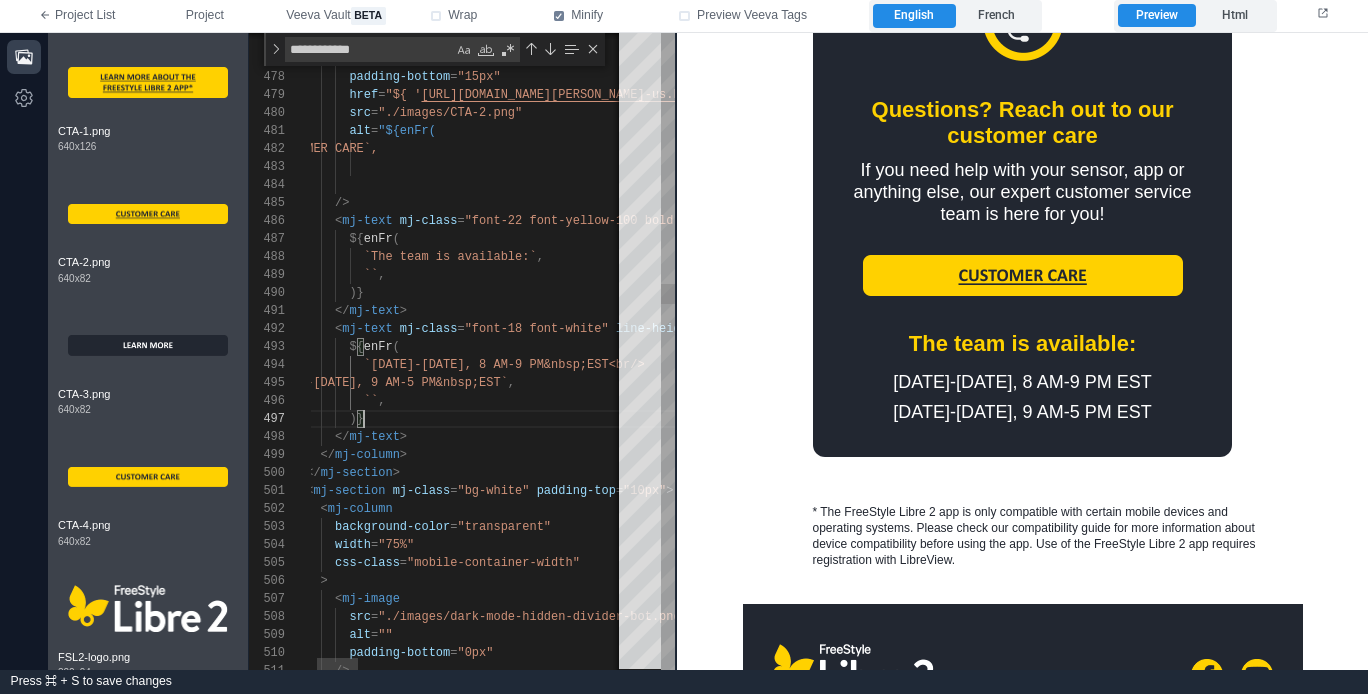 scroll, scrollTop: 108, scrollLeft: 101, axis: both 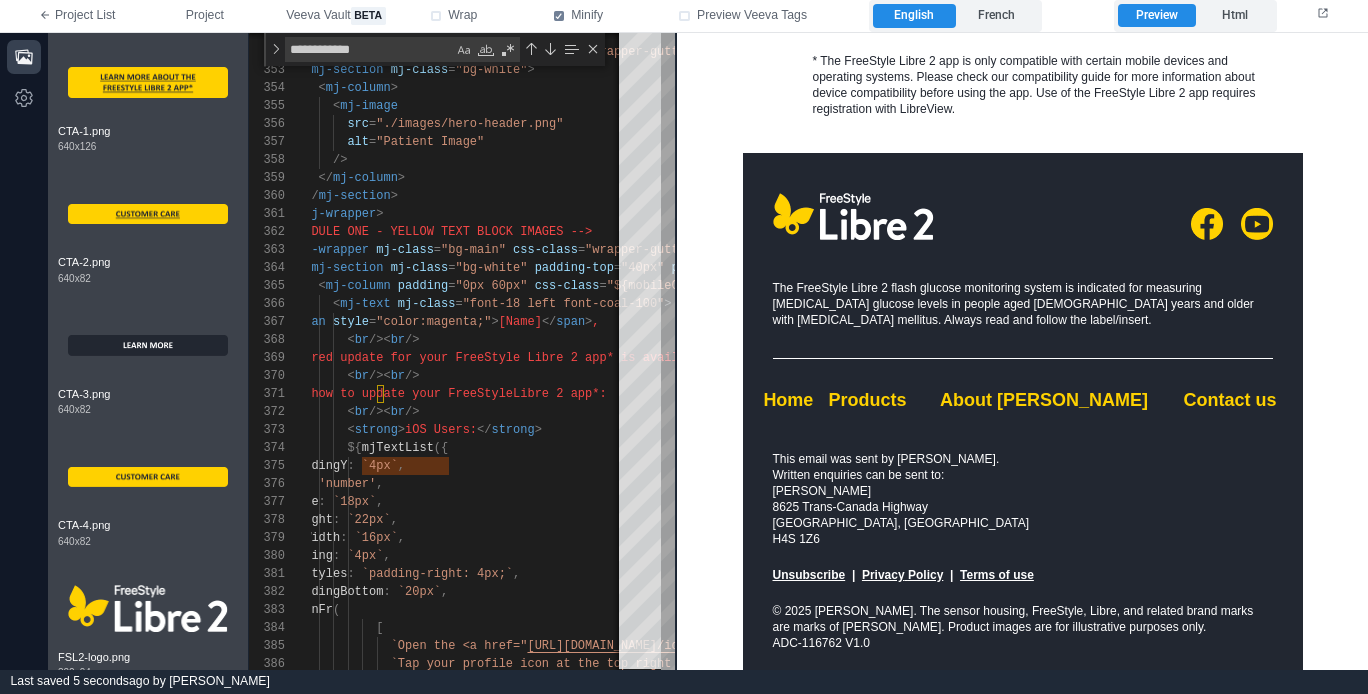 click at bounding box center (1022, 215) 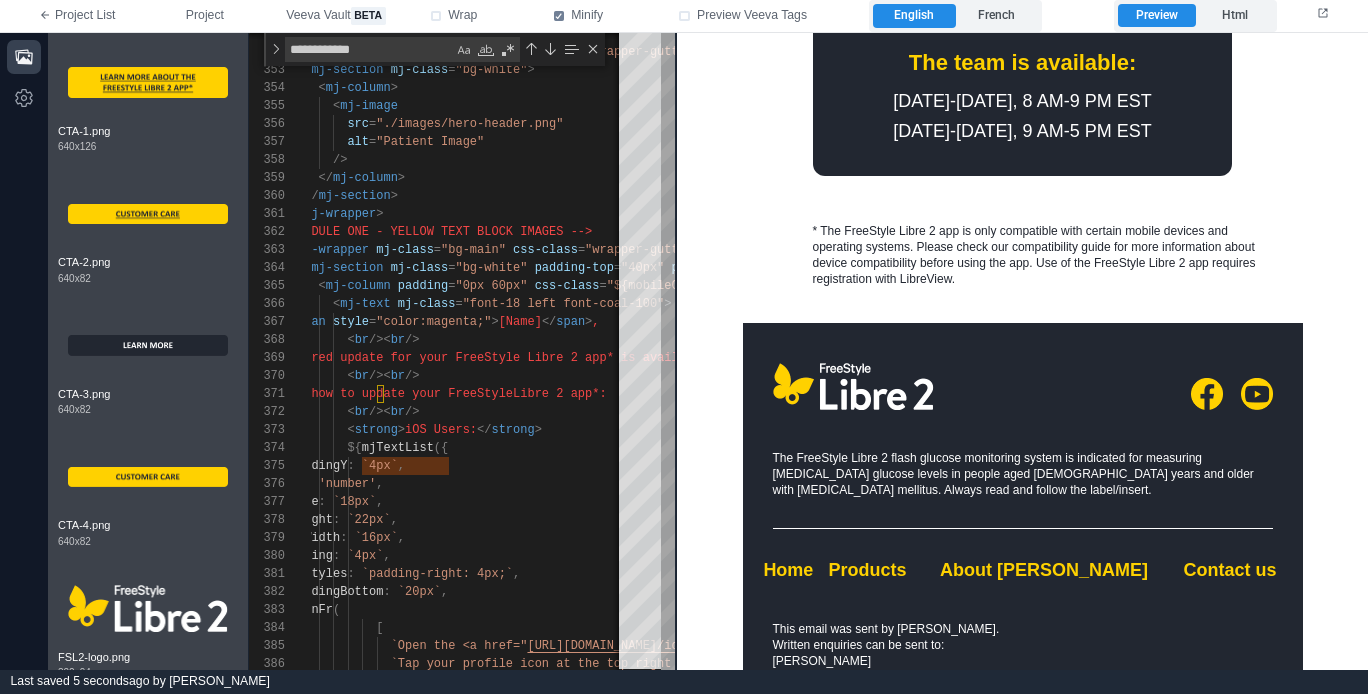 scroll, scrollTop: 1543, scrollLeft: 0, axis: vertical 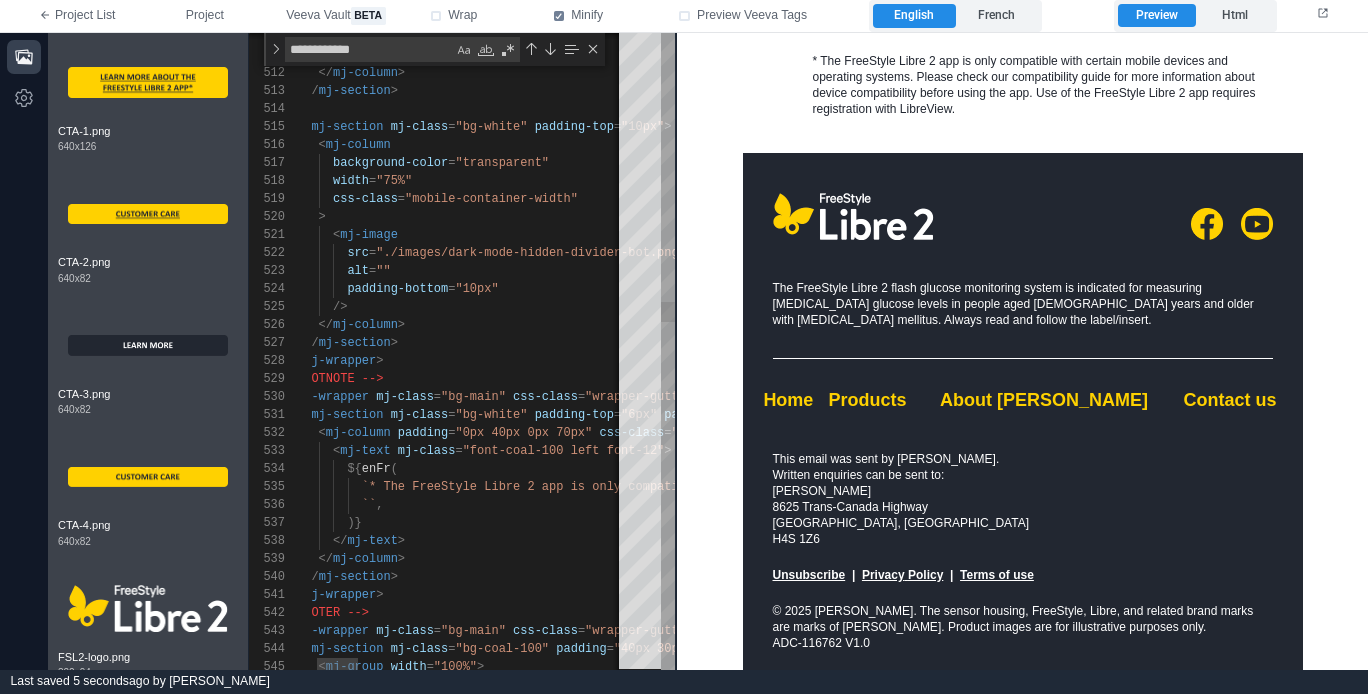 click on ")}" at bounding box center (1449, 523) 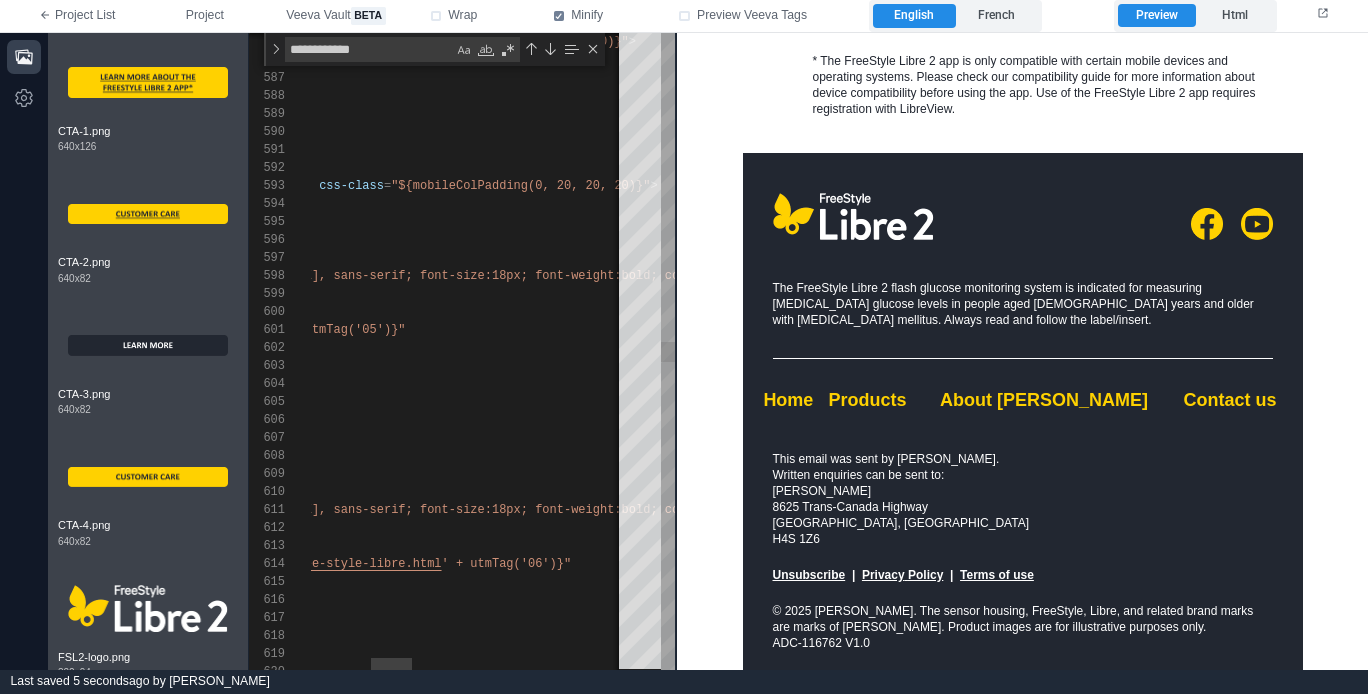 click on "585 586 587 588 589 590 591 592 593 594 595 596 597 598 599 600 601 602 603 604 605 606 607 608 609 610 611 612 613 614 615 616 617 618 619 620        < mj-section   mj-class = "bg-coal-100"   padding = "30px 30px"   css-class = "${mobileColPadding(40, 20, 40, 20)}" >          < mj-column >            < mj-divider              border-color = "#fff"              border-width = "1px"            />          </ mj-column >        </ mj-section >        < mj-section   mj-class = "bg-coal-100"   padding = "0px 15px 40px"   css-class = "${mobileColPadding(0, 20, 20, 20)}" >          < mj-column   width = "100%" >            < mj-table   width = "100%" >              < tr >               <!-- Home -->                < td   align = "center"   style = "font-family:Arial, sans-serif; font-size:18px; fo nt-weight:bold; color:${COLORS.YELLOW}; text-decor   class" at bounding box center [462, 351] 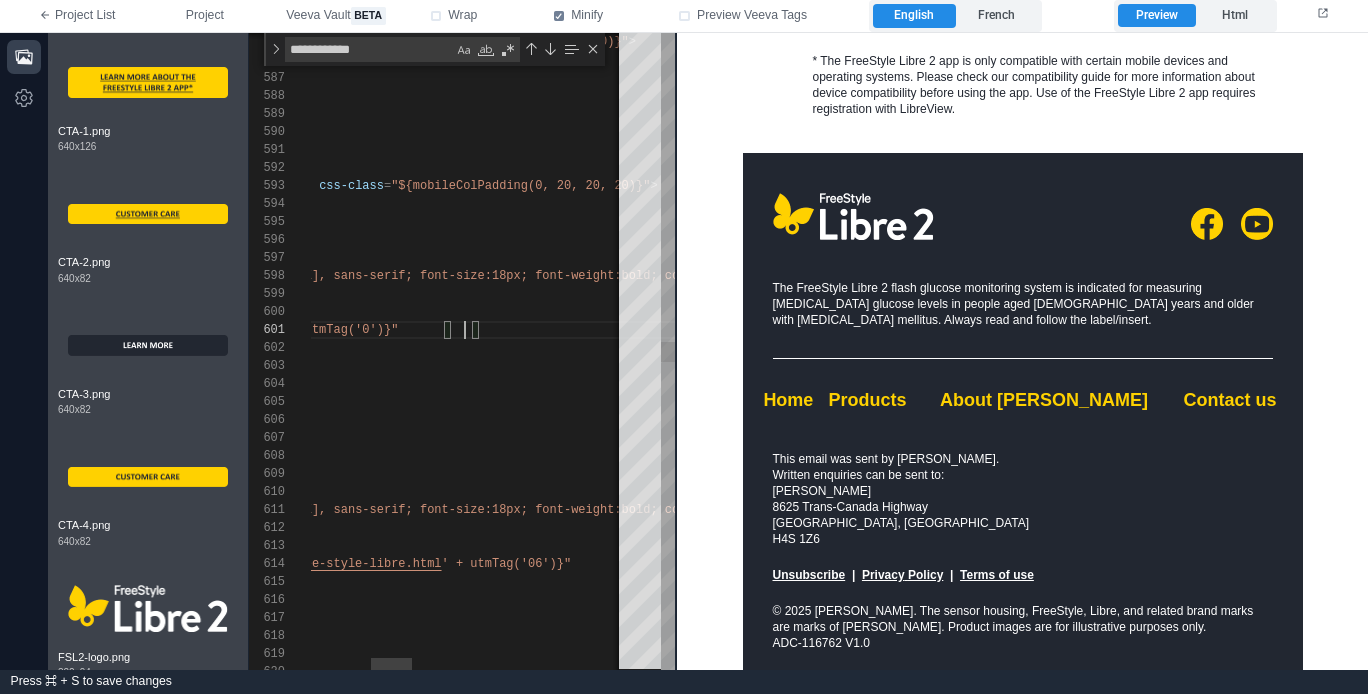 scroll, scrollTop: 0, scrollLeft: 621, axis: horizontal 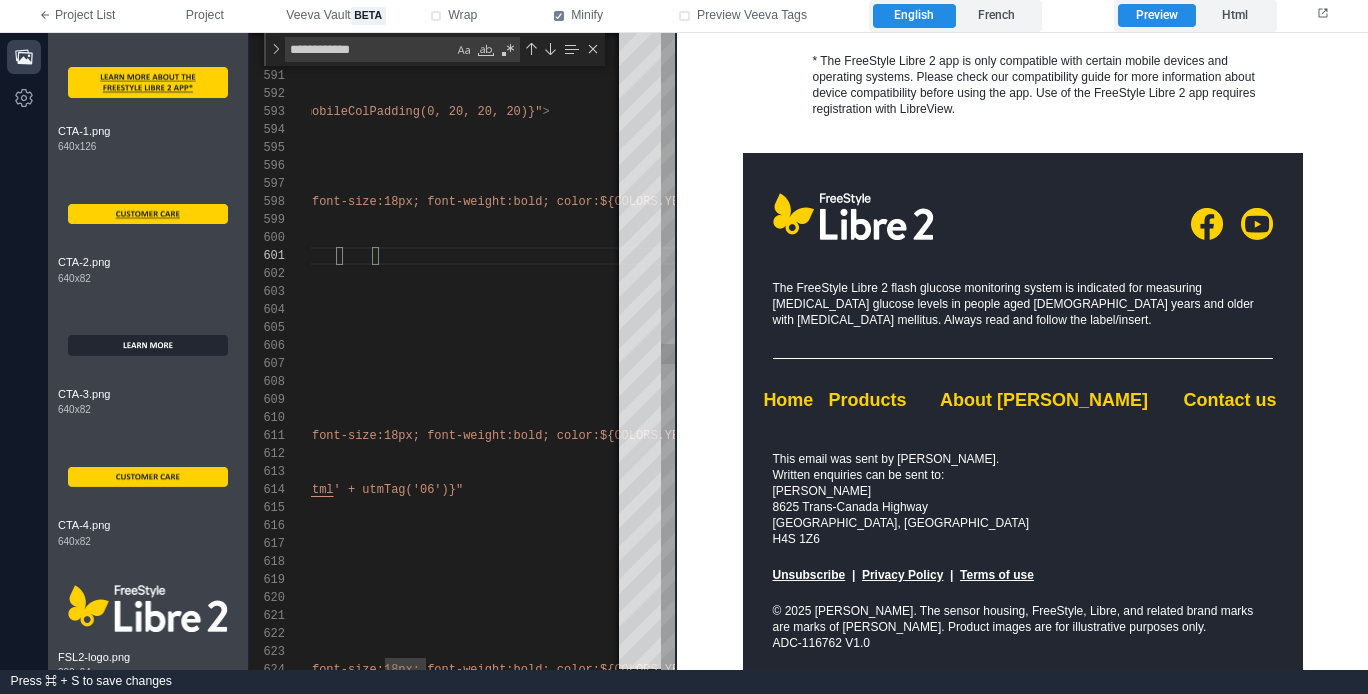 click on "589 590 591 592 593 594 595 596 597 598 599 600 601 602 603 604 605 606 607 608 609 610 611 612 613 614 615 616 617 618 619 620 621 622 623 624              border-width = "1px"            />          </ mj-column >        </ mj-section >        < mj-section   mj-class = "bg-coal-100"   padding = "0px 15px 40px"   css-class = "${mobileColPadding(0, 20, 20, 20)}" >          < mj-column   width = "100%" >            < mj-table   width = "100%" >              < tr >               <!-- Home -->                < td   align = "center"   style = "font-family:Arial, sans-serif; font-size:18px; fo nt-weight:bold; color:${COLORS.YELLOW}; text-decor ation:none;"   class = "${media.smallDown`font-size: 14px !important;`}" >                  < a                      target = "_blank"                    href = "${ ' ' + utmTag('06')}" style = > ${" at bounding box center (462, 351) 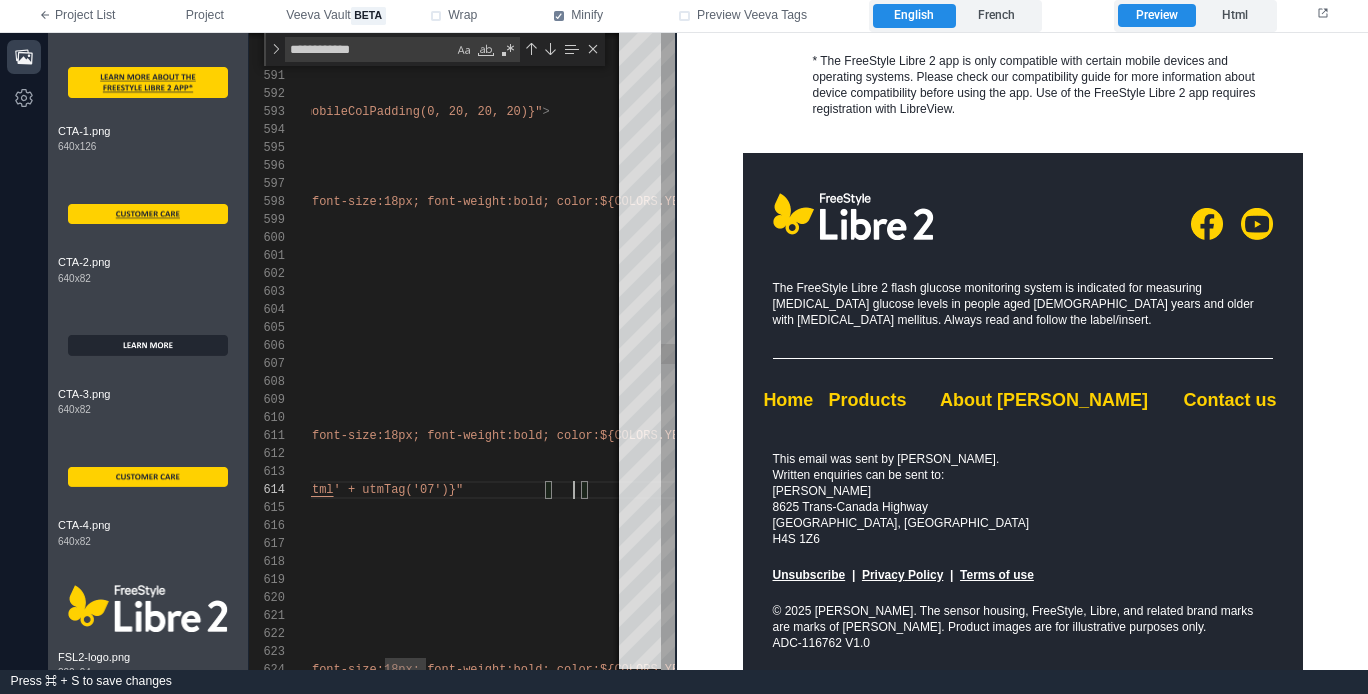 scroll, scrollTop: 54, scrollLeft: 831, axis: both 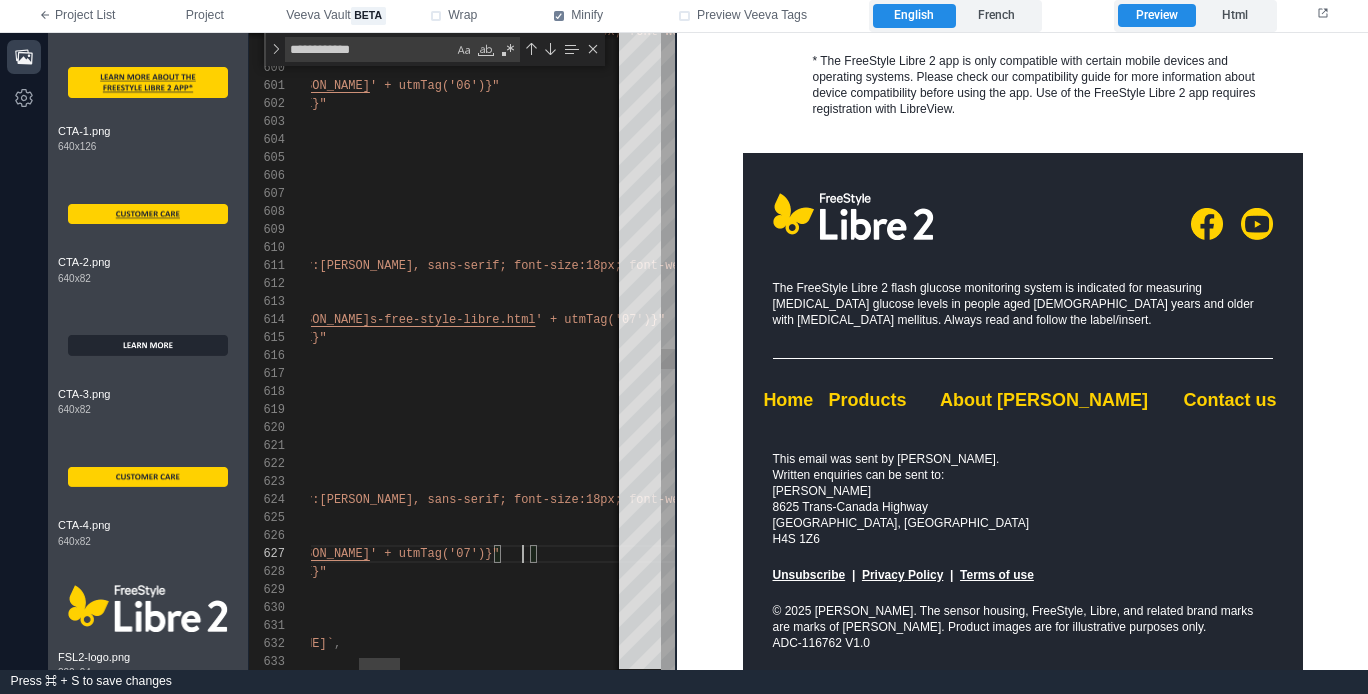 click on "' + utmTag('07')}"" at bounding box center [435, 554] 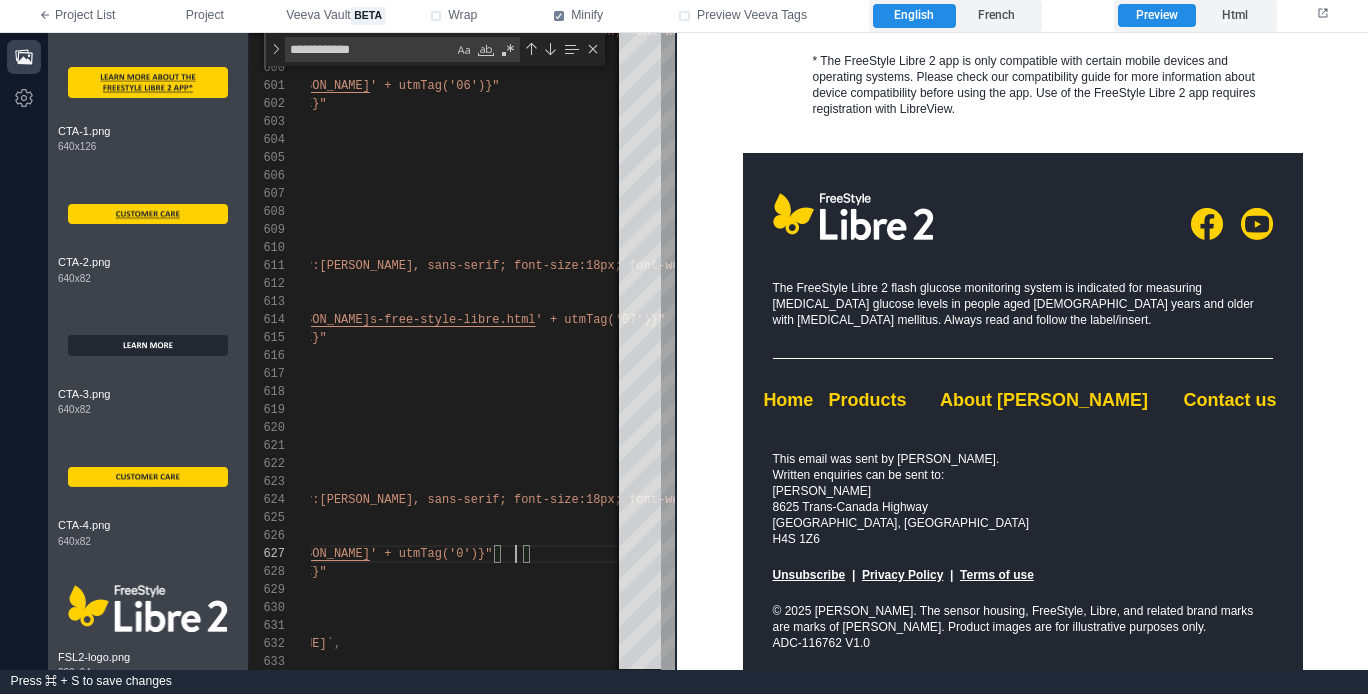 scroll, scrollTop: 108, scrollLeft: 578, axis: both 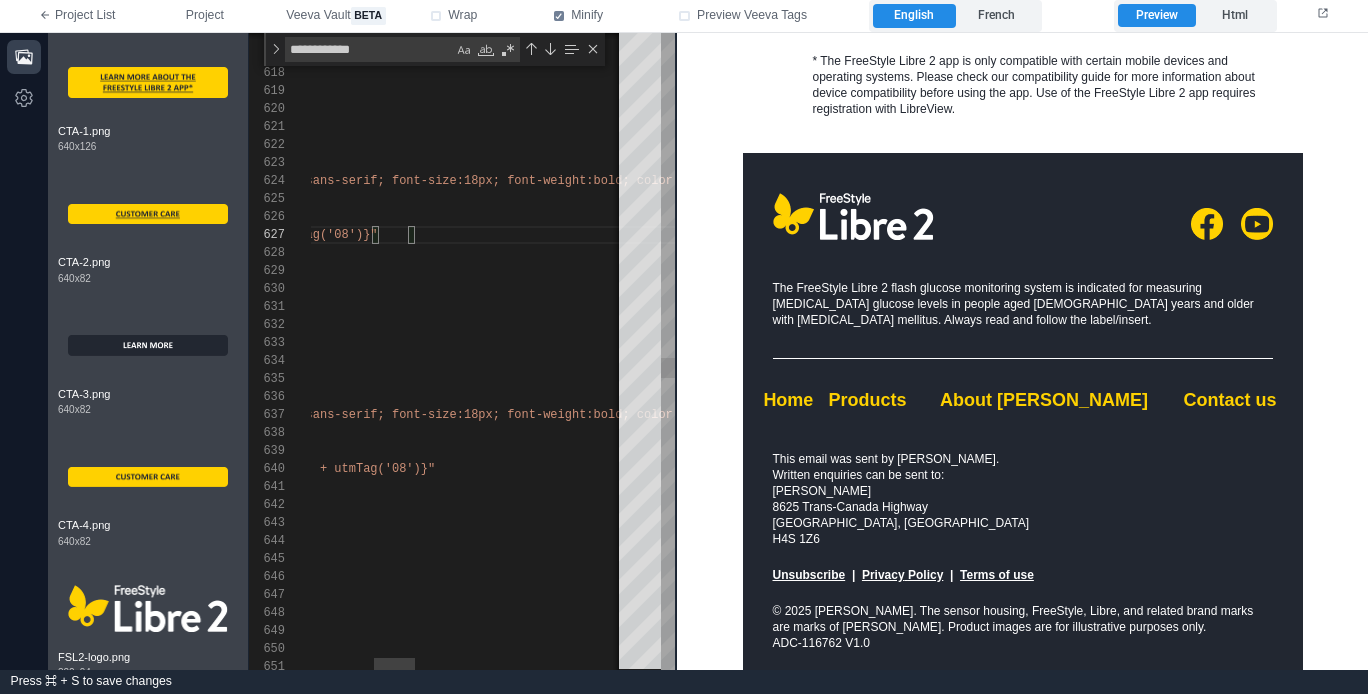 click on "616 617 618 619 620 621 622 623 624 625 626 627 628 629 630 631 632 633 634 635 636 637 638 639 640 641 642 643 644 645 646 647 648 649 650 651                  >                    ${ enFr (                      `Products` ,                      `Produits` ,                    )}                  </ a >                </ td >               <!-- About Abbott -->                < td   align = "center"   style = "font-family:Arial, sans-serif; font-size:18px; fo nt-weight:bold; color:${COLORS.YELLOW}; text-decor ation:none;"   class = "${media.smallDown`font-size: 14px !important;`}" >                  < a                      target = "_blank"                      href = "${ ' https://www.ca.abbott/en/homepage.html ' + utmTag('08')}"                    style = > ${ enFr ( , ," at bounding box center [462, 351] 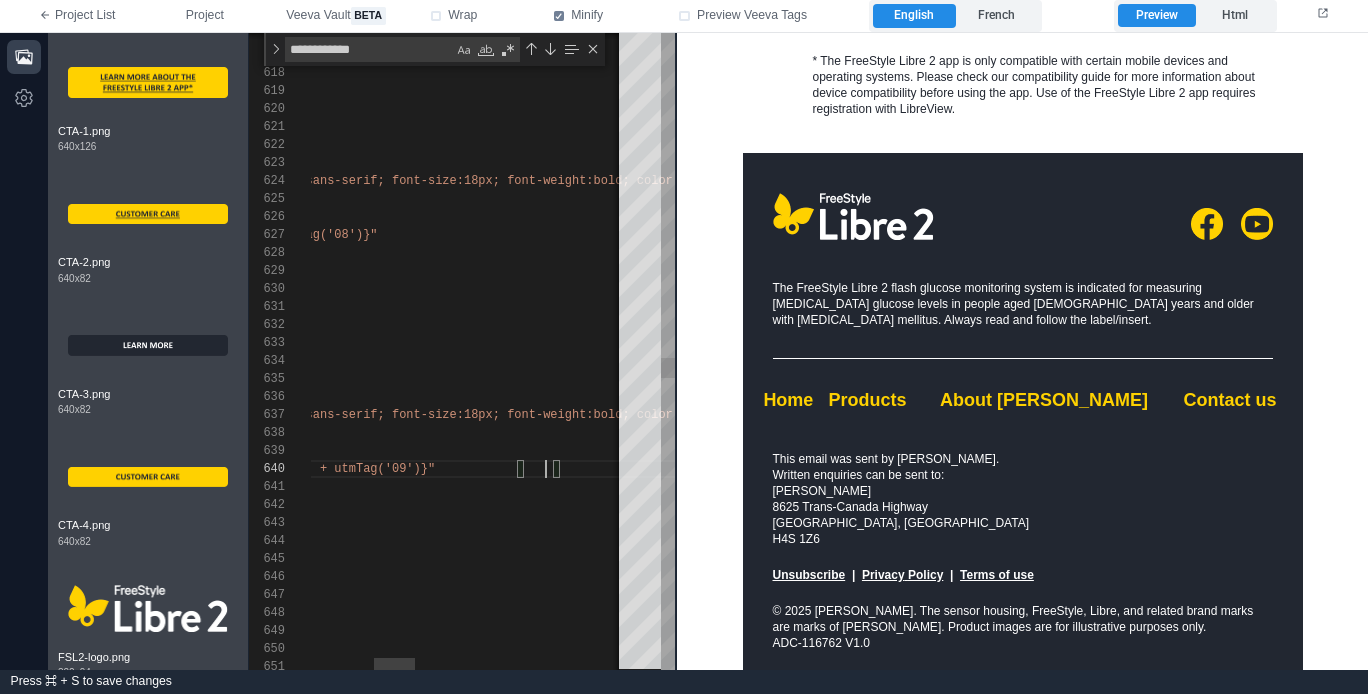 scroll, scrollTop: 144, scrollLeft: 723, axis: both 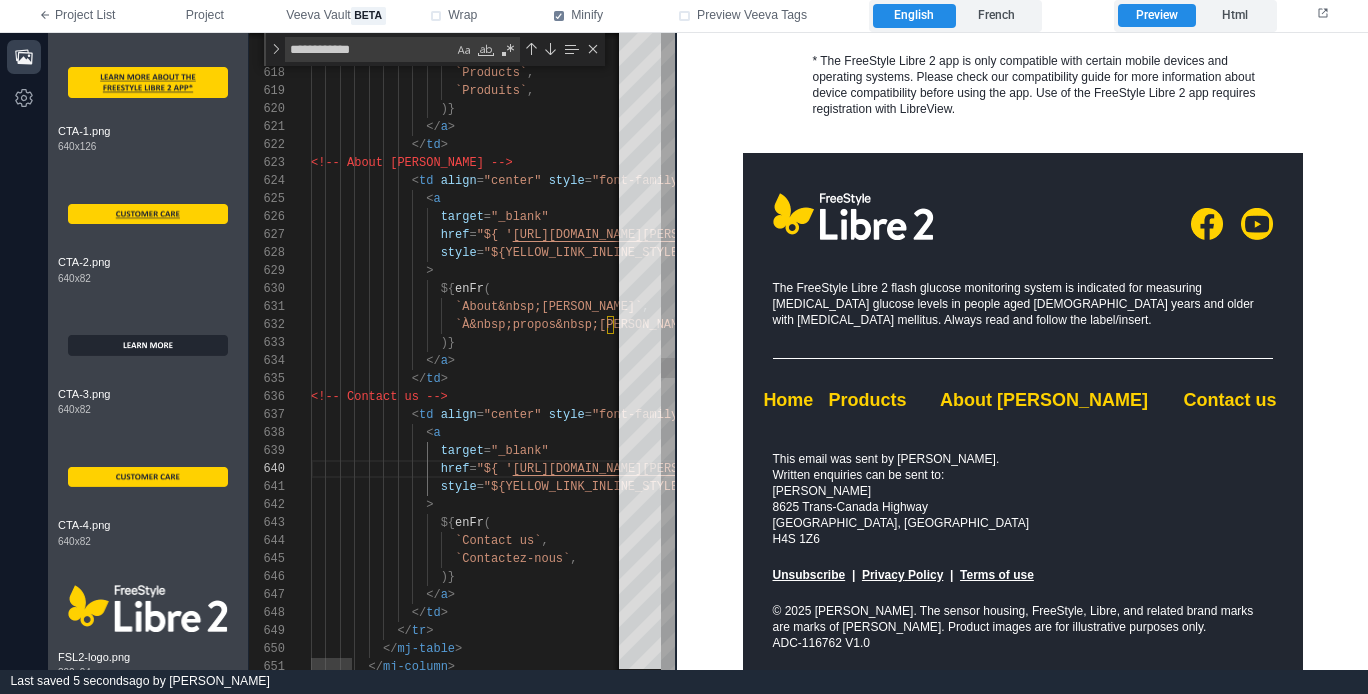 click on ">" at bounding box center [1499, 505] 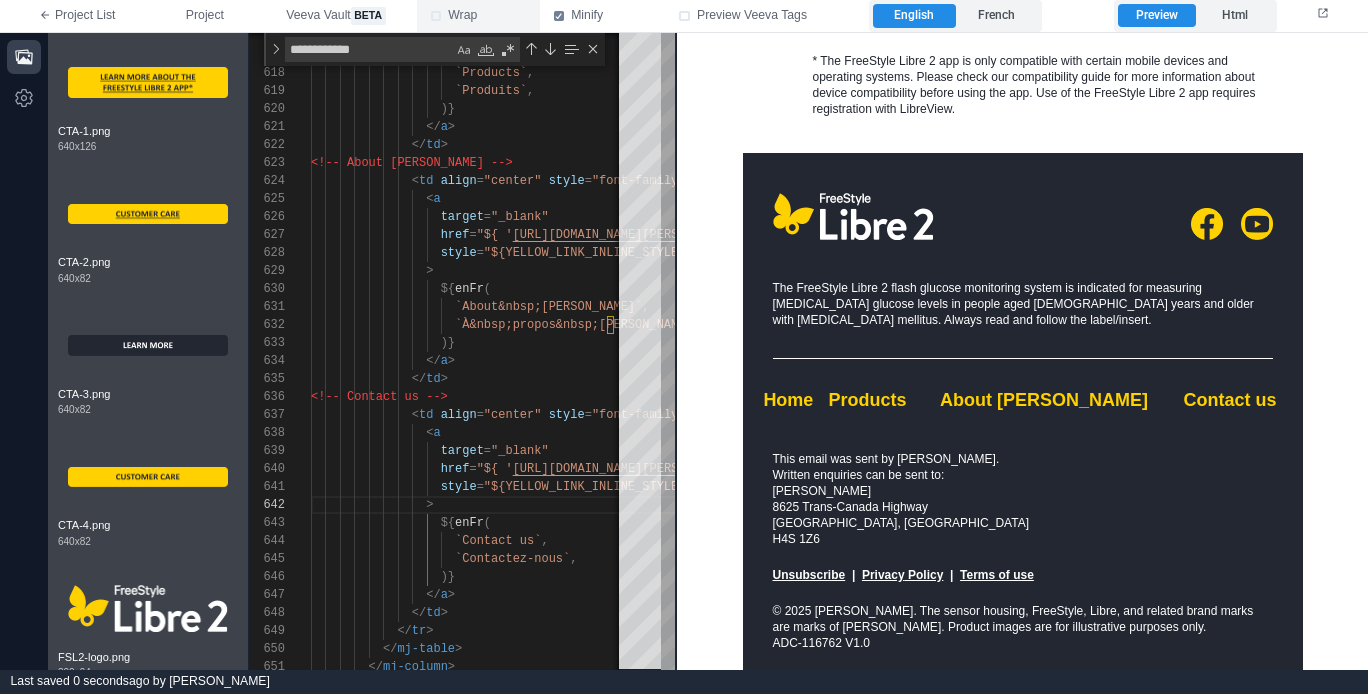 type on "**********" 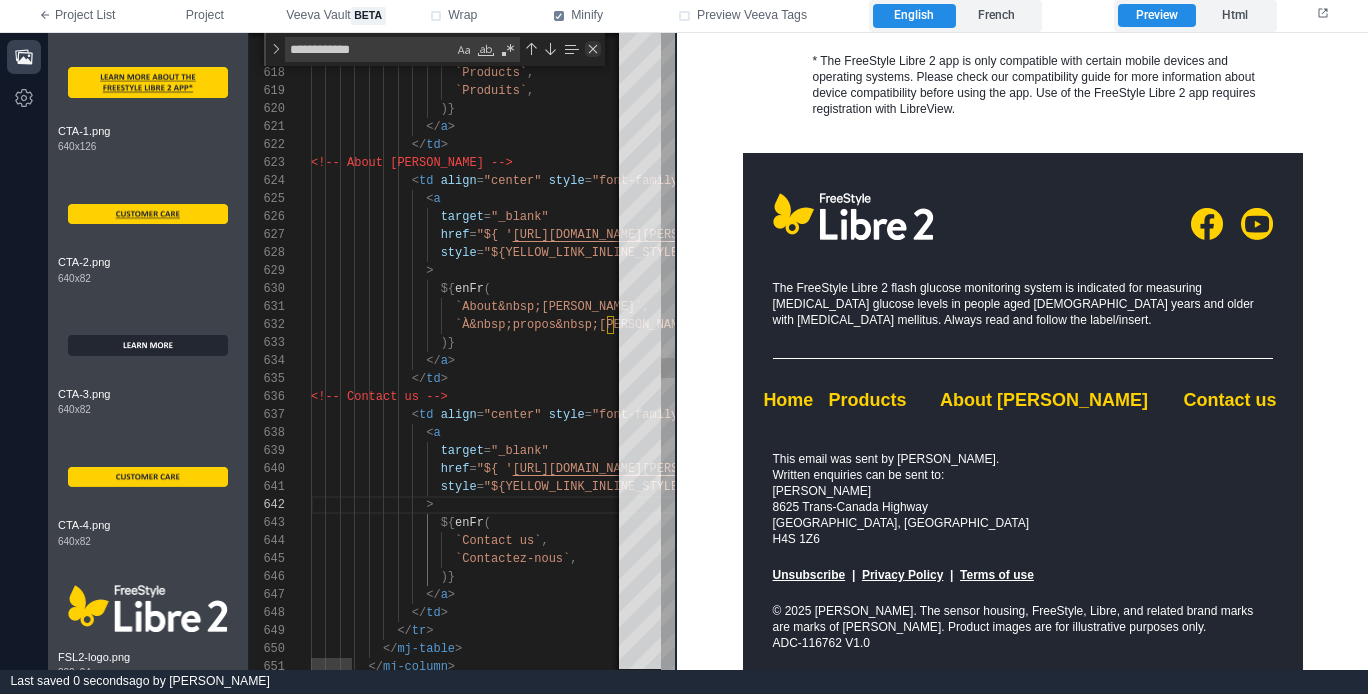 click at bounding box center (593, 49) 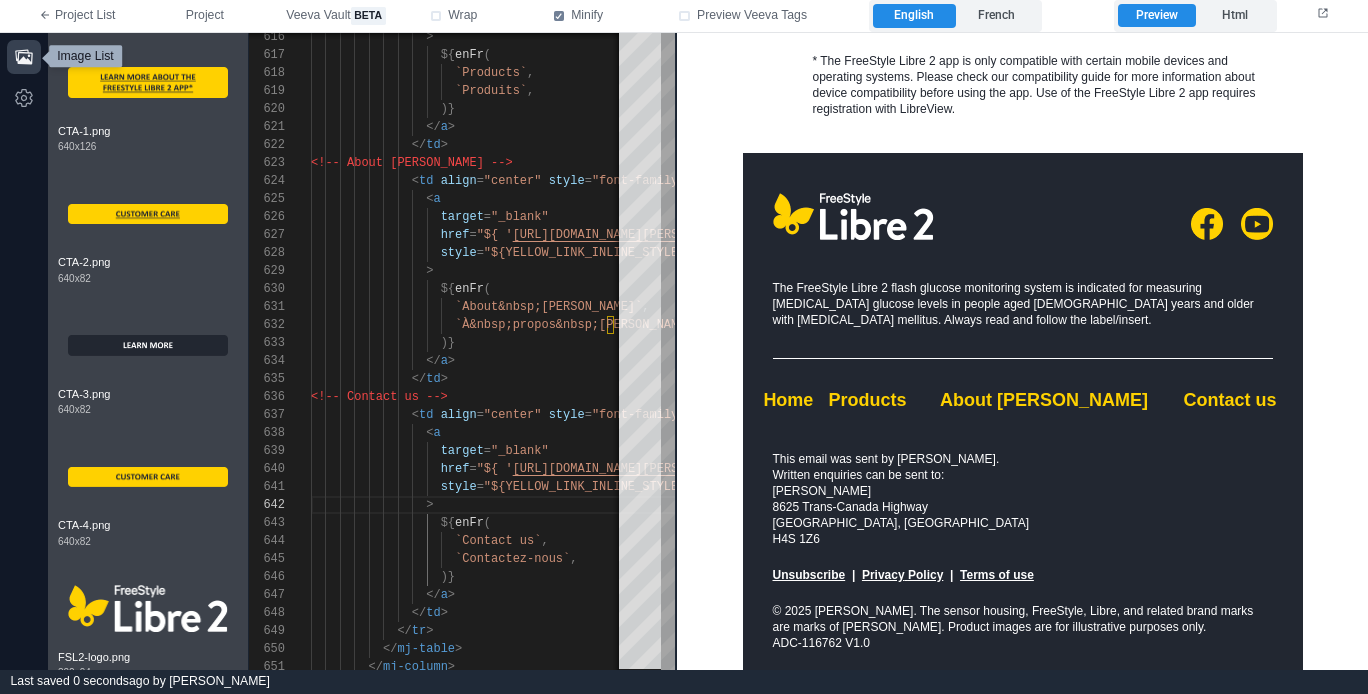 click 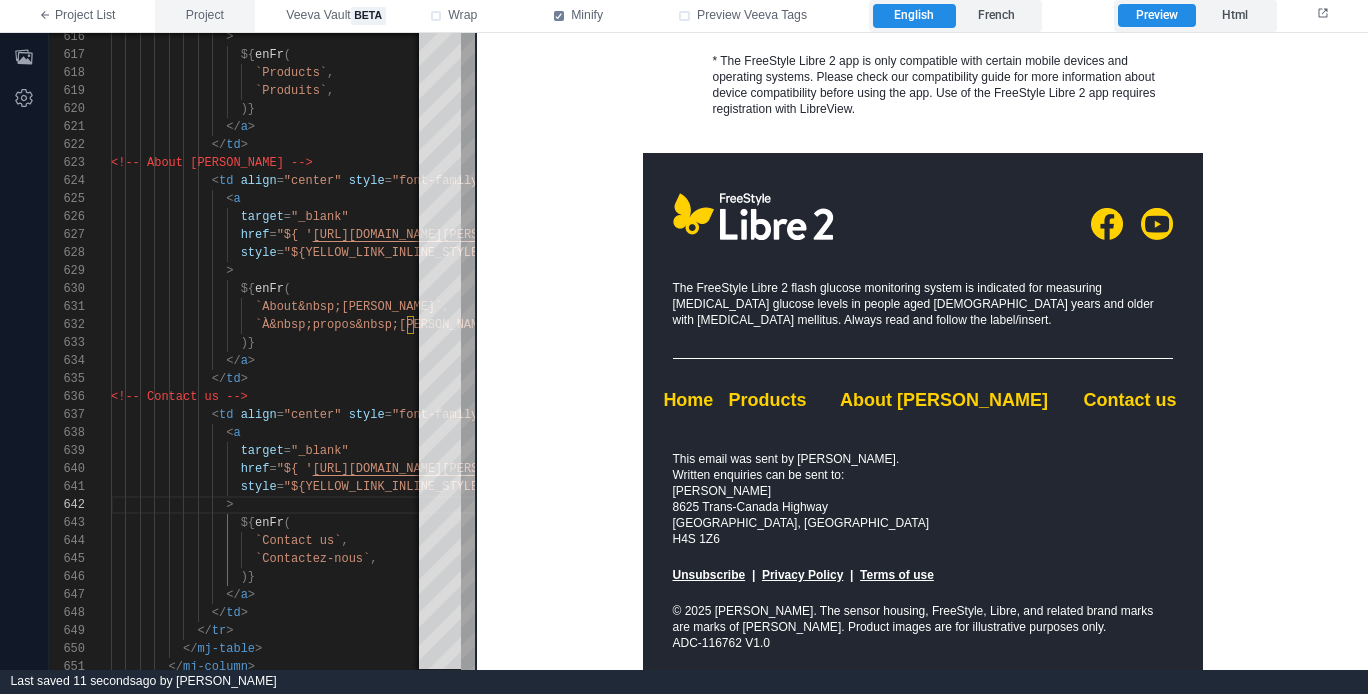 click on "Project" at bounding box center (205, 16) 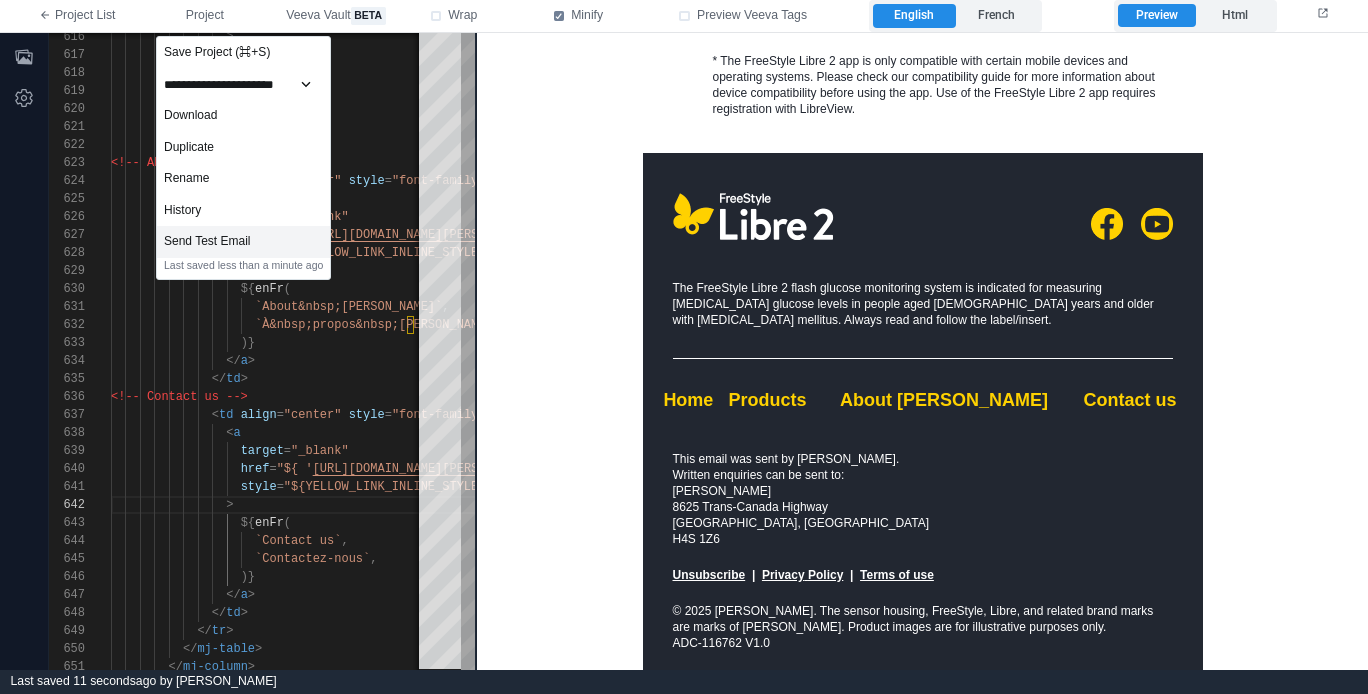 click on "Send Test Email" at bounding box center [243, 242] 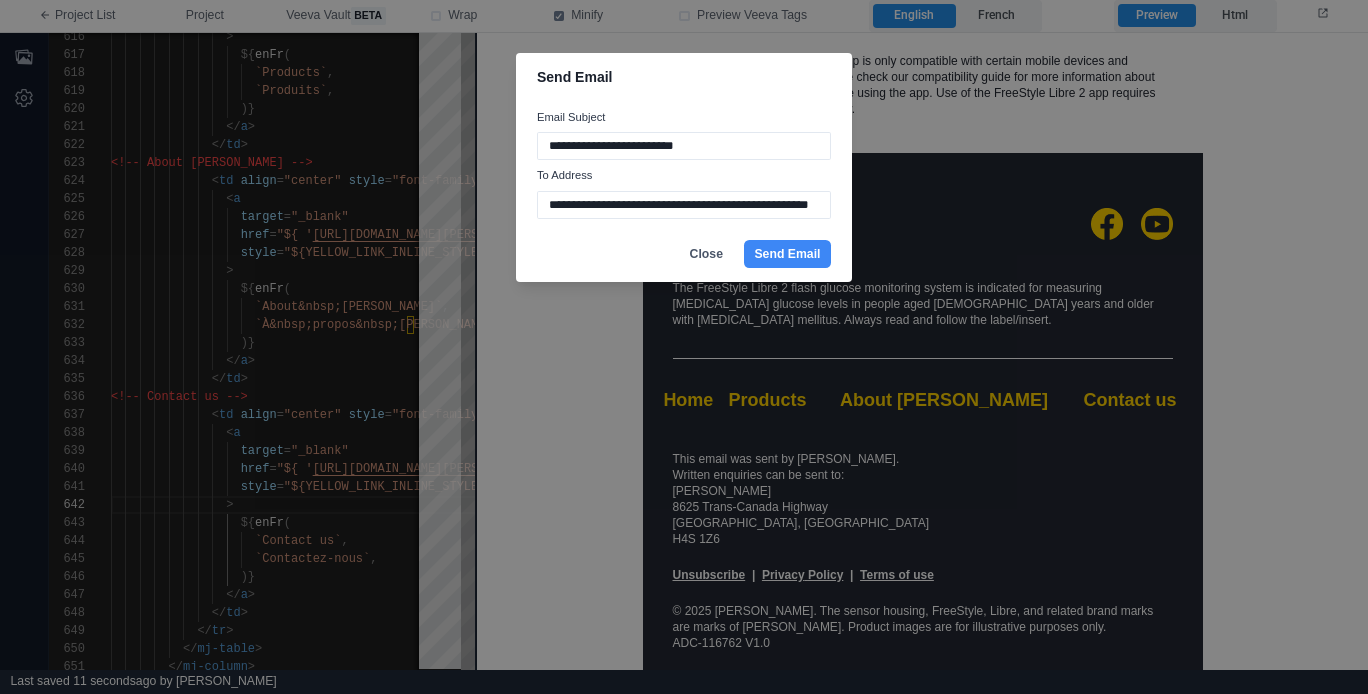 drag, startPoint x: 546, startPoint y: 142, endPoint x: 524, endPoint y: 138, distance: 22.36068 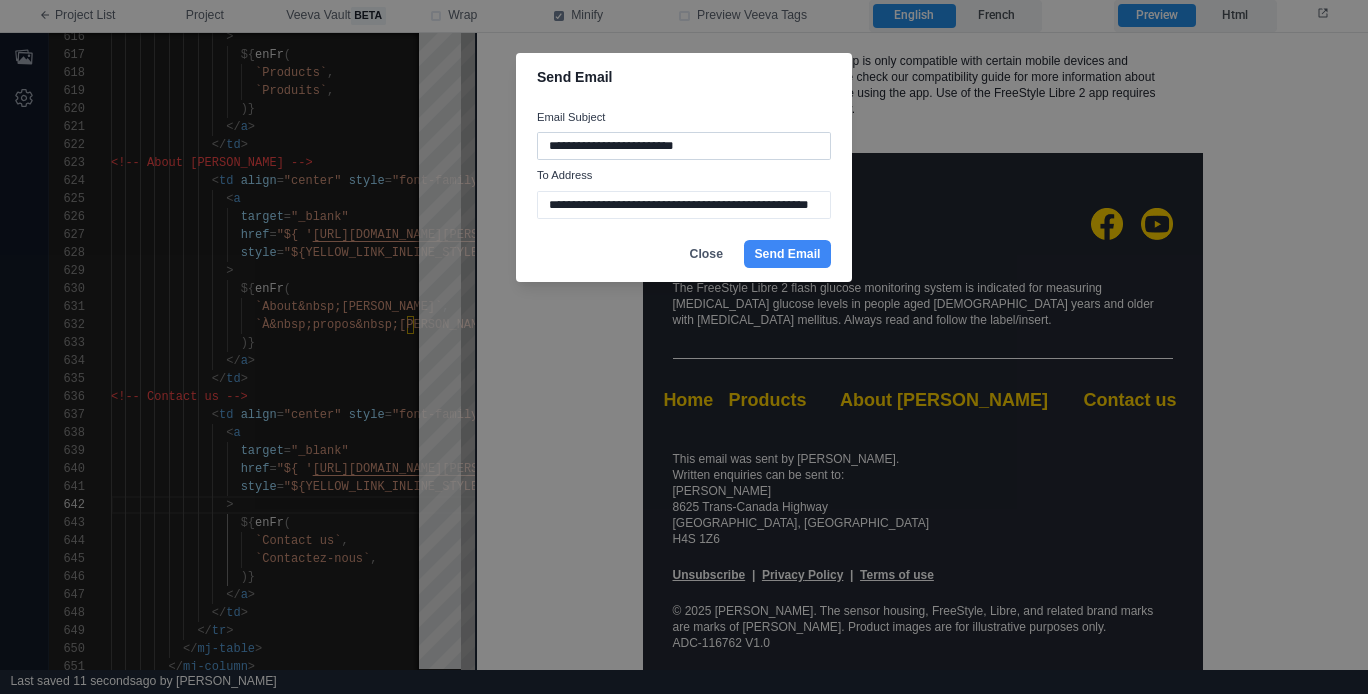 click on "**********" at bounding box center [684, 146] 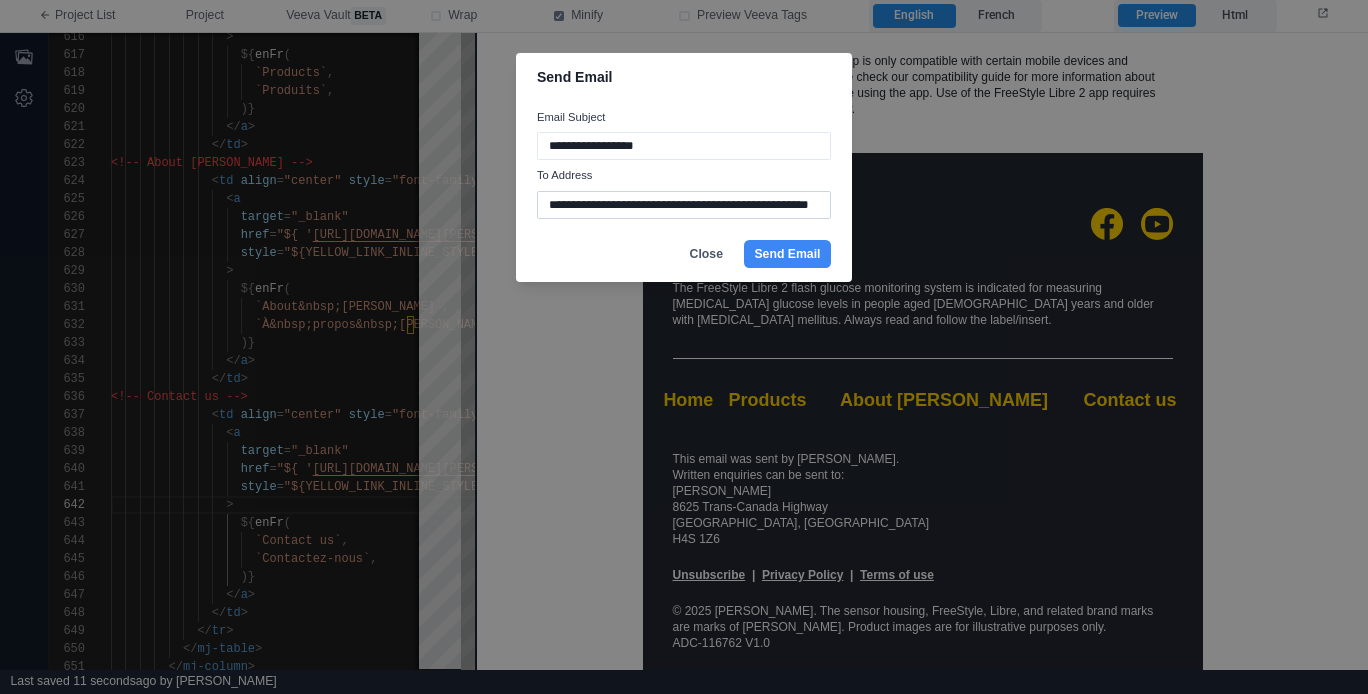 type on "**********" 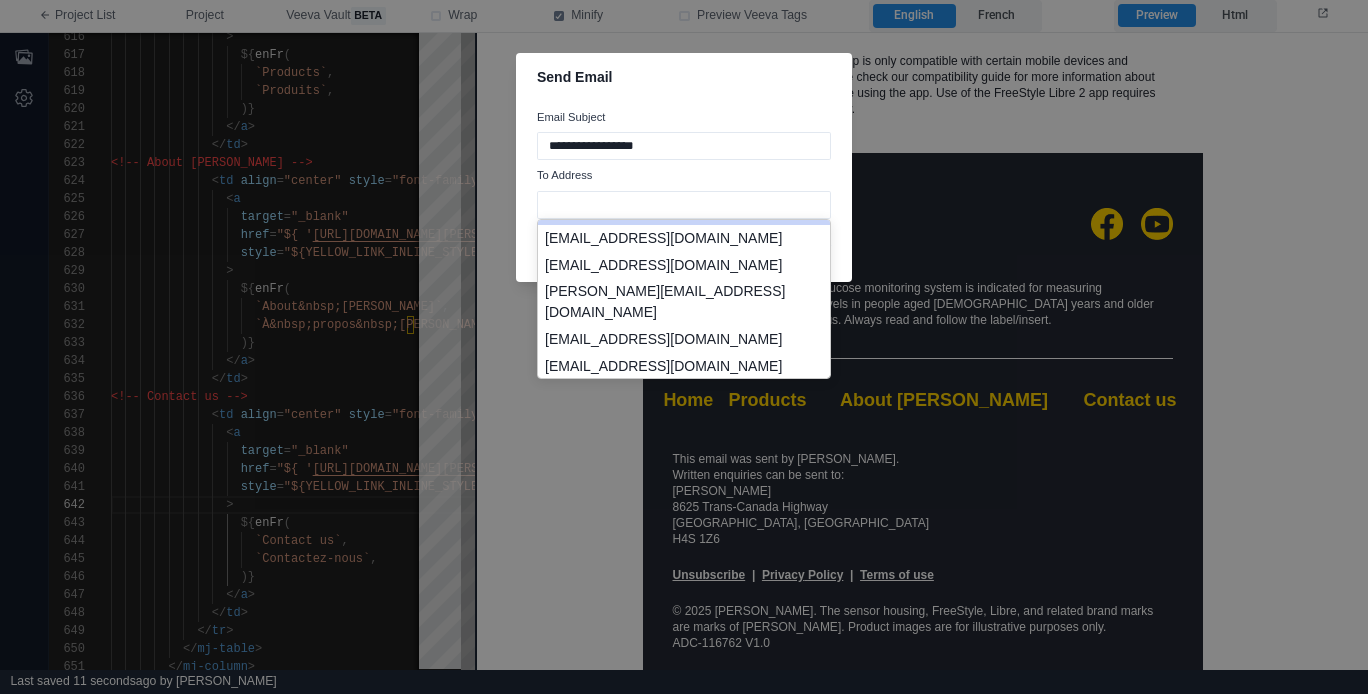 scroll, scrollTop: 122, scrollLeft: 0, axis: vertical 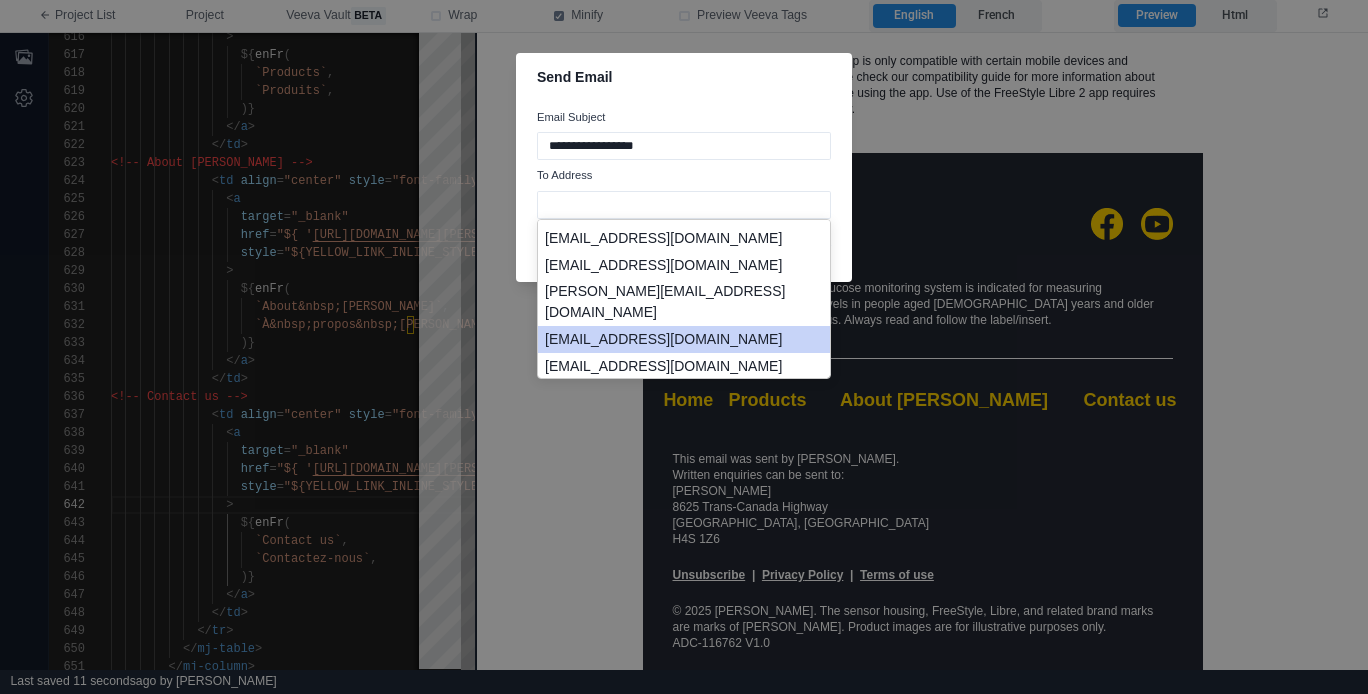 click on "davemakerewich.runme.0.darkmode@previews.emailonacid.com" at bounding box center (684, 339) 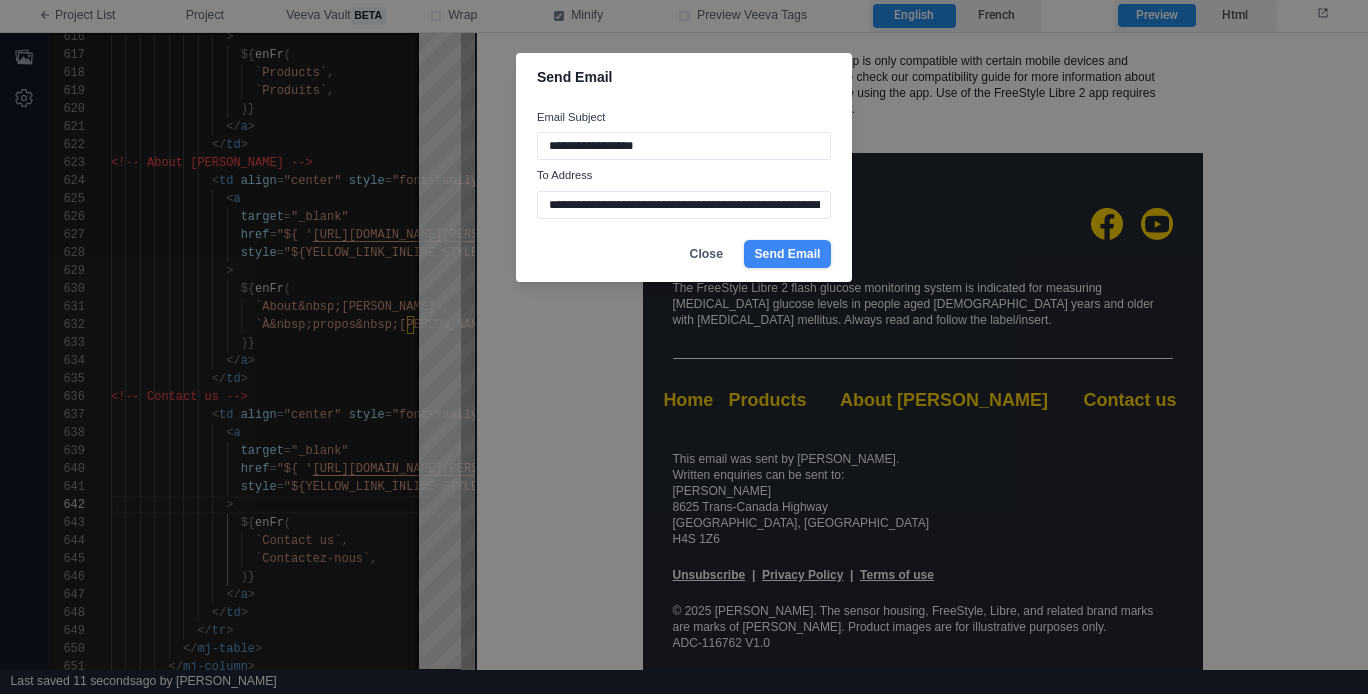 type on "**********" 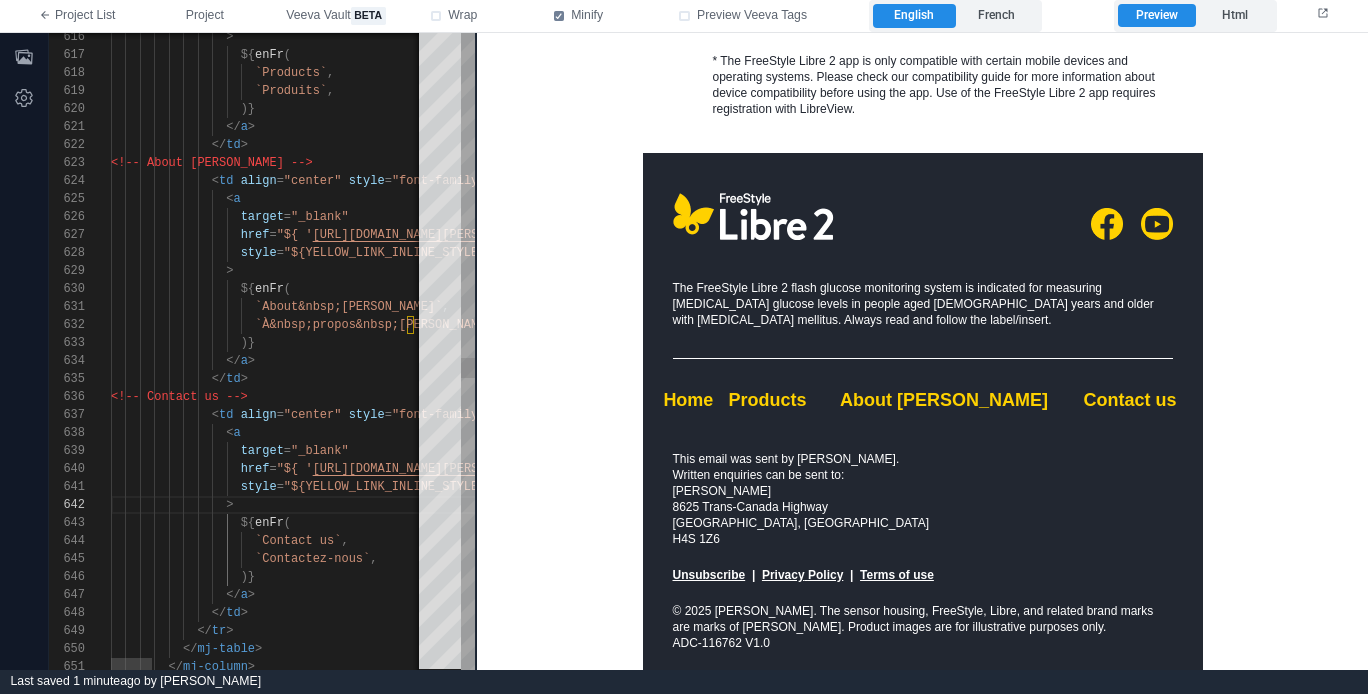 type on "**********" 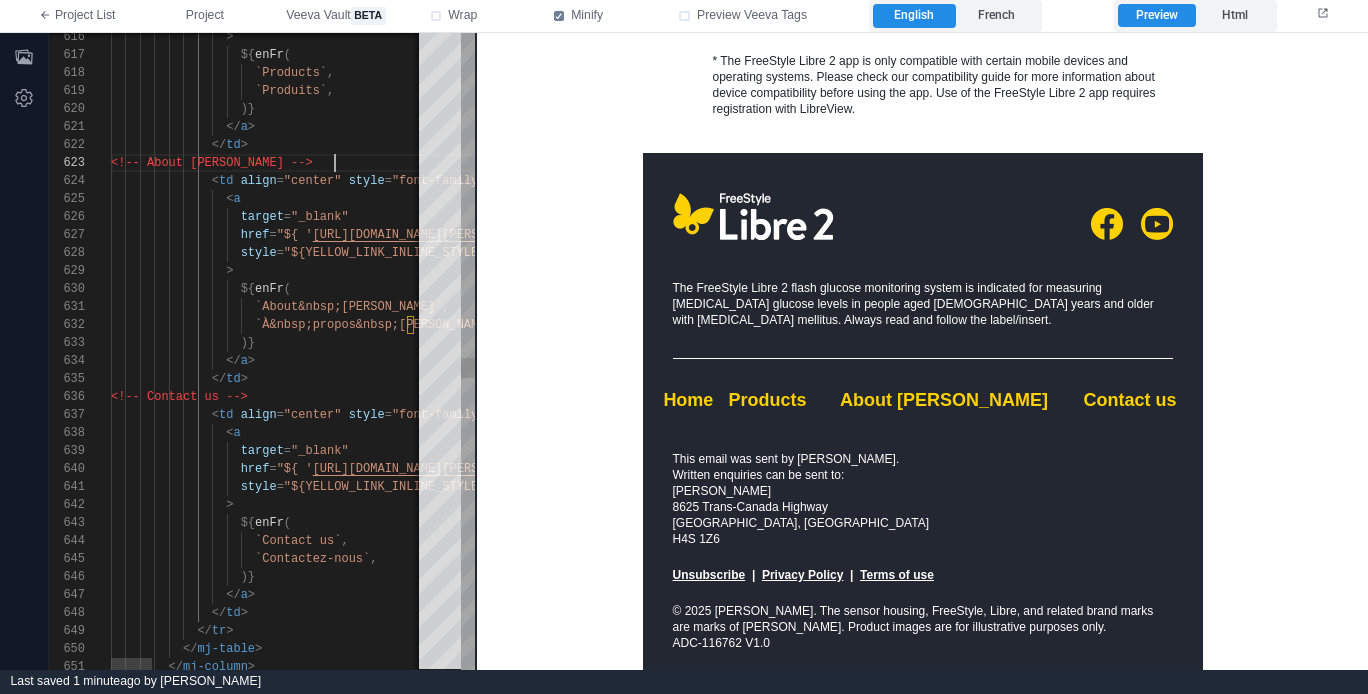 scroll, scrollTop: 36, scrollLeft: 224, axis: both 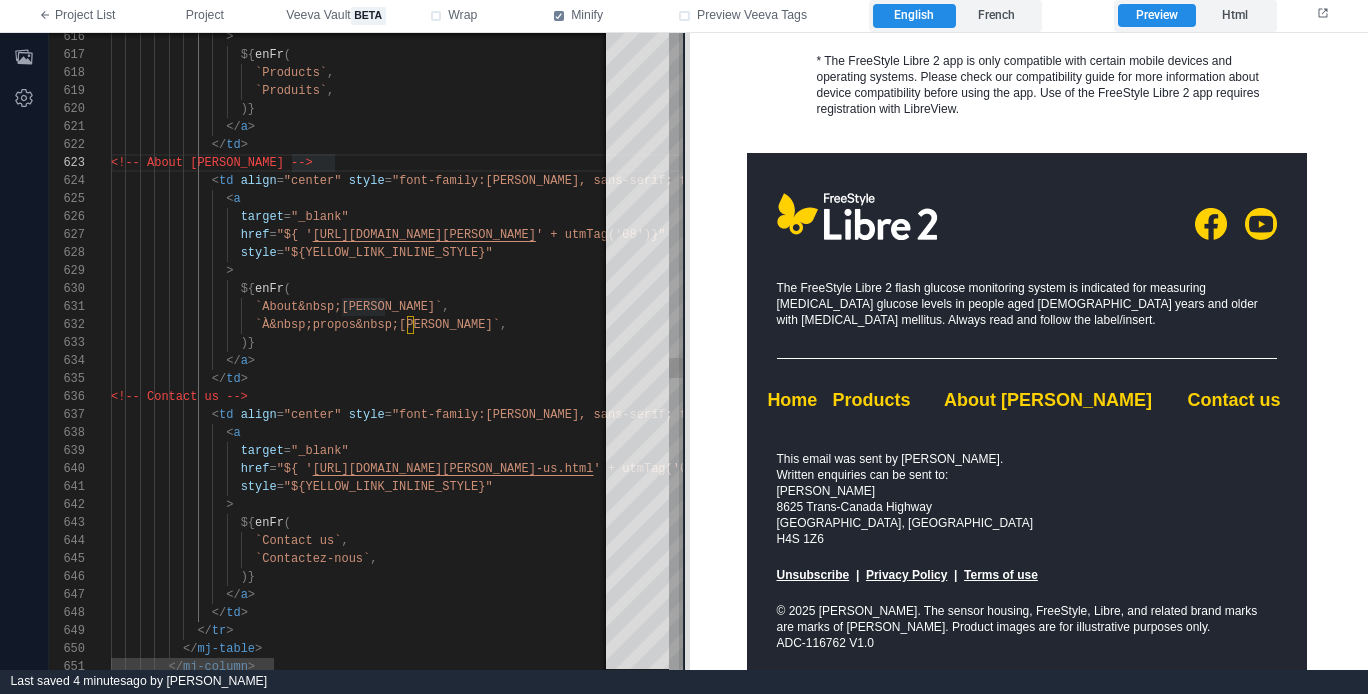 drag, startPoint x: 476, startPoint y: 211, endPoint x: 684, endPoint y: 151, distance: 216.48094 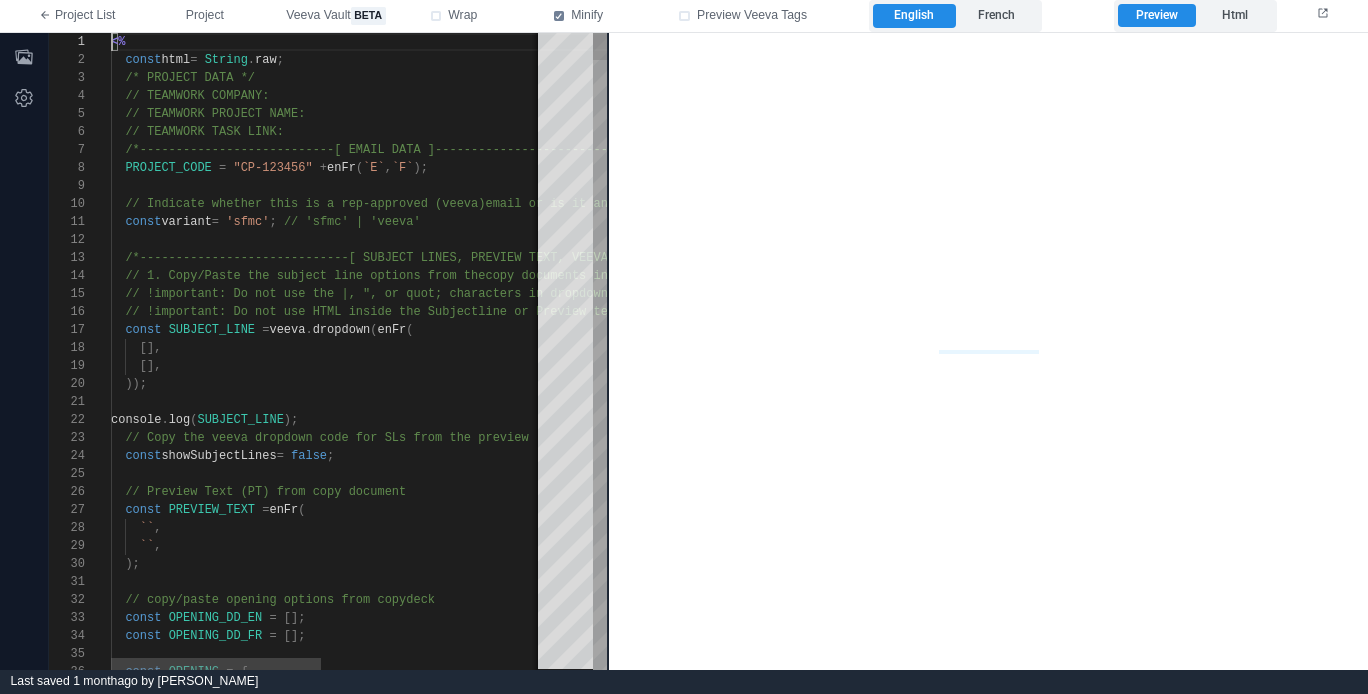 scroll, scrollTop: 0, scrollLeft: 0, axis: both 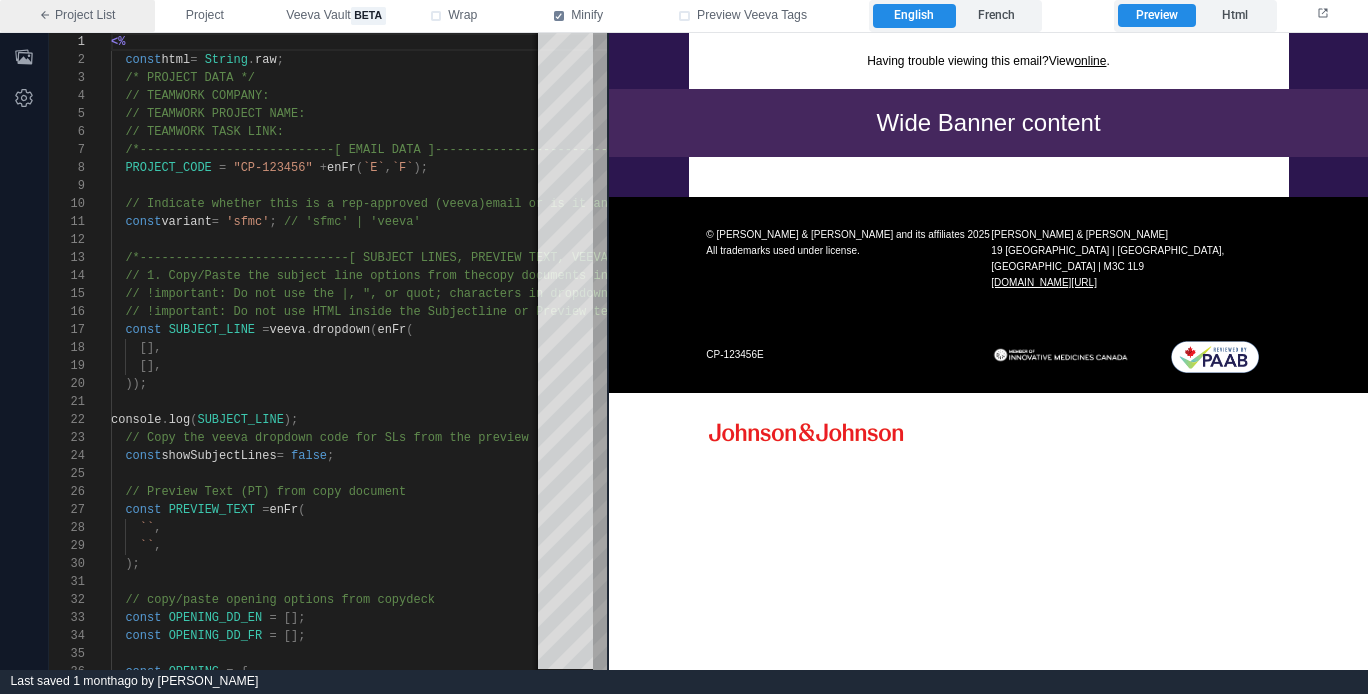 click on "Project List" at bounding box center [77, 16] 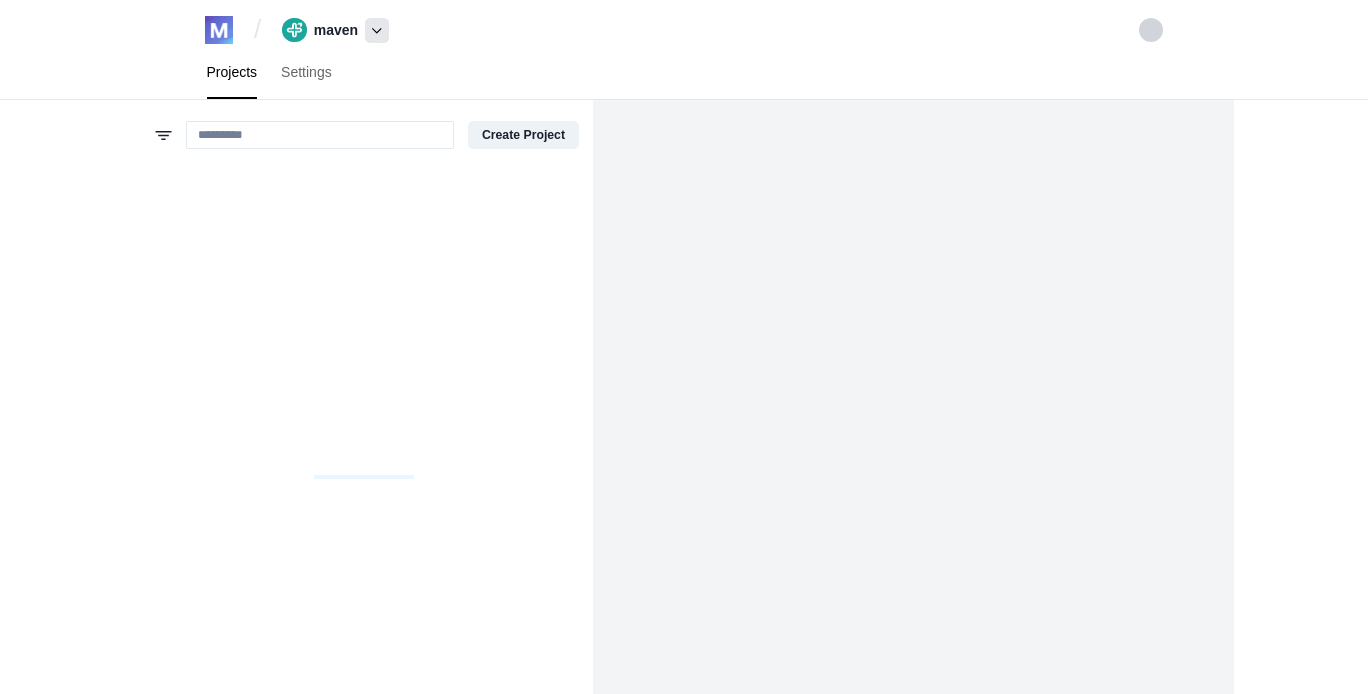 click 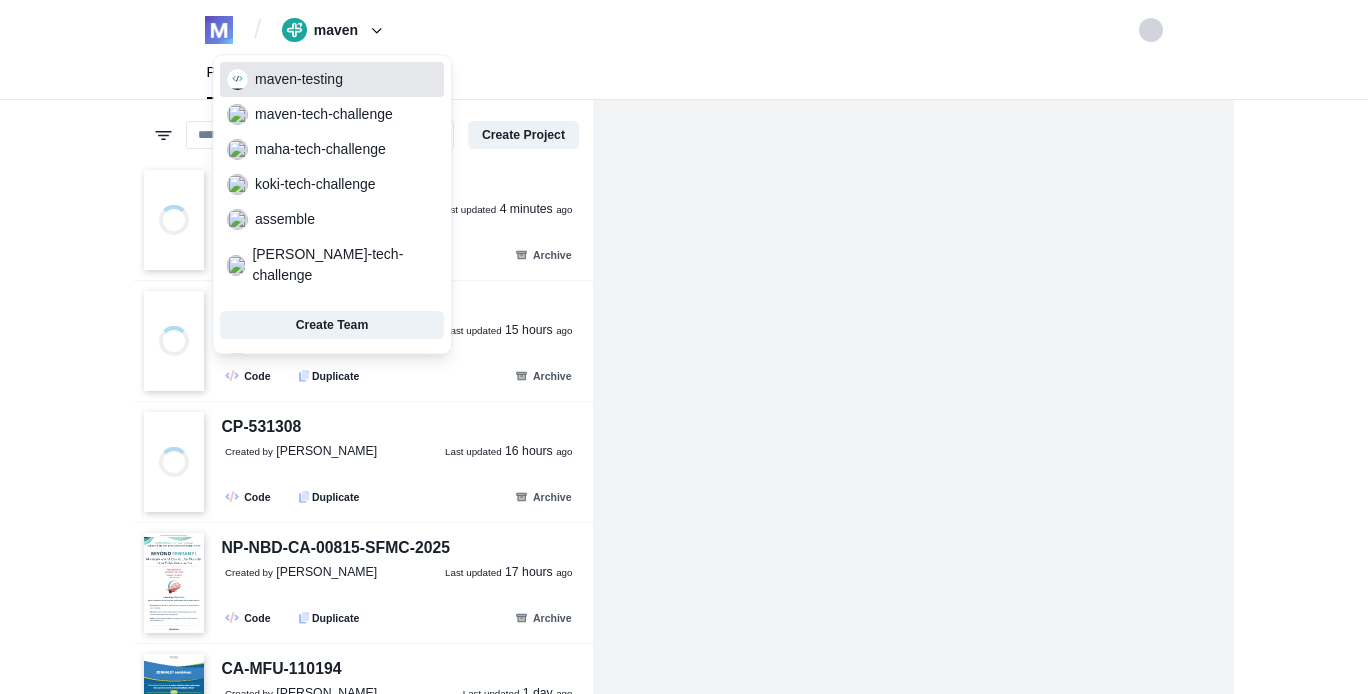 click on "maven-testing" at bounding box center [332, 80] 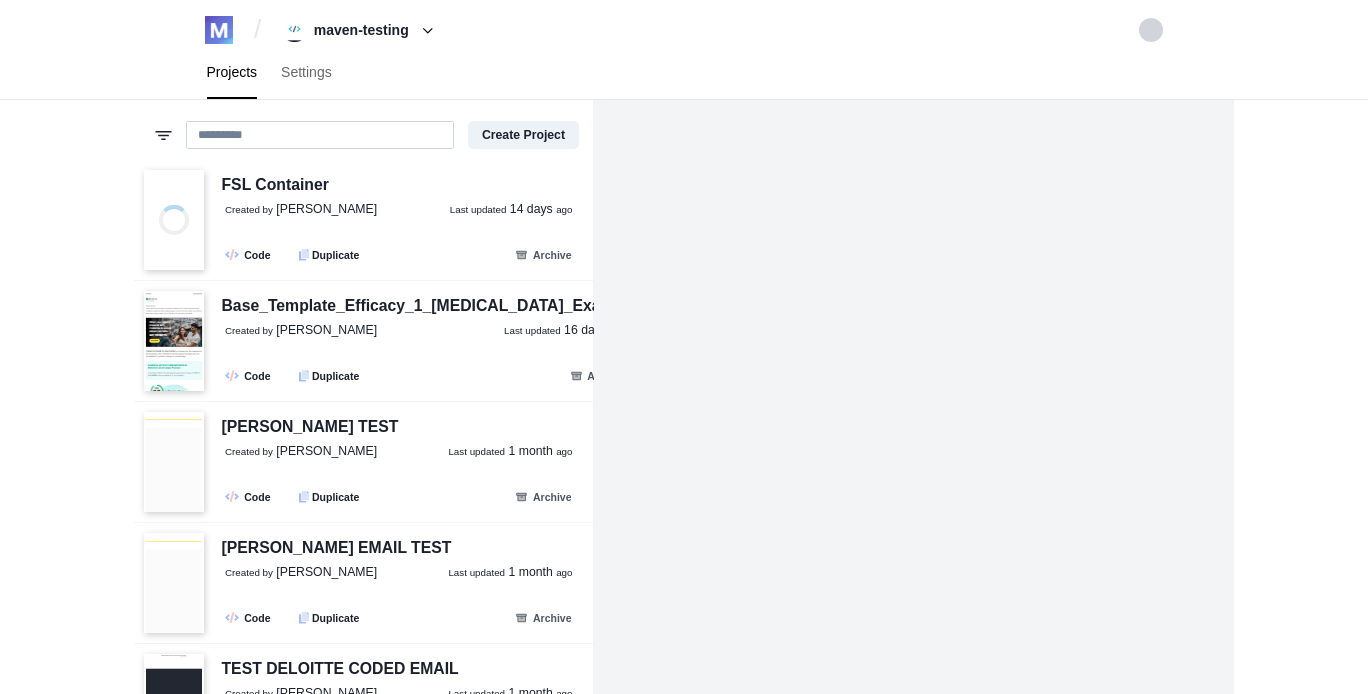 scroll, scrollTop: 0, scrollLeft: 0, axis: both 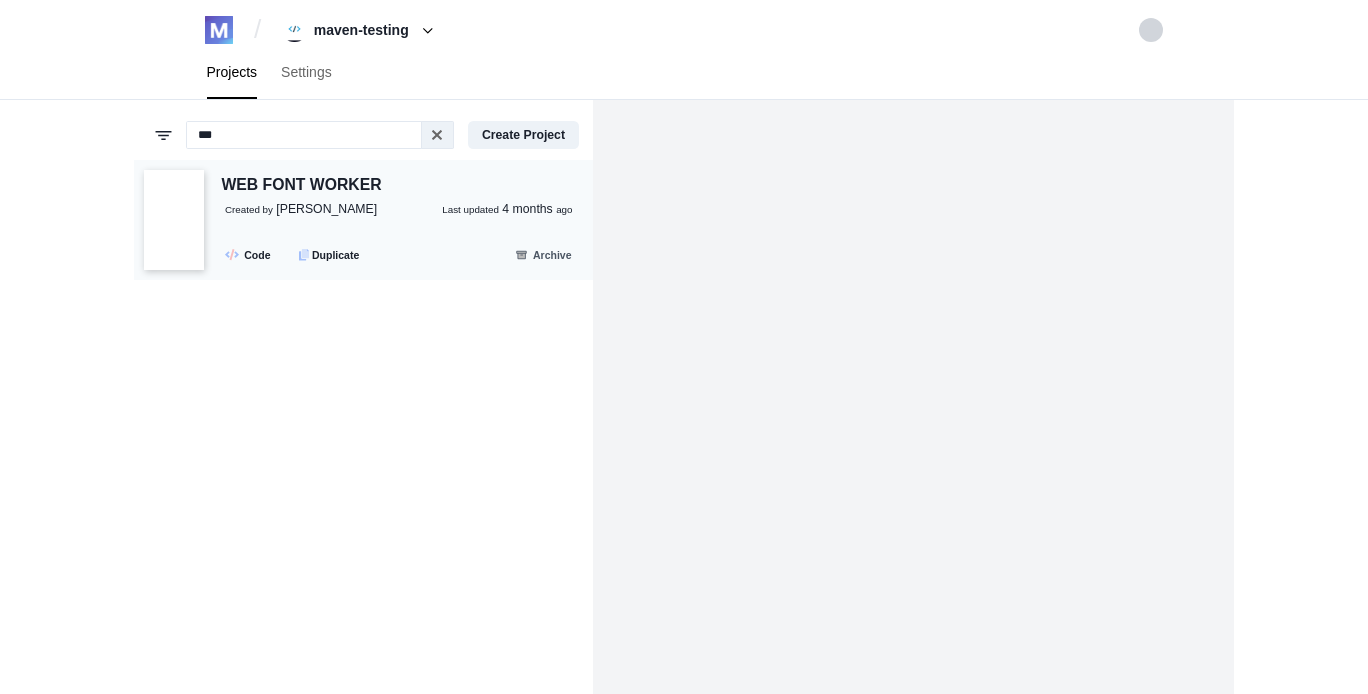 type on "***" 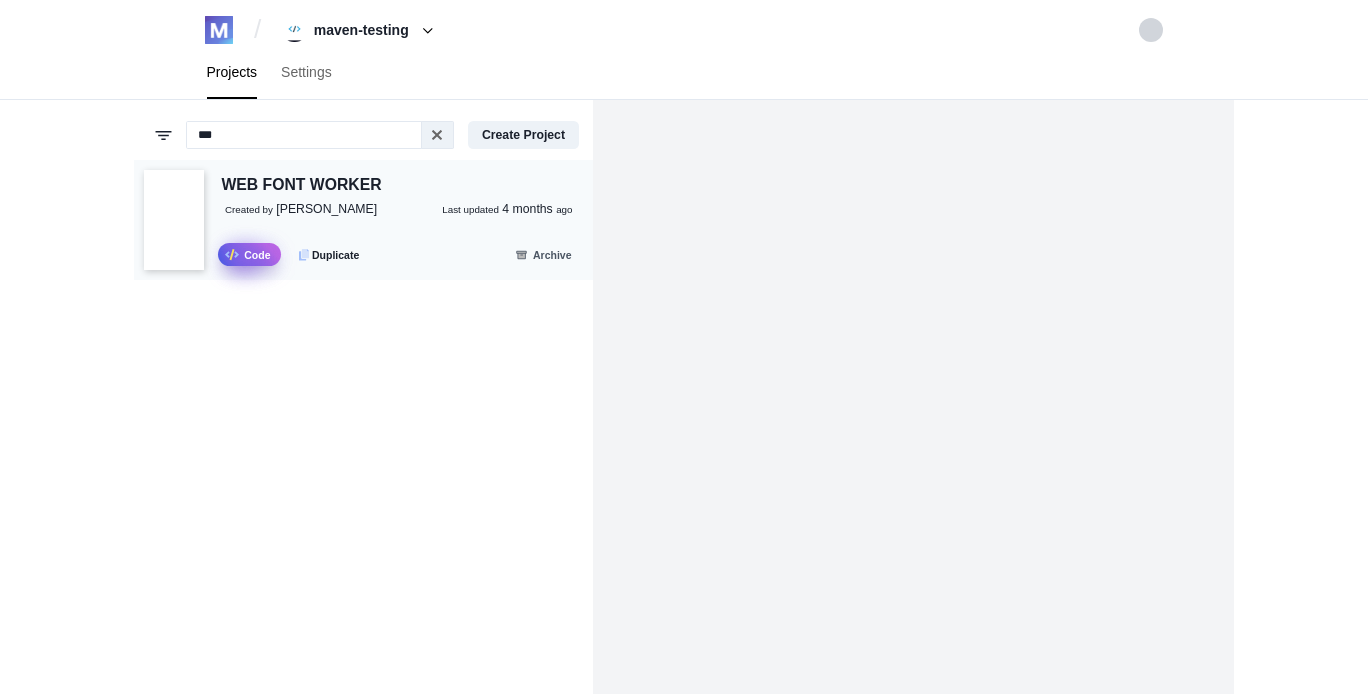 scroll, scrollTop: 0, scrollLeft: 0, axis: both 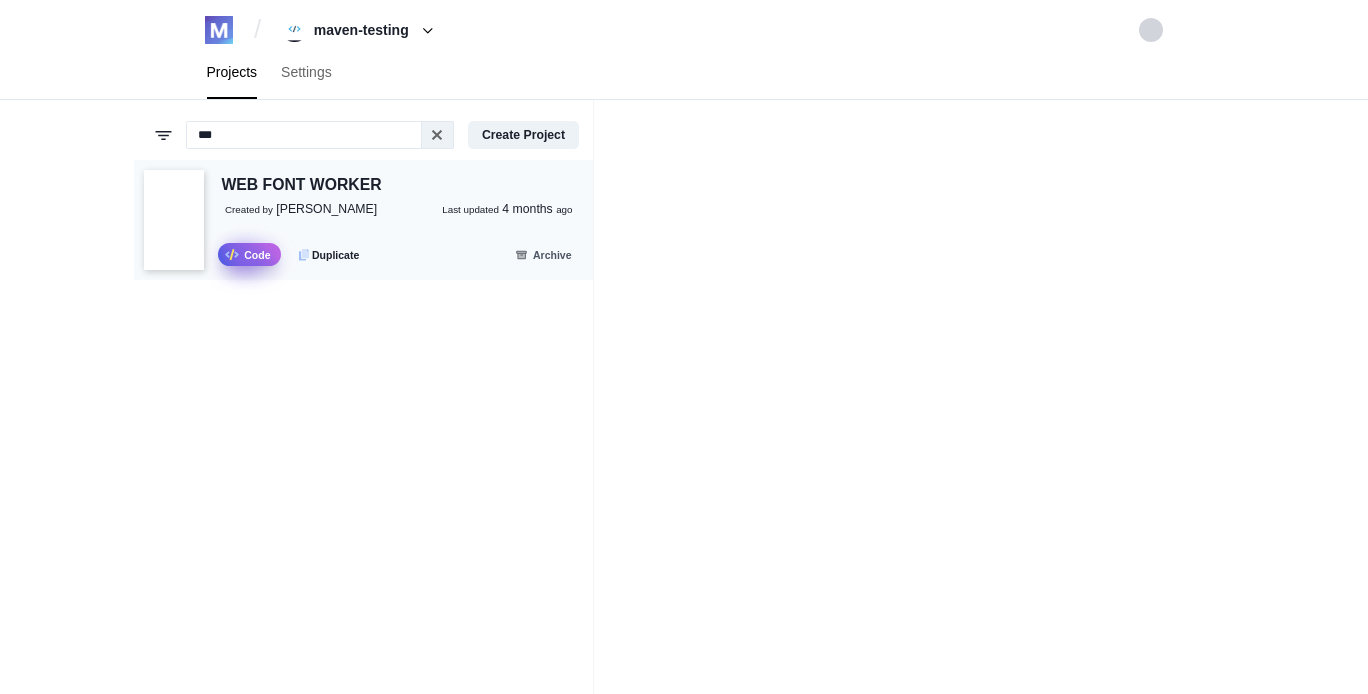 click on ".fa-secondary{opacity:.4} Code" at bounding box center [249, 254] 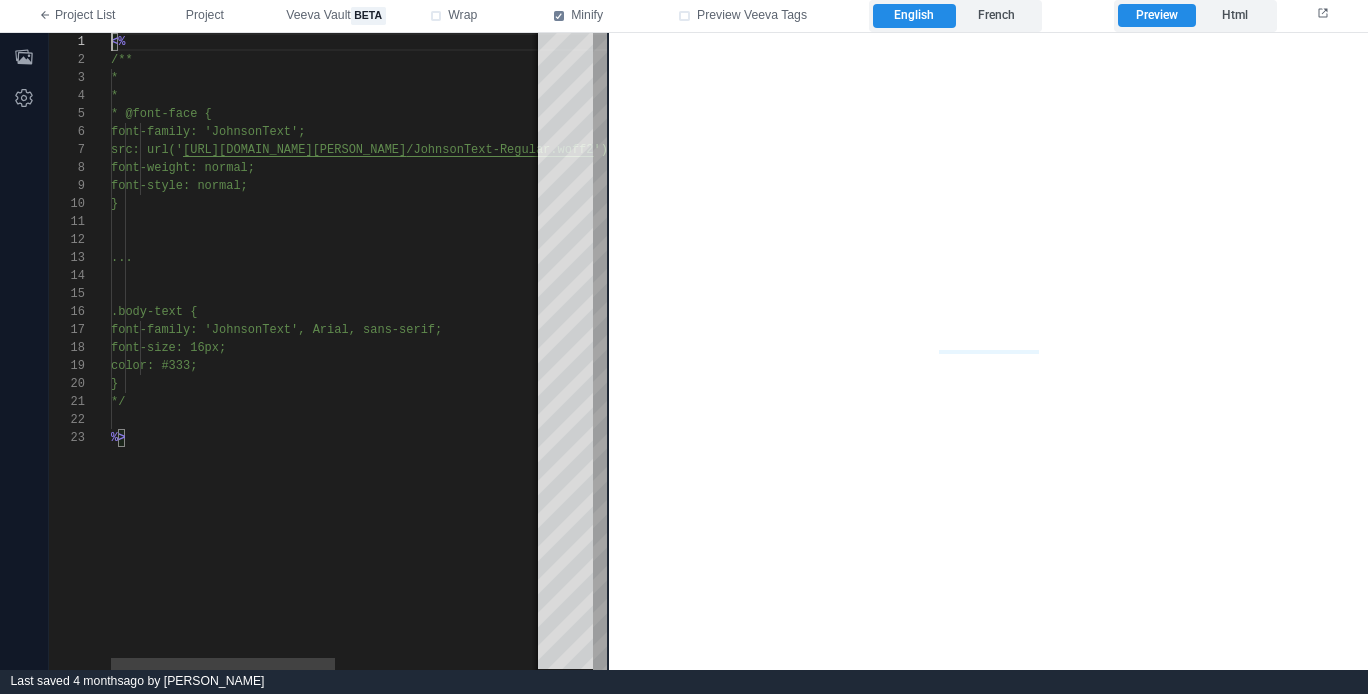 scroll, scrollTop: 0, scrollLeft: 0, axis: both 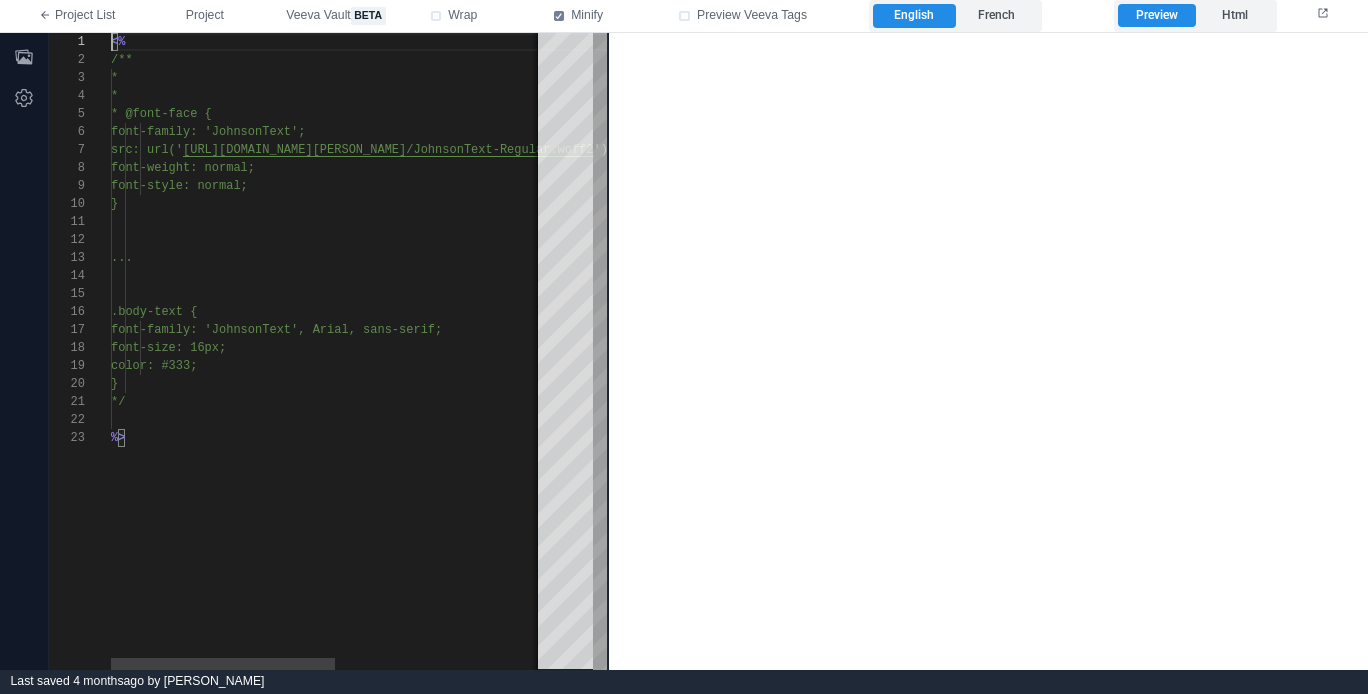 click on "* @font-face {" at bounding box center (161, 114) 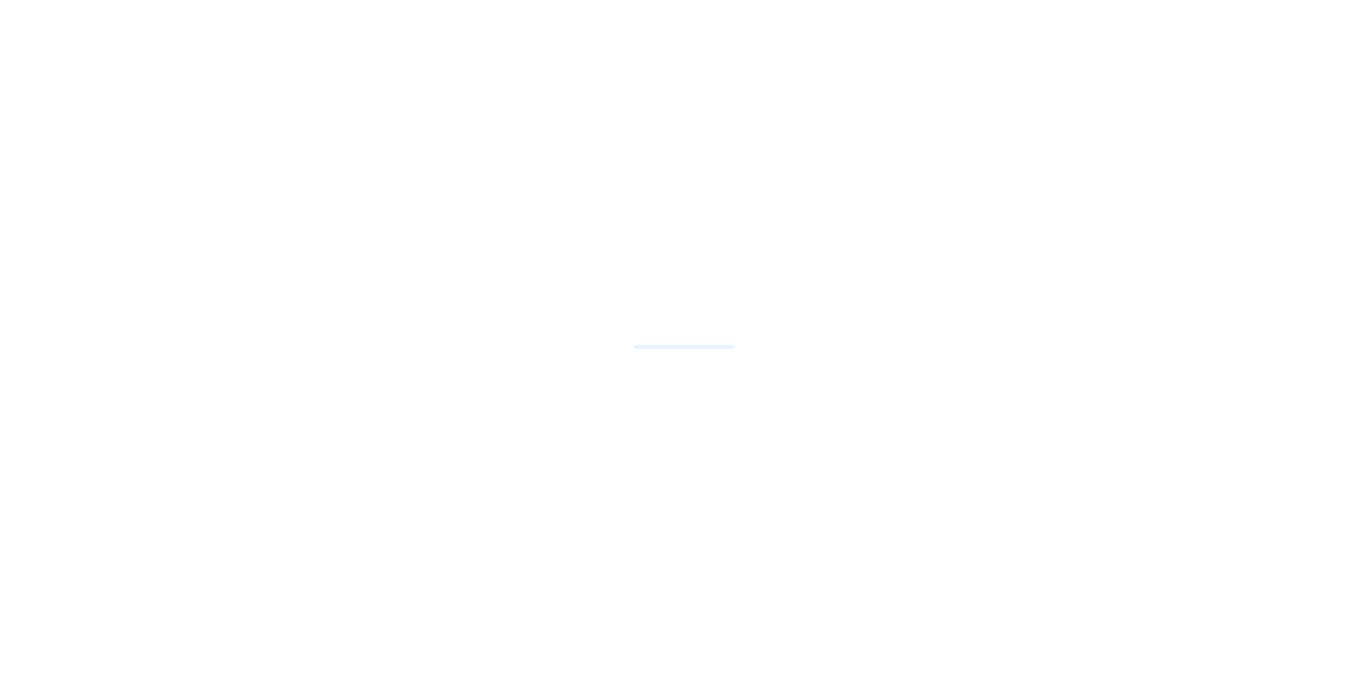 scroll, scrollTop: 0, scrollLeft: 0, axis: both 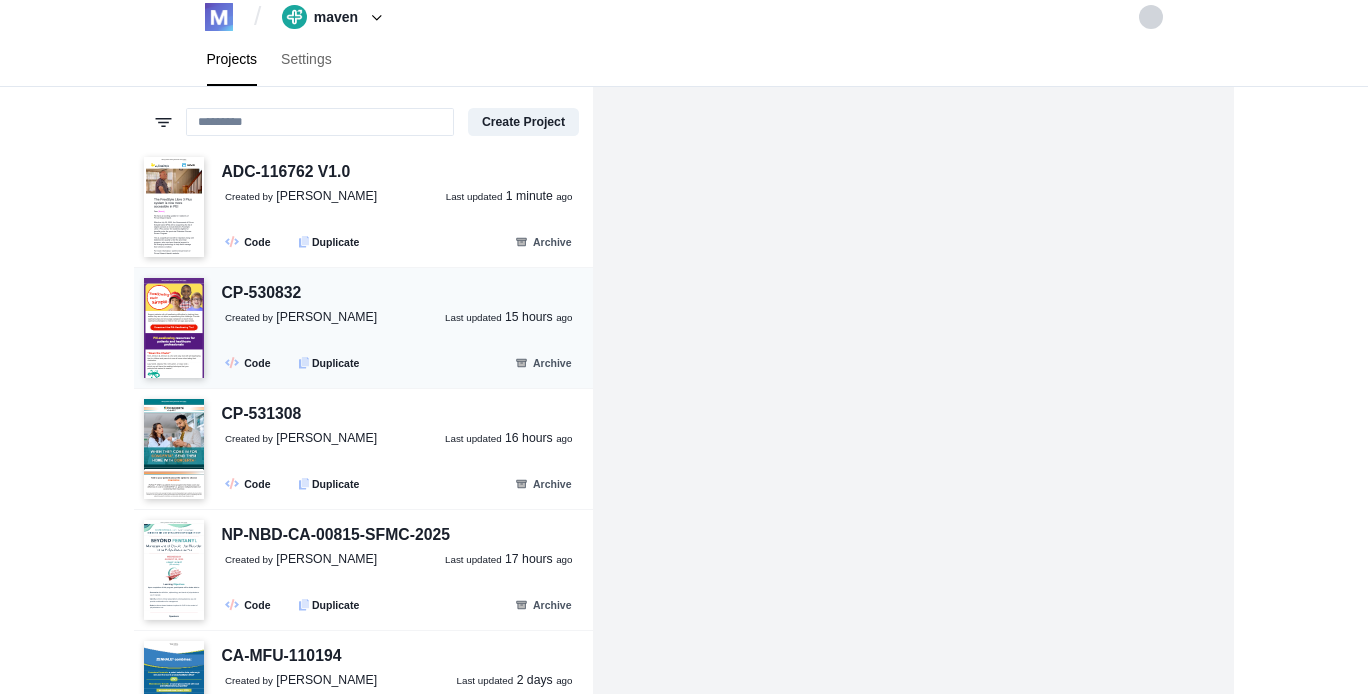 click on "CP-530832 Created by   Adam Marsala Last updated     15 hours   ago .fa-secondary{opacity:.4} Code .fa-secondary{opacity:.4} Duplicate Archive" at bounding box center [393, 329] 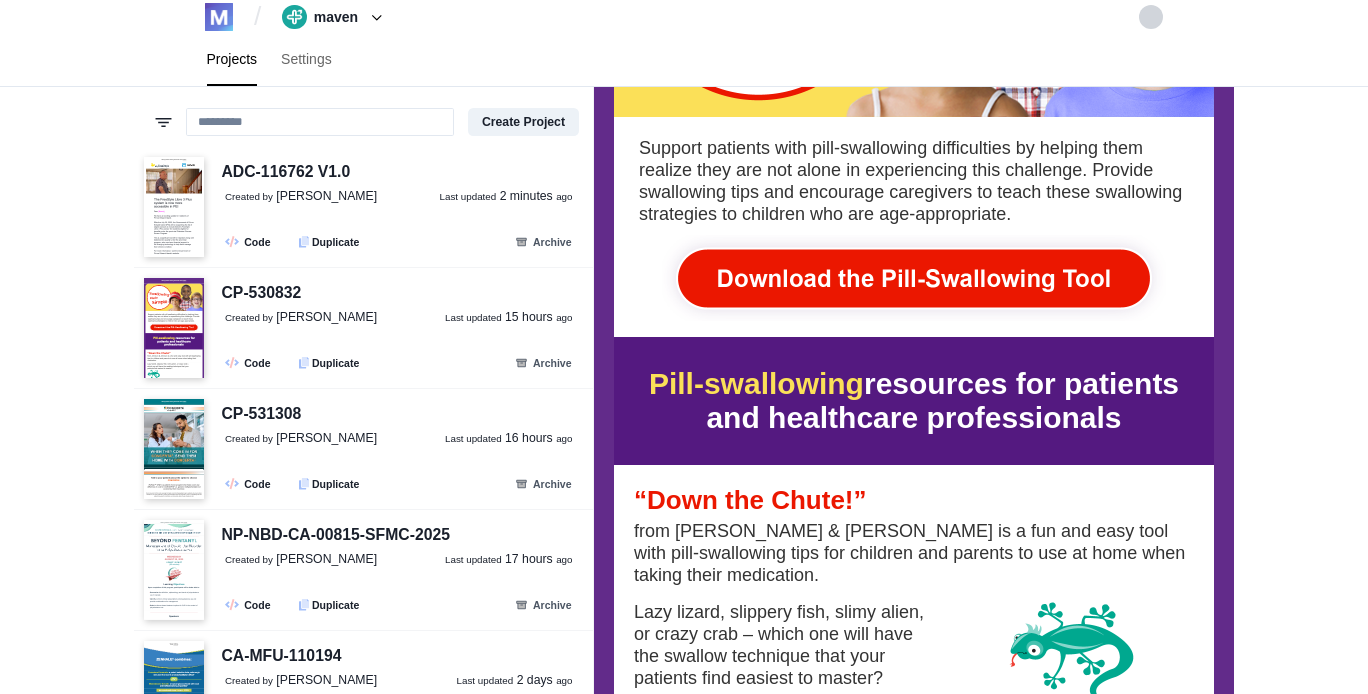 scroll, scrollTop: 0, scrollLeft: 0, axis: both 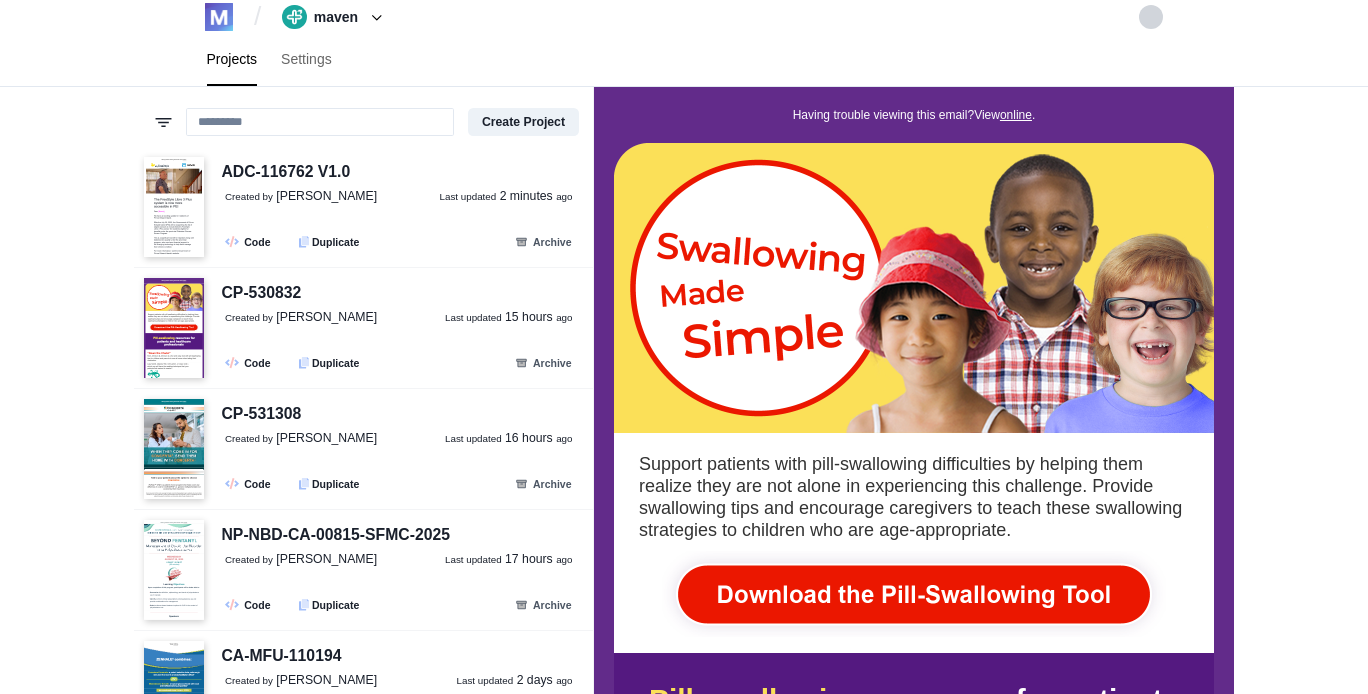 click at bounding box center [914, 594] 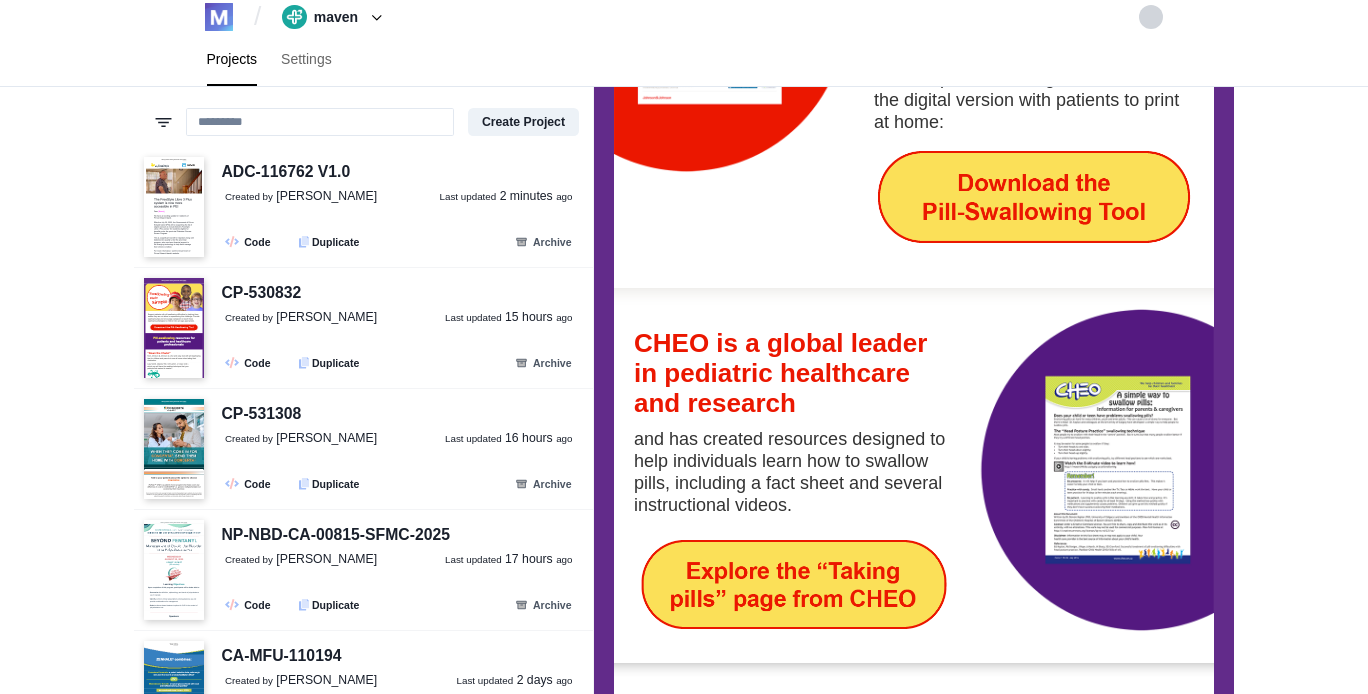 scroll, scrollTop: 1212, scrollLeft: 0, axis: vertical 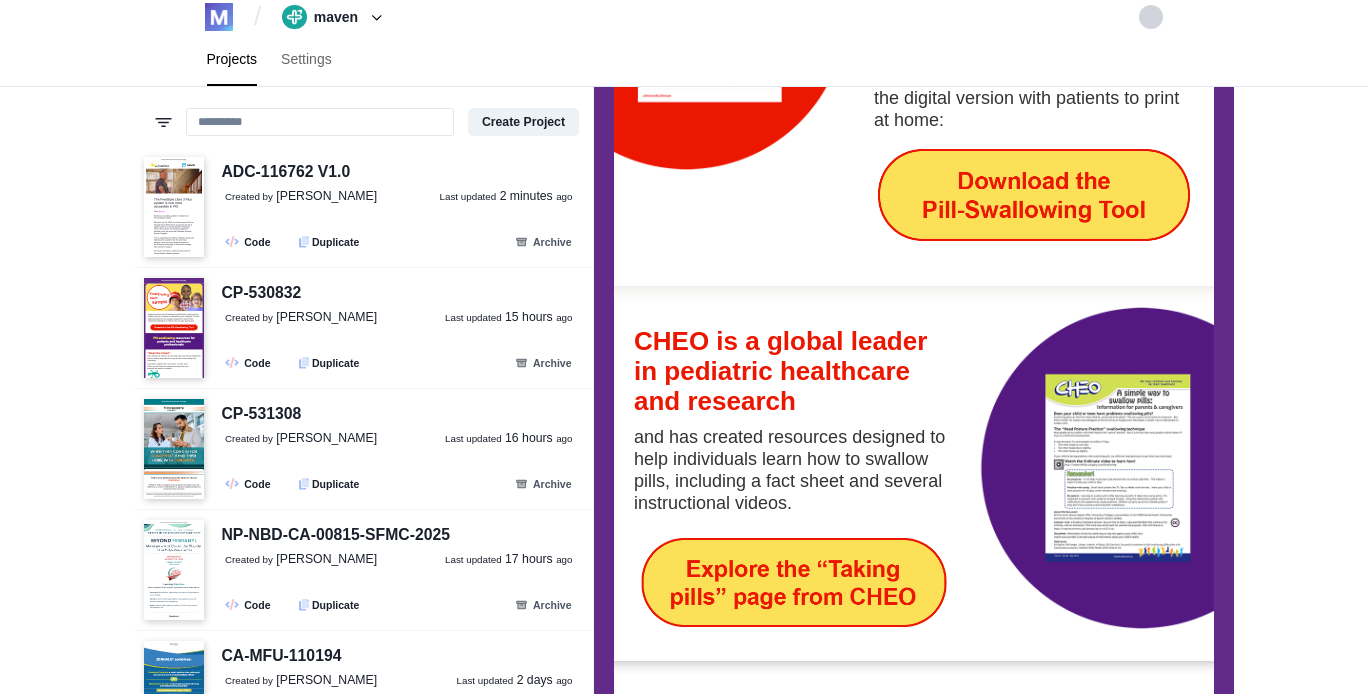 click at bounding box center [794, 583] 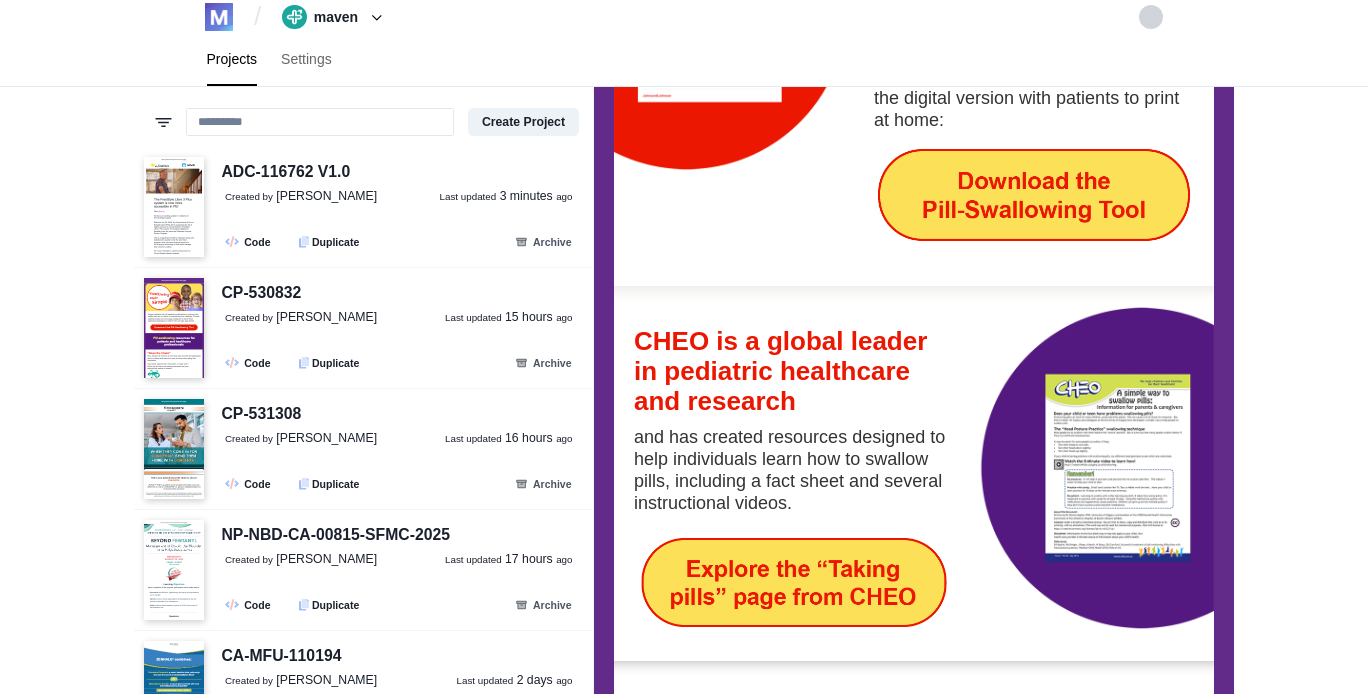click at bounding box center [794, 583] 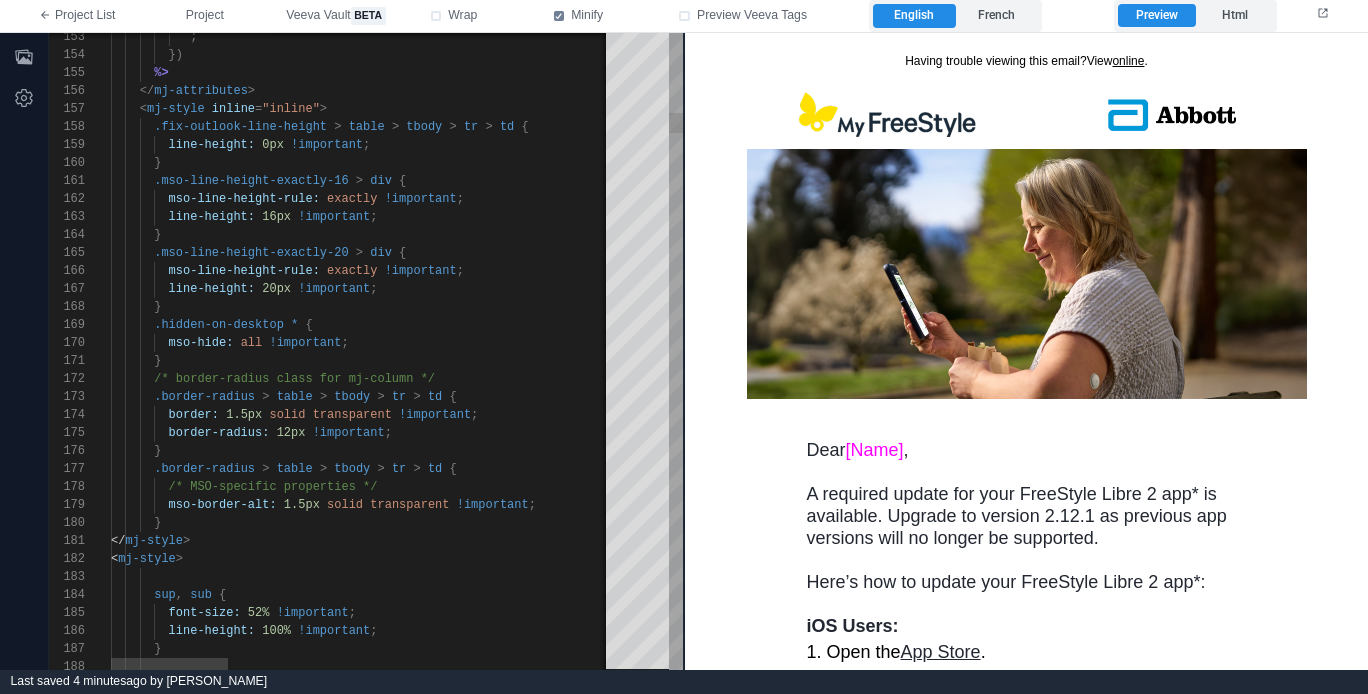 scroll, scrollTop: 1543, scrollLeft: 0, axis: vertical 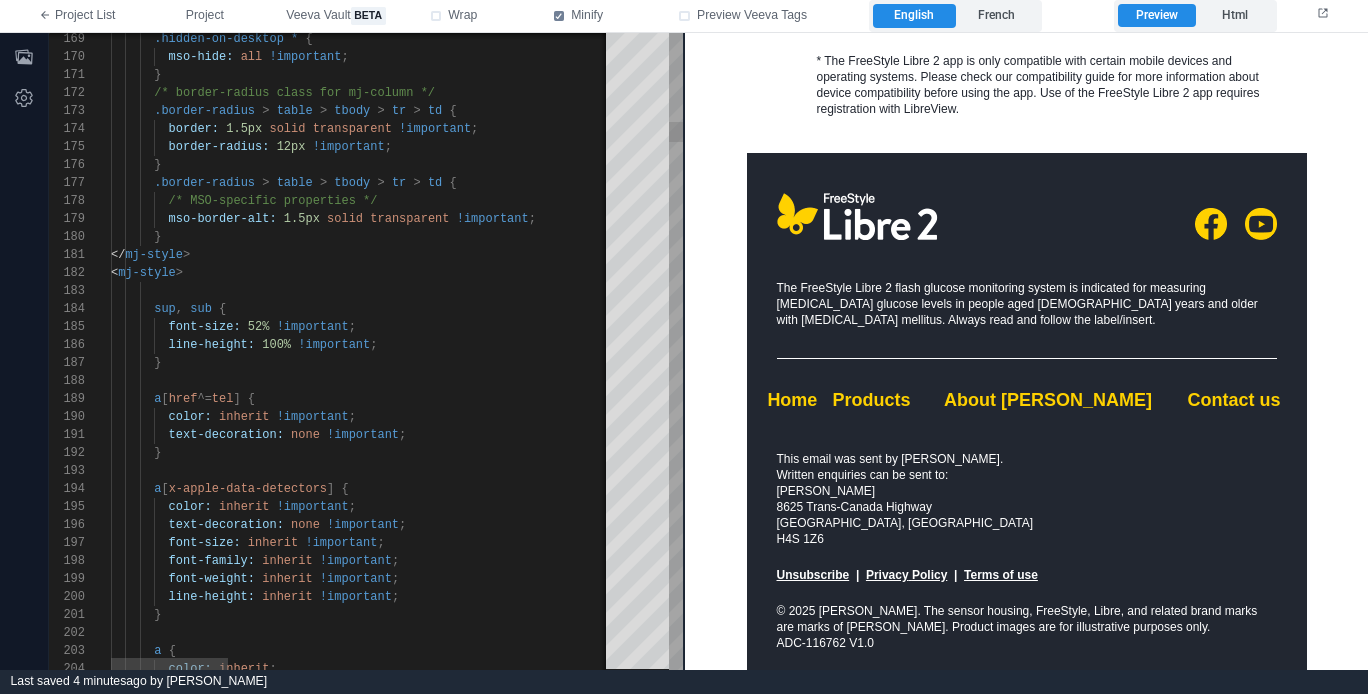 click on "< mj-style >" at bounding box center (1184, 273) 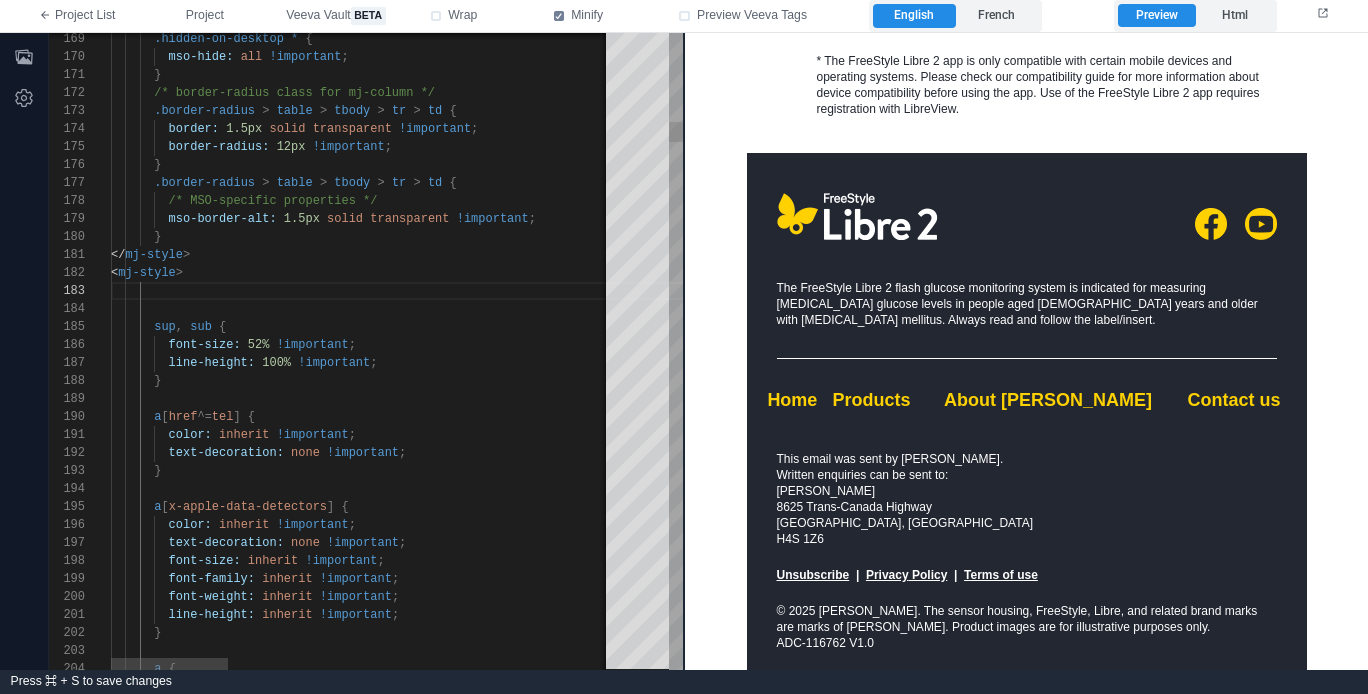paste on "**********" 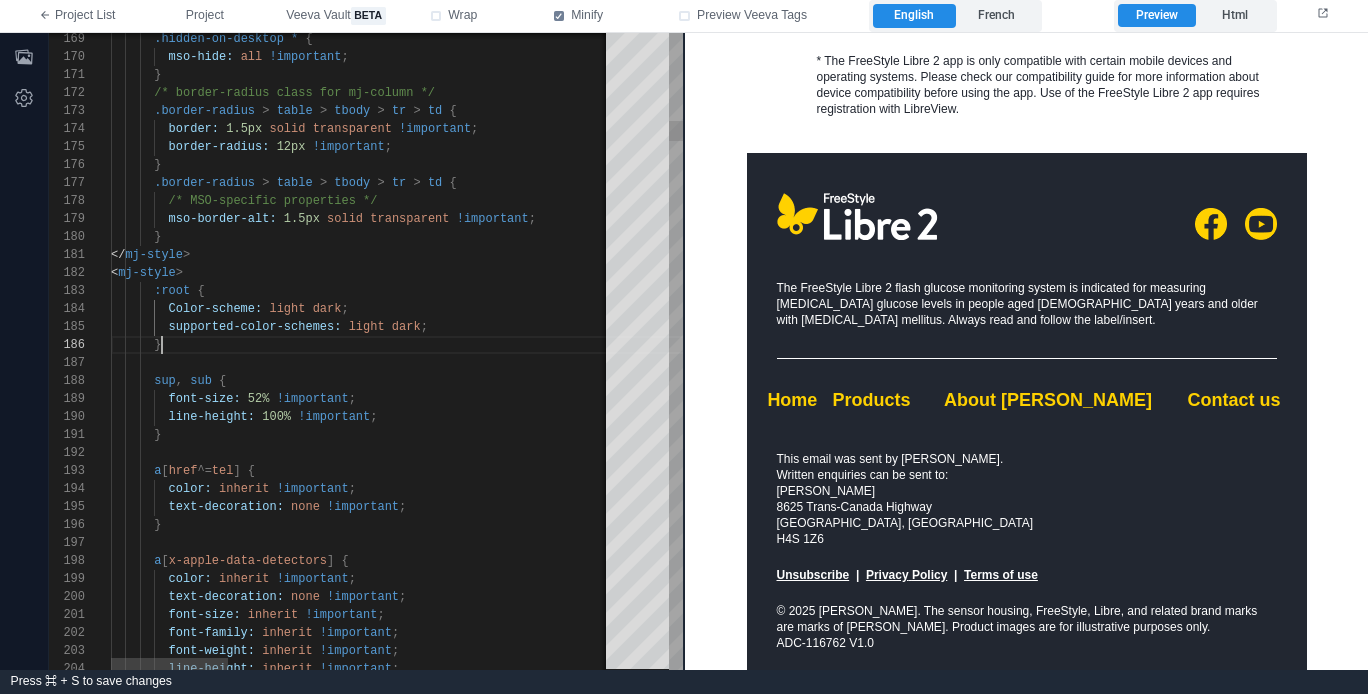 scroll, scrollTop: 90, scrollLeft: 51, axis: both 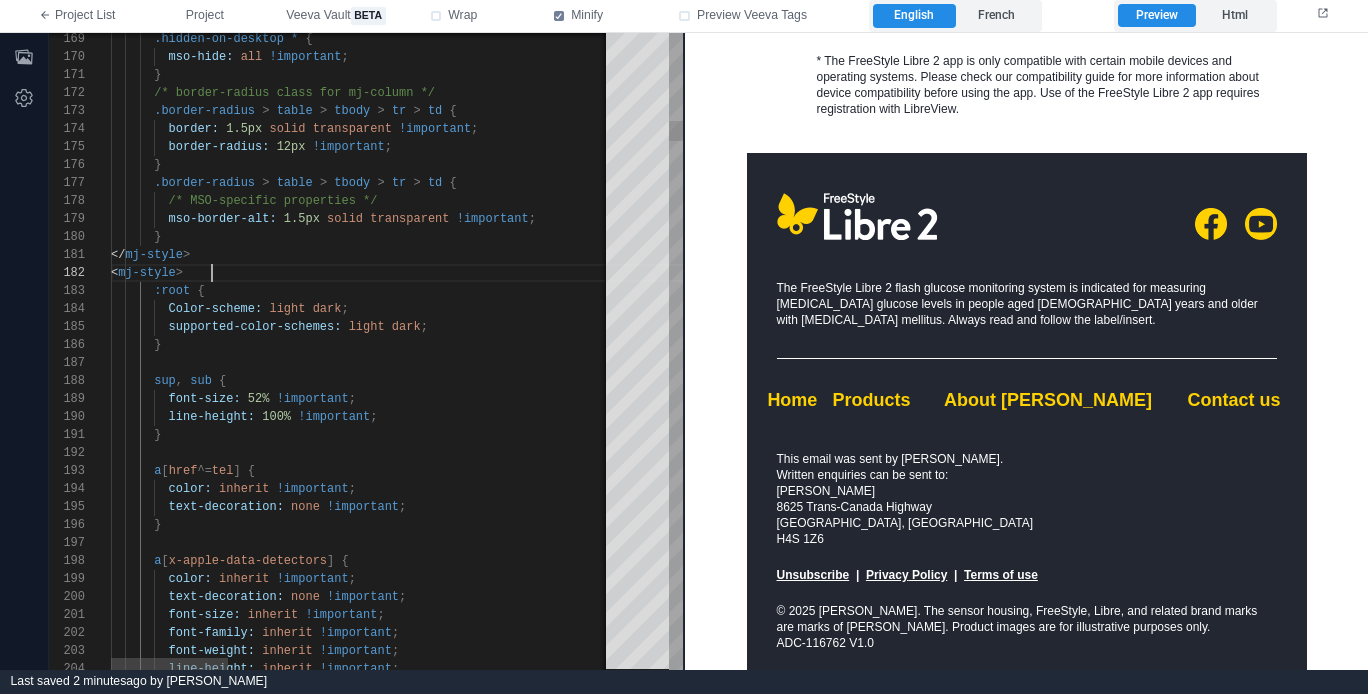 click on "< mj-style >" at bounding box center (1184, 273) 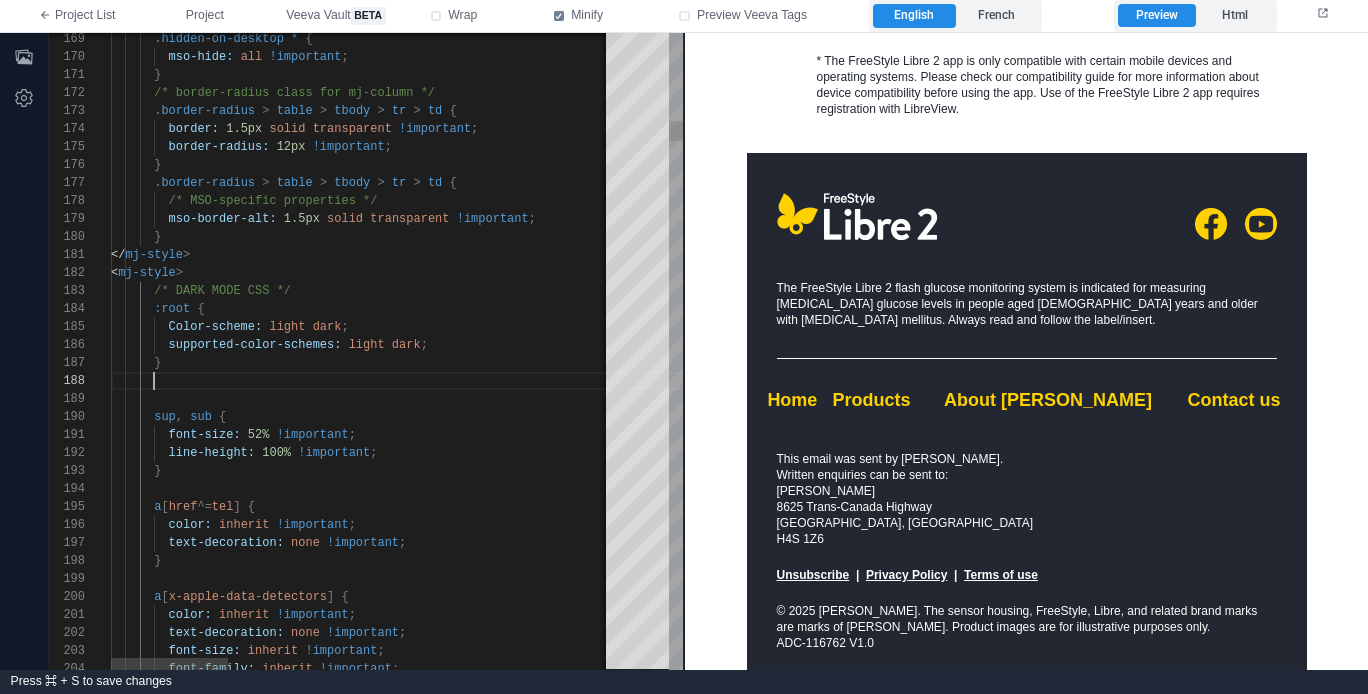 scroll, scrollTop: 126, scrollLeft: 43, axis: both 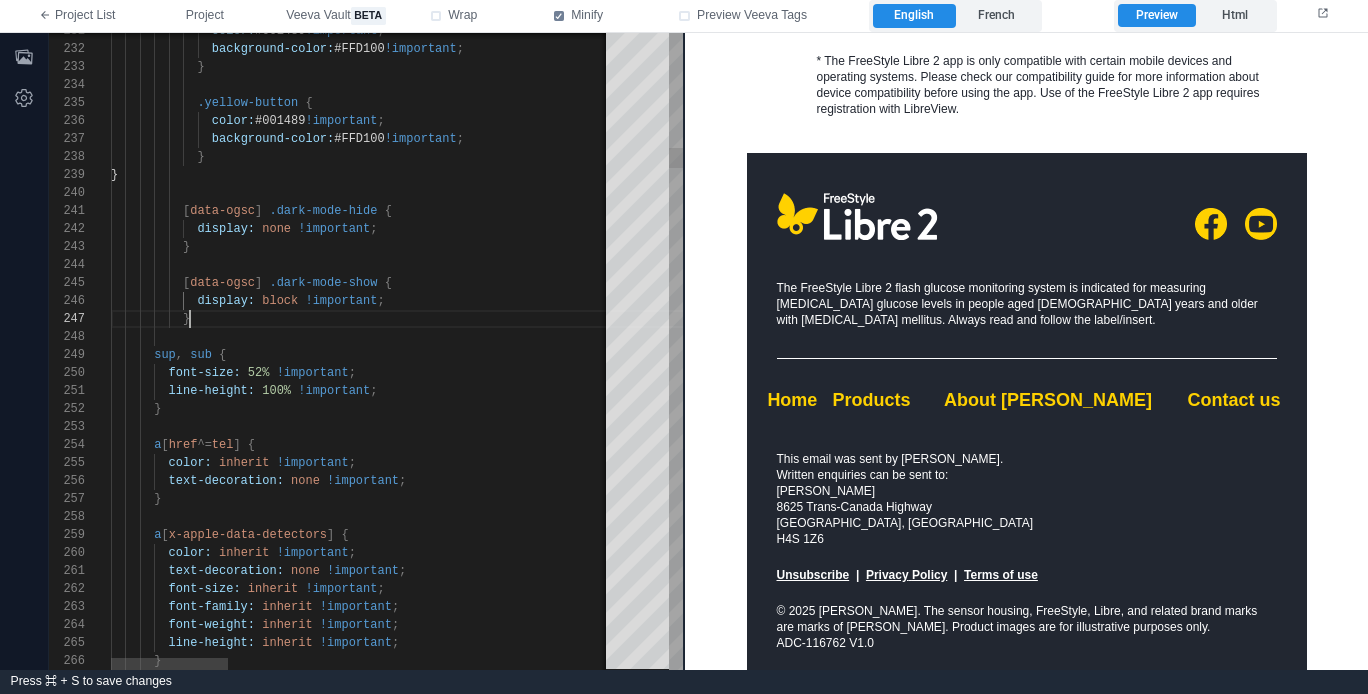 click on "}" at bounding box center (1184, 319) 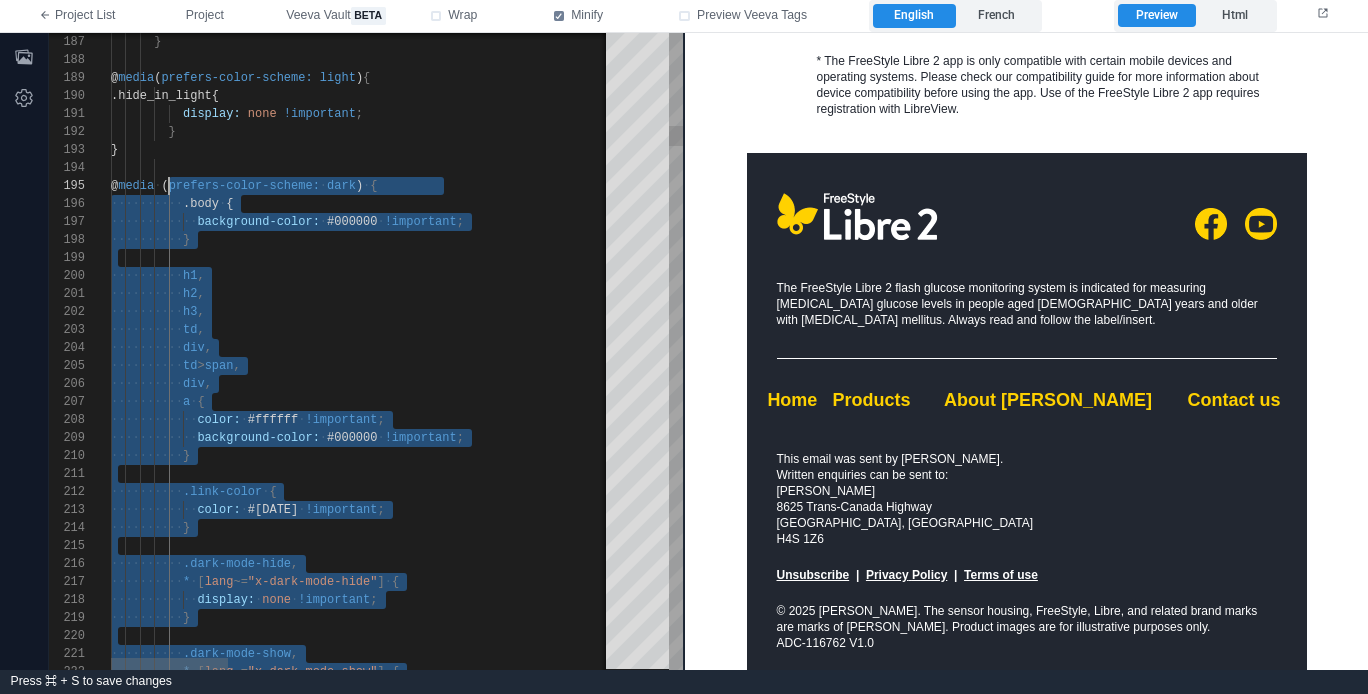 scroll, scrollTop: 72, scrollLeft: 43, axis: both 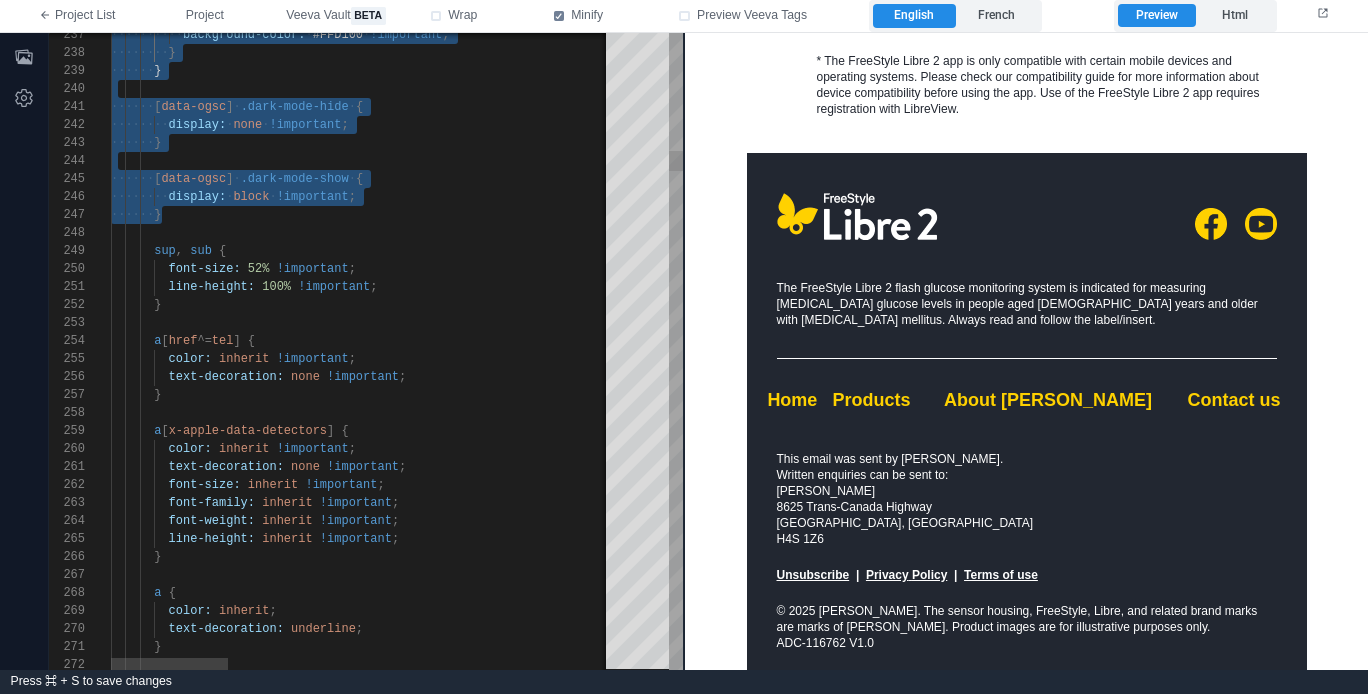 click on "sup ,   sub   {" at bounding box center [1184, 251] 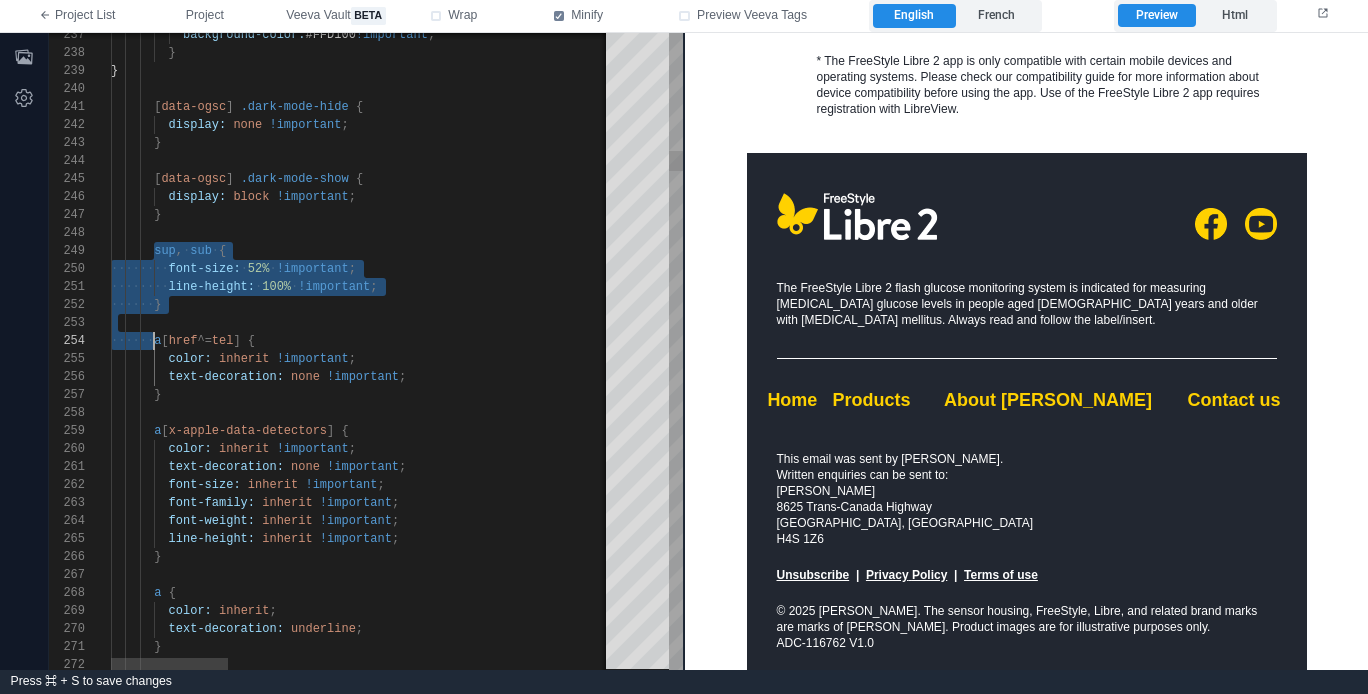 scroll, scrollTop: 144, scrollLeft: 43, axis: both 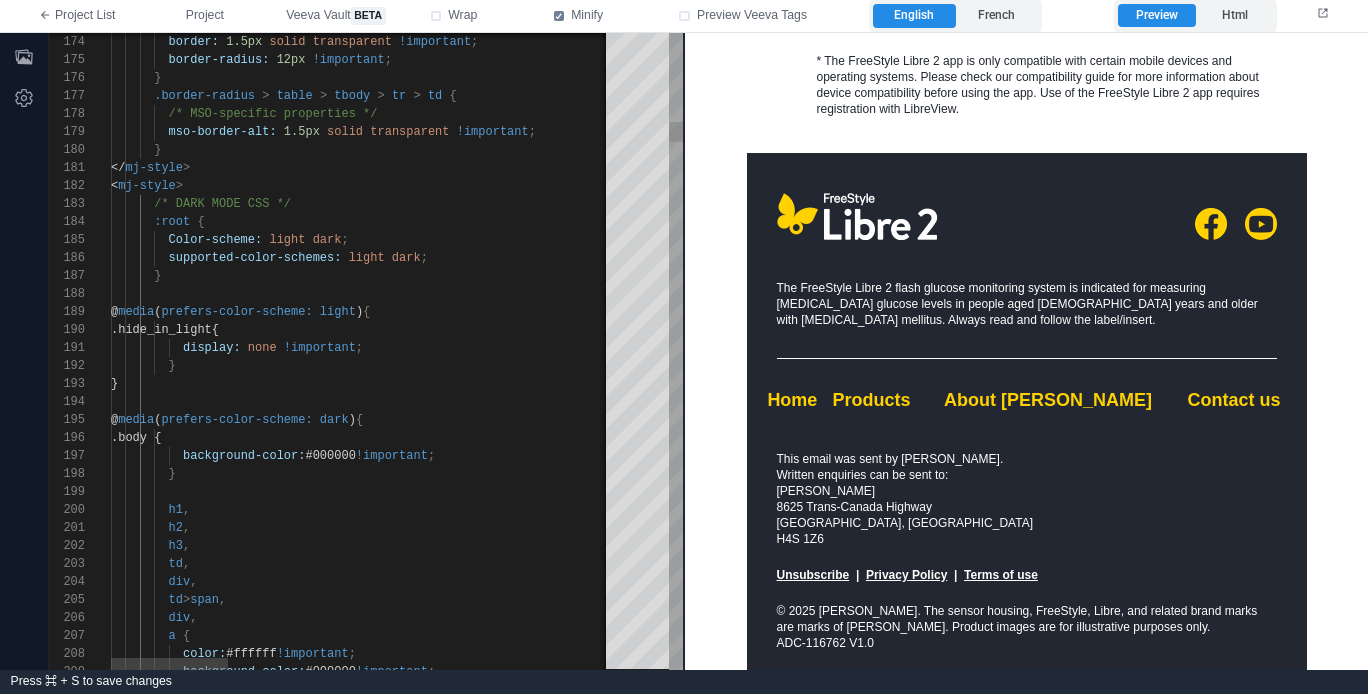 click on "< mj-style >" at bounding box center (1184, 186) 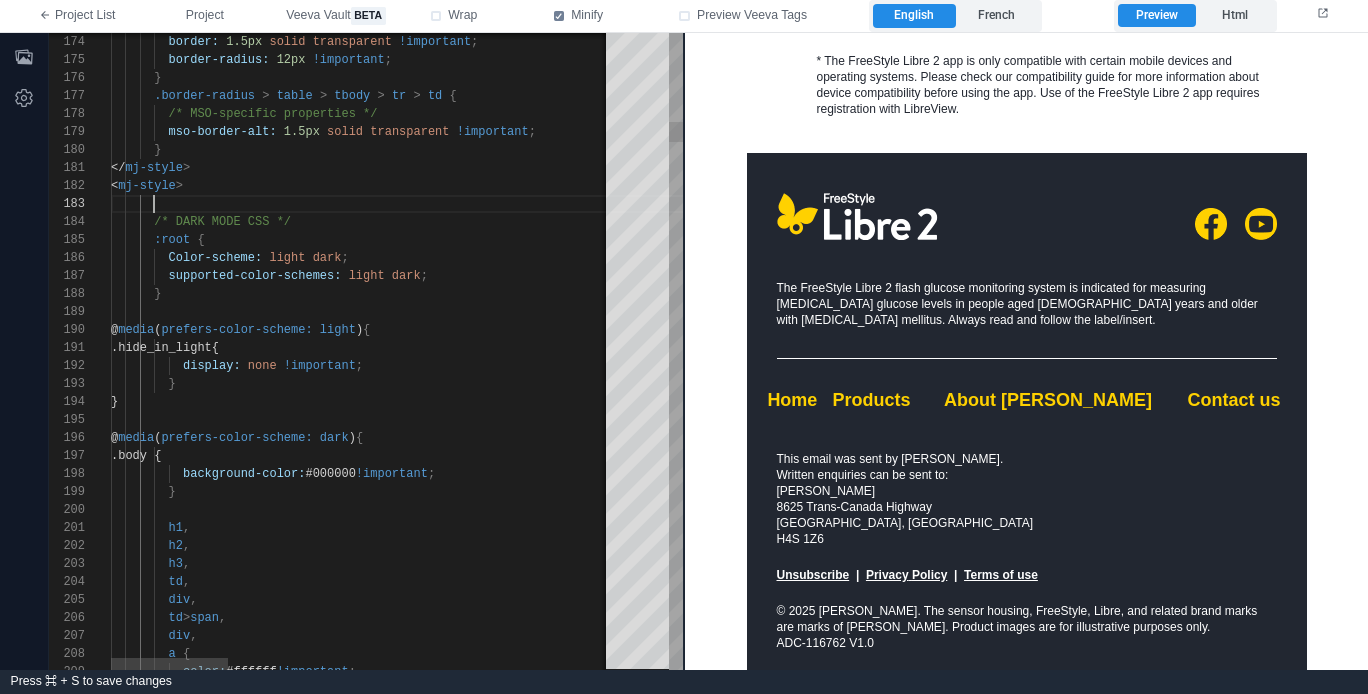 paste on "**********" 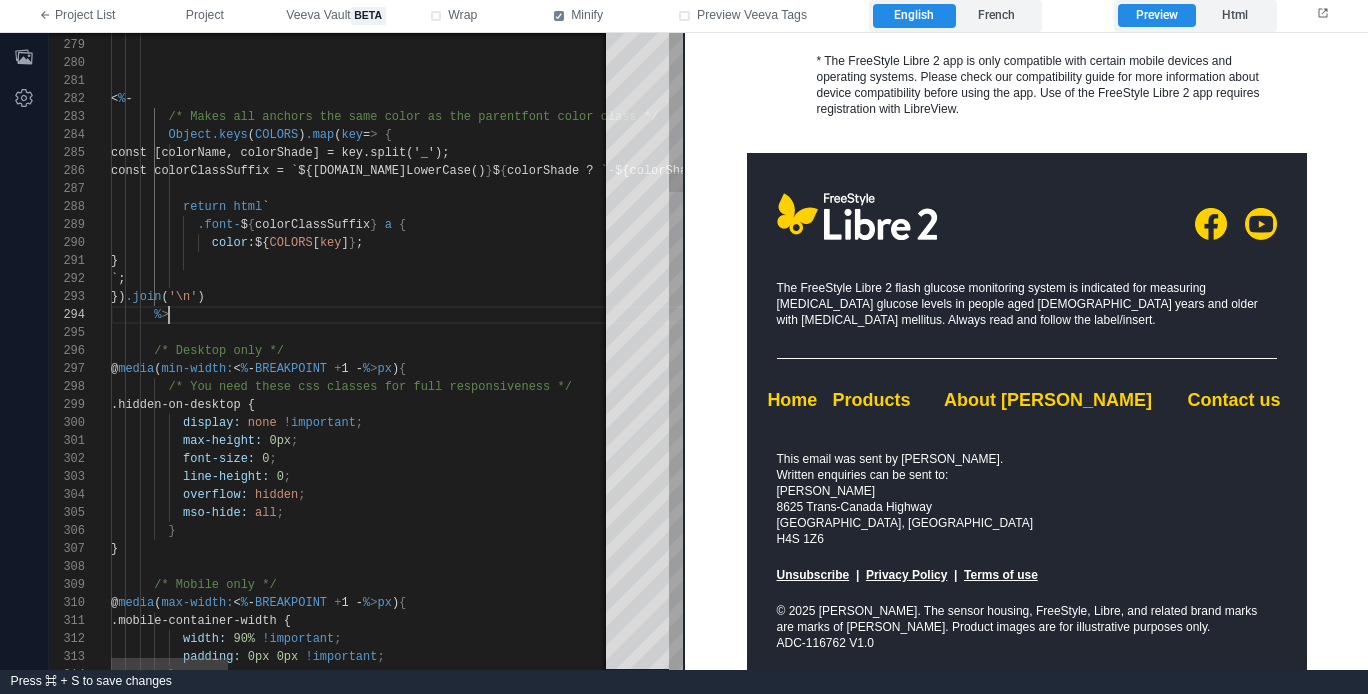 click on "% >" at bounding box center (1184, 315) 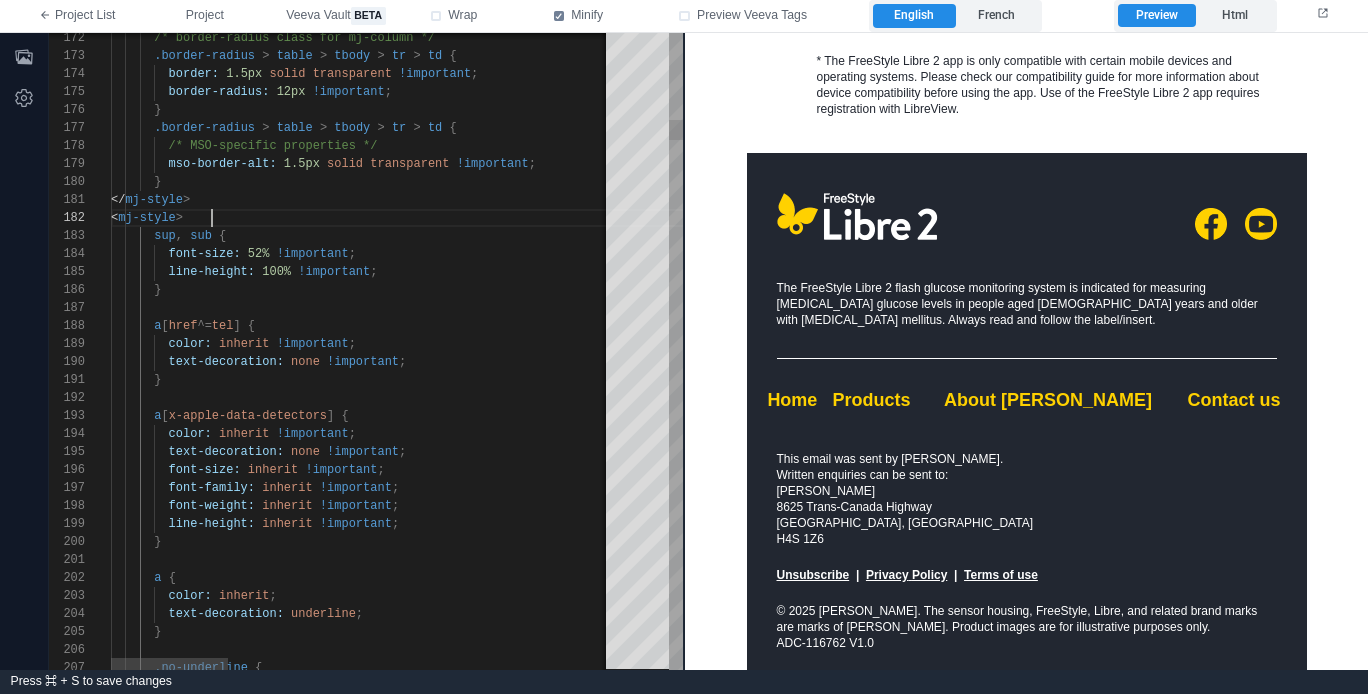 click on "< mj-style >" at bounding box center (1184, 218) 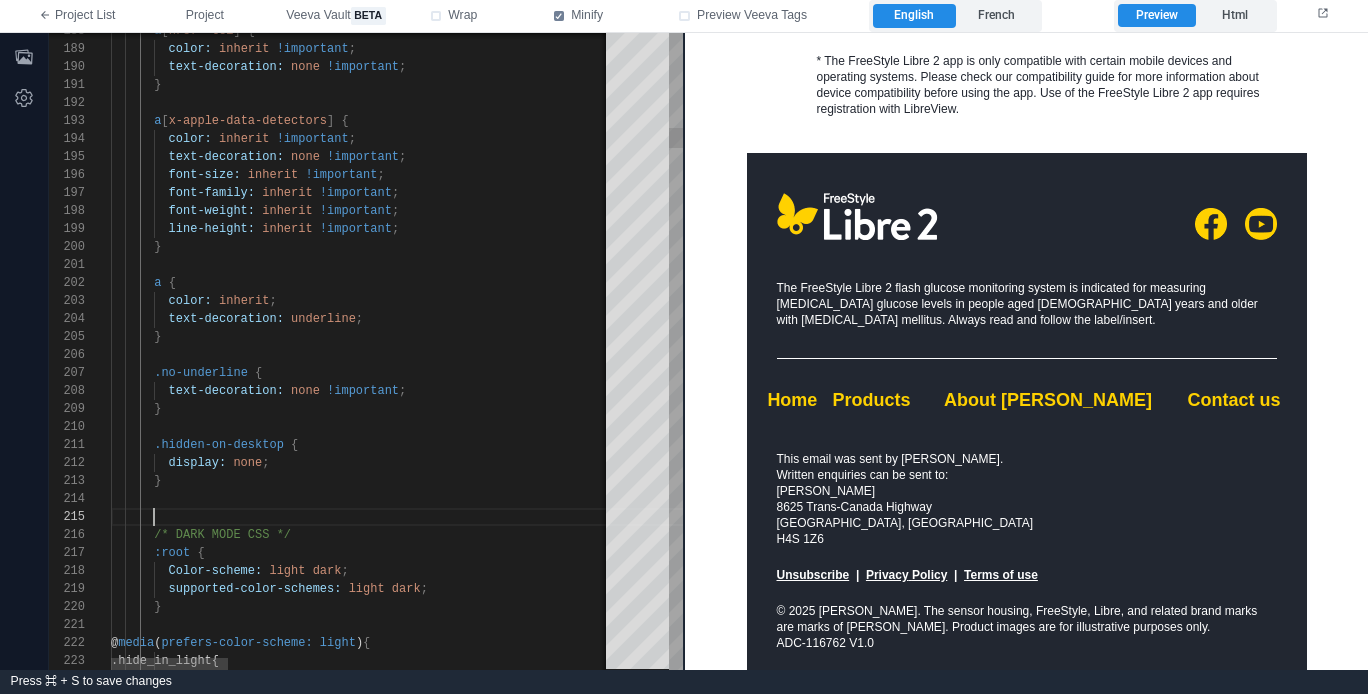 paste on "**********" 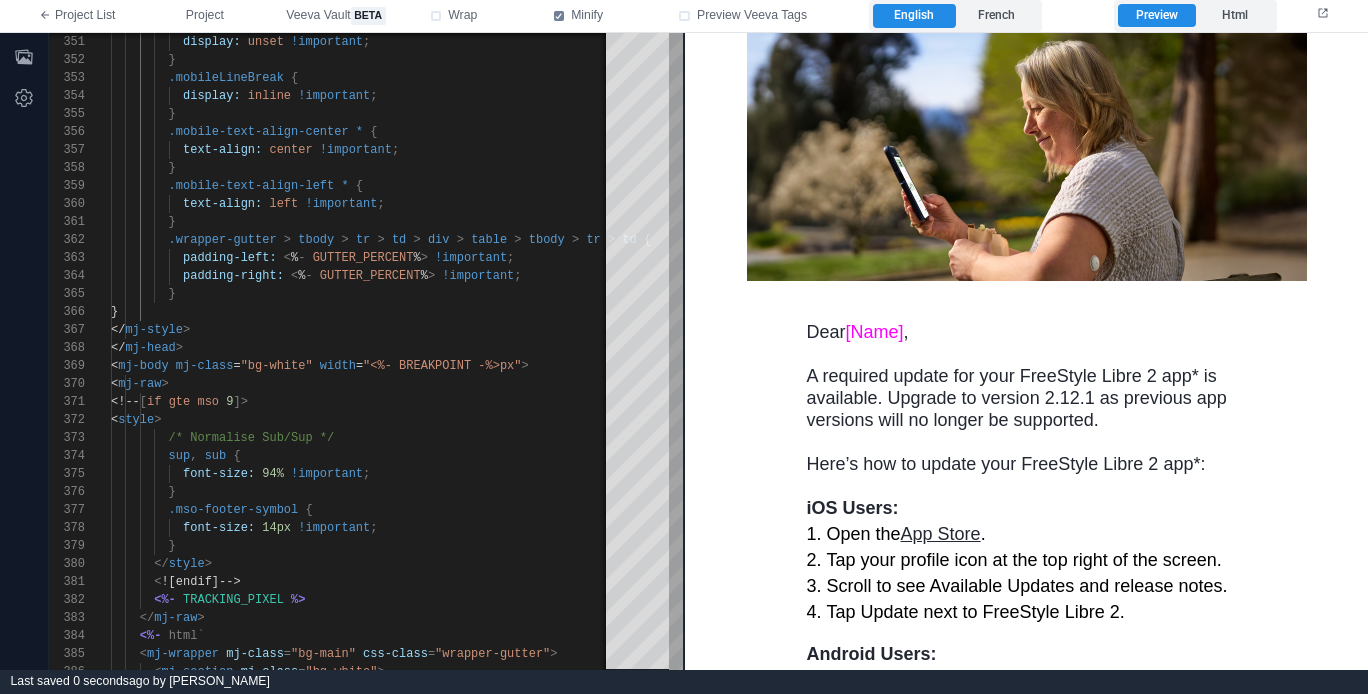 scroll, scrollTop: 0, scrollLeft: 0, axis: both 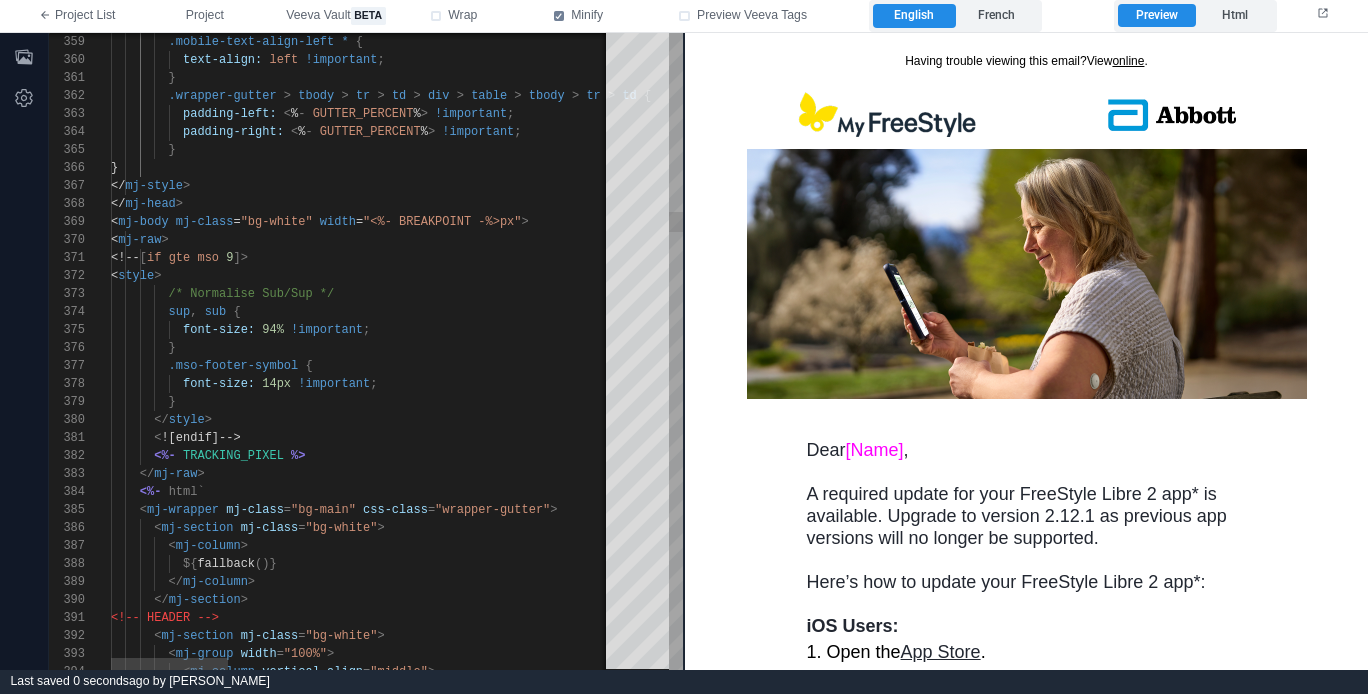 click on "< ![endif]-->" at bounding box center [1184, 438] 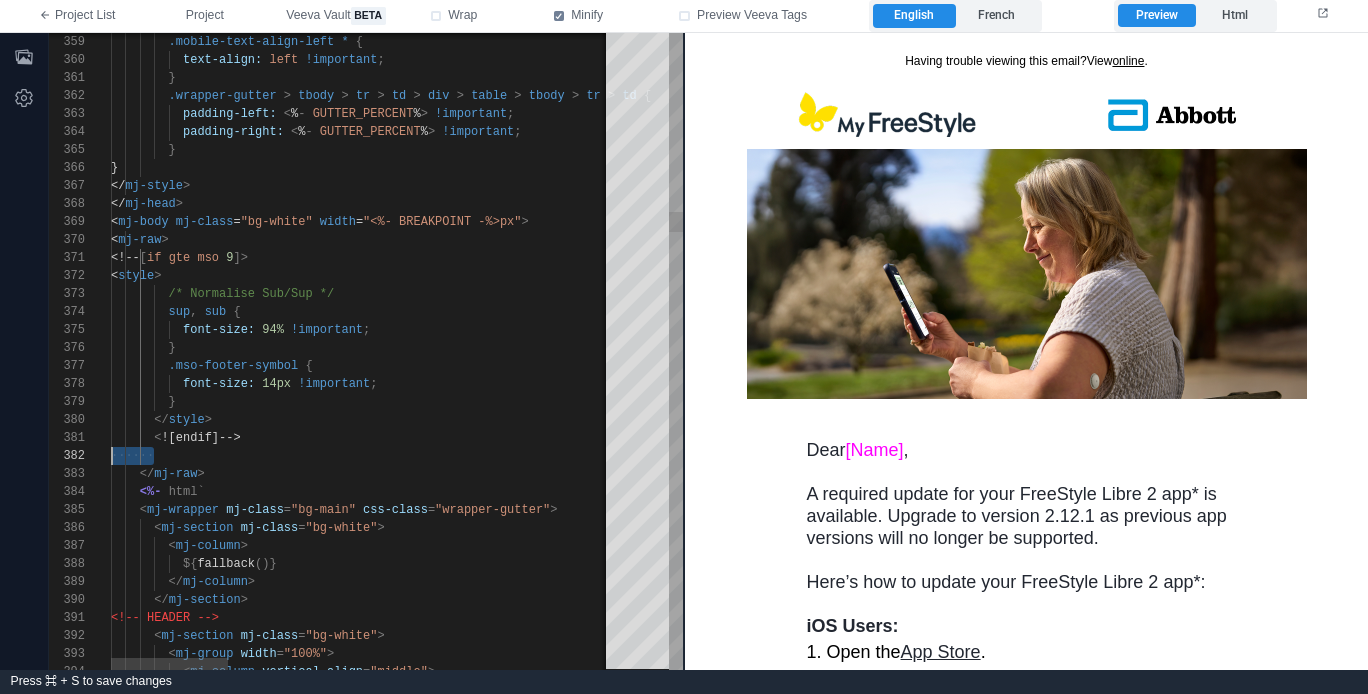 scroll, scrollTop: 18, scrollLeft: 0, axis: vertical 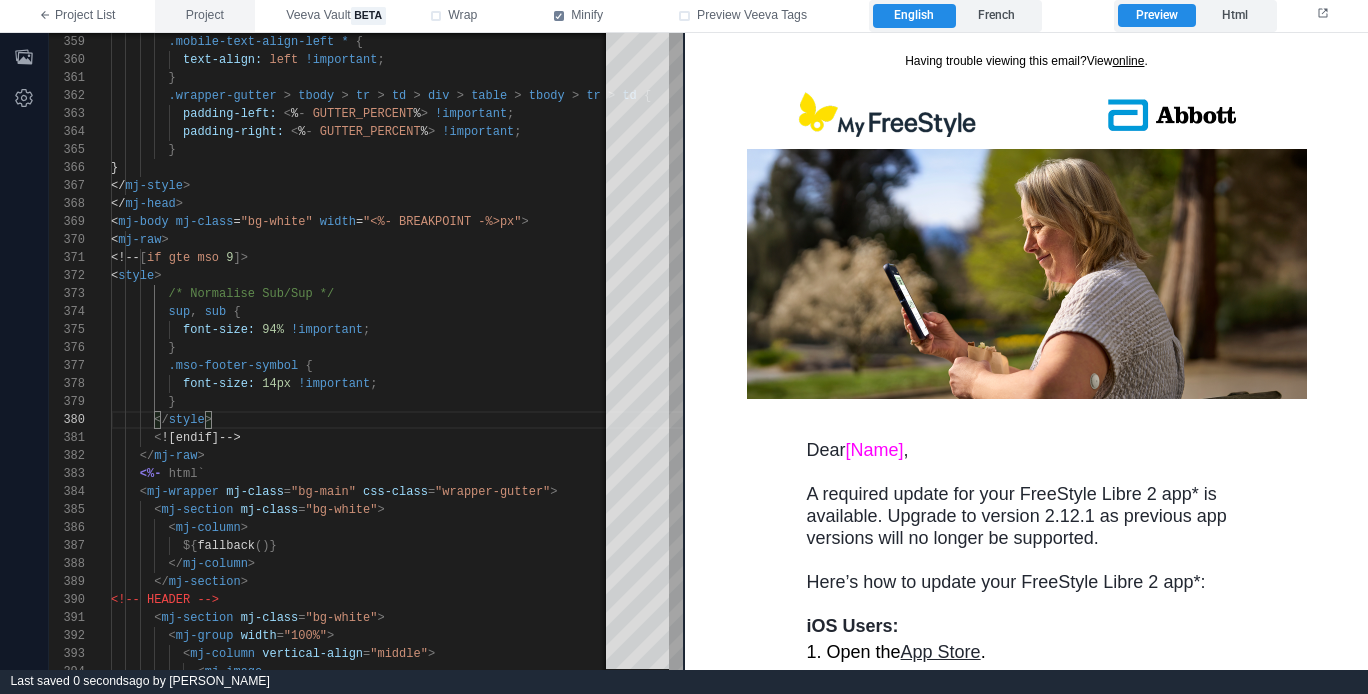 click on "Project" at bounding box center (205, 16) 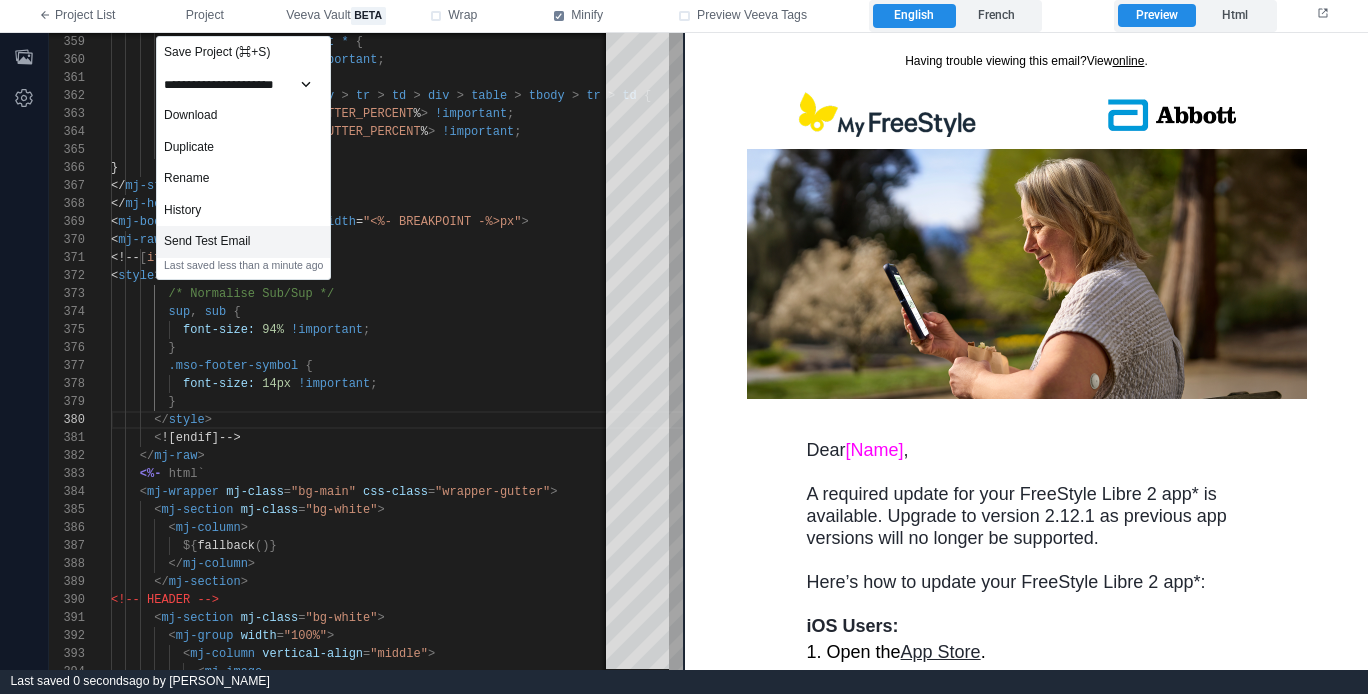click on "Send Test Email" at bounding box center [243, 242] 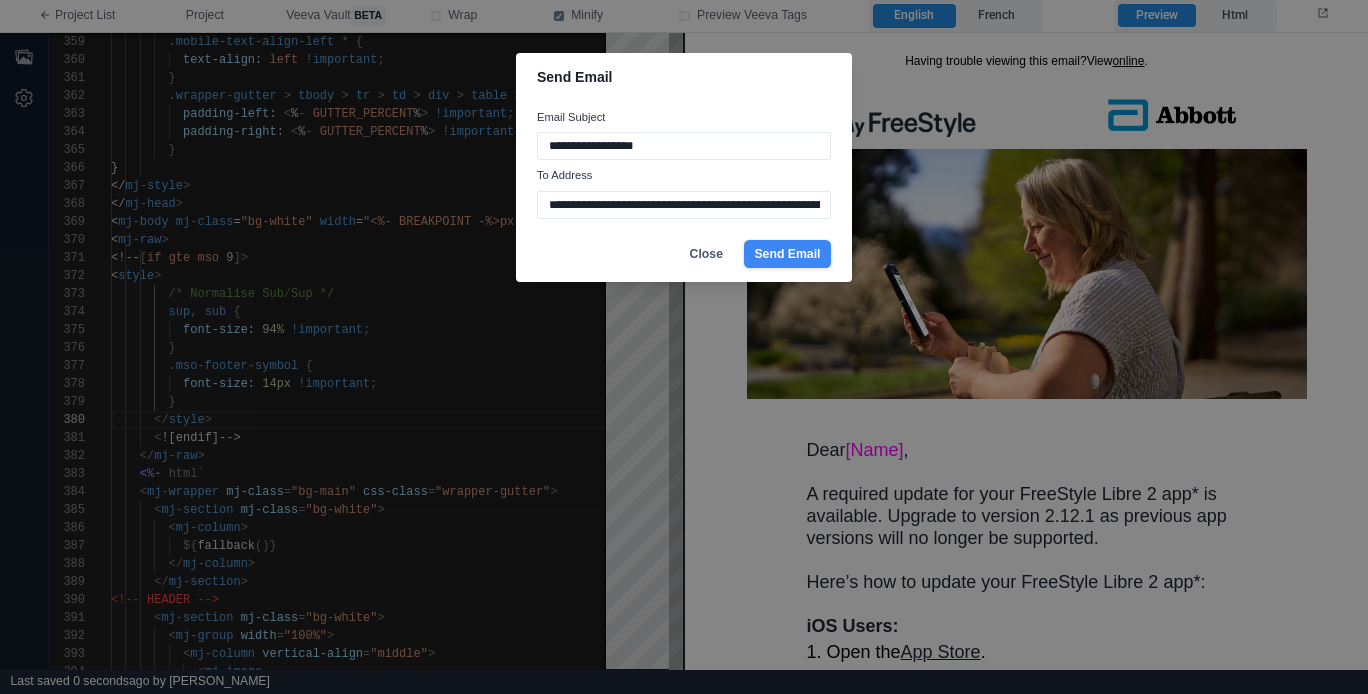 click on "Send Email" at bounding box center (787, 254) 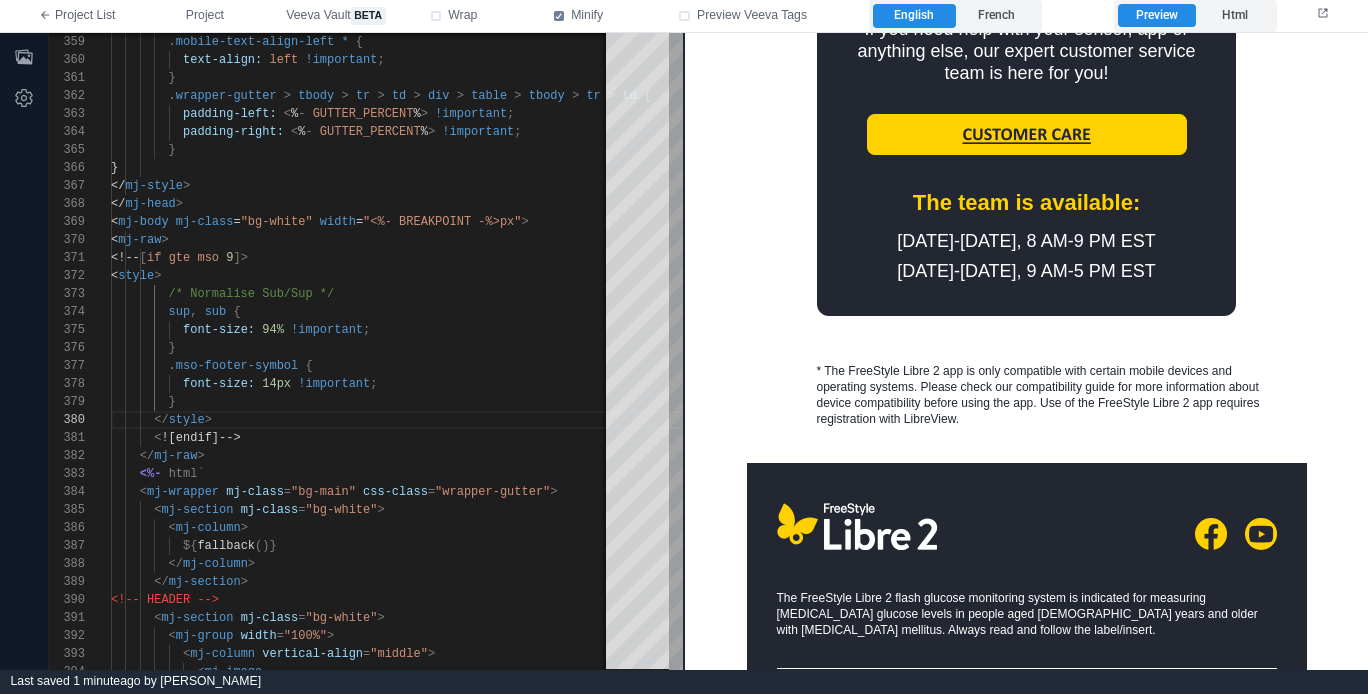 scroll, scrollTop: 1112, scrollLeft: 0, axis: vertical 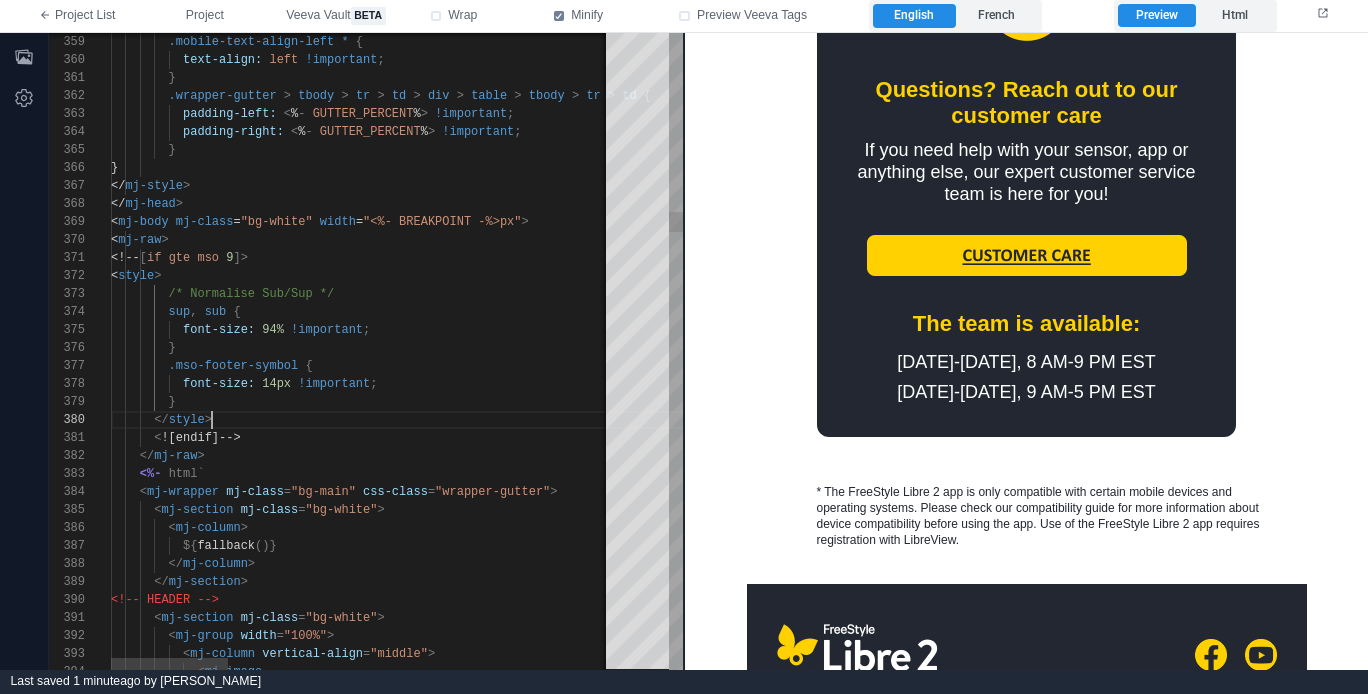 click on "</ style >" at bounding box center (1184, 420) 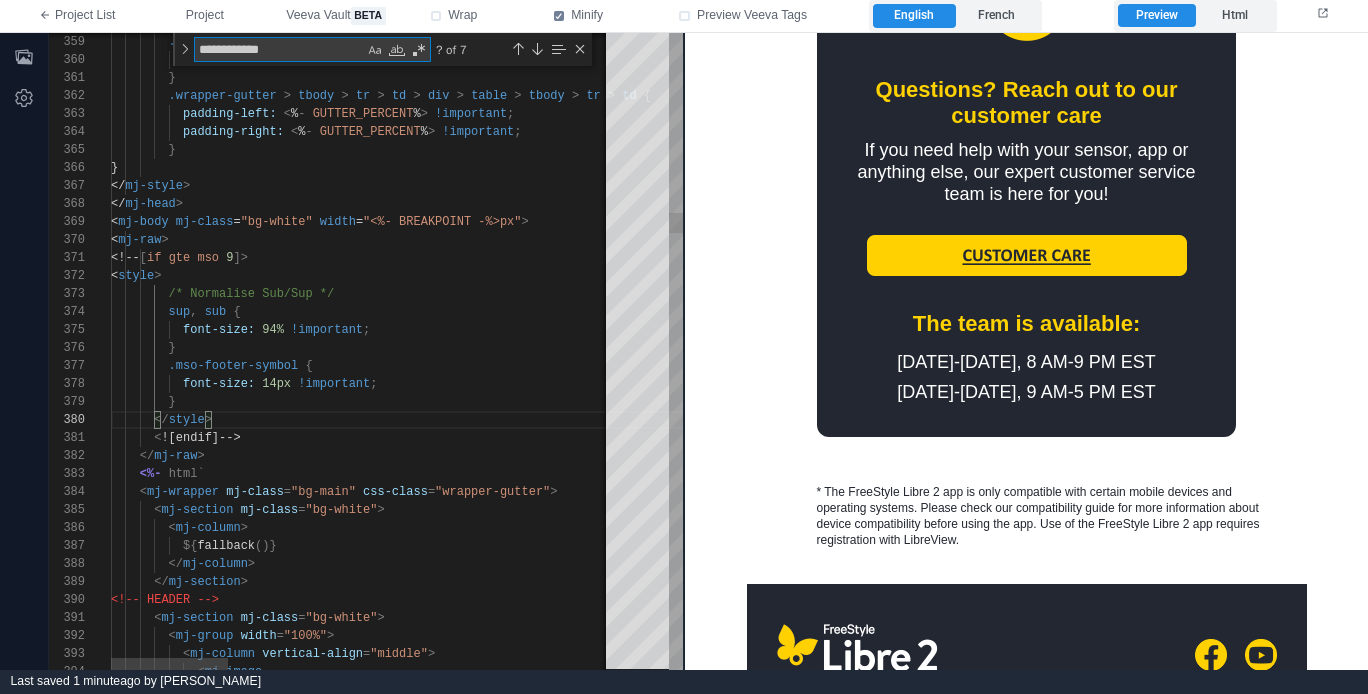 type on "**********" 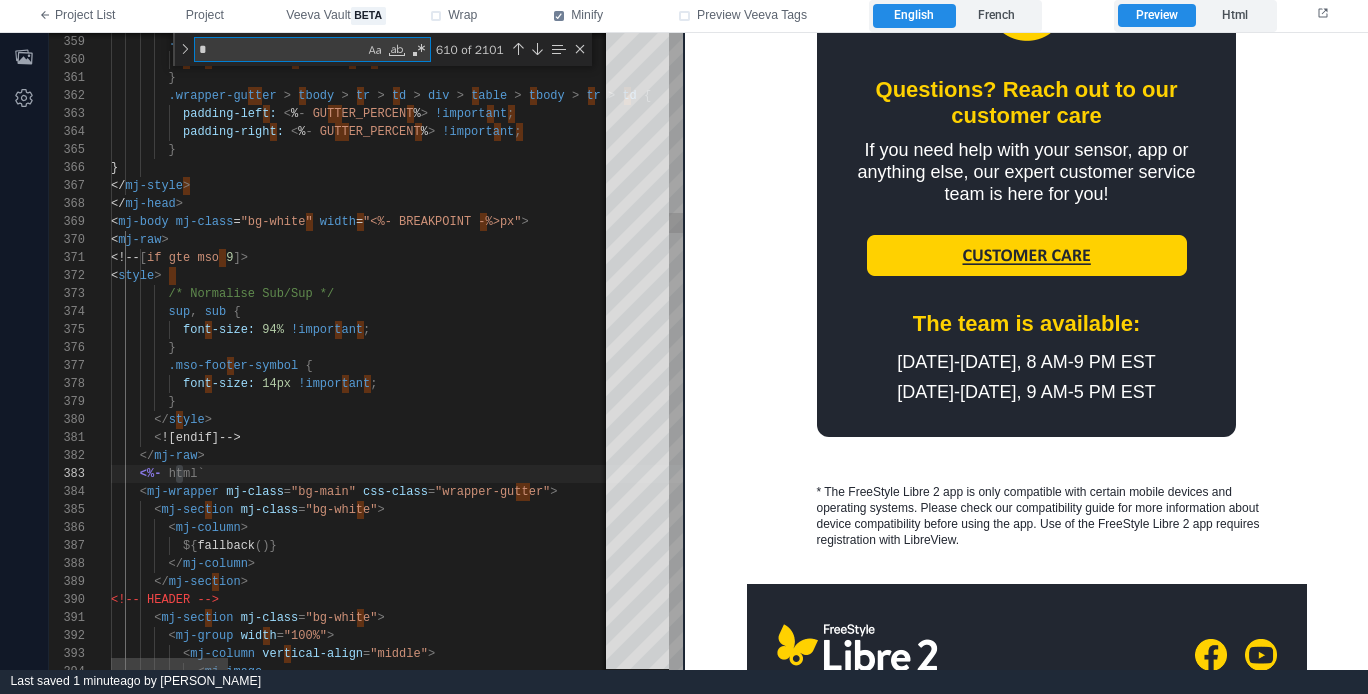 type on "**********" 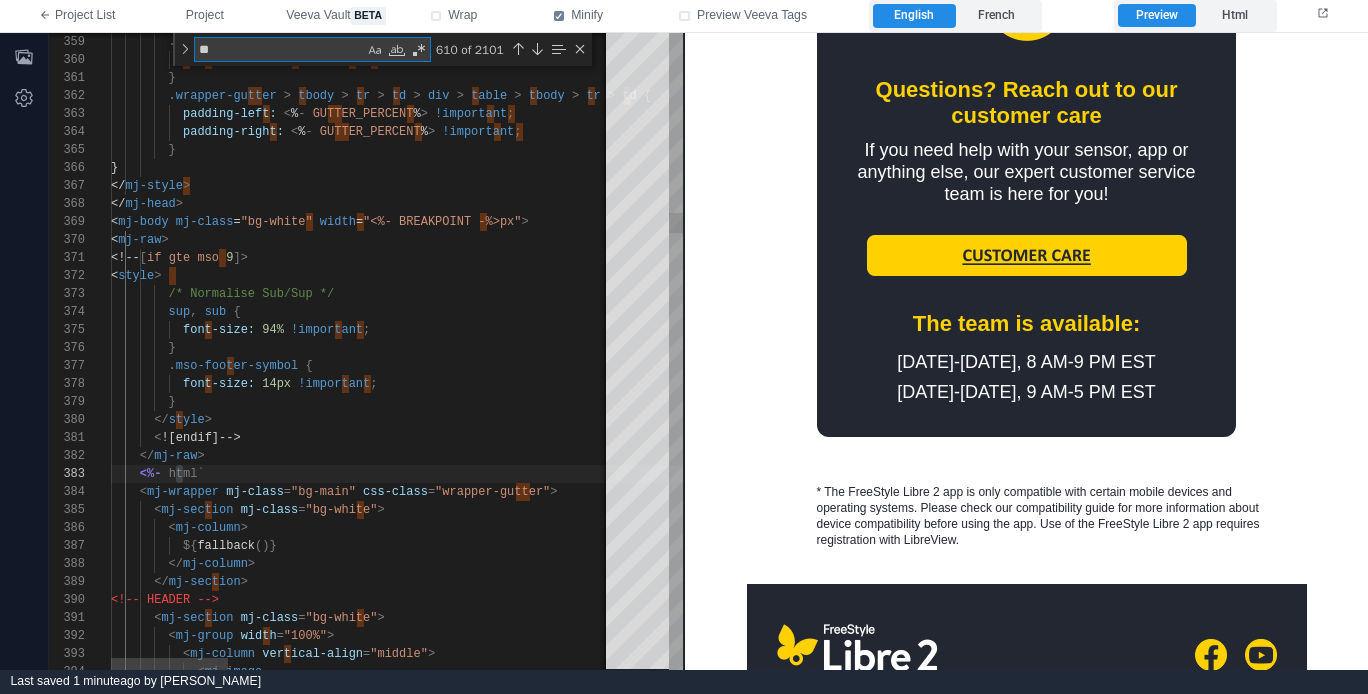 type on "**********" 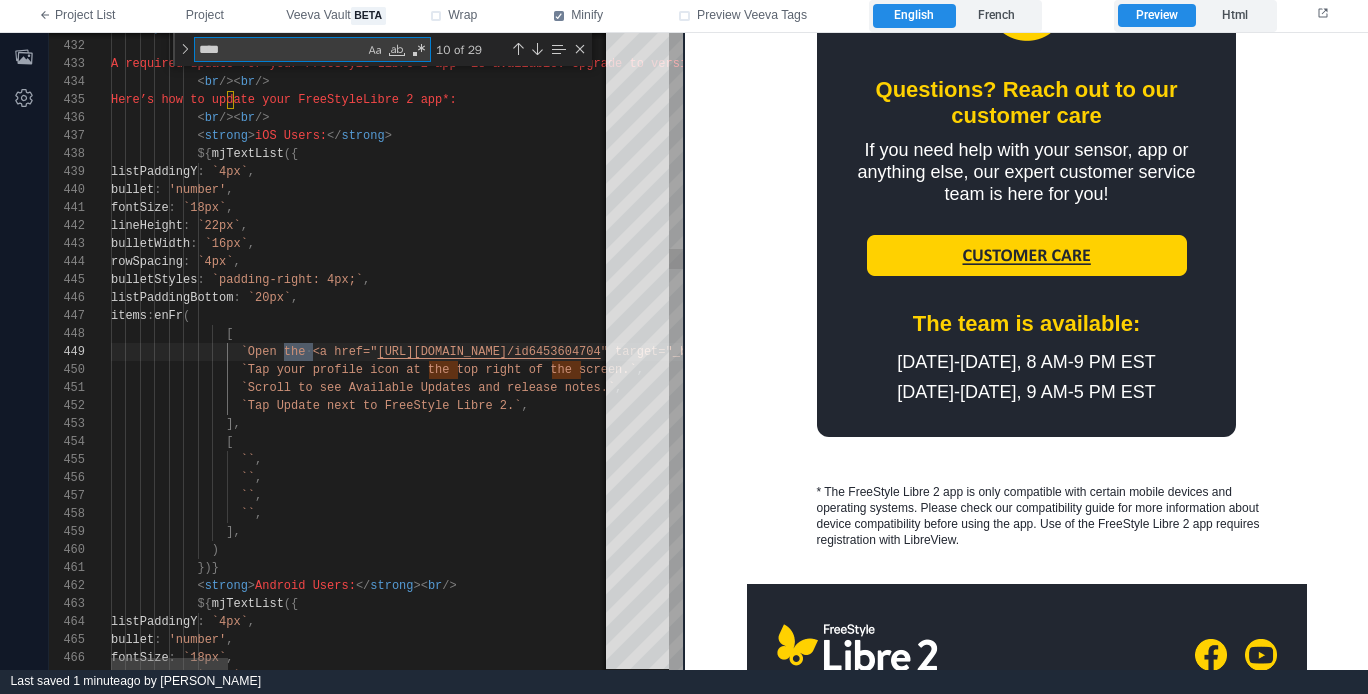 type on "*****" 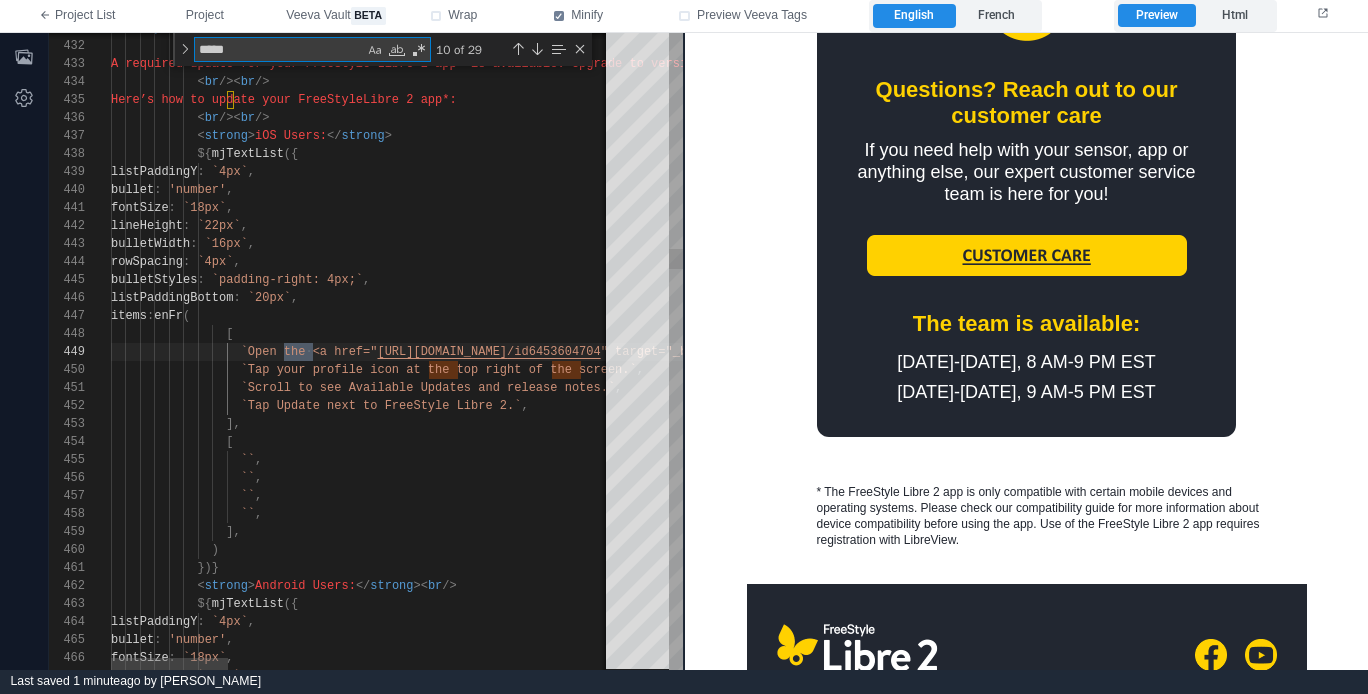 type on "**********" 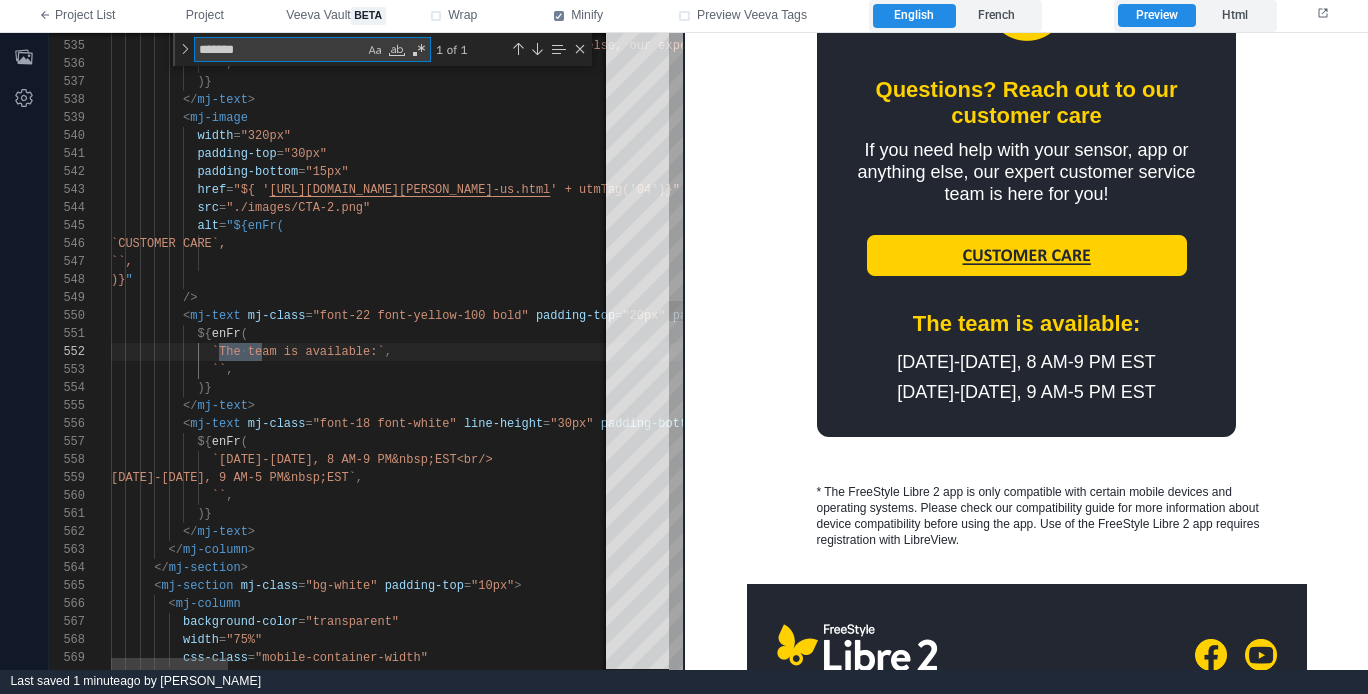 scroll, scrollTop: 180, scrollLeft: 166, axis: both 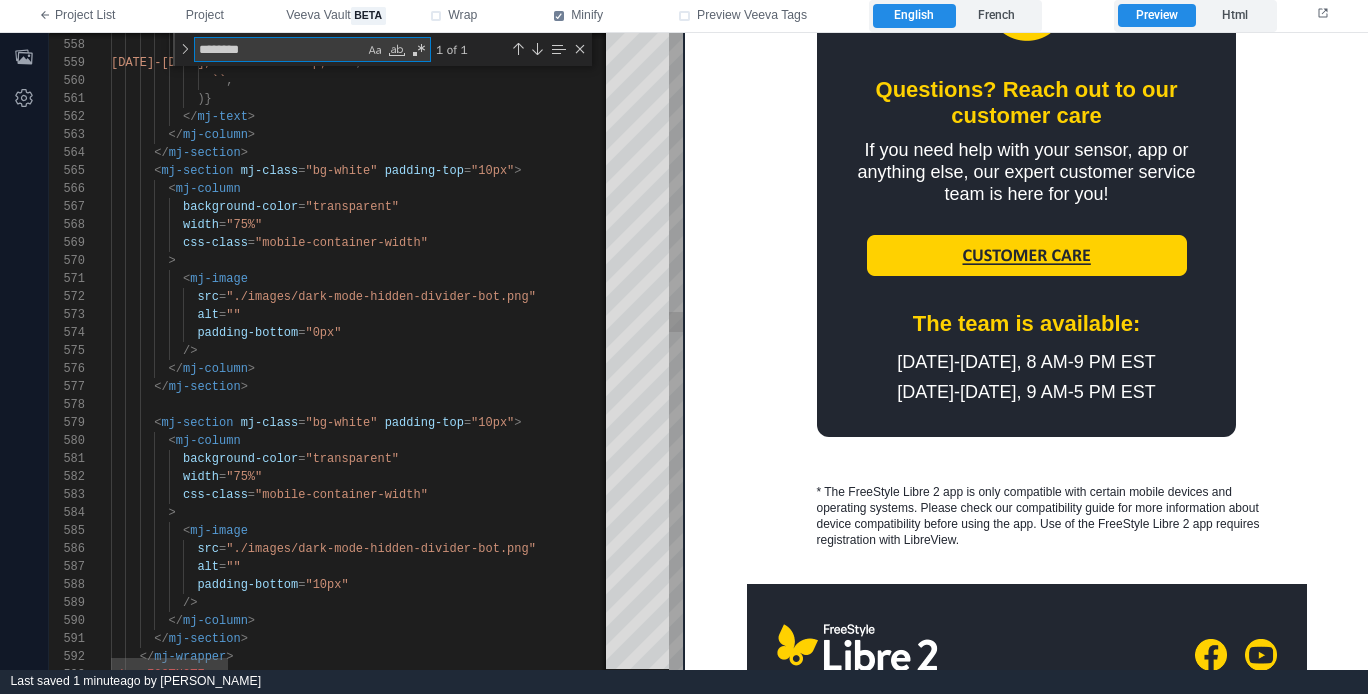 type on "********" 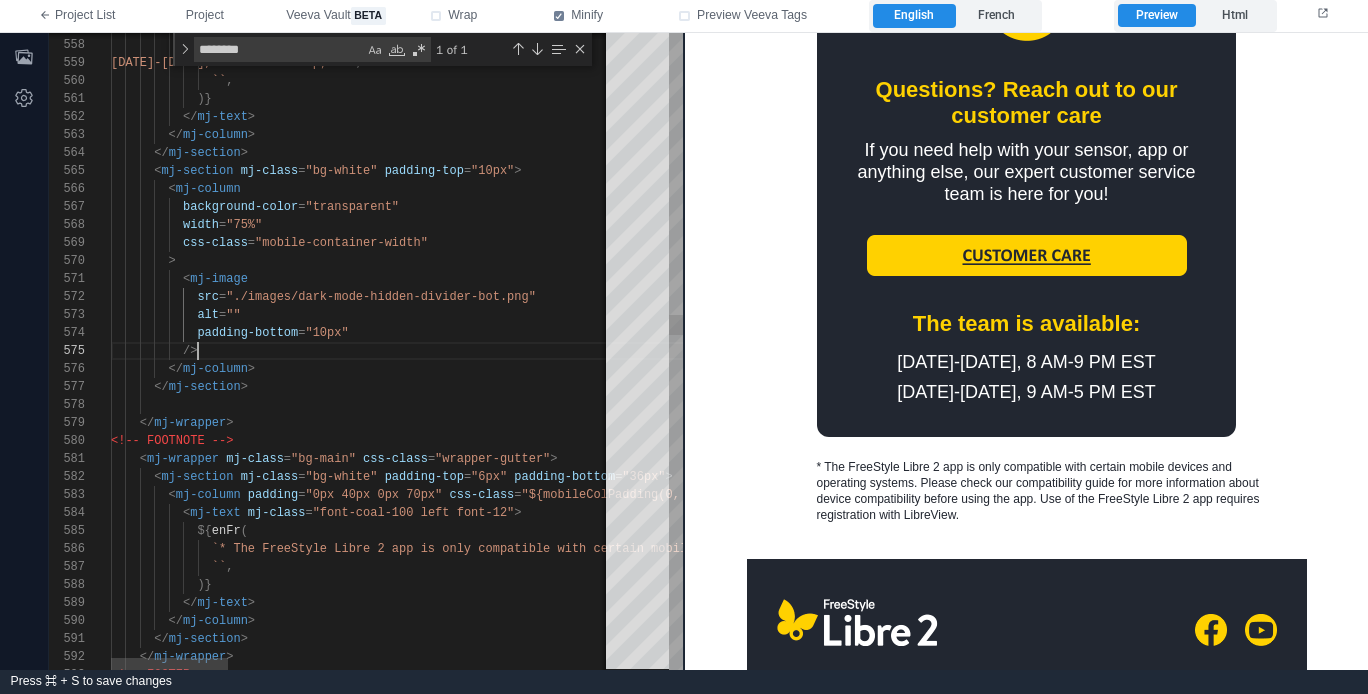 scroll, scrollTop: 72, scrollLeft: 87, axis: both 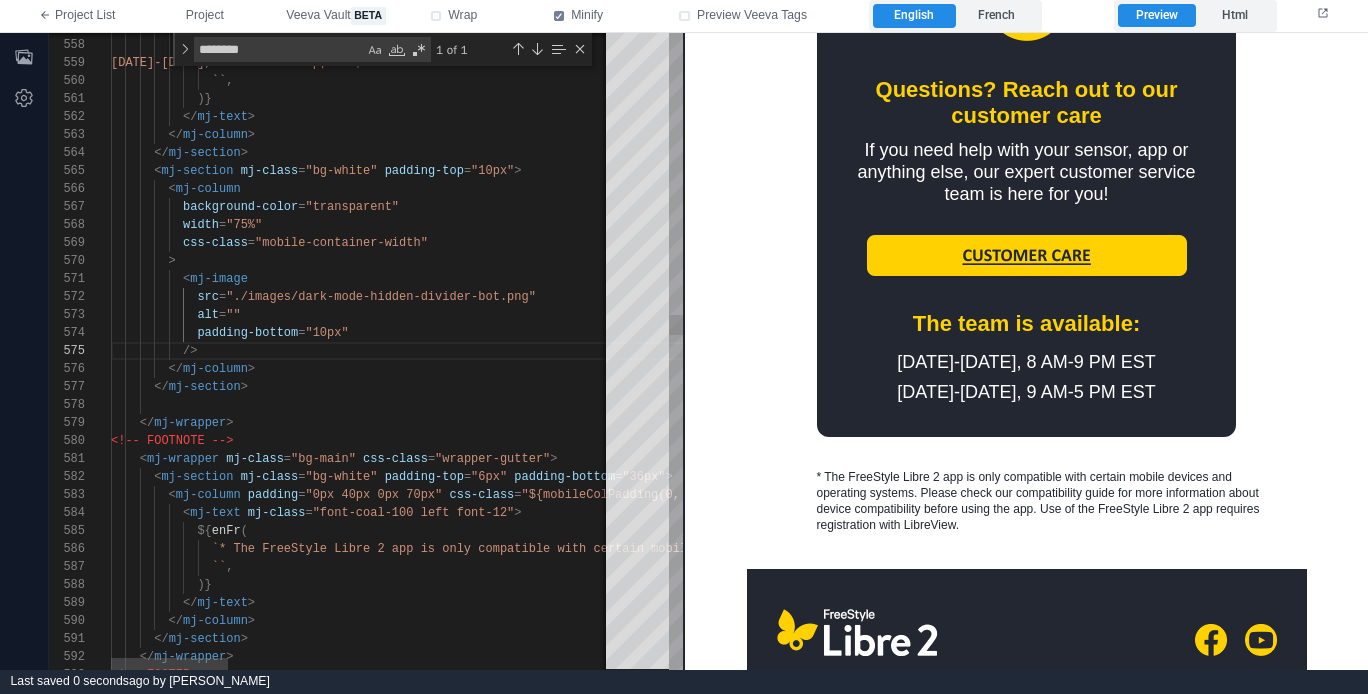click on "alt = """ at bounding box center [1184, 315] 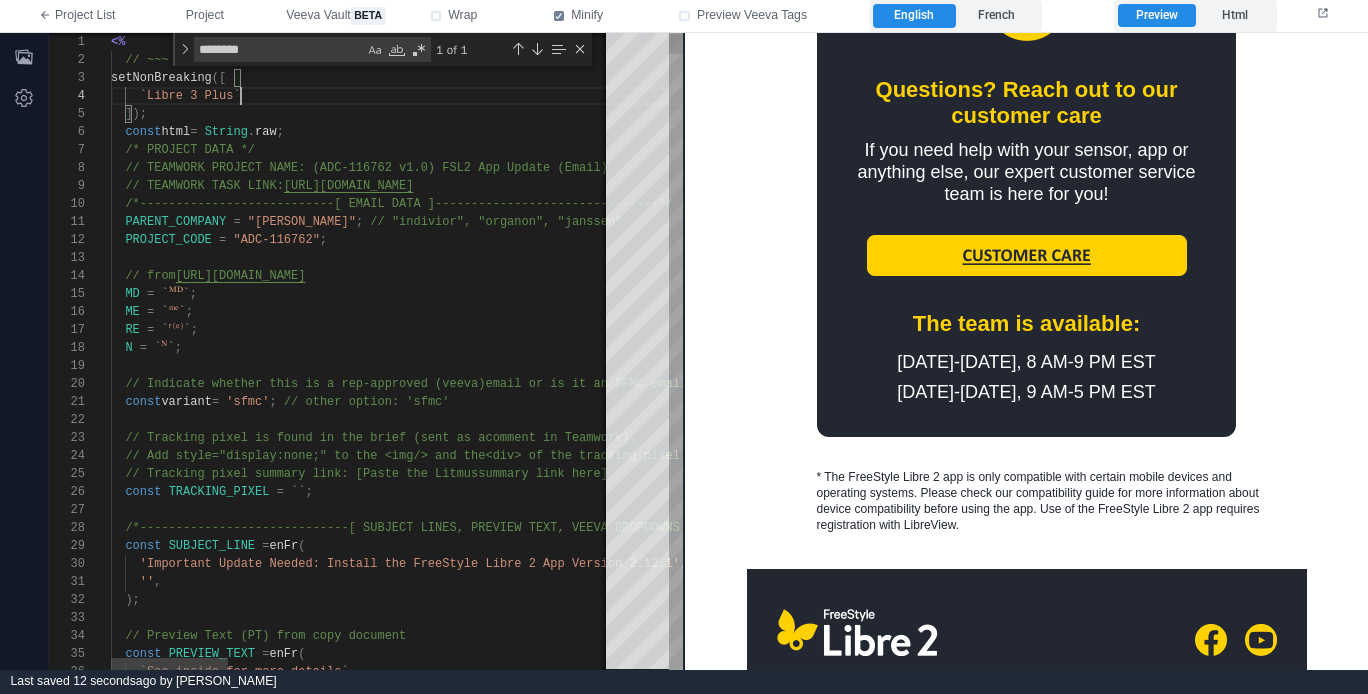 scroll, scrollTop: 54, scrollLeft: 123, axis: both 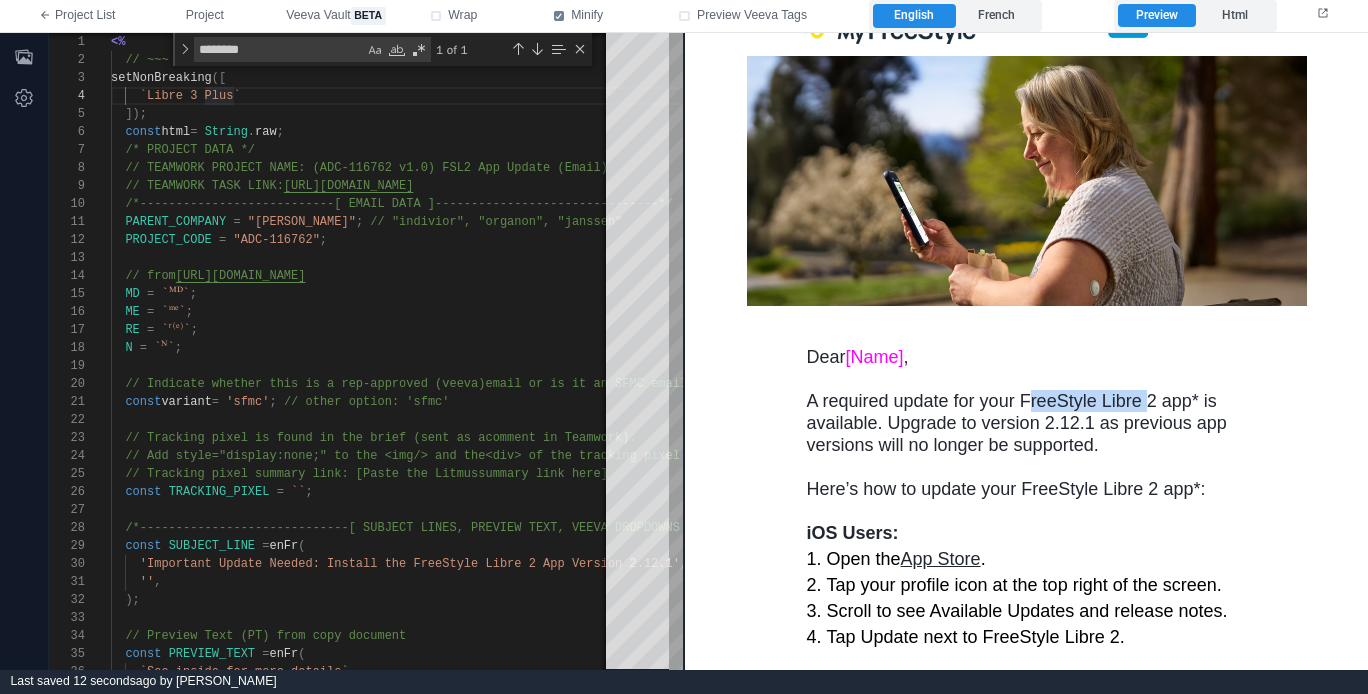 drag, startPoint x: 1021, startPoint y: 402, endPoint x: 1139, endPoint y: 401, distance: 118.004234 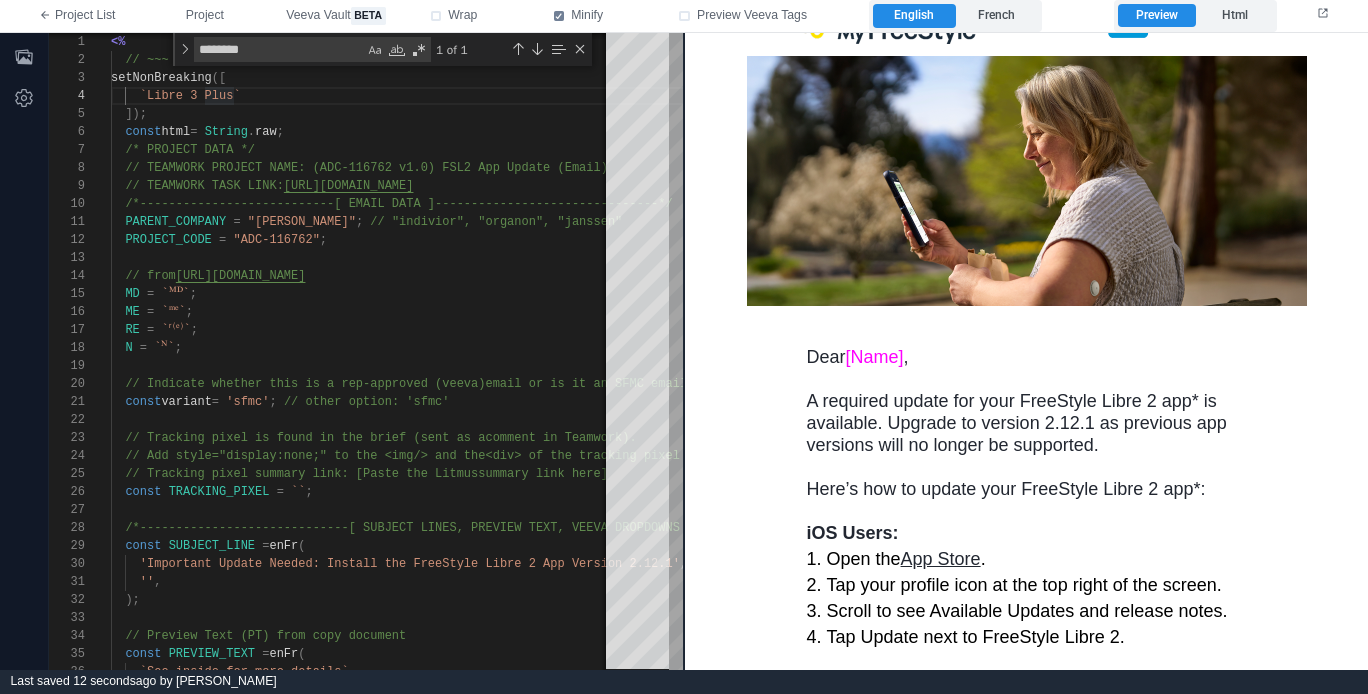 click on "Dear  [Name] ,
A required update for your FreeStyle Libre 2   app* is available. Upgrade to version   2.12.1   as previous app versions will no longer be supported.
Here’s how to update your FreeStyle Libre 2   app*:
iOS Users:
1.
Open the  App Store .
2.
Tap your profile icon at the top right of the screen.
3.
Scroll to see Available Updates and release notes.
4.
Tap Update next to FreeStyle Libre   2.
Android Users:
1.
Open the  Google Play Store .
2.
At the top right, tap the profile icon.
3.
Tap Manage apps & device.
4.
Tap Update next to FreeStyle Libre   2." at bounding box center [1026, 574] 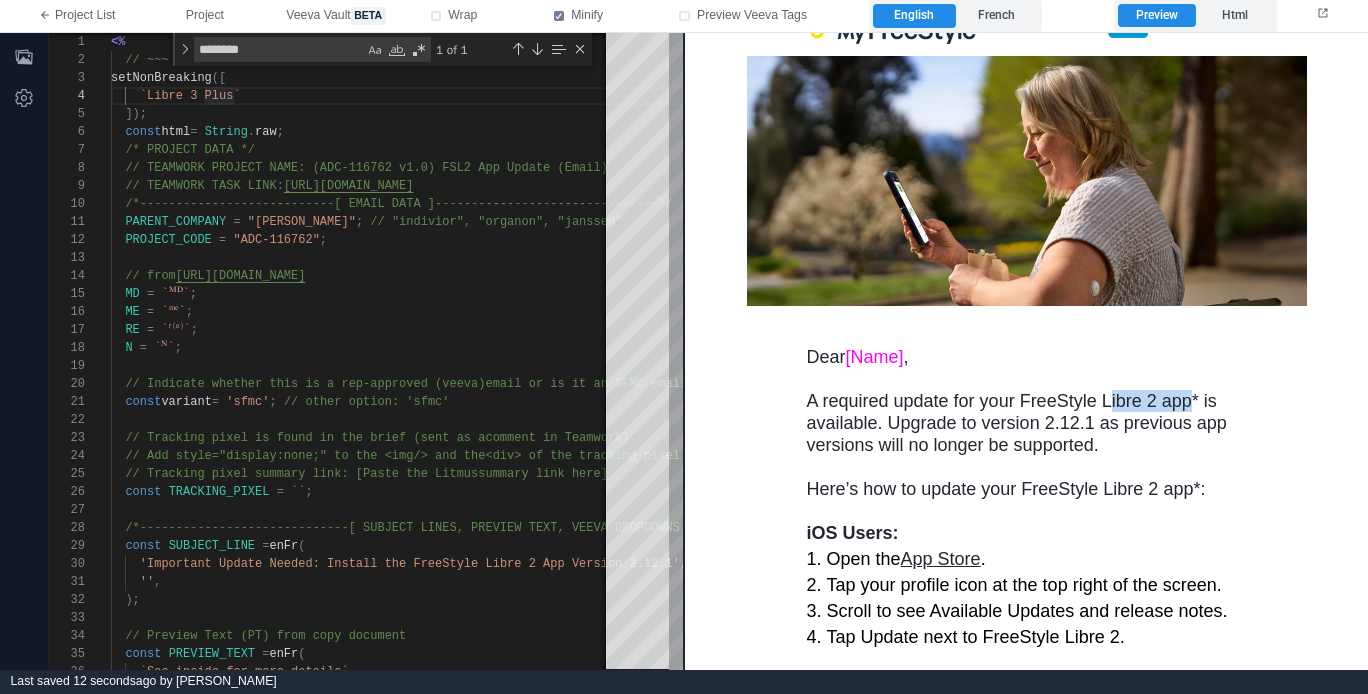 drag, startPoint x: 1101, startPoint y: 397, endPoint x: 1186, endPoint y: 403, distance: 85.2115 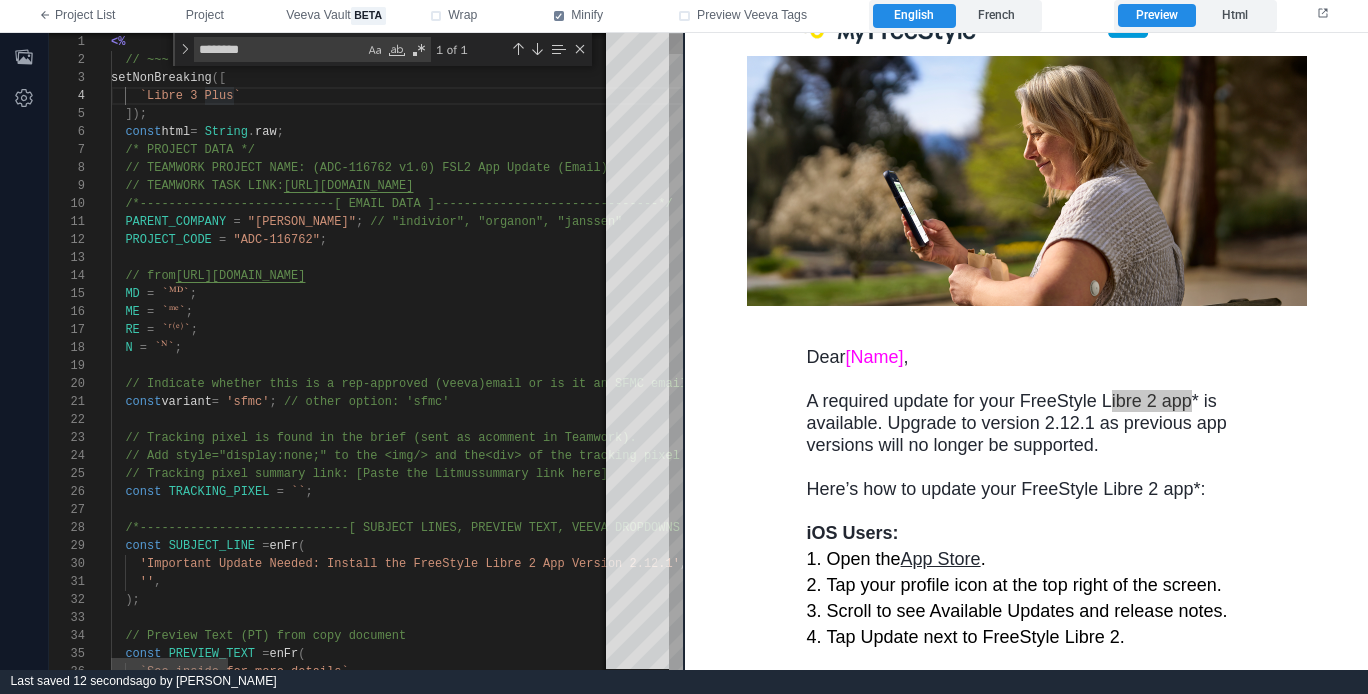 click on "]);" at bounding box center [1184, 114] 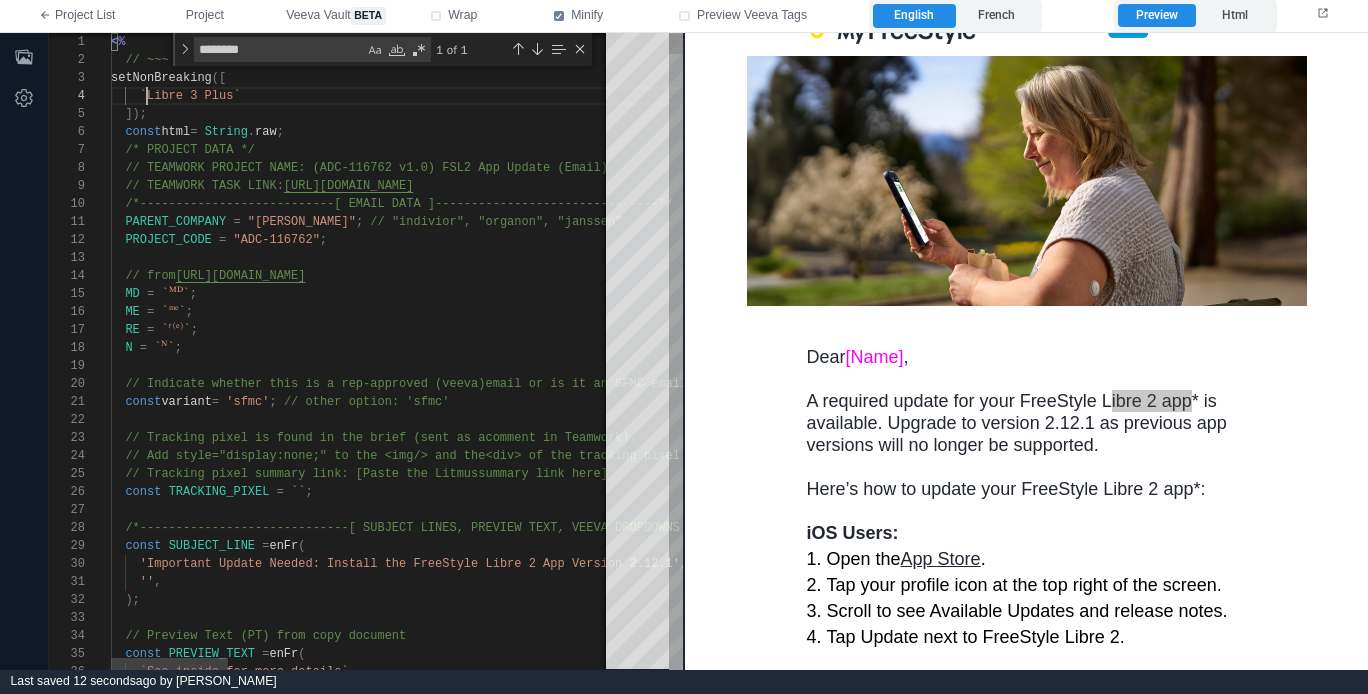click on "1 2 3 4 5 6 7 8 9 10 11 12 13 14 15 16 17 18 19 20 21 22 23 24 25 26 27 28 29 30 31 32 33 34 35 36 <%    // ~~~ EN ONLY ~~~   setNonBreaking ([      `Libre 3 Plus`    ]);    const  html  =   String . raw ;    /* PROJECT DATA */    // TEAMWORK PROJECT NAME: (ADC-116762 v1.0) FSL2 A pp Update (Email)     // TEAMWORK TASK LINK:  https://mavenmm.teamwork.com/app/tasks/38355422      /*---------------------------[ EMAIL DATA ]------- ------------------------*/    PARENT_COMPANY   =   "abbott" ;   // "indivior", "organon", "janssen"    PROJECT_CODE   =   "ADC-116762" ;       // from  https://lingojam.com/TinyTextGenerator    MD   =   `ᴹᴰ` ;    ME   =   `ᵐᵉ` ;    RE   =   `ʳ⁽ᵉ⁾` ;    N   =   `ᴺ` ;    // Indicate whether this is a rep-approved (veeva)  email or is it an SFMC email (0 or 1) as the inde x    const  variant  =   'sfmc' ;   // other option: 'sfmc'             const" at bounding box center [366, 351] 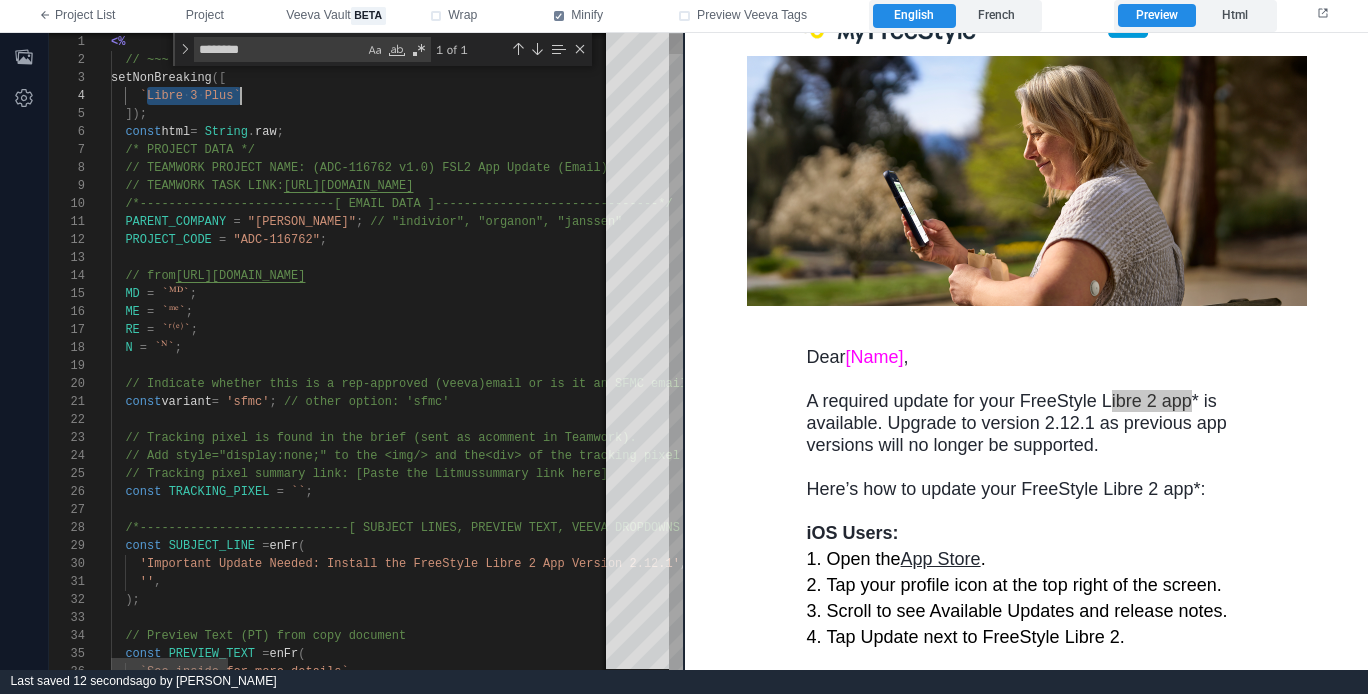 scroll, scrollTop: 54, scrollLeft: 123, axis: both 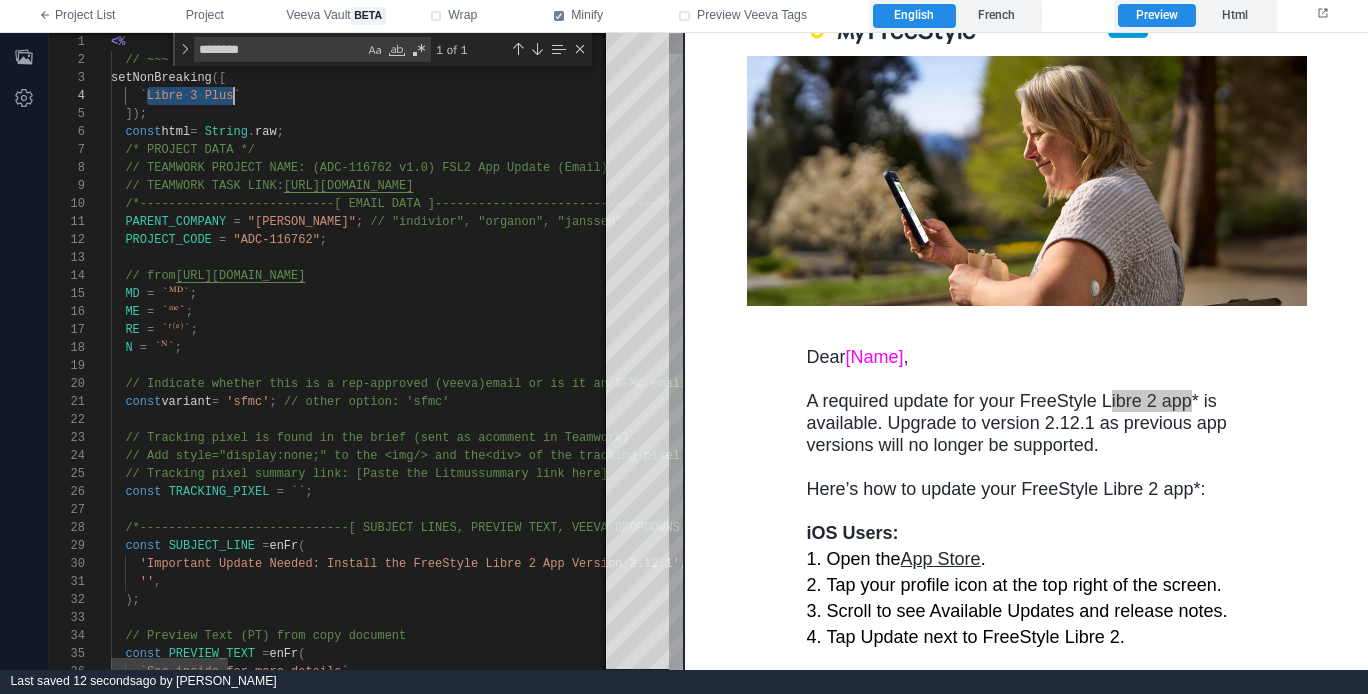 paste 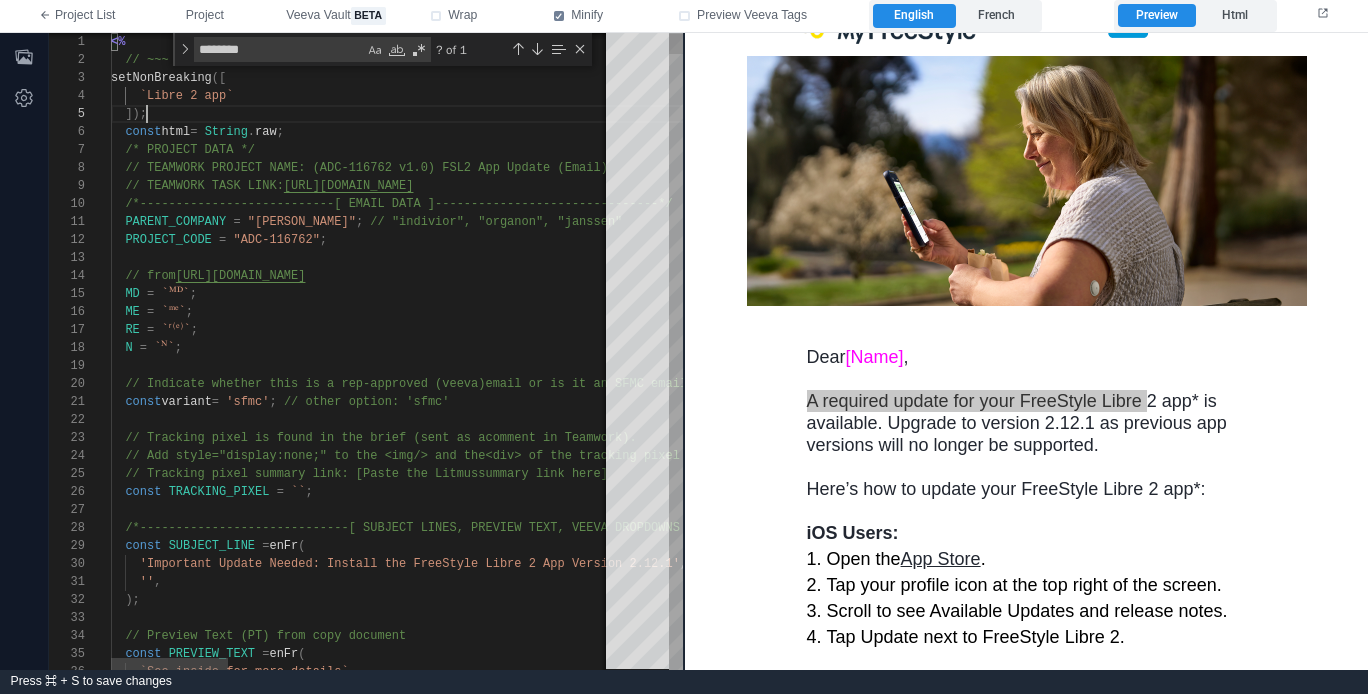 scroll, scrollTop: 72, scrollLeft: 36, axis: both 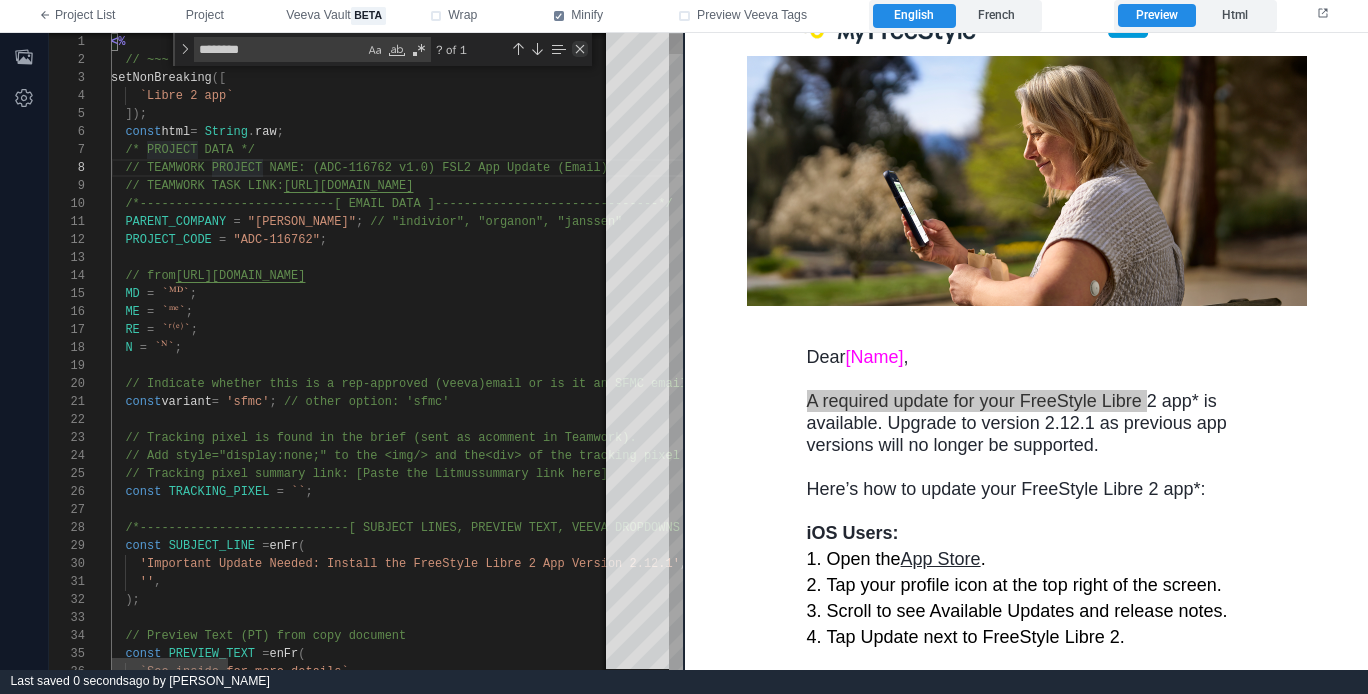 click at bounding box center [580, 49] 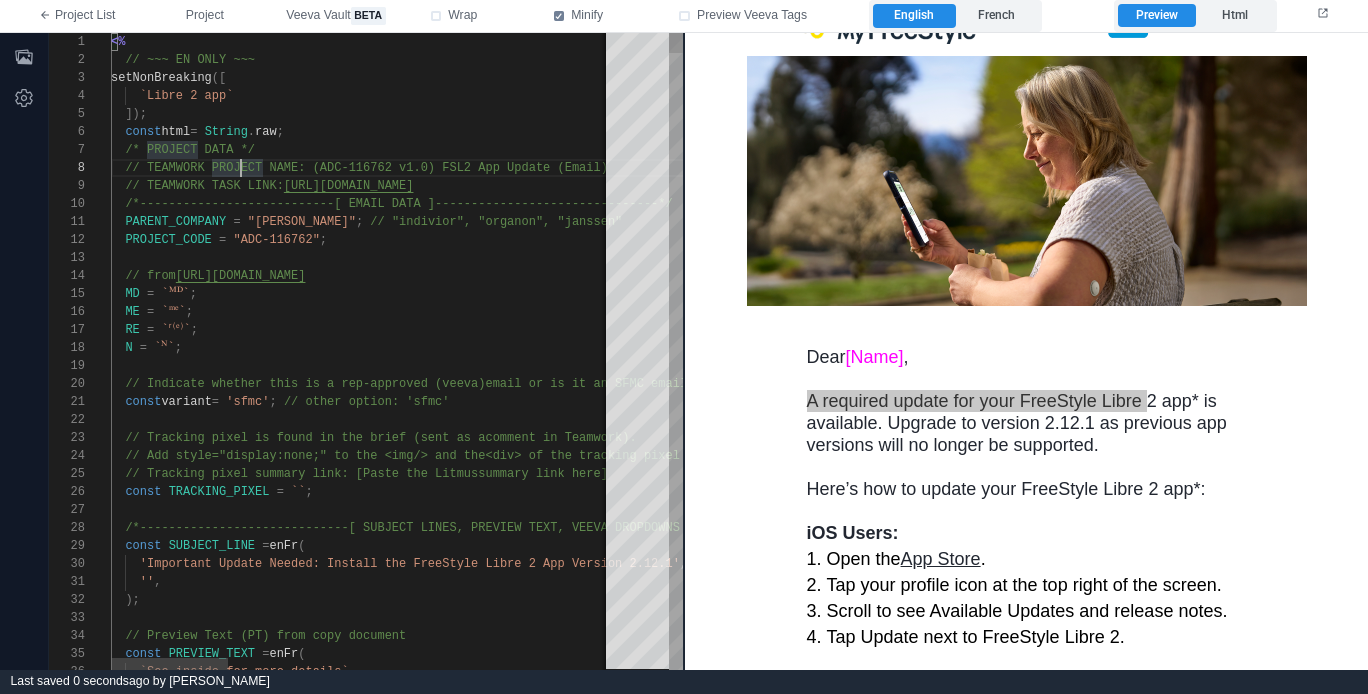 click on "const  html  =   String . raw ;" at bounding box center [1184, 132] 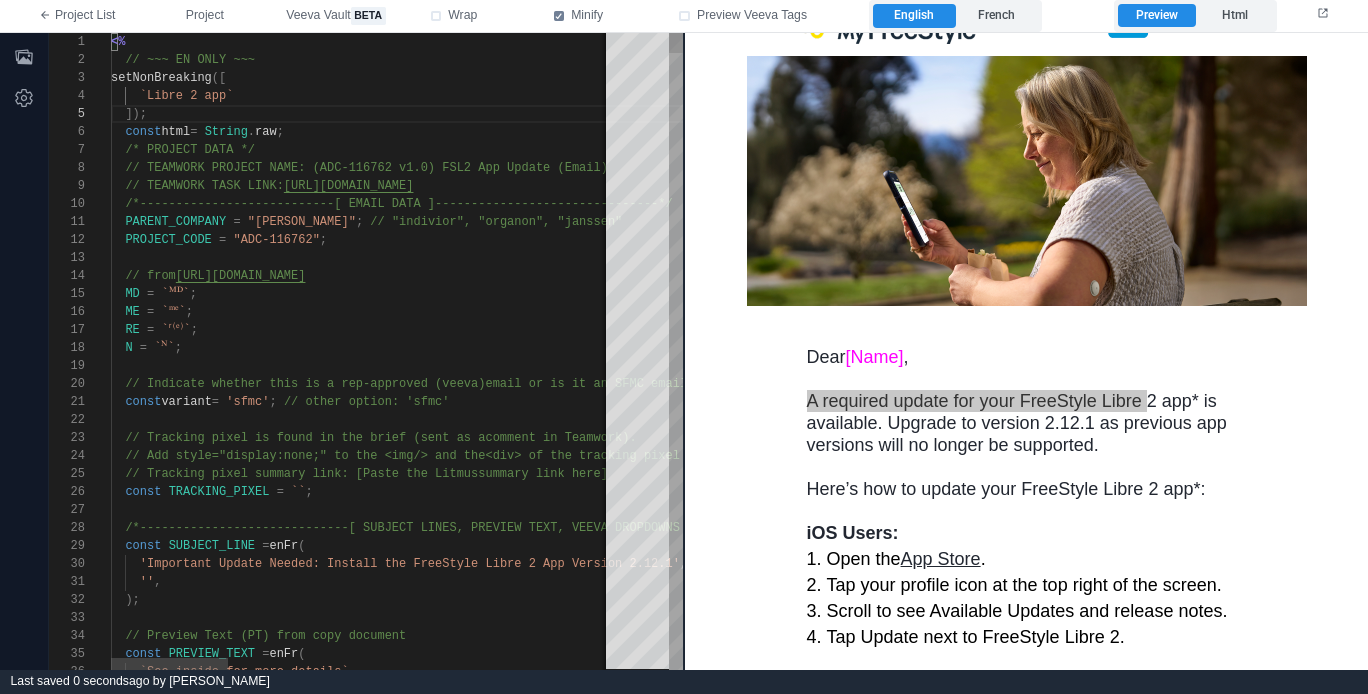 click on "// ~~~ EN ONLY ~~~" at bounding box center (1184, 60) 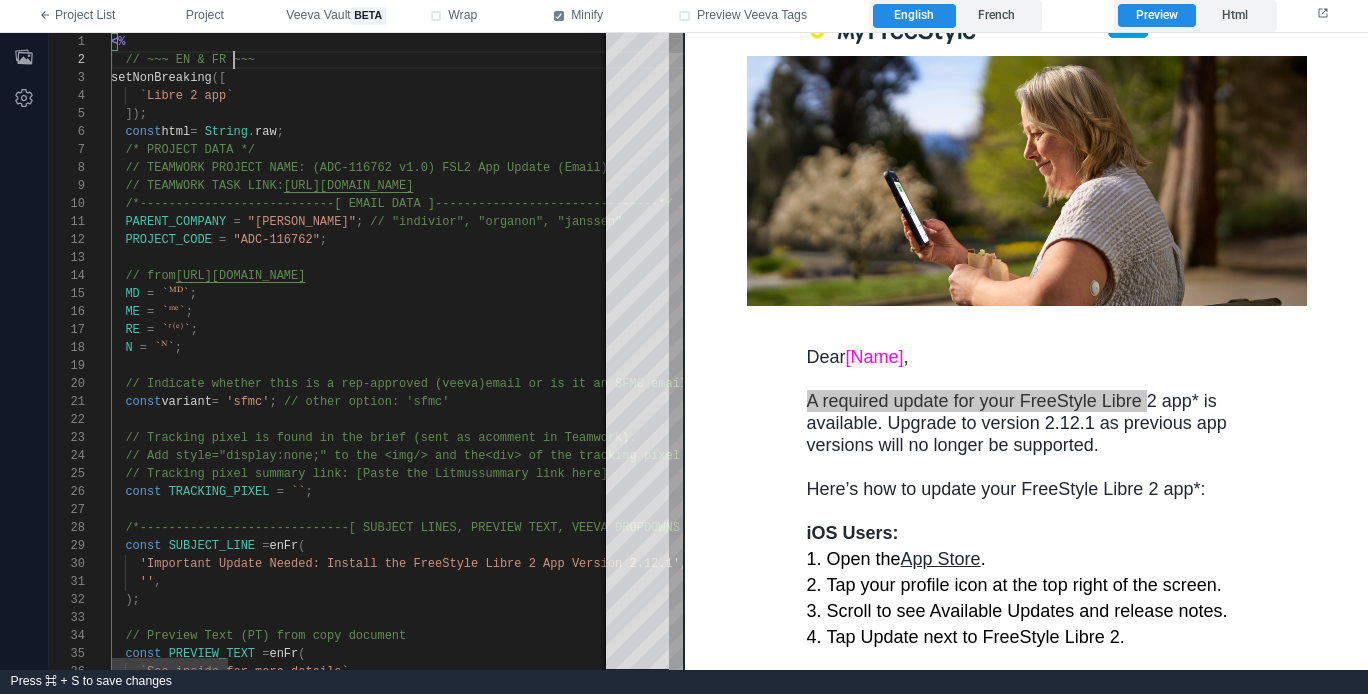 scroll, scrollTop: 18, scrollLeft: 145, axis: both 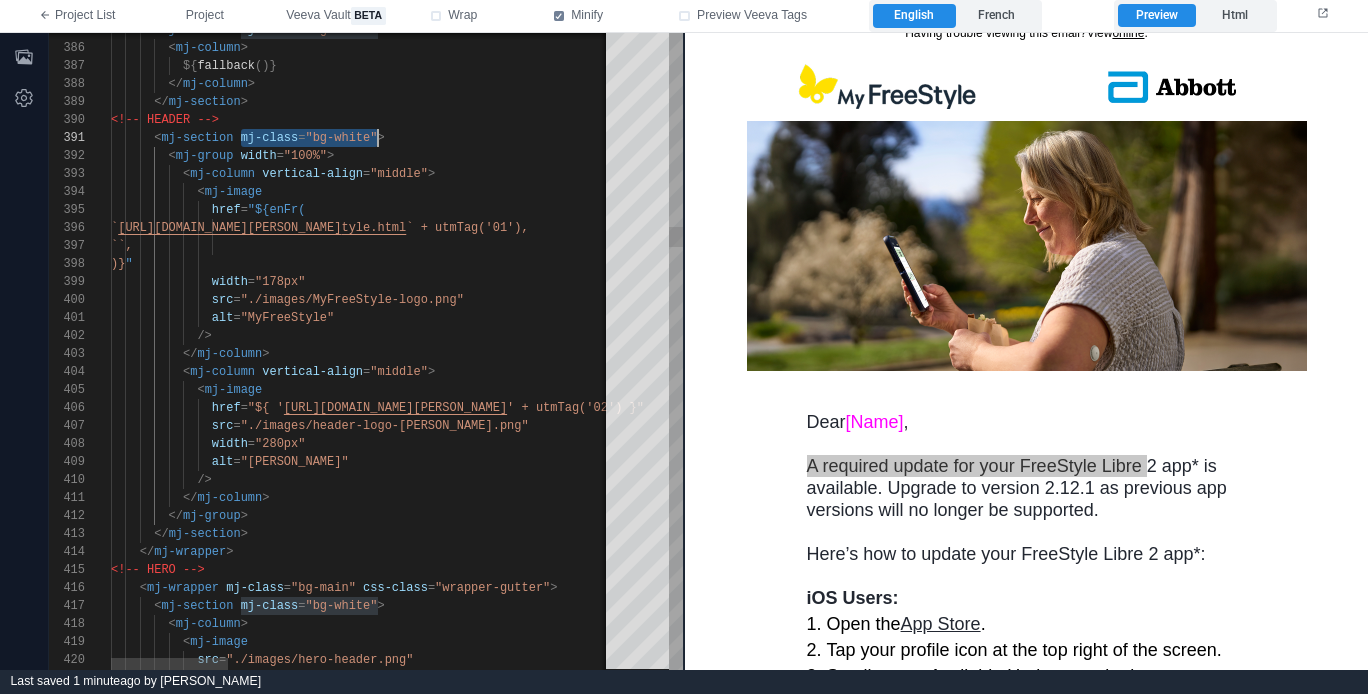 drag, startPoint x: 243, startPoint y: 135, endPoint x: 377, endPoint y: 130, distance: 134.09325 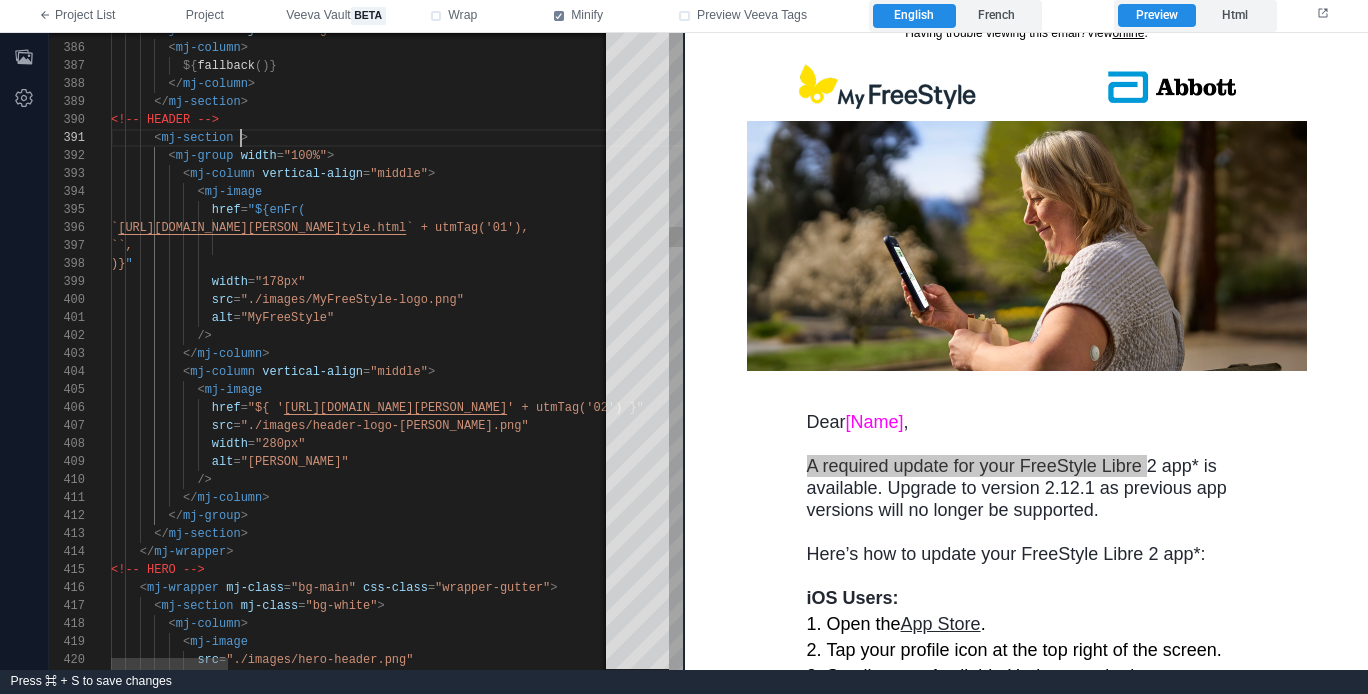 scroll, scrollTop: 0, scrollLeft: 123, axis: horizontal 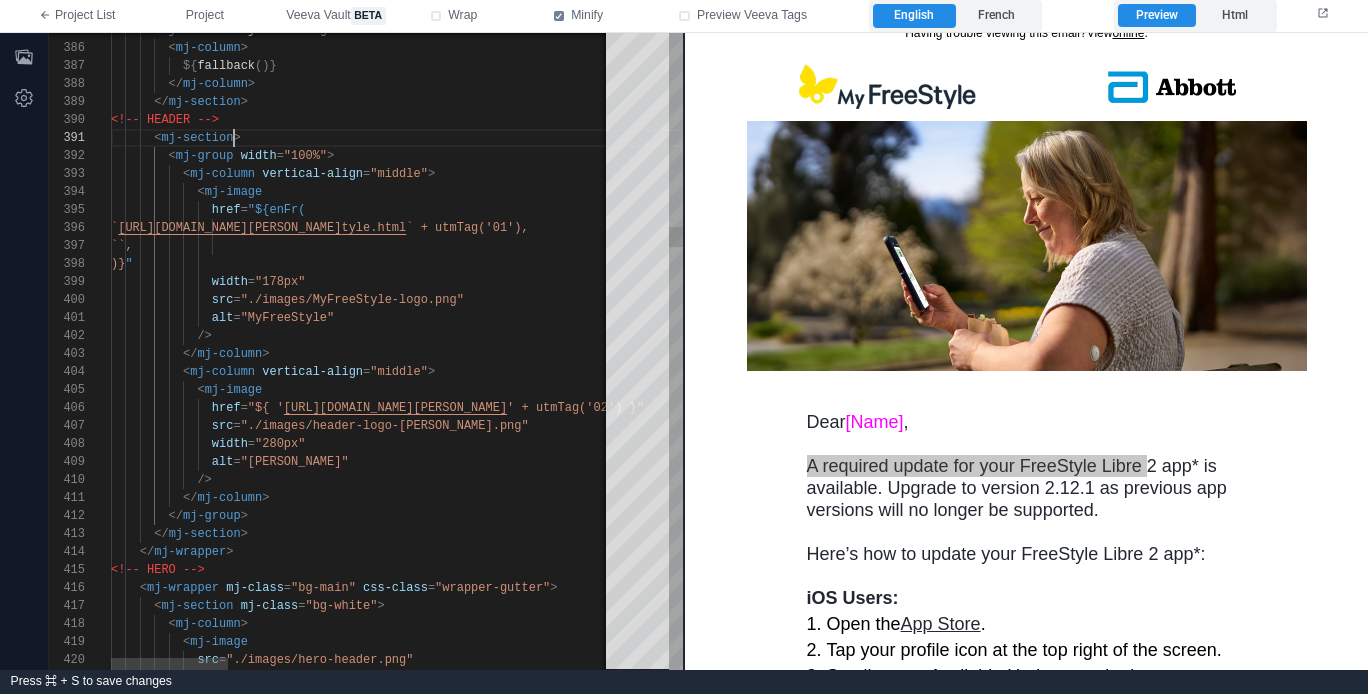 click on "</ mj-section >" at bounding box center (1184, 534) 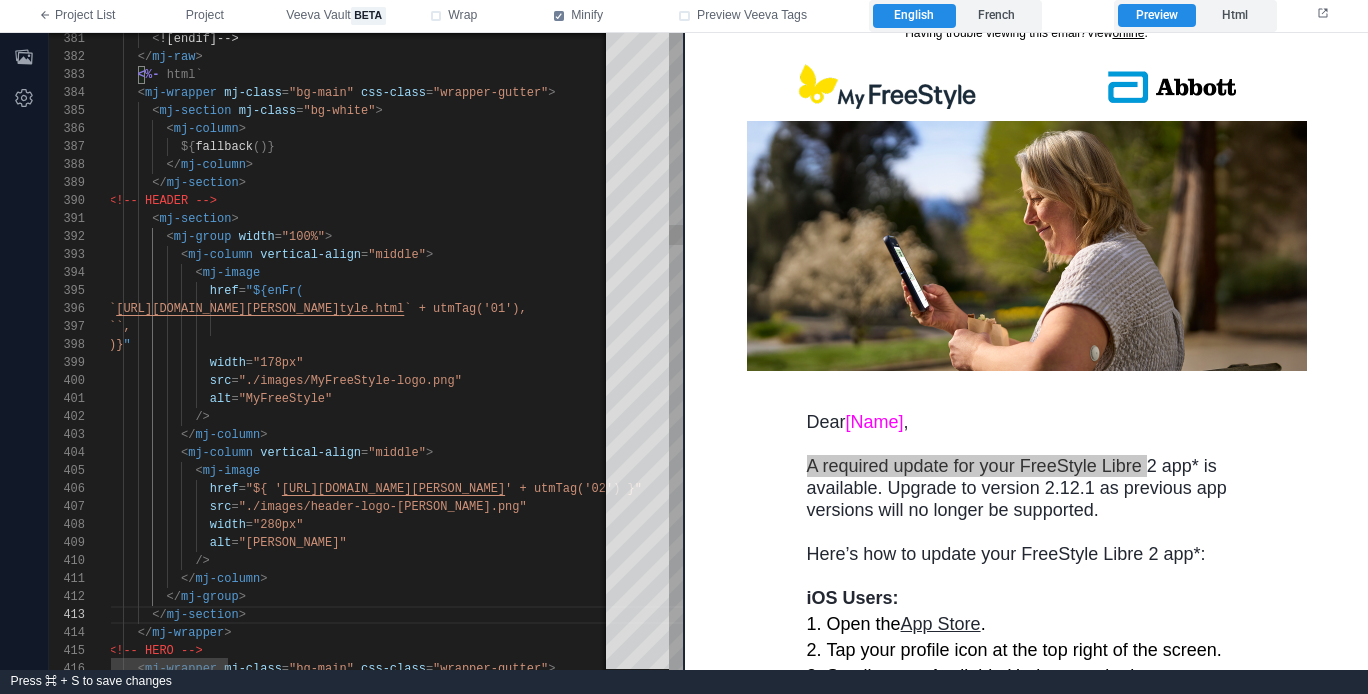 type on "**********" 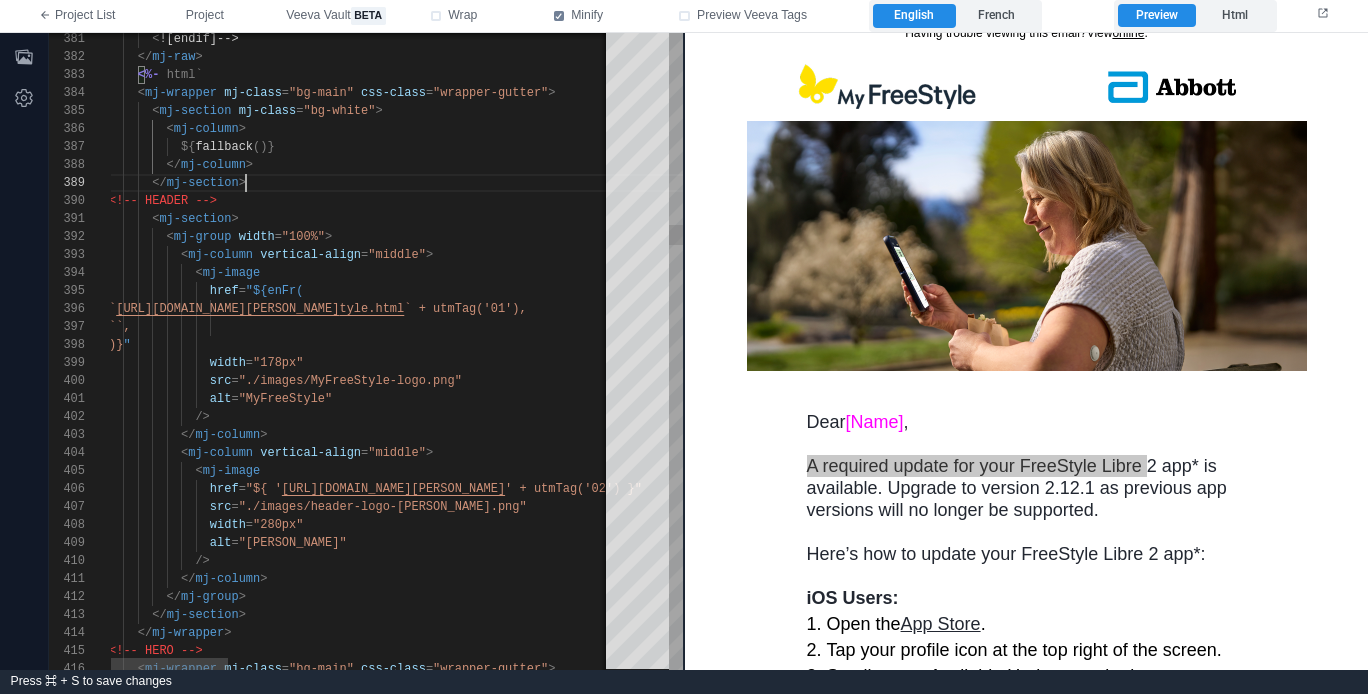 click on "</ mj-section >" at bounding box center (1182, 183) 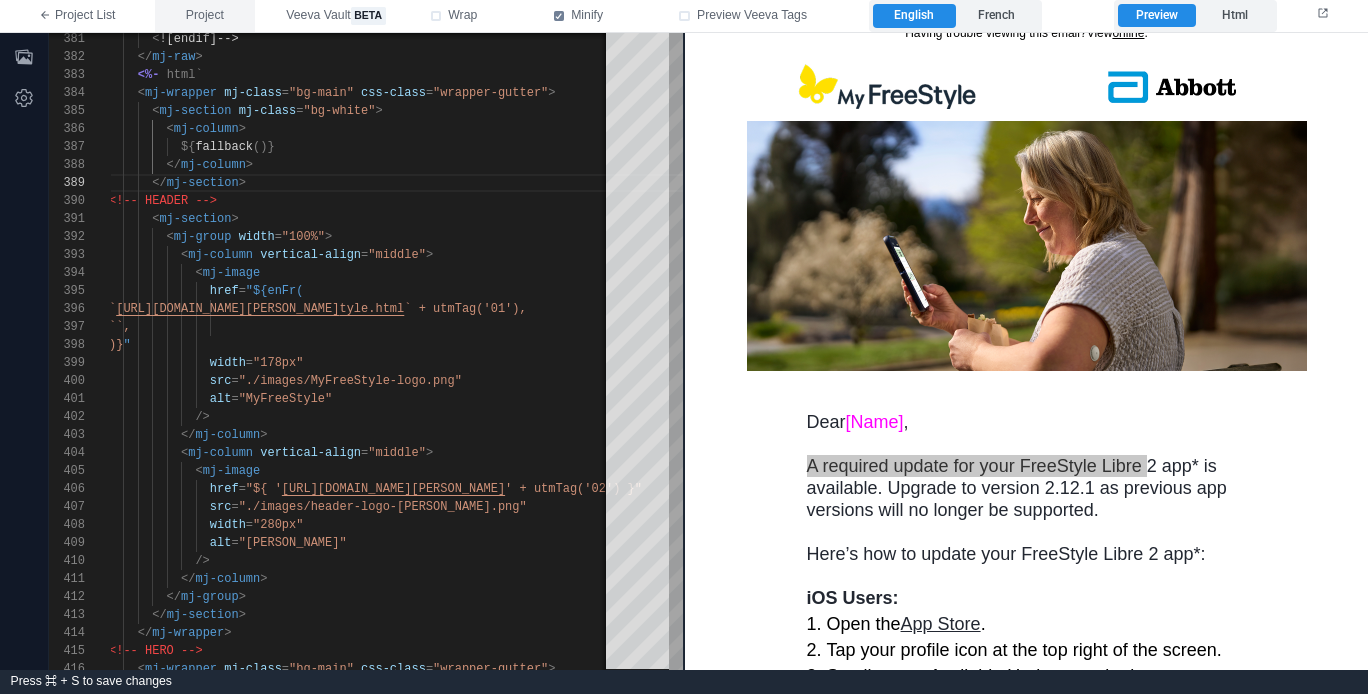 click on "Project" at bounding box center (205, 16) 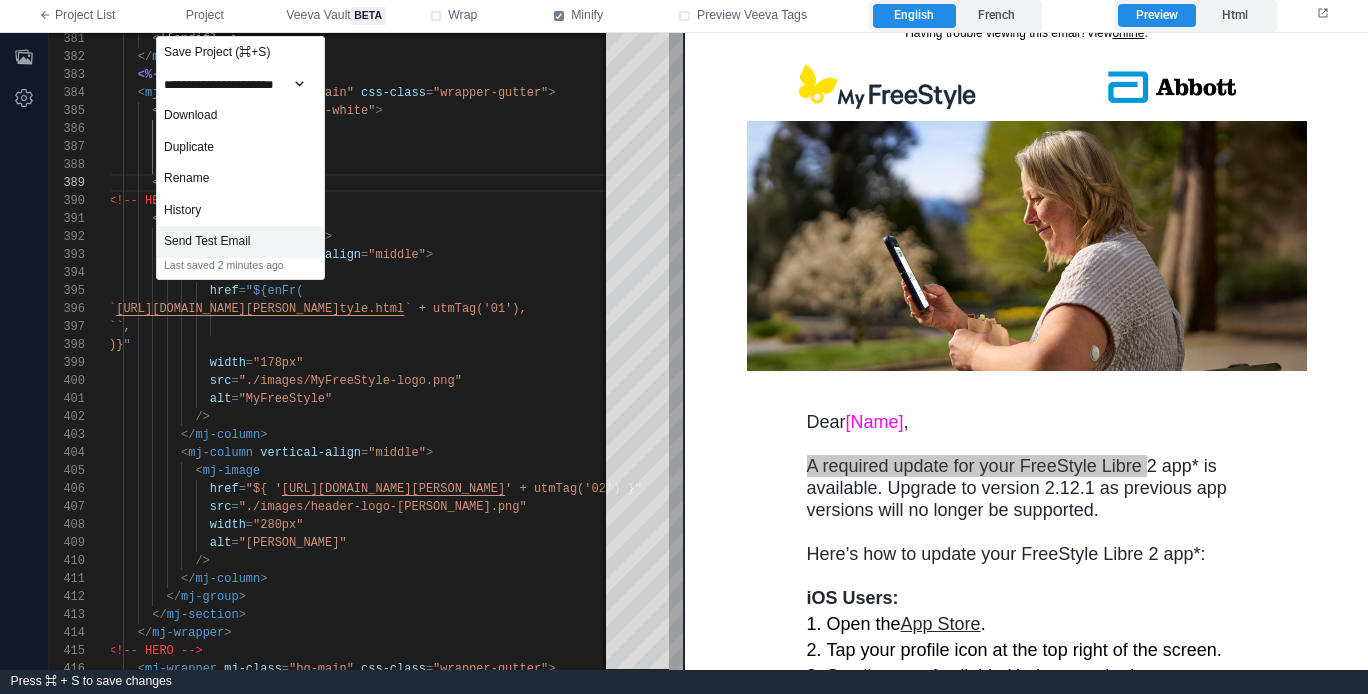 click on "Send Test Email" at bounding box center (240, 242) 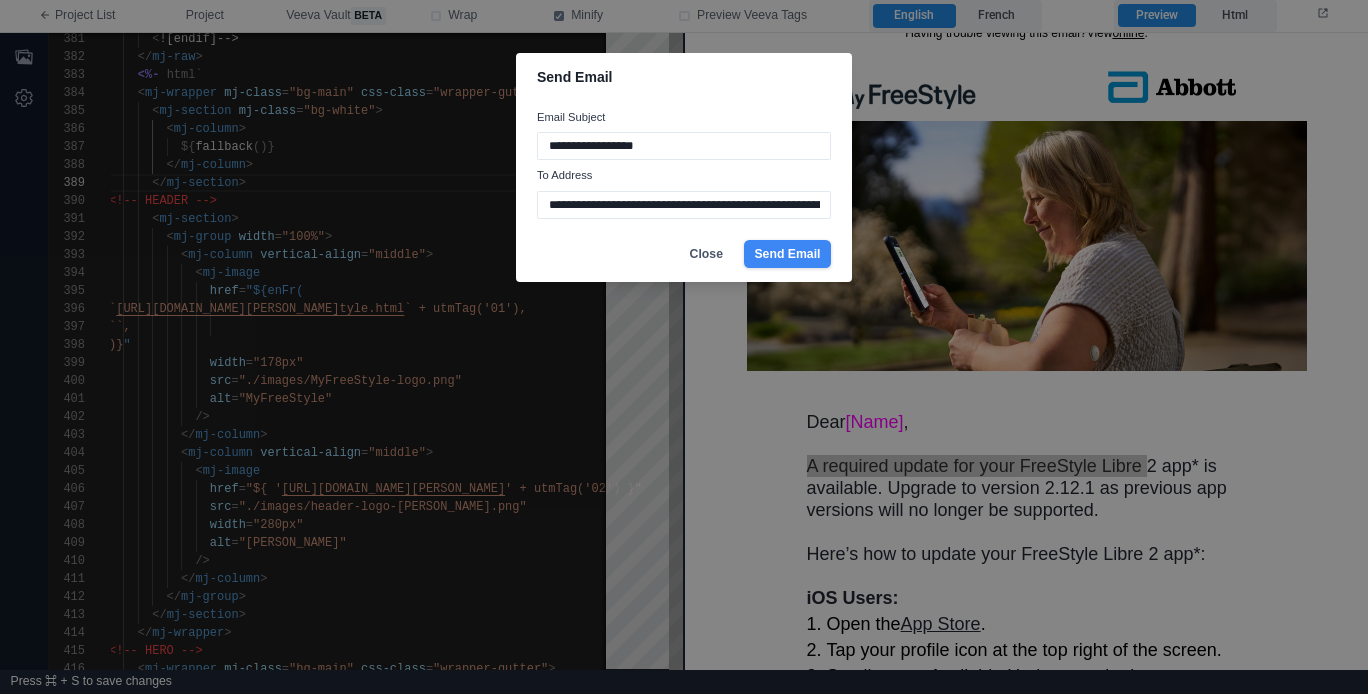 click on "Send Email" at bounding box center [787, 254] 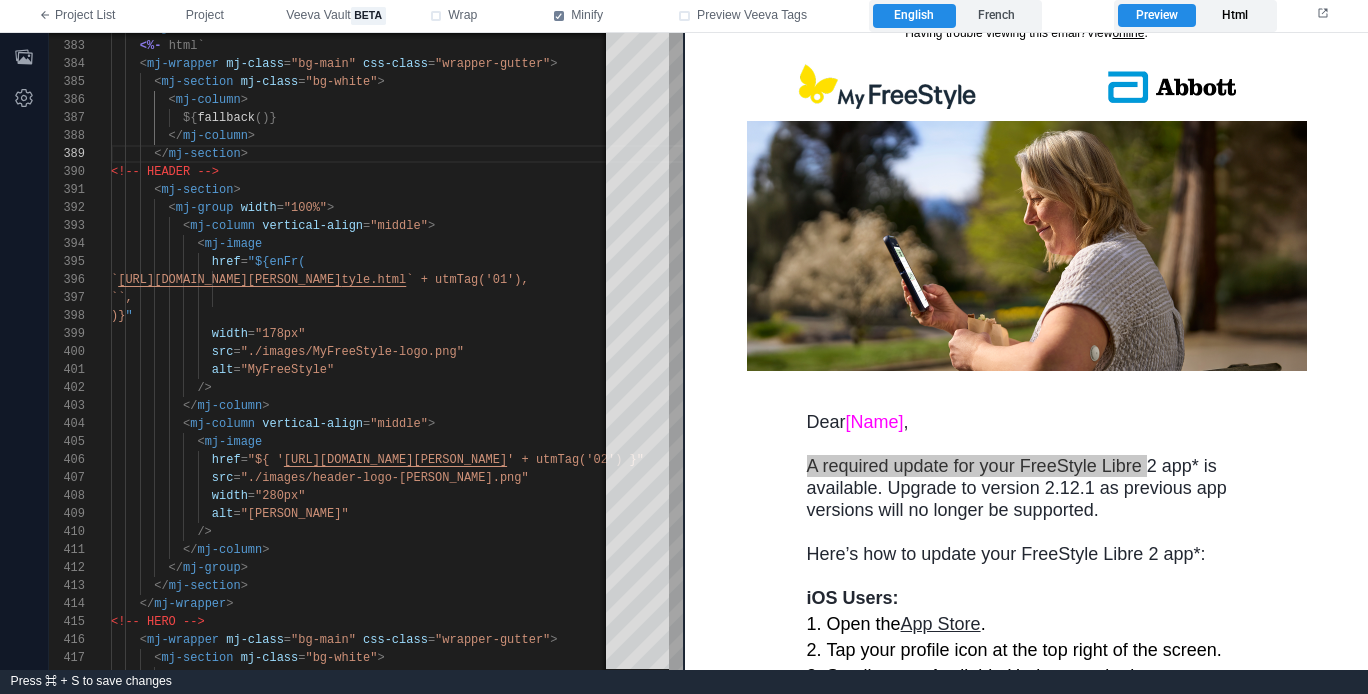 click on "Html" at bounding box center [1234, 16] 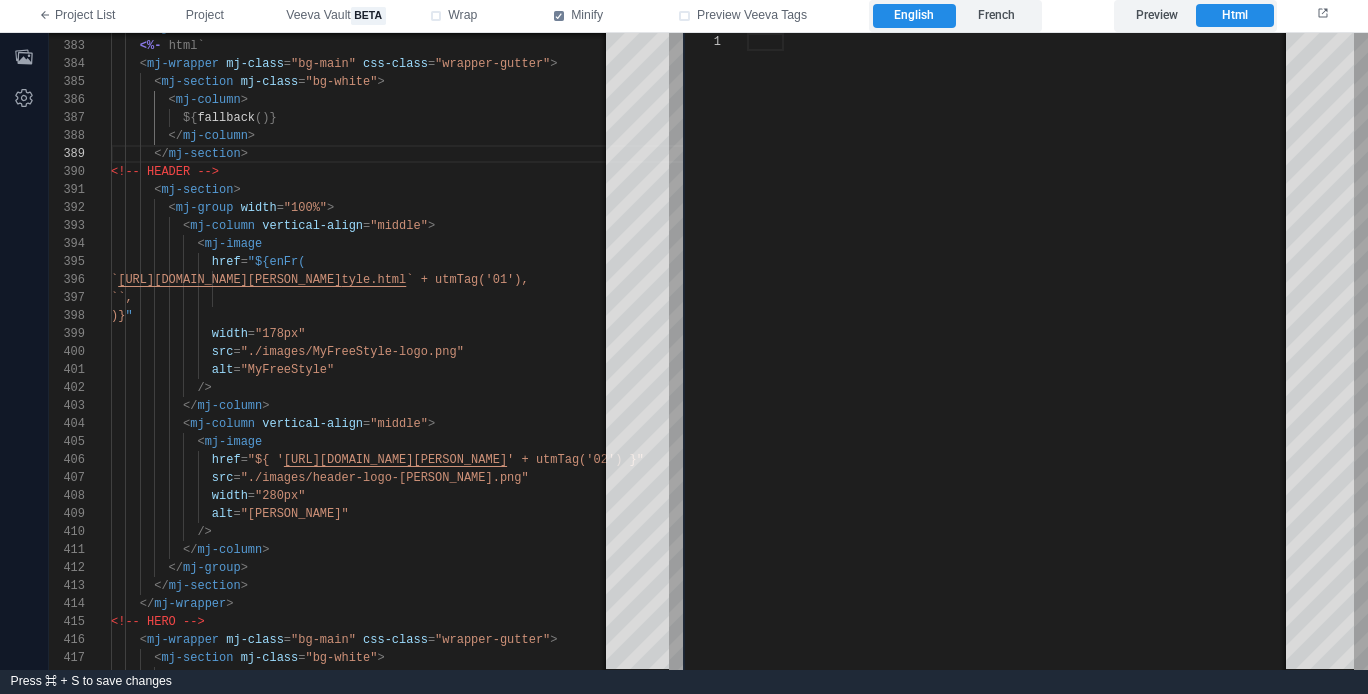 scroll, scrollTop: 0, scrollLeft: 0, axis: both 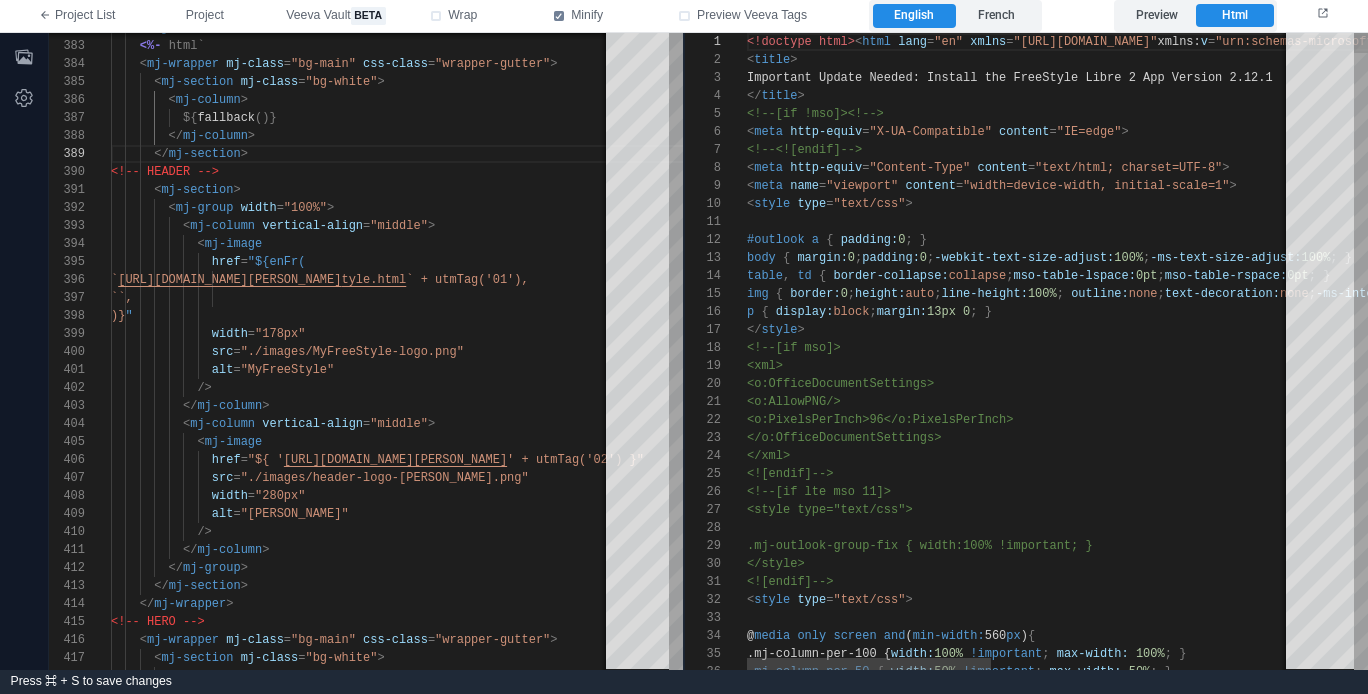 type on "**********" 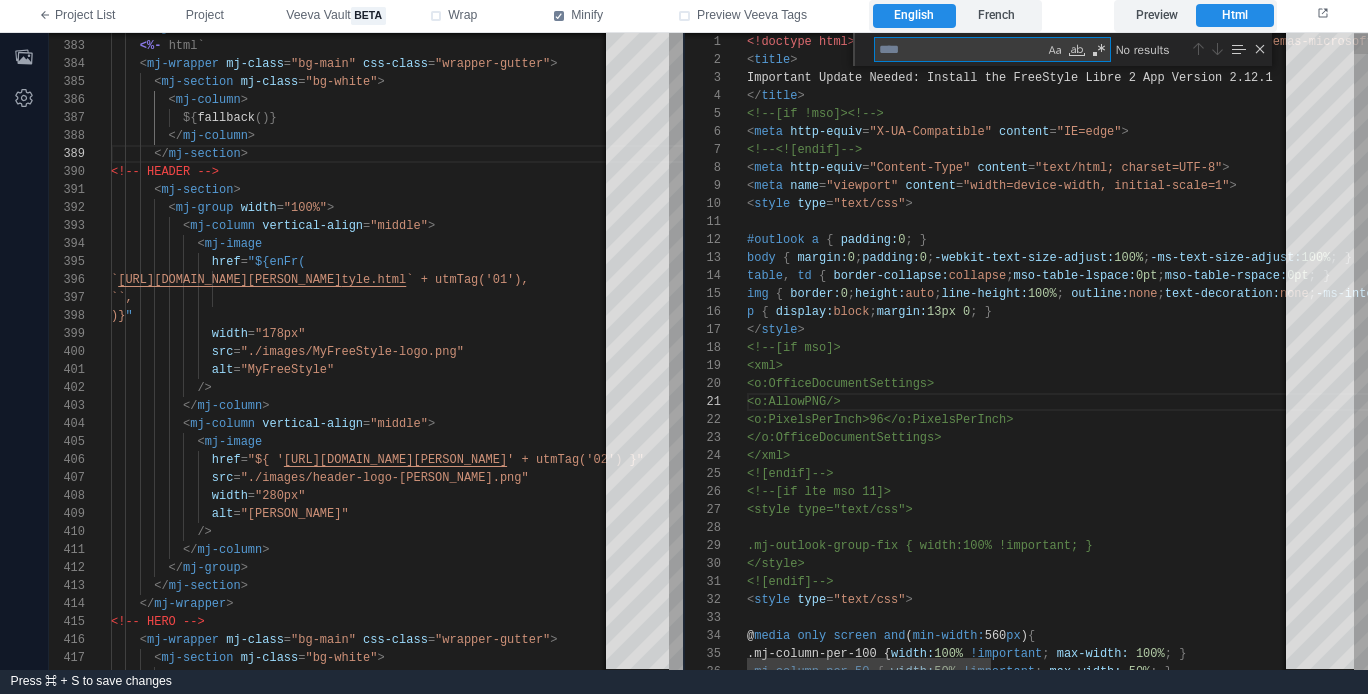 type on "*" 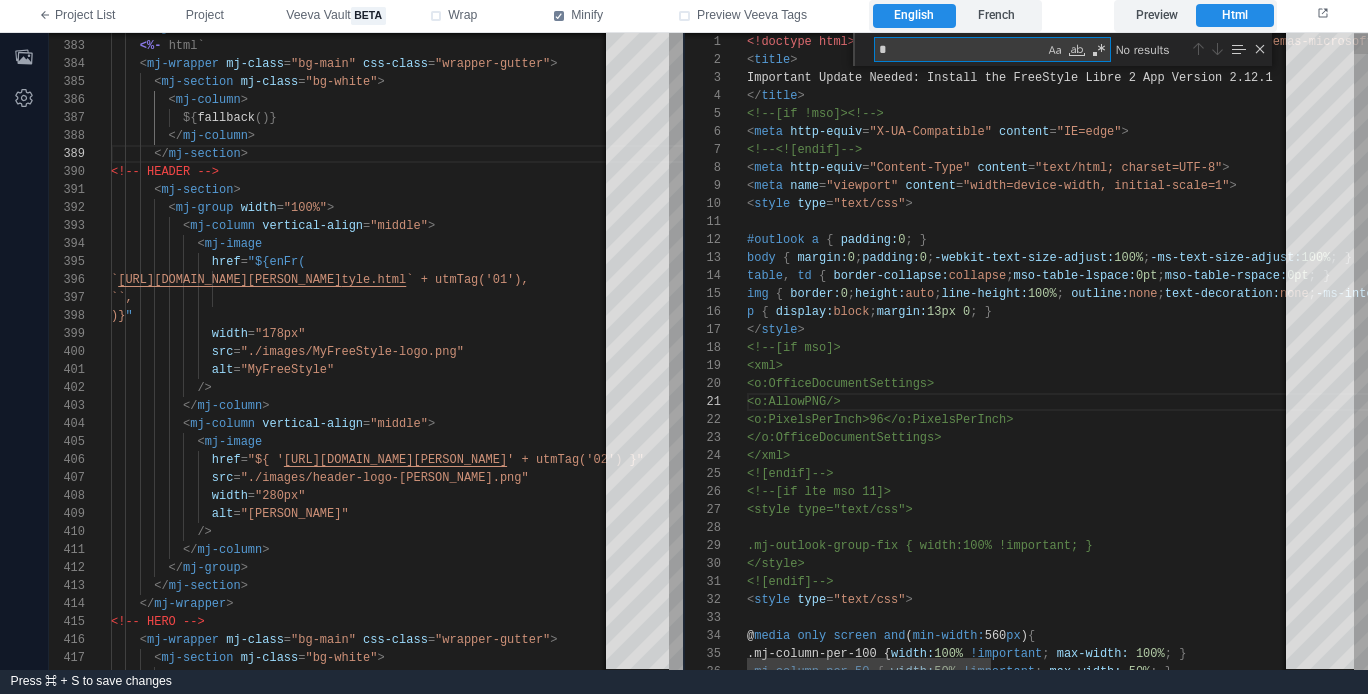 scroll, scrollTop: 0, scrollLeft: 108, axis: horizontal 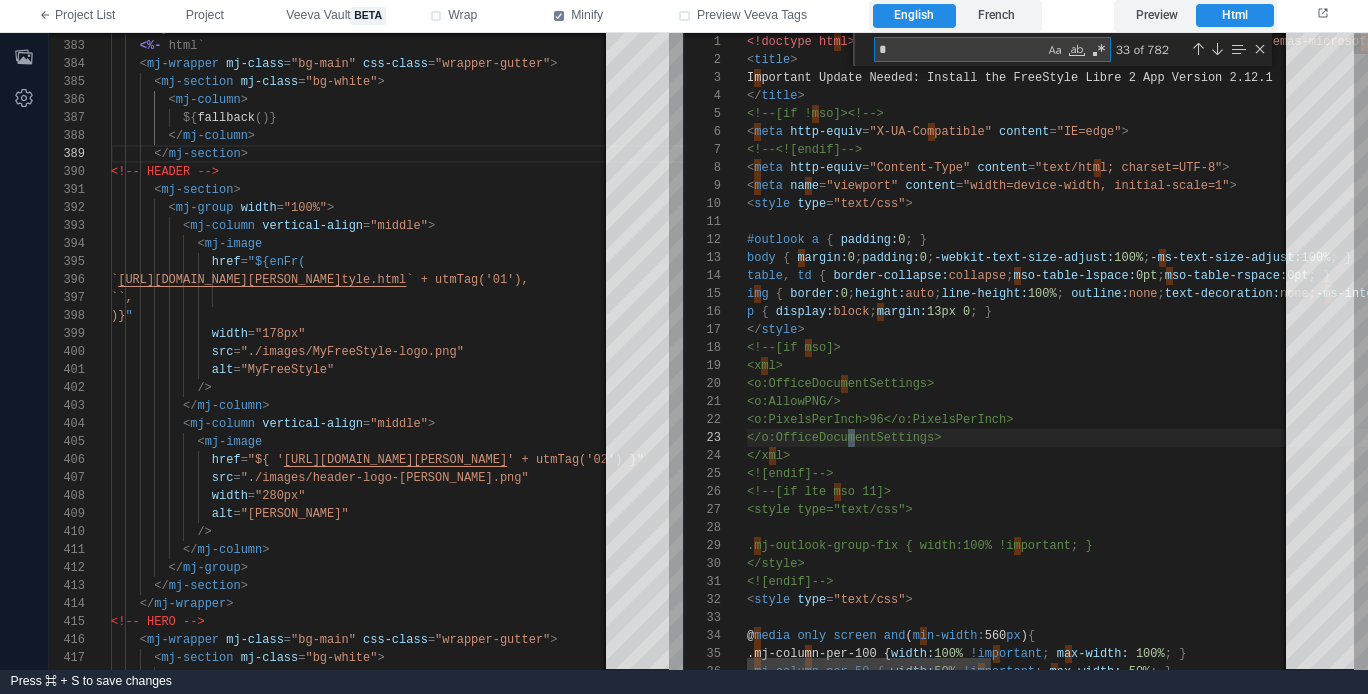 type on "**********" 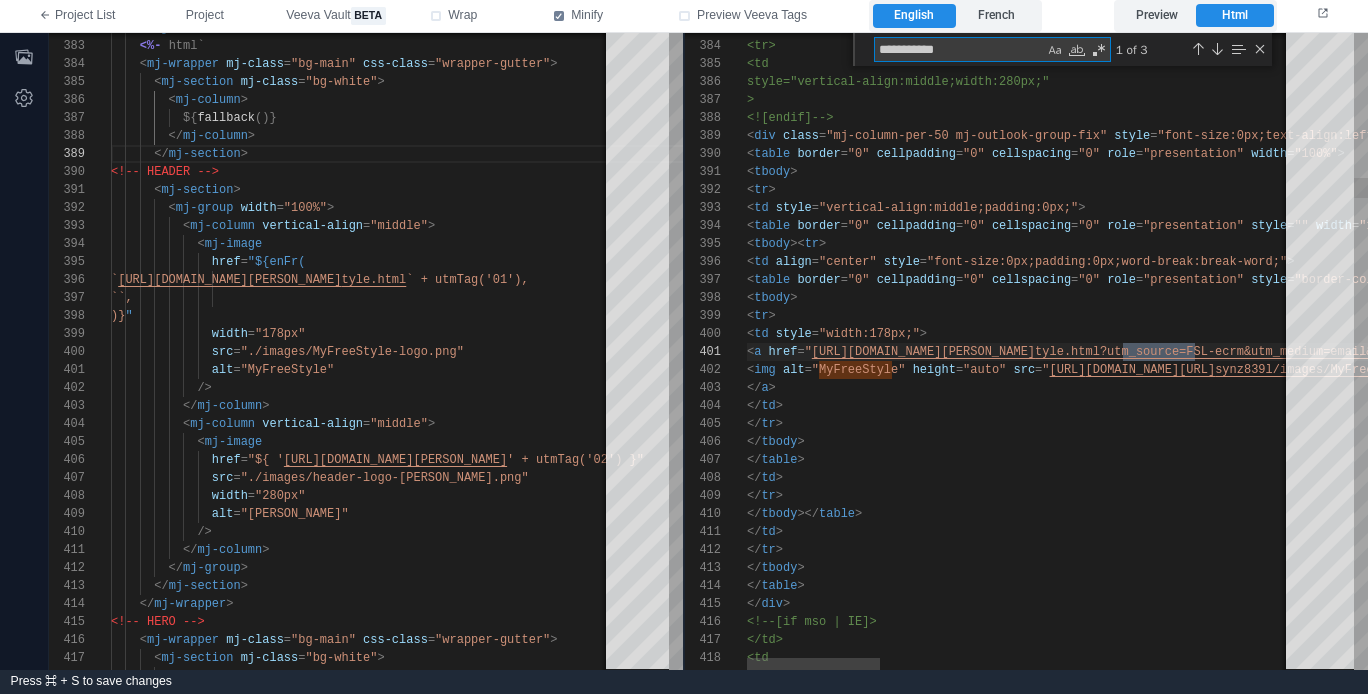 scroll, scrollTop: 180, scrollLeft: 455, axis: both 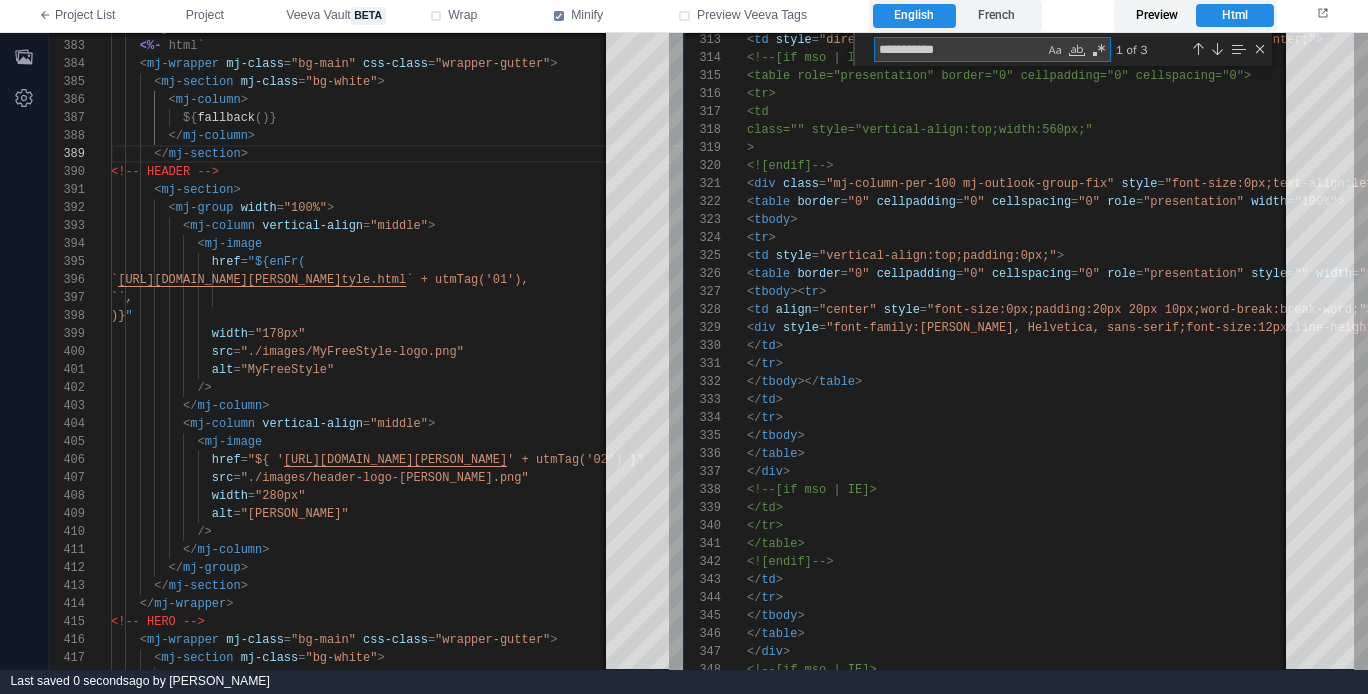 type on "**********" 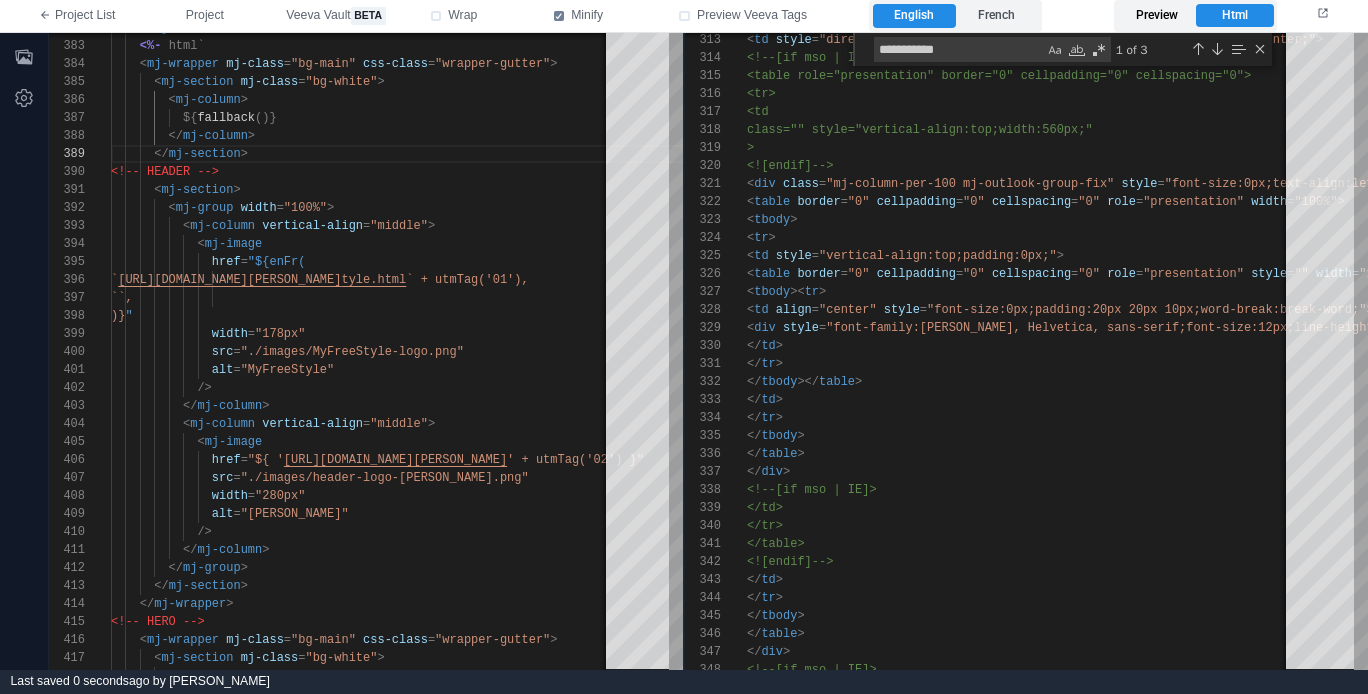 click on "Preview" at bounding box center [1156, 16] 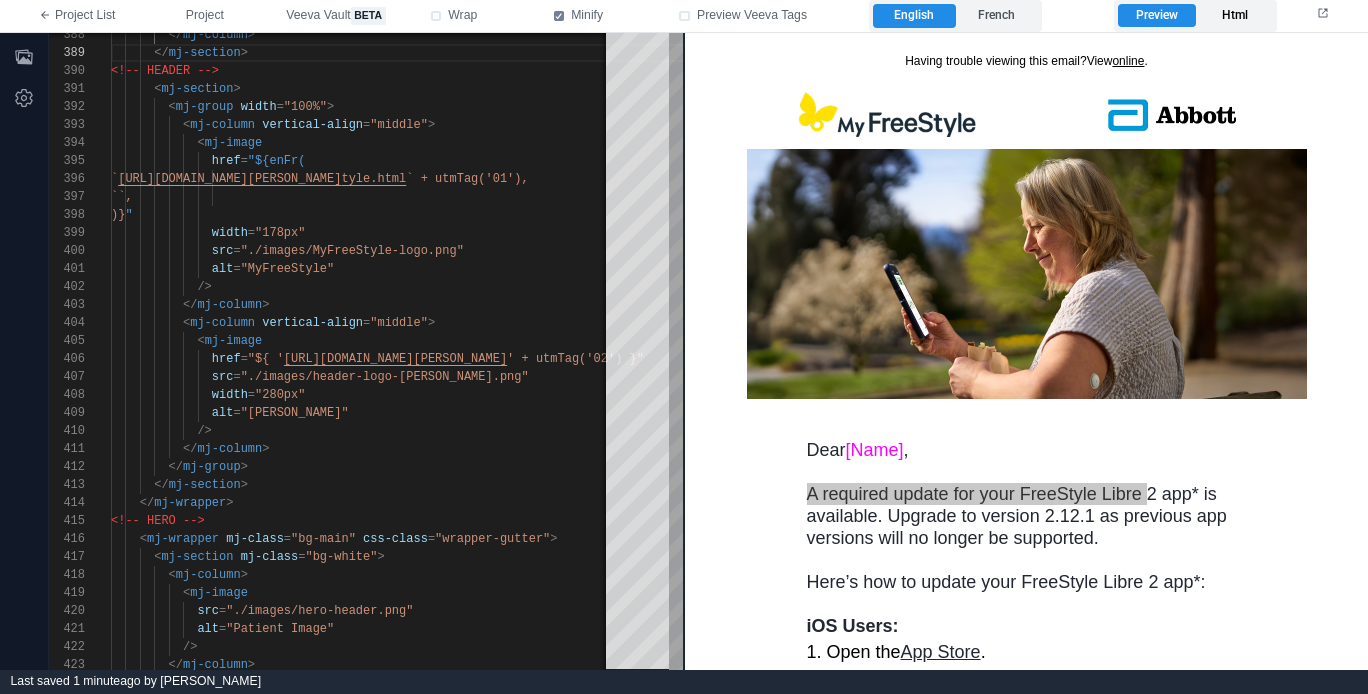click on "Html" at bounding box center (1234, 16) 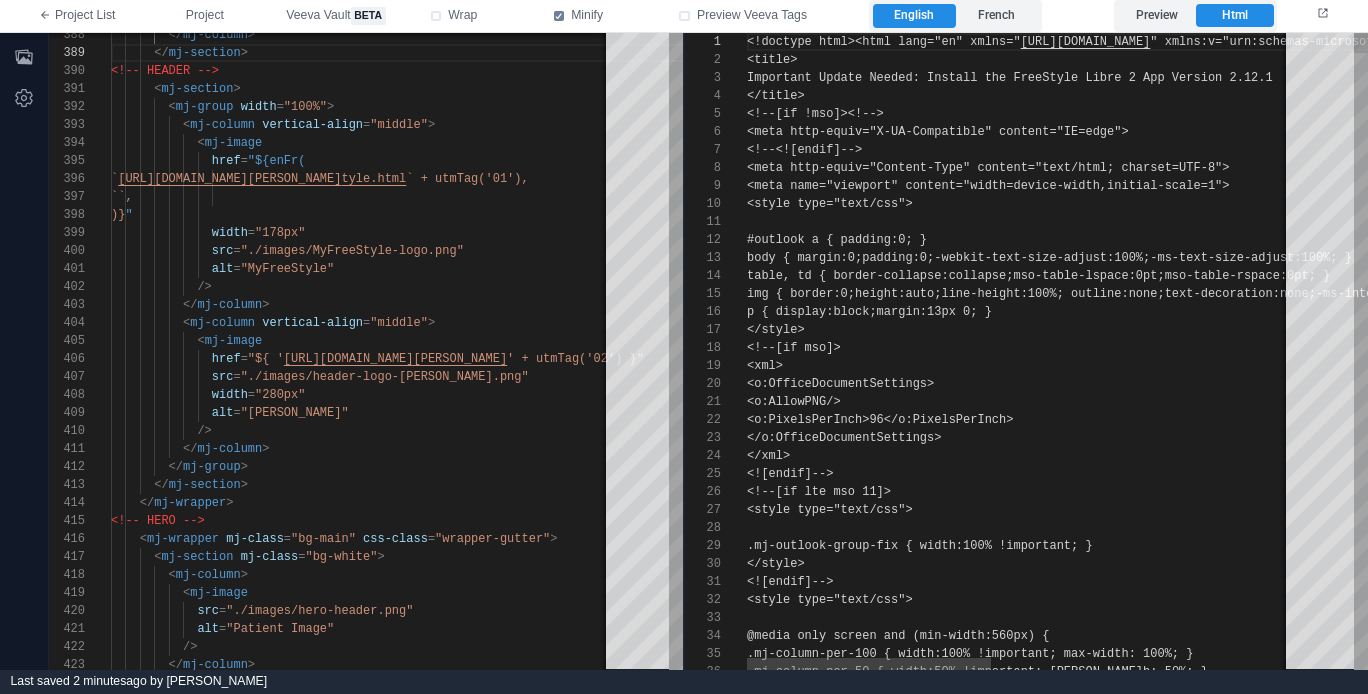 scroll, scrollTop: 162, scrollLeft: 0, axis: vertical 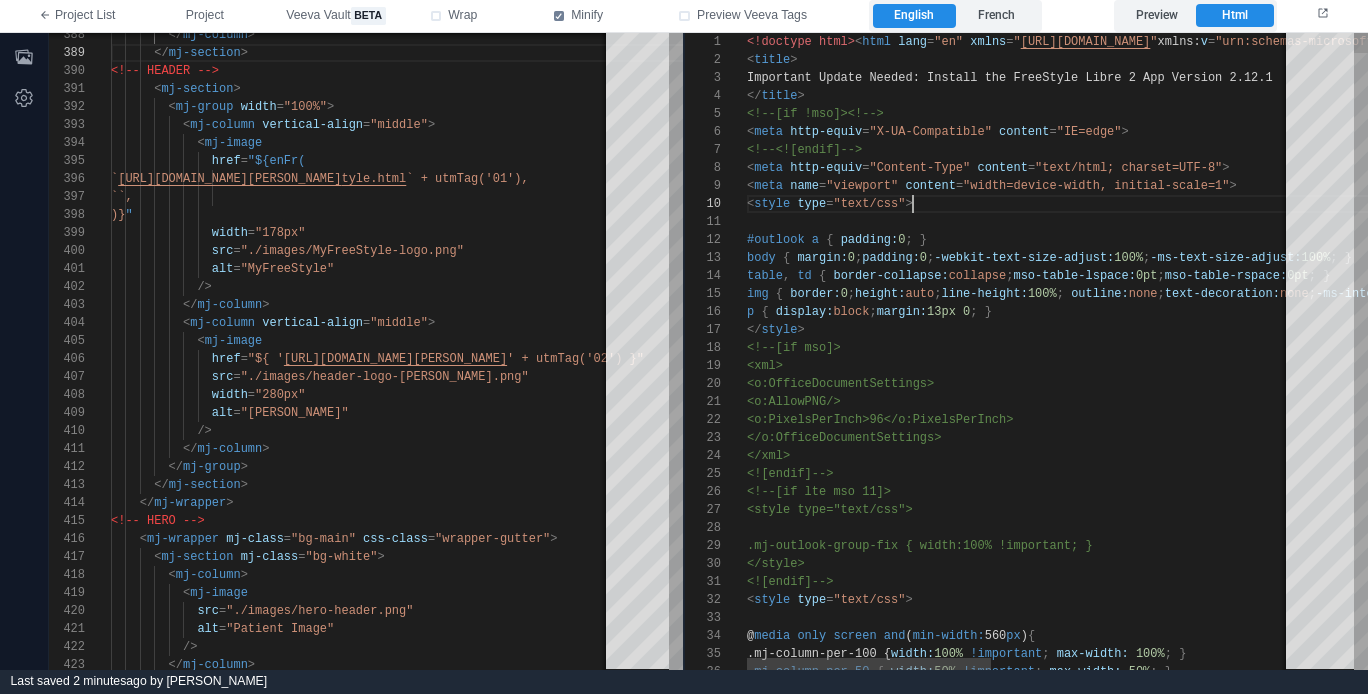 click at bounding box center (1357, 222) 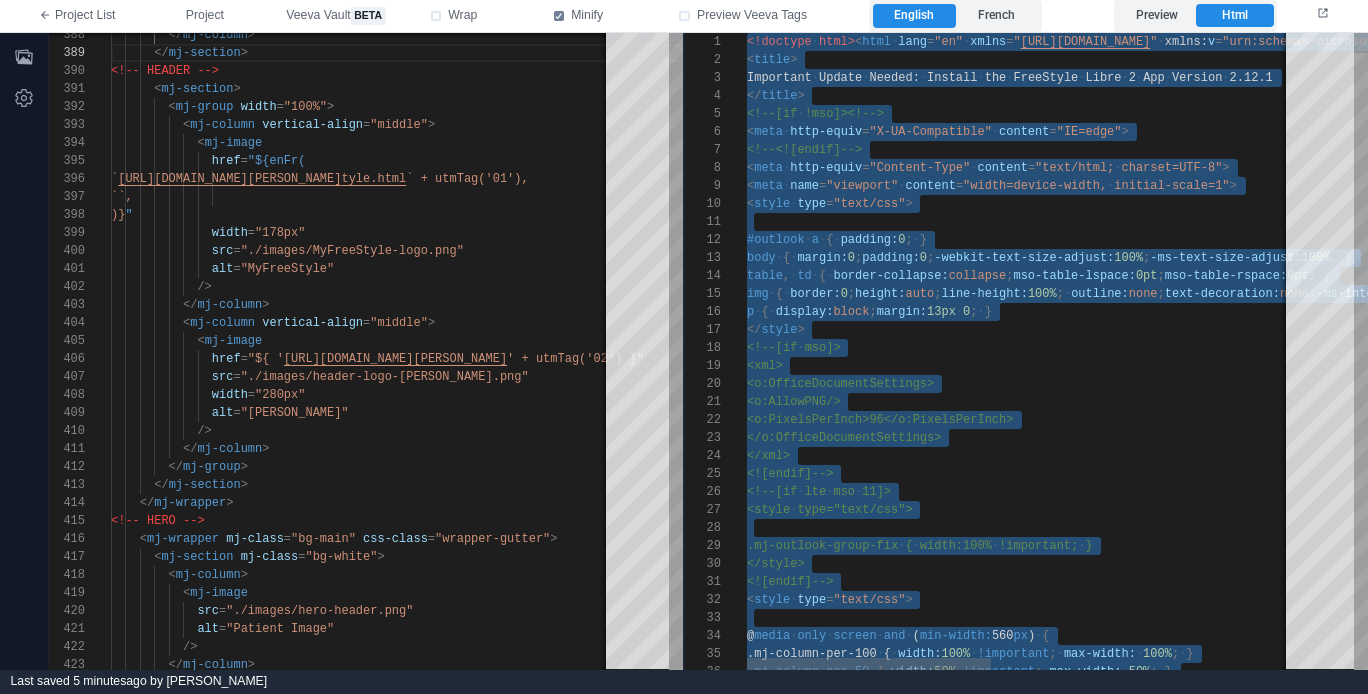 type on "**********" 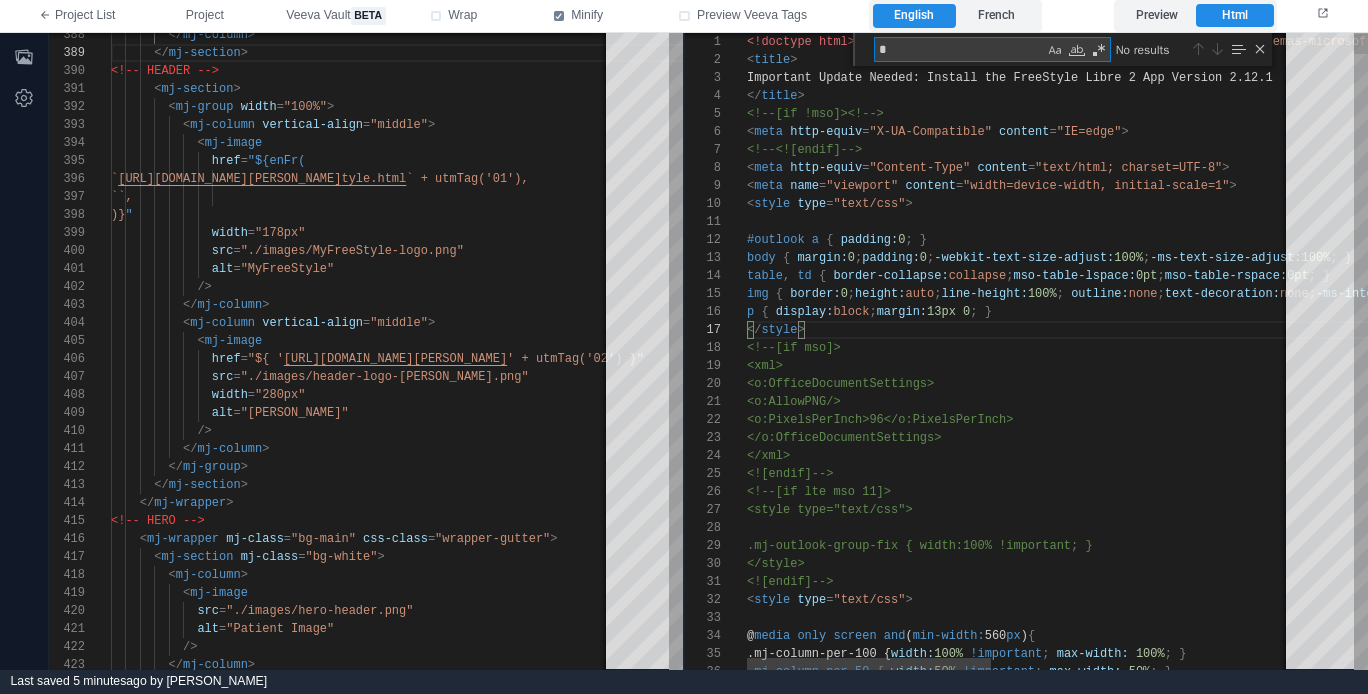 type on "**" 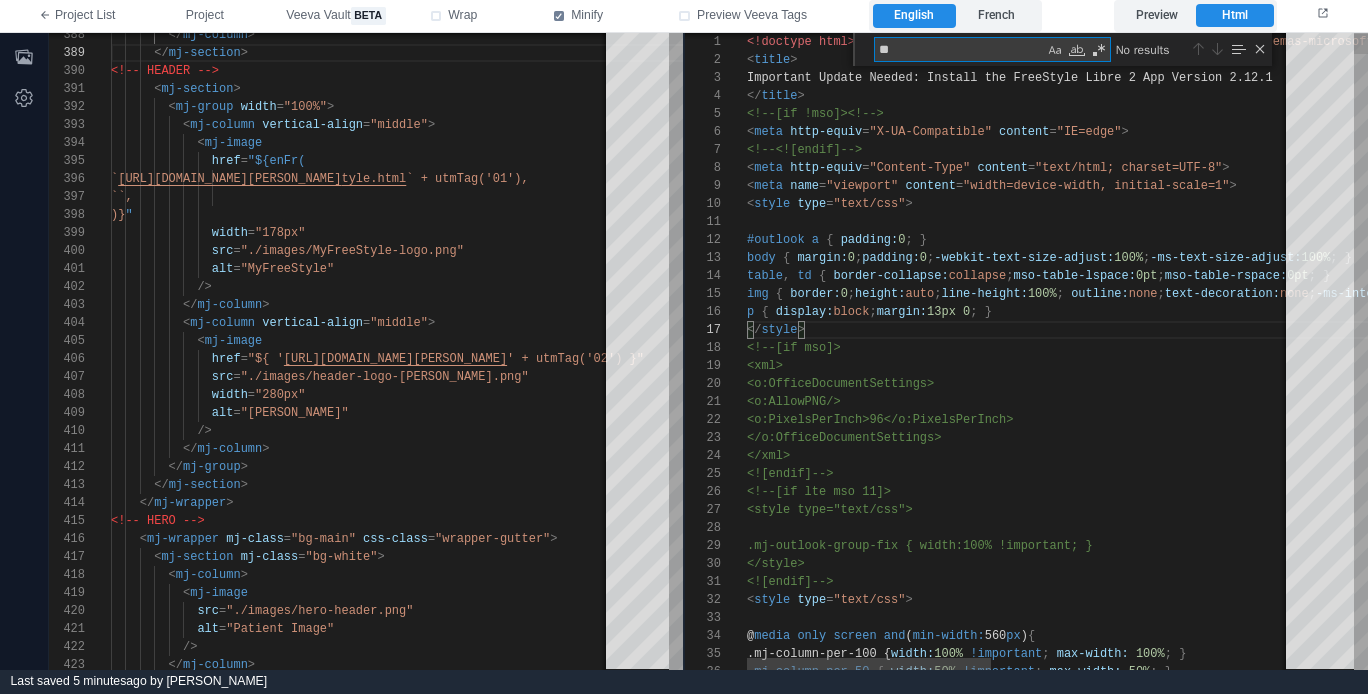 type on "**********" 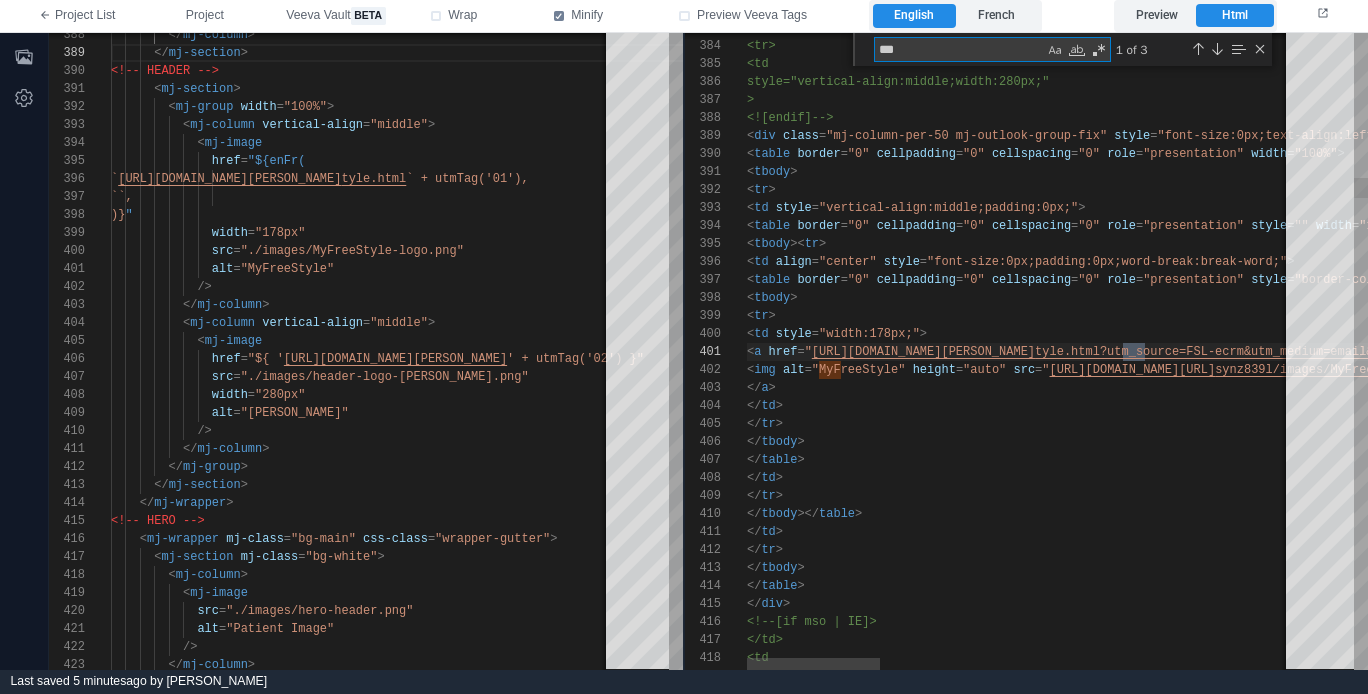 type on "**" 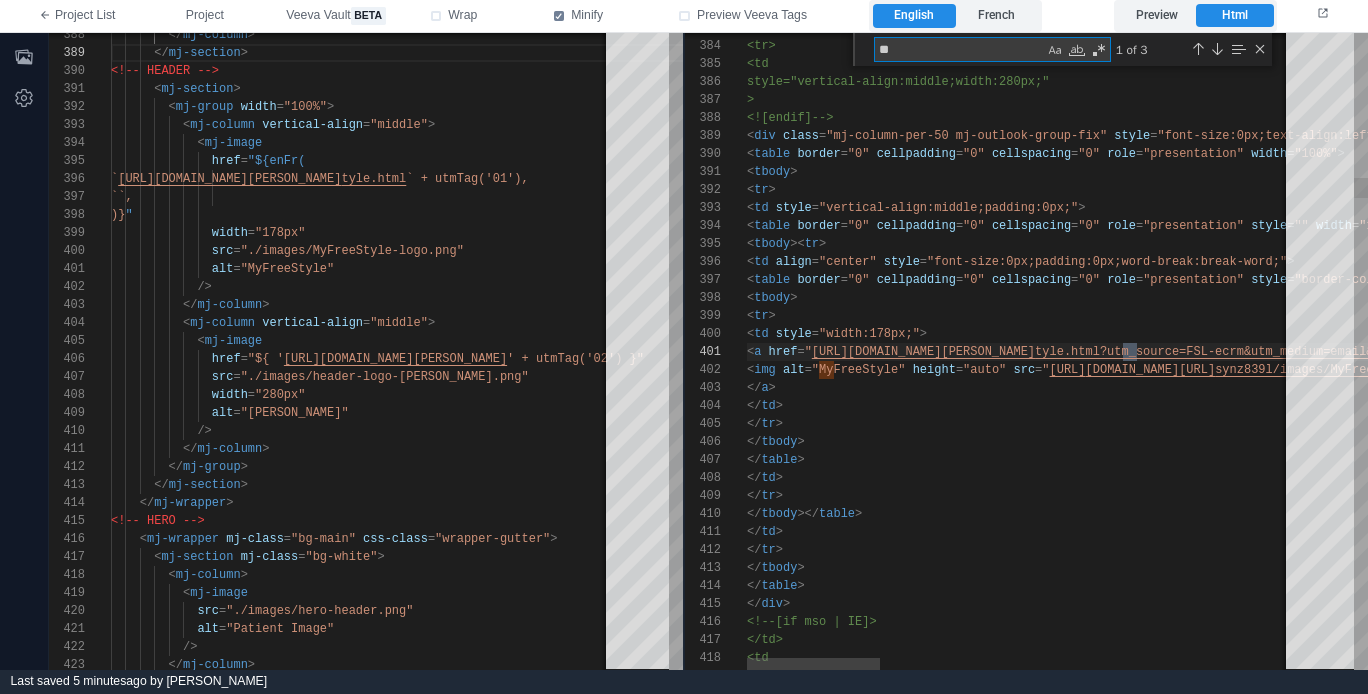 type on "**********" 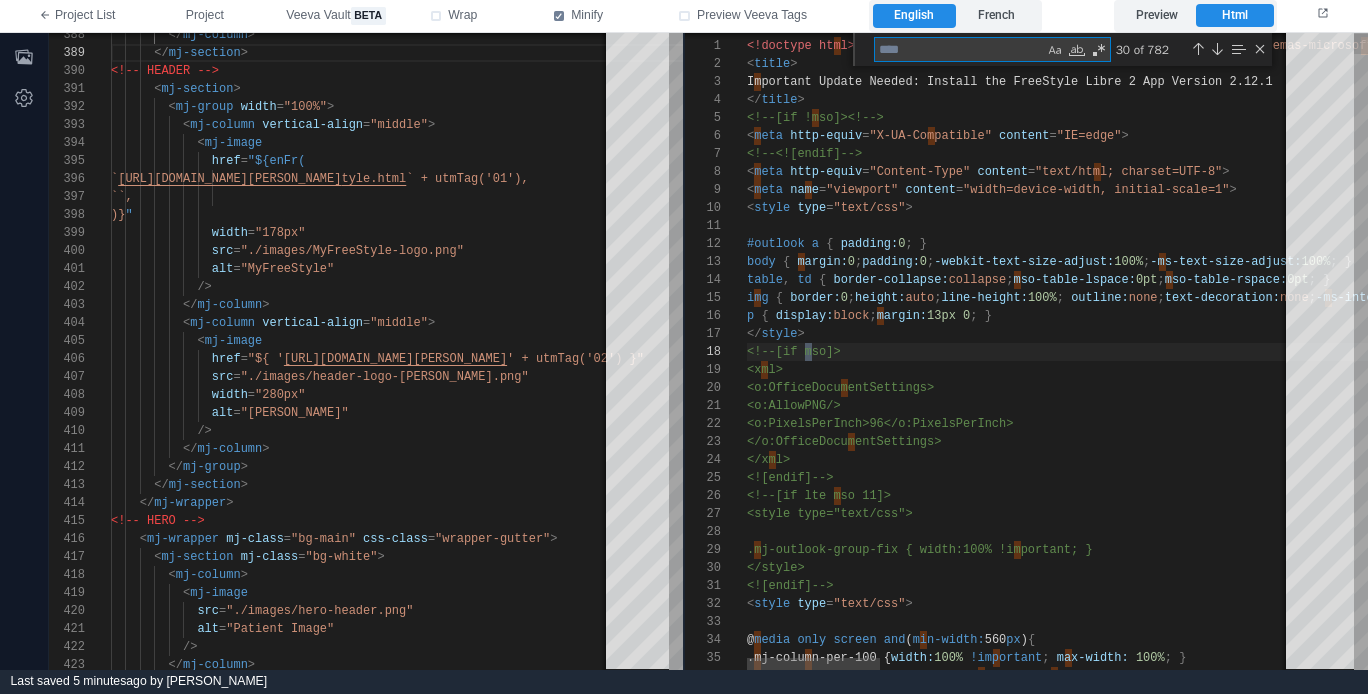 type on "*" 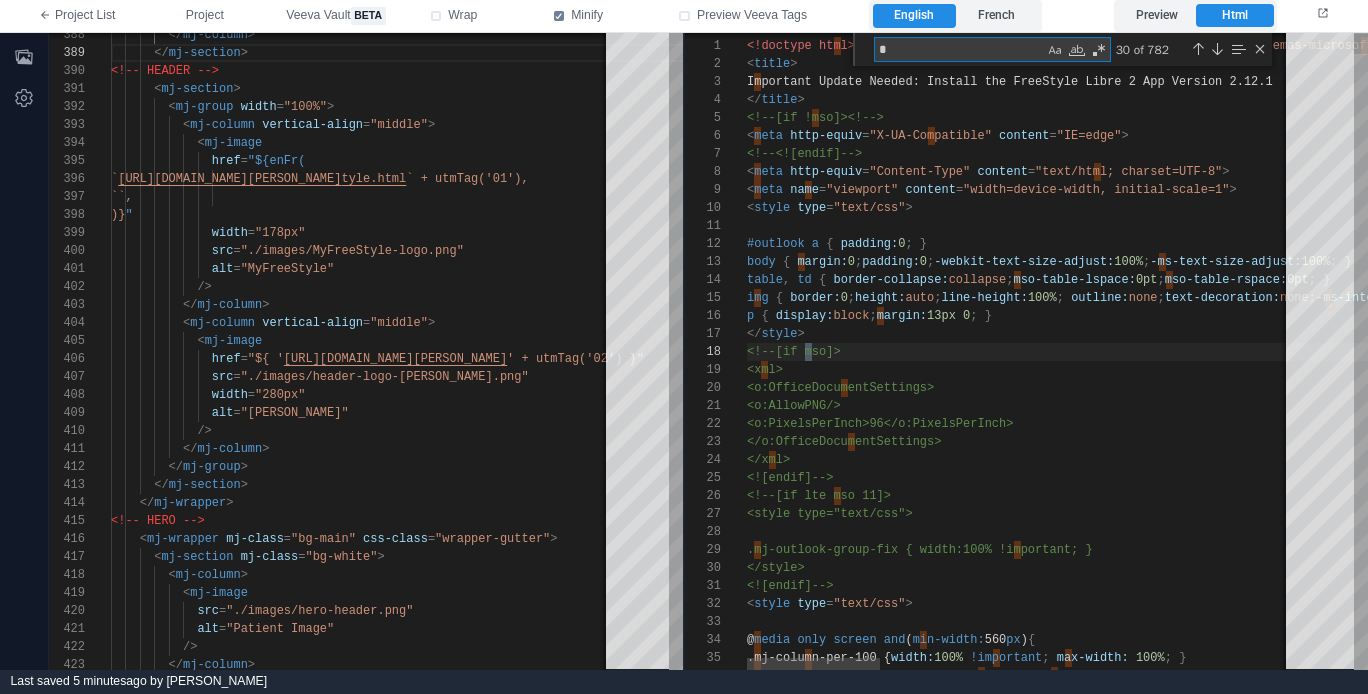 type on "**********" 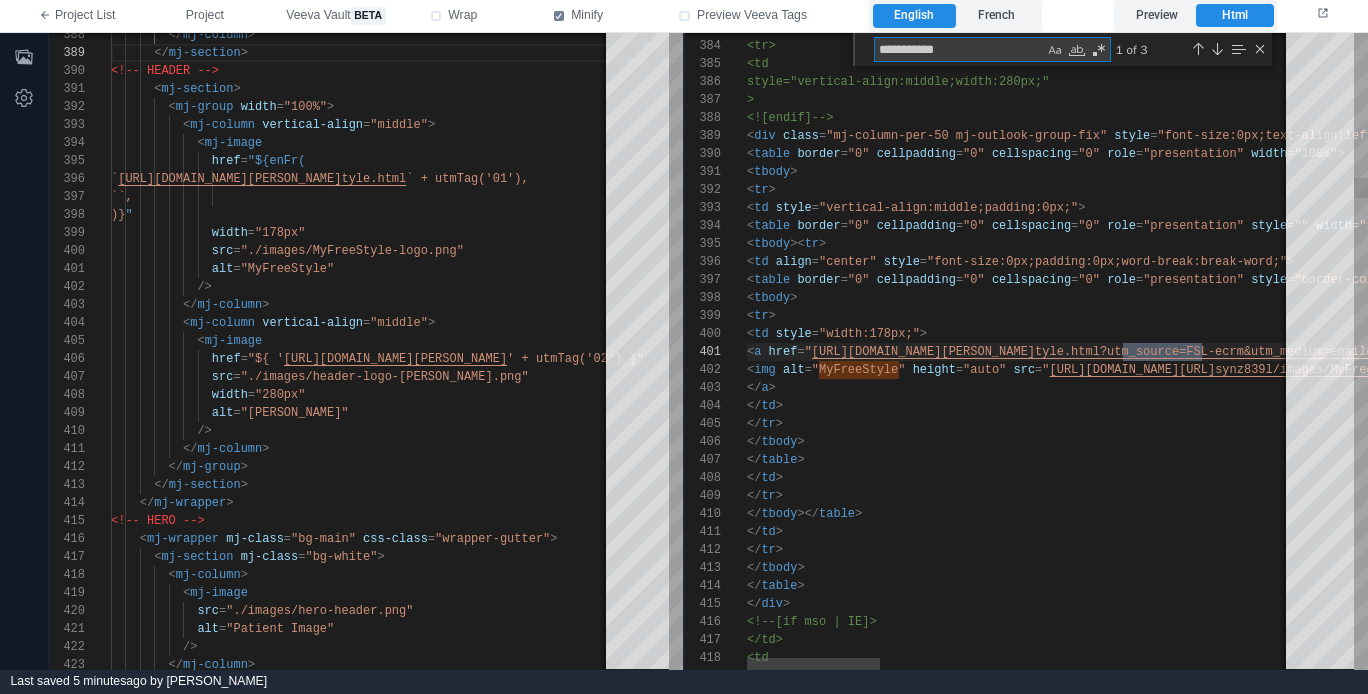 scroll, scrollTop: 180, scrollLeft: 455, axis: both 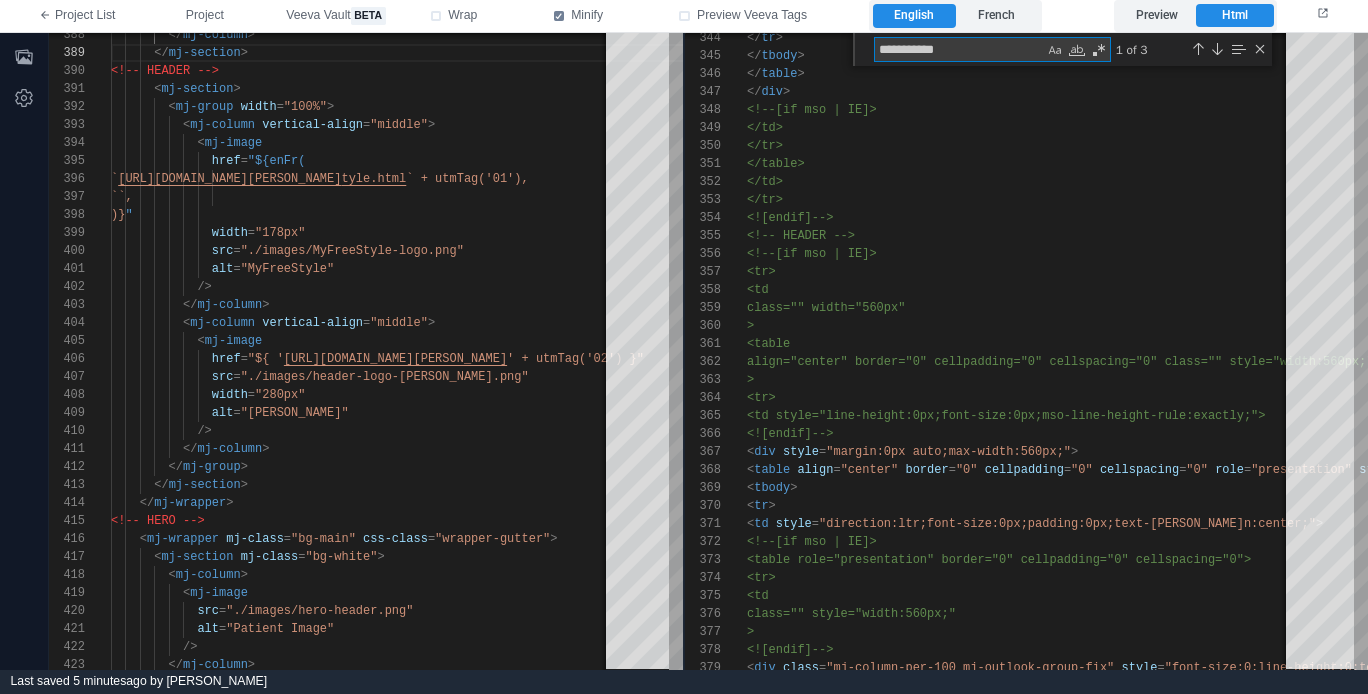 type on "**********" 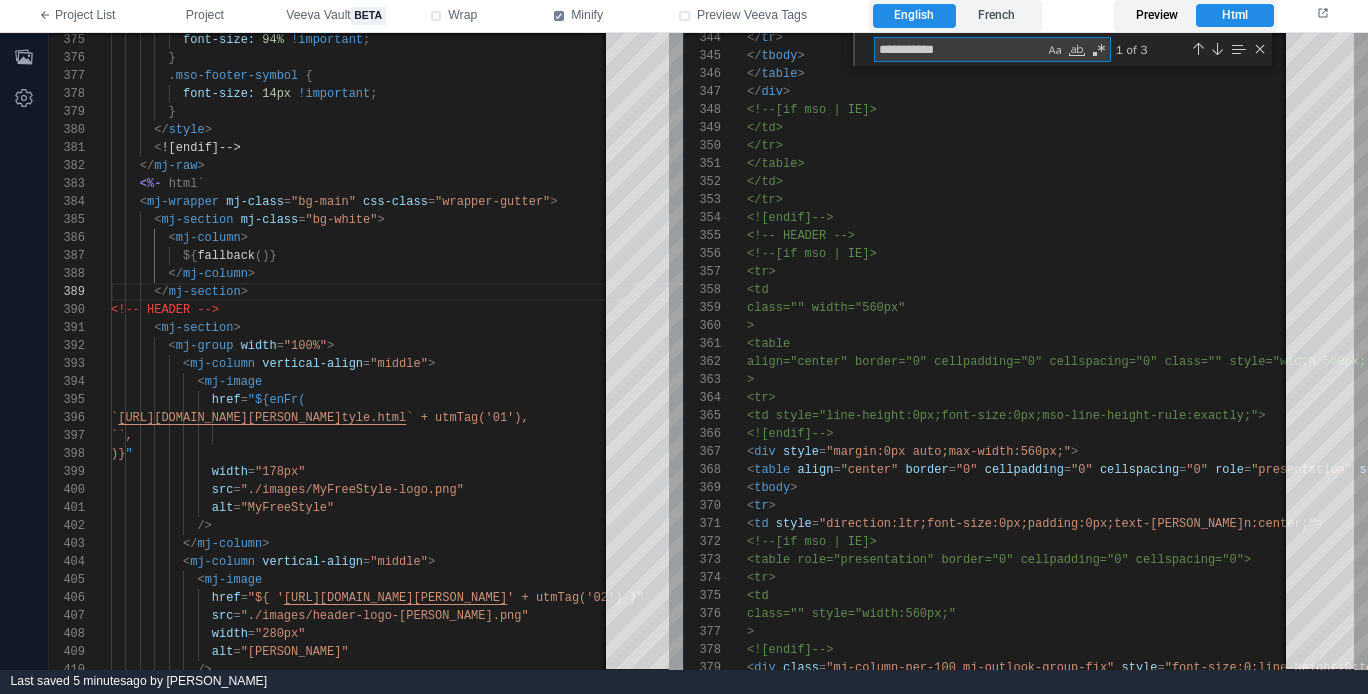 click on "Preview" at bounding box center (1156, 16) 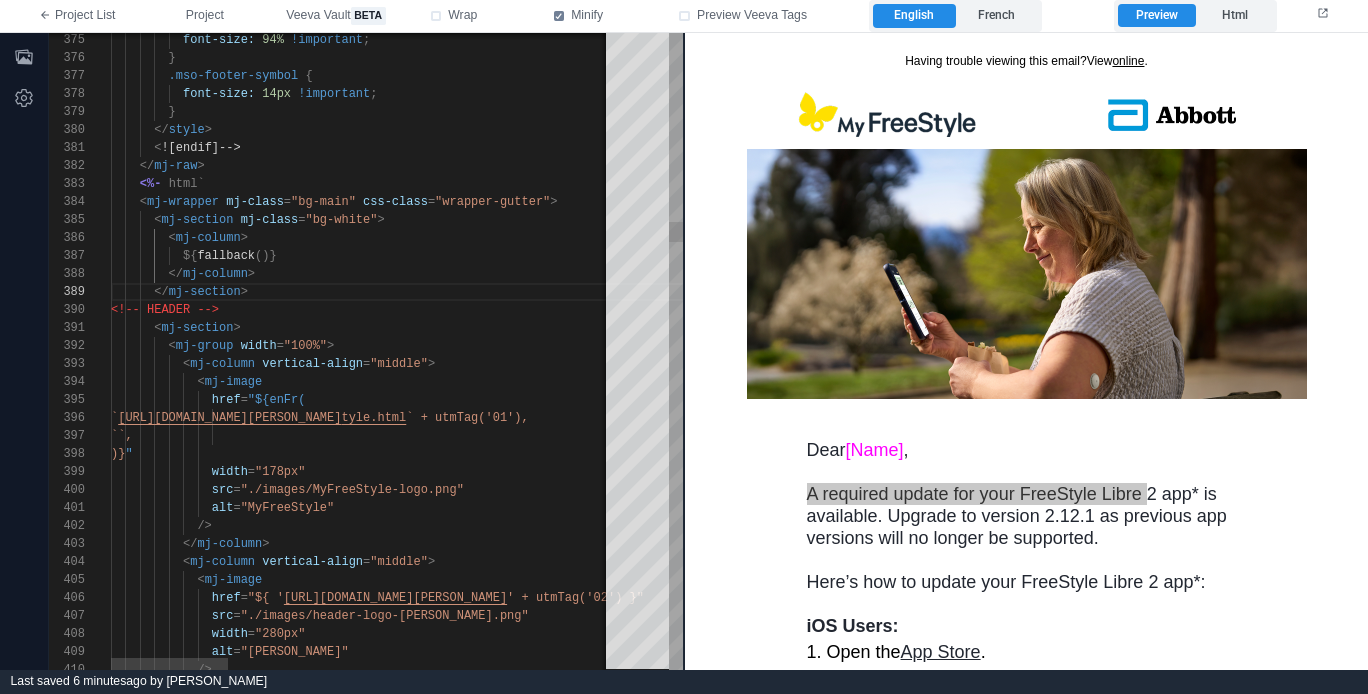 click at bounding box center (236, 220) 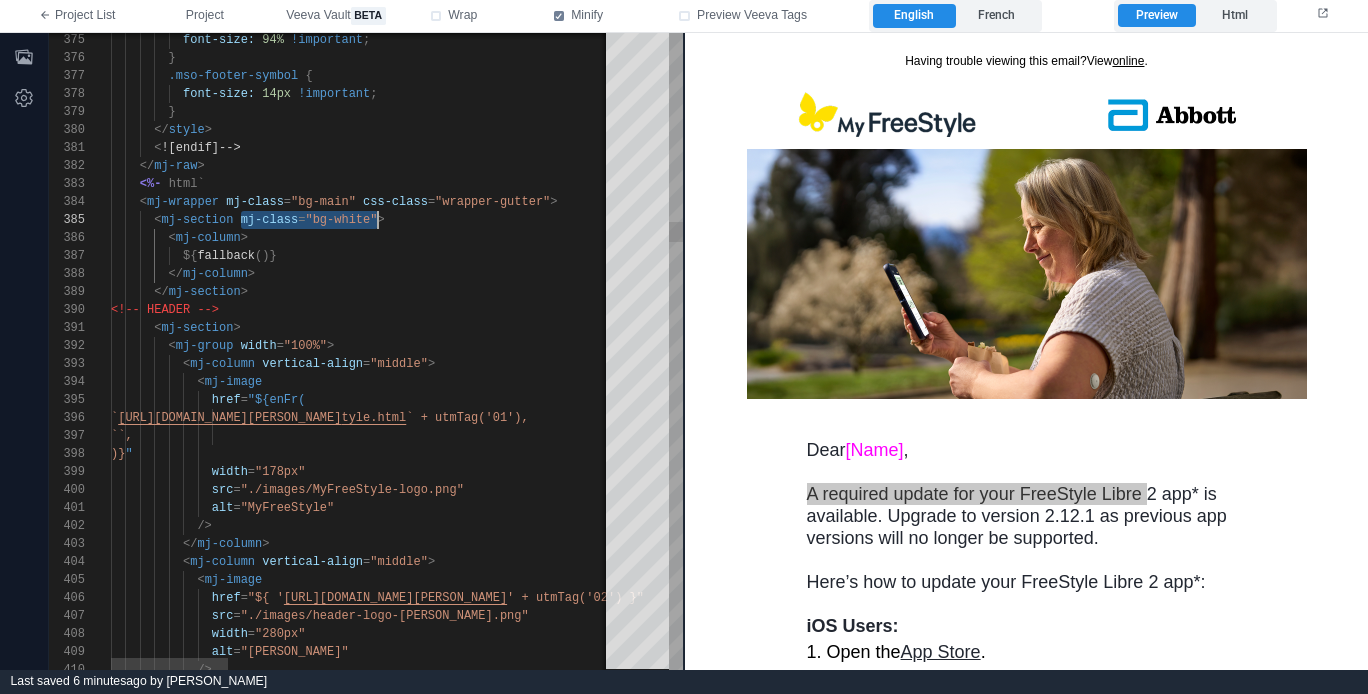 scroll, scrollTop: 72, scrollLeft: 130, axis: both 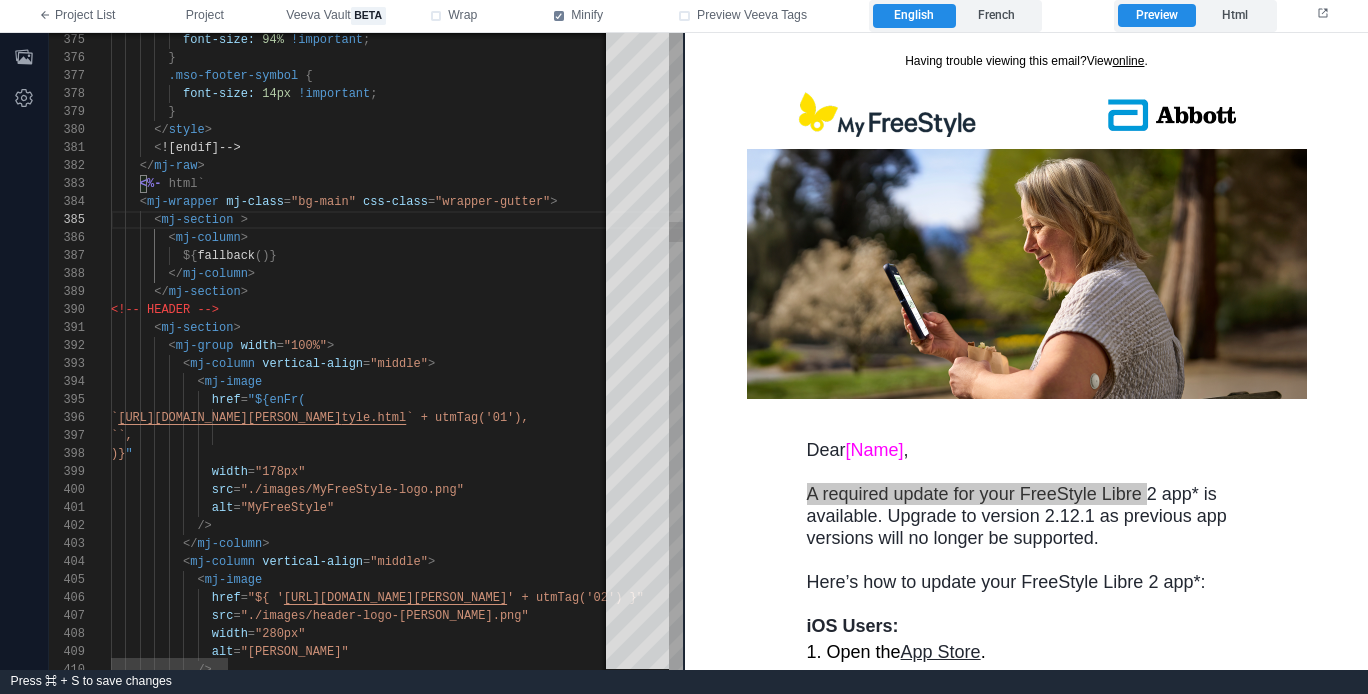 type on "**********" 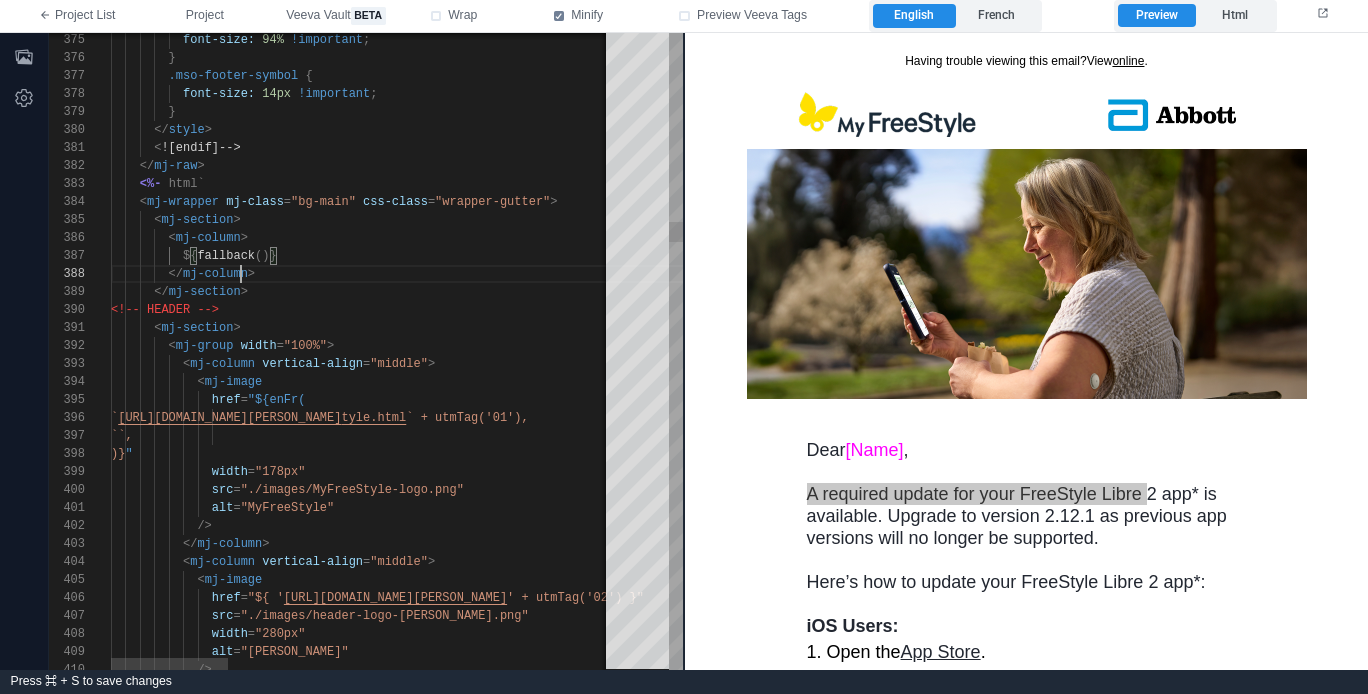 scroll, scrollTop: 144, scrollLeft: 130, axis: both 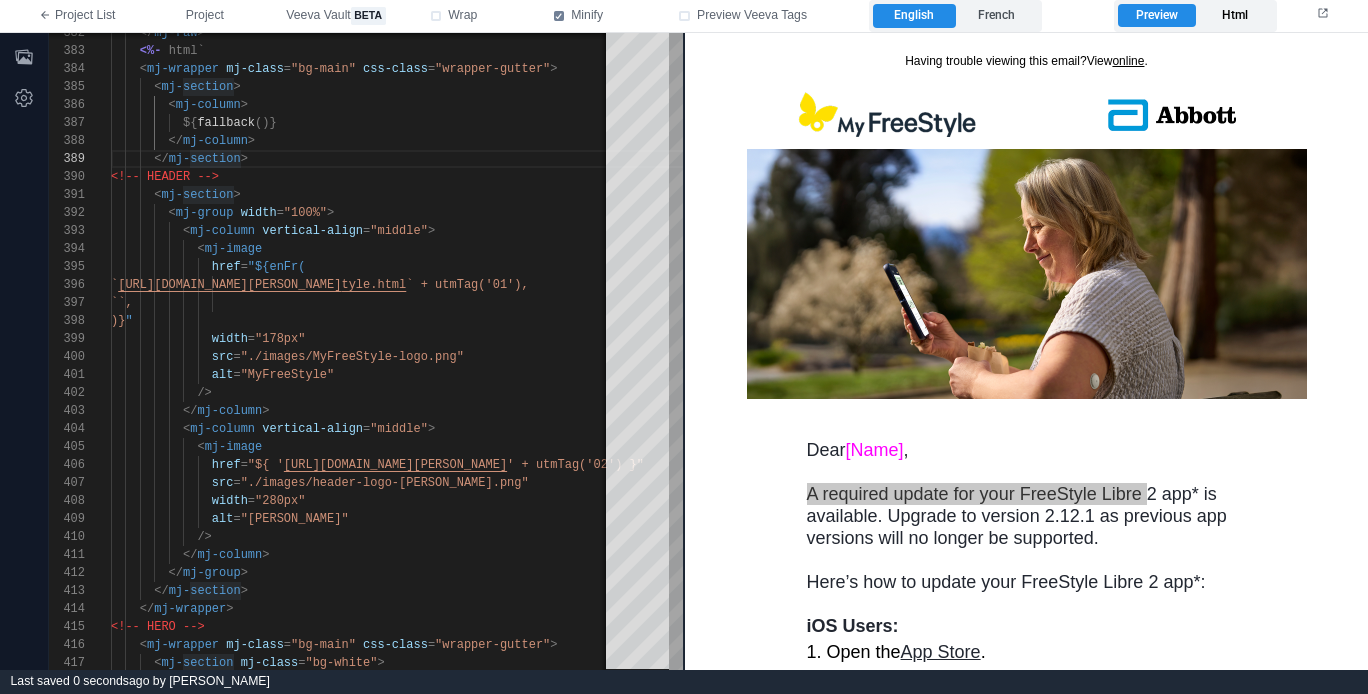 click on "Html" at bounding box center (1234, 16) 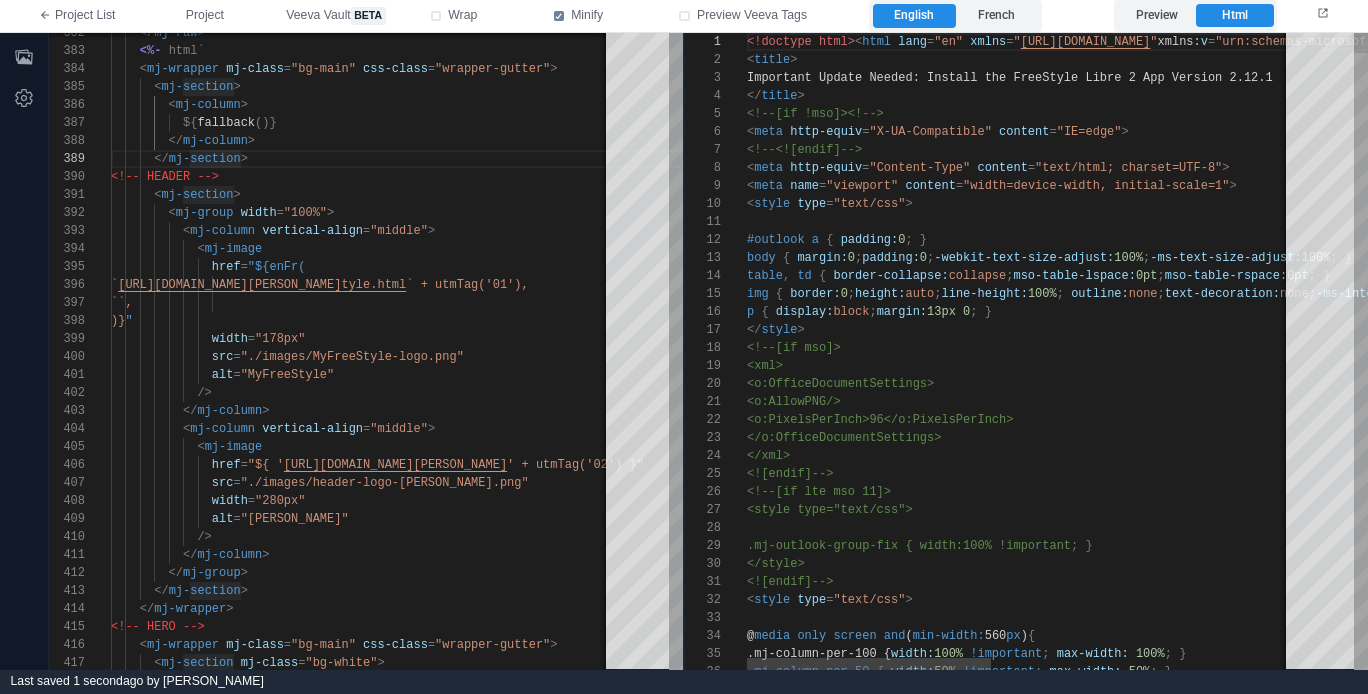 scroll, scrollTop: 162, scrollLeft: 0, axis: vertical 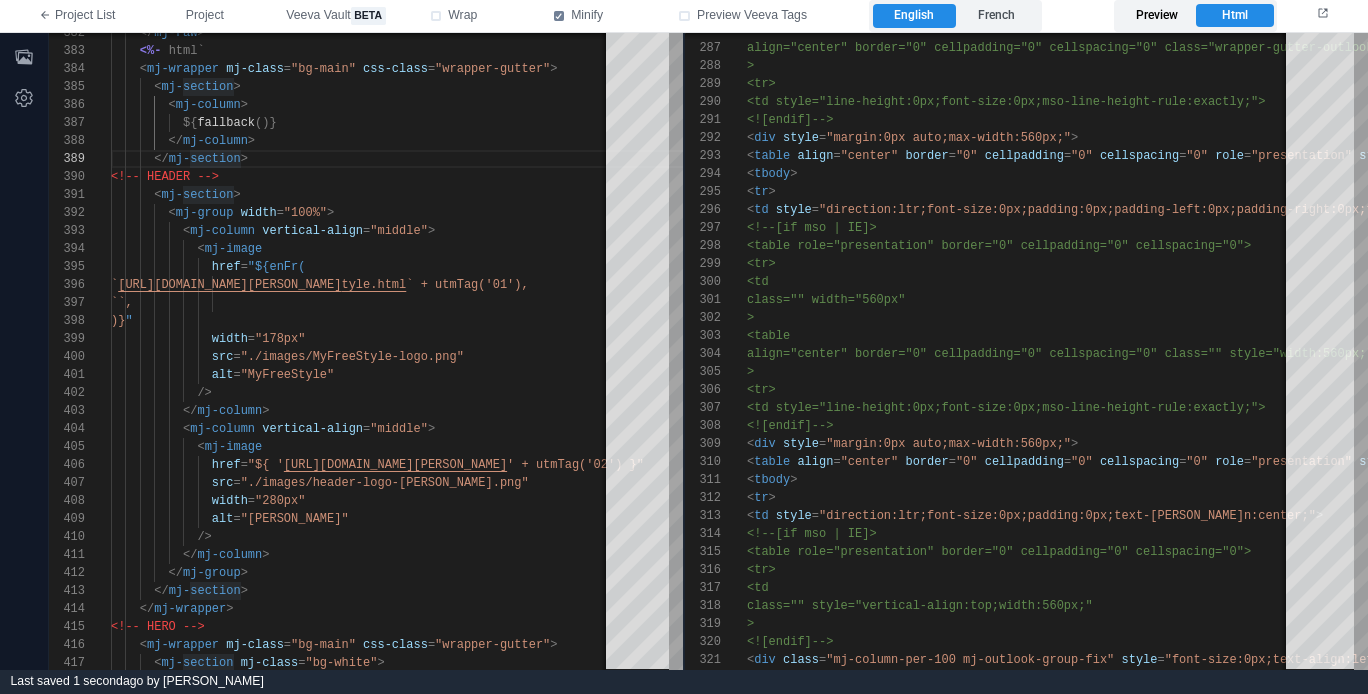 click on "Preview" at bounding box center (1156, 16) 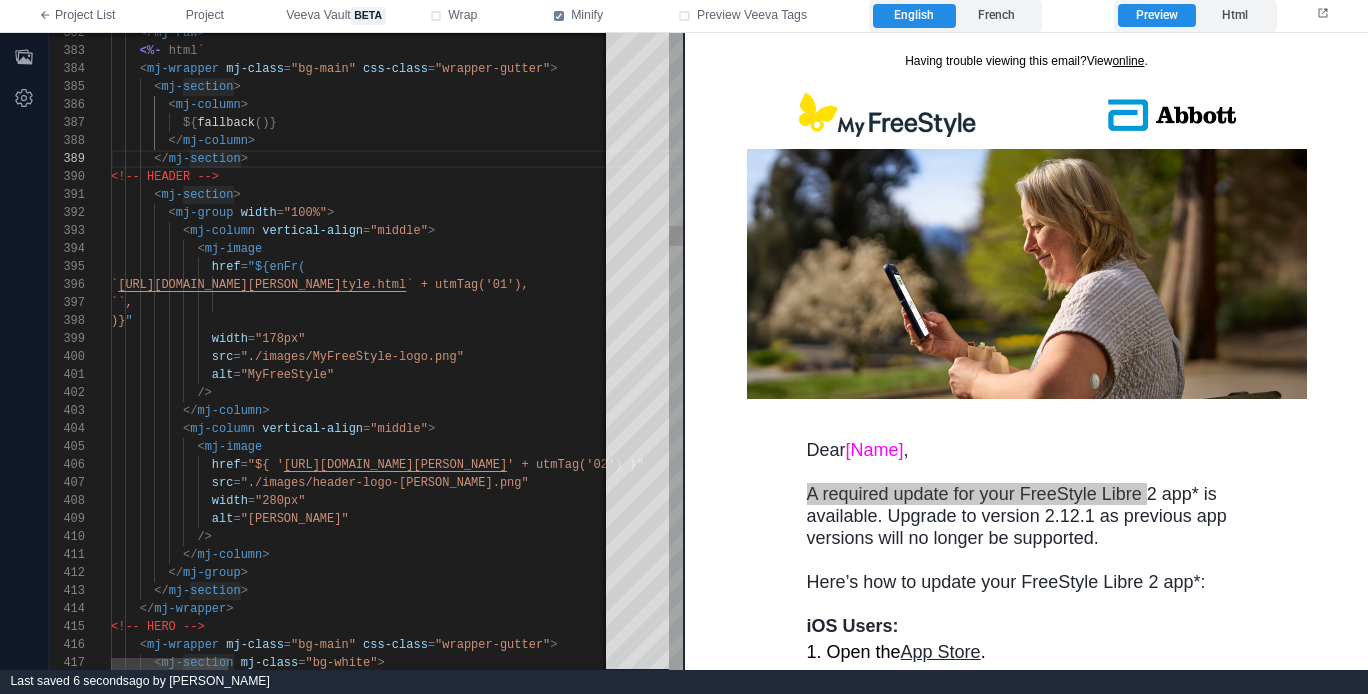 click on "</ mj-section >" at bounding box center [1184, 159] 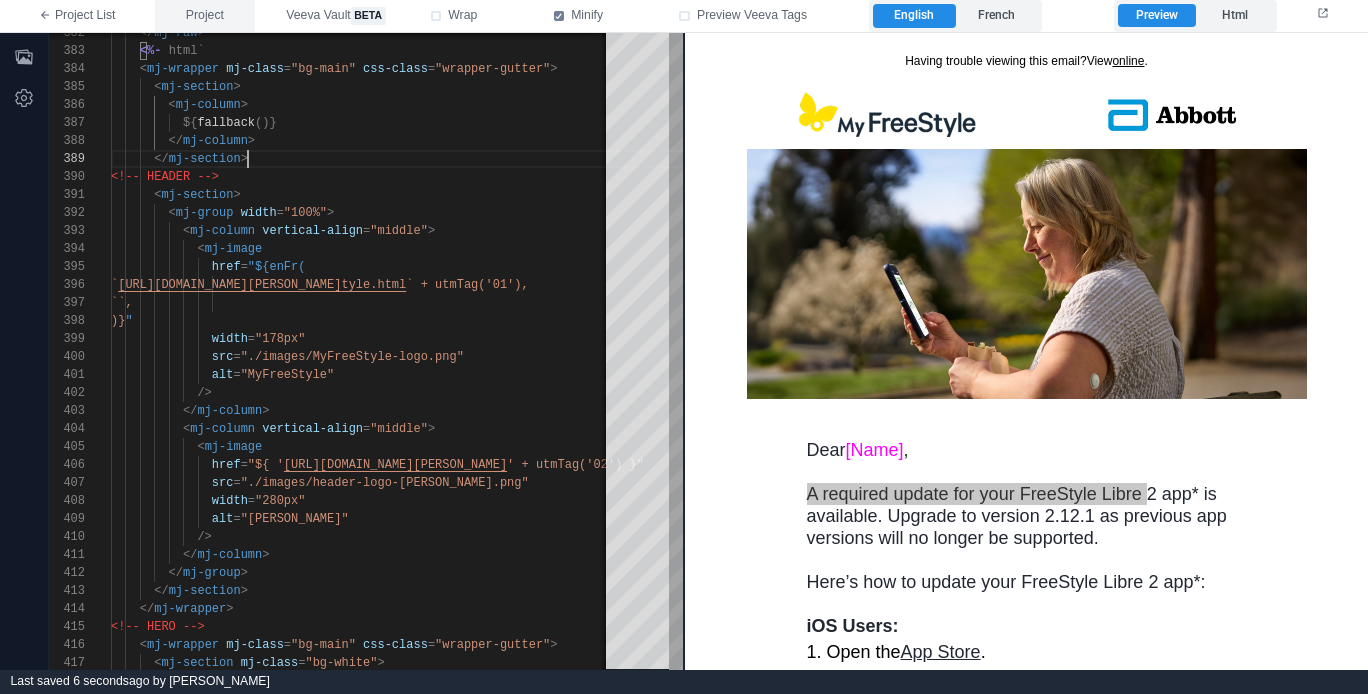click on "Project" at bounding box center [205, 16] 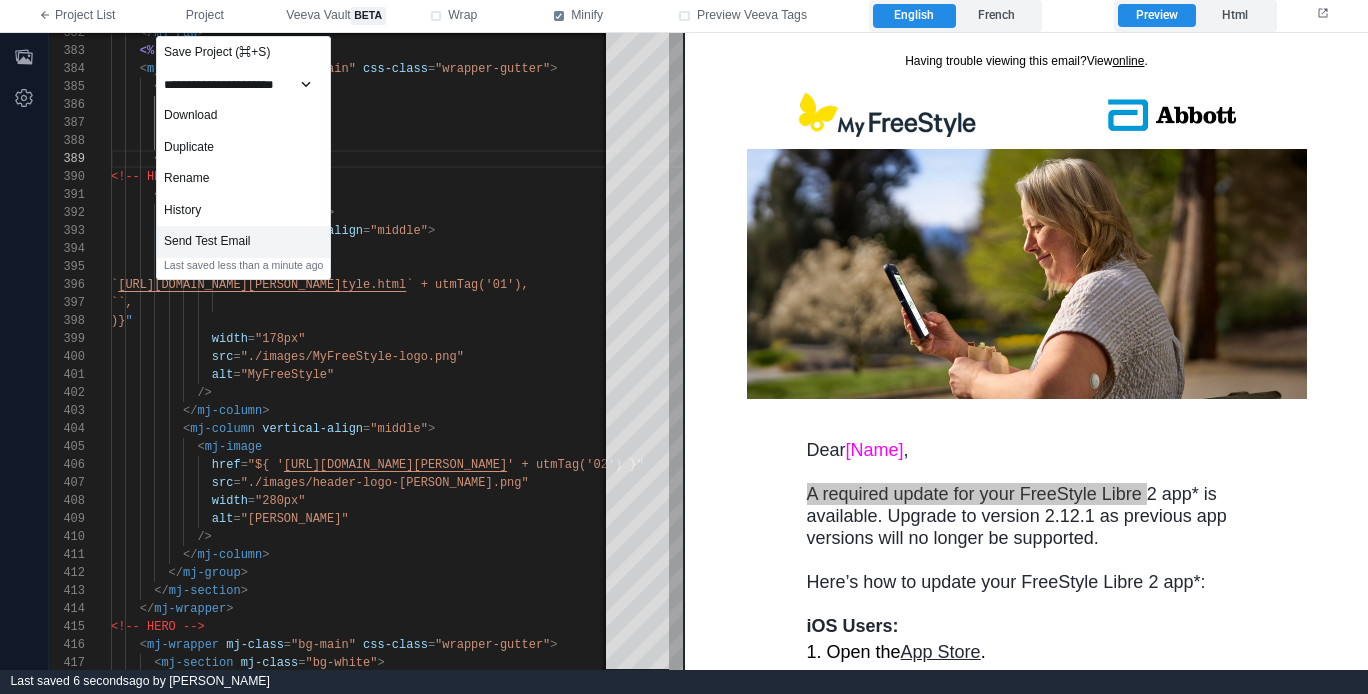 click on "Send Test Email" at bounding box center (243, 242) 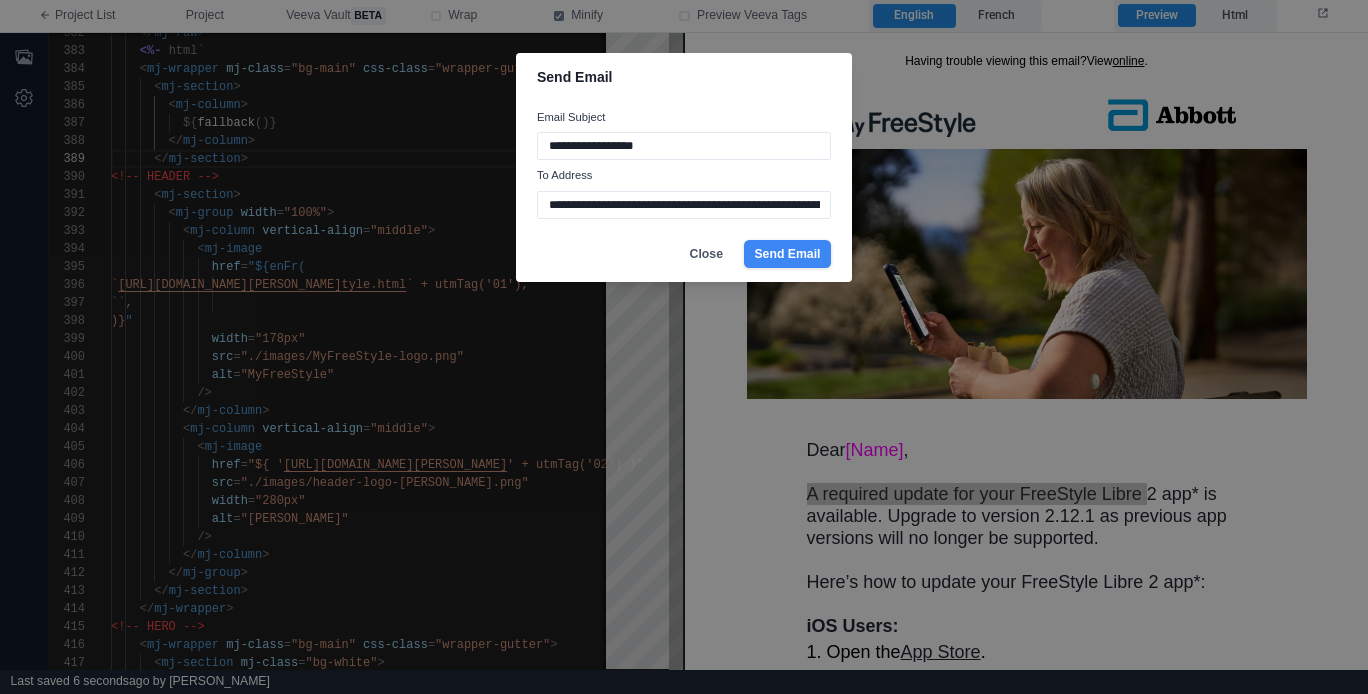 click on "Send Email" at bounding box center (787, 254) 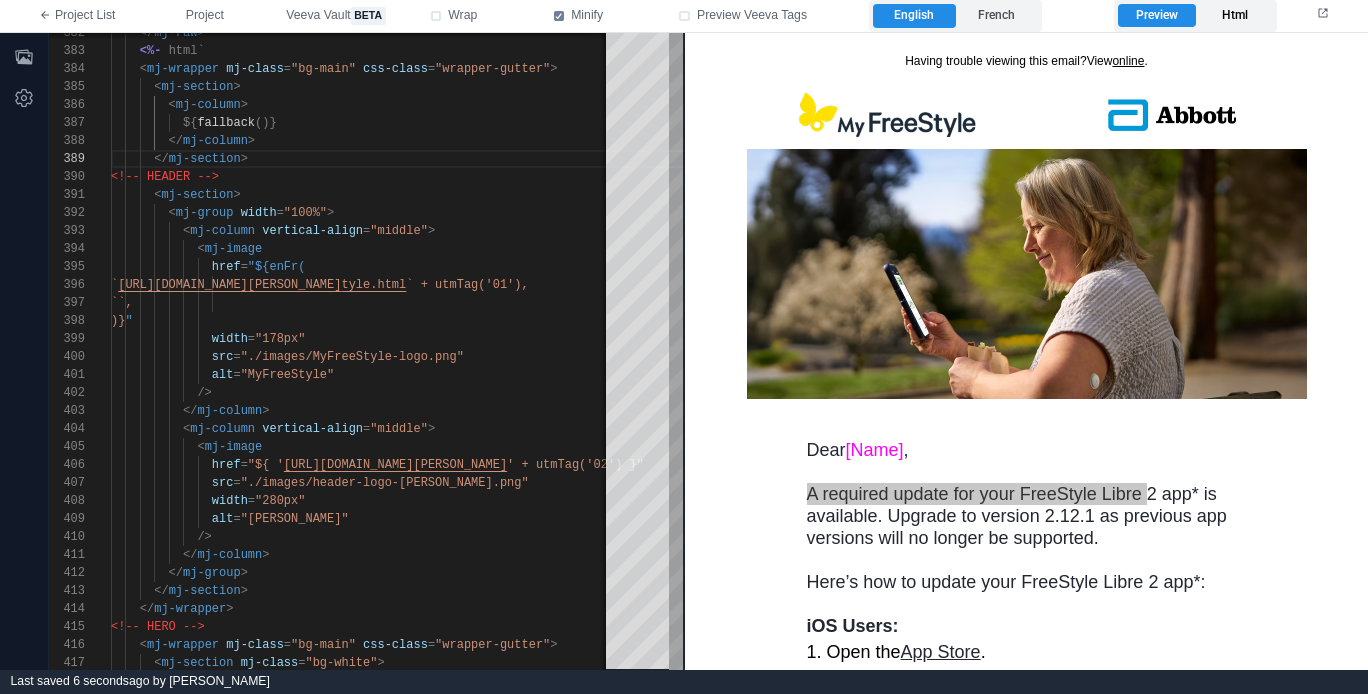 click on "Html" at bounding box center [1234, 16] 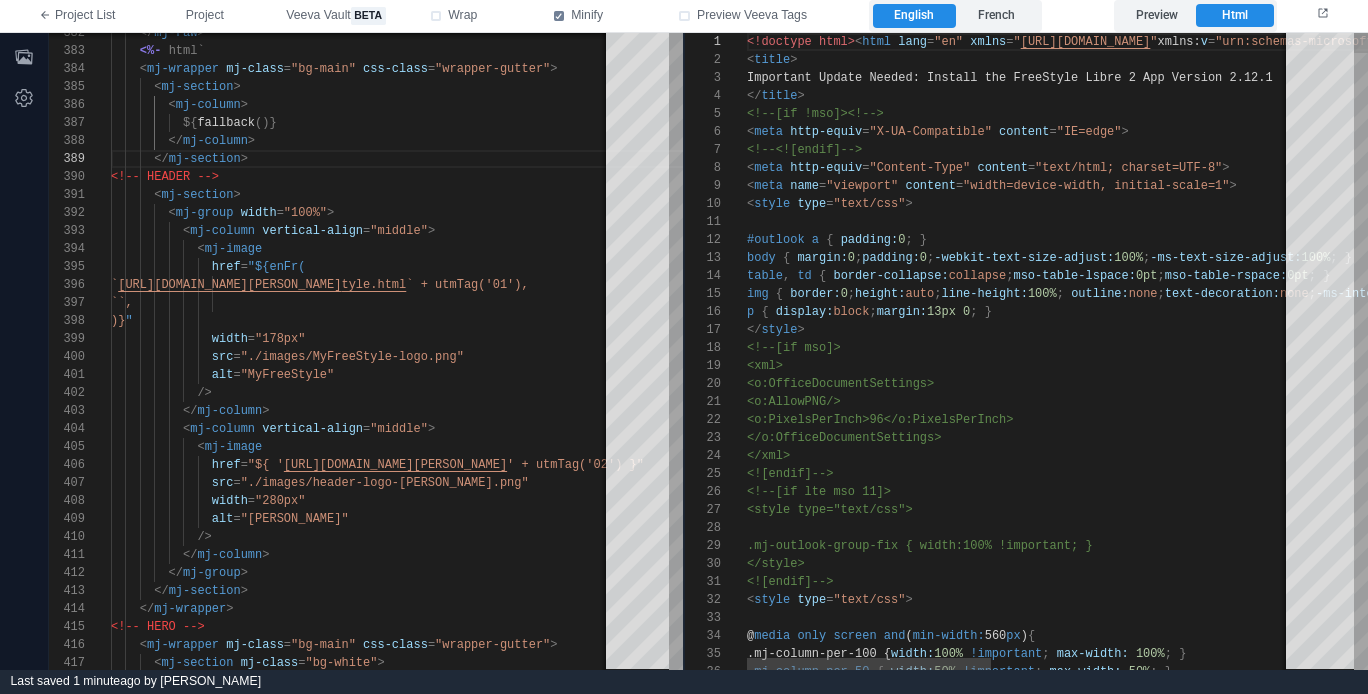 scroll, scrollTop: 162, scrollLeft: 0, axis: vertical 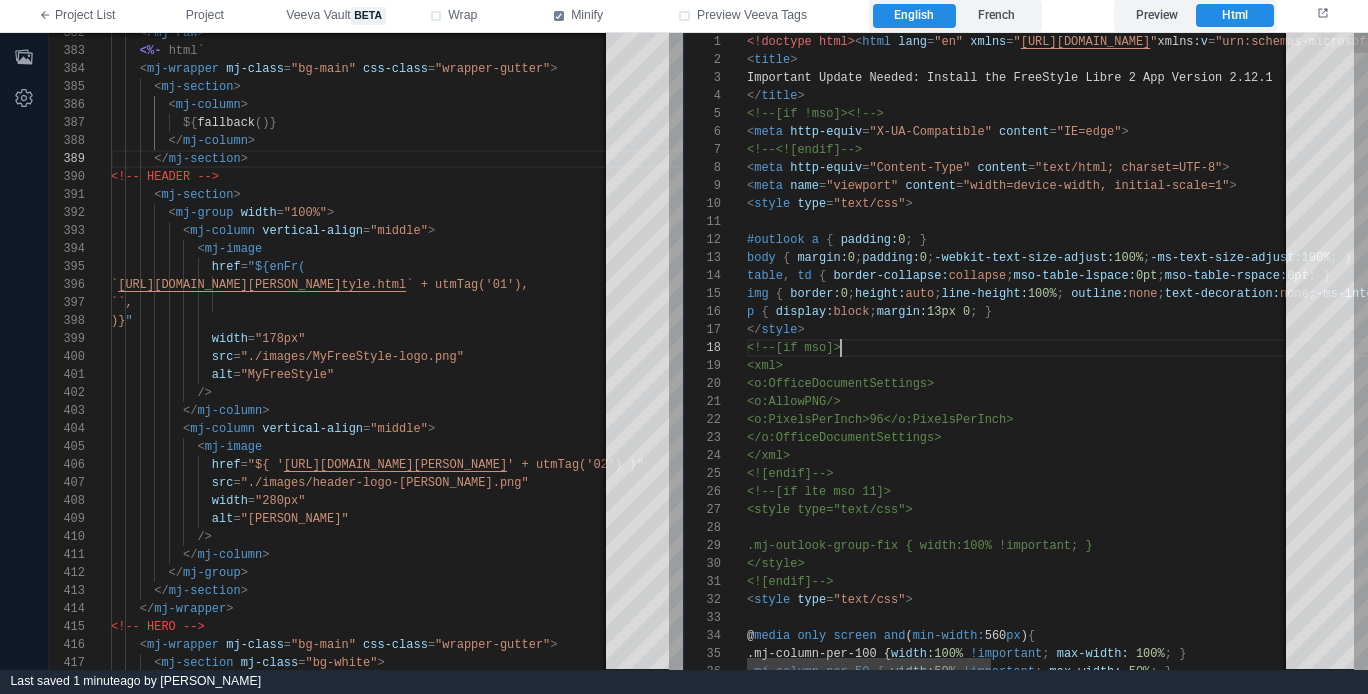 click on "<!--[if mso]>" at bounding box center (1357, 348) 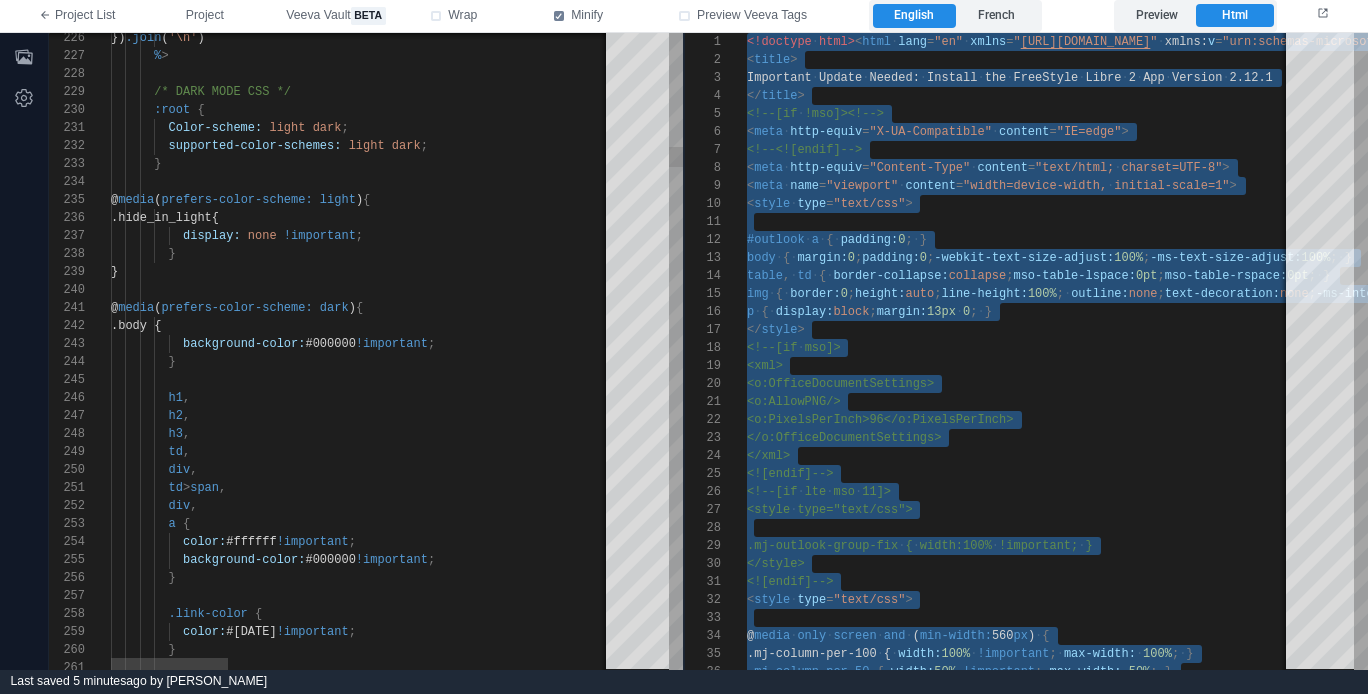 scroll, scrollTop: 126, scrollLeft: 65, axis: both 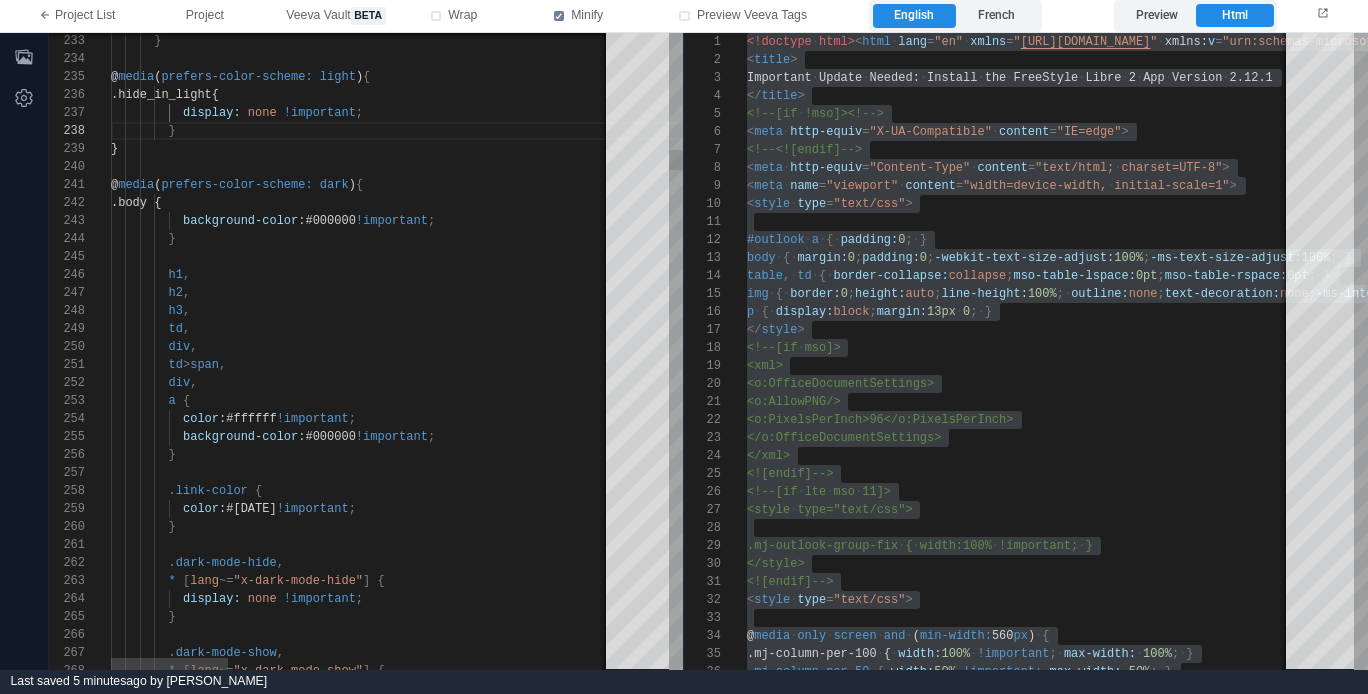 click on "@ media  ( prefers-color-scheme:   dark )  {" at bounding box center (1184, 185) 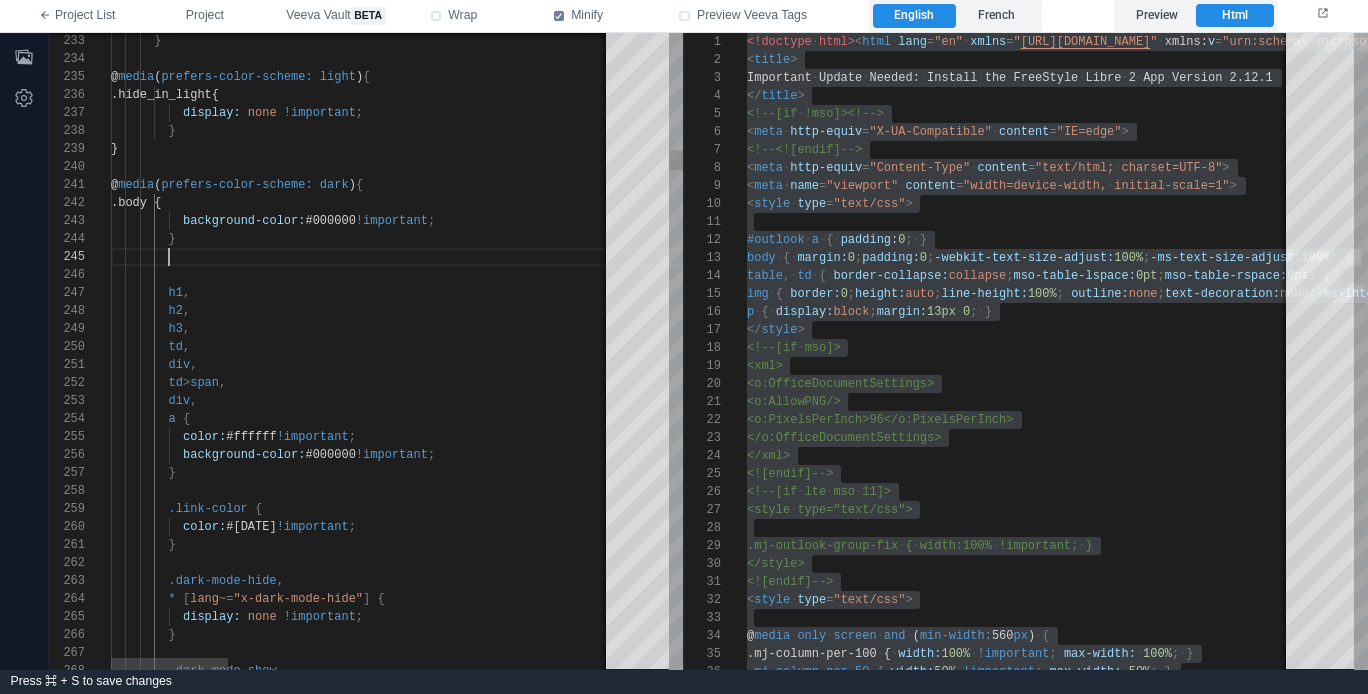 scroll, scrollTop: 90, scrollLeft: 58, axis: both 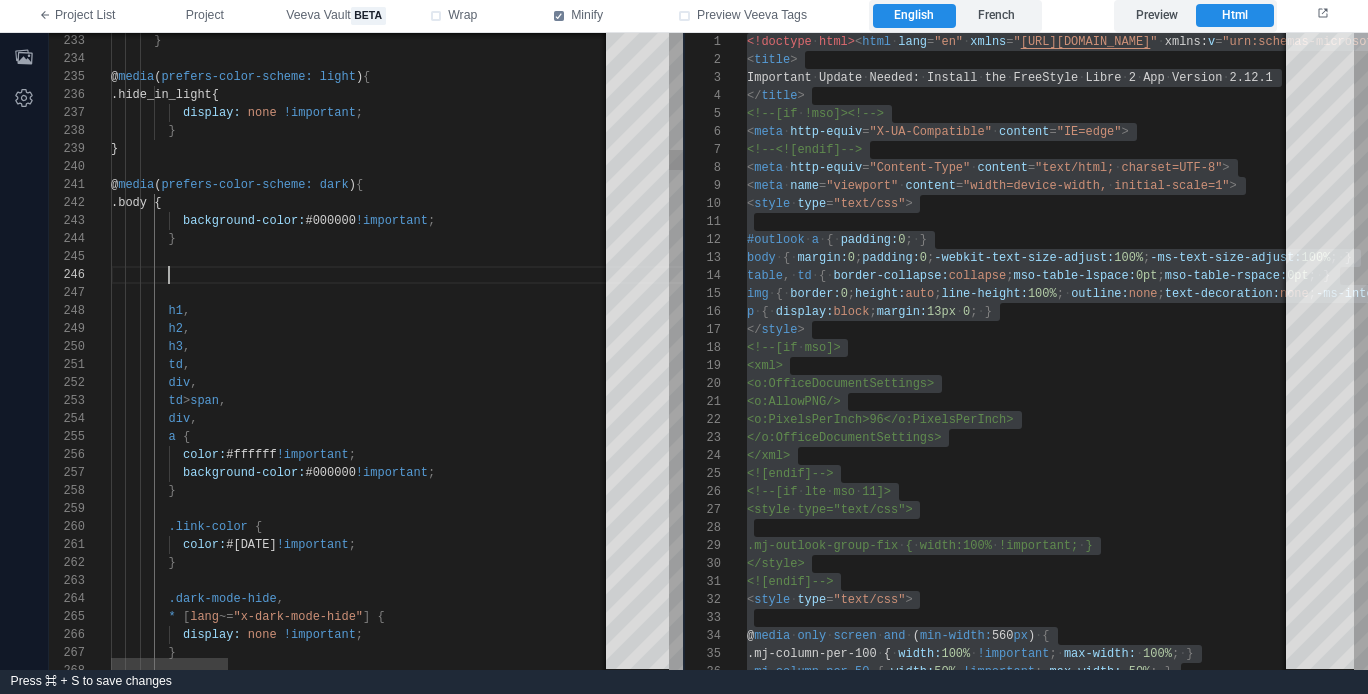 paste on "**********" 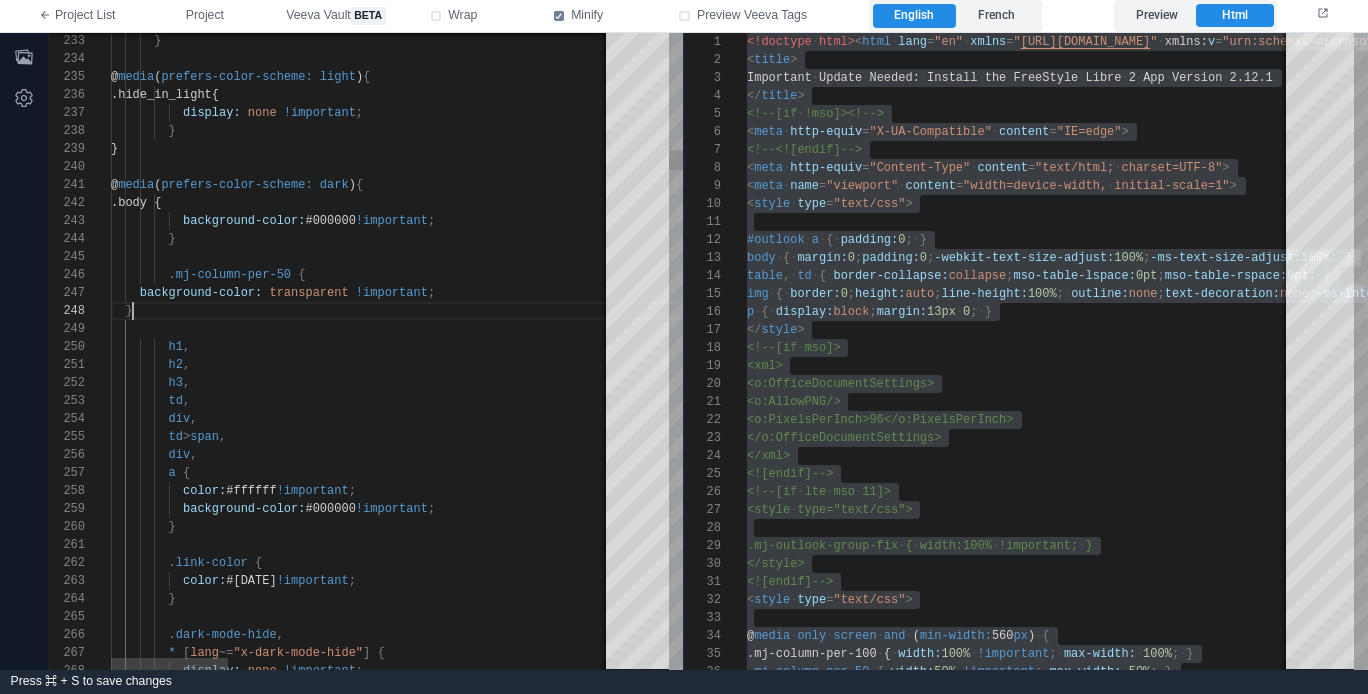 scroll, scrollTop: 126, scrollLeft: 22, axis: both 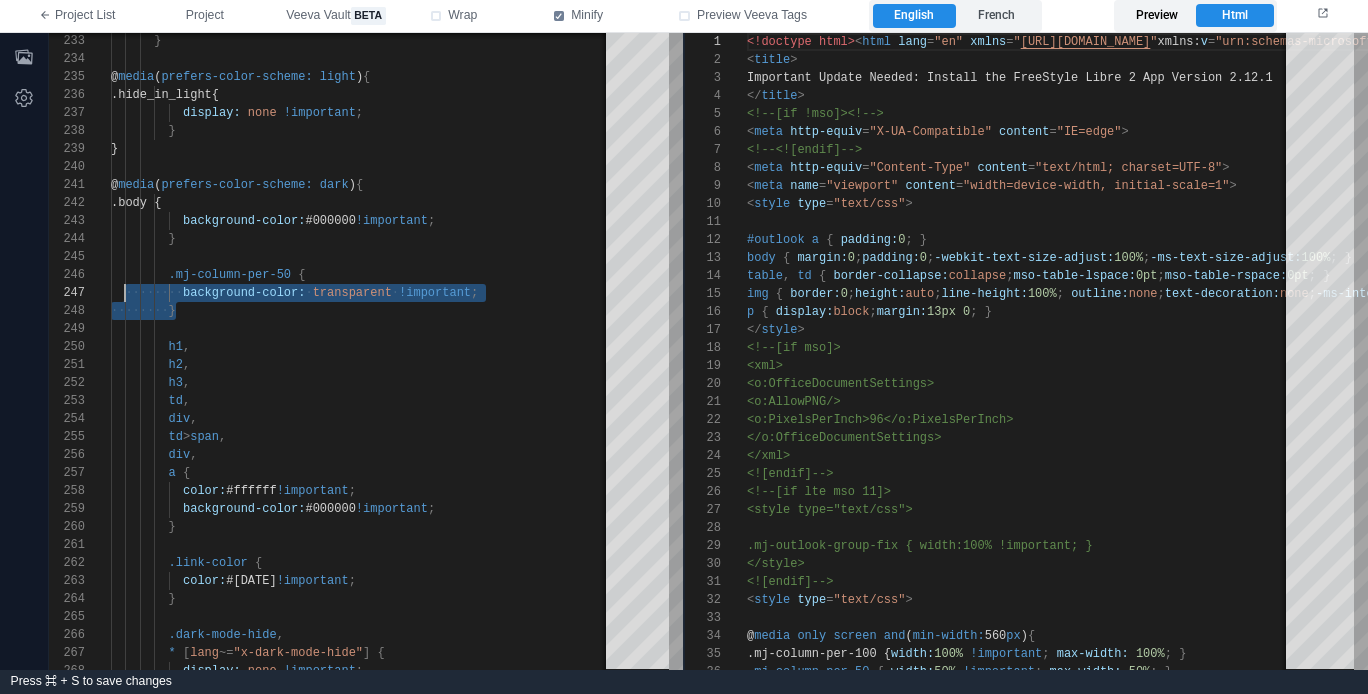 type on "**********" 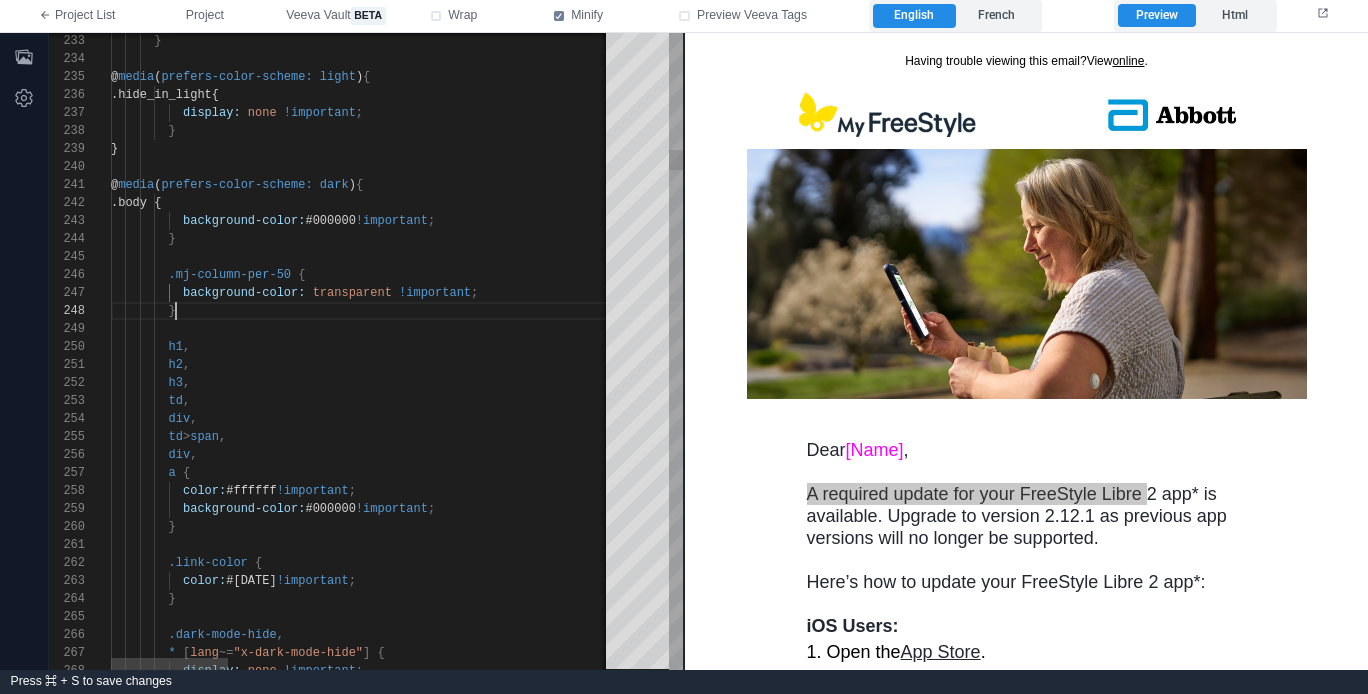 scroll, scrollTop: 126, scrollLeft: 65, axis: both 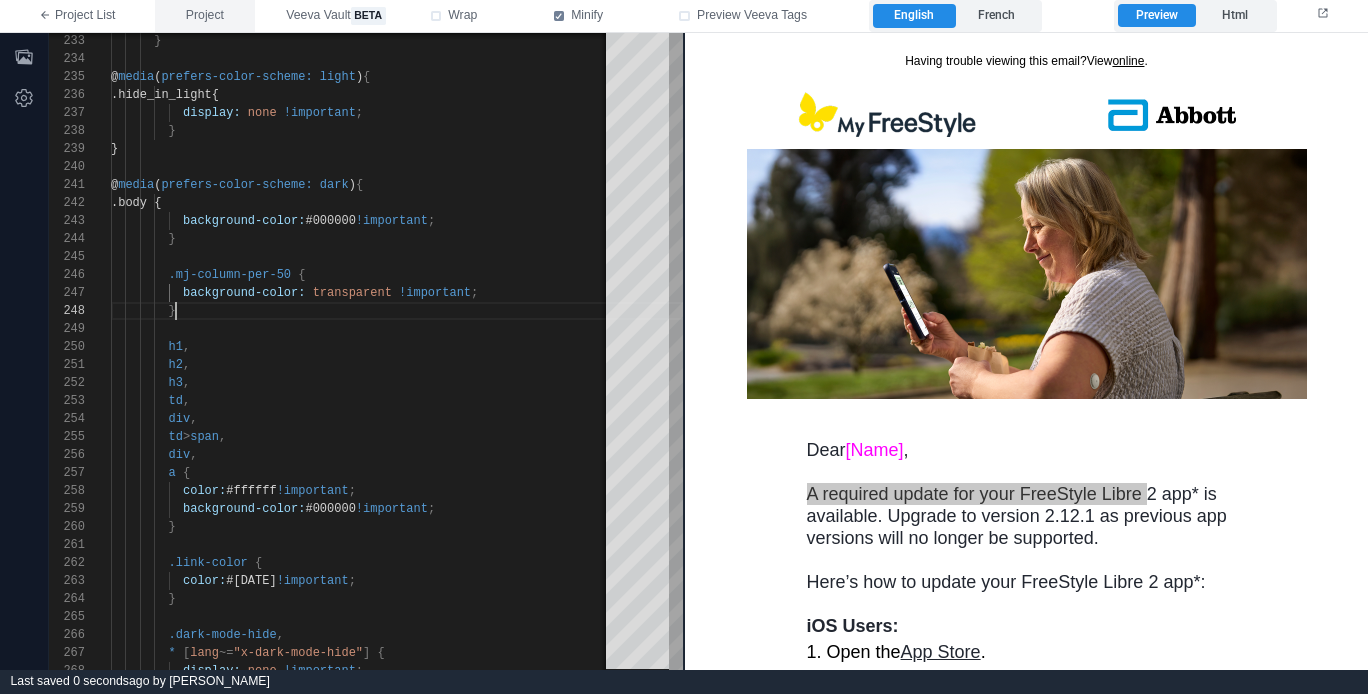 click on "Project" at bounding box center [205, 16] 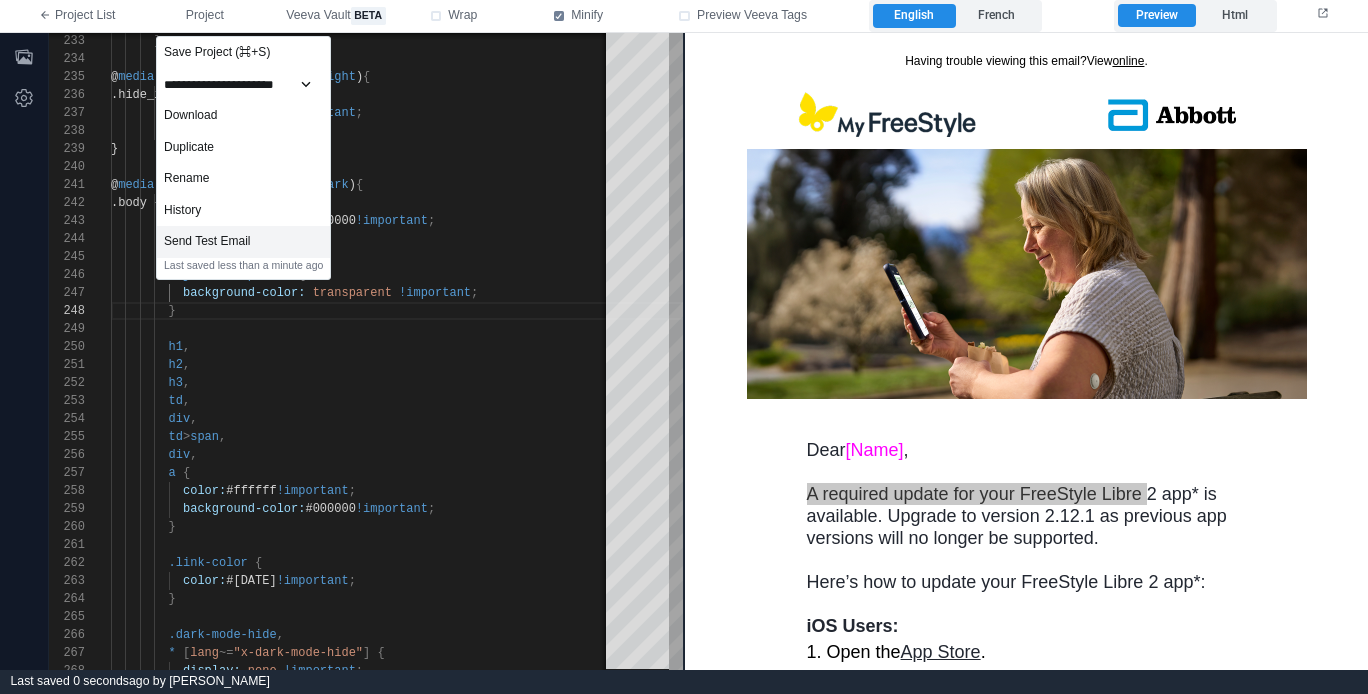 click on "Send Test Email" at bounding box center [243, 242] 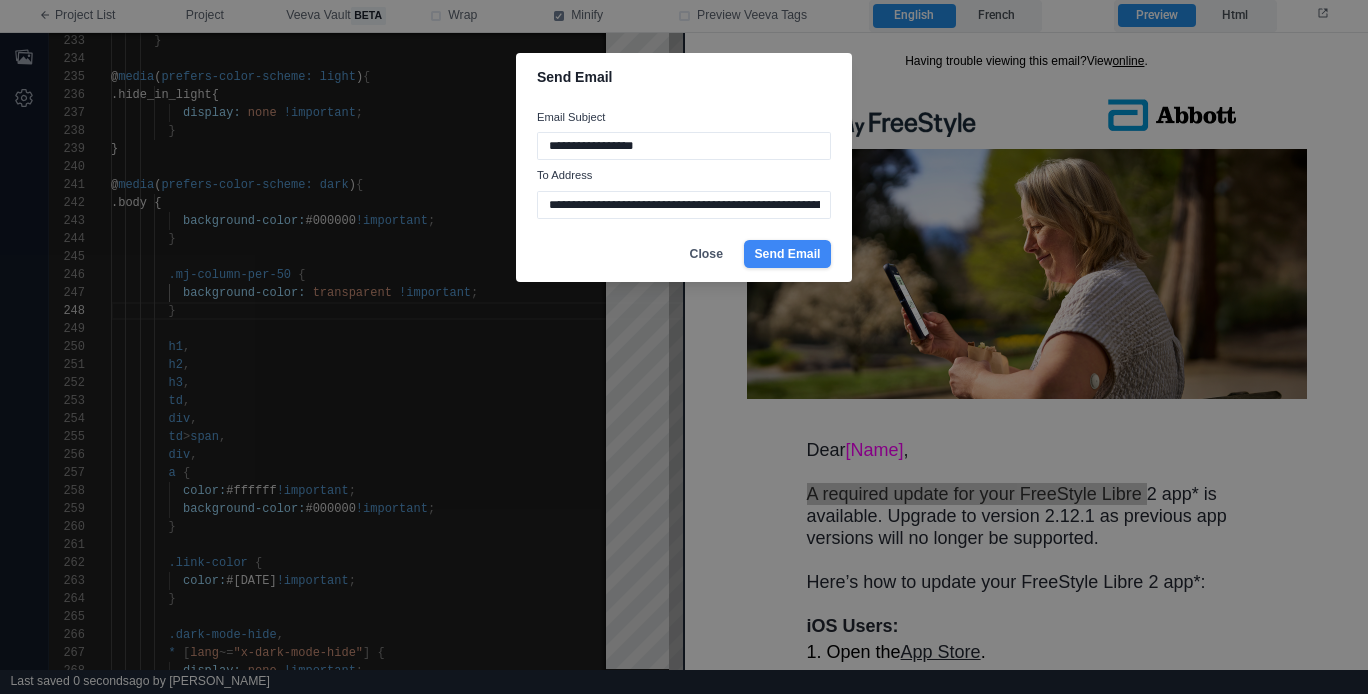 click on "Send Email" at bounding box center (787, 254) 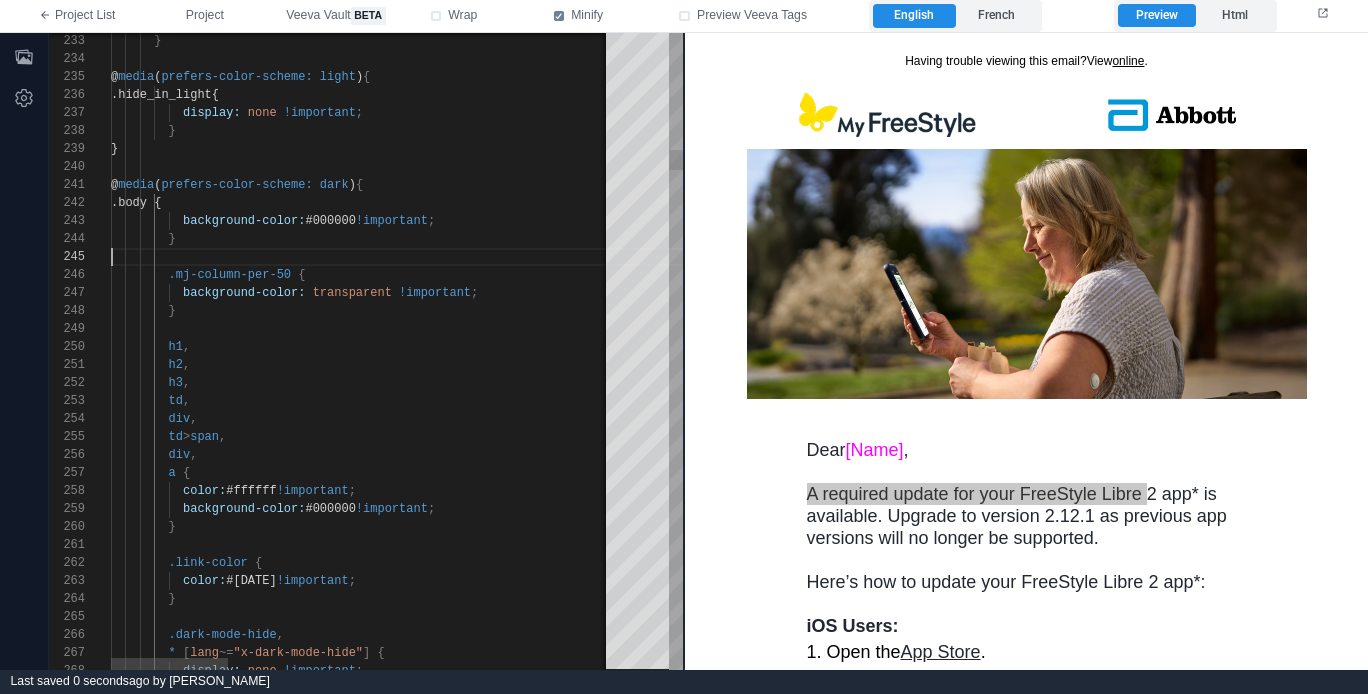 scroll, scrollTop: 72, scrollLeft: 0, axis: vertical 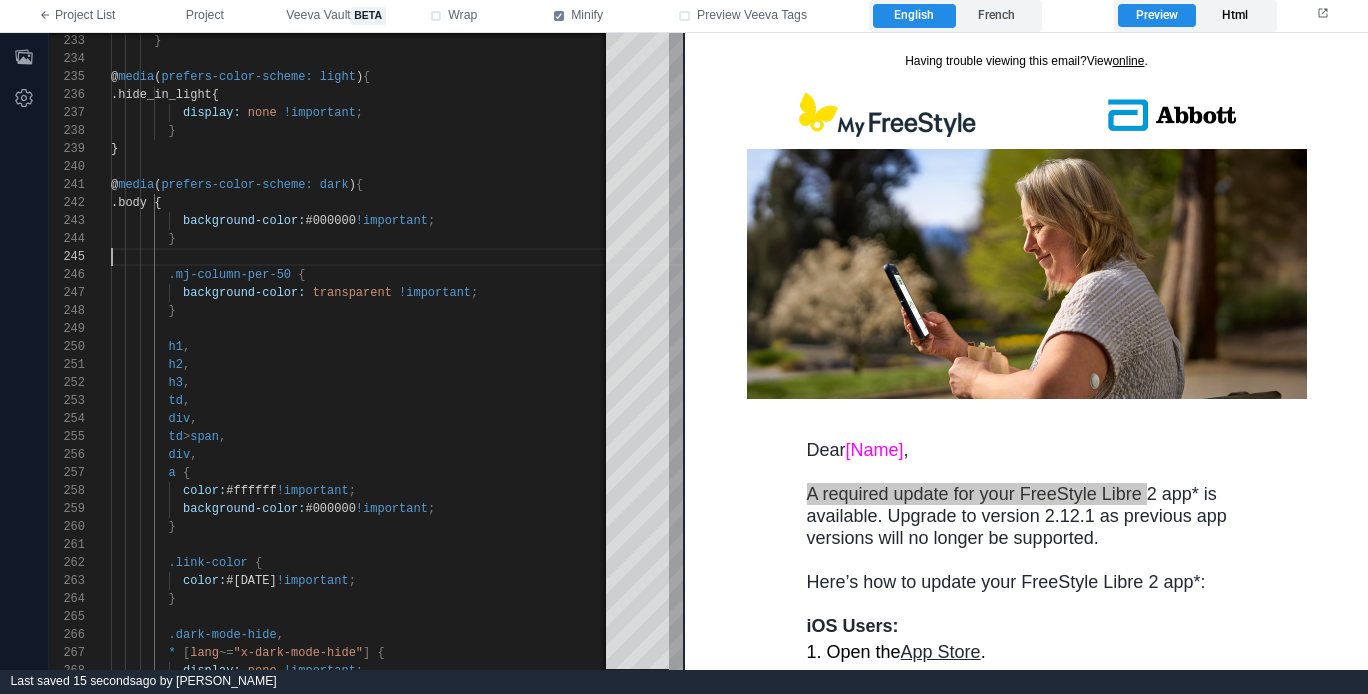 click on "Html" at bounding box center [1234, 16] 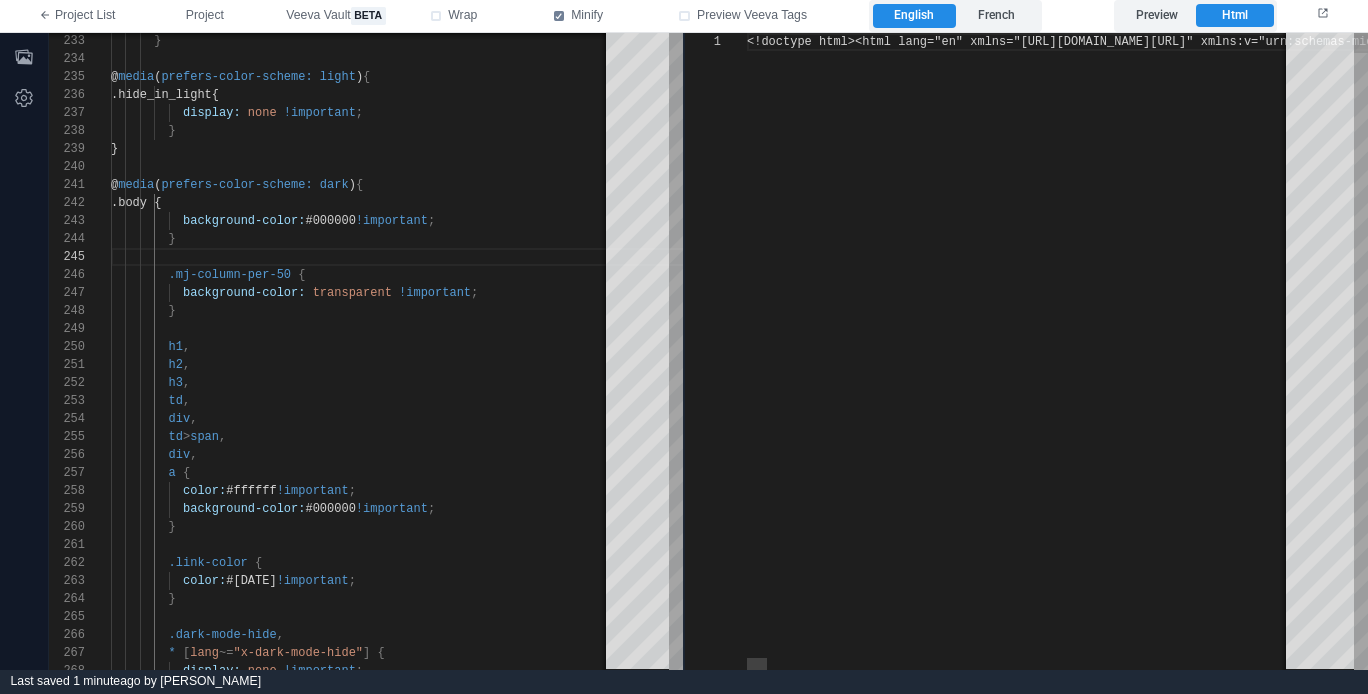 scroll, scrollTop: 162, scrollLeft: 0, axis: vertical 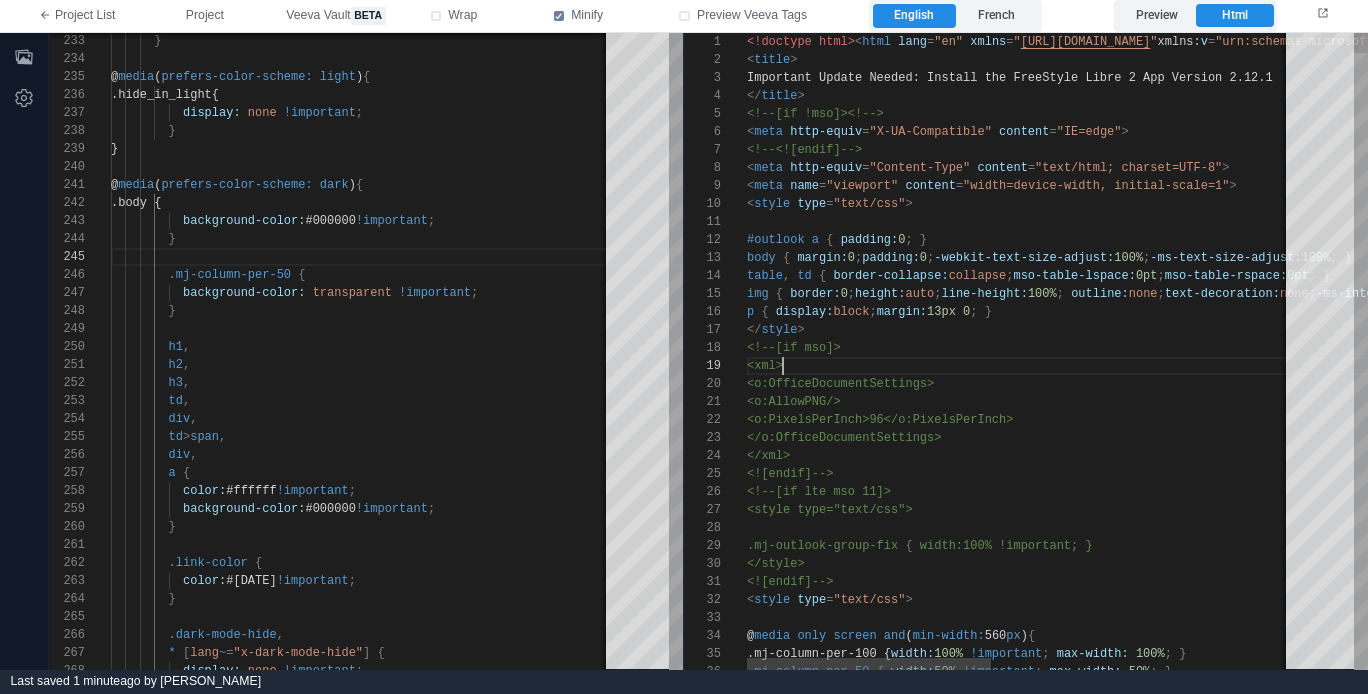 drag, startPoint x: 1048, startPoint y: 364, endPoint x: 822, endPoint y: 343, distance: 226.97357 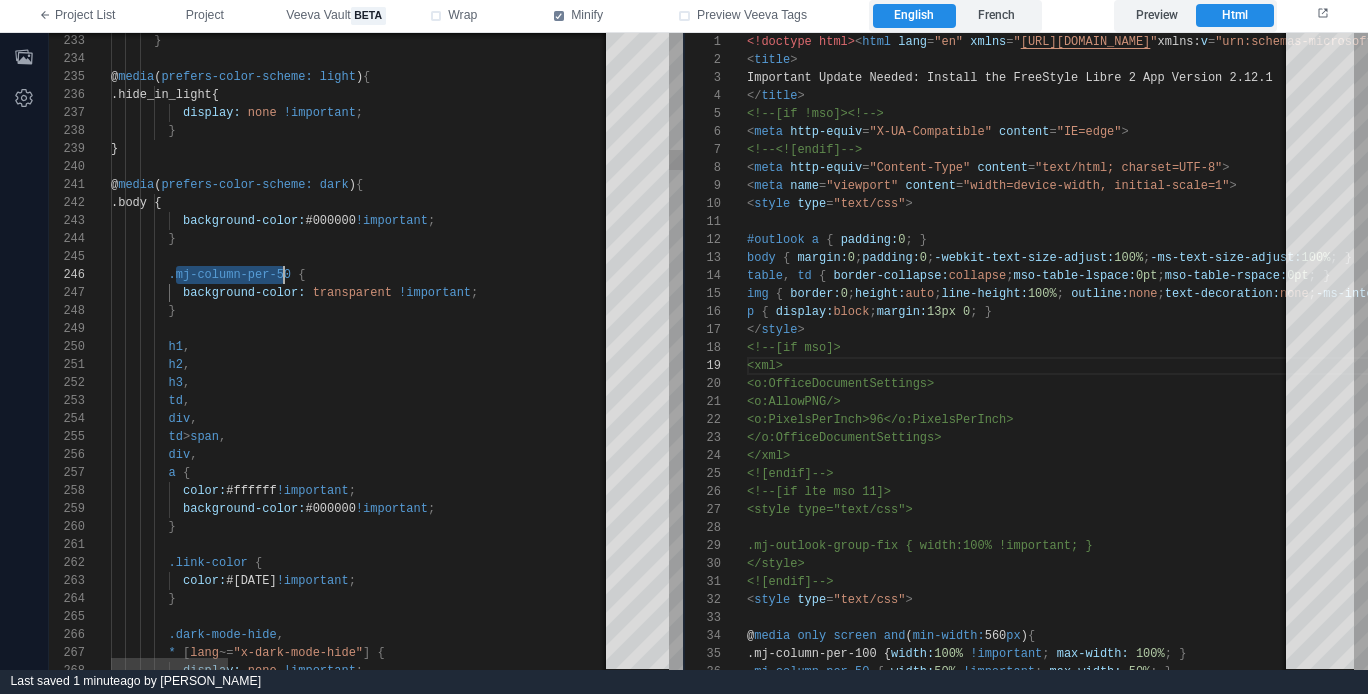scroll, scrollTop: 90, scrollLeft: 181, axis: both 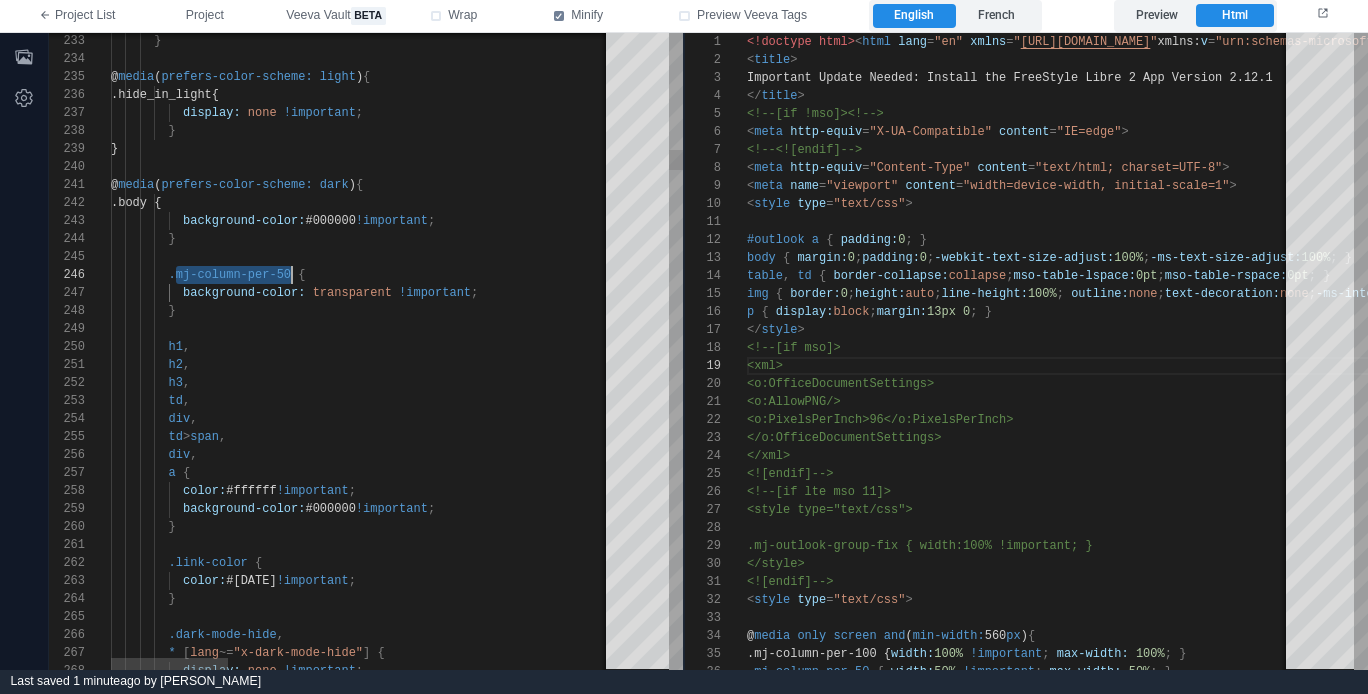 drag, startPoint x: 177, startPoint y: 274, endPoint x: 291, endPoint y: 270, distance: 114.07015 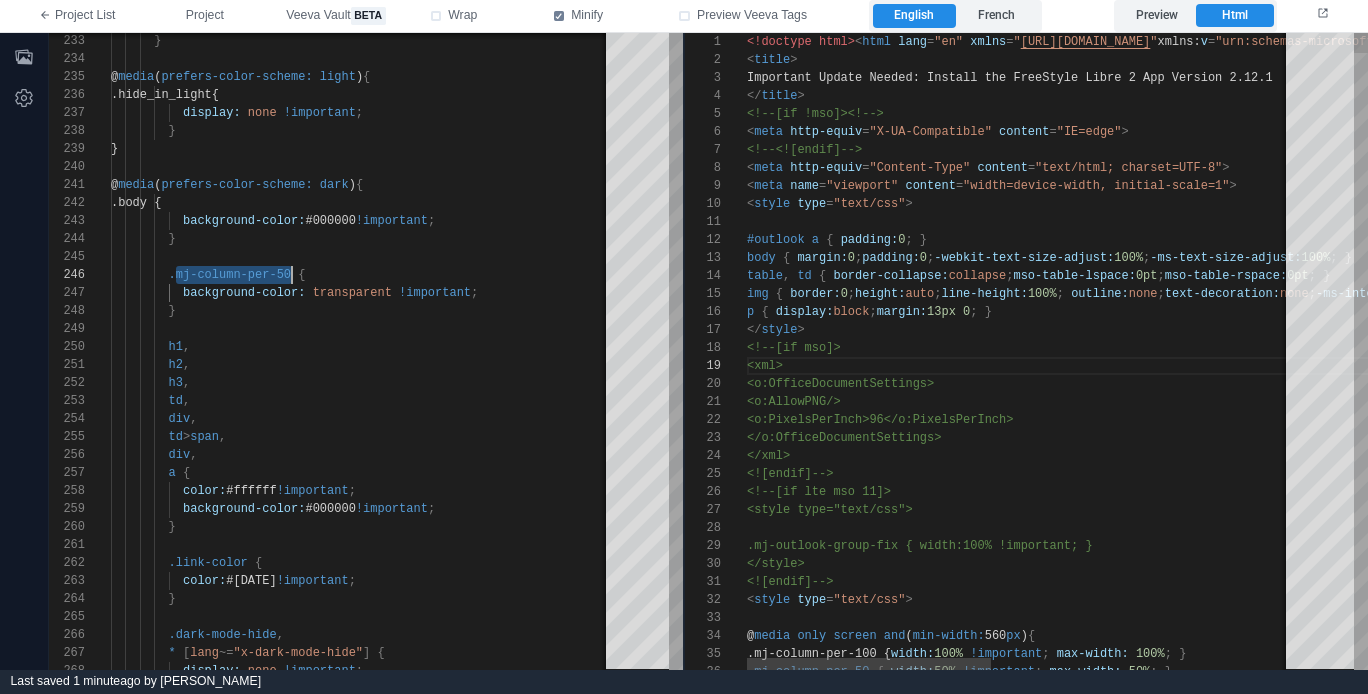 scroll, scrollTop: 126, scrollLeft: 94, axis: both 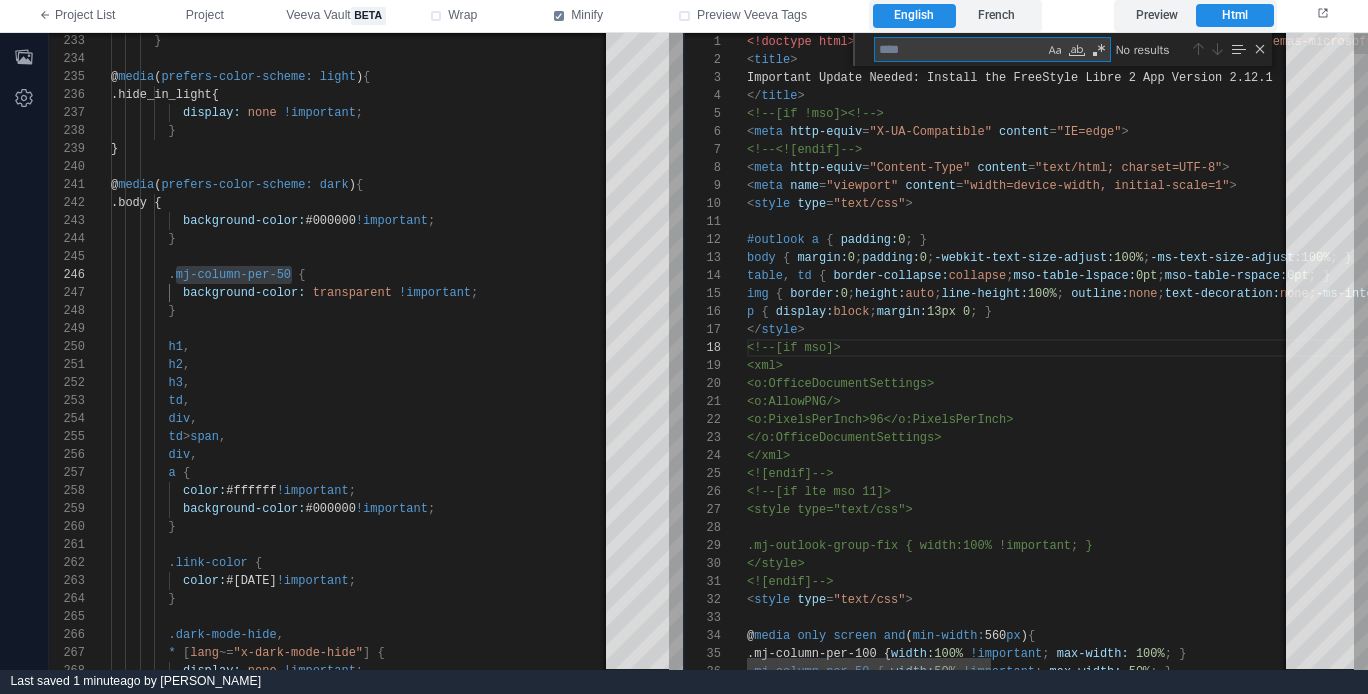 type on "**********" 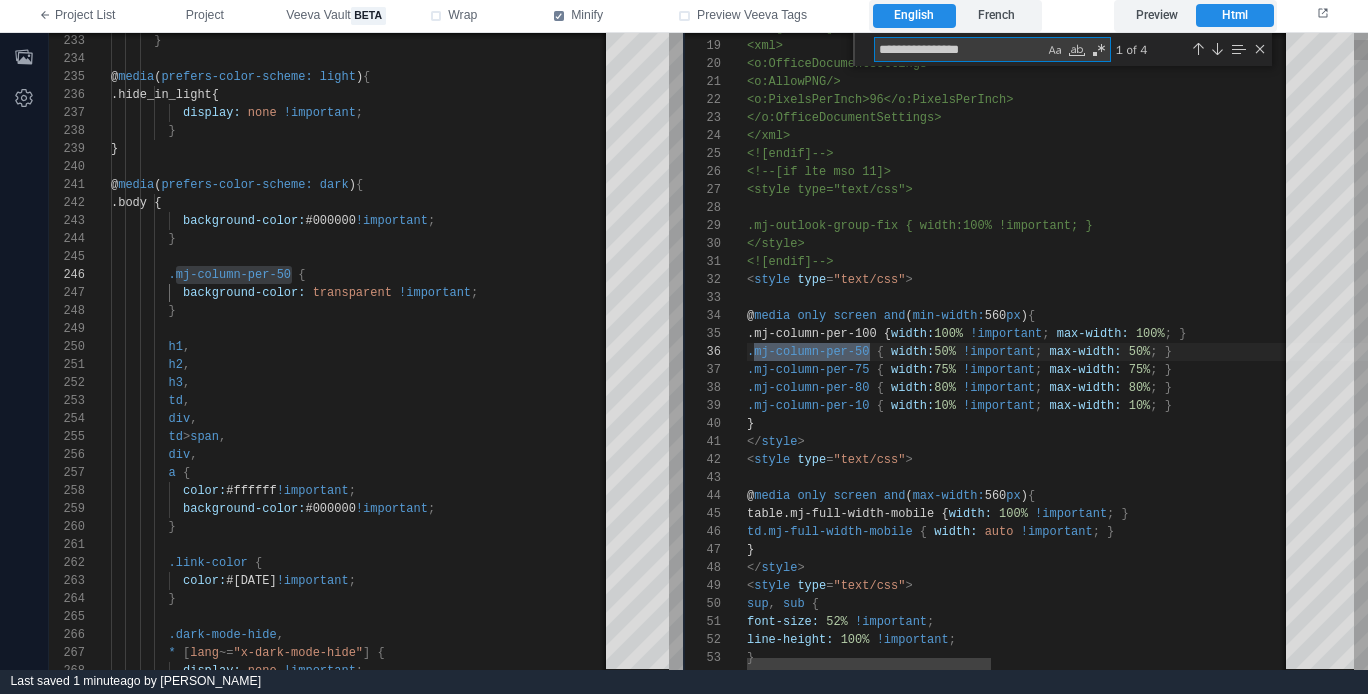 scroll, scrollTop: 180, scrollLeft: 123, axis: both 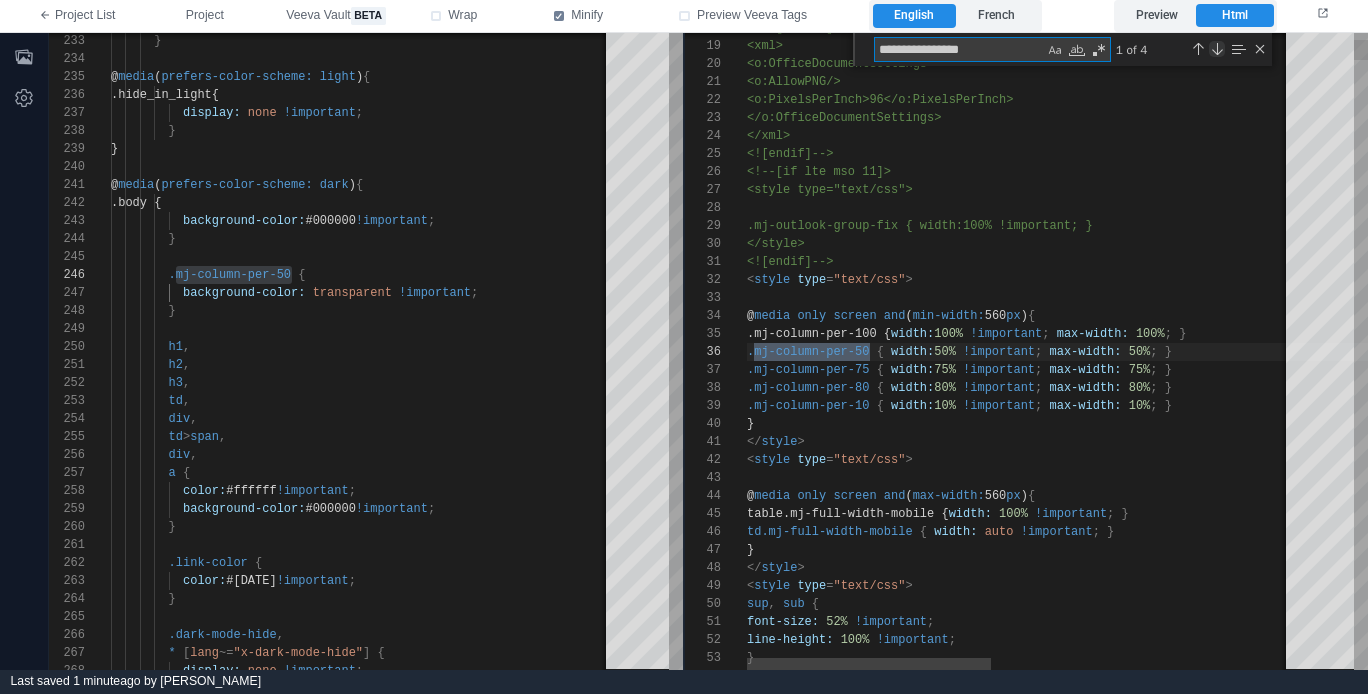 type on "**********" 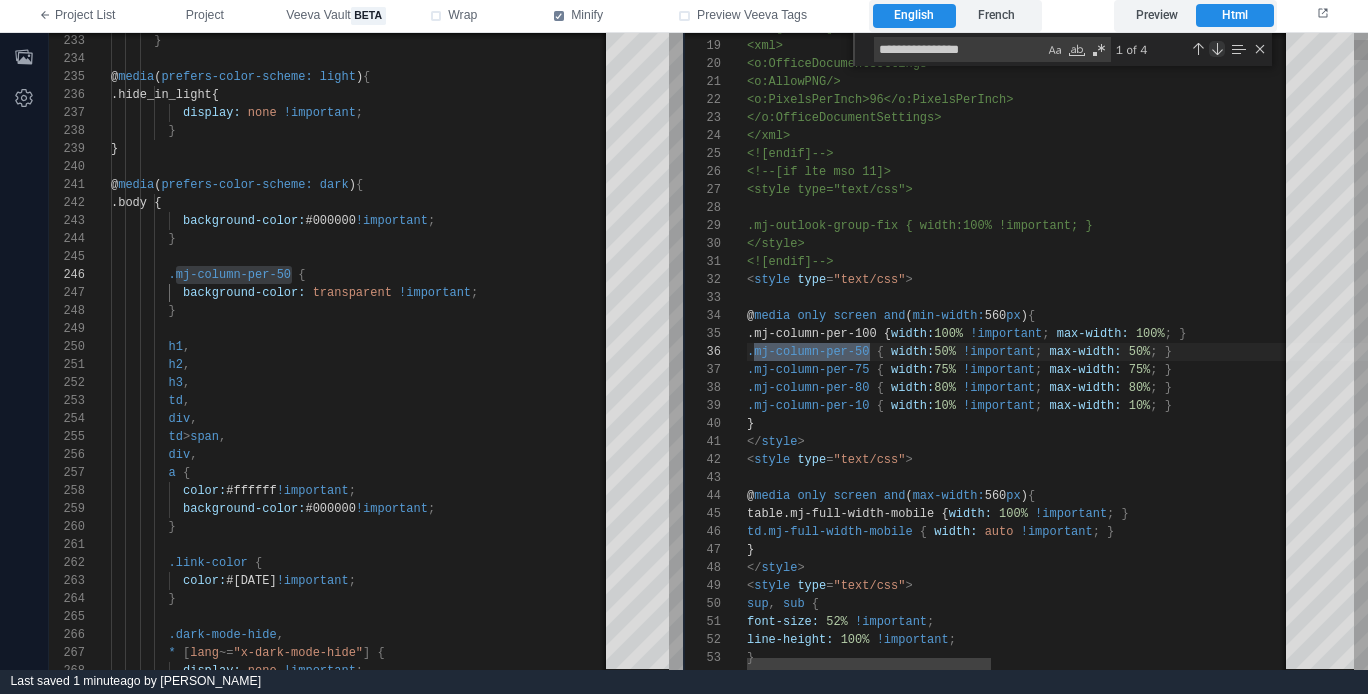 click at bounding box center (1217, 49) 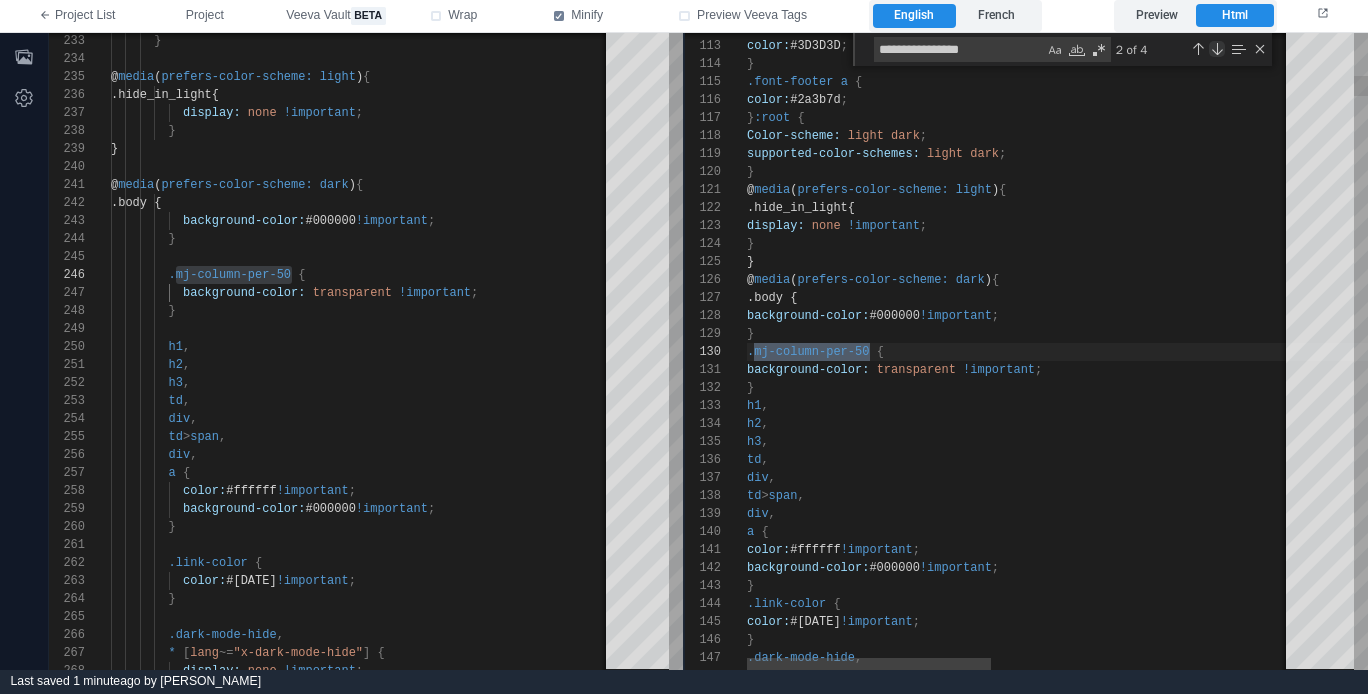 click at bounding box center (1217, 49) 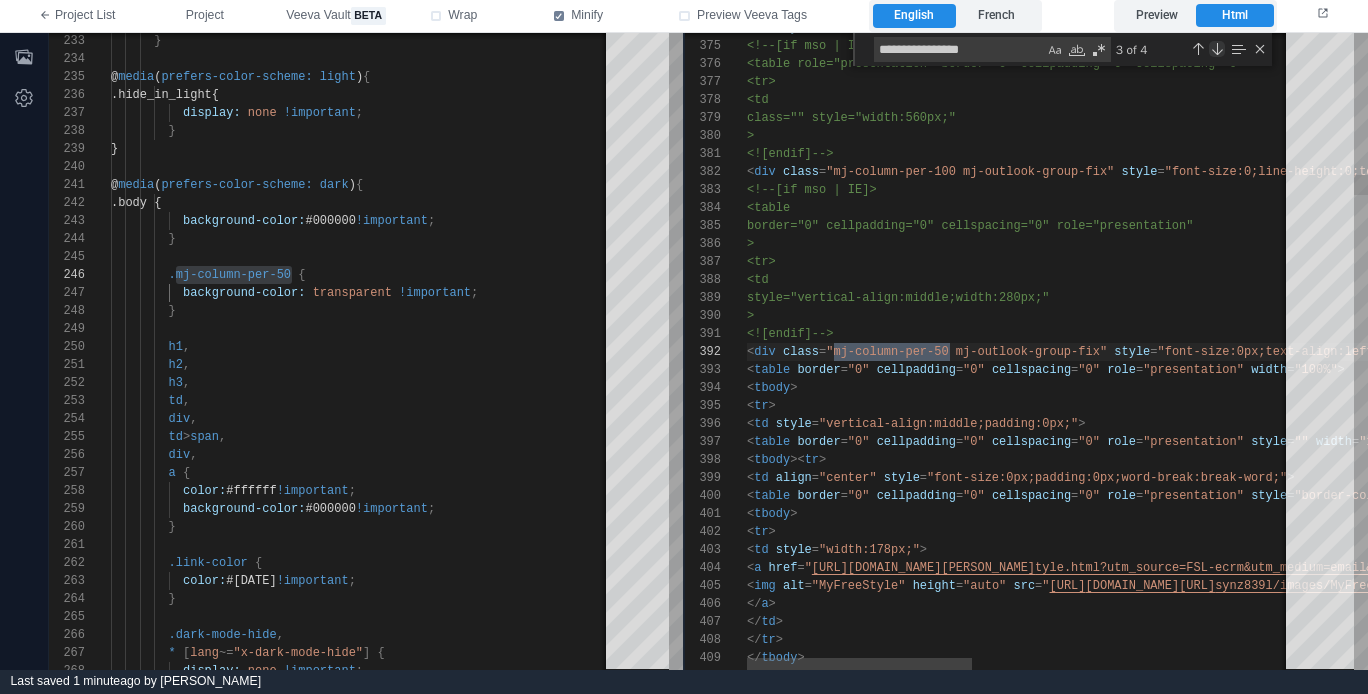 scroll, scrollTop: 162, scrollLeft: 202, axis: both 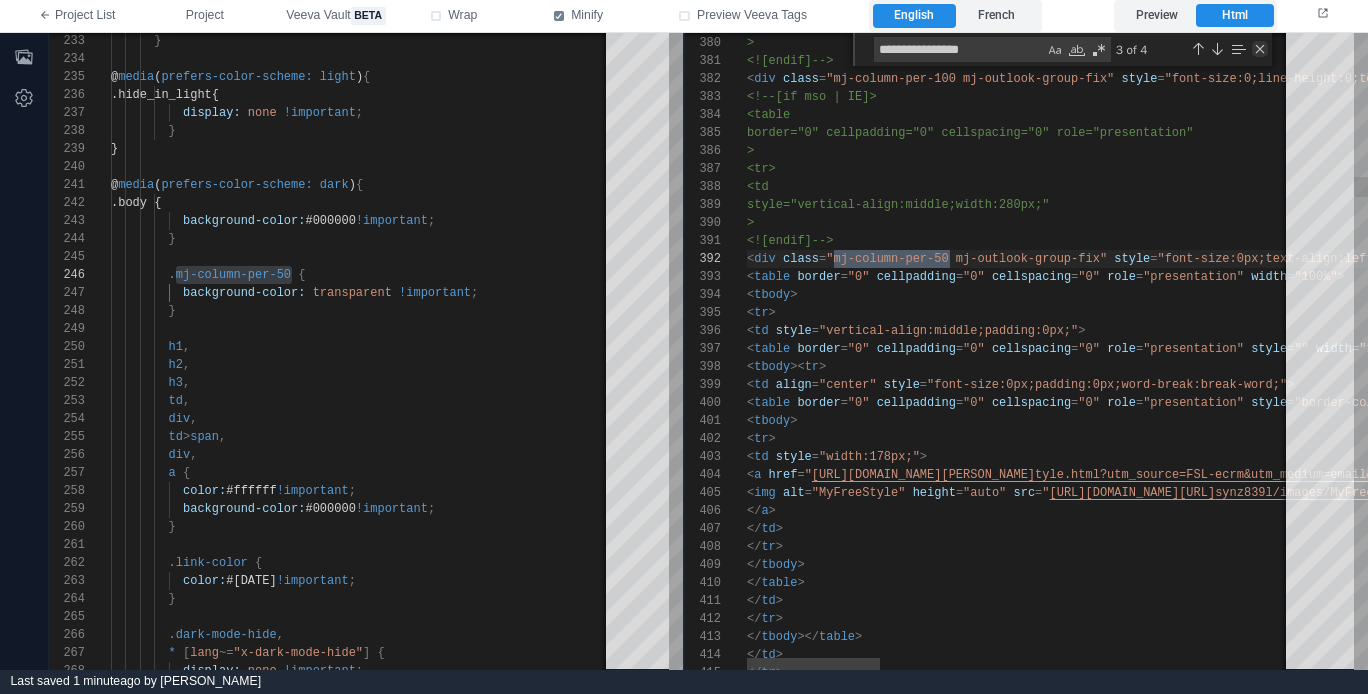 click at bounding box center [1260, 49] 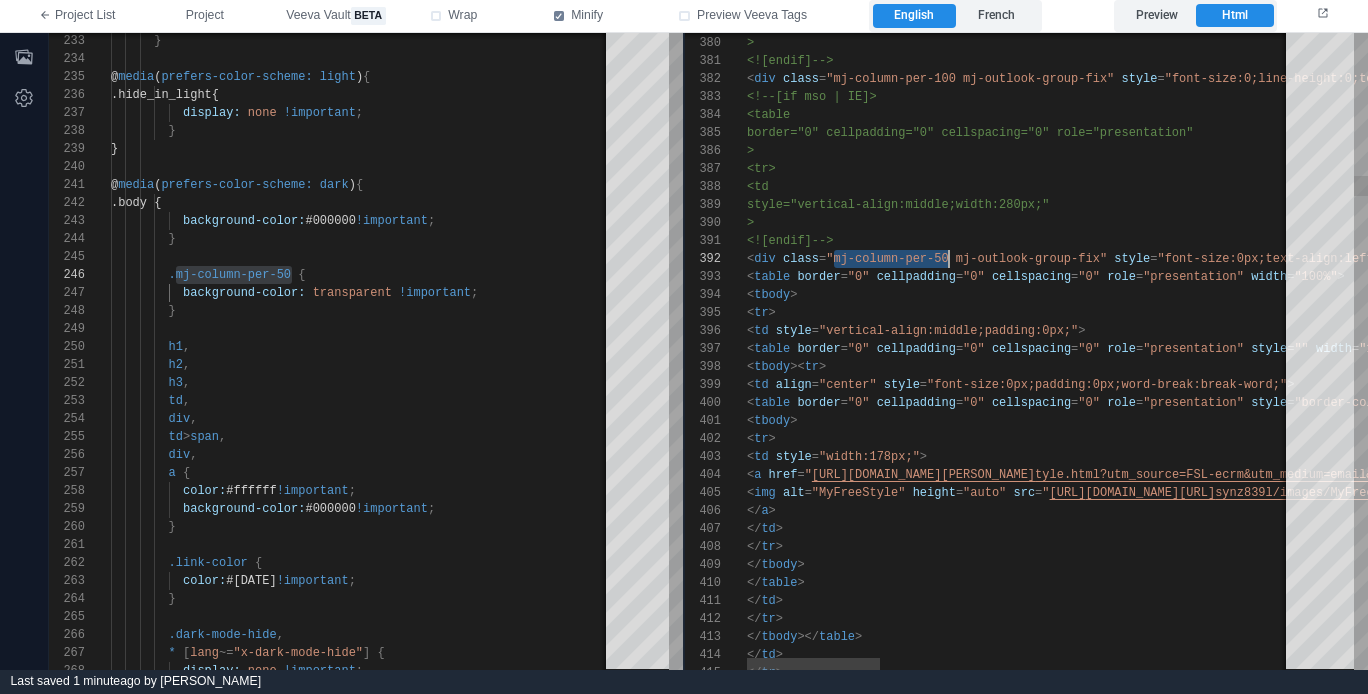 scroll, scrollTop: 18, scrollLeft: 202, axis: both 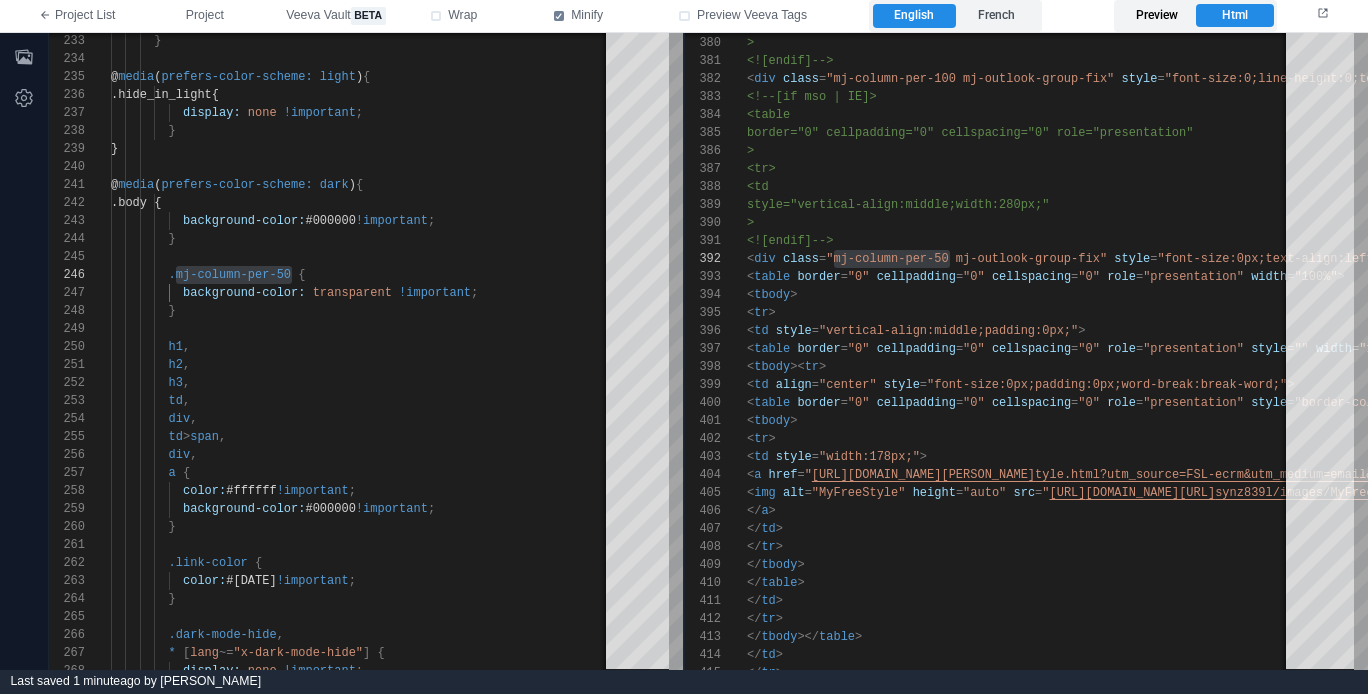 click on "Preview" at bounding box center (1156, 16) 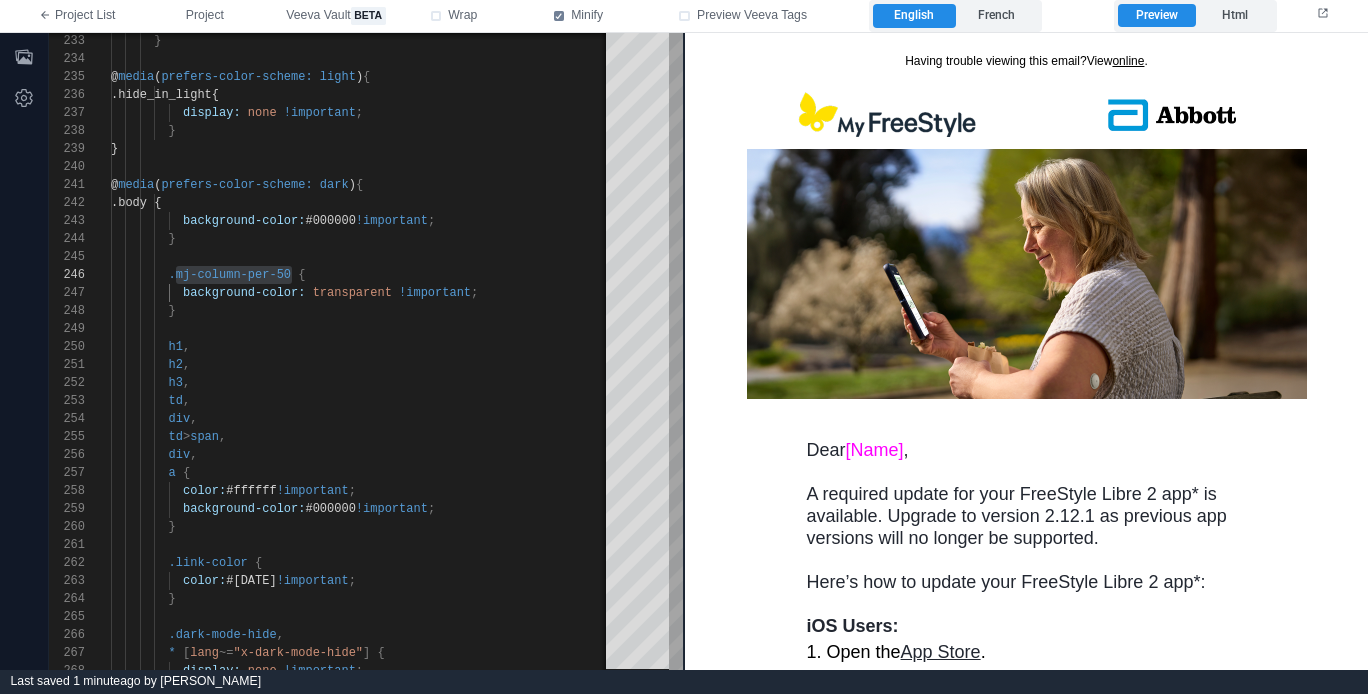 click on "Having trouble viewing this email?   View  online ." at bounding box center (1026, 60) 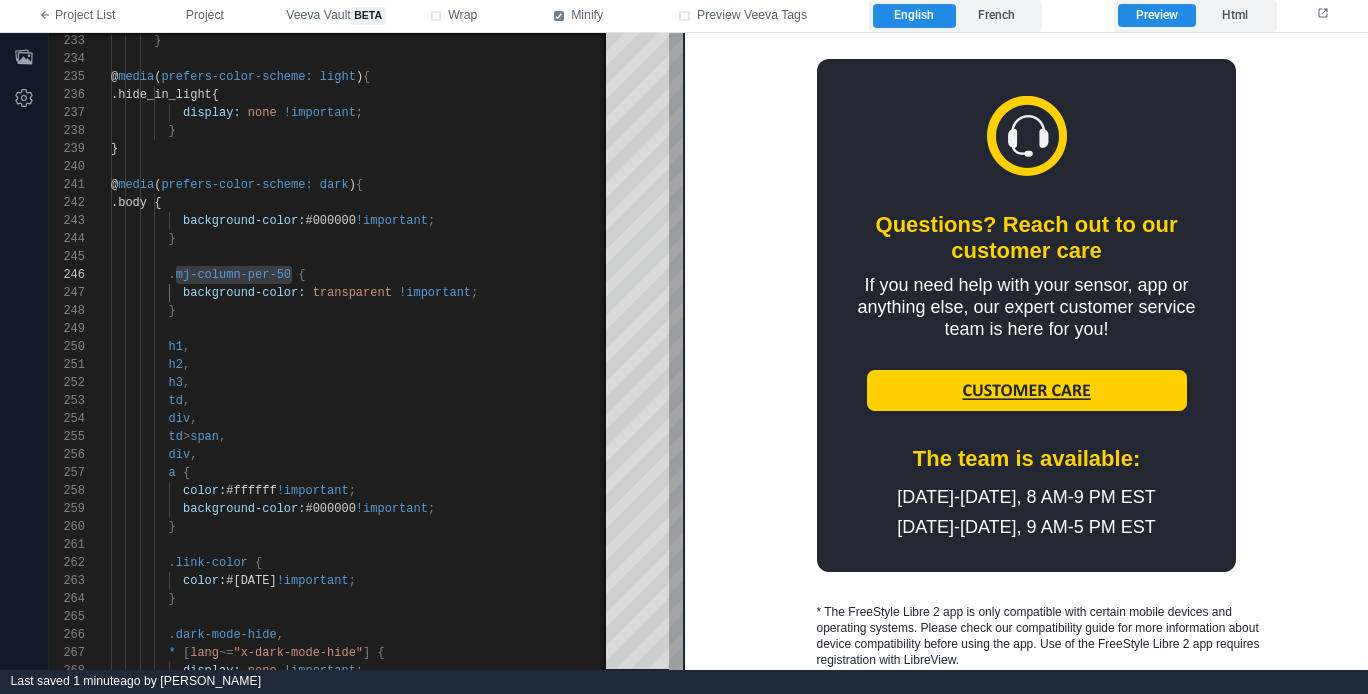 scroll, scrollTop: 0, scrollLeft: 0, axis: both 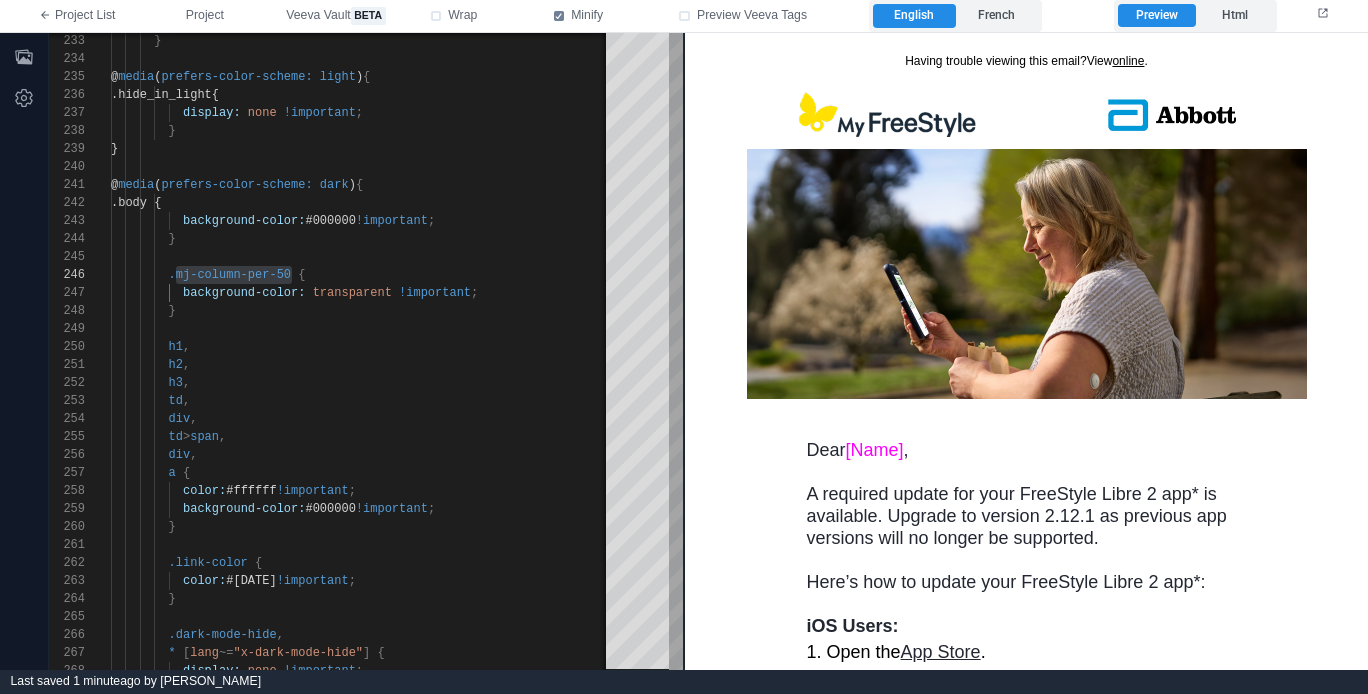 click at bounding box center [1026, 113] 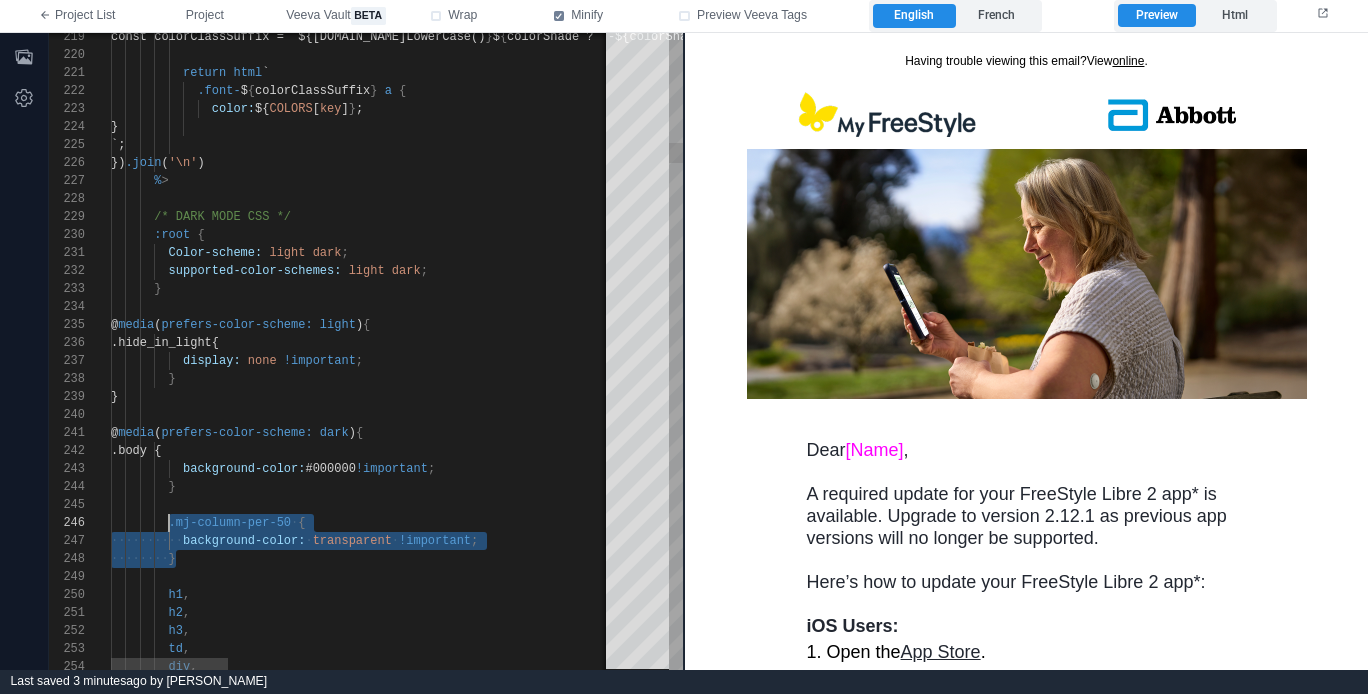 scroll, scrollTop: 126, scrollLeft: 65, axis: both 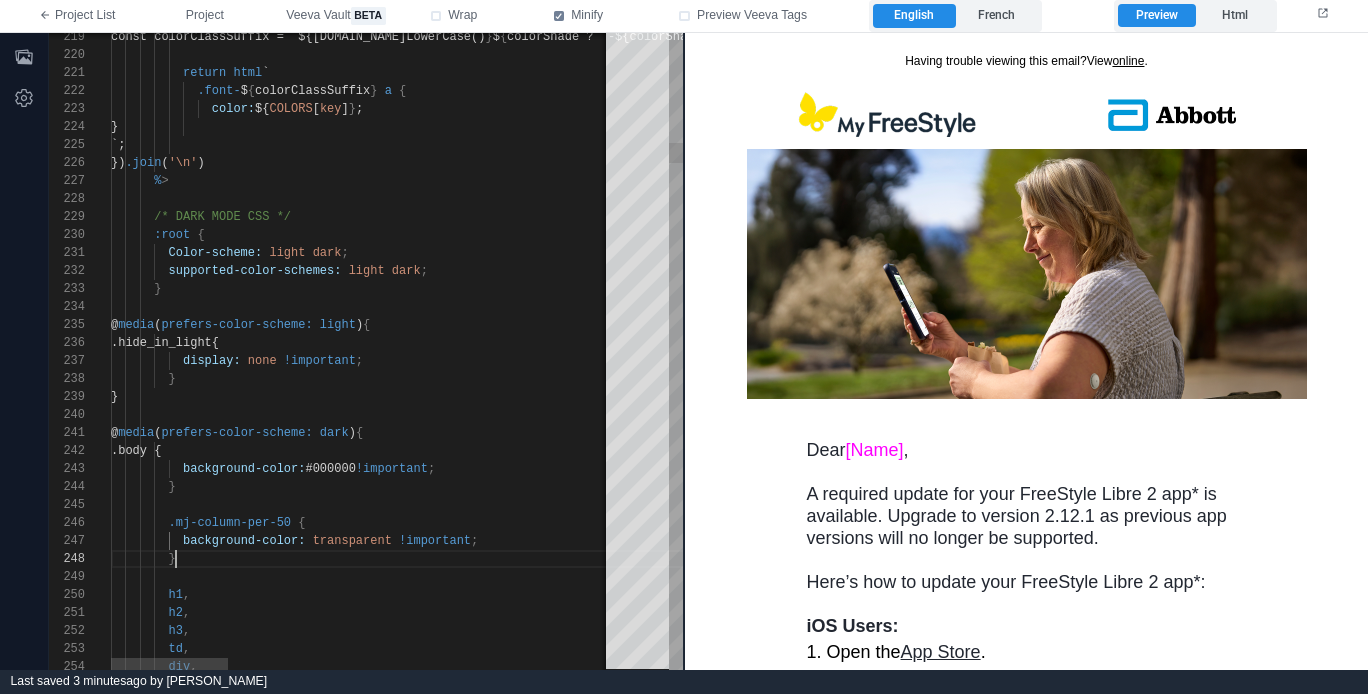 click on "transparent" at bounding box center [352, 541] 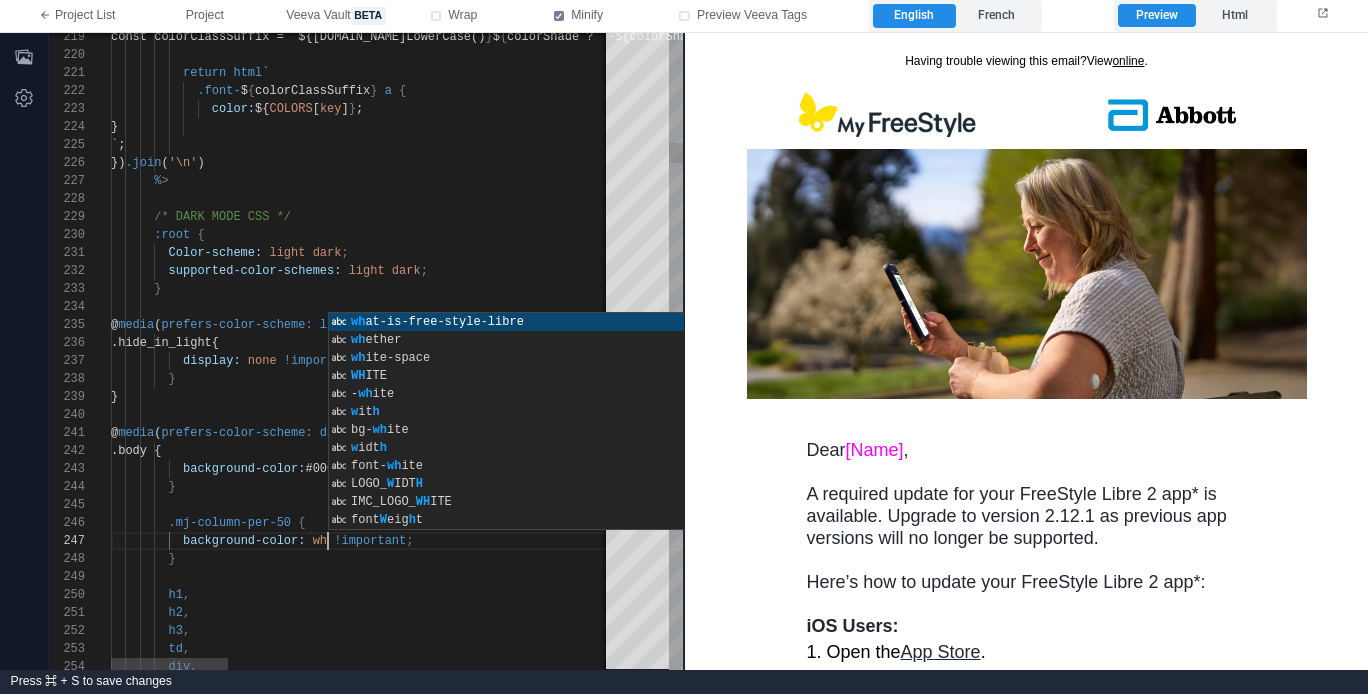 scroll, scrollTop: 108, scrollLeft: 238, axis: both 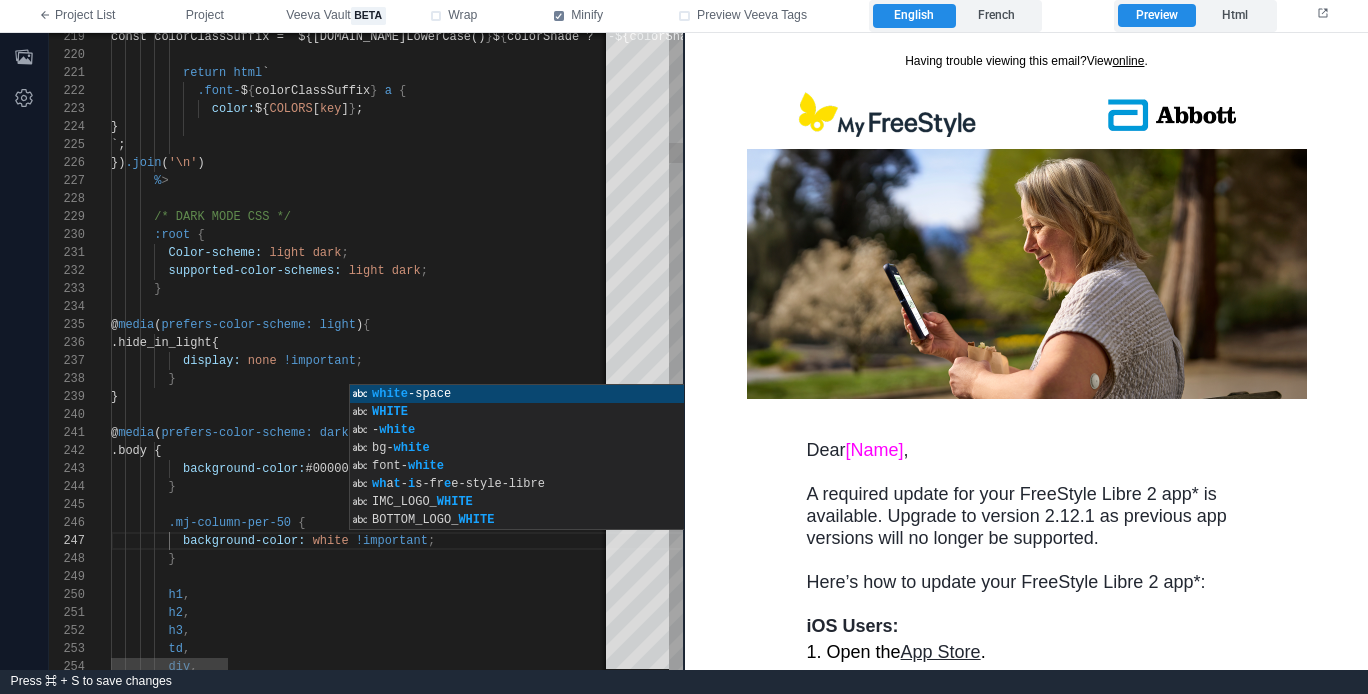 click on "254 251 252 253 248 249 250 245 246 247 242 243 244 239 240 241 237 238 234 235 236 232 233 230 231 228 229 227 226 225 223 224 222 220 221 219          div ,          h2 ,          h3 ,          td ,          }          h1 ,          .mj-column-per-50   {            background-color:   white   !important ;         .body {            background-color:  #000000  !important ;          }       }       @ media  ( prefers-color-scheme:   dark )  {            display:   none   !important ;          }       @ media  ( prefers-color-scheme:   light )  {         .hide_in_light{          supported-color-schemes:   light   dark ;        }        :root   {          Color-scheme:   light   dark ;        /* DARK MODE CSS */        % >         }) .join ( '\n' )           `;                color: [" at bounding box center [366, 351] 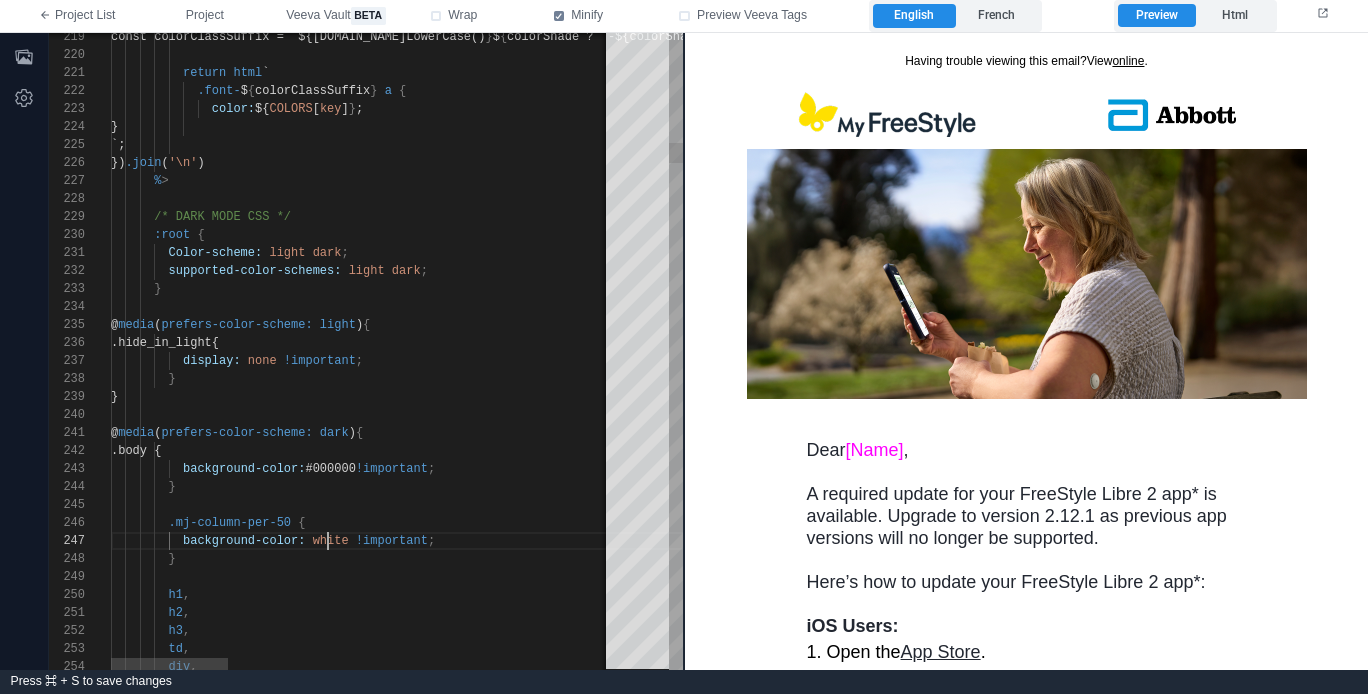 click on "254 251 252 253 248 249 250 245 246 247 242 243 244 239 240 241 237 238 234 235 236 232 233 230 231 228 229 227 226 225 223 224 222 220 221 219          div ,          h2 ,          h3 ,          td ,          }          h1 ,          .mj-column-per-50   {            background-color:   white   !important ;         .body {            background-color:  #000000  !important ;          }       }       @ media  ( prefers-color-scheme:   dark )  {            display:   none   !important ;          }       @ media  ( prefers-color-scheme:   light )  {         .hide_in_light{          supported-color-schemes:   light   dark ;        }        :root   {          Color-scheme:   light   dark ;        /* DARK MODE CSS */        % >         }) .join ( '\n' )           `;                color: [" at bounding box center [366, 351] 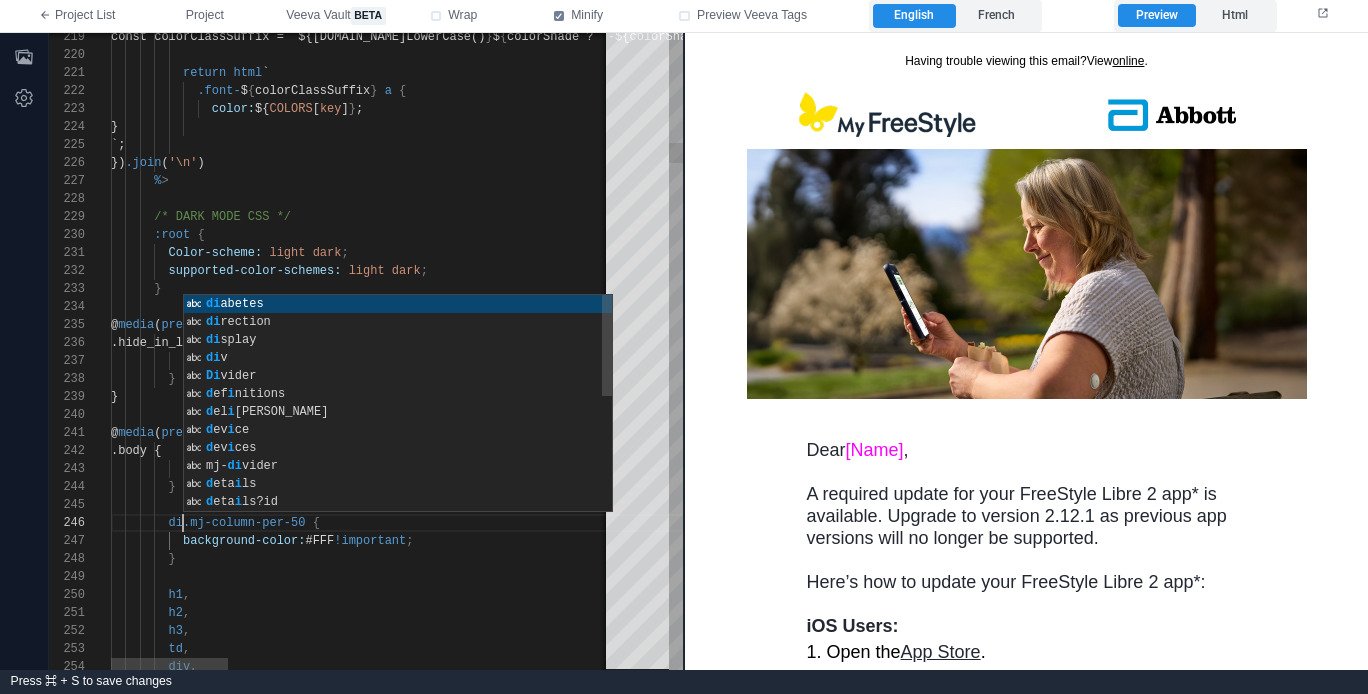 scroll, scrollTop: 90, scrollLeft: 79, axis: both 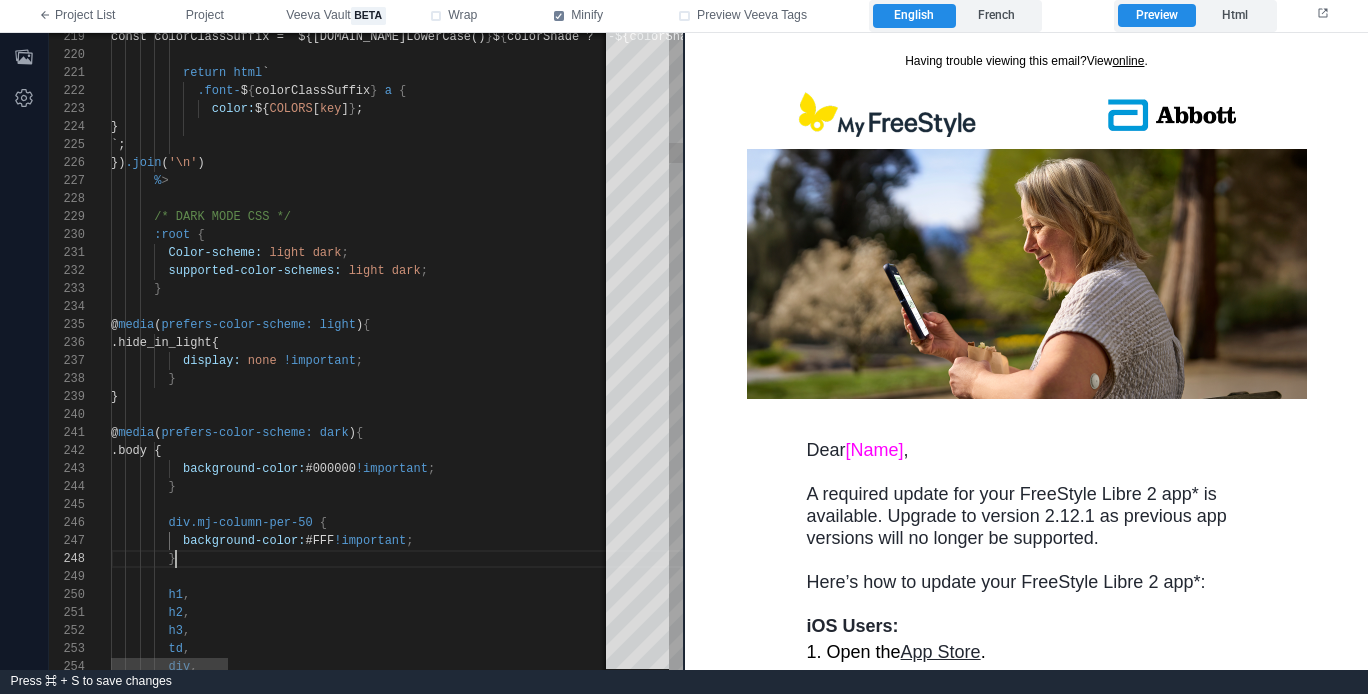 click on "}" at bounding box center (1184, 559) 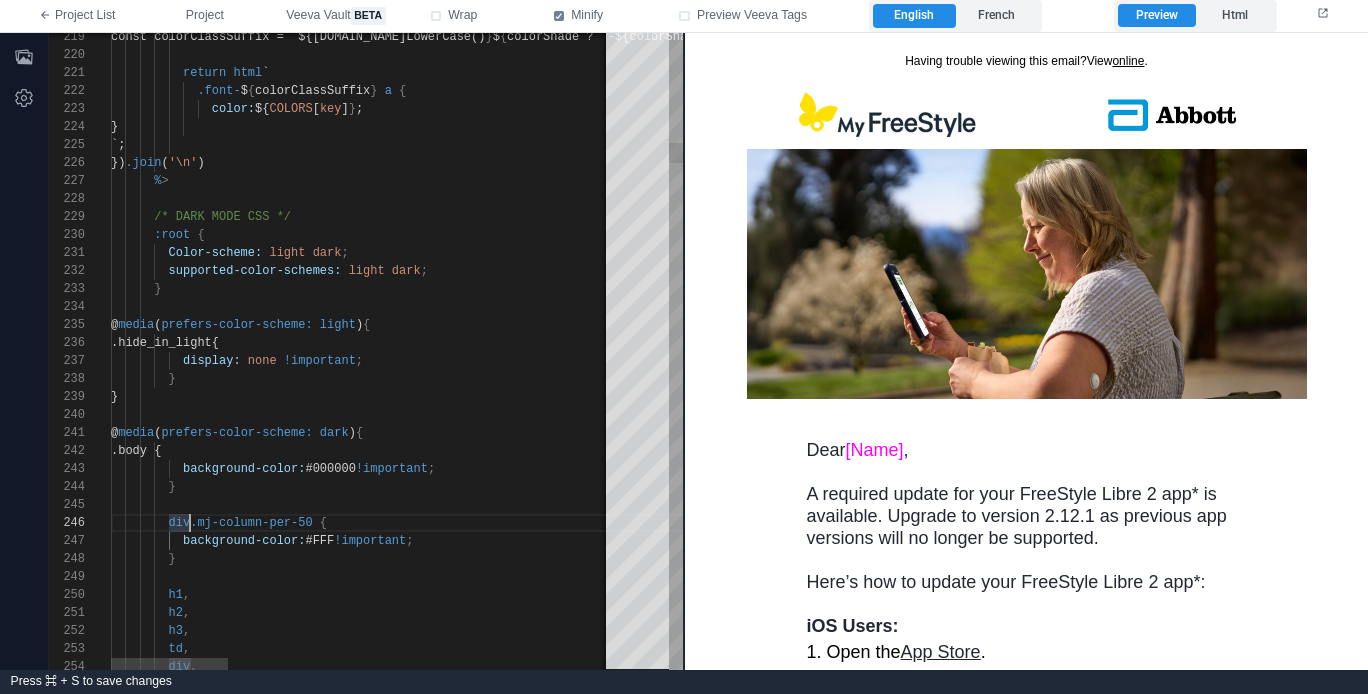 scroll, scrollTop: 90, scrollLeft: 58, axis: both 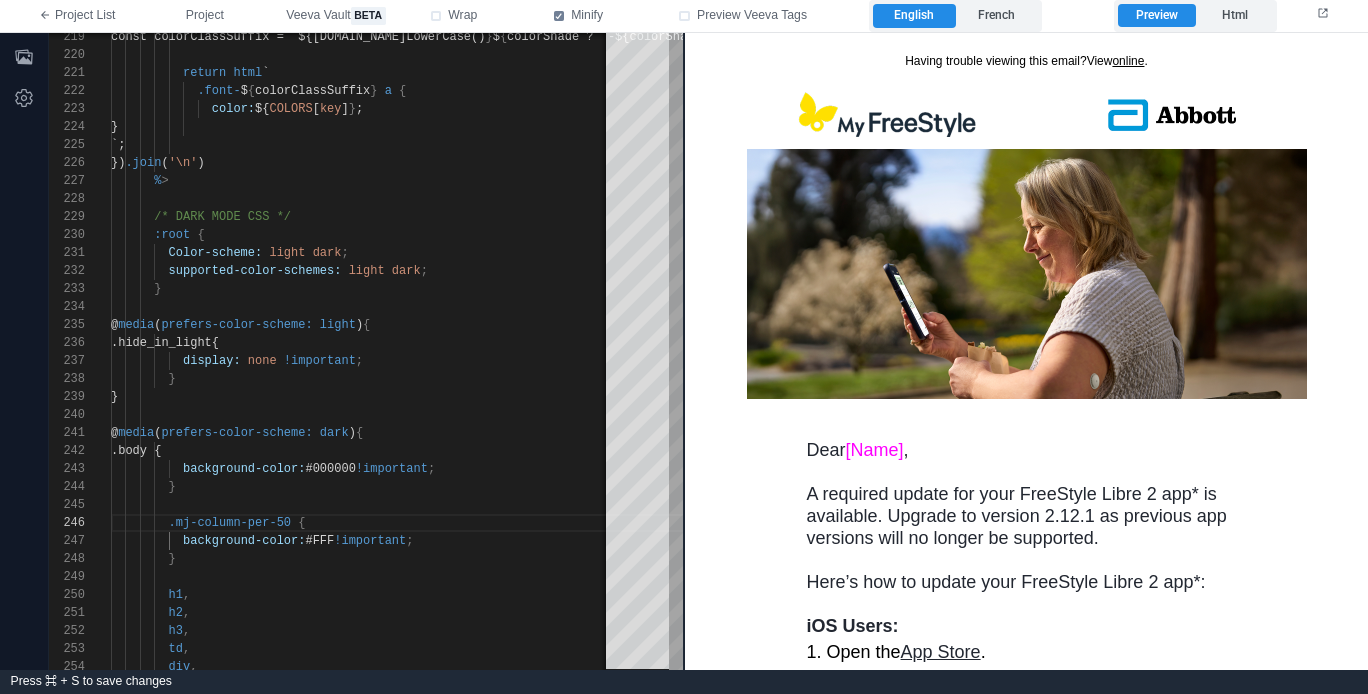 click at bounding box center (886, 113) 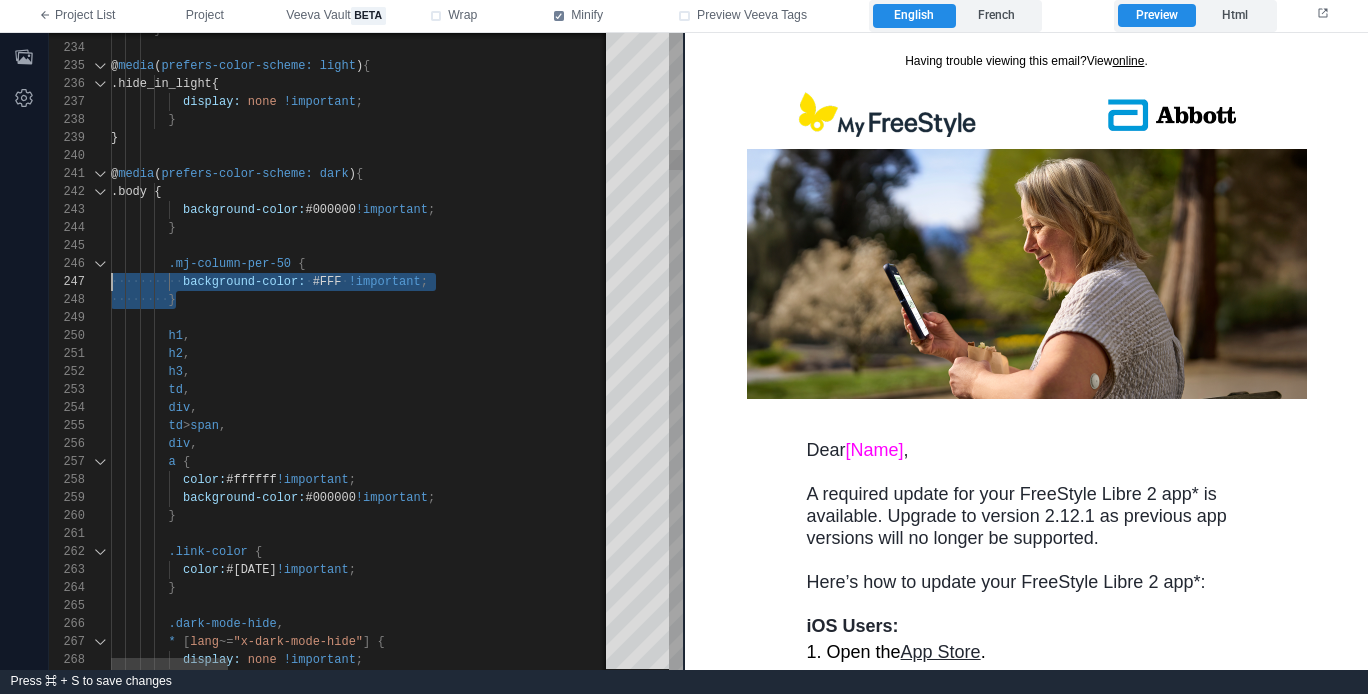 scroll, scrollTop: 90, scrollLeft: 0, axis: vertical 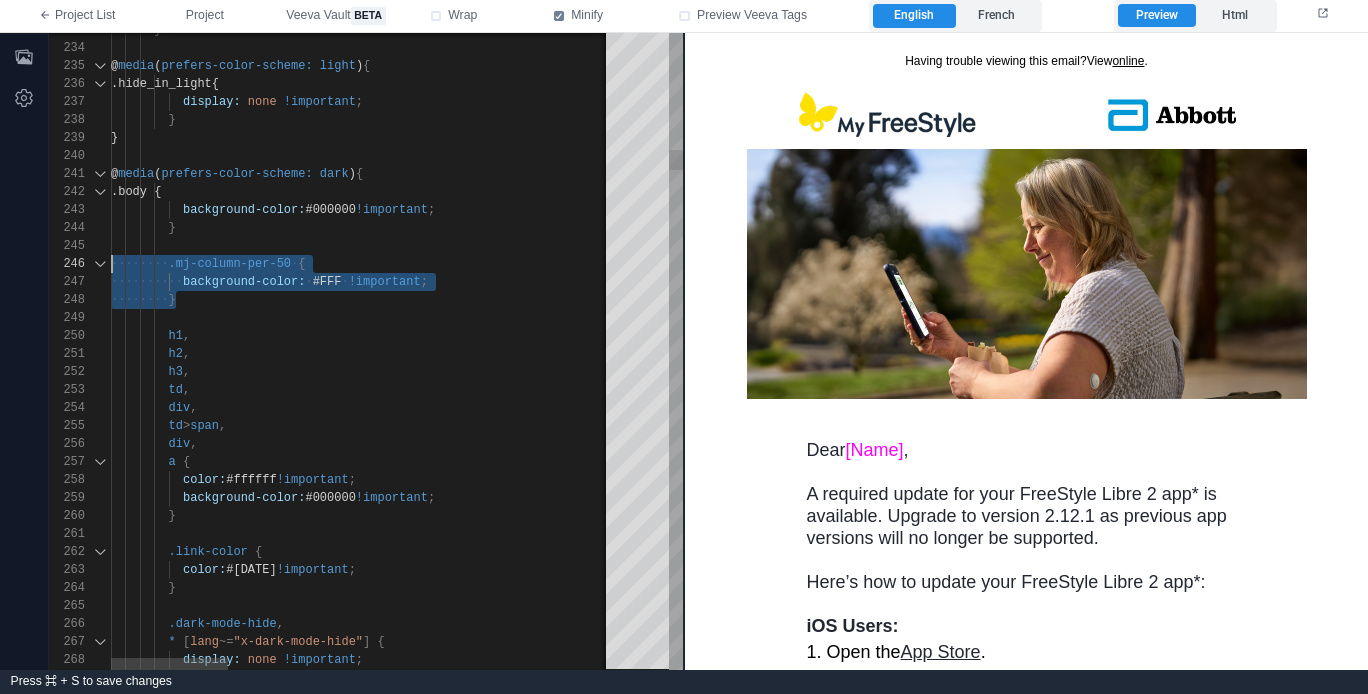 drag, startPoint x: 209, startPoint y: 300, endPoint x: 241, endPoint y: 285, distance: 35.341194 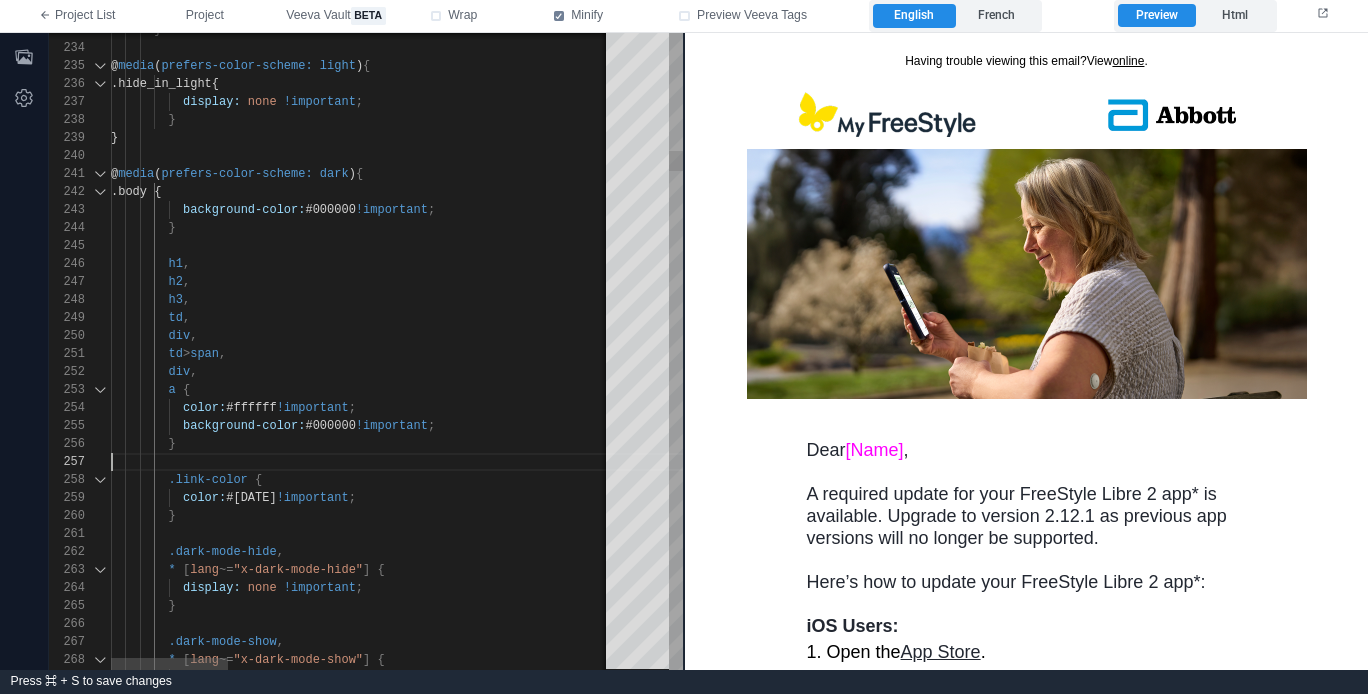 scroll, scrollTop: 108, scrollLeft: 0, axis: vertical 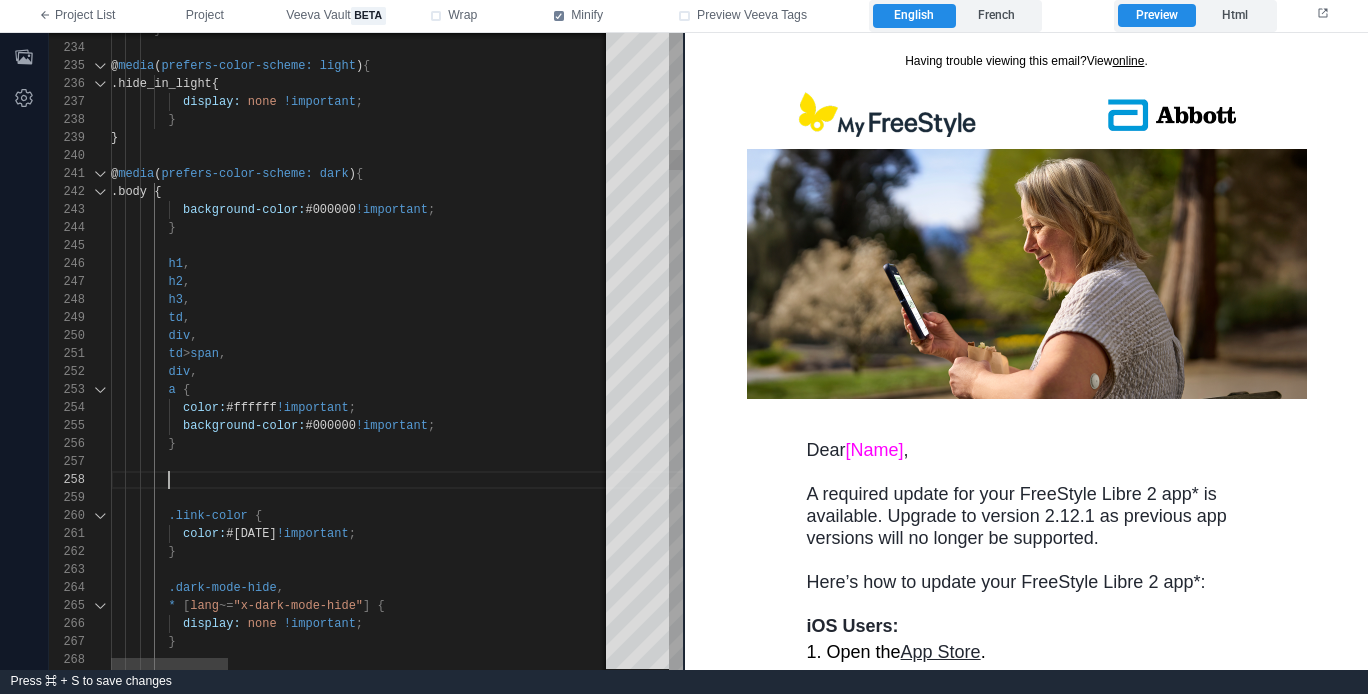paste on "**********" 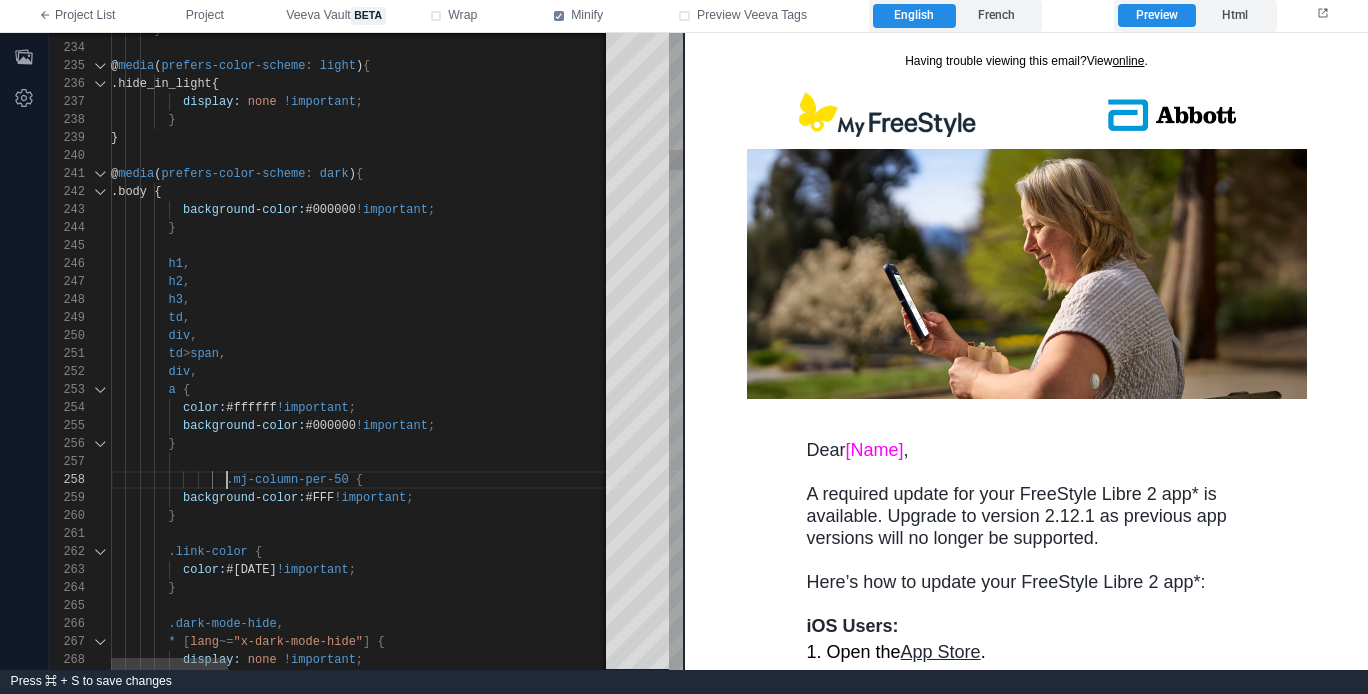 click on "div ,          h2 ,          h3 ,          td ,          h1 ,         .body {            background-color:  #000000  !important ;          }       }       @ media  ( prefers-color-scheme:   dark )  {            display:   none   !important ;          }       @ media  ( prefers-color-scheme:   light )  {         .hide_in_light{          td > span ,          div ,          a   {            color:  #ffffff  !important ;            background-color:  #000000  !important ;          }          .link-color   {            color:  #0072CE  !important ;          }          .dark-mode-hide ,          *   [ lang ~= "x-dark-mode-hide" ]   {            display:   none   !important ;          }        }                  .mj-column-per-50   {  #FFF  ;" at bounding box center [500111, 495845] 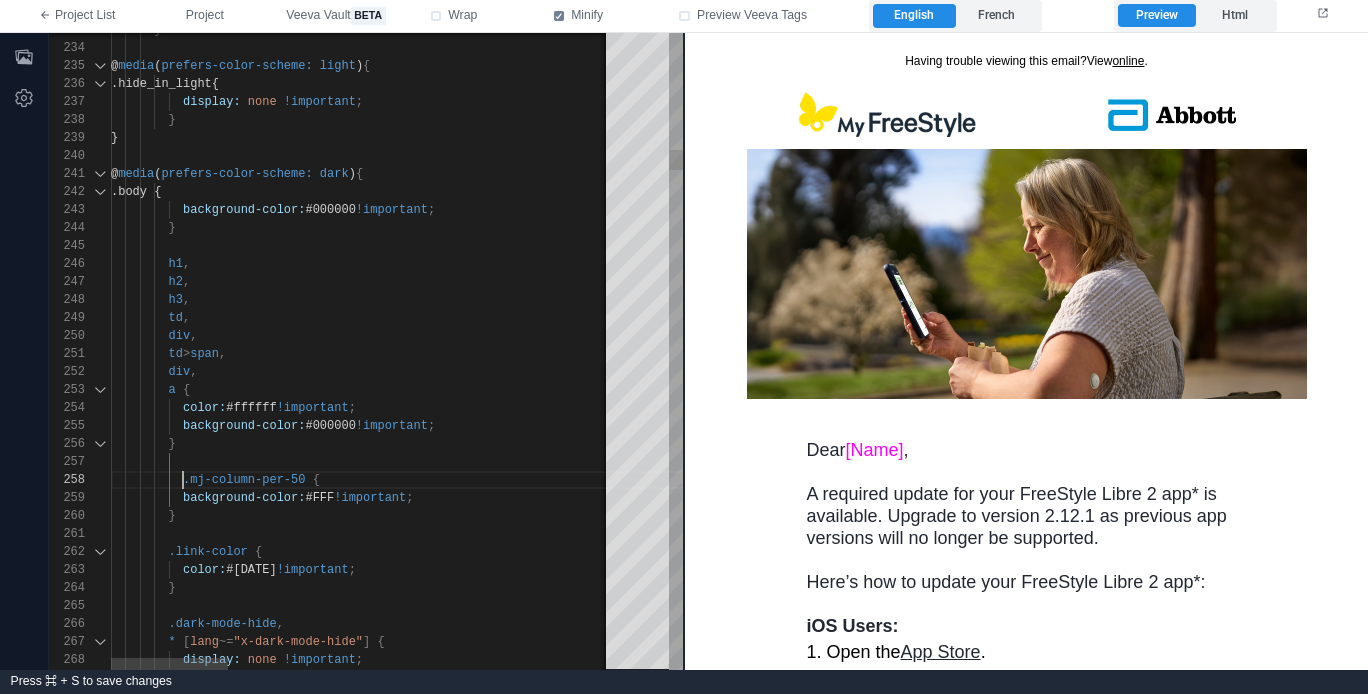 scroll, scrollTop: 126, scrollLeft: 58, axis: both 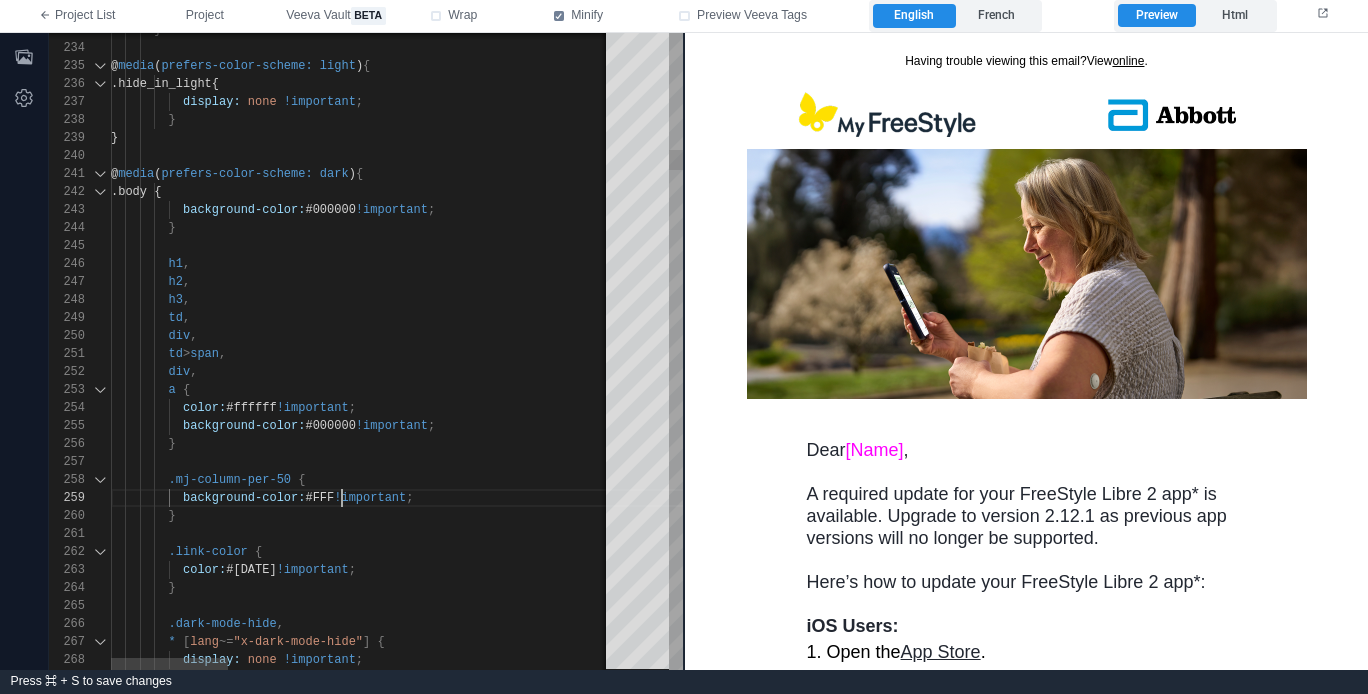 click on "div ,          h2 ,          h3 ,          td ,          h1 ,         .body {            background-color:  #000000  !important ;          }       }       @ media  ( prefers-color-scheme:   dark )  {            display:   none   !important ;          }       @ media  ( prefers-color-scheme:   light )  {         .hide_in_light{          td > span ,          div ,          a   {            color:  #ffffff  !important ;            background-color:  #000000  !important ;          }          .link-color   {            color:  #0072CE  !important ;          }          .dark-mode-hide ,          *   [ lang ~= "x-dark-mode-hide" ]   {            display:   none   !important ;          }        }          .mj-column-per-50   {            ; }" at bounding box center [500111, 495845] 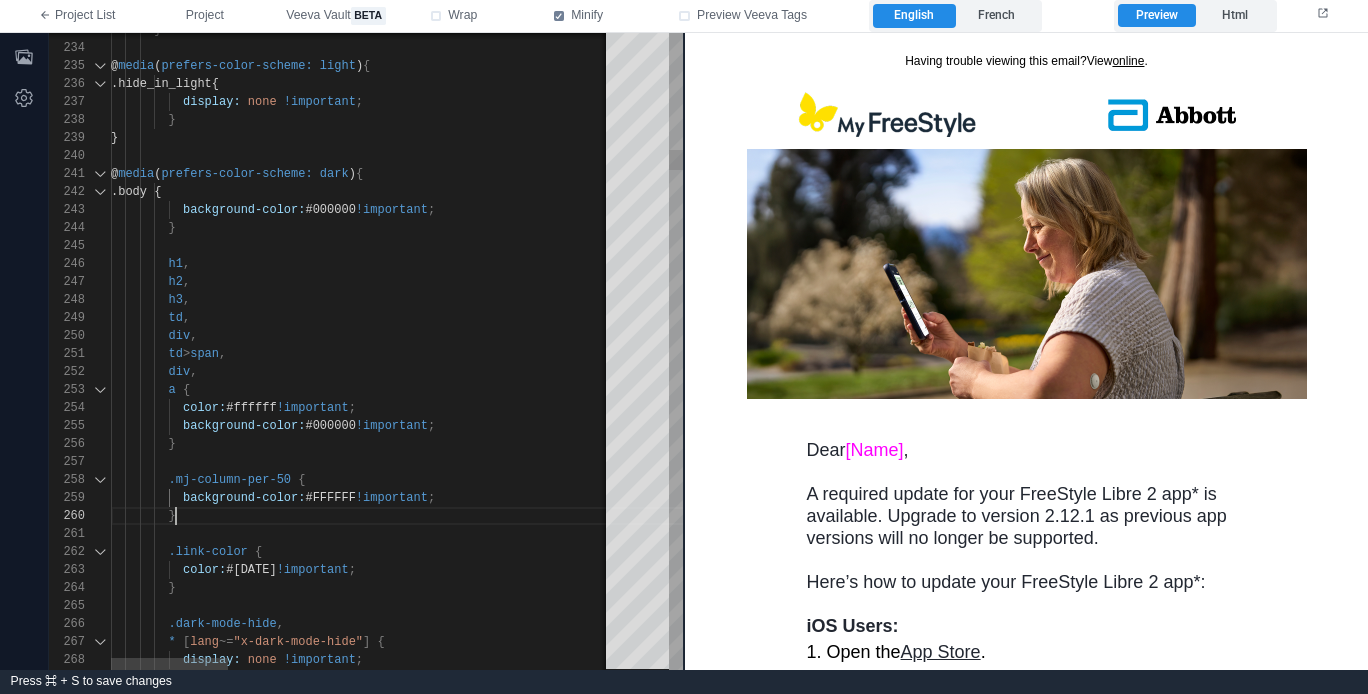 scroll, scrollTop: 162, scrollLeft: 65, axis: both 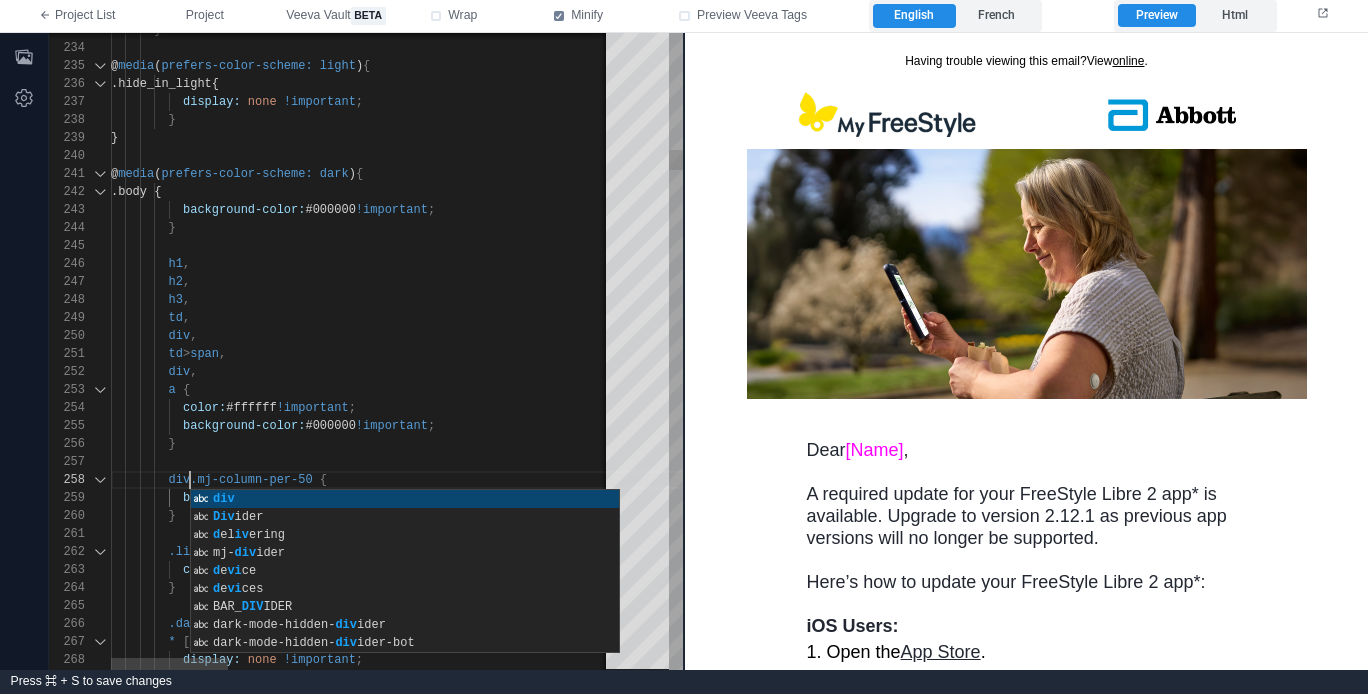click on "div ," at bounding box center [1184, 372] 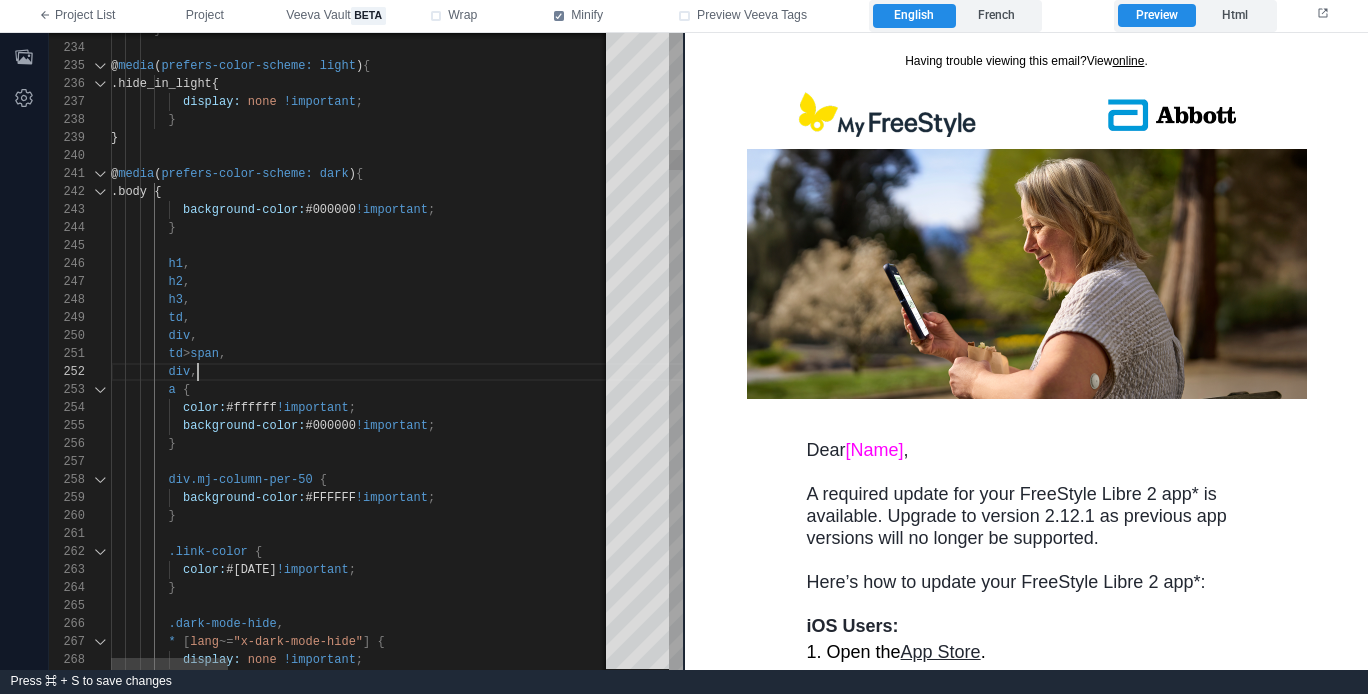 scroll, scrollTop: 18, scrollLeft: 58, axis: both 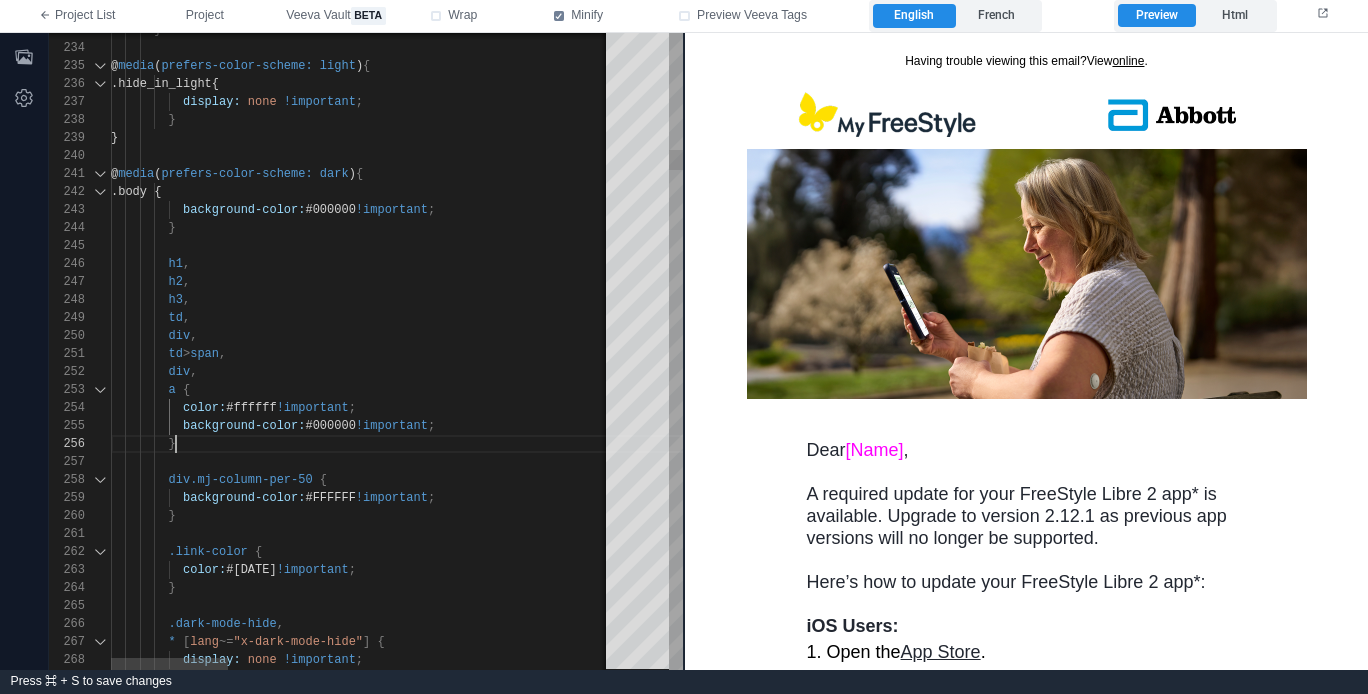 click on "}" at bounding box center (1184, 444) 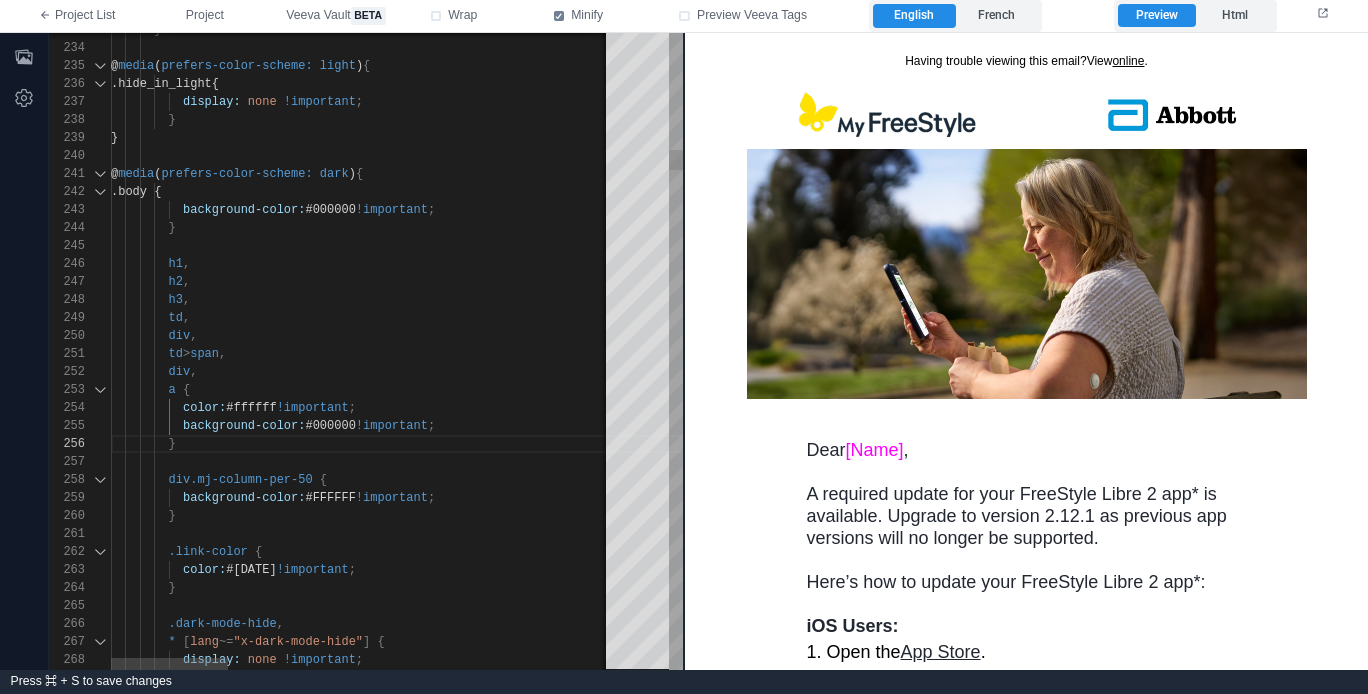 click on "}" at bounding box center [1184, 516] 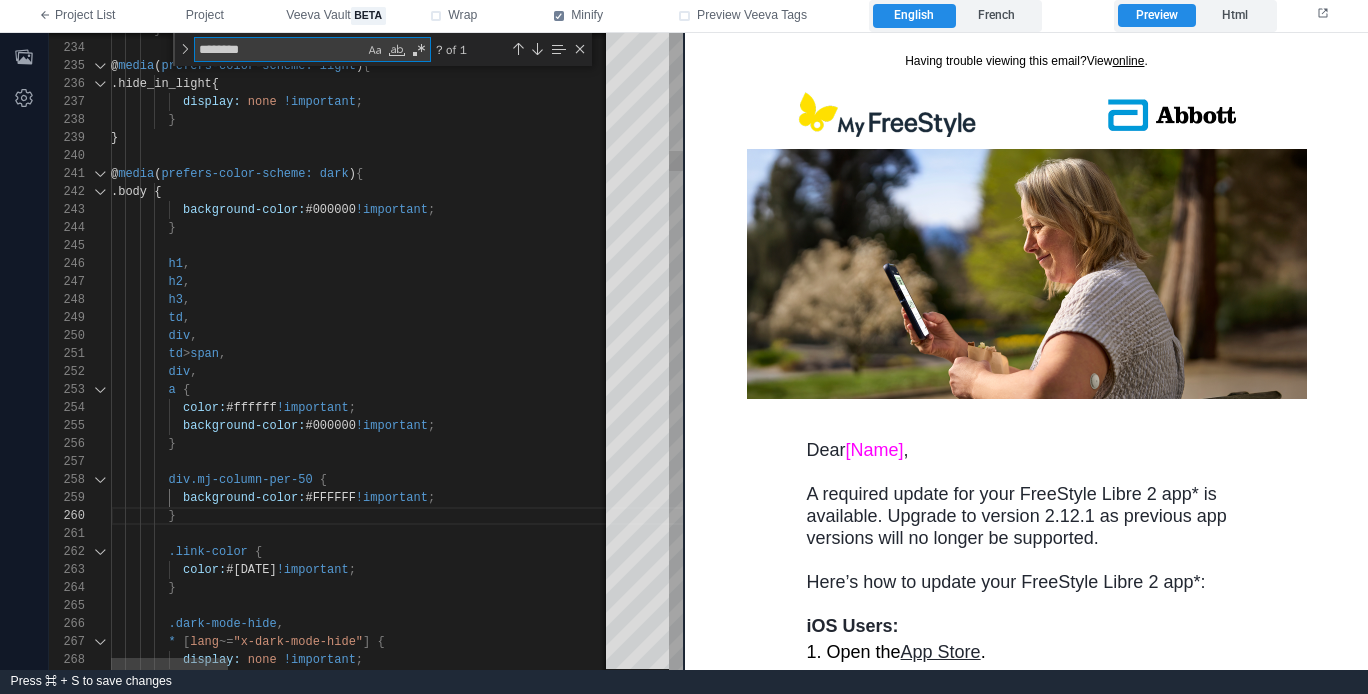 type on "**********" 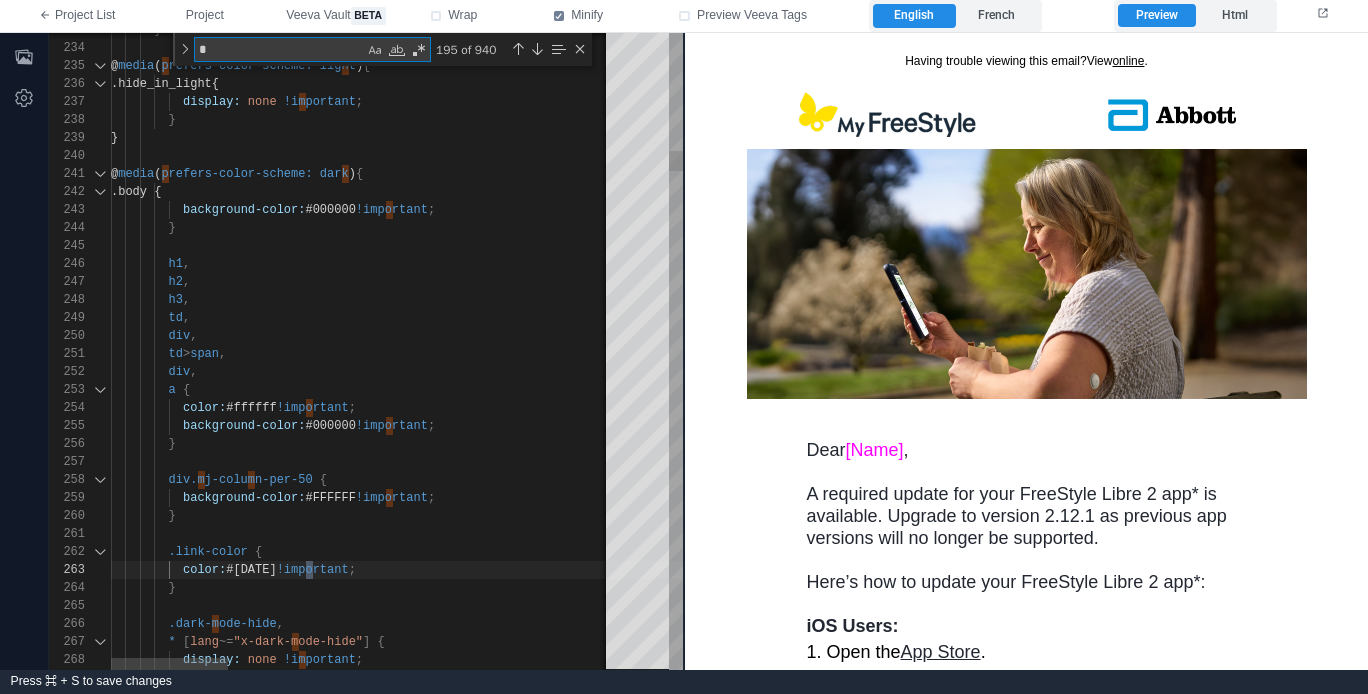 type on "**********" 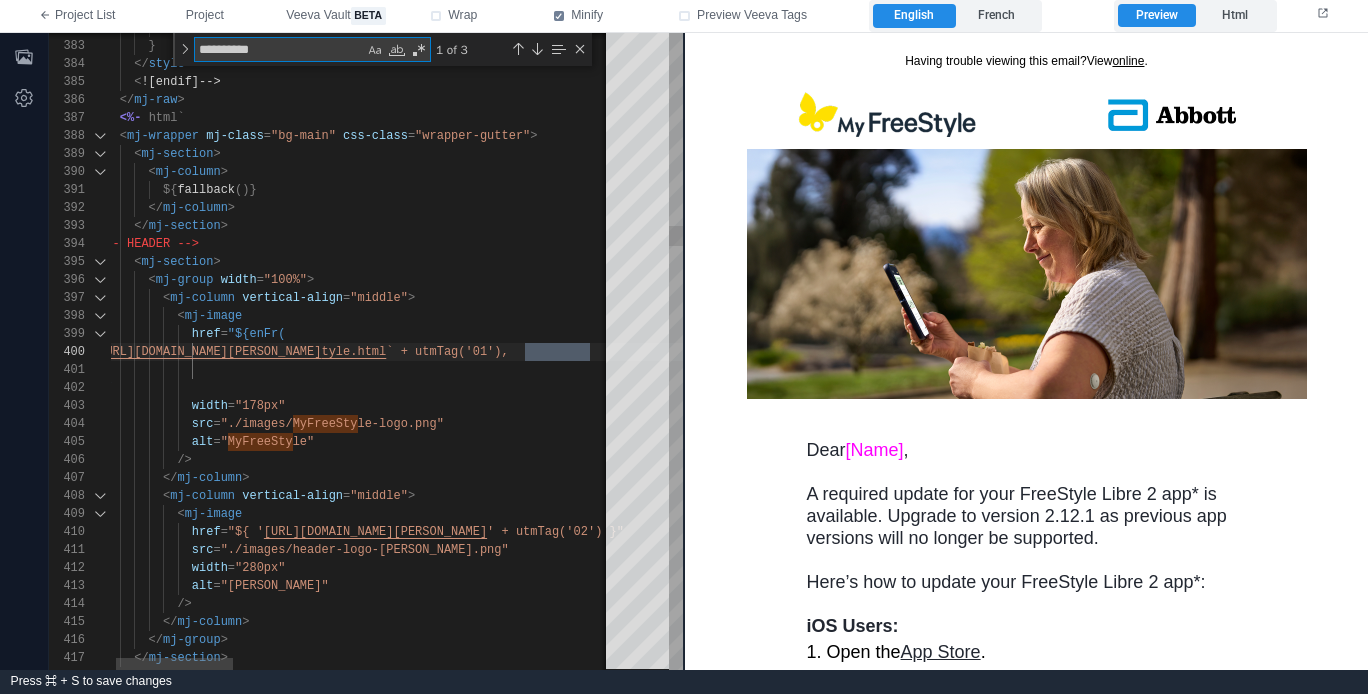 scroll, scrollTop: 180, scrollLeft: 513, axis: both 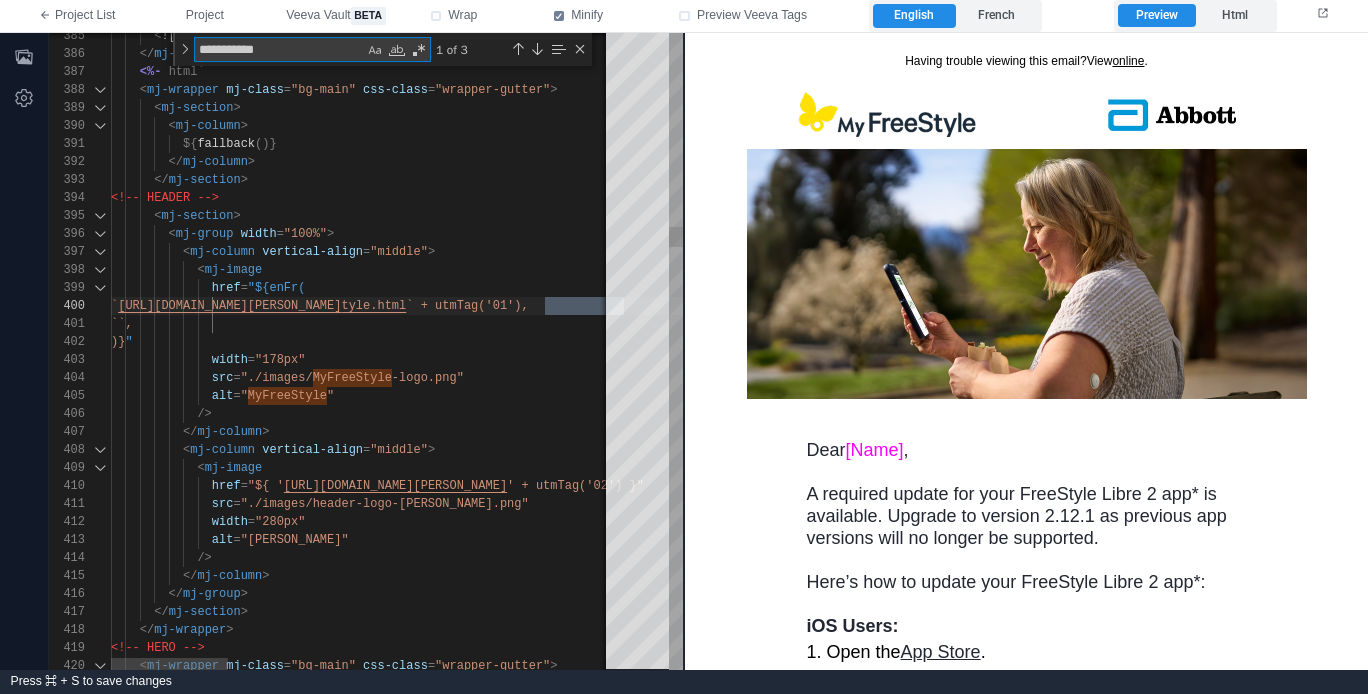 type on "**********" 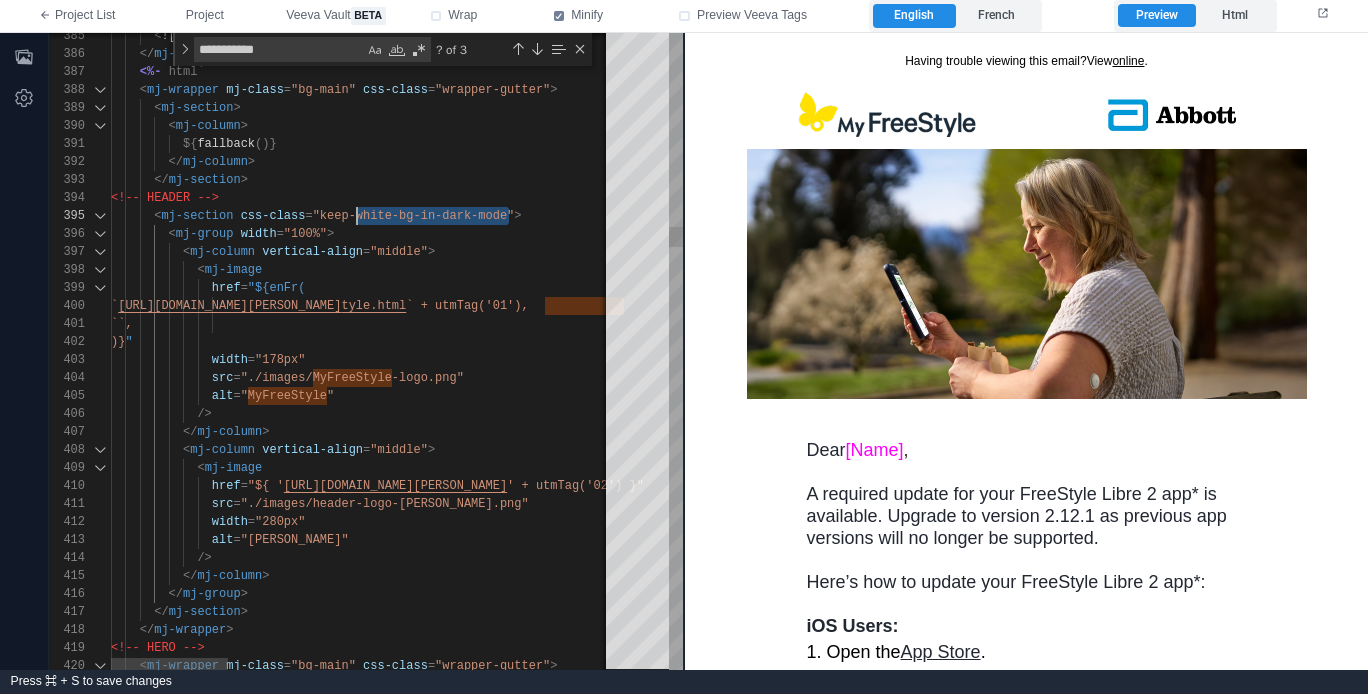 scroll, scrollTop: 72, scrollLeft: 210, axis: both 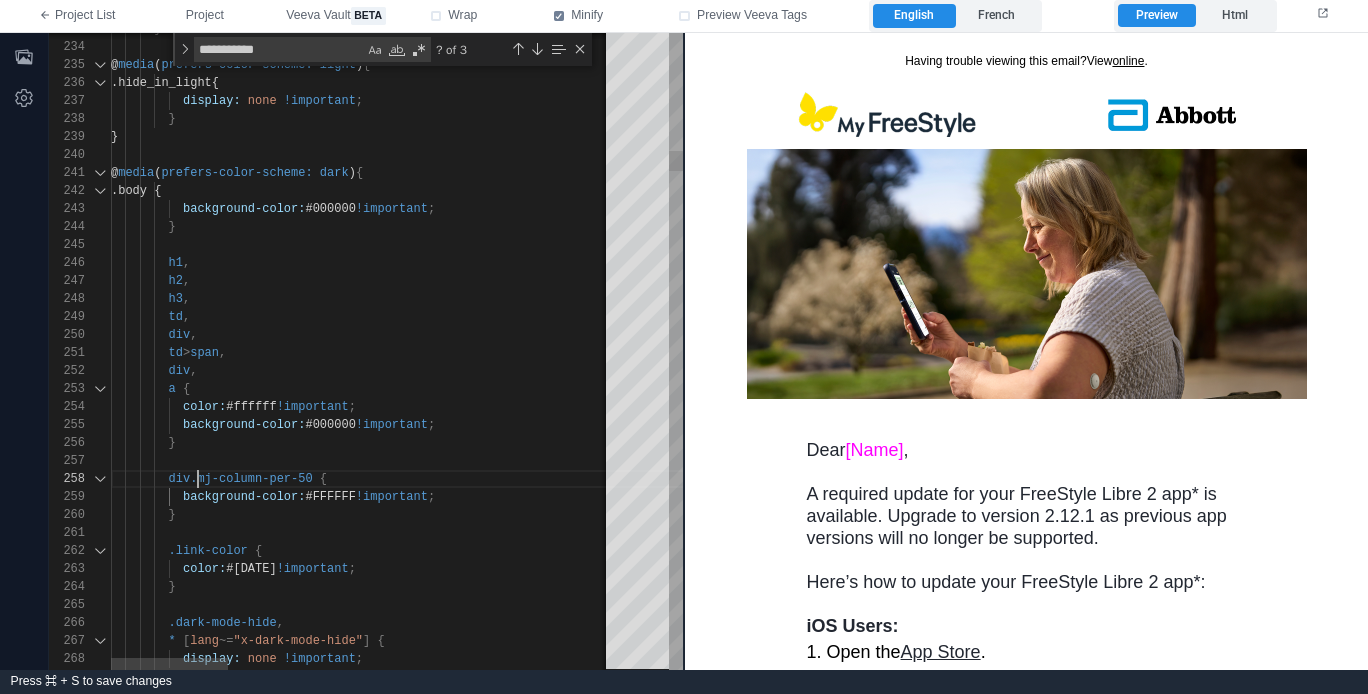 click on "div.mj-column-per-50" at bounding box center (241, 479) 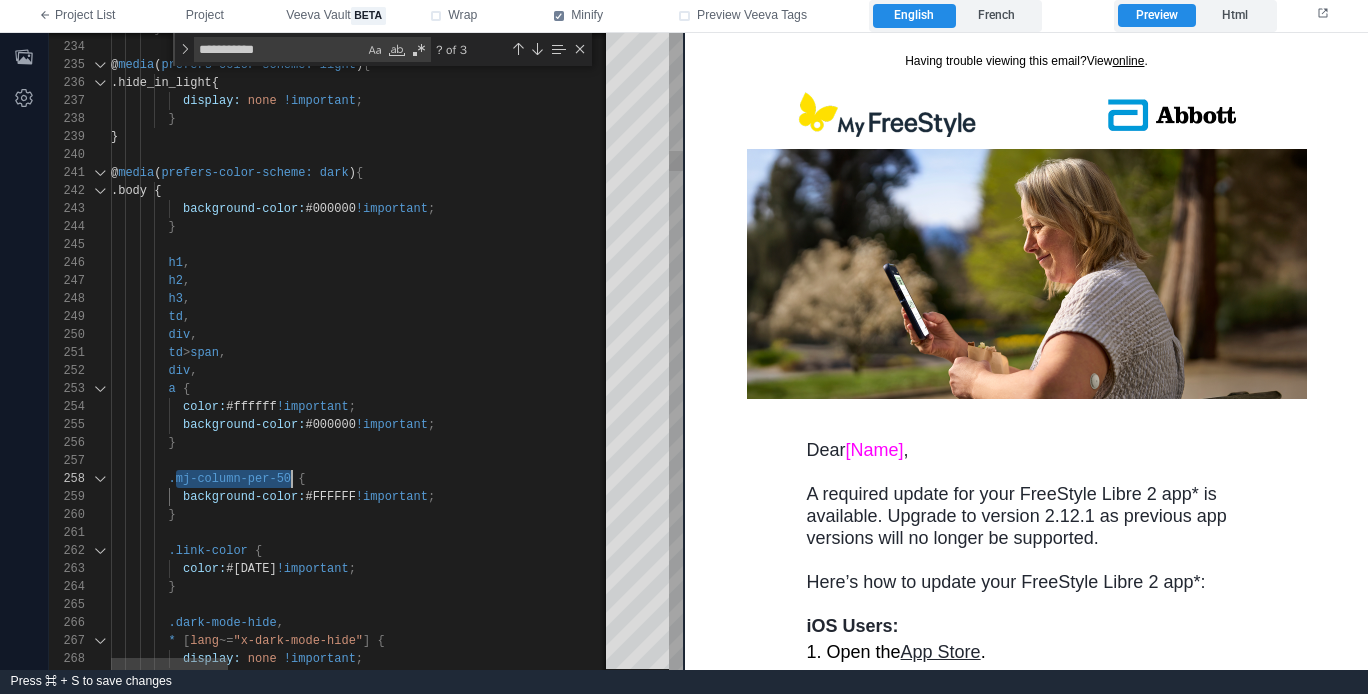 paste on "**********" 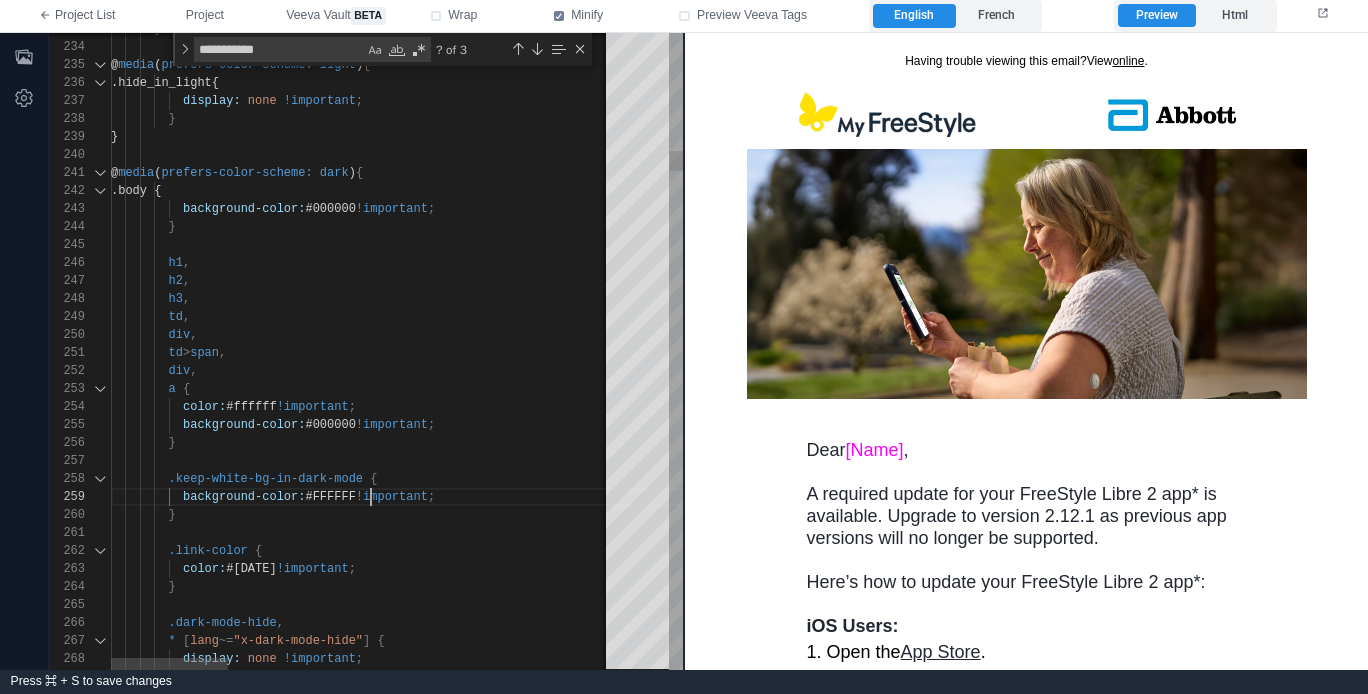 scroll, scrollTop: 162, scrollLeft: 65, axis: both 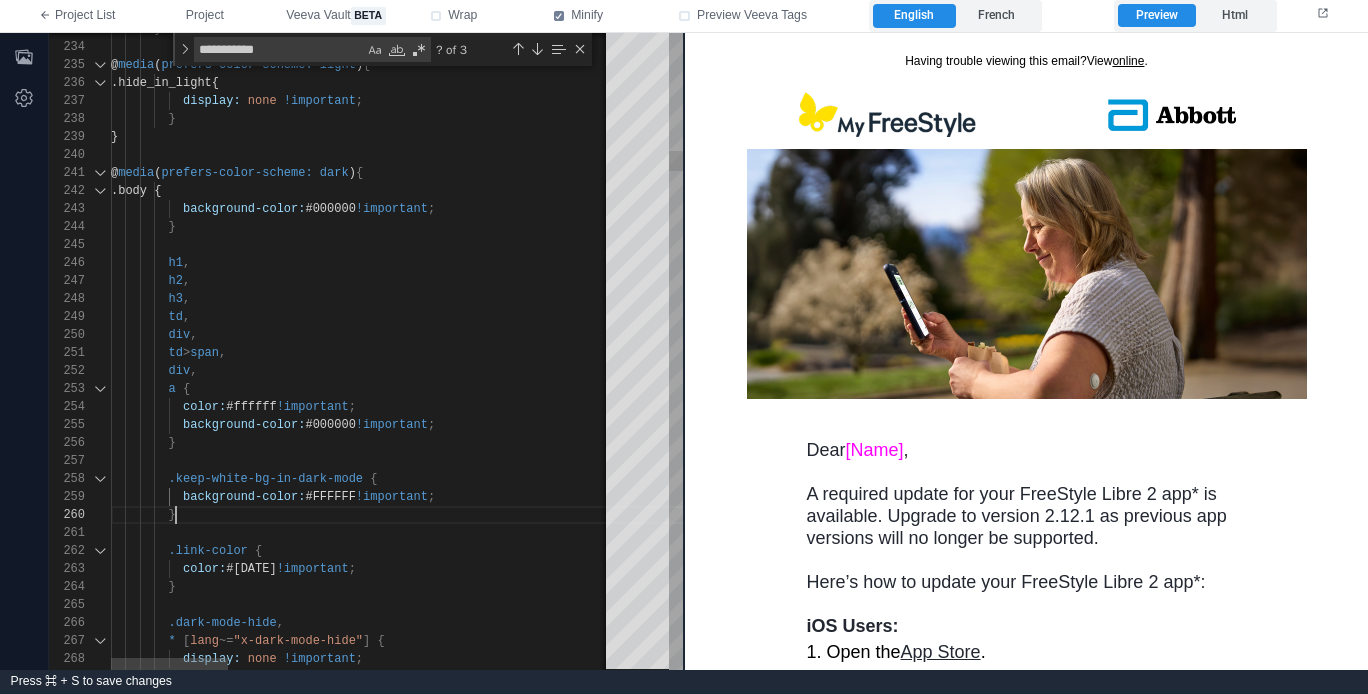 click on "268 269 267 266 265 264 263 261 262 260 257 258 259 256 254 255 252 253 251 249 250 247 248 246 245 244 243 242 241 240 239 238 237 236 235 234 233            display:   none   !important ;          }          *   [ lang ~= "x-dark-mode-hide" ]   {          .dark-mode-hide ,          }            color:  #0072CE  !important ;          .link-color   {          }          .keep-white-bg-in-dark-mode   {            background-color:  #FFFFFF  !important ;          }            color:  #ffffff  !important ;            background-color:  #000000  !important ;          div ,          a   {          td > span ,          td ,          div ,          h2 ,          h3 ,          h1 ,          }            background-color:  #000000  !important ;         .body {       @ media  (   dark )  { }" at bounding box center (366, 351) 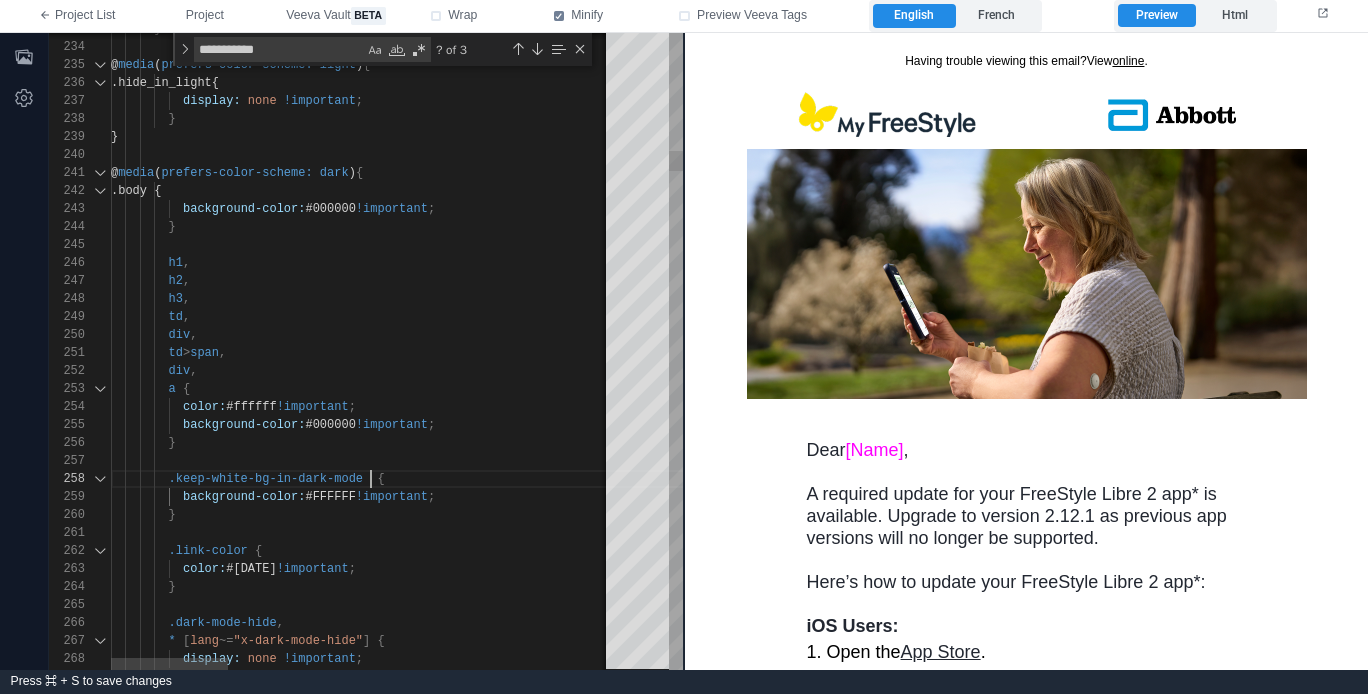scroll, scrollTop: 126, scrollLeft: 267, axis: both 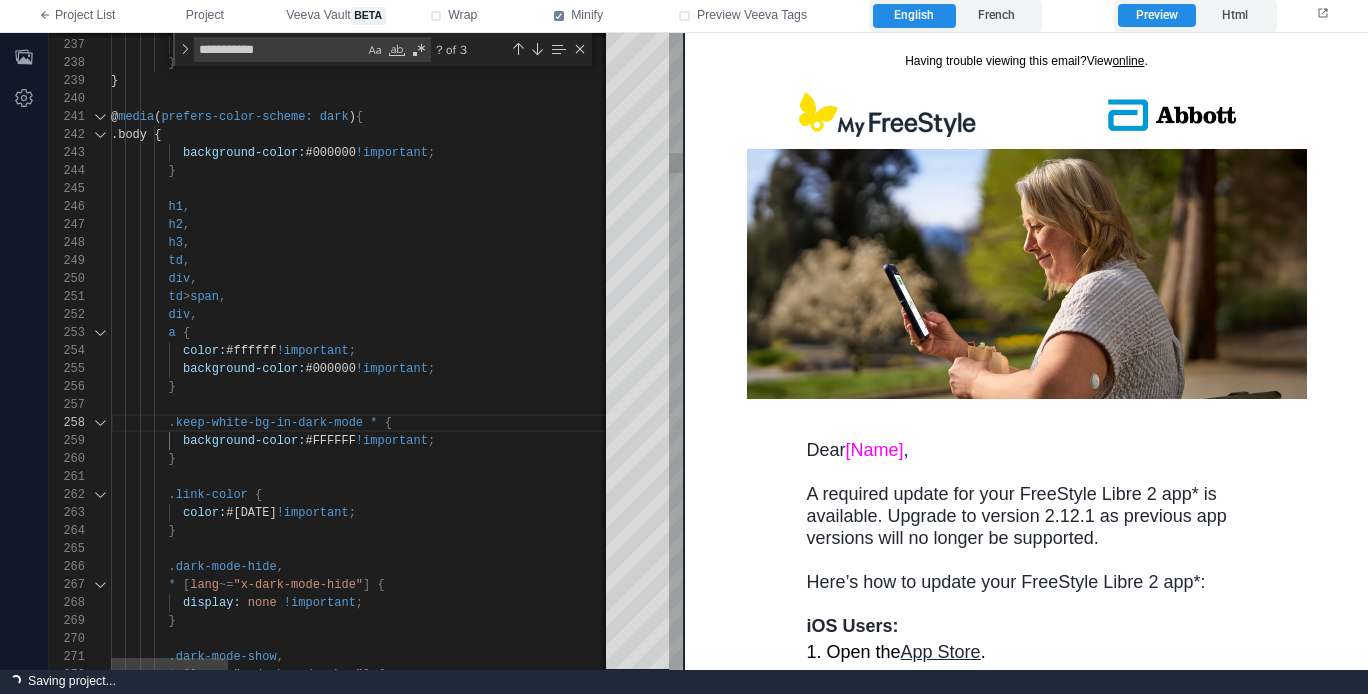 click at bounding box center (1184, 405) 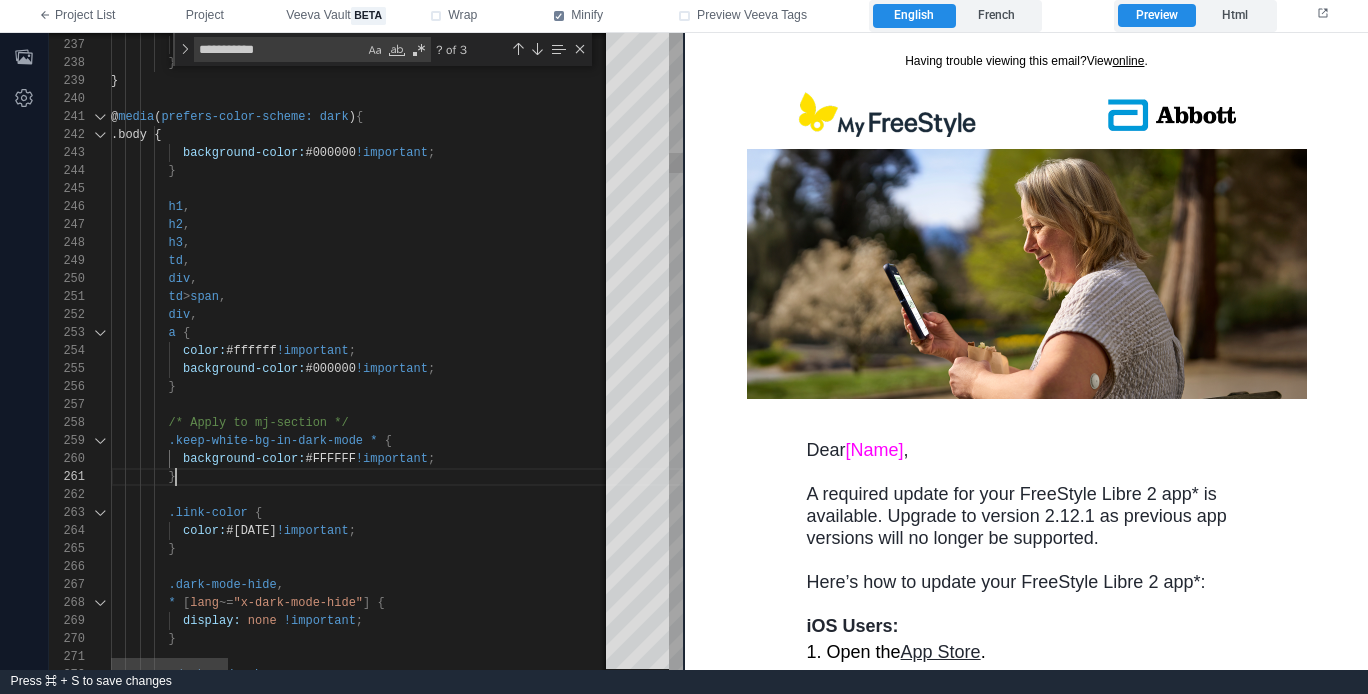 scroll, scrollTop: 0, scrollLeft: 65, axis: horizontal 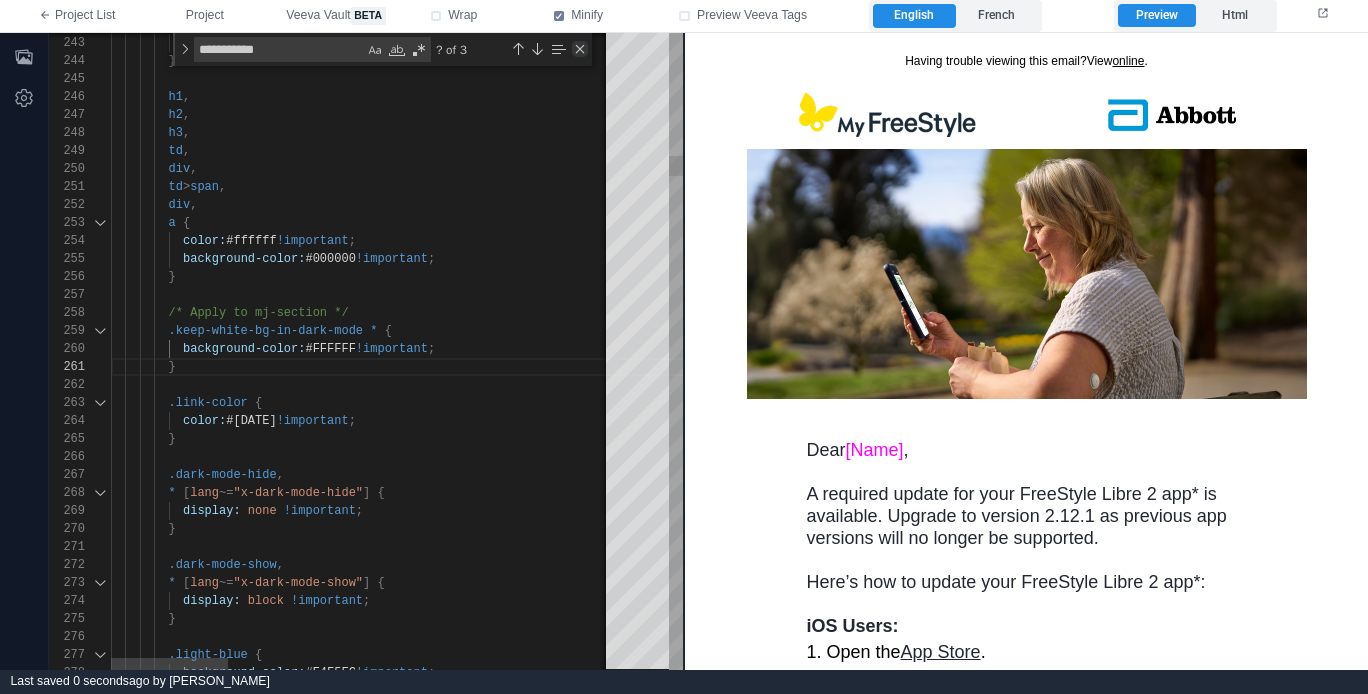 type on "**********" 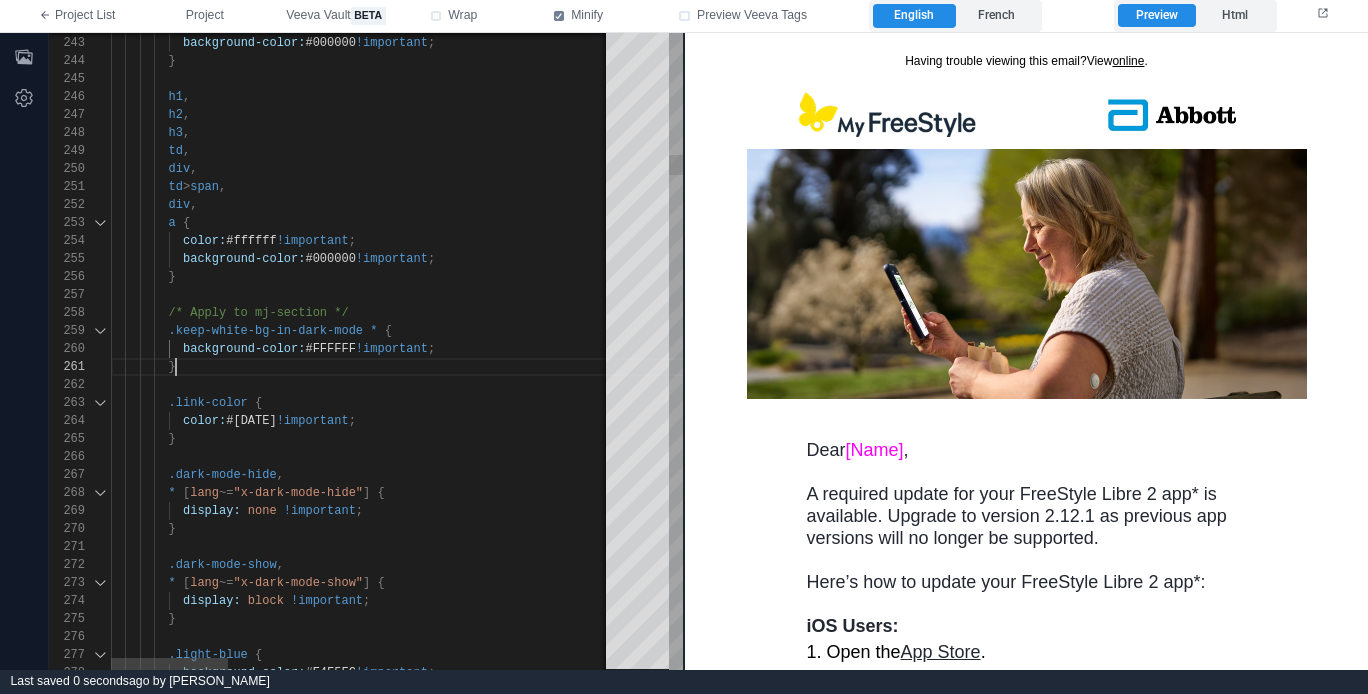 scroll, scrollTop: 0, scrollLeft: 65, axis: horizontal 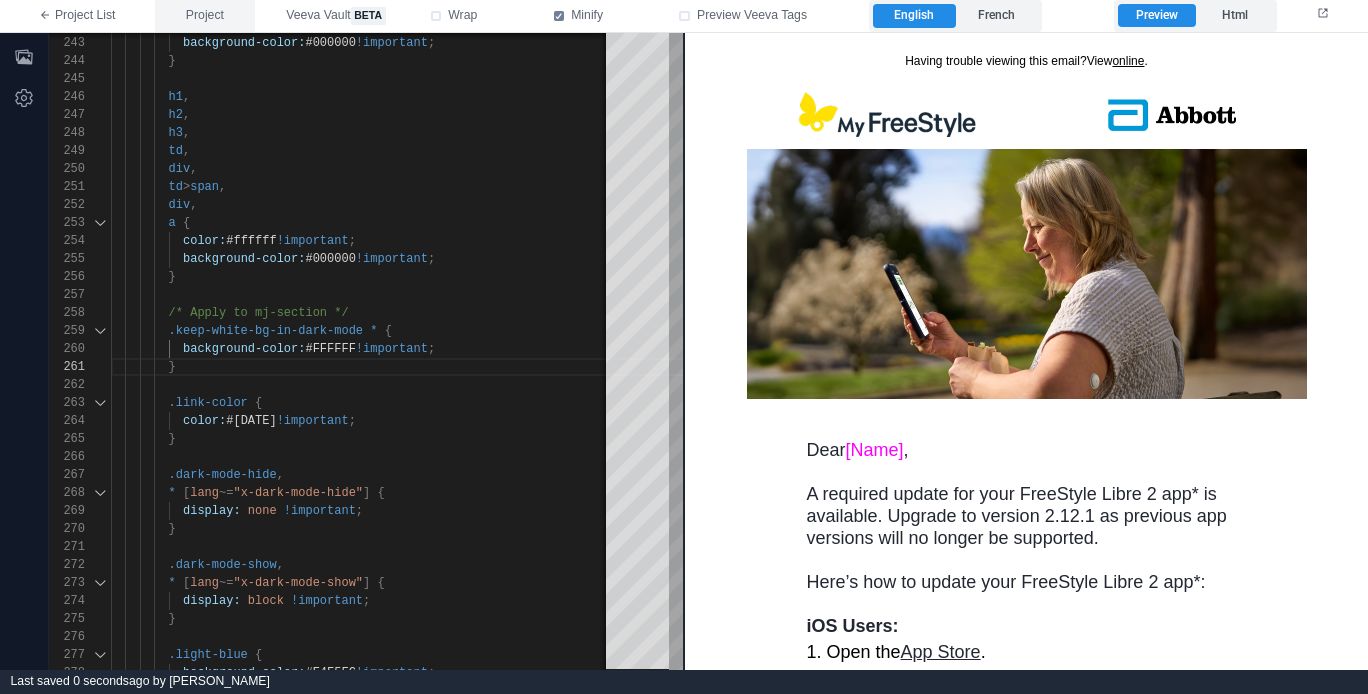click on "Project" at bounding box center (205, 16) 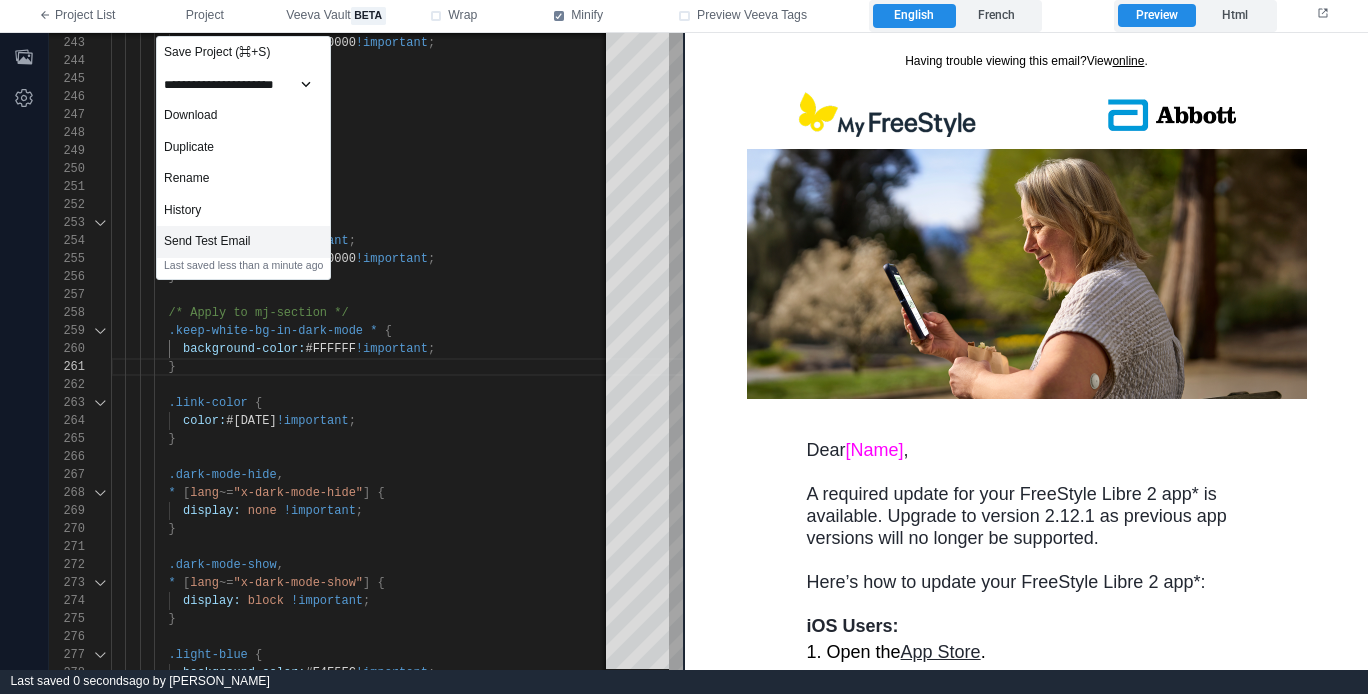 click on "Send Test Email" at bounding box center (243, 242) 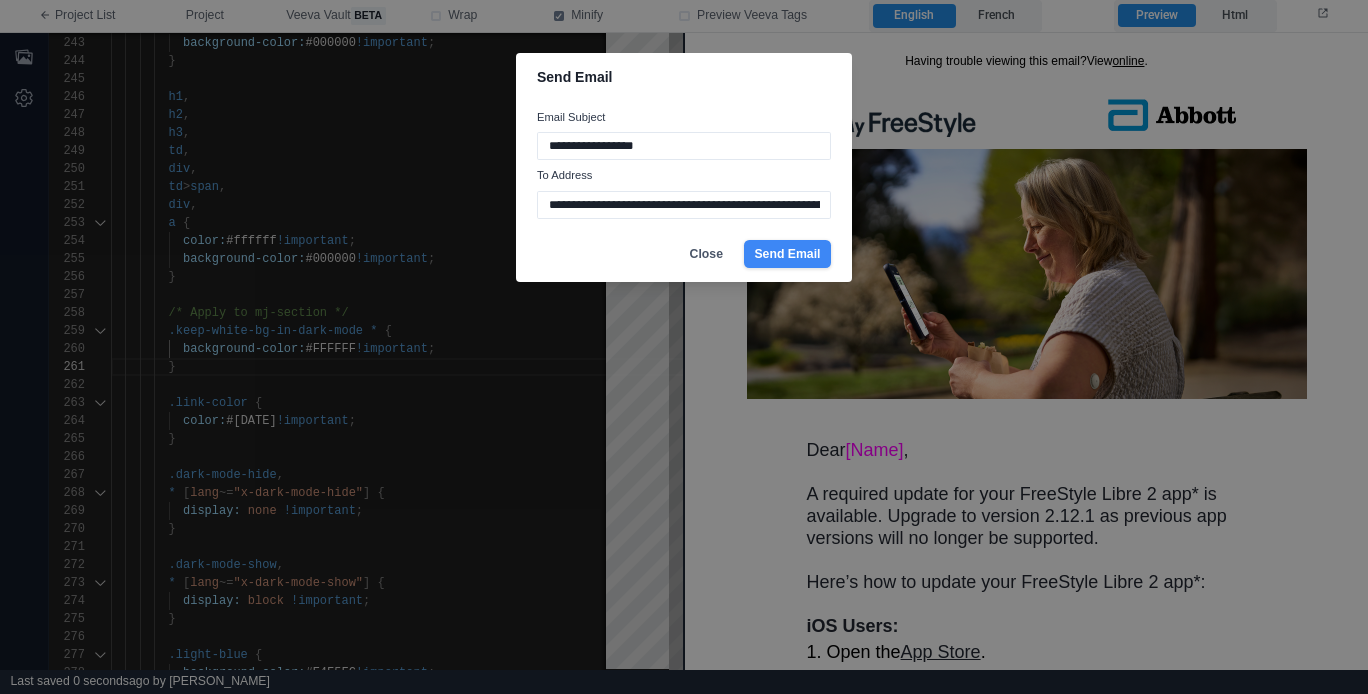 click on "Send Email" at bounding box center [787, 254] 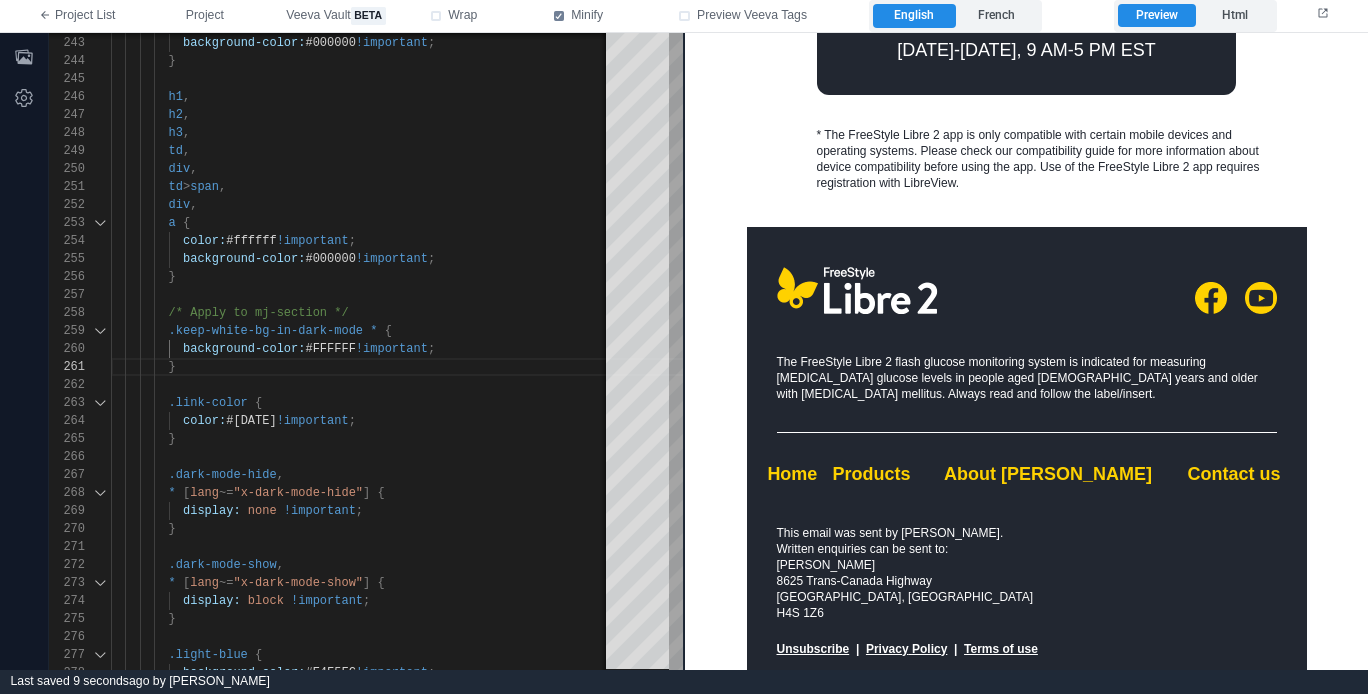 scroll, scrollTop: 1340, scrollLeft: 0, axis: vertical 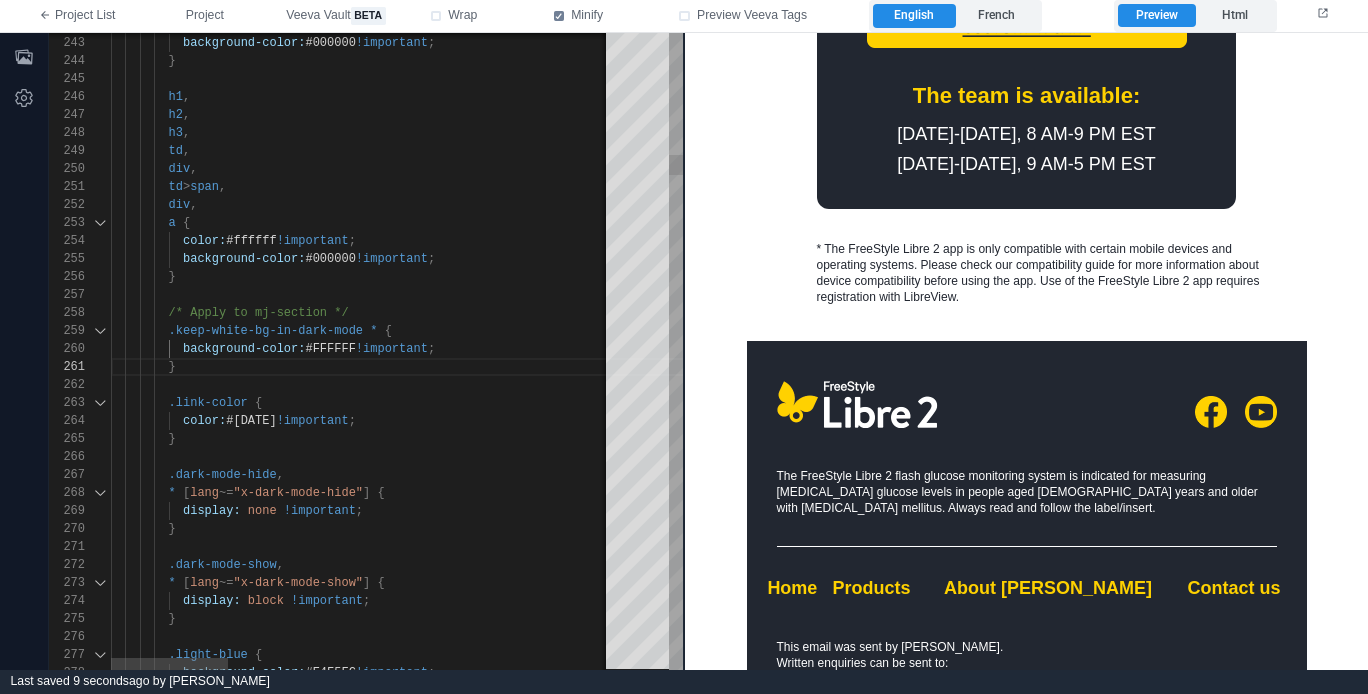 click at bounding box center (1184, 457) 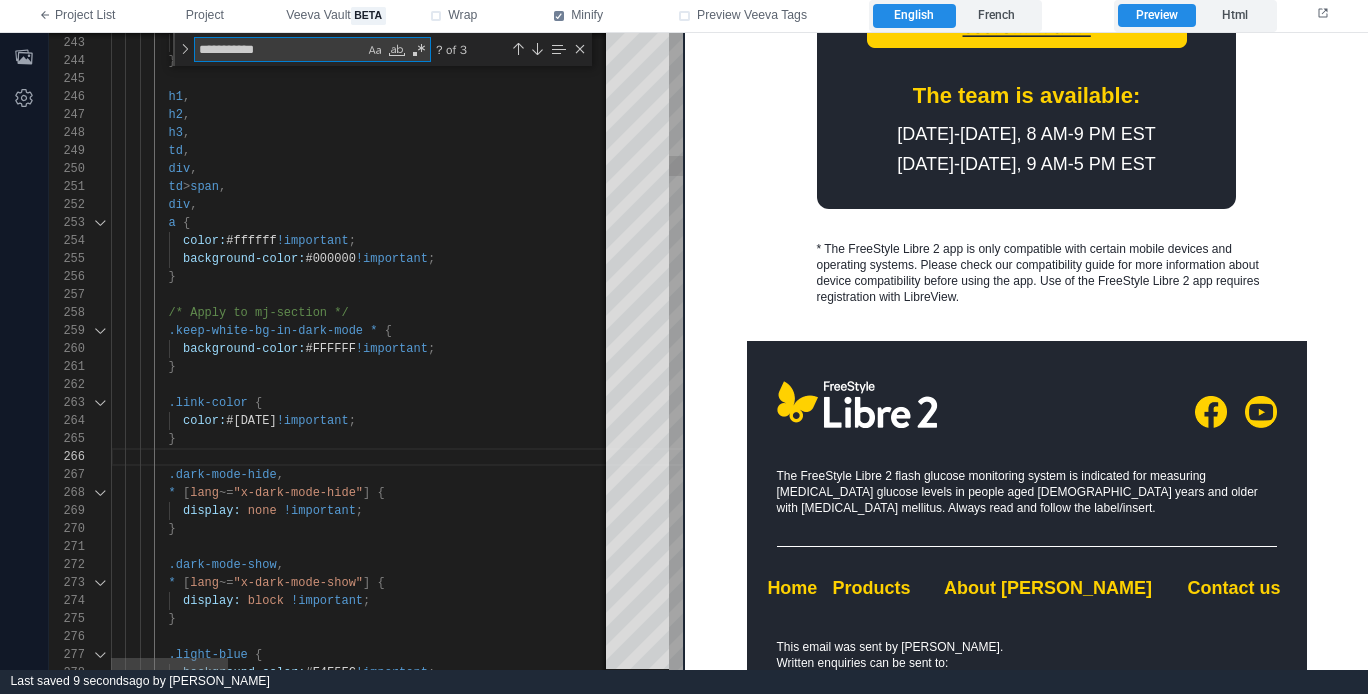 type on "*" 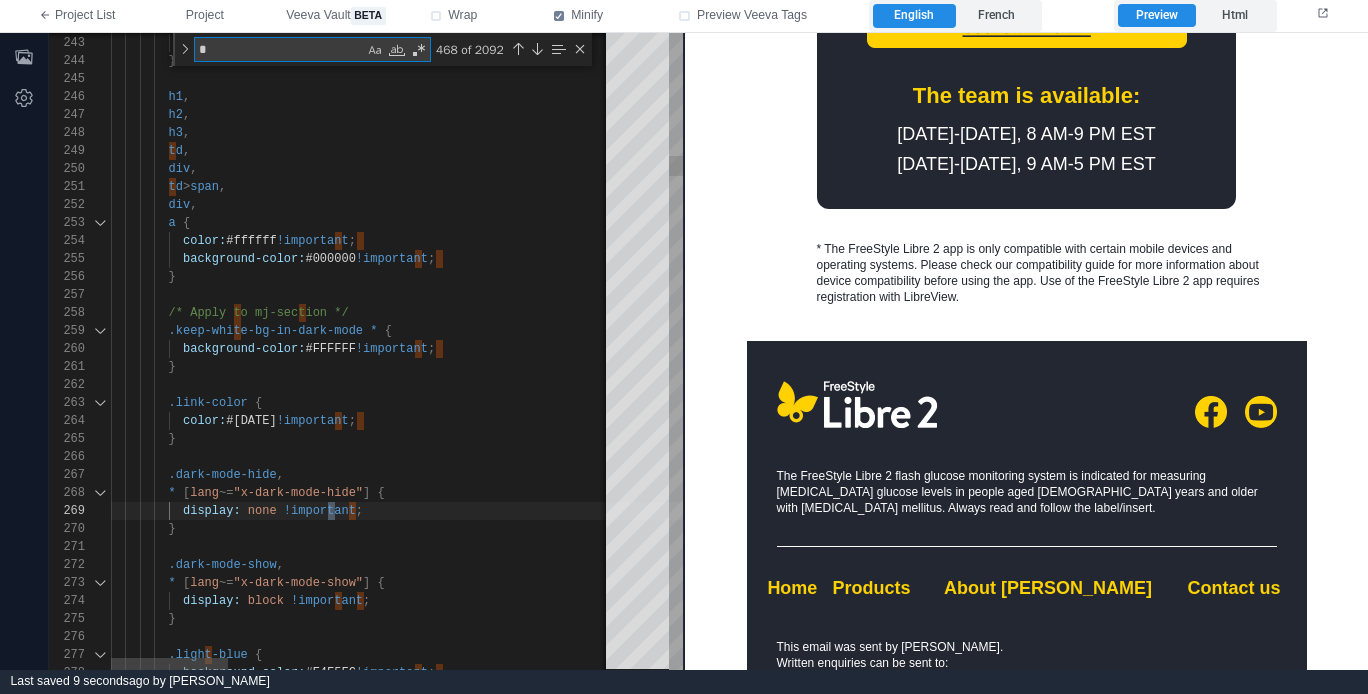 type on "**********" 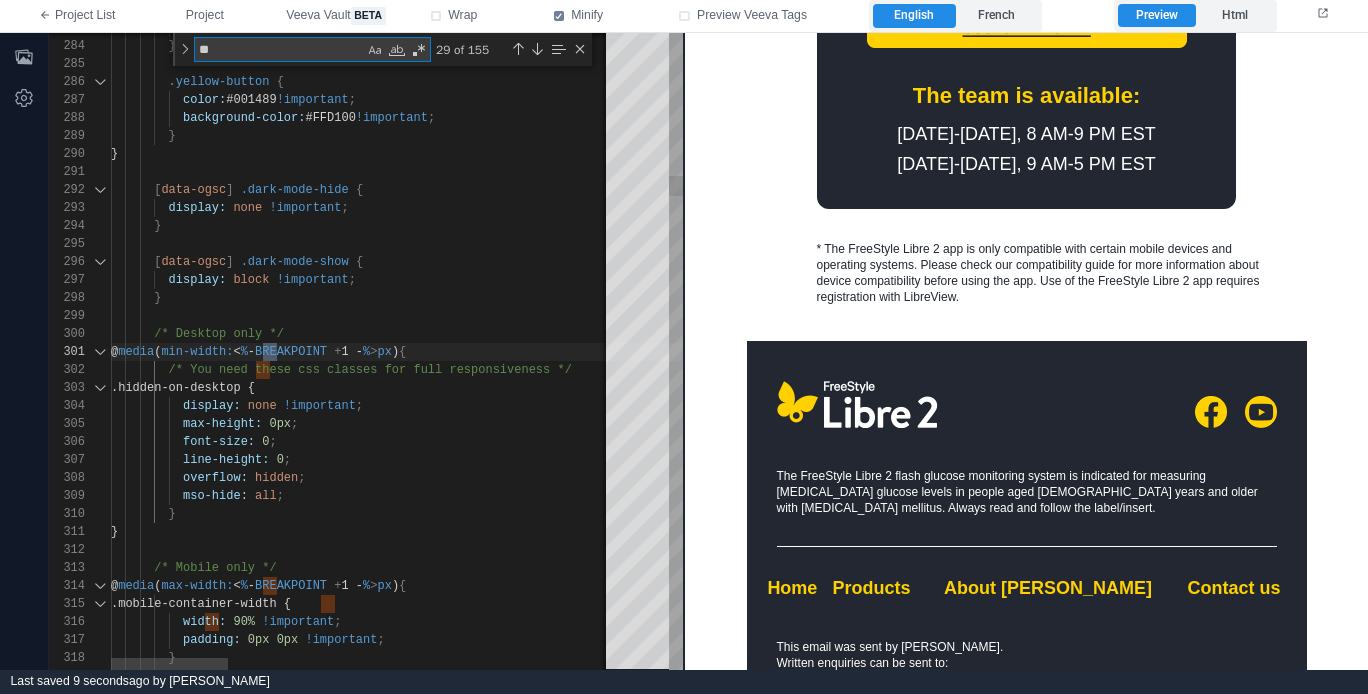type on "***" 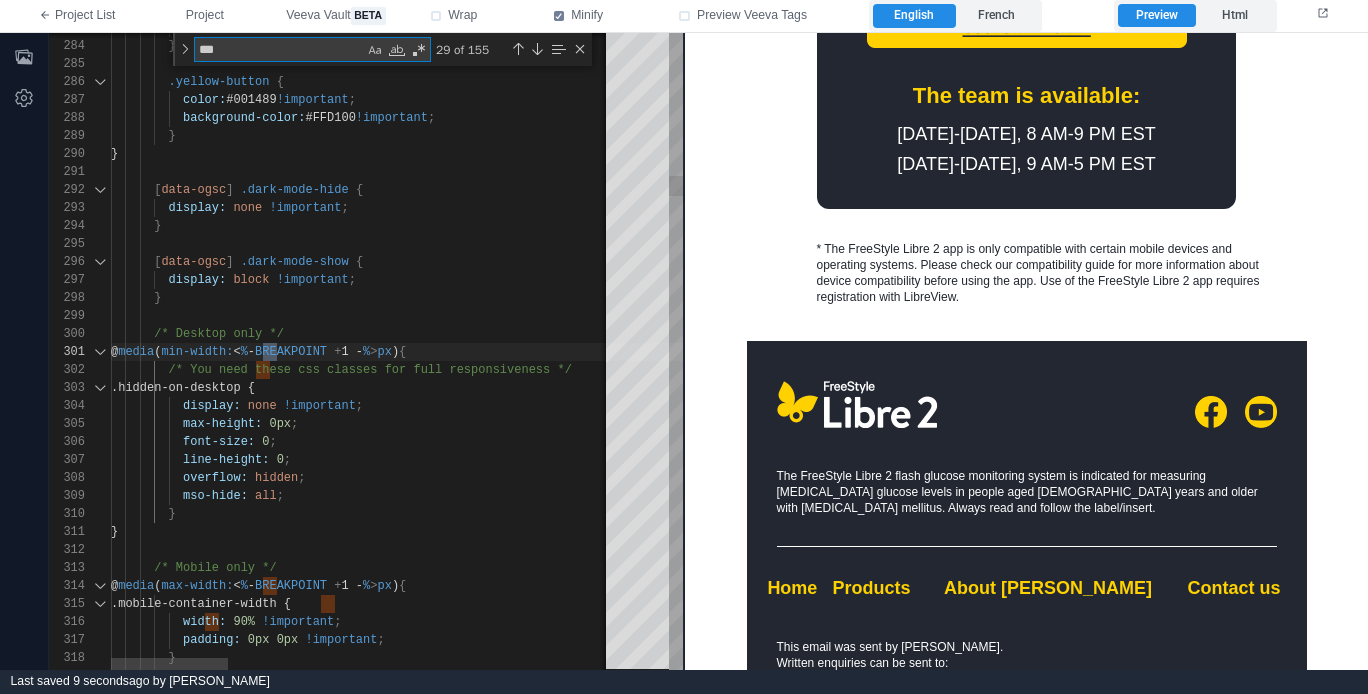type on "**********" 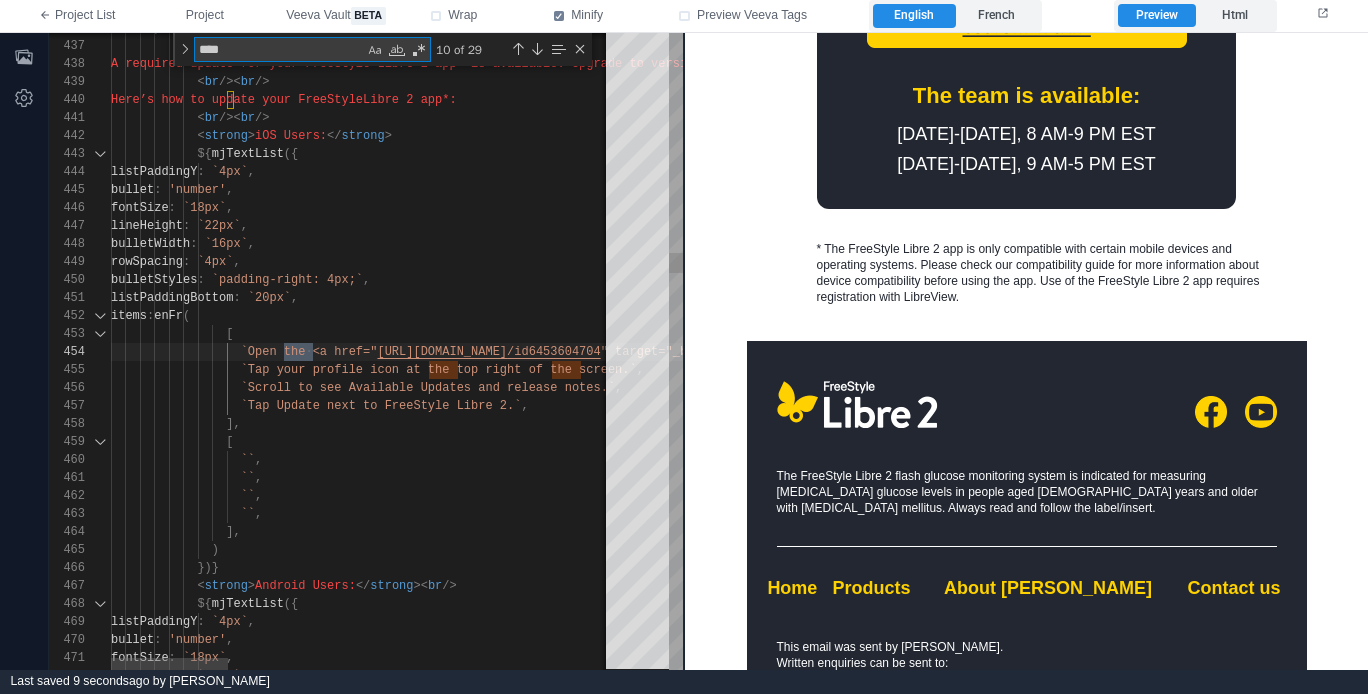 scroll, scrollTop: 180, scrollLeft: 202, axis: both 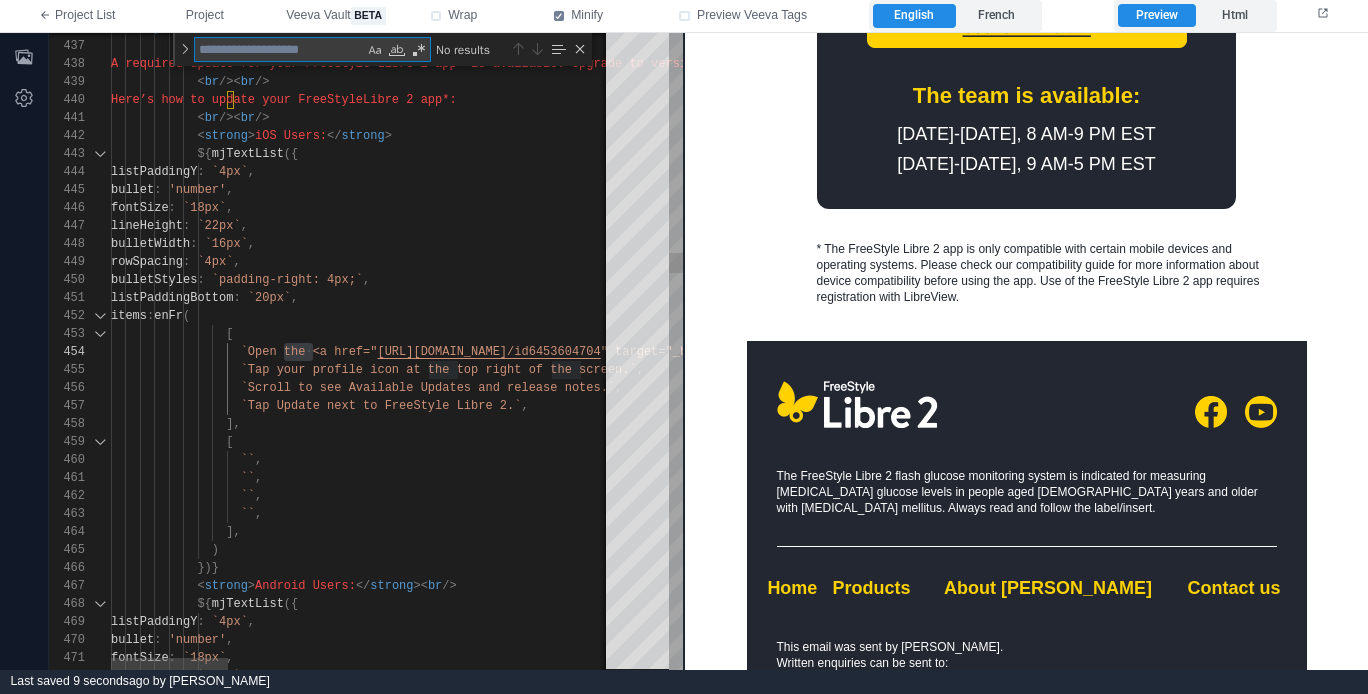 type on "**********" 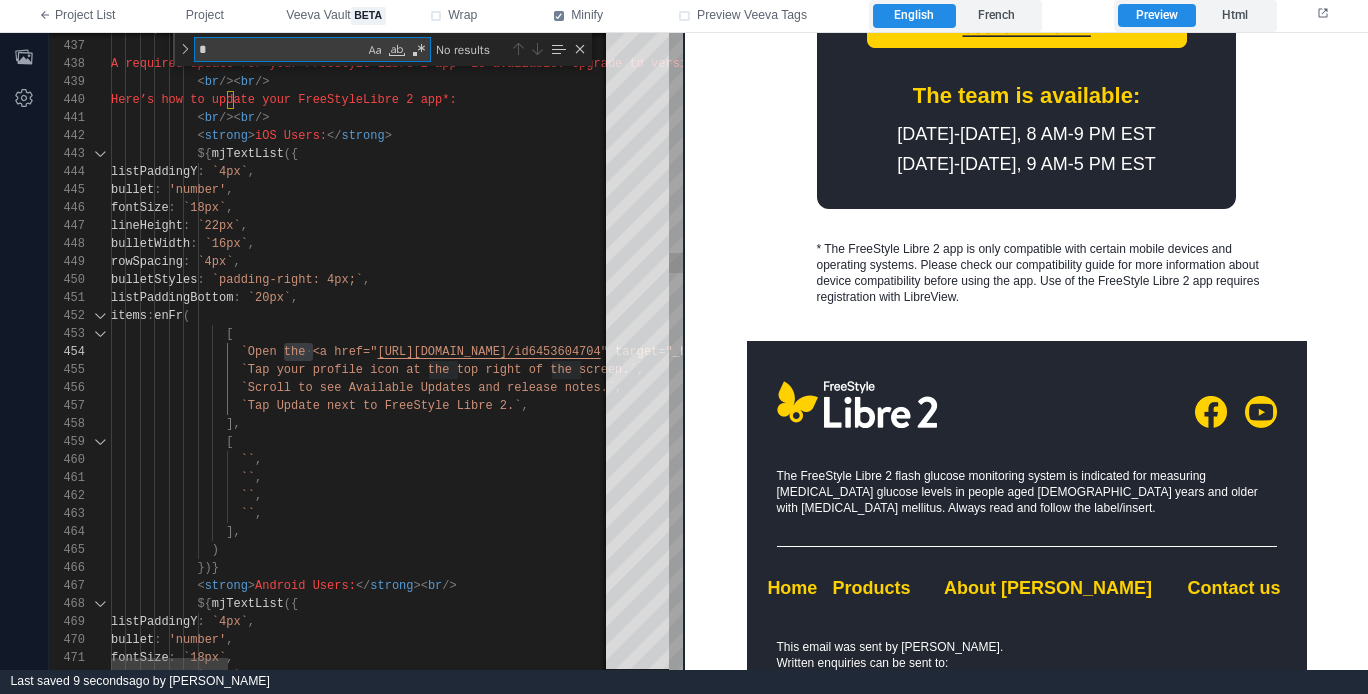 type on "*" 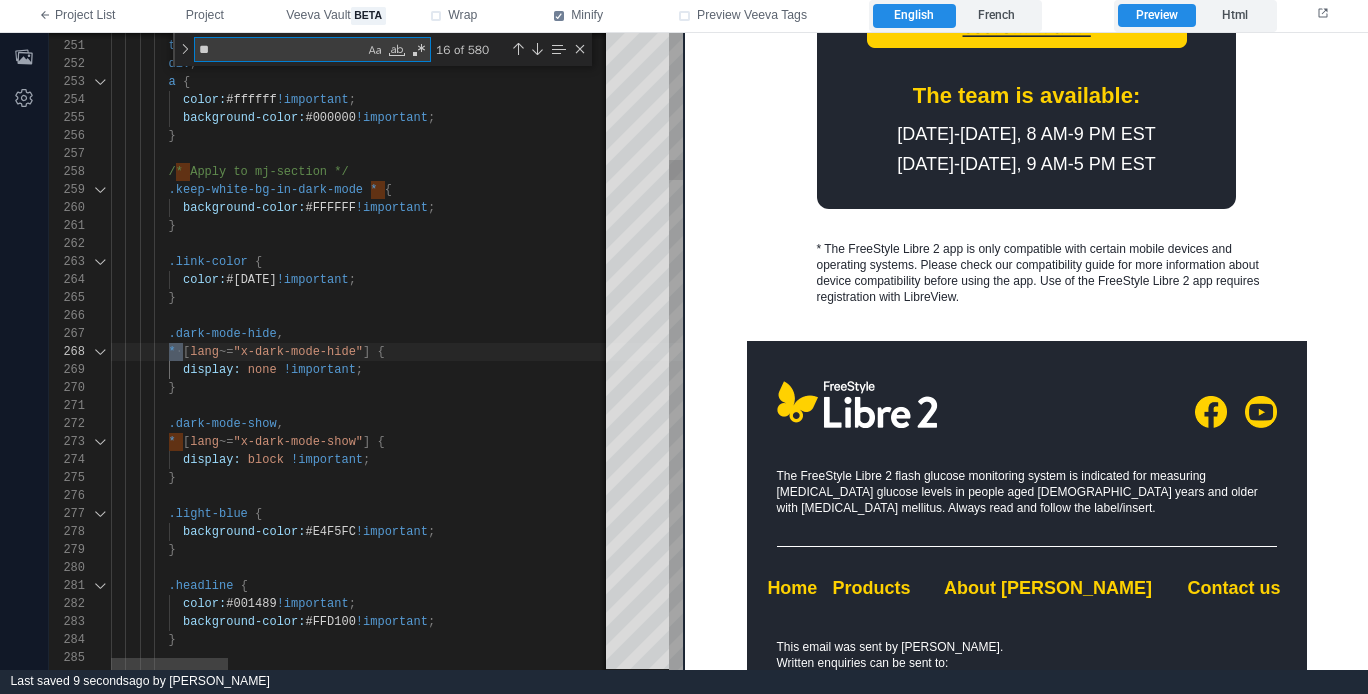 type on "**********" 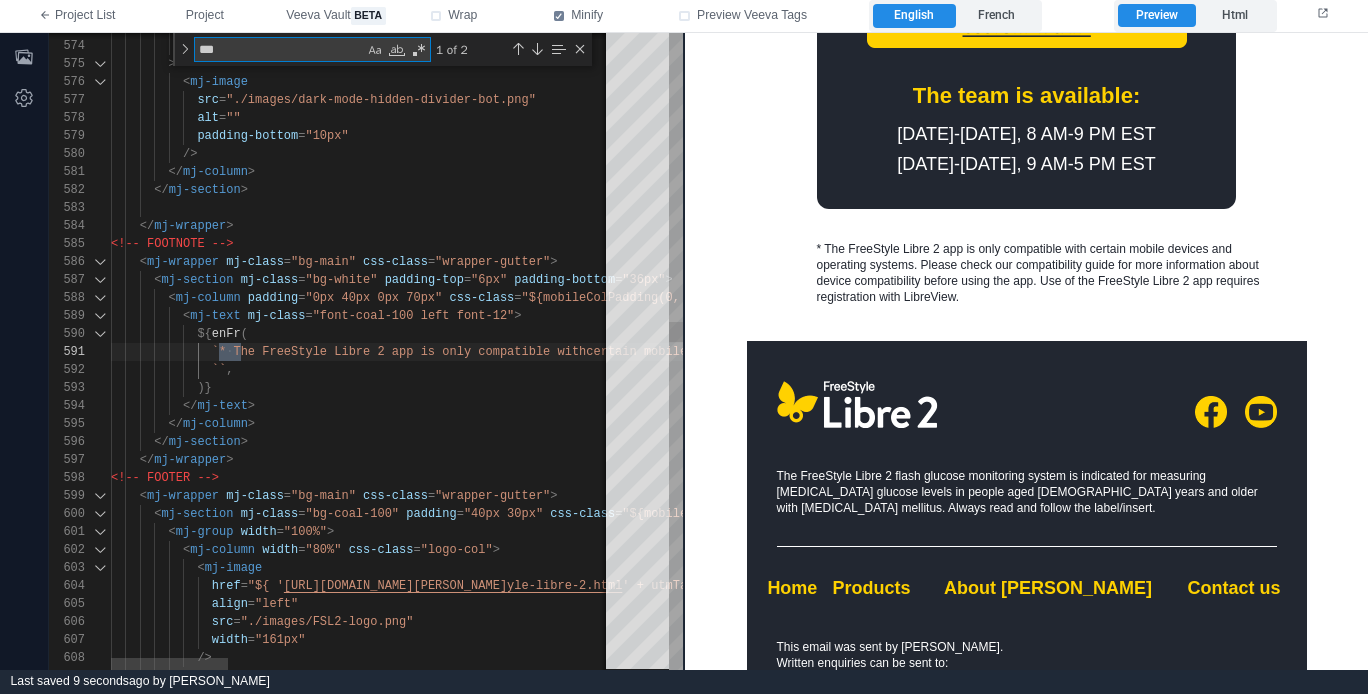 type on "**********" 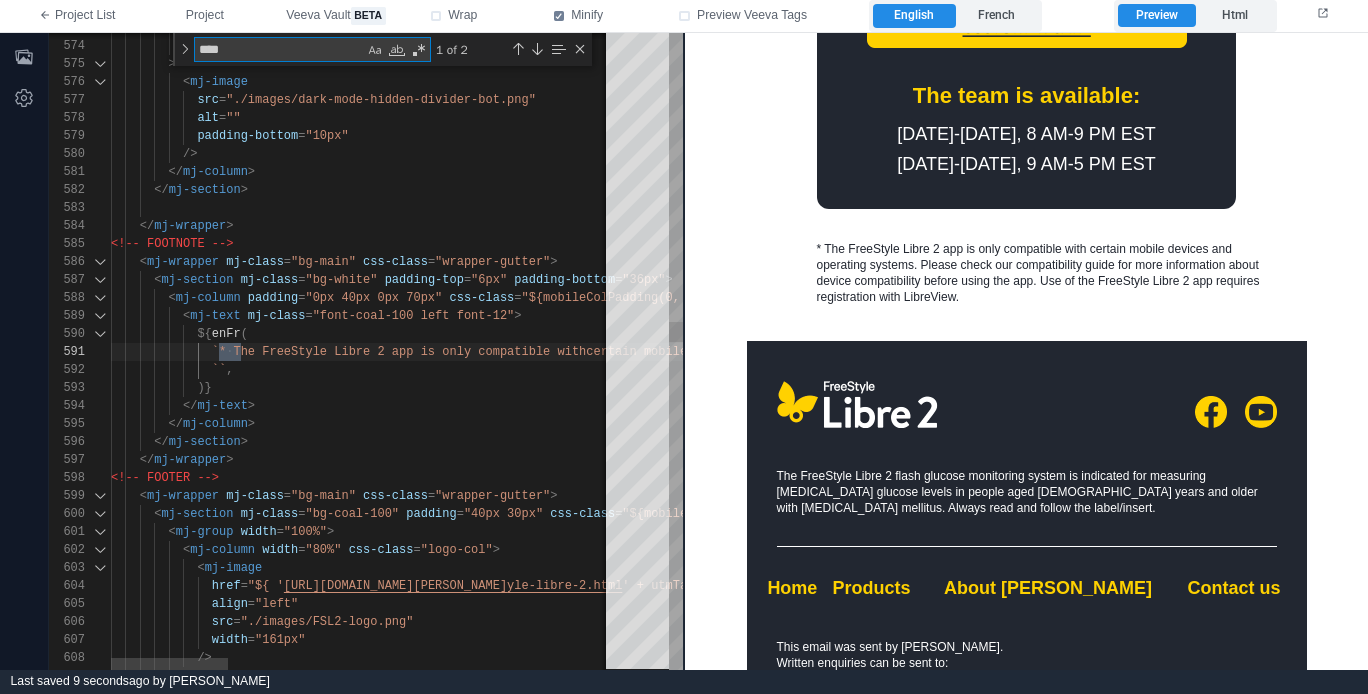 type on "**********" 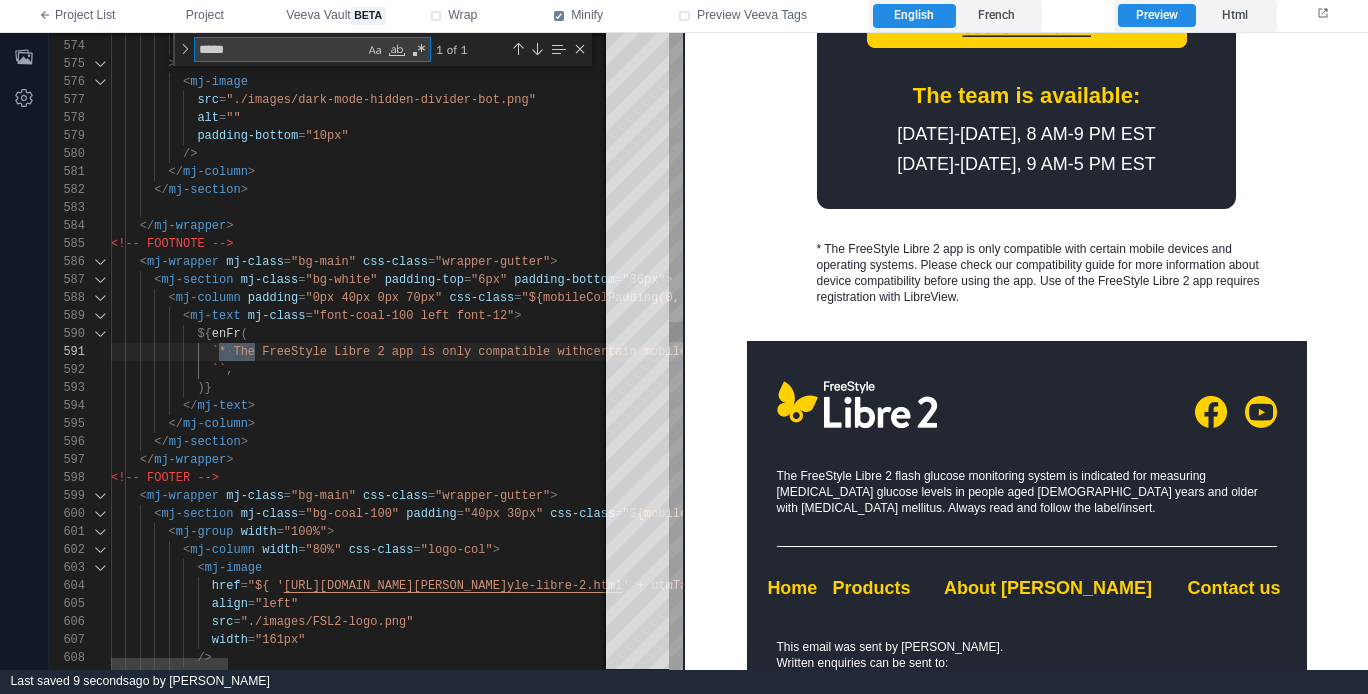 scroll, scrollTop: 162, scrollLeft: 145, axis: both 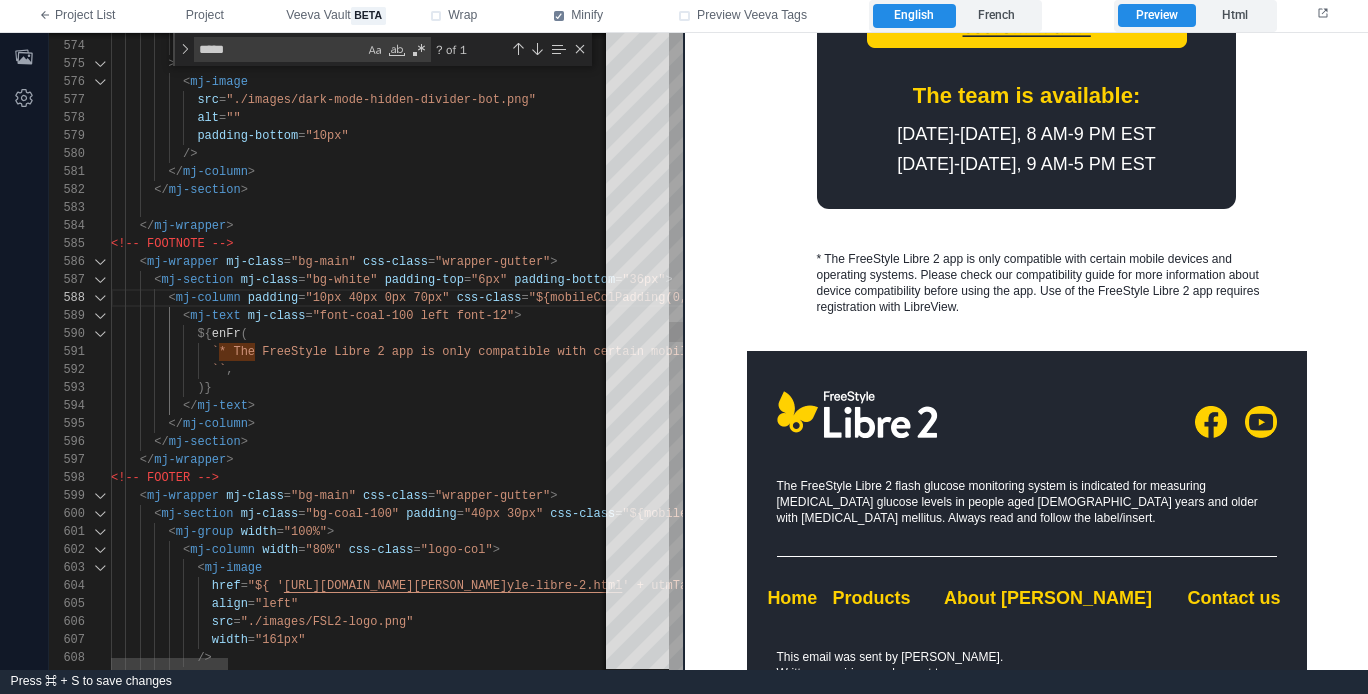 click on ")}" at bounding box center [1184, 388] 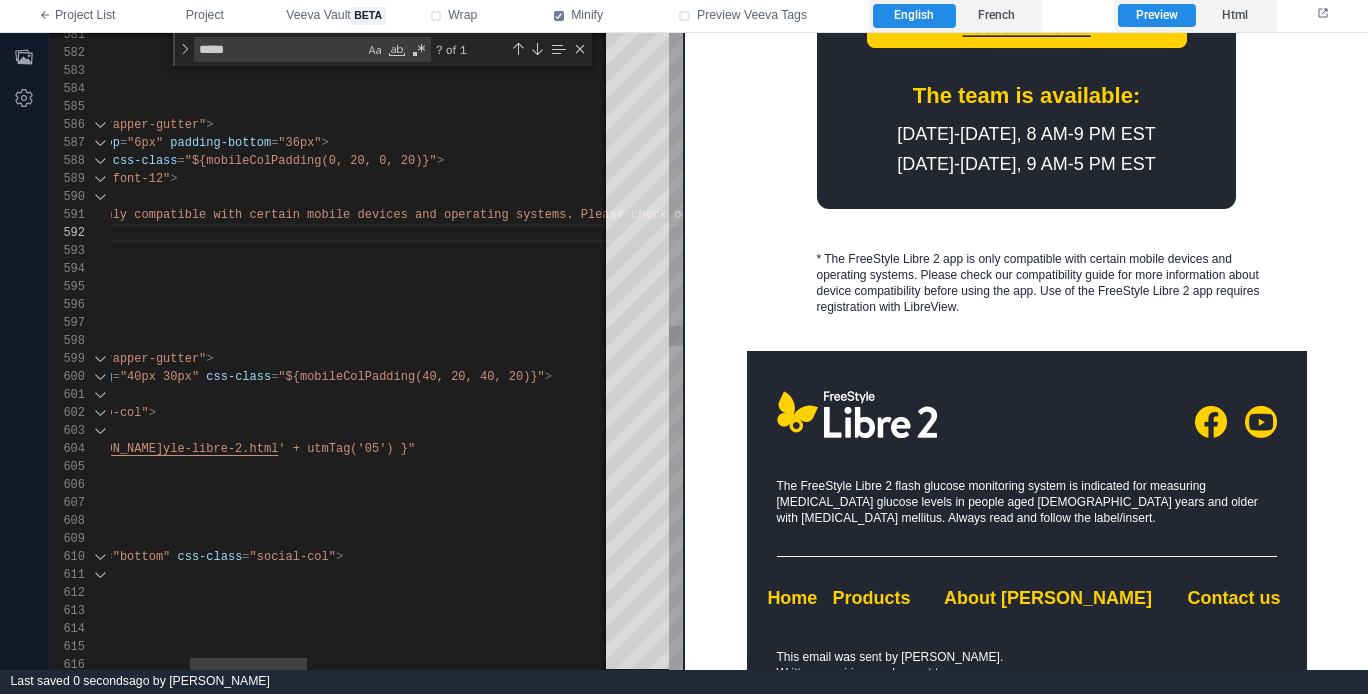 click on "581 582 583 584 585 586 587 588 589 590 591 592 593 594 595 596 597 598 599 600 601 602 603 604 605 606 607 608 609 610 611 612 613 614 615 616          </ mj-column >        </ mj-section >             </ mj-wrapper >     <!-- FOOTNOTE -->      < mj-wrapper   mj-class = "bg-main"   css-class = "wrapper-gutter" >        < mj-section   mj-class = "bg-white"   padding-top = "6px"   padding-bottom = "36px" >          < mj-column   padding = "10px 40px 0px 70px"   css-class = "${mobileColPadding(0, 20, 0, 20)}" >            < mj-text   mj-class = "font-coal-100 left font-12" >              ${ enFr (                `* The FreeStyle Libre 2 app is only compatible wi th certain mobile devices and operating systems. P lease check our compatibility guide for more infor mation about device compatibility before using the  app. Use of the FreeStyle Libre 2 app requires re , `` , )} </" at bounding box center (366, 351) 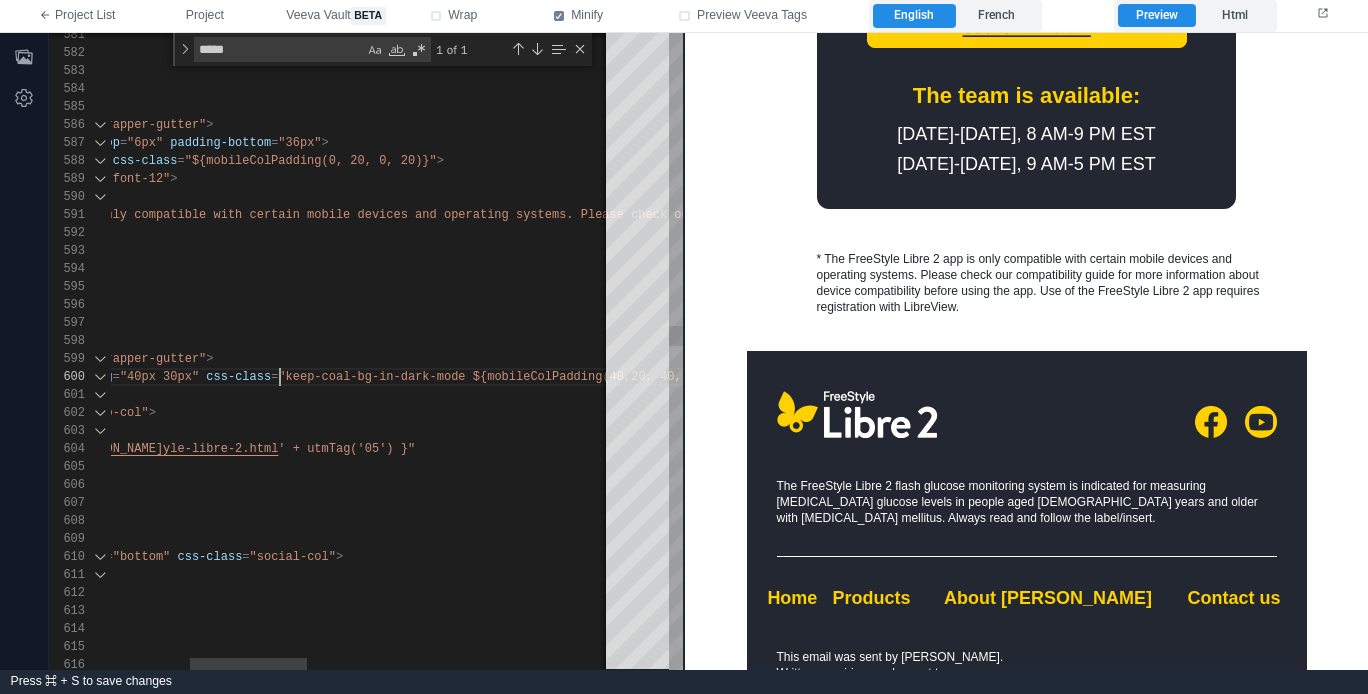 scroll, scrollTop: 162, scrollLeft: 513, axis: both 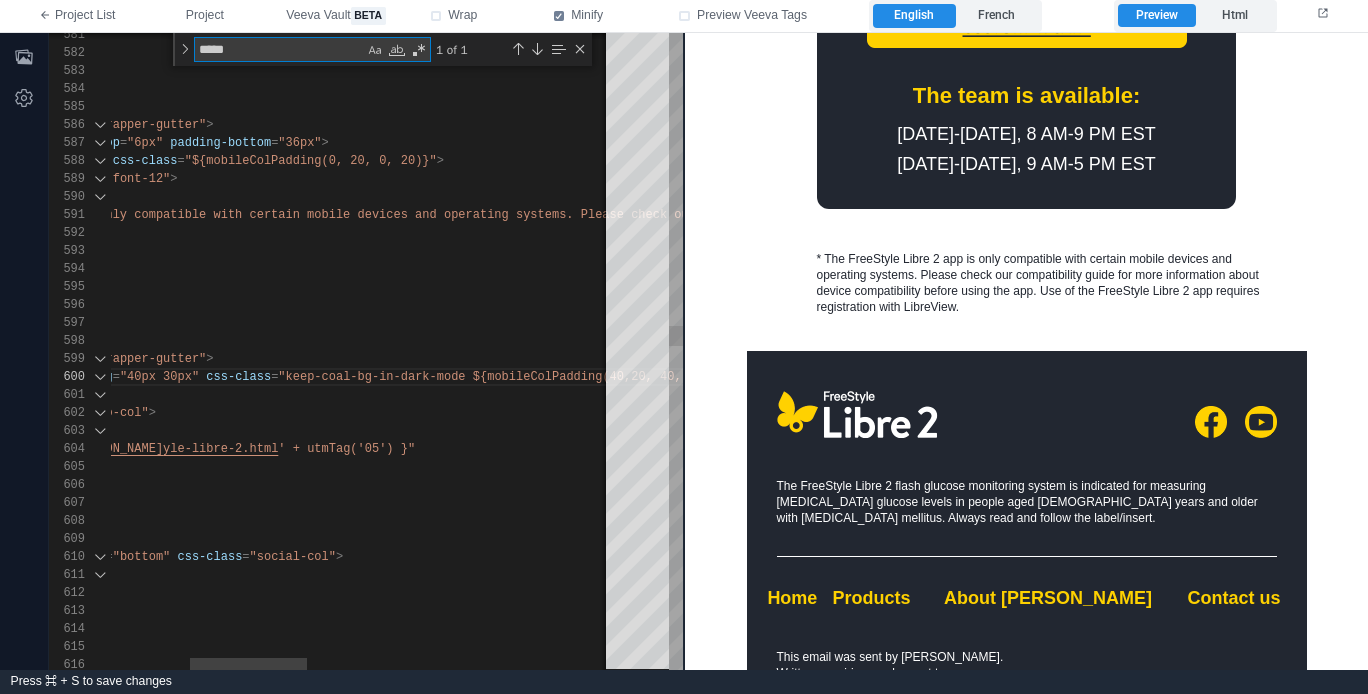 type on "**********" 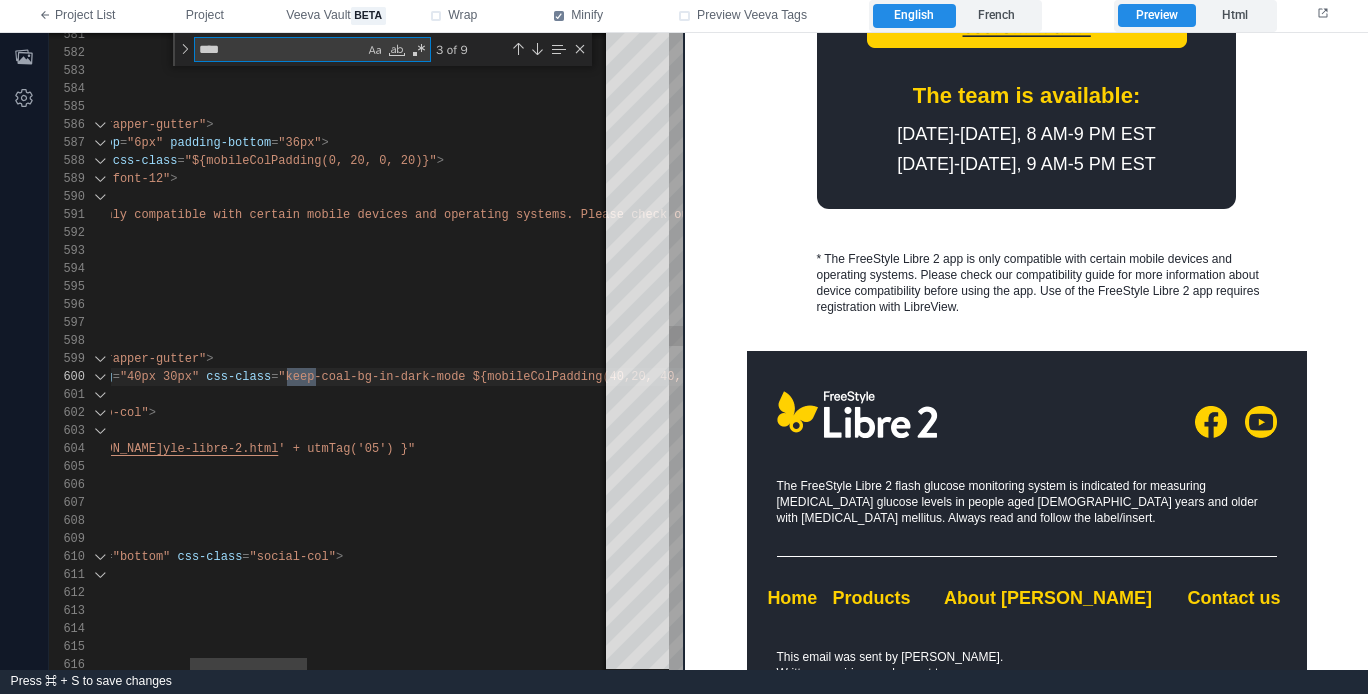 type on "*****" 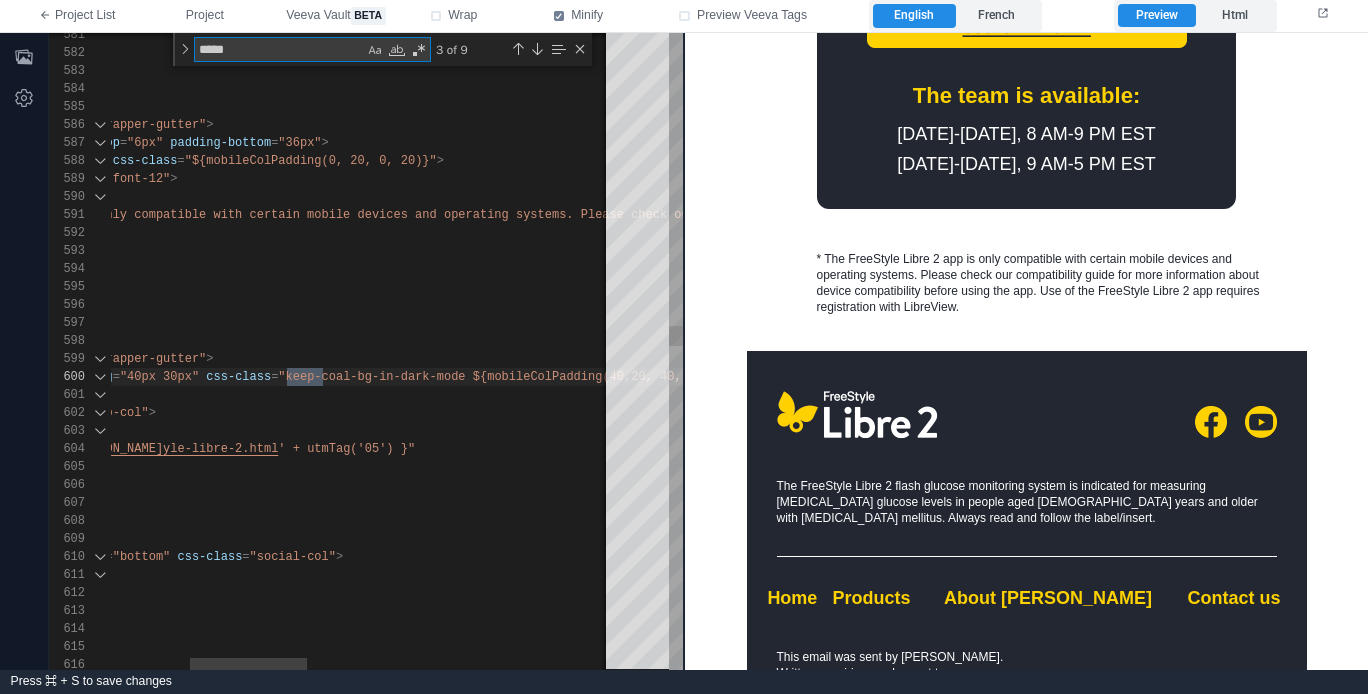 type on "**********" 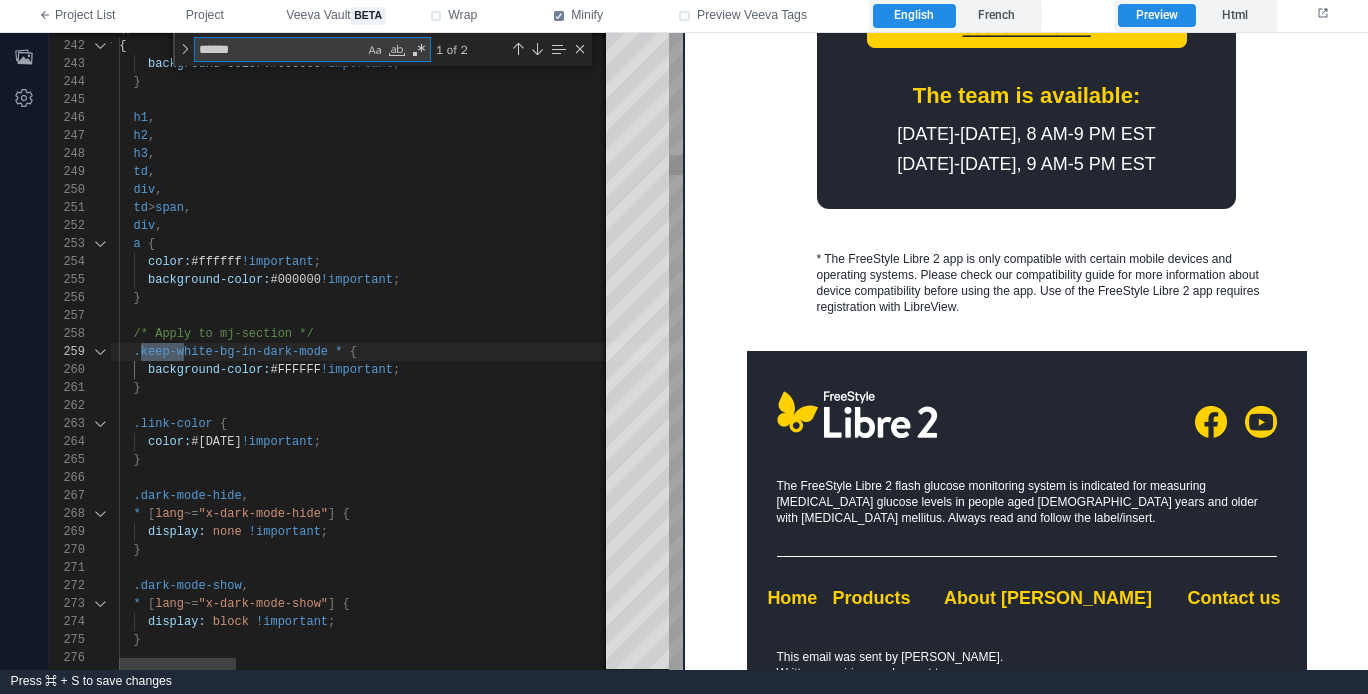 scroll, scrollTop: 180, scrollLeft: 116, axis: both 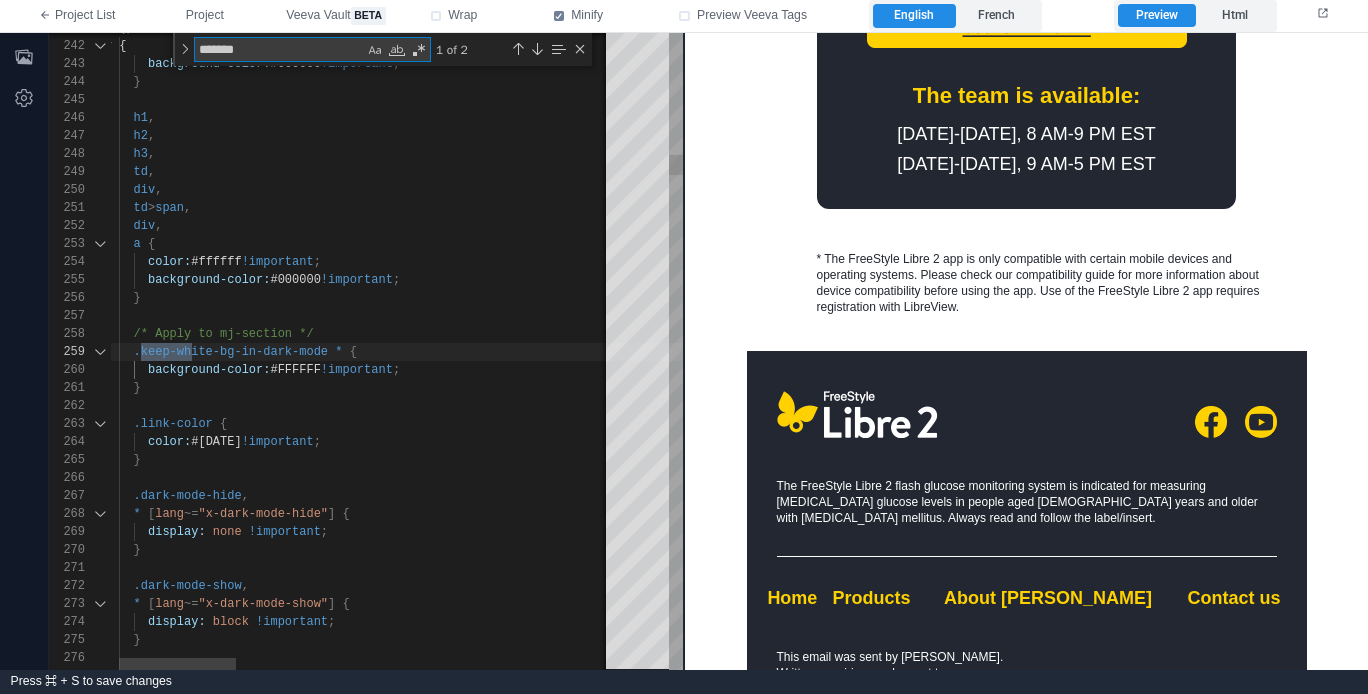 type on "*******" 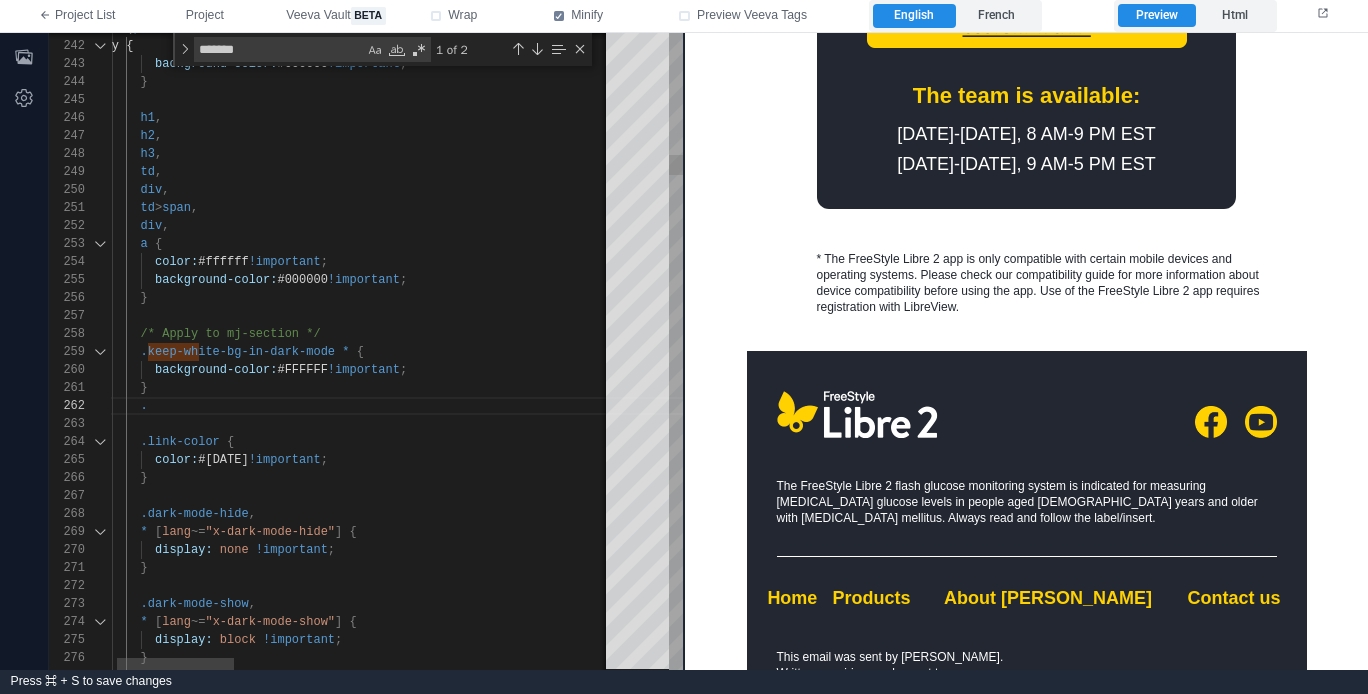 paste on "**********" 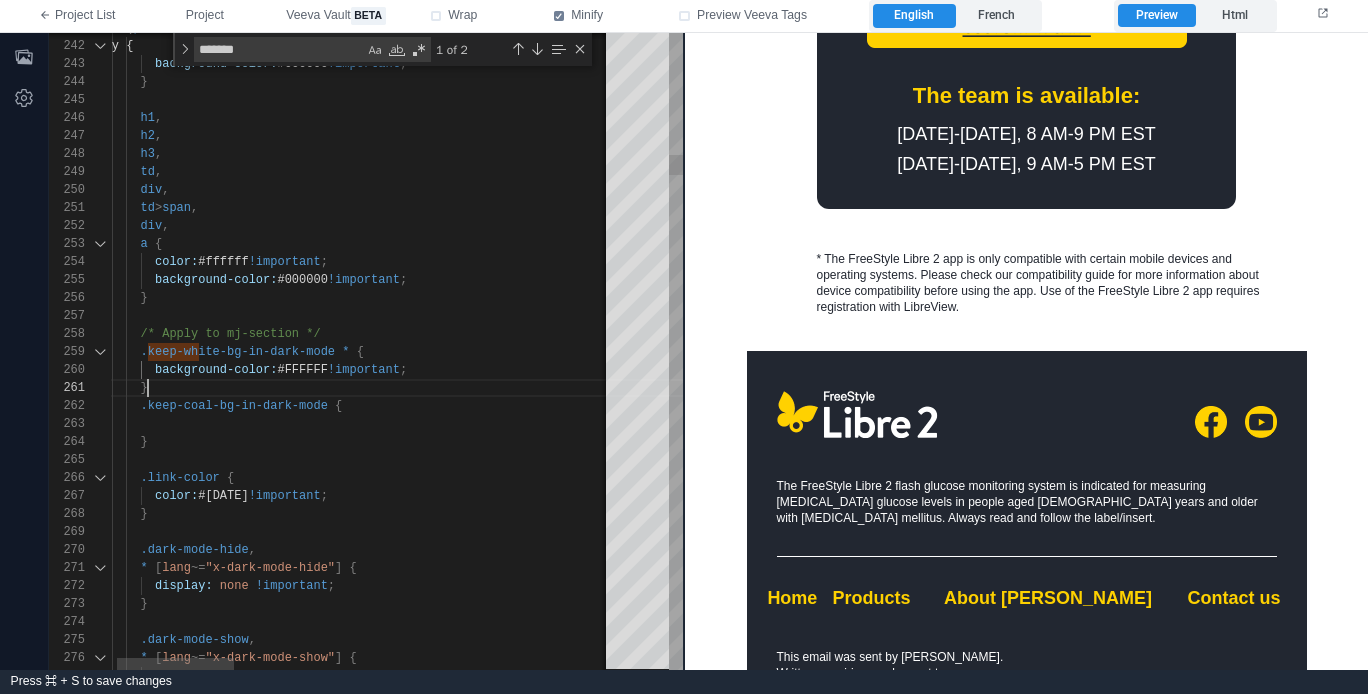 scroll, scrollTop: 0, scrollLeft: 65, axis: horizontal 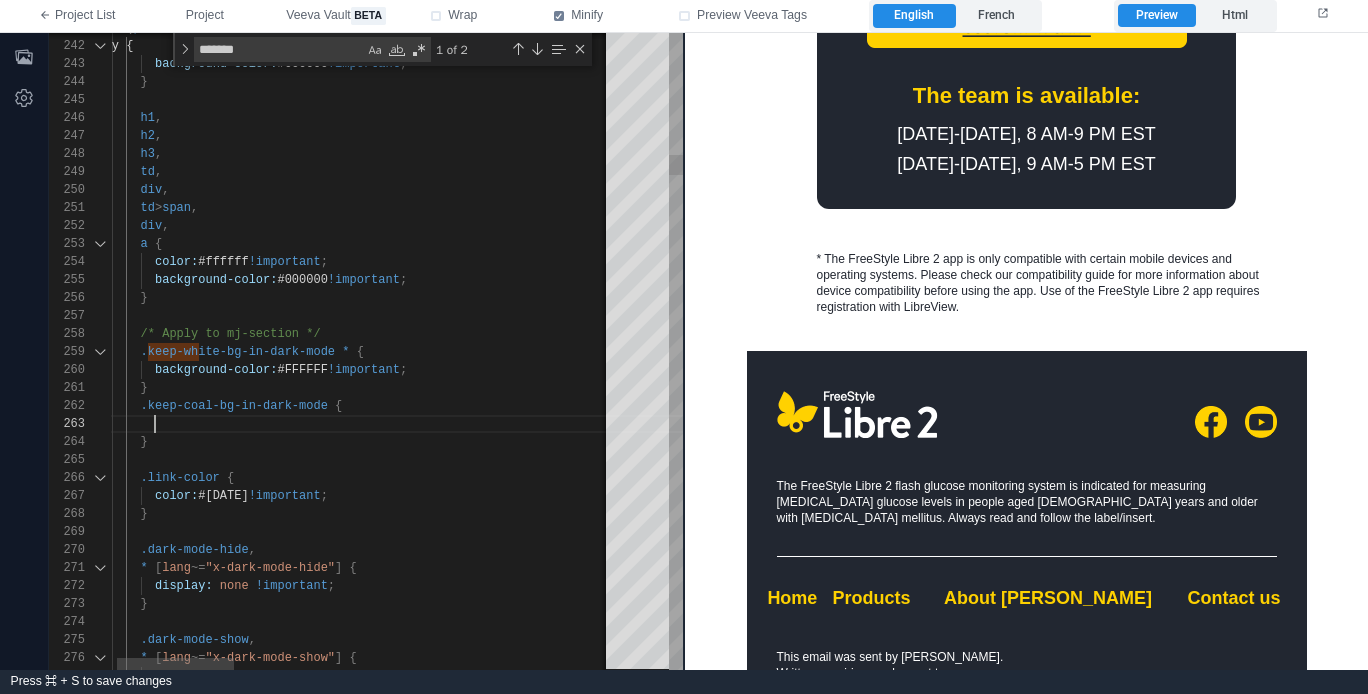 paste on "**********" 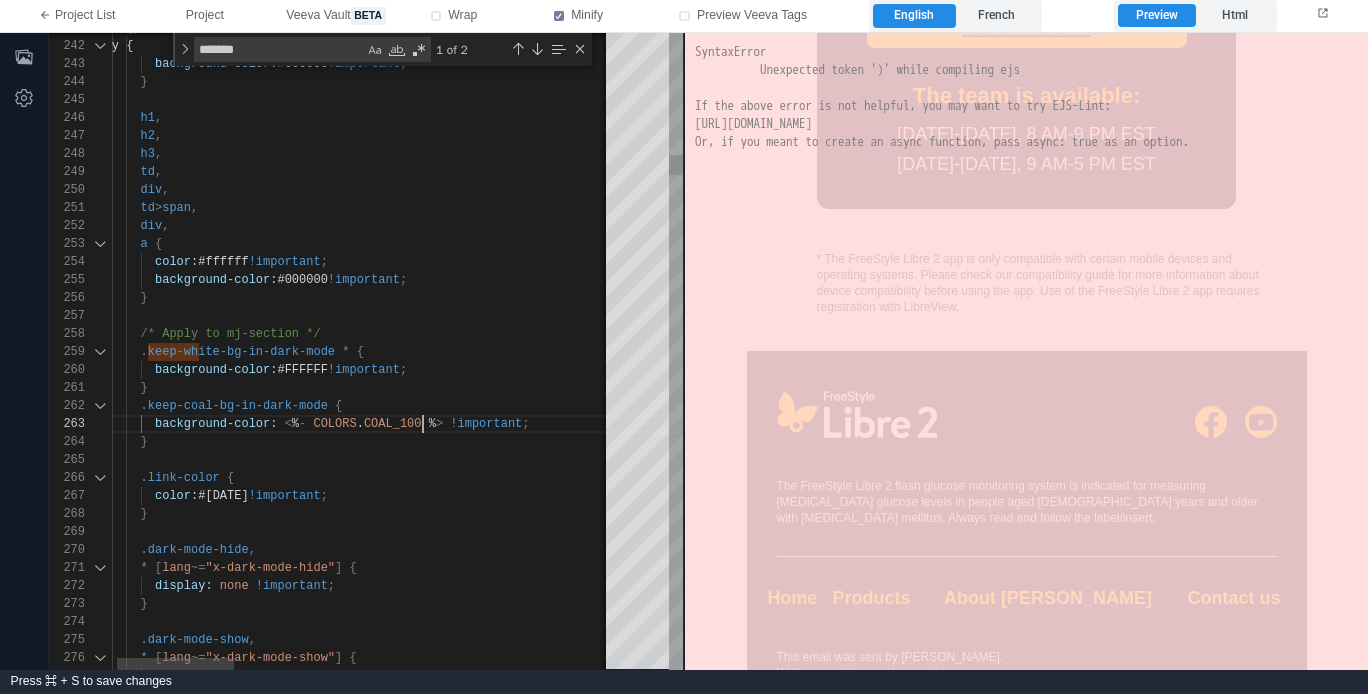 scroll, scrollTop: 36, scrollLeft: 340, axis: both 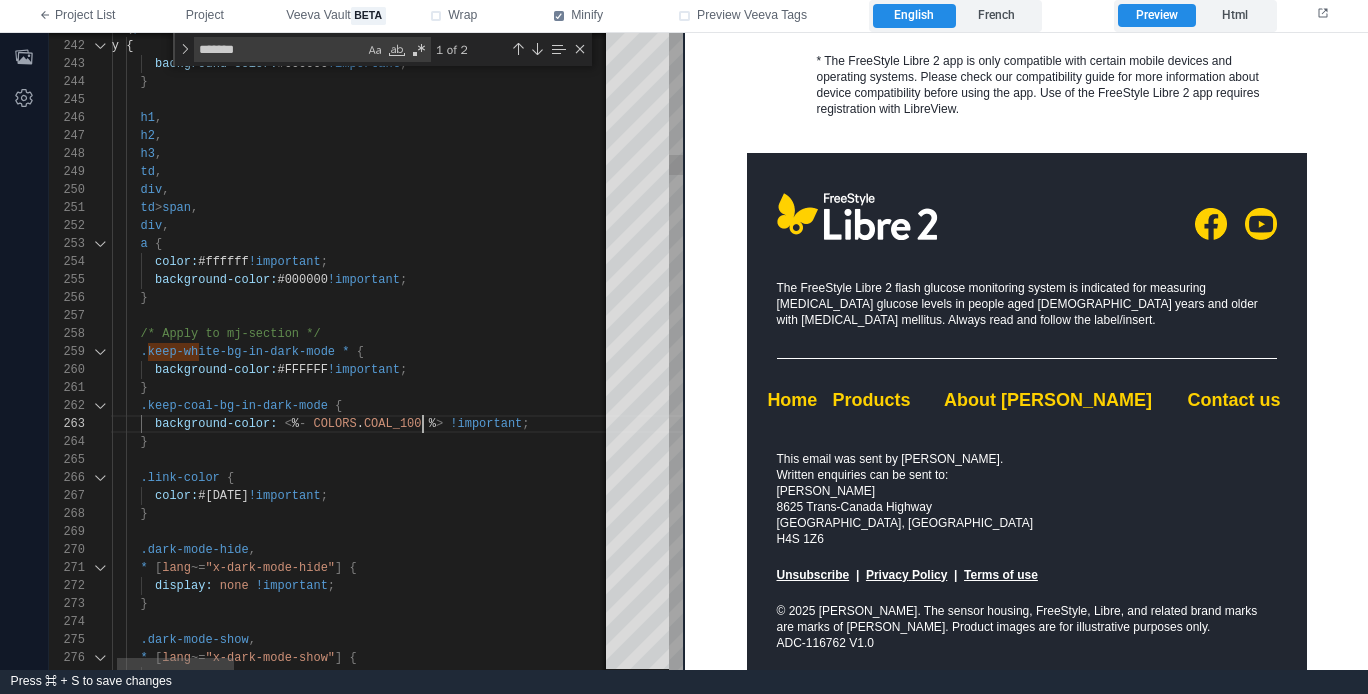 click on "}" at bounding box center (1156, 442) 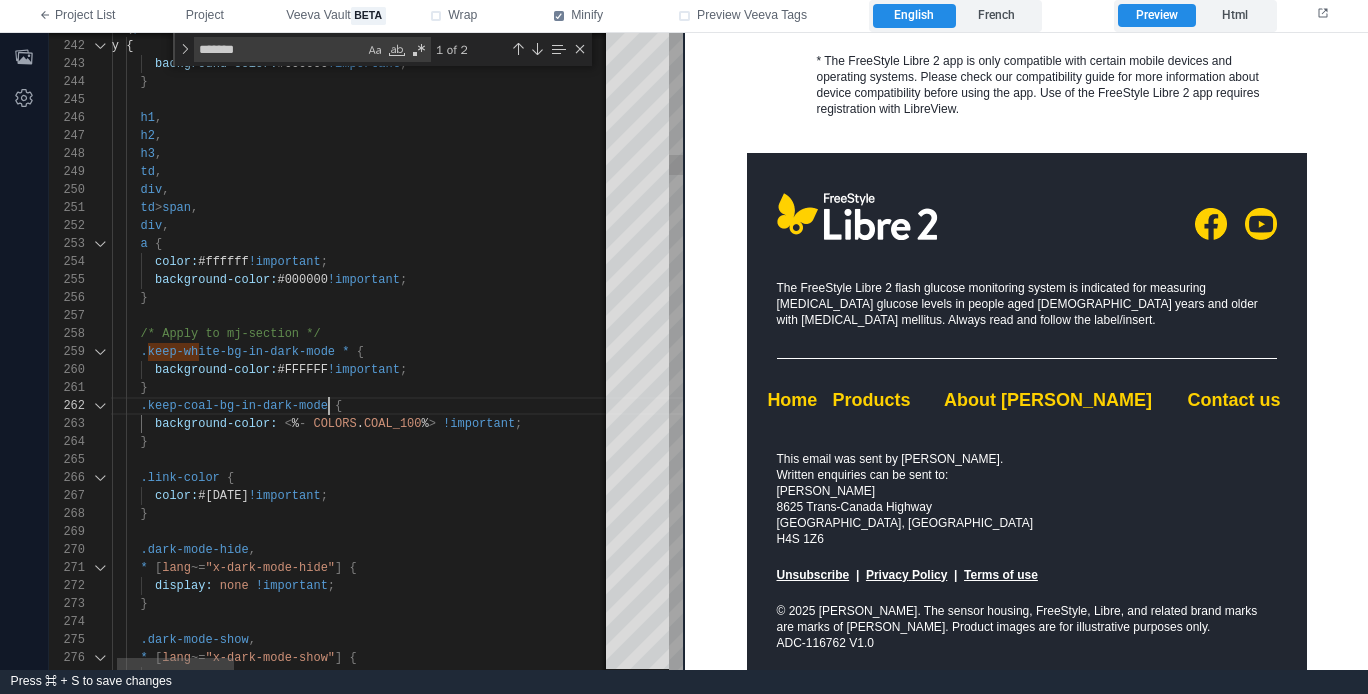 click on "@ media  ( prefers-color-scheme:   dark )  {         .body {            background-color:  #000000  !important ;          }          h1 ,          h2 ,          h3 ,          td ,          div ,          td > span ,          div ,          a   {            color:  #ffffff  !important ;            background-color:  #000000  !important ;          }          /* Apply to mj-section */          .keep-white-bg-in-dark-mode   *   {            background-color:  #FFFFFF  !important ;          }          .link-color   {            color:  #0072CE  !important ;          }          .dark-mode-hide ,          *   [ lang ~= "x-dark-mode-hide" ]   {            display:   none   !important ;          }          .dark-mode-show ,          *   [ lang ~= ]   {" at bounding box center (500083, 495666) 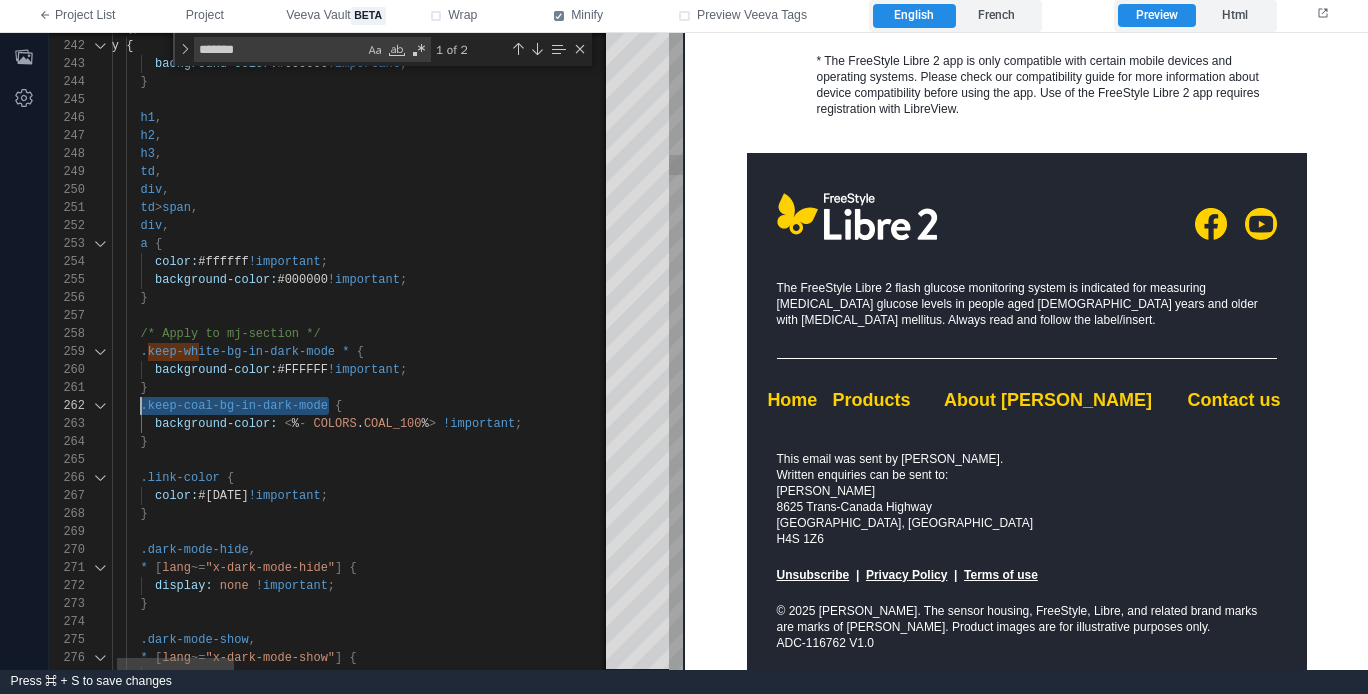 scroll, scrollTop: 18, scrollLeft: 65, axis: both 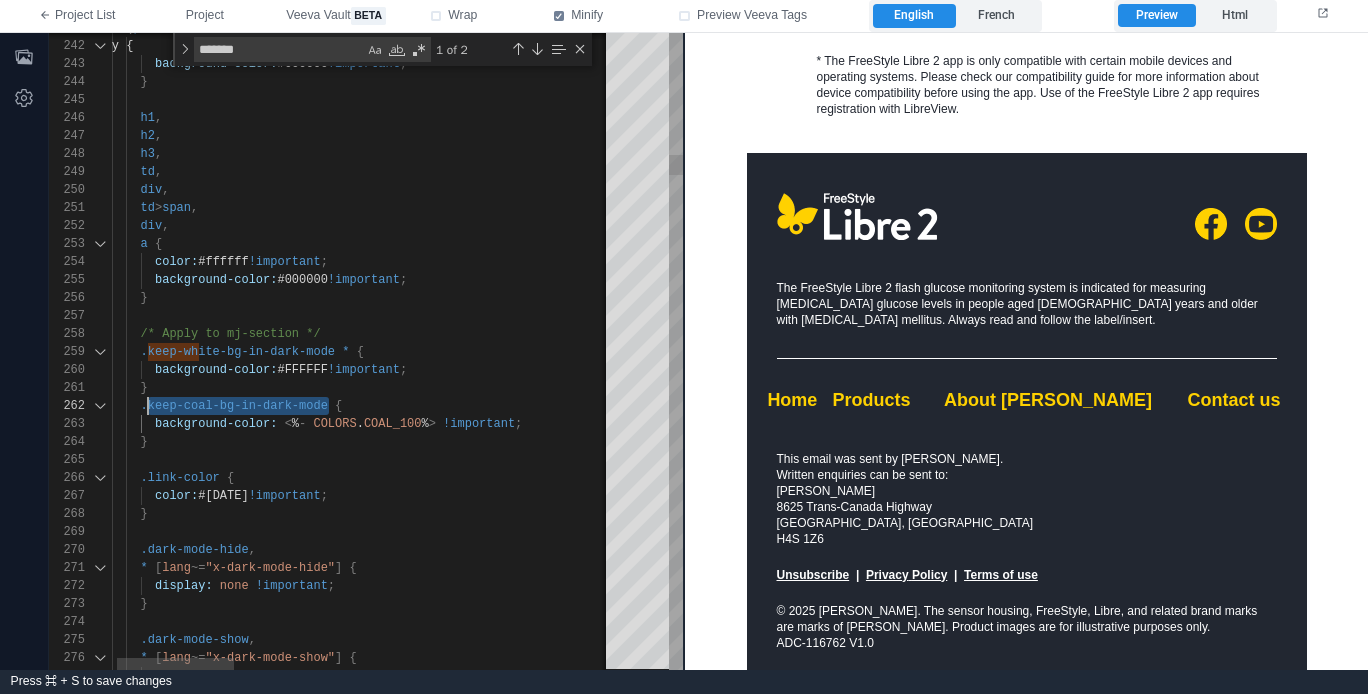 type on "**********" 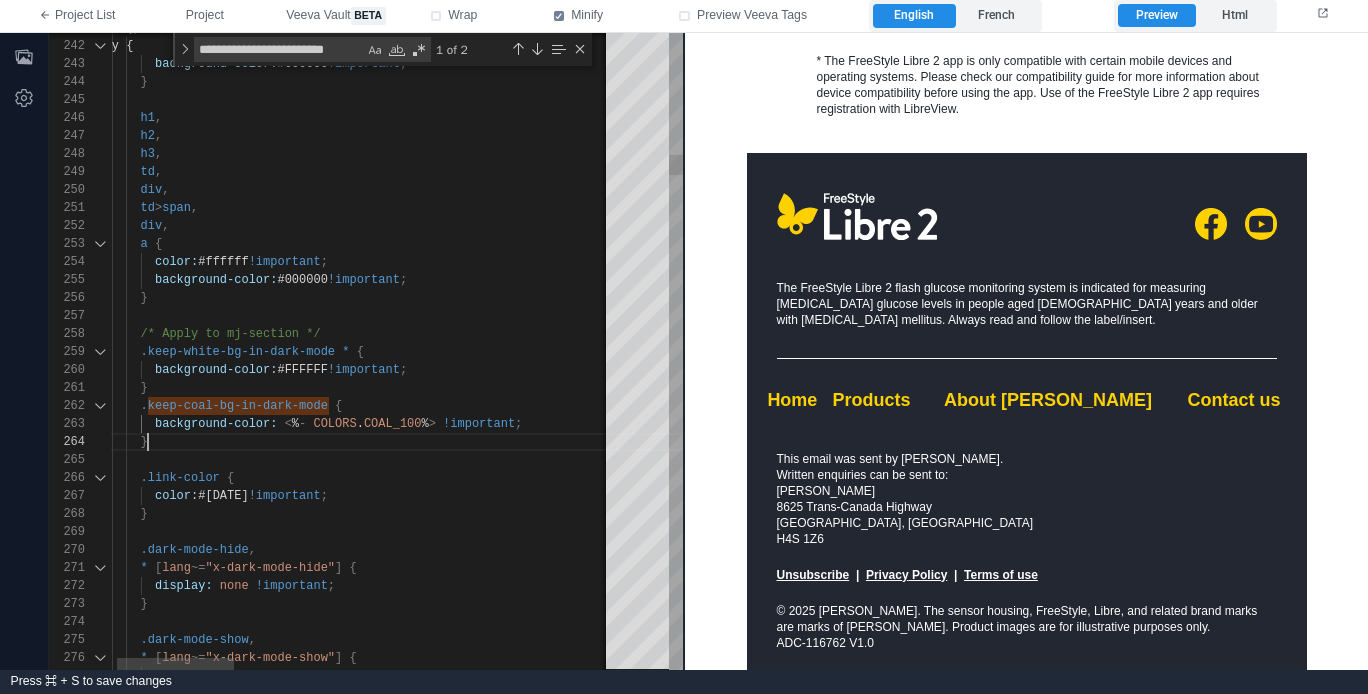 click on "}" at bounding box center (1156, 442) 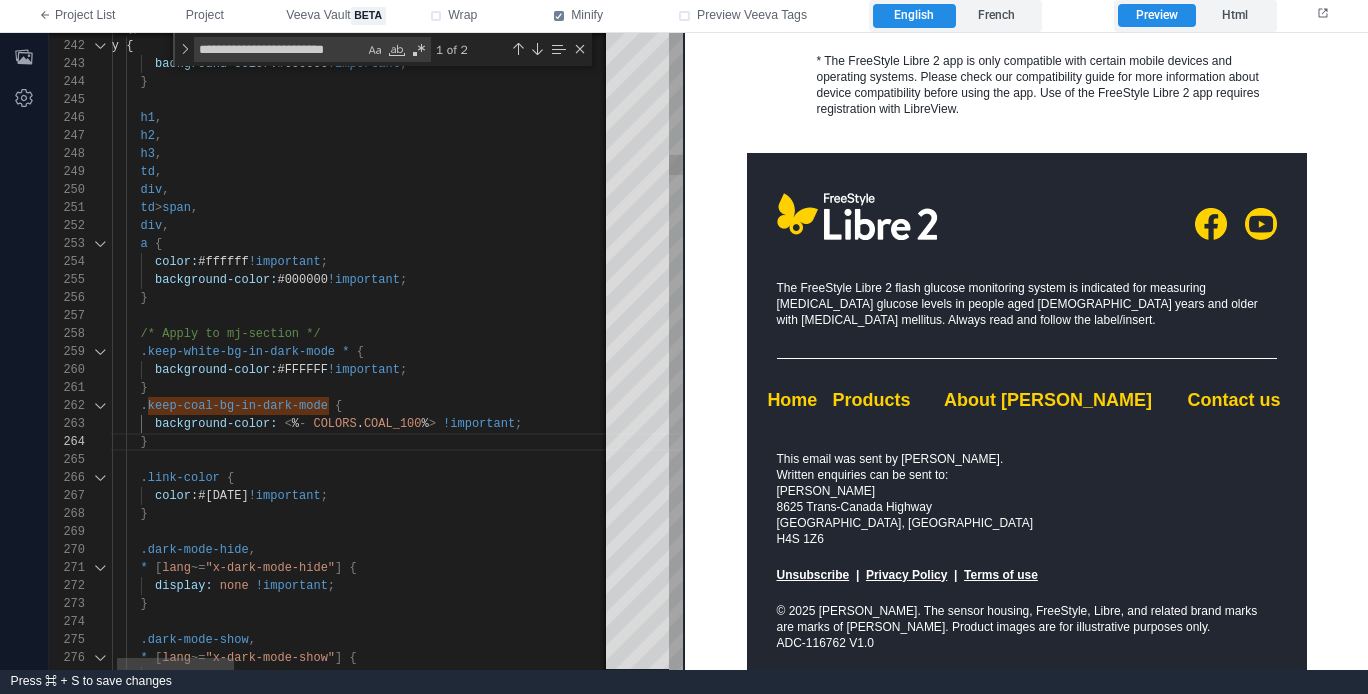 click on "241 242 243 244 245 246 247 248 249 250 251 252 253 254 255 256 257 258 259 260 261 265 266 267 268 269 270 271 272 273 274 275 276 277 262 263 264       @ media  ( prefers-color-scheme:   dark )  {         .body {            background-color:  #000000  !important ;          }          h1 ,          h2 ,          h3 ,          td ,          div ,          td > span ,          div ,          a   {            color:  #ffffff  !important ;            background-color:  #000000  !important ;          }          /* Apply to mj-section */          .keep-white-bg-in-dark-mode   *   {            background-color:  #FFFFFF  !important ;          }          .link-color   {            color:  #0072CE  !important ;          }          .dark-mode-hide ,          *   [ lang ~= "x-dark-mode-hide" ]   { ;" at bounding box center [366, 351] 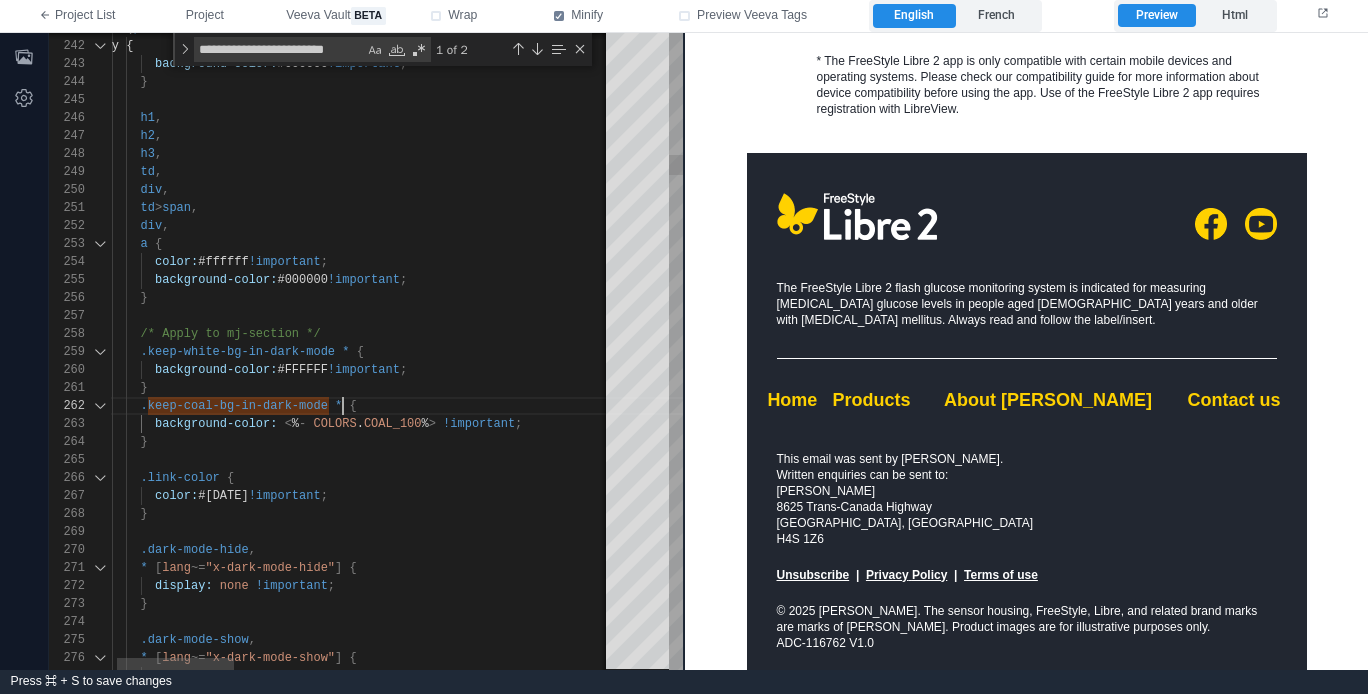 scroll, scrollTop: 18, scrollLeft: 260, axis: both 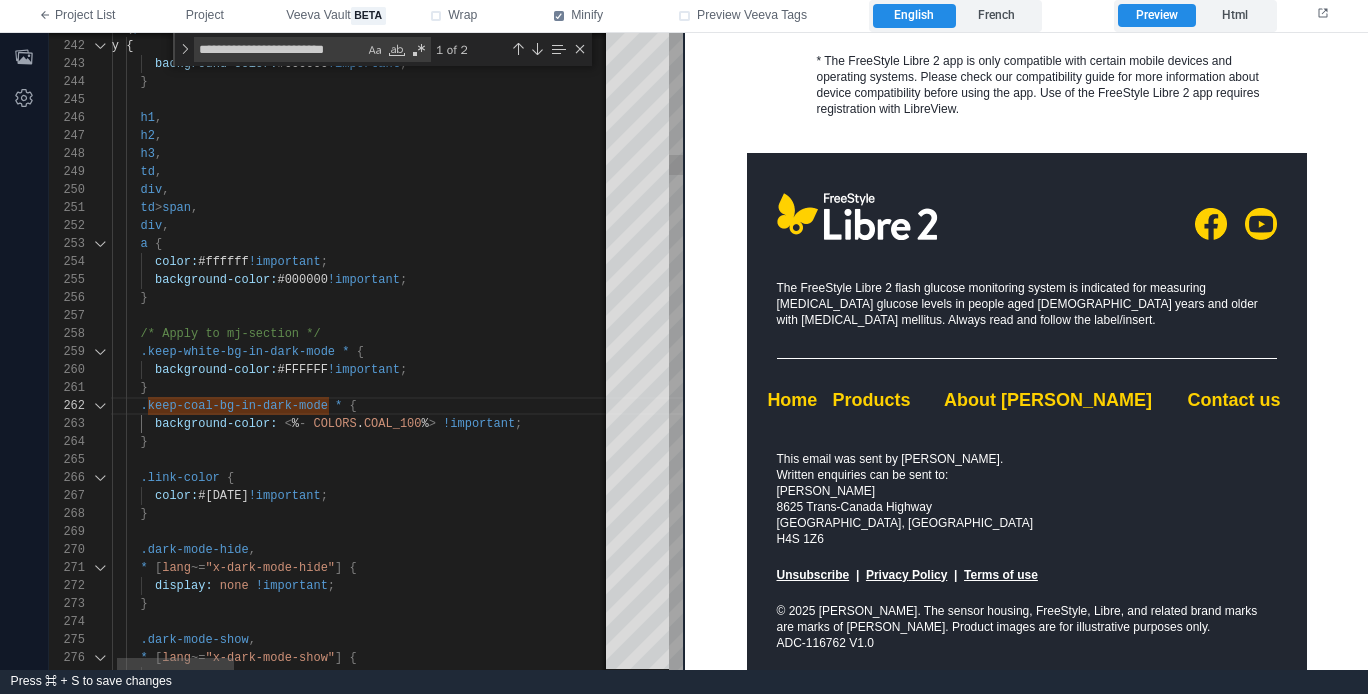 click on "background-color:   < % -   COLORS . COAL_100  % >   !important ;" at bounding box center [1156, 424] 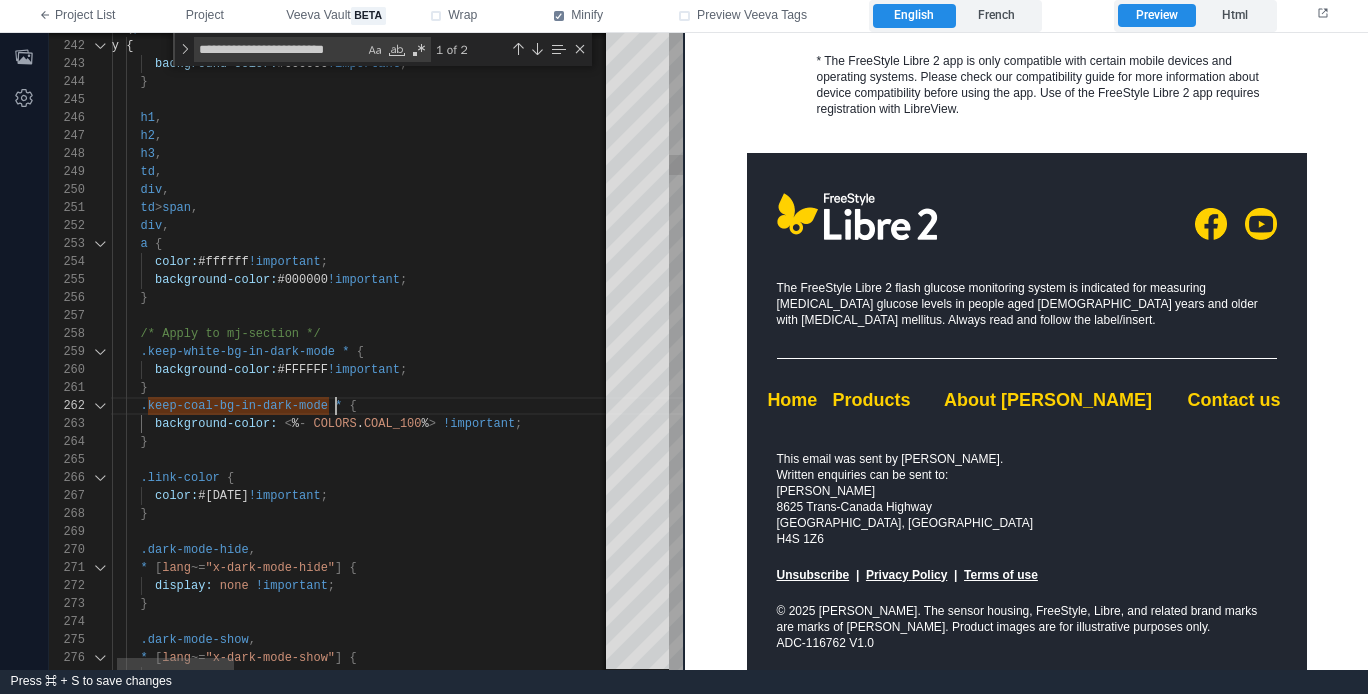 click on "*" at bounding box center (338, 406) 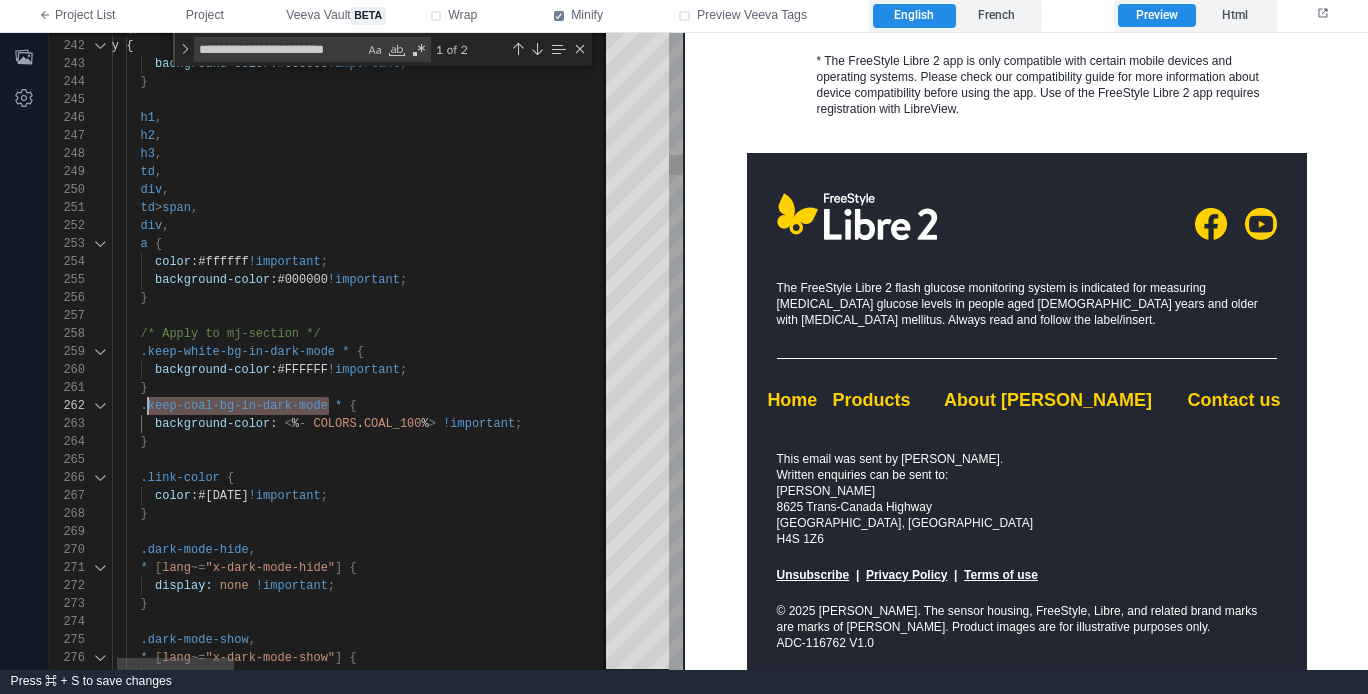 scroll, scrollTop: 18, scrollLeft: 65, axis: both 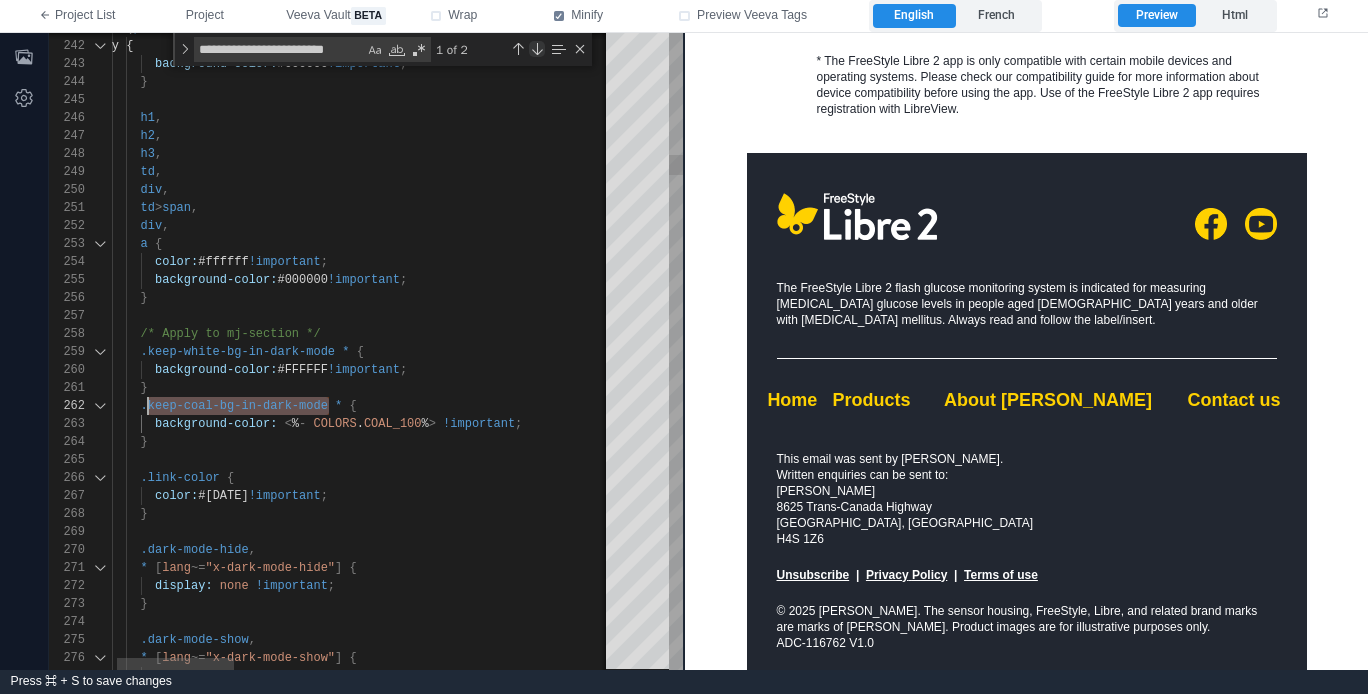 click at bounding box center (537, 49) 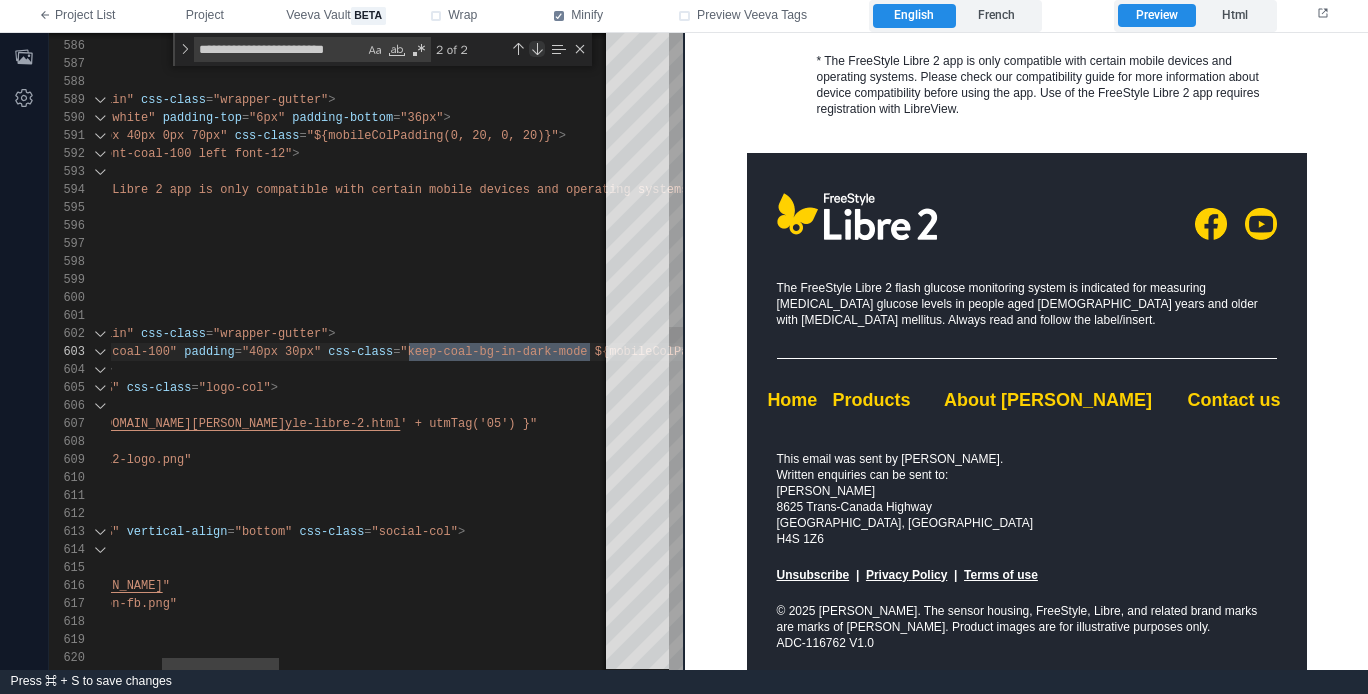 scroll, scrollTop: 0, scrollLeft: 701, axis: horizontal 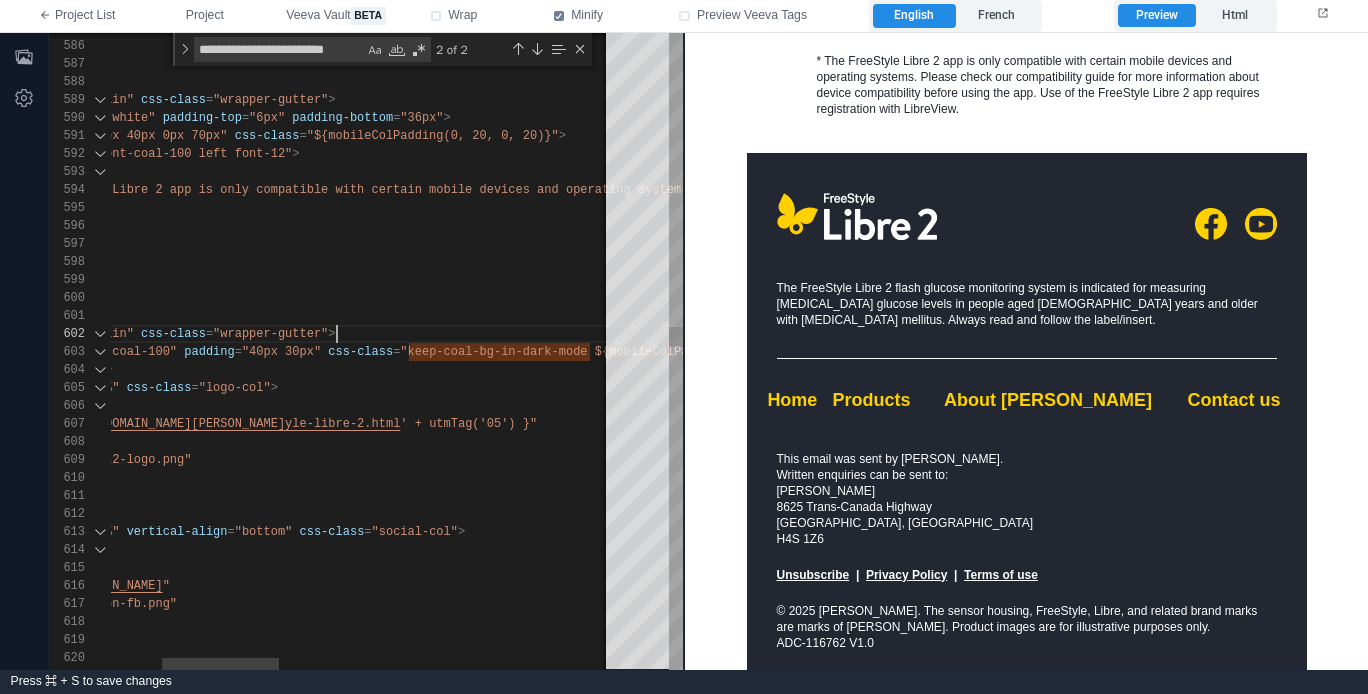 click on "< mj-wrapper   mj-class = "bg-main"   css-class = "wrapper-gutter" >" at bounding box center (962, 334) 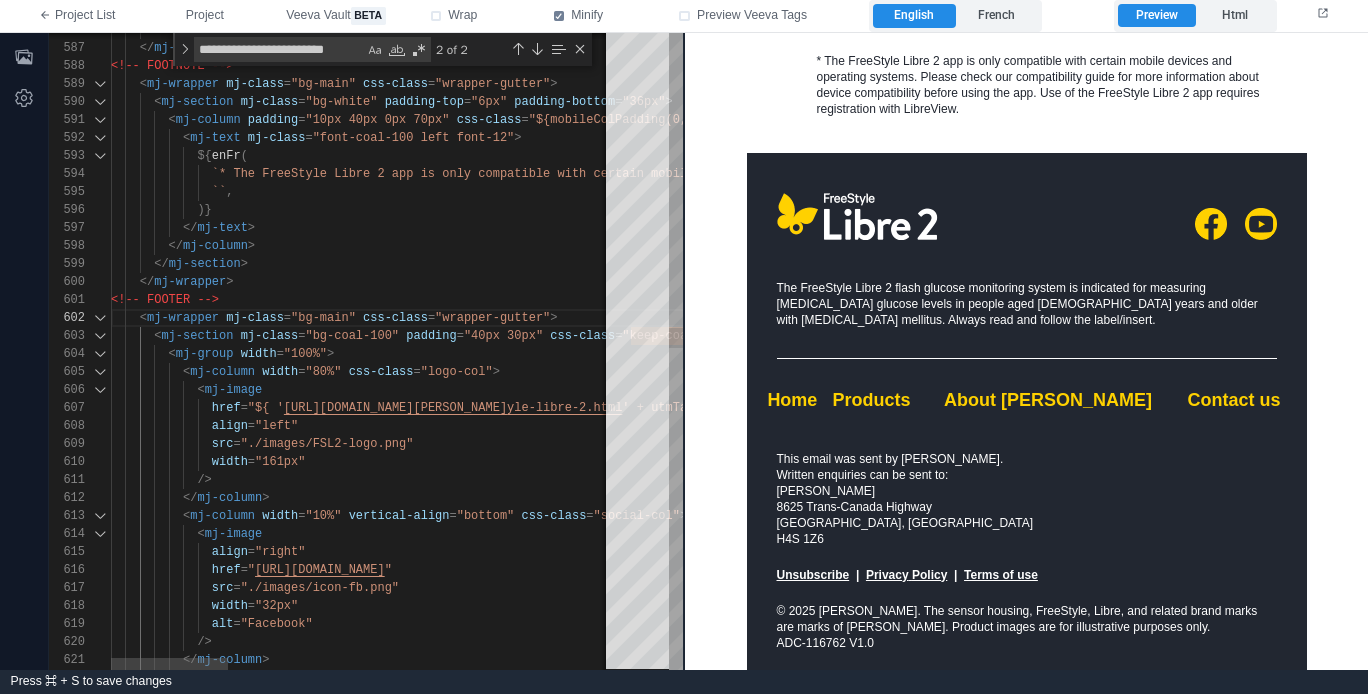 click at bounding box center [100, 336] 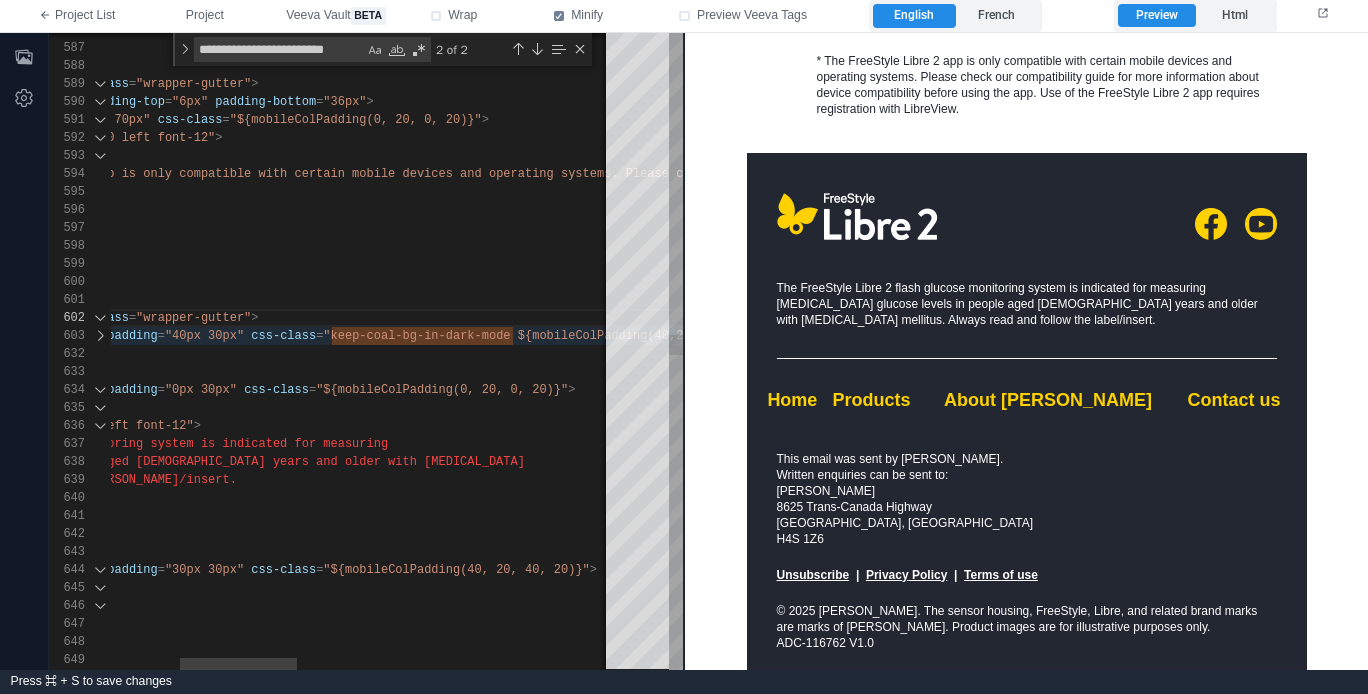 click on ""keep-coal-bg-in-dark-mode ${mobileColPadding(40," at bounding box center [499, 336] 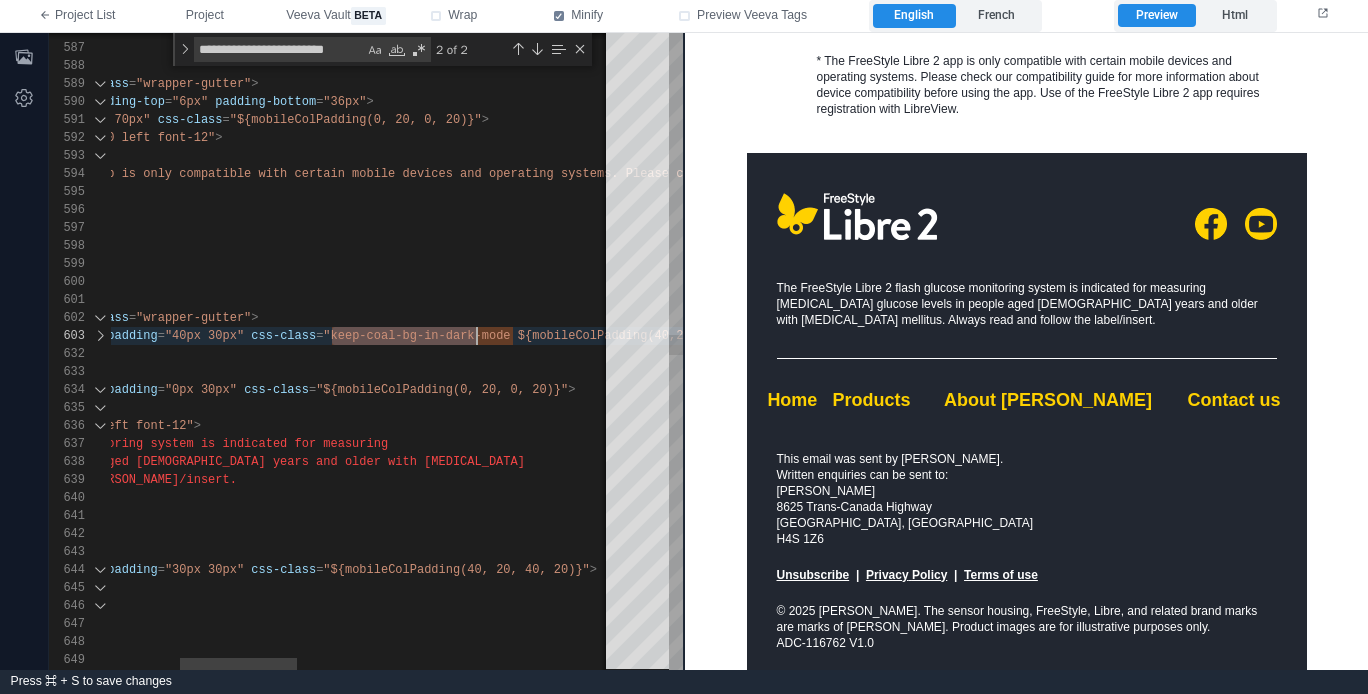 scroll, scrollTop: 36, scrollLeft: 701, axis: both 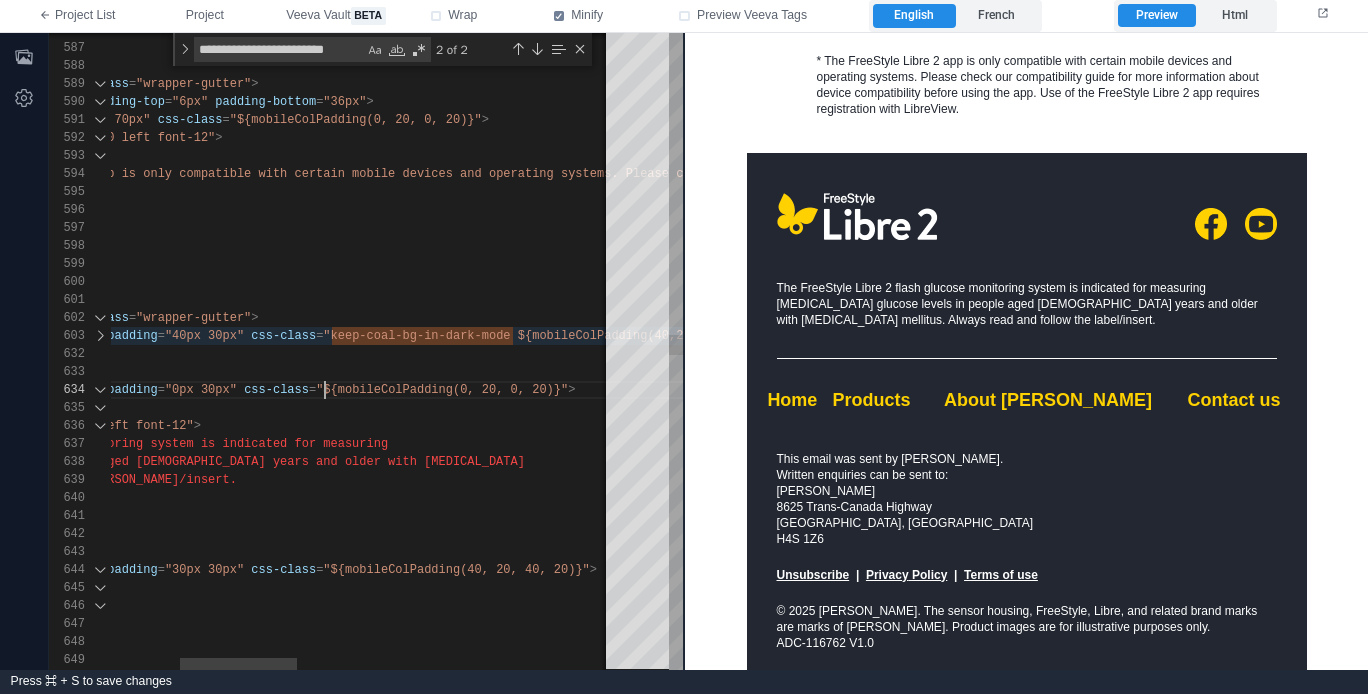 click on "586 587 588 589 590 591 592 593 594 595 596 597 598 599 600 601 602 603 632 633 634 635 636 637 638 639 640 641 642 643 644 645 646 647 648 649 650             </ mj-wrapper >     <!-- FOOTNOTE -->      < mj-wrapper   mj-class = "bg-main"   css-class = "wrapper-gutter" >        < mj-section   mj-class = "bg-white"   padding-top = "6px"   padding-bottom = "36px" >          < mj-column   padding = "10px 40px 0px 70px"   css-class = "${mobileColPadding(0, 20, 0, 20)}" >            < mj-text   mj-class = "font-coal-100 left font-12" >              ${ enFr (                `* The FreeStyle Libre 2 app is only compatible wi th certain mobile devices and operating systems. P lease check our compatibility guide for more infor mation about device compatibility before using the  app. Use of the FreeStyle Libre 2 app requires re gistration with LibreView.` ,                `` , )}" at bounding box center [366, 351] 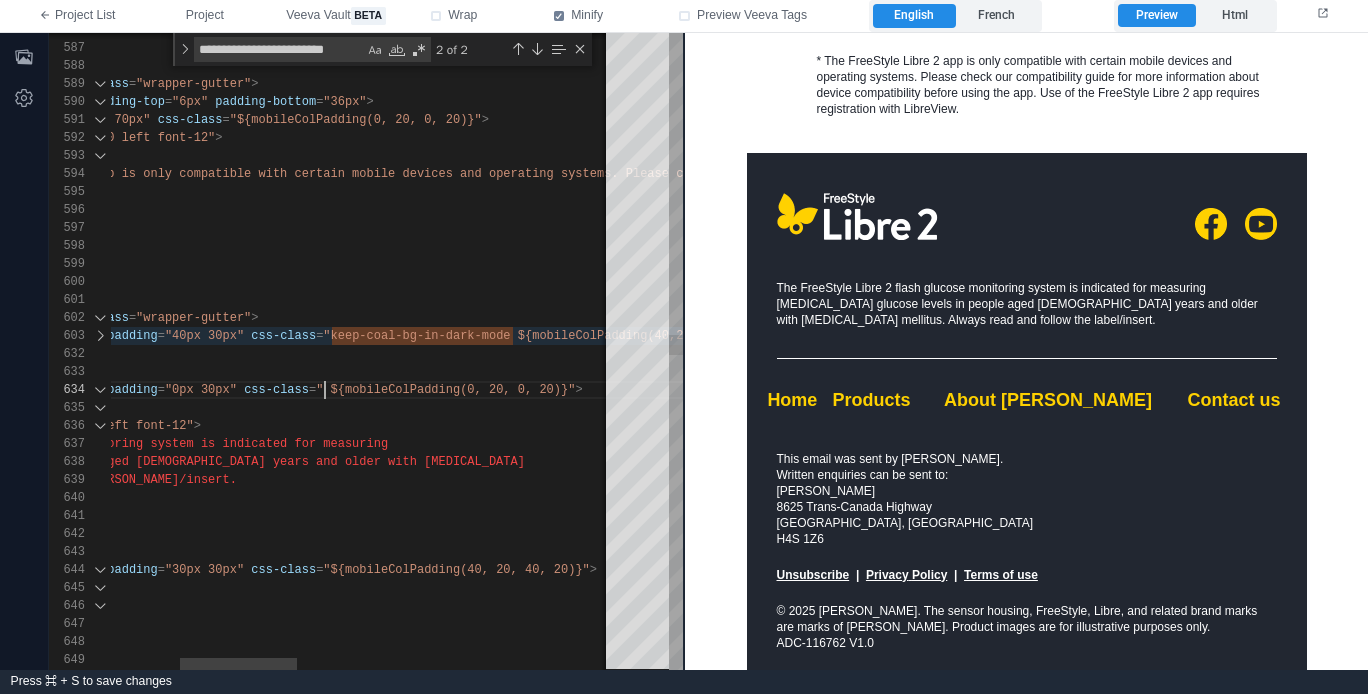 paste on "**********" 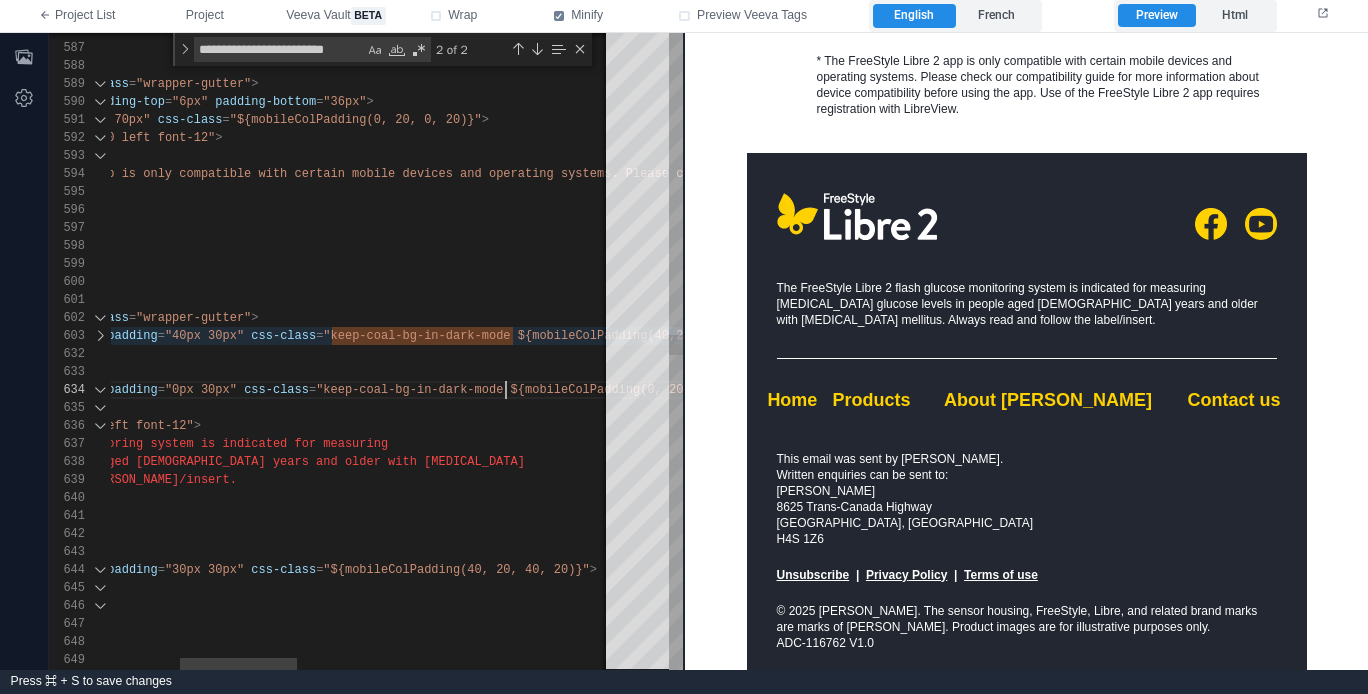 scroll, scrollTop: 234, scrollLeft: 694, axis: both 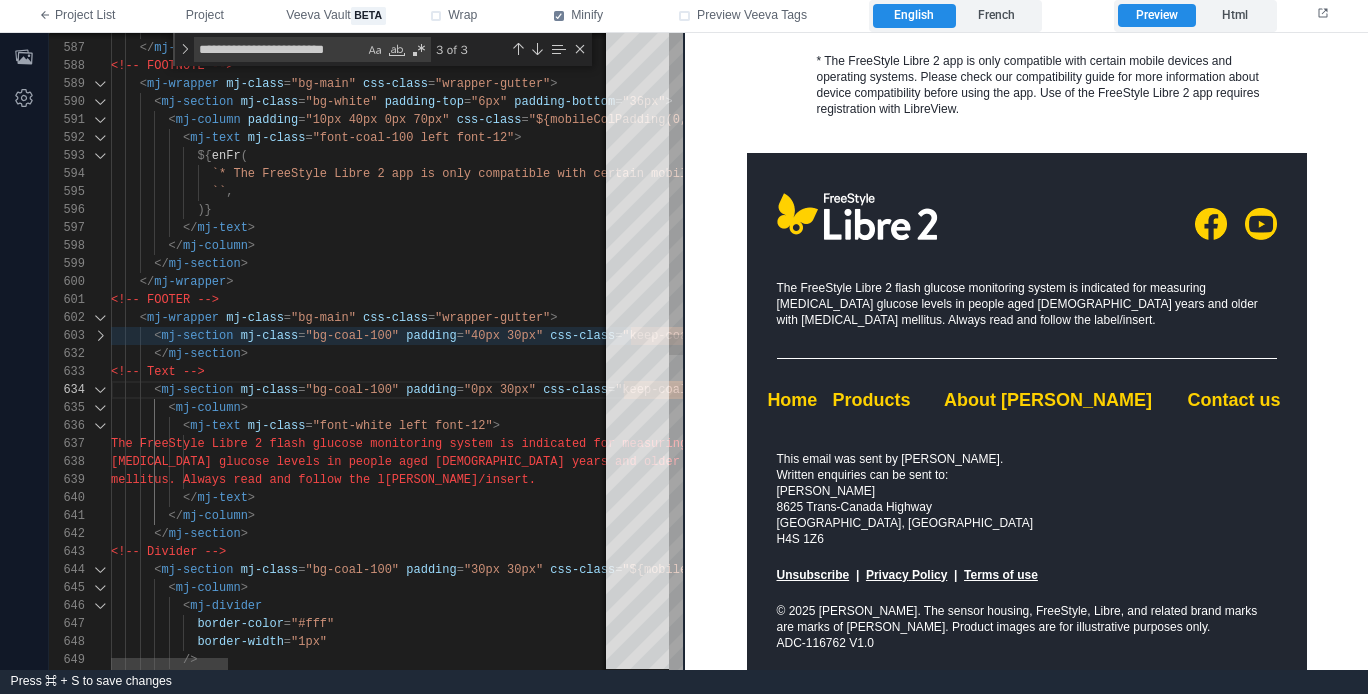 click at bounding box center [100, 390] 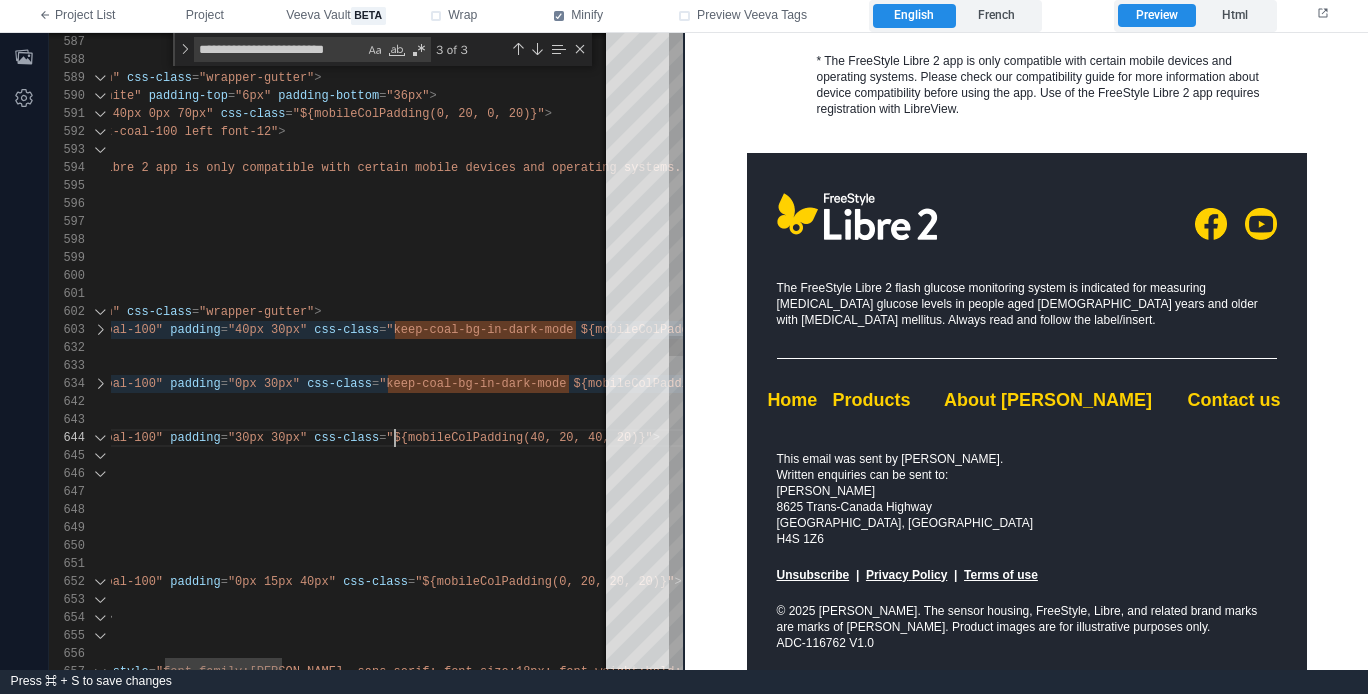 click on "587 588 589 590 591 592 593 594 595 596 597 598 599 600 601 602 603 632 633 634 642 643 644 645 646 647 648 649 650 651 652 653 654 655 656 657      </ mj-wrapper >     <!-- FOOTNOTE -->      < mj-wrapper   mj-class = "bg-main"   css-class = "wrapper-gutter" >        < mj-section   mj-class = "bg-white"   padding-top = "6px"   padding-bottom = "36px" >          < mj-column   padding = "10px 40px 0px 70px"   css-class = "${mobileColPadding(0, 20, 0, 20)}" >            < mj-text   mj-class = "font-coal-100 left font-12" >              ${ enFr (                `* The FreeStyle Libre 2 app is only compatible wi th certain mobile devices and operating systems. P lease check our compatibility guide for more infor mation about device compatibility before using the  app. Use of the FreeStyle Libre 2 app requires re gistration with LibreView.` ,                `` , )} </ mj-text > </ >" at bounding box center [366, 351] 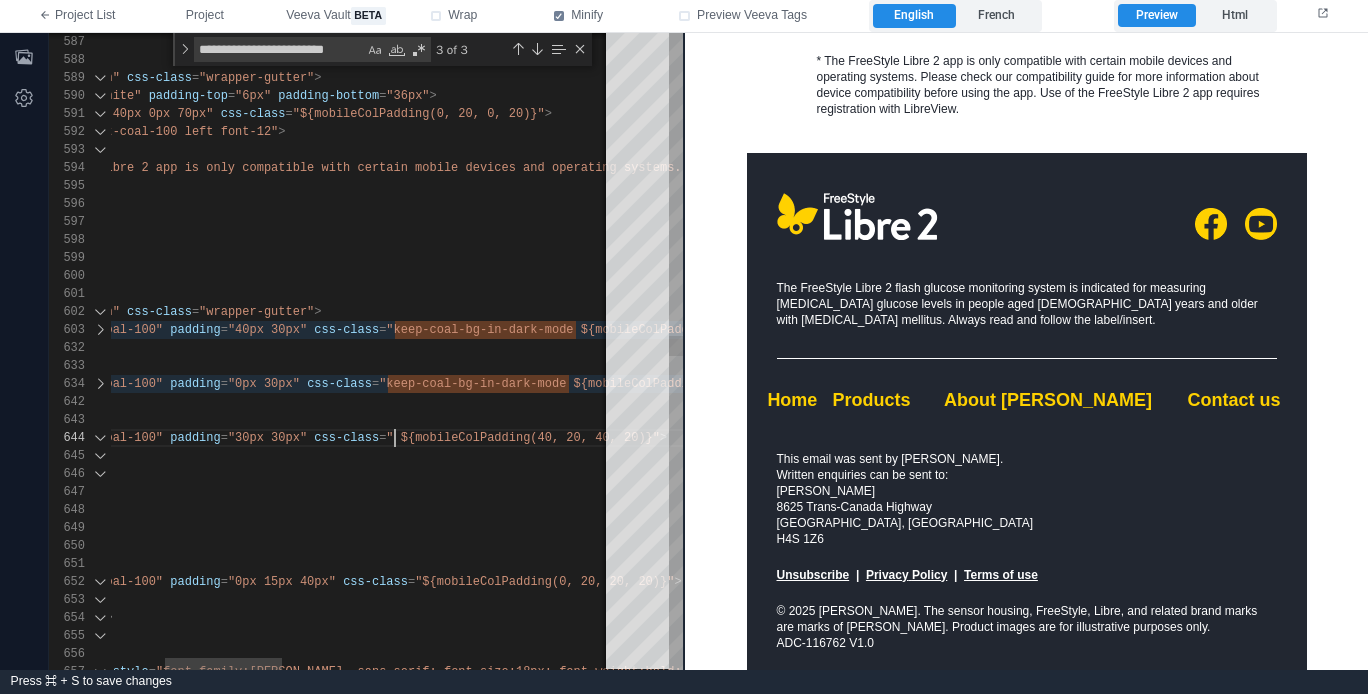 paste on "**********" 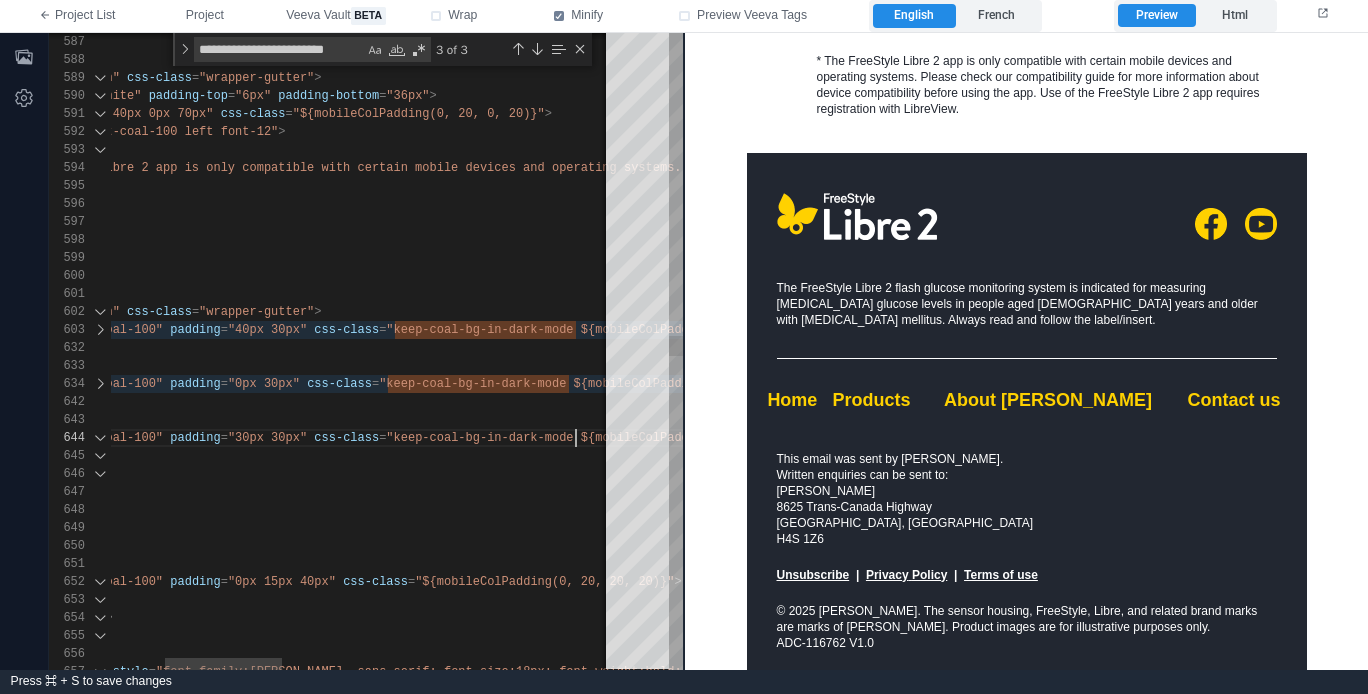 scroll, scrollTop: 162, scrollLeft: 701, axis: both 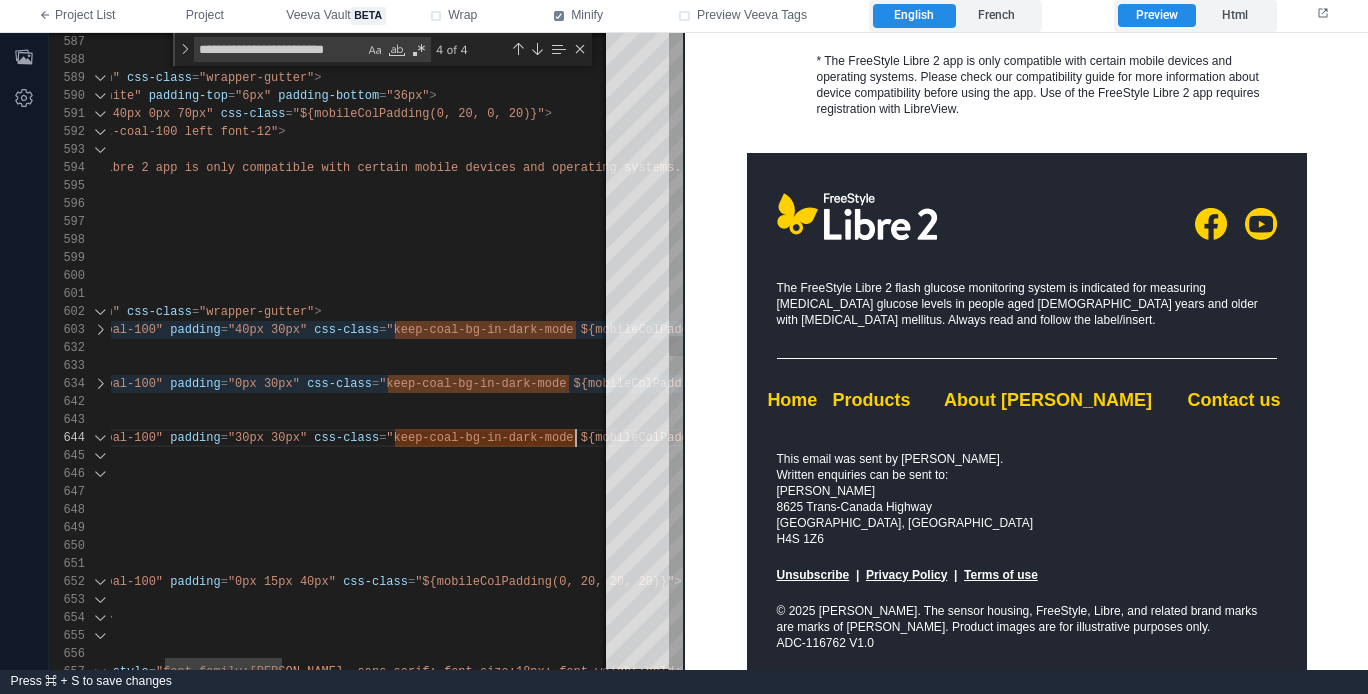click on "</ mj-wrapper >     <!-- FOOTNOTE -->      < mj-wrapper   mj-class = "bg-main"   css-class = "wrapper-gutter" >        < mj-section   mj-class = "bg-white"   padding-top = "6px"   padding-bottom = "36px" >          < mj-column   padding = "10px 40px 0px 70px"   css-class = "${mobileColPadding(0, 20, 0, 20)}" >            < mj-text   mj-class = "font-coal-100 left font-12" >              ${ enFr (                `* The FreeStyle Libre 2 app is only compatible wi th certain mobile devices and operating systems. P lease check our compatibility guide for more infor mation about device compatibility before using the  app. Use of the FreeStyle Libre 2 app requires re gistration with LibreView.` ,                `` ,              )}            </ mj-text >          </ mj-column >        </ mj-section >      </ mj-wrapper >      <   =" at bounding box center [499875, 489452] 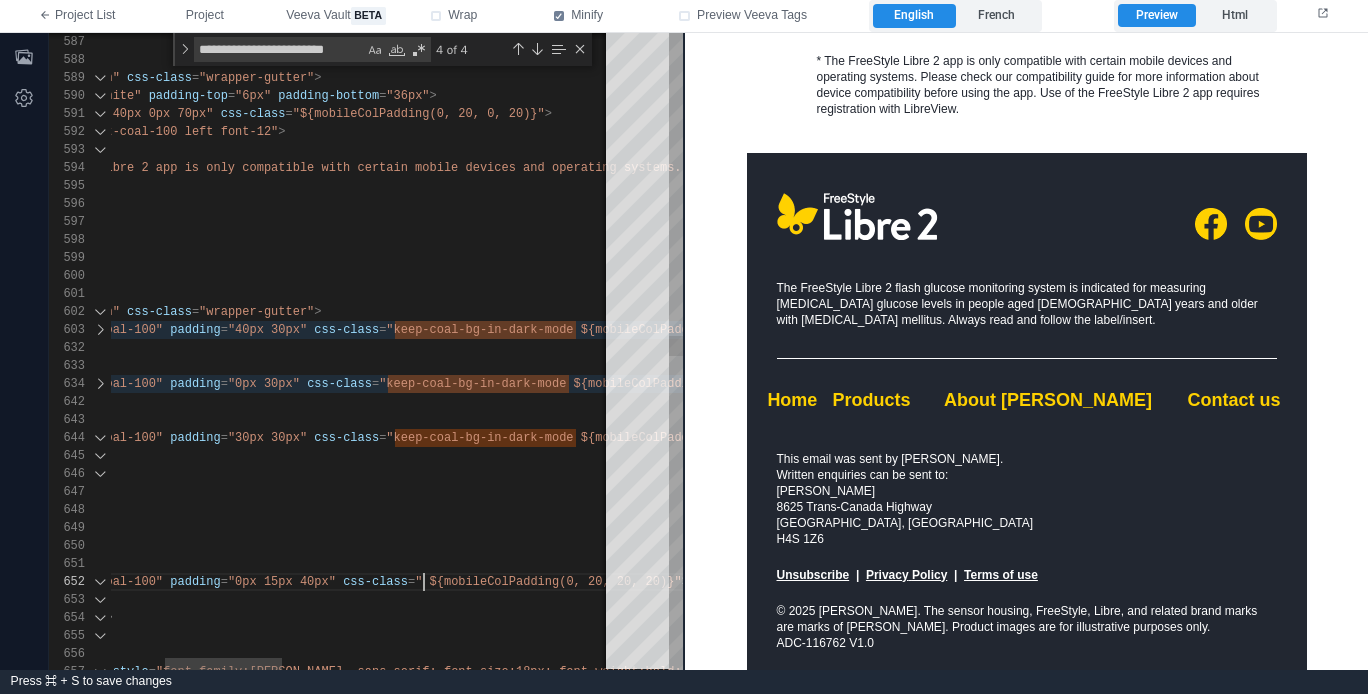 paste on "**********" 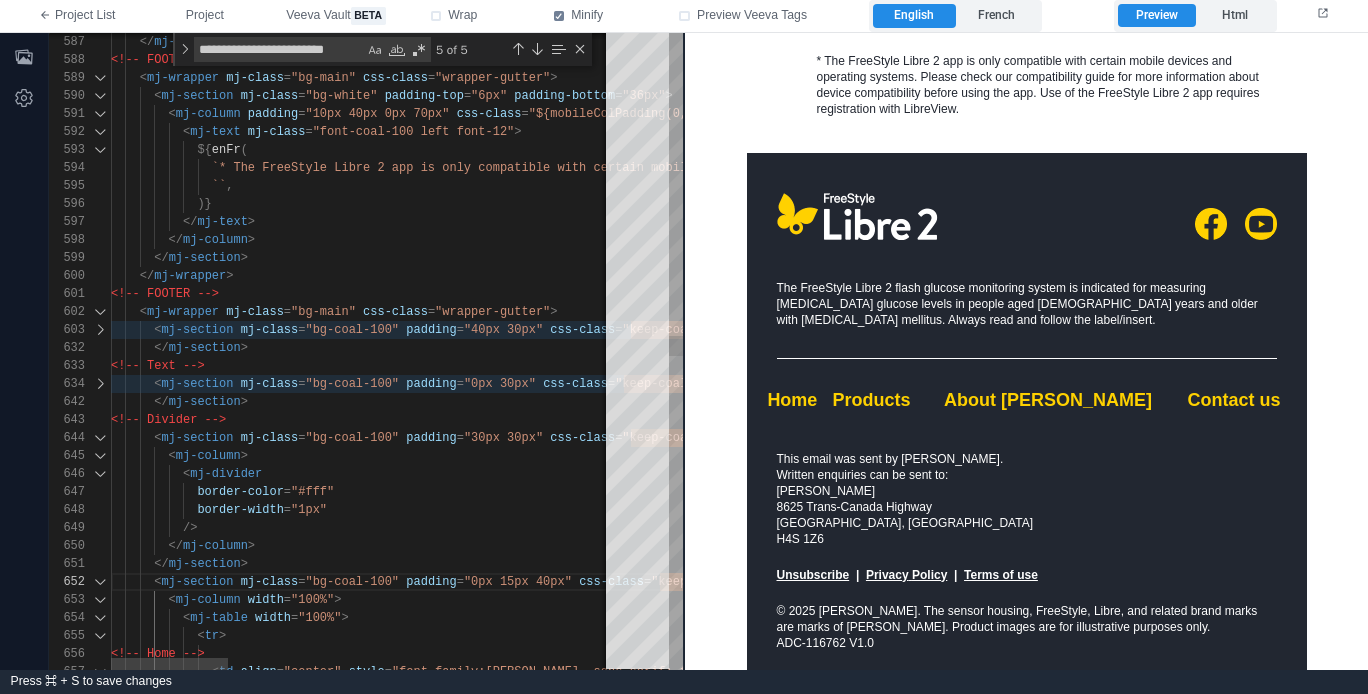 click at bounding box center (100, 582) 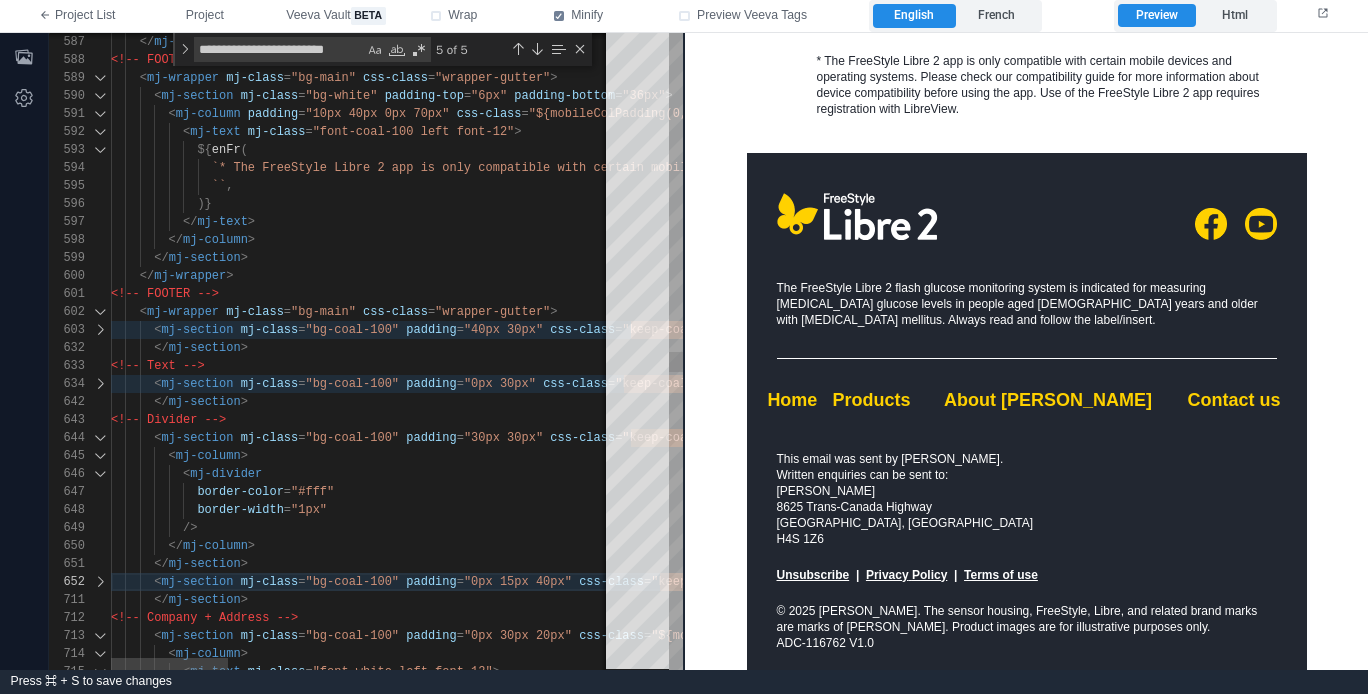 click at bounding box center (100, 438) 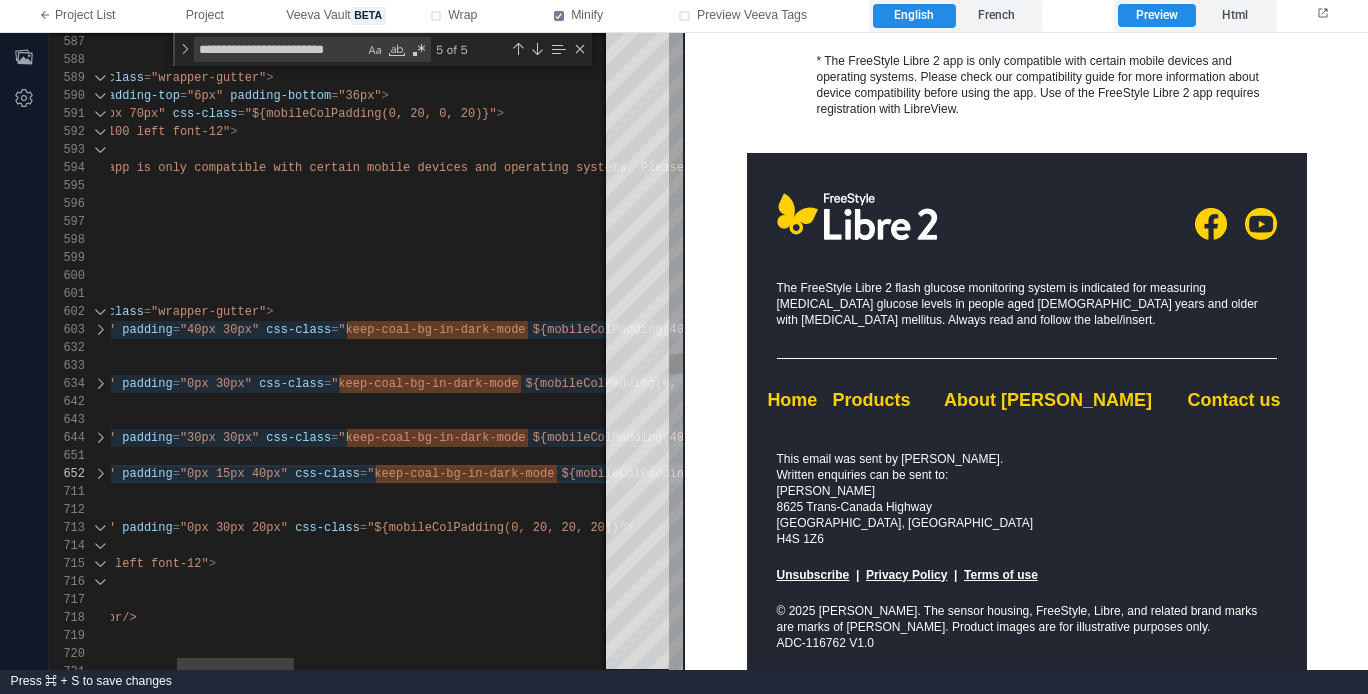 scroll, scrollTop: 0, scrollLeft: 730, axis: horizontal 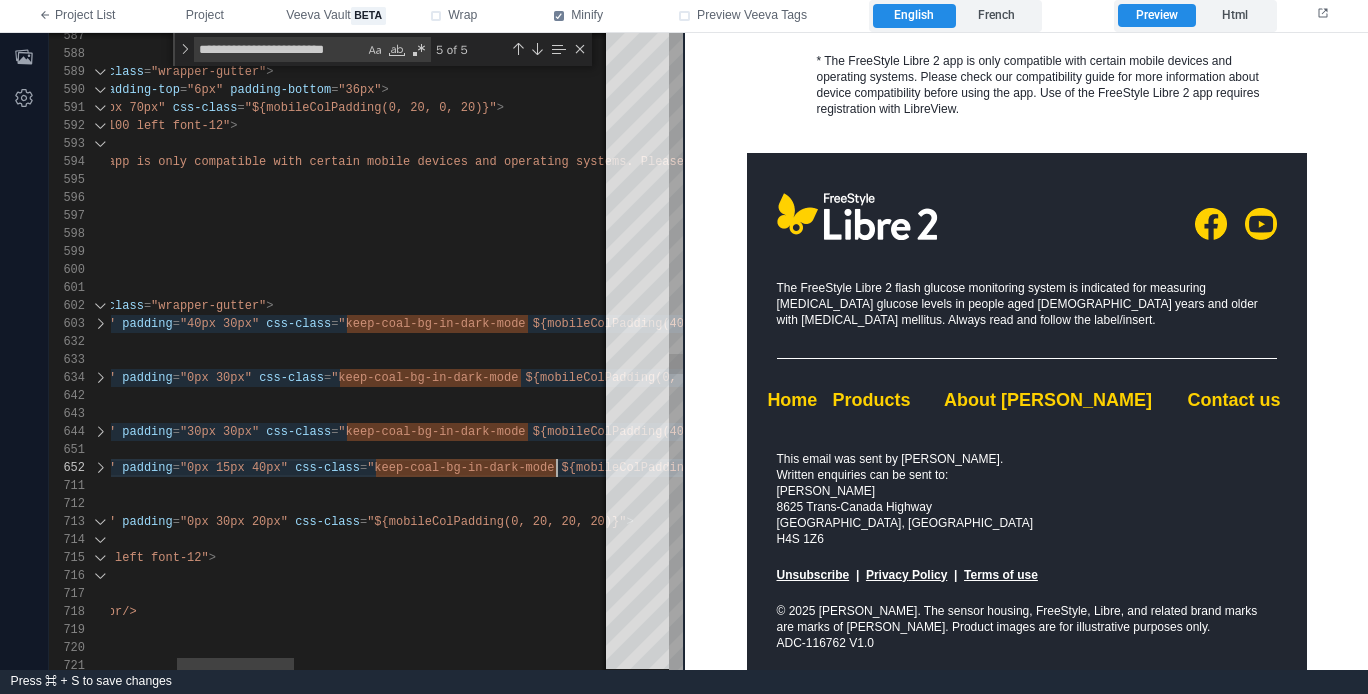 click on ""${mobileColPadding(0, 20, 20, 20)}"" at bounding box center [496, 522] 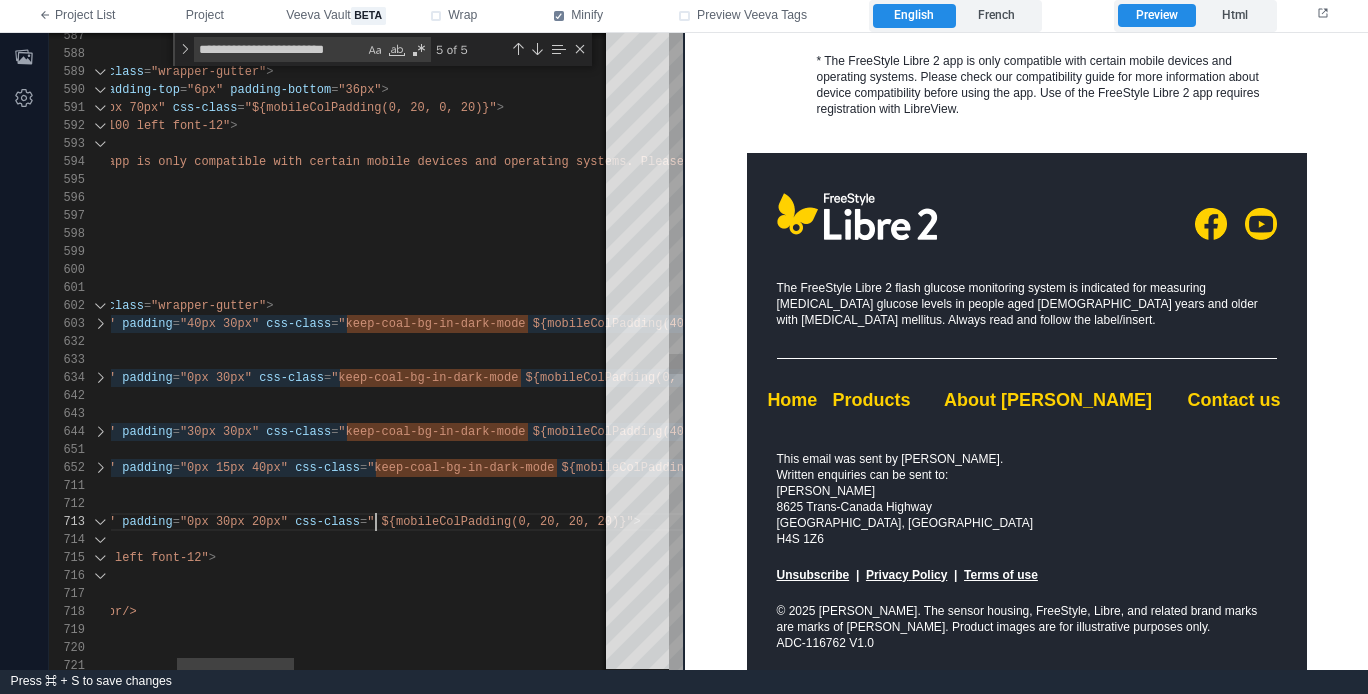 paste on "**********" 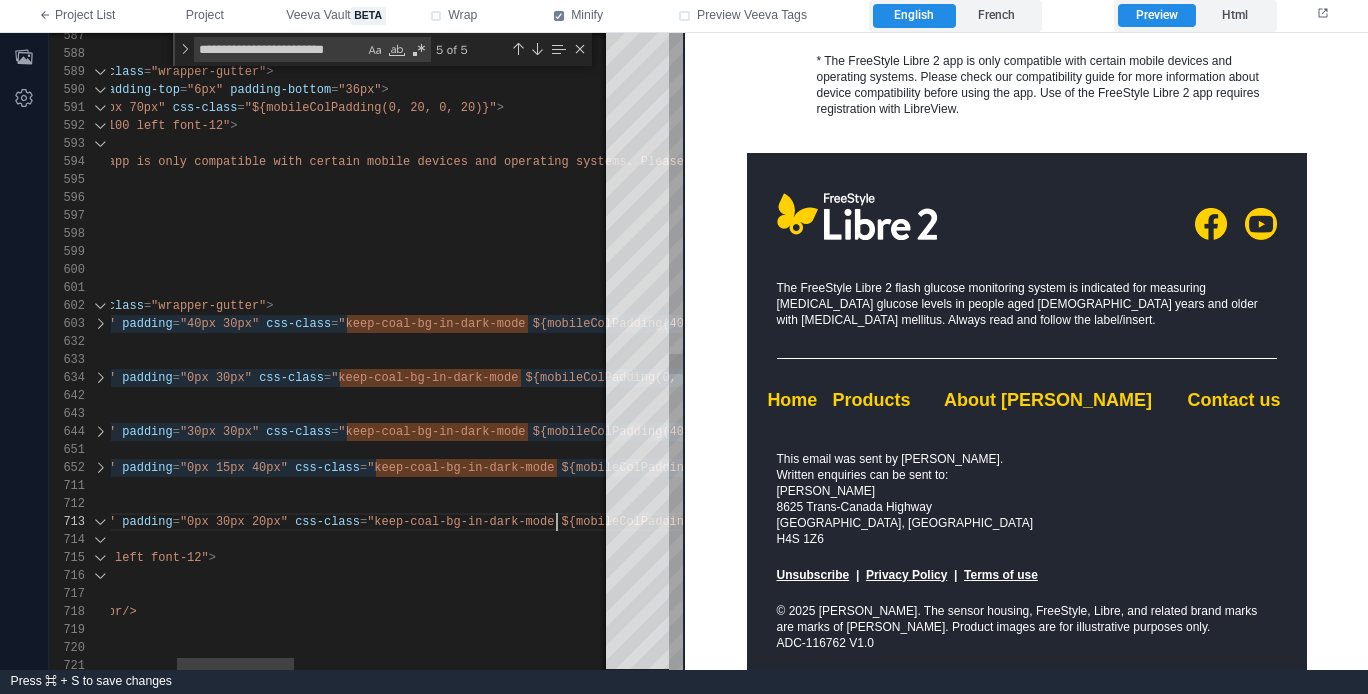 scroll, scrollTop: 252, scrollLeft: 730, axis: both 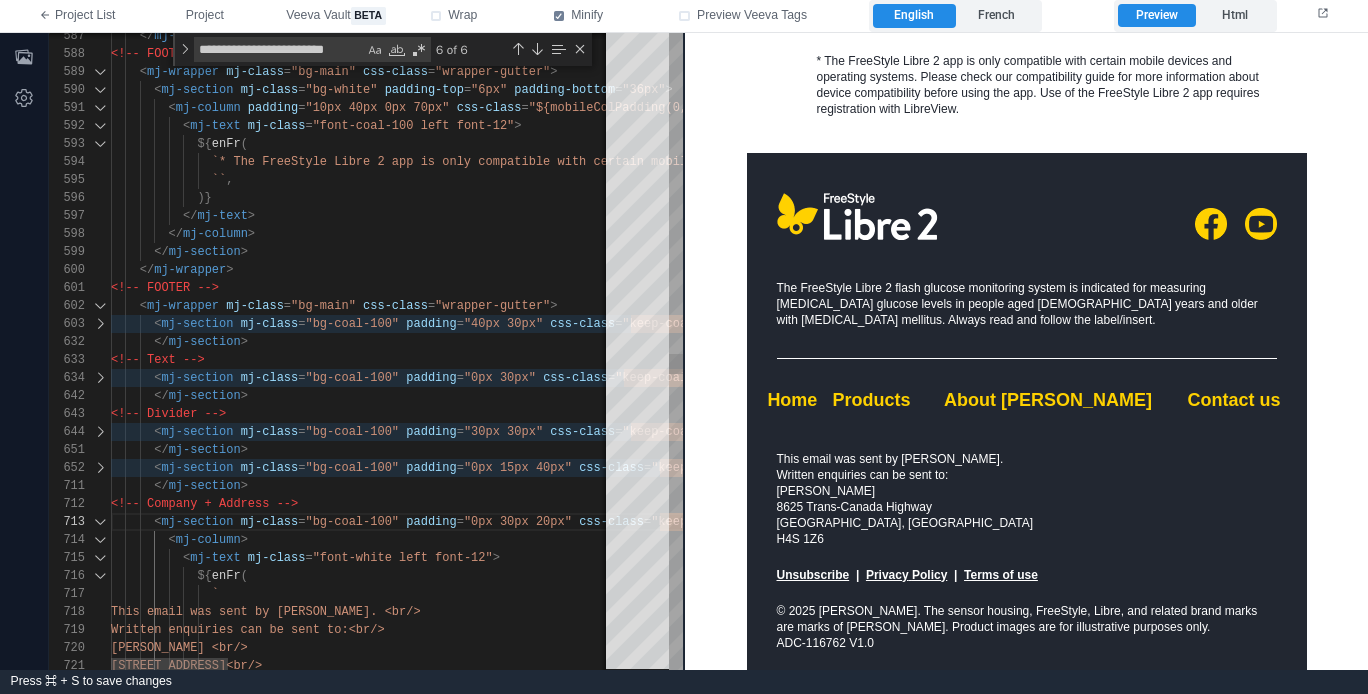 click at bounding box center (100, 522) 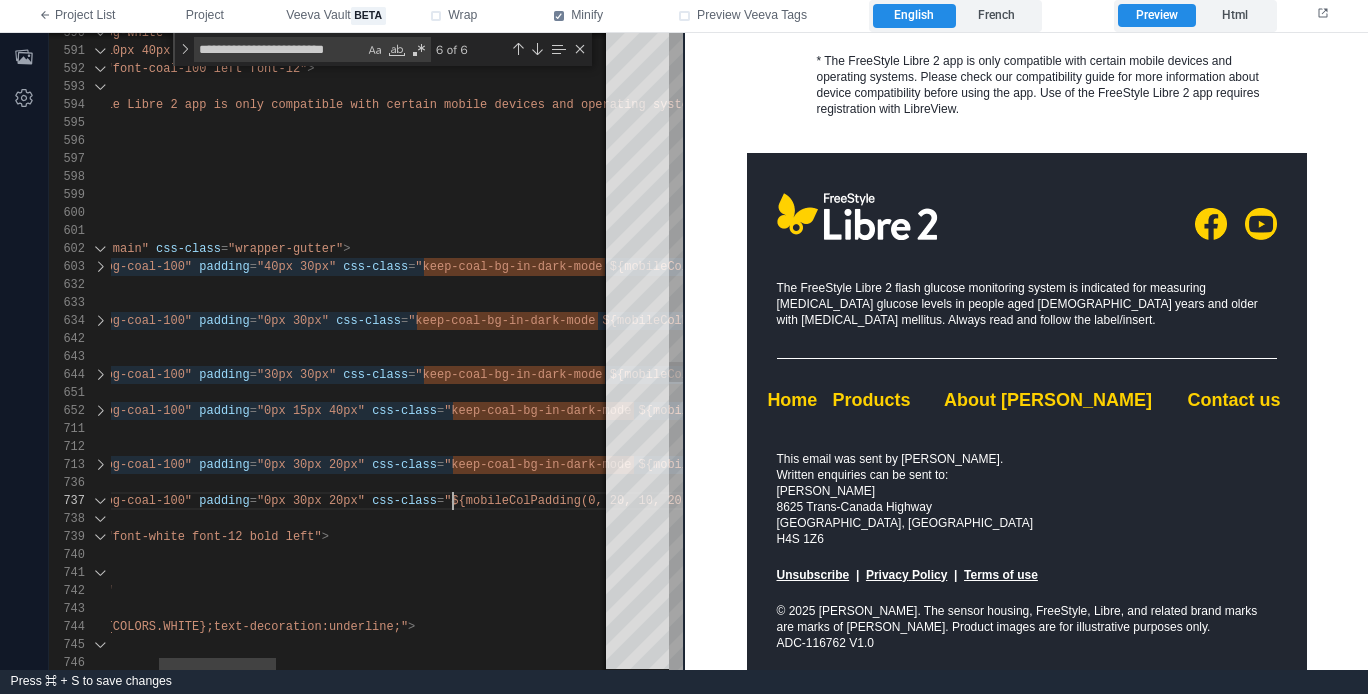 click on ""${mobileColPadding(0, 20, 10, 20)}"" at bounding box center (573, 501) 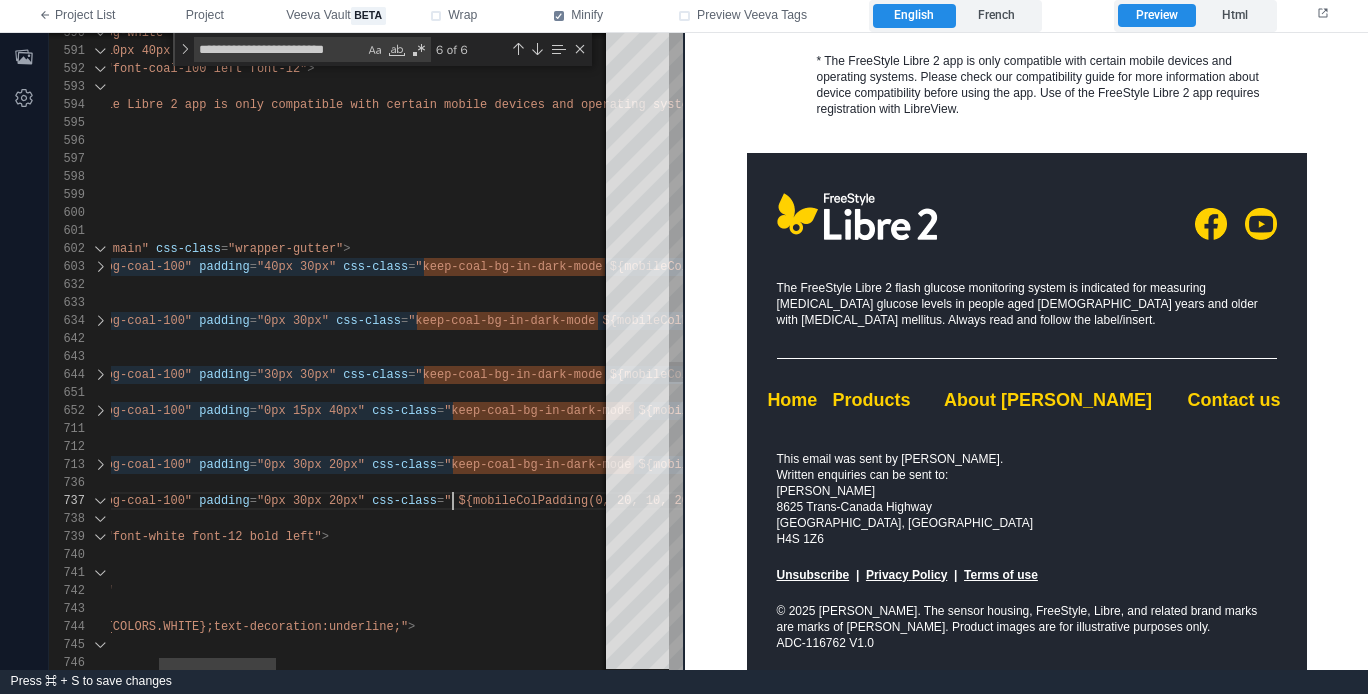 paste on "**********" 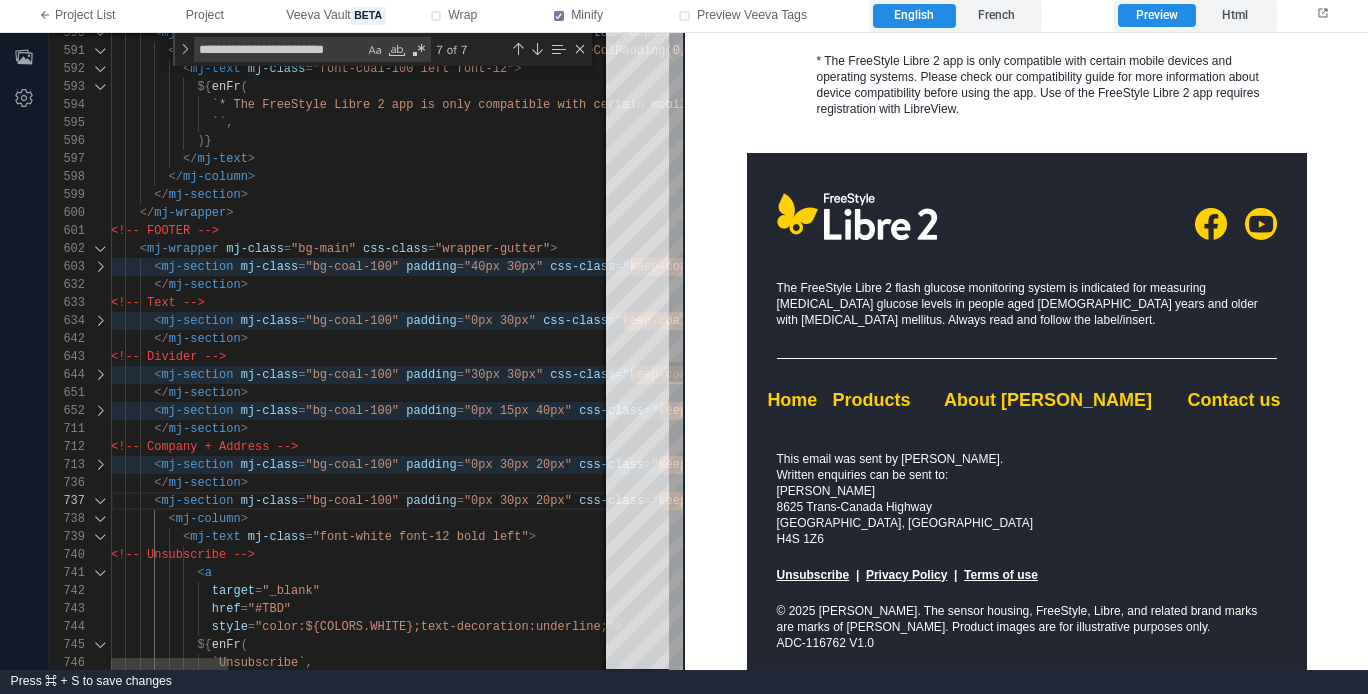click at bounding box center [100, 501] 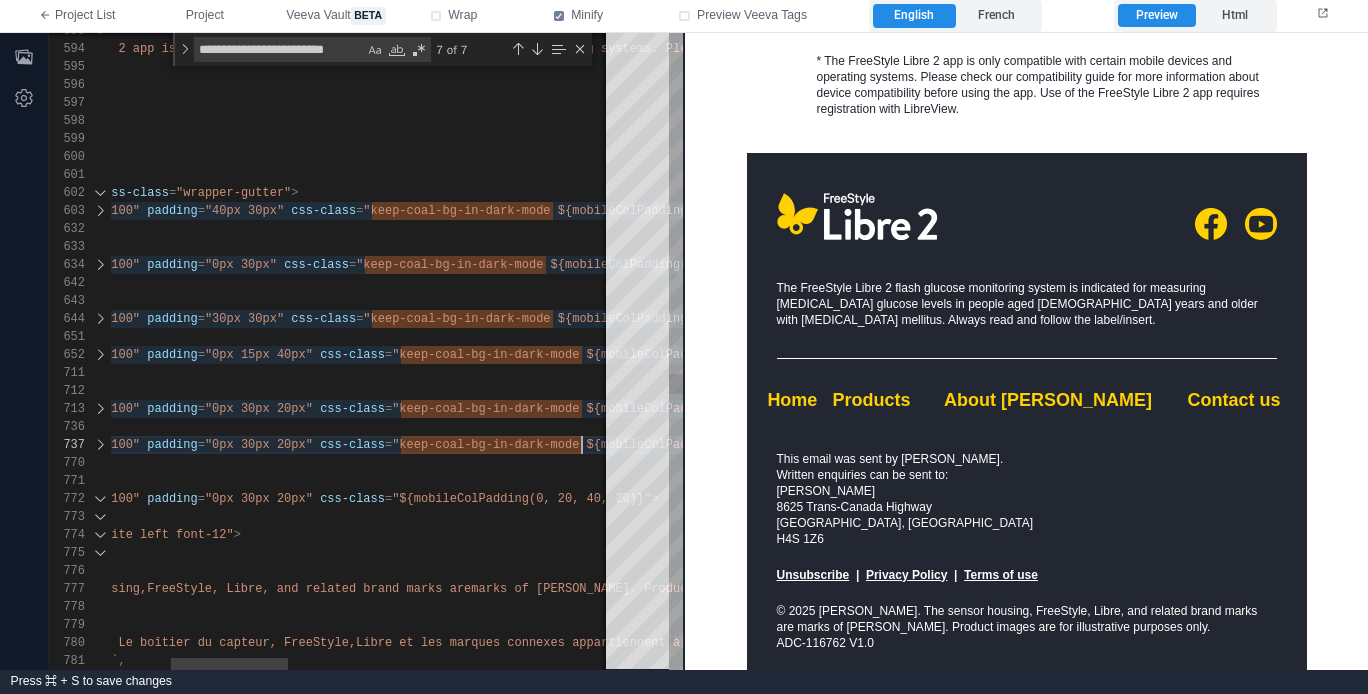 click on "${ enFr (                `* The FreeStyle Libre 2 app is only compatible wi th certain mobile devices and operating systems. P lease check our compatibility guide for more infor mation about device compatibility before using the  app. Use of the FreeStyle Libre 2 app requires re gistration with LibreView.` ,                `` ,              )}            </ mj-text >          </ mj-column >        </ mj-section >      </ mj-wrapper >     <!-- FOOTER -->      < mj-wrapper   mj-class = "bg-main"   css-class = "wrapper-gutter" >        < mj-section   mj-class = "bg-coal-100"   padding = "40px 30px"   css-class = "keep-coal-bg-in-dark-mode ${mobileColPadding(40,  20, 40, 20)}" >        </ mj-section >       <!-- Text -->        < mj-section   mj-class = "bg-coal-100"   padding = "0px 30px"   css-class = 0, 0, 20)}" >" at bounding box center (499852, 489333) 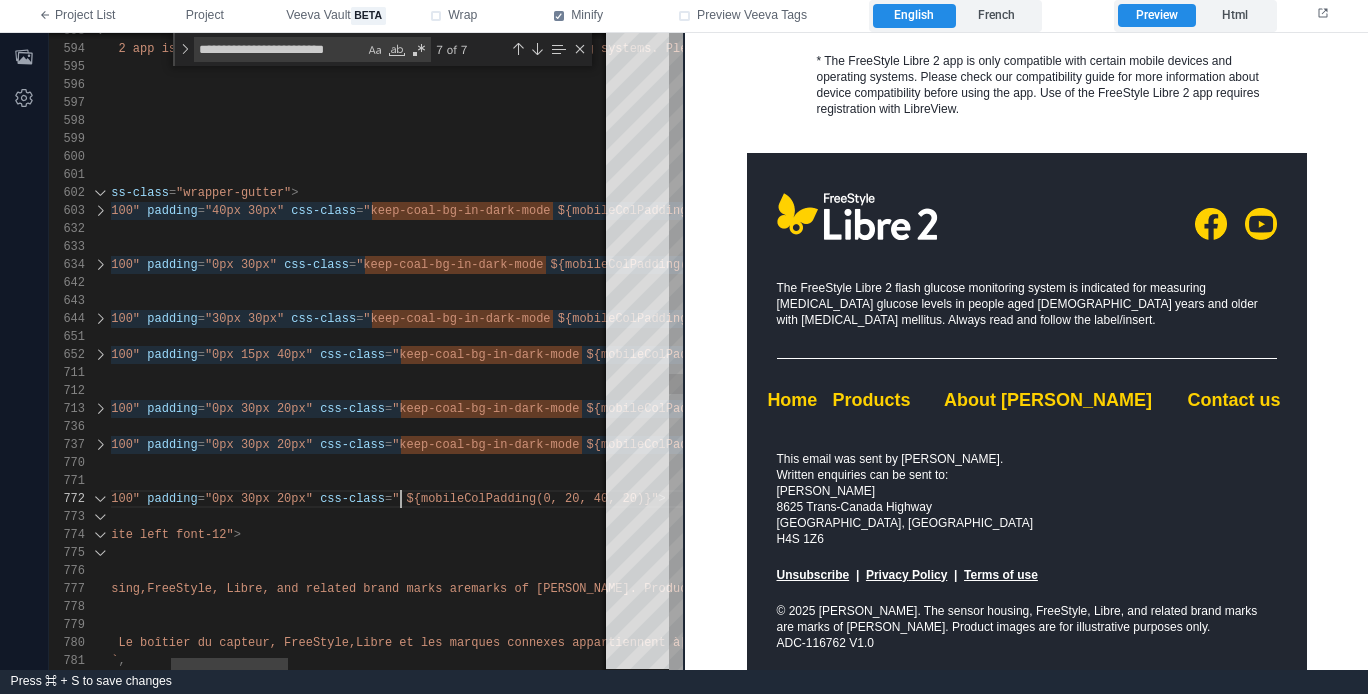 paste on "**********" 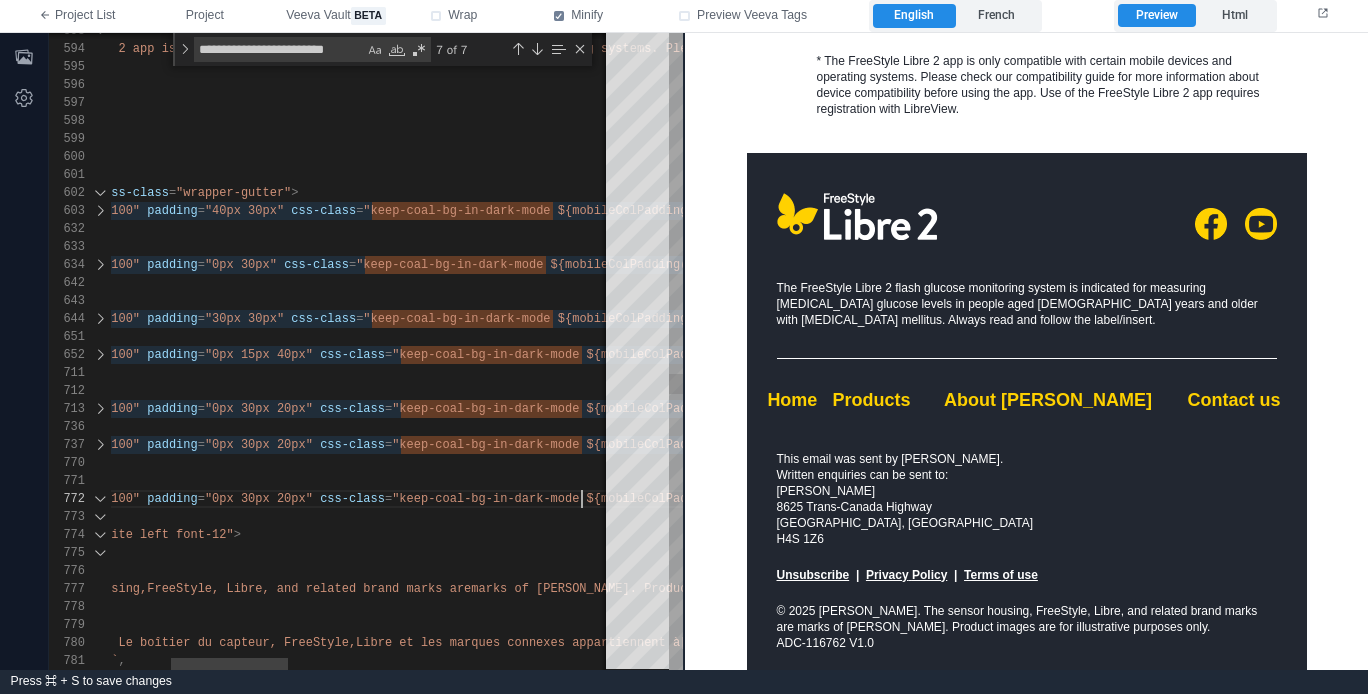 scroll, scrollTop: 216, scrollLeft: 730, axis: both 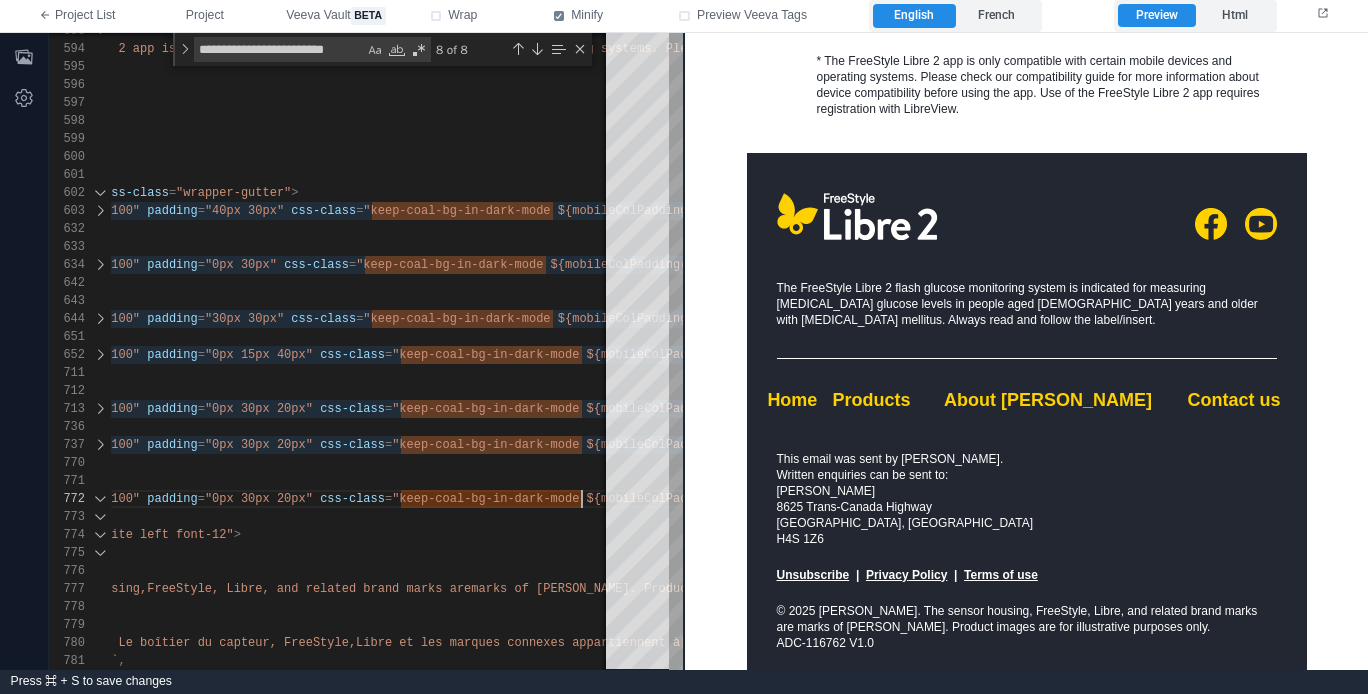 type on "**********" 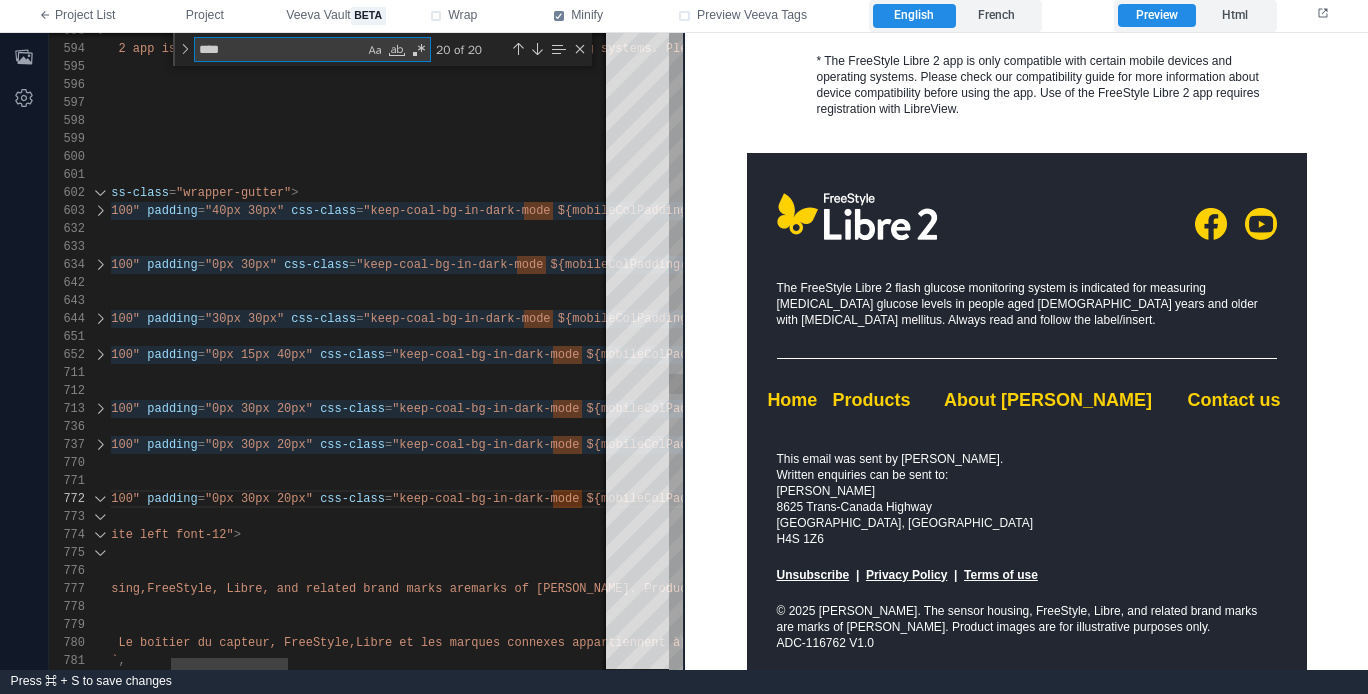 paste on "***" 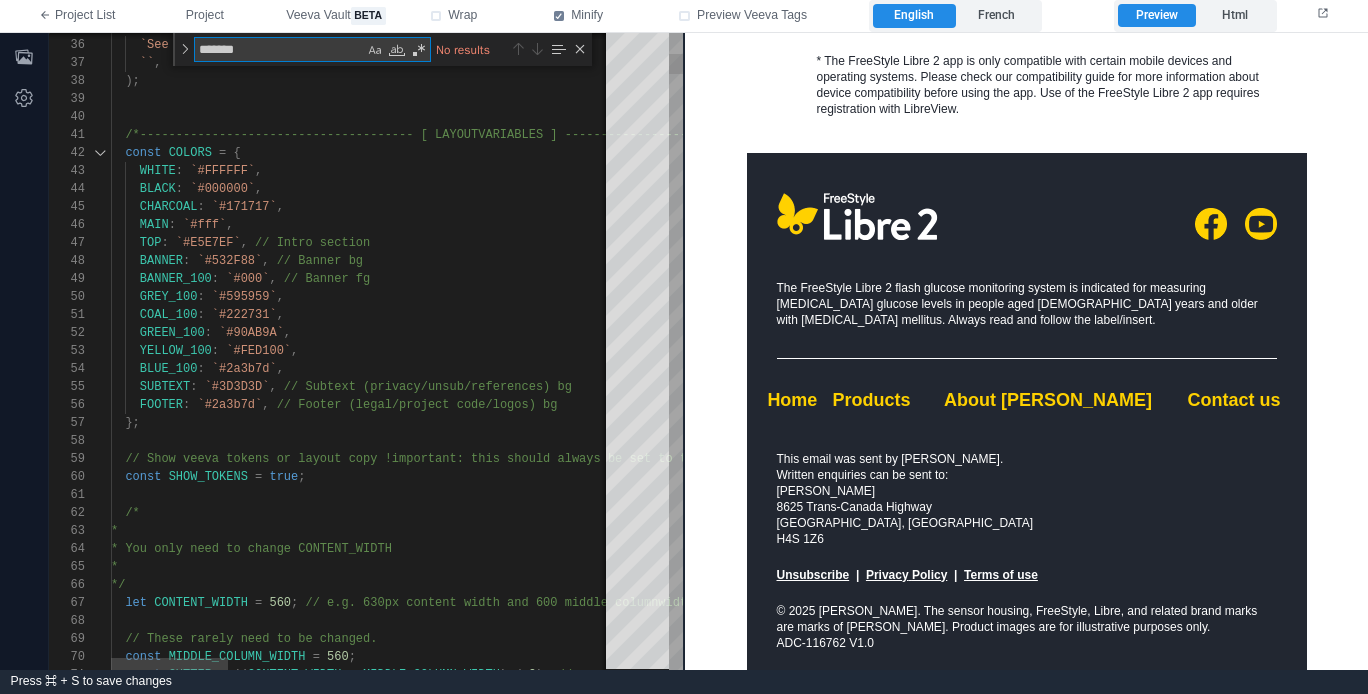 type on "*******" 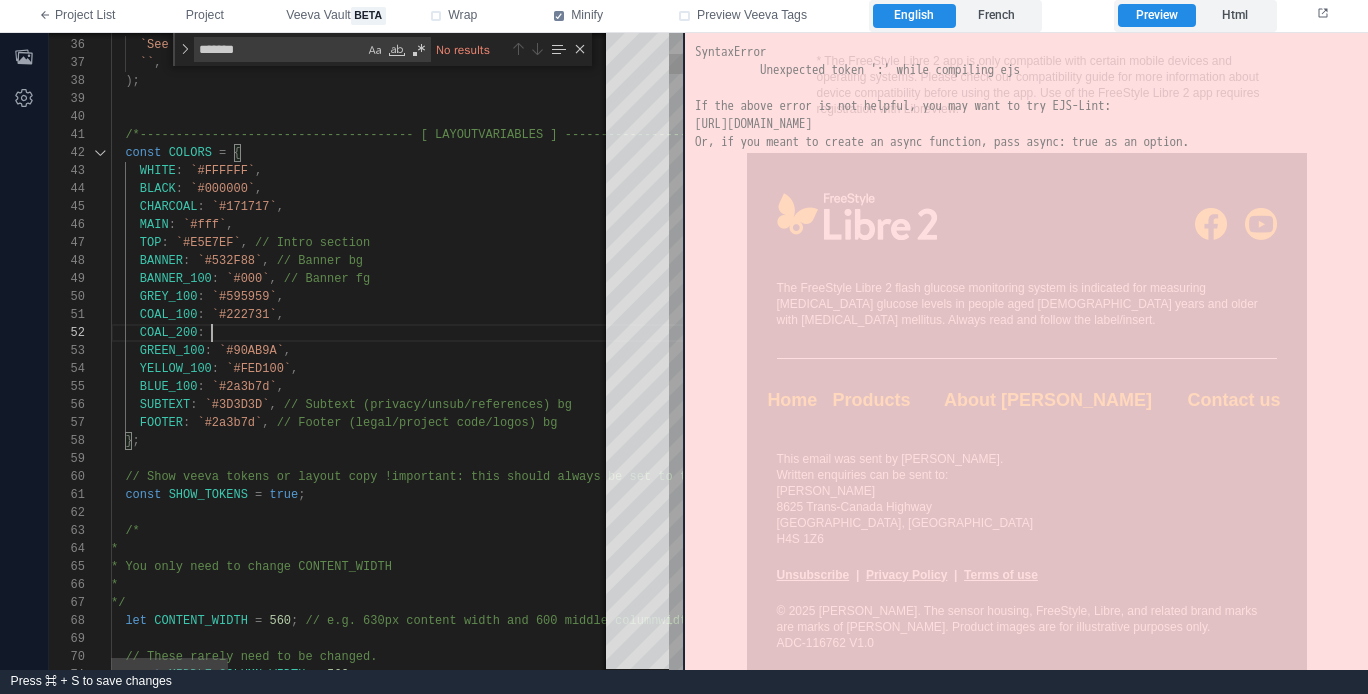 scroll, scrollTop: 18, scrollLeft: 108, axis: both 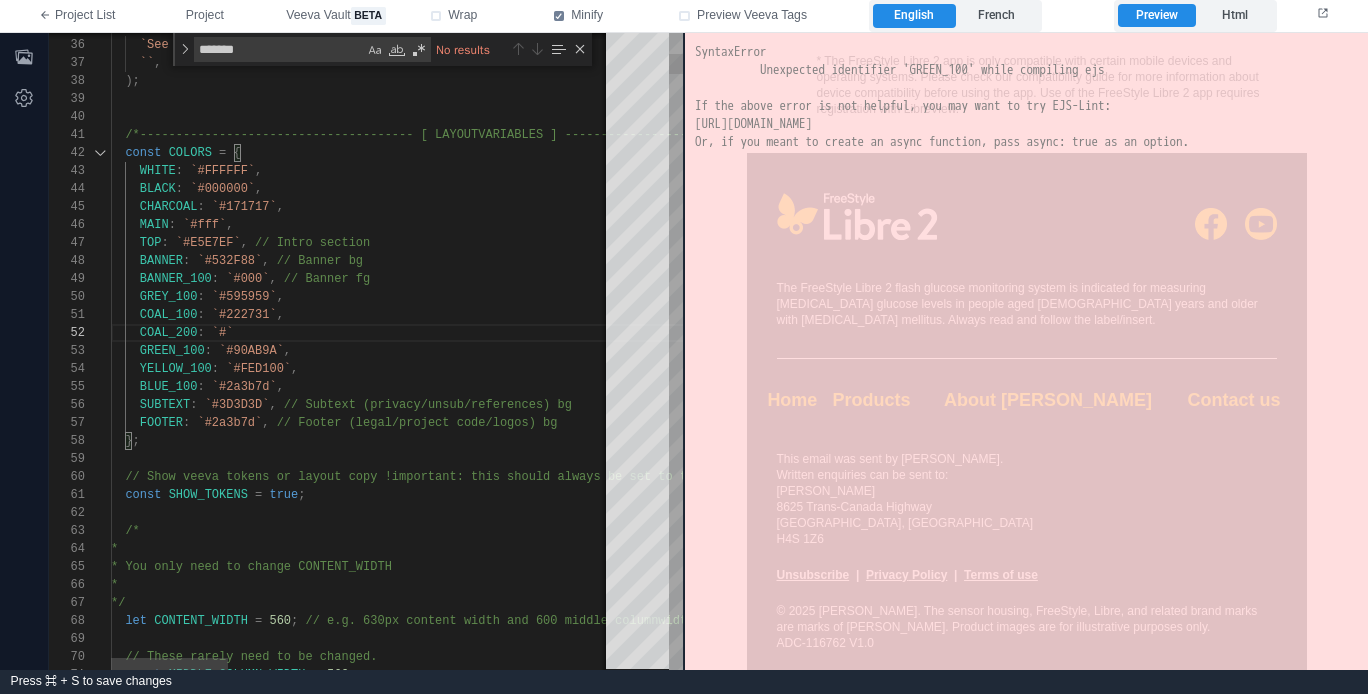 paste on "*******" 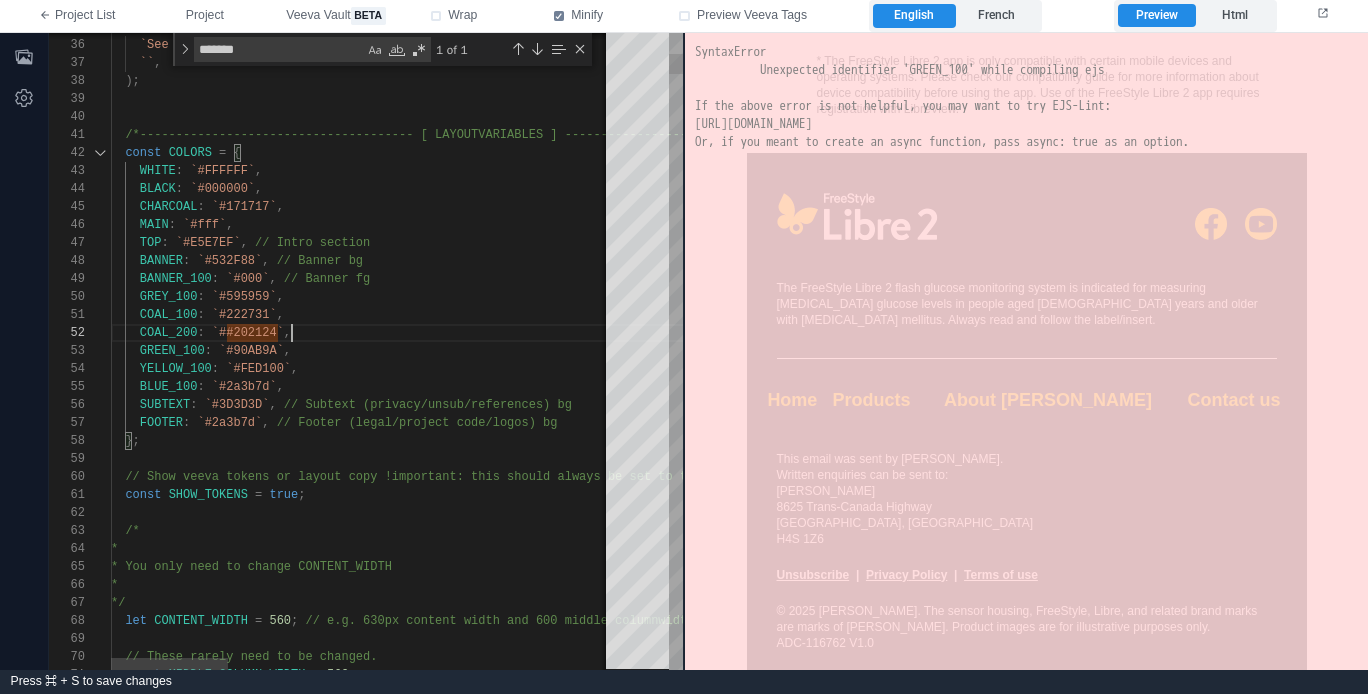 scroll, scrollTop: 18, scrollLeft: 181, axis: both 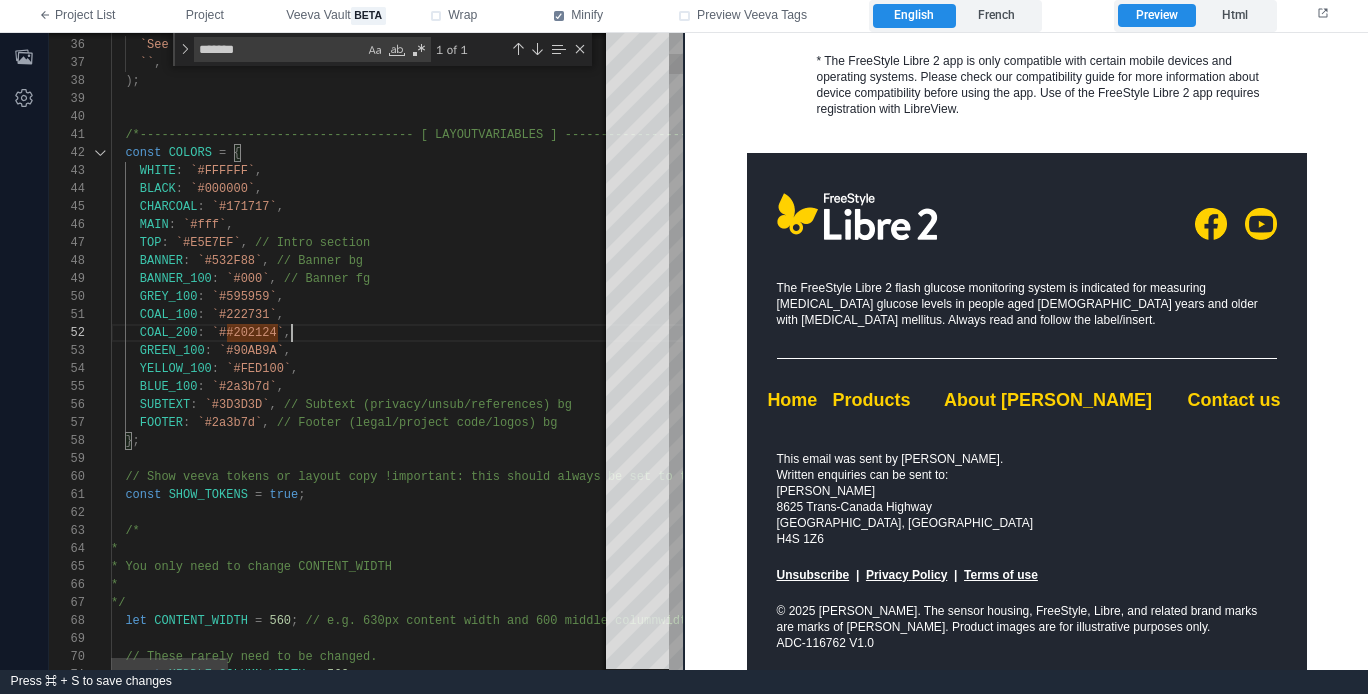 click on "`##202124`" at bounding box center (248, 333) 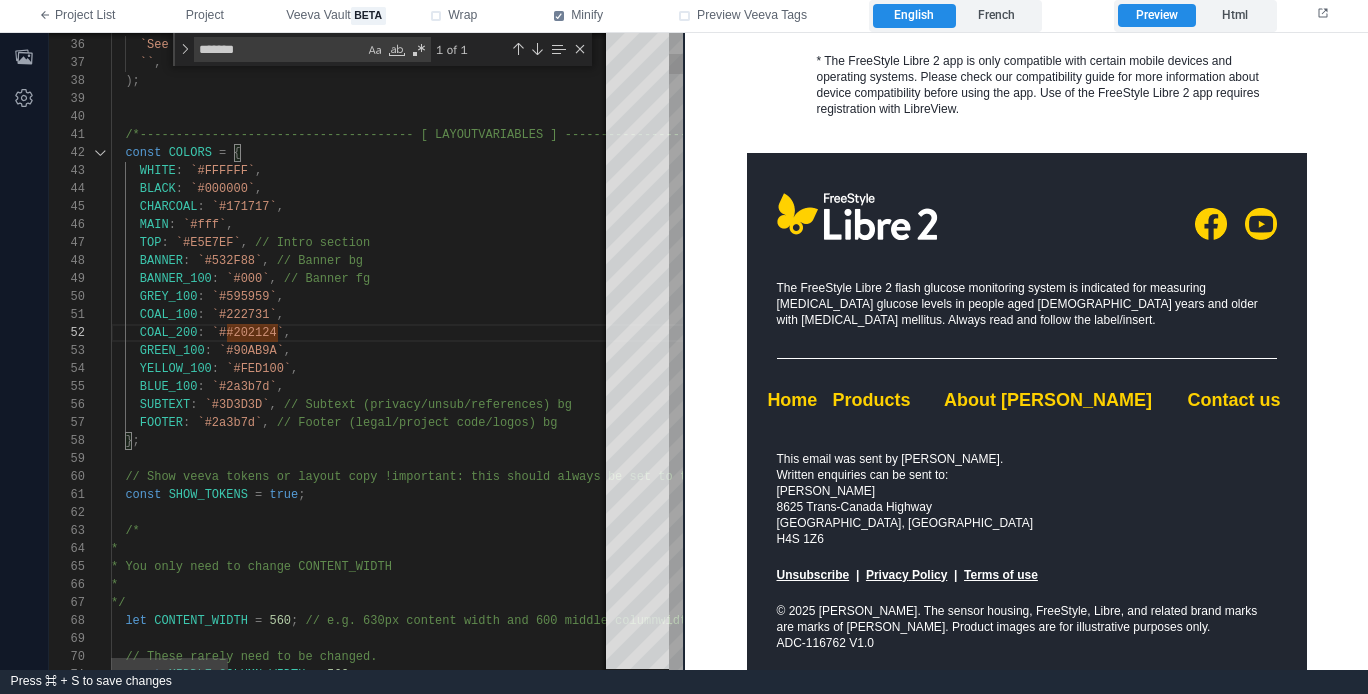 scroll, scrollTop: 18, scrollLeft: 108, axis: both 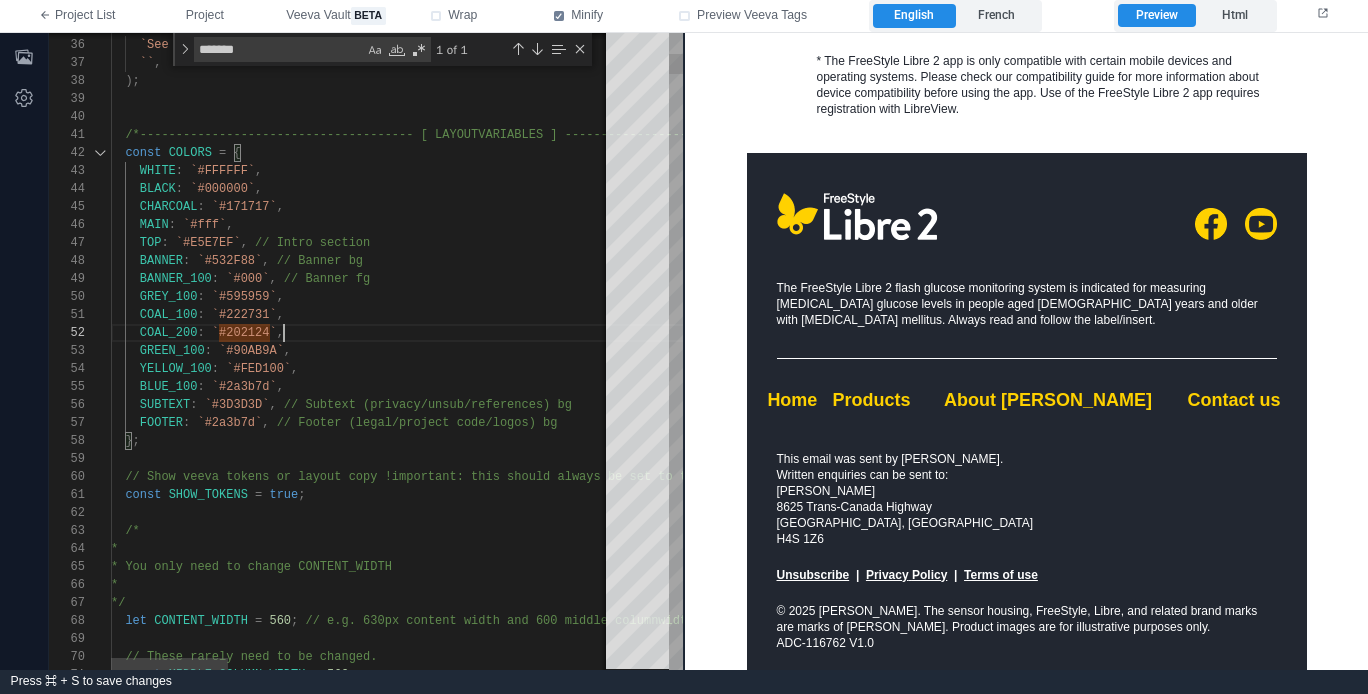 click on "COAL_200 :   `#202124` ," at bounding box center [1184, 333] 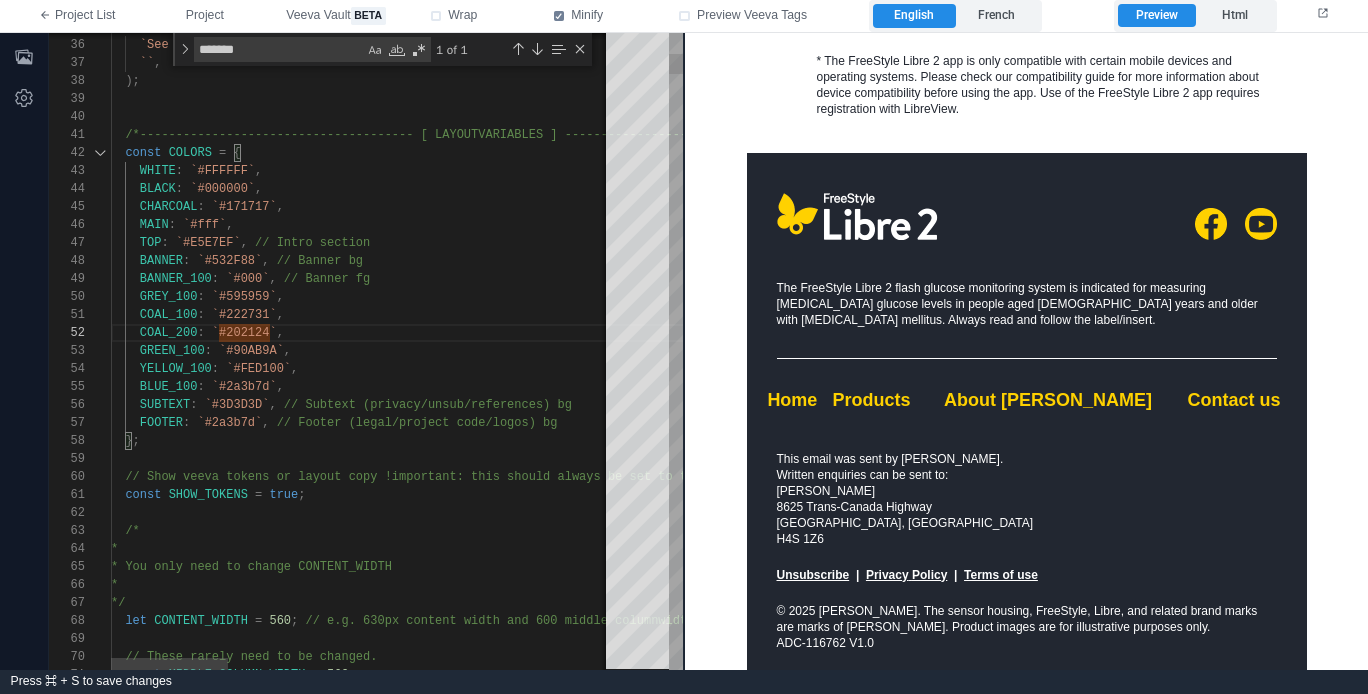click at bounding box center [580, 49] 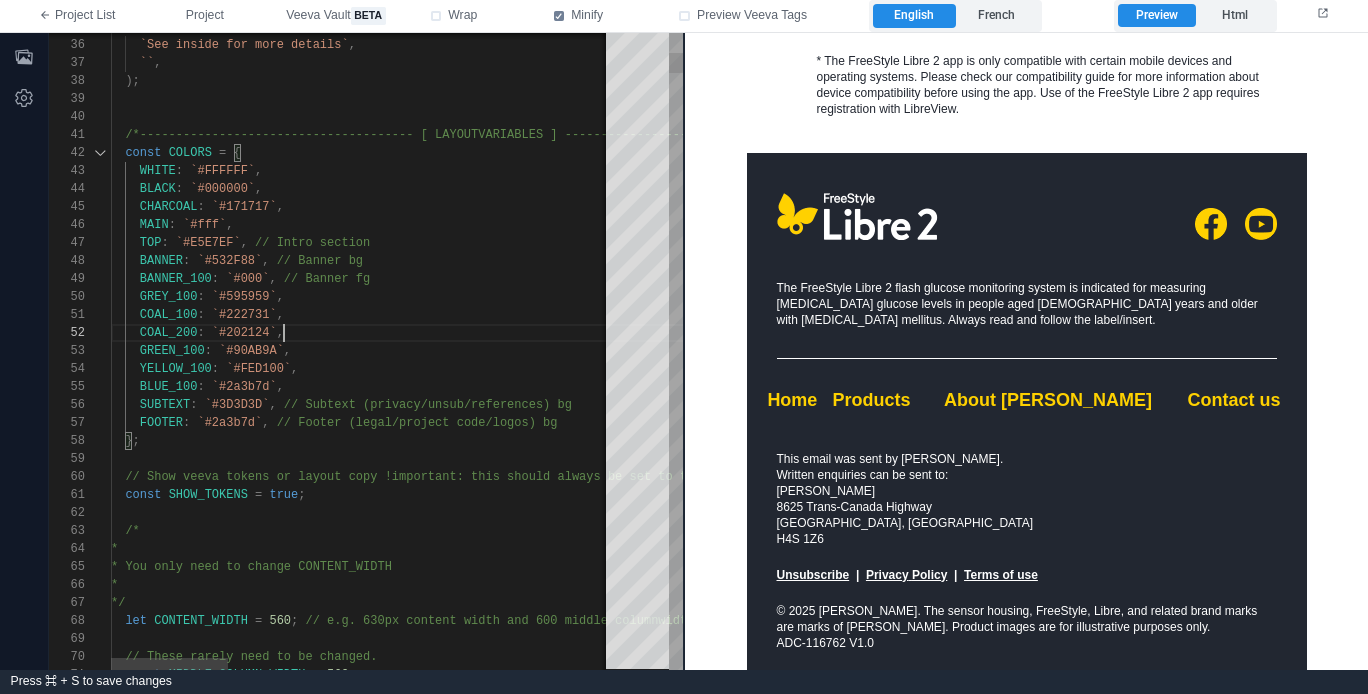 scroll, scrollTop: 18, scrollLeft: 173, axis: both 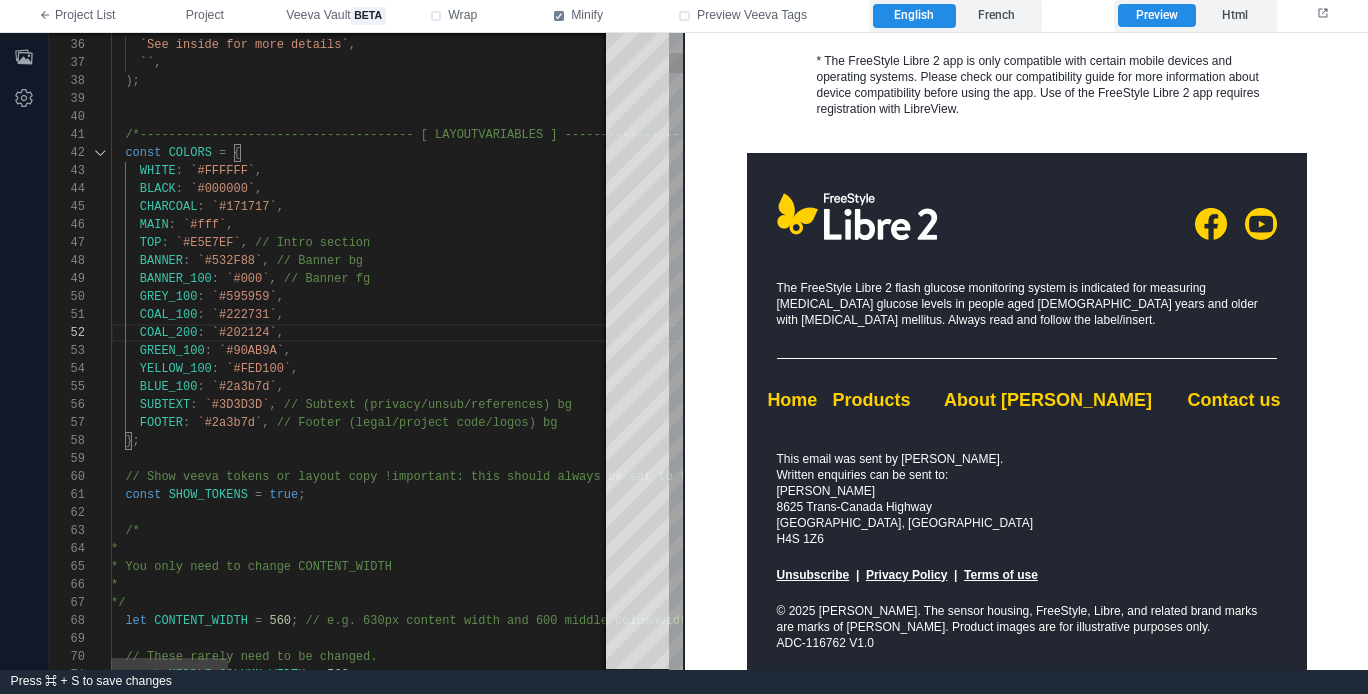click on "COAL_200 :   `#202124` ," at bounding box center [1184, 333] 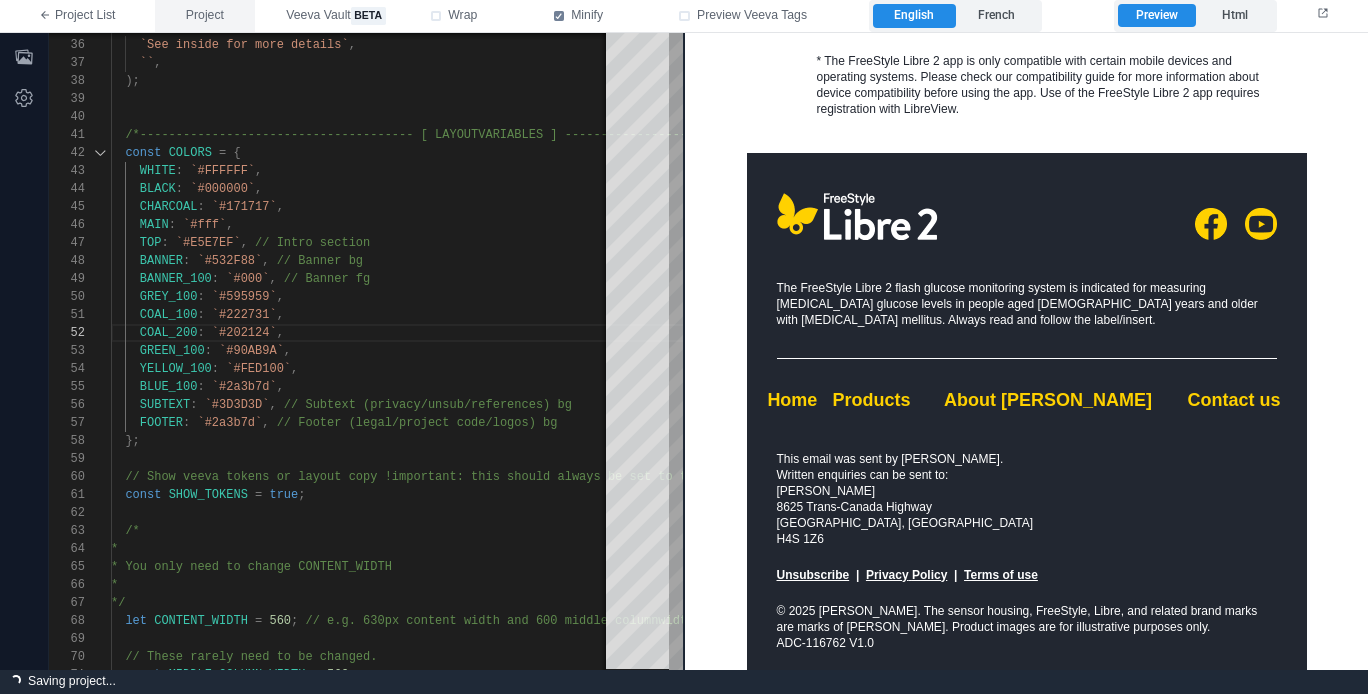 click on "Project" at bounding box center (205, 16) 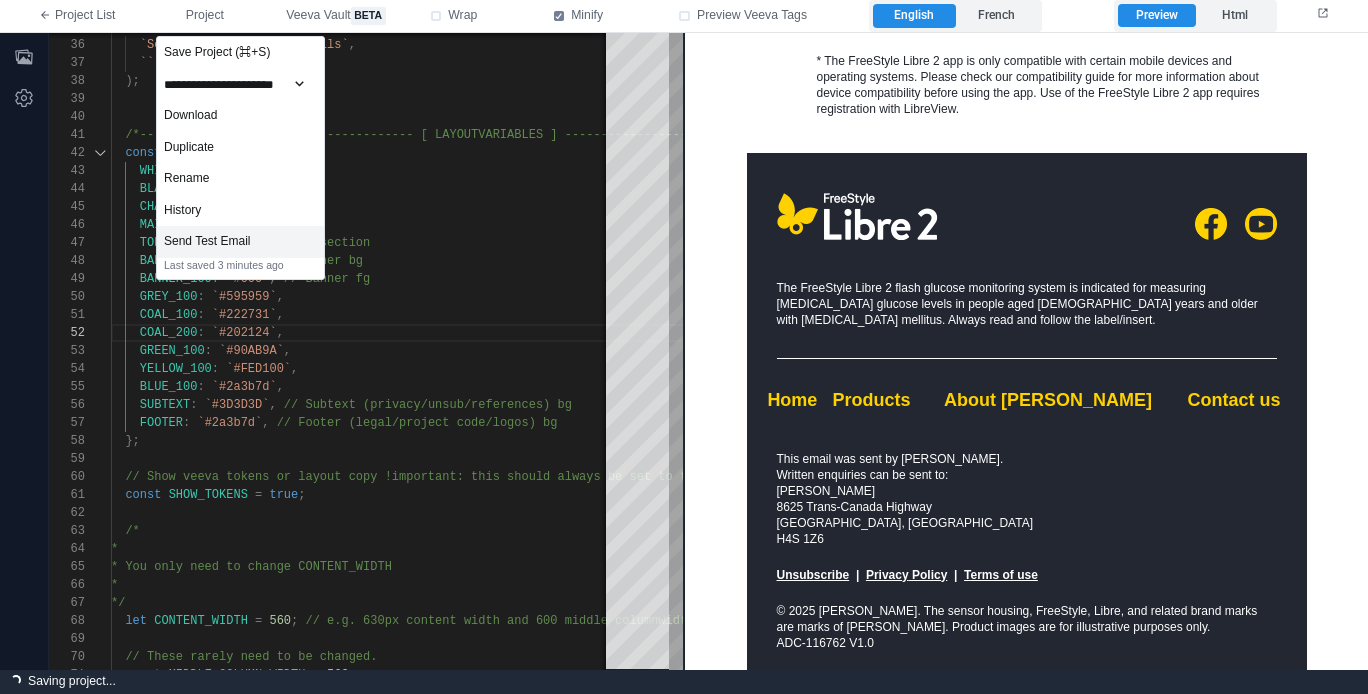 click on "Send Test Email" at bounding box center (240, 242) 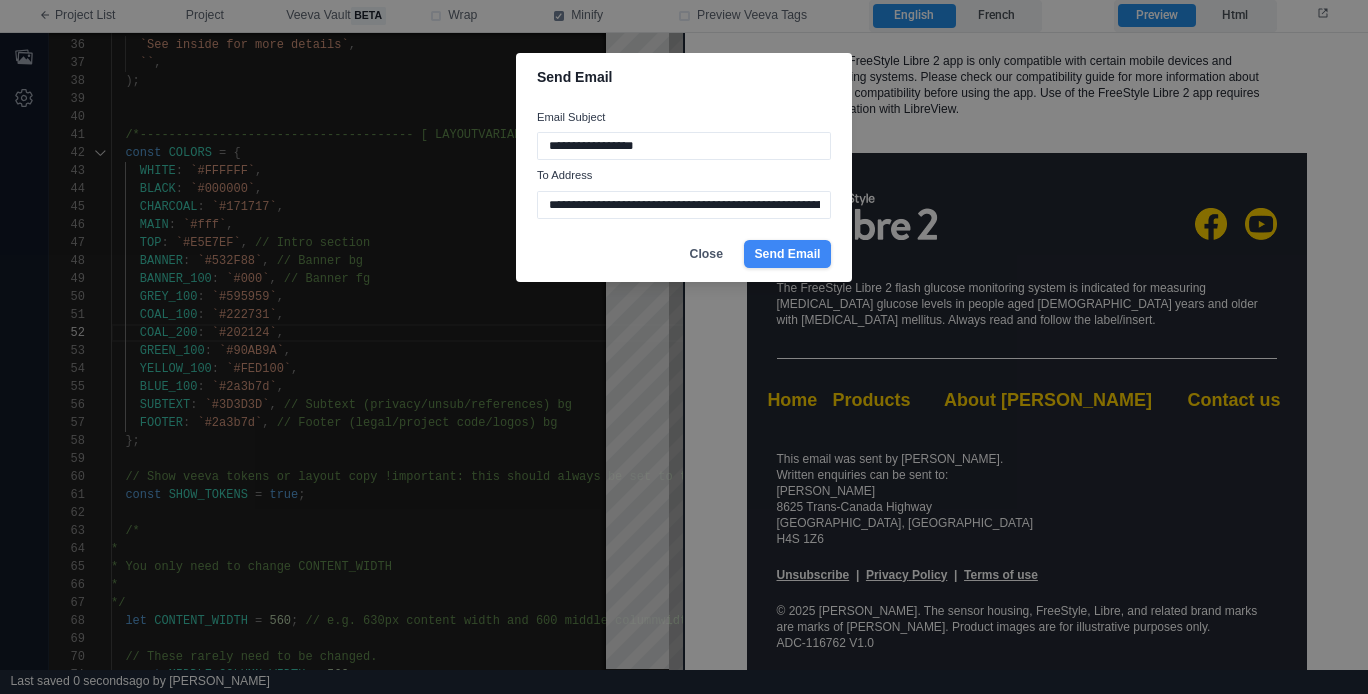 click on "Send Email" at bounding box center (787, 254) 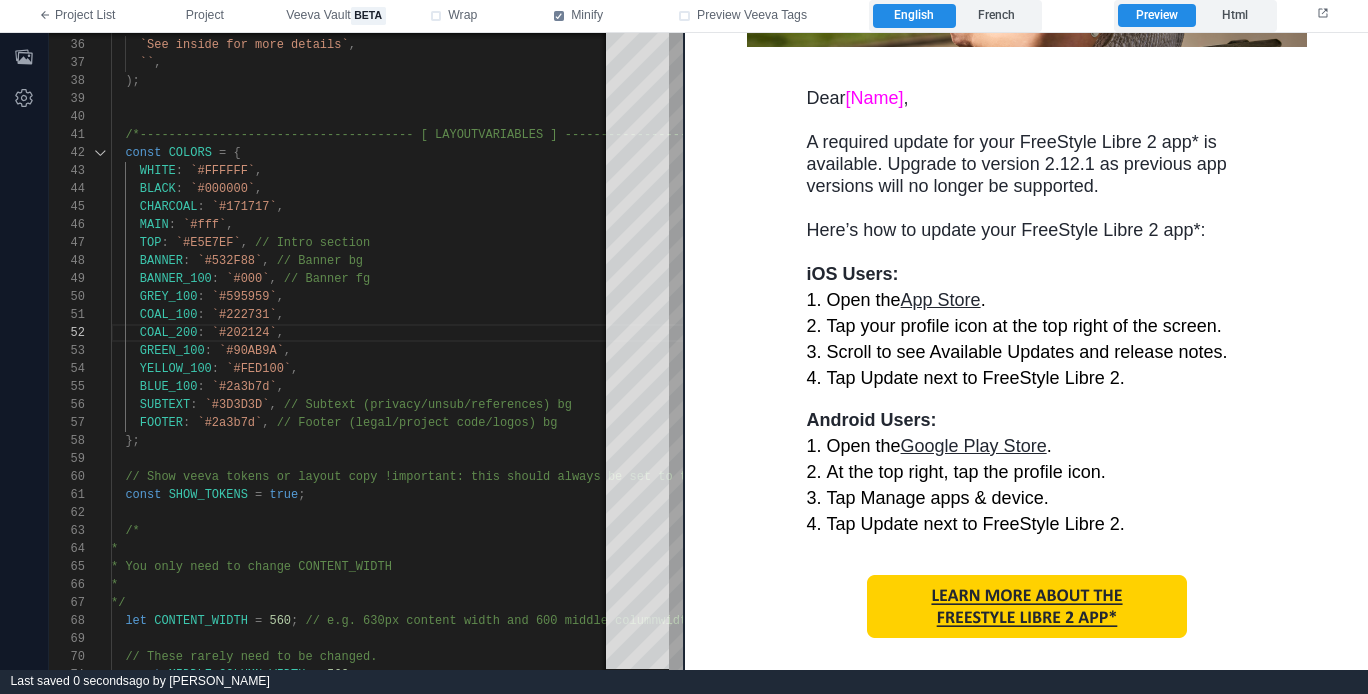 scroll, scrollTop: 0, scrollLeft: 0, axis: both 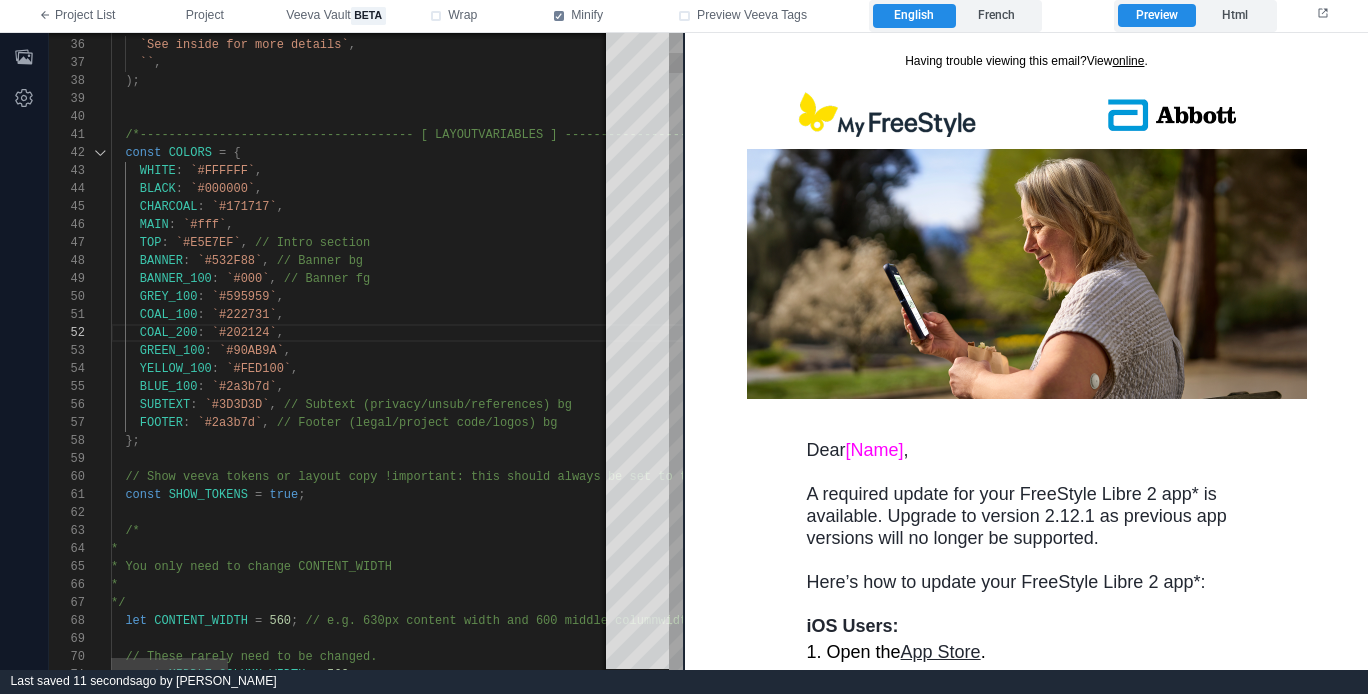 click on "GREY_100 :   `#595959` ," at bounding box center (1184, 297) 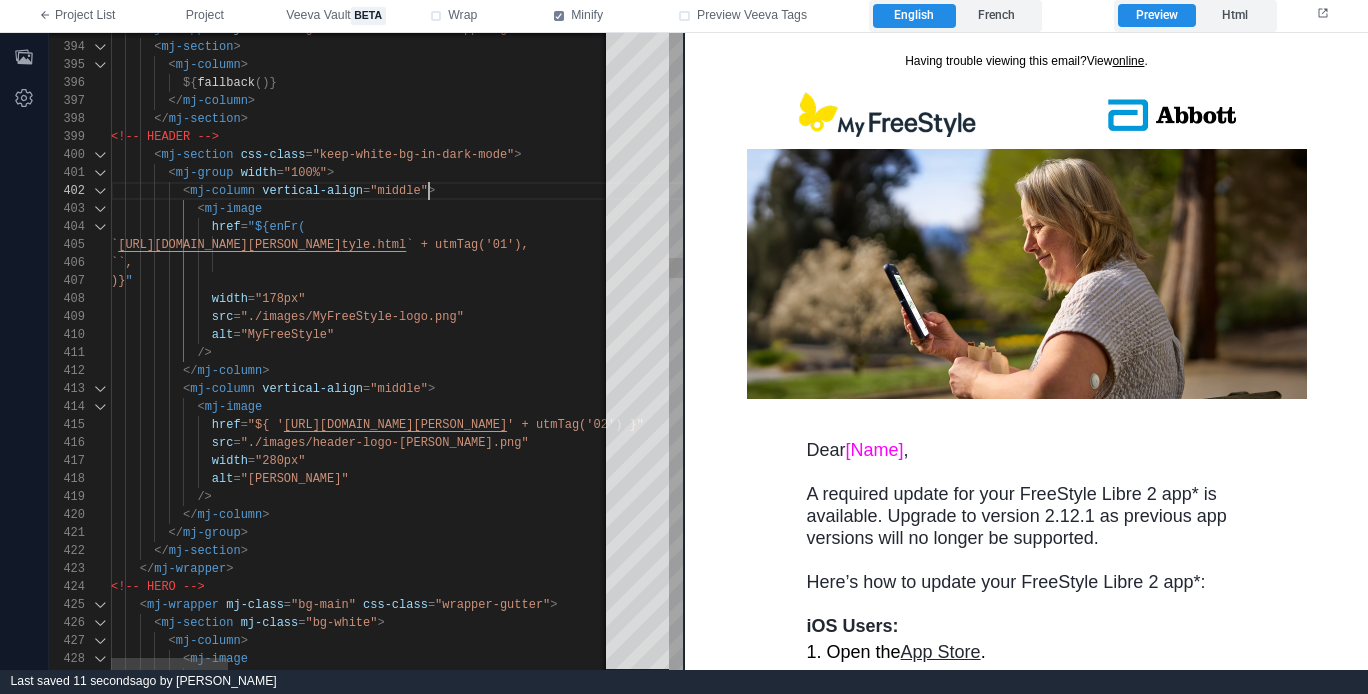 scroll, scrollTop: 18, scrollLeft: 318, axis: both 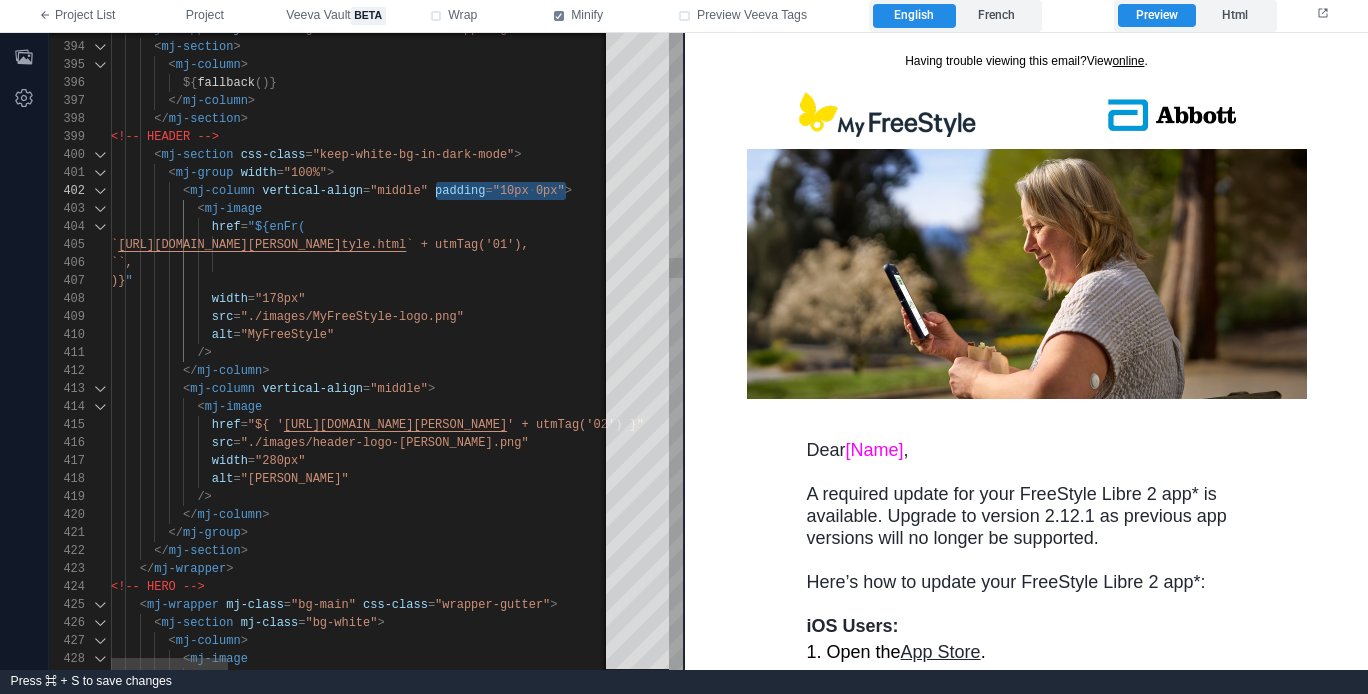 click on ">" at bounding box center (431, 389) 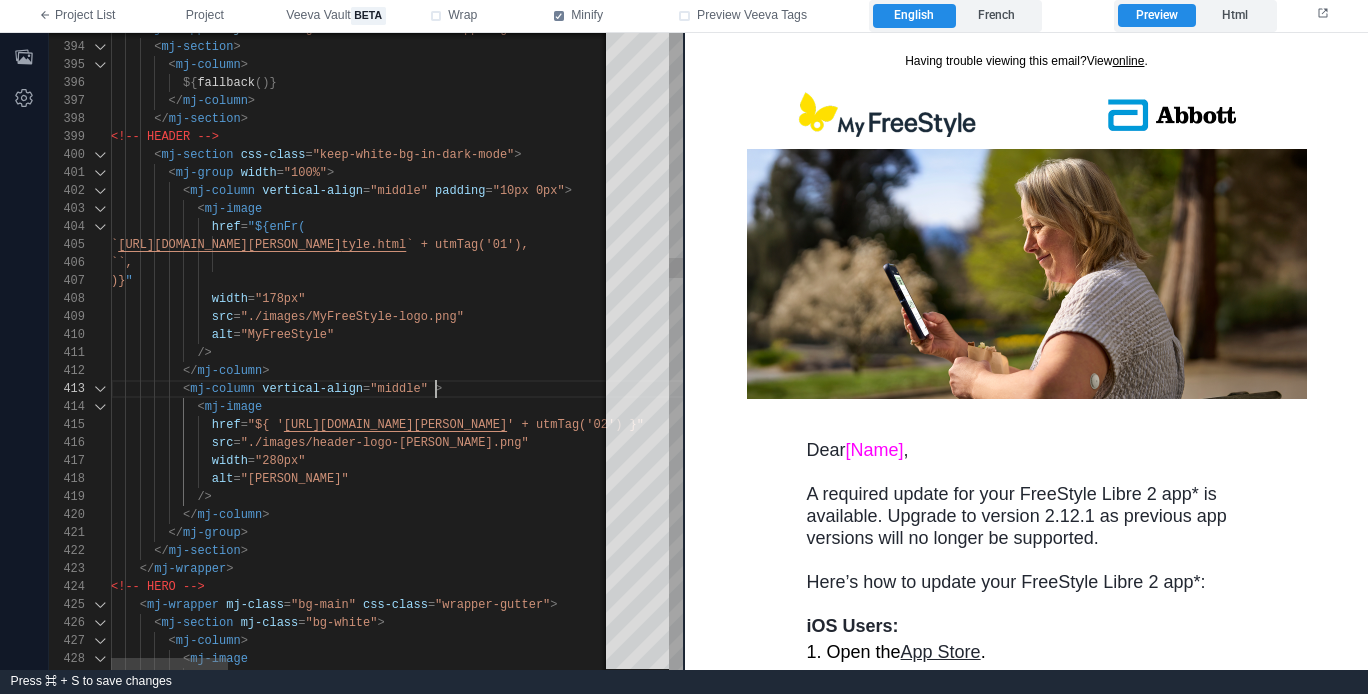 paste on "**********" 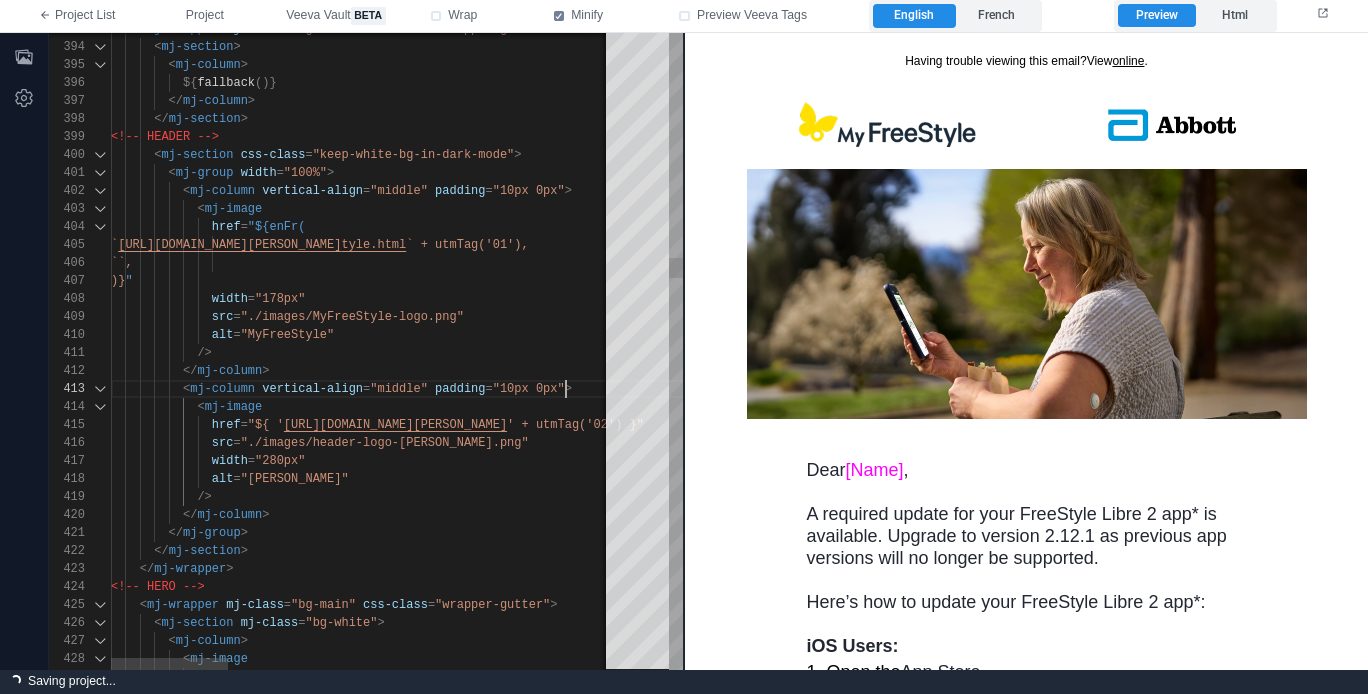 scroll, scrollTop: 0, scrollLeft: 101, axis: horizontal 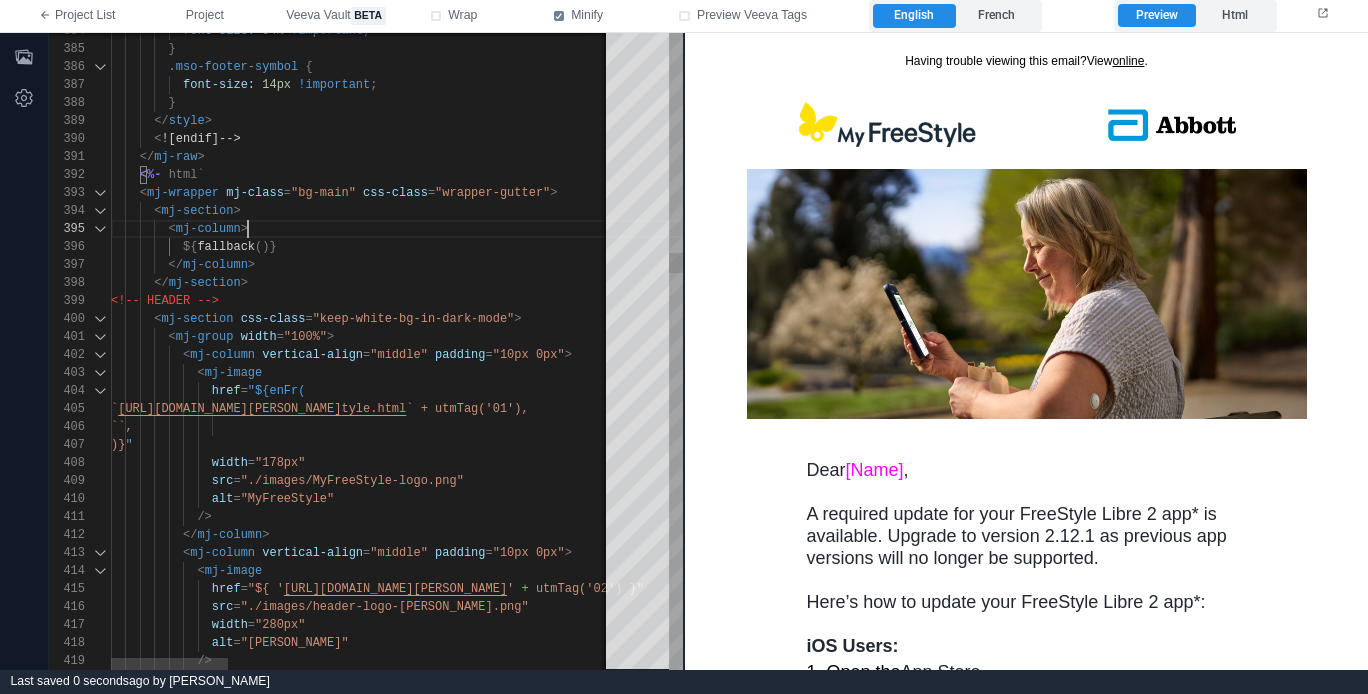 click on "< mj-column >" at bounding box center (1184, 229) 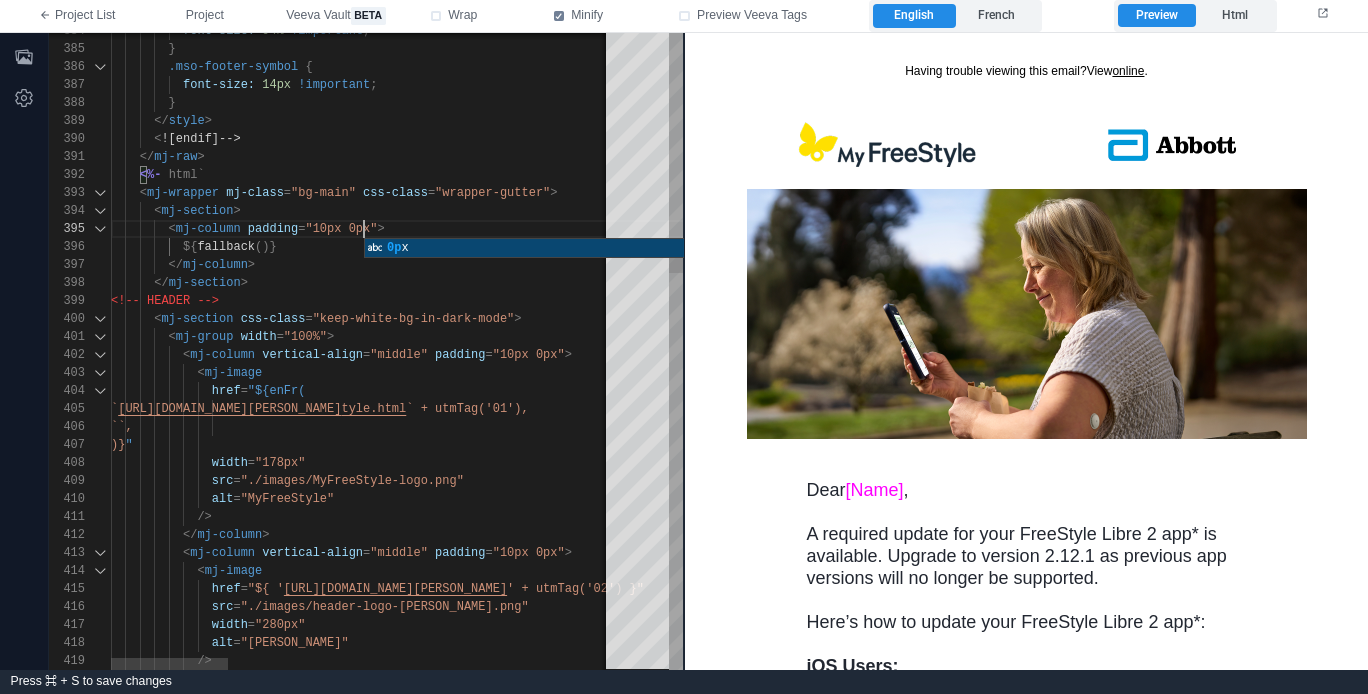 scroll, scrollTop: 72, scrollLeft: 210, axis: both 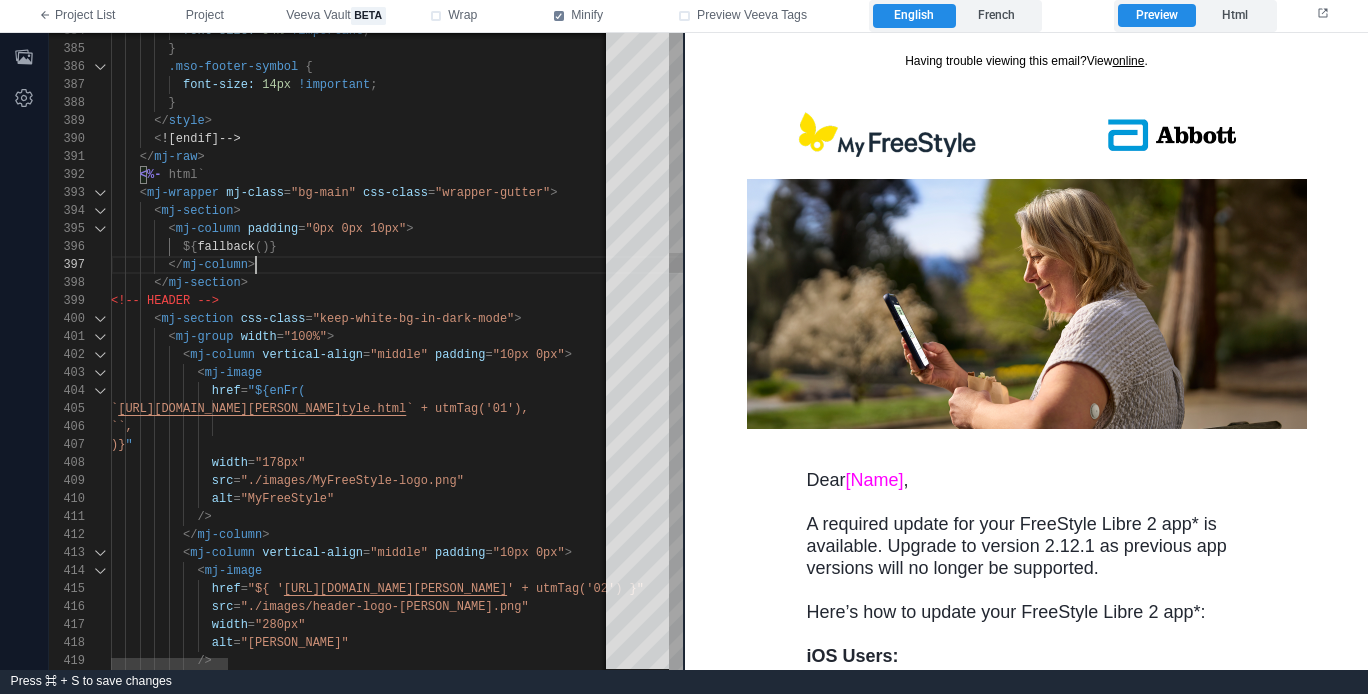 click on "</ mj-column >" at bounding box center (1184, 265) 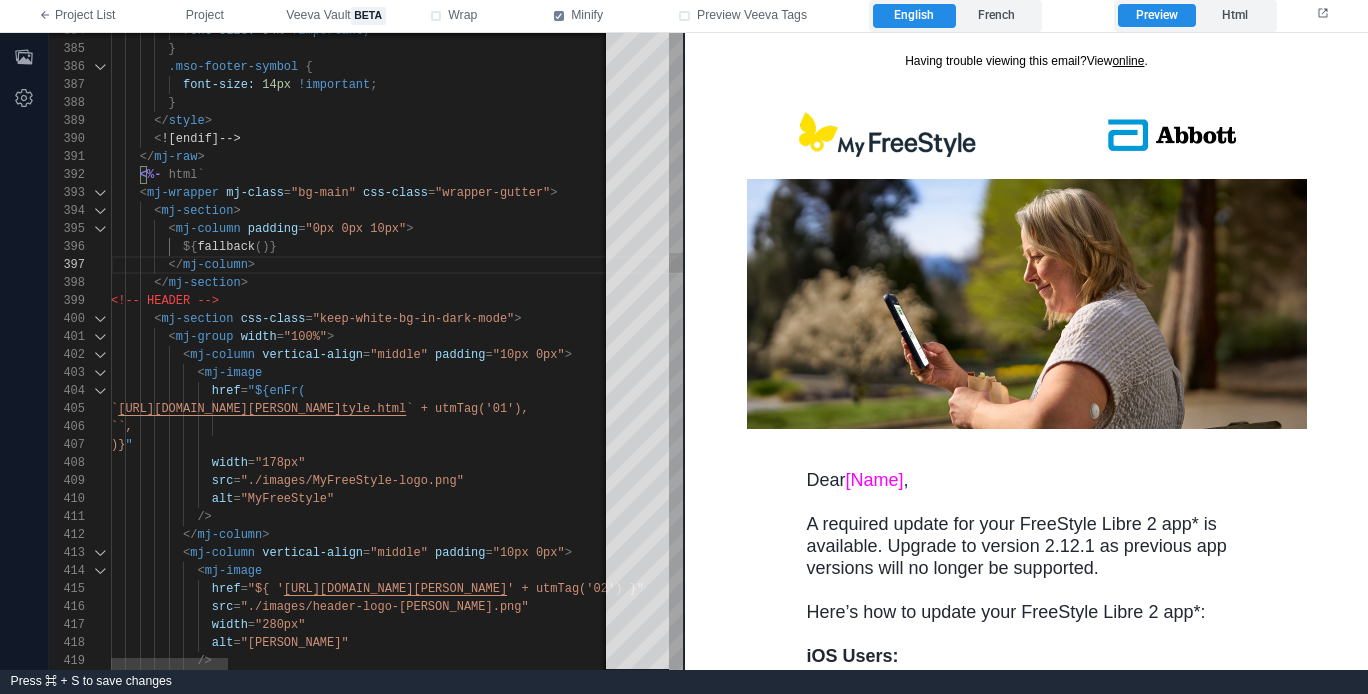 click on "419 417 418 415 416 414 413 412 411 409 410 408 407 406 405 404 403 402 401 400 399 397 398 396 395 394 393 392 391 390 389 387 388 386 385 384              />                width = "280px"                alt = "Abbott"                href = "${ ' https://www.ca.abbott/en/homepage.html ' + utmTag('02') }"                src = "./images/header-logo-Abbott.png"              < mj-image            < mj-column   vertical-align = "middle"   padding = "10px 0px" >            </ mj-column >              />                src = "./images/MyFreeStyle-logo.png"                alt = "MyFreeStyle"                width = "178px"               )} "                 ``,                 ` https://www.freestyle.abbott/en-ca/support/myfrees tyle.html ` + utmTag('01'),                href = "${enFr( < mj-image" at bounding box center (366, 351) 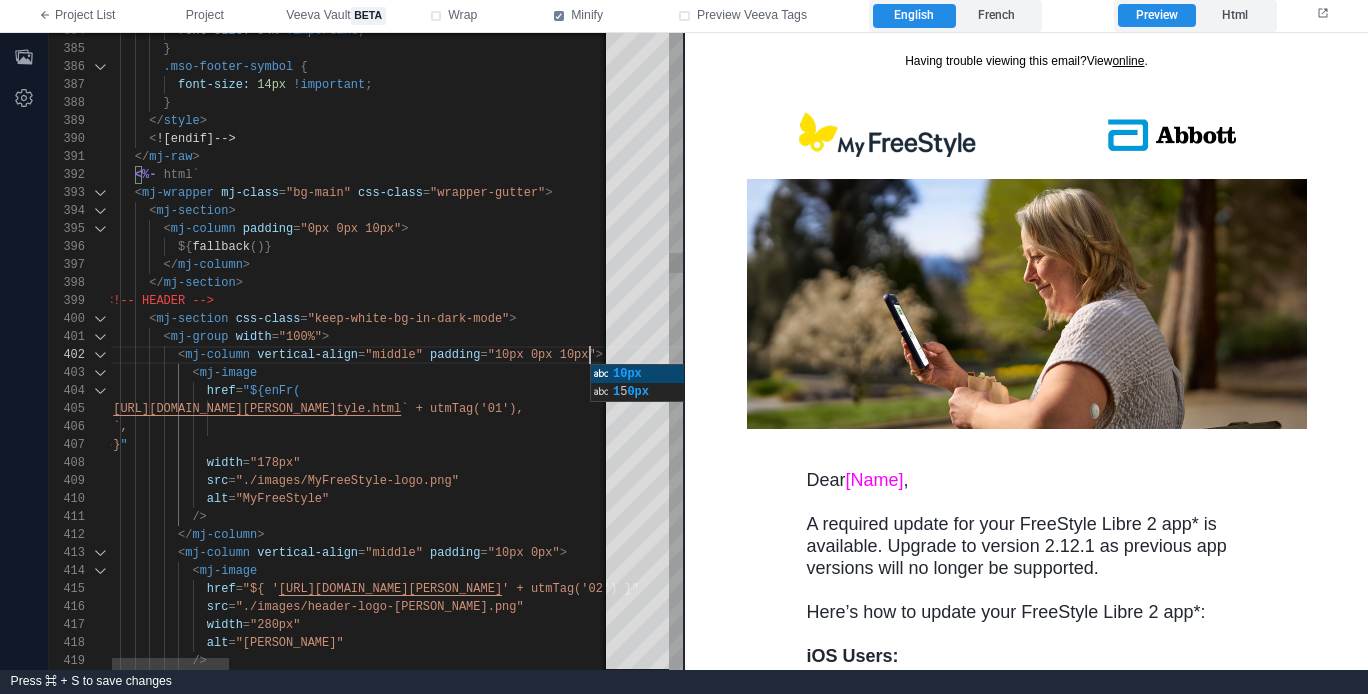 scroll, scrollTop: 18, scrollLeft: 484, axis: both 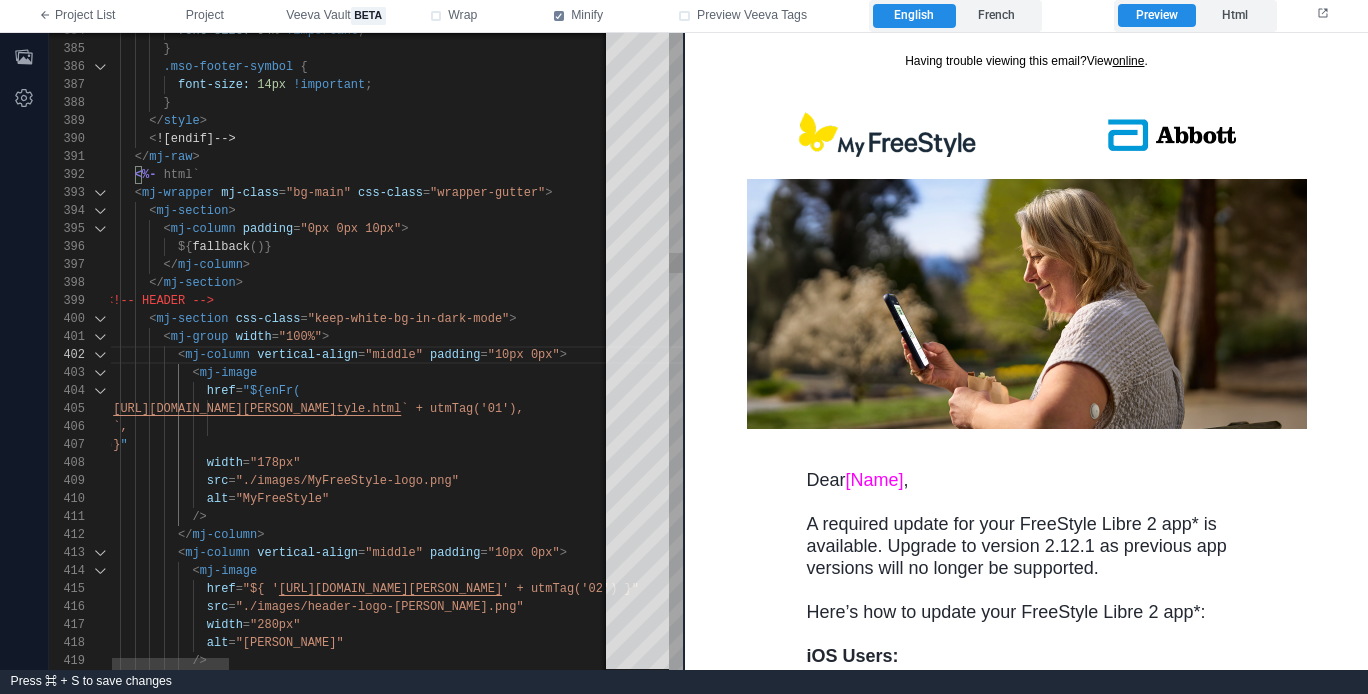 click on "< mj-image" at bounding box center (1179, 373) 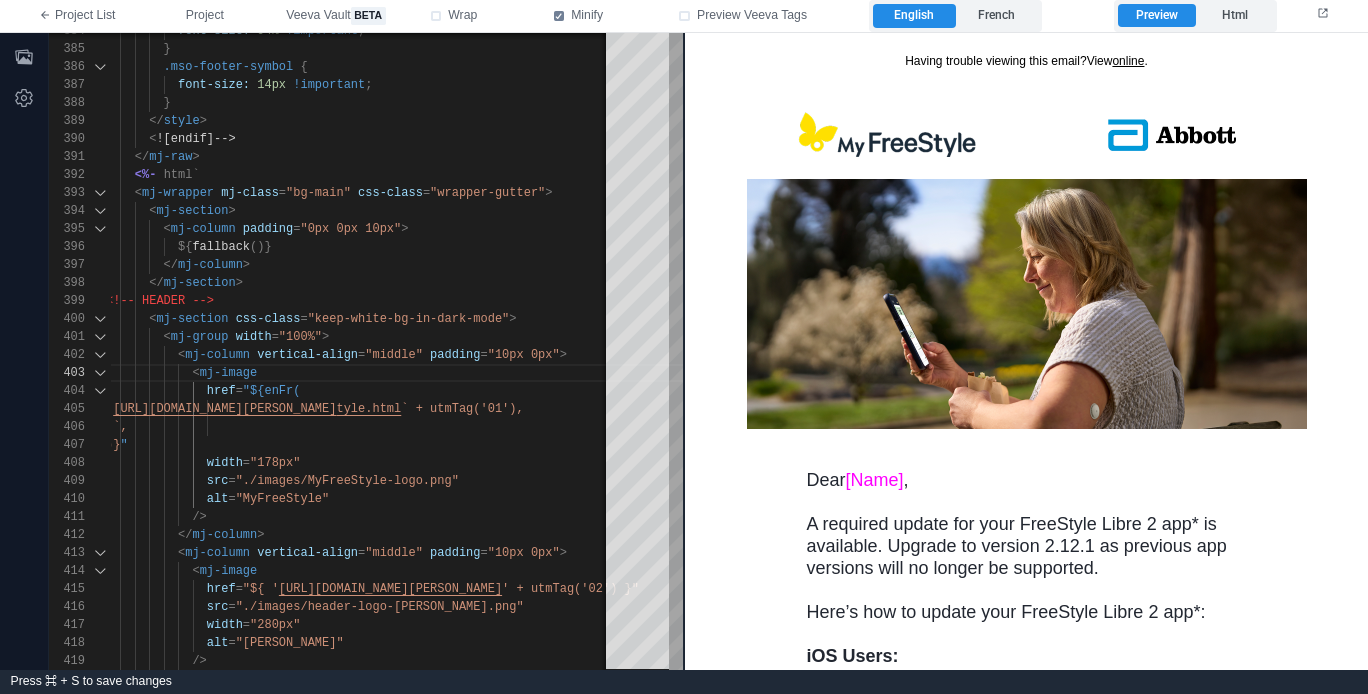 scroll, scrollTop: 1, scrollLeft: 0, axis: vertical 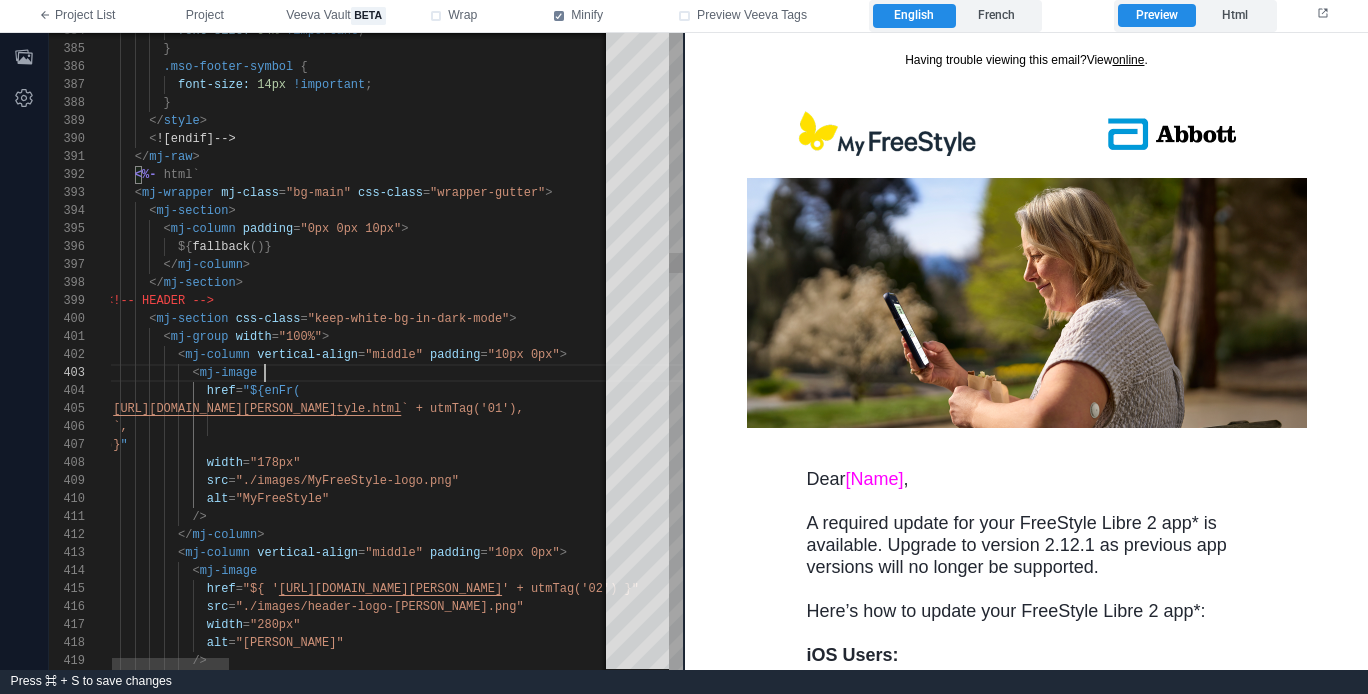 drag, startPoint x: 552, startPoint y: 351, endPoint x: 568, endPoint y: 348, distance: 16.27882 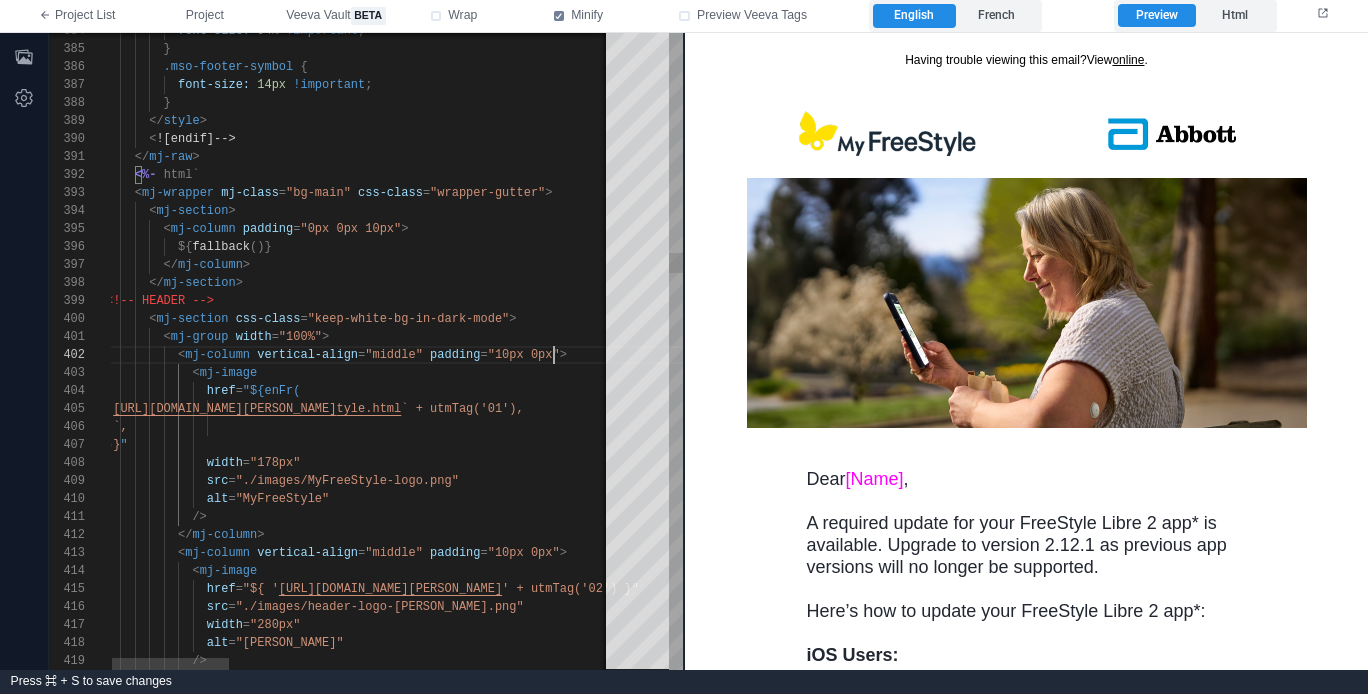 scroll, scrollTop: 18, scrollLeft: 448, axis: both 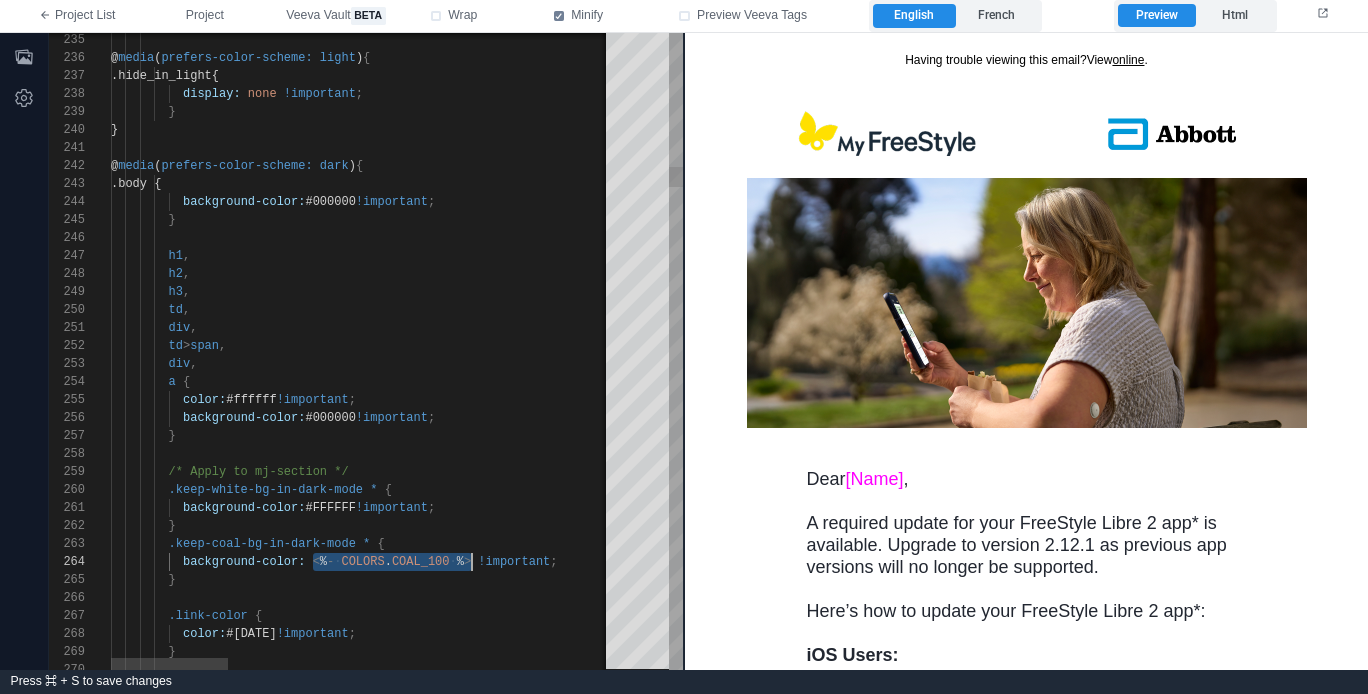 drag, startPoint x: 315, startPoint y: 561, endPoint x: 472, endPoint y: 549, distance: 157.45793 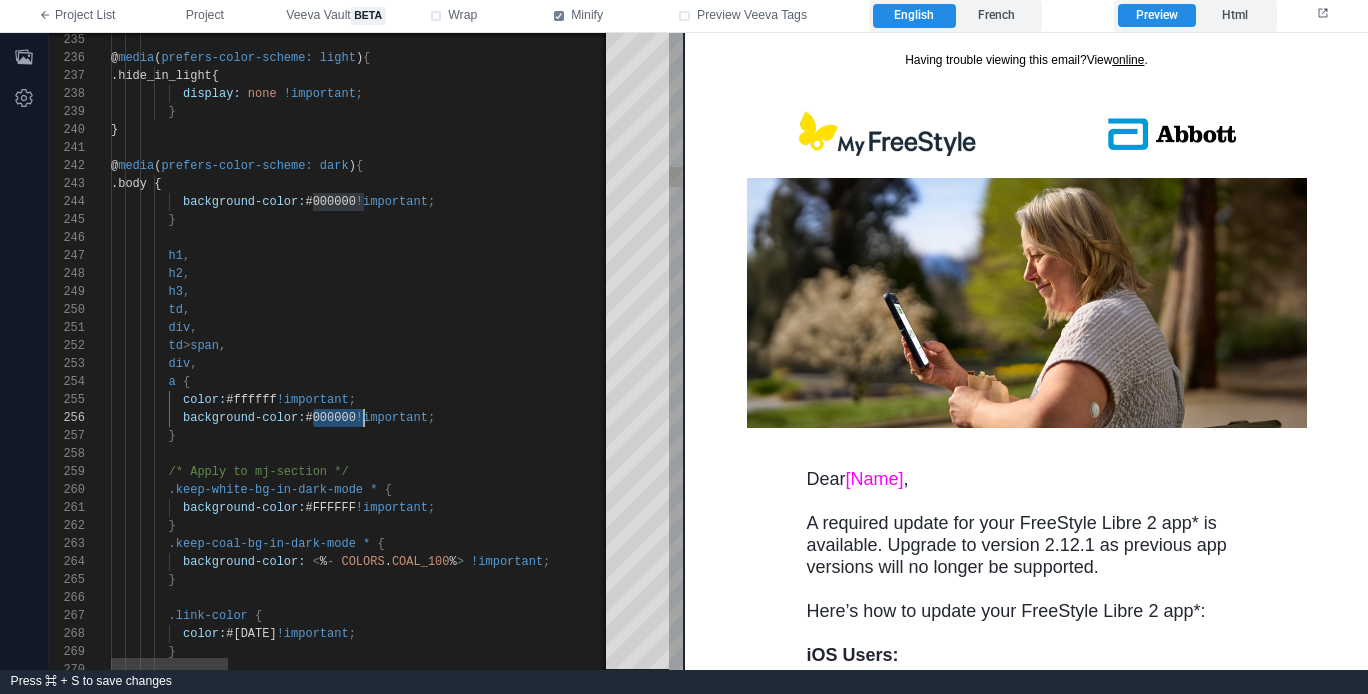scroll, scrollTop: 90, scrollLeft: 253, axis: both 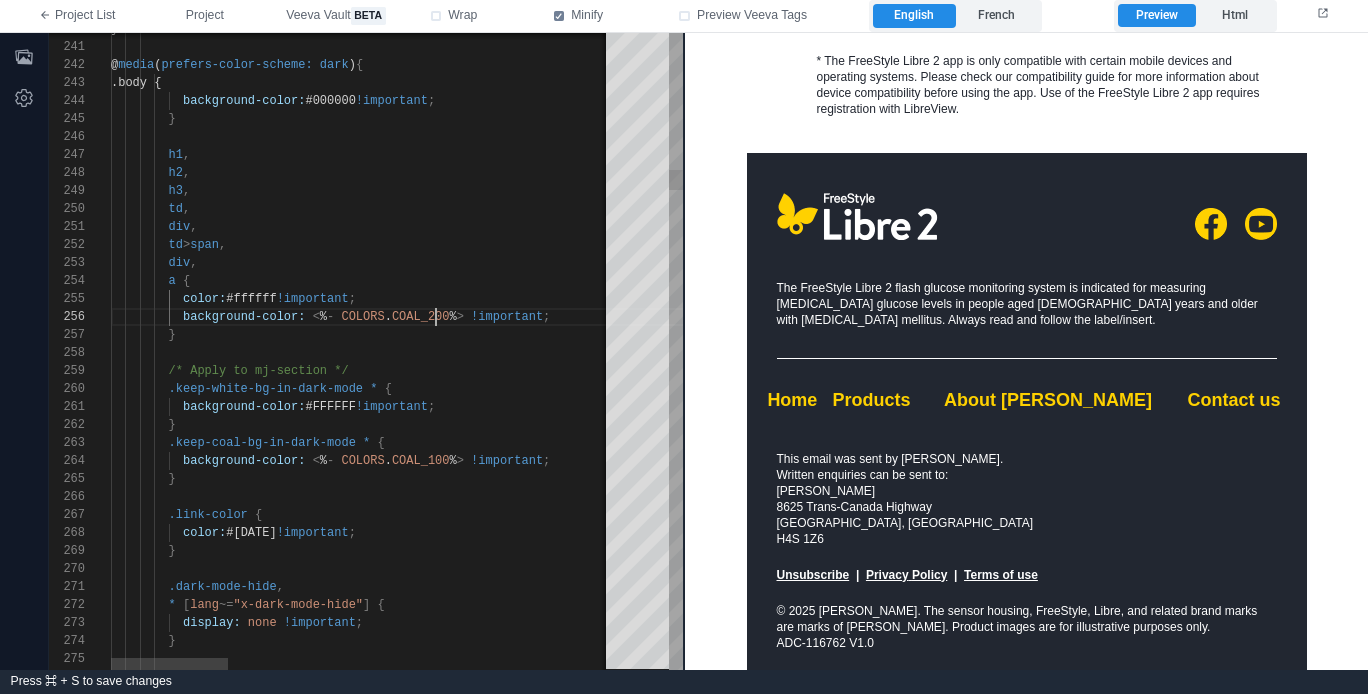 click at bounding box center (1184, 497) 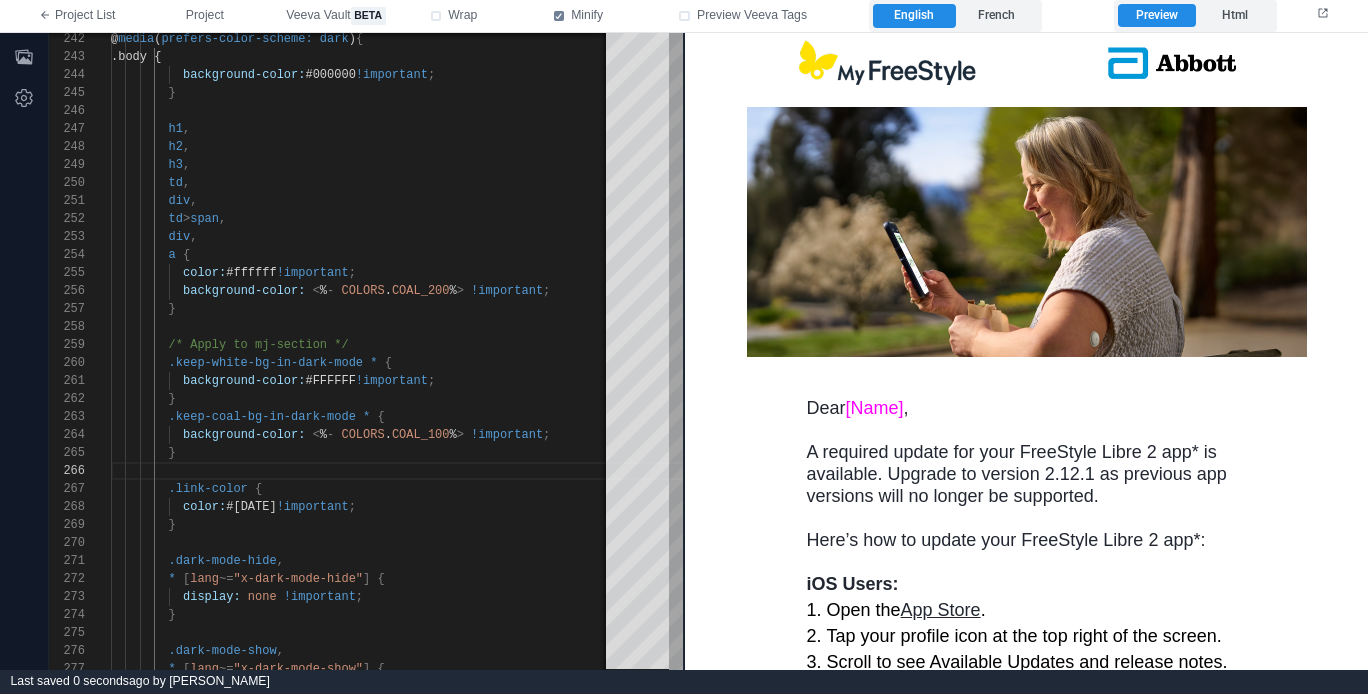 scroll, scrollTop: 0, scrollLeft: 0, axis: both 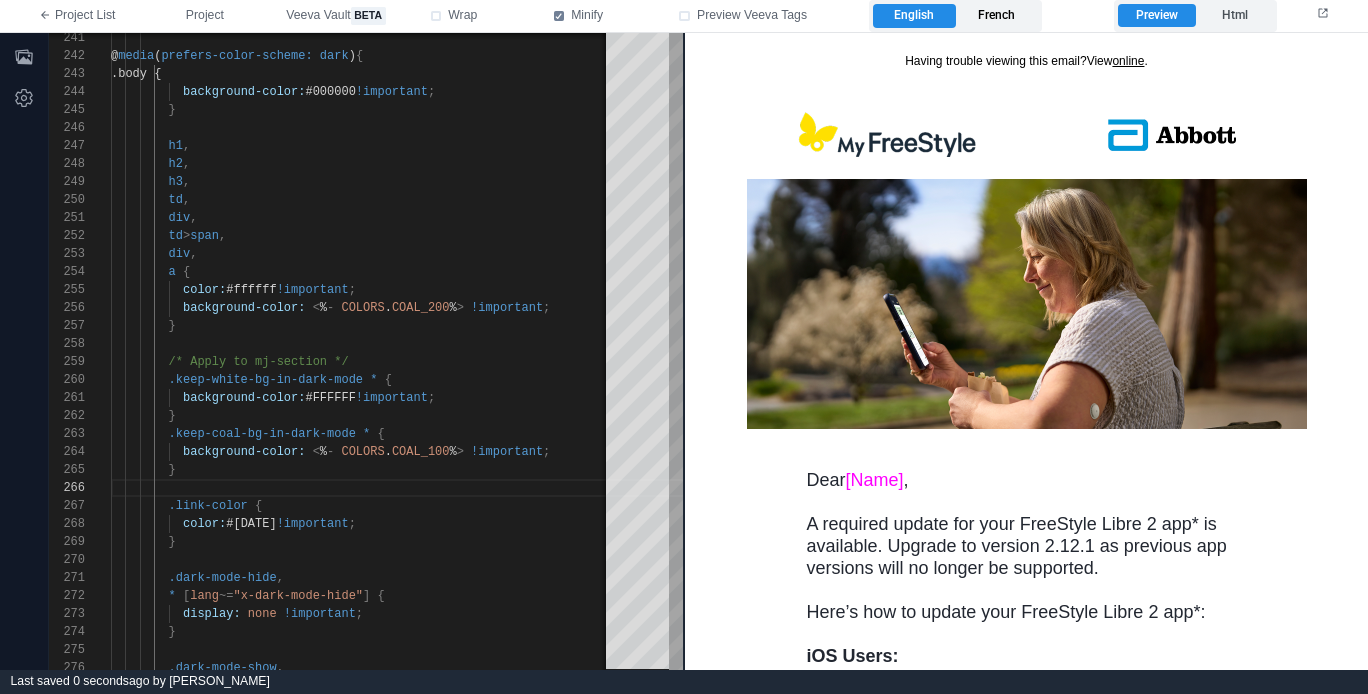 click on "French" at bounding box center (997, 16) 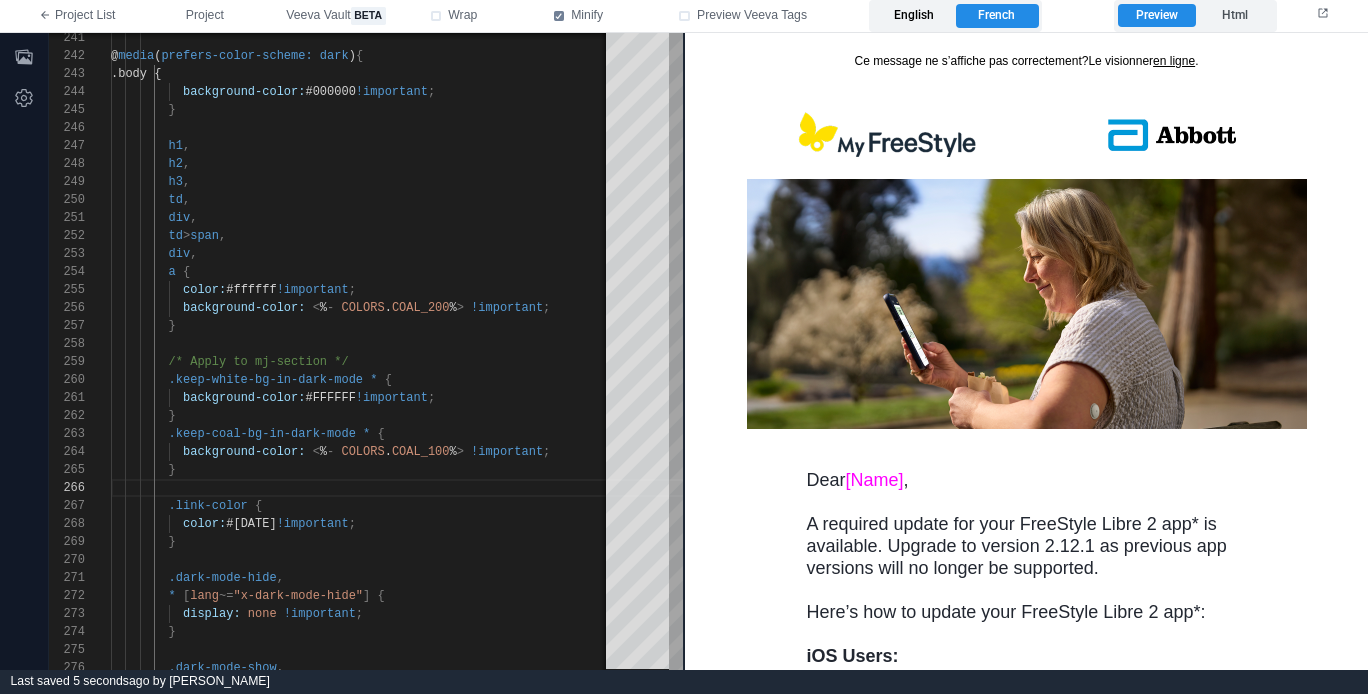 click on "English" at bounding box center (914, 16) 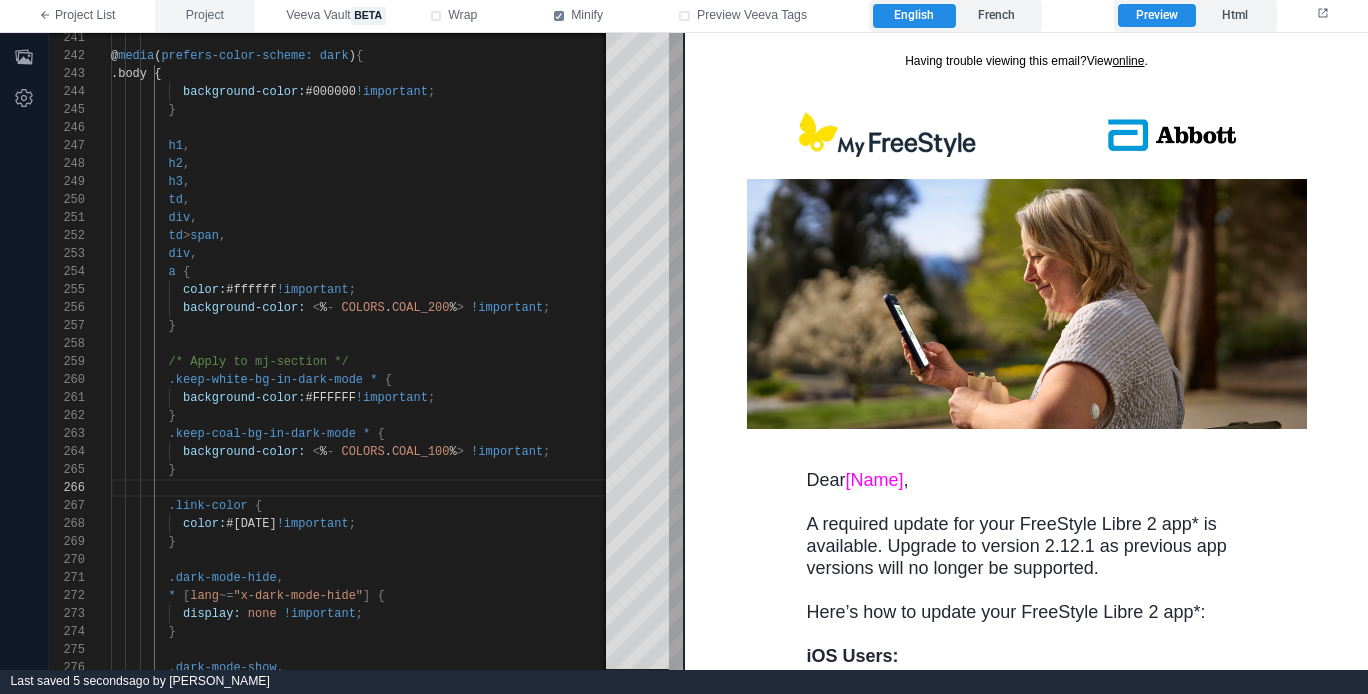 click on "Project" at bounding box center (205, 16) 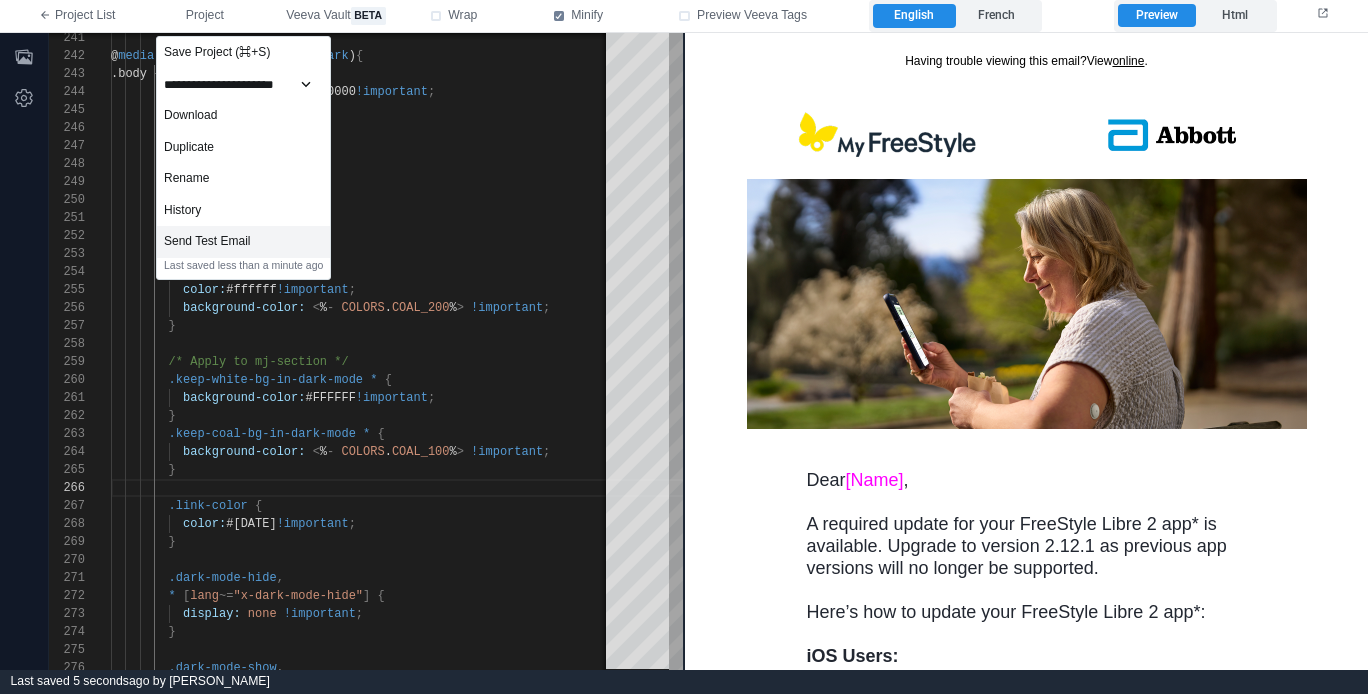 click on "Send Test Email" at bounding box center (243, 242) 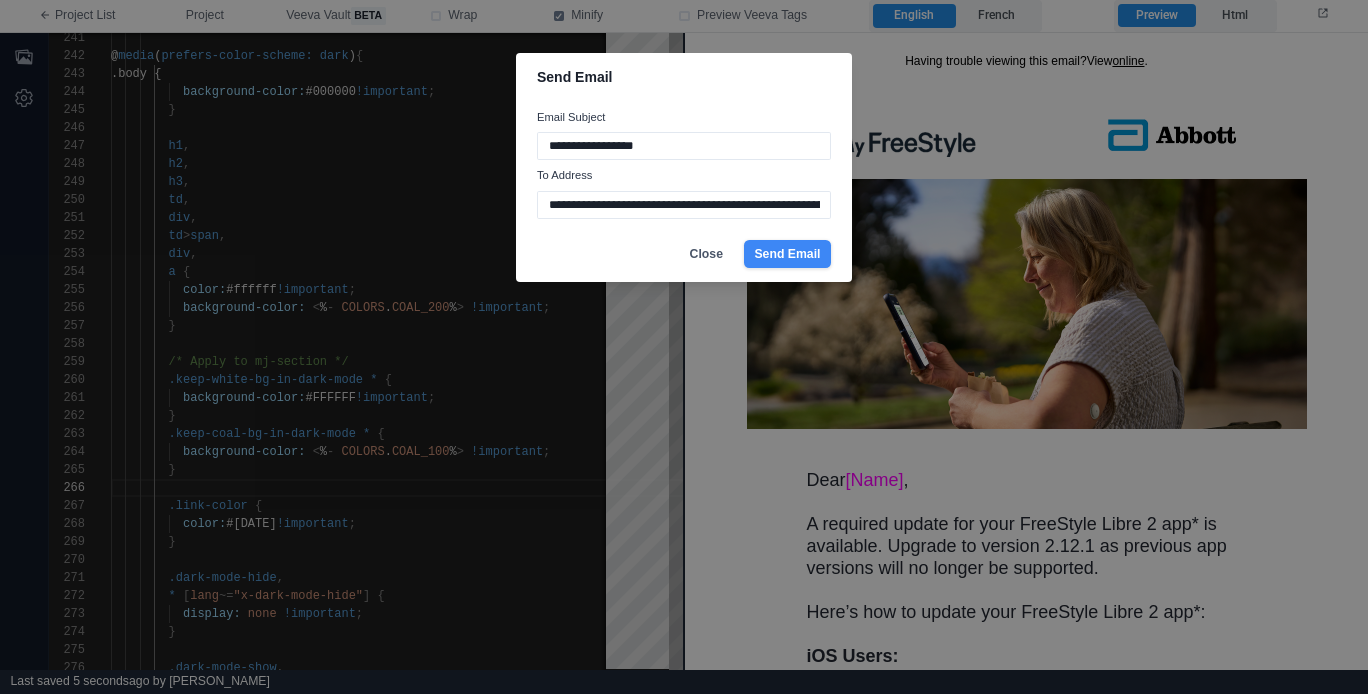 click on "Send Email" at bounding box center [787, 254] 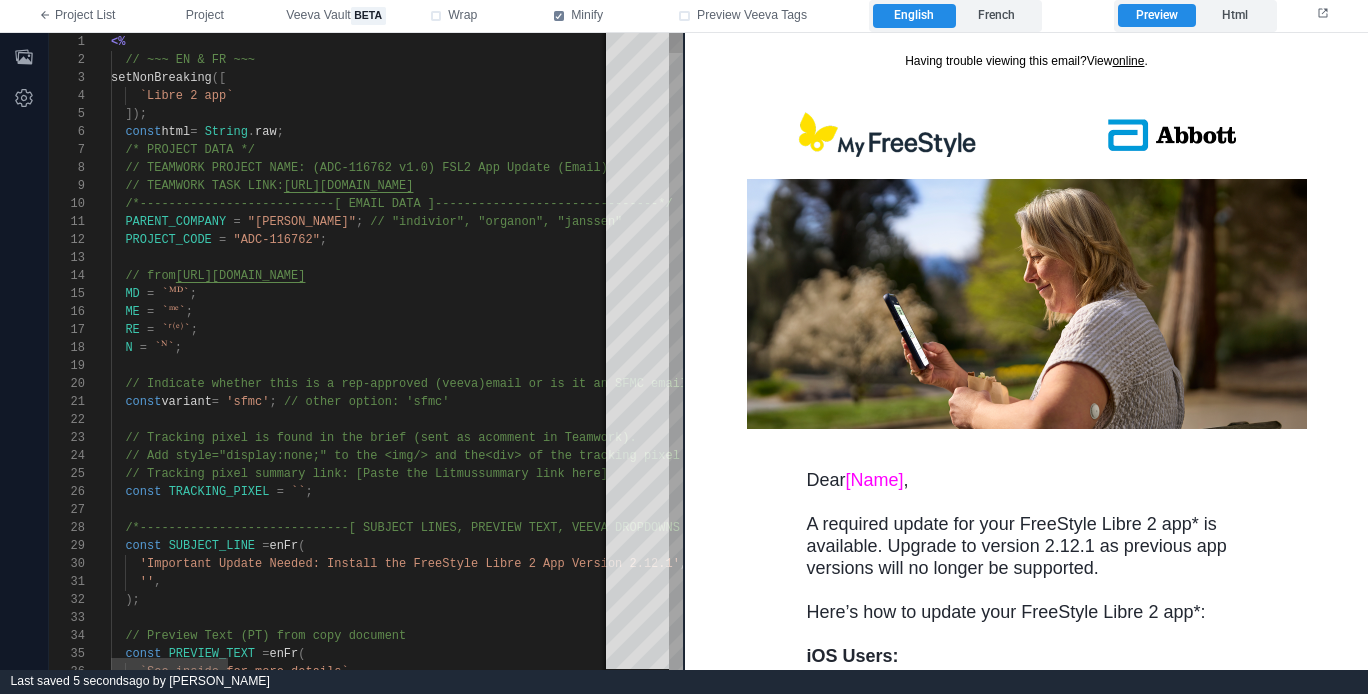 scroll, scrollTop: 18, scrollLeft: 145, axis: both 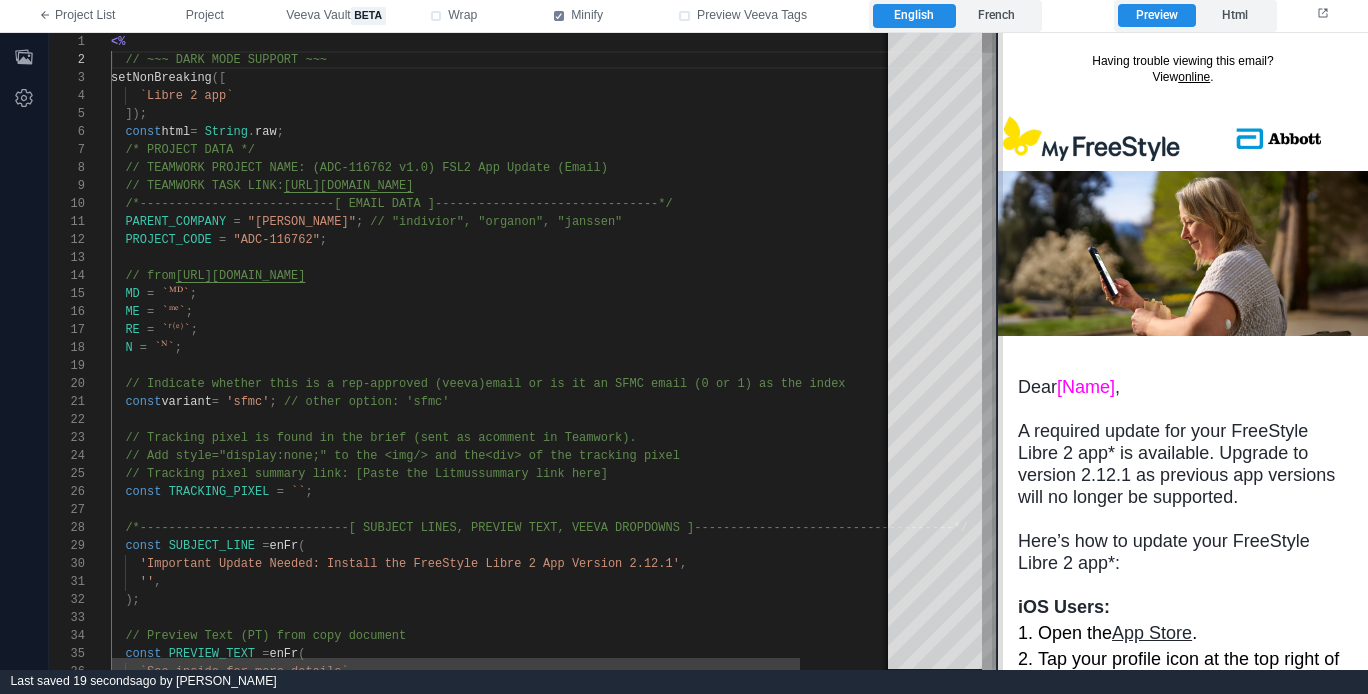 drag, startPoint x: 684, startPoint y: 222, endPoint x: 857, endPoint y: 208, distance: 173.56555 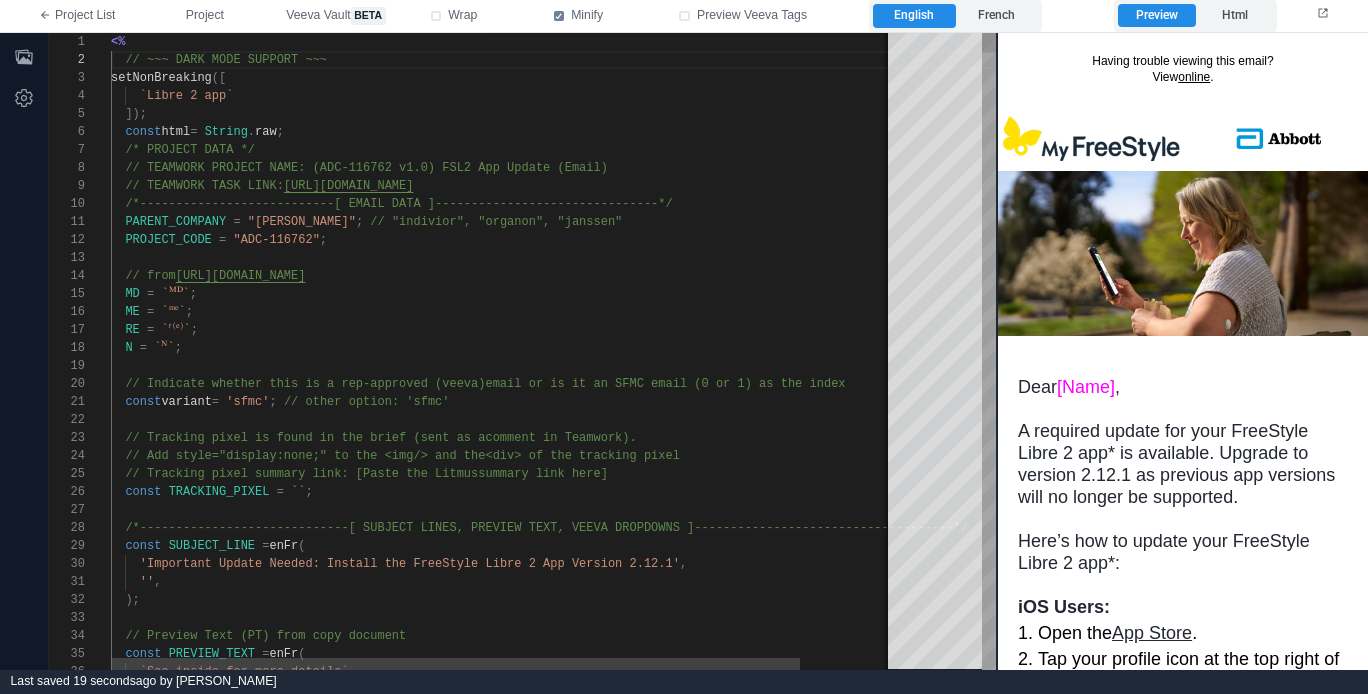 click at bounding box center (997, 351) 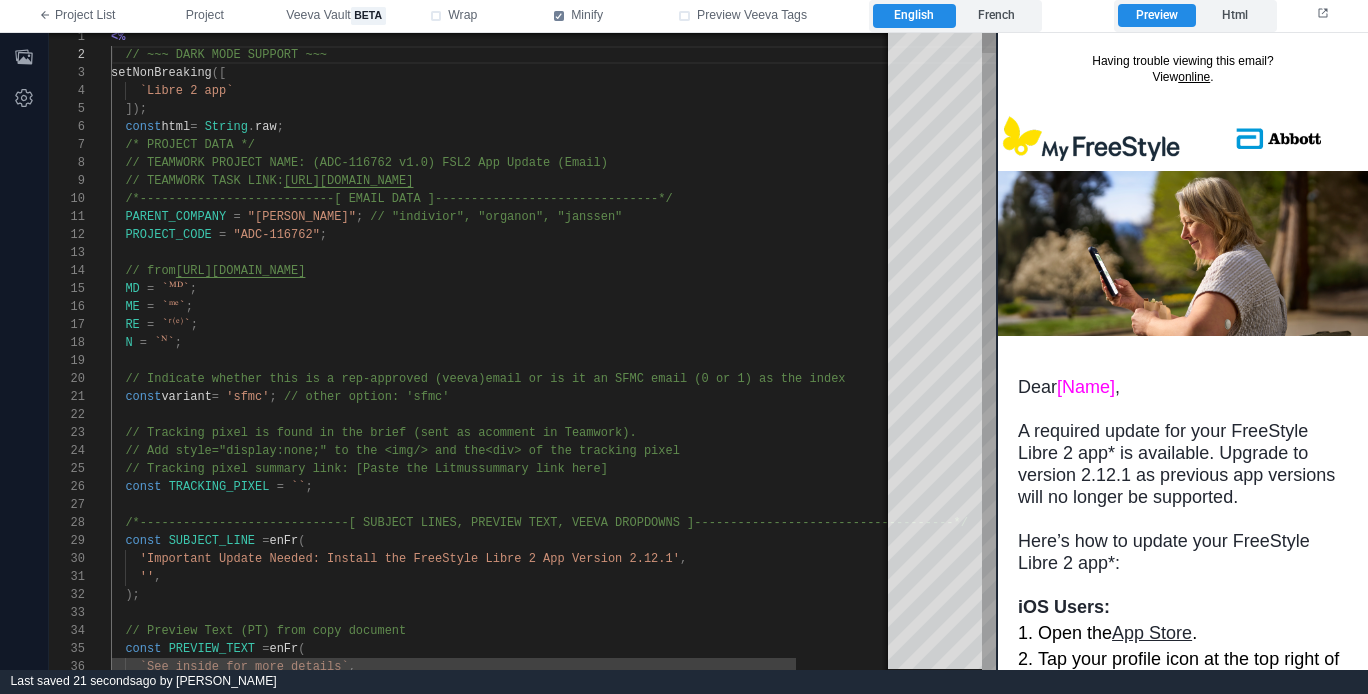 type on "**********" 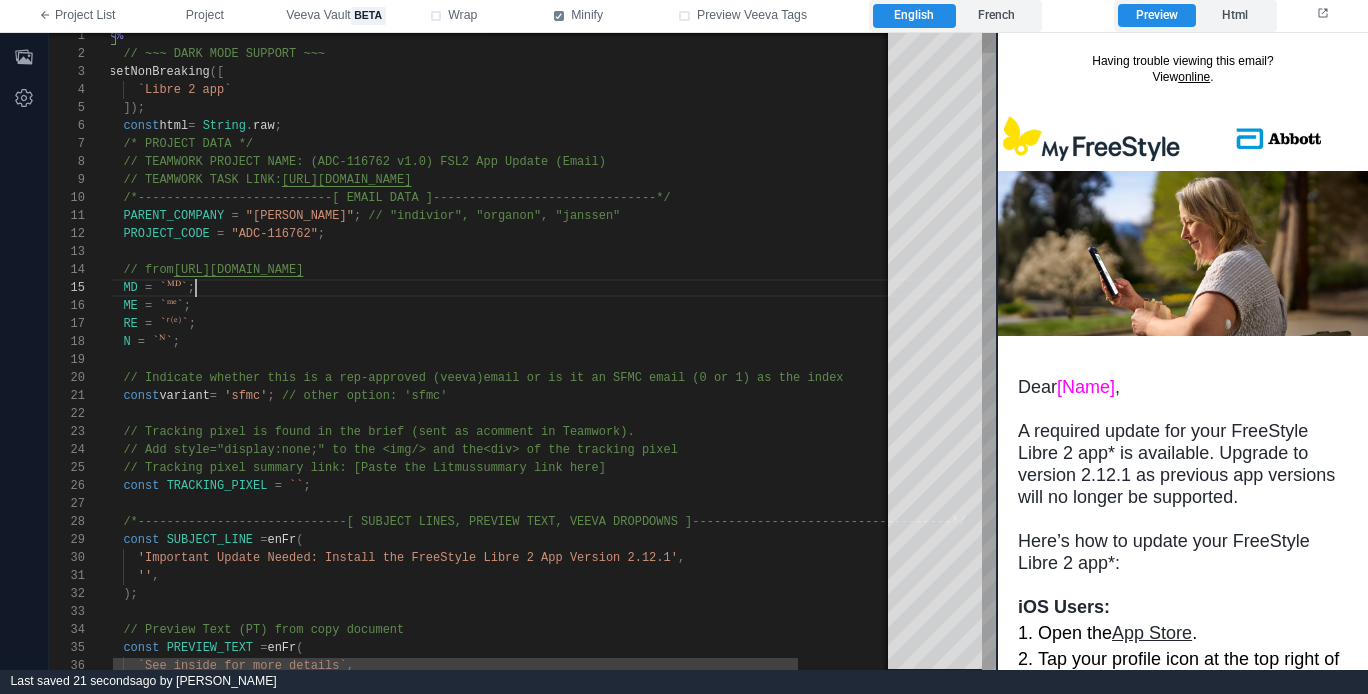 click on "MD   =   `ᴹᴰ` ;" at bounding box center (557, 288) 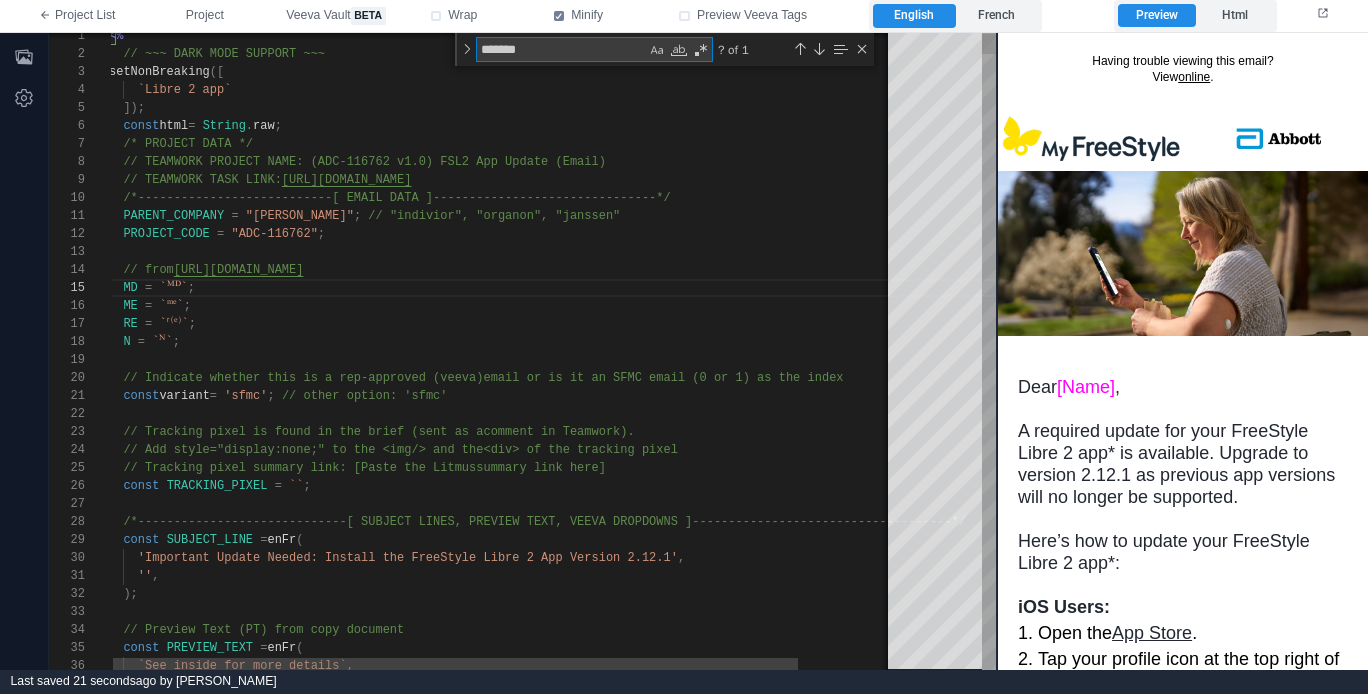 type on "*" 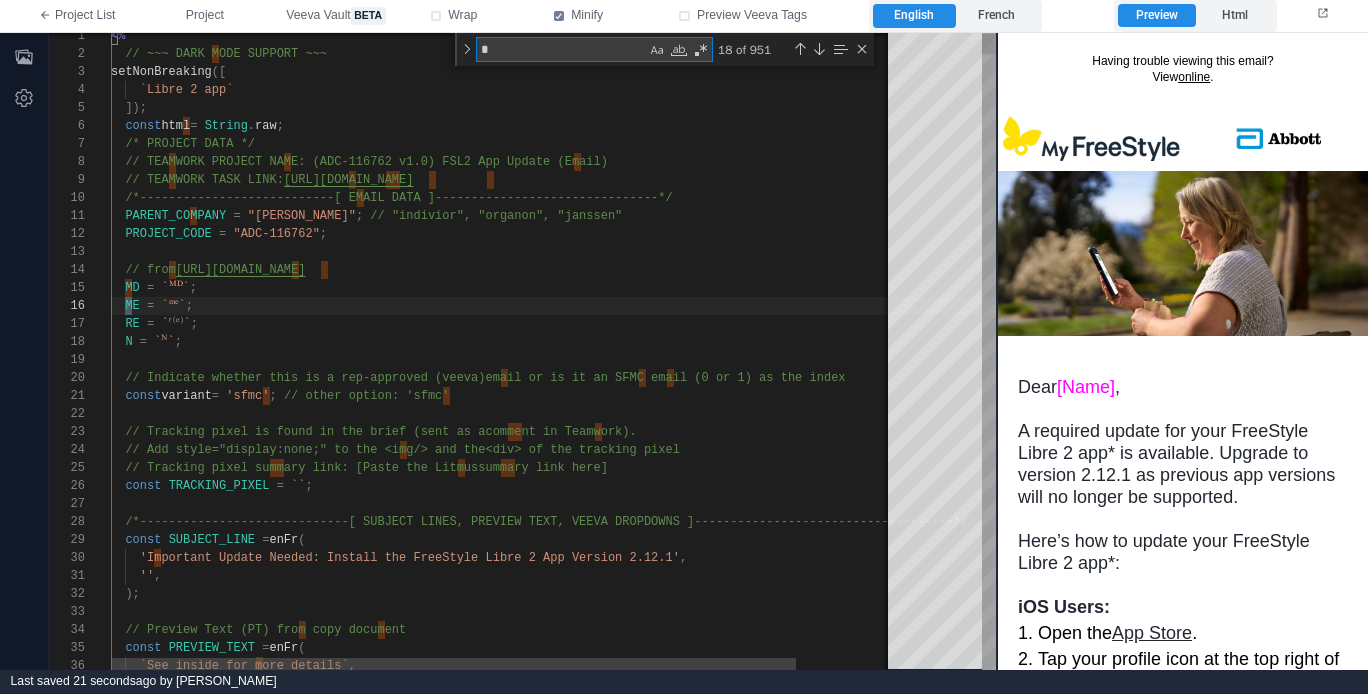 type on "**********" 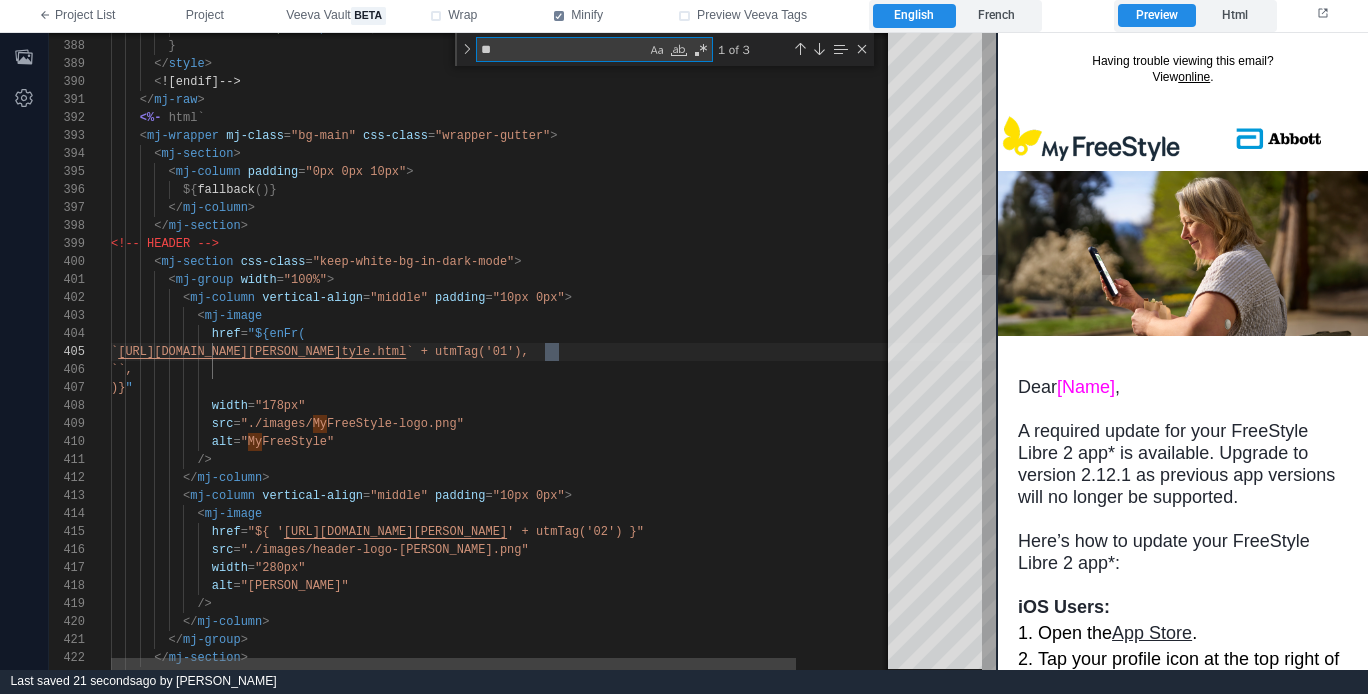 type on "**********" 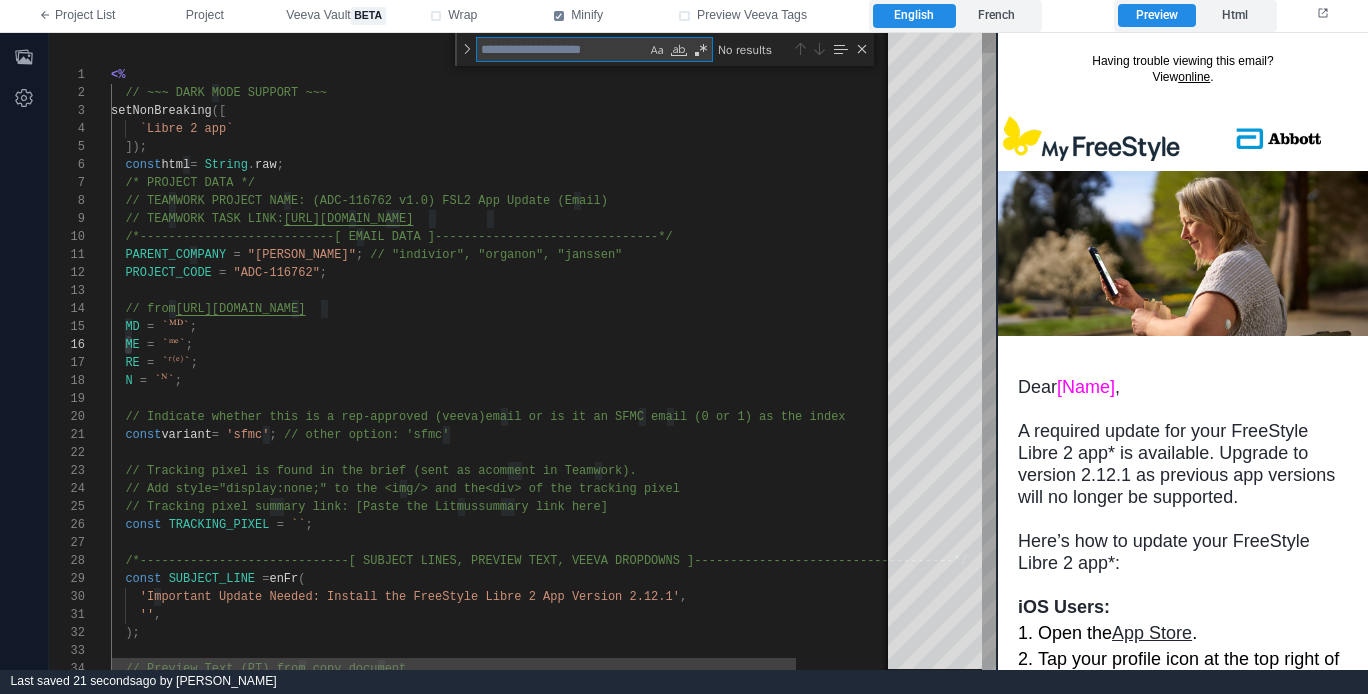 type on "*" 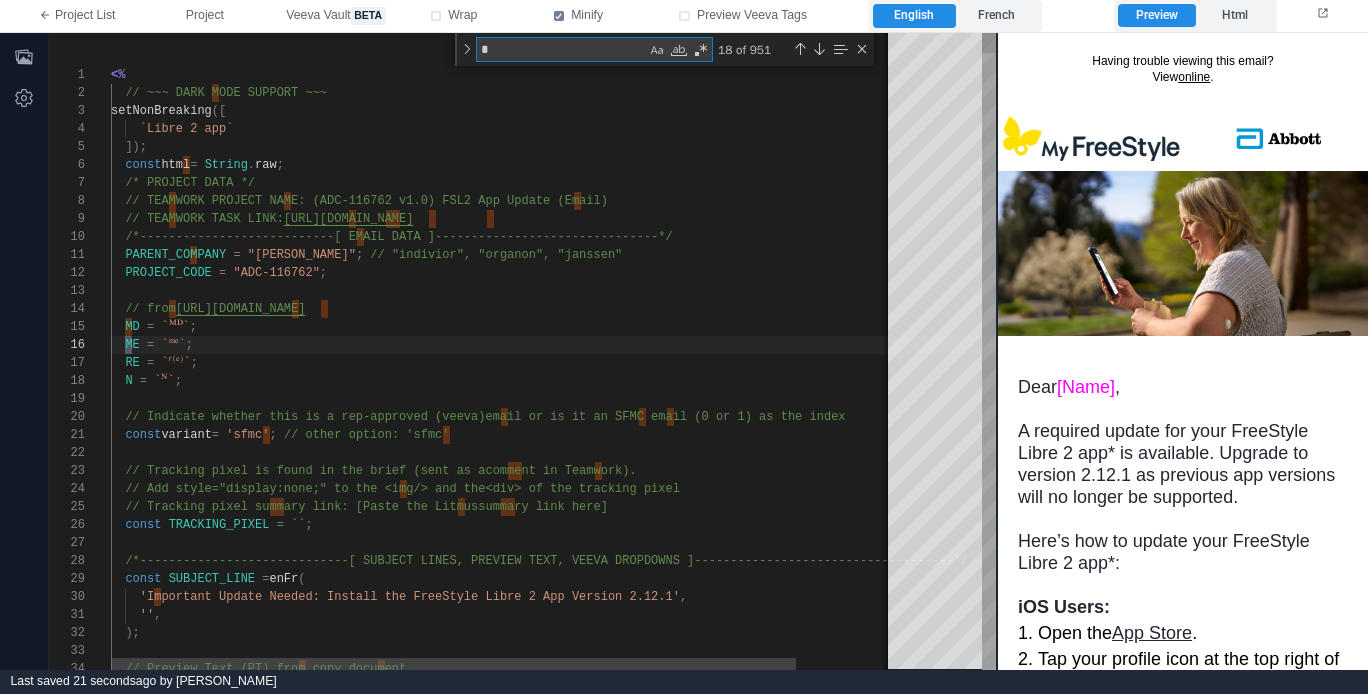 type on "**********" 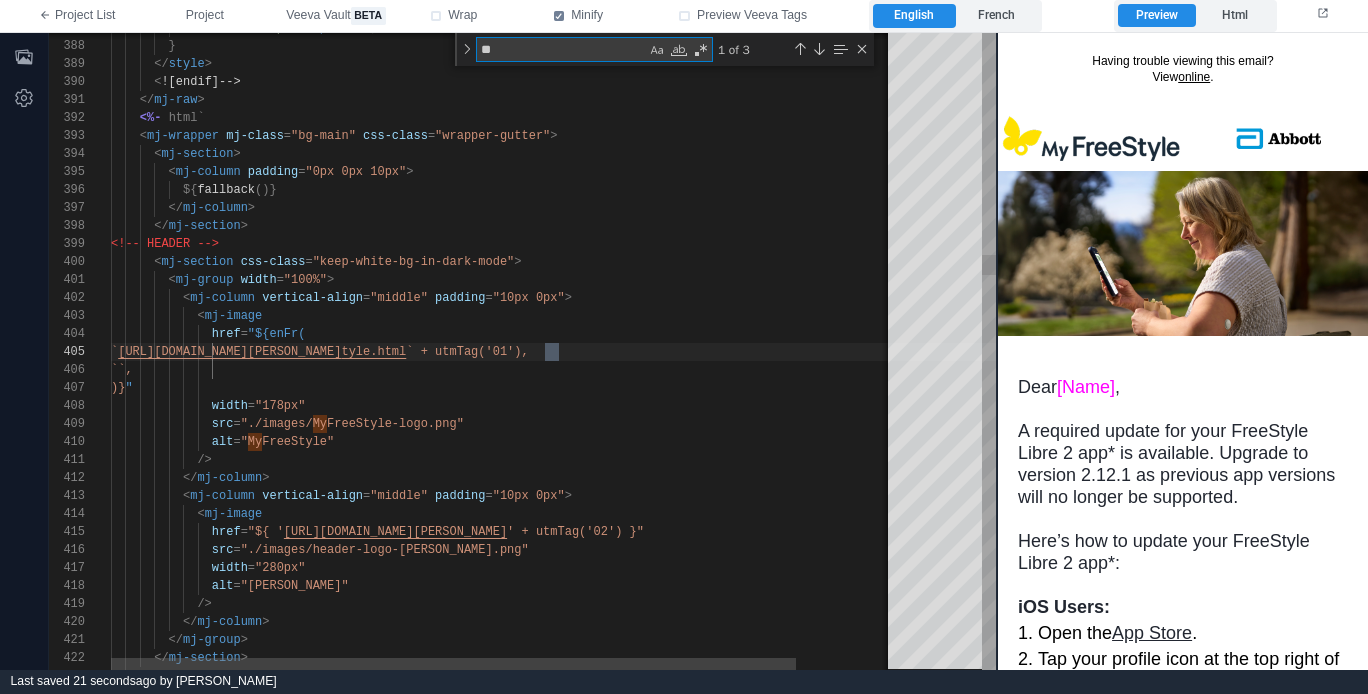 type on "**********" 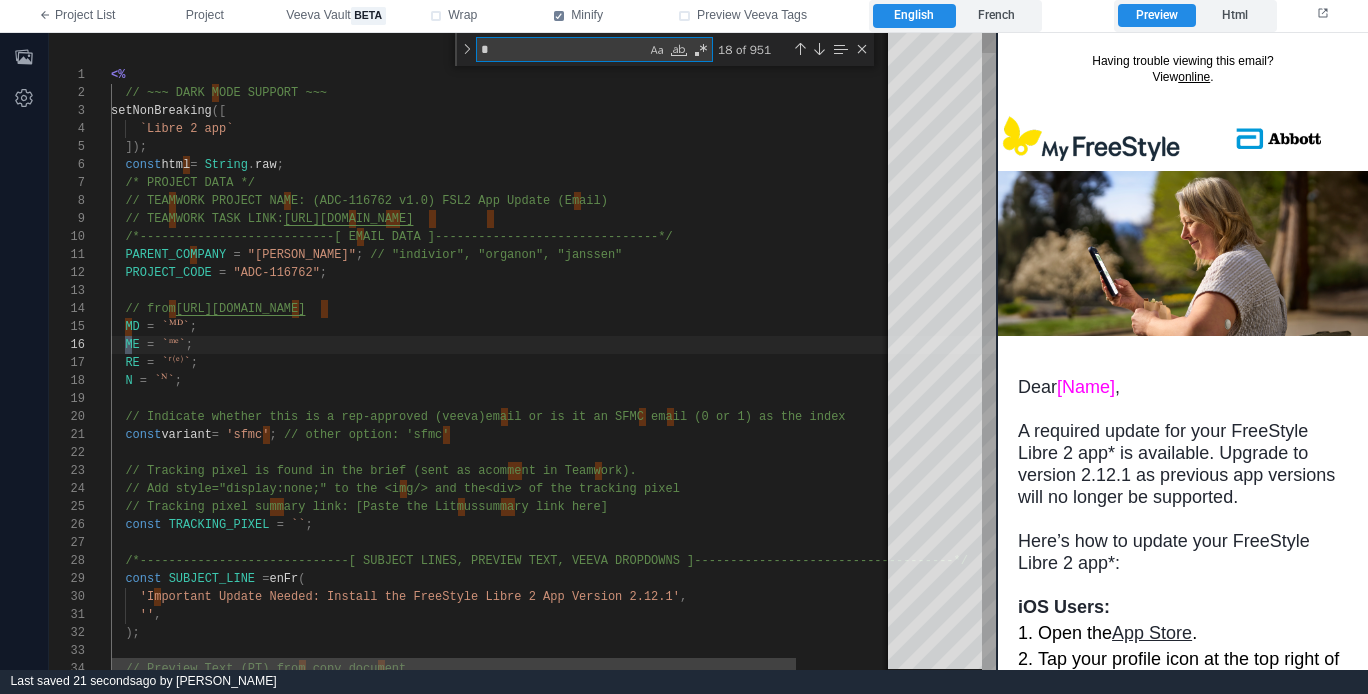 type on "**********" 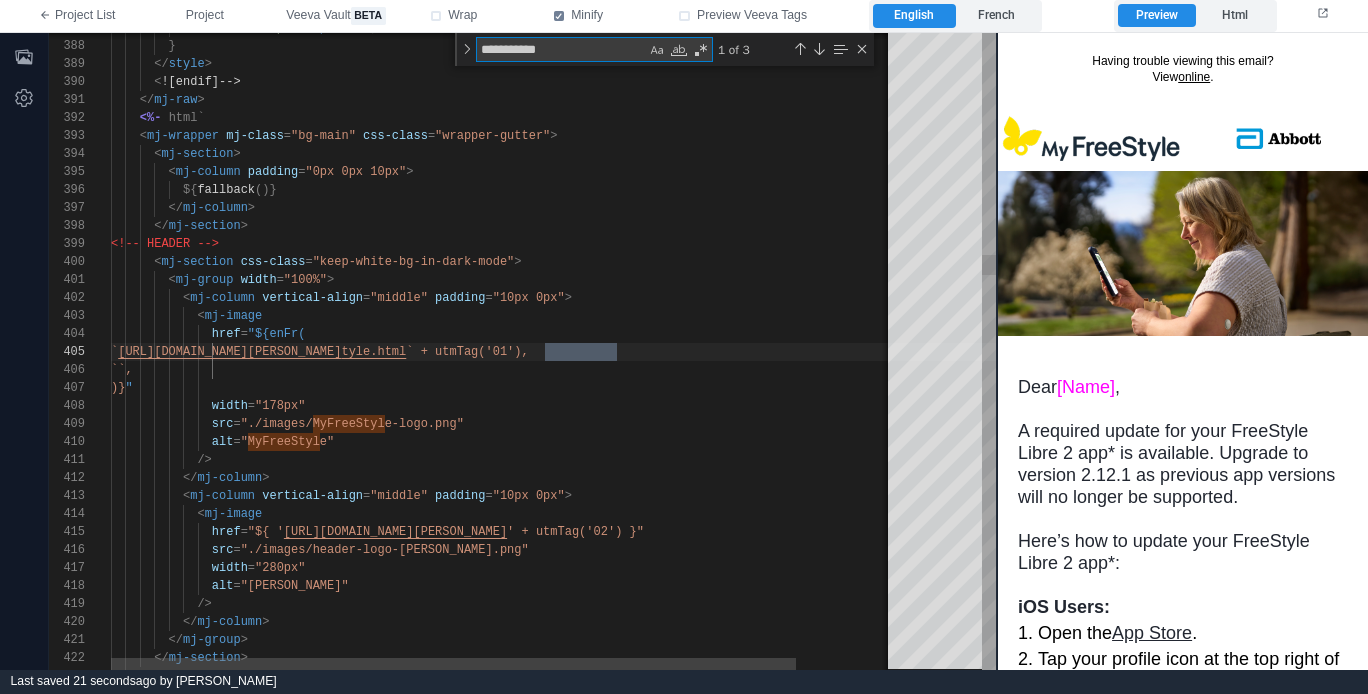 scroll, scrollTop: 180, scrollLeft: 513, axis: both 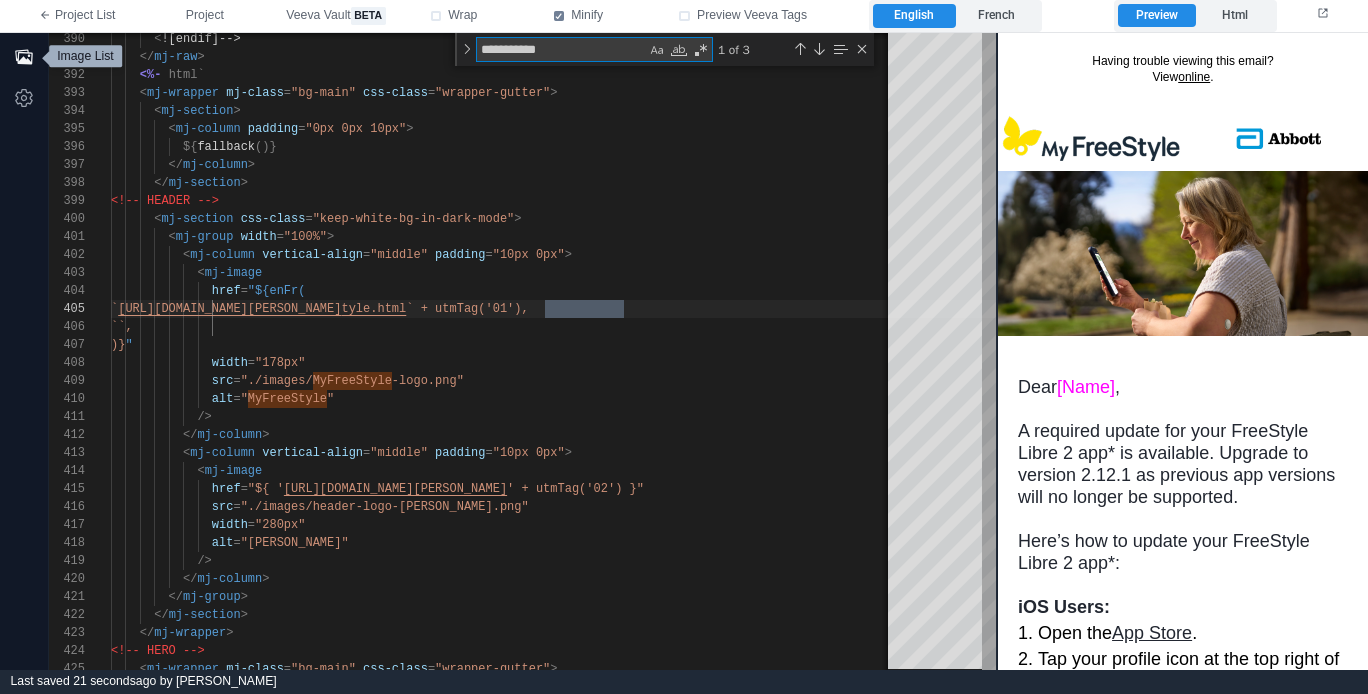 type on "**********" 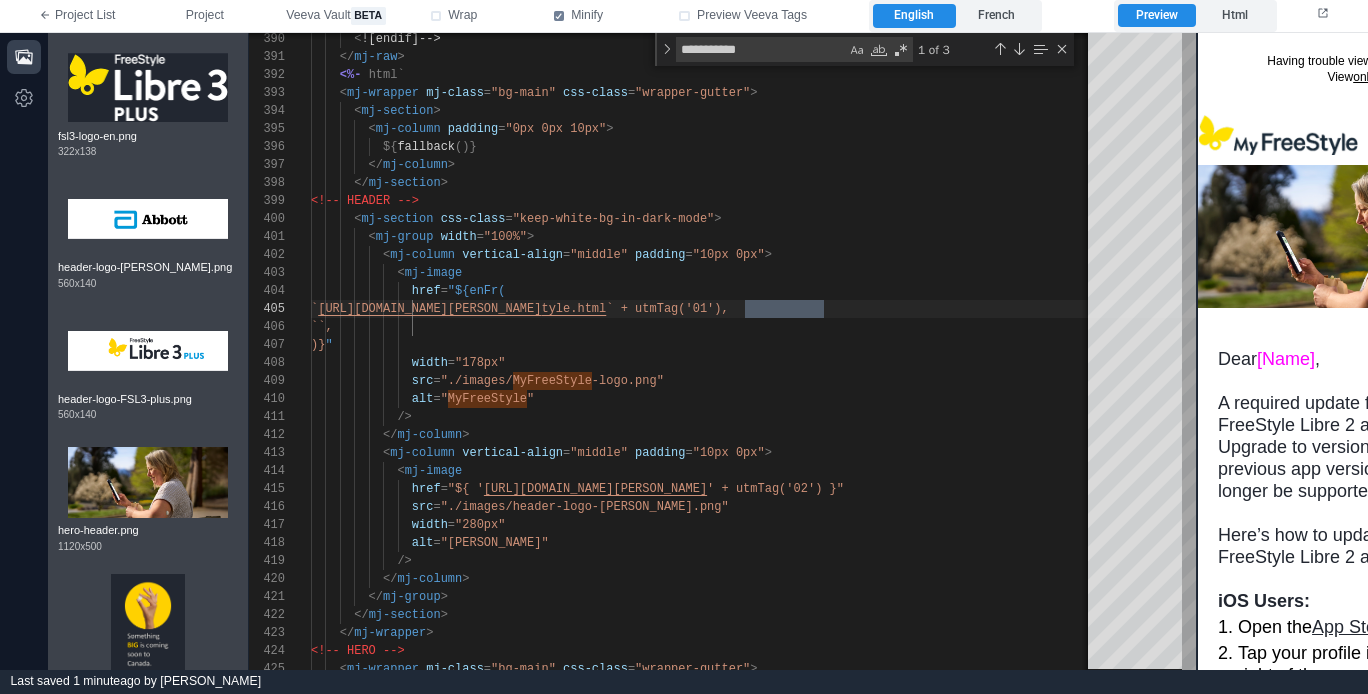 scroll, scrollTop: 2024, scrollLeft: 0, axis: vertical 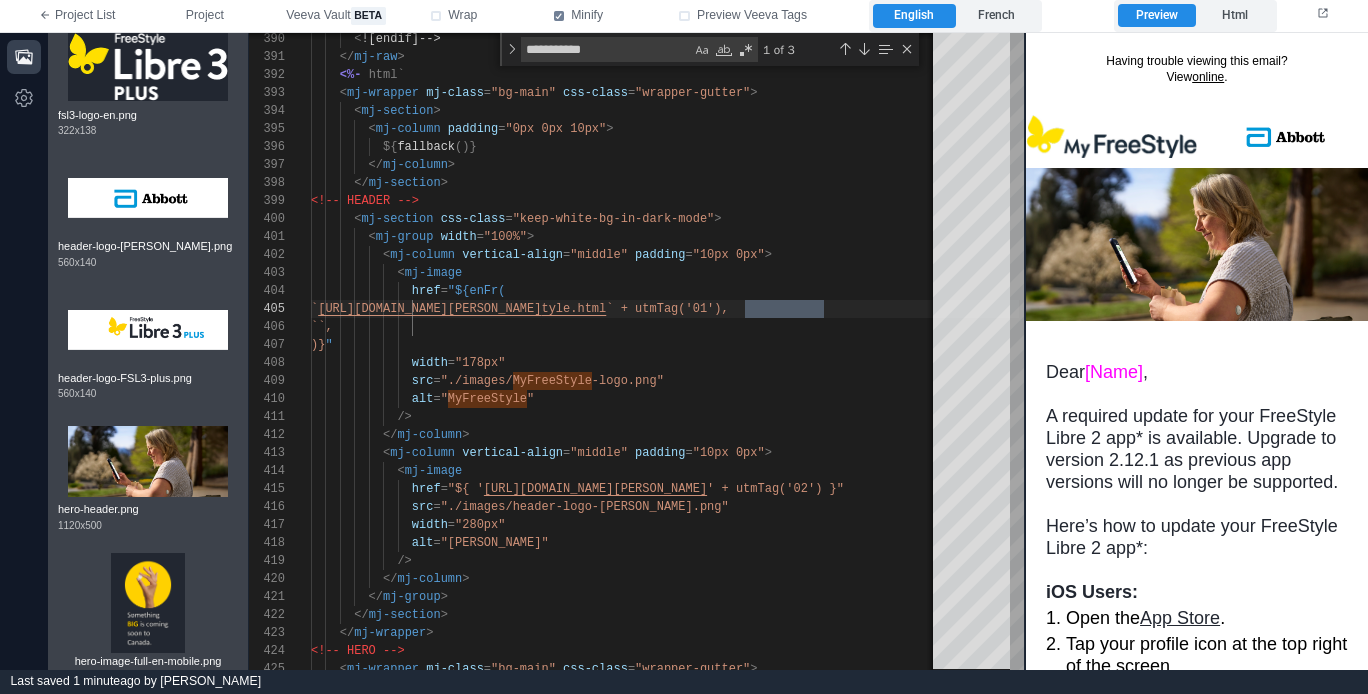 drag, startPoint x: 1191, startPoint y: 238, endPoint x: 869, endPoint y: 283, distance: 325.1292 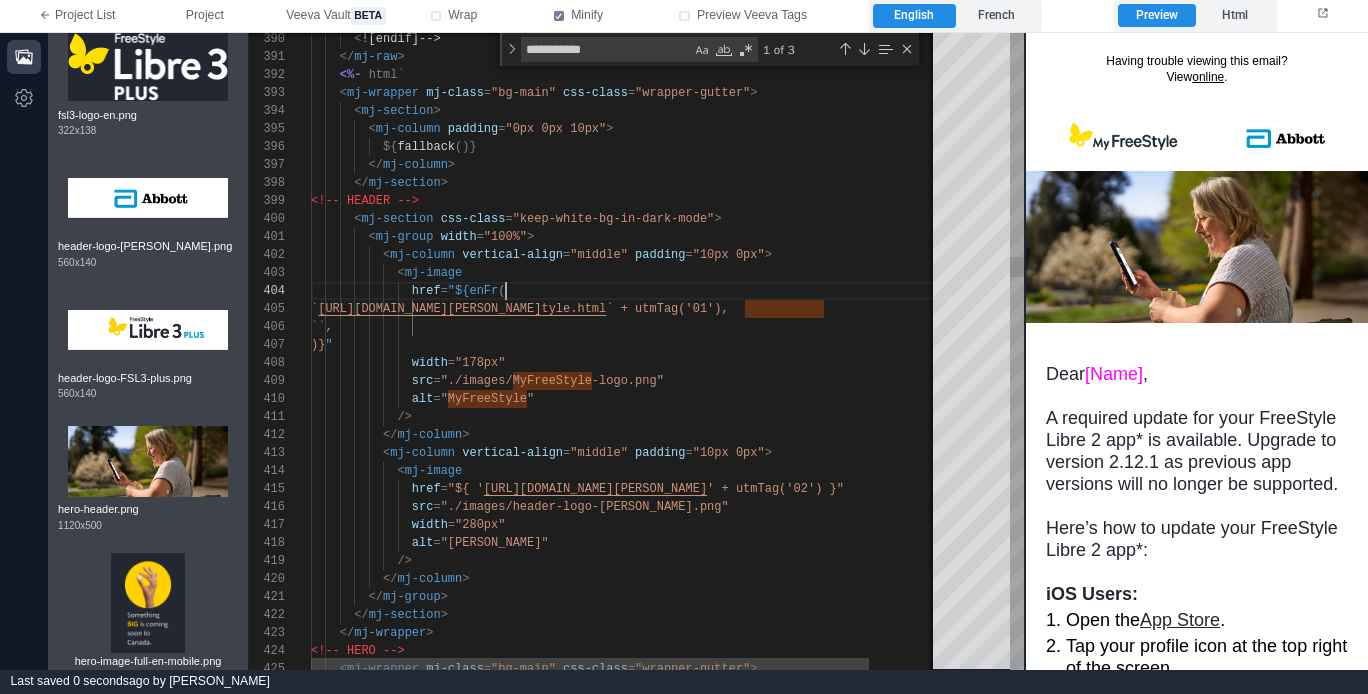 click on "href = "${enFr(" at bounding box center (665, 291) 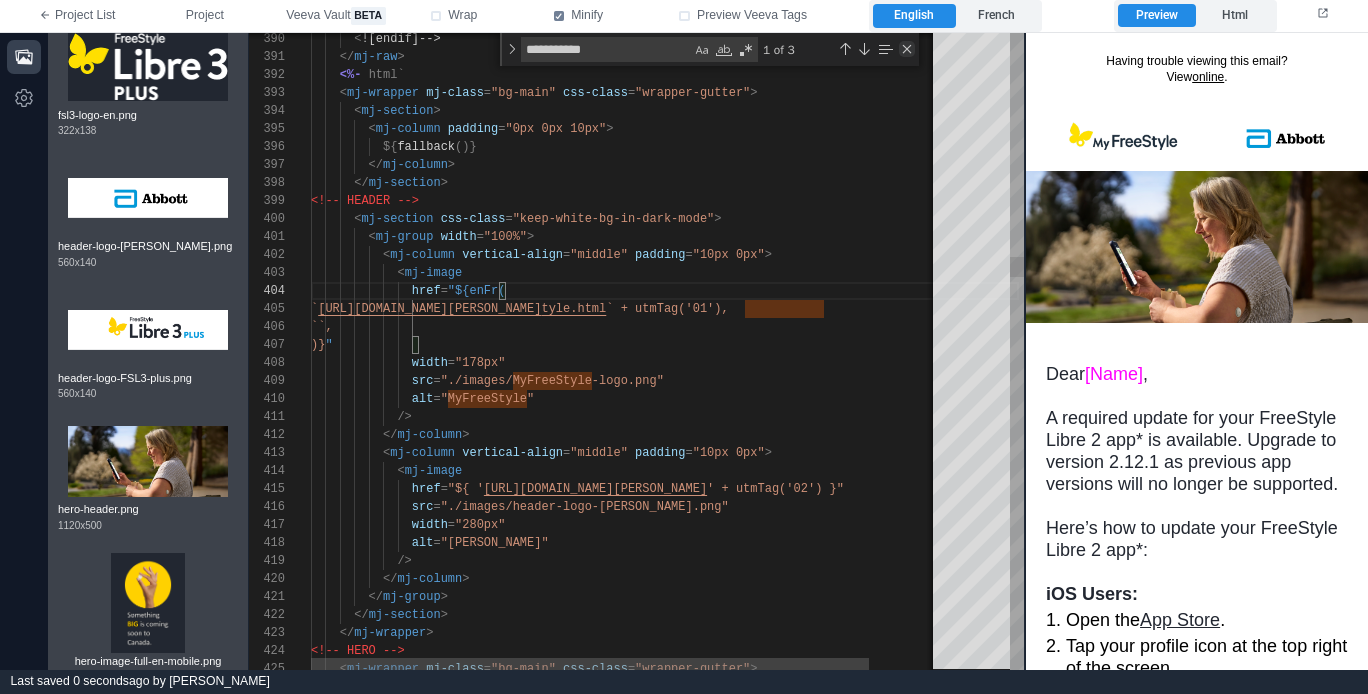 click at bounding box center [907, 49] 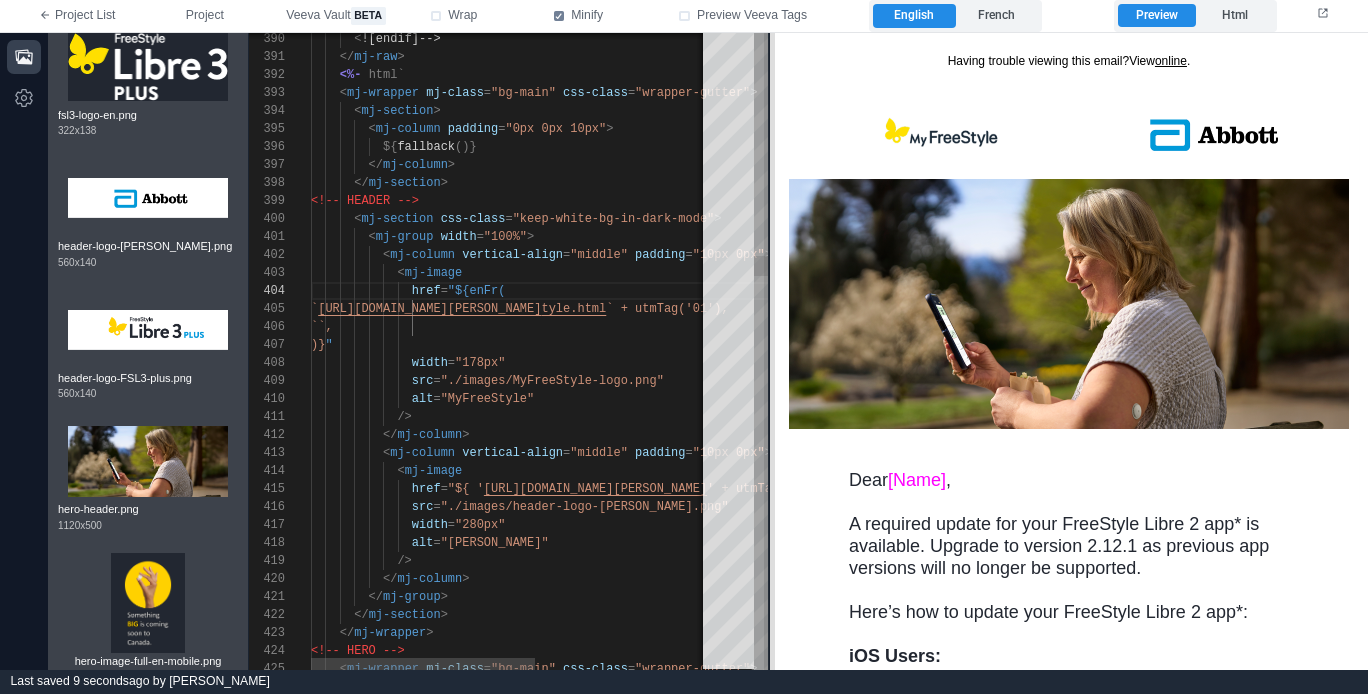 drag, startPoint x: 1026, startPoint y: 148, endPoint x: 770, endPoint y: 165, distance: 256.56384 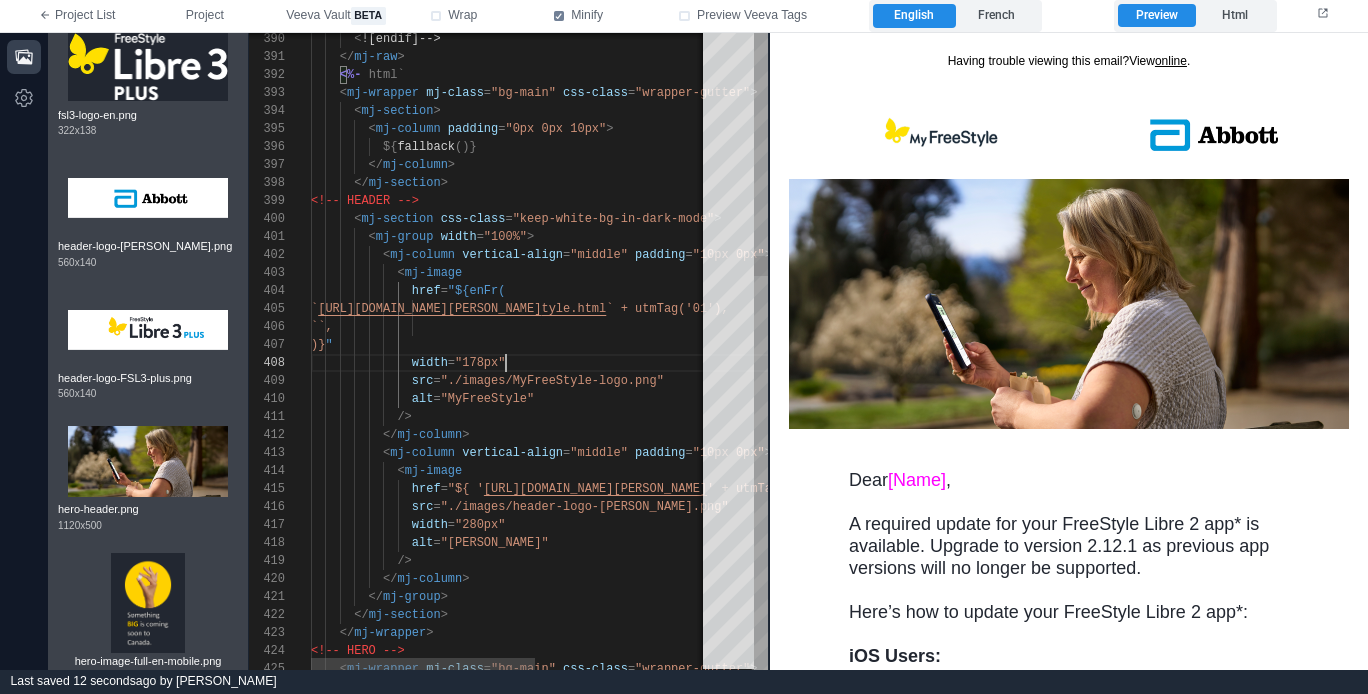 click on "width = "178px"" at bounding box center (665, 363) 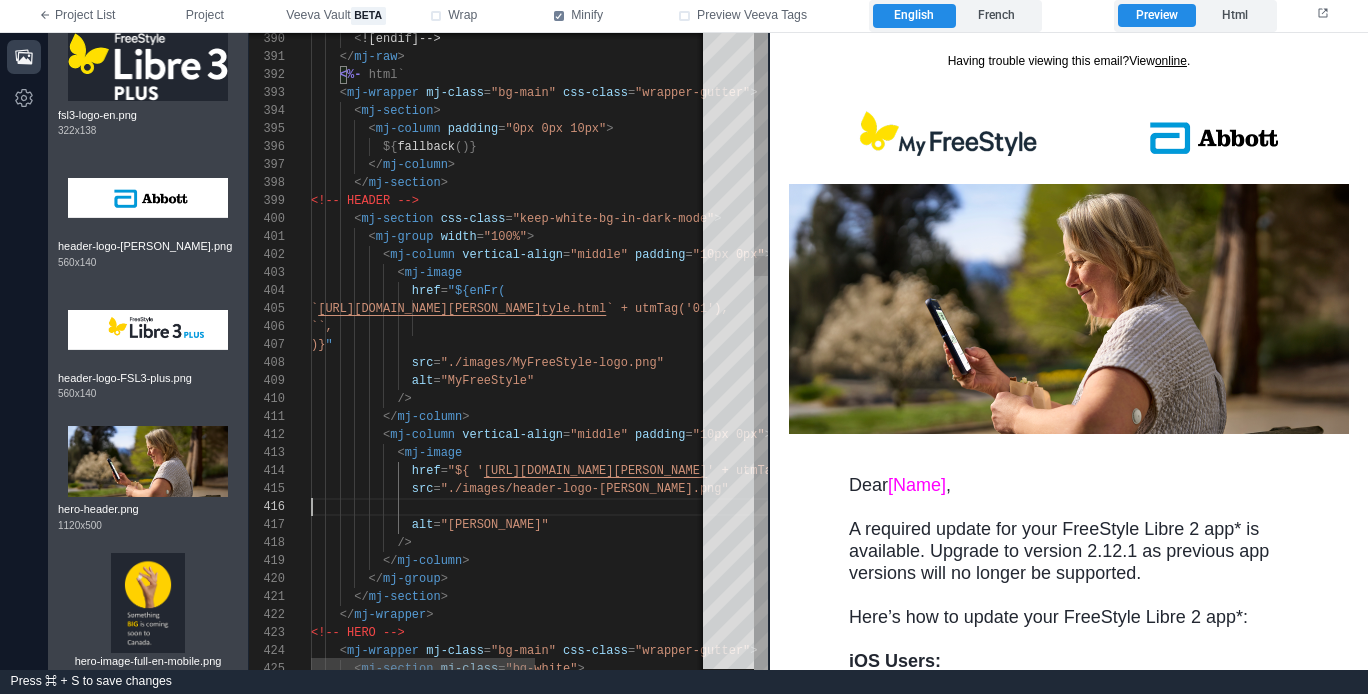scroll, scrollTop: 72, scrollLeft: 369, axis: both 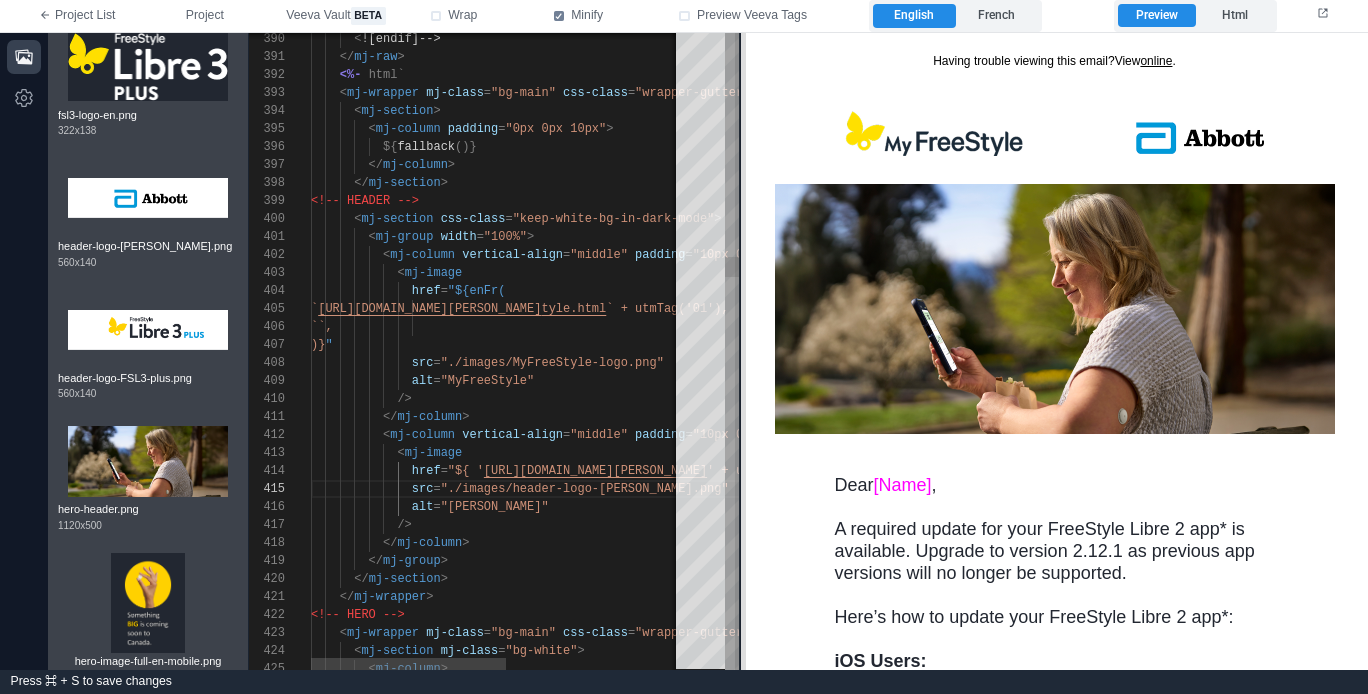 drag, startPoint x: 770, startPoint y: 195, endPoint x: 741, endPoint y: 204, distance: 30.364452 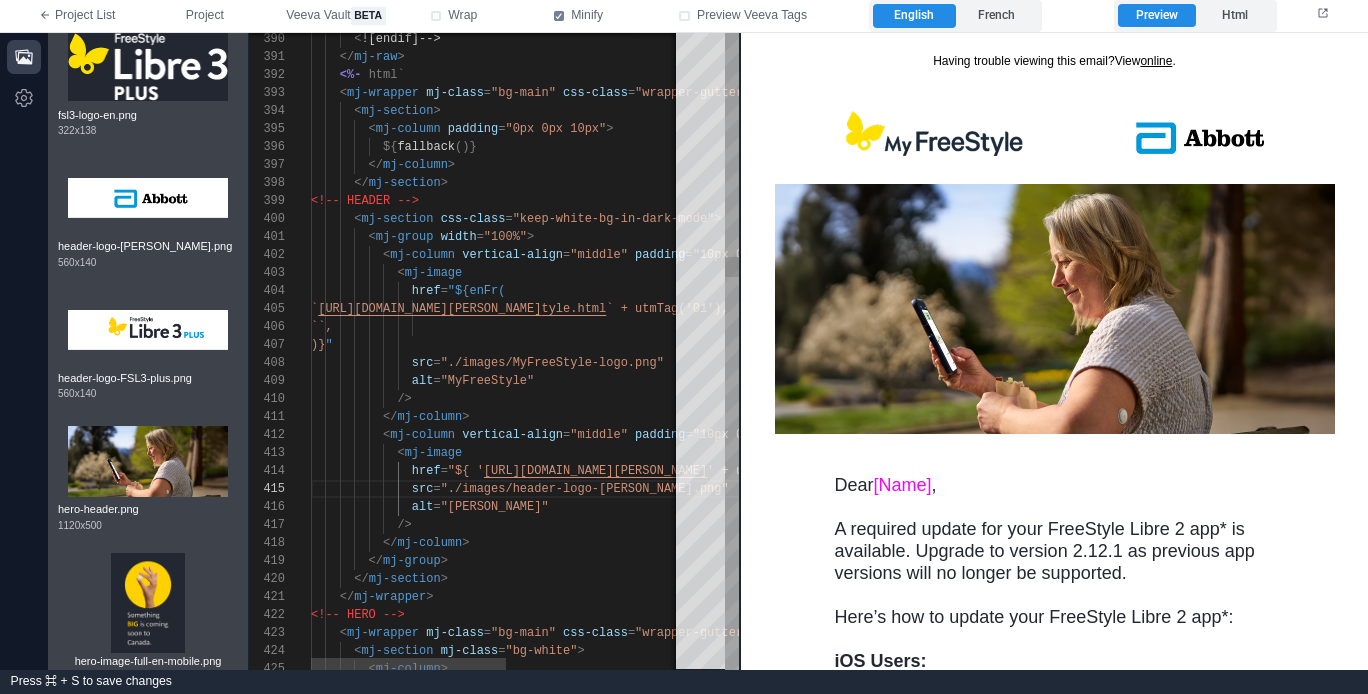 type on "**********" 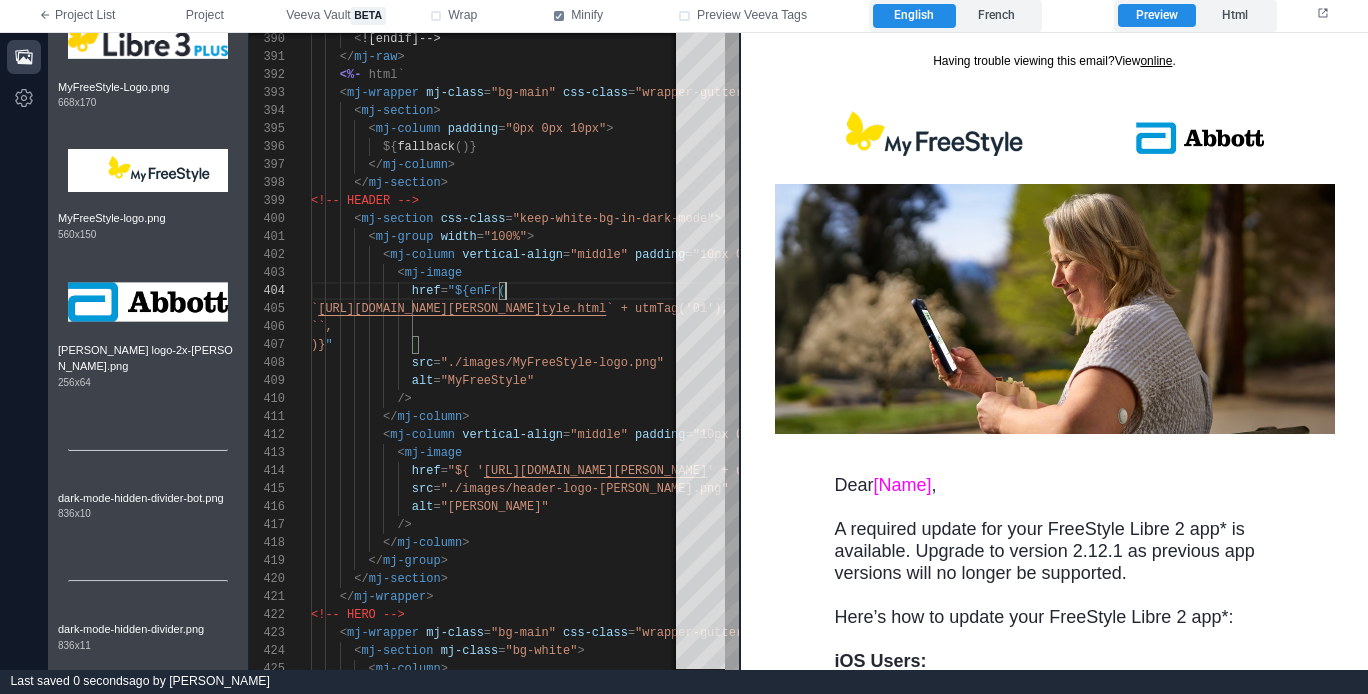scroll, scrollTop: 1290, scrollLeft: 0, axis: vertical 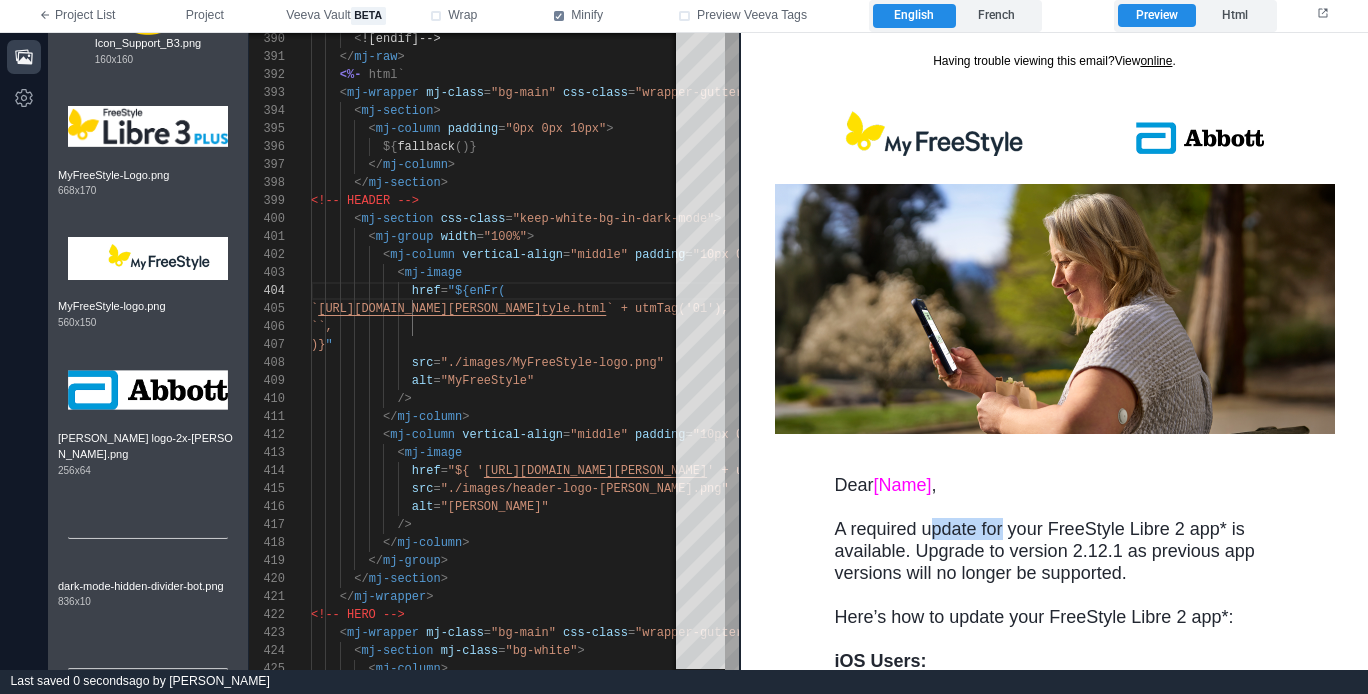 drag, startPoint x: 991, startPoint y: 537, endPoint x: 919, endPoint y: 519, distance: 74.215904 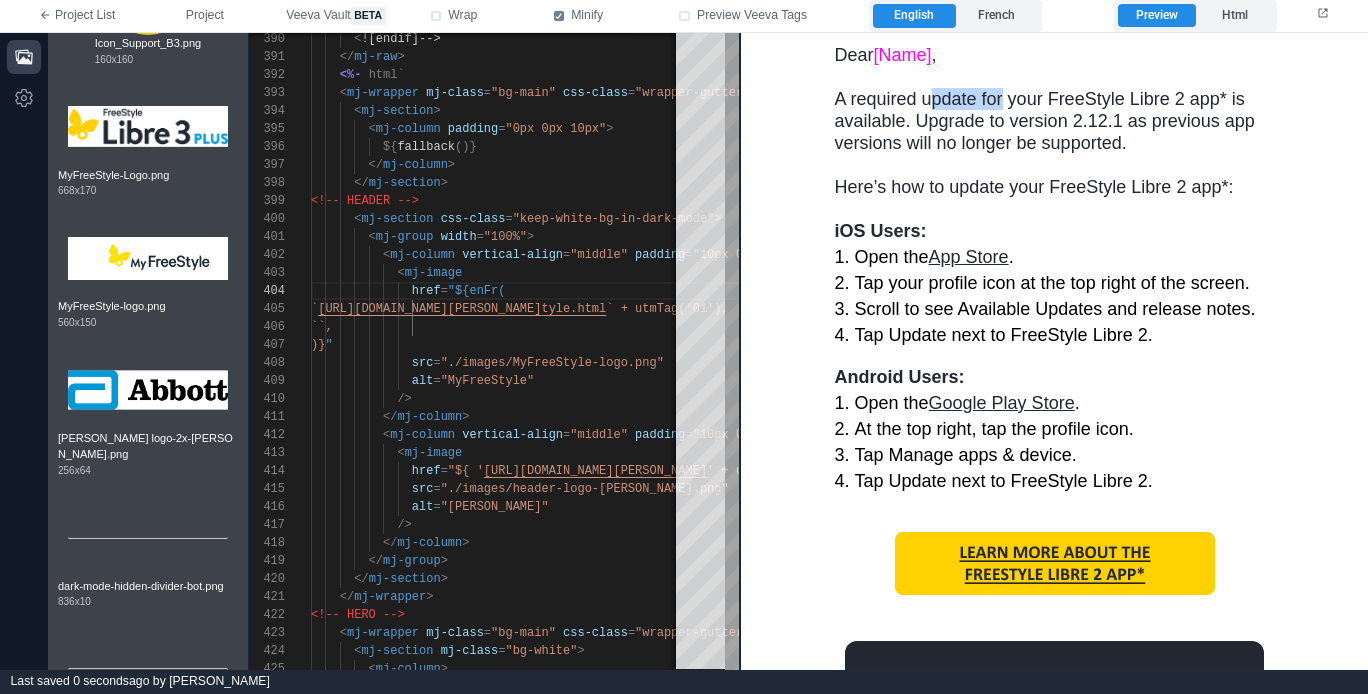 scroll, scrollTop: 0, scrollLeft: 0, axis: both 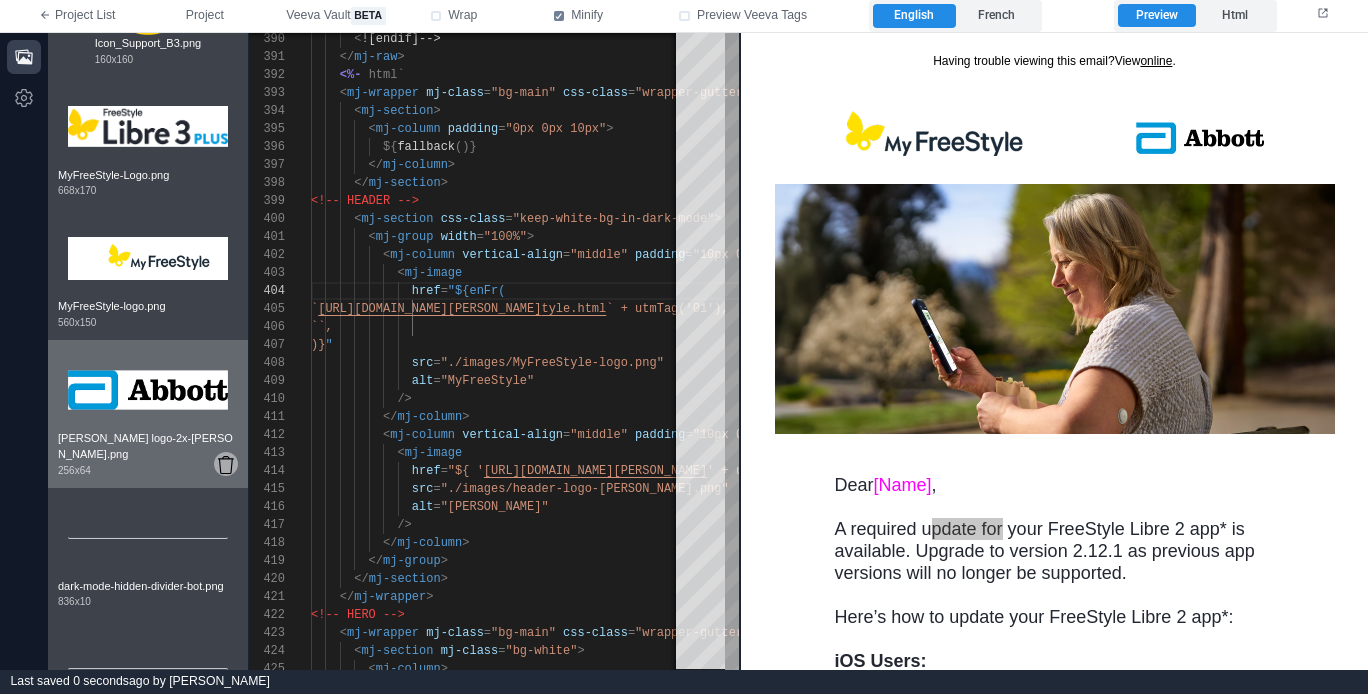 click 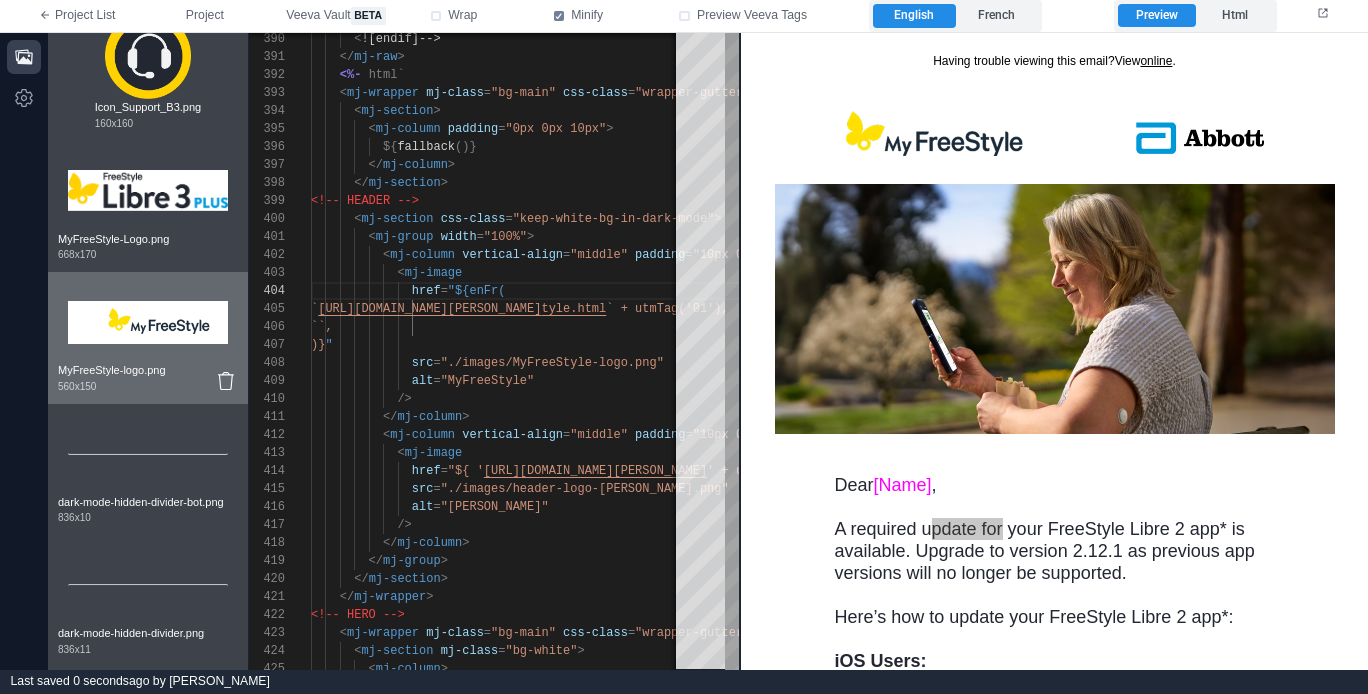 scroll, scrollTop: 1187, scrollLeft: 0, axis: vertical 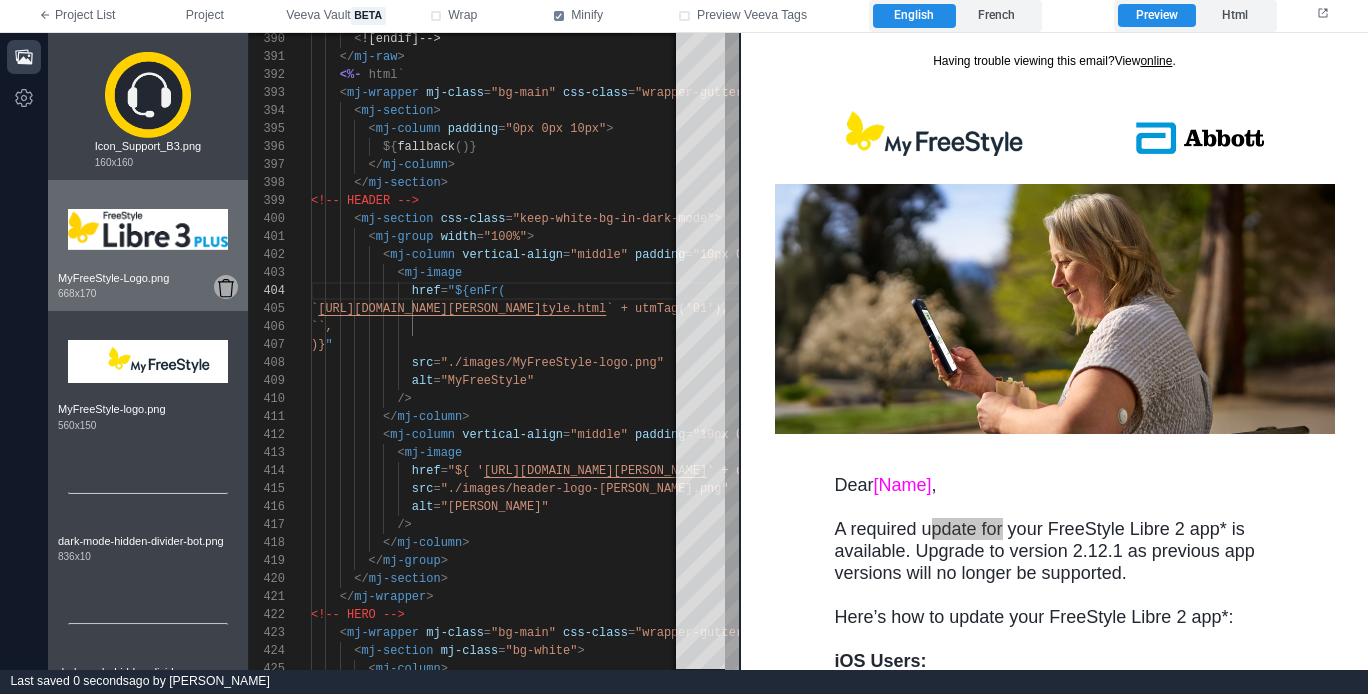 click 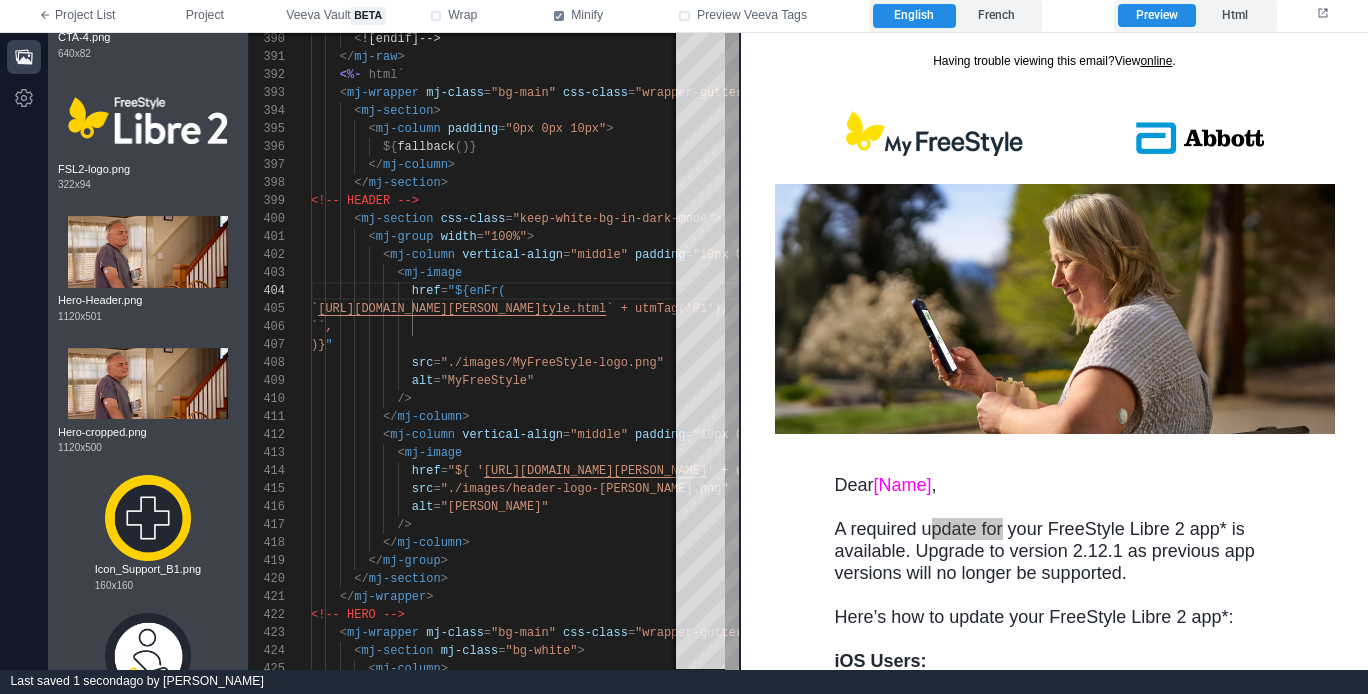 scroll, scrollTop: 510, scrollLeft: 0, axis: vertical 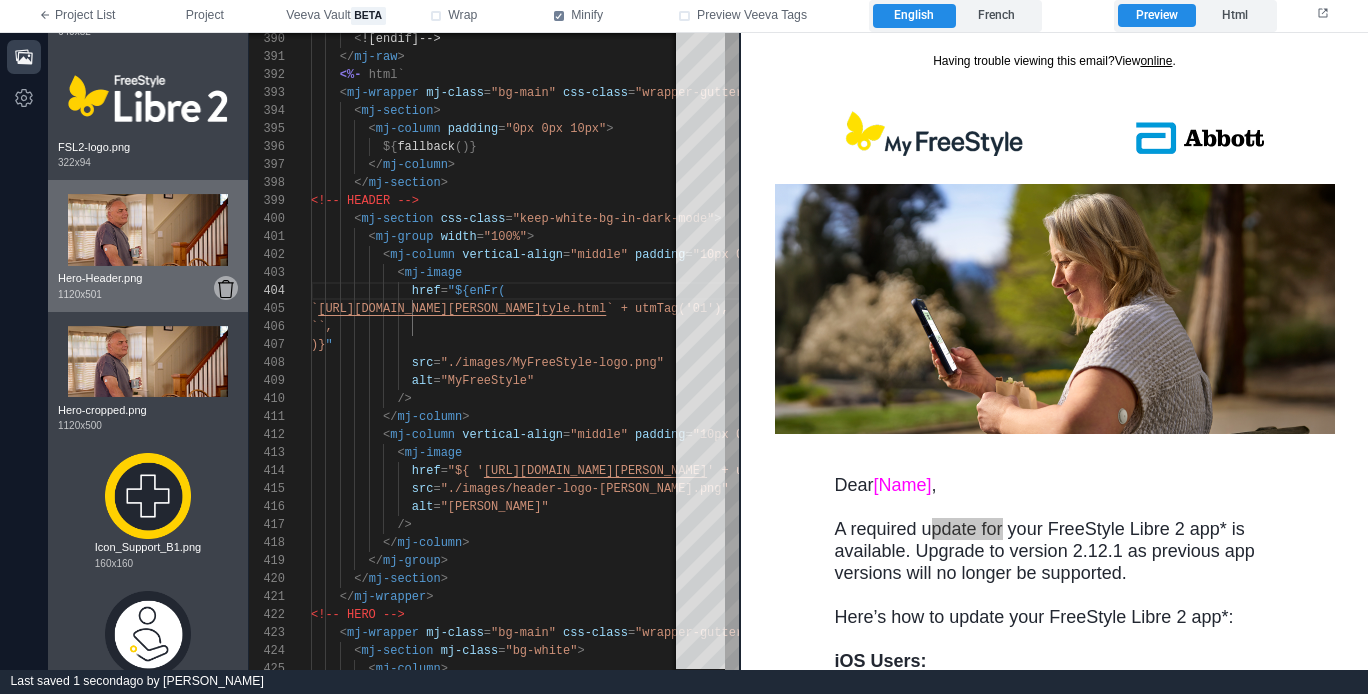 click 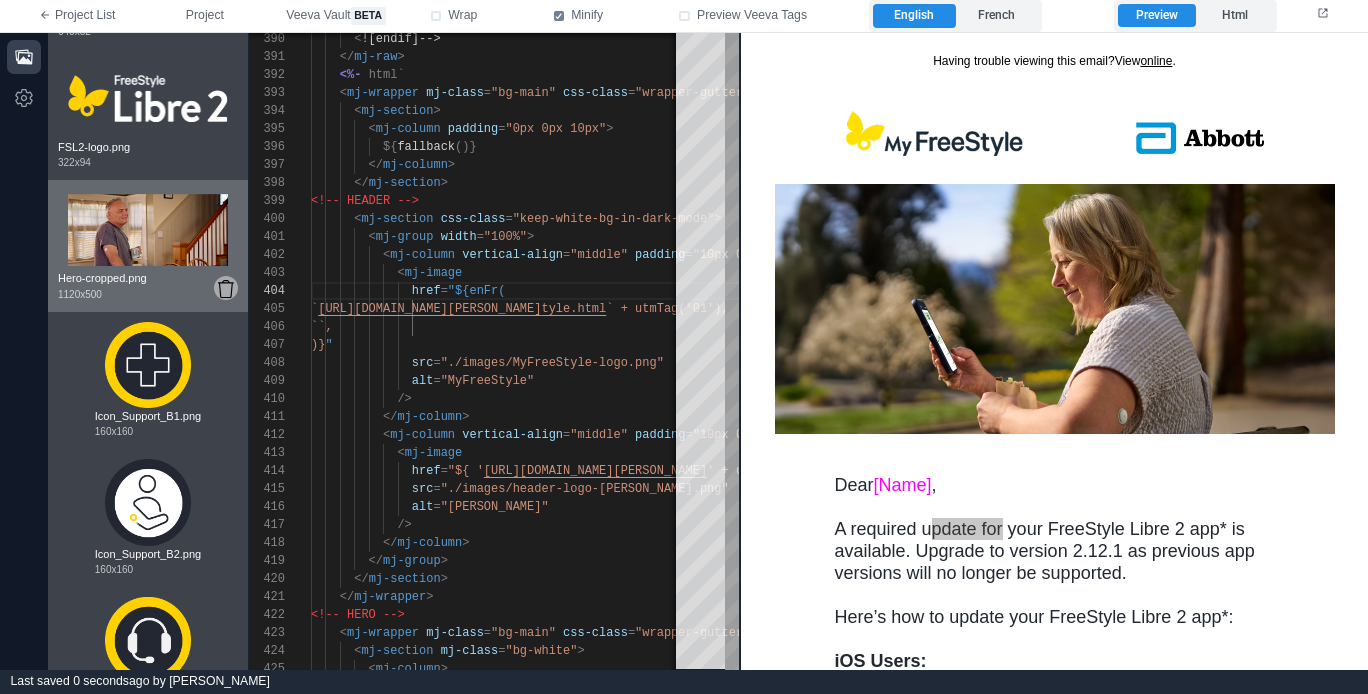 click 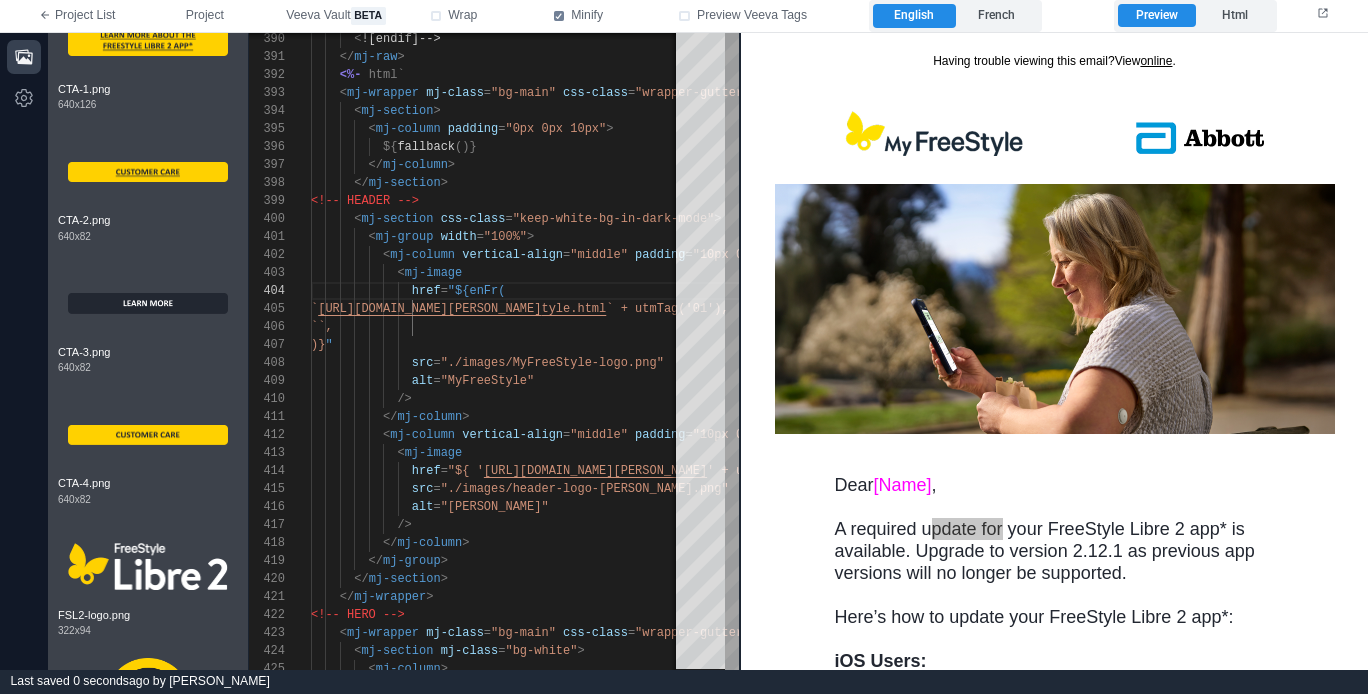 scroll, scrollTop: 0, scrollLeft: 0, axis: both 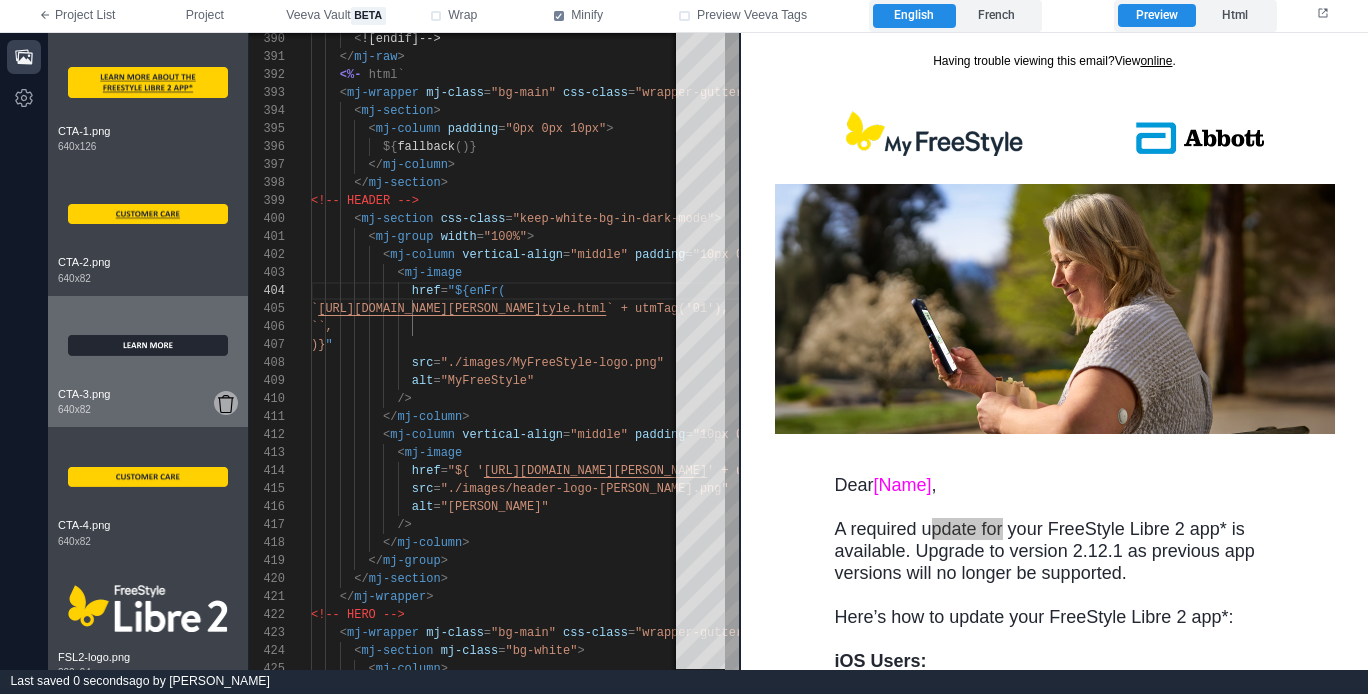 click 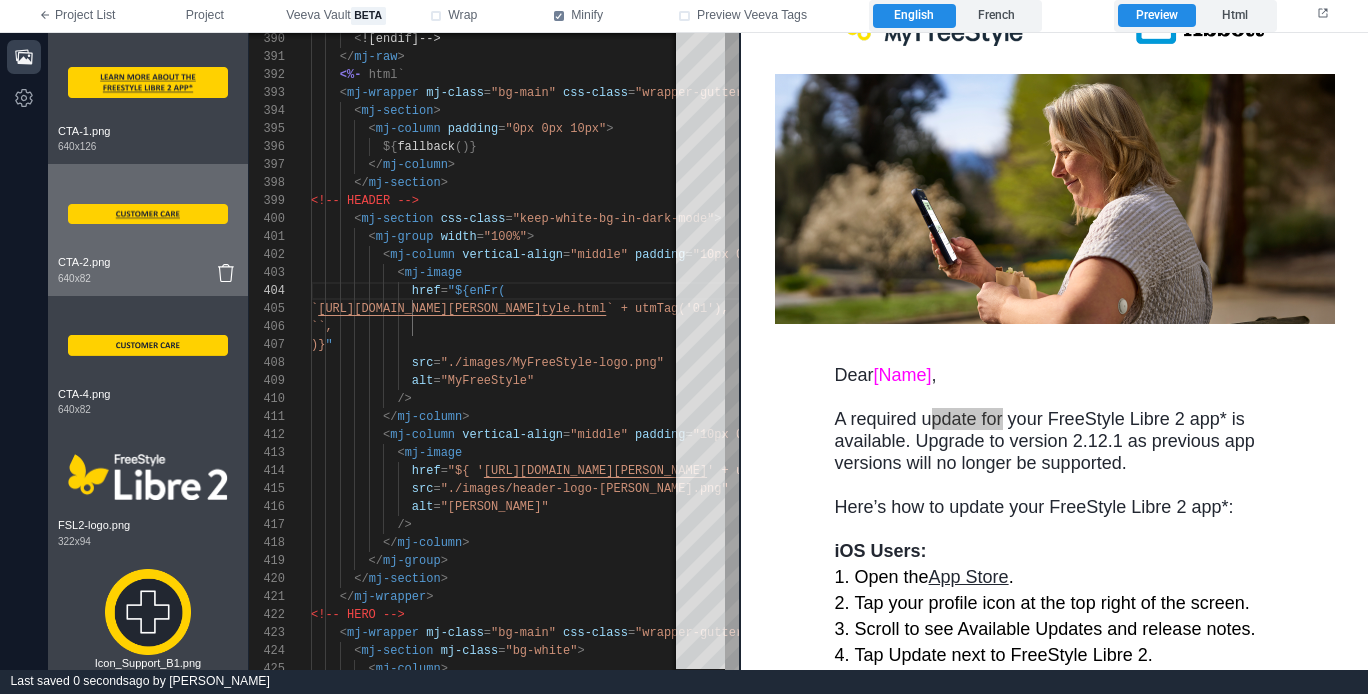 scroll, scrollTop: 0, scrollLeft: 0, axis: both 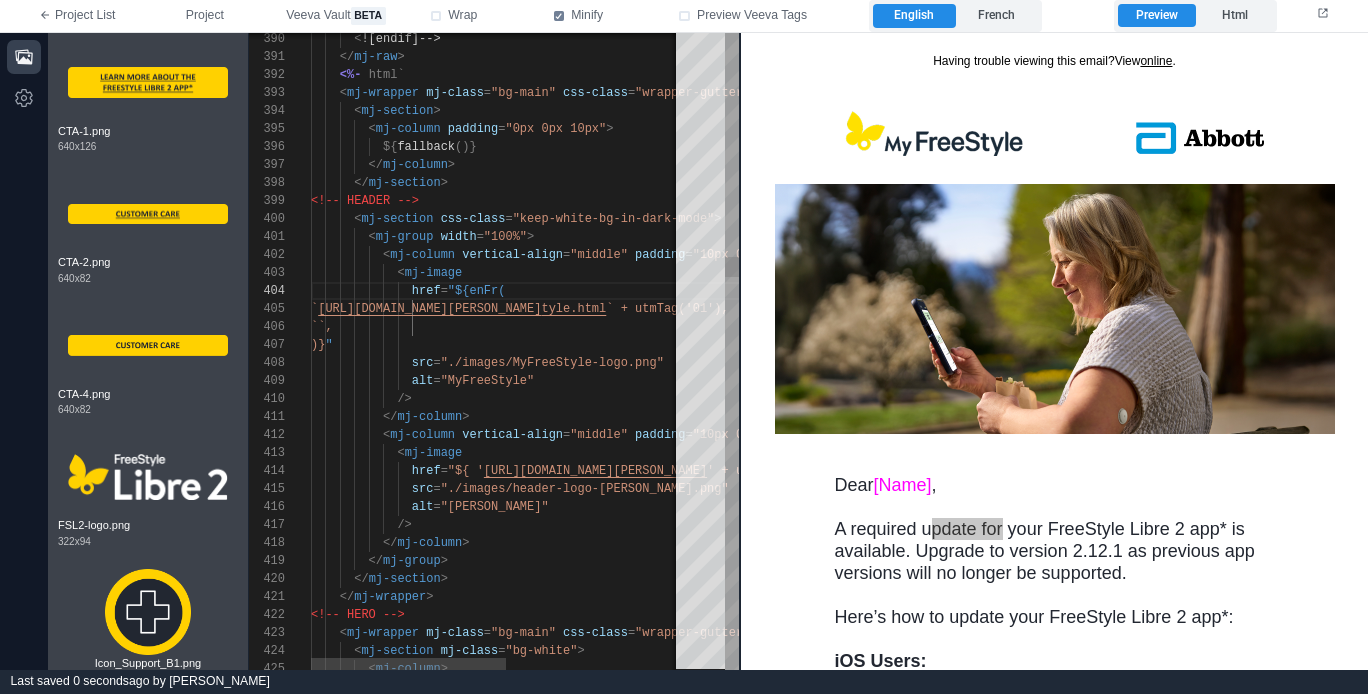 click on "/>" at bounding box center [665, 399] 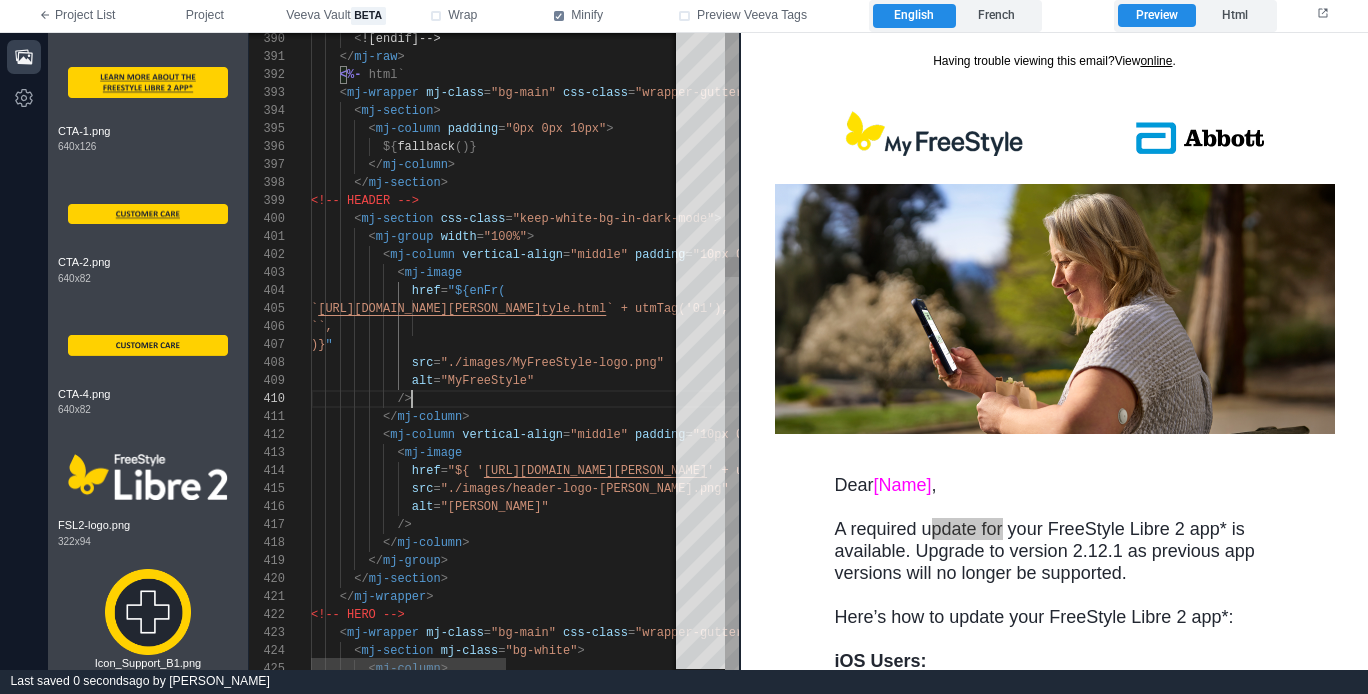 scroll, scrollTop: 162, scrollLeft: 101, axis: both 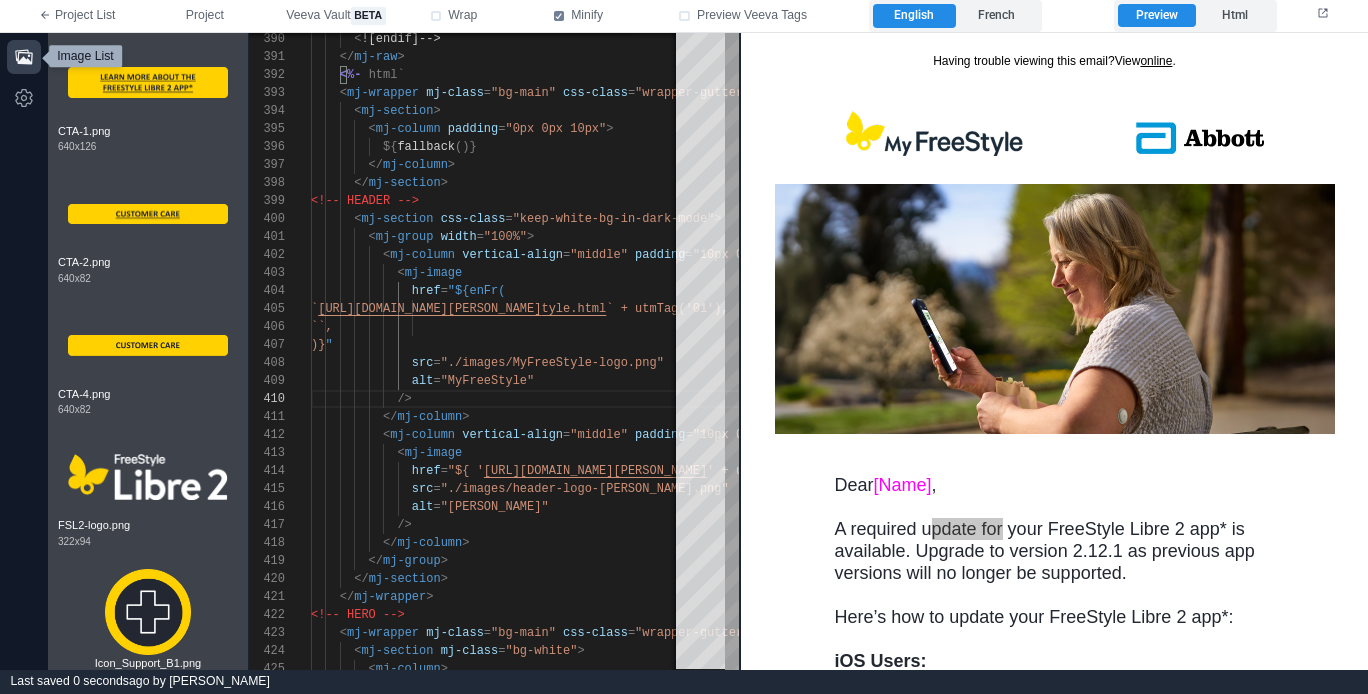 click at bounding box center [24, 57] 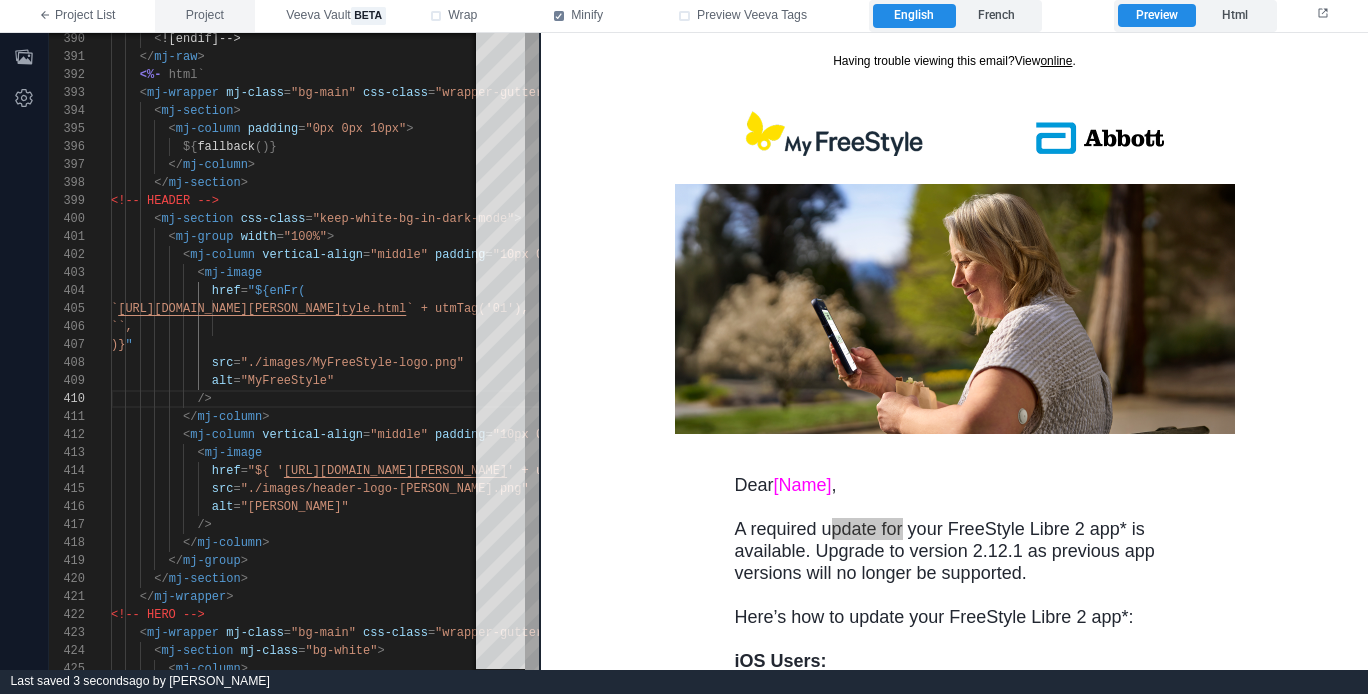 click on "Project" at bounding box center [205, 16] 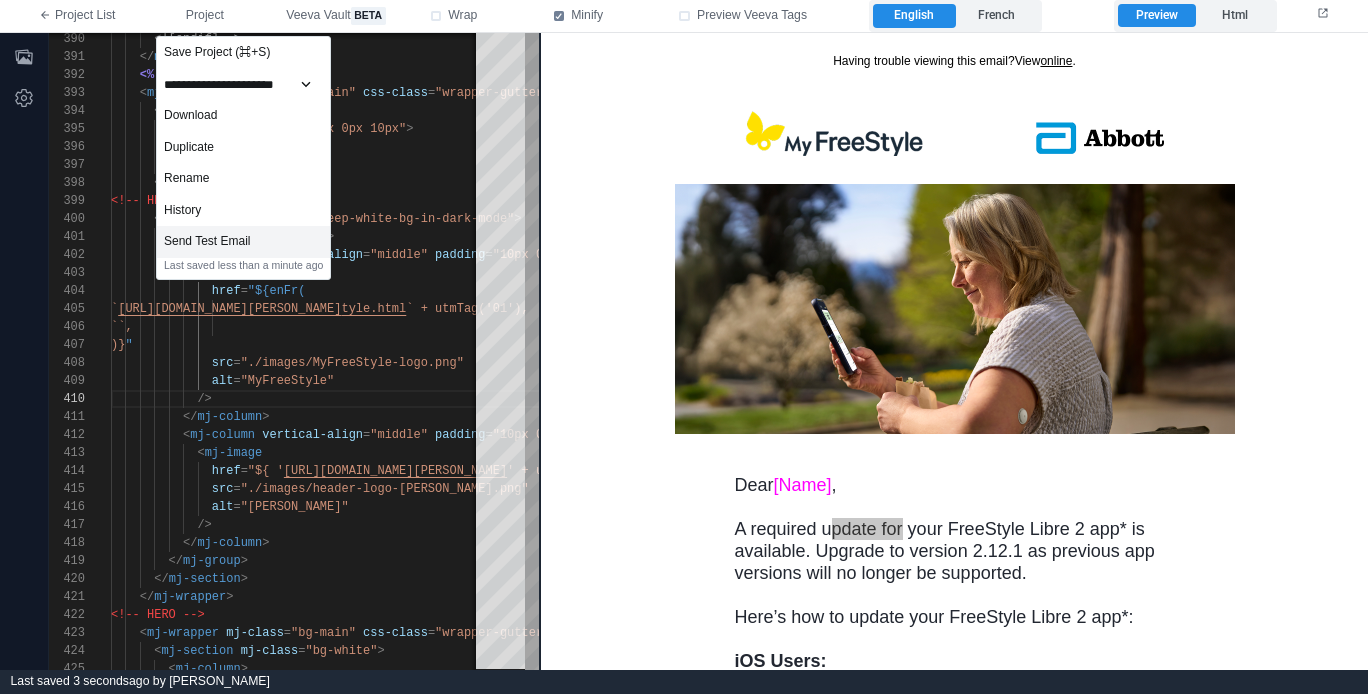 click on "Send Test Email" at bounding box center [243, 242] 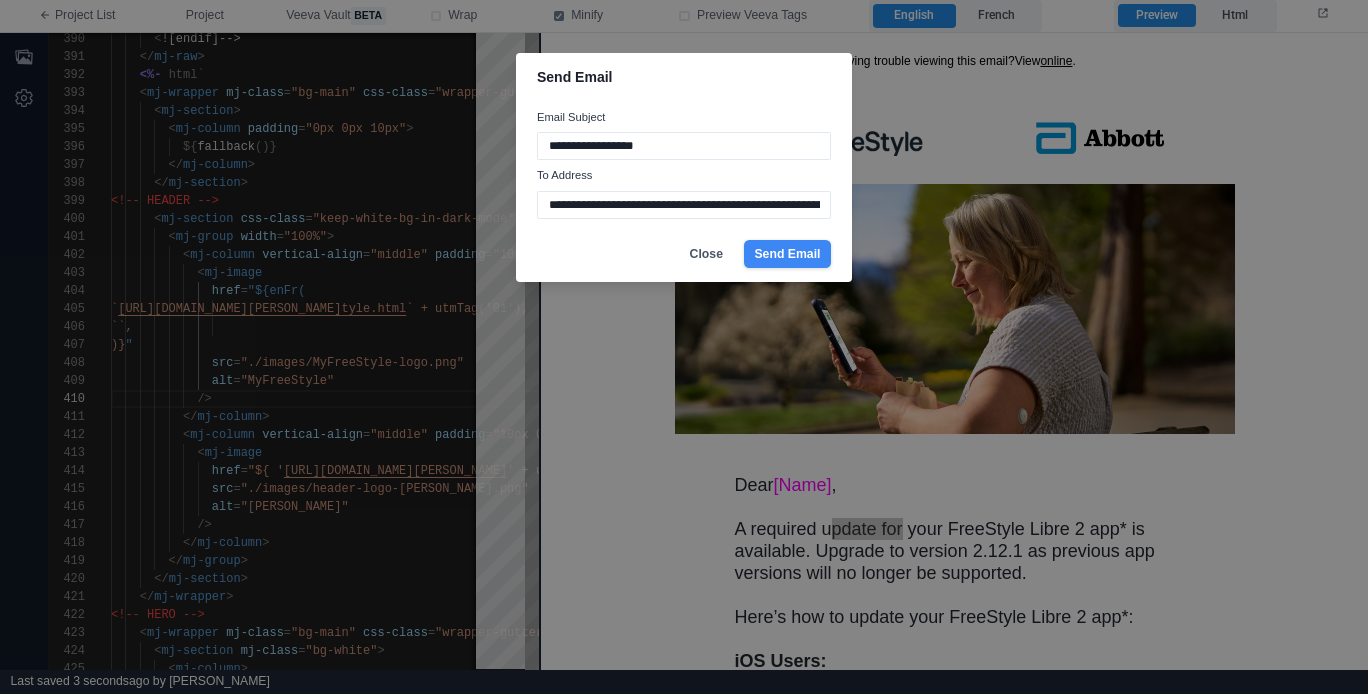 click on "Send Email" at bounding box center [787, 254] 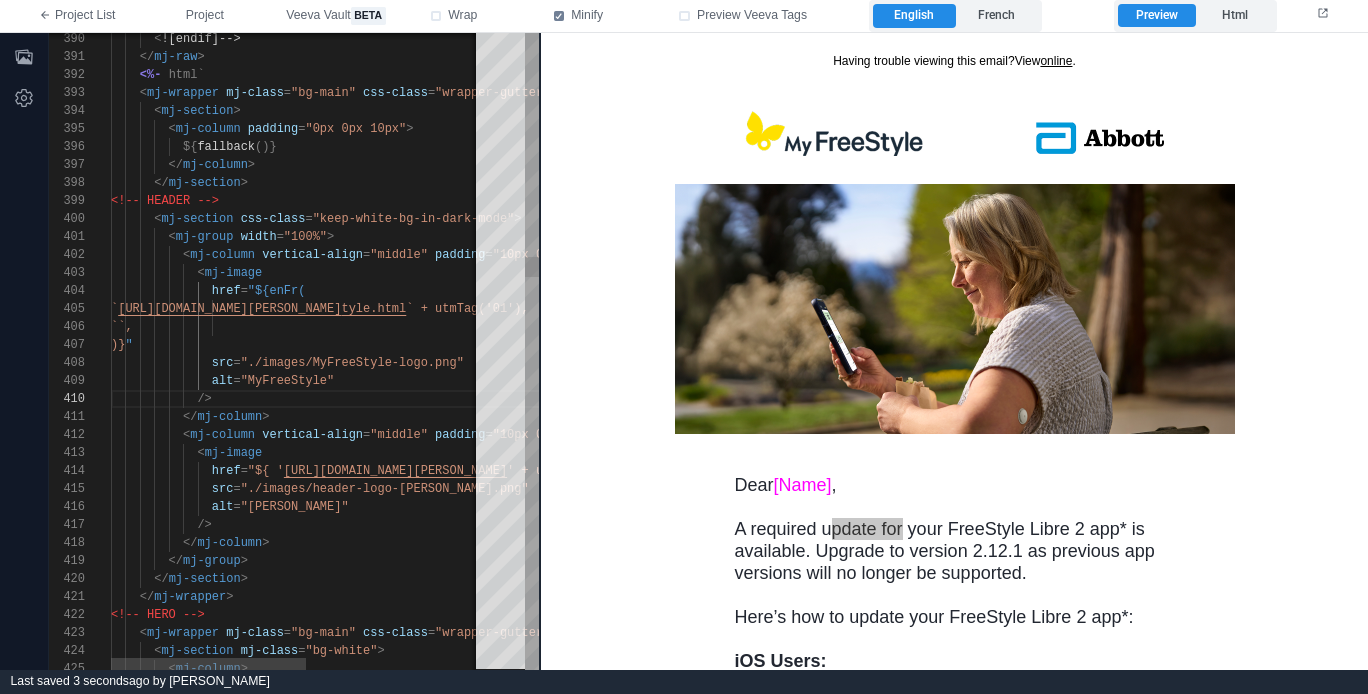 click on "< mj-image" at bounding box center [465, 273] 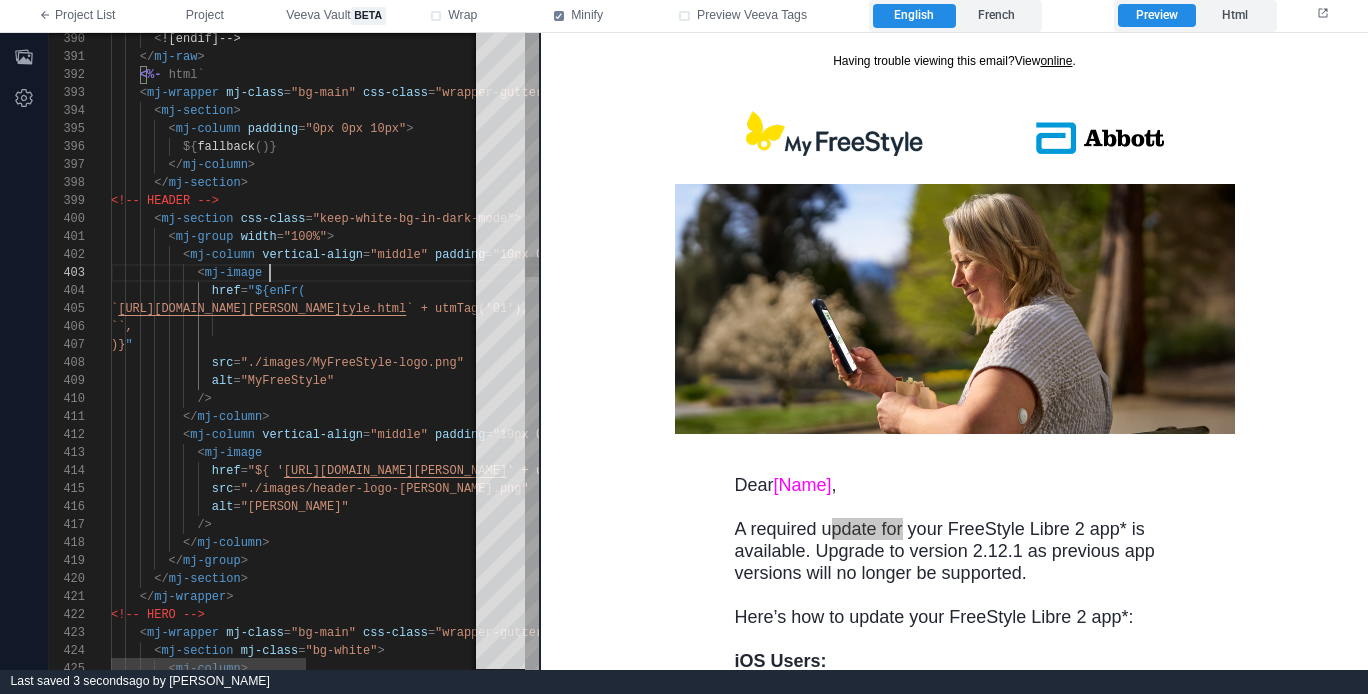 scroll, scrollTop: 36, scrollLeft: 159, axis: both 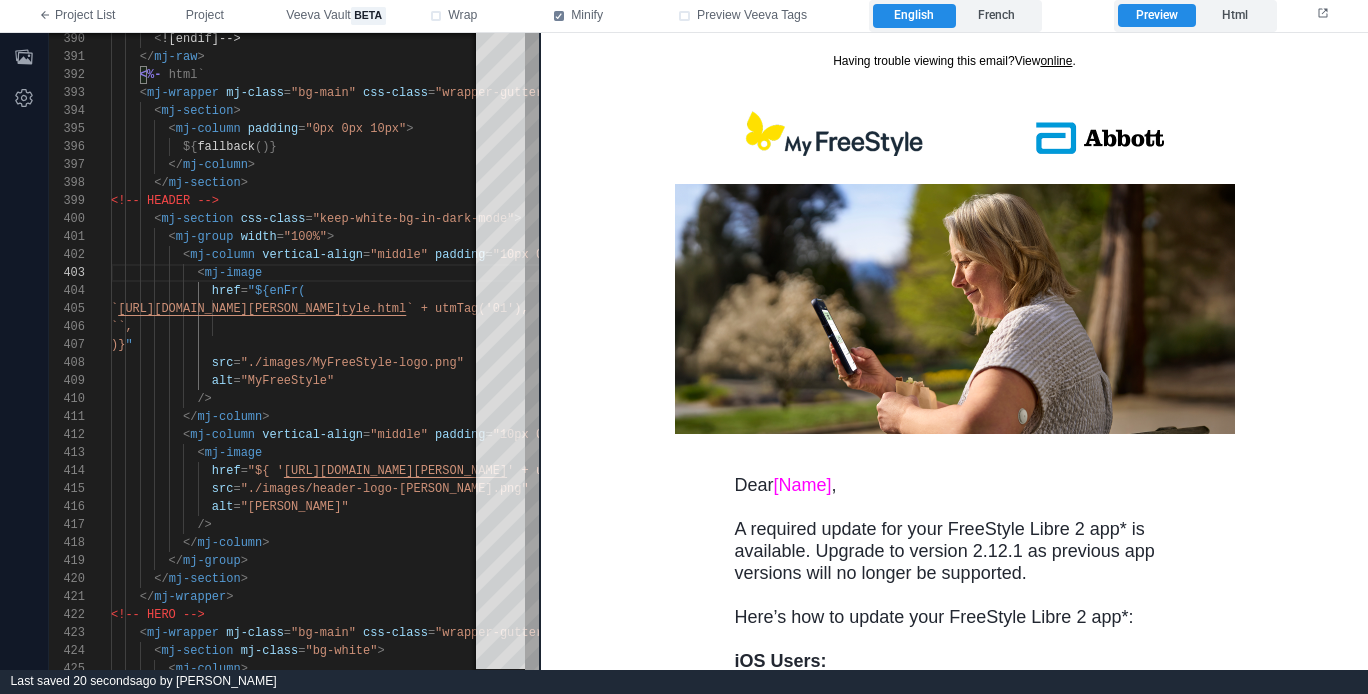 click on "Dear  [Name] ,
A required update for your FreeStyle Libre   2   app* is available. Upgrade to version   2.12.1   as previous app versions will no longer be supported.
Here’s how to update your FreeStyle Libre   2   app*:
iOS Users:
1.
Open the  App Store .
2.
Tap your profile icon at the top right of the screen.
3.
Scroll to see Available Updates and release notes.
4.
Tap Update next to FreeStyle Libre   2.
Android Users:
1.
Open the  Google Play Store .
2.
At the top right, tap the profile icon.
3.
Tap Manage apps & device.
4.
Tap Update next to FreeStyle Libre   2." at bounding box center (954, 702) 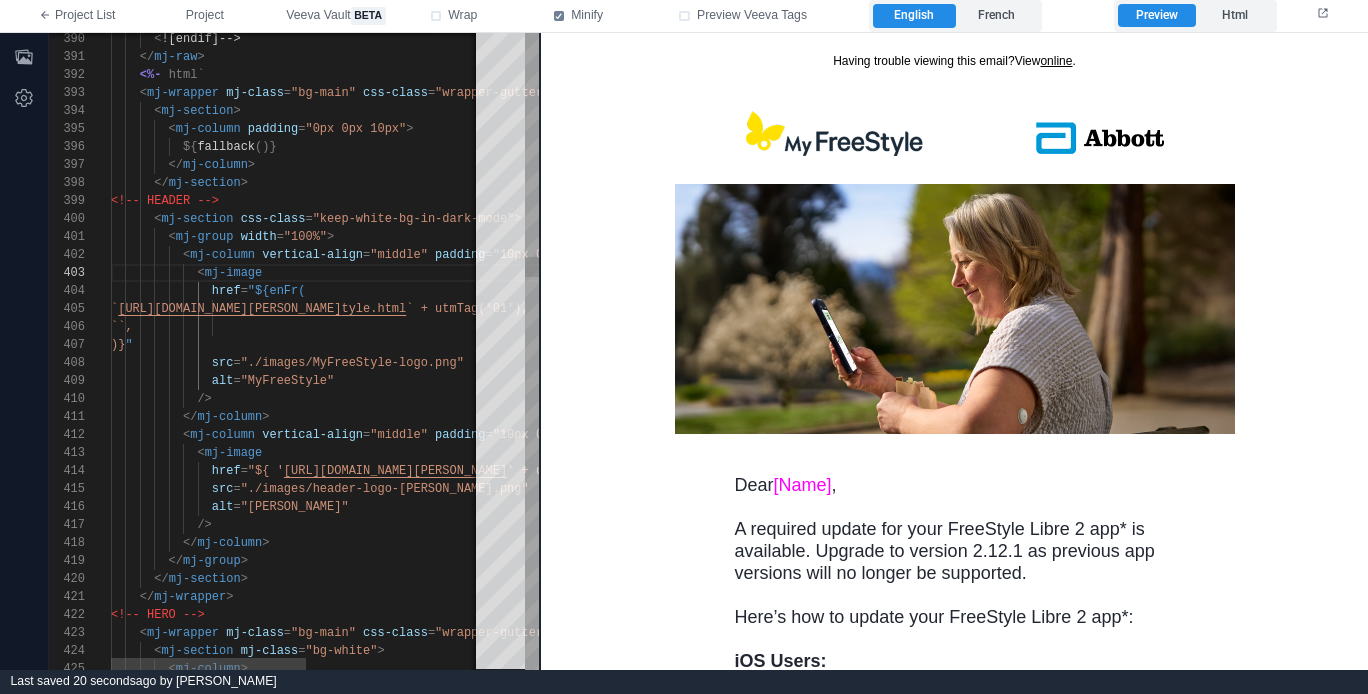 scroll, scrollTop: 36, scrollLeft: 159, axis: both 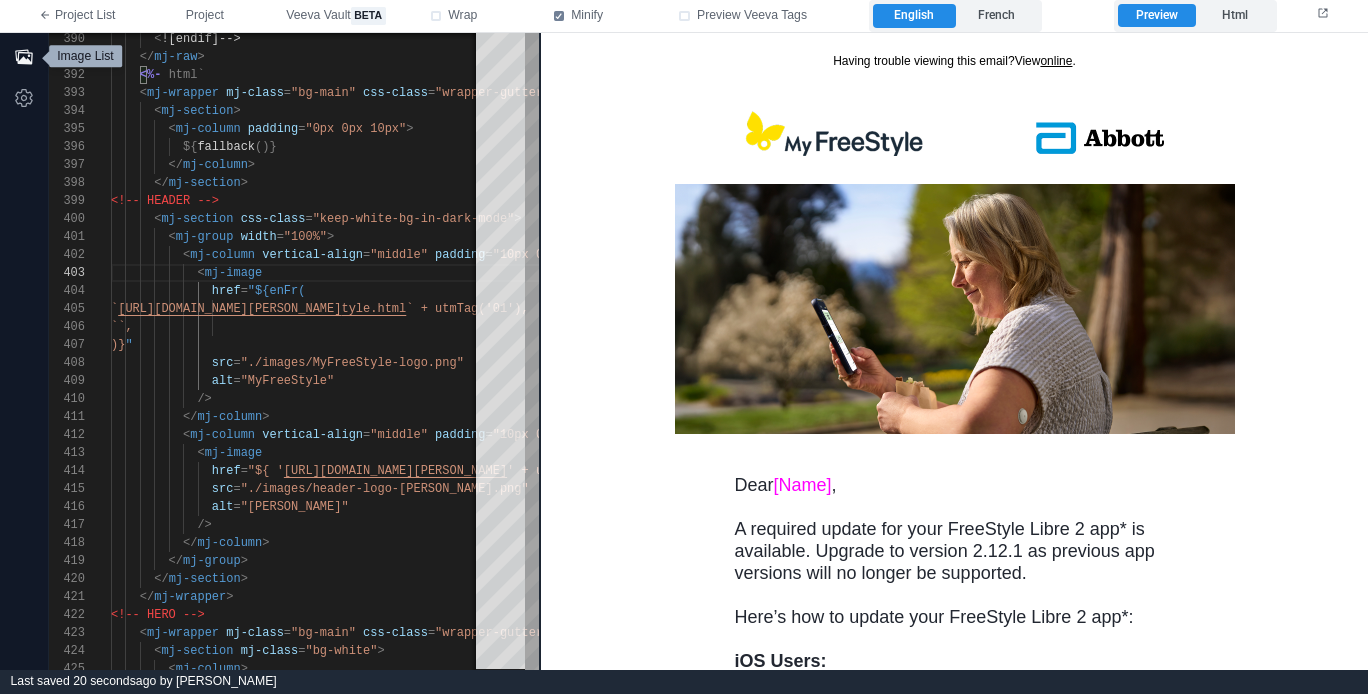 click 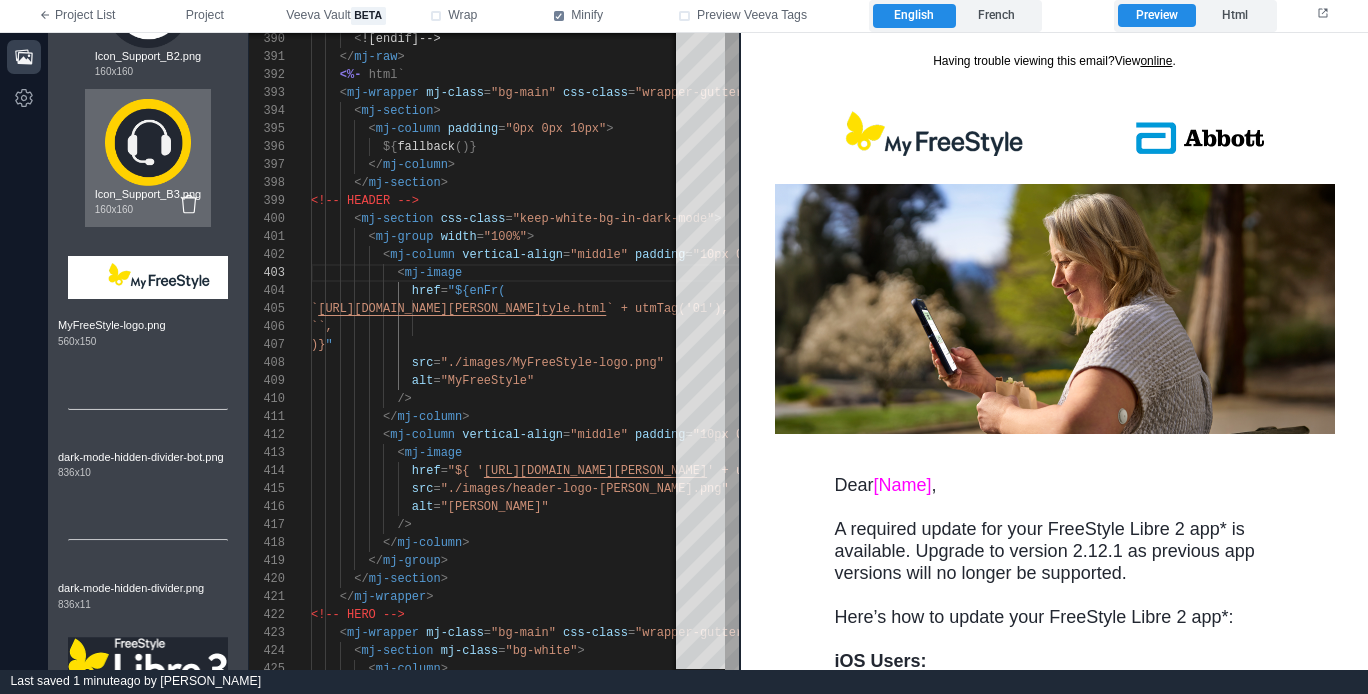 scroll, scrollTop: 769, scrollLeft: 0, axis: vertical 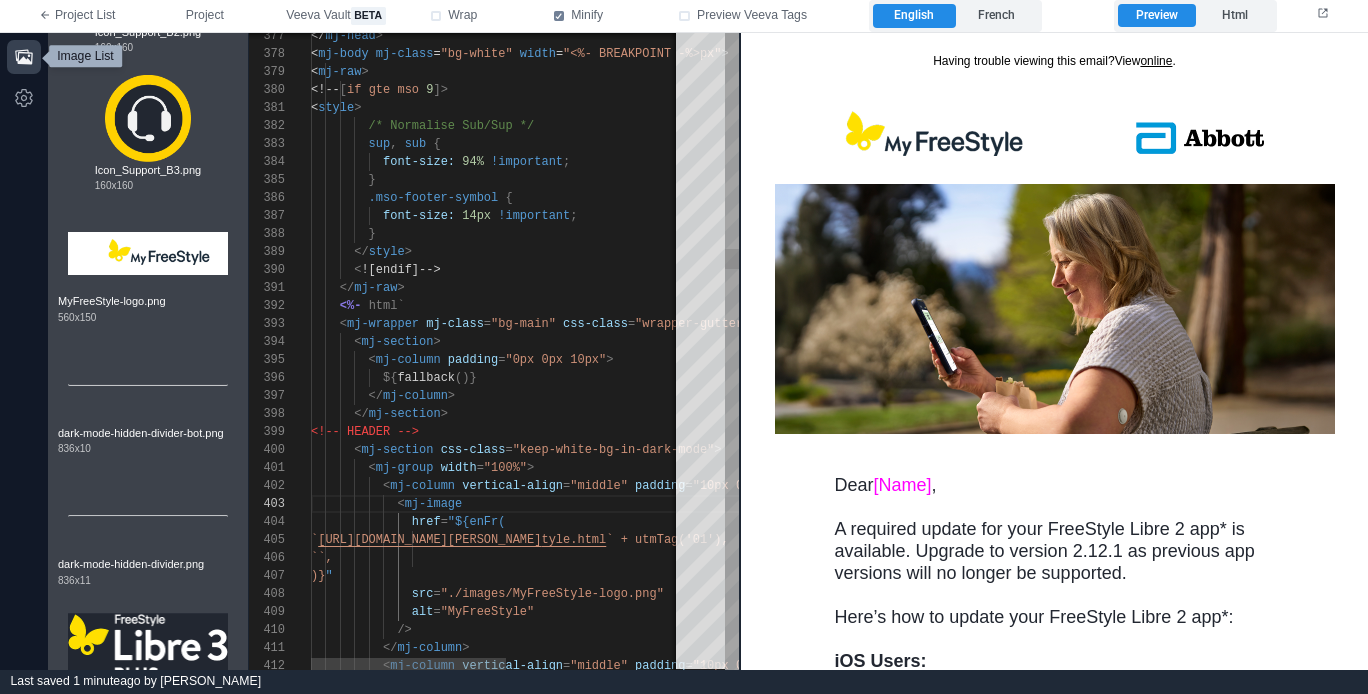 type 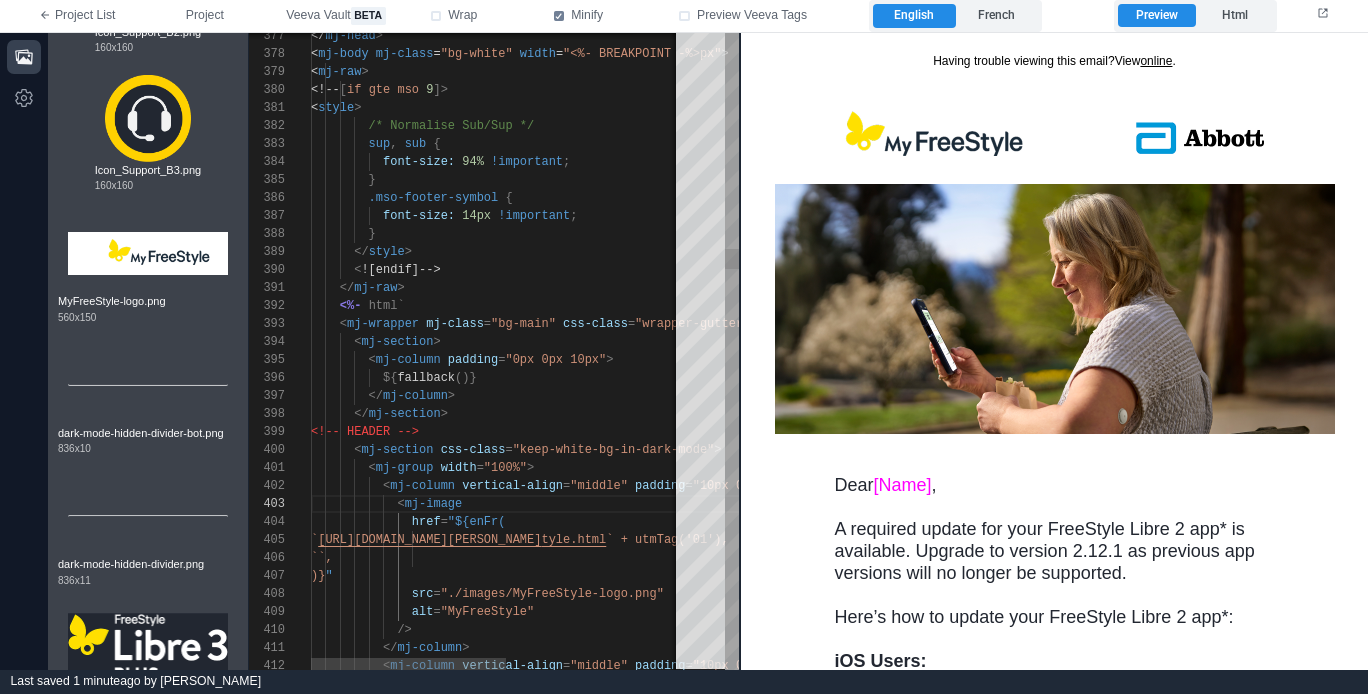 scroll, scrollTop: 72, scrollLeft: 65, axis: both 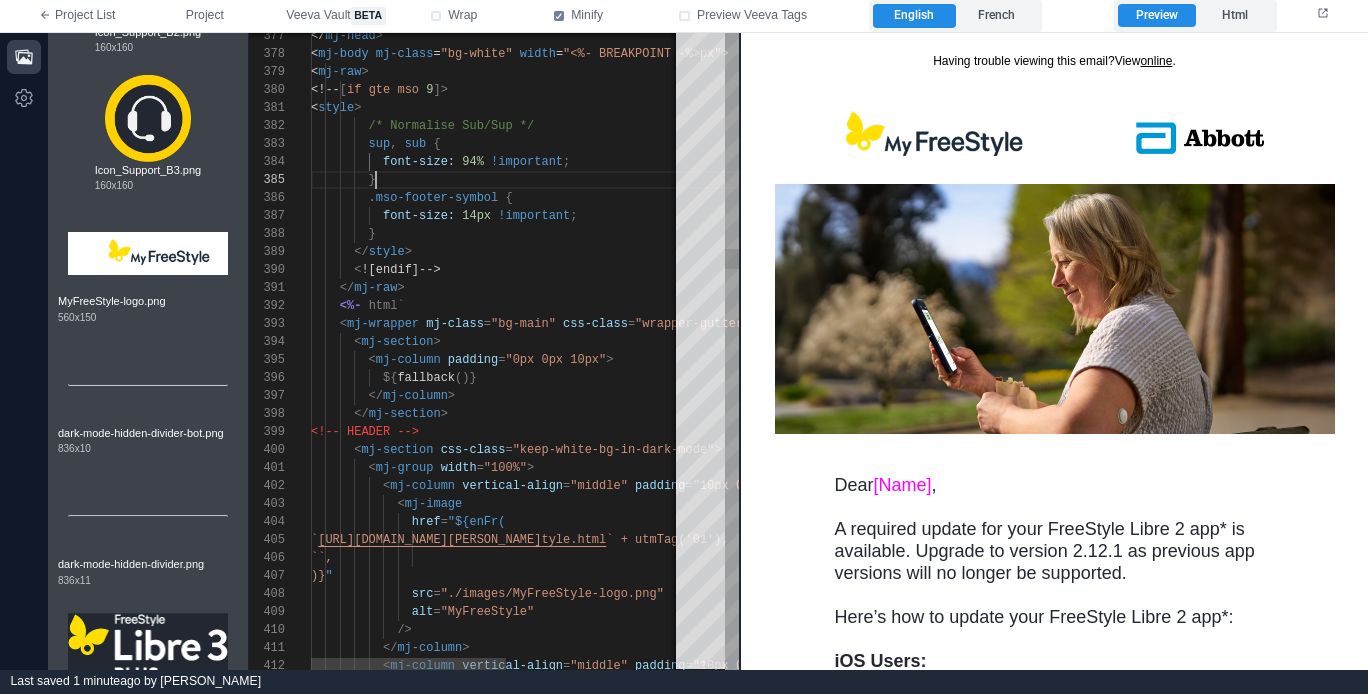 type on "**********" 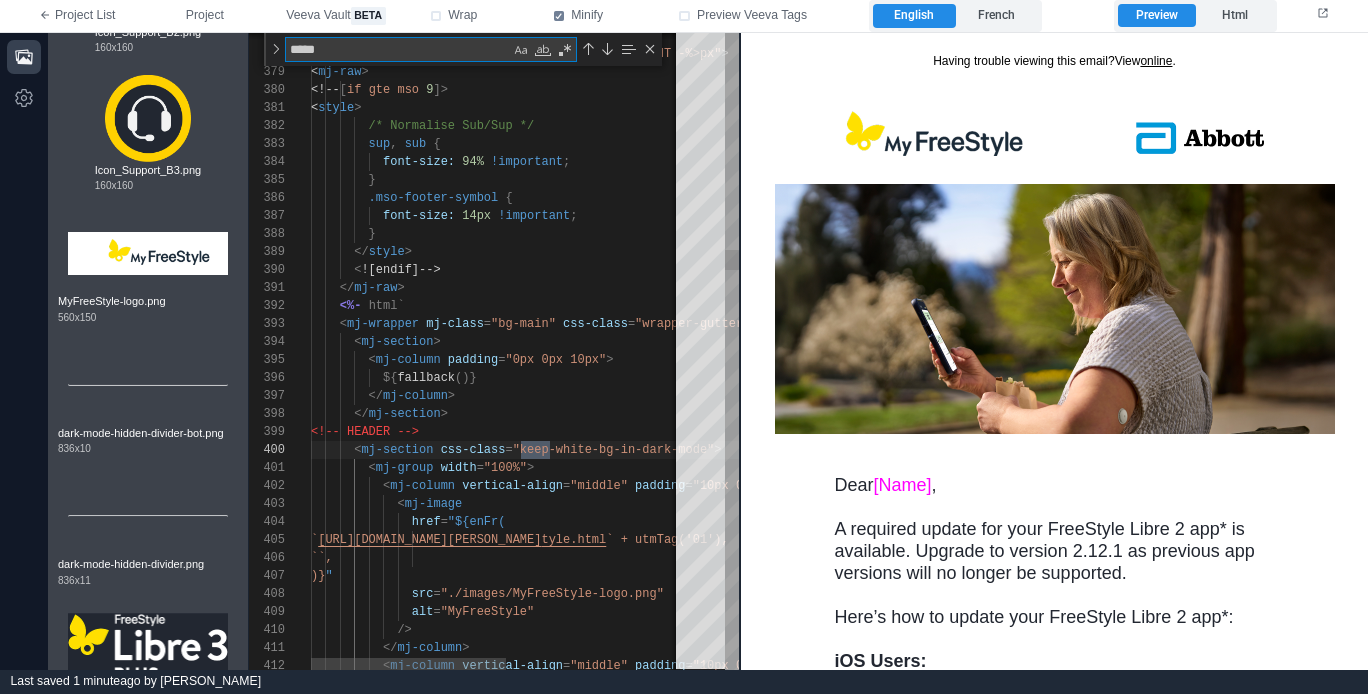 scroll, scrollTop: 36, scrollLeft: 246, axis: both 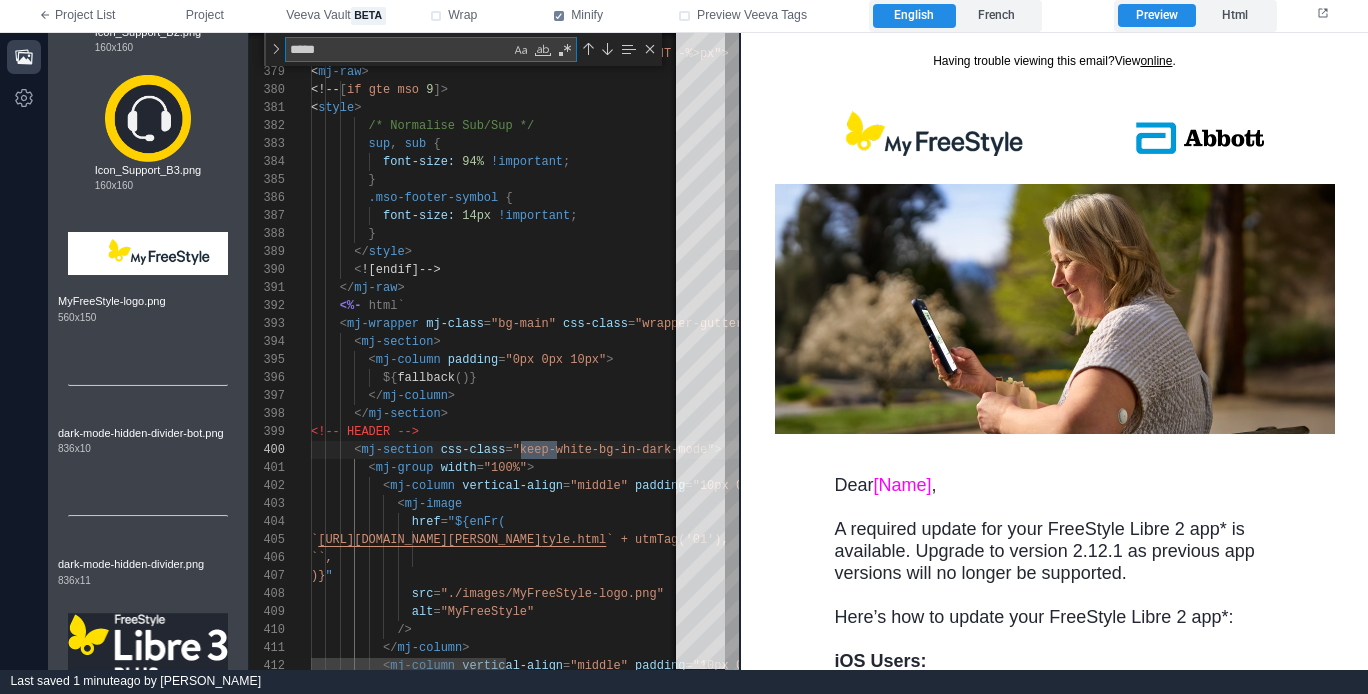 click on ""keep-white-bg-in-dark-mode"" at bounding box center (614, 450) 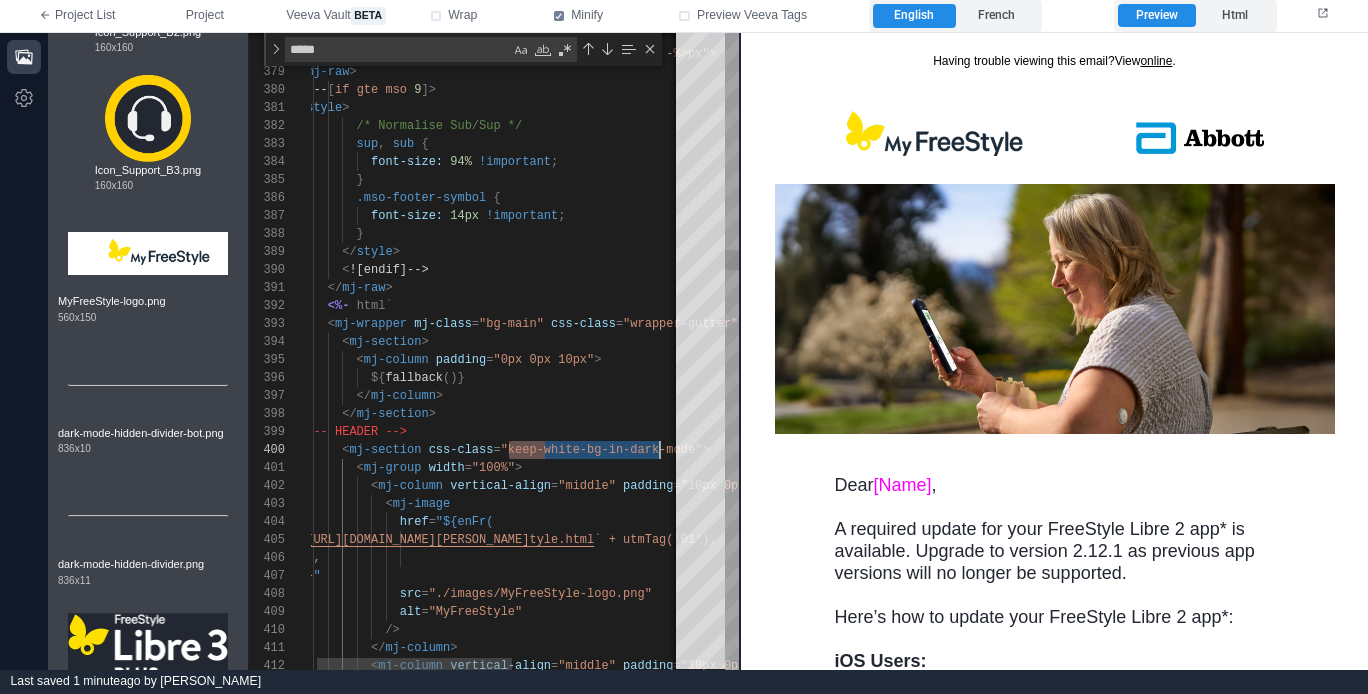 scroll, scrollTop: 162, scrollLeft: 397, axis: both 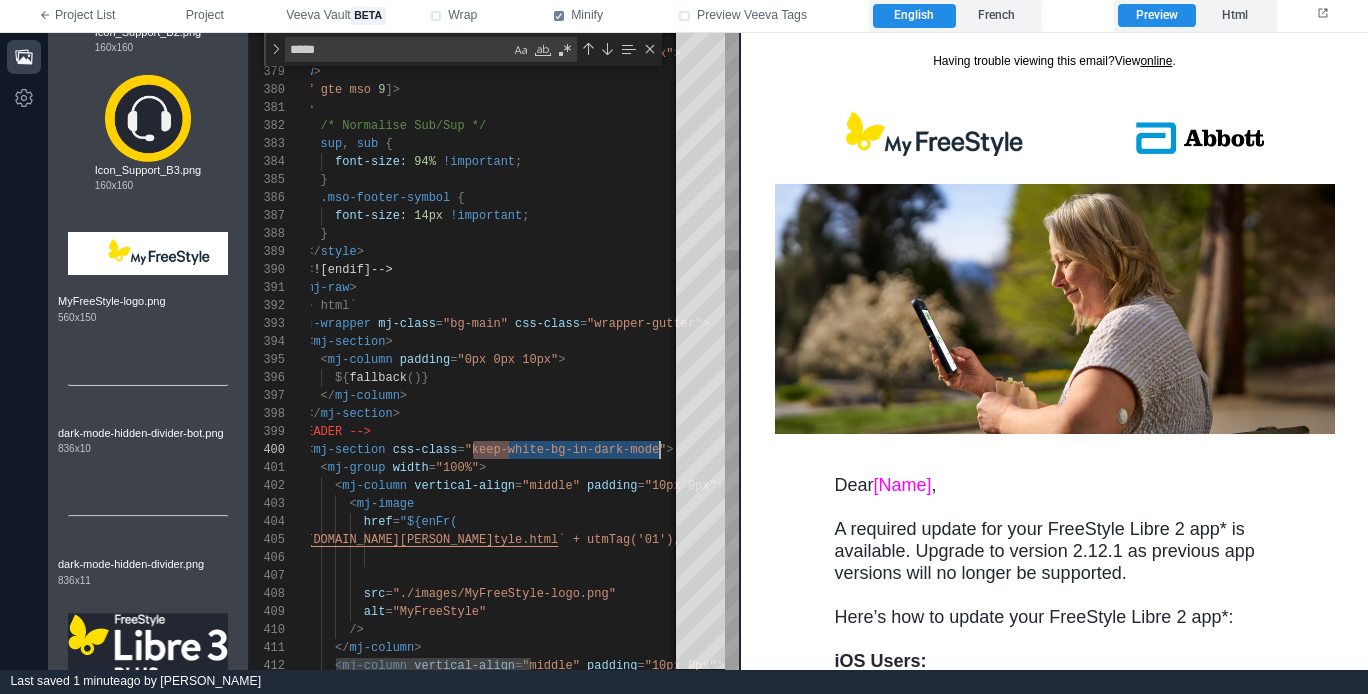 type on "**********" 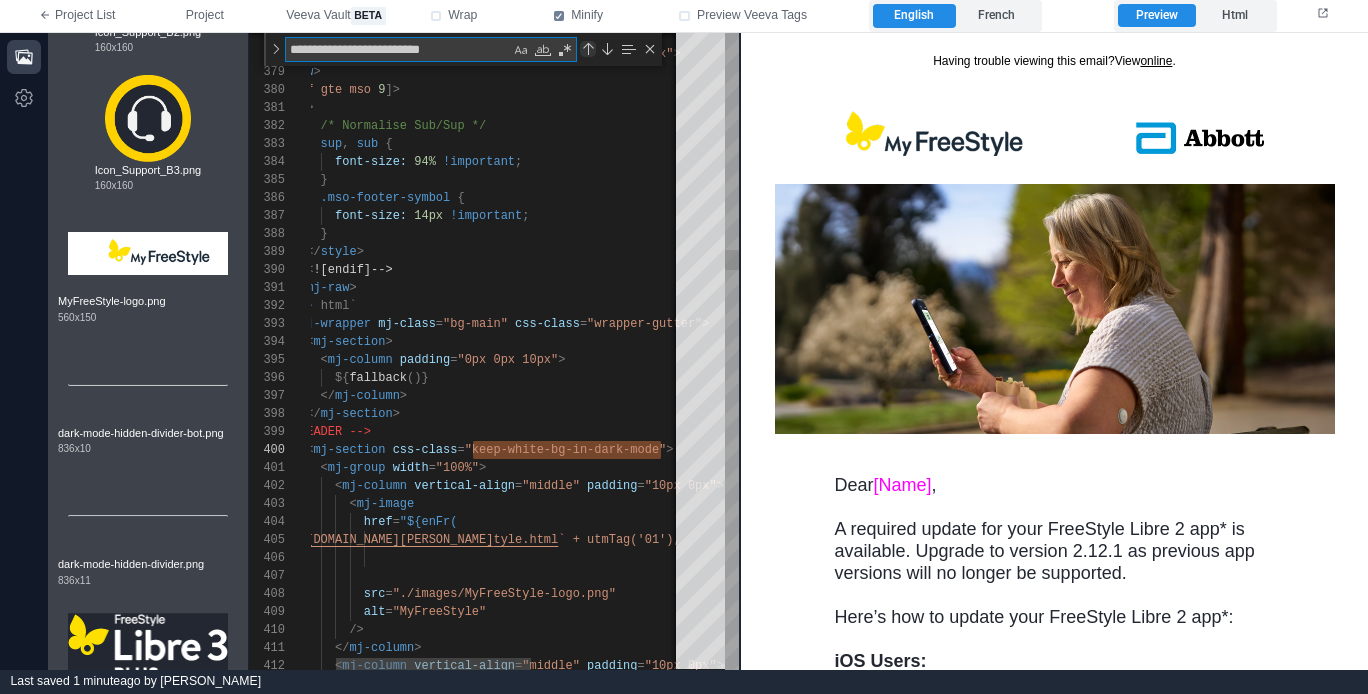 click at bounding box center [588, 49] 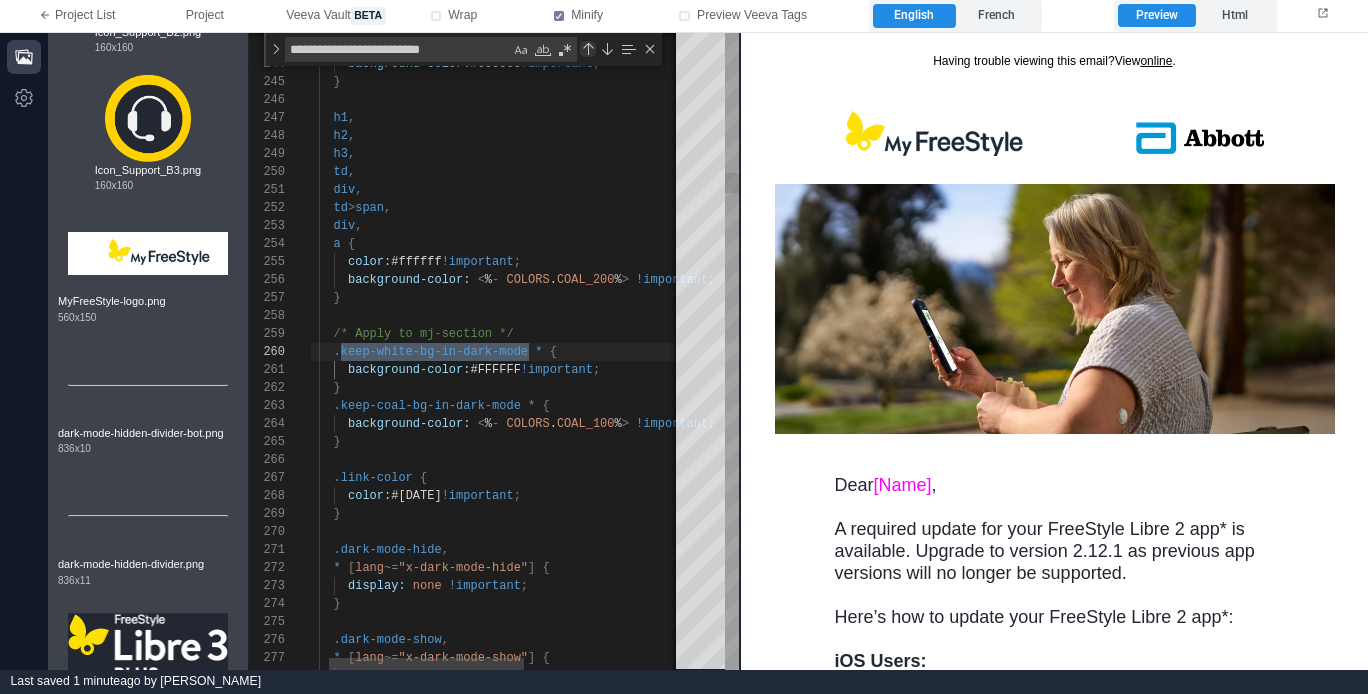 scroll, scrollTop: 180, scrollLeft: 253, axis: both 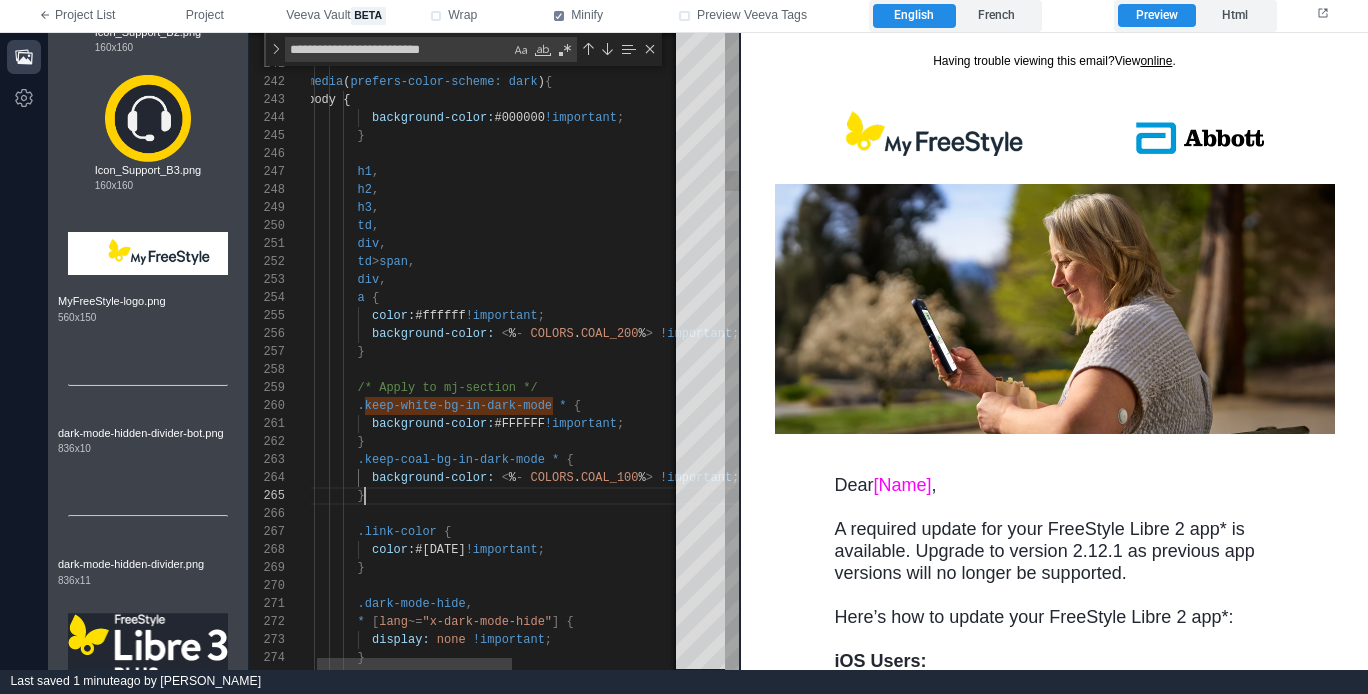 click on "}" at bounding box center [654, 496] 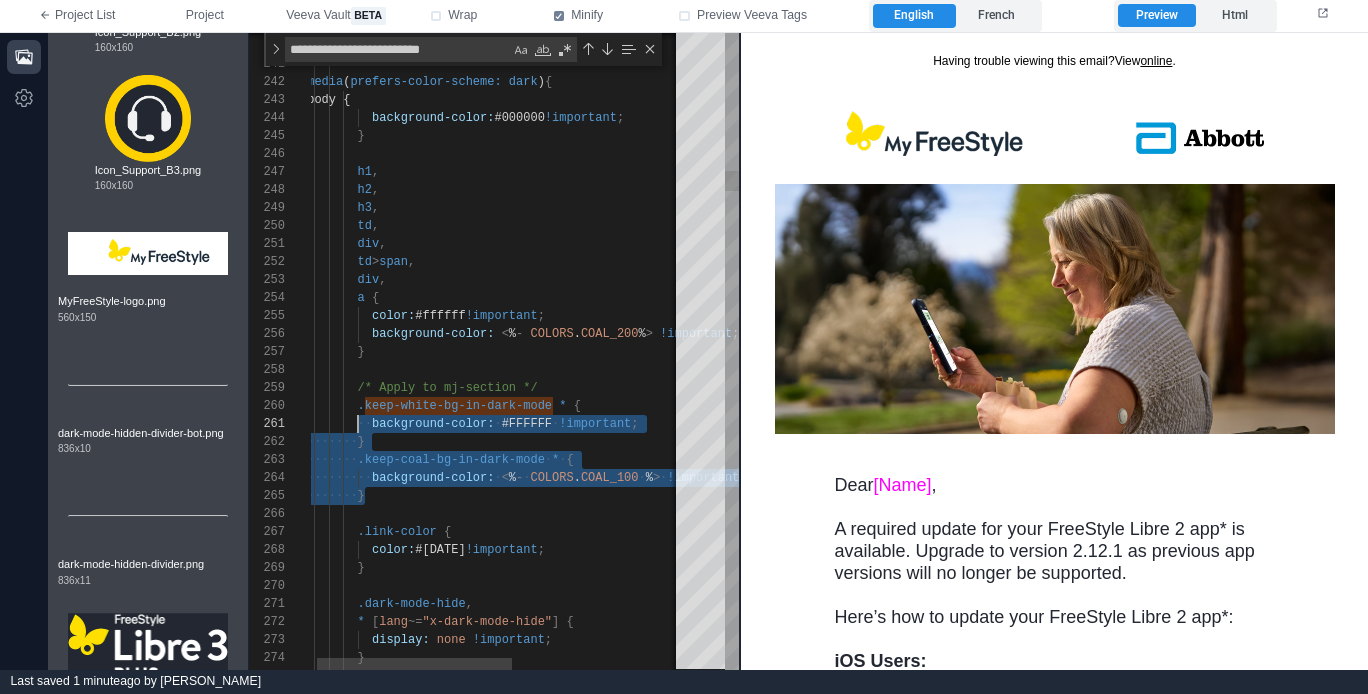scroll, scrollTop: 162, scrollLeft: 58, axis: both 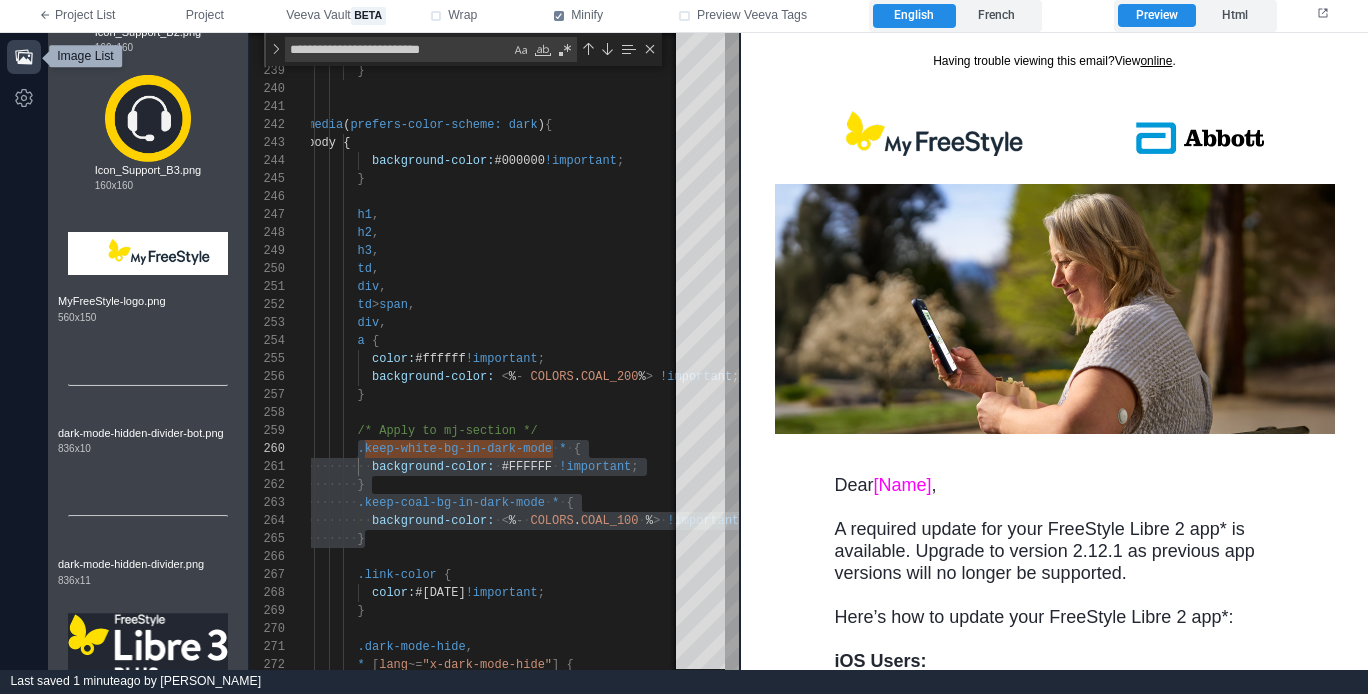 click 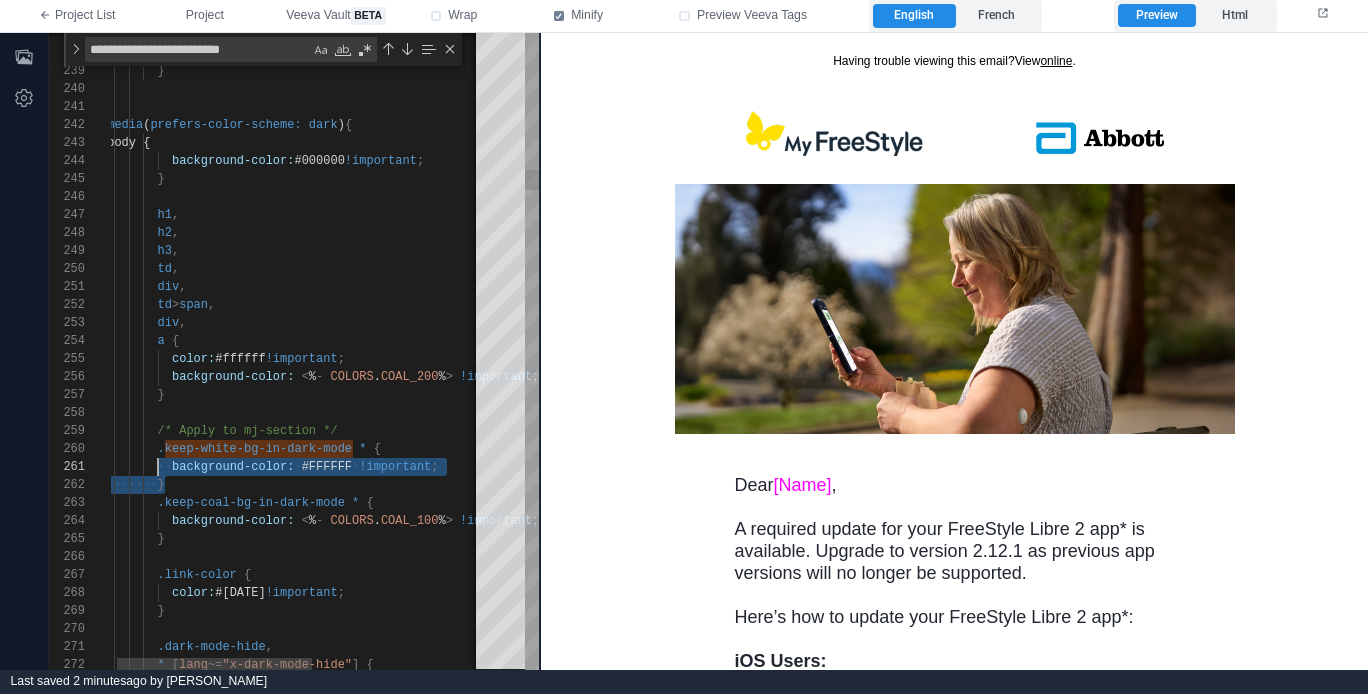 scroll, scrollTop: 162, scrollLeft: 58, axis: both 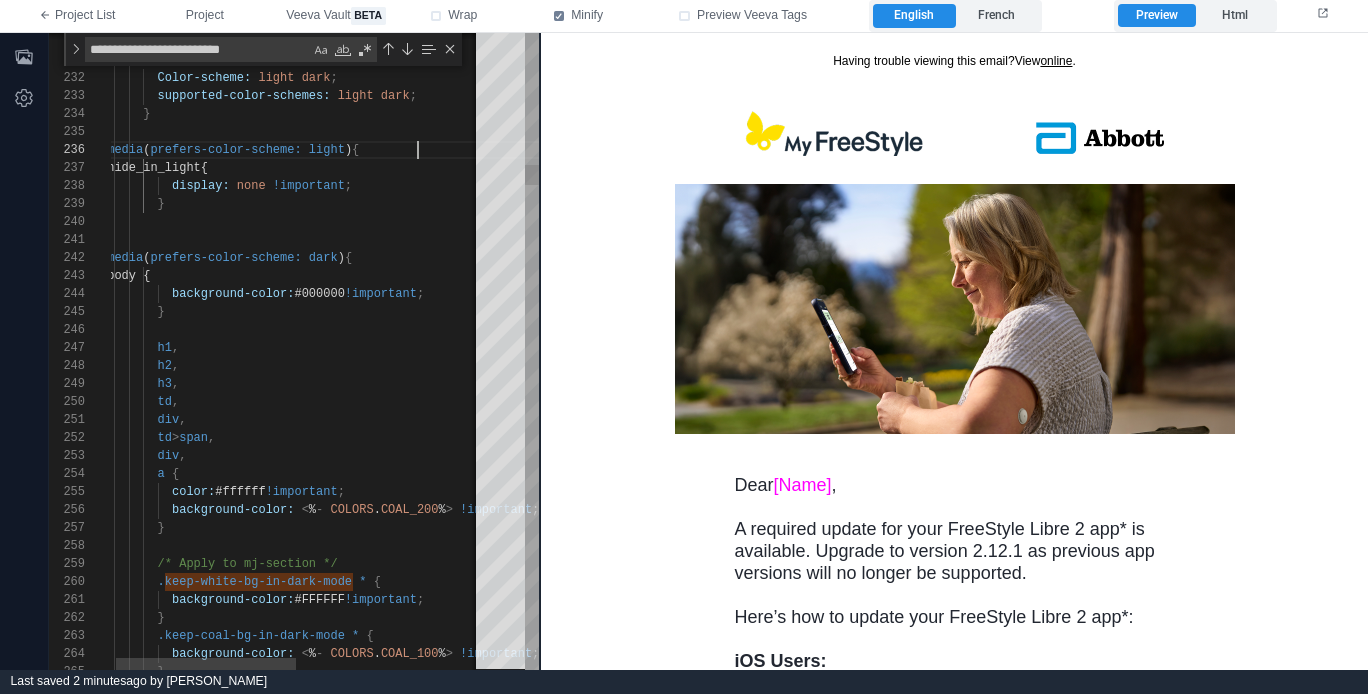 click on "@ media  ( prefers-color-scheme:   light )  {" at bounding box center (483, 150) 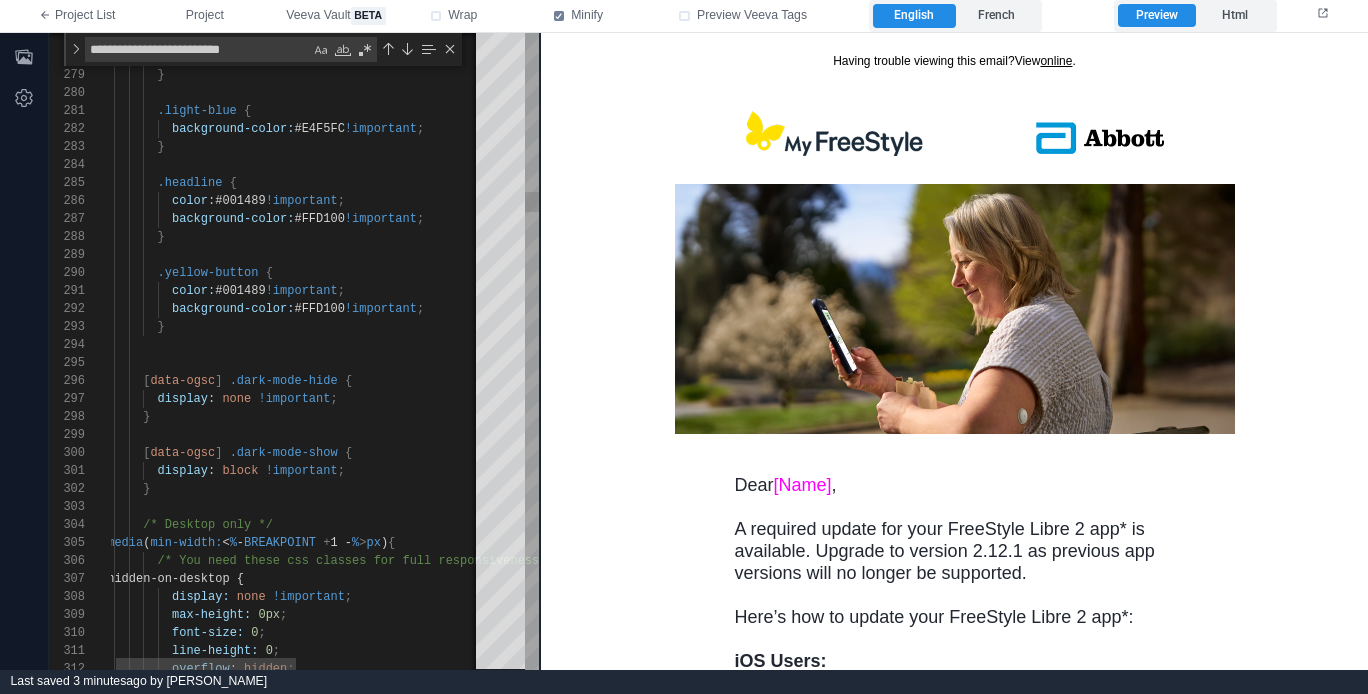 scroll, scrollTop: 18, scrollLeft: 51, axis: both 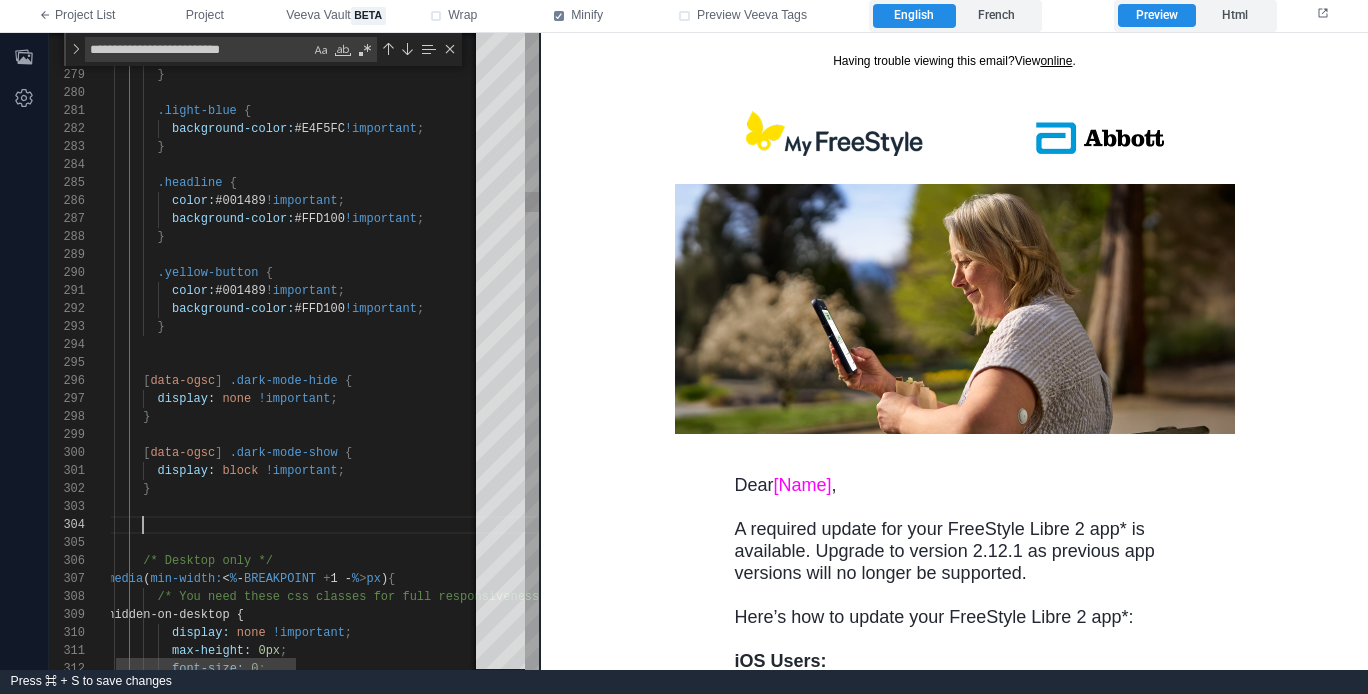 paste on "**********" 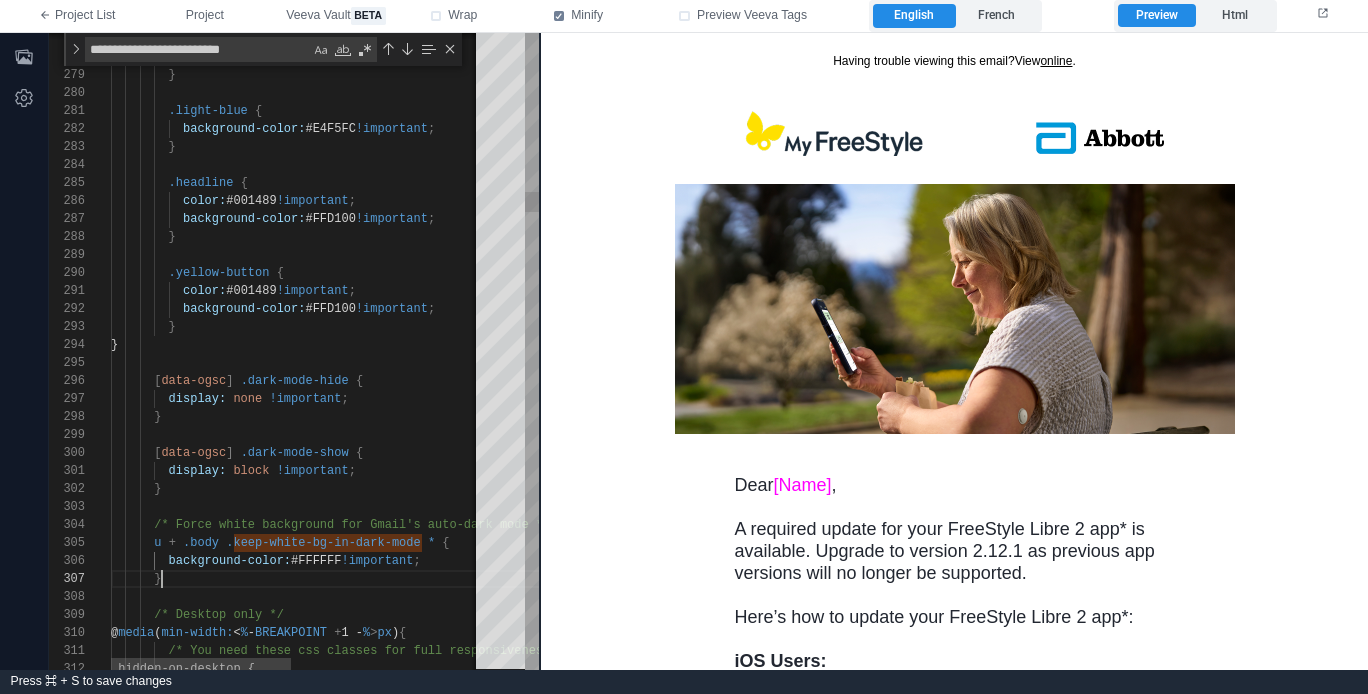 scroll, scrollTop: 108, scrollLeft: 51, axis: both 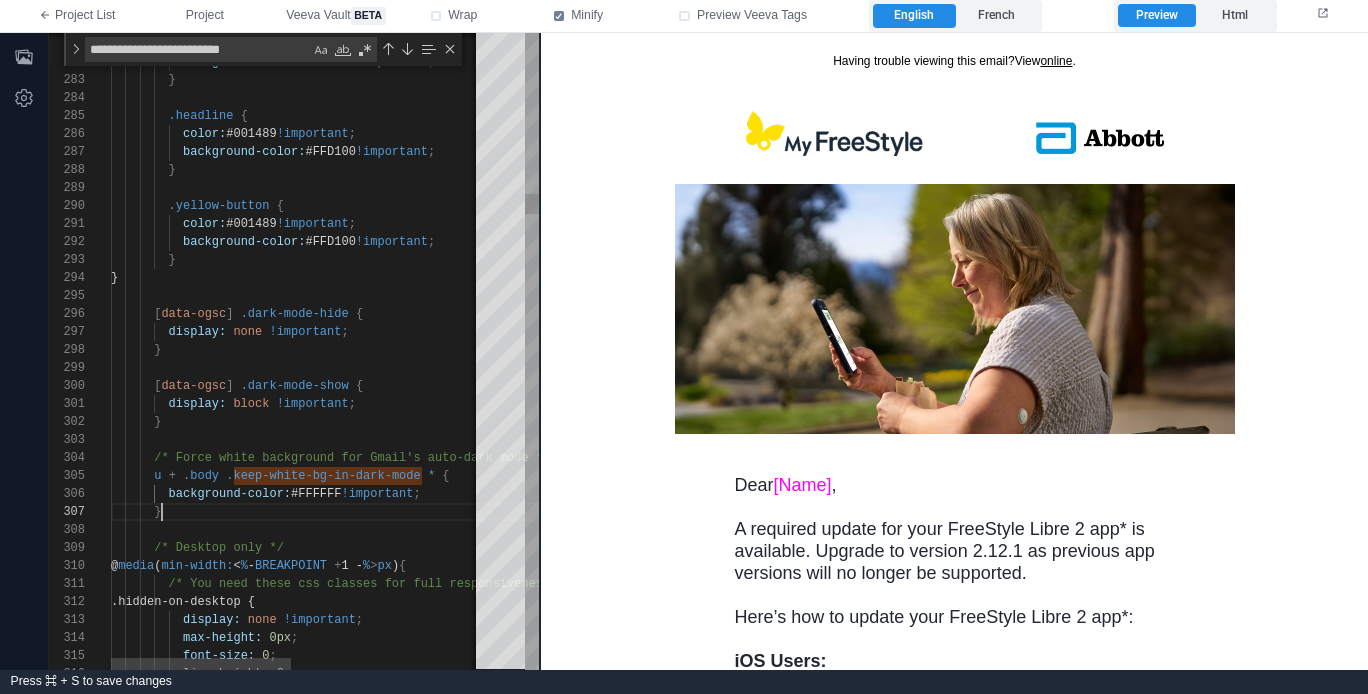 click on "}" at bounding box center (494, 422) 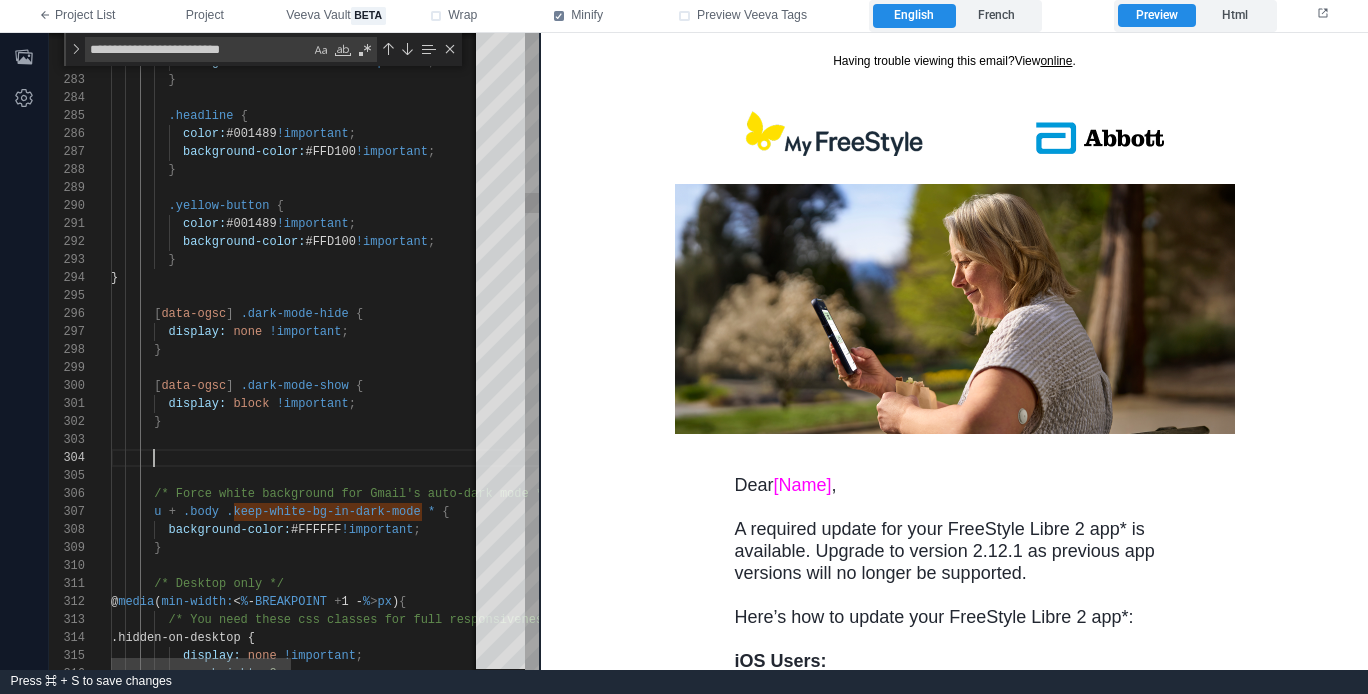 paste on "**********" 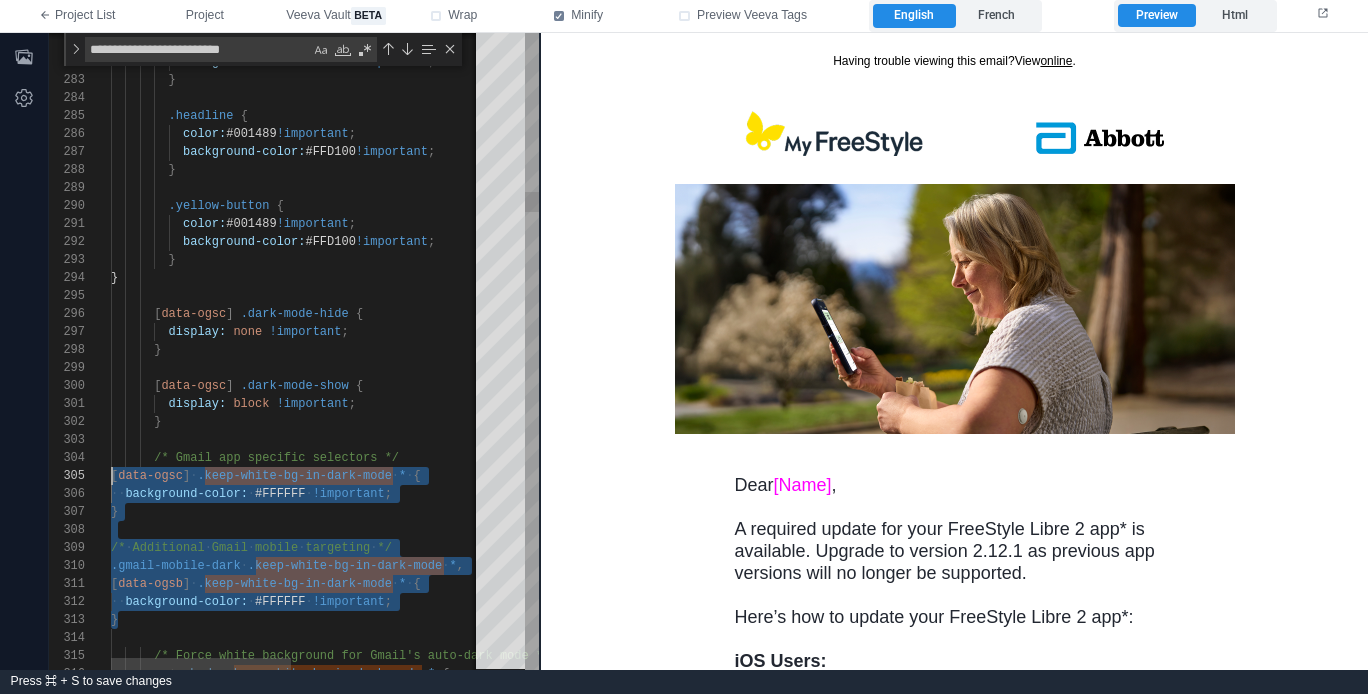 scroll, scrollTop: 72, scrollLeft: 0, axis: vertical 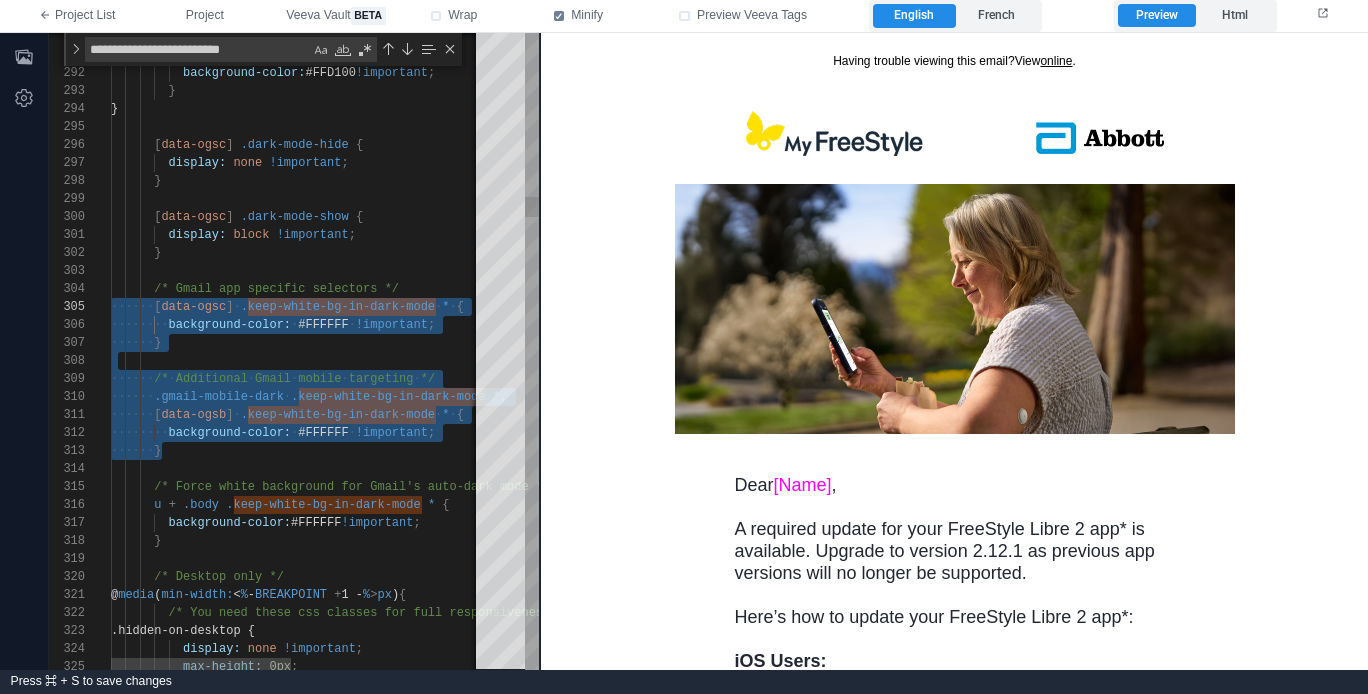 click on "}" at bounding box center (494, 541) 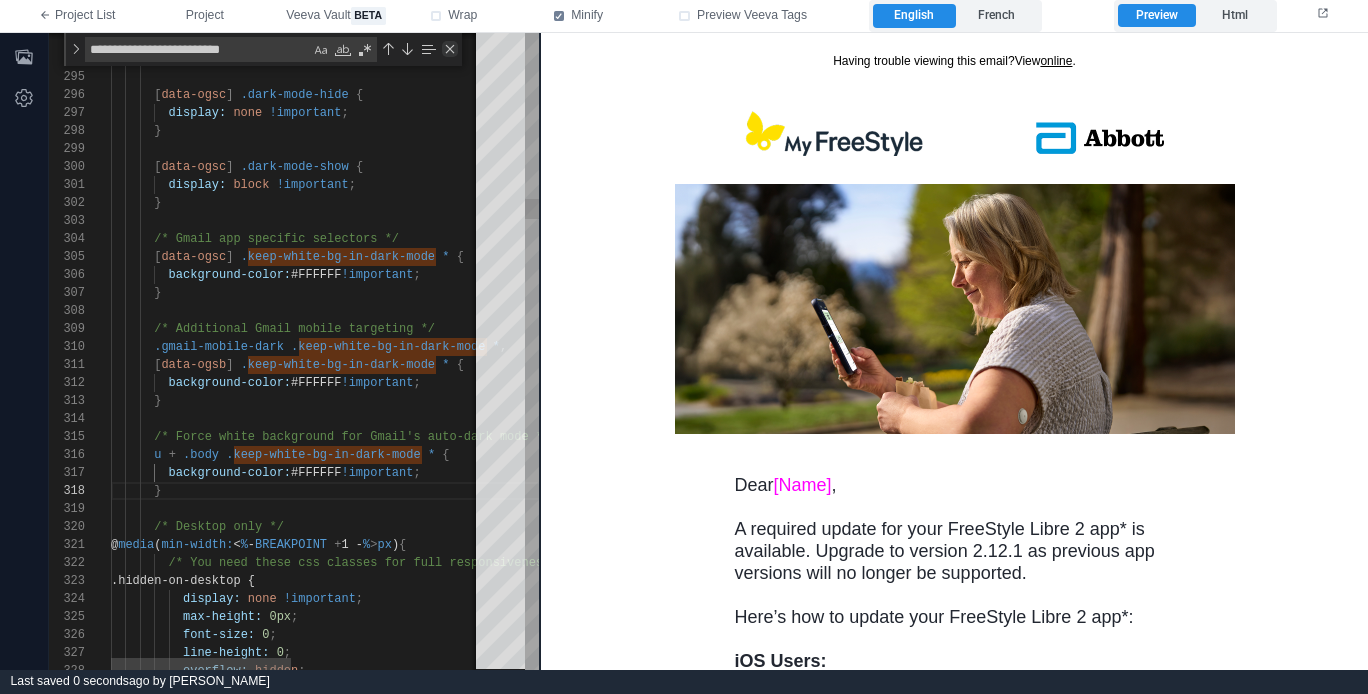 click at bounding box center [450, 49] 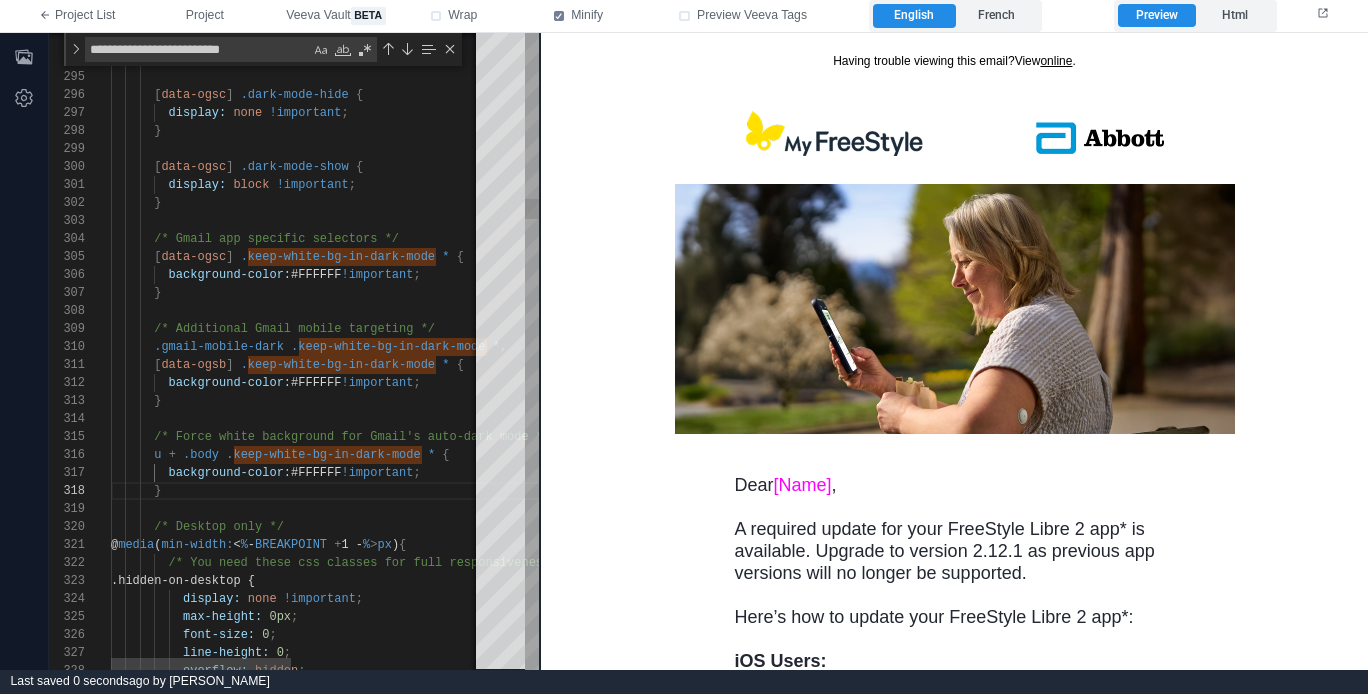 scroll, scrollTop: 126, scrollLeft: 51, axis: both 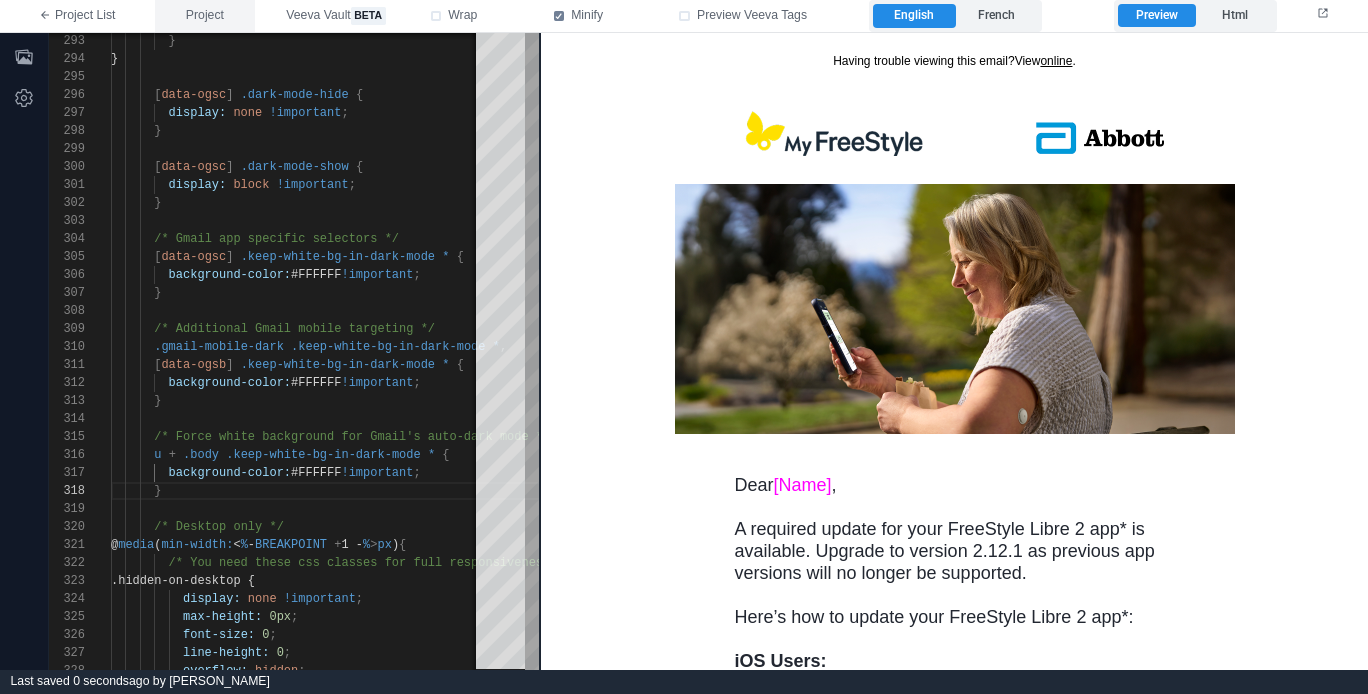 click on "Project" at bounding box center [205, 16] 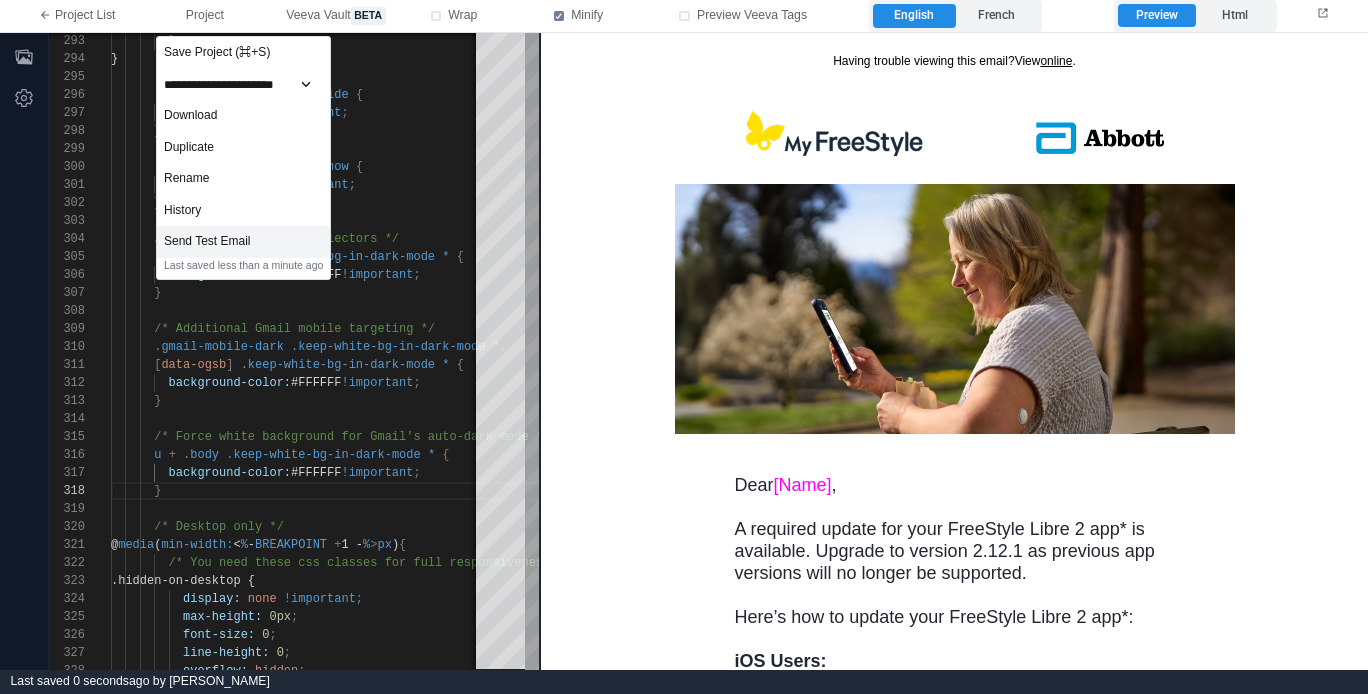 click on "Send Test Email" at bounding box center (243, 242) 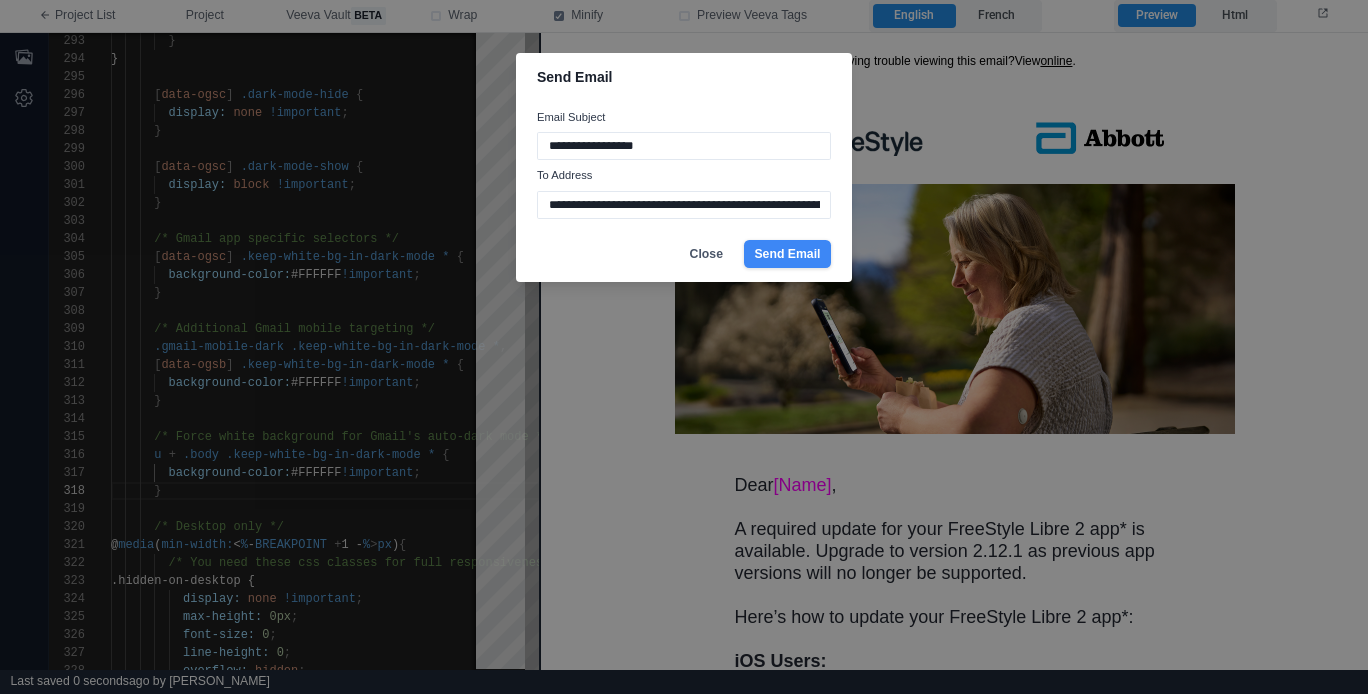 click on "Send Email" at bounding box center [787, 254] 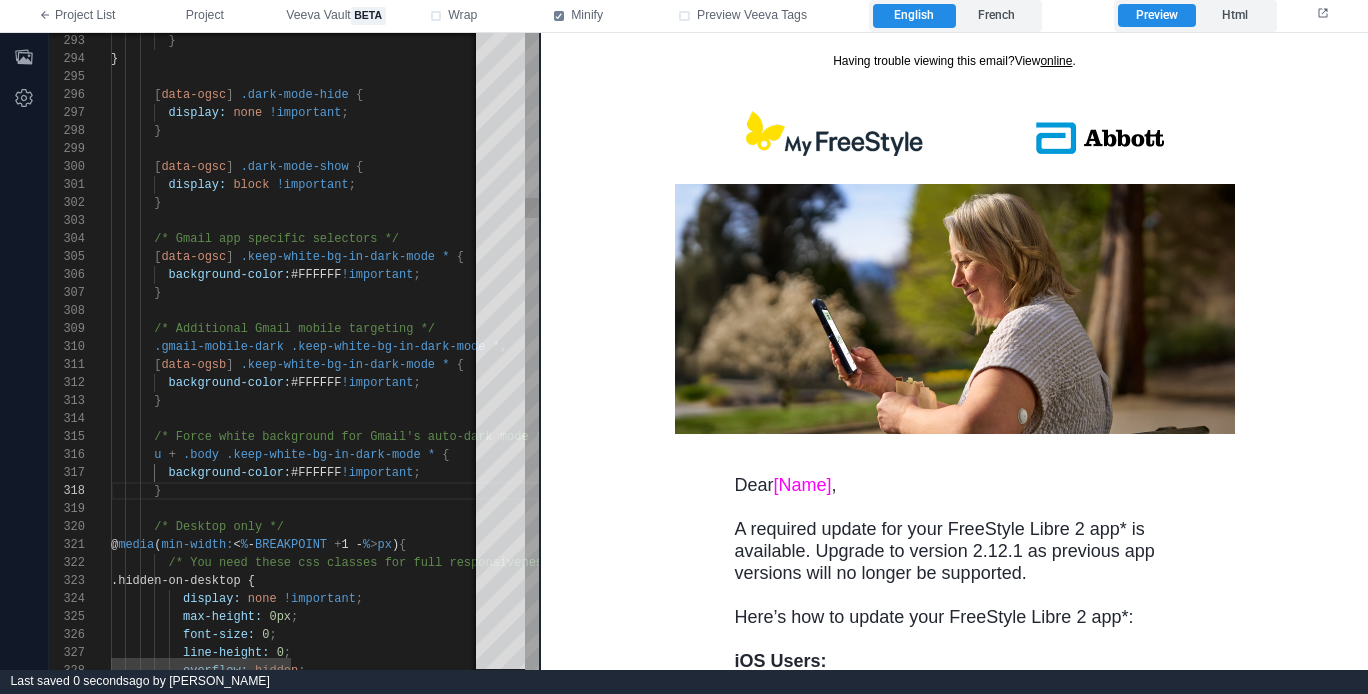 scroll, scrollTop: 54, scrollLeft: 0, axis: vertical 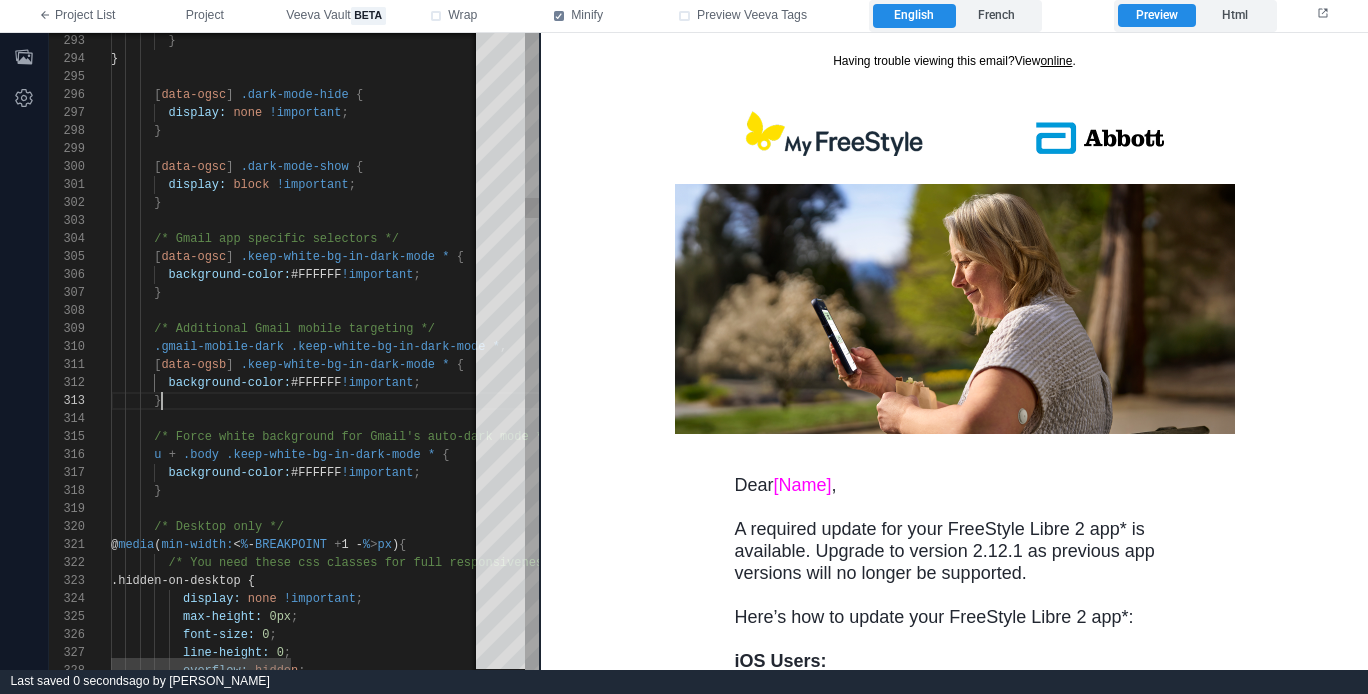 click on "}" at bounding box center (494, 401) 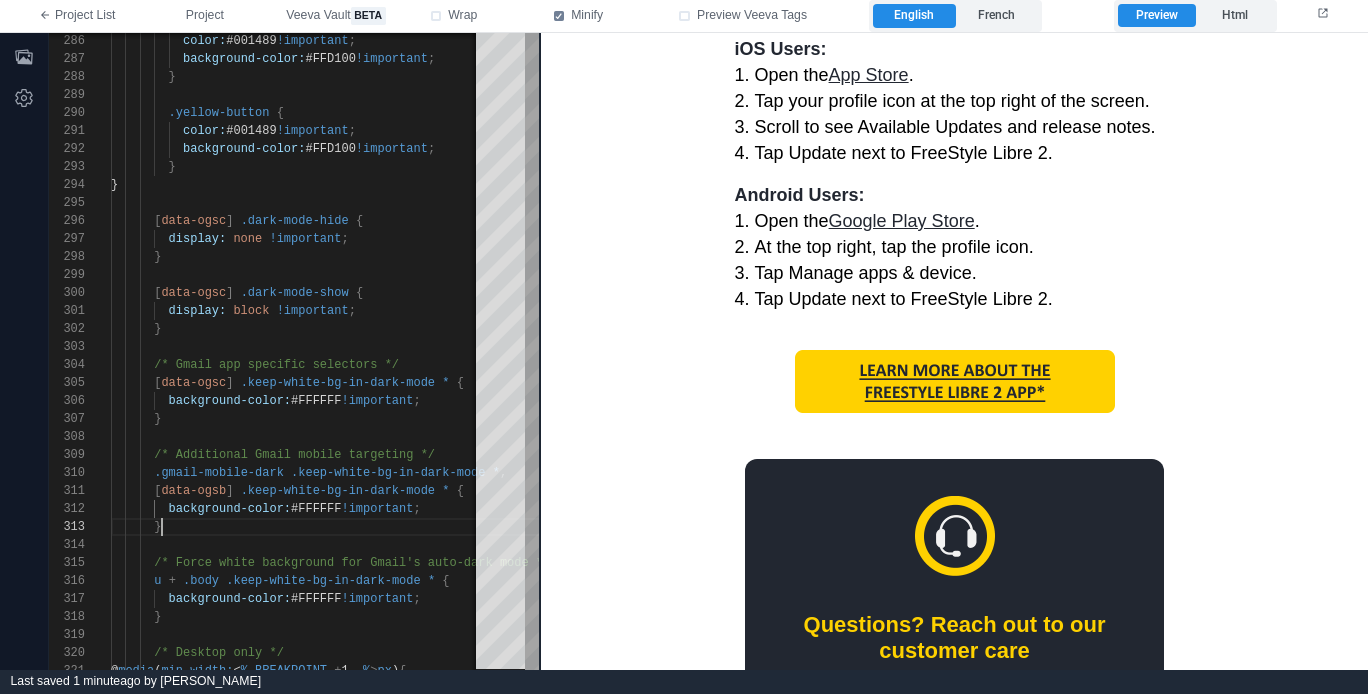 scroll, scrollTop: 0, scrollLeft: 0, axis: both 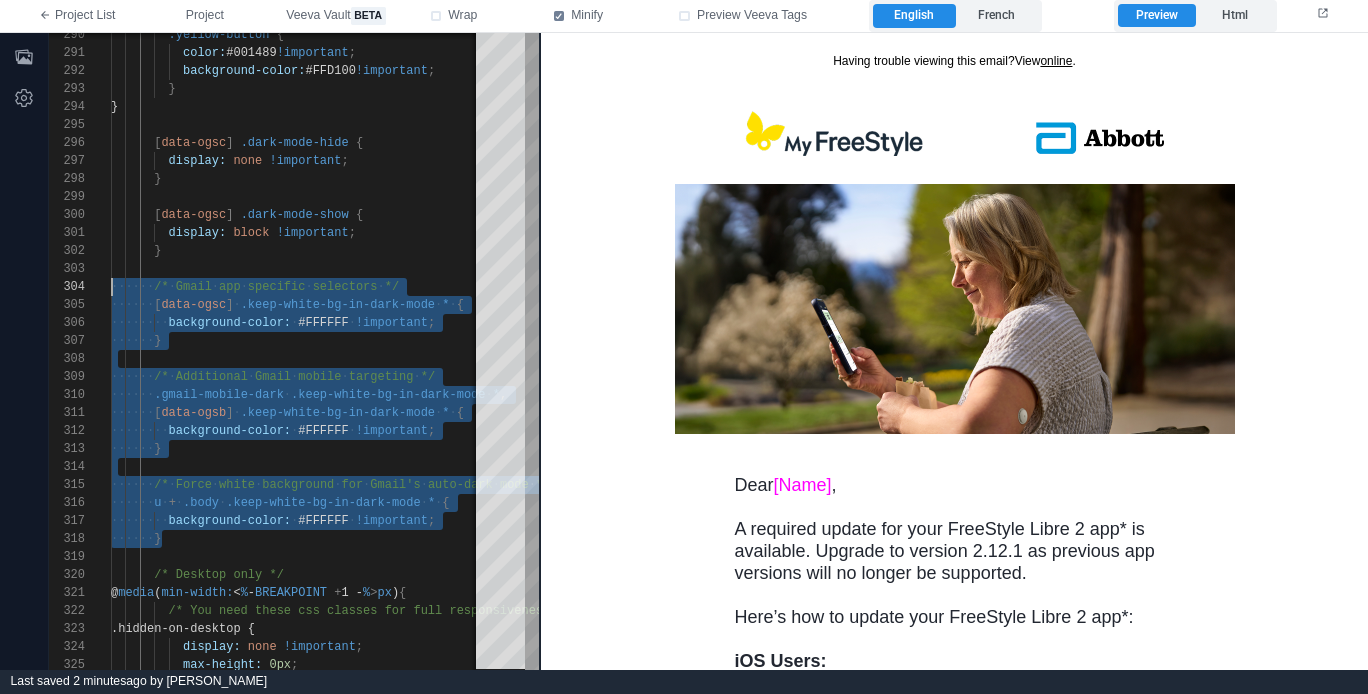 drag, startPoint x: 185, startPoint y: 536, endPoint x: 47, endPoint y: 285, distance: 286.435 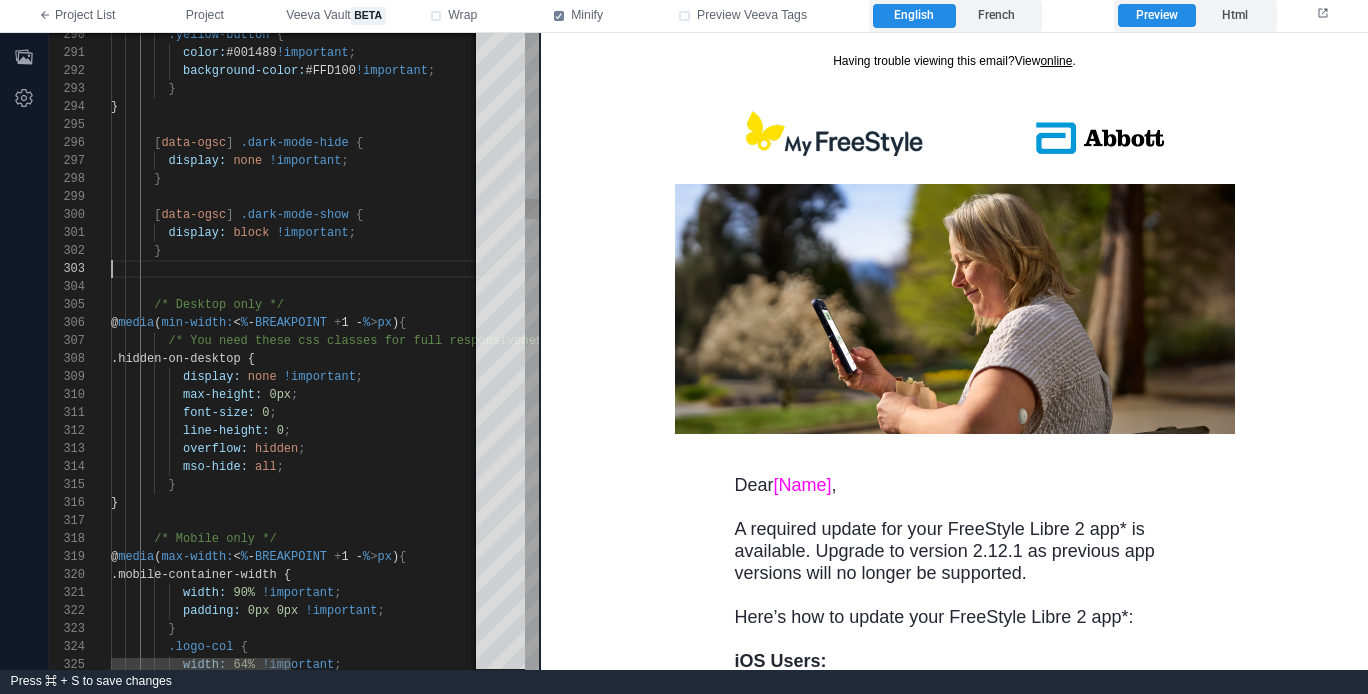 scroll, scrollTop: 18, scrollLeft: 51, axis: both 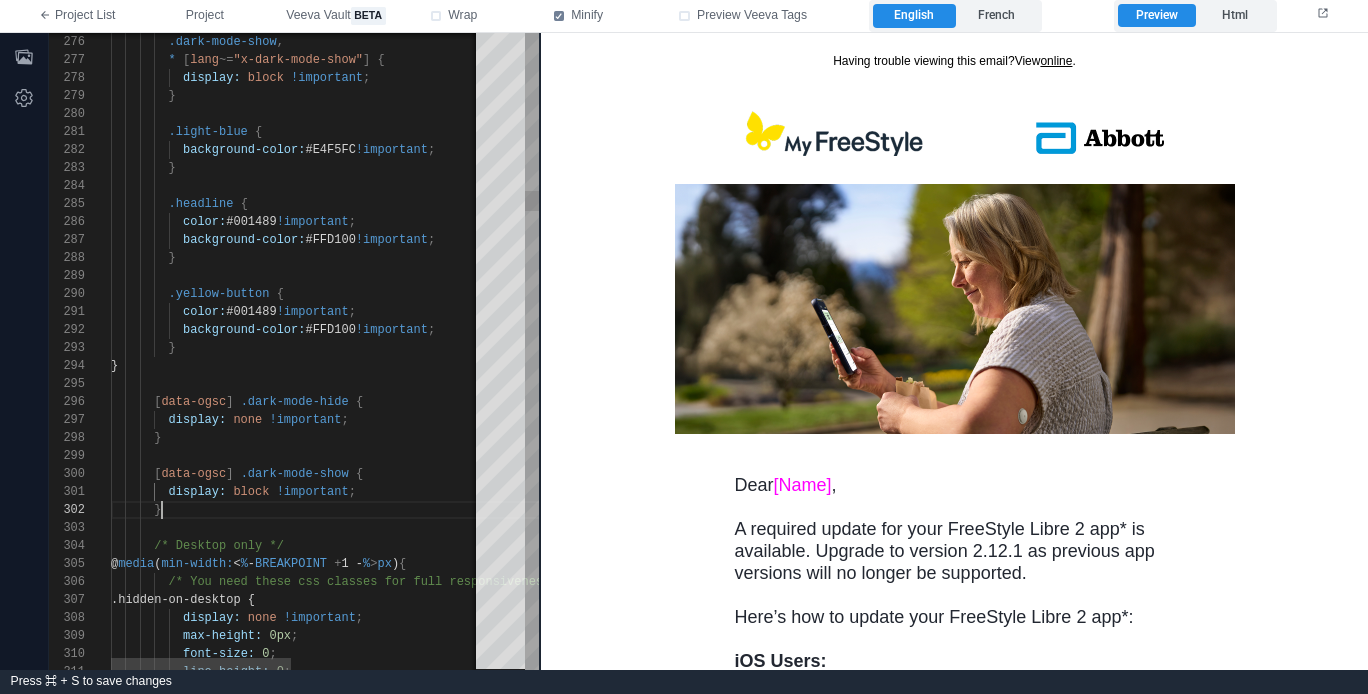 click on "}" at bounding box center (494, 366) 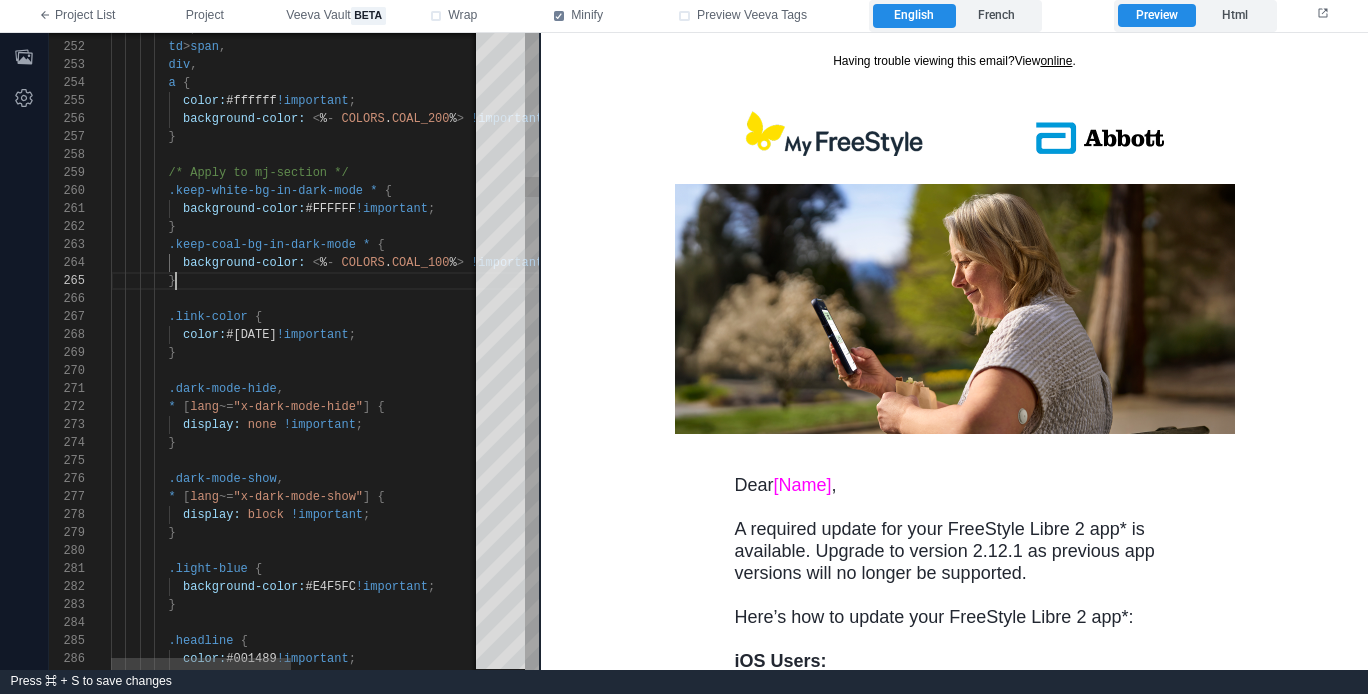 click on "}" at bounding box center [494, 281] 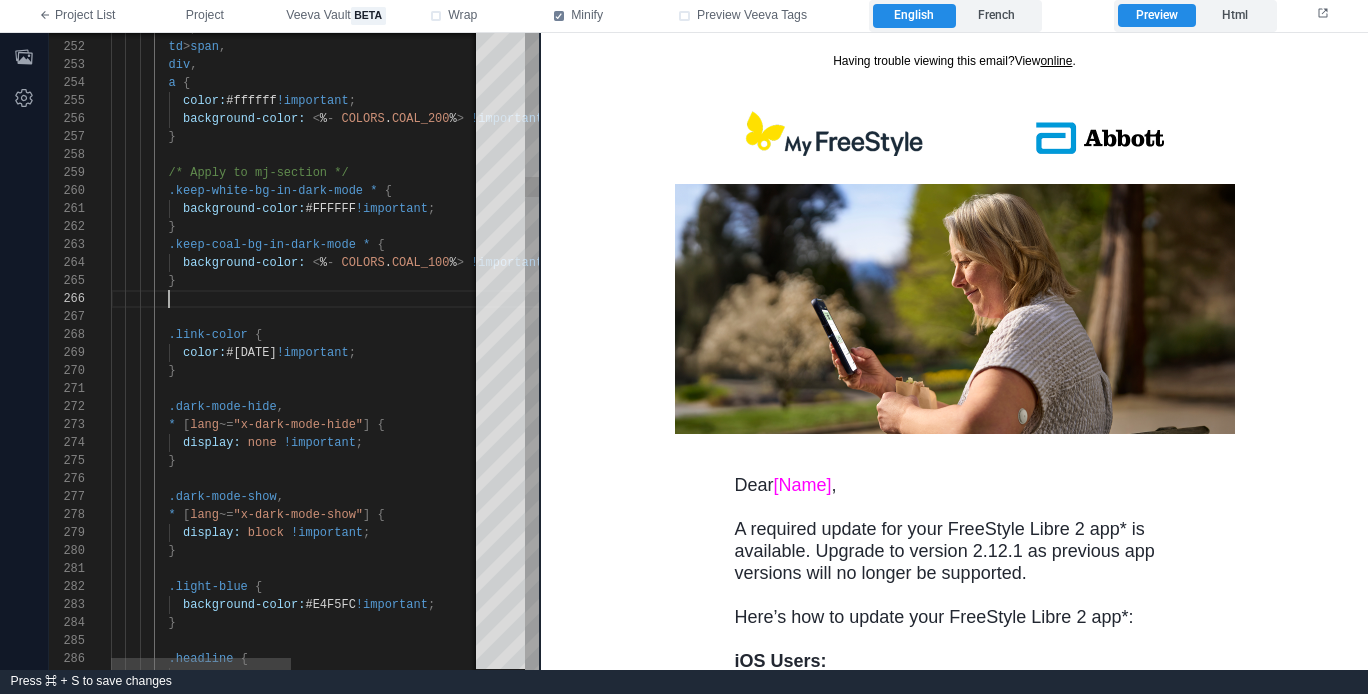 scroll, scrollTop: 108, scrollLeft: 58, axis: both 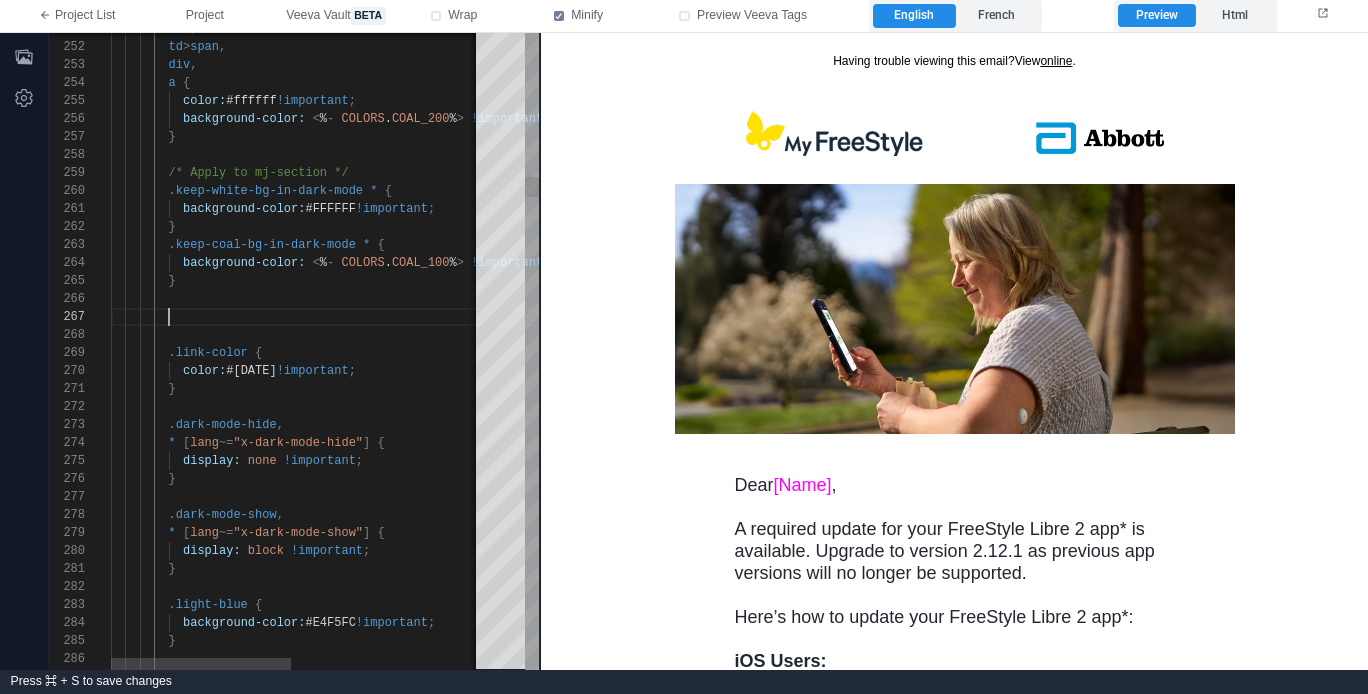 paste on "**********" 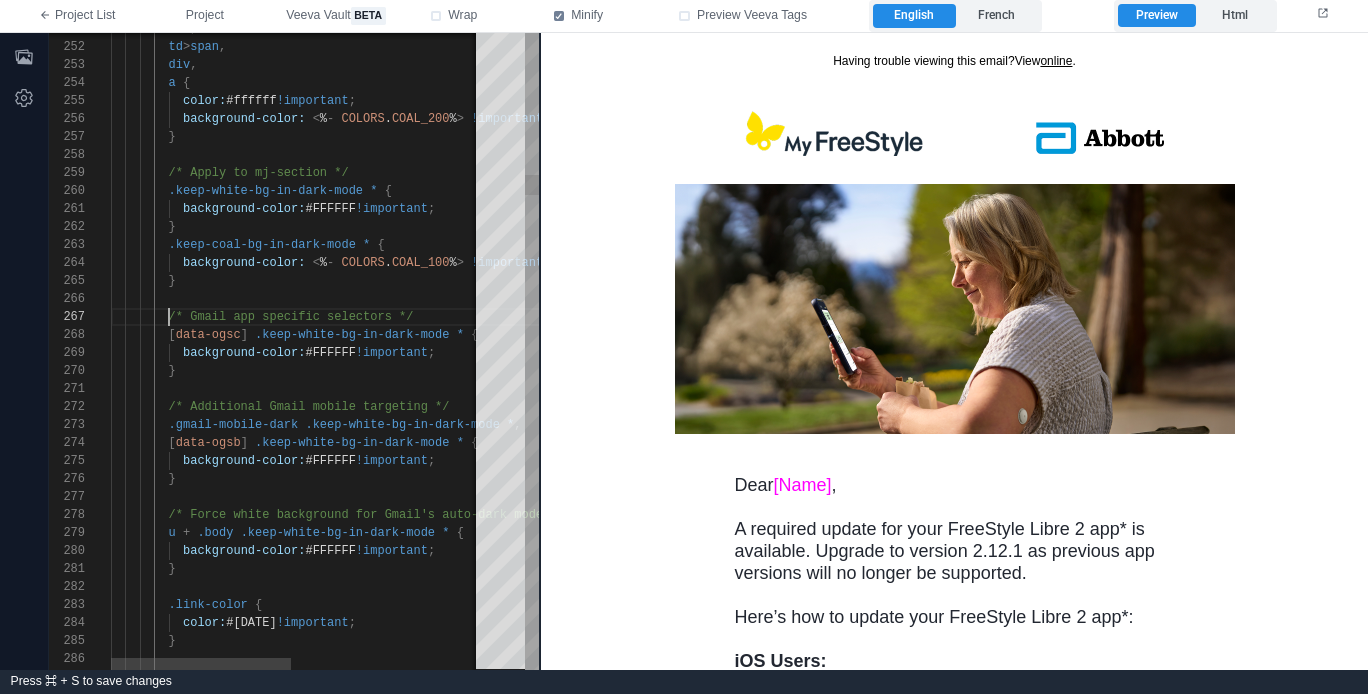 scroll, scrollTop: 108, scrollLeft: 58, axis: both 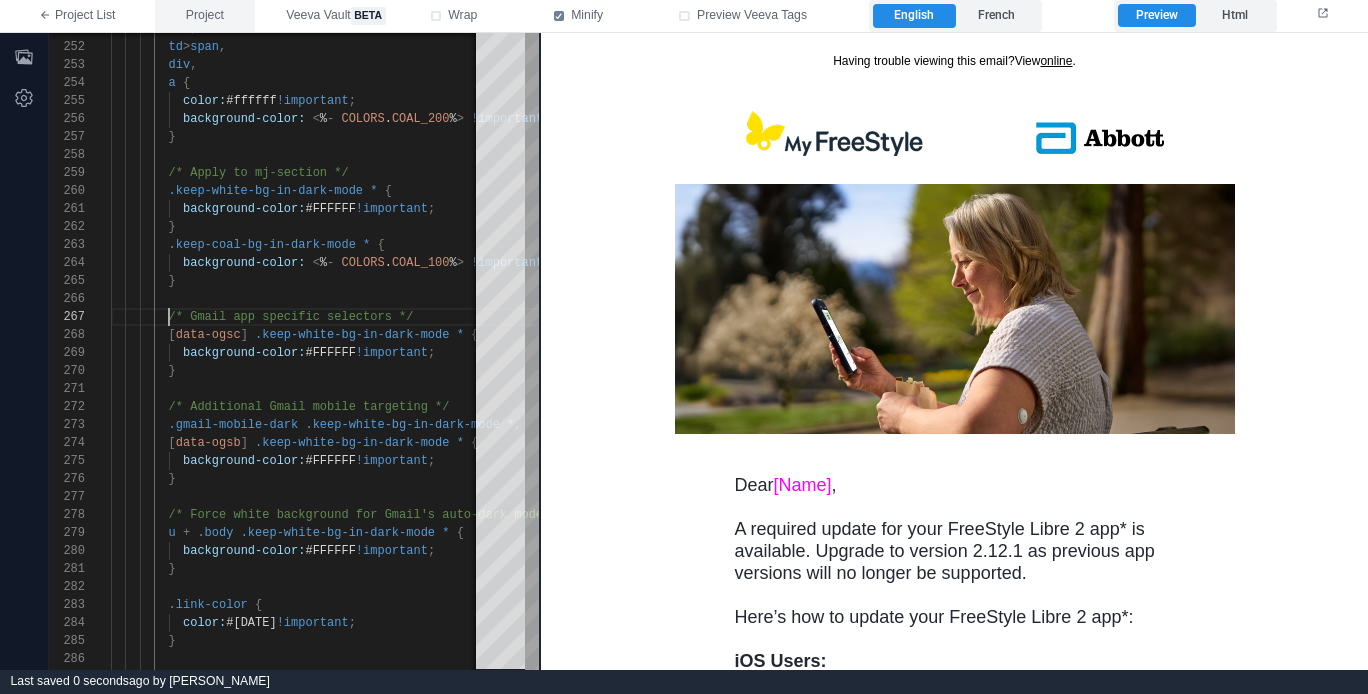 click on "Project" at bounding box center [205, 16] 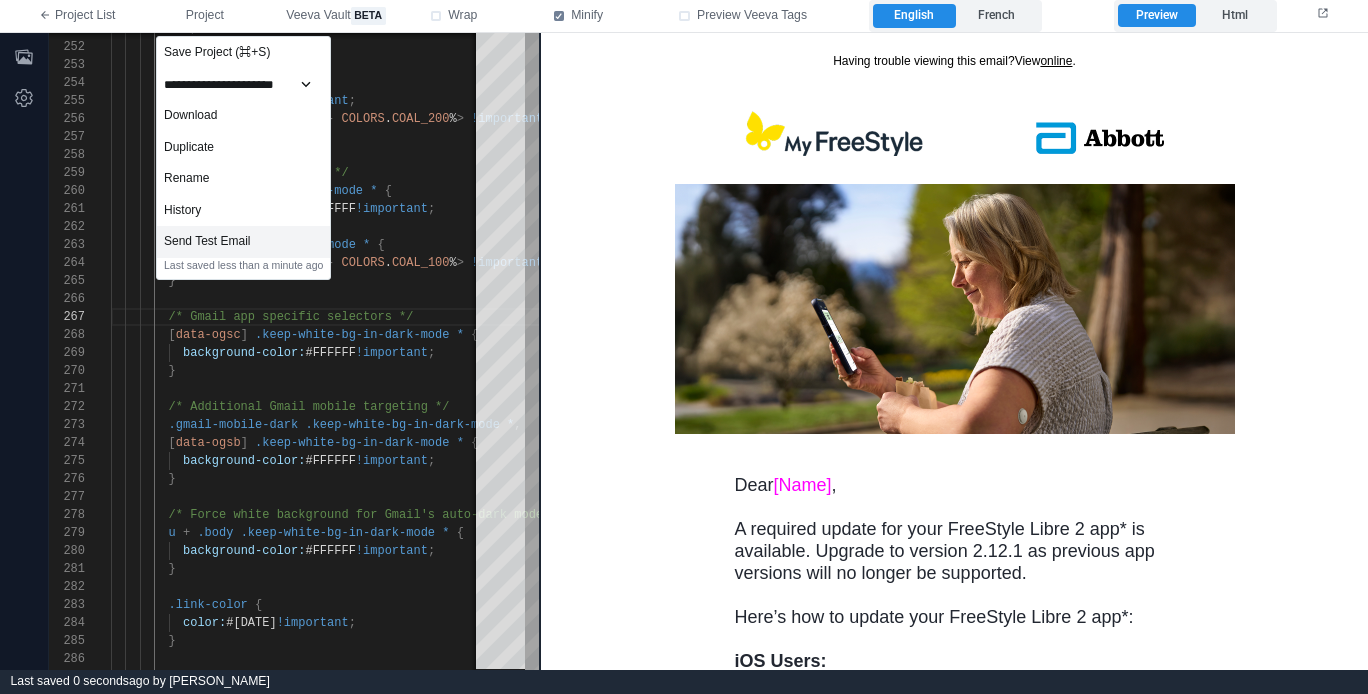 click on "Send Test Email" at bounding box center [243, 242] 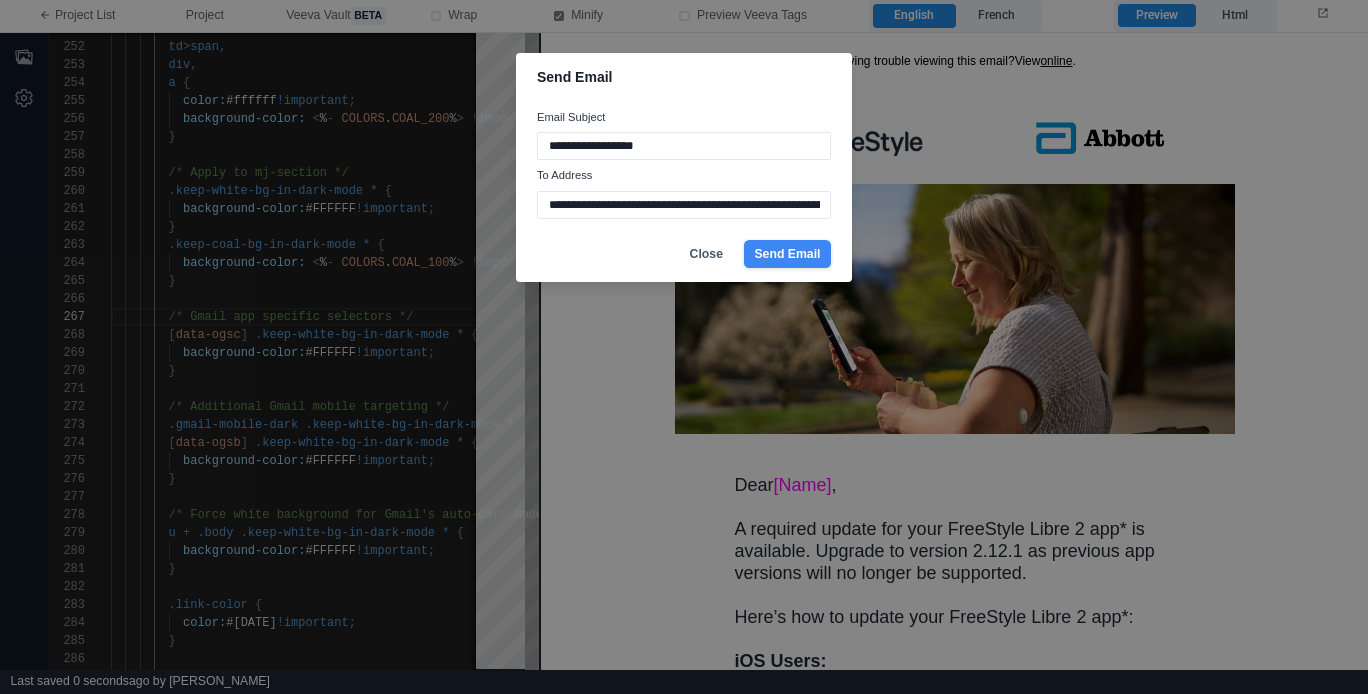 click on "Send Email" at bounding box center (787, 254) 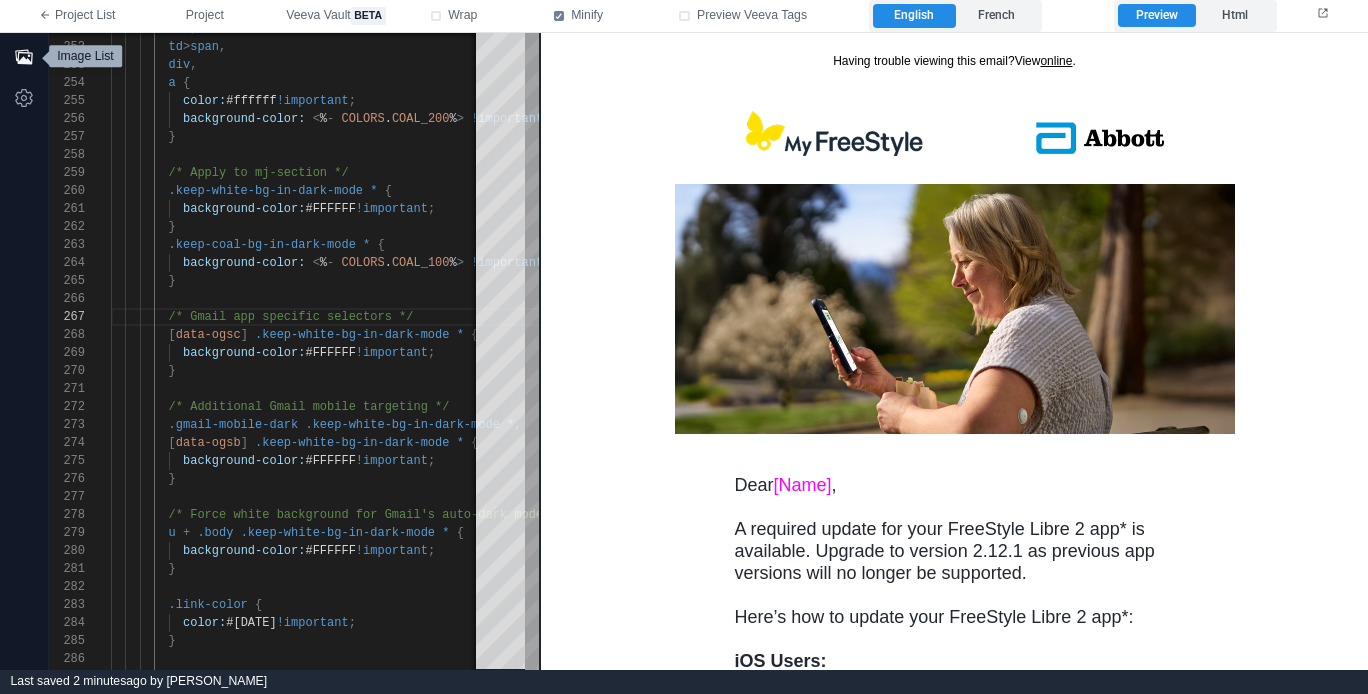click 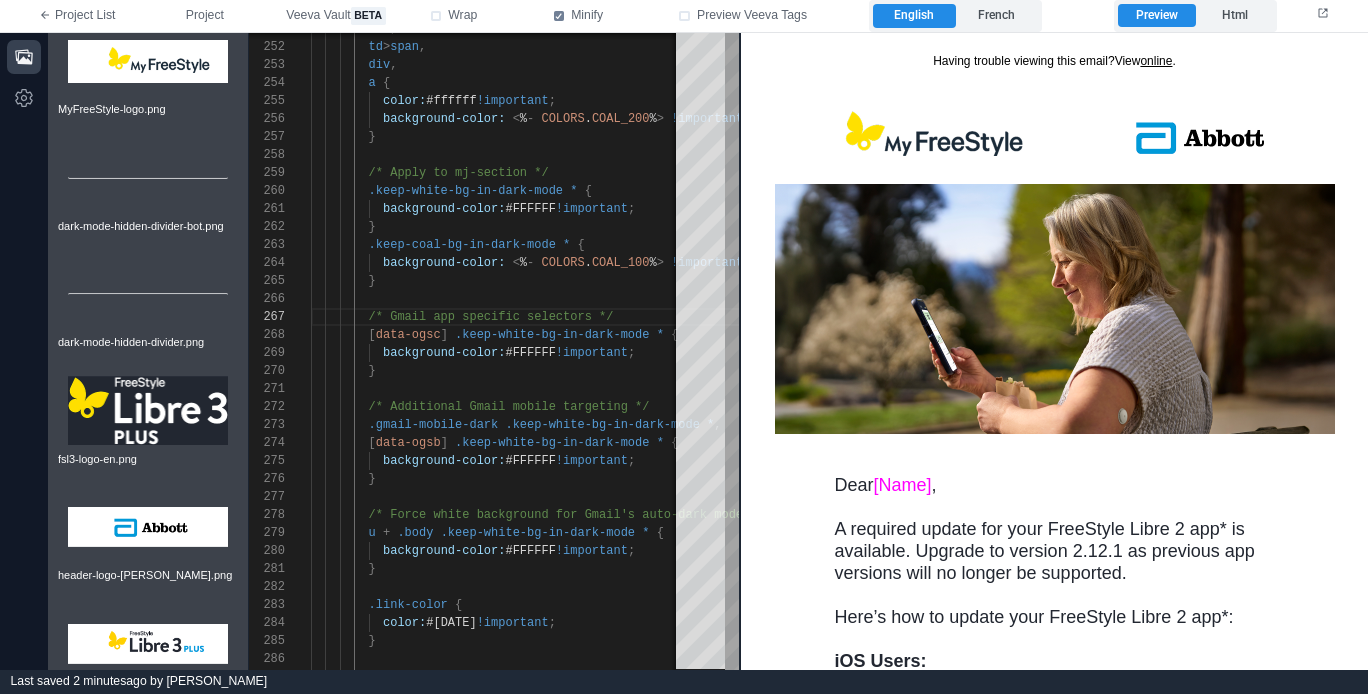 scroll, scrollTop: 856, scrollLeft: 0, axis: vertical 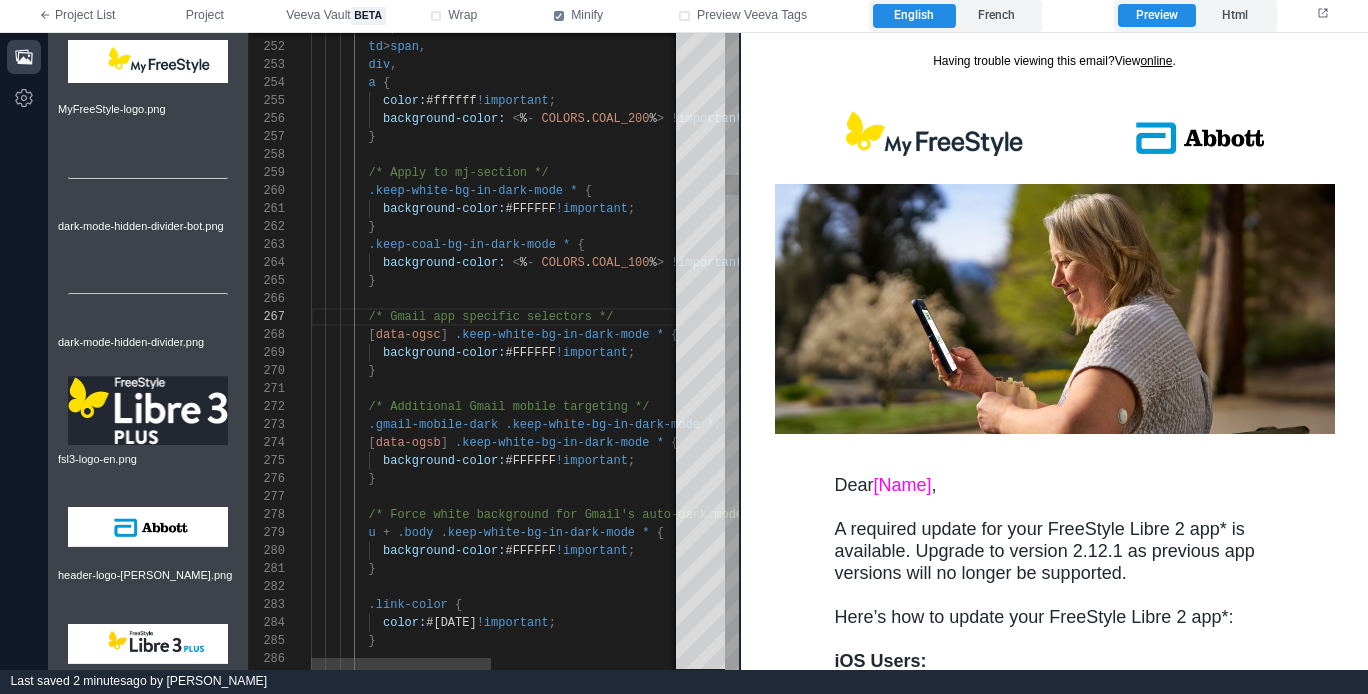 click on "}" at bounding box center [694, 371] 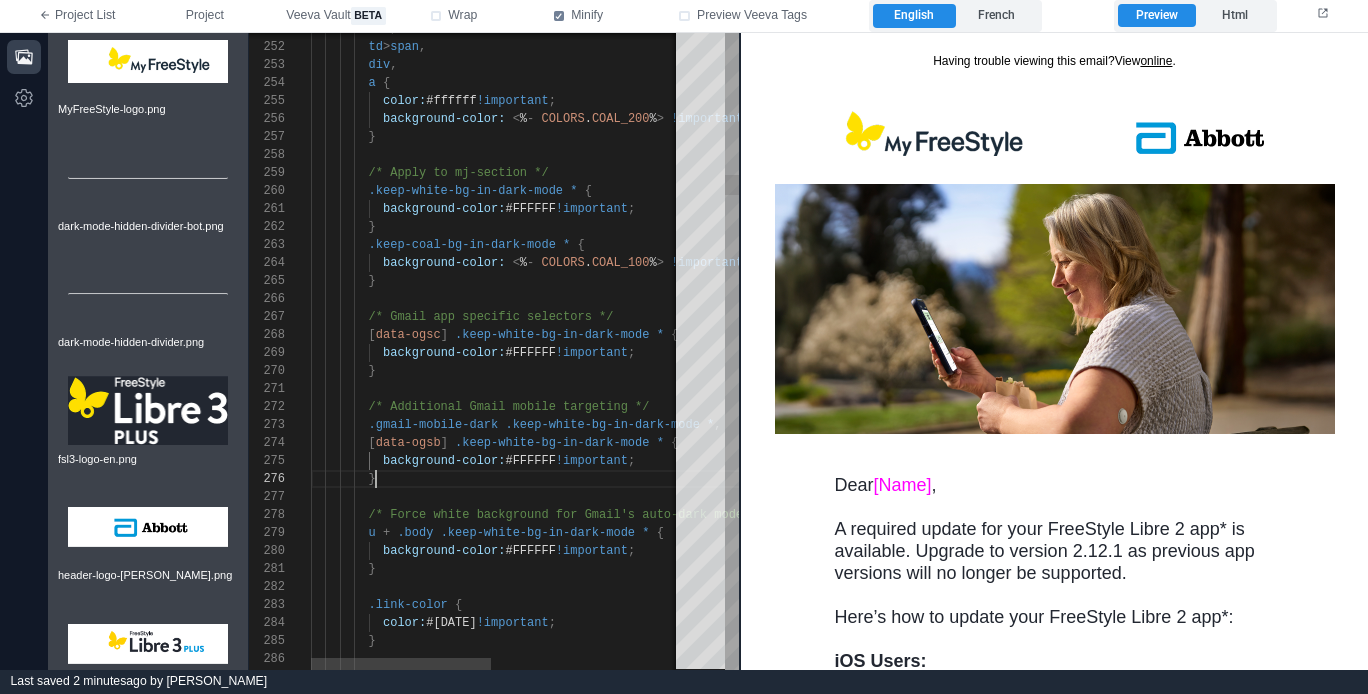 click on "}" at bounding box center [694, 479] 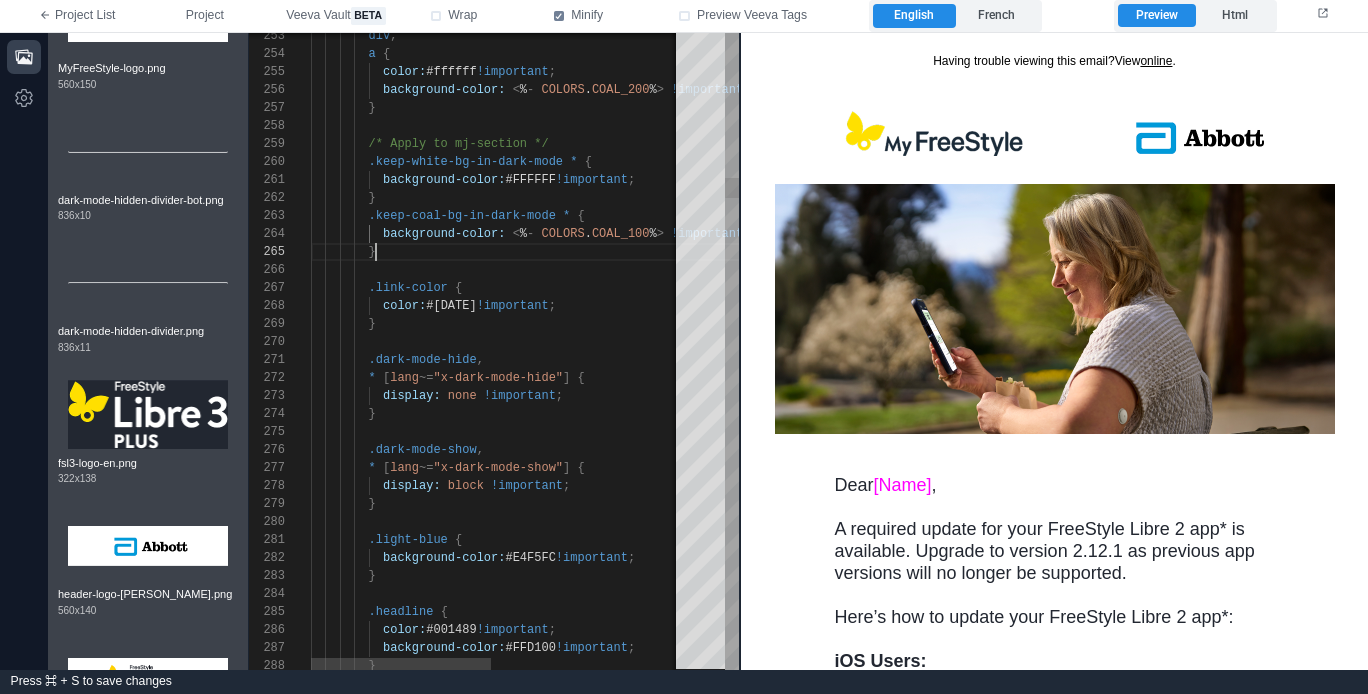 scroll, scrollTop: 72, scrollLeft: 65, axis: both 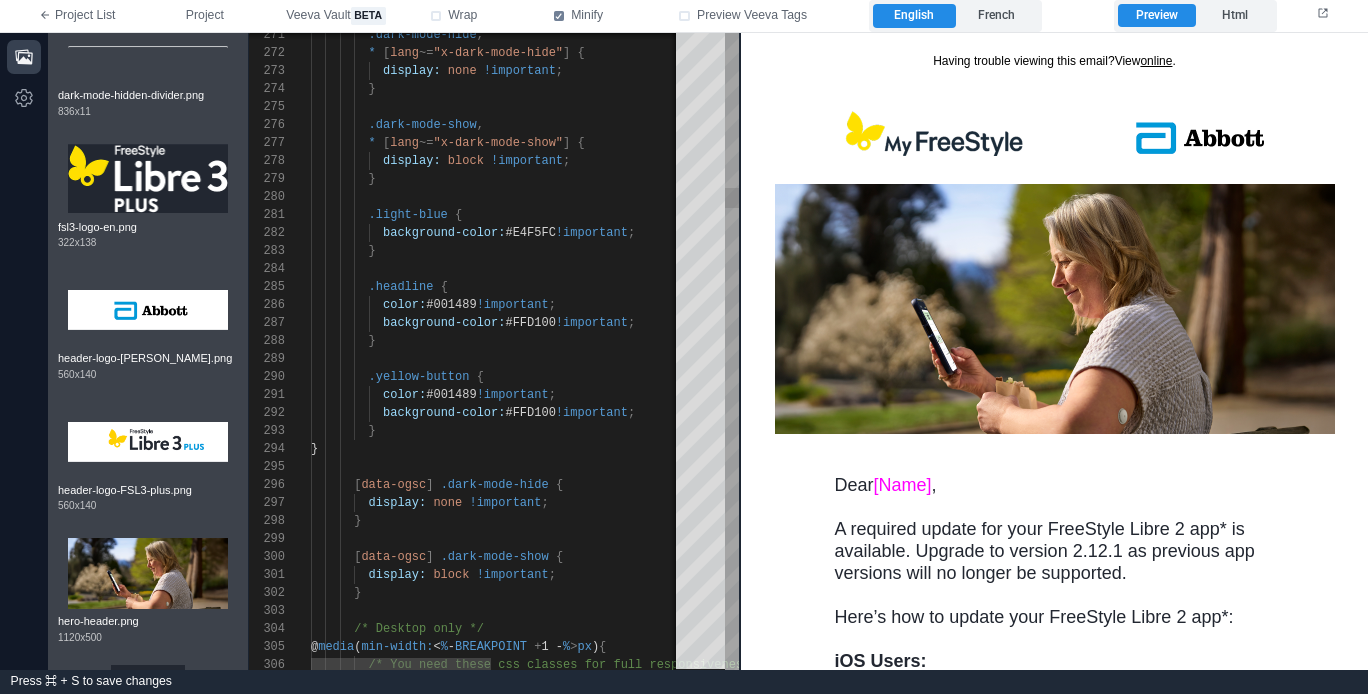 type on "**********" 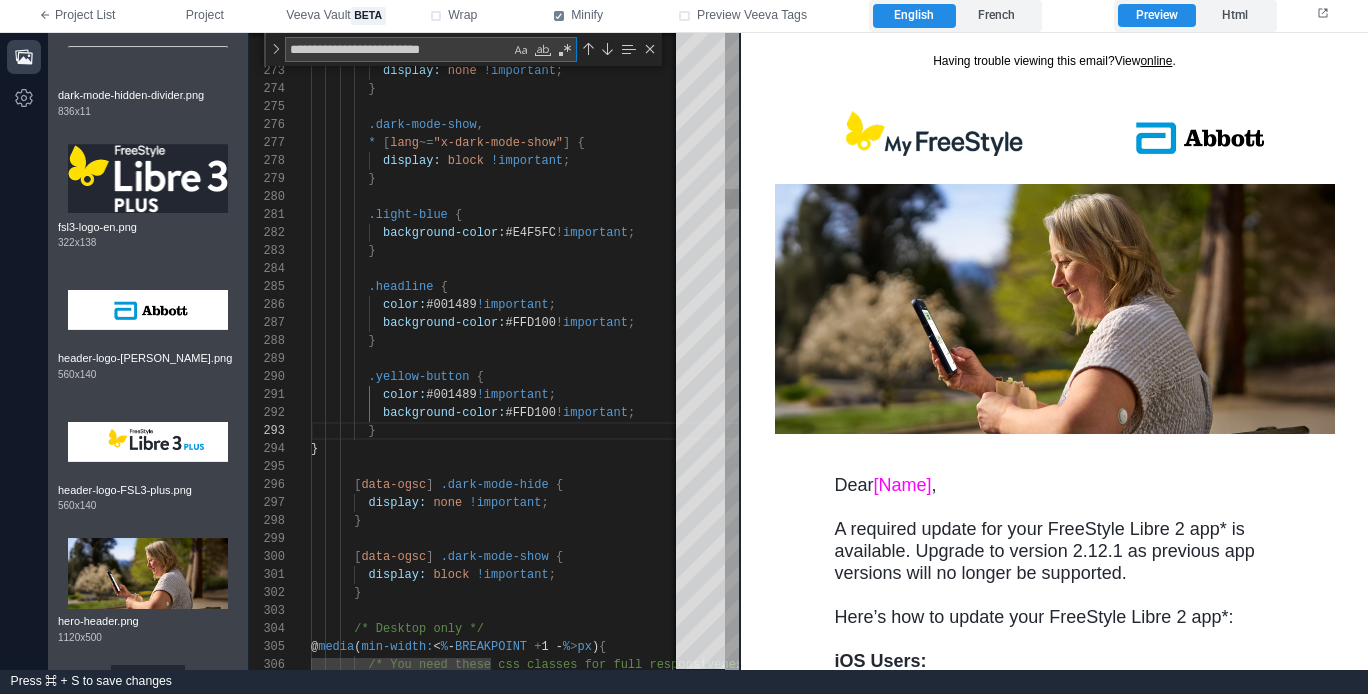 type on "*" 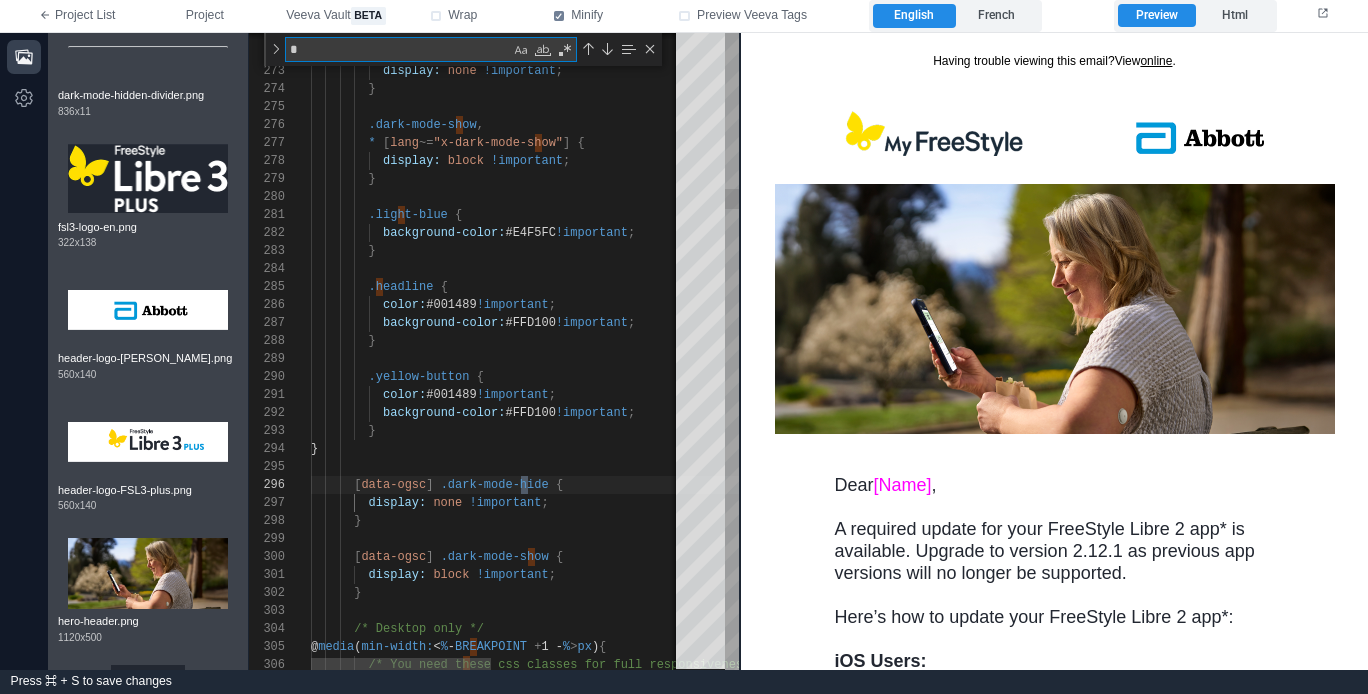 type on "**********" 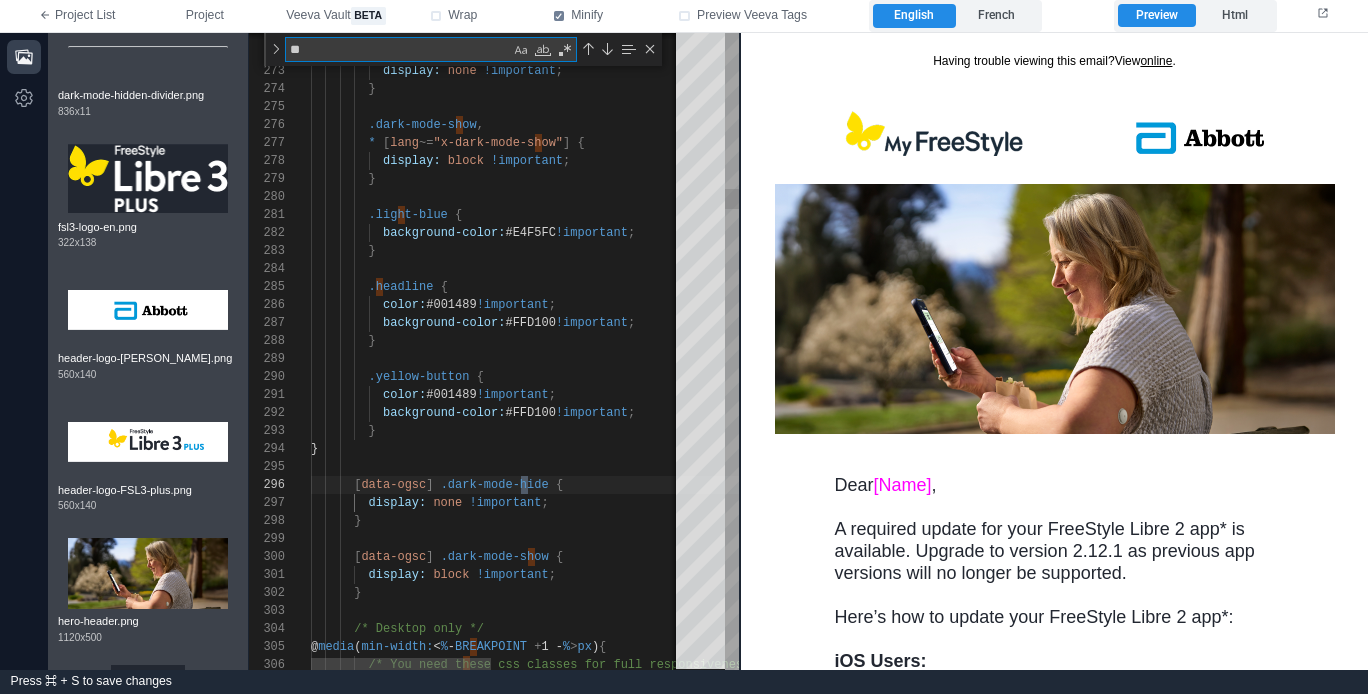 type on "***" 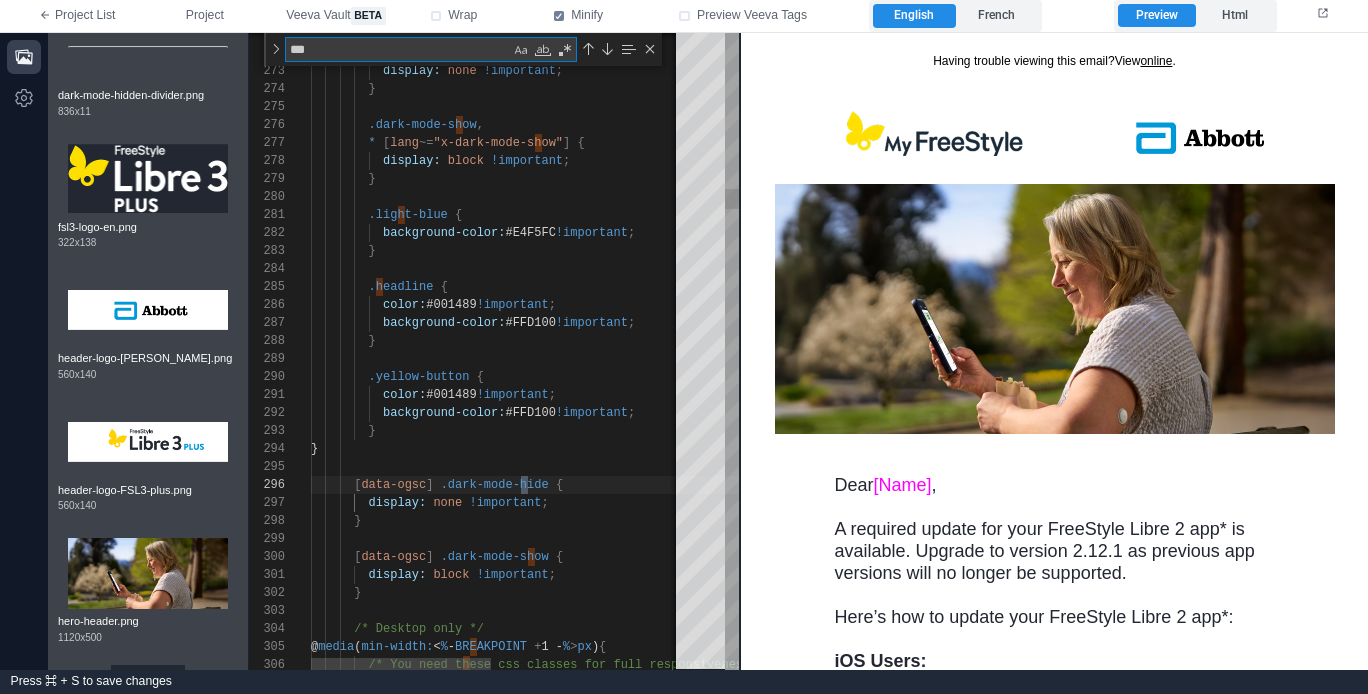 type on "**********" 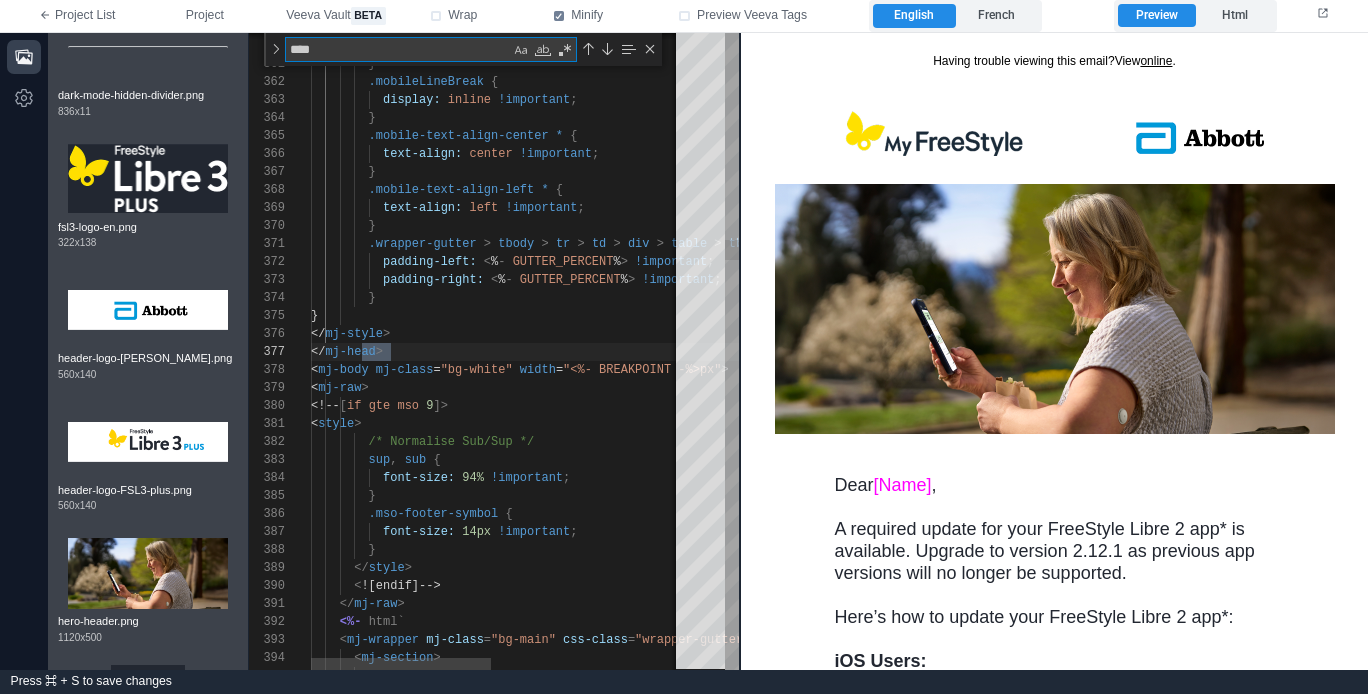 type on "**********" 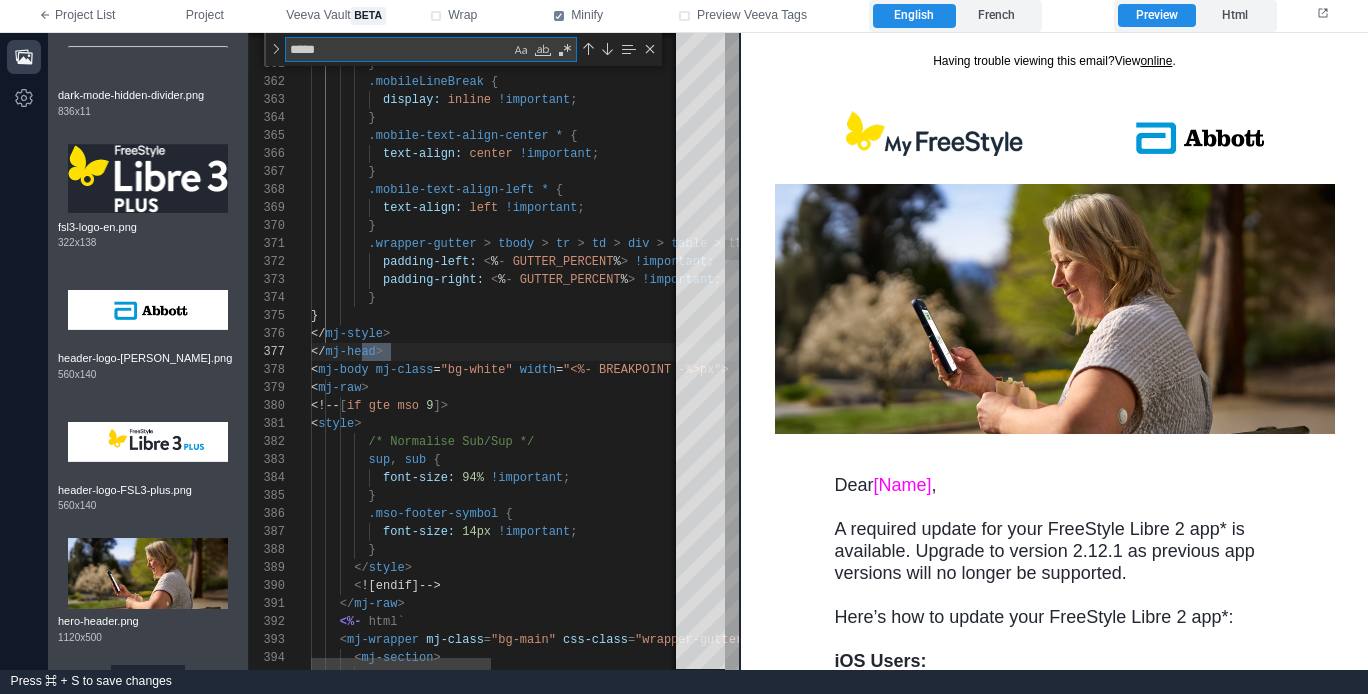 type on "******" 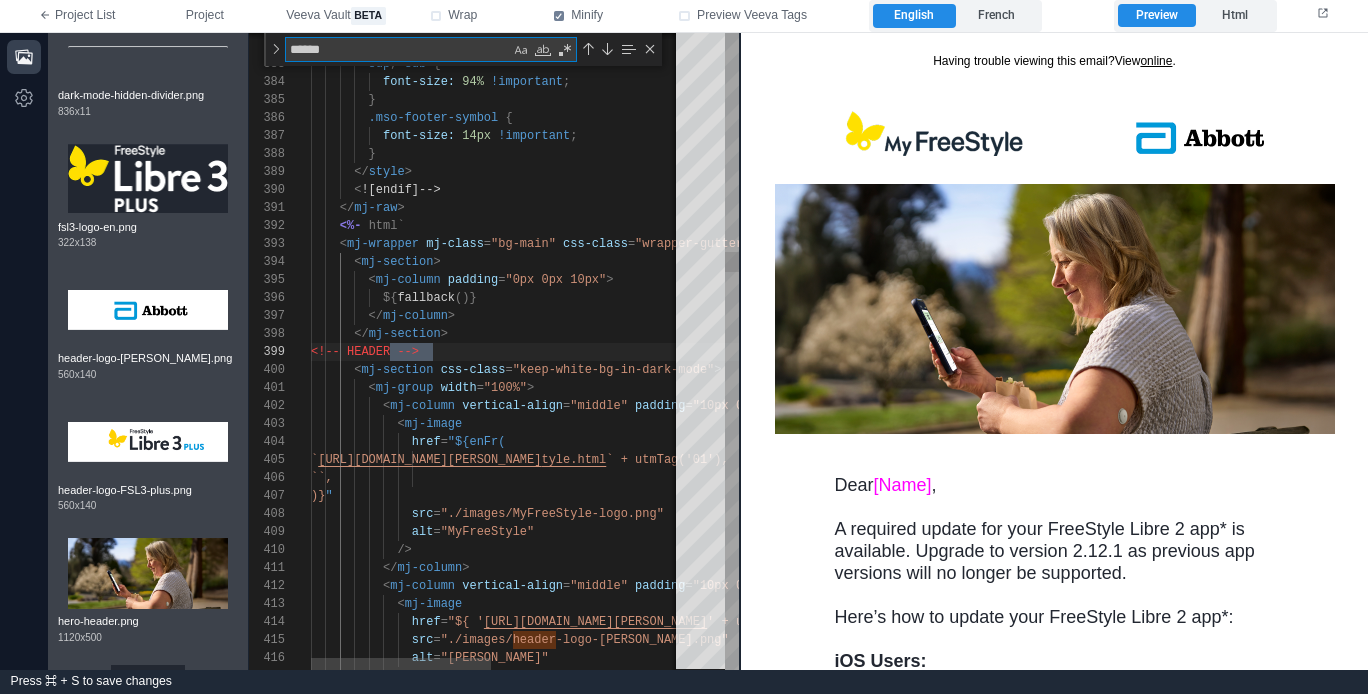 type on "**********" 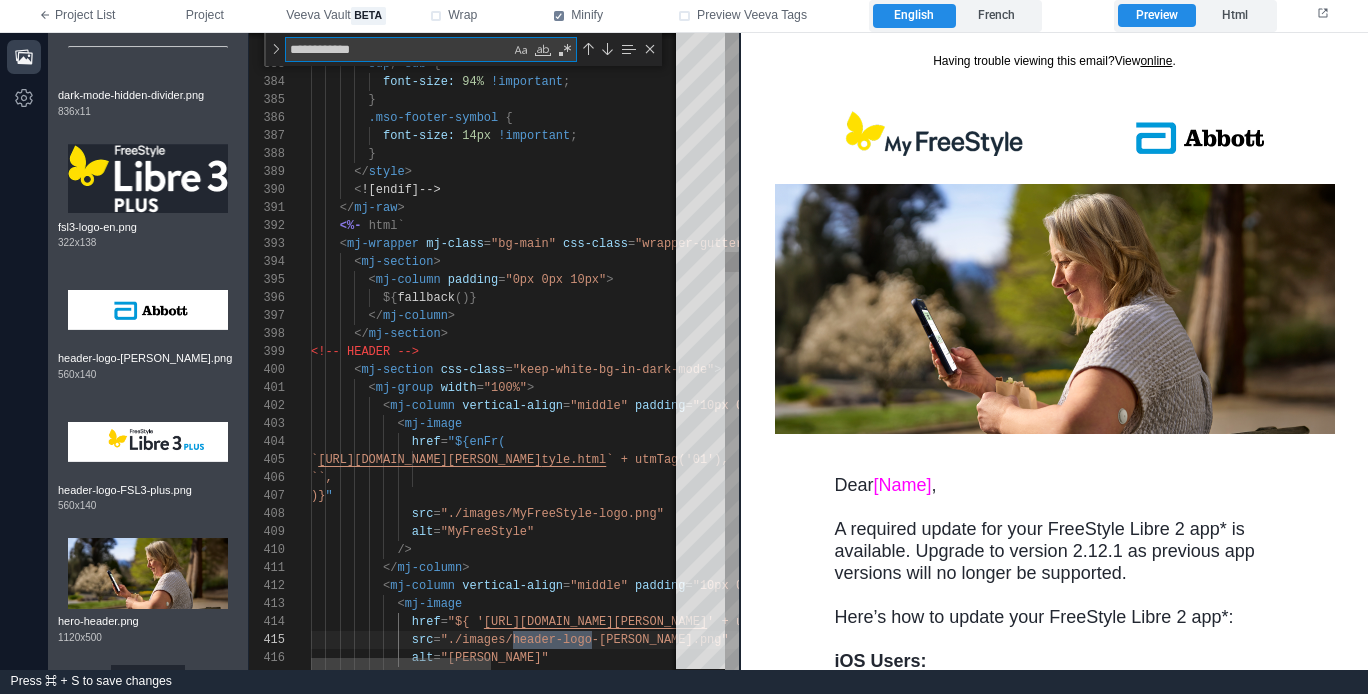 scroll, scrollTop: 180, scrollLeft: 289, axis: both 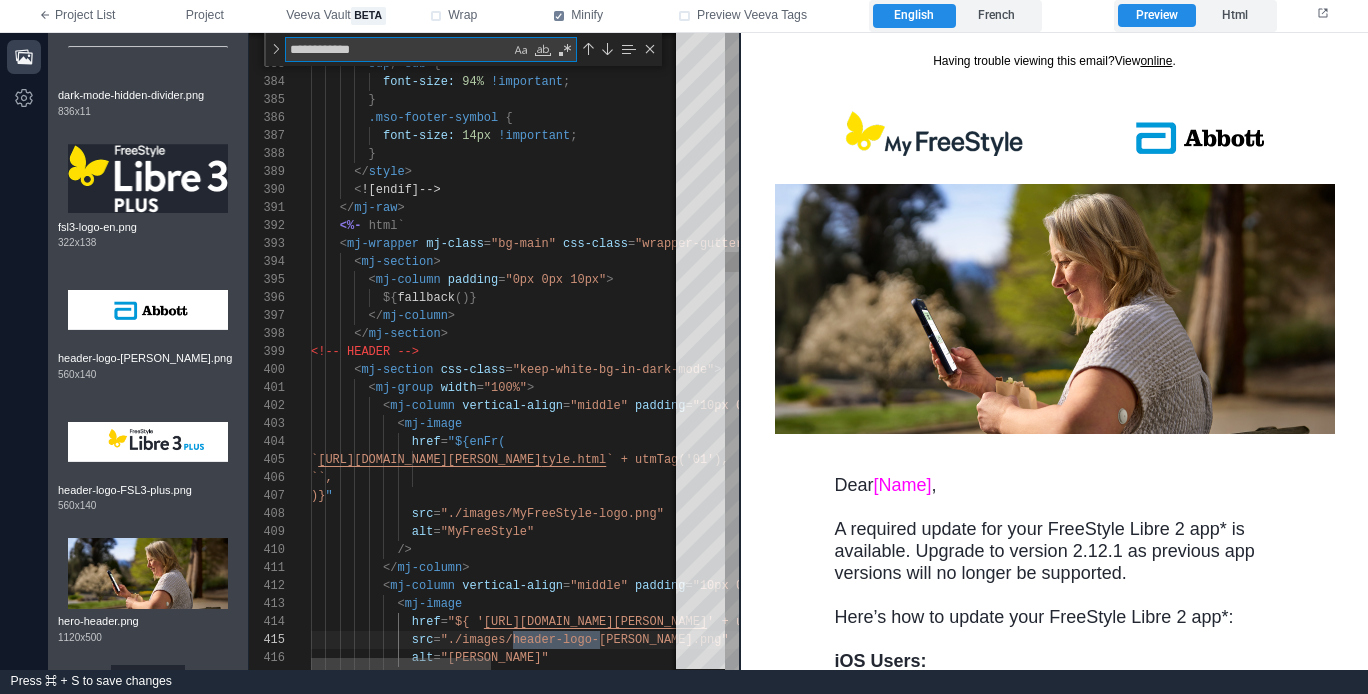 type on "**********" 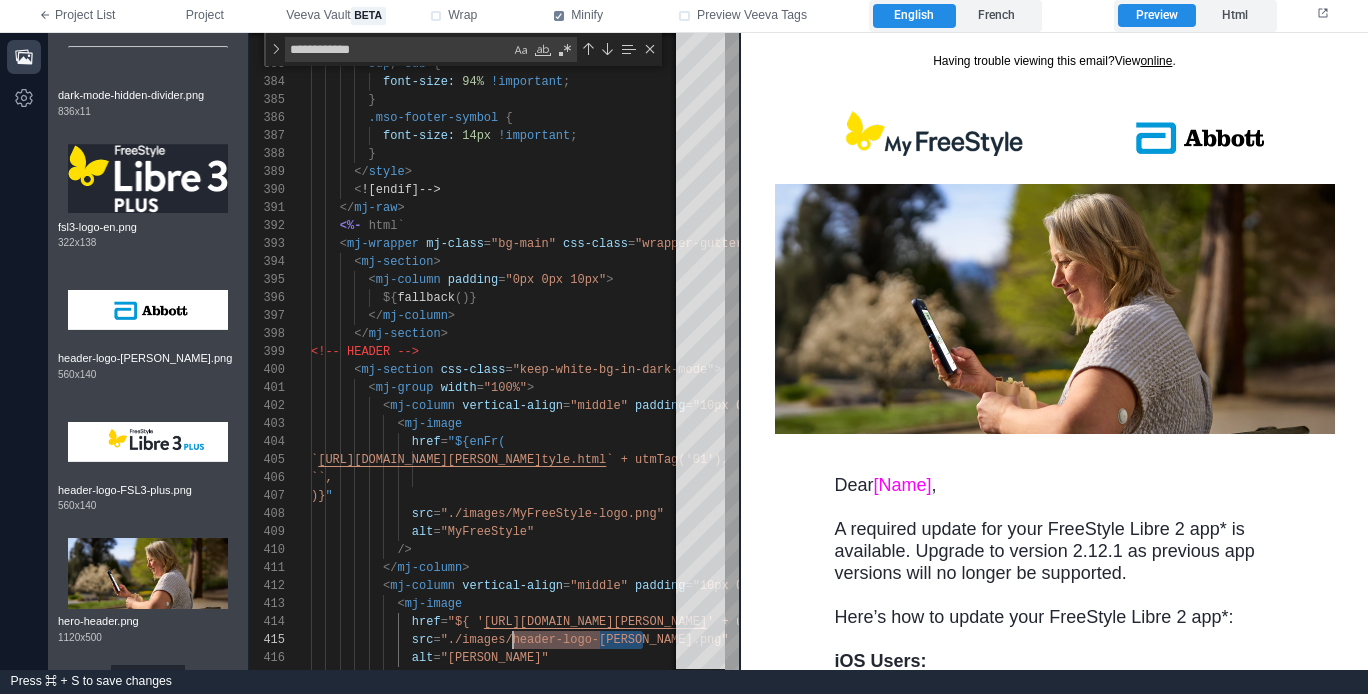 scroll, scrollTop: 72, scrollLeft: 202, axis: both 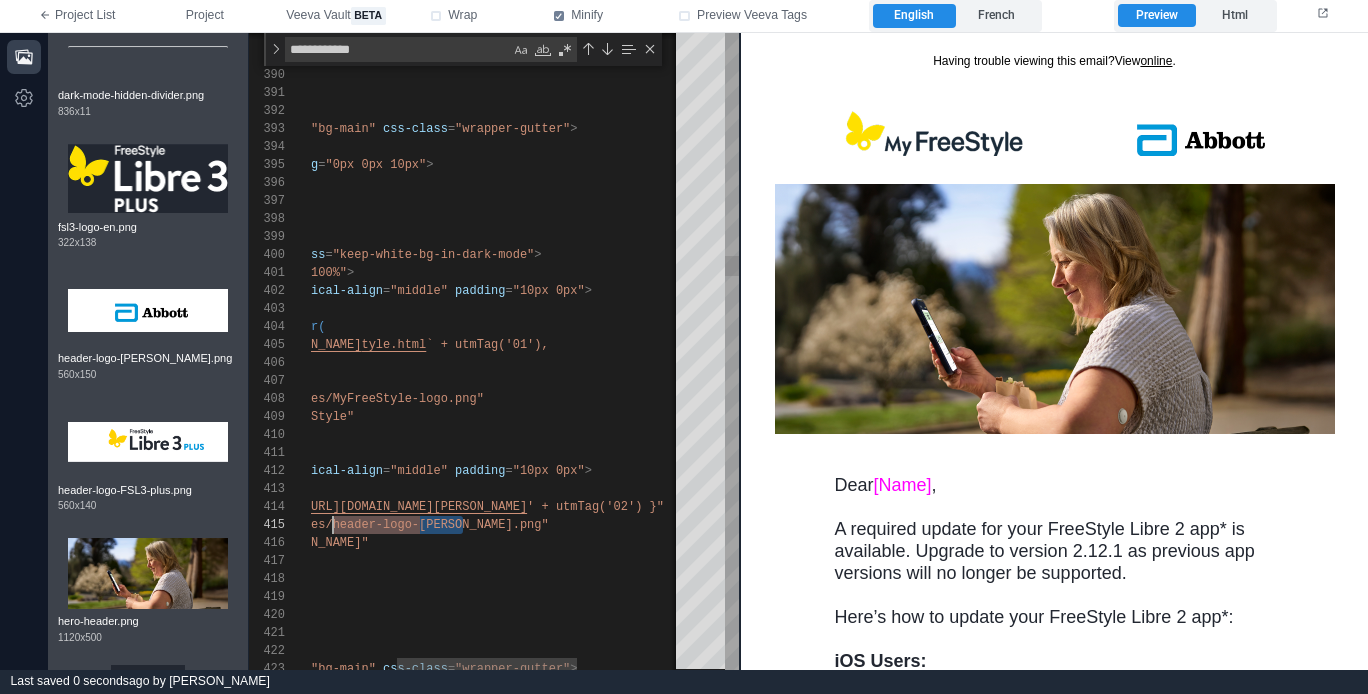 click on "388 389 390 391 392 393 394 395 396 397 398 399 400 401 402 403 404 405 406 407 408 409 410 411 412 413 414 415 416 417 418 419 420 421 422 423          }        </ style >        < ![endif]-->      </ mj-raw >      <%-   html`      < mj-wrapper   mj-class = "bg-main"   css-class = "wrapper-gutter" >        < mj-section >          < mj-column   padding = "0px 0px 10px" >            ${ fallback ()}          </ mj-column >        </ mj-section >       <!-- HEADER -->        < mj-section   css-class = "keep-white-bg-in-dark-mode" >          < mj-group   width = "100%" >            < mj-column   vertical-align = "middle"   padding = "10px 0px" >              < mj-image                  href = "${enFr(                 ` https://www.freestyle.abbott/en-ca/support/myfrees tyle.html ` + utmTag('01'),                 ``, " src = alt = /> </ > <" at bounding box center (494, 351) 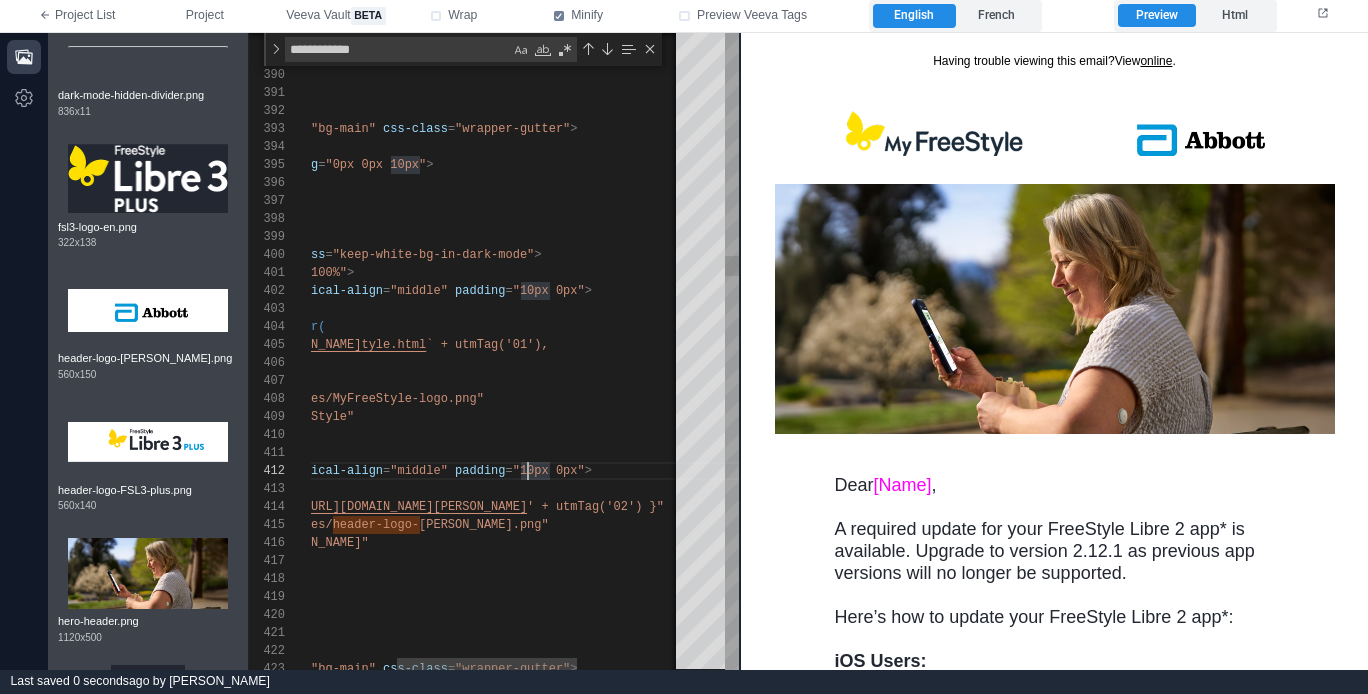 scroll, scrollTop: 18, scrollLeft: 390, axis: both 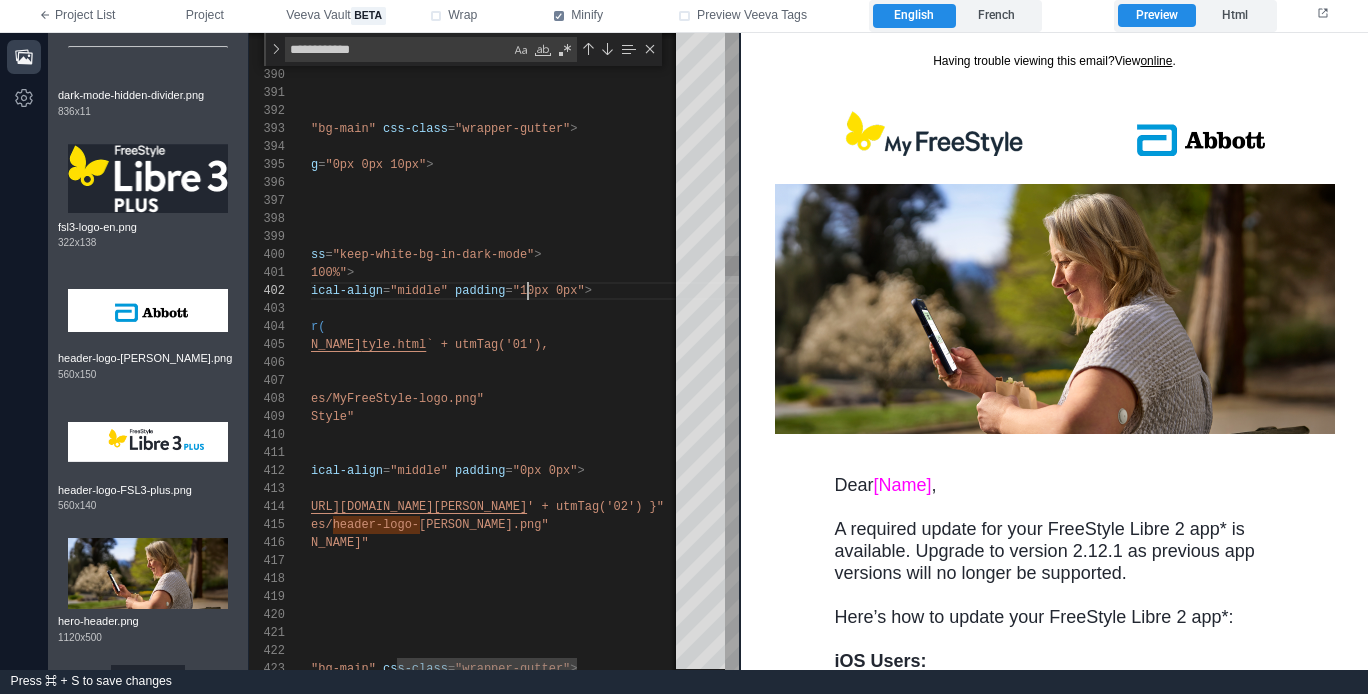 click on "388 389 390 391 392 393 394 395 396 397 398 399 400 401 402 403 404 405 406 407 408 409 410 411 412 413 414 415 416 417 418 419 420 421 422 423          }        </ style >        < ![endif]-->      </ mj-raw >      <%-   html`      < mj-wrapper   mj-class = "bg-main"   css-class = "wrapper-gutter" >        < mj-section >          < mj-column   padding = "0px 0px 10px" >            ${ fallback ()}          </ mj-column >        </ mj-section >       <!-- HEADER -->        < mj-section   css-class = "keep-white-bg-in-dark-mode" >          < mj-group   width = "100%" >            < mj-column   vertical-align = "middle"   padding = "10px 0px" >              < mj-image                  href = "${enFr(                 ` https://www.freestyle.abbott/en-ca/support/myfrees tyle.html ` + utmTag('01'),                 ``, " src = alt = /> </ > <" at bounding box center [494, 351] 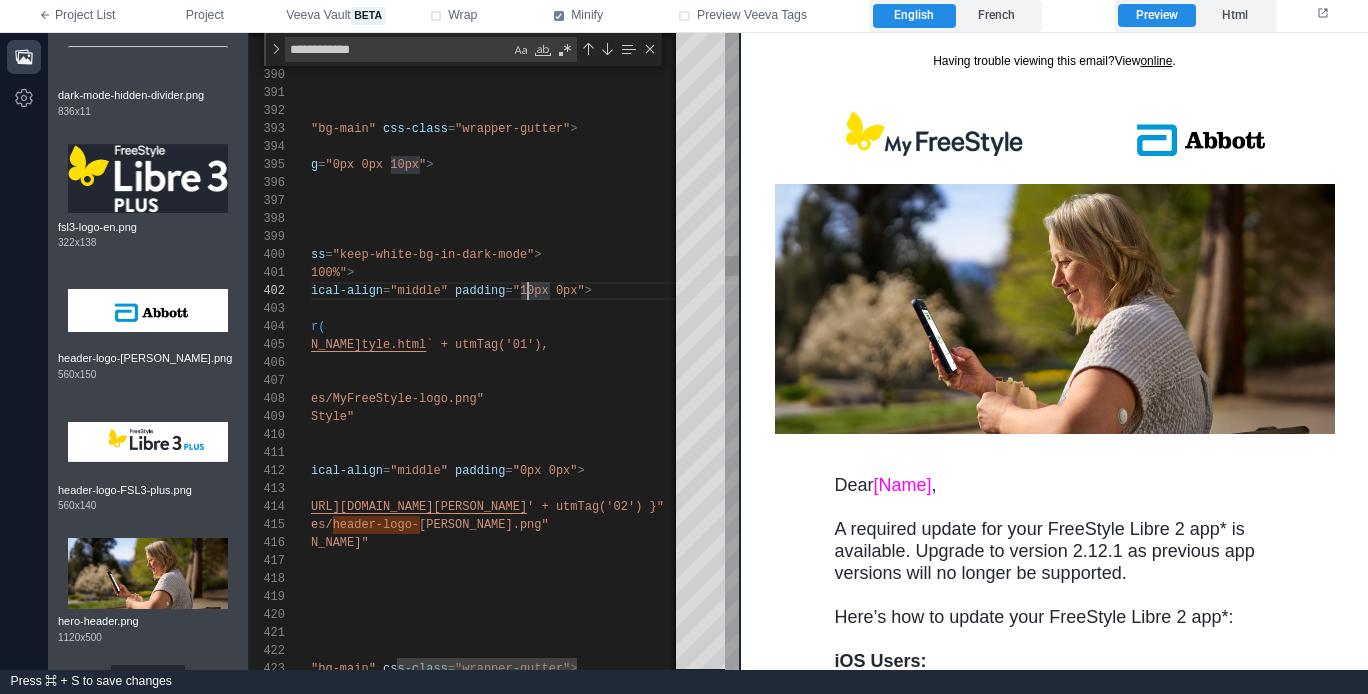 scroll, scrollTop: 18, scrollLeft: 390, axis: both 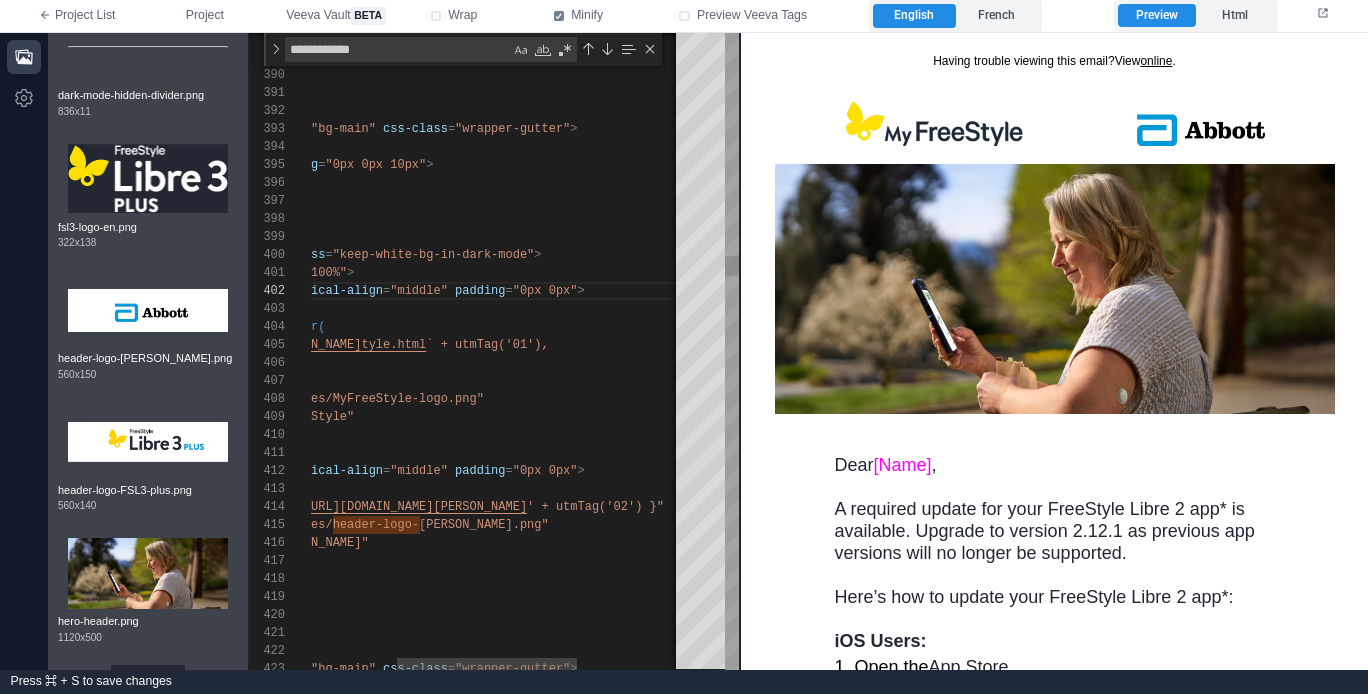 click on "padding" at bounding box center [480, 291] 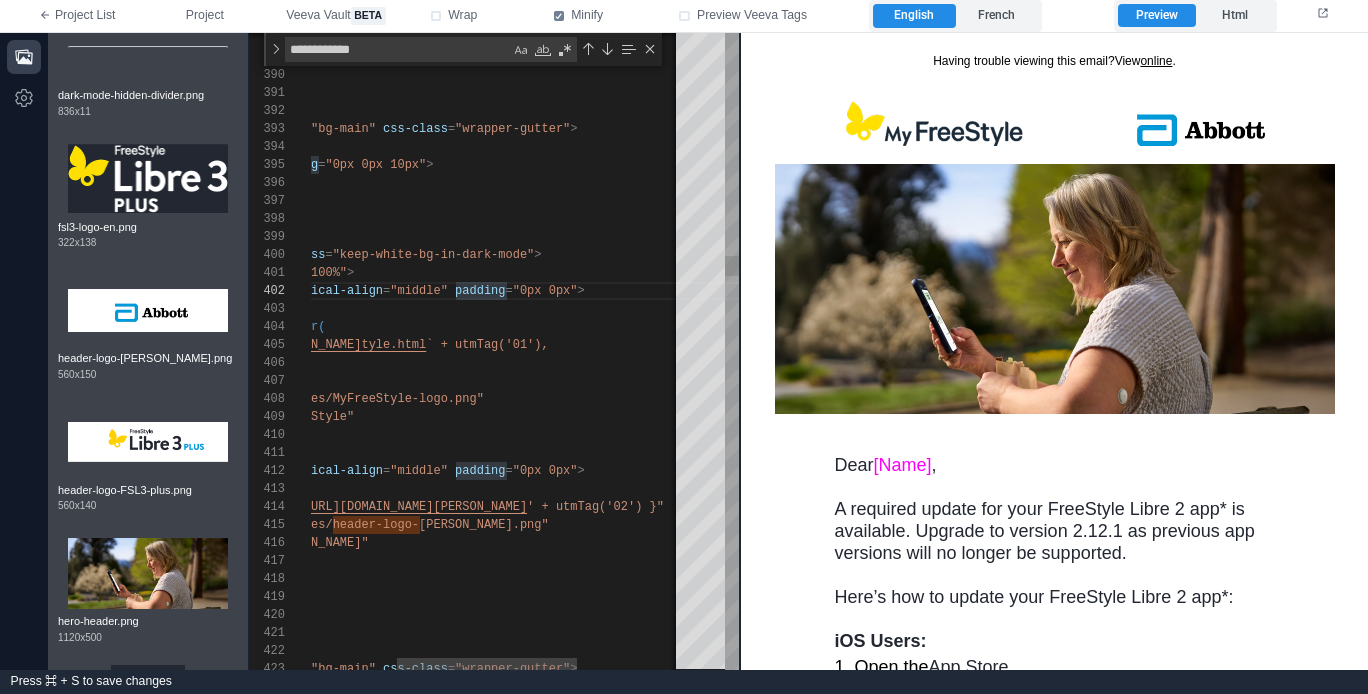 click on "}        </ style >        < ![endif]-->      </ mj-raw >      <%-   html`      < mj-wrapper   mj-class = "bg-main"   css-class = "wrapper-gutter" >        < mj-section >          < mj-column   padding = "0px 0px 10px" >            ${ fallback ()}          </ mj-column >        </ mj-section >       <!-- HEADER -->        < mj-section   css-class = "keep-white-bg-in-dark-mode" >          < mj-group   width = "100%" >            < mj-column   vertical-align = "middle"   padding = "0px 0px" >              < mj-image                  href = "${enFr(                 ` https://www.freestyle.abbott/en-ca/support/myfrees tyle.html ` + utmTag('01'),                 ``,               )} "                src = "./images/MyFreeStyle-logo.png"                alt = "MyFreeStyle" /> </ mj-column > <" at bounding box center (500131, 493031) 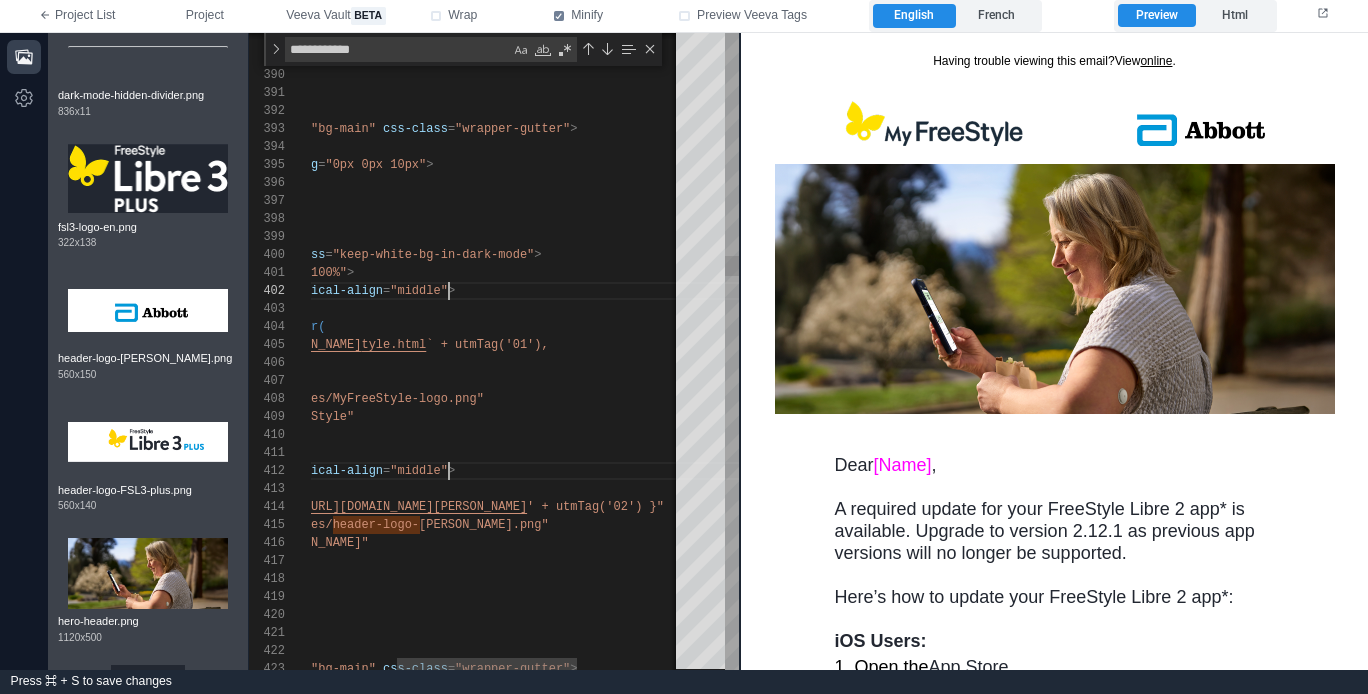 scroll, scrollTop: 18, scrollLeft: 318, axis: both 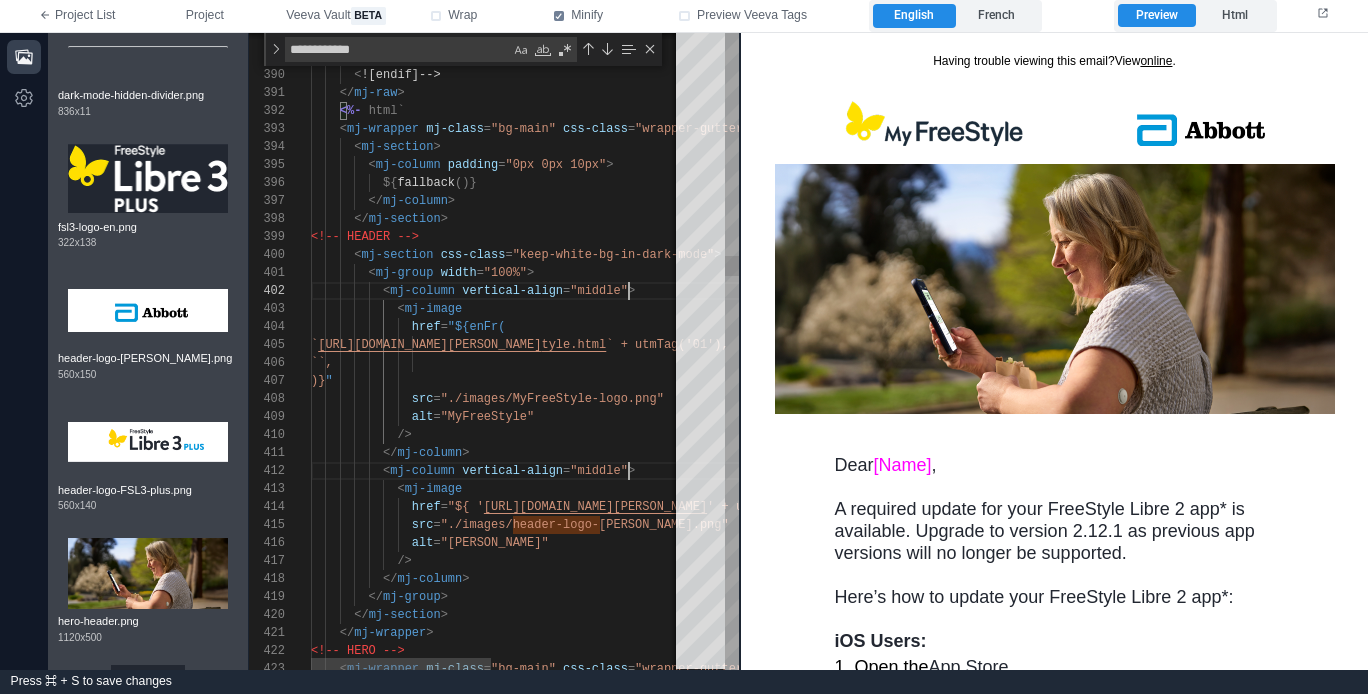 click on "</ mj-column >" at bounding box center [694, 579] 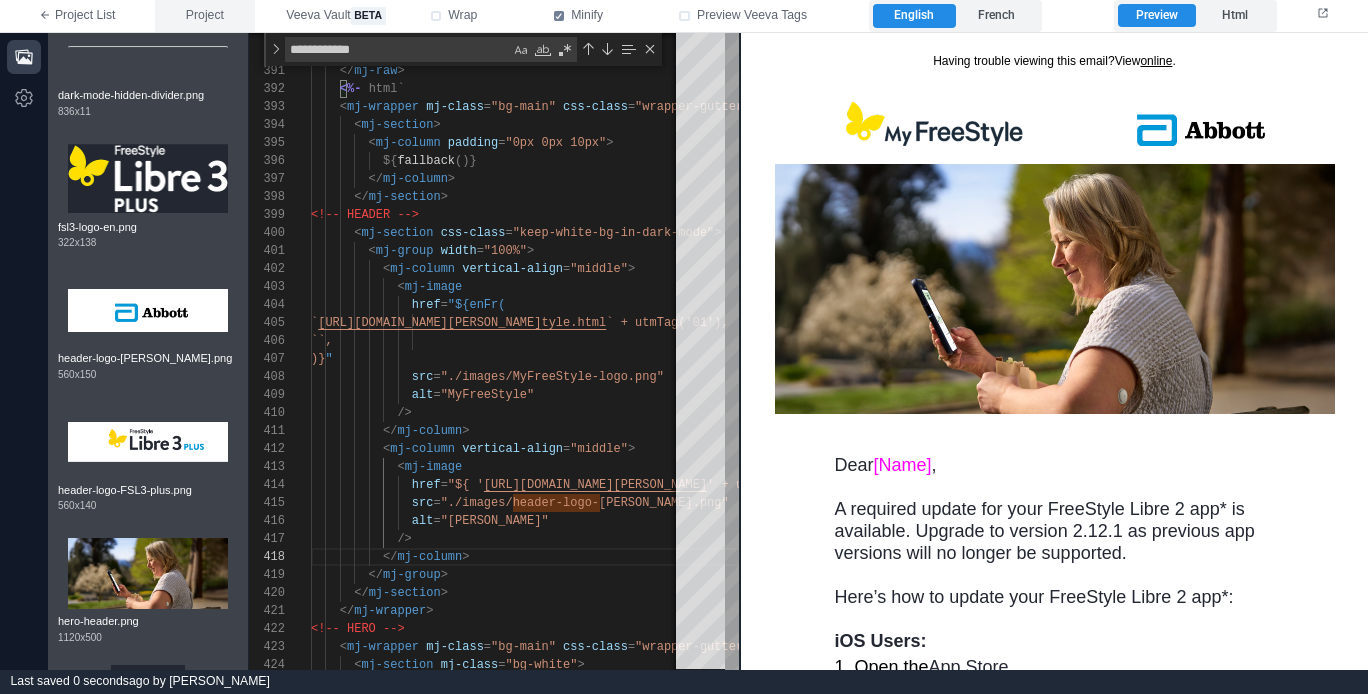 click on "Project" at bounding box center [205, 16] 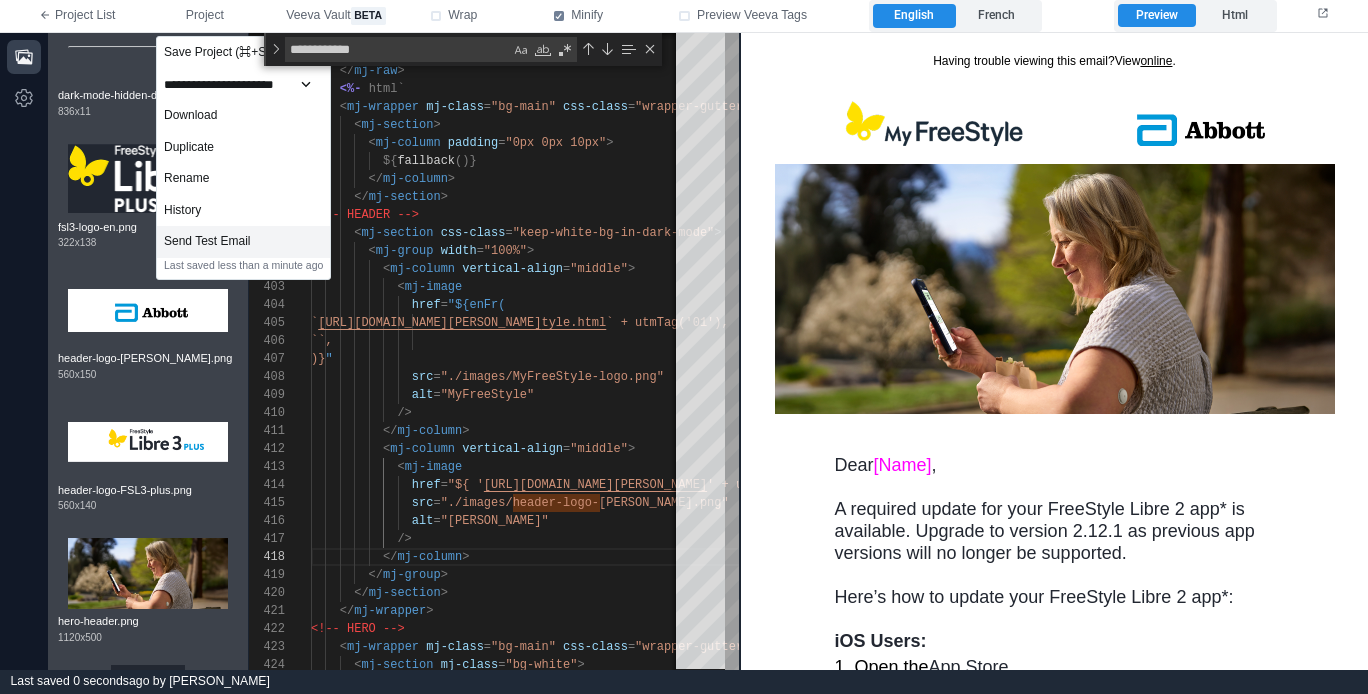 click on "Send Test Email" at bounding box center (243, 242) 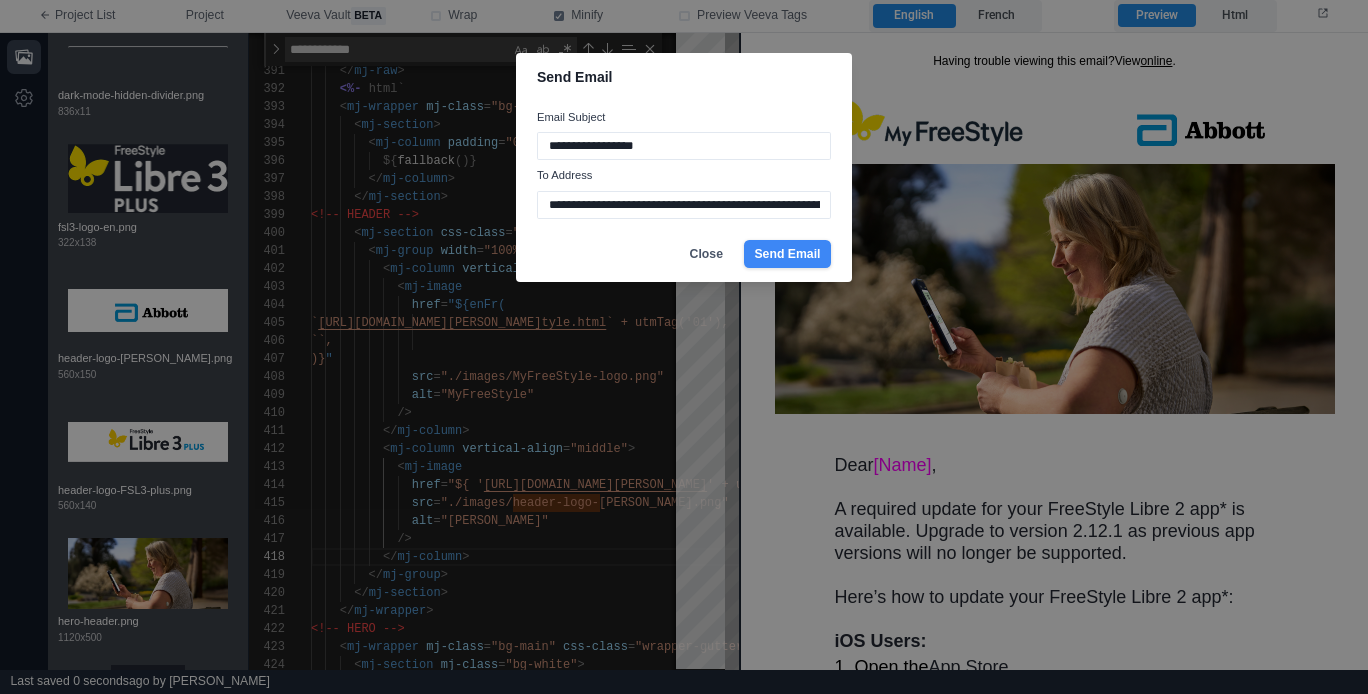 click on "Send Email" at bounding box center [787, 254] 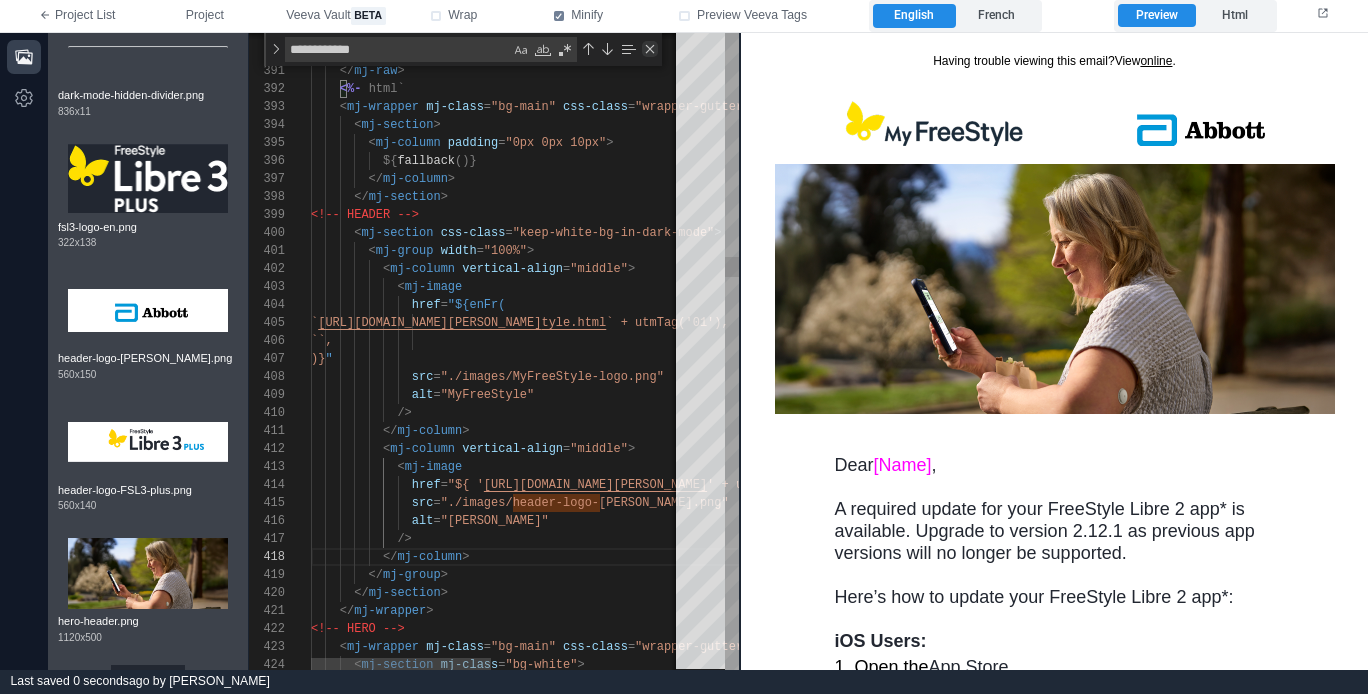 click at bounding box center (650, 49) 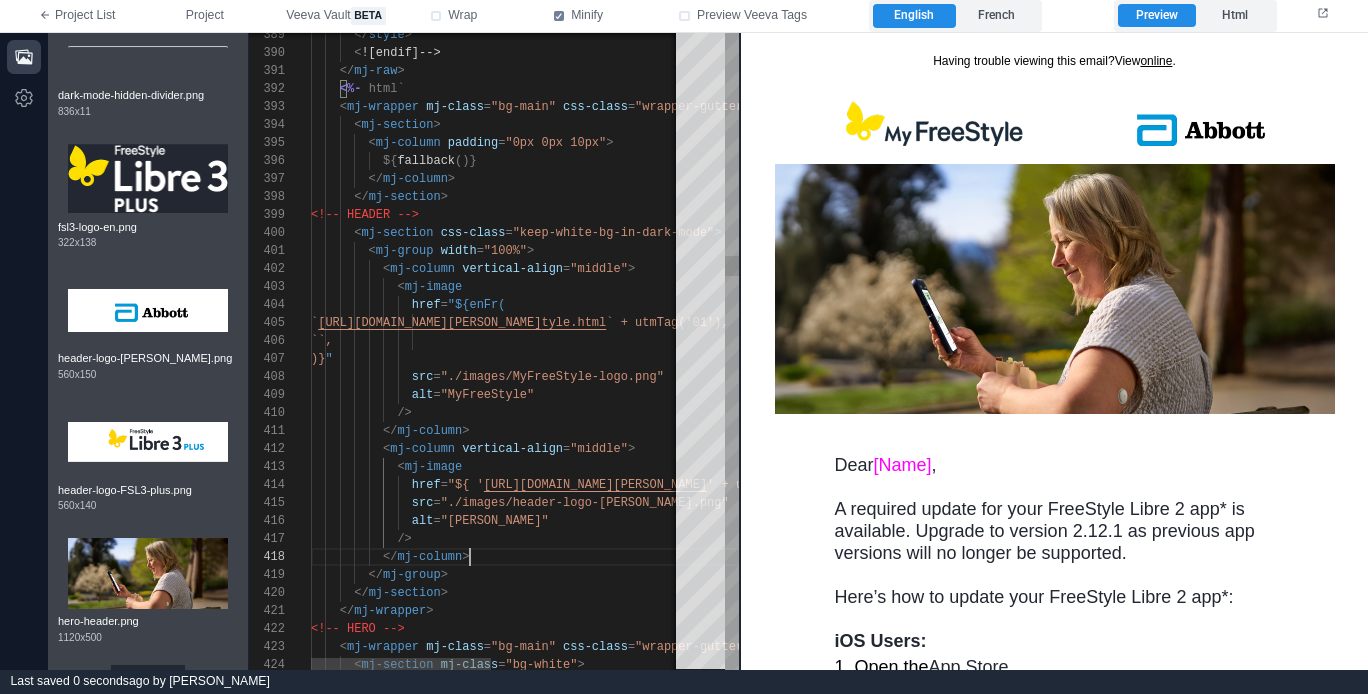 click on "</ mj-section >" at bounding box center [694, 197] 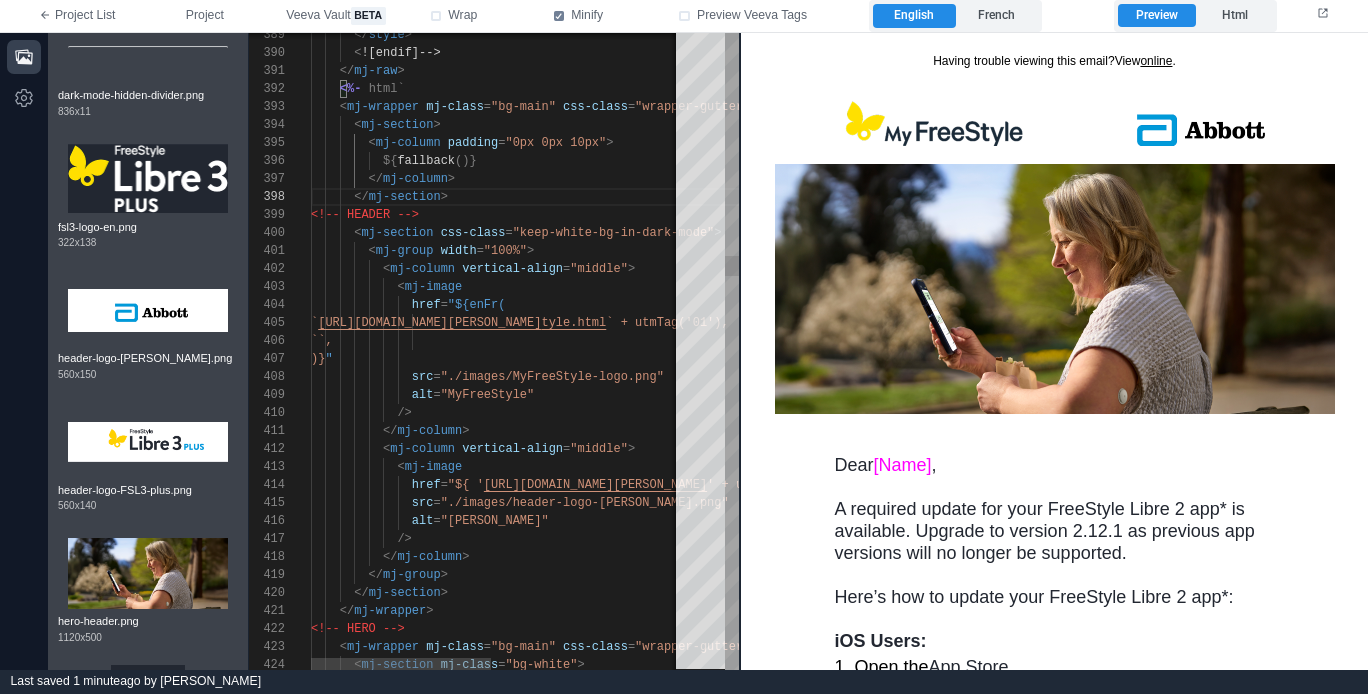 type on "**********" 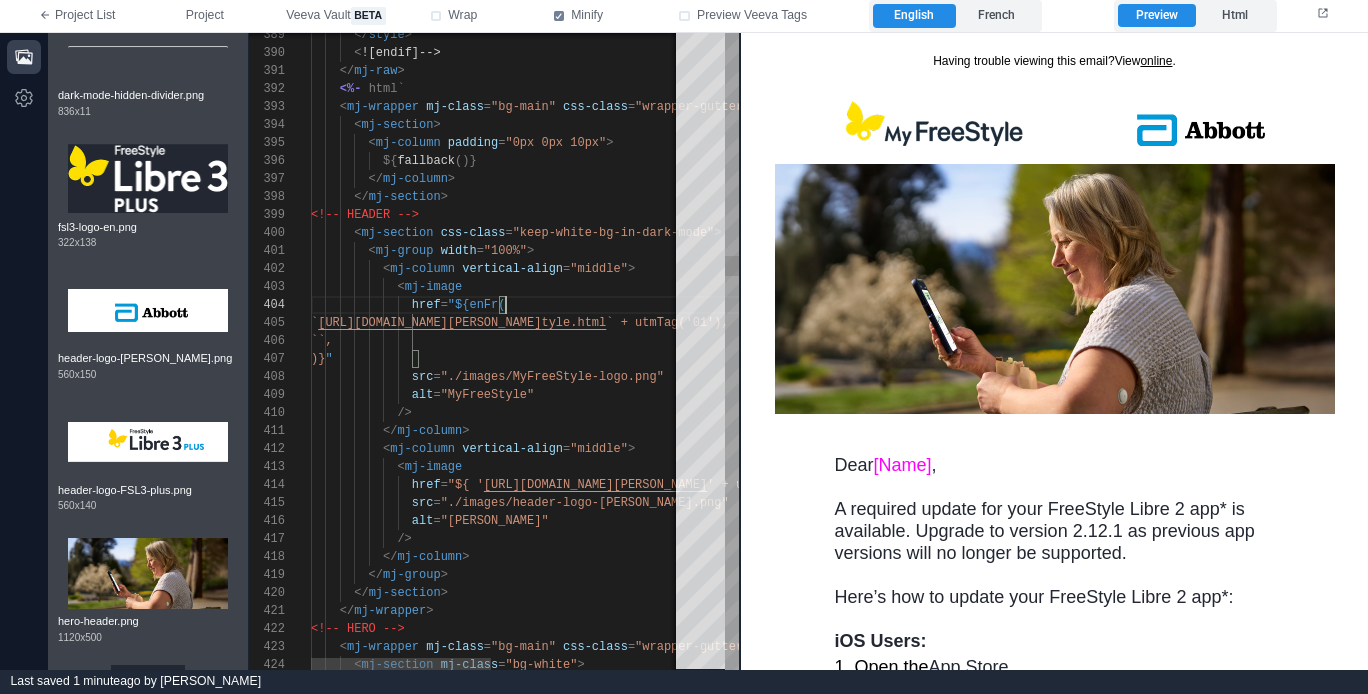 scroll, scrollTop: 54, scrollLeft: 195, axis: both 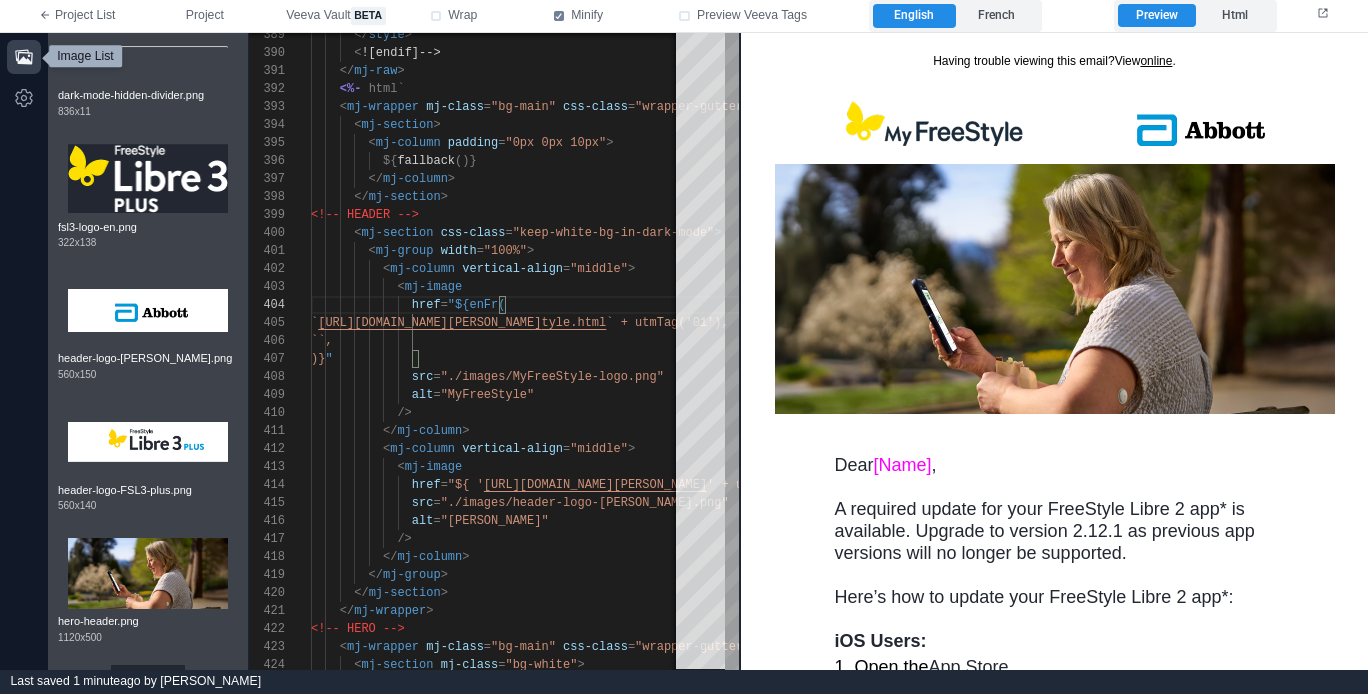 click 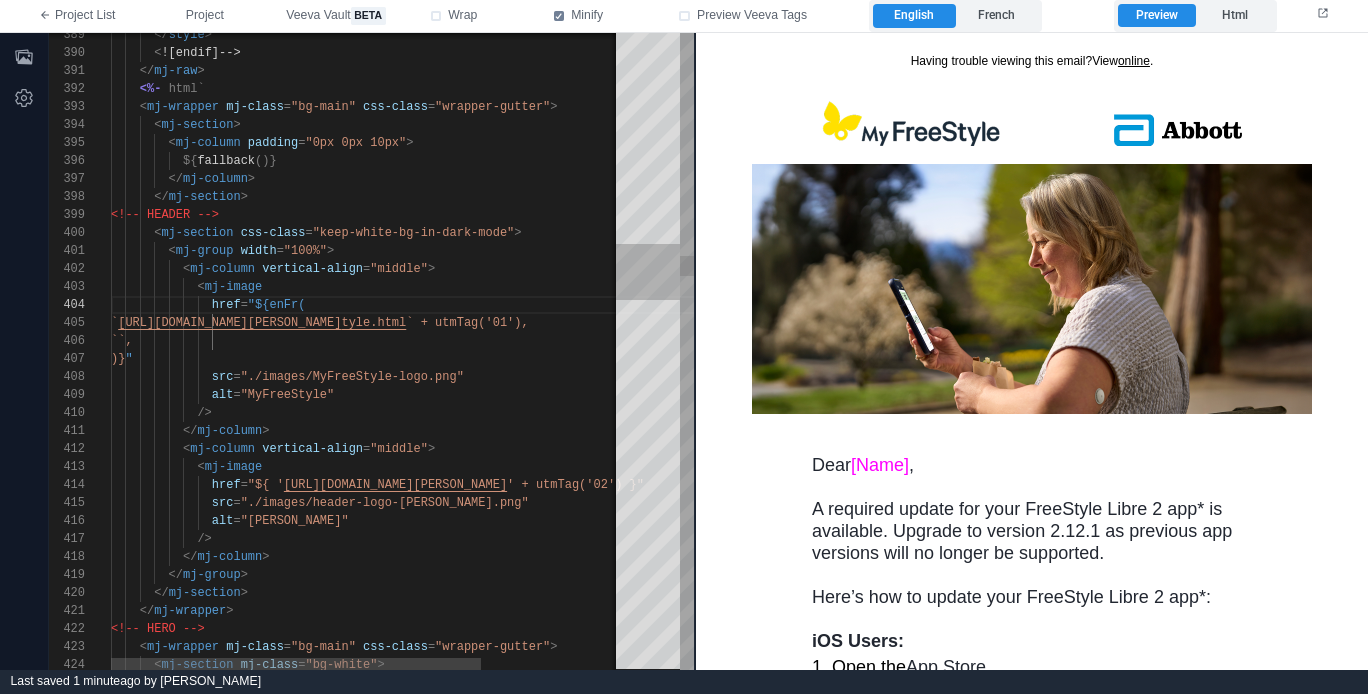 drag, startPoint x: 536, startPoint y: 283, endPoint x: 672, endPoint y: 293, distance: 136.36716 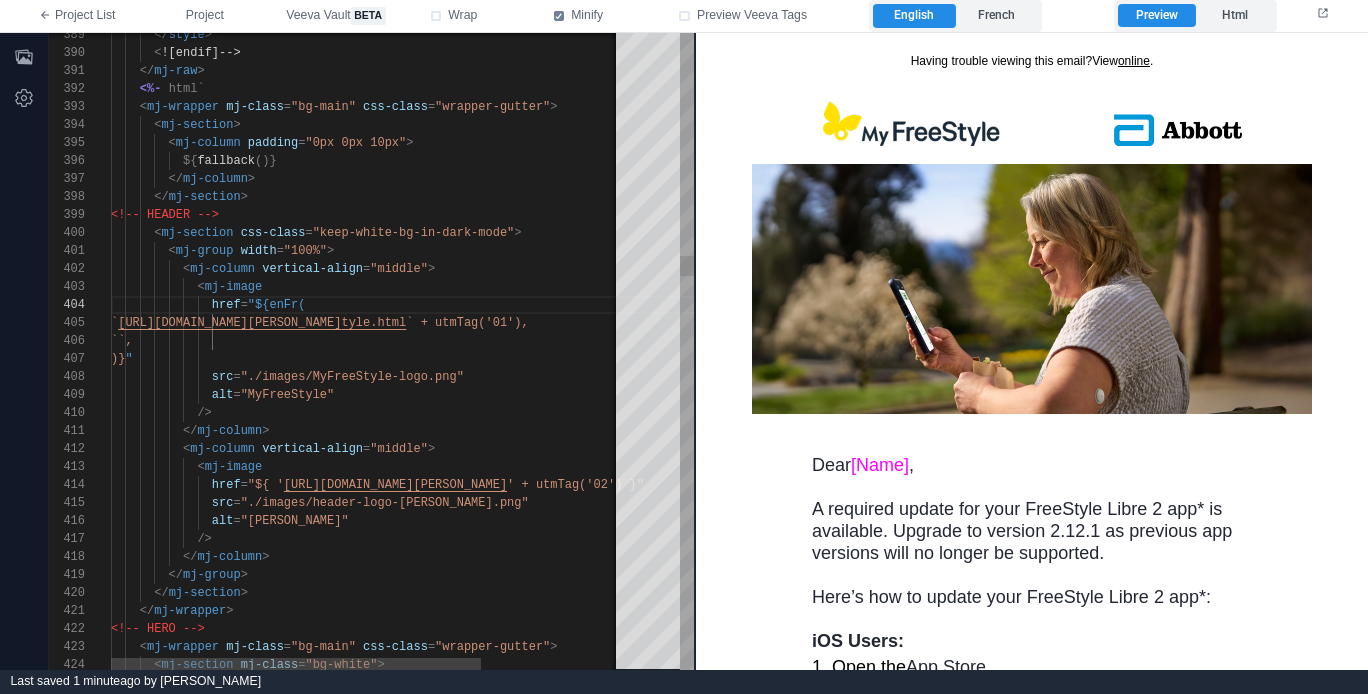 scroll, scrollTop: 108, scrollLeft: 123, axis: both 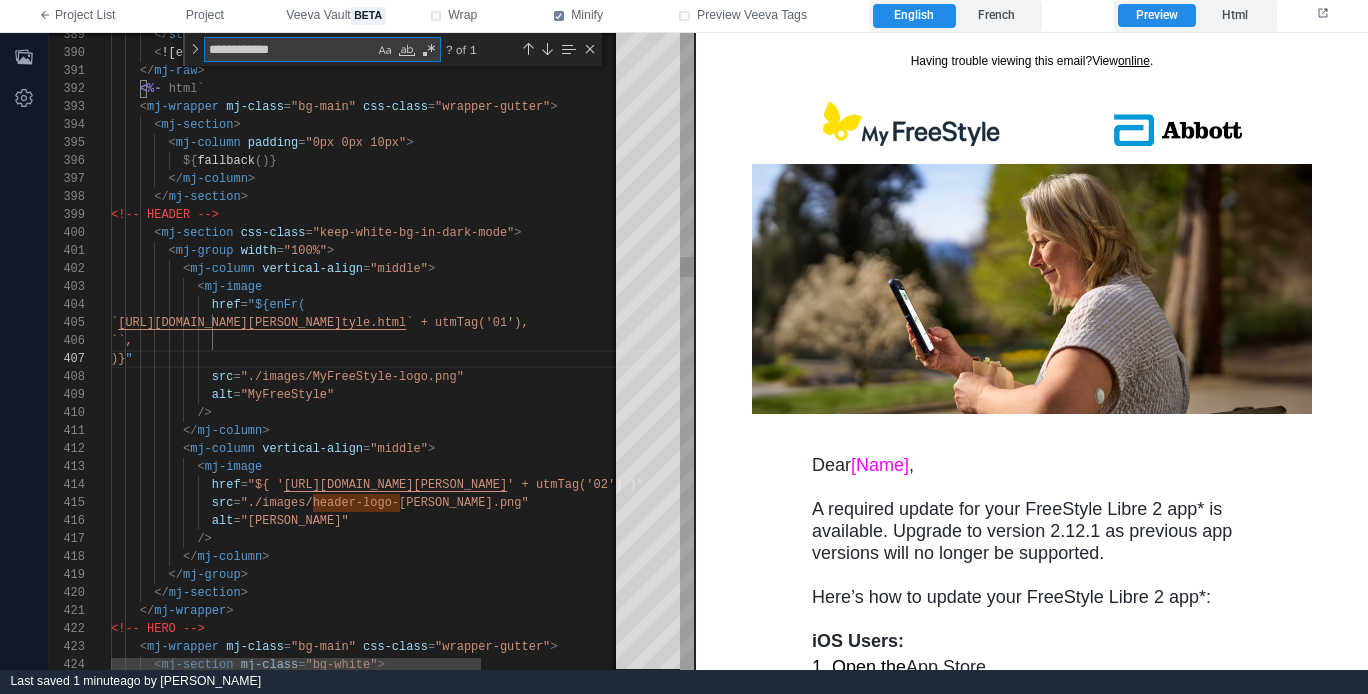 type on "*" 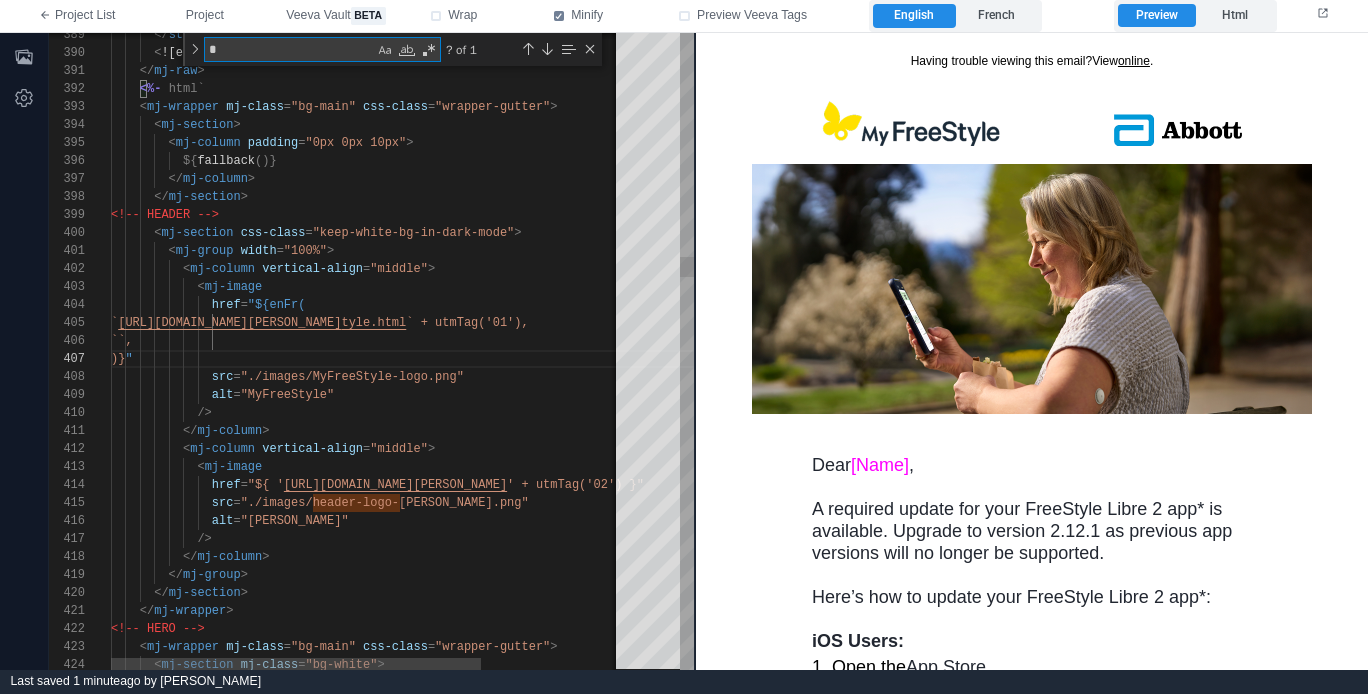 type on "**********" 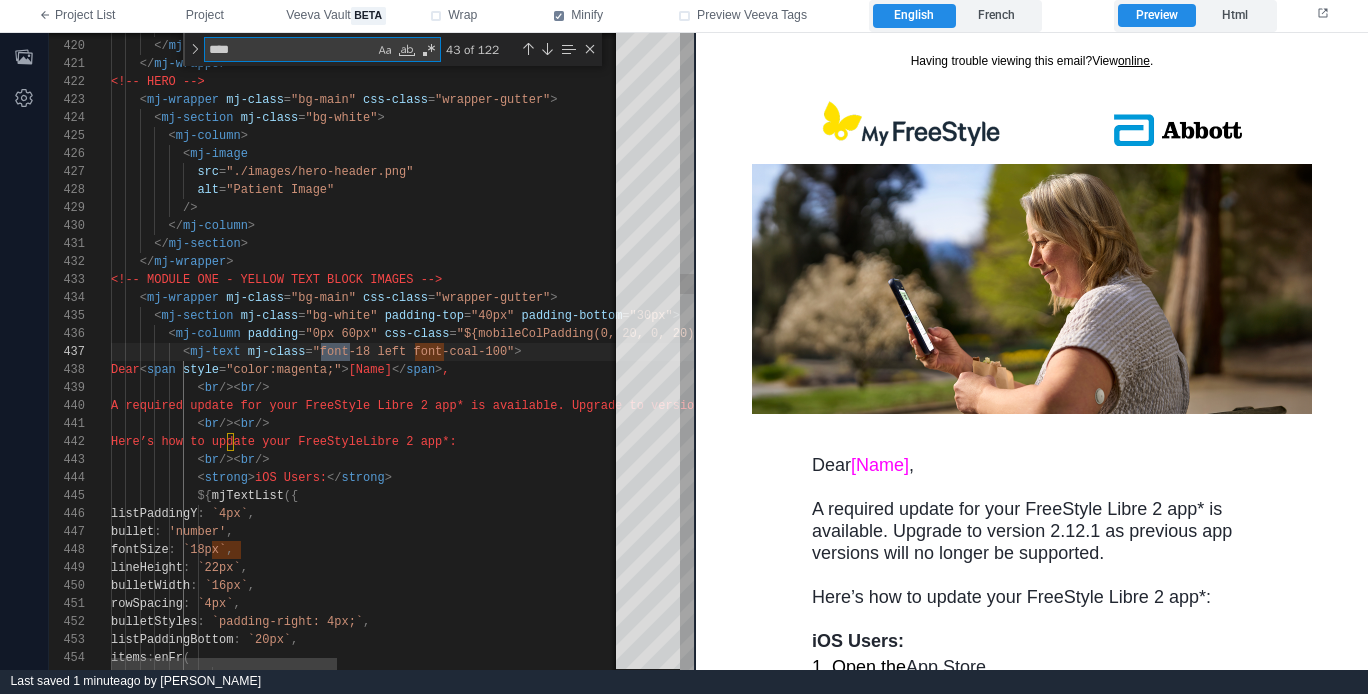 type on "*****" 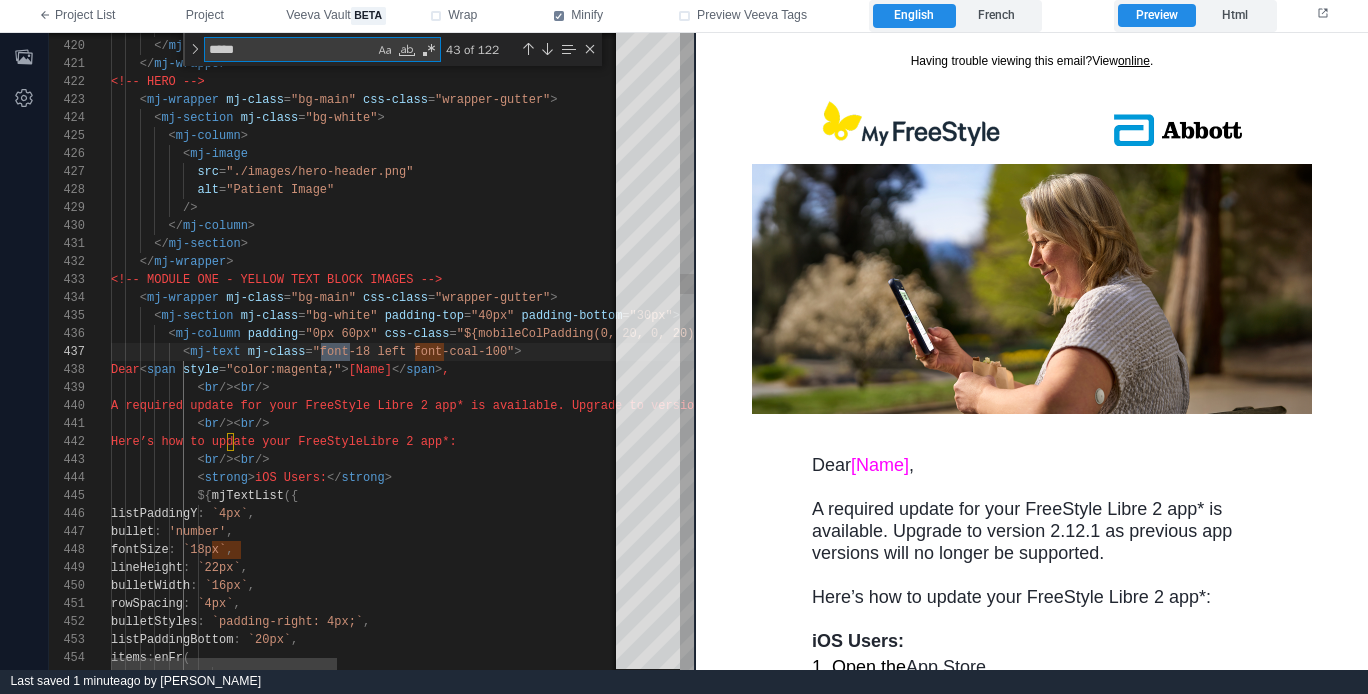 scroll, scrollTop: 180, scrollLeft: 246, axis: both 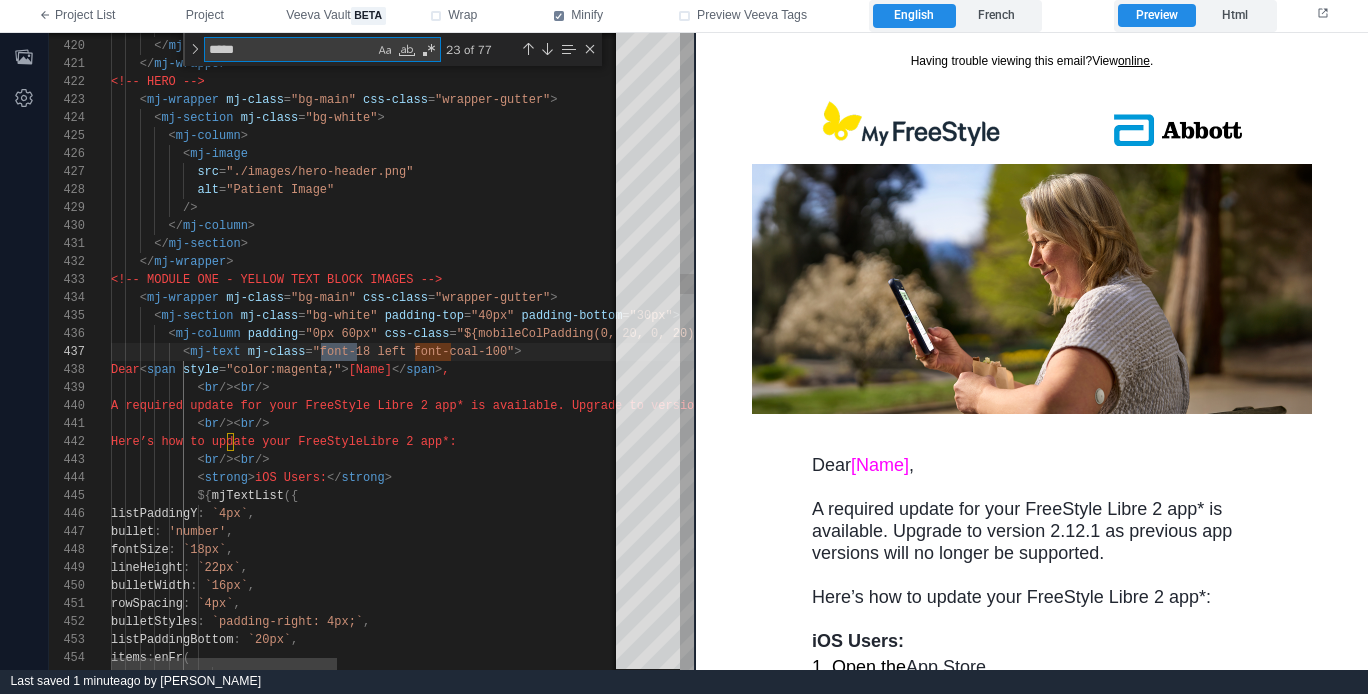 type on "**********" 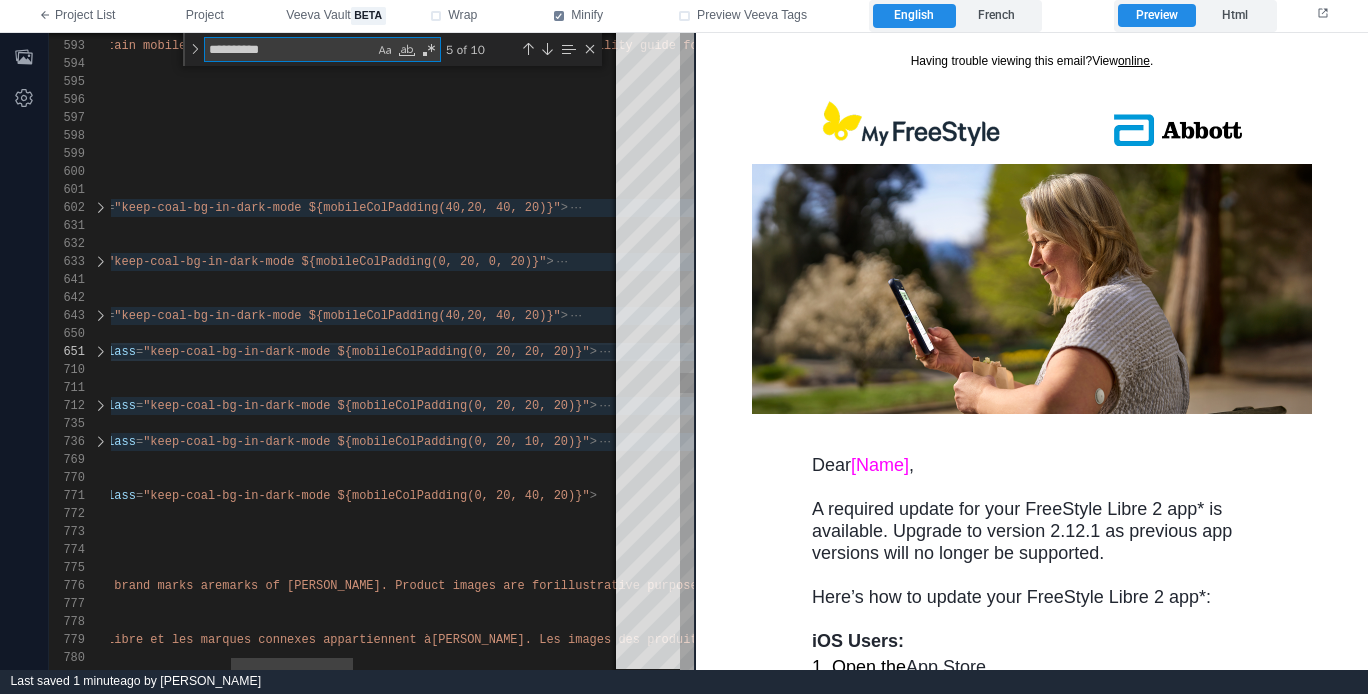 type on "**********" 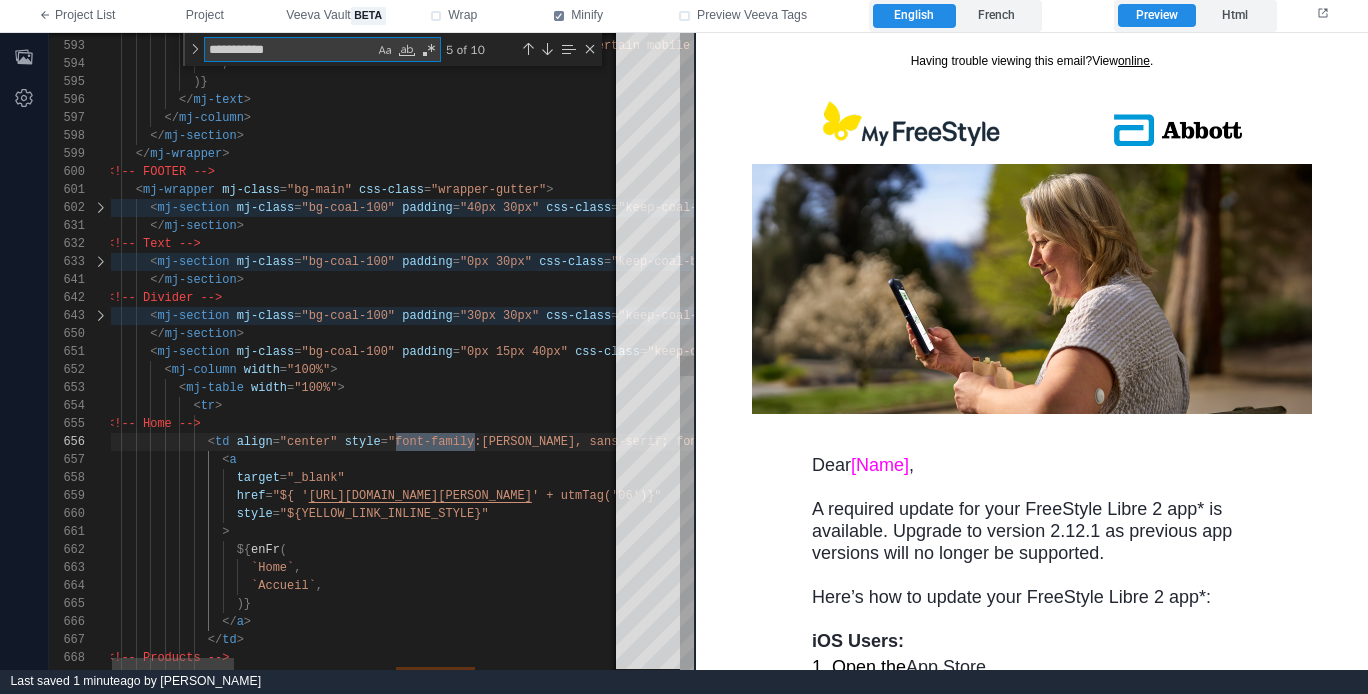 scroll, scrollTop: 180, scrollLeft: 369, axis: both 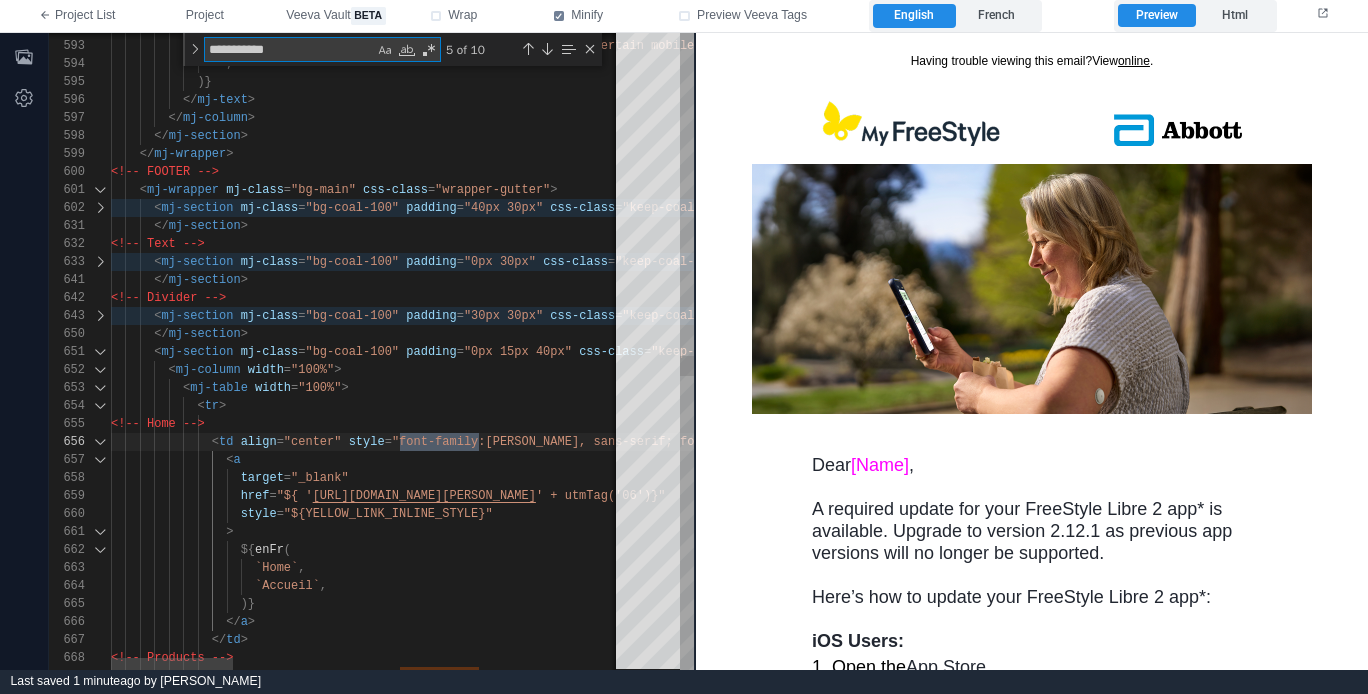 click at bounding box center [100, 208] 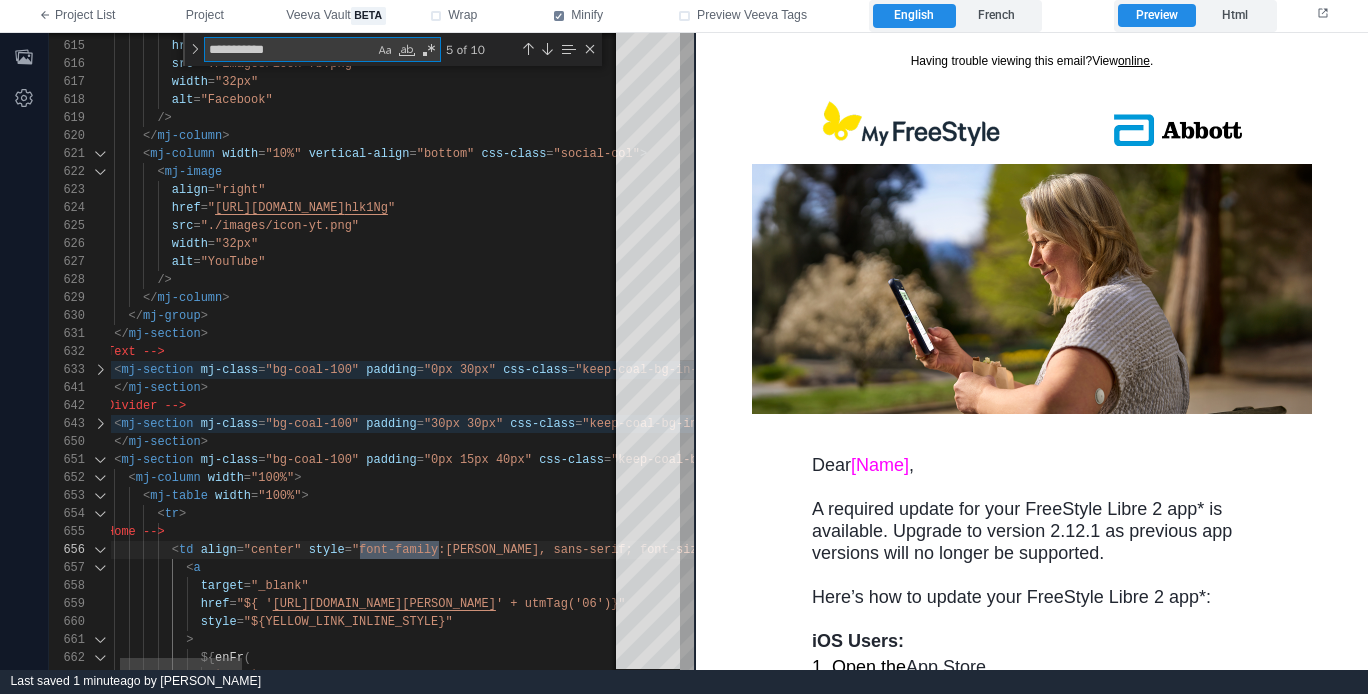 type on "**********" 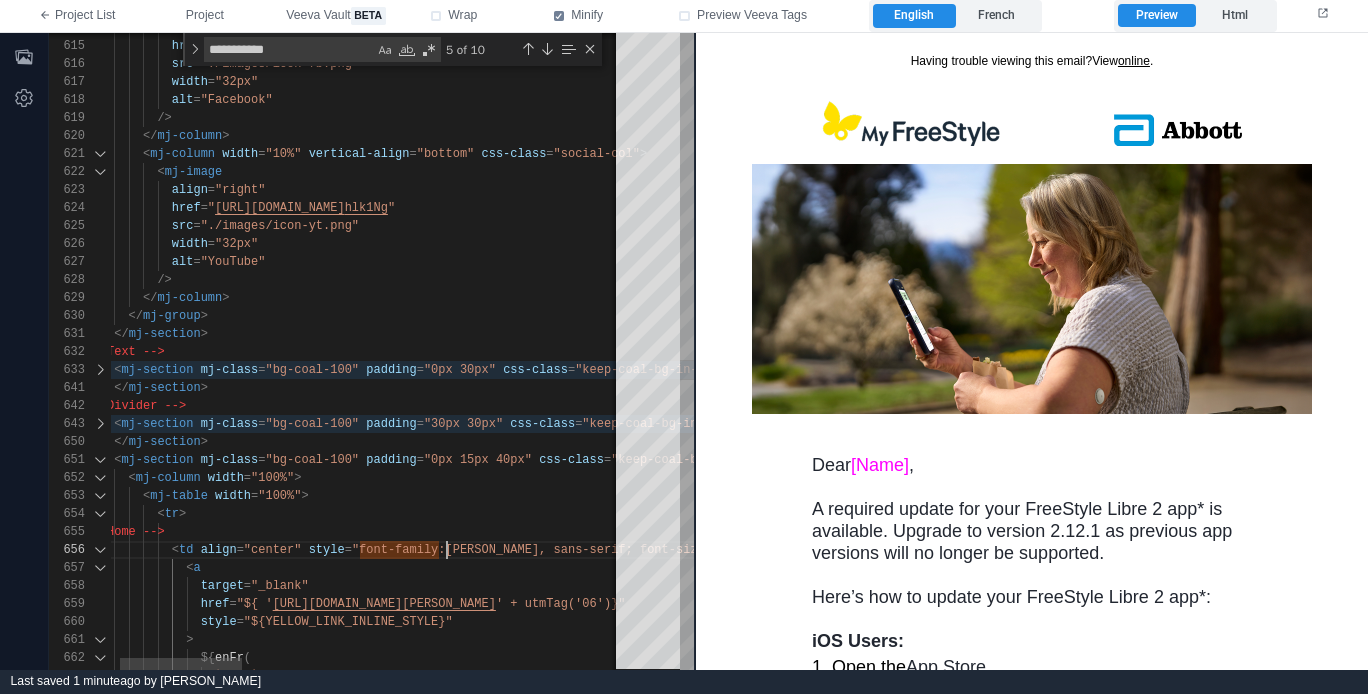 scroll, scrollTop: 36, scrollLeft: 376, axis: both 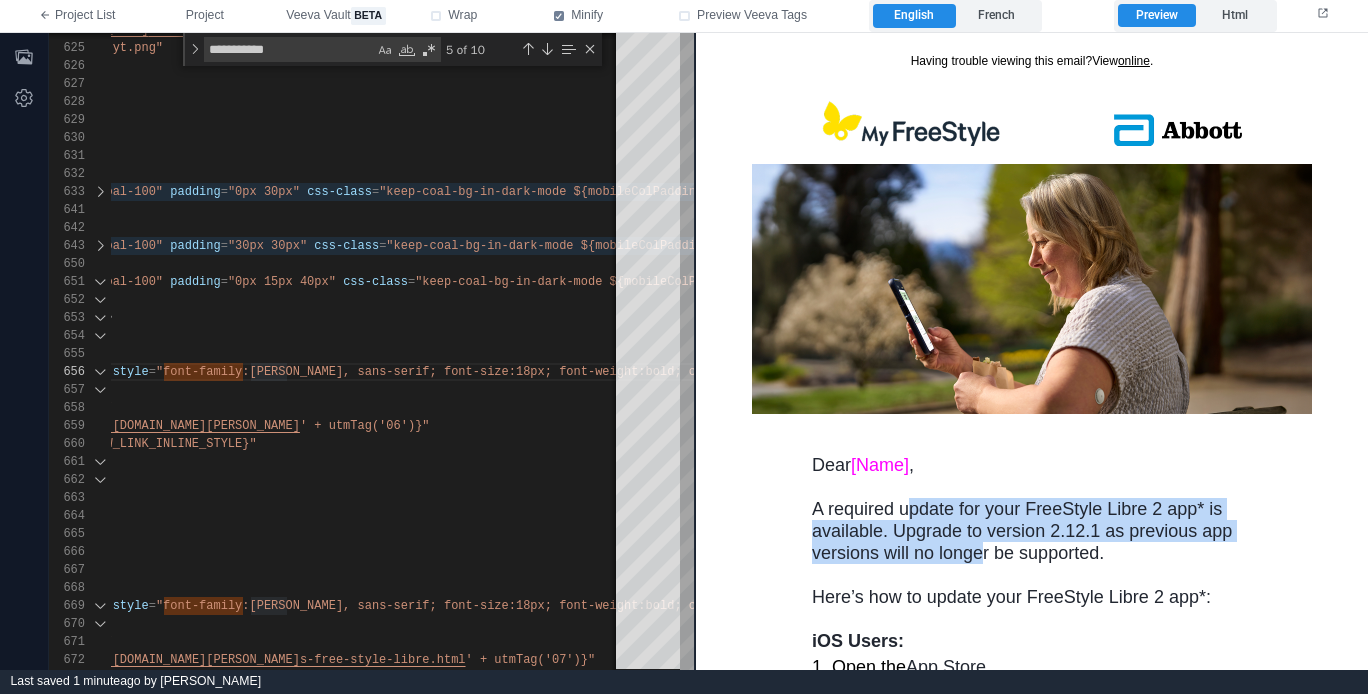 drag, startPoint x: 983, startPoint y: 544, endPoint x: 889, endPoint y: 509, distance: 100.304535 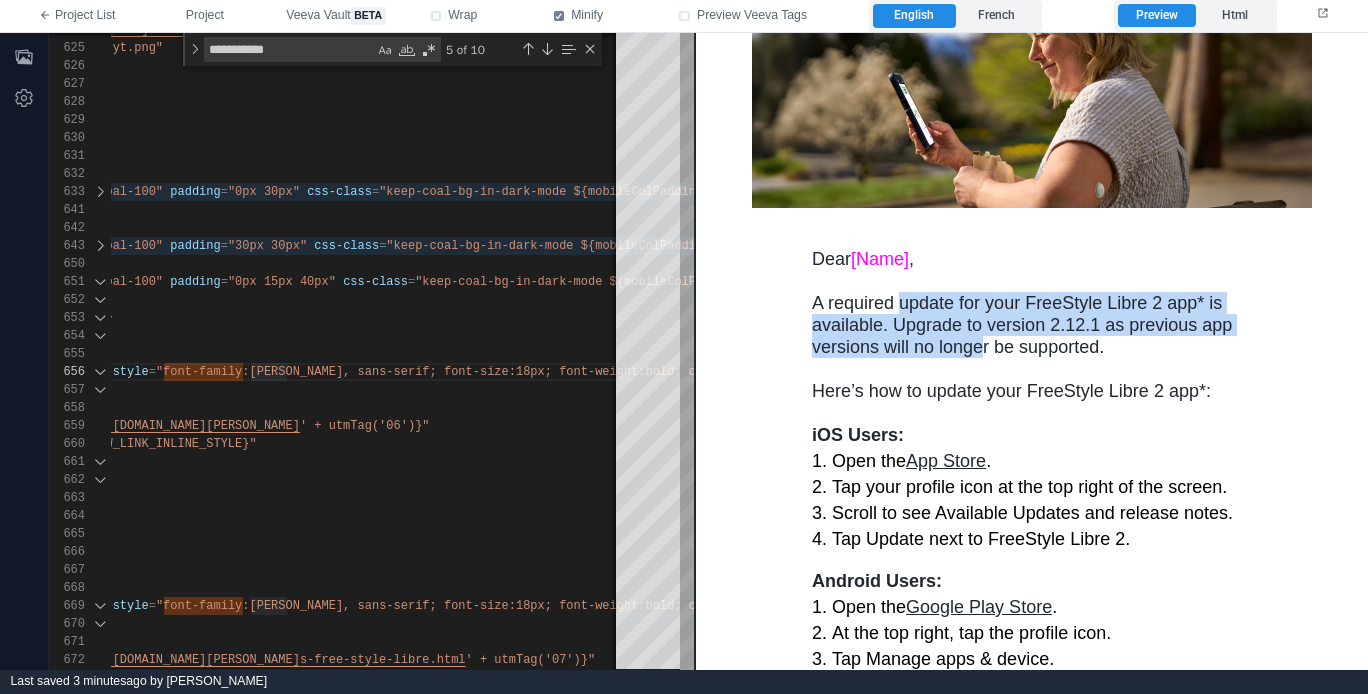 scroll, scrollTop: 0, scrollLeft: 0, axis: both 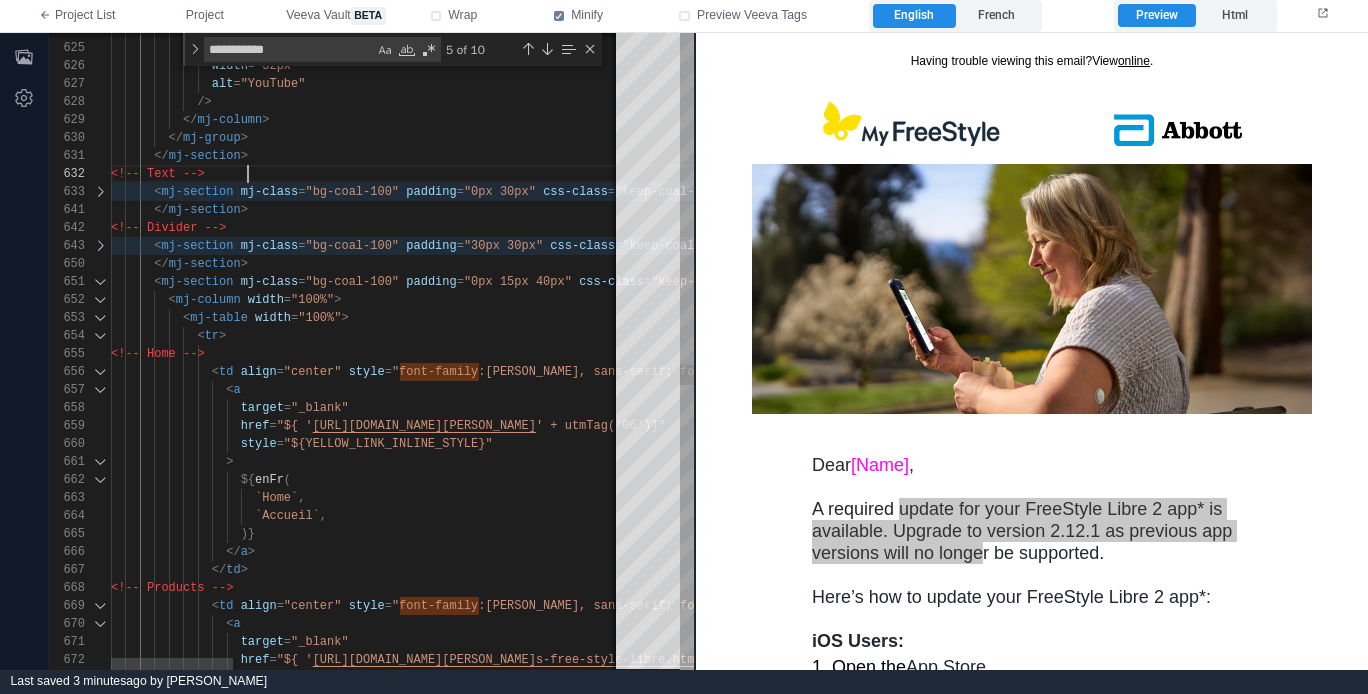 click on "<!-- Text -->" at bounding box center [1184, 174] 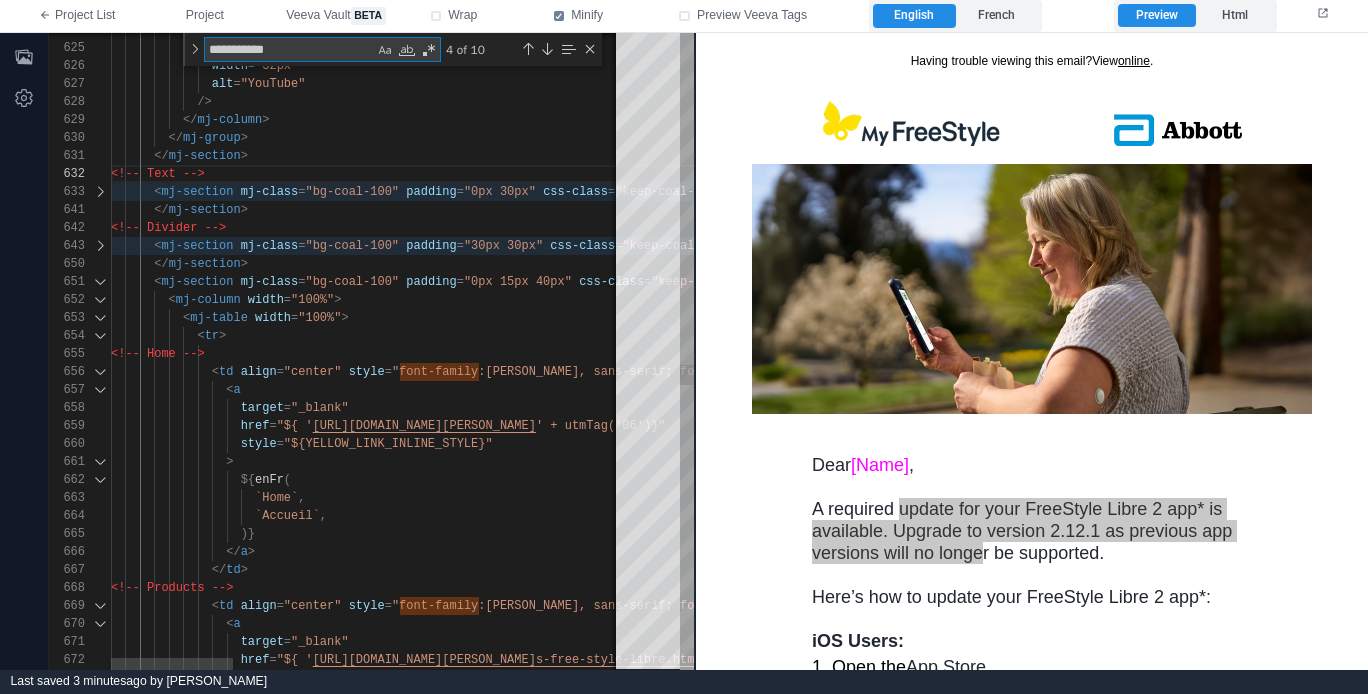 type on "**********" 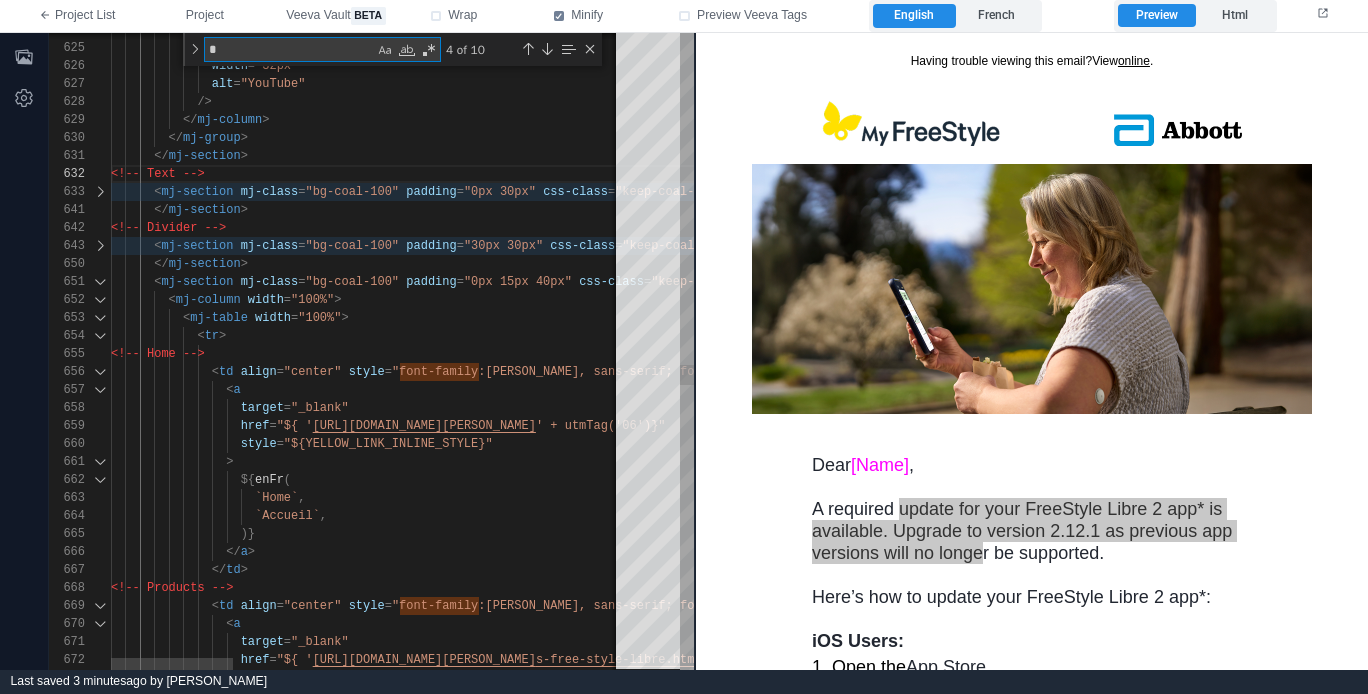 type on "**********" 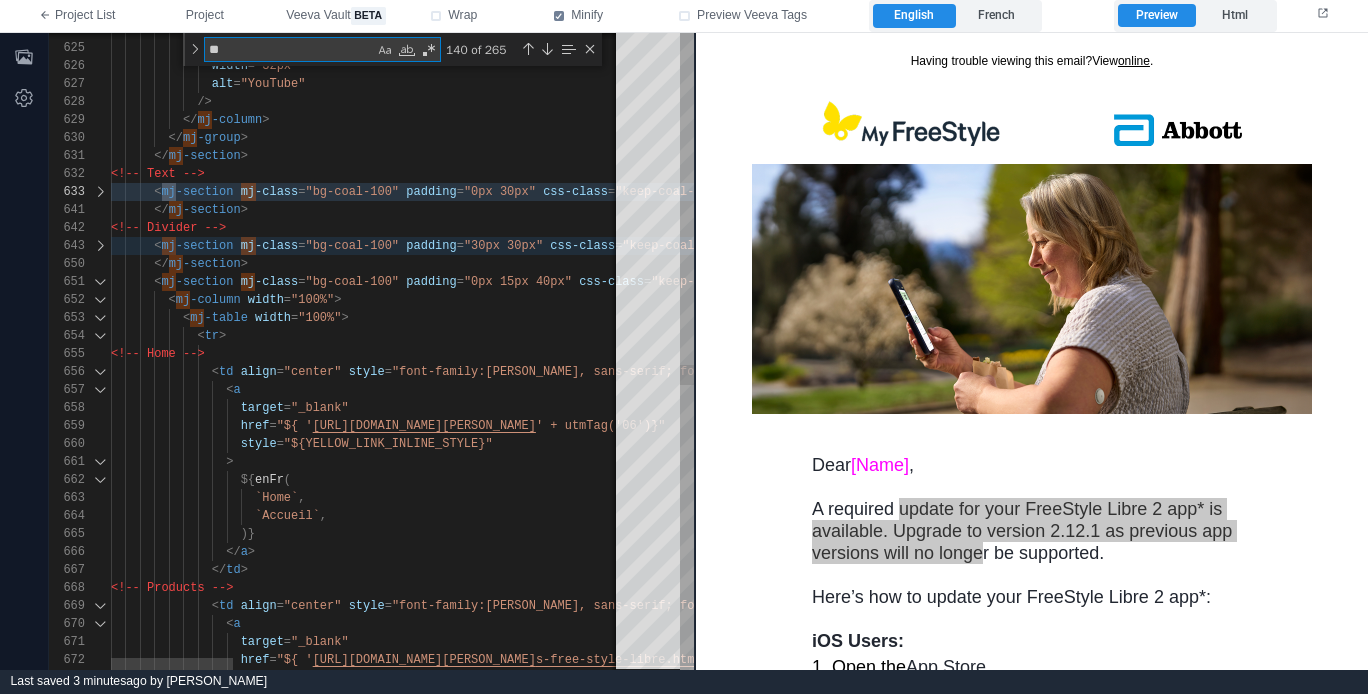 type on "**********" 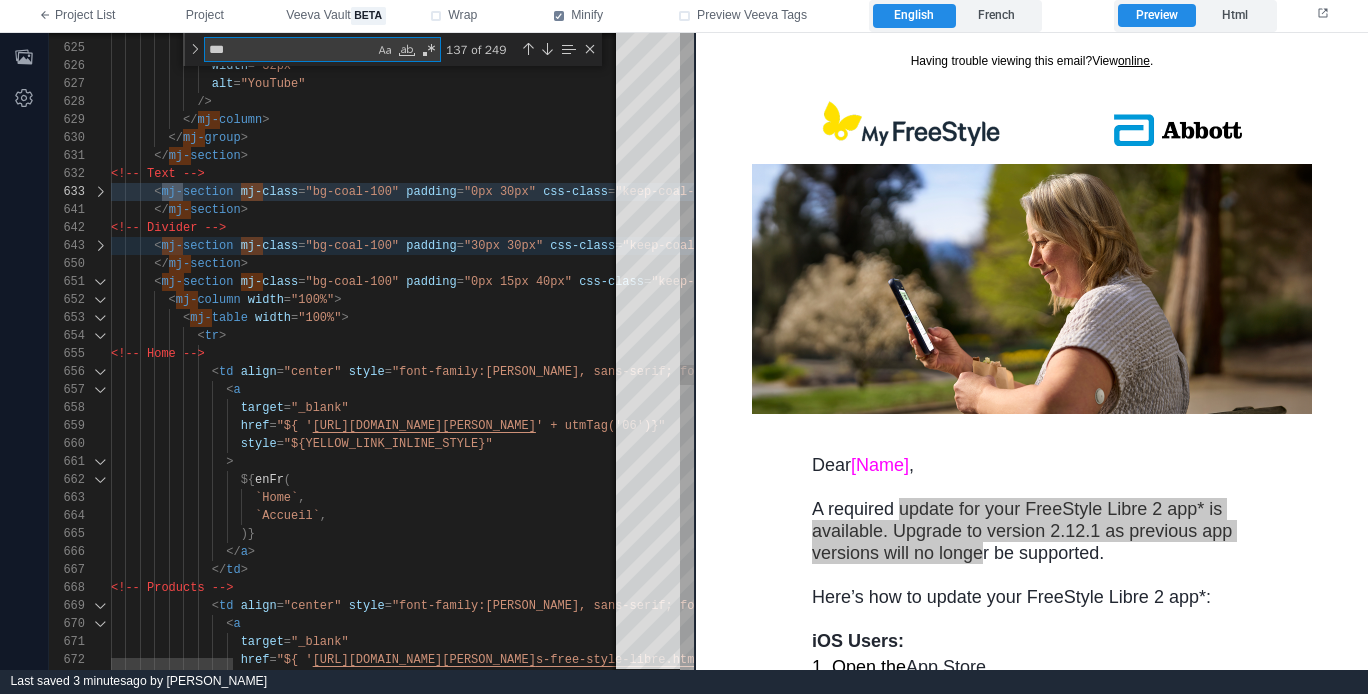 type on "**********" 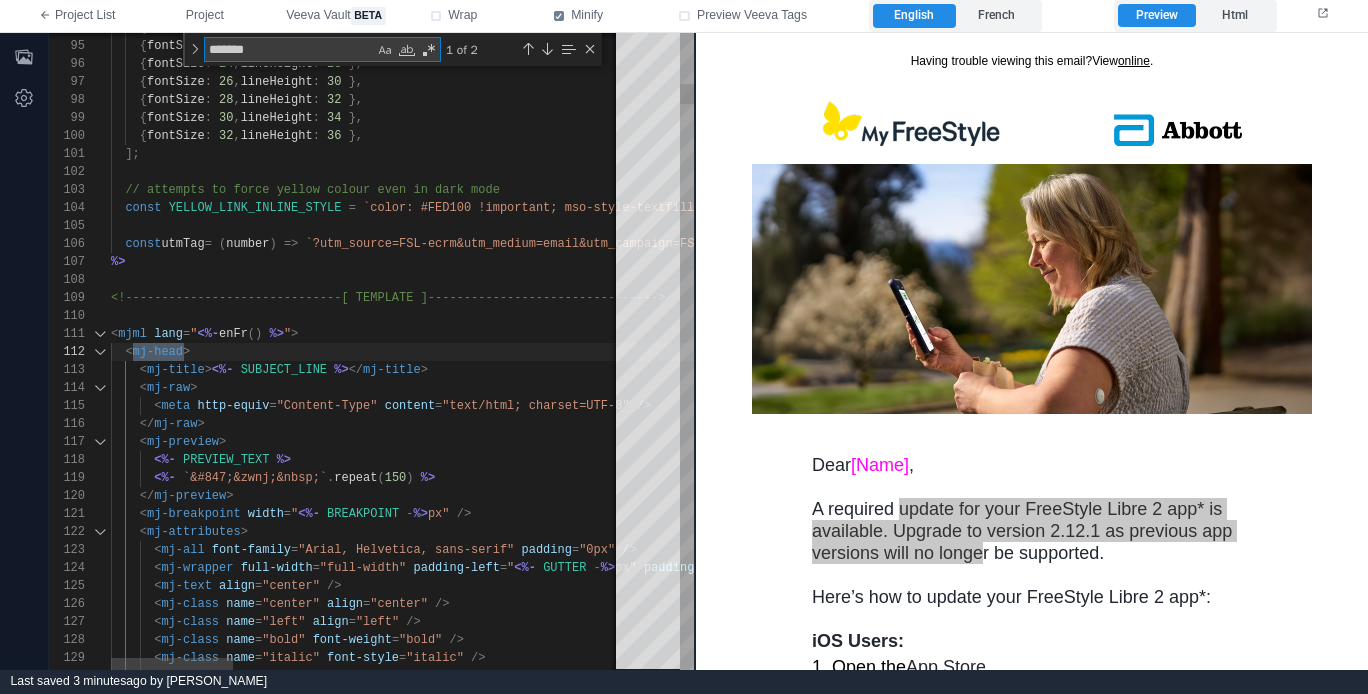 scroll, scrollTop: 180, scrollLeft: 72, axis: both 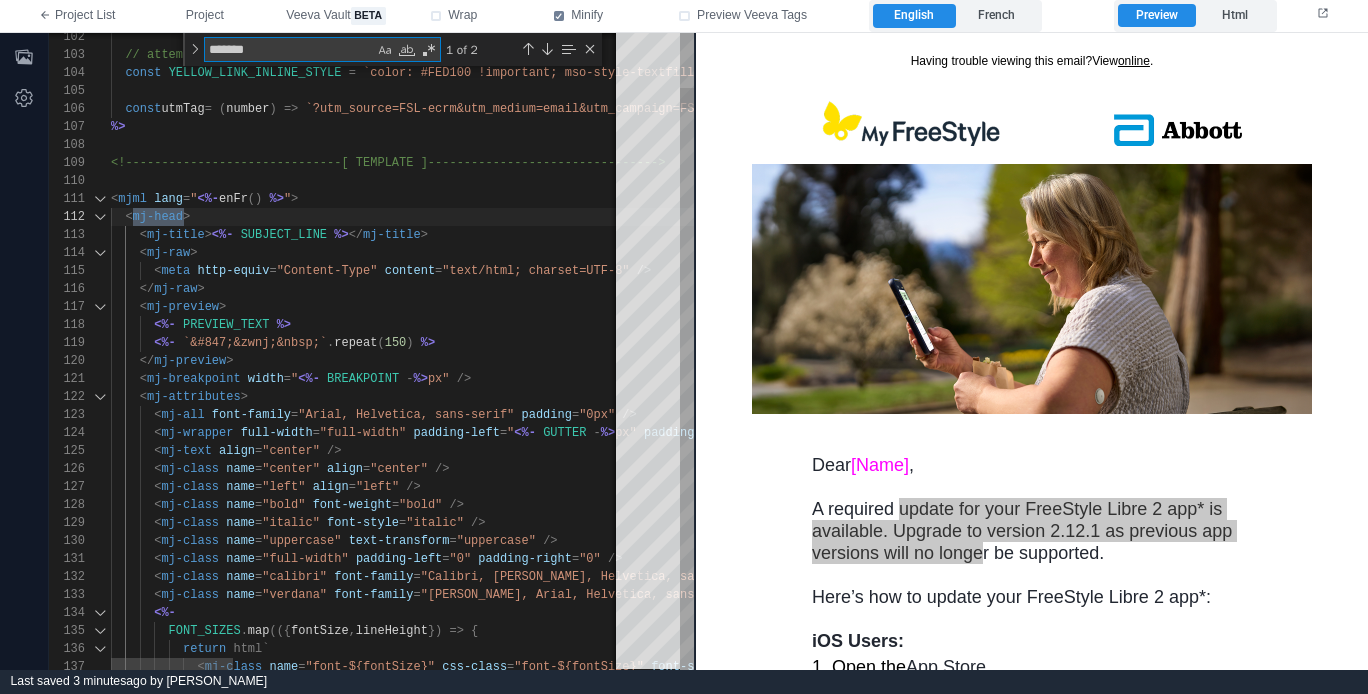 type on "*******" 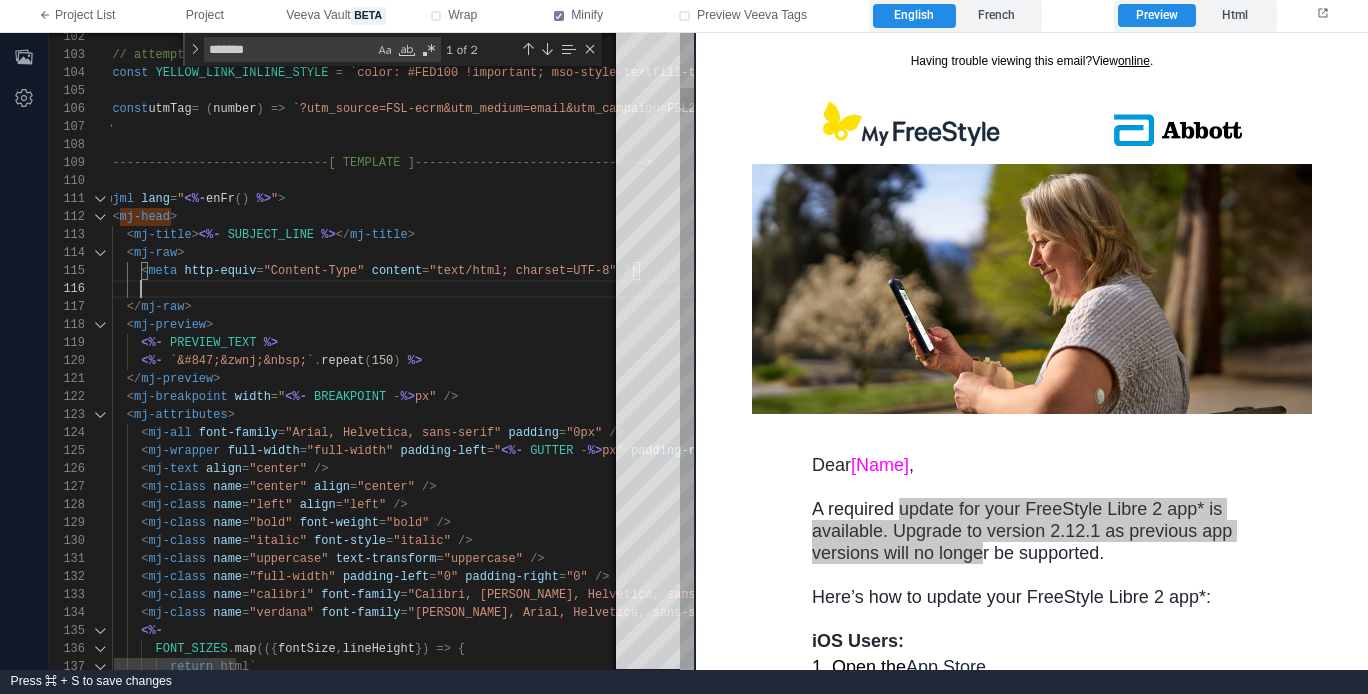 scroll, scrollTop: 90, scrollLeft: 43, axis: both 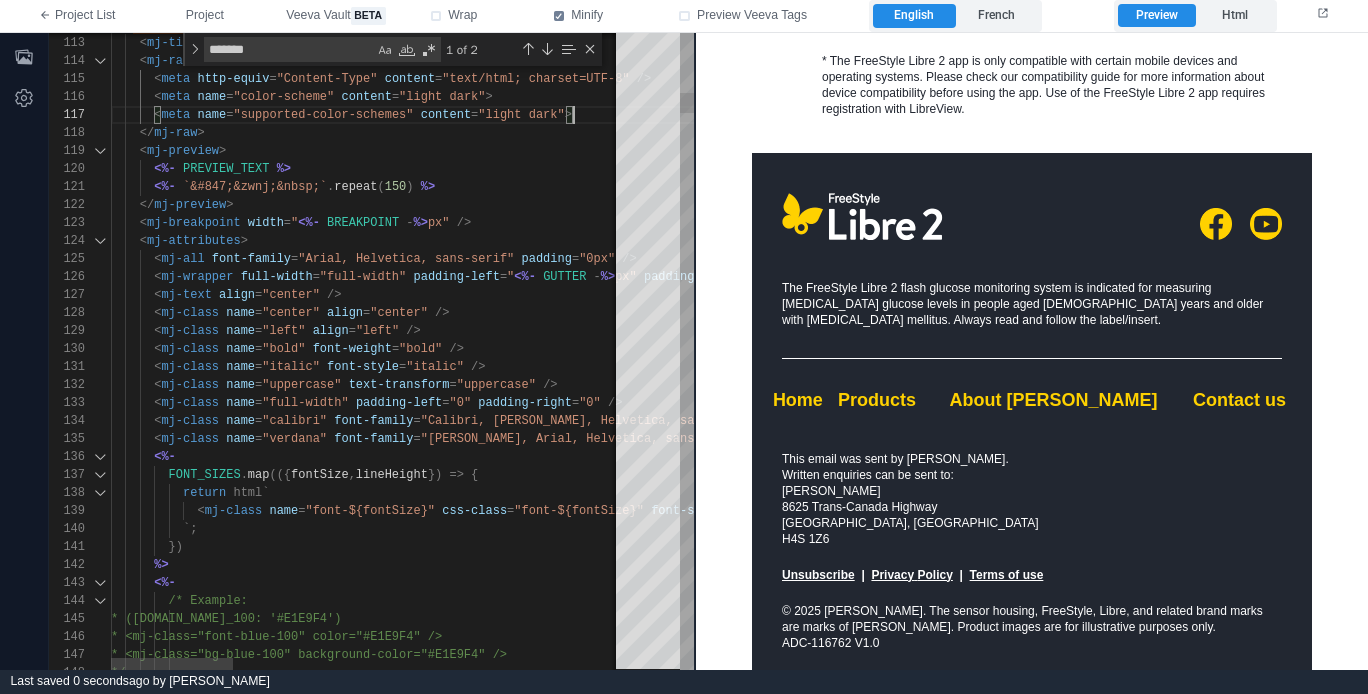 click on "<%-   `&#847;&zwnj;&nbsp;` . repeat ( 150 )   %>" at bounding box center (1184, 187) 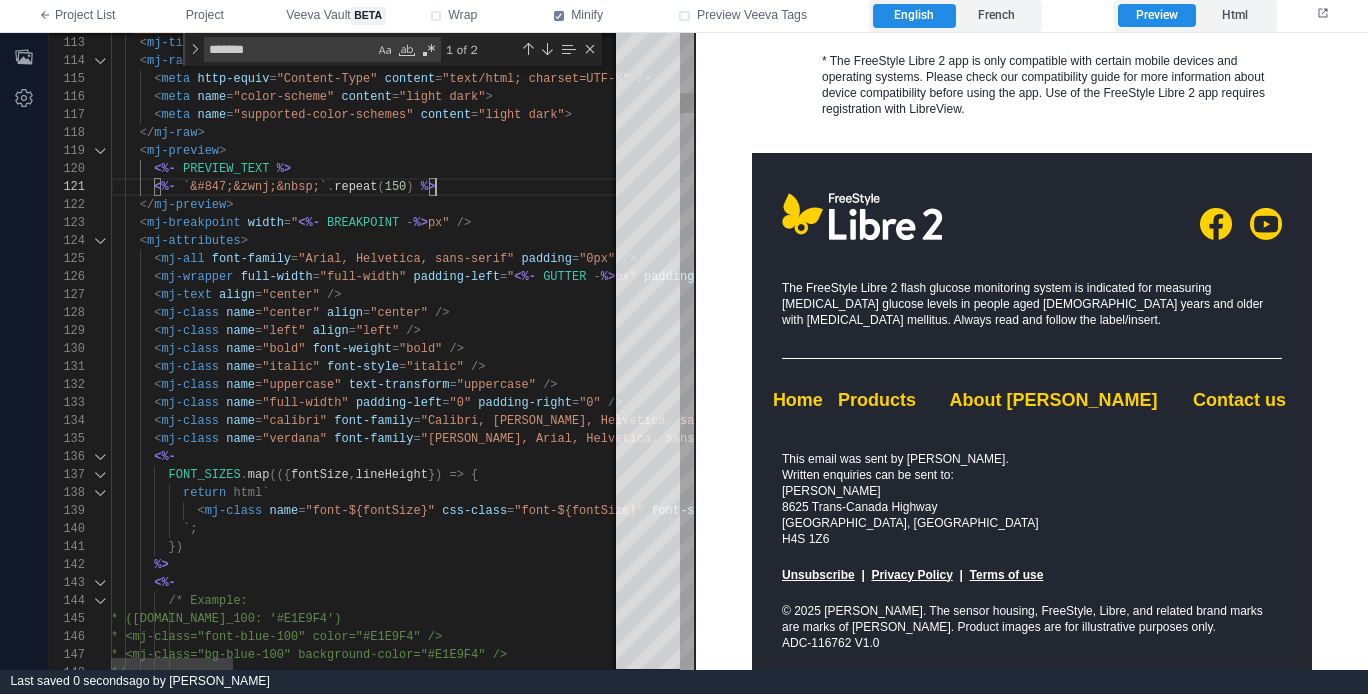 scroll, scrollTop: 0, scrollLeft: 325, axis: horizontal 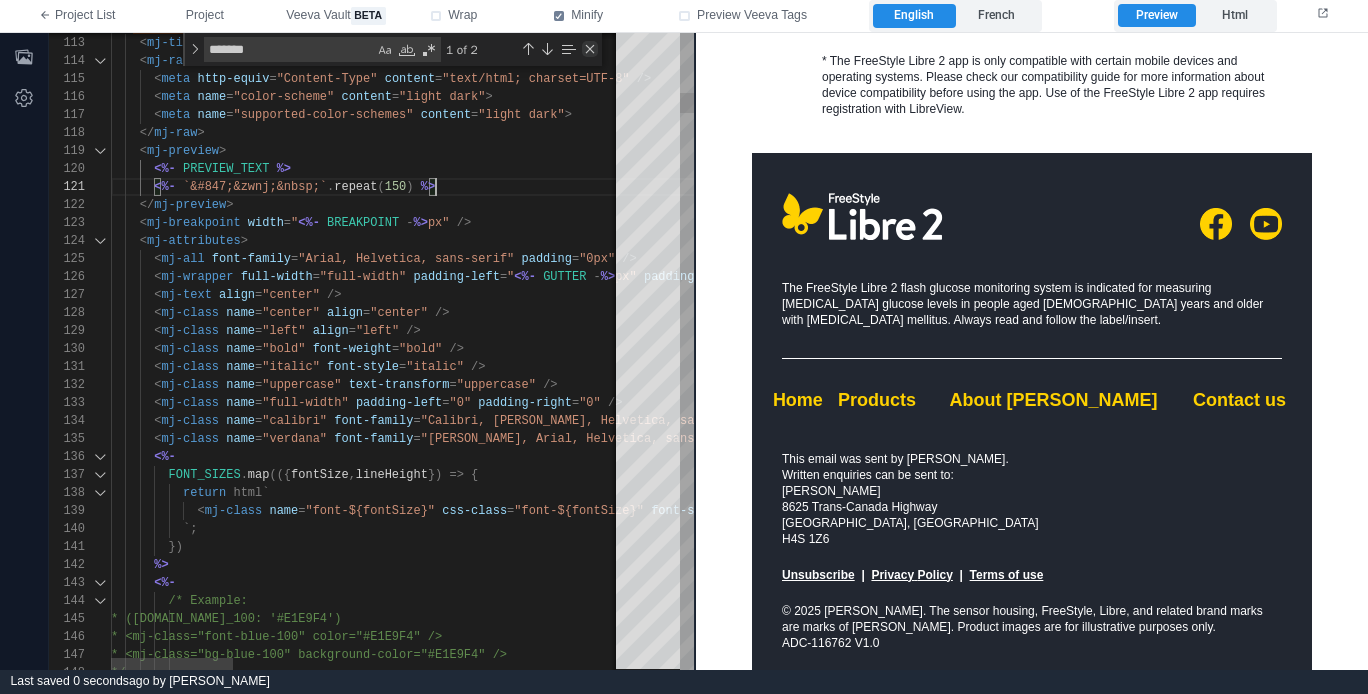 click at bounding box center (590, 49) 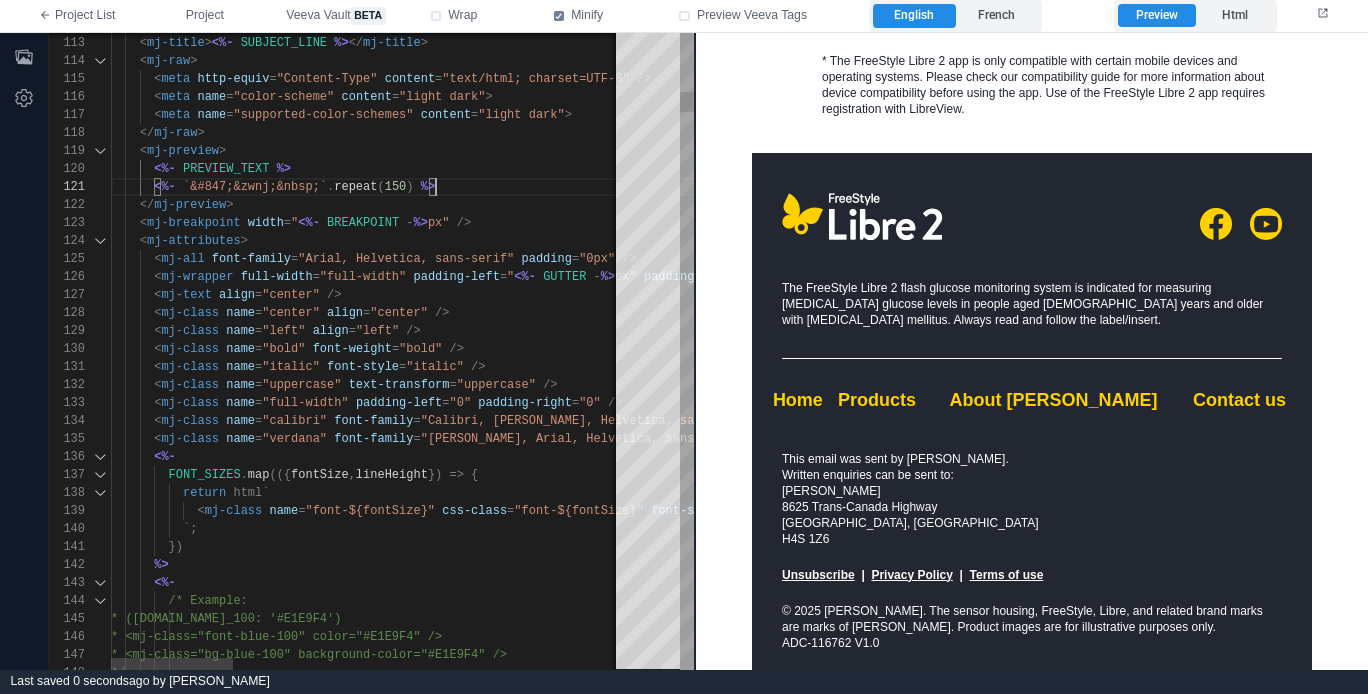 scroll, scrollTop: 0, scrollLeft: 325, axis: horizontal 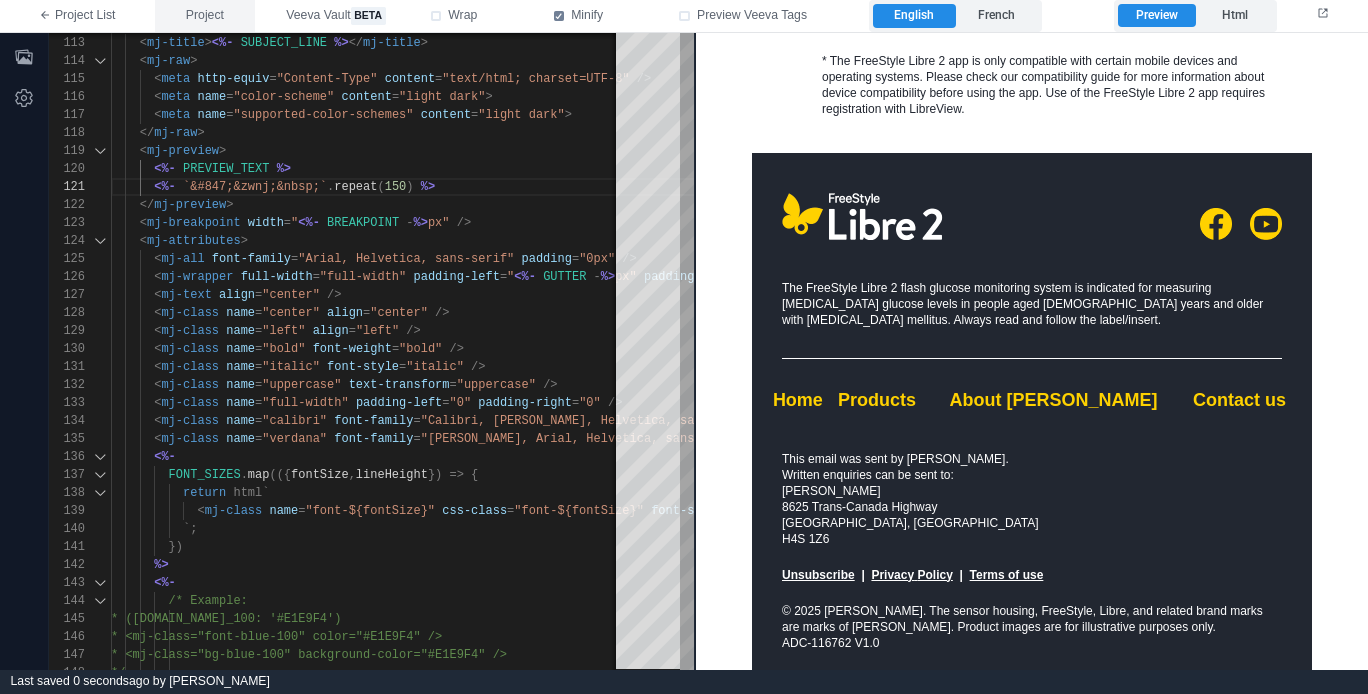 click on "Project" at bounding box center (205, 16) 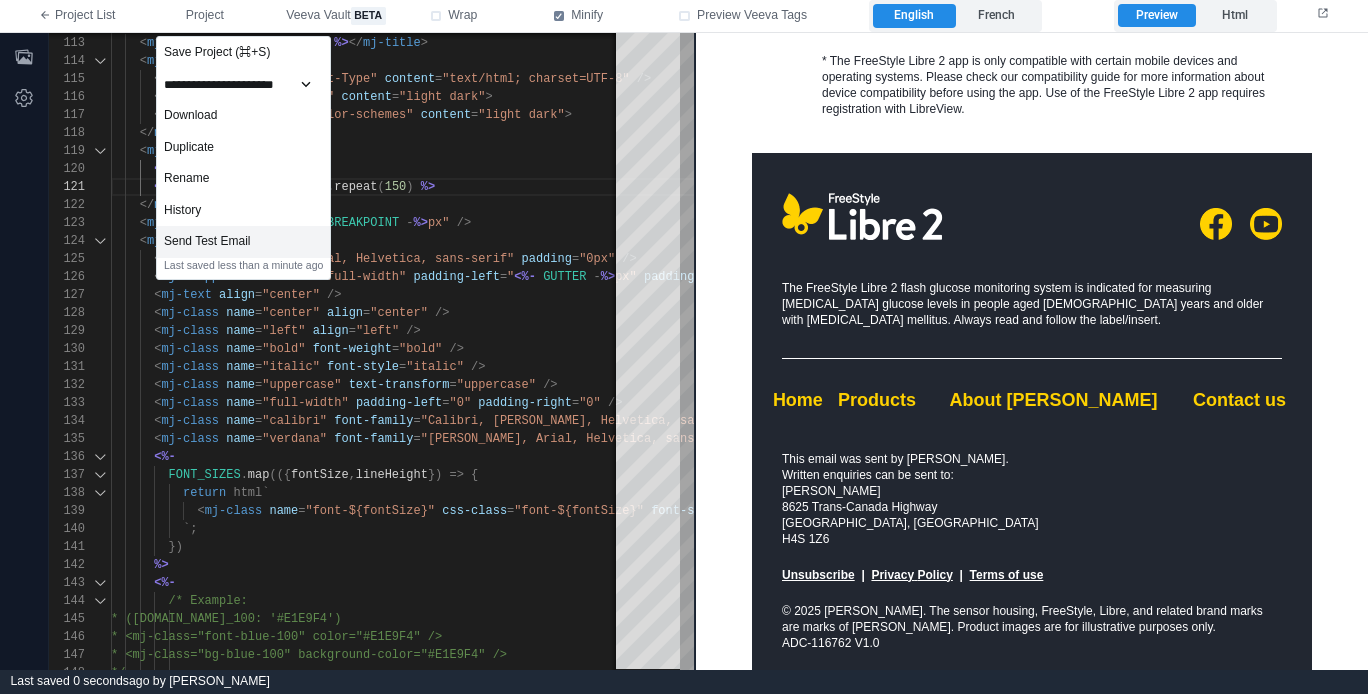 click on "Send Test Email" at bounding box center [243, 242] 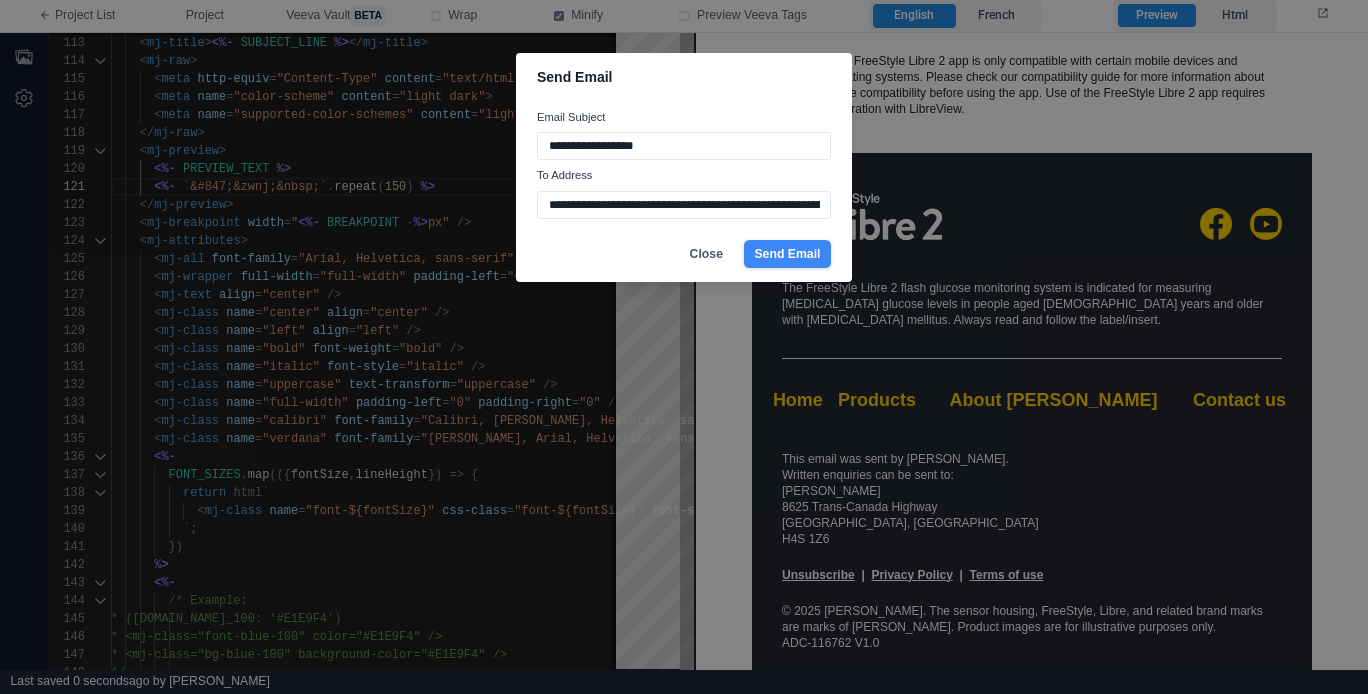 click on "Send Email" at bounding box center (787, 254) 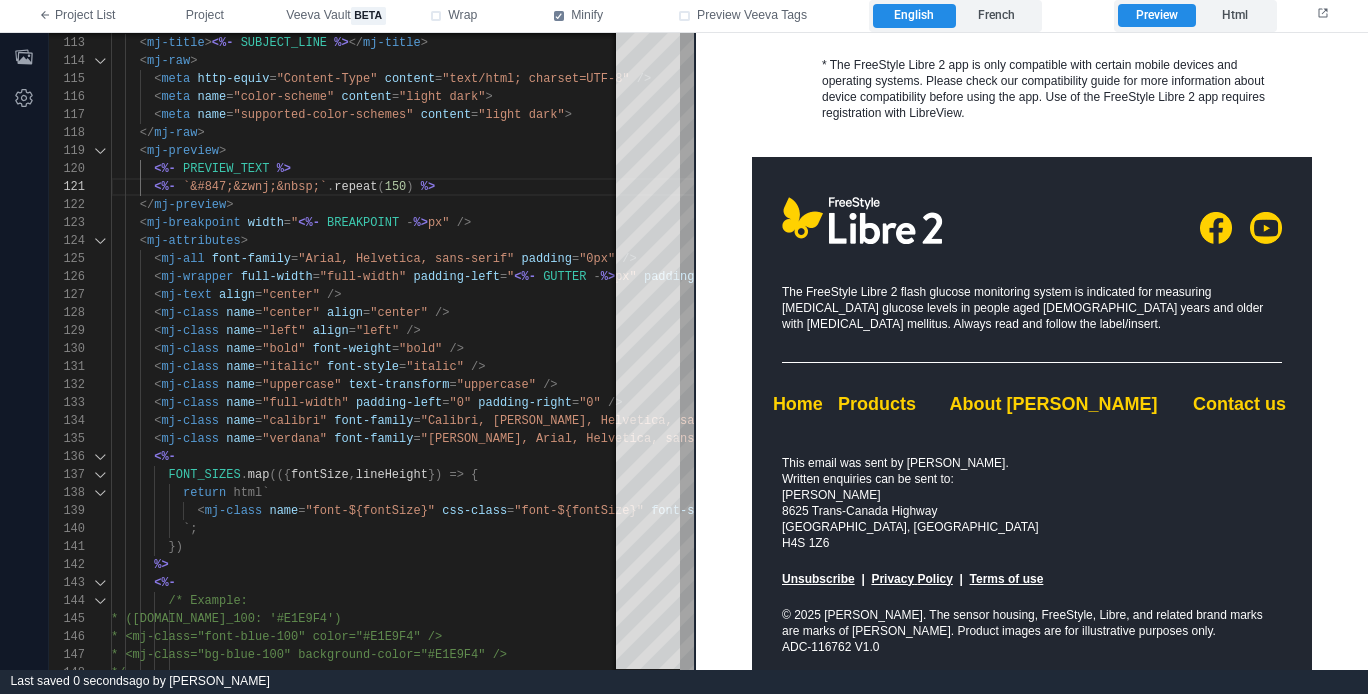 scroll, scrollTop: 1553, scrollLeft: 0, axis: vertical 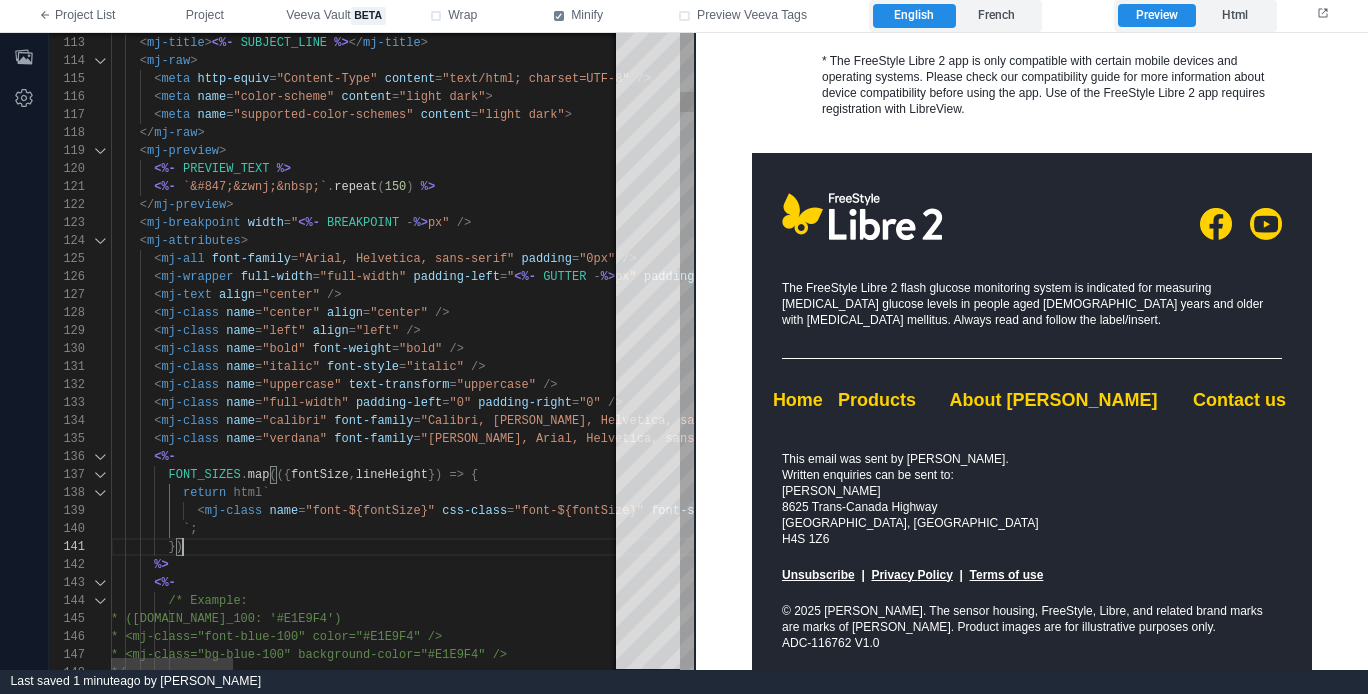 click on "})" at bounding box center (1184, 547) 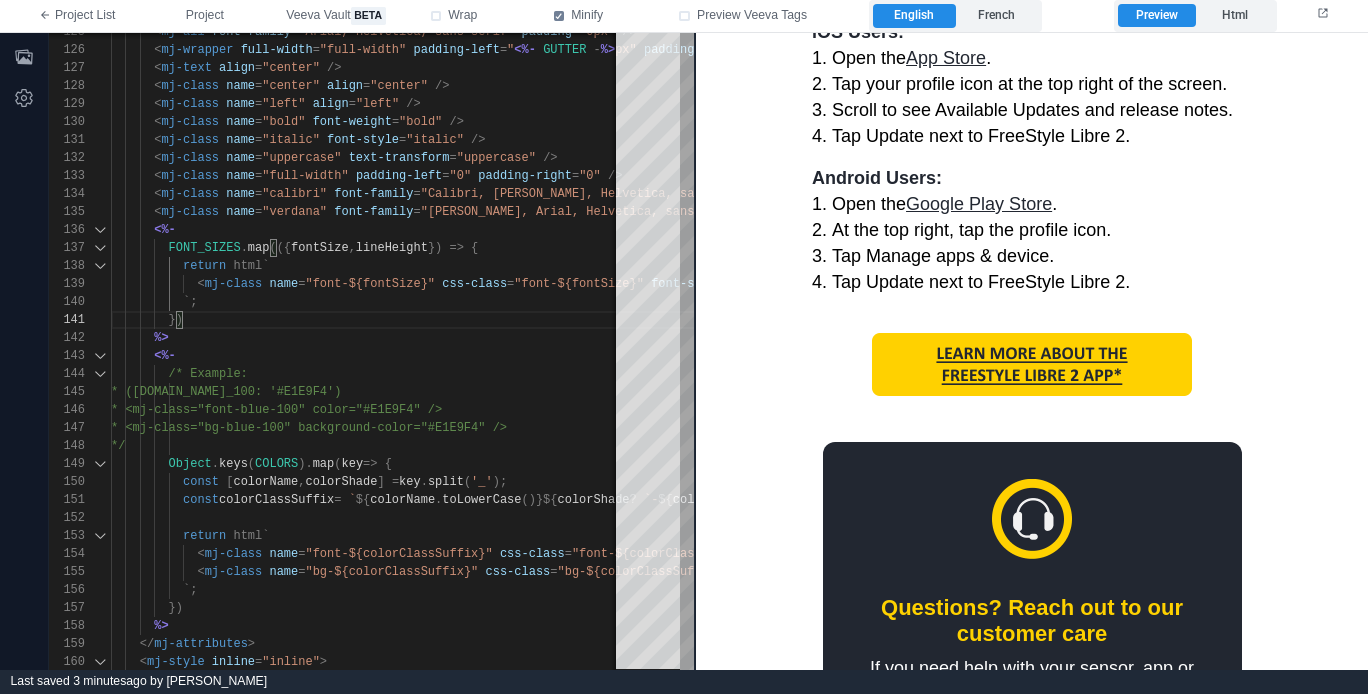 scroll, scrollTop: 855, scrollLeft: 0, axis: vertical 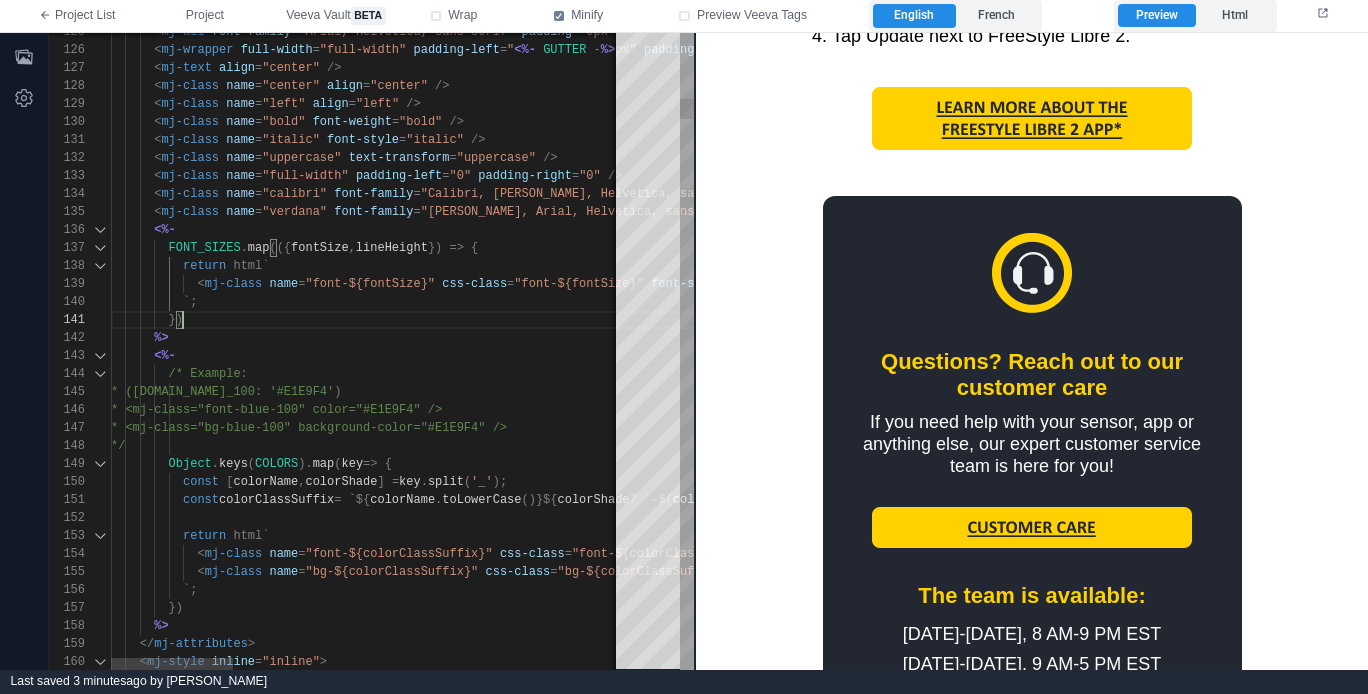 click on "})" at bounding box center [1184, 320] 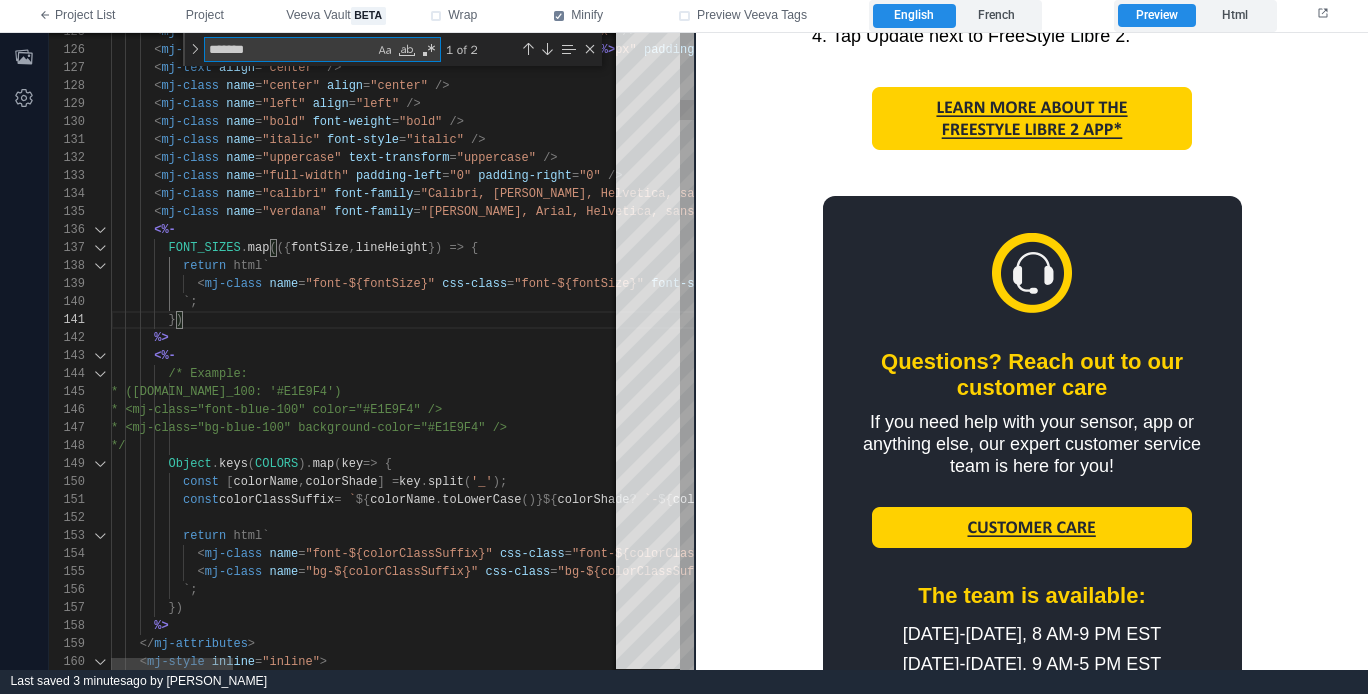 type on "**********" 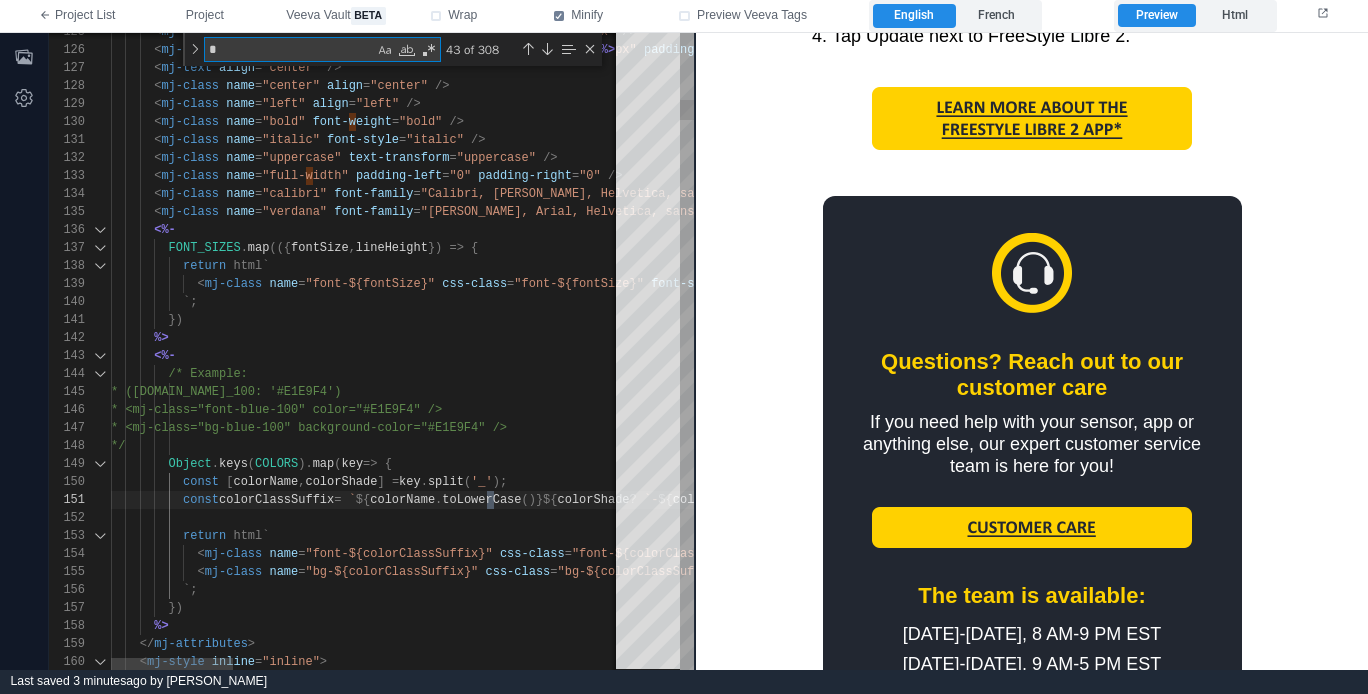 scroll, scrollTop: 180, scrollLeft: 383, axis: both 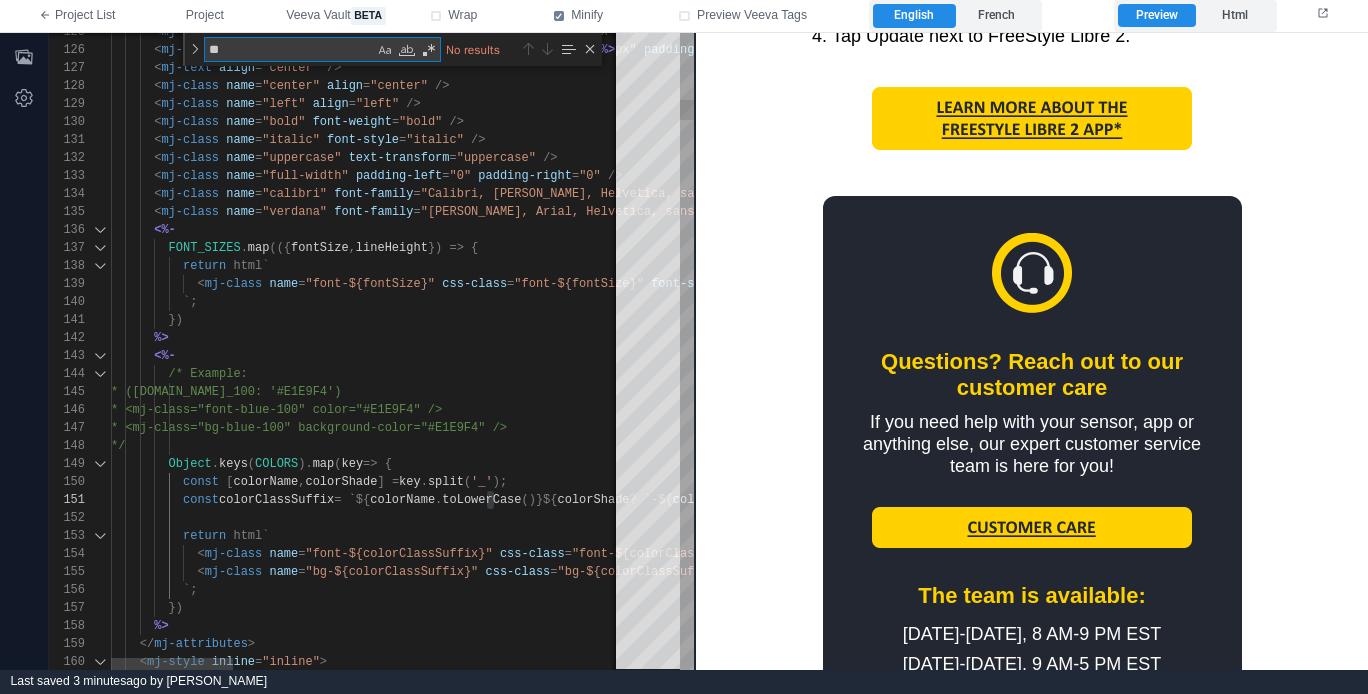 type on "*" 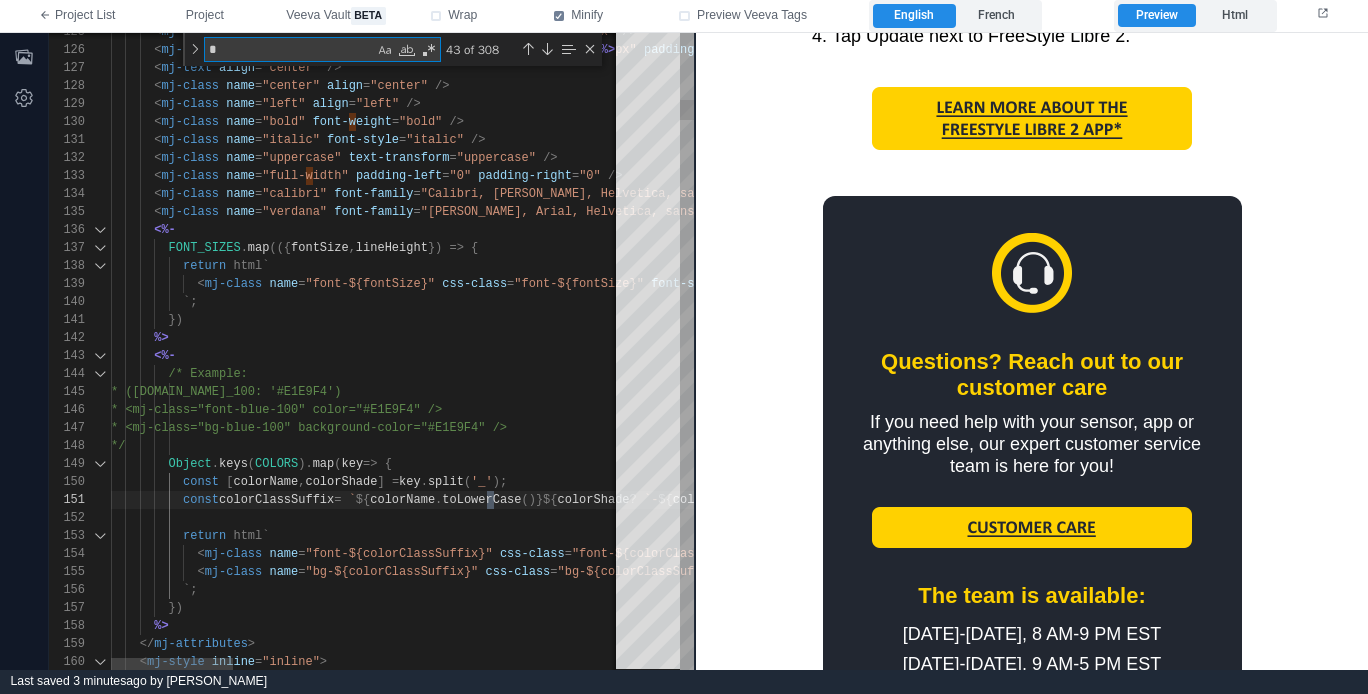 type 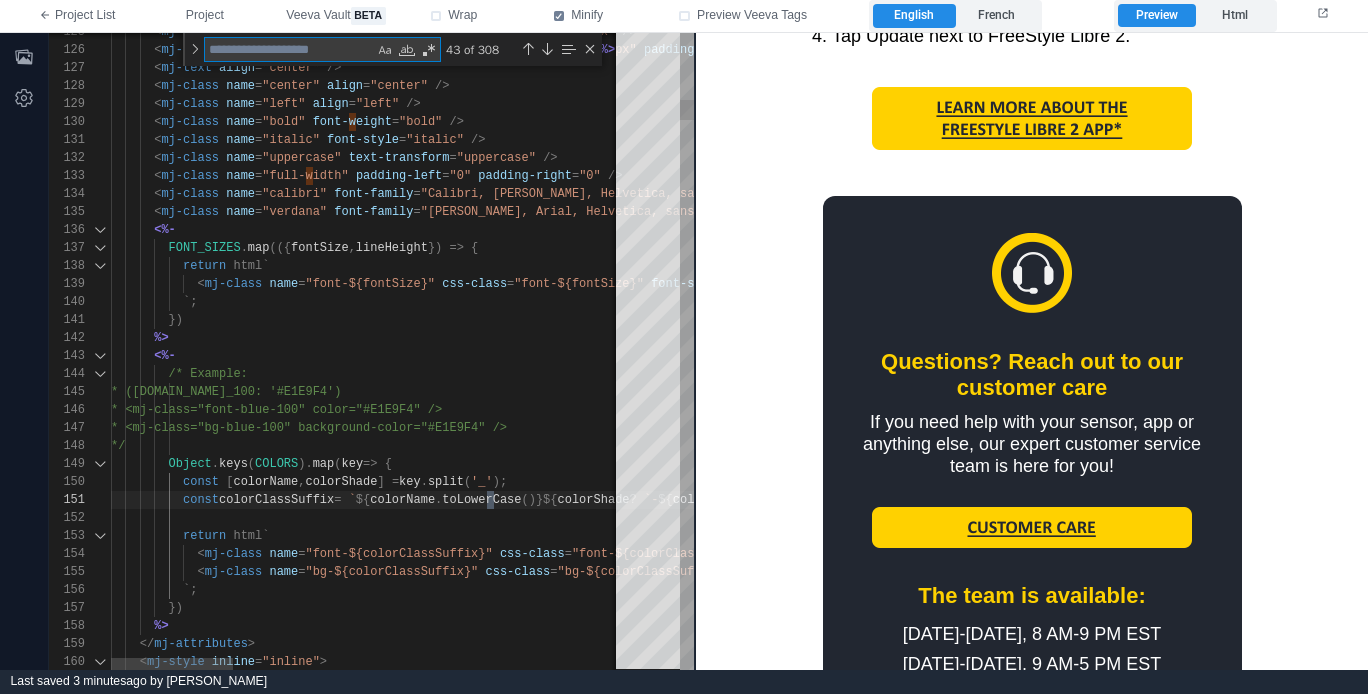 type on "**********" 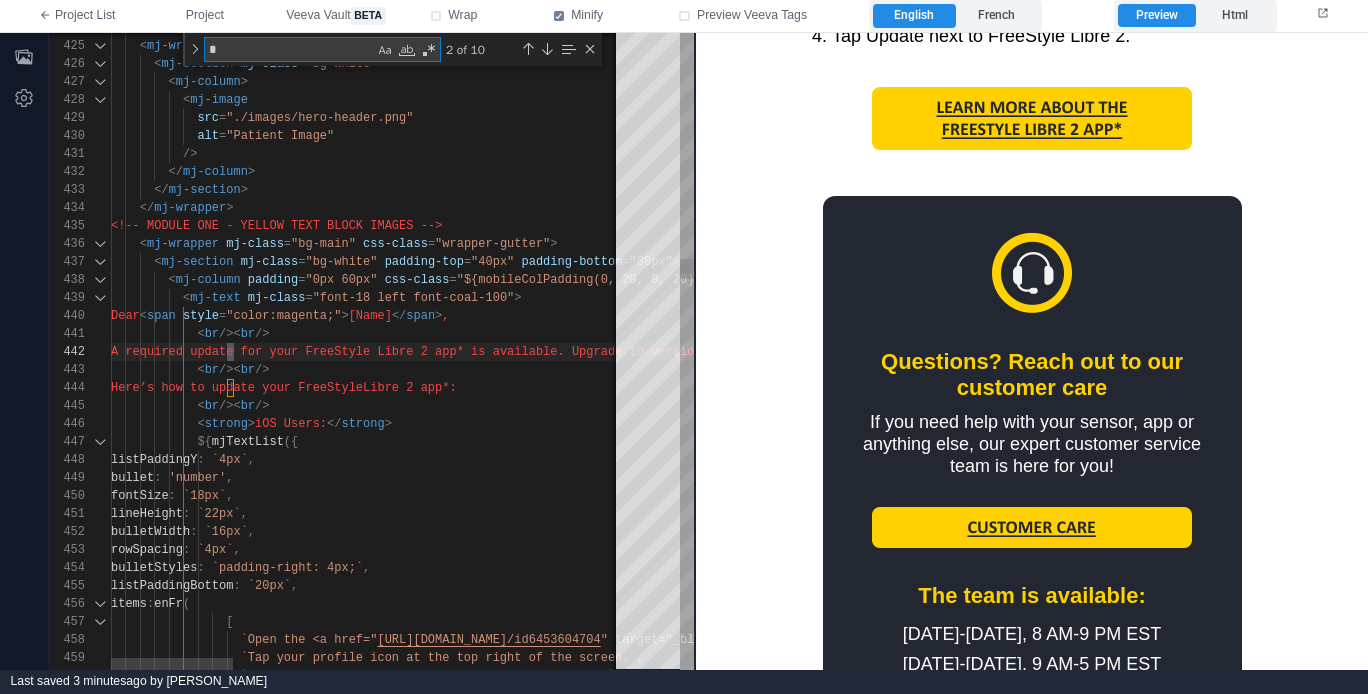 type on "**" 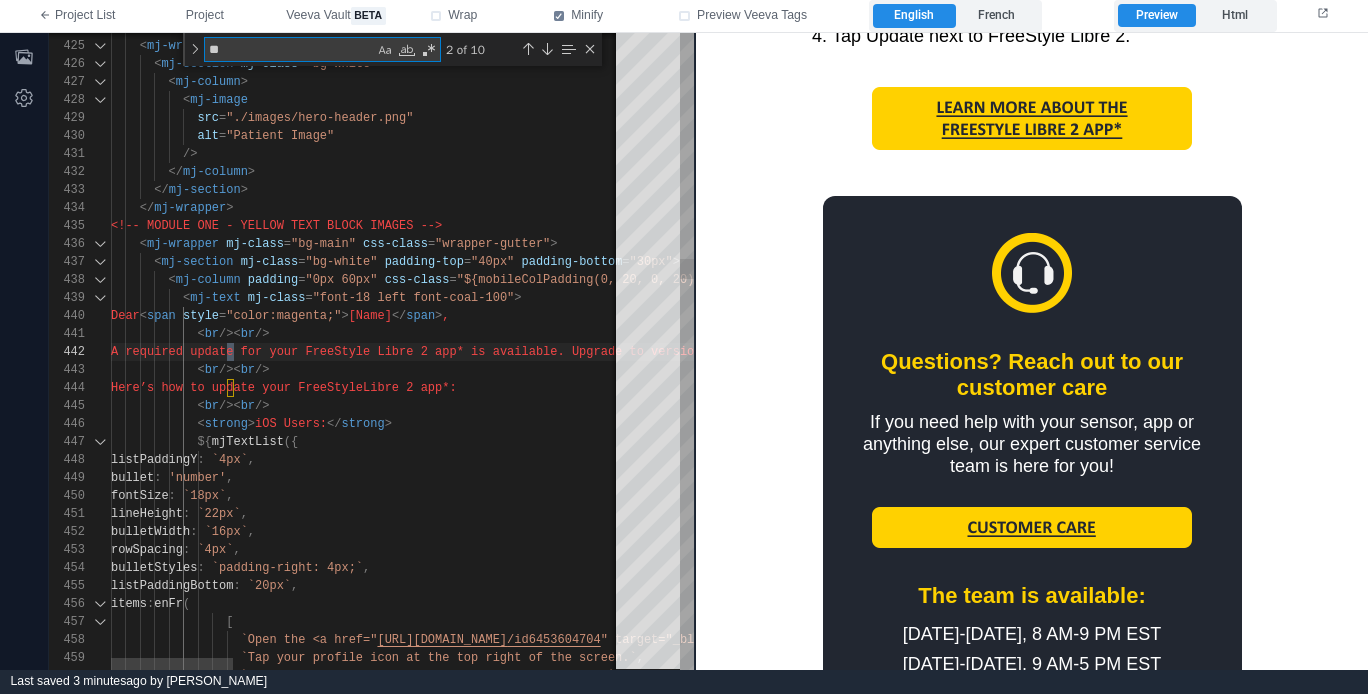 type on "**********" 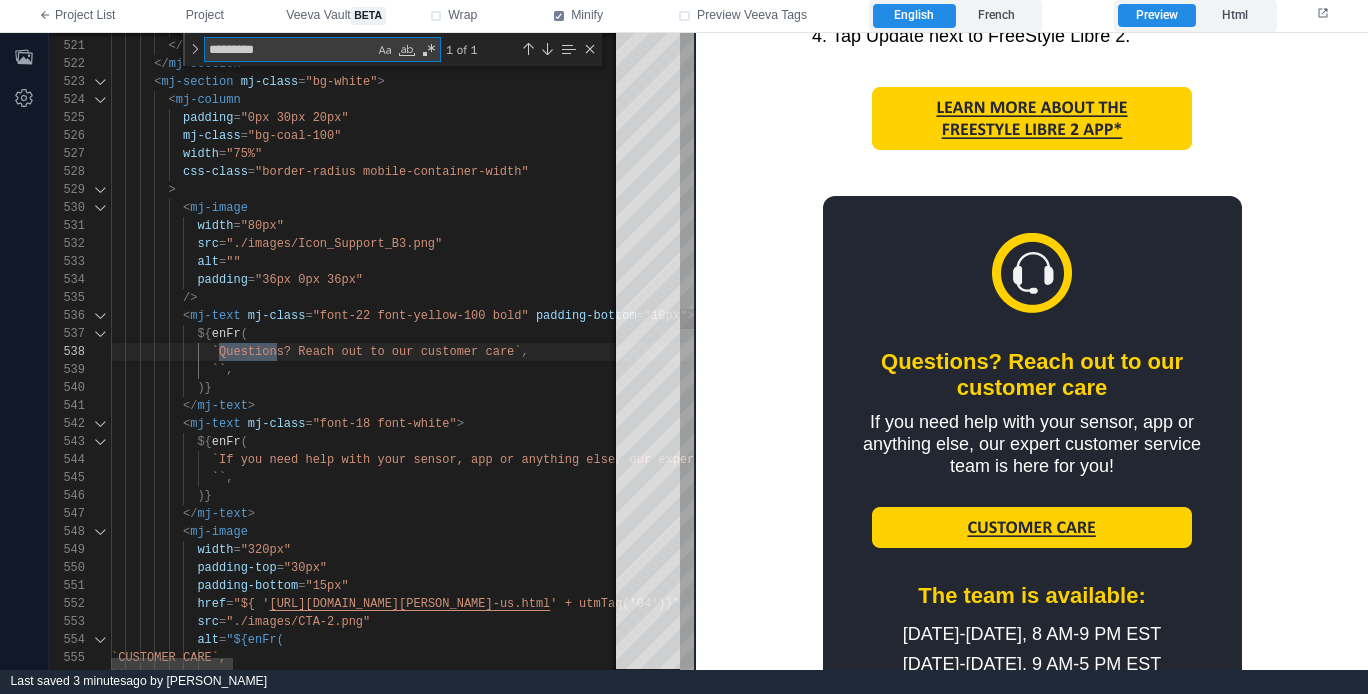 scroll, scrollTop: 180, scrollLeft: 173, axis: both 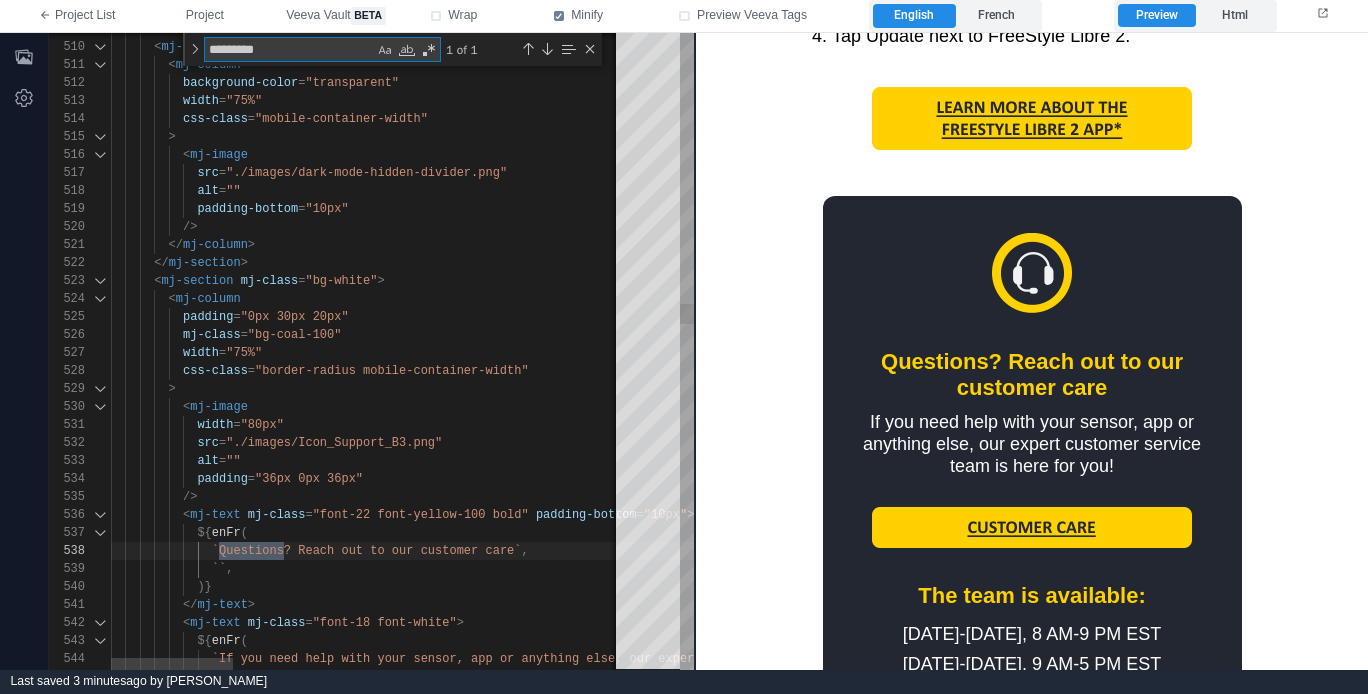 type on "*********" 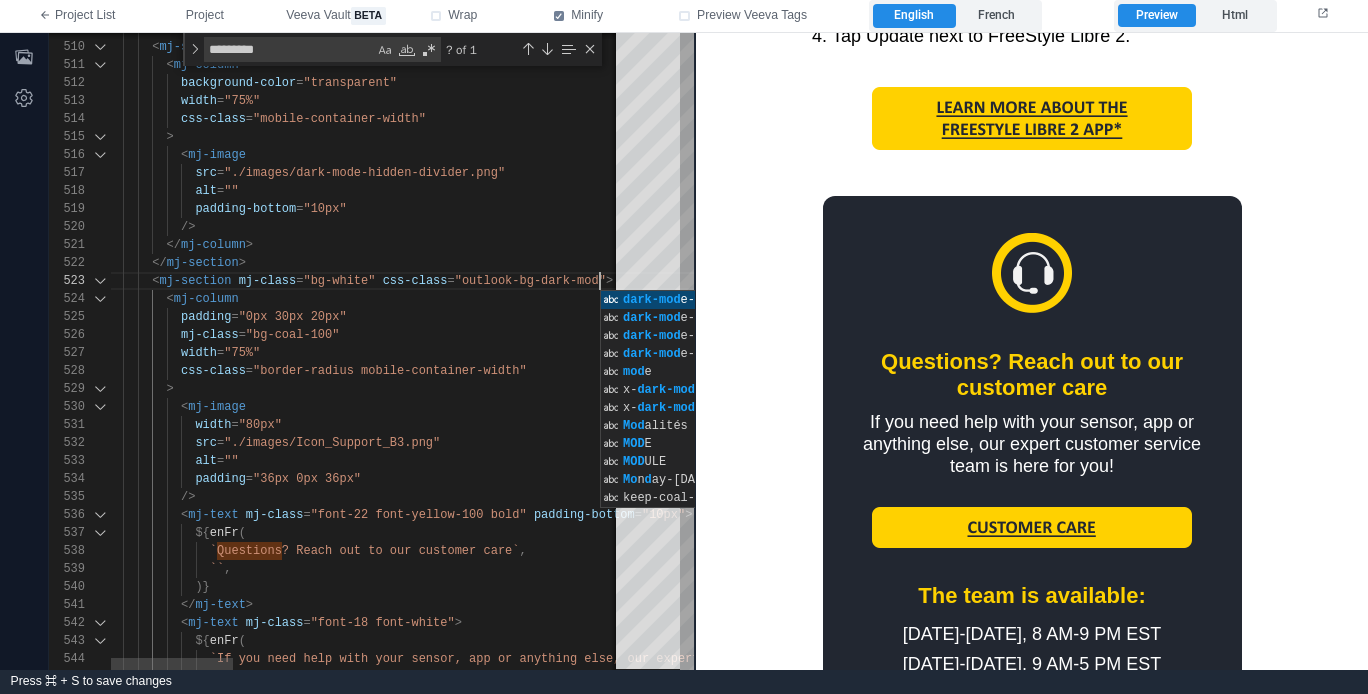 scroll, scrollTop: 36, scrollLeft: 499, axis: both 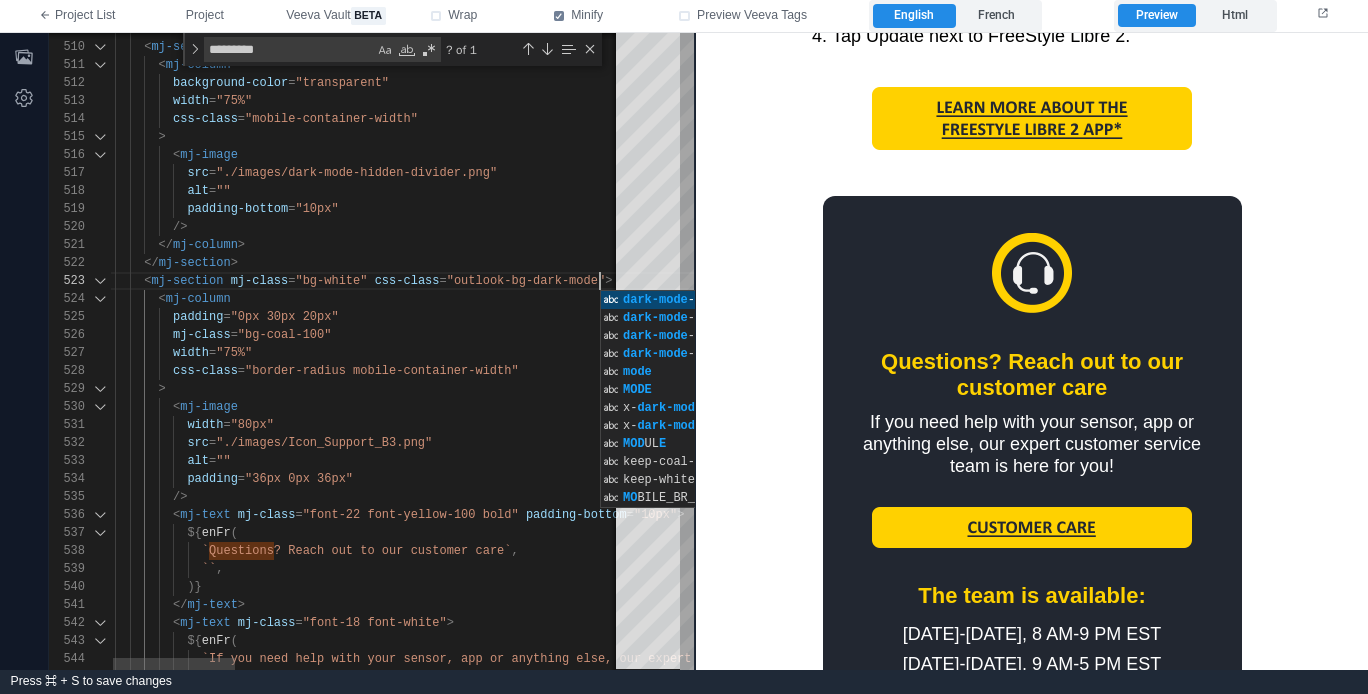 click on ""outlook-bg-dark-mode" at bounding box center (522, 281) 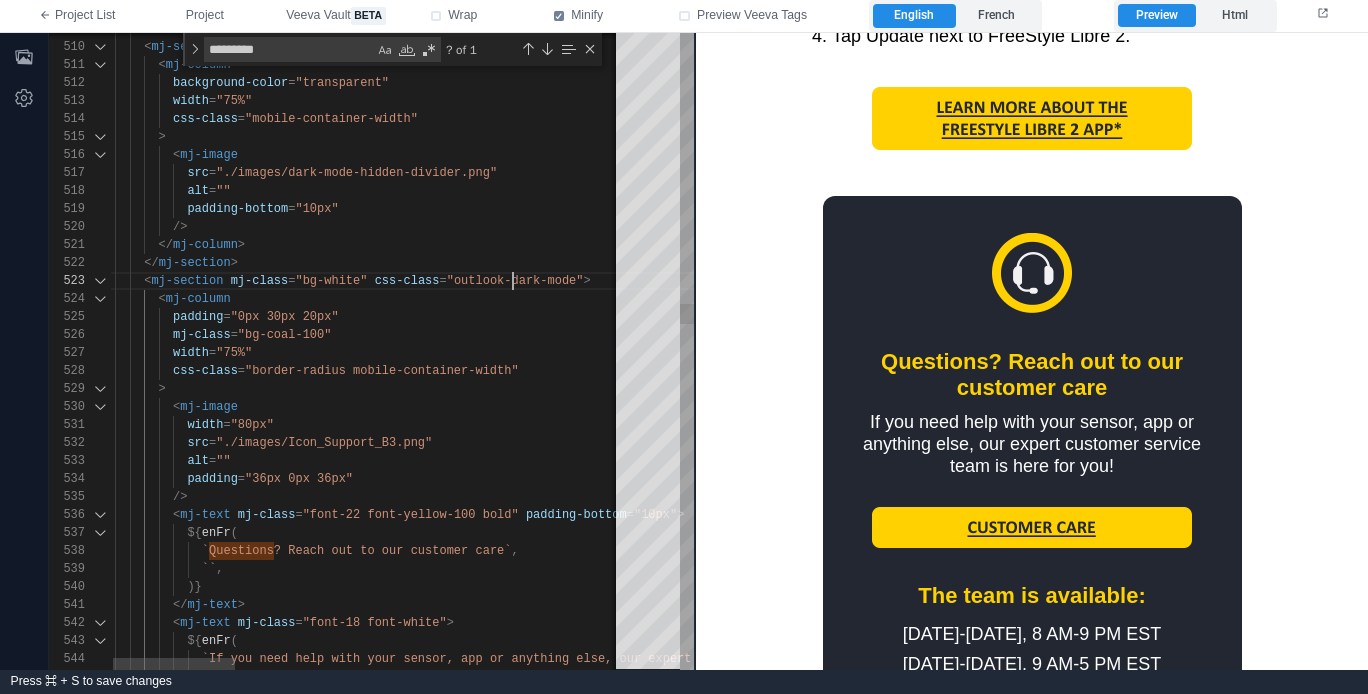scroll, scrollTop: 36, scrollLeft: 419, axis: both 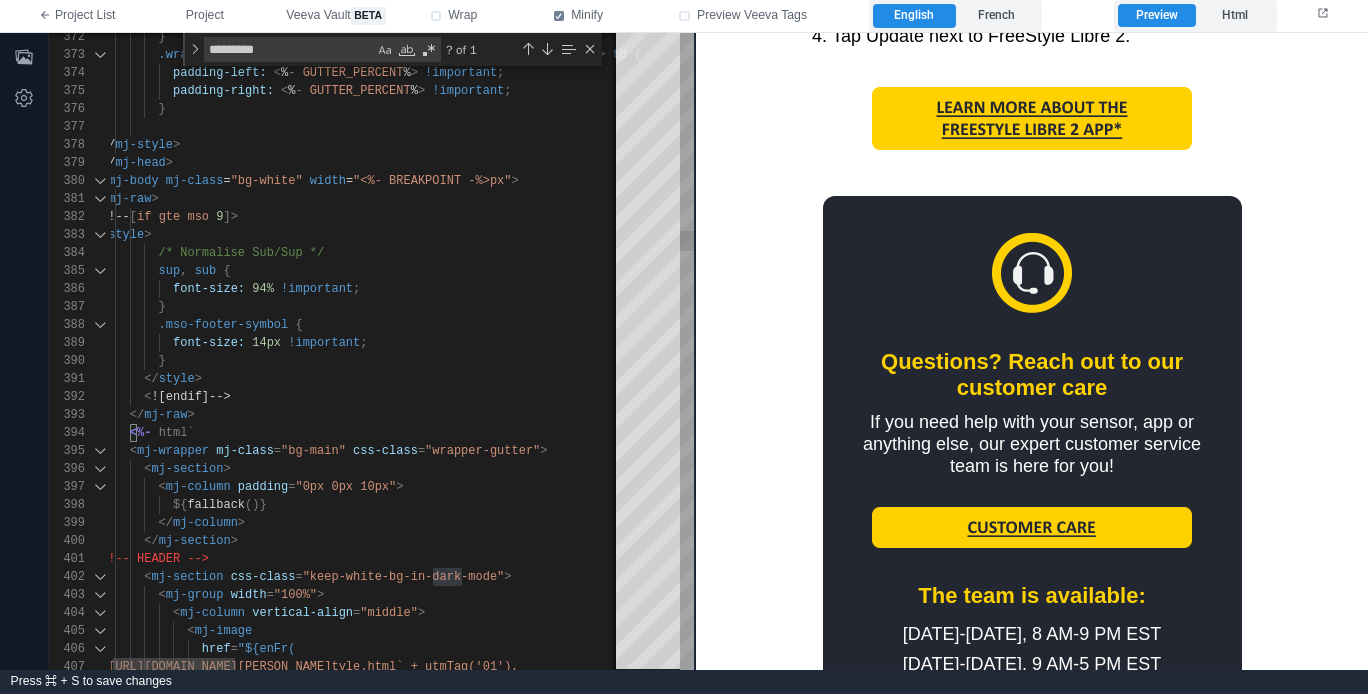 click on "}" at bounding box center [1174, 361] 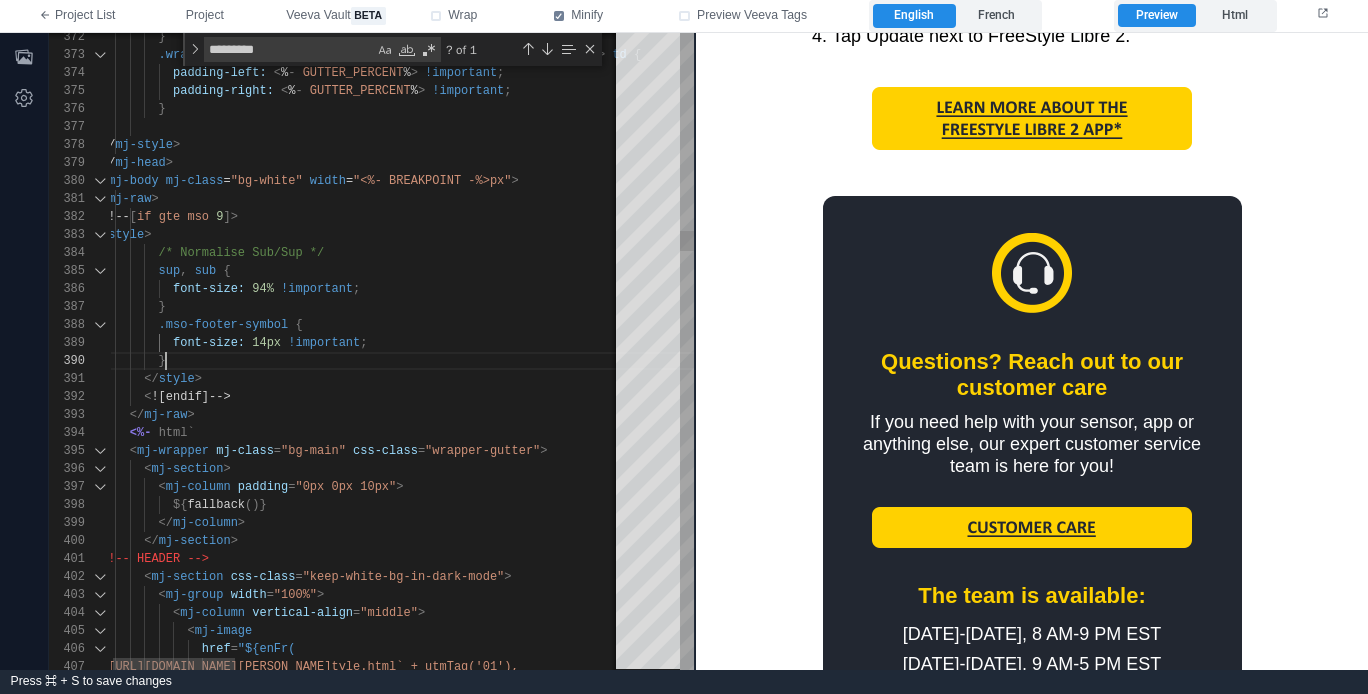 scroll, scrollTop: 0, scrollLeft: 58, axis: horizontal 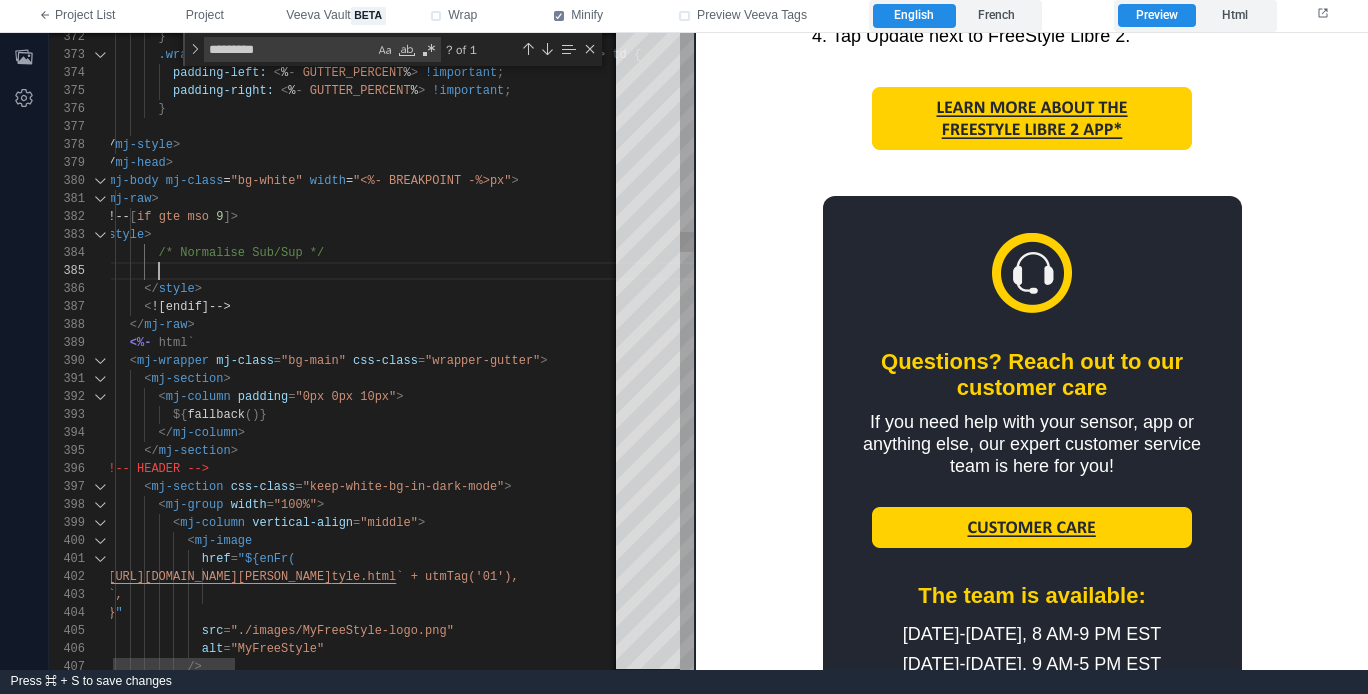 paste on "**********" 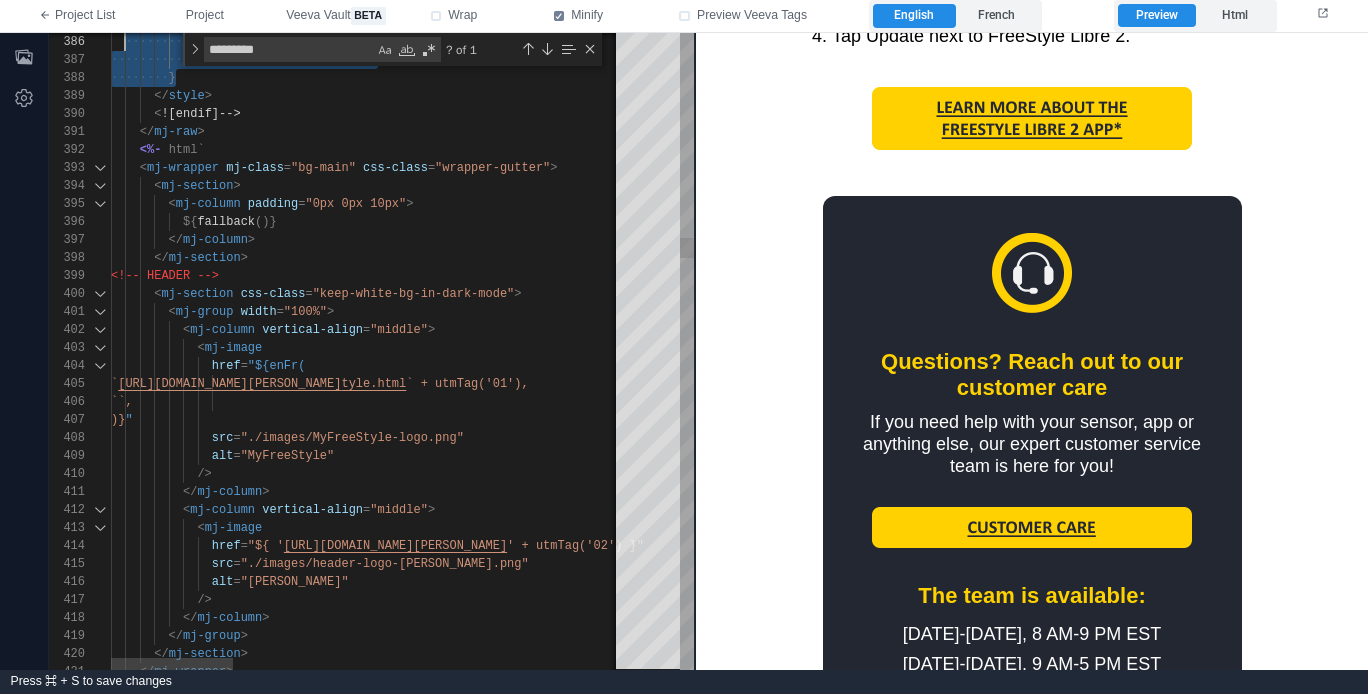 scroll, scrollTop: 90, scrollLeft: 14, axis: both 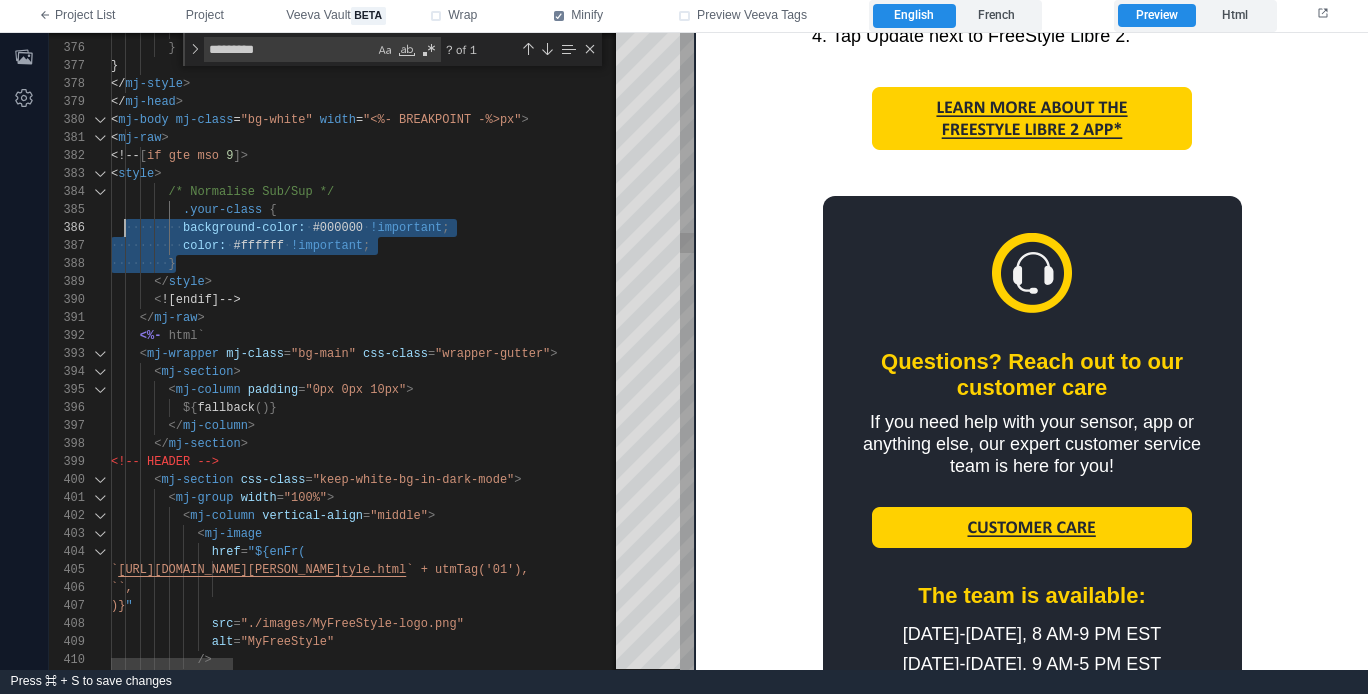click on "</ style >" at bounding box center [1184, 282] 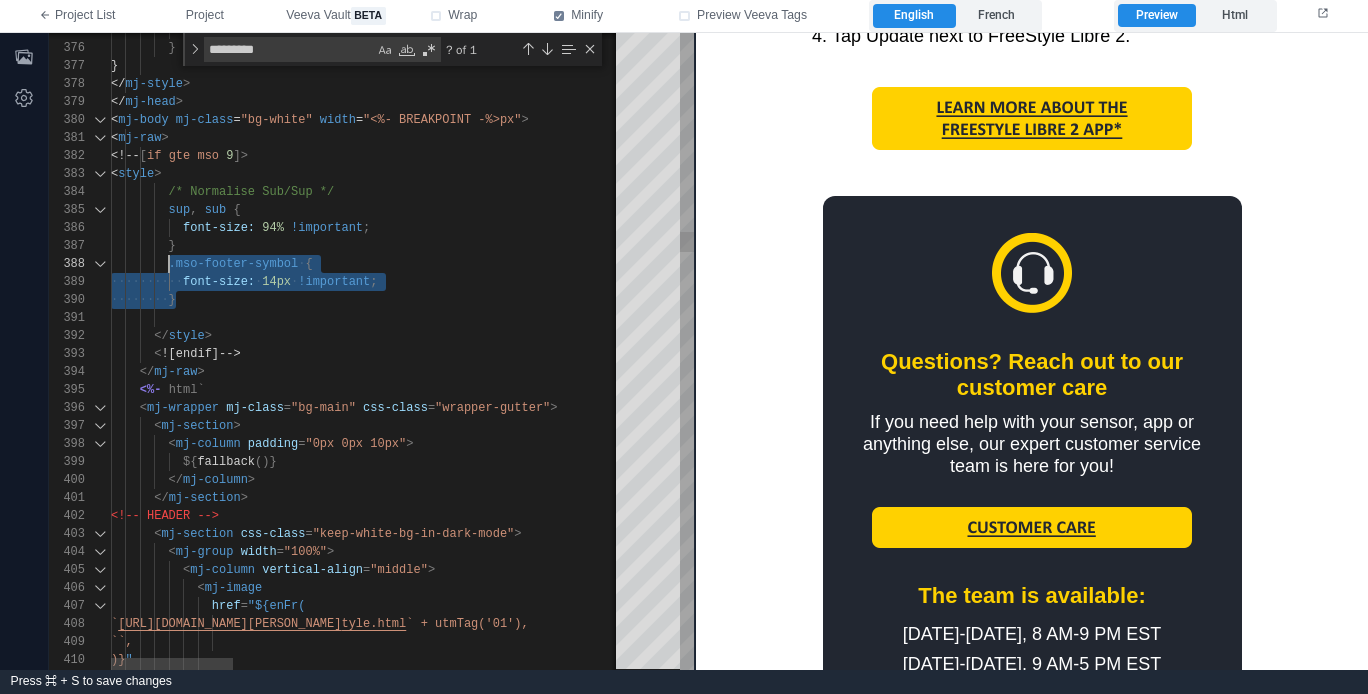 scroll, scrollTop: 126, scrollLeft: 58, axis: both 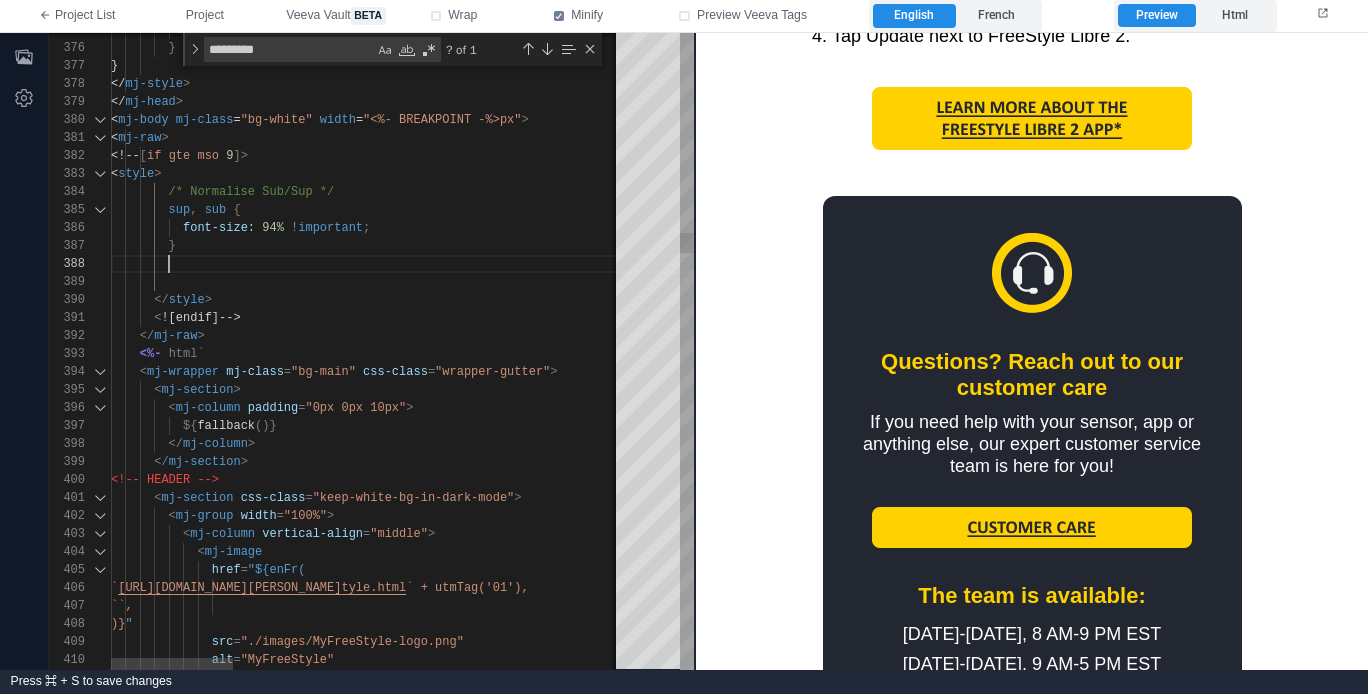 paste on "**********" 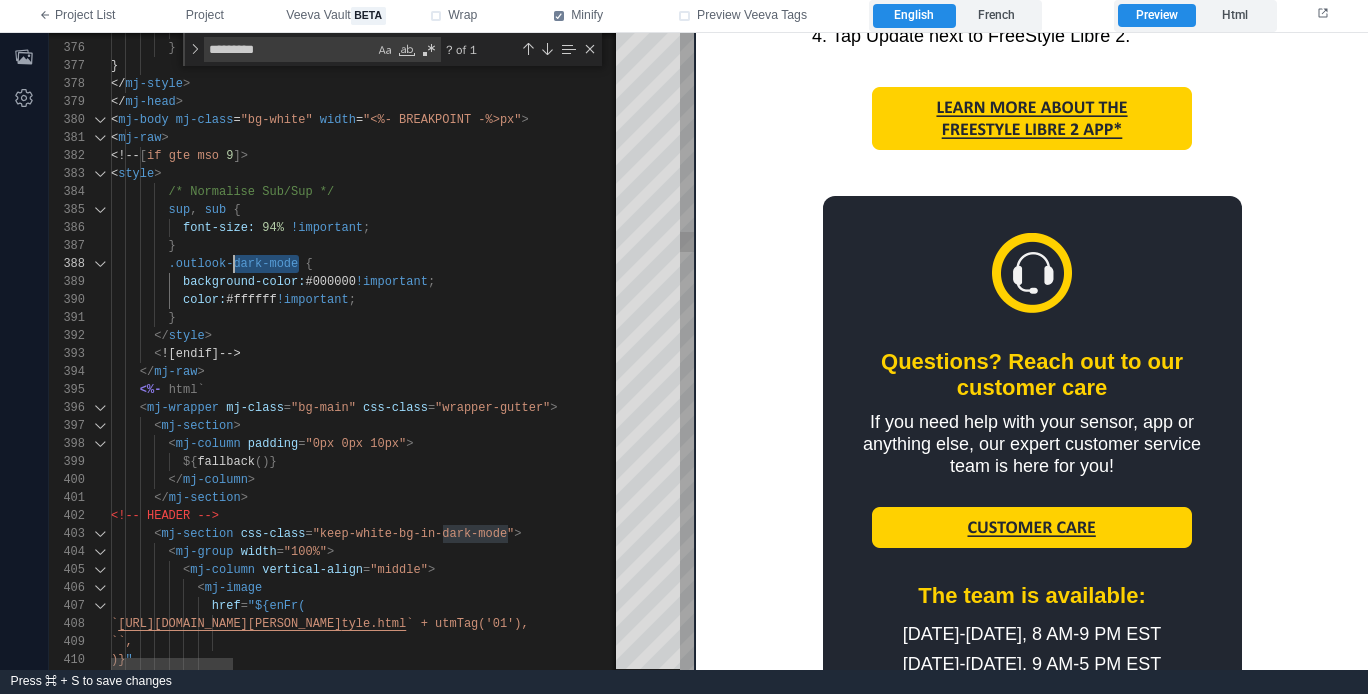 scroll, scrollTop: 126, scrollLeft: 65, axis: both 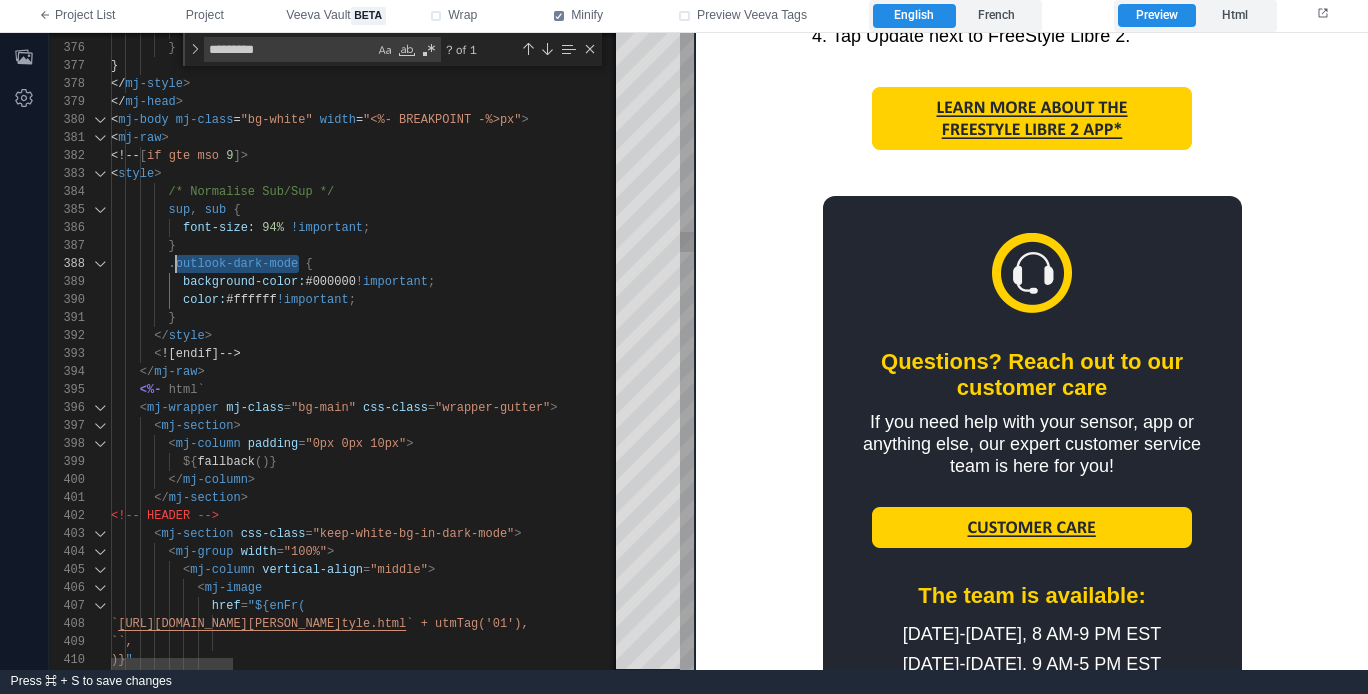 type on "**********" 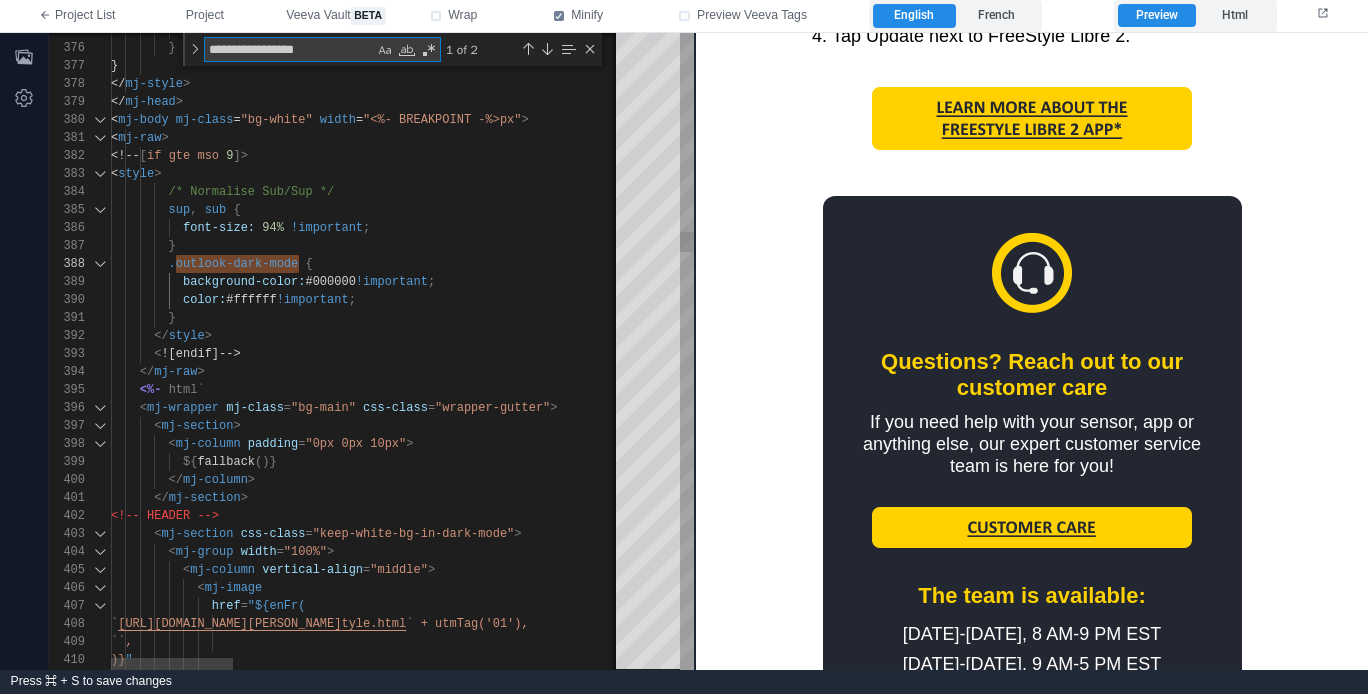 click at bounding box center [590, 49] 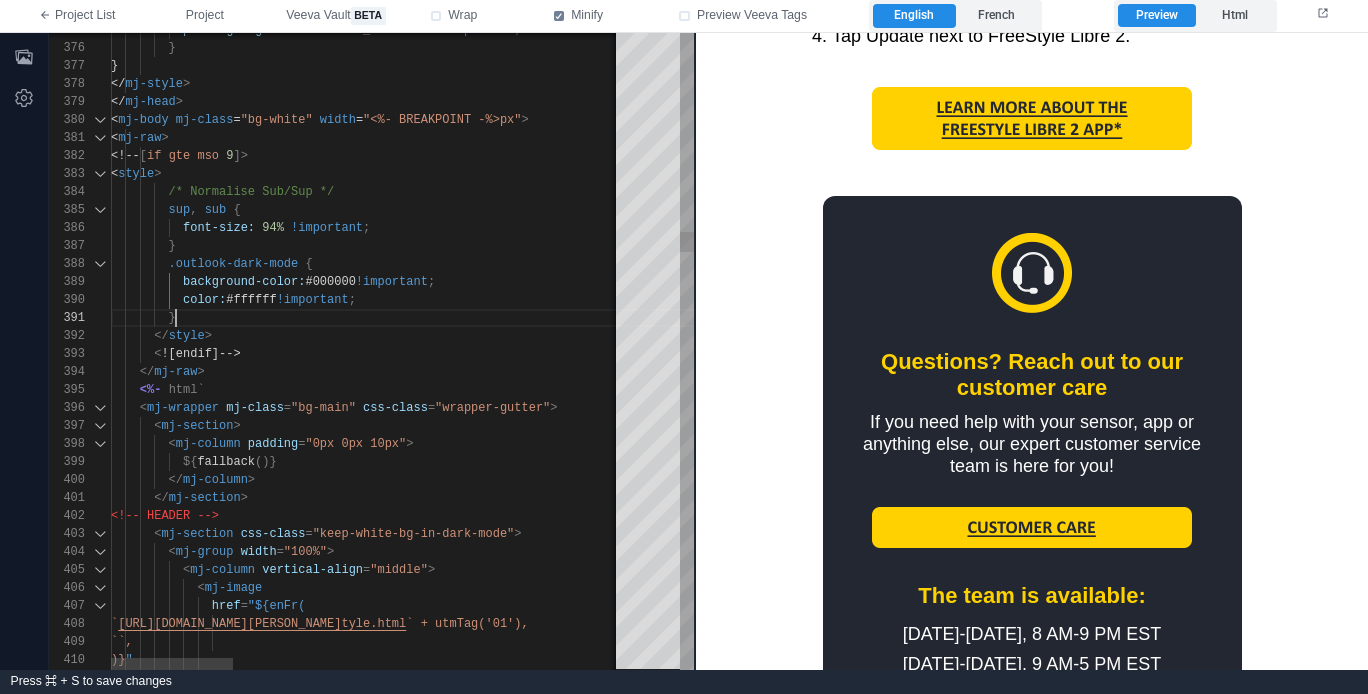 scroll, scrollTop: 0, scrollLeft: 65, axis: horizontal 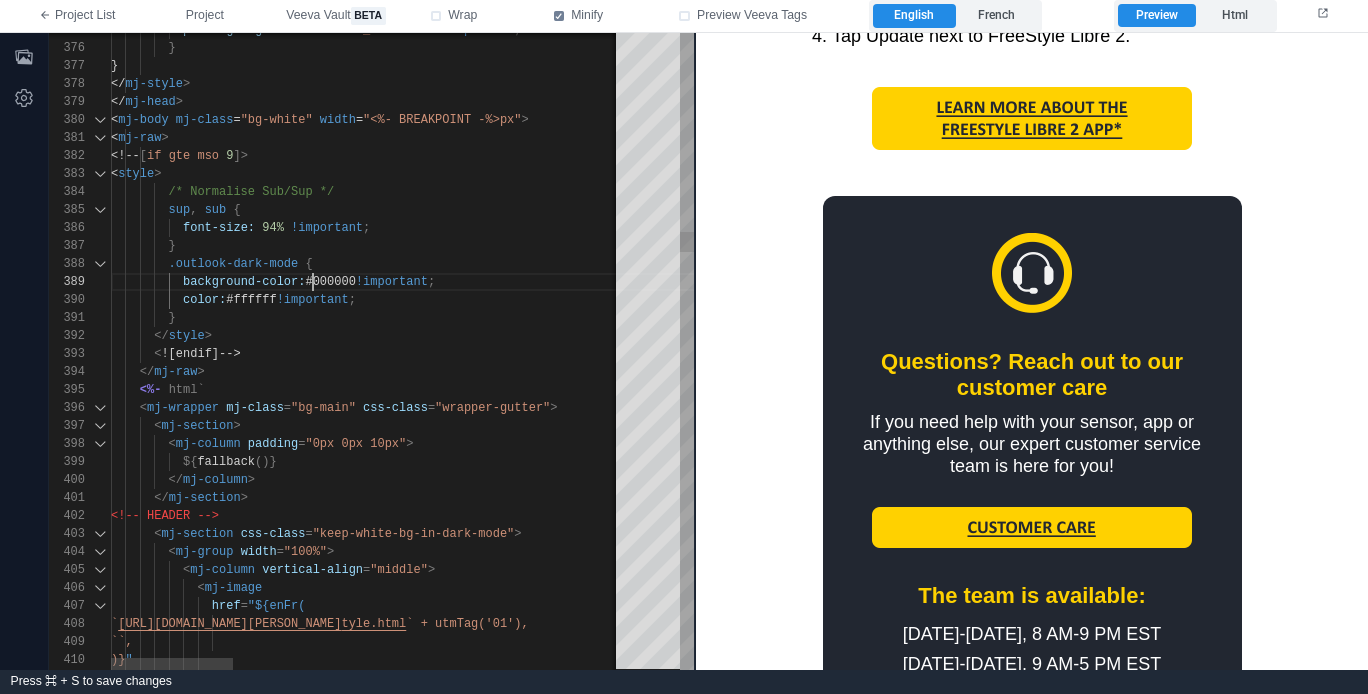 click on "</ style >        < ![endif]-->      </ mj-raw >      <%-   html`      < mj-wrapper   mj-class = "bg-main"   css-class = "wrapper-gutter" >        < mj-section >          < mj-column   padding = "0px 0px 10px" >            ${ fallback ()}          </ mj-column >        </ mj-section >       <!-- HEADER -->        < mj-section   css-class = "keep-white-bg-in-dark-mode" >          < mj-group   width = "100%" >            < mj-column   vertical-align = "middle" >              < mj-image                  href = "${enFr(                 ` https://www.freestyle.abbott/en-ca/support/myfrees tyle.html ` + utmTag('01'),                 ``,               )} "          sup ,   sub   {          /* Normalise Sub/Sup */       < style >       <!-- [ if   gte   mso   9 ]>     < mj-raw >   < mj-body" at bounding box center [500111, 493289] 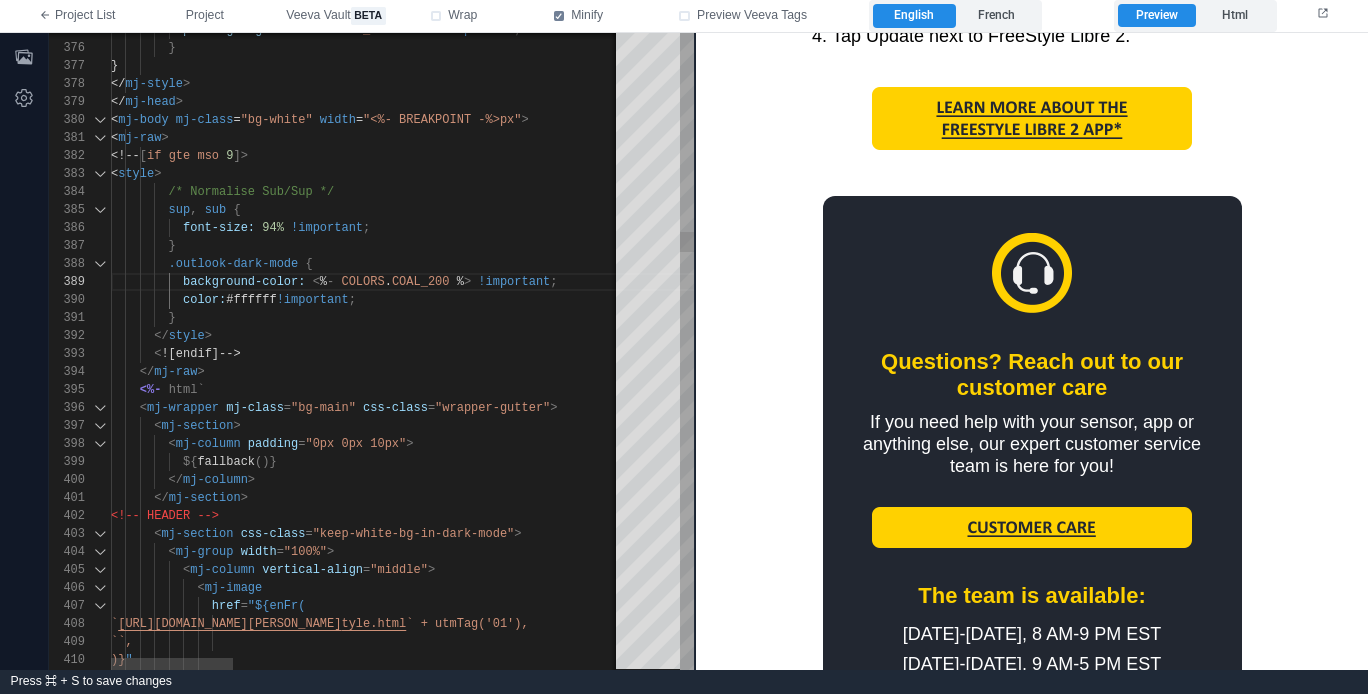 scroll, scrollTop: 162, scrollLeft: 260, axis: both 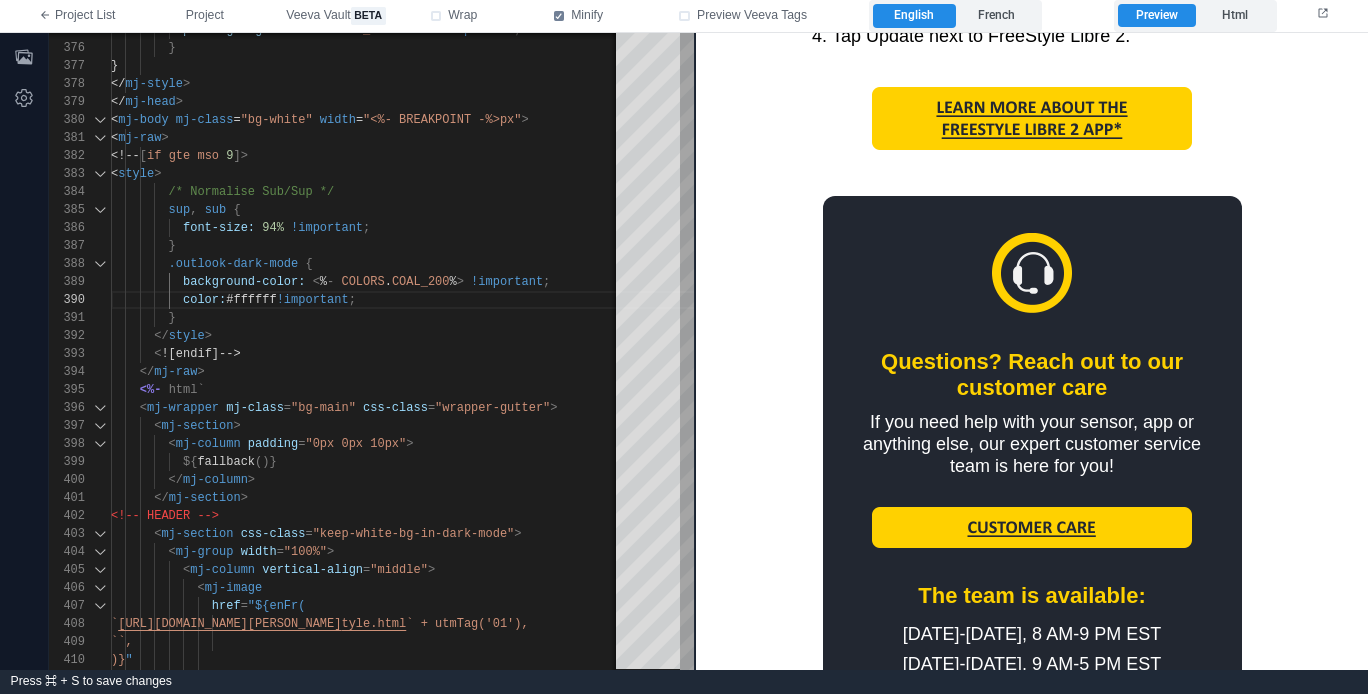 type on "**********" 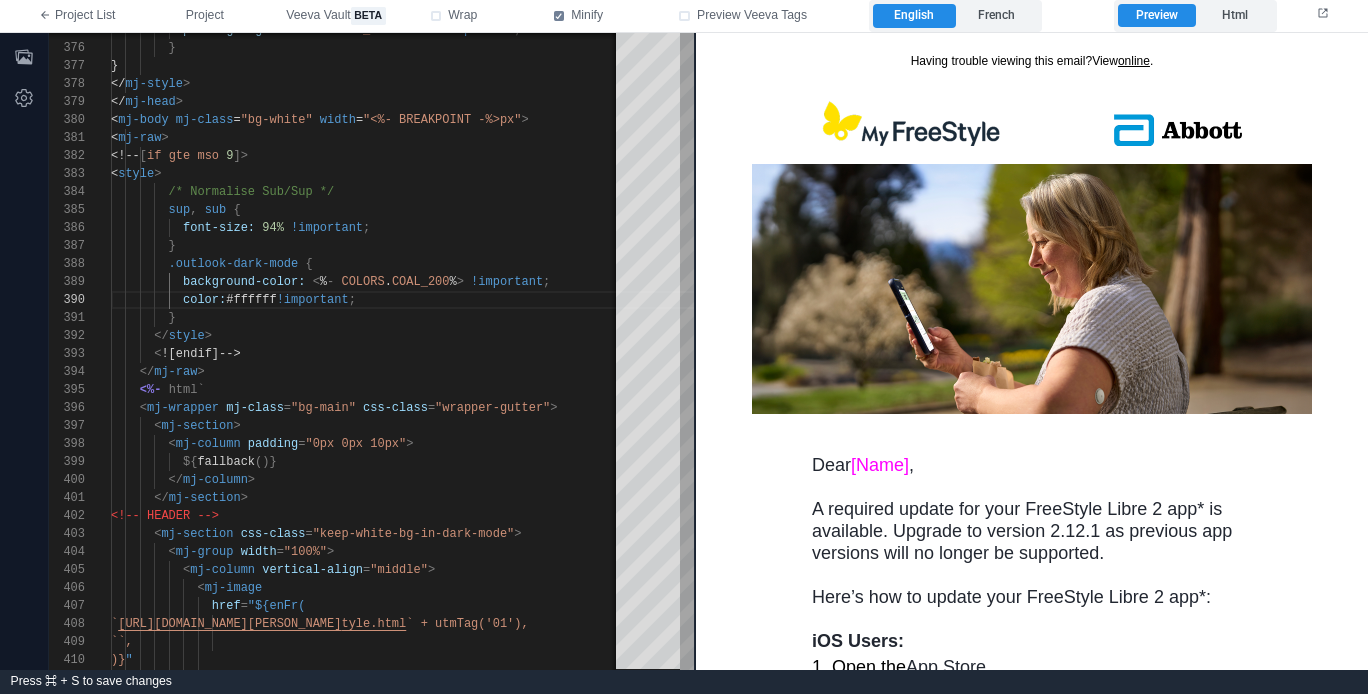 scroll, scrollTop: 855, scrollLeft: 0, axis: vertical 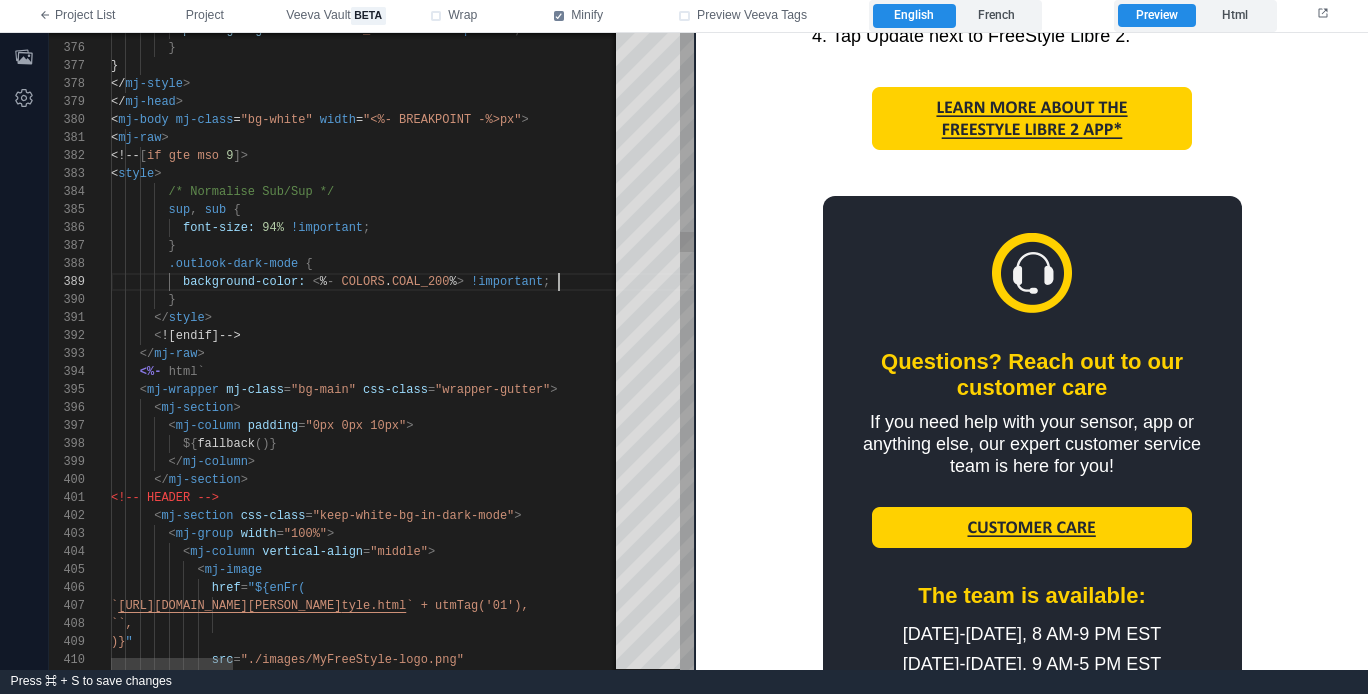 click on "COAL_200" at bounding box center (421, 282) 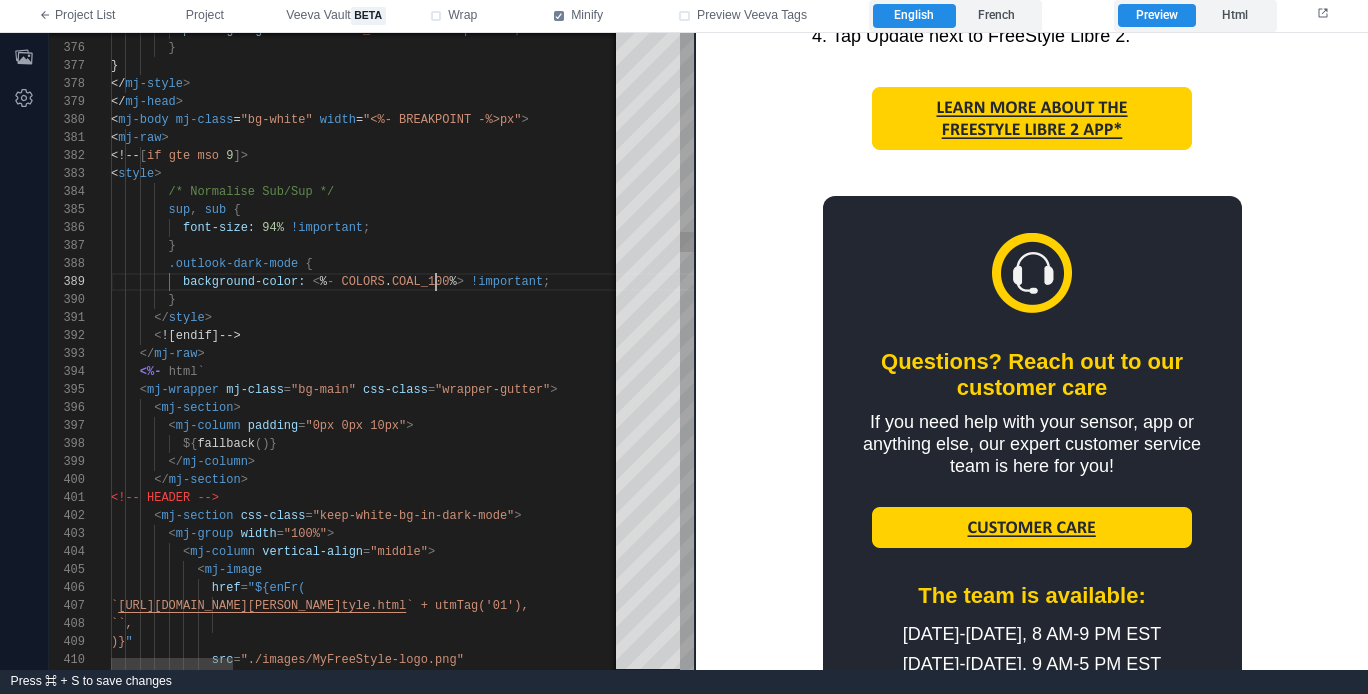 scroll, scrollTop: 144, scrollLeft: 325, axis: both 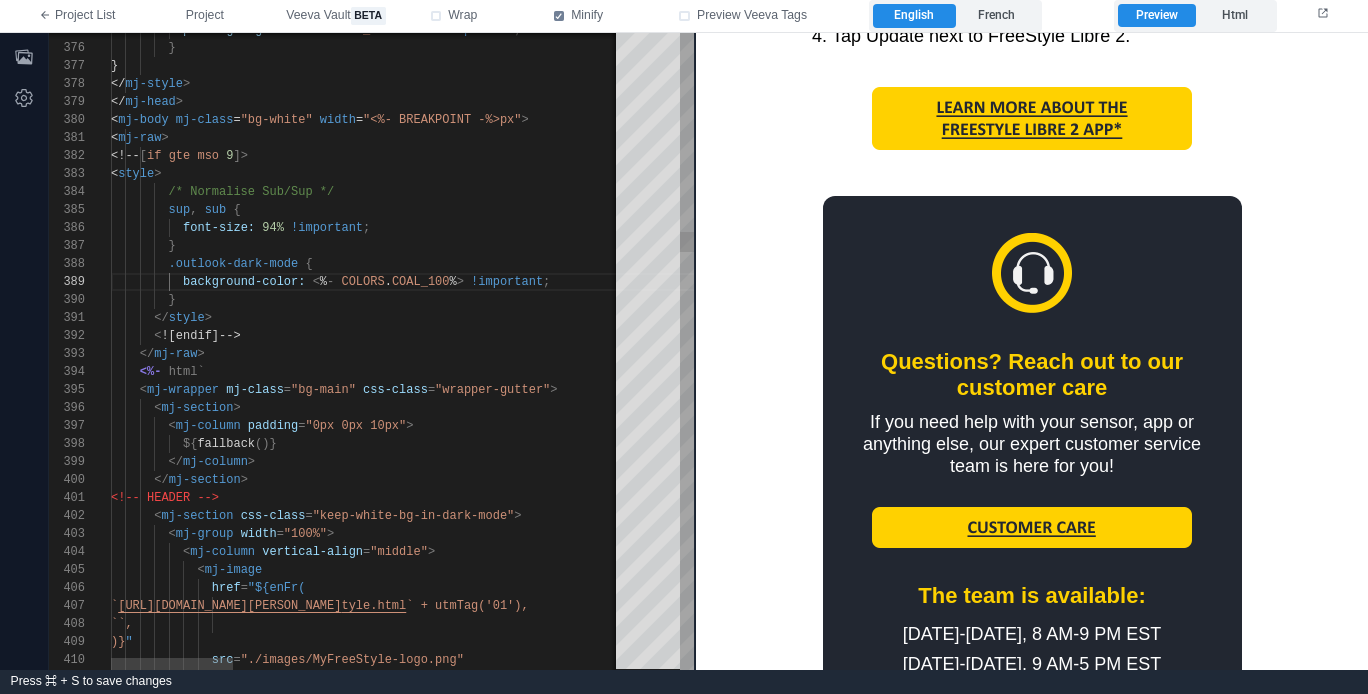 click on "}" at bounding box center [1184, 300] 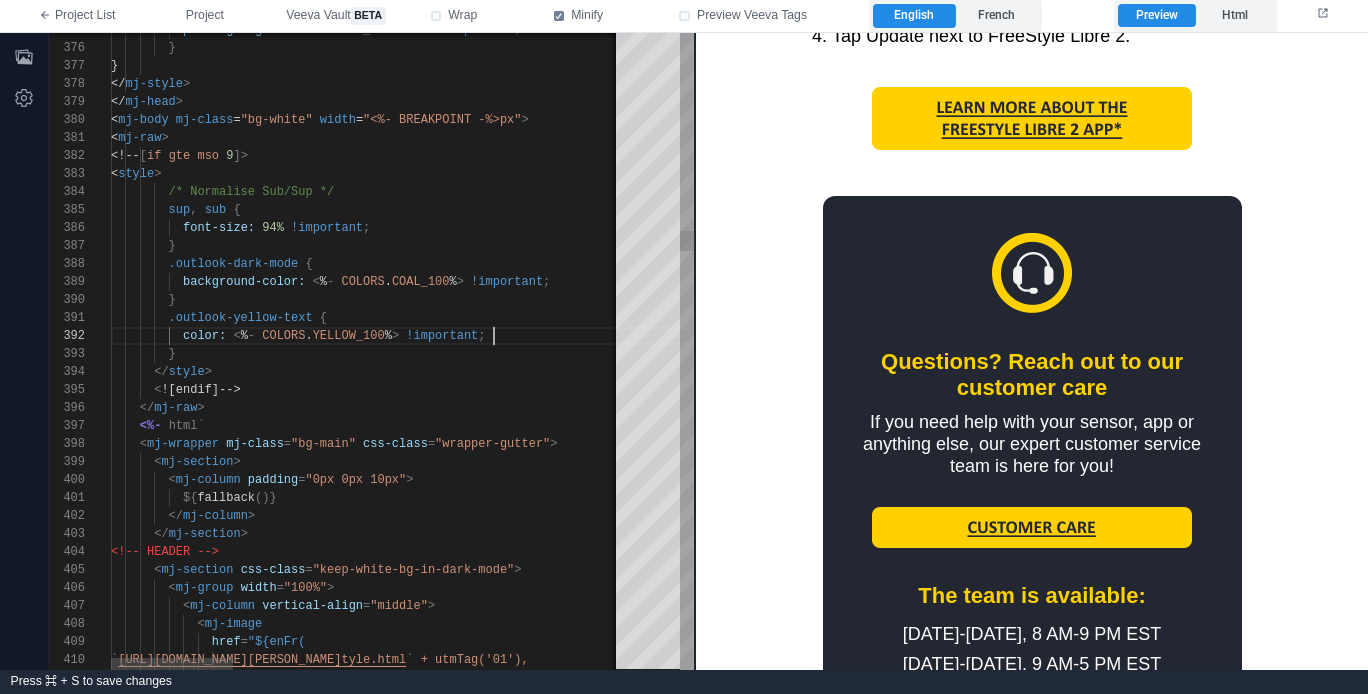 scroll, scrollTop: 36, scrollLeft: 65, axis: both 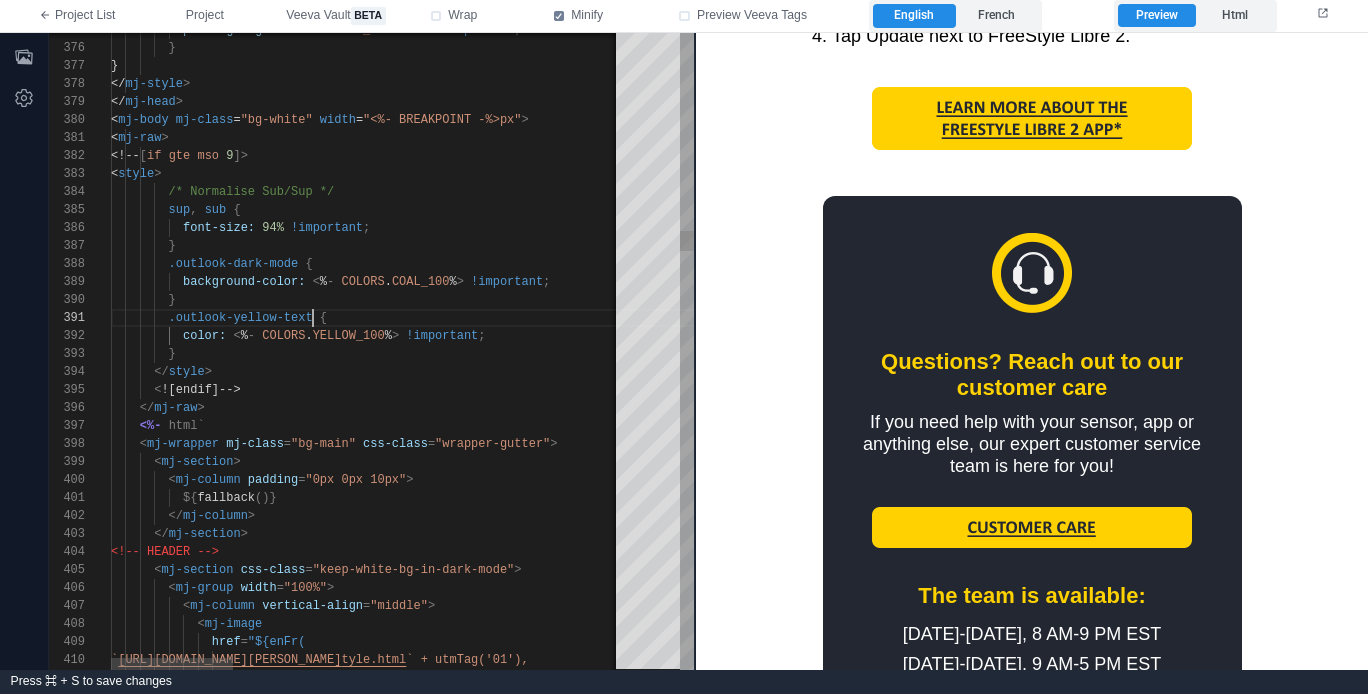 click on "</ style >        < ![endif]-->      </ mj-raw >      <%-   html`      < mj-wrapper   mj-class = "bg-main"   css-class = "wrapper-gutter" >        < mj-section >          < mj-column   padding = "0px 0px 10px" >            ${ fallback ()}          </ mj-column >        </ mj-section >       <!-- HEADER -->        < mj-section   css-class = "keep-white-bg-in-dark-mode" >          < mj-group   width = "100%" >            < mj-column   vertical-align = "middle" >              < mj-image                  href = "${enFr(                 ` [URL][DOMAIN_NAME][PERSON_NAME] tyle.html ` + utmTag('01'),                 ``,          sup ,   sub   {          /* Normalise Sub/Sup */       < style >       <!-- [ if   gte   mso   9 ]>     < mj-raw >   < mj-body   mj-class = "bg-white"   width =" at bounding box center [500111, 493289] 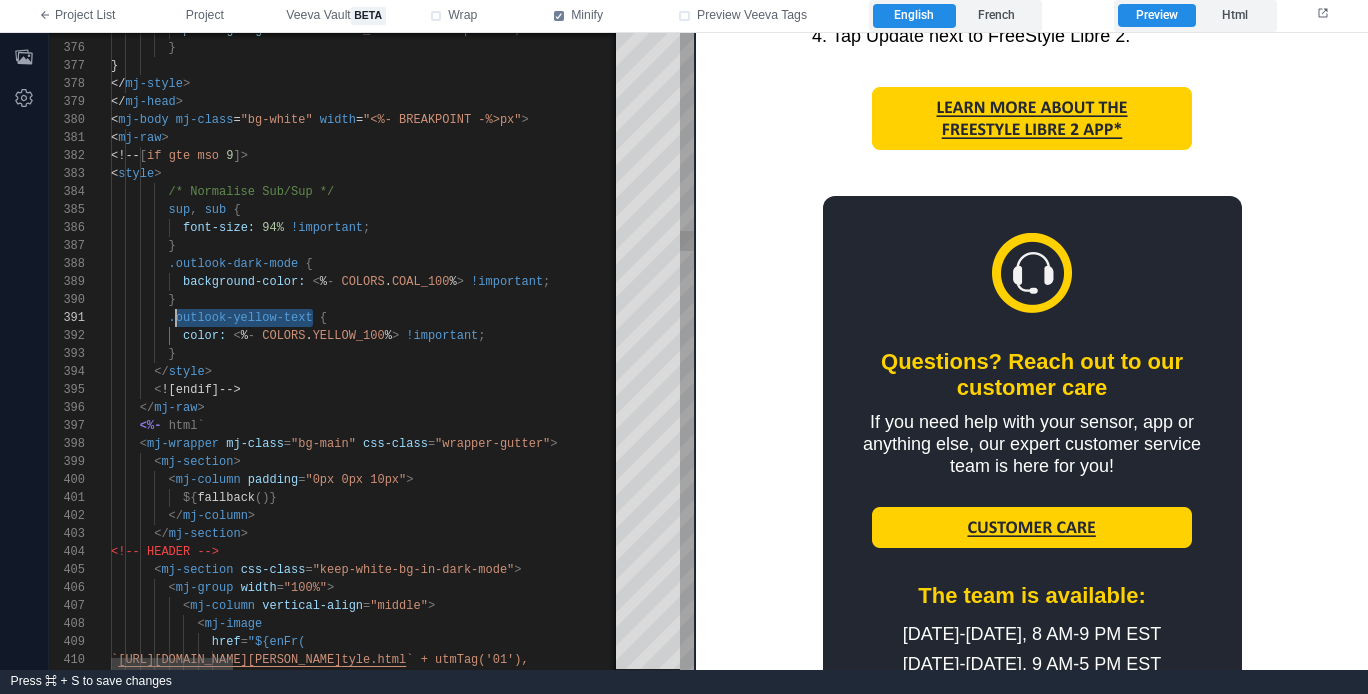 scroll, scrollTop: 0, scrollLeft: 65, axis: horizontal 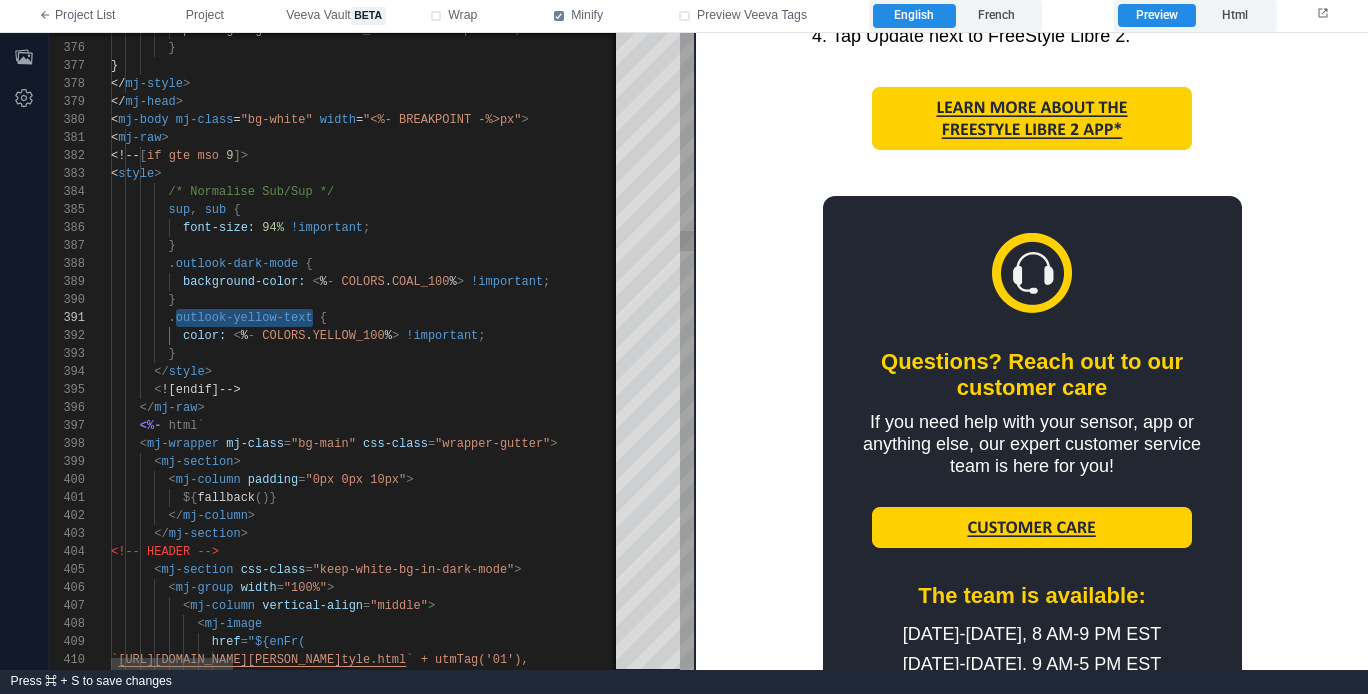 click on "}" at bounding box center (1184, 246) 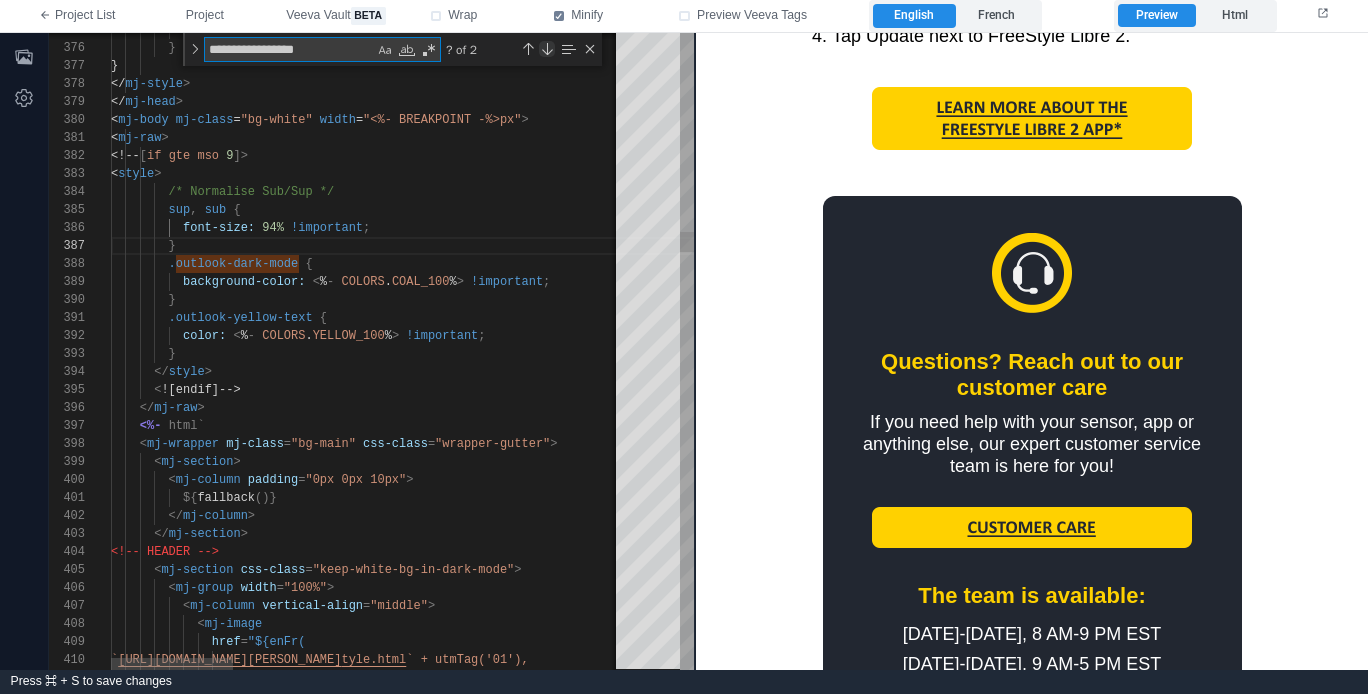 click at bounding box center [547, 49] 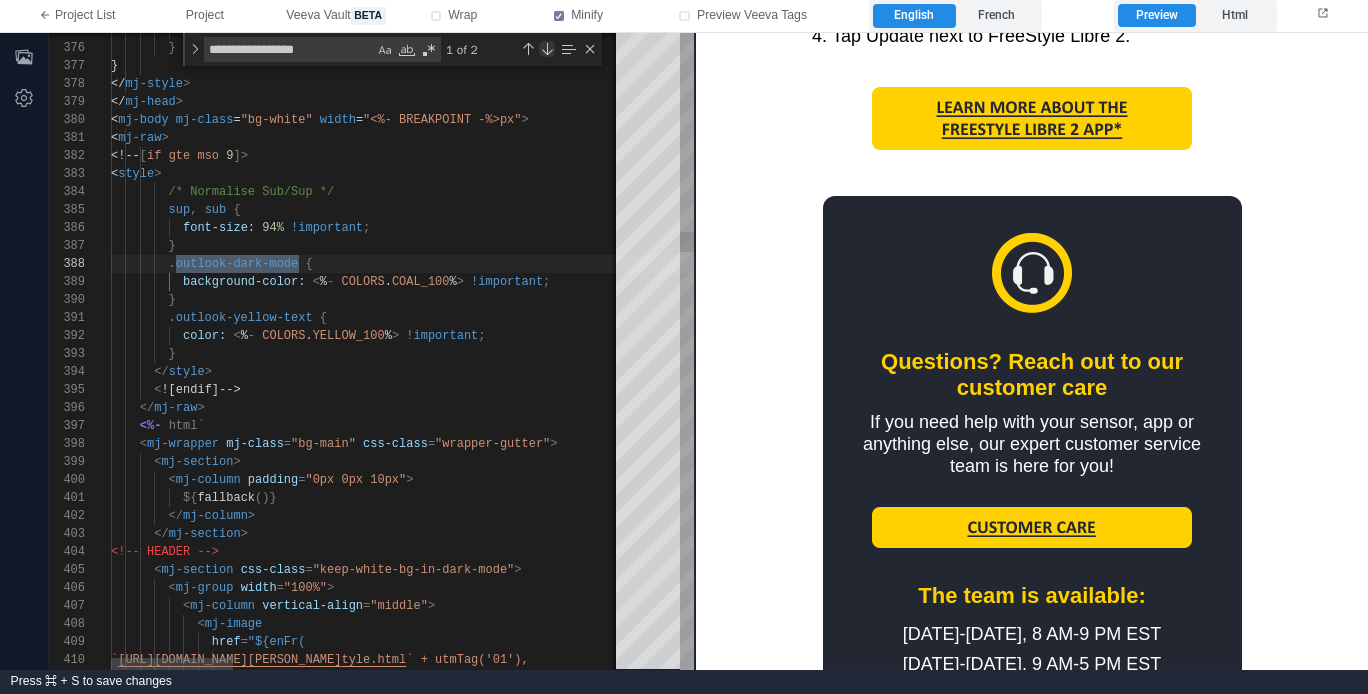 scroll, scrollTop: 108, scrollLeft: 188, axis: both 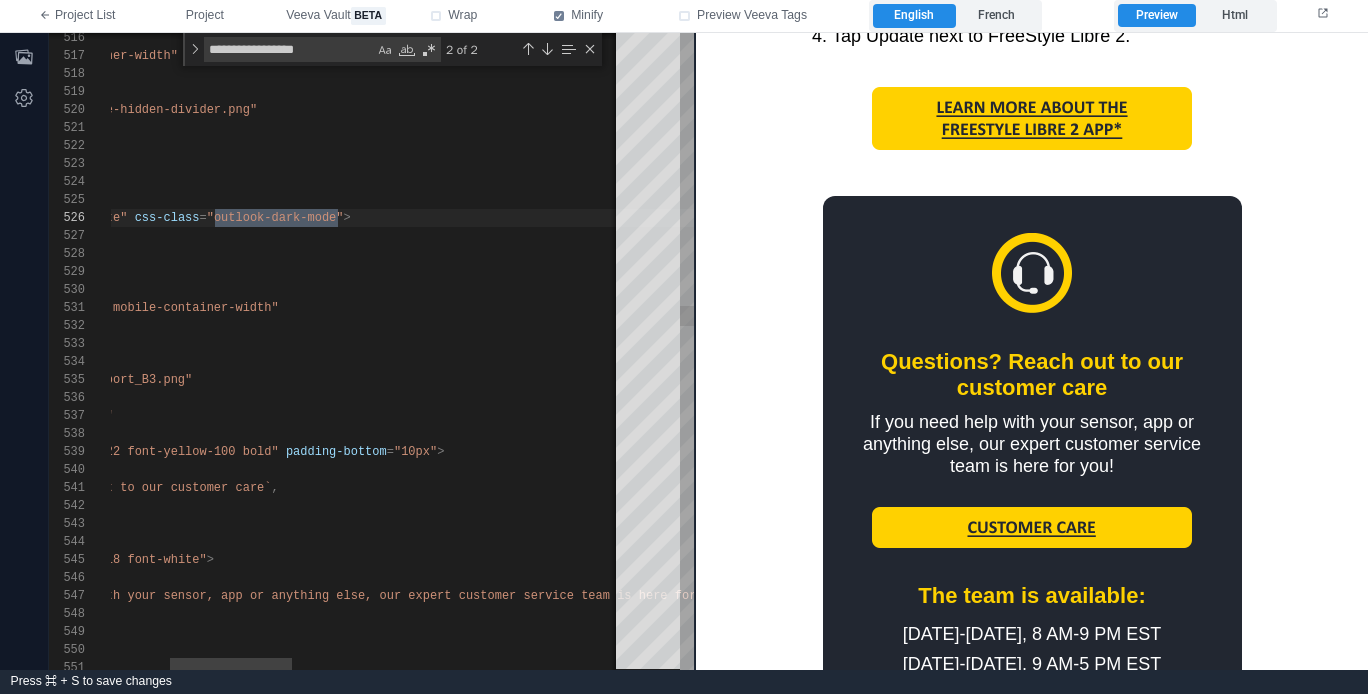 click on "516 517 518 519 520 521 522 523 524 525 526 527 528 529 530 531 532 533 534 535 536 537 538 539 540 541 542 543 544 545 546 547 548 549 550 551            width = "75%"              css-class = "mobile-container-width"          >            < mj-image              src = "./images/dark-mode-hidden-divider.png"              alt = ""              padding-bottom = "10px"            />          </ mj-column >        </ mj-section >        < mj-section   mj-class = "bg-white"   css-class = "outlook-dark-mode" >          < mj-column            padding = "0px 30px 20px"            mj-class = "bg-coal-100"              width = "75%"              css-class = "border-radius mobile-container-width"          >            < mj-image              width = "80px"              src = "./images/Icon_Support_B3.png" alt = "" = /> <" at bounding box center (371, 351) 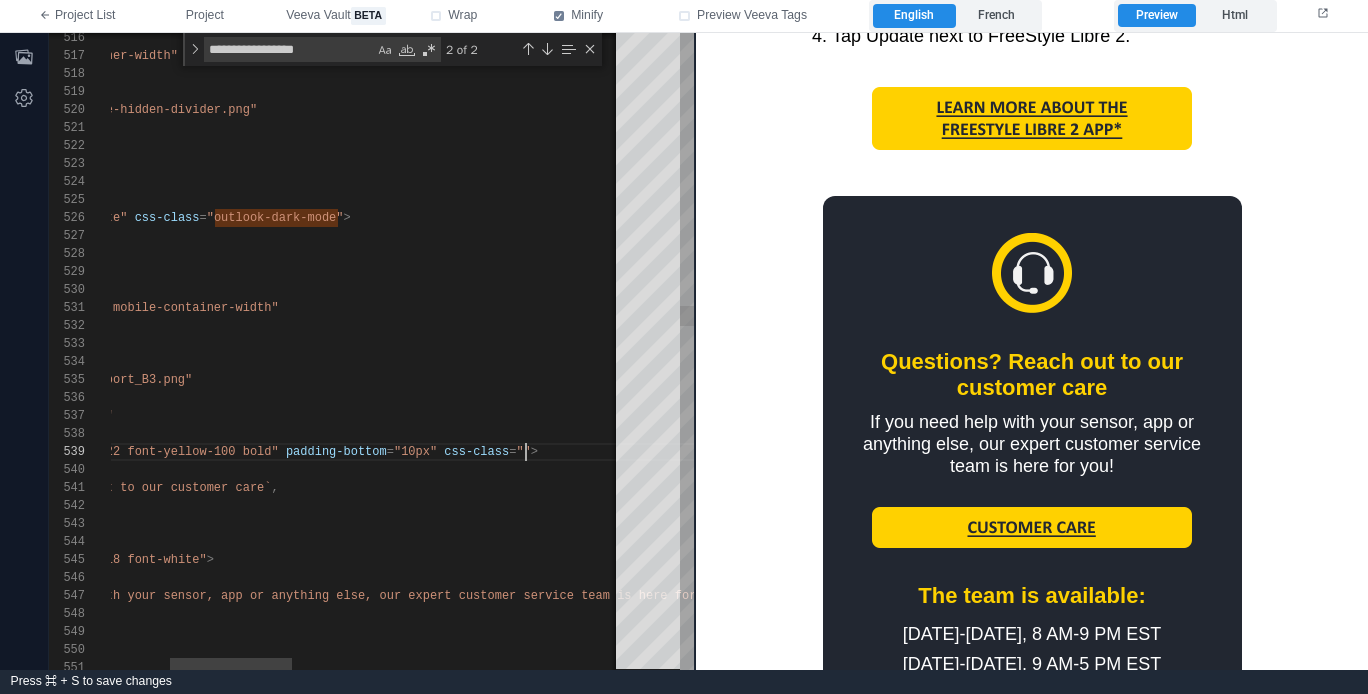 paste on "**********" 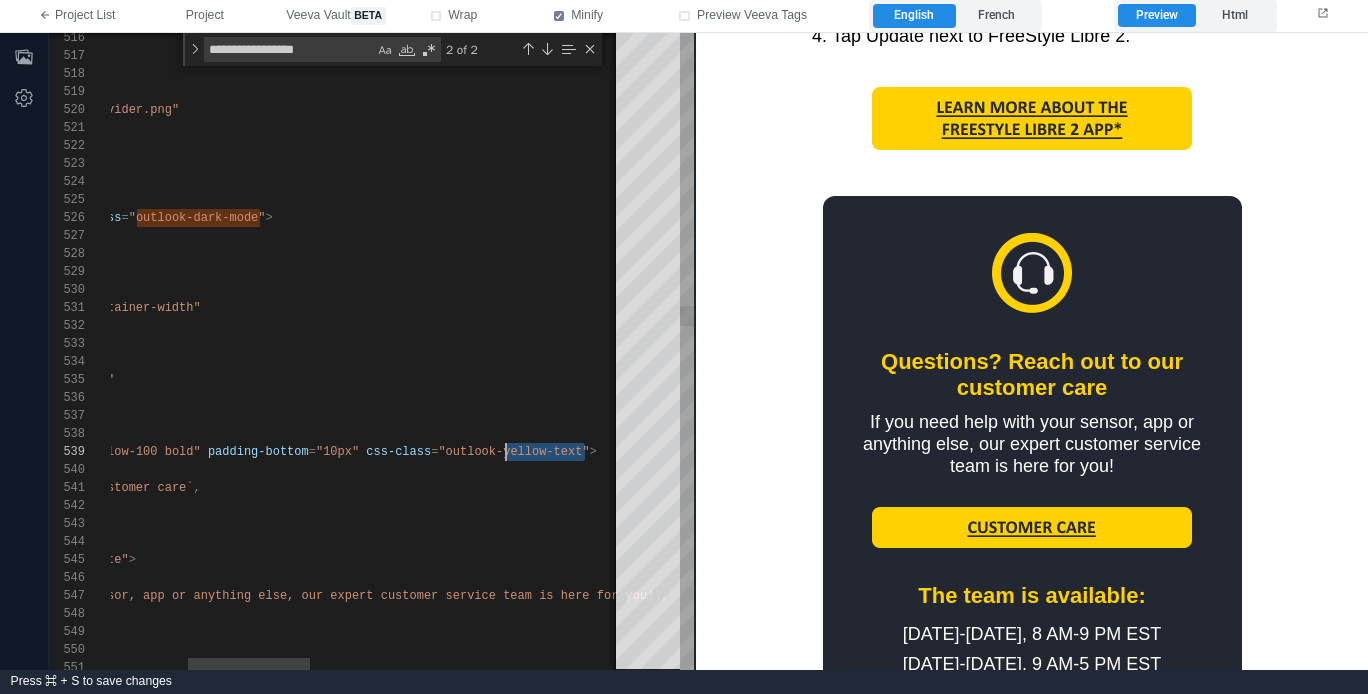 scroll, scrollTop: 144, scrollLeft: 665, axis: both 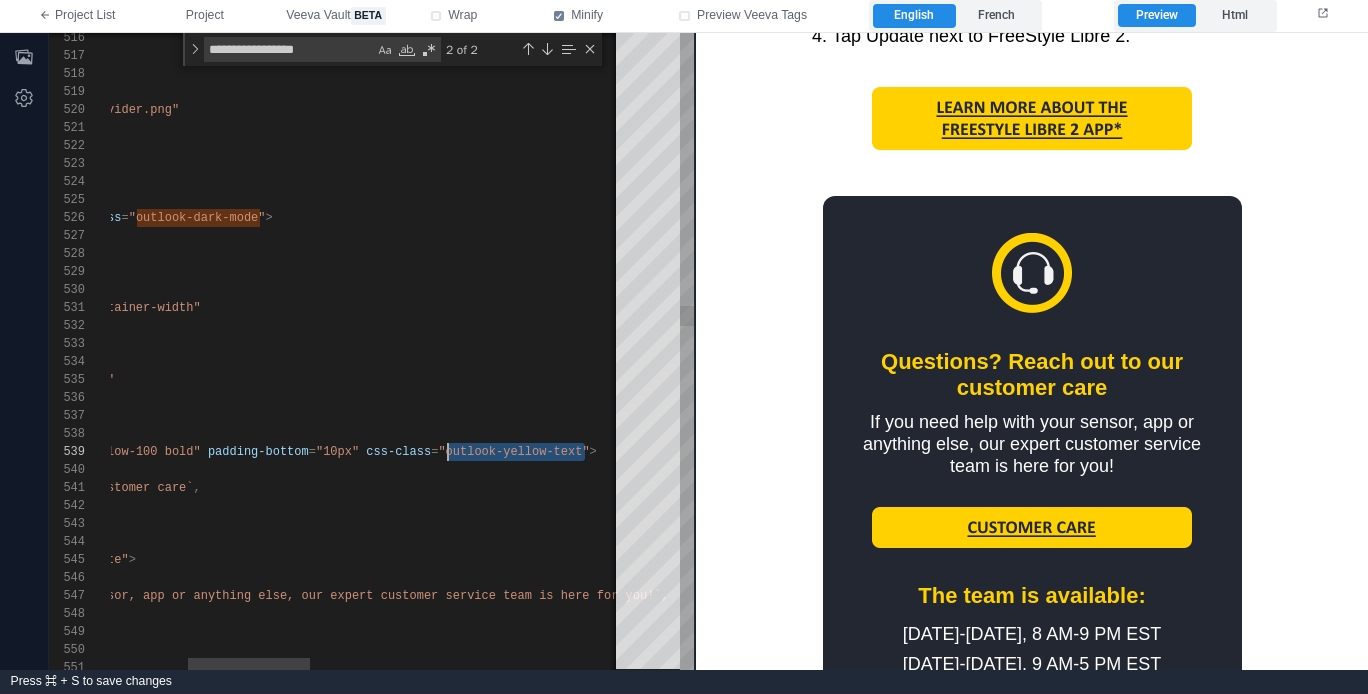 type on "**********" 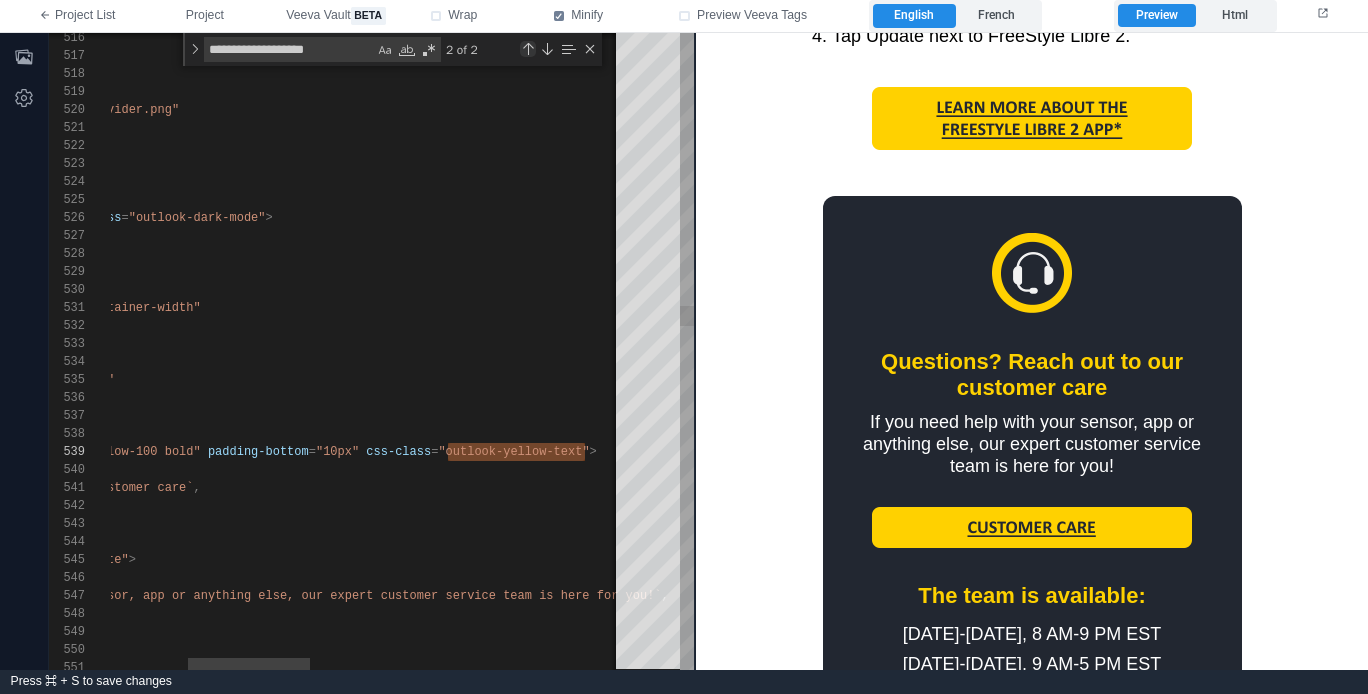 click at bounding box center [528, 49] 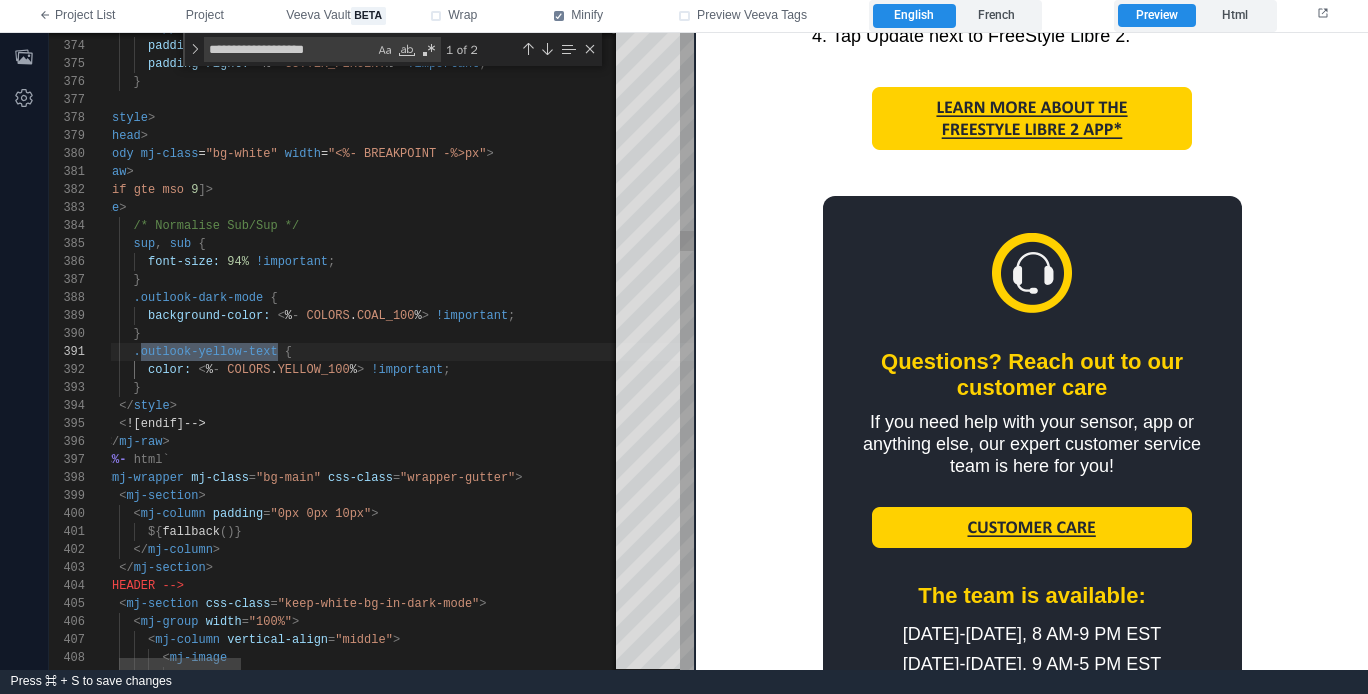 scroll, scrollTop: 36, scrollLeft: 65, axis: both 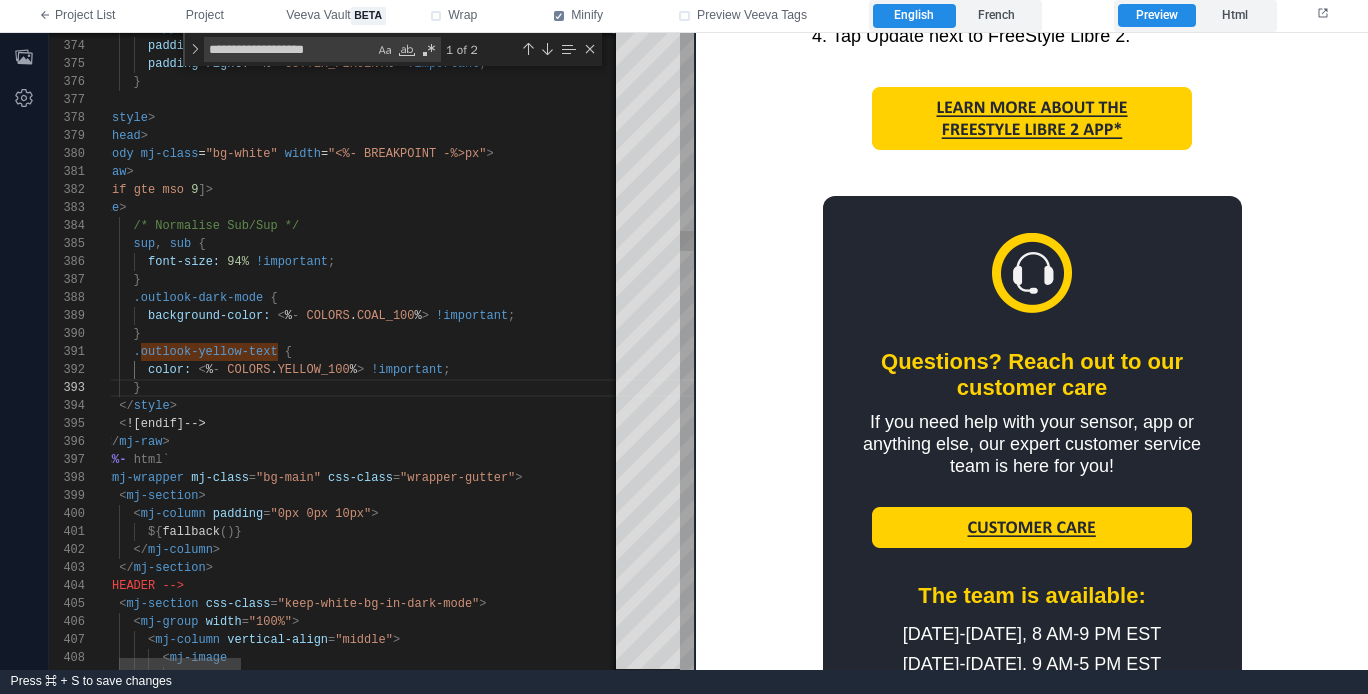 click at bounding box center [281, 352] 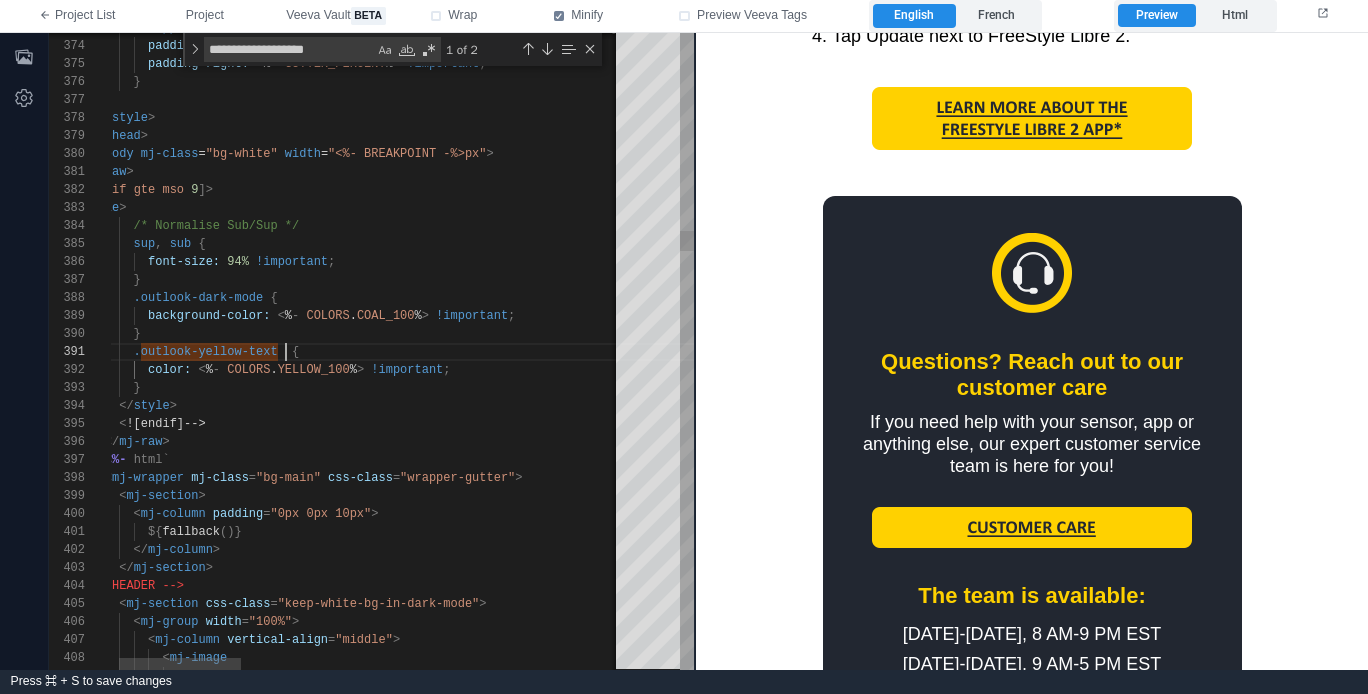 scroll, scrollTop: 0, scrollLeft: 217, axis: horizontal 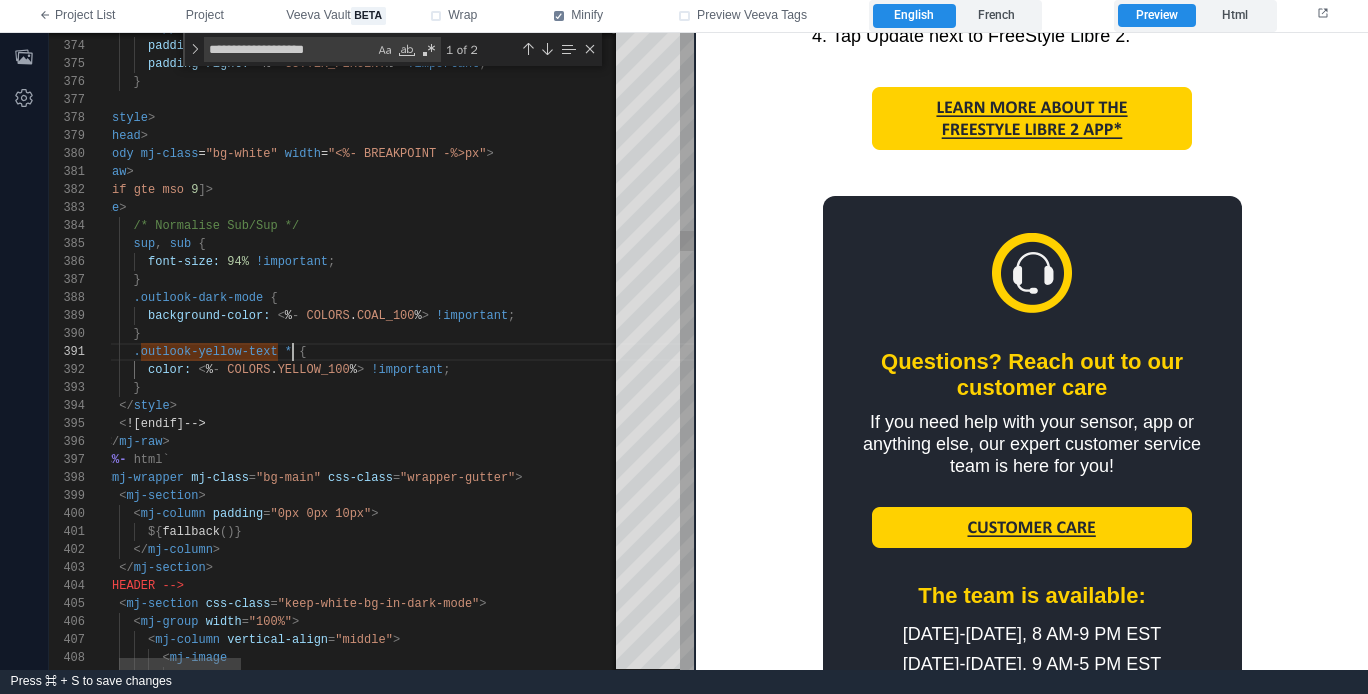 click on "}" at bounding box center (1149, 388) 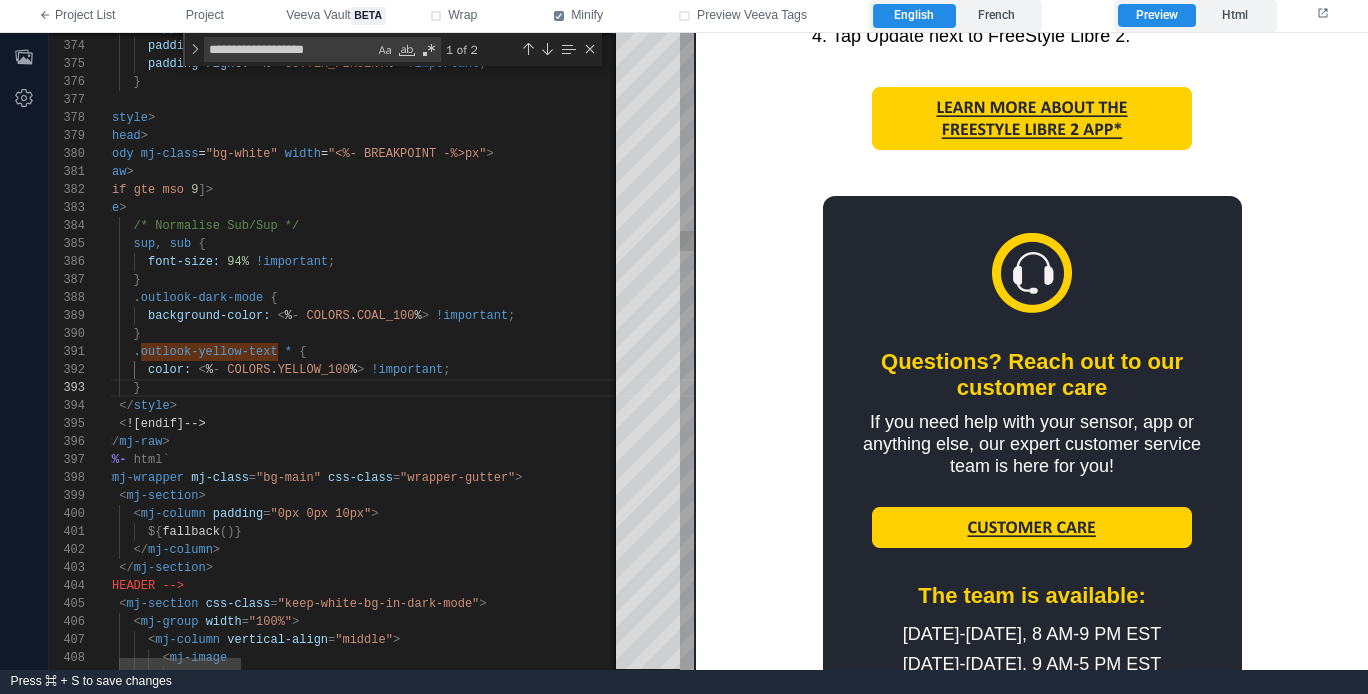click at bounding box center [266, 298] 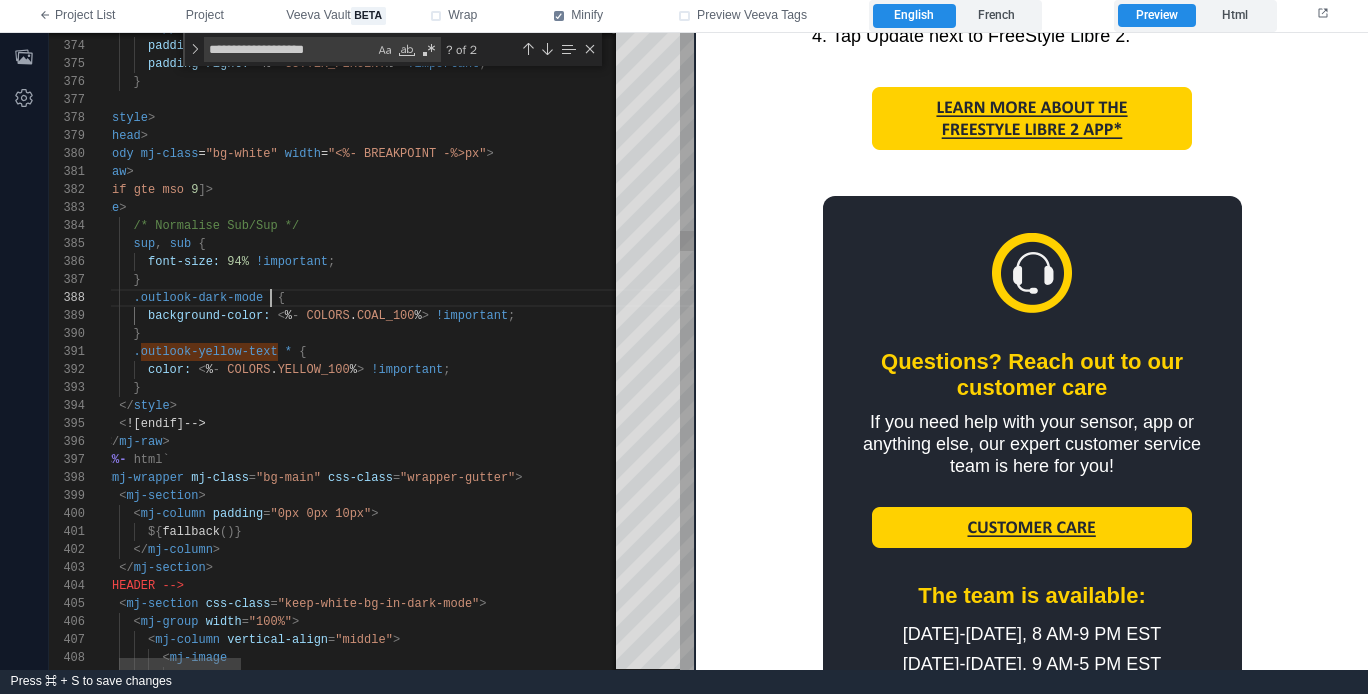 scroll, scrollTop: 126, scrollLeft: 202, axis: both 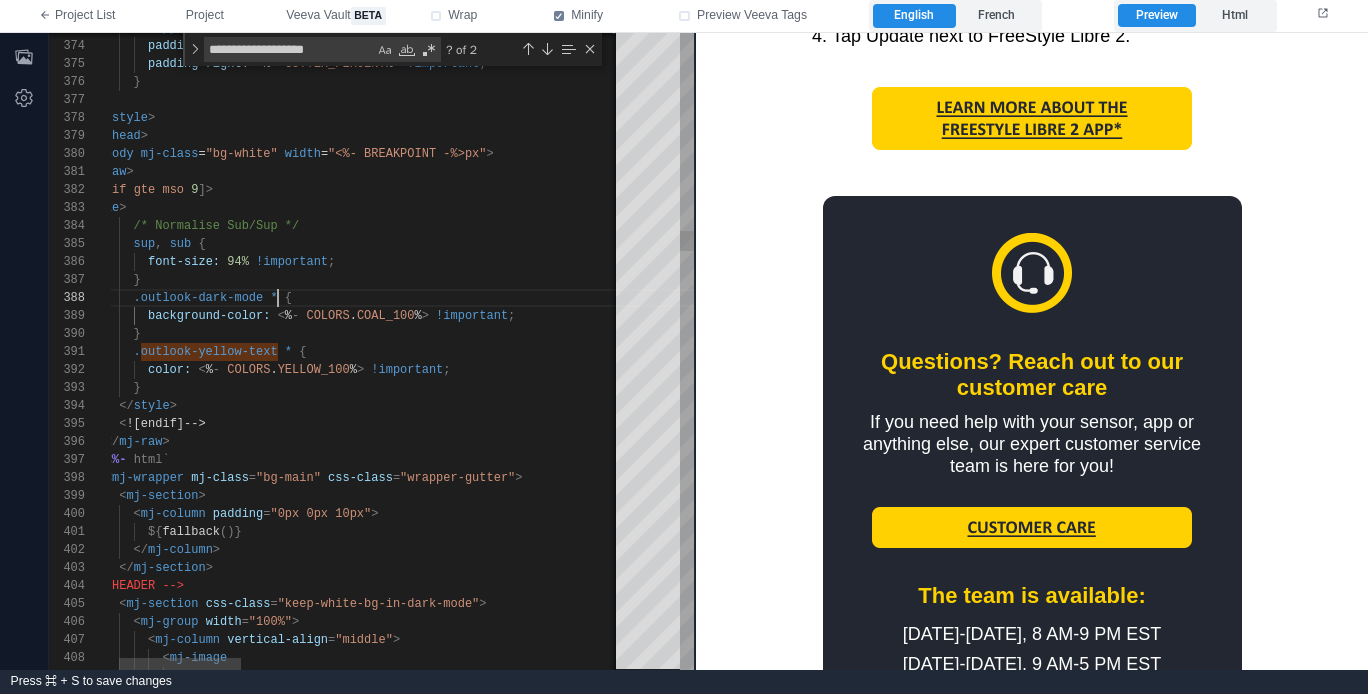 click on "</ style >" at bounding box center (1149, 406) 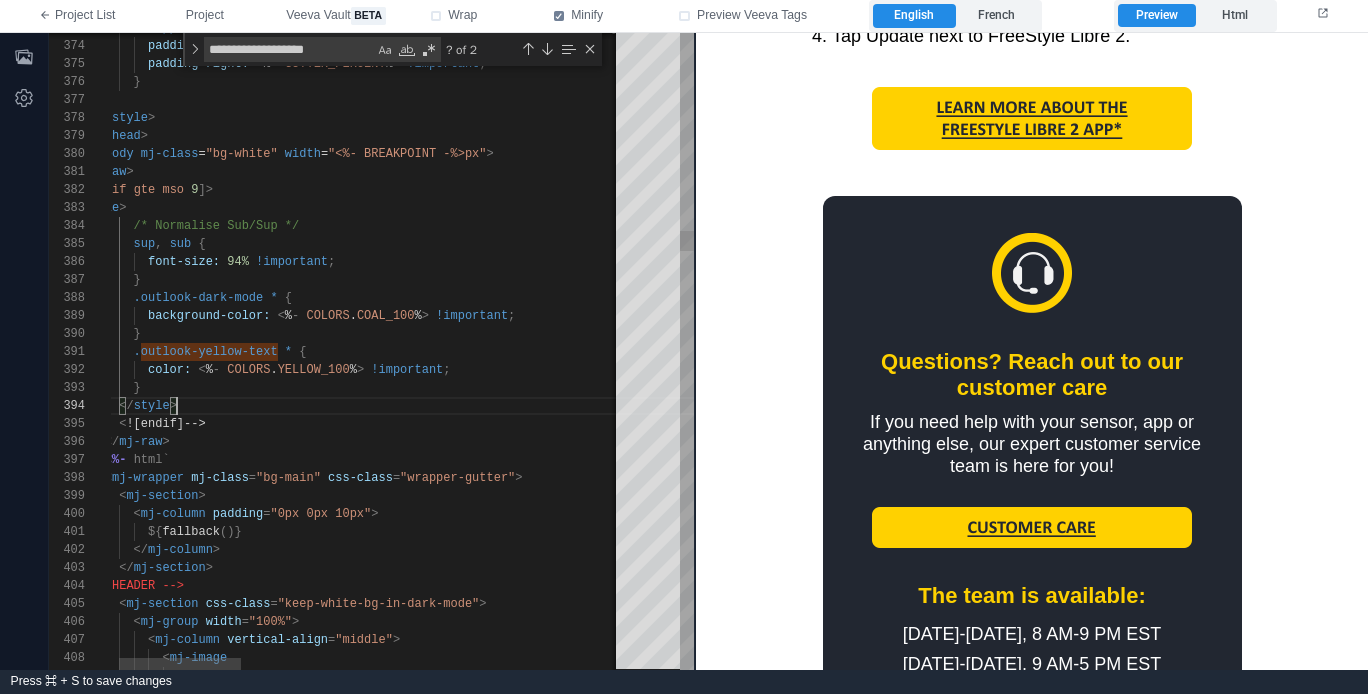scroll, scrollTop: 54, scrollLeft: 101, axis: both 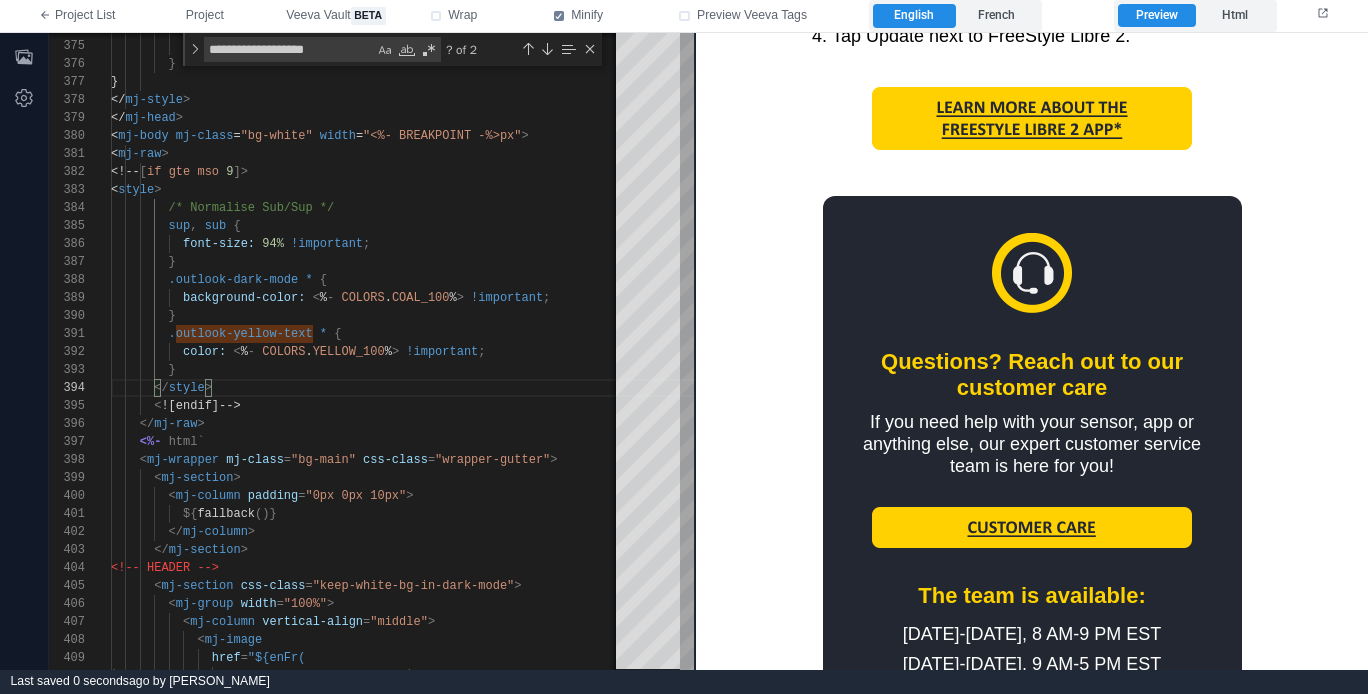 drag, startPoint x: 202, startPoint y: 13, endPoint x: 226, endPoint y: 83, distance: 74 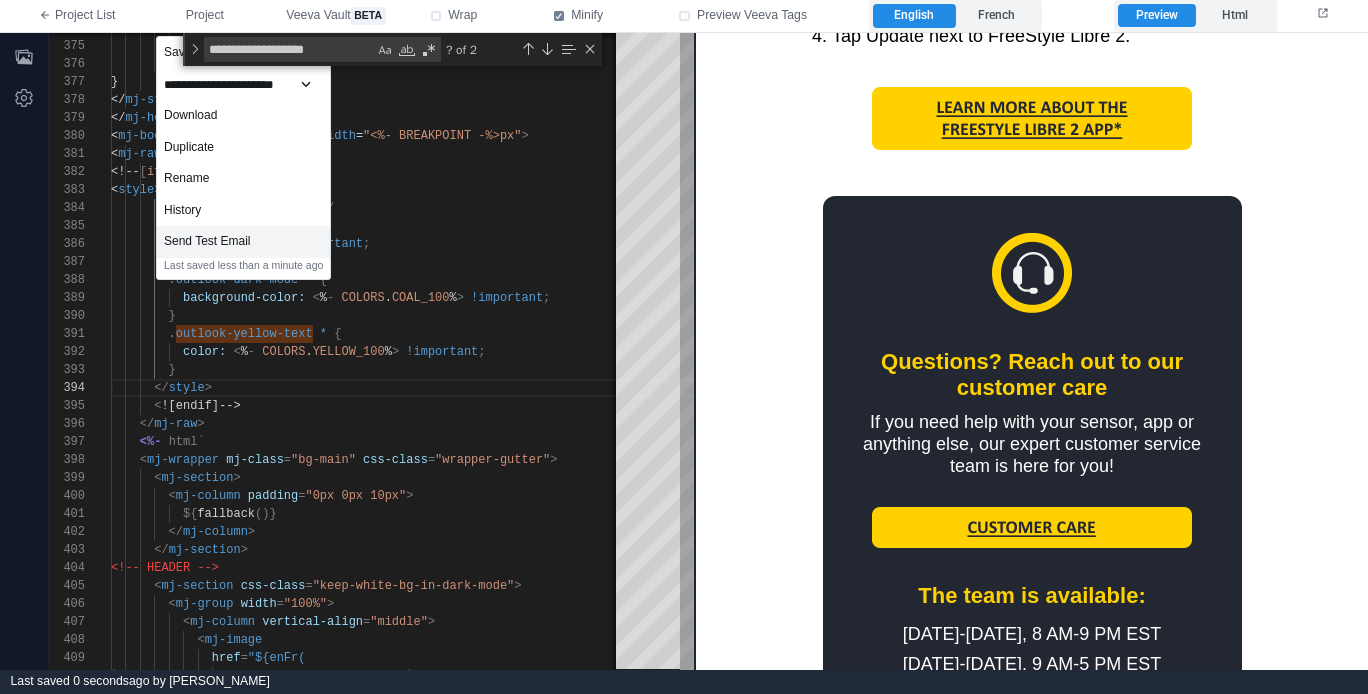 click on "Send Test Email" at bounding box center [243, 242] 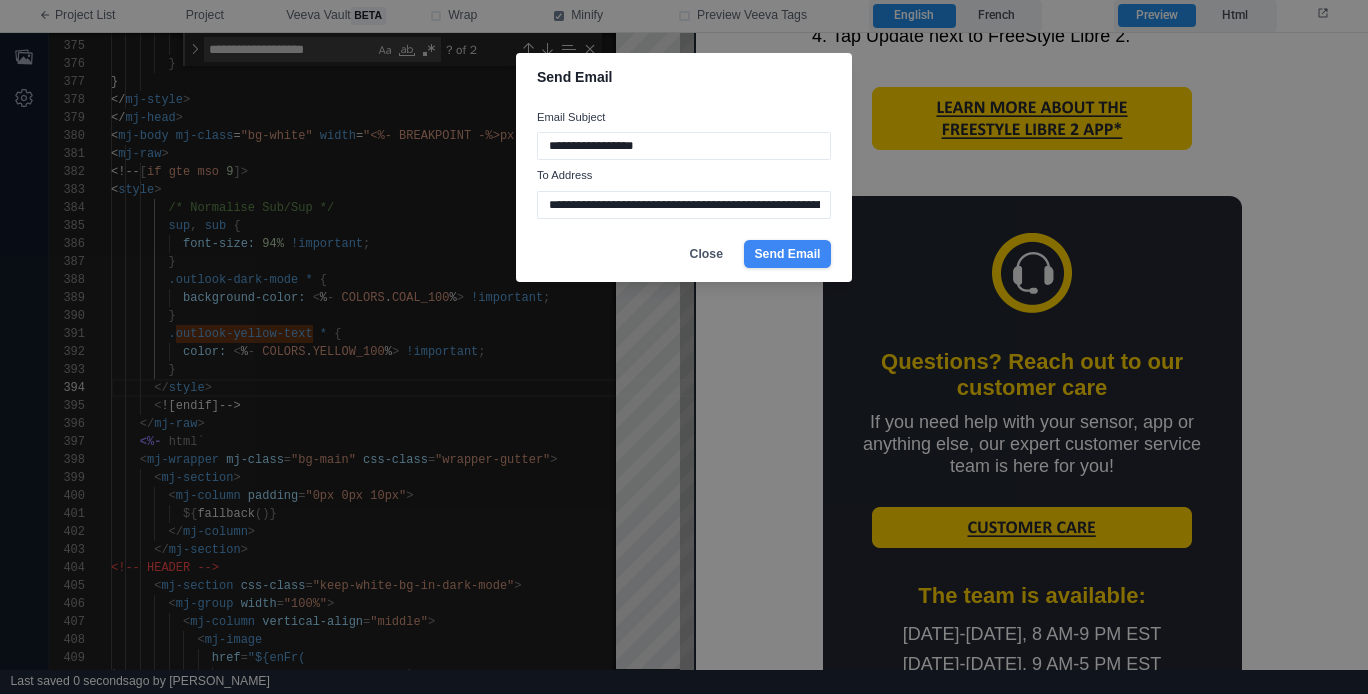 click on "Send Email" at bounding box center [787, 254] 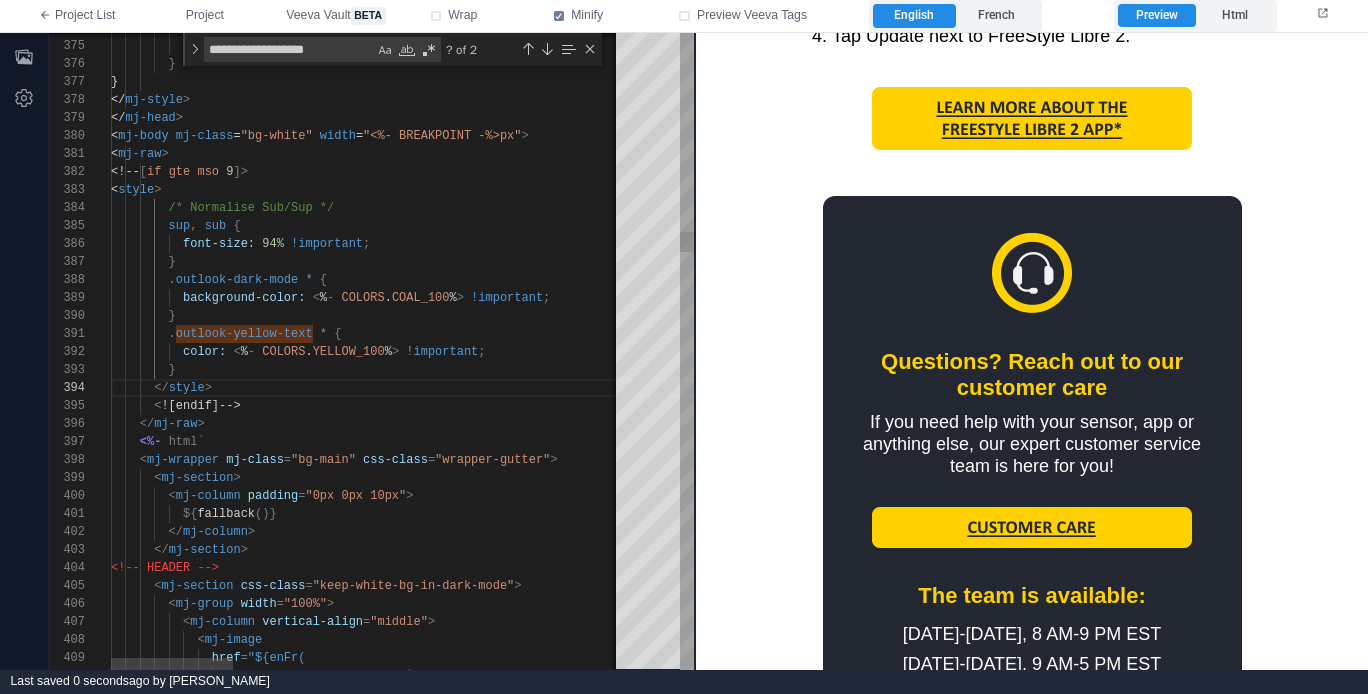 click on "}" at bounding box center (1184, 370) 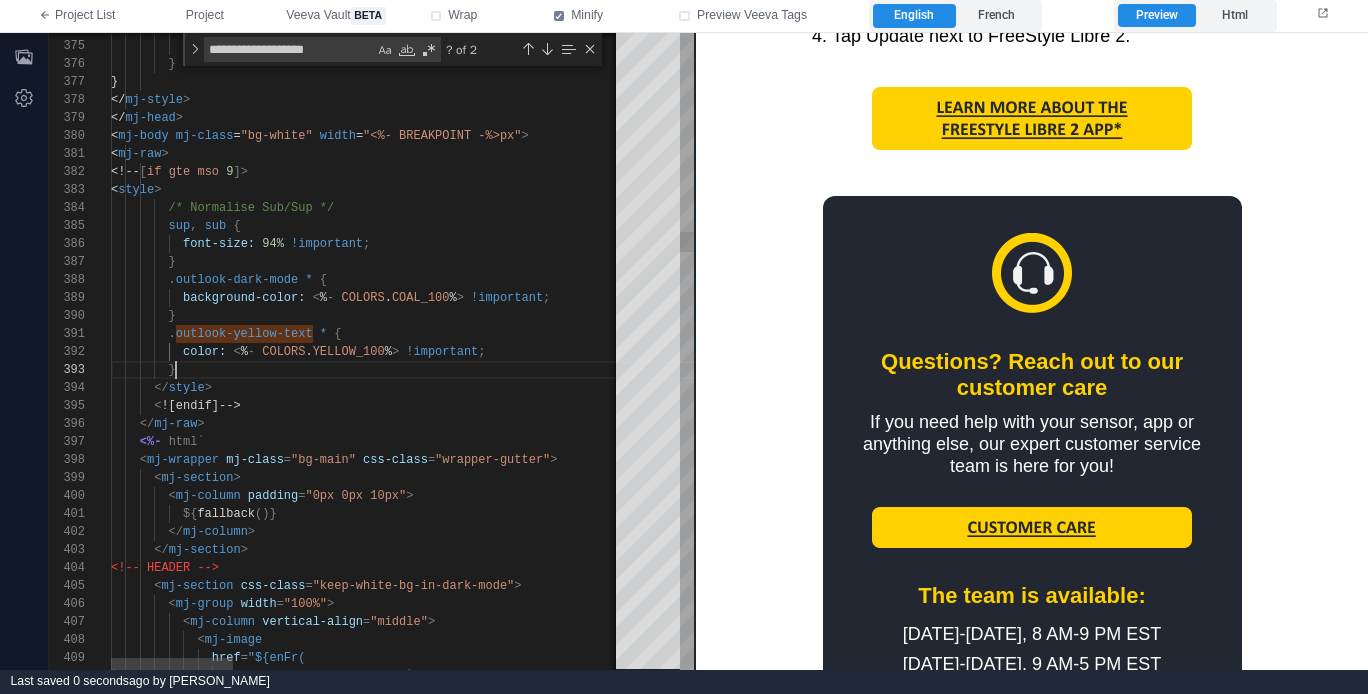 click on "}" at bounding box center (1184, 370) 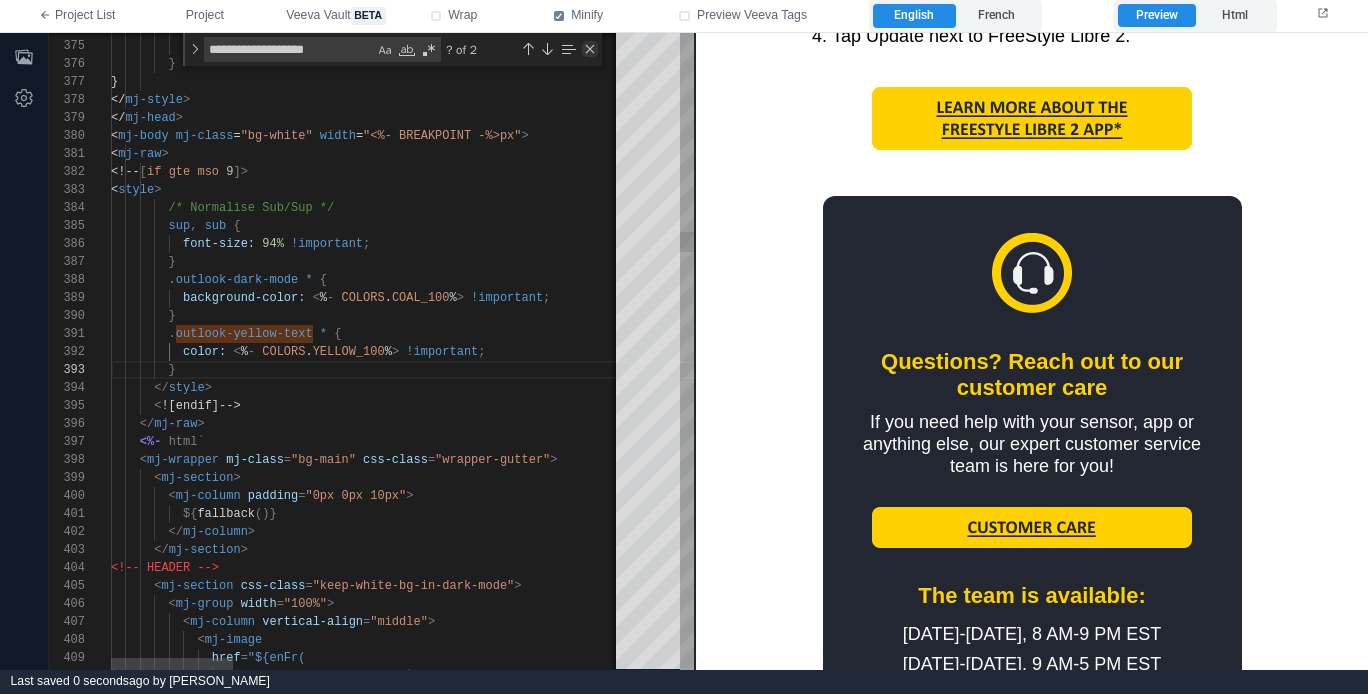 click at bounding box center [590, 49] 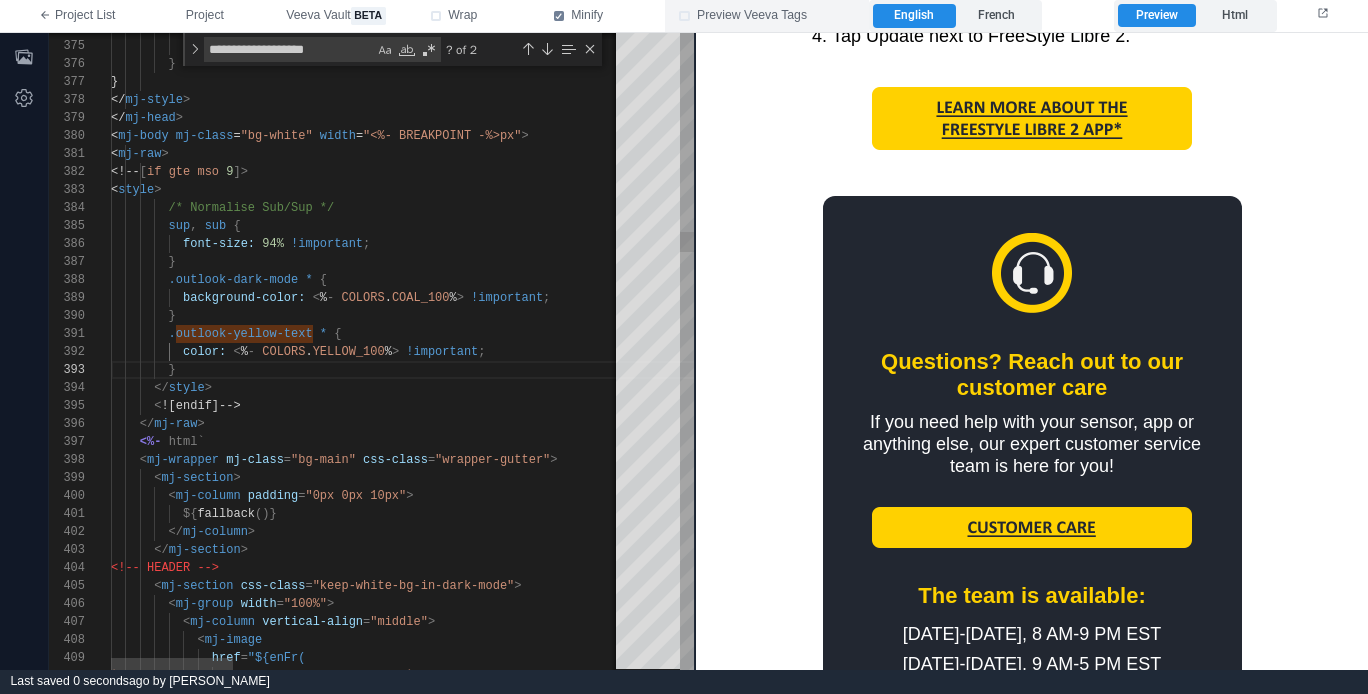 scroll, scrollTop: 36, scrollLeft: 65, axis: both 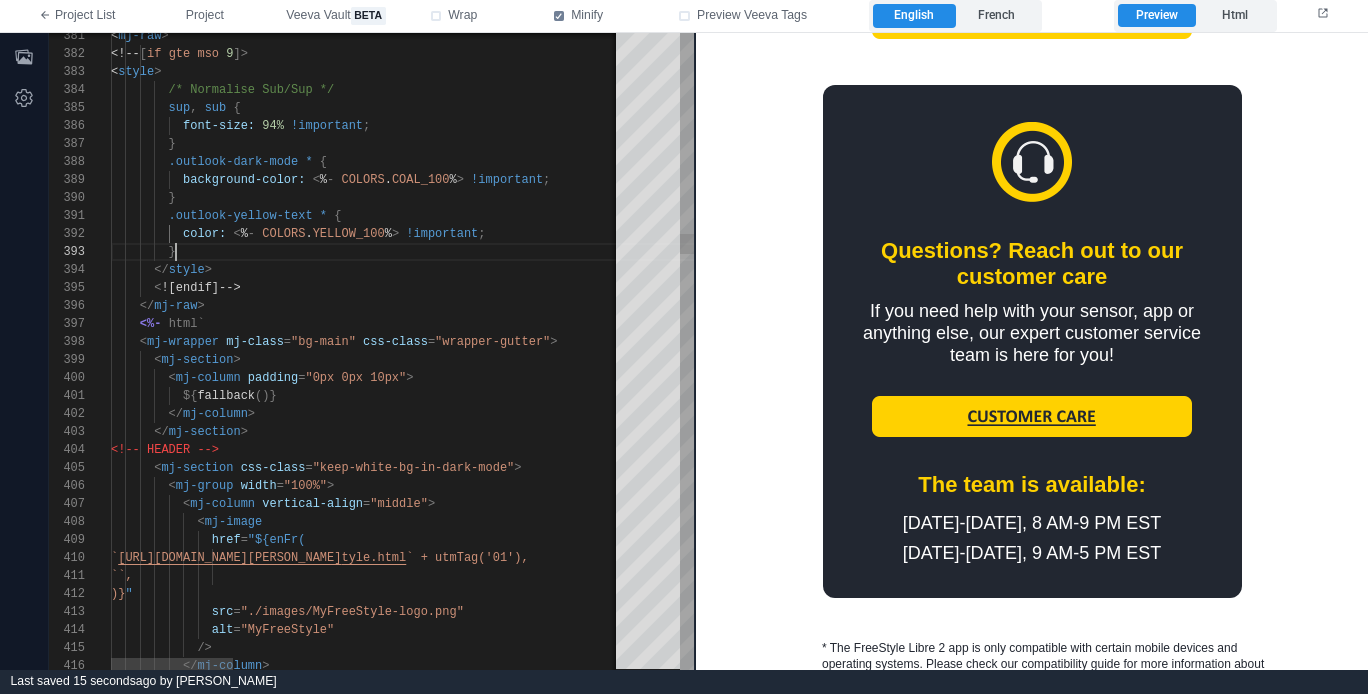click on "</ mj-column >" at bounding box center [1184, 414] 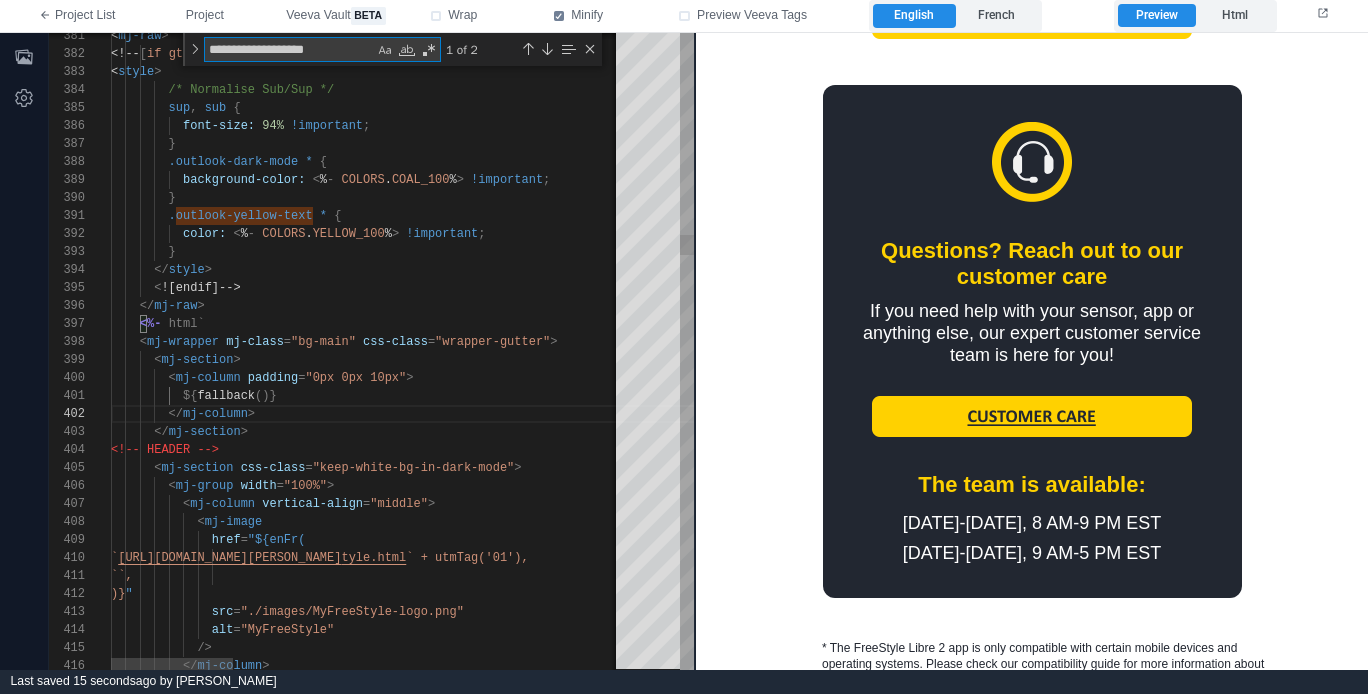 click on "}" at bounding box center (1184, 252) 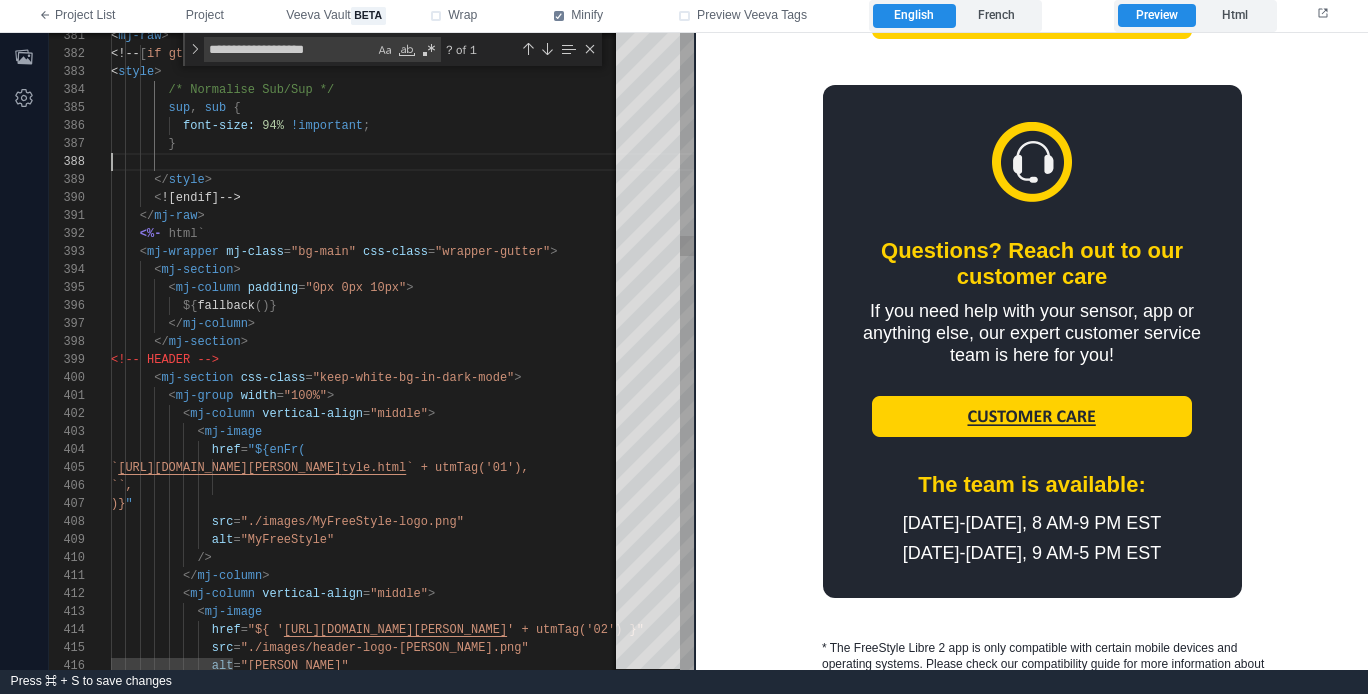 scroll, scrollTop: 108, scrollLeft: 65, axis: both 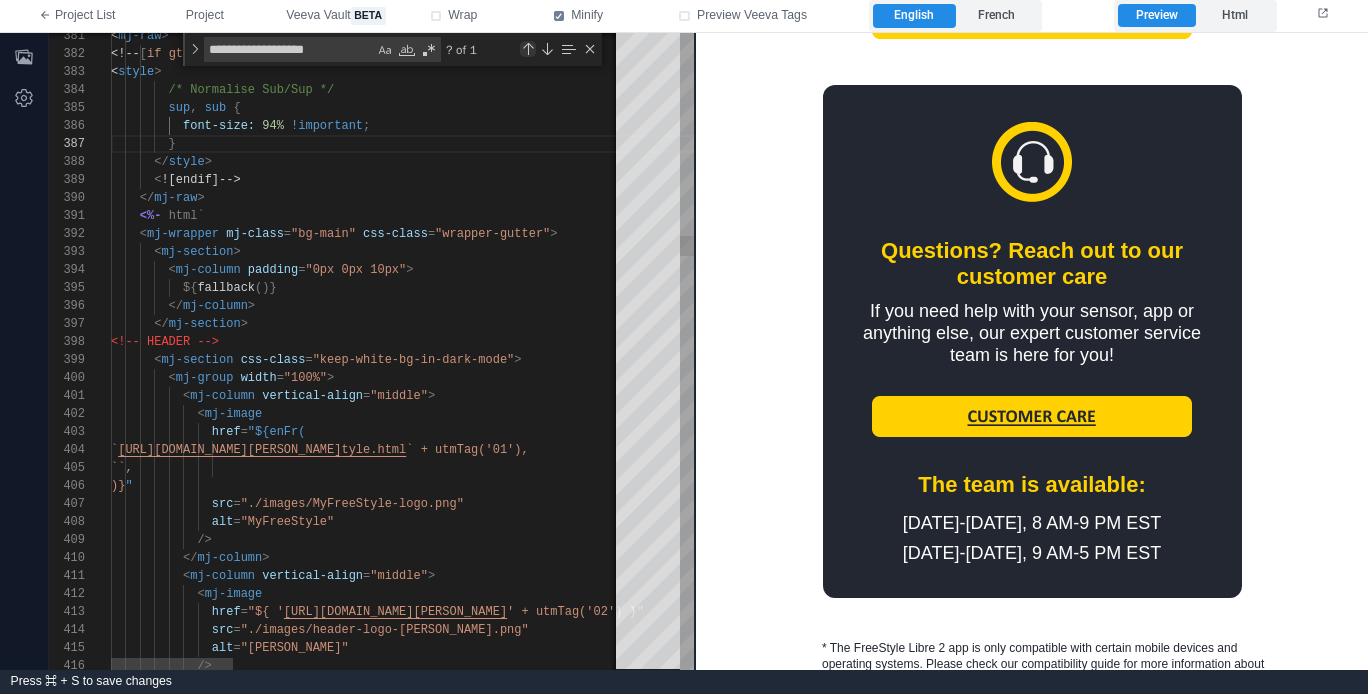 click at bounding box center [528, 49] 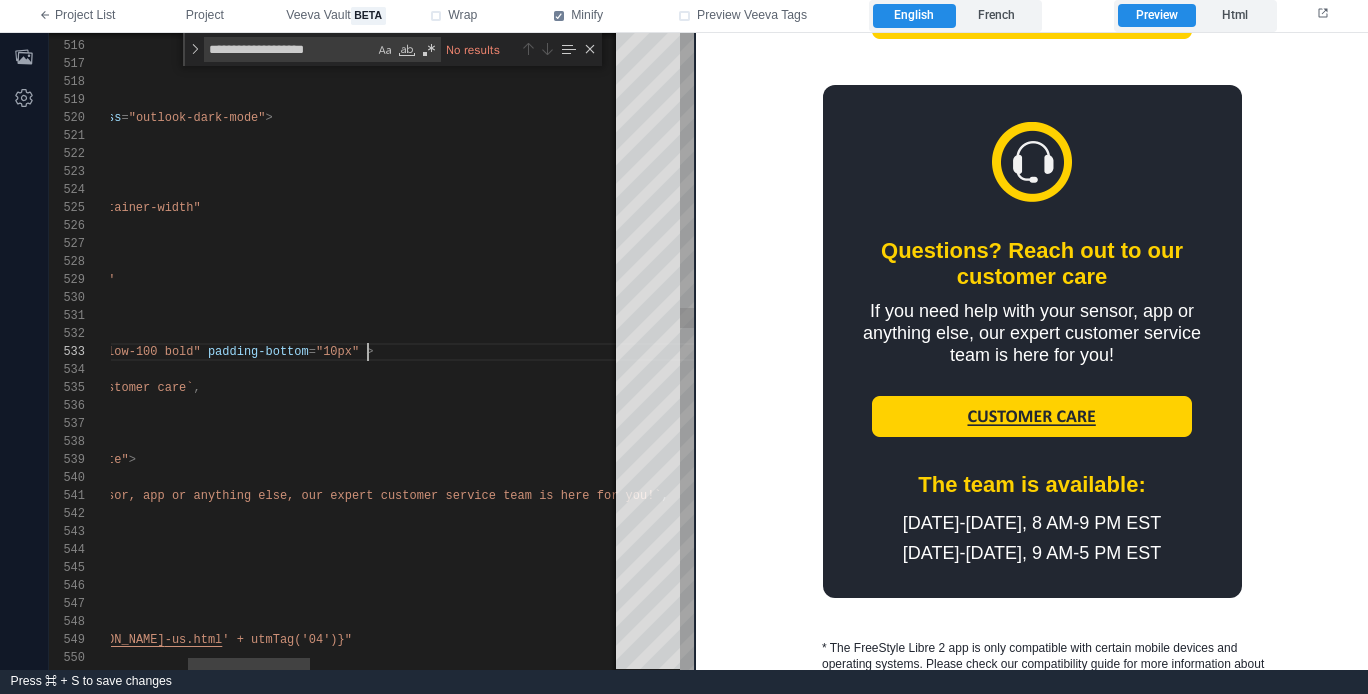 scroll, scrollTop: 36, scrollLeft: 578, axis: both 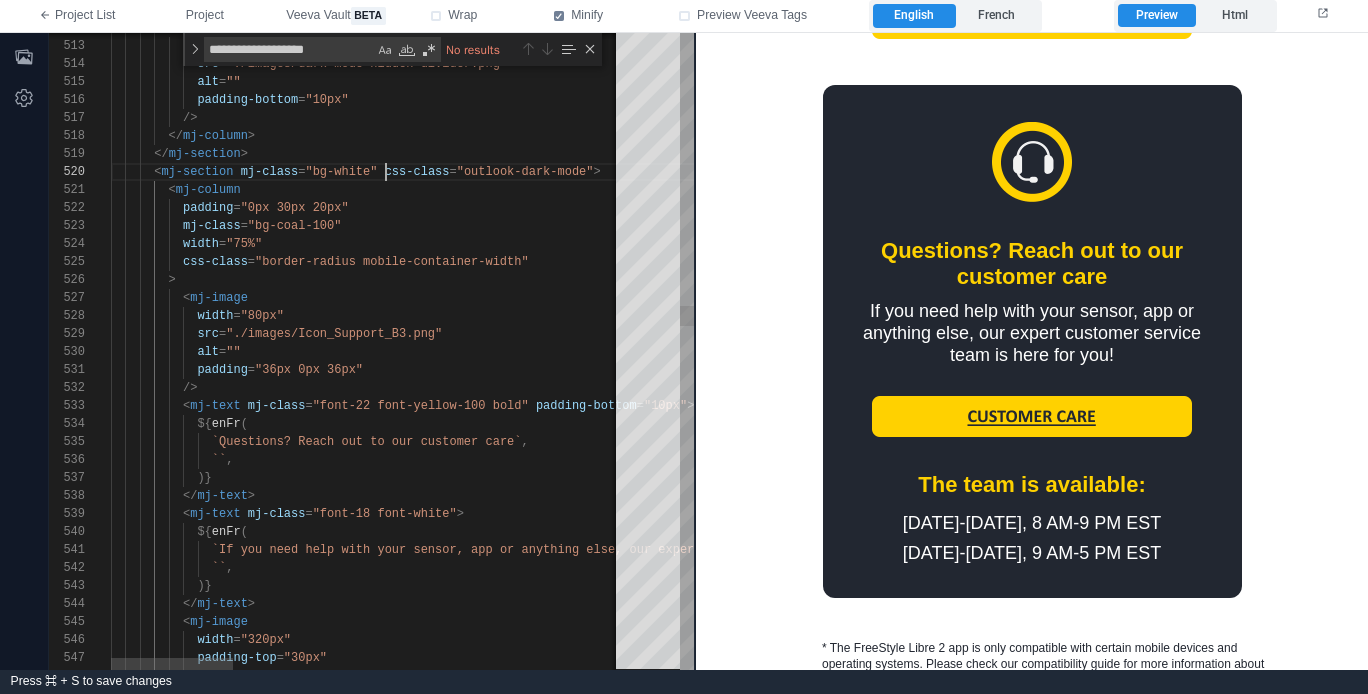 click on "515 516 517 518 519 520 521 522 523 524 525 526 527 528 529 530 531 532 533 534 535 536 537 538 539 540 541 542 543 544 545 546 547 548 514 513 512              alt = ""              padding-bottom = "10px"            />          </ mj-column >        </ mj-section >        < mj-section   mj-class = "bg-white"   css-class = "outlook-dark-mode" >          < mj-column            padding = "0px 30px 20px"            mj-class = "bg-coal-100"              width = "75%"              css-class = "border-radius mobile-container-width"          >            < mj-image              width = "80px"              src = "./images/Icon_Support_B3.png"              alt = ""              padding = "36px 0px 36px"            />            < mj-text   mj-class = "font-22 font-yellow-100 bold"   padding-bottom = "10px" > ${ enFr ( ," at bounding box center [371, 351] 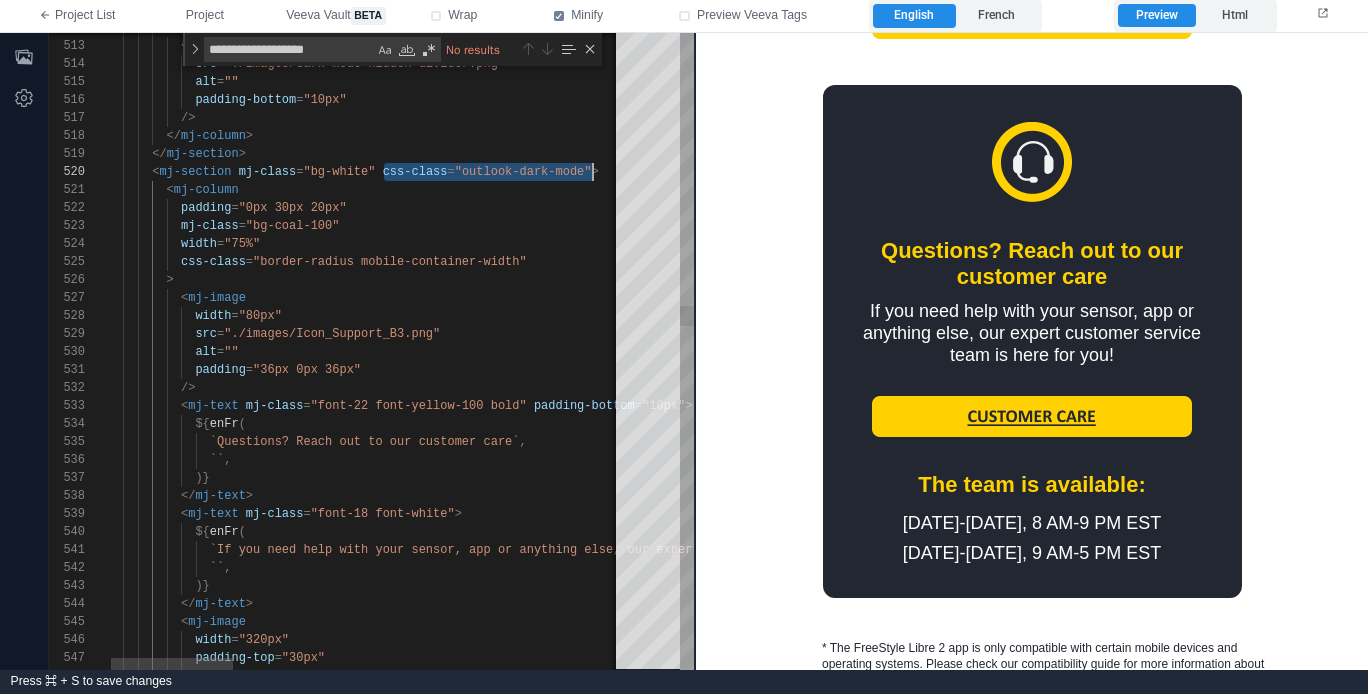 scroll, scrollTop: 162, scrollLeft: 275, axis: both 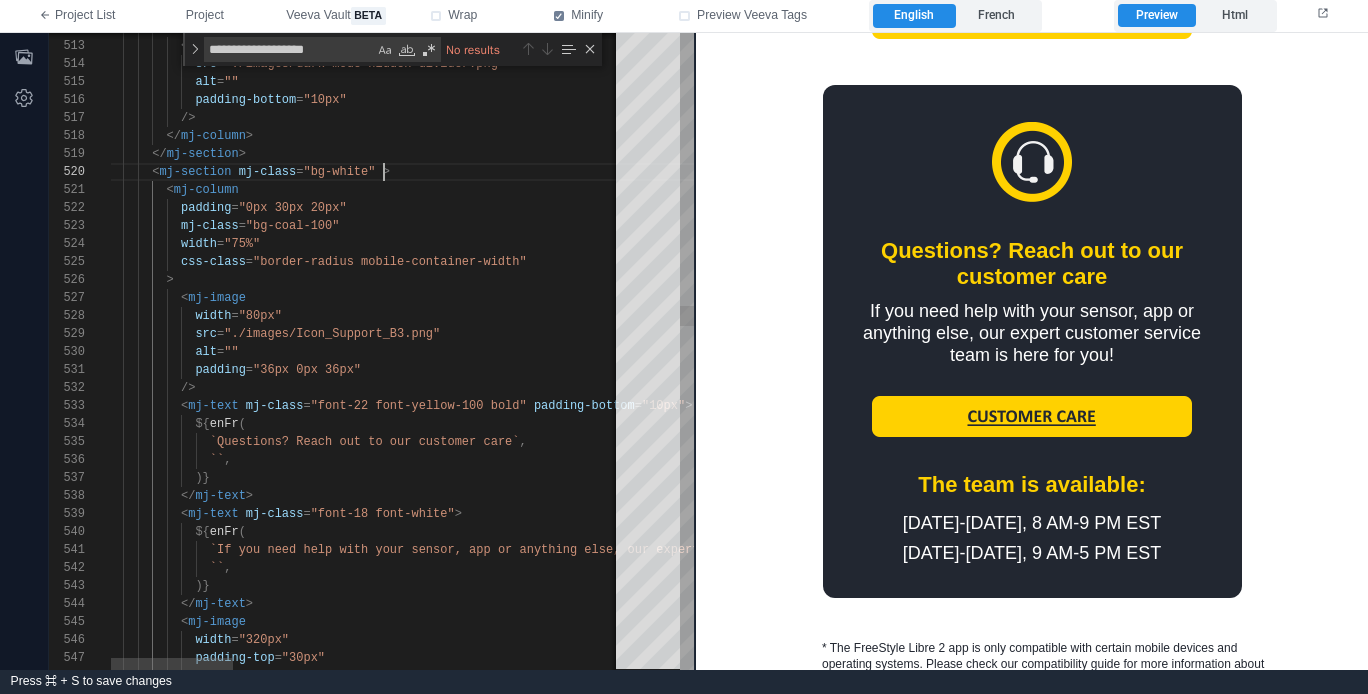 click on ">" at bounding box center (1182, 280) 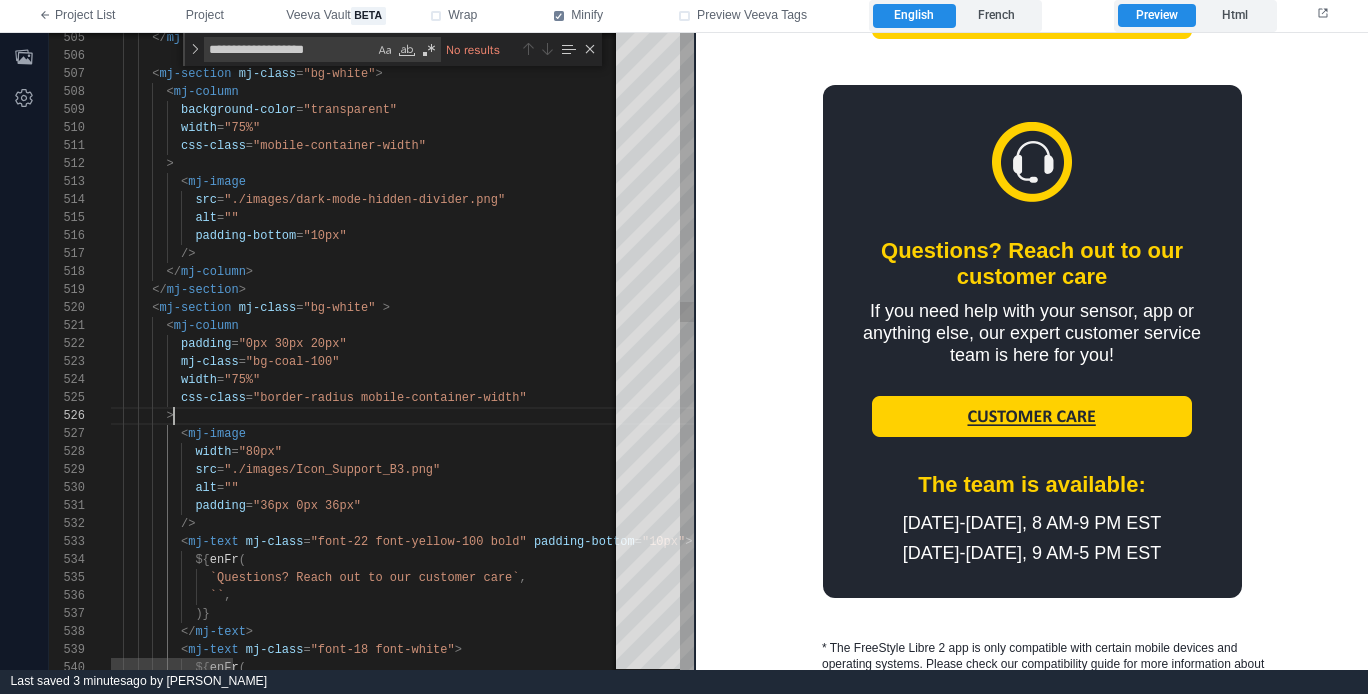 click on "515 516 517 518 519 520 521 522 523 524 525 526 527 528 529 530 531 532 533 534 535 536 537 538 539 540 514 513 512 511 510 509 508 507 506 505              alt = ""              padding-bottom = "10px"            />          </ mj-column >        </ mj-section >        < mj-section   mj-class = "bg-white"   >          < mj-column            padding = "0px 30px 20px"            mj-class = "bg-coal-100"              width = "75%"              css-class = "border-radius mobile-container-width"          >            < mj-image              width = "80px"              src = "./images/Icon_Support_B3.png"              alt = ""              padding = "36px 0px 36px"            />            < mj-text   mj-class = "font-22 font-yellow-100 bold"   padding-bottom = "10px" >              ${ enFr ( , `` , )} </" at bounding box center (371, 351) 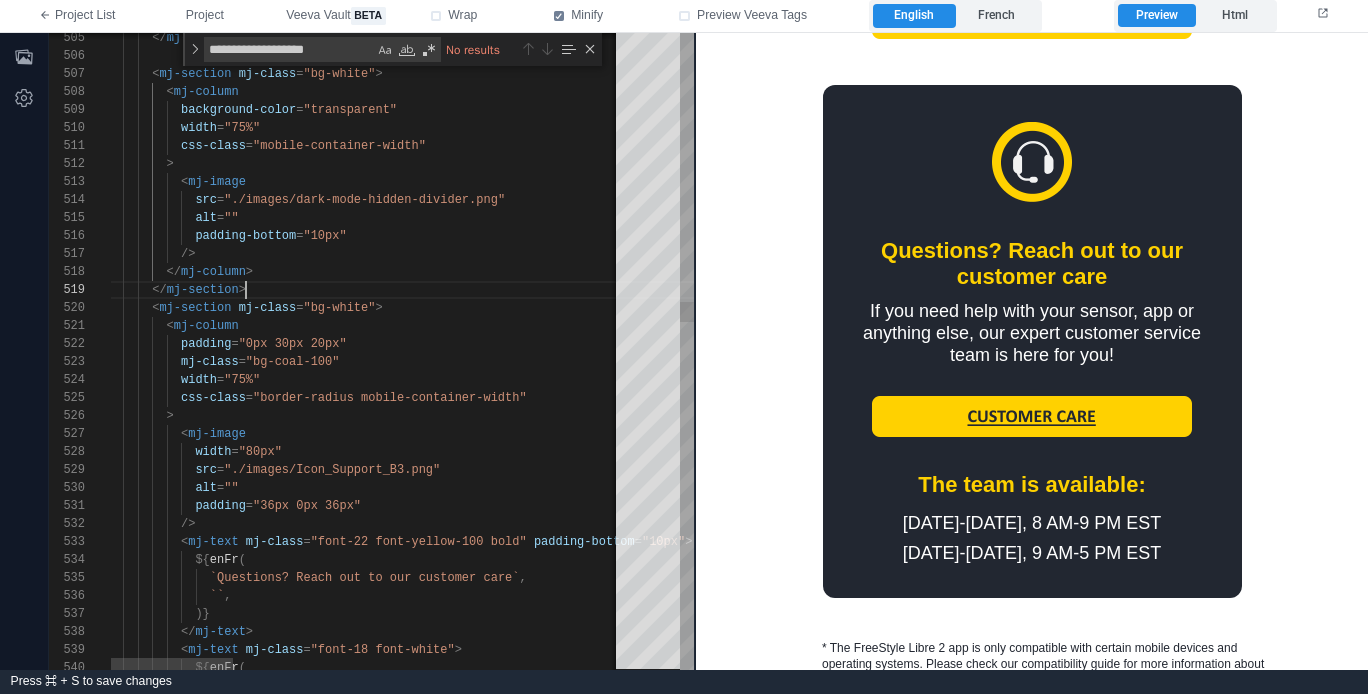 scroll, scrollTop: 144, scrollLeft: 137, axis: both 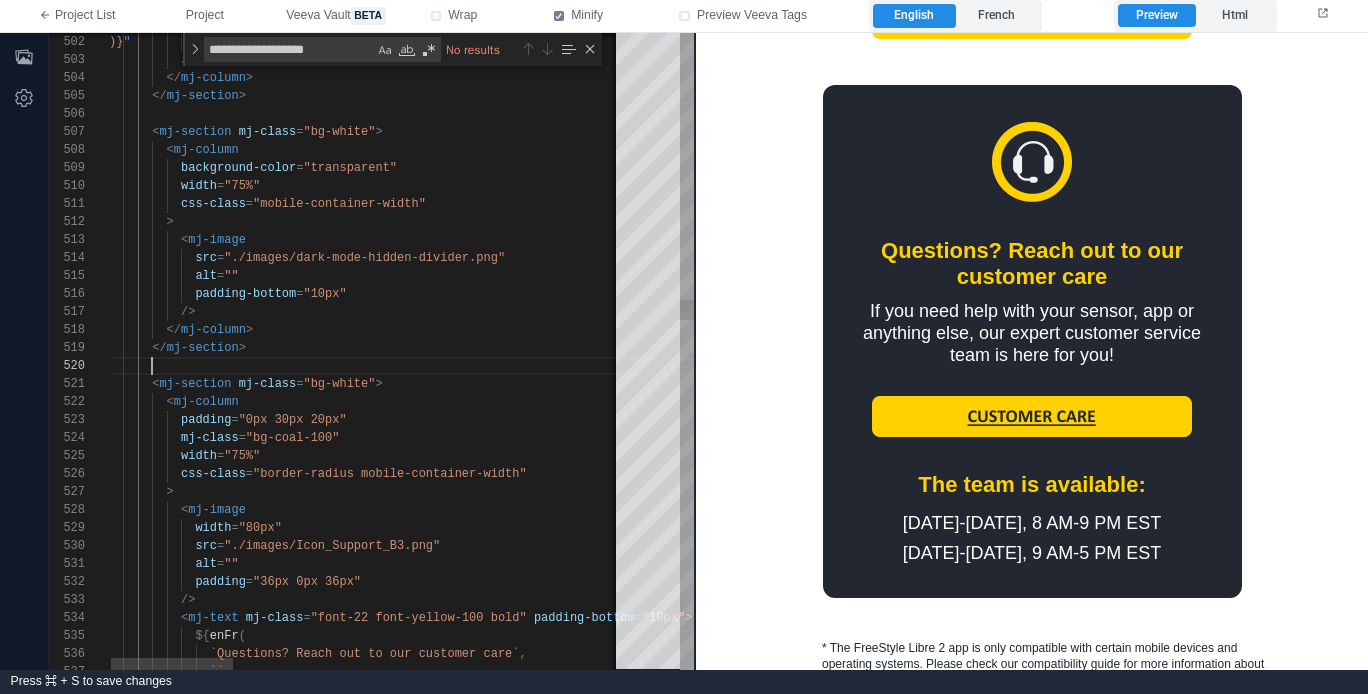 paste on "**********" 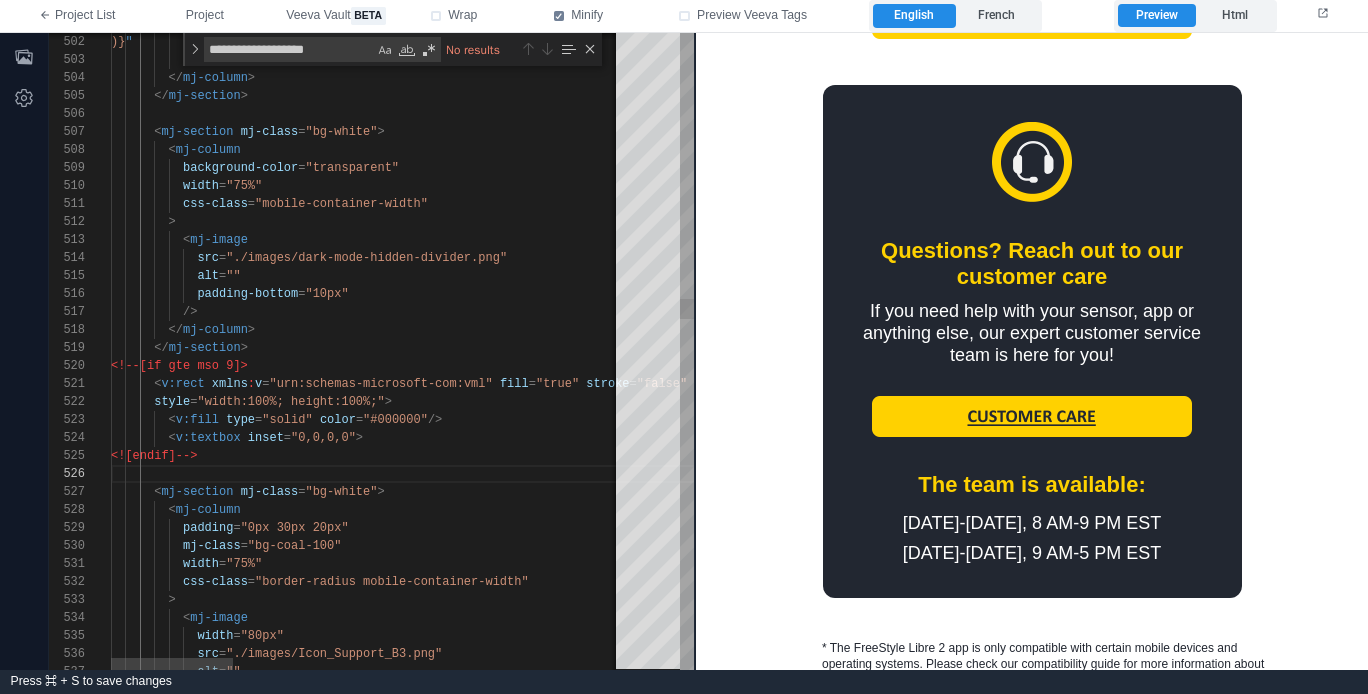 scroll, scrollTop: 72, scrollLeft: 130, axis: both 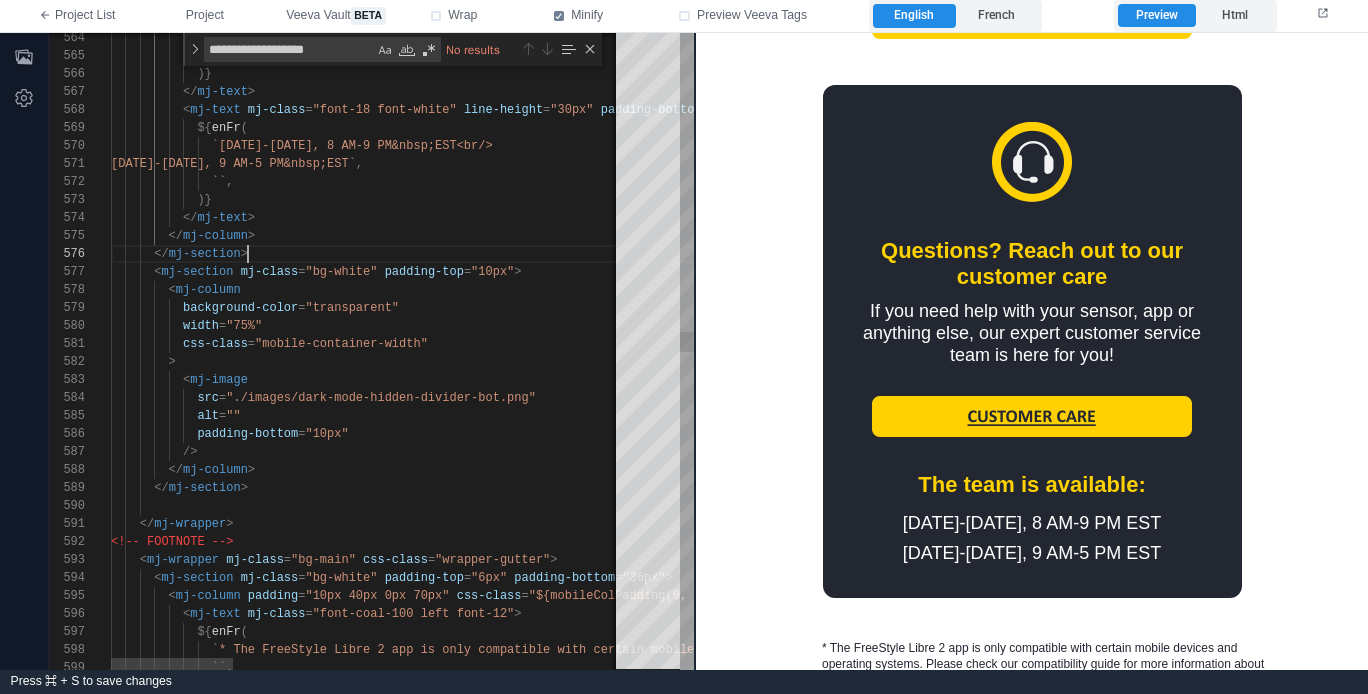 click on "</ mj-section >" at bounding box center [1184, 254] 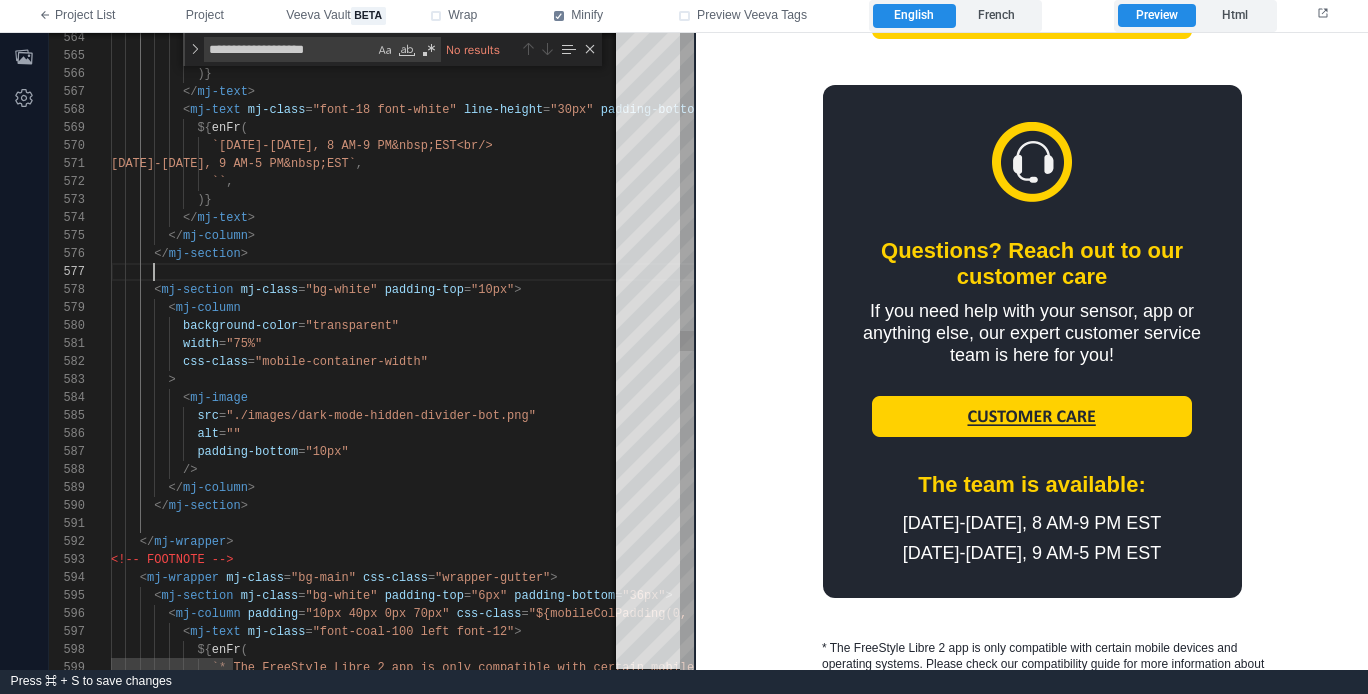 paste on "**********" 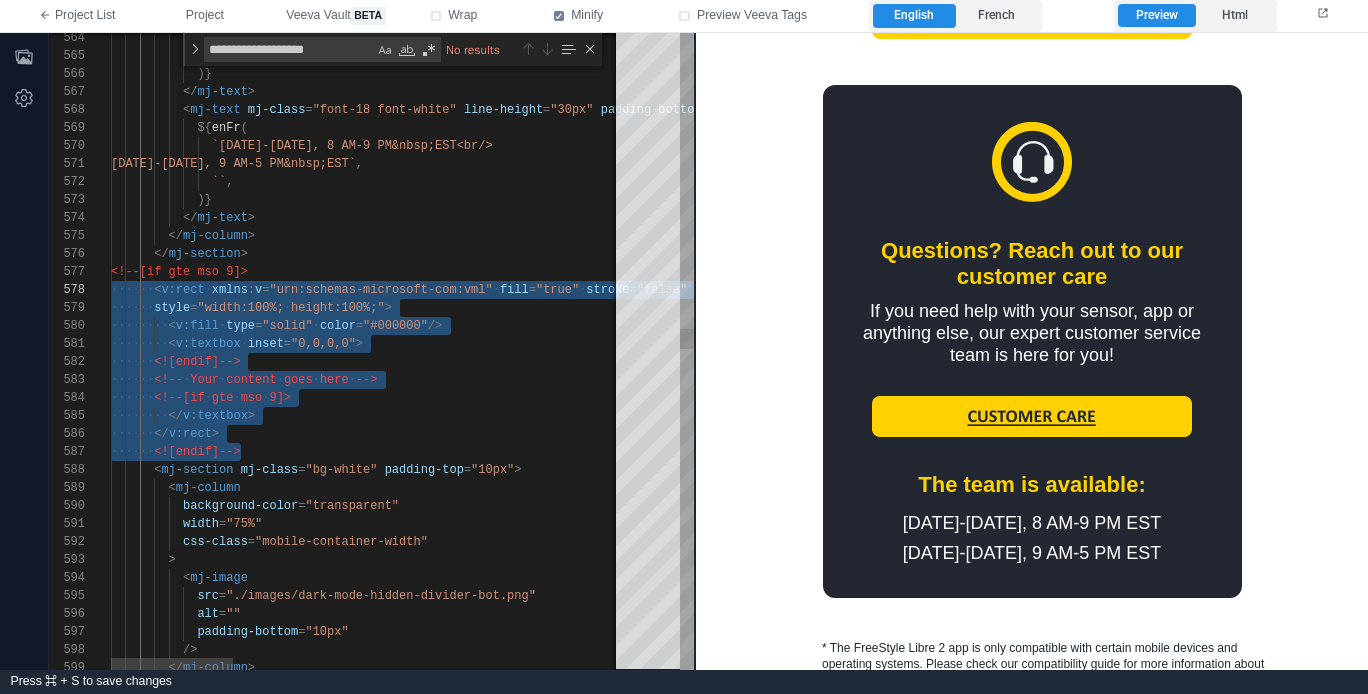 scroll, scrollTop: 108, scrollLeft: 130, axis: both 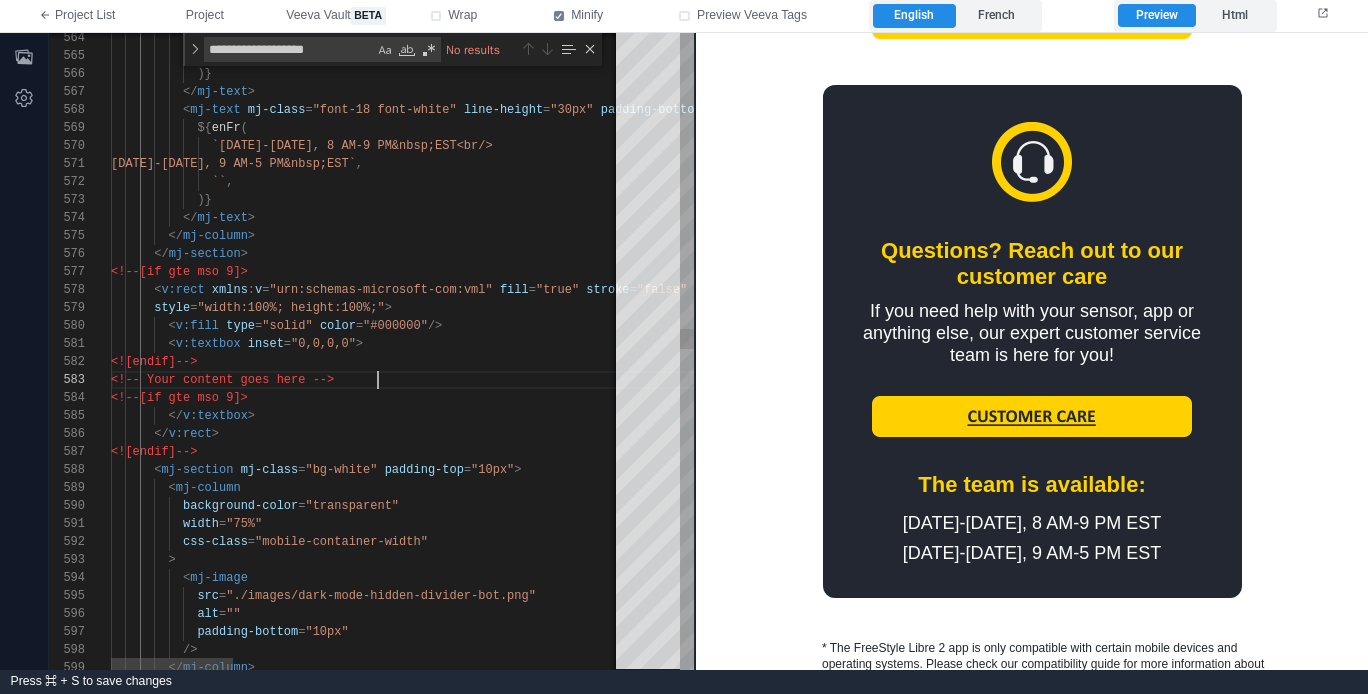 click on "<!-- Your content goes here -->" at bounding box center (1184, 380) 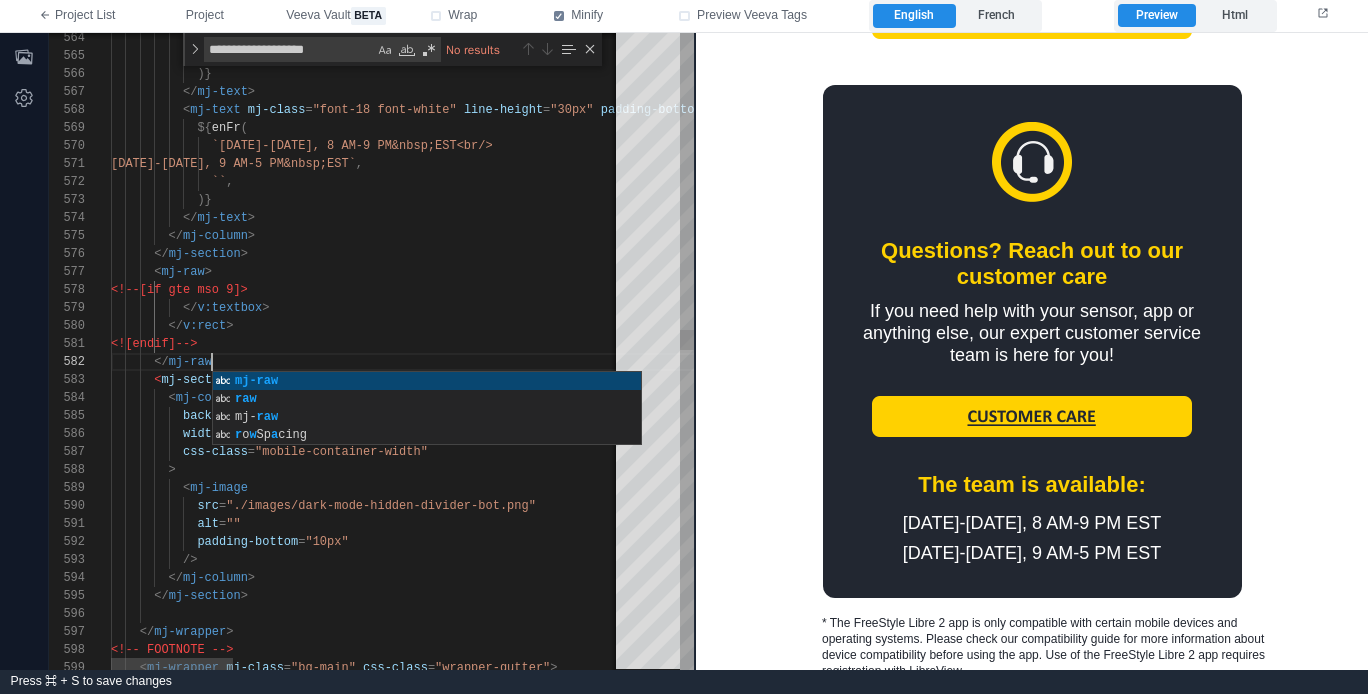 scroll, scrollTop: 18, scrollLeft: 108, axis: both 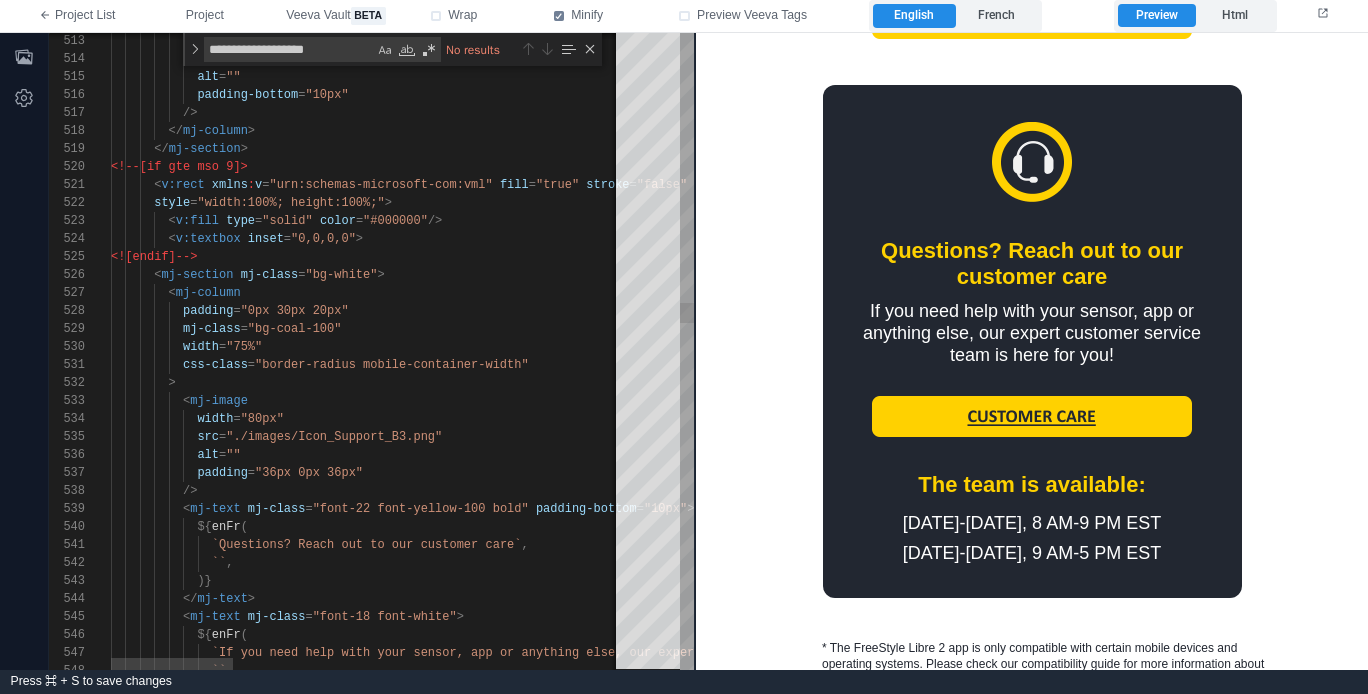 click on "</ mj-section >" at bounding box center [1184, 149] 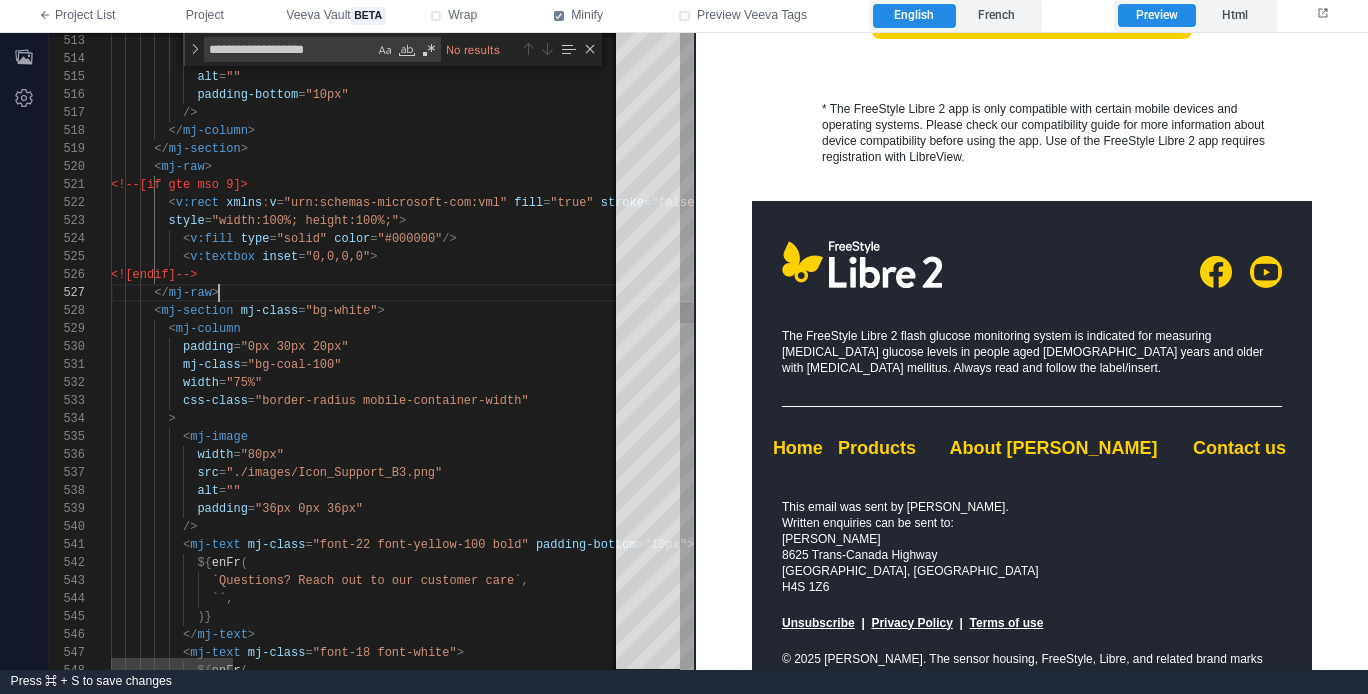 scroll, scrollTop: 90, scrollLeft: 108, axis: both 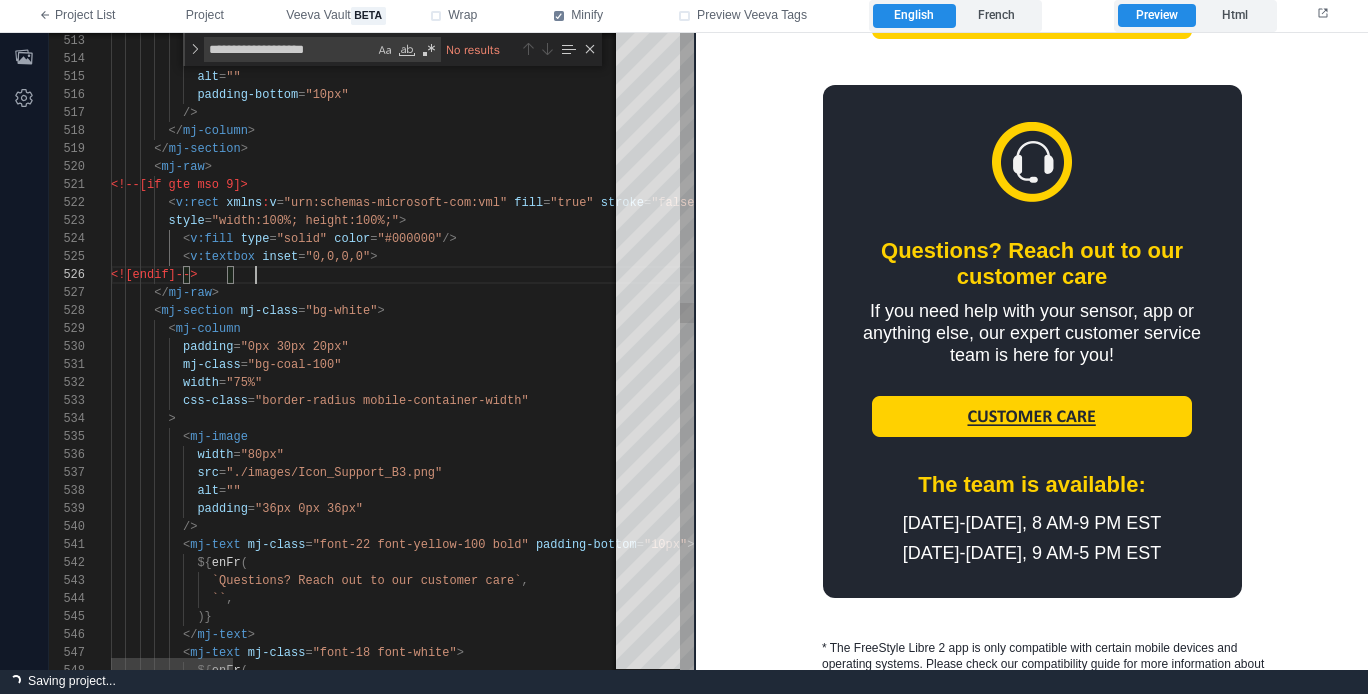 click on "<![endif]-->" at bounding box center (1184, 275) 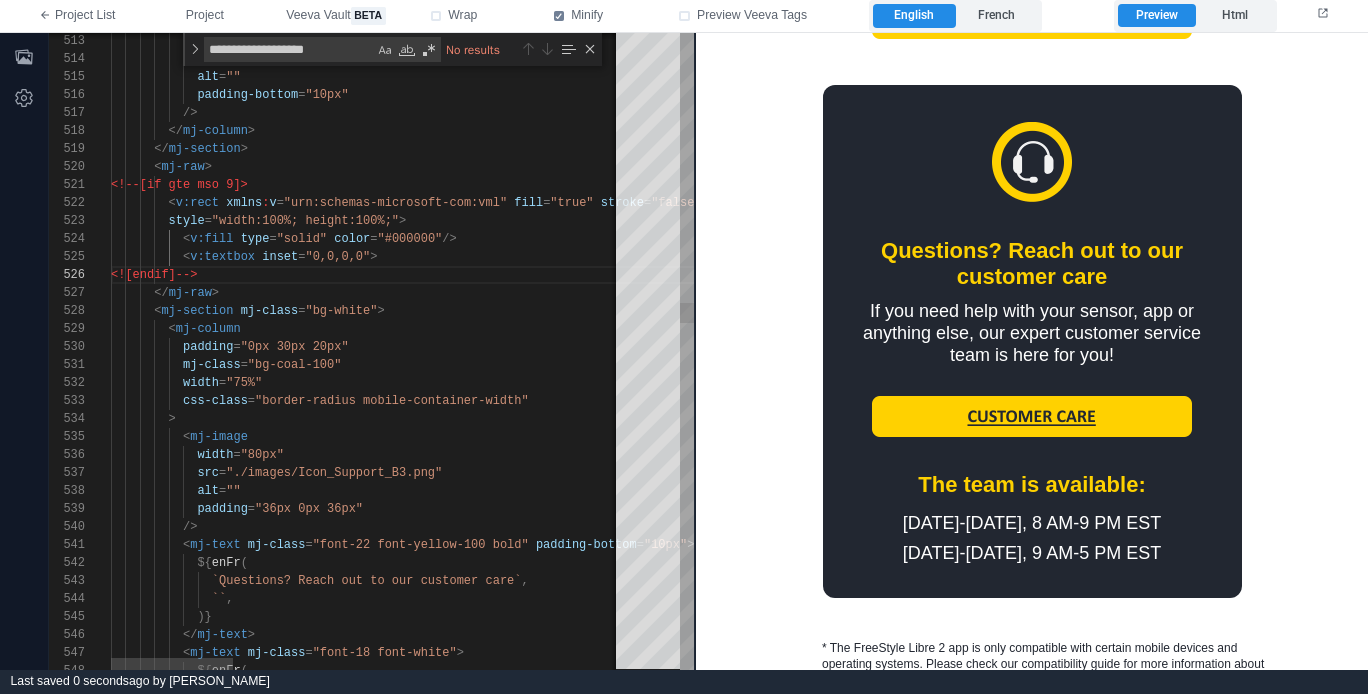 drag, startPoint x: 588, startPoint y: 47, endPoint x: 483, endPoint y: 43, distance: 105.076164 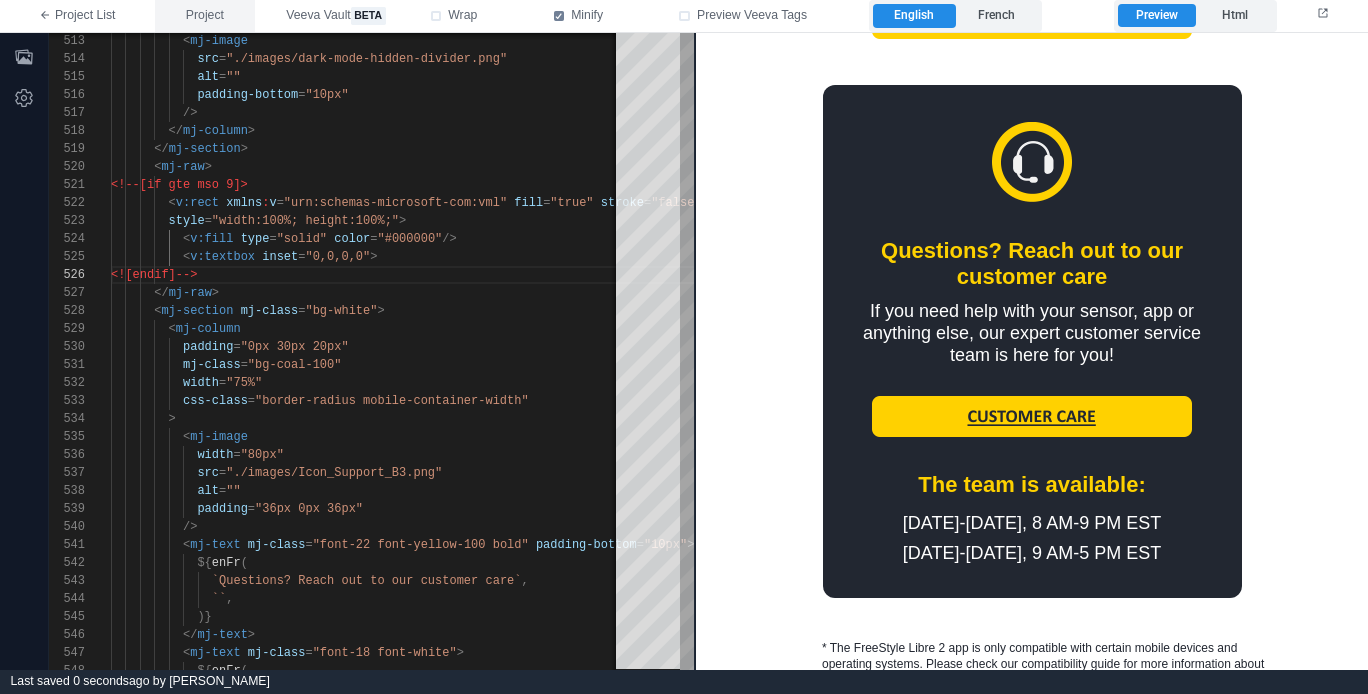 click on "Project" at bounding box center [205, 16] 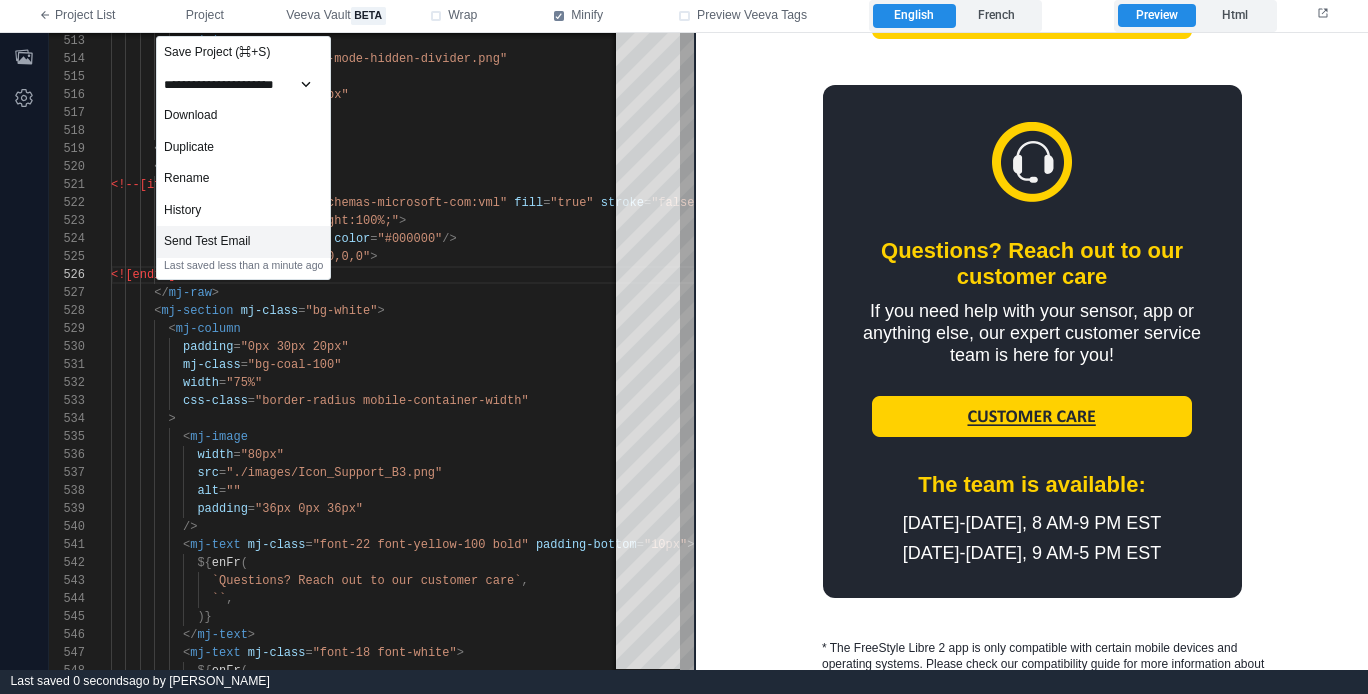 click on "Send Test Email" at bounding box center [243, 242] 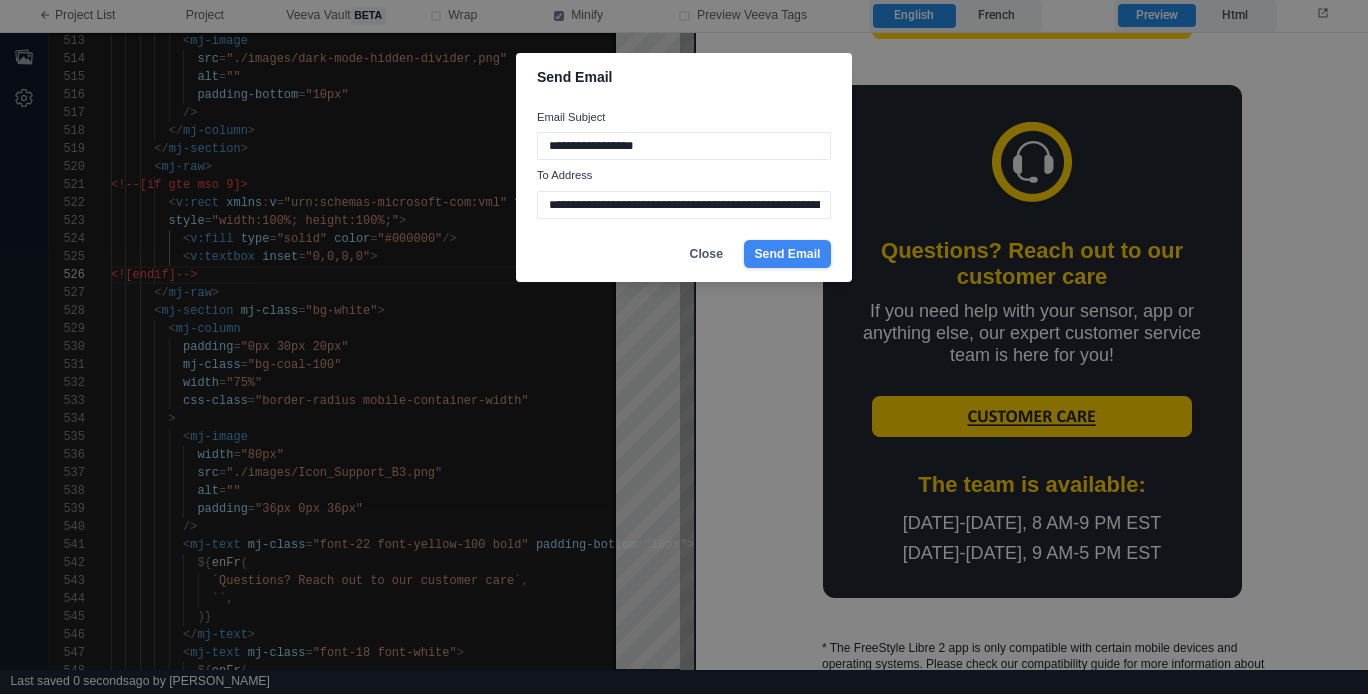 click on "Send Email" at bounding box center [787, 254] 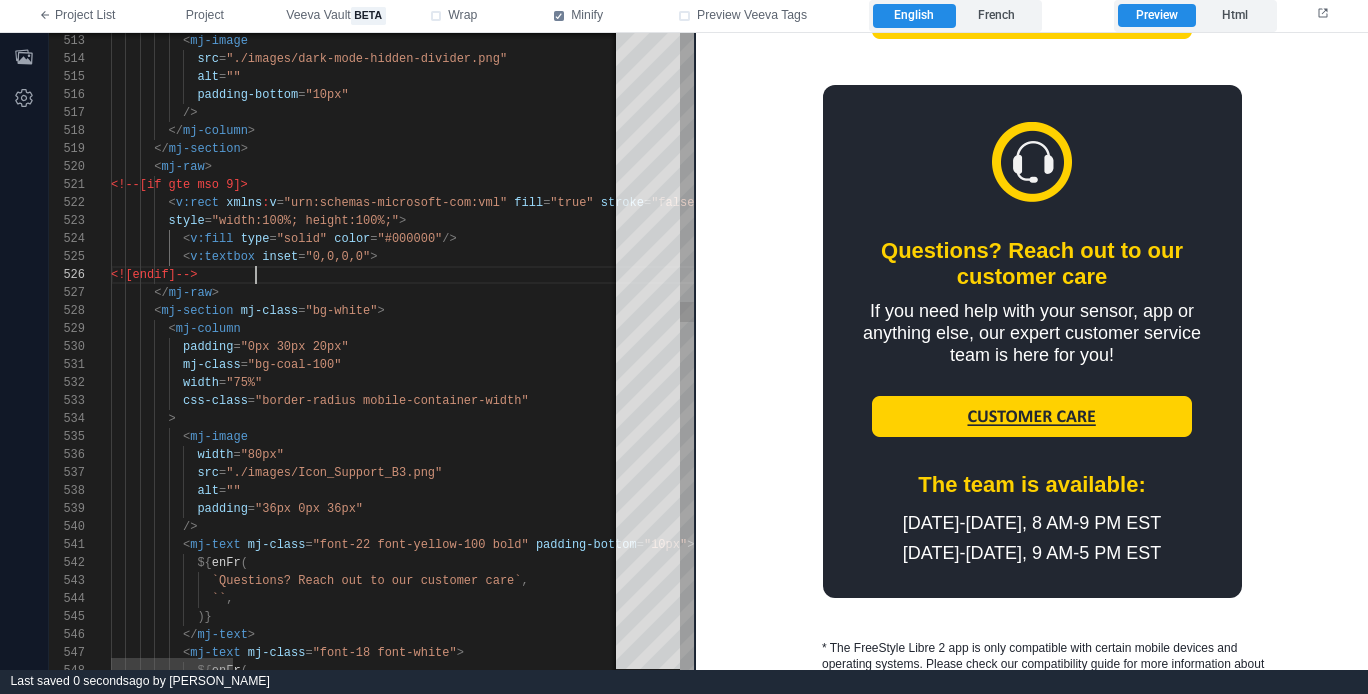 scroll, scrollTop: 90, scrollLeft: 145, axis: both 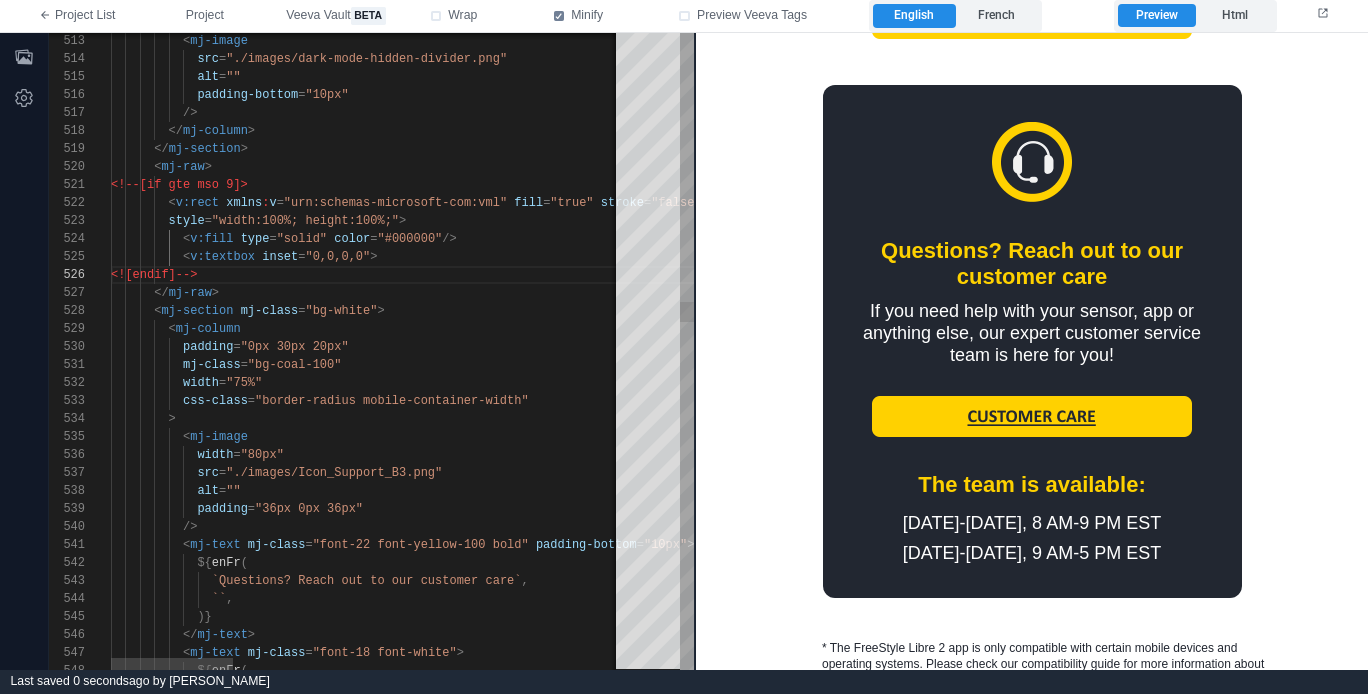 click on "</ mj-raw >" at bounding box center (1184, 293) 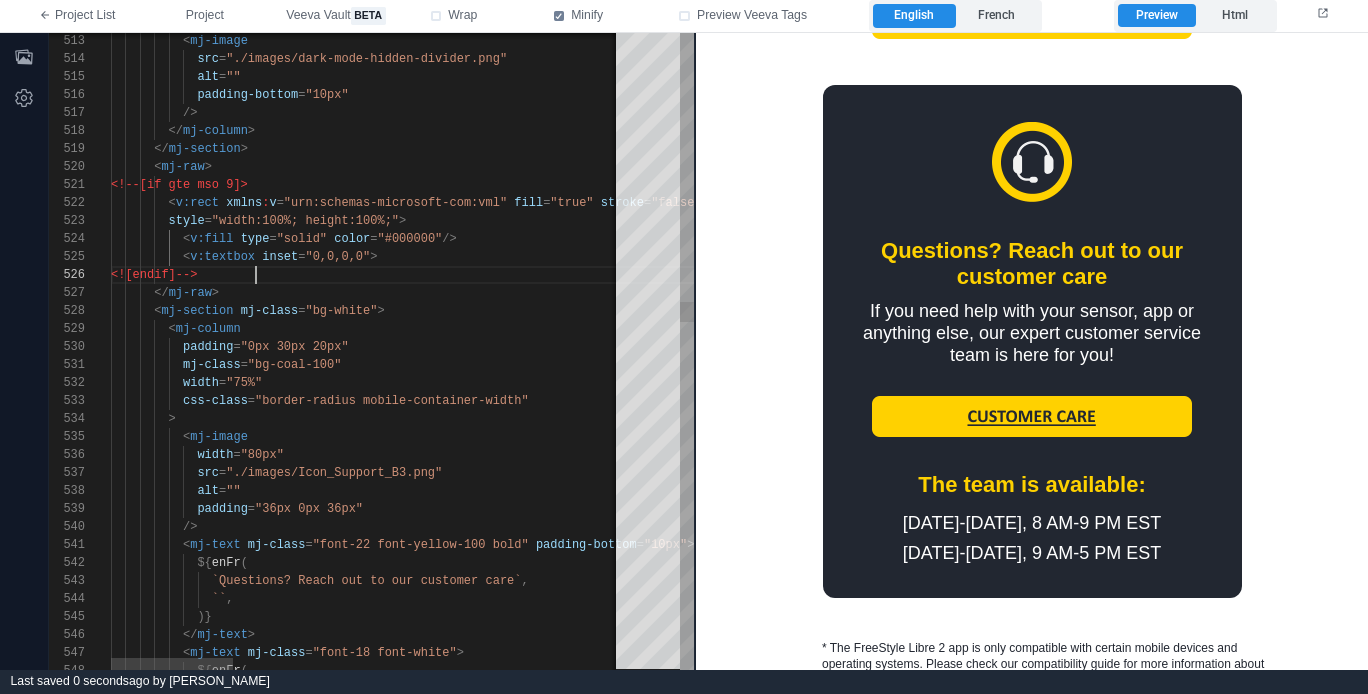 click on "</ mj-raw >" at bounding box center (1184, 293) 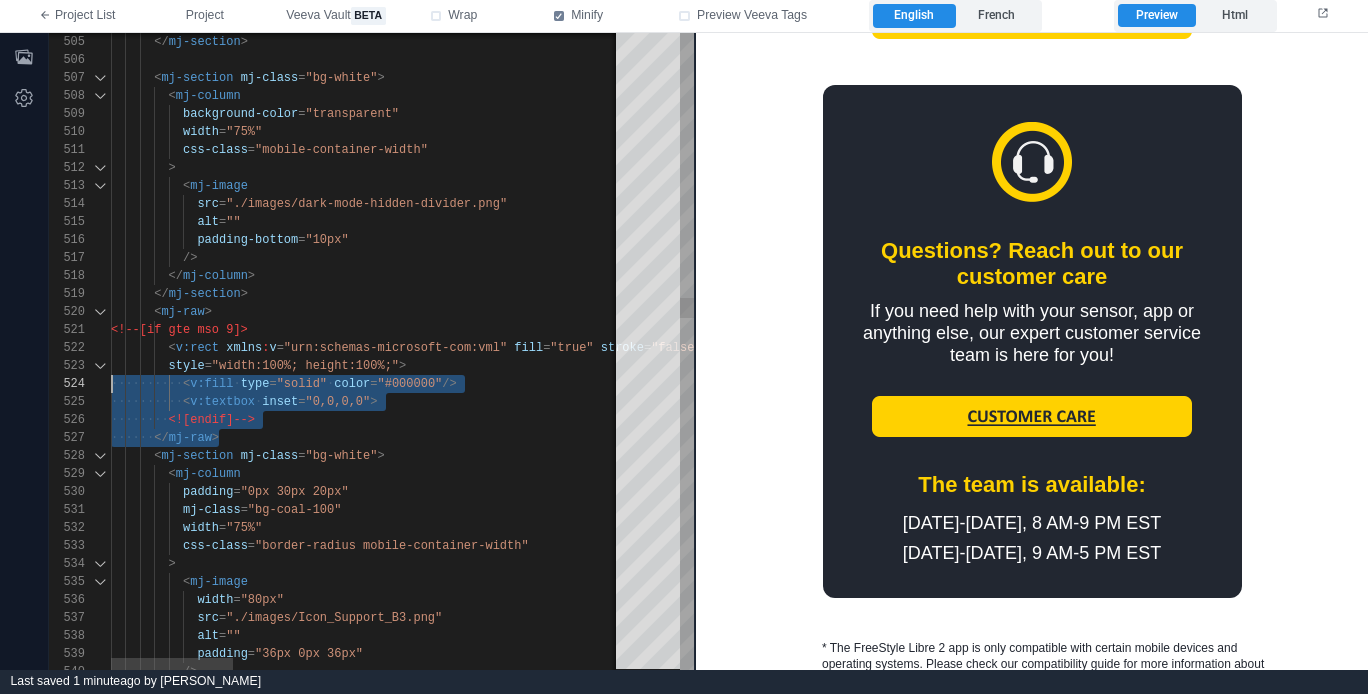 scroll, scrollTop: 162, scrollLeft: 0, axis: vertical 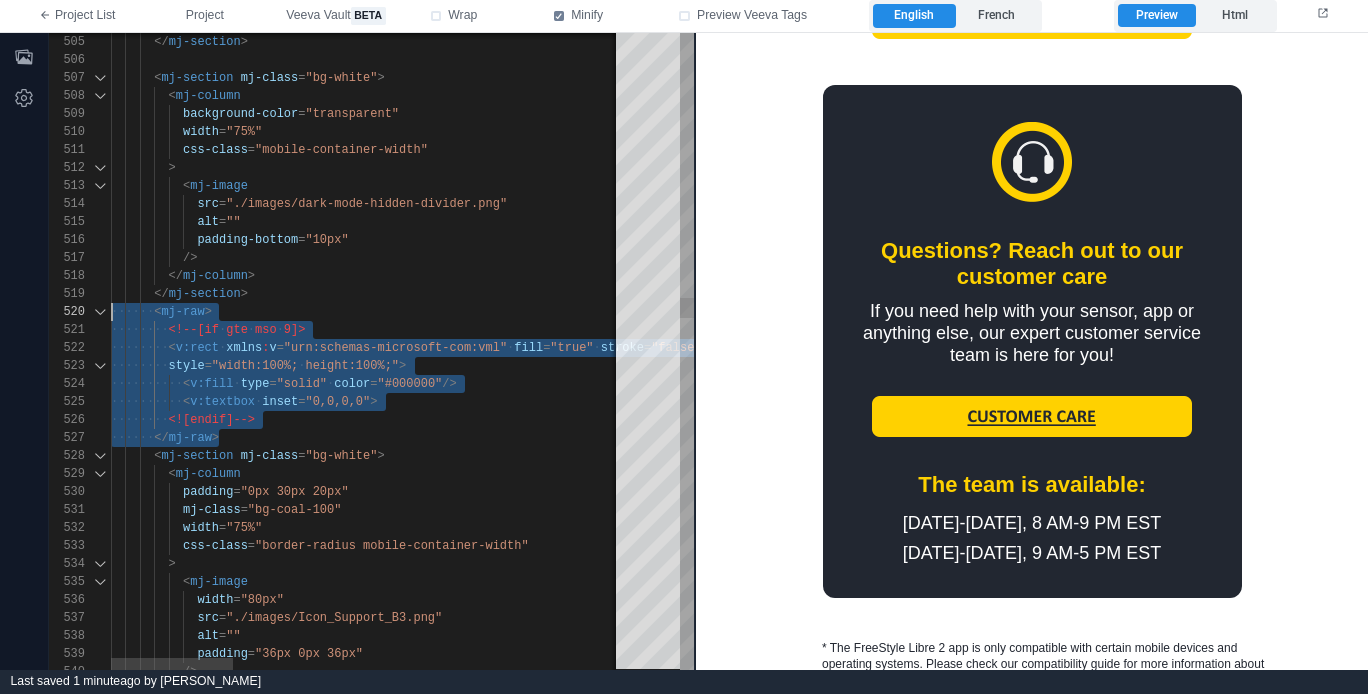 drag, startPoint x: 256, startPoint y: 439, endPoint x: 60, endPoint y: 312, distance: 233.5487 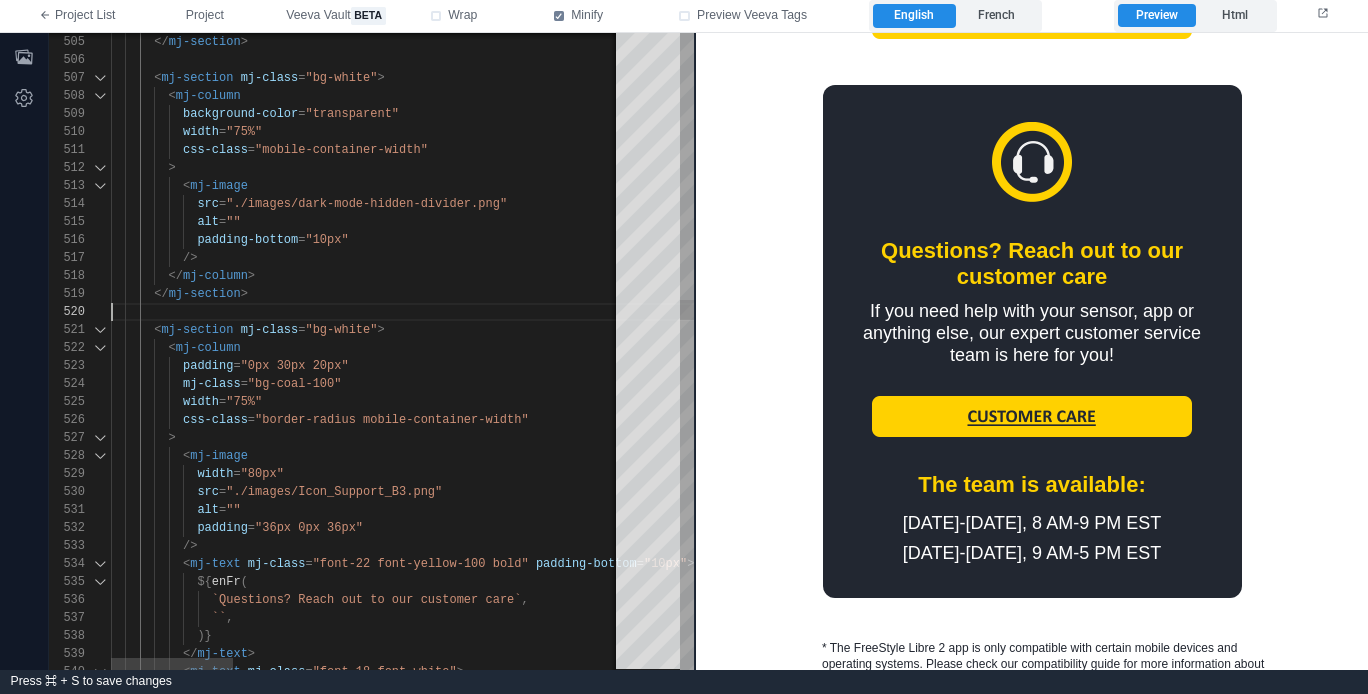 scroll, scrollTop: 144, scrollLeft: 137, axis: both 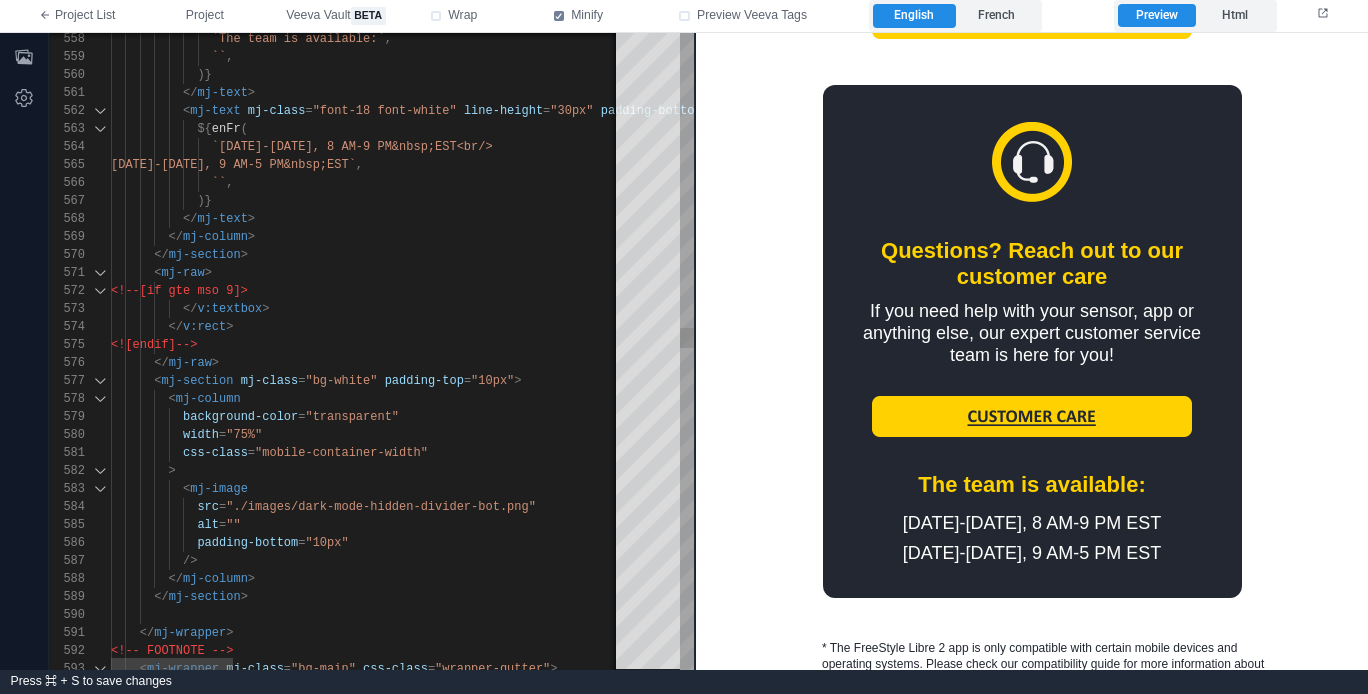 click on "</ mj-raw >" at bounding box center (1184, 363) 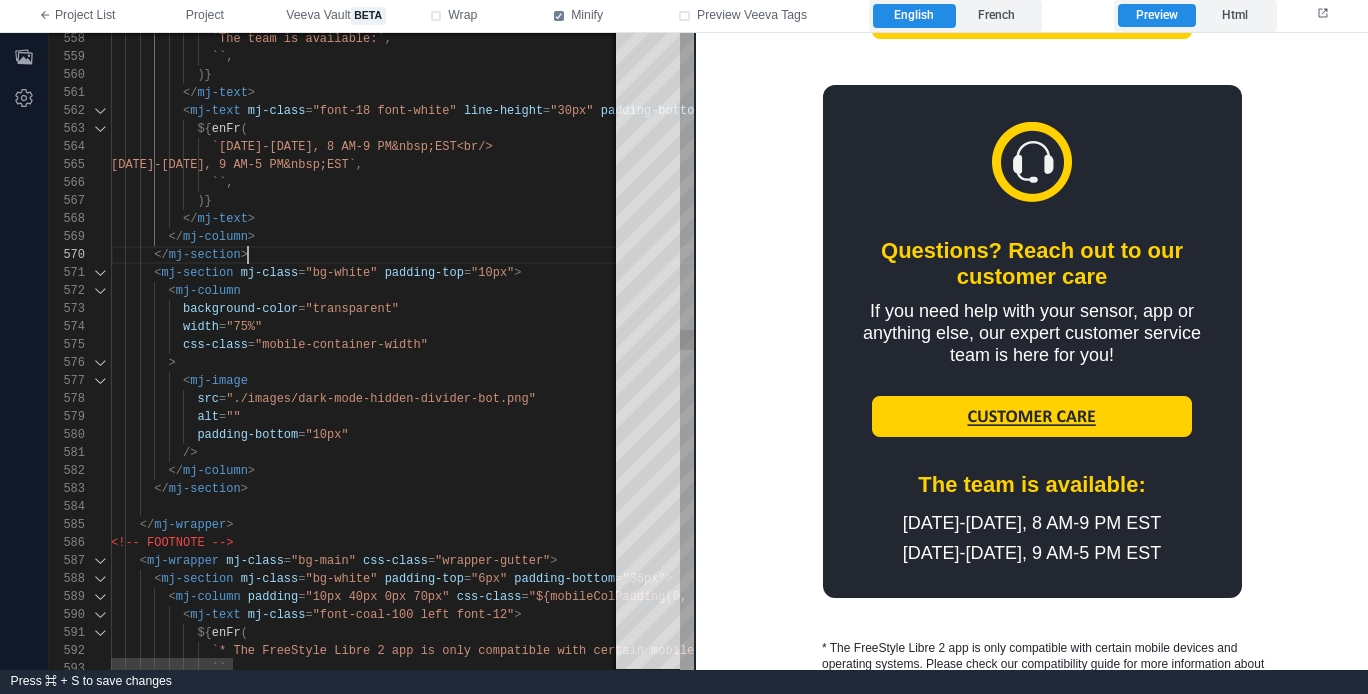 scroll, scrollTop: 0, scrollLeft: 137, axis: horizontal 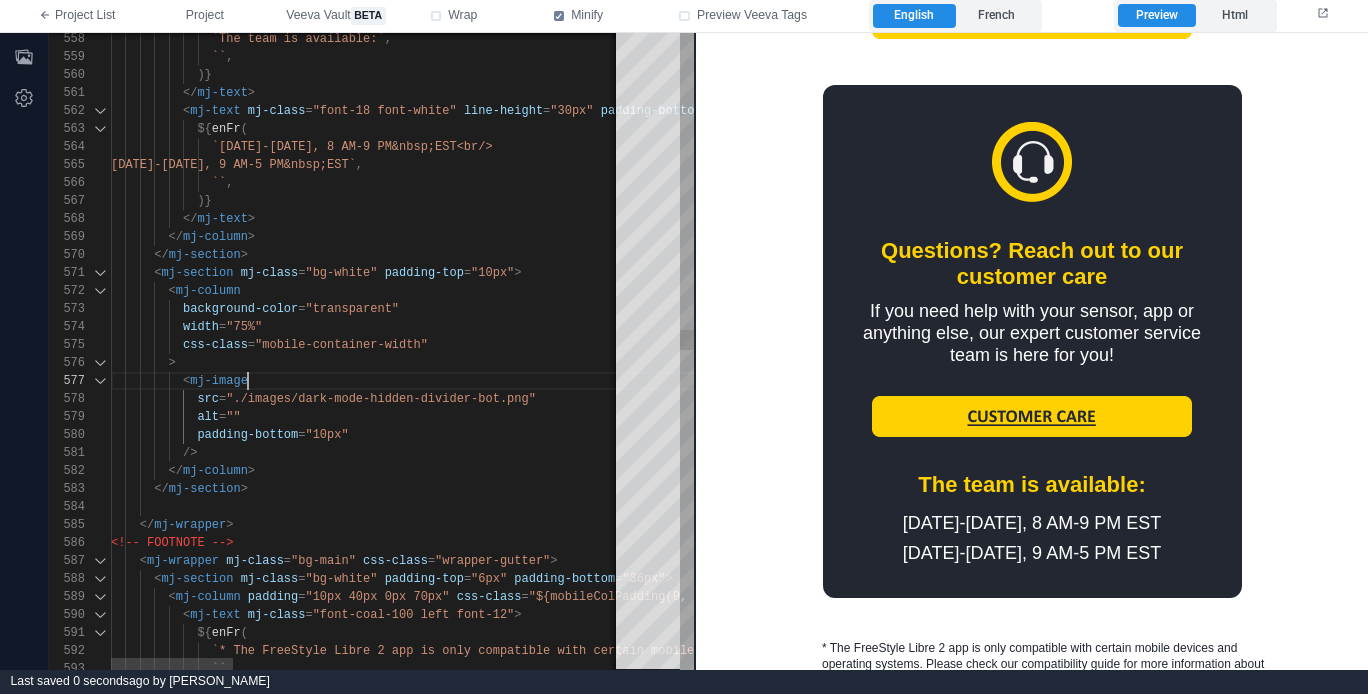 click on "< mj-image" at bounding box center (1184, 381) 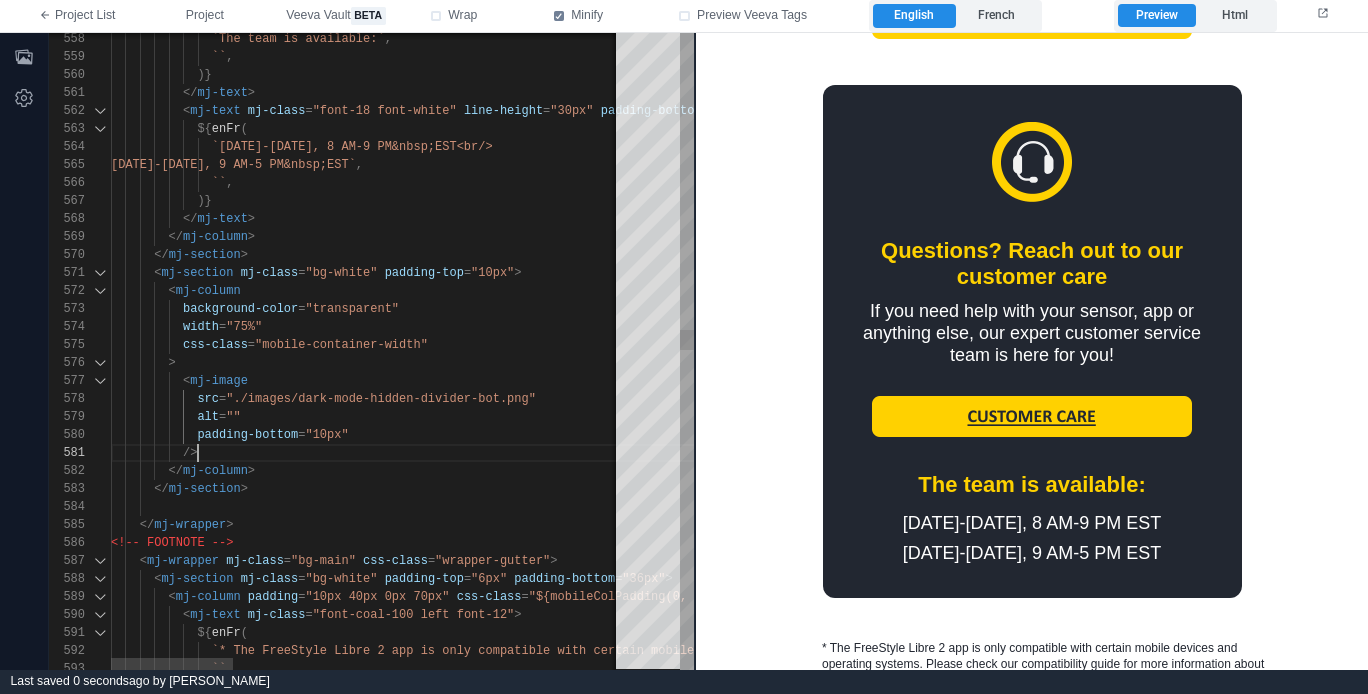 click on "/>" at bounding box center [1184, 453] 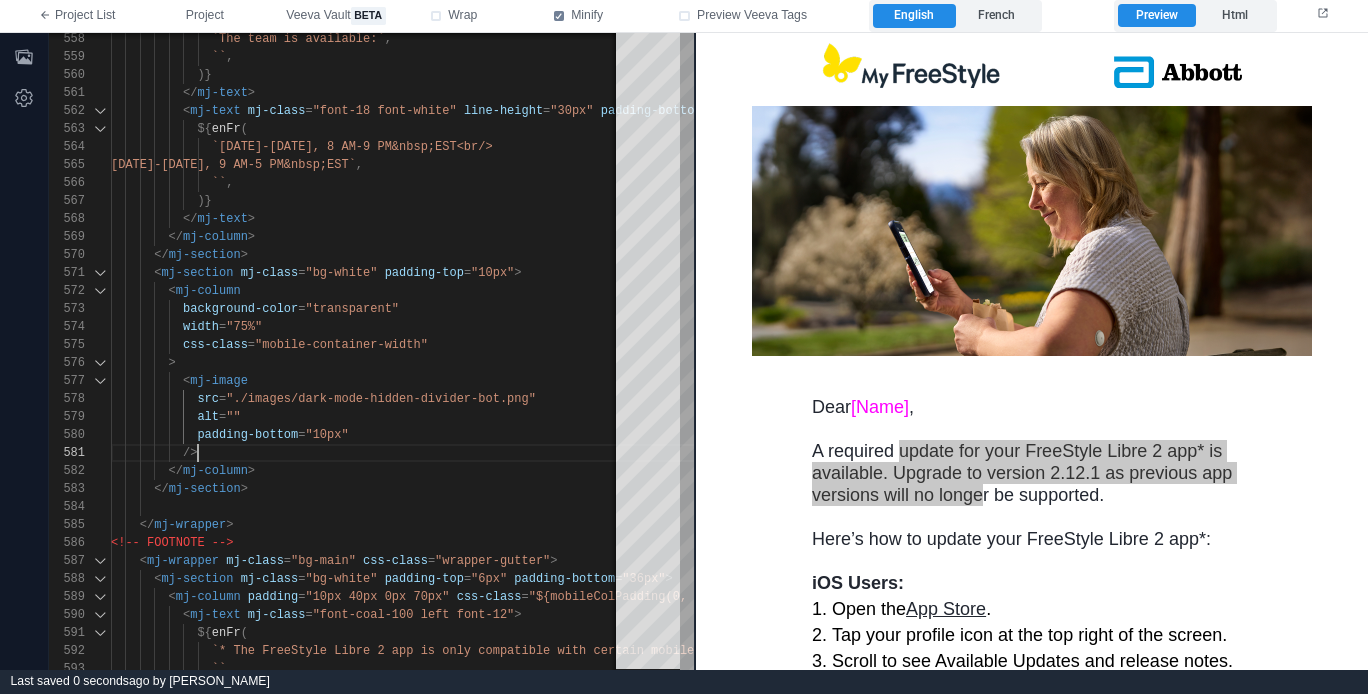 scroll, scrollTop: 0, scrollLeft: 0, axis: both 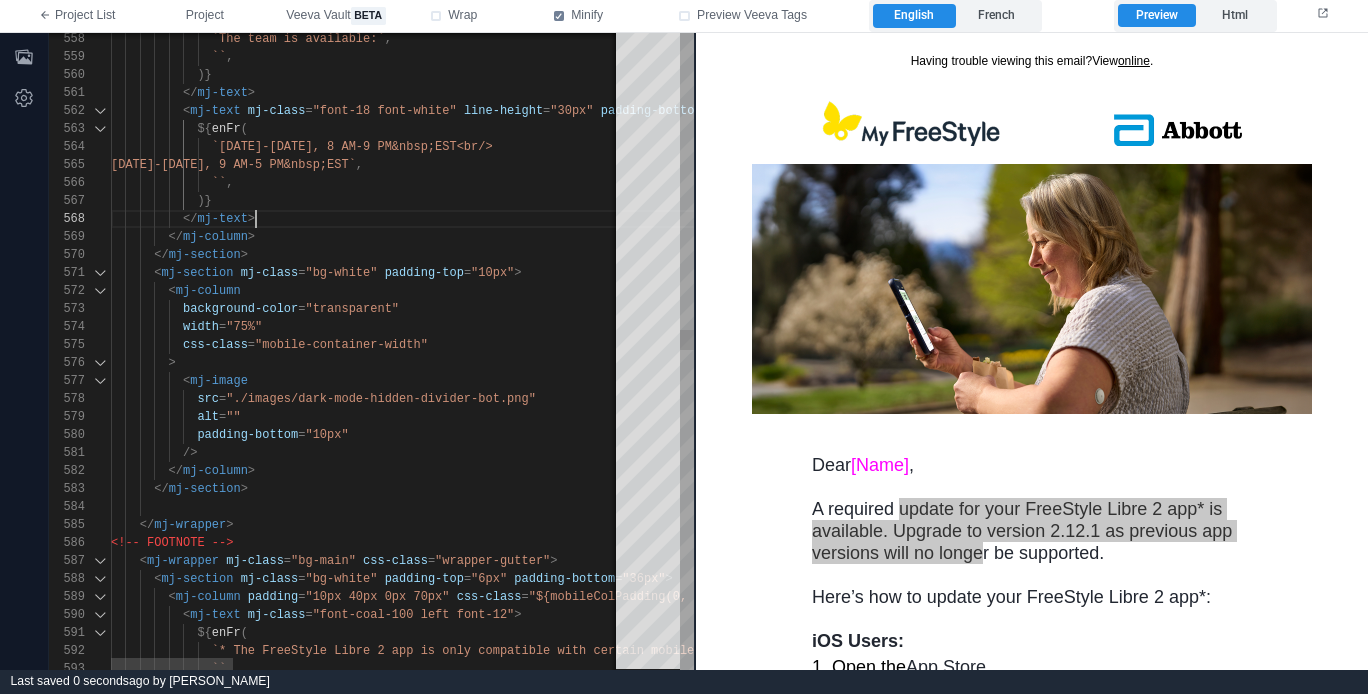 click on "</ mj-text >" at bounding box center (1184, 219) 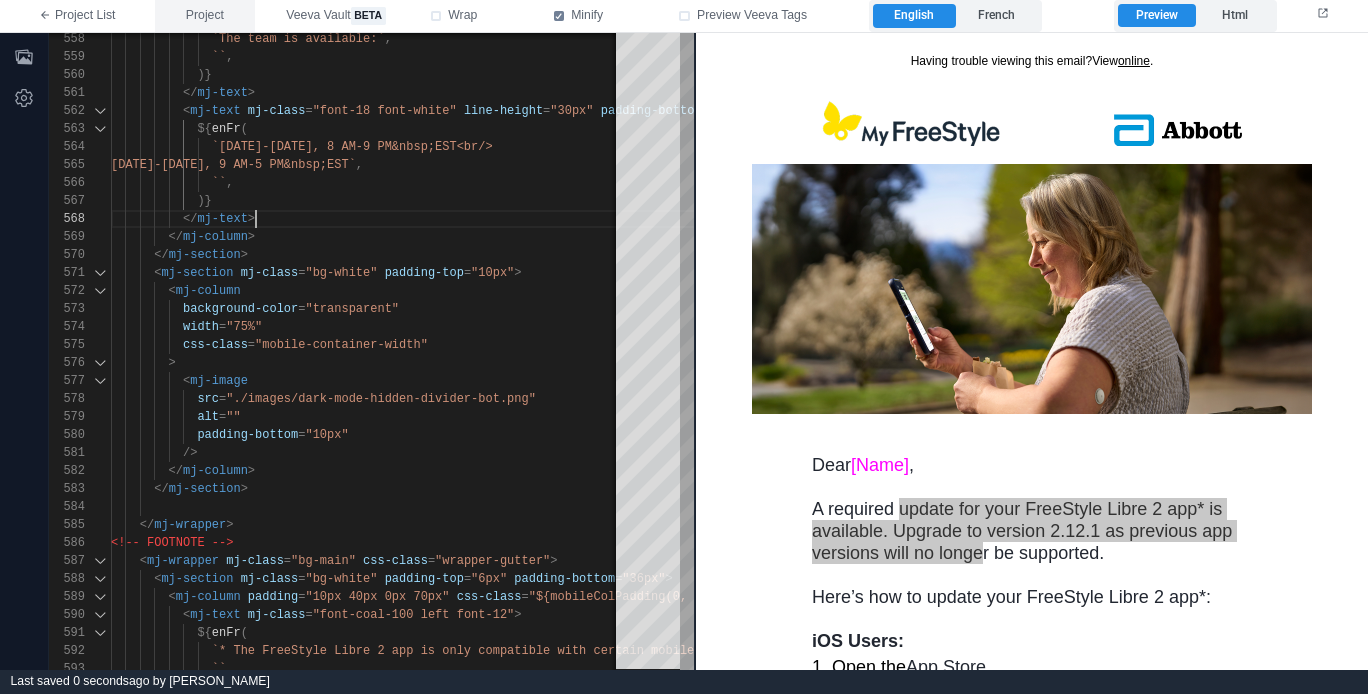 click on "Project" at bounding box center [205, 16] 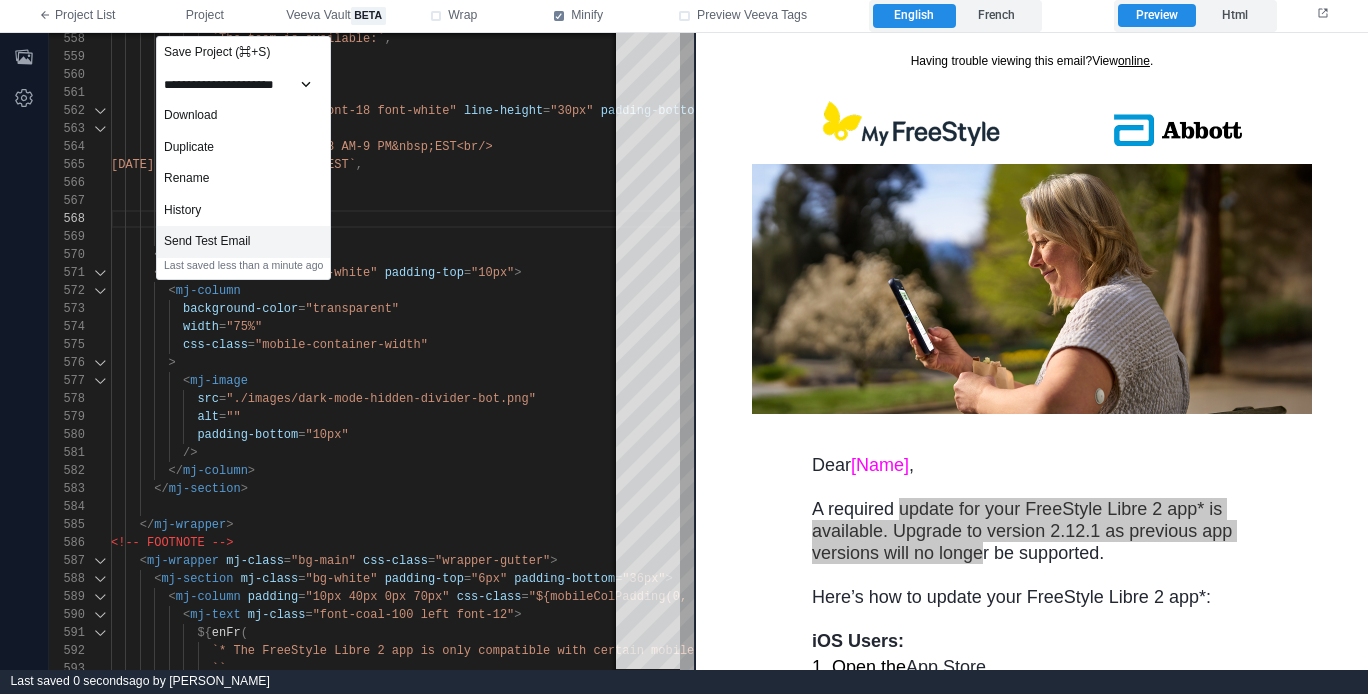 click on "Send Test Email" at bounding box center [243, 242] 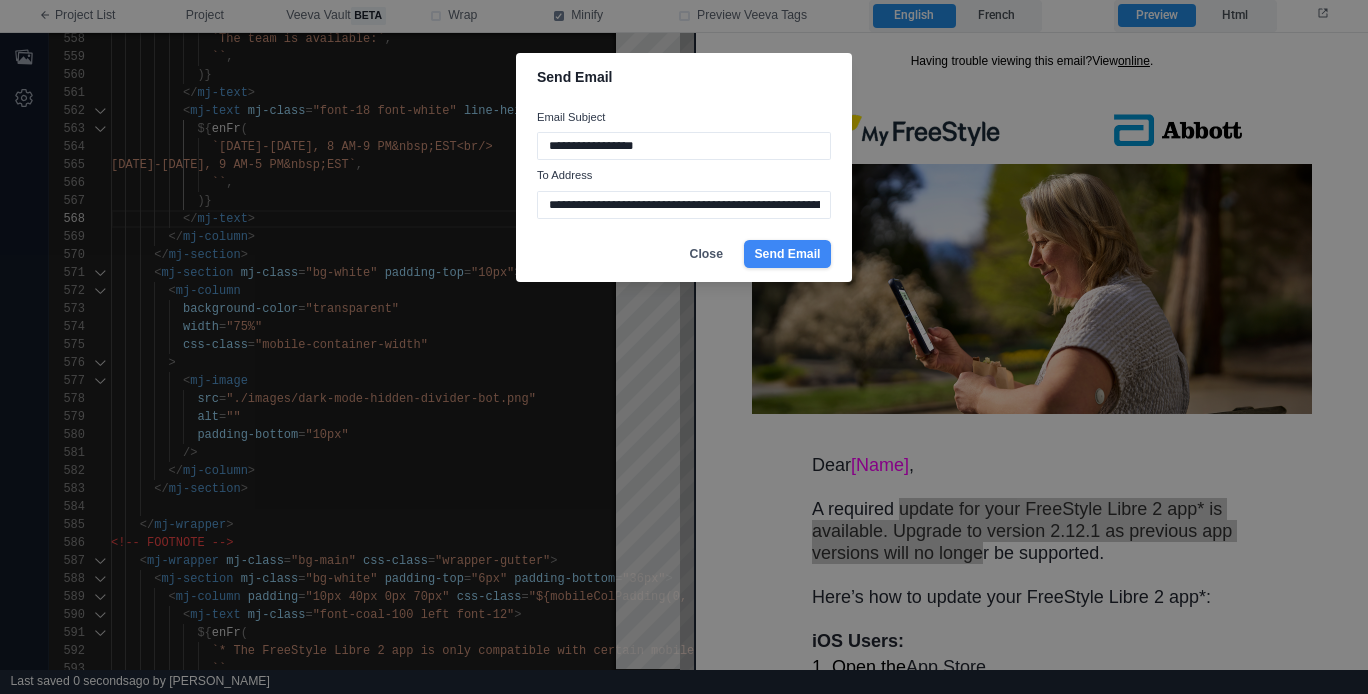 click on "Send Email" at bounding box center (787, 254) 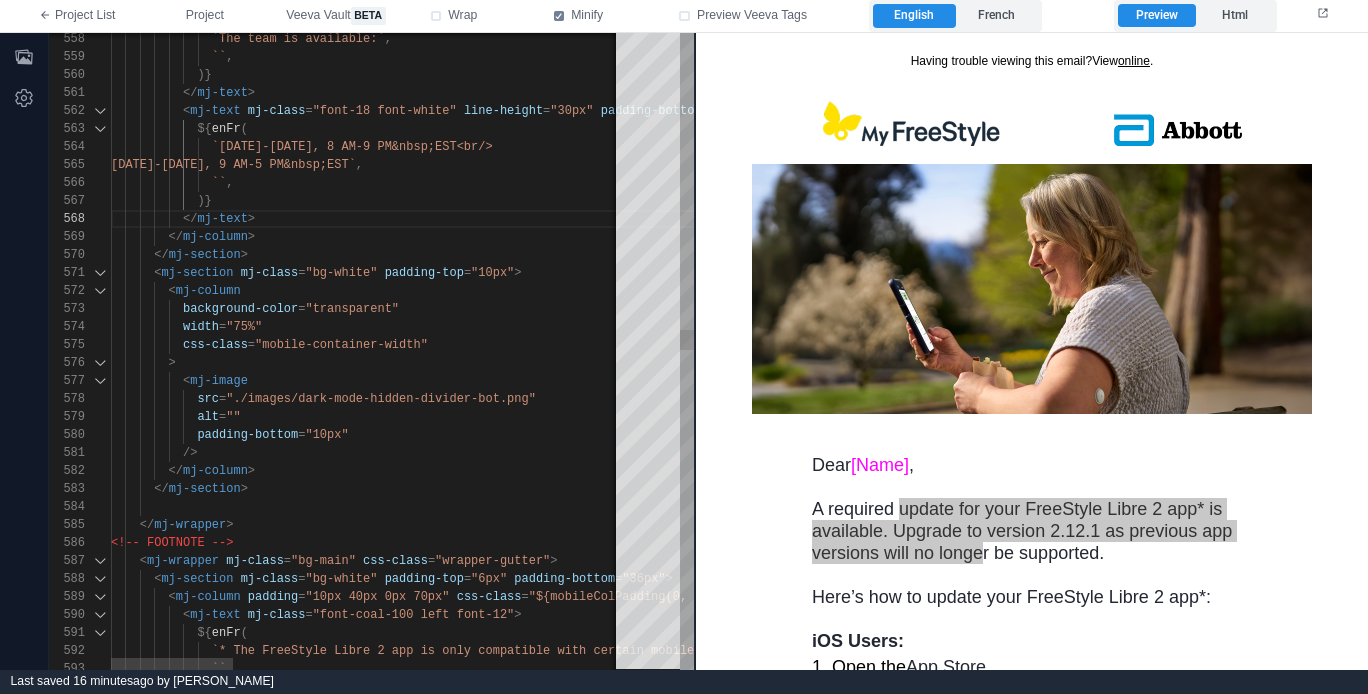 scroll, scrollTop: 90, scrollLeft: 123, axis: both 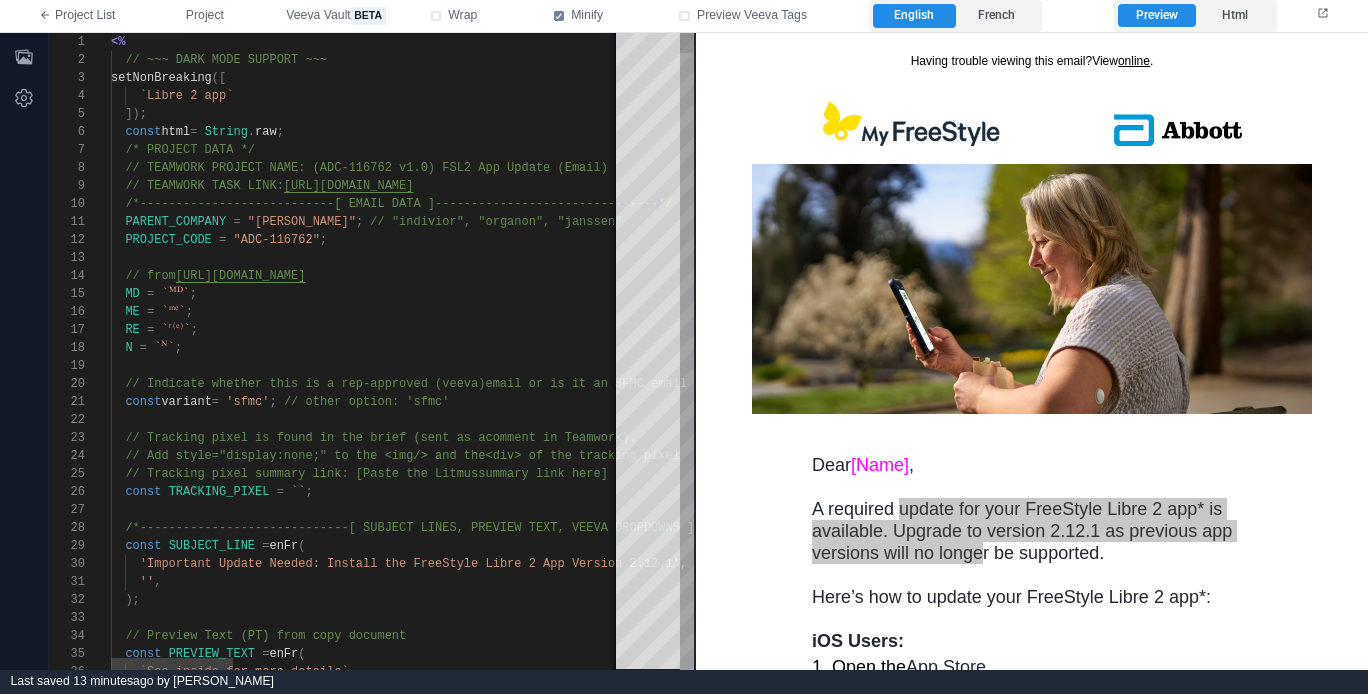 type on "**********" 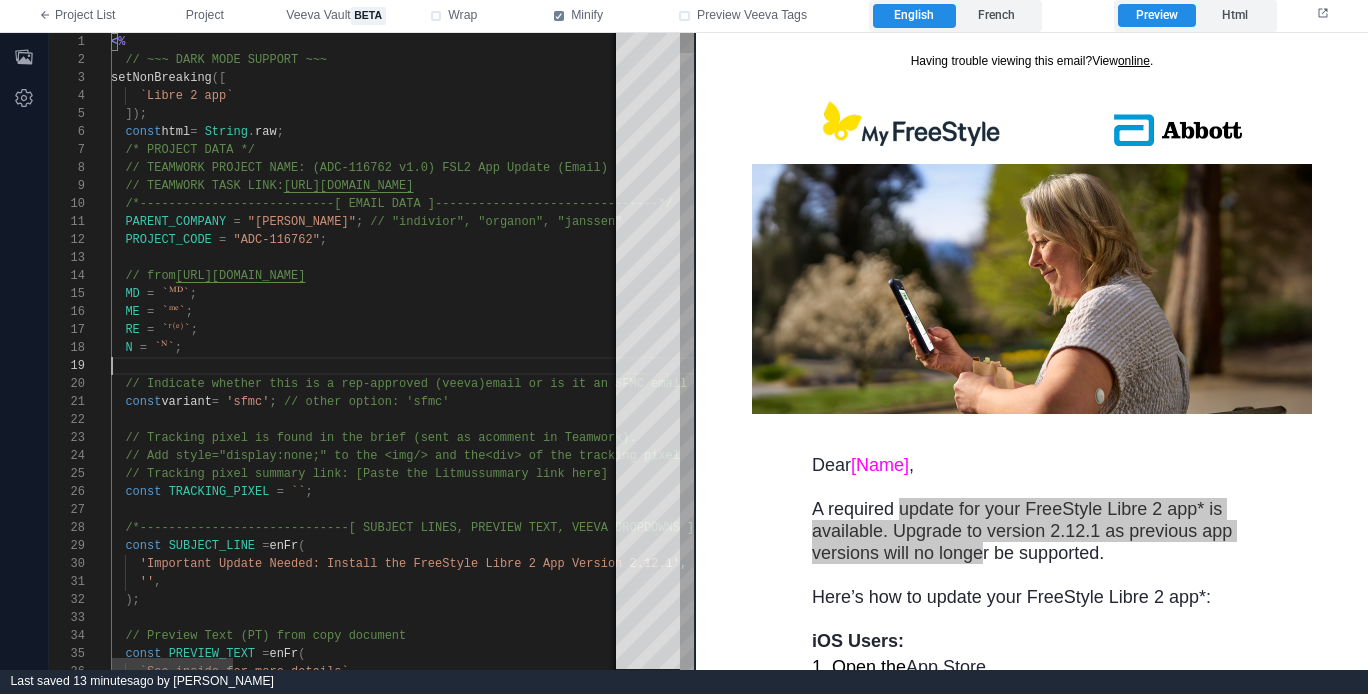 click at bounding box center [1184, 366] 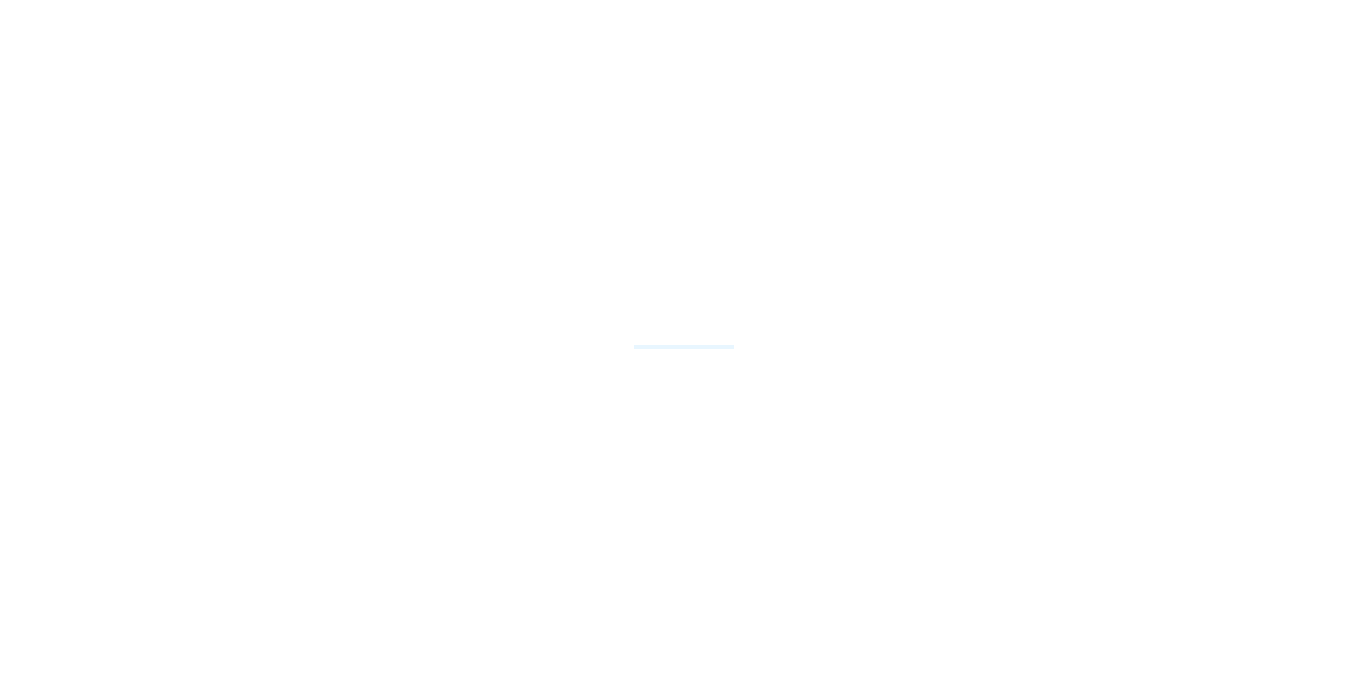 scroll, scrollTop: 0, scrollLeft: 0, axis: both 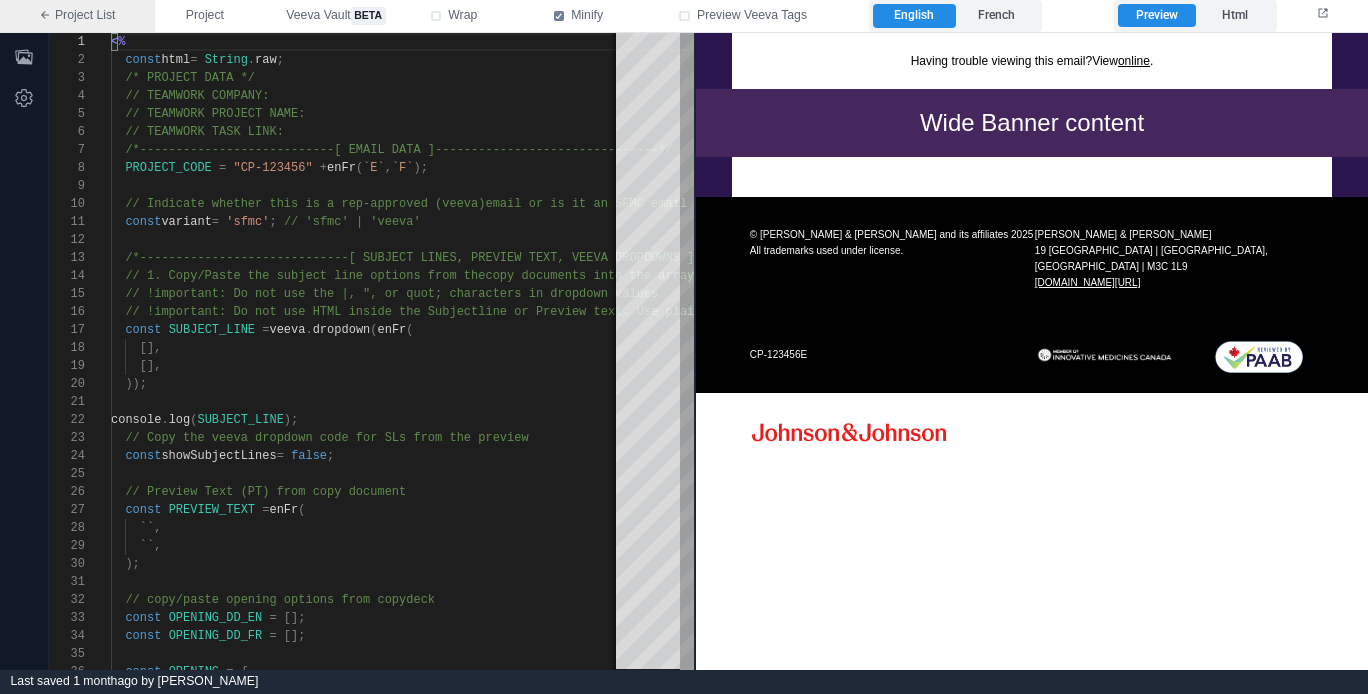 click on "Project List" at bounding box center (77, 16) 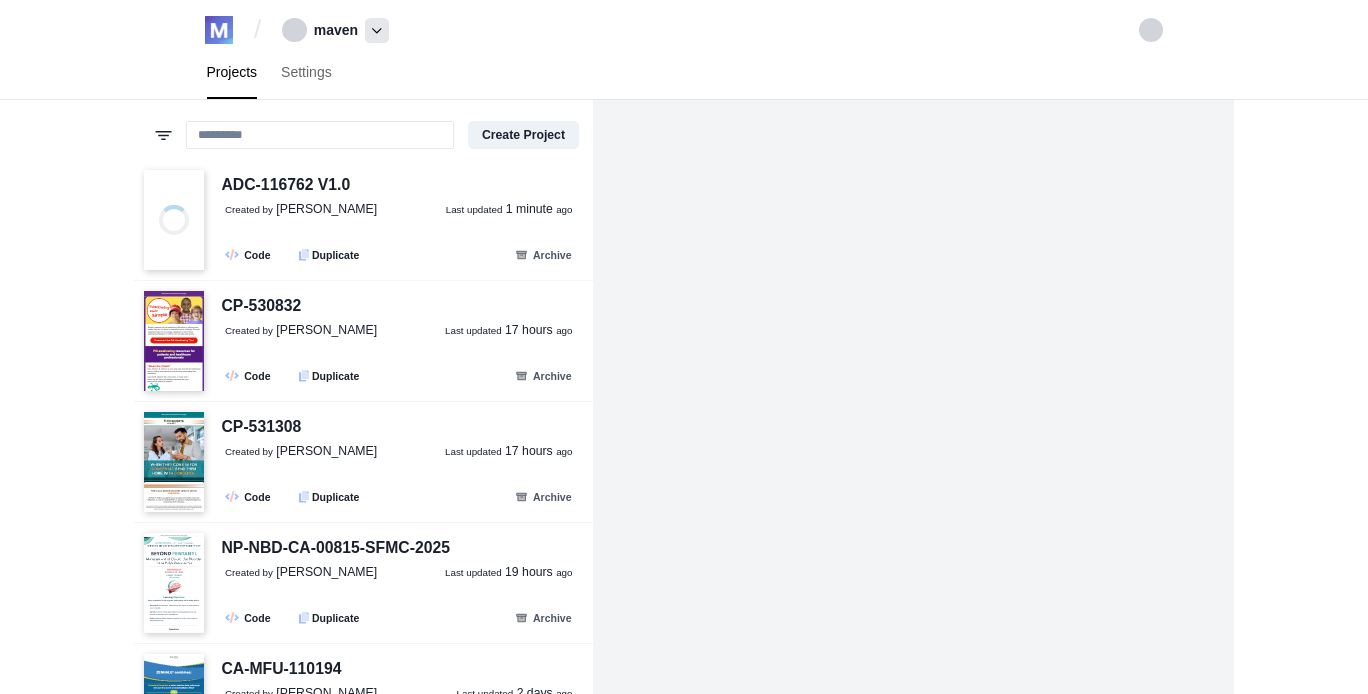 scroll, scrollTop: 0, scrollLeft: 0, axis: both 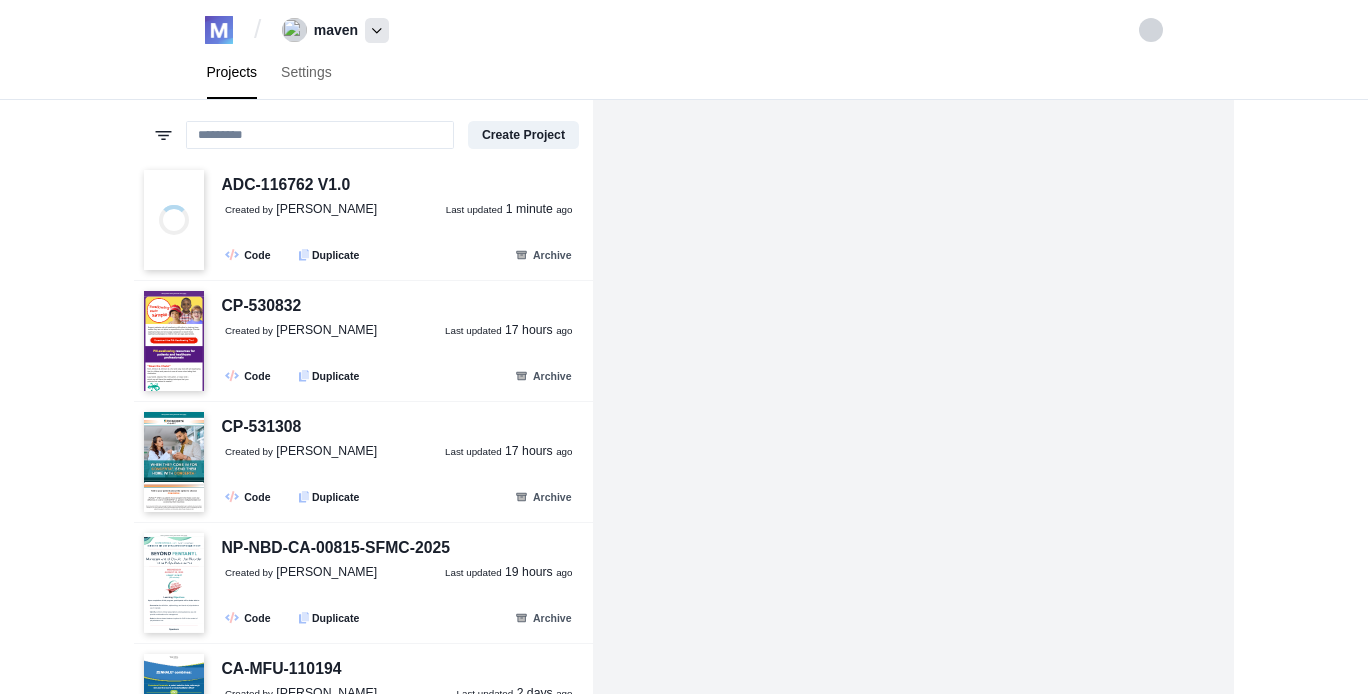 click at bounding box center [377, 30] 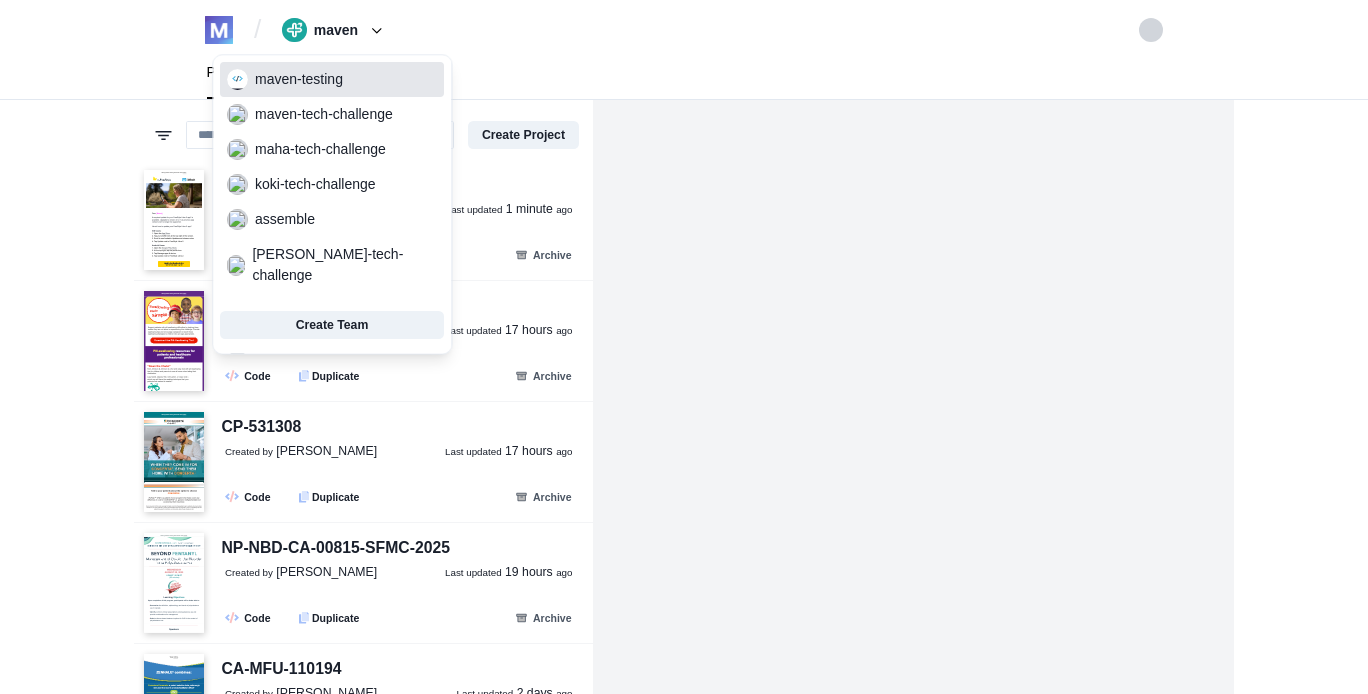 click on "maven-testing" at bounding box center (332, 80) 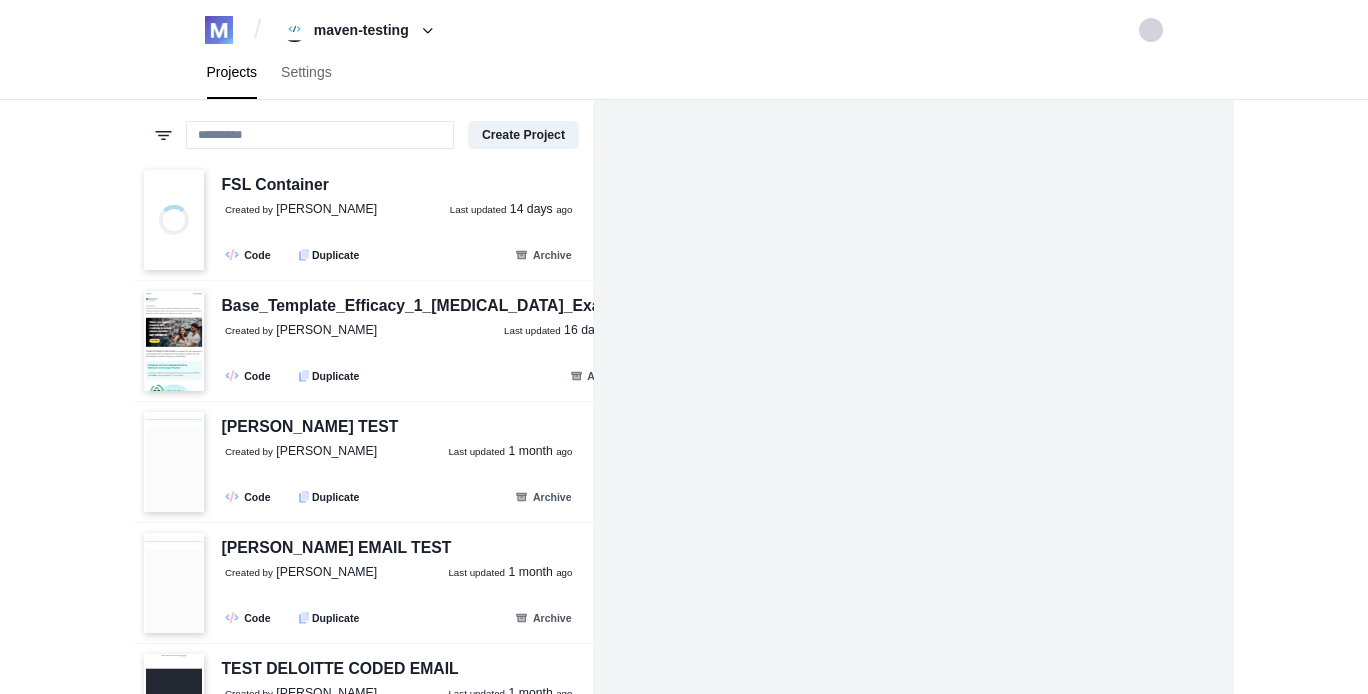 scroll, scrollTop: 0, scrollLeft: 0, axis: both 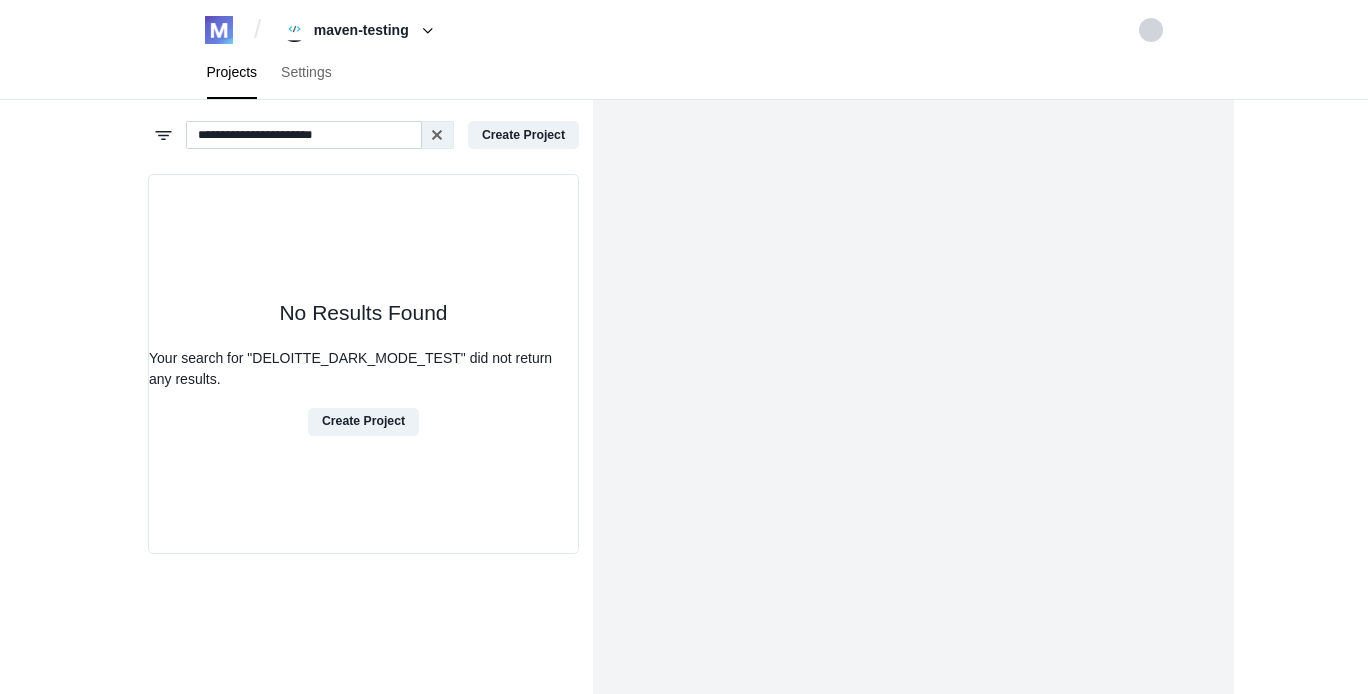 click on "**********" at bounding box center (304, 135) 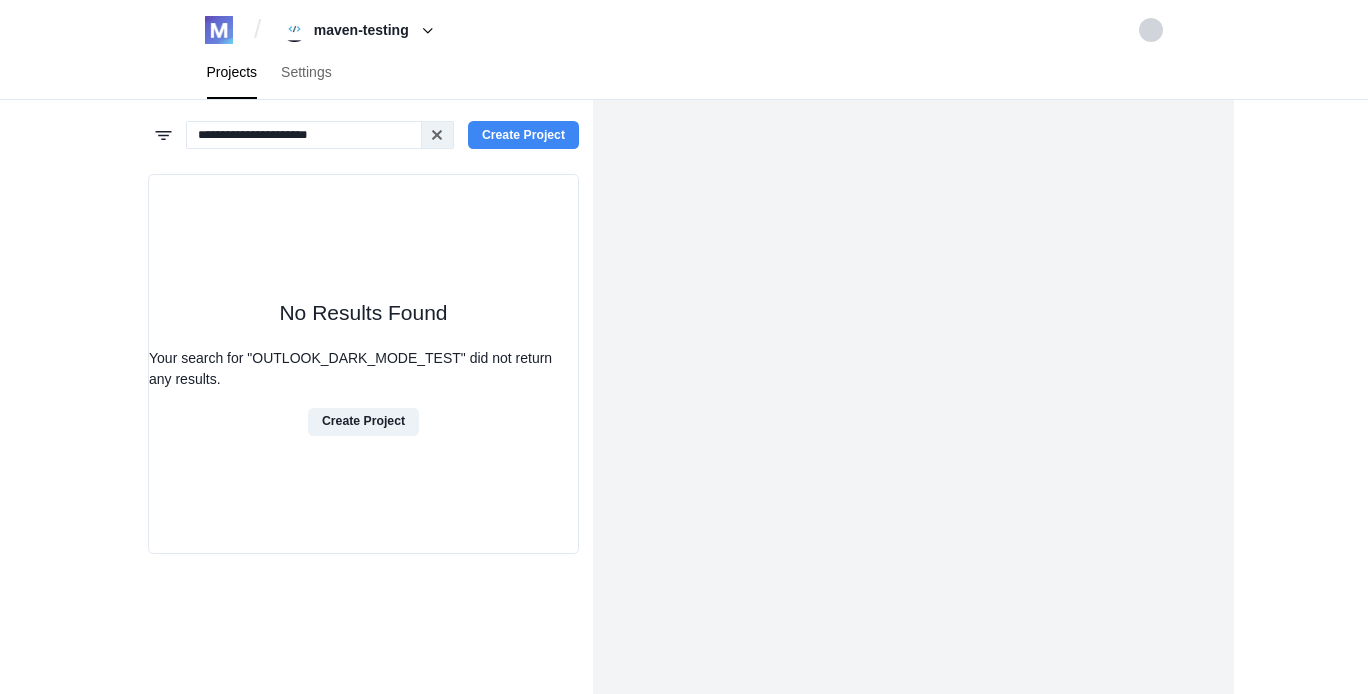 type on "**********" 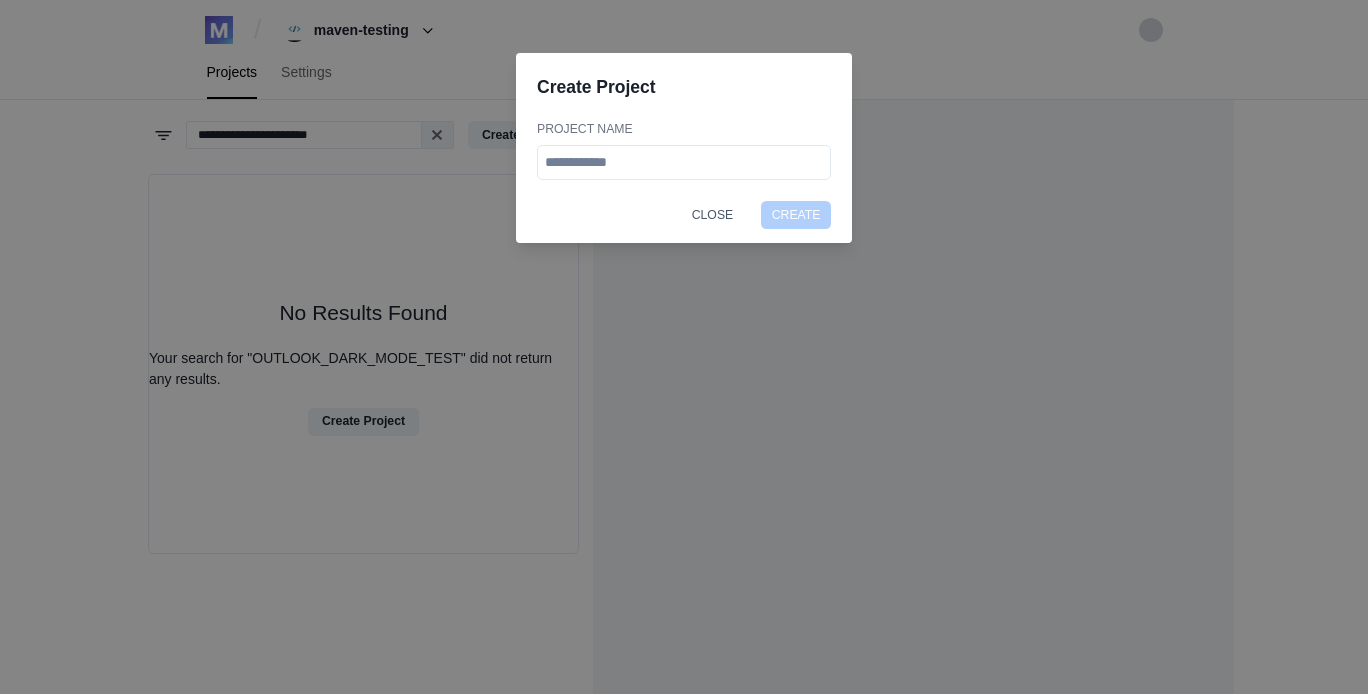 click on "Create Project Project Name Close Create" at bounding box center (684, 347) 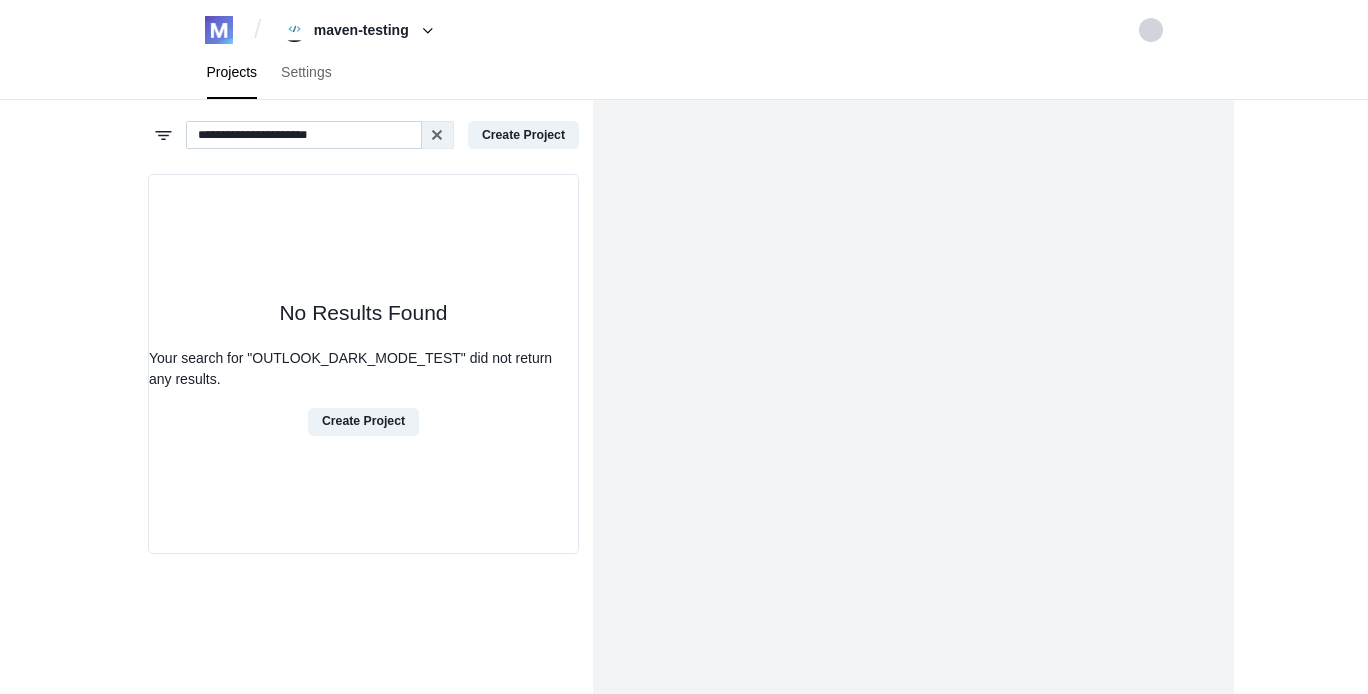 click on "**********" at bounding box center (304, 135) 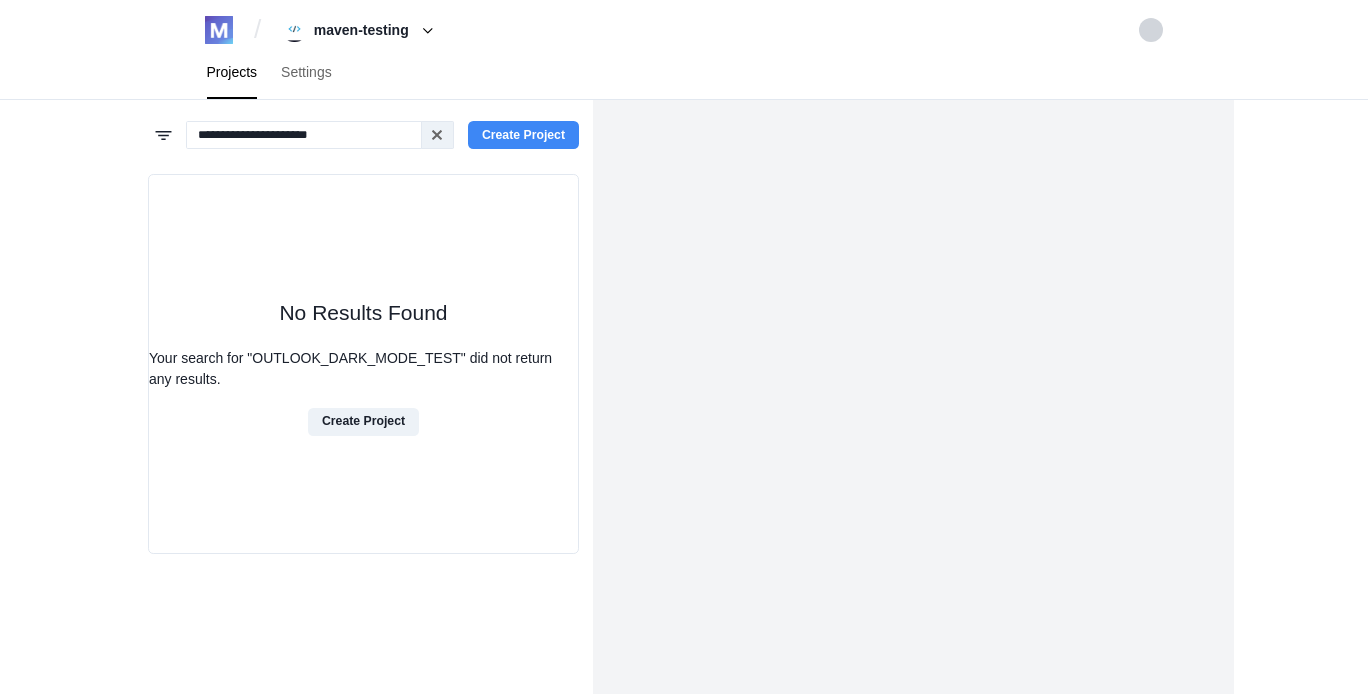 click on "Create Project" at bounding box center (523, 135) 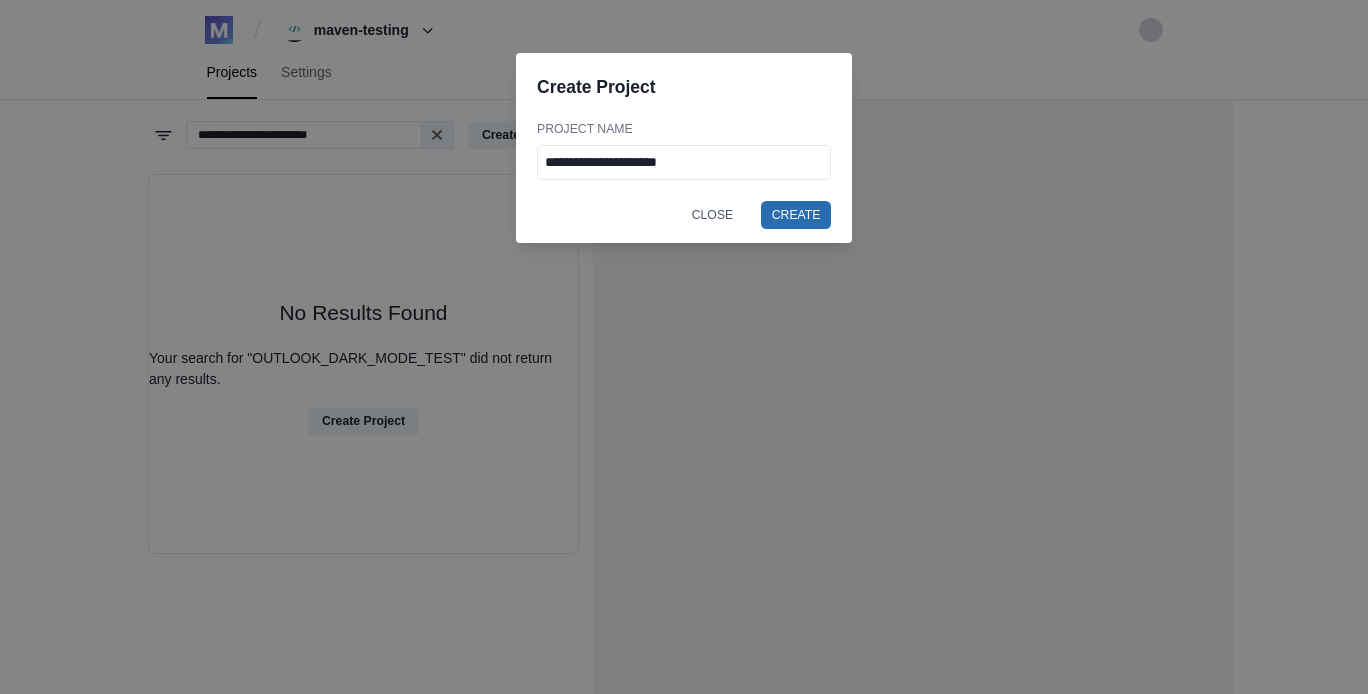 type on "**********" 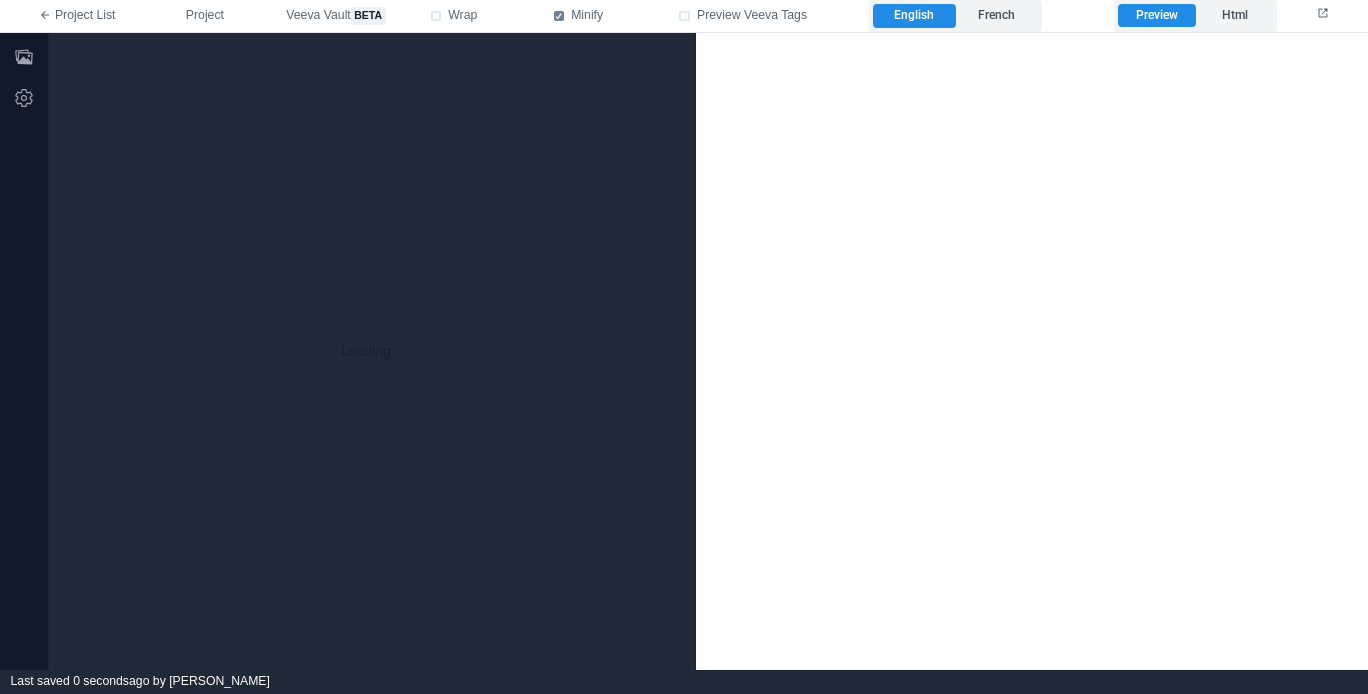 scroll, scrollTop: 0, scrollLeft: 0, axis: both 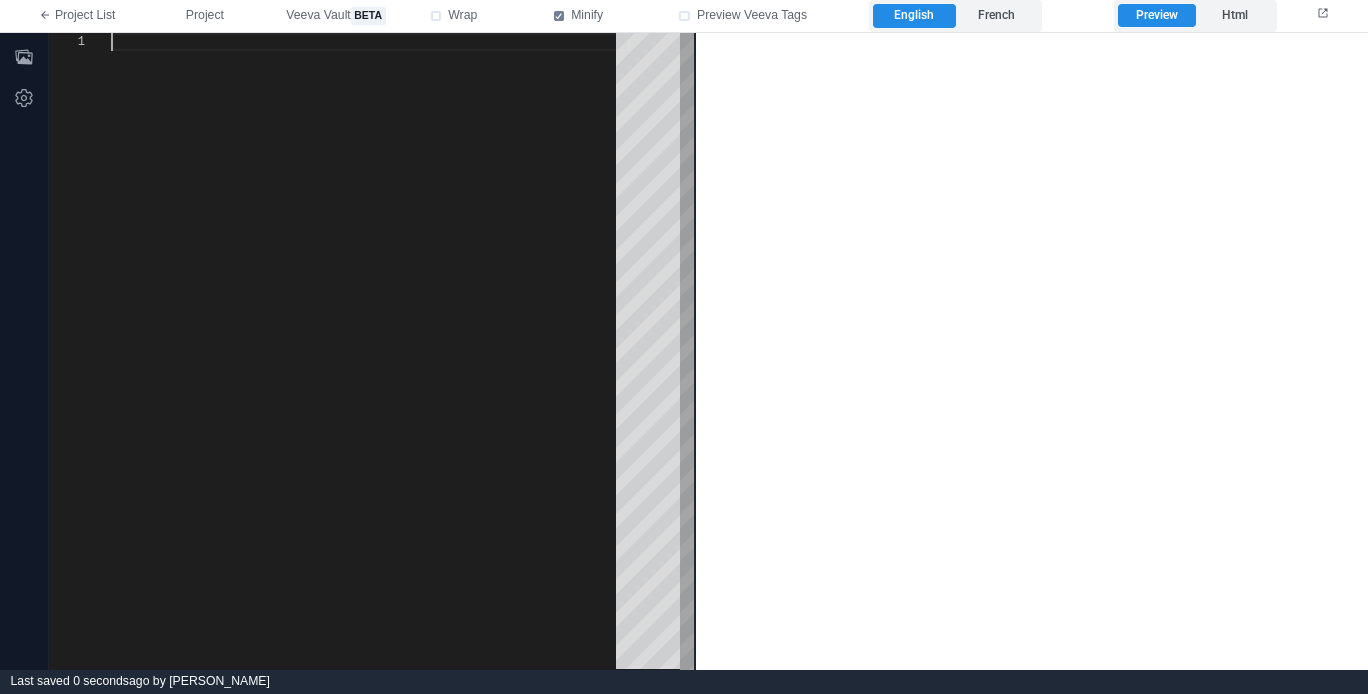 click at bounding box center [370, 351] 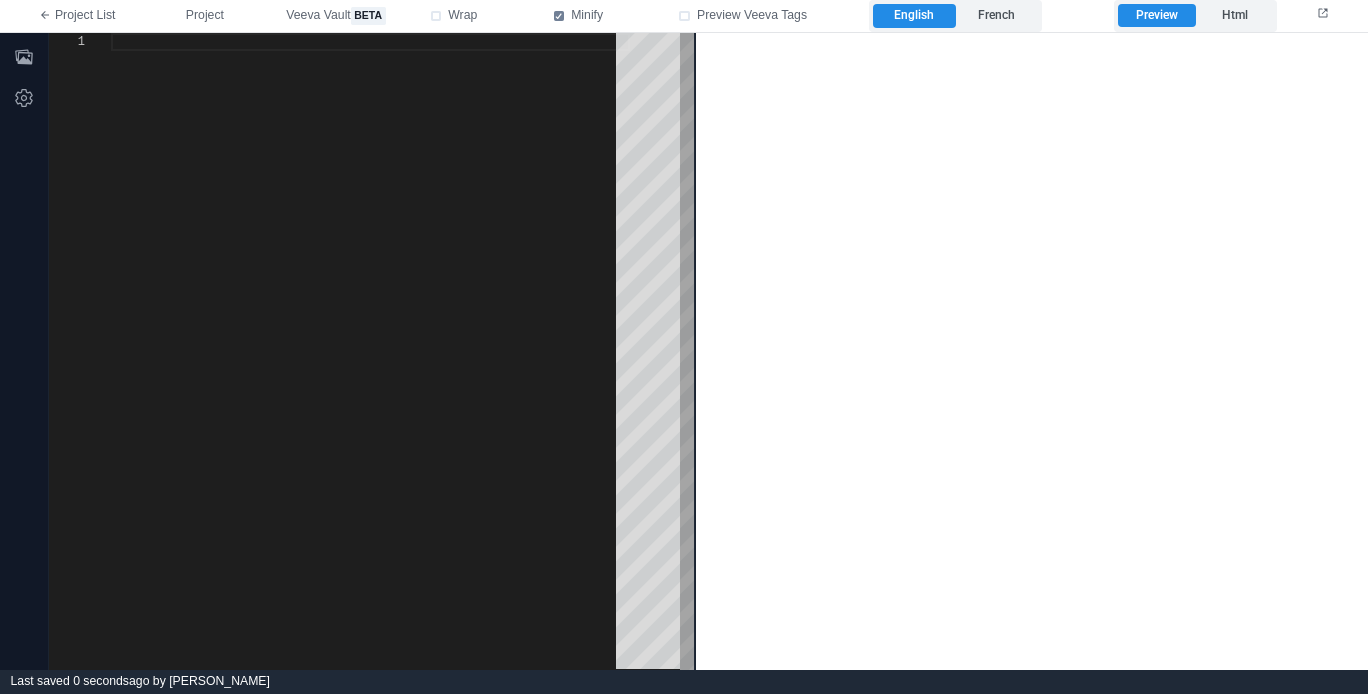 paste on "**********" 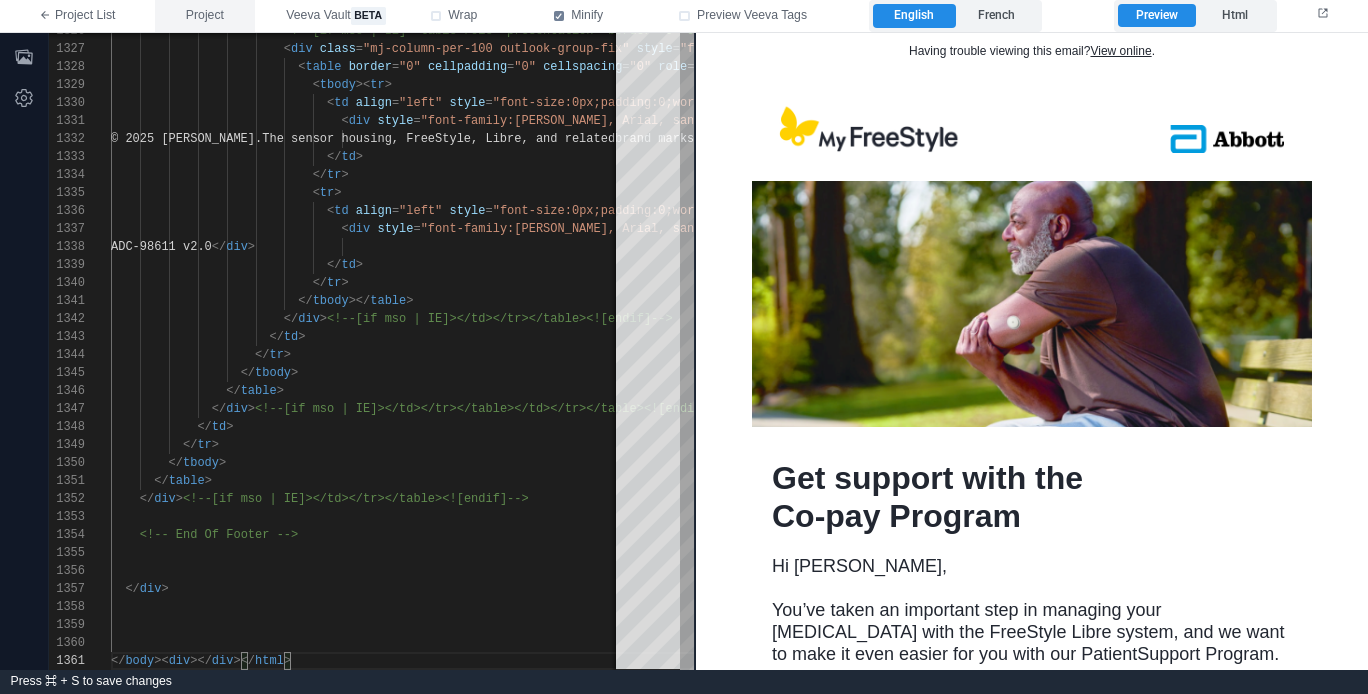 drag, startPoint x: 221, startPoint y: 14, endPoint x: 223, endPoint y: 25, distance: 11.18034 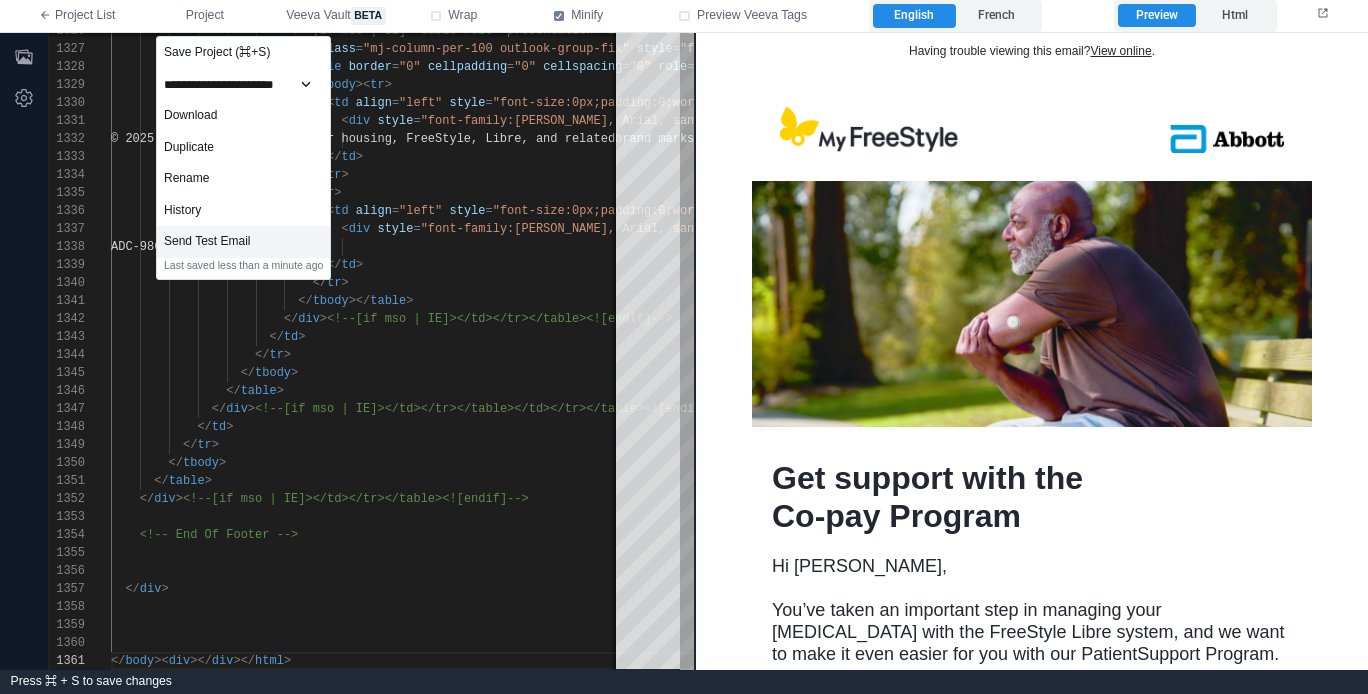 click on "Send Test Email" at bounding box center (243, 242) 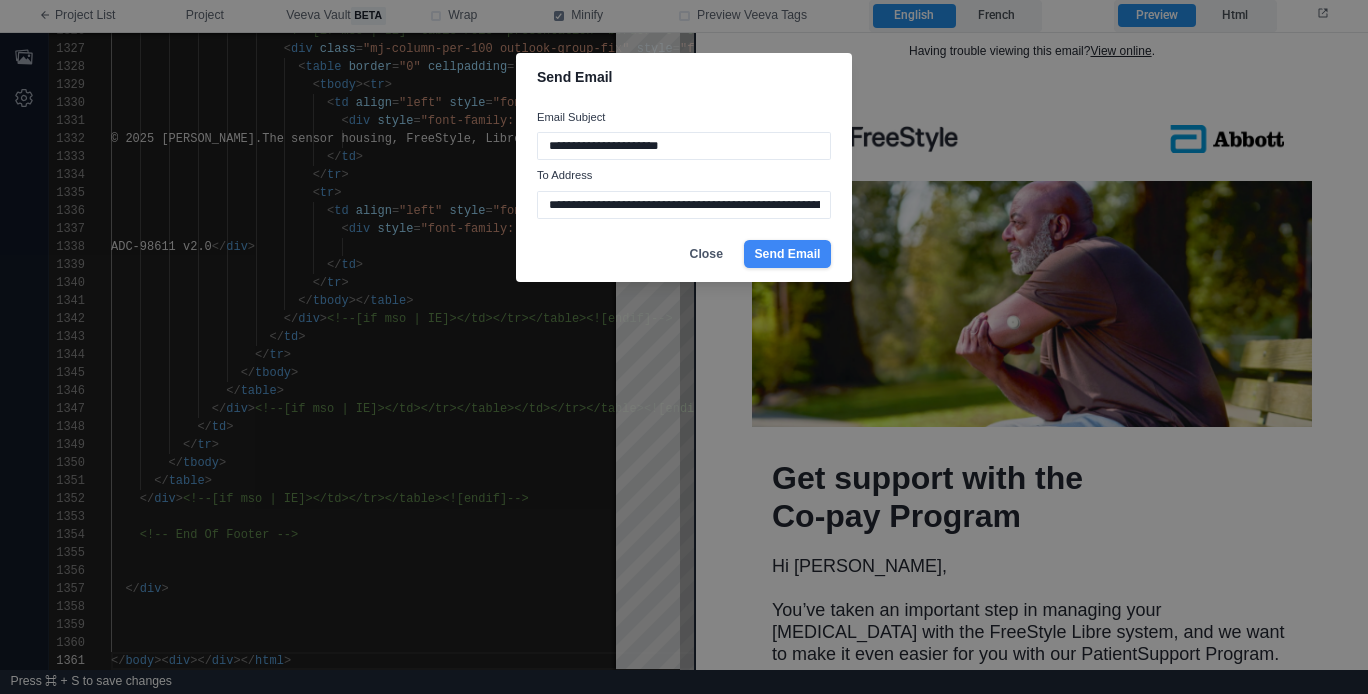 click on "Send Email" at bounding box center (787, 254) 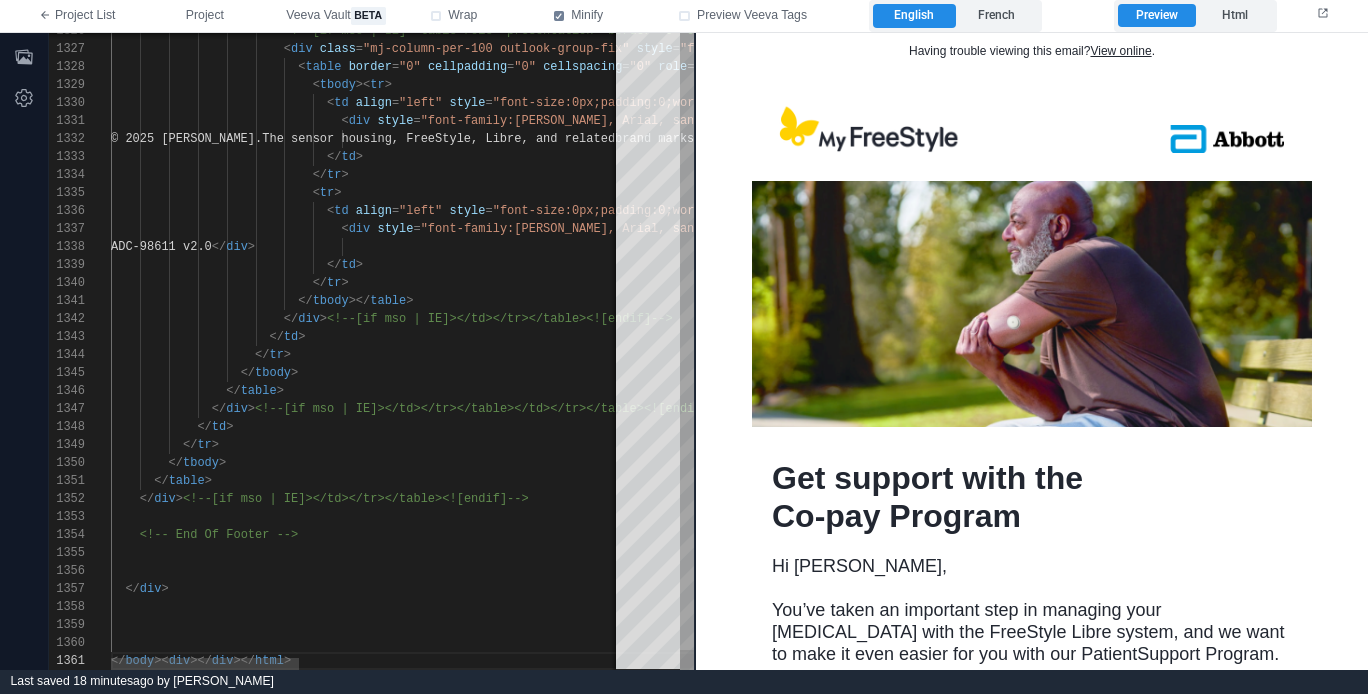 type on "**********" 